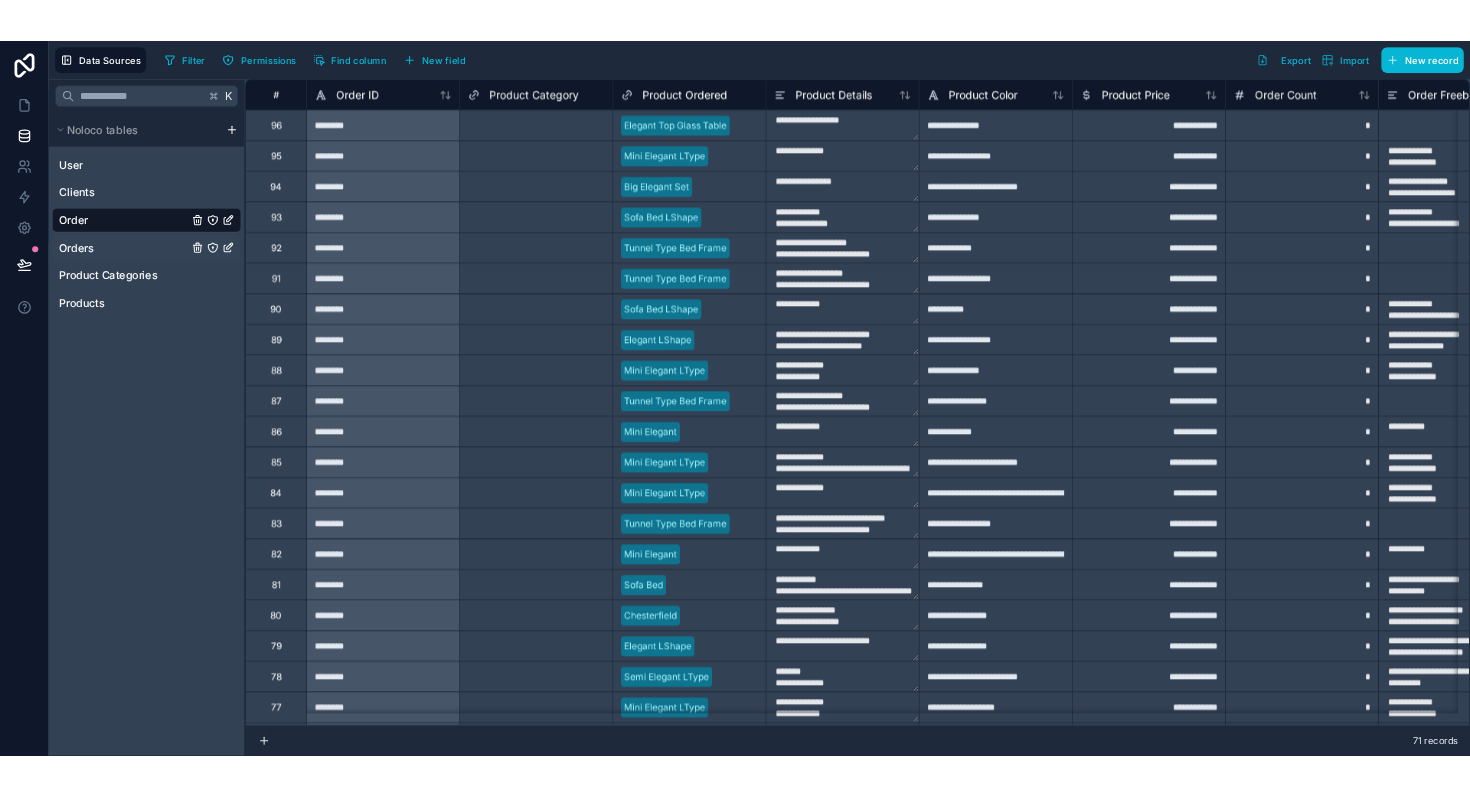 scroll, scrollTop: 0, scrollLeft: 0, axis: both 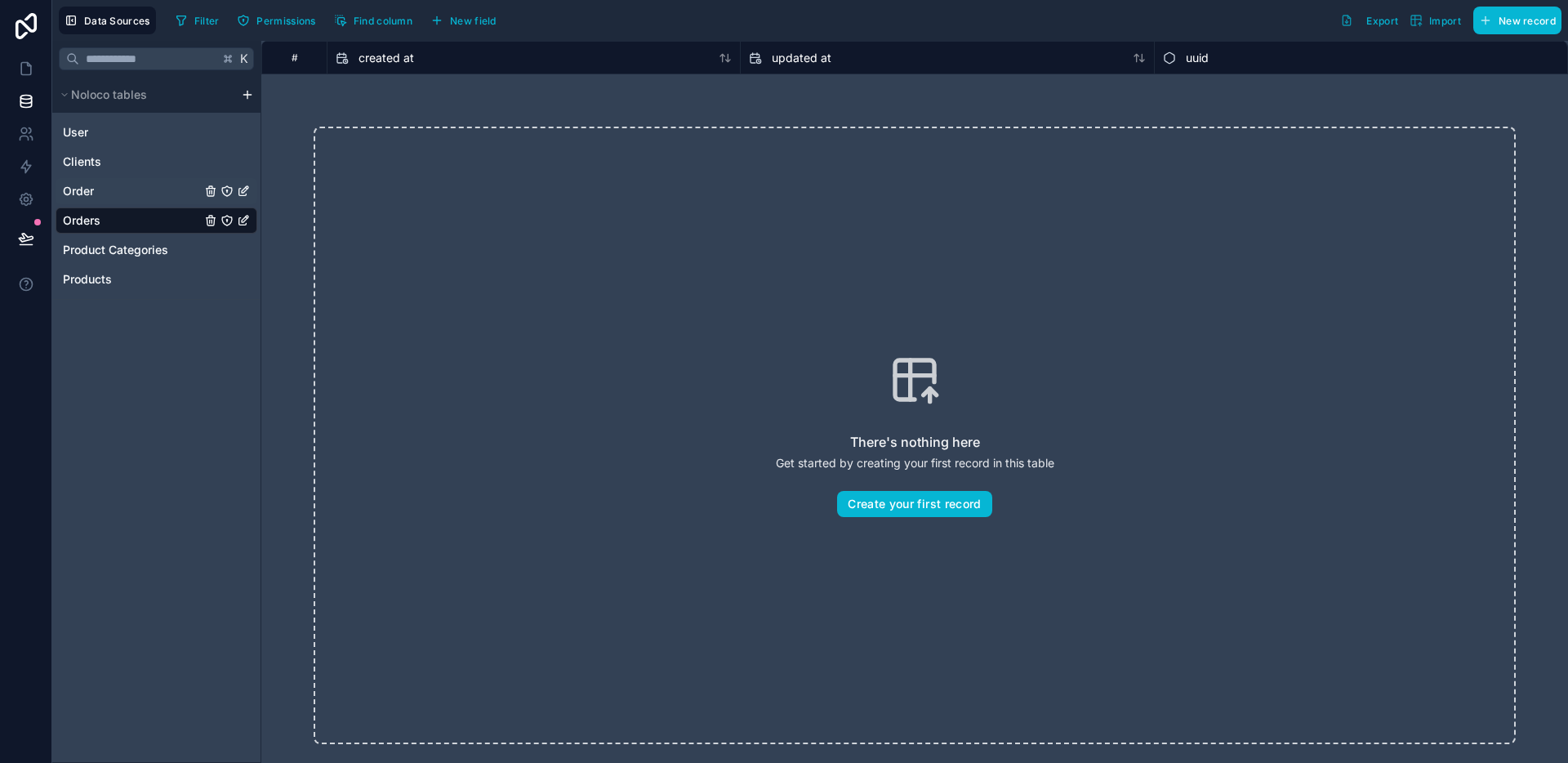 click on "Order" at bounding box center [156, 191] 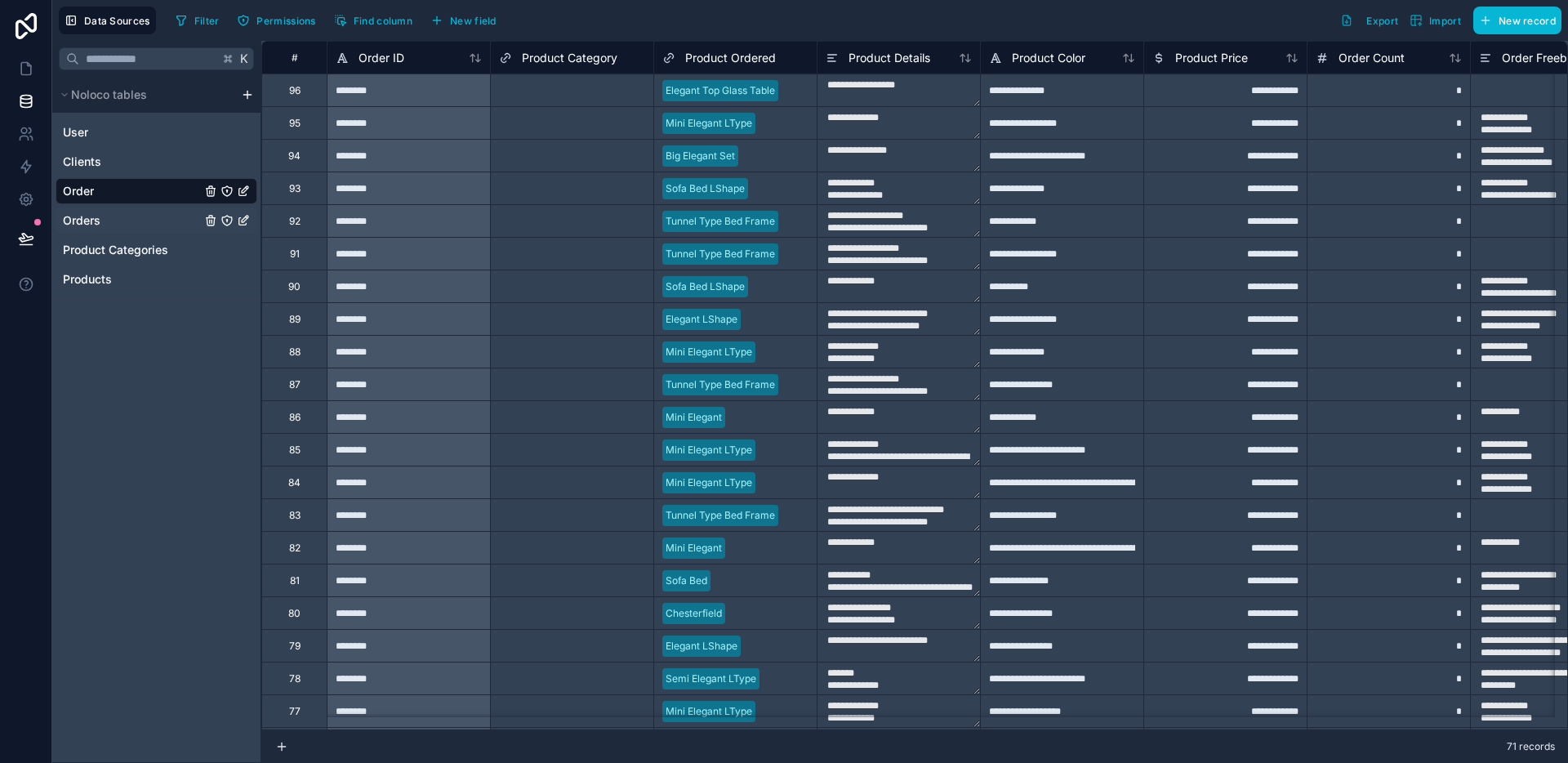 click on "Orders" at bounding box center (156, 221) 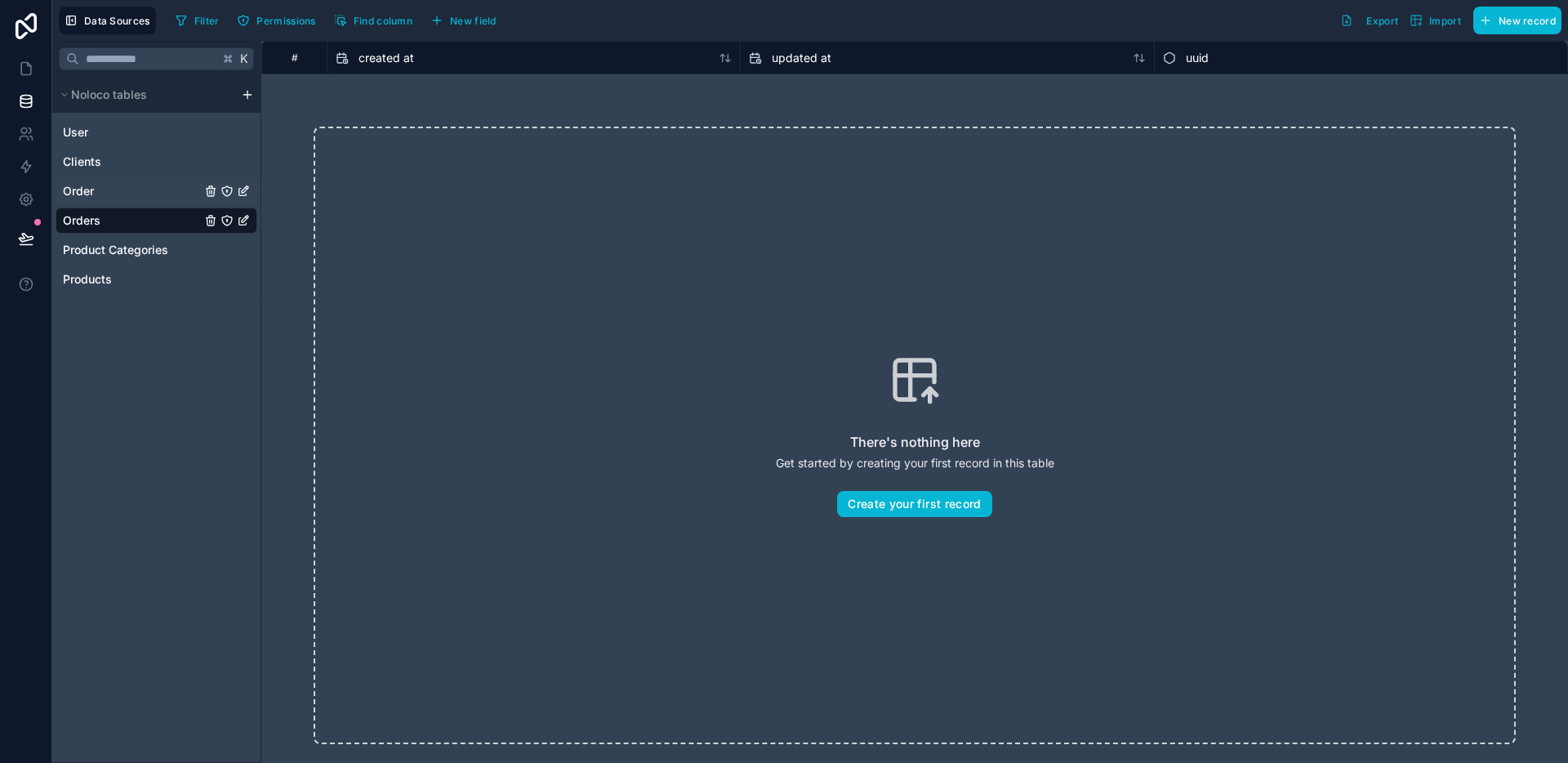 click on "Order" at bounding box center [156, 191] 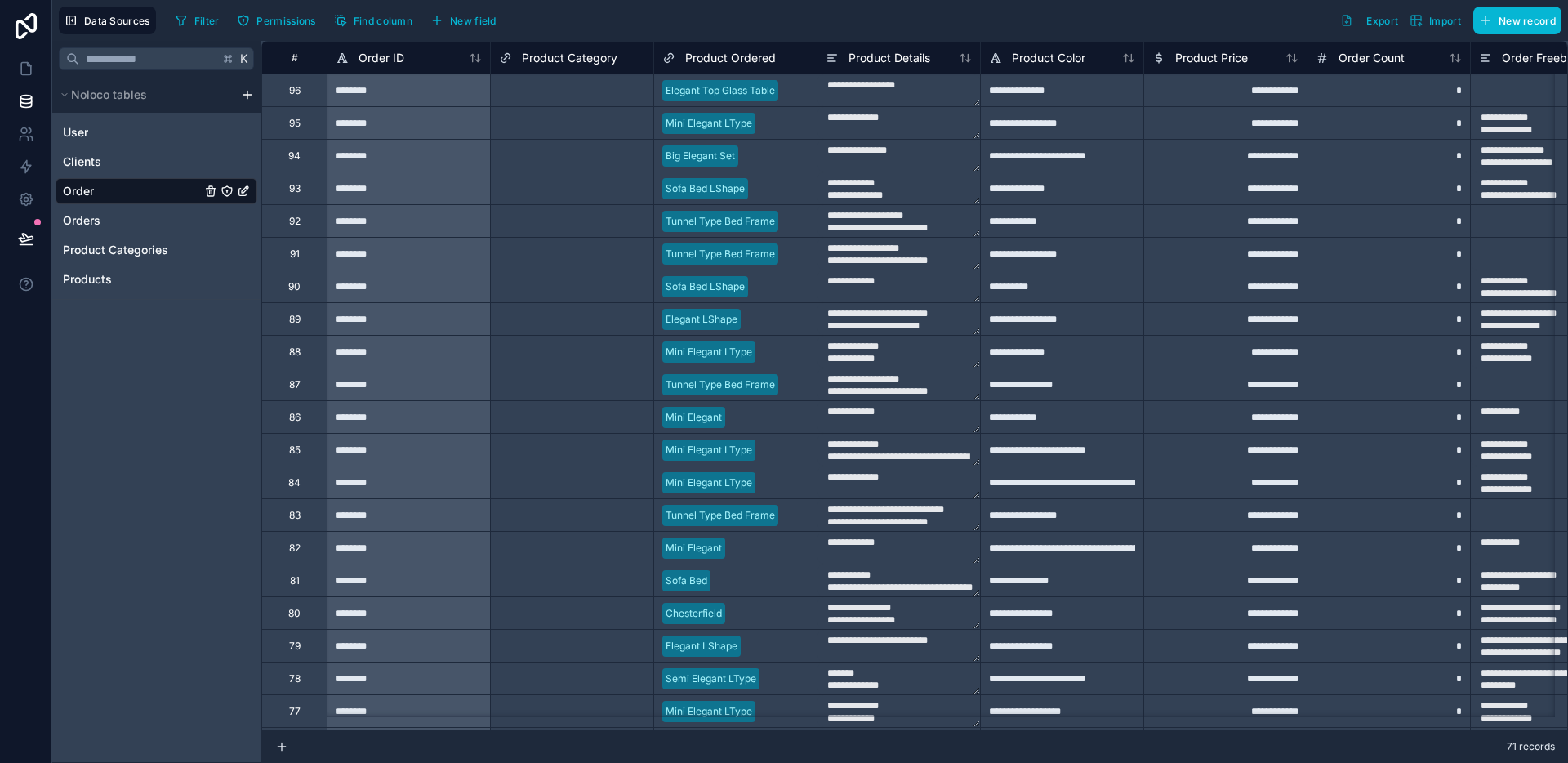 click on "#" at bounding box center (294, 57) 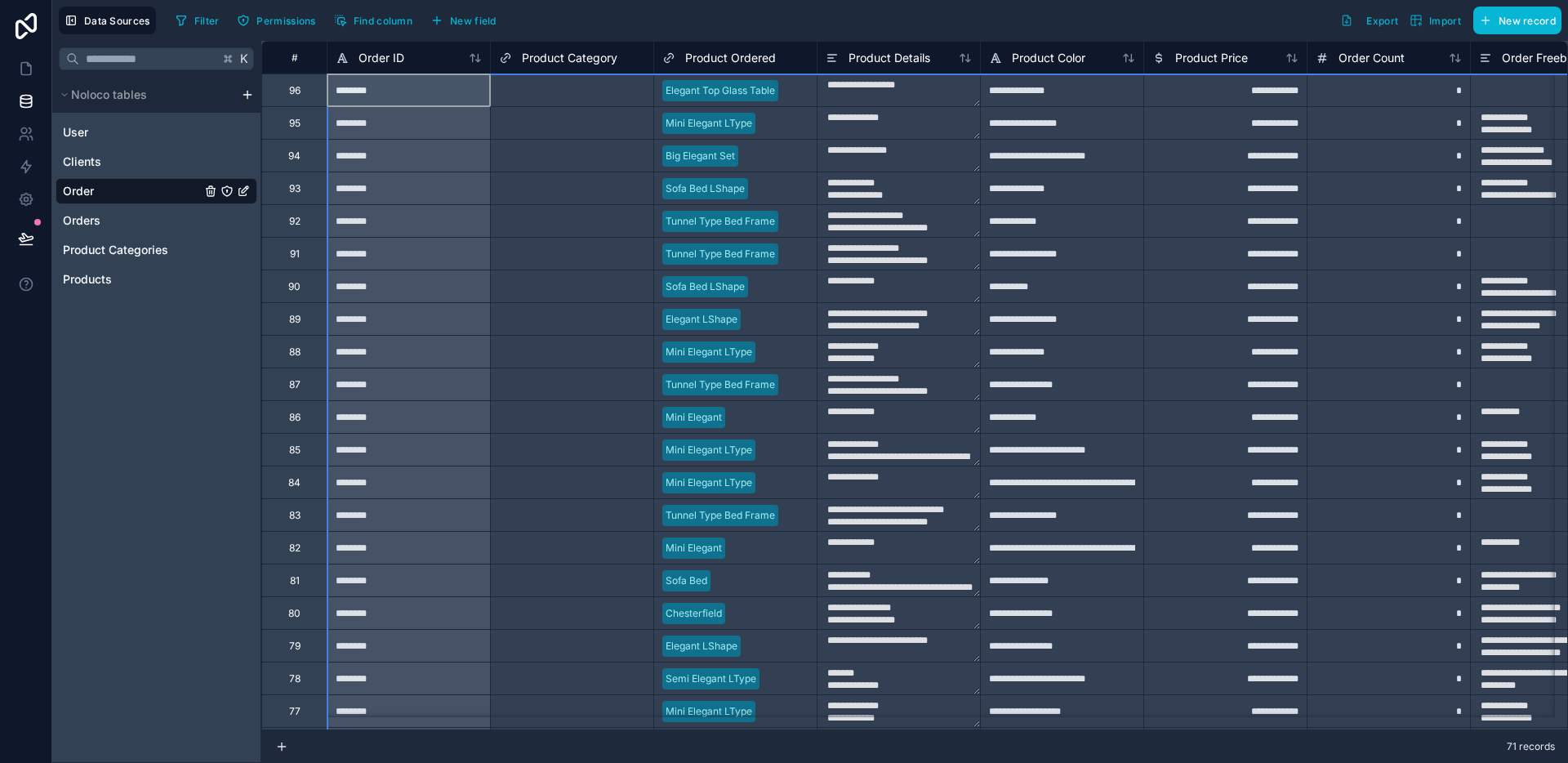 click on "********" at bounding box center [408, 90] 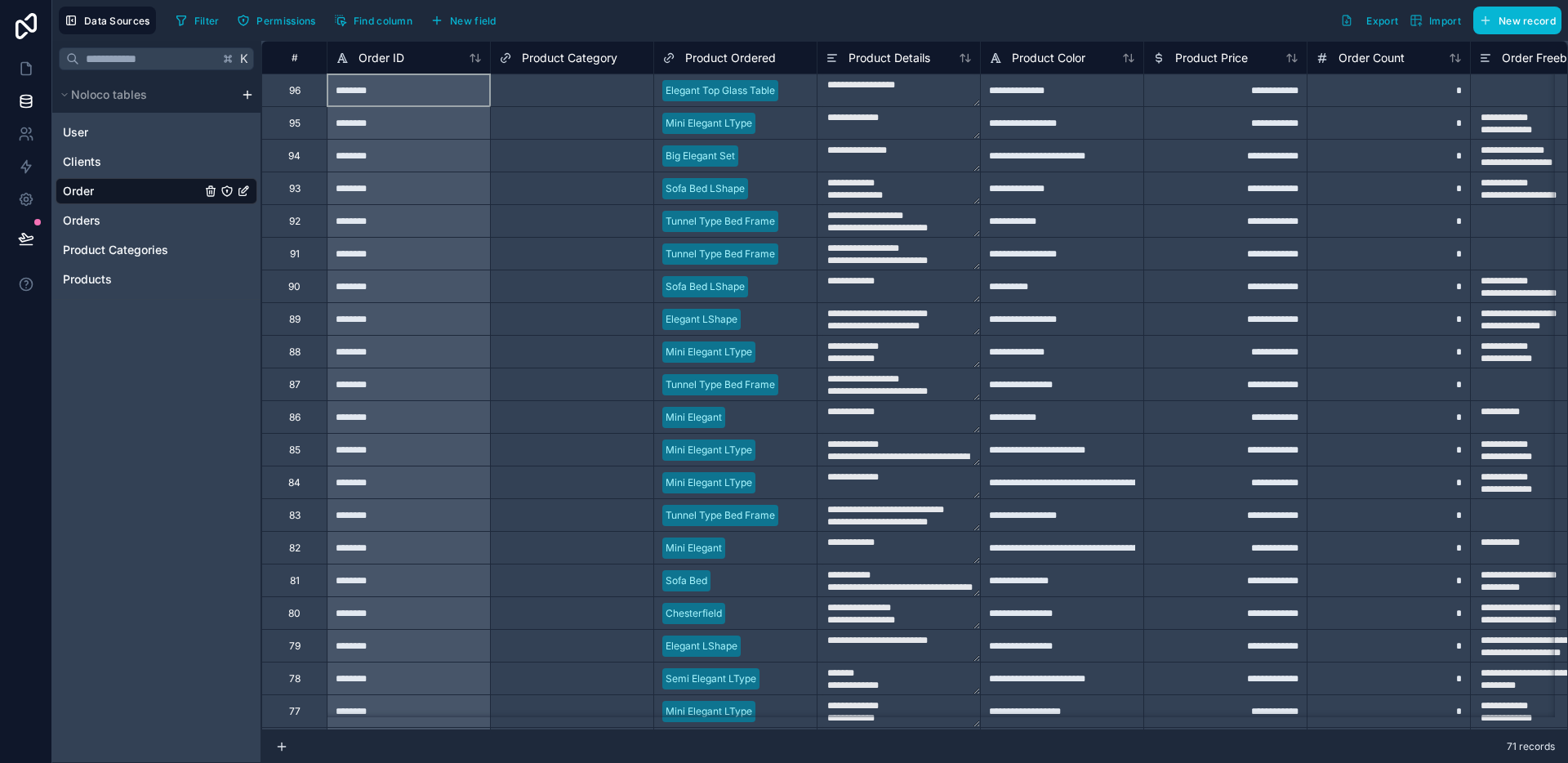 click on "Select a Product Category" at bounding box center [572, 90] 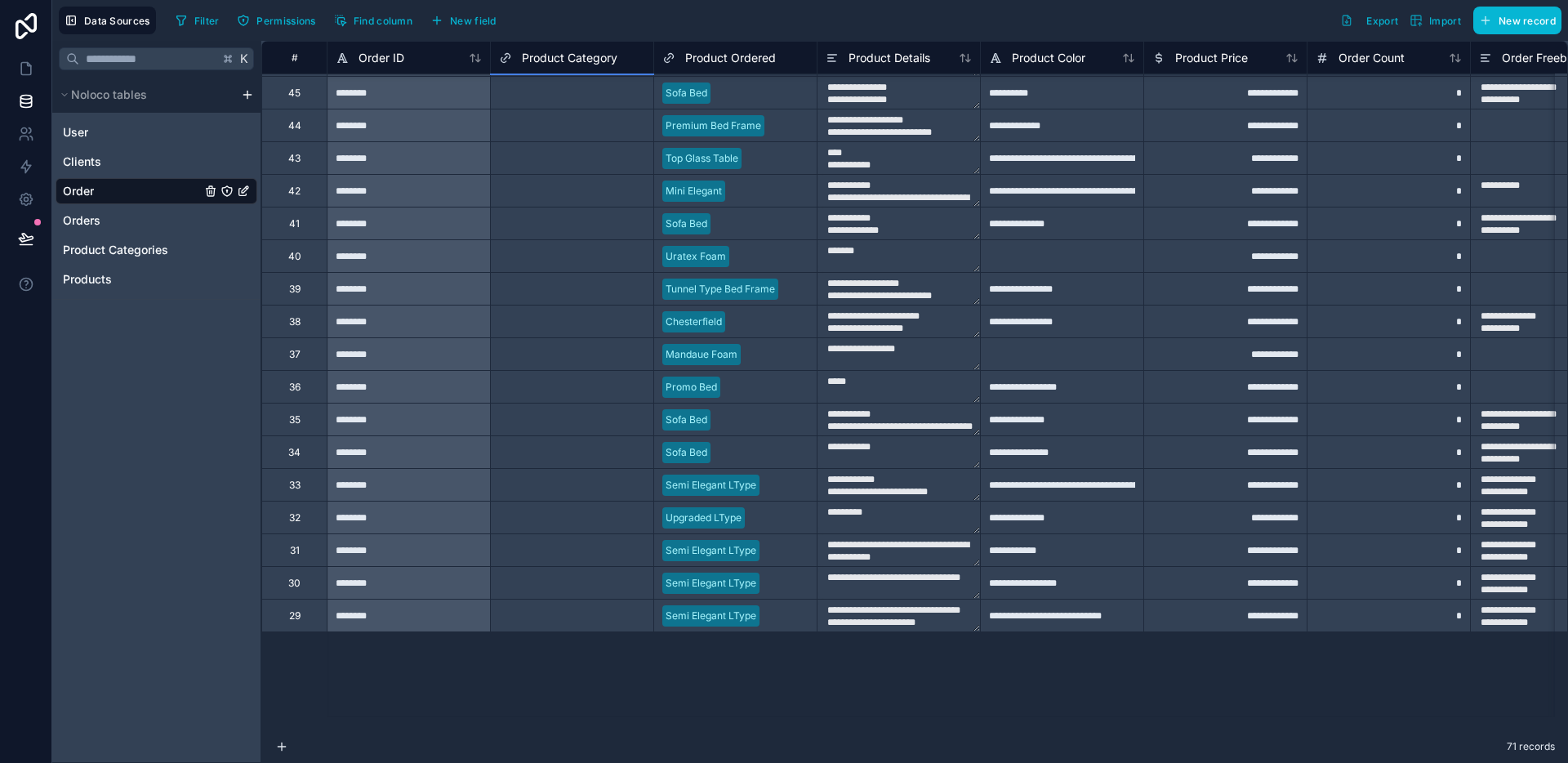 scroll, scrollTop: 0, scrollLeft: 0, axis: both 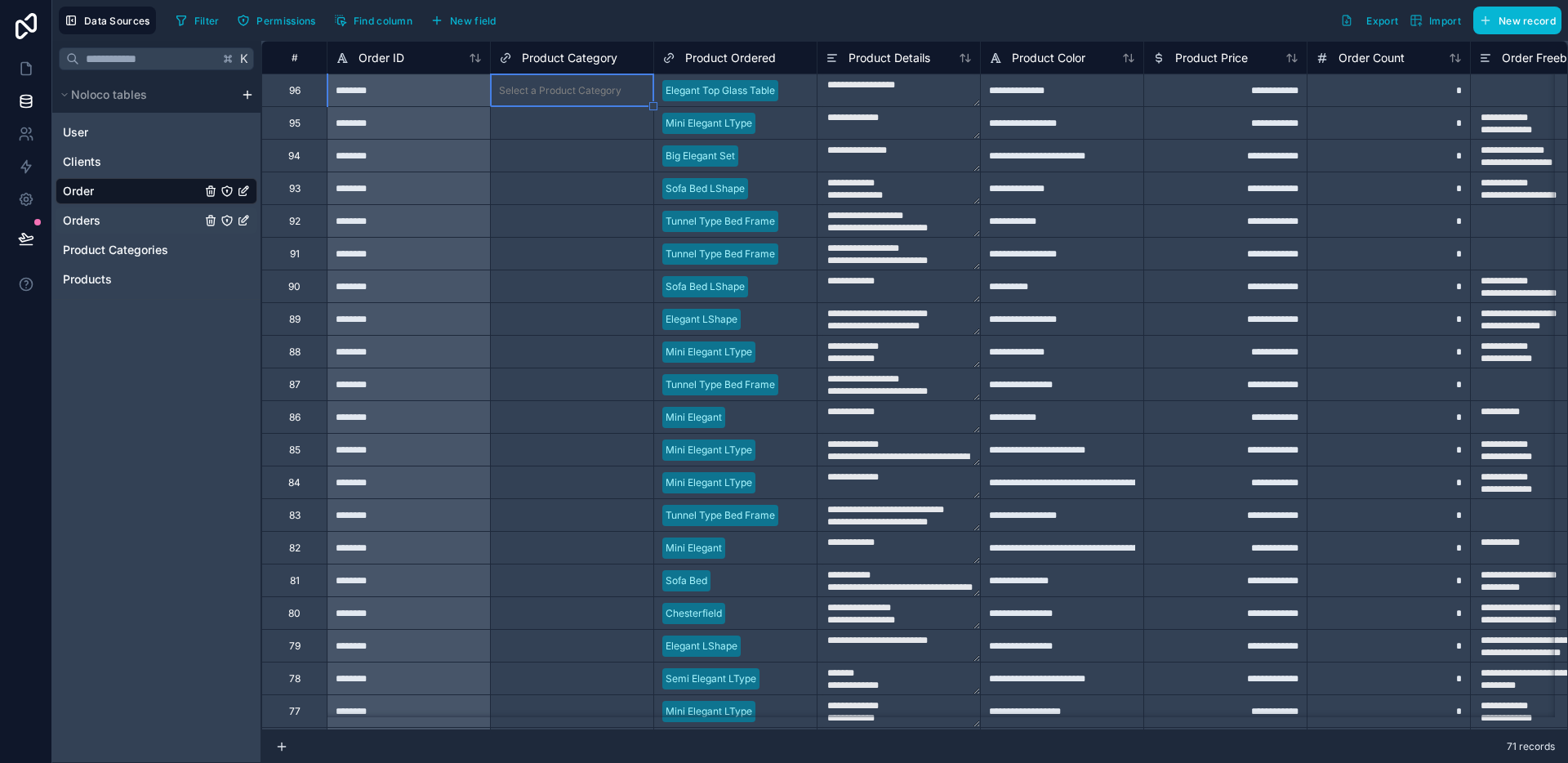 click on "Orders" at bounding box center (156, 221) 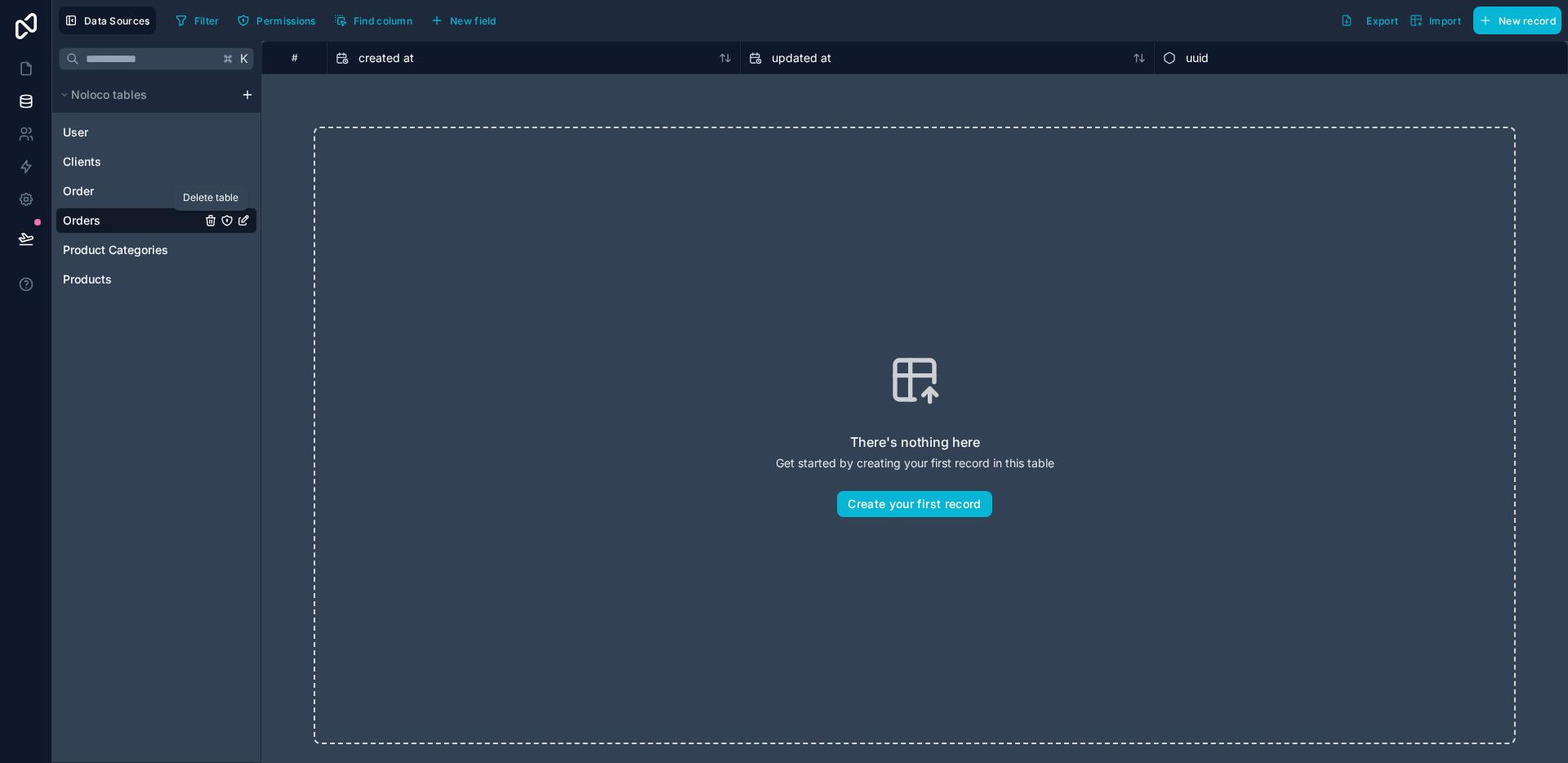 click 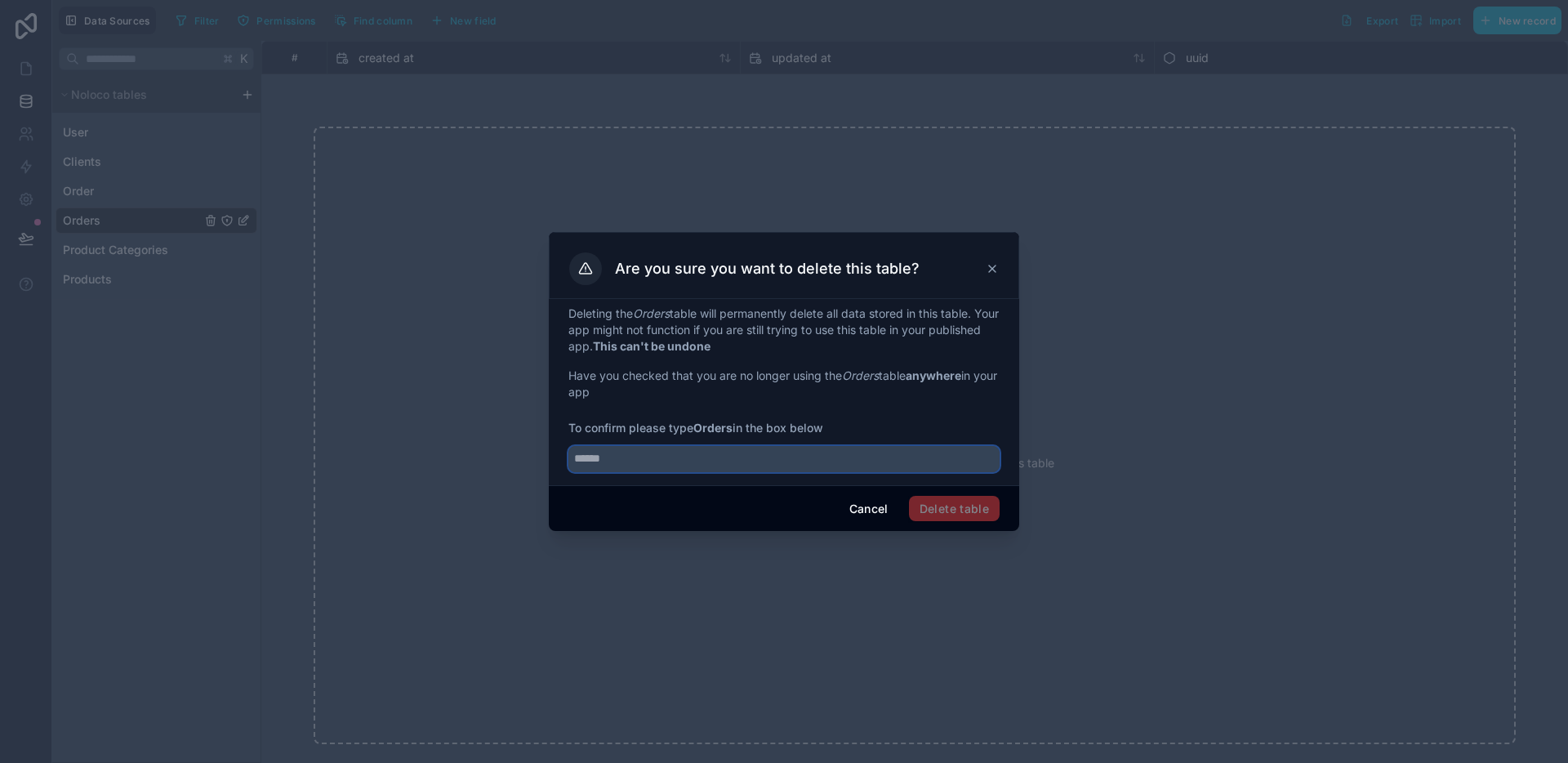 click at bounding box center [784, 459] 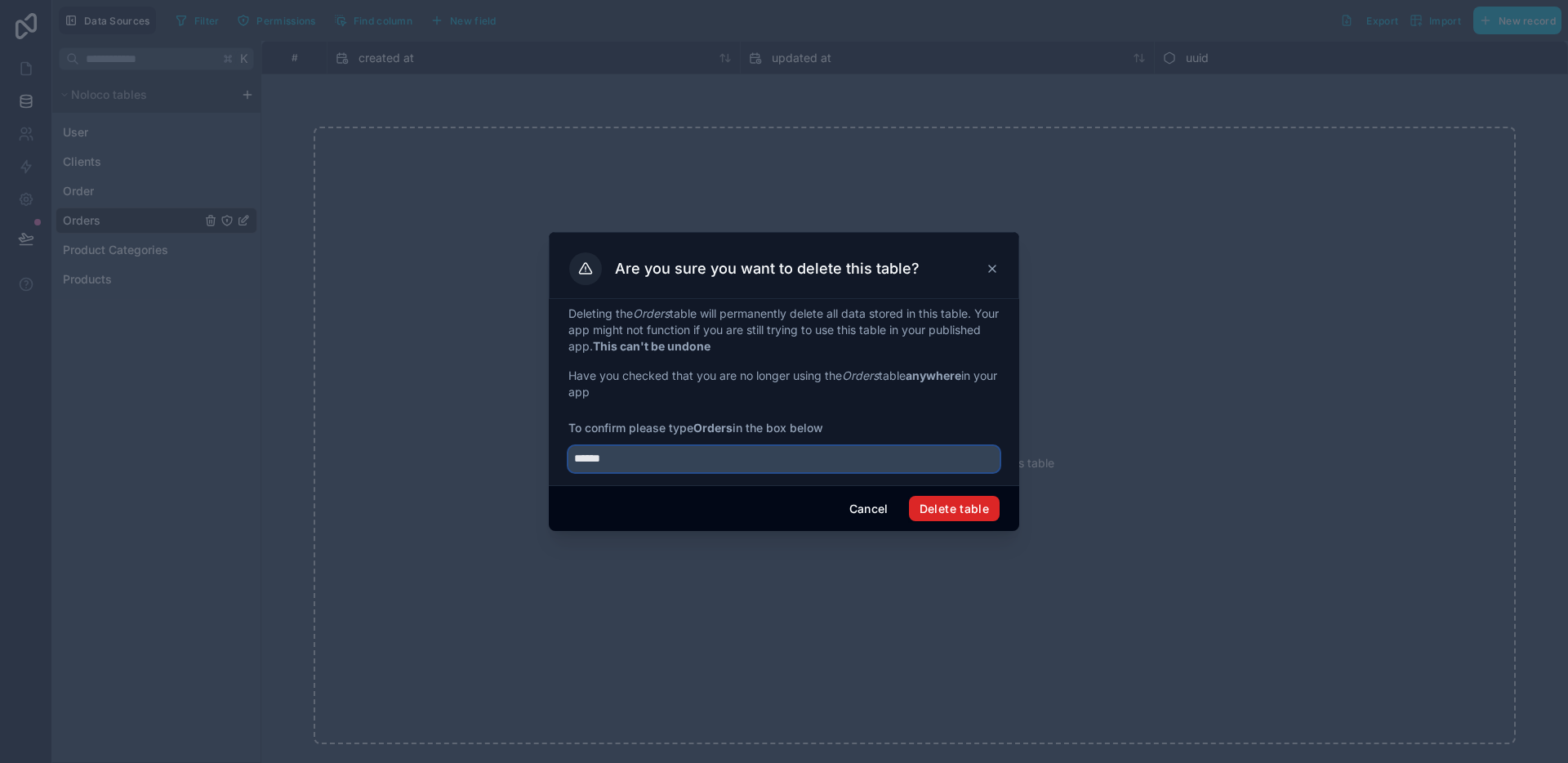 type on "******" 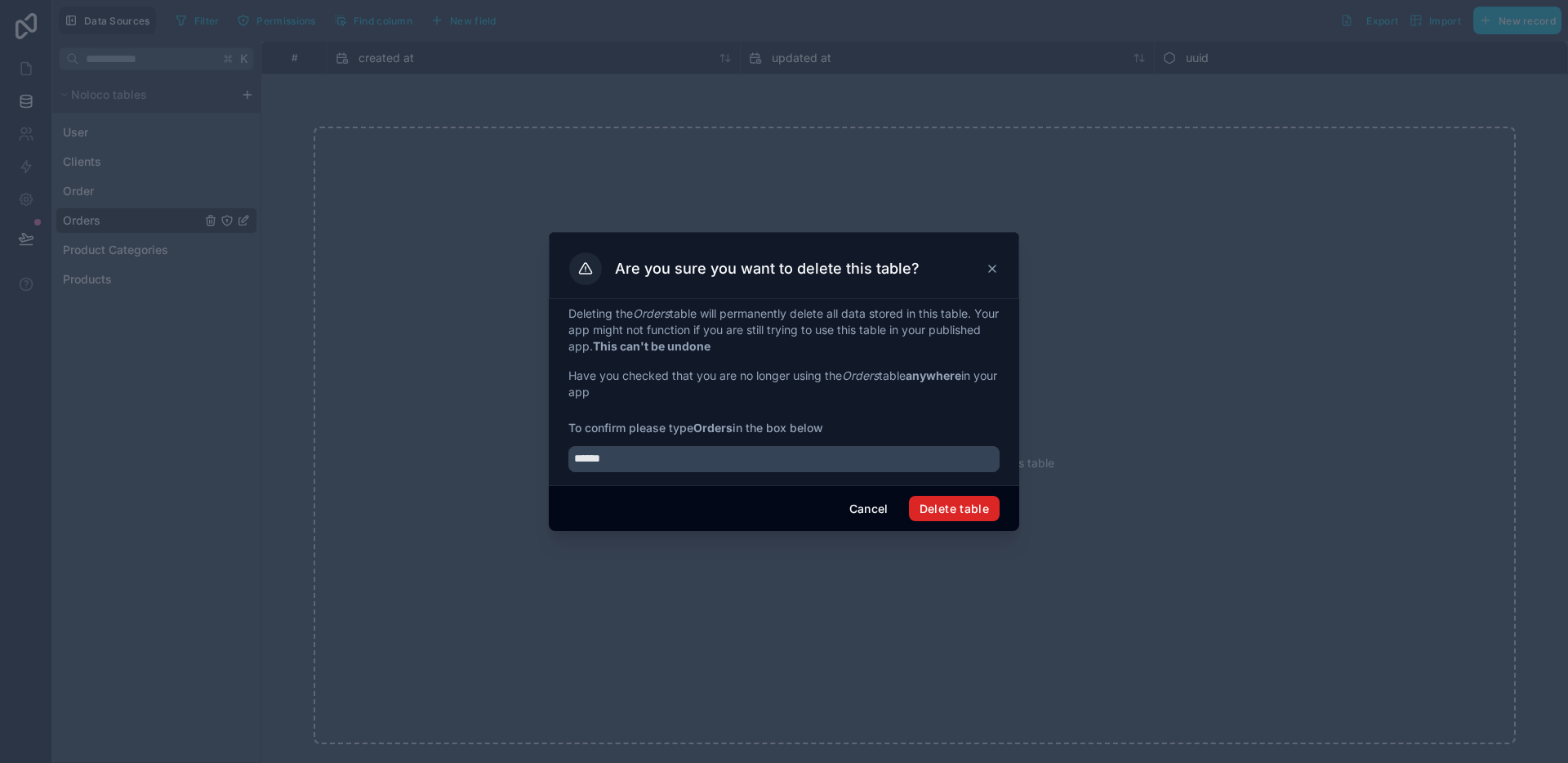 click on "Delete table" at bounding box center (954, 509) 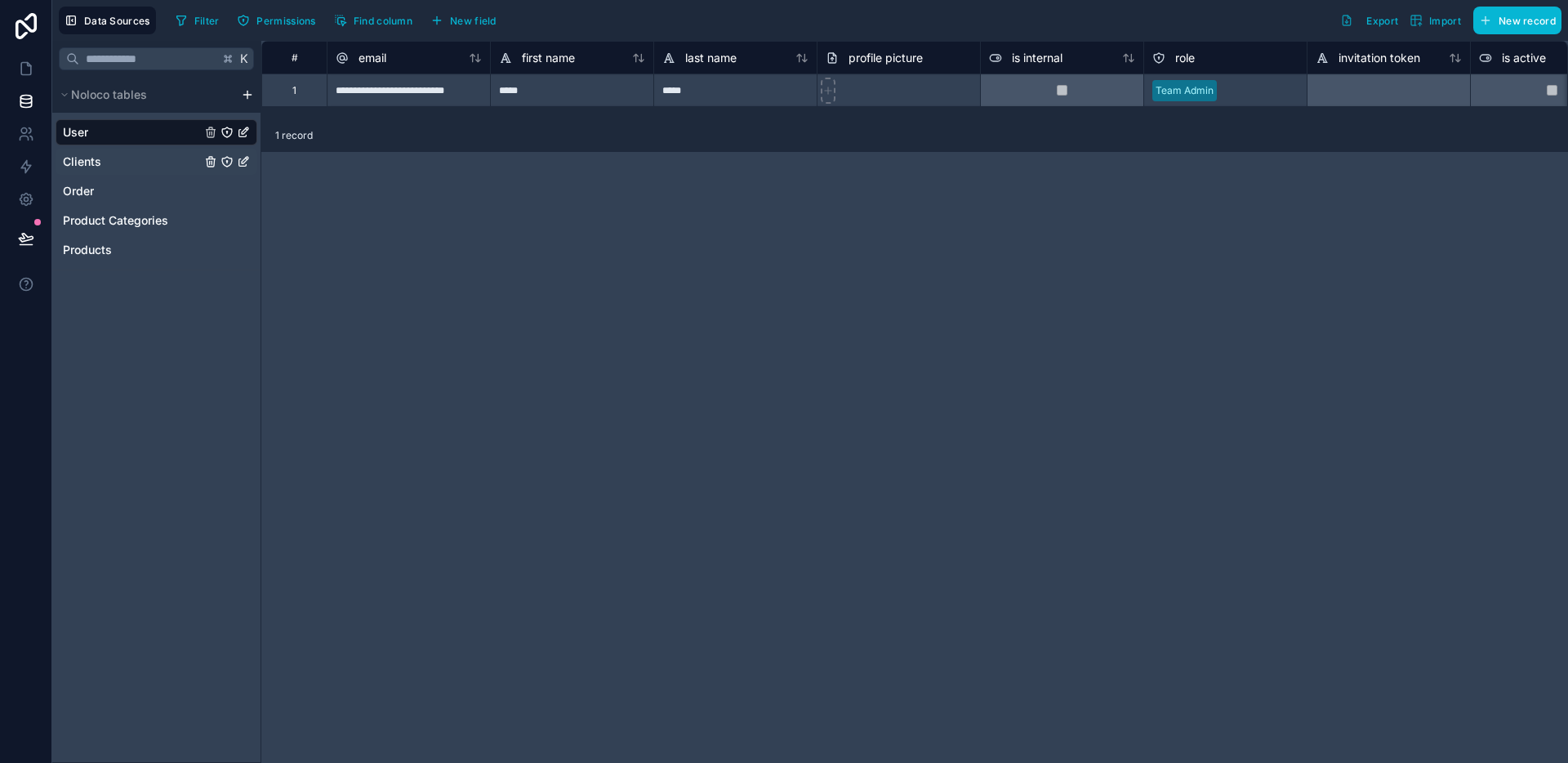 click on "Clients" at bounding box center [156, 162] 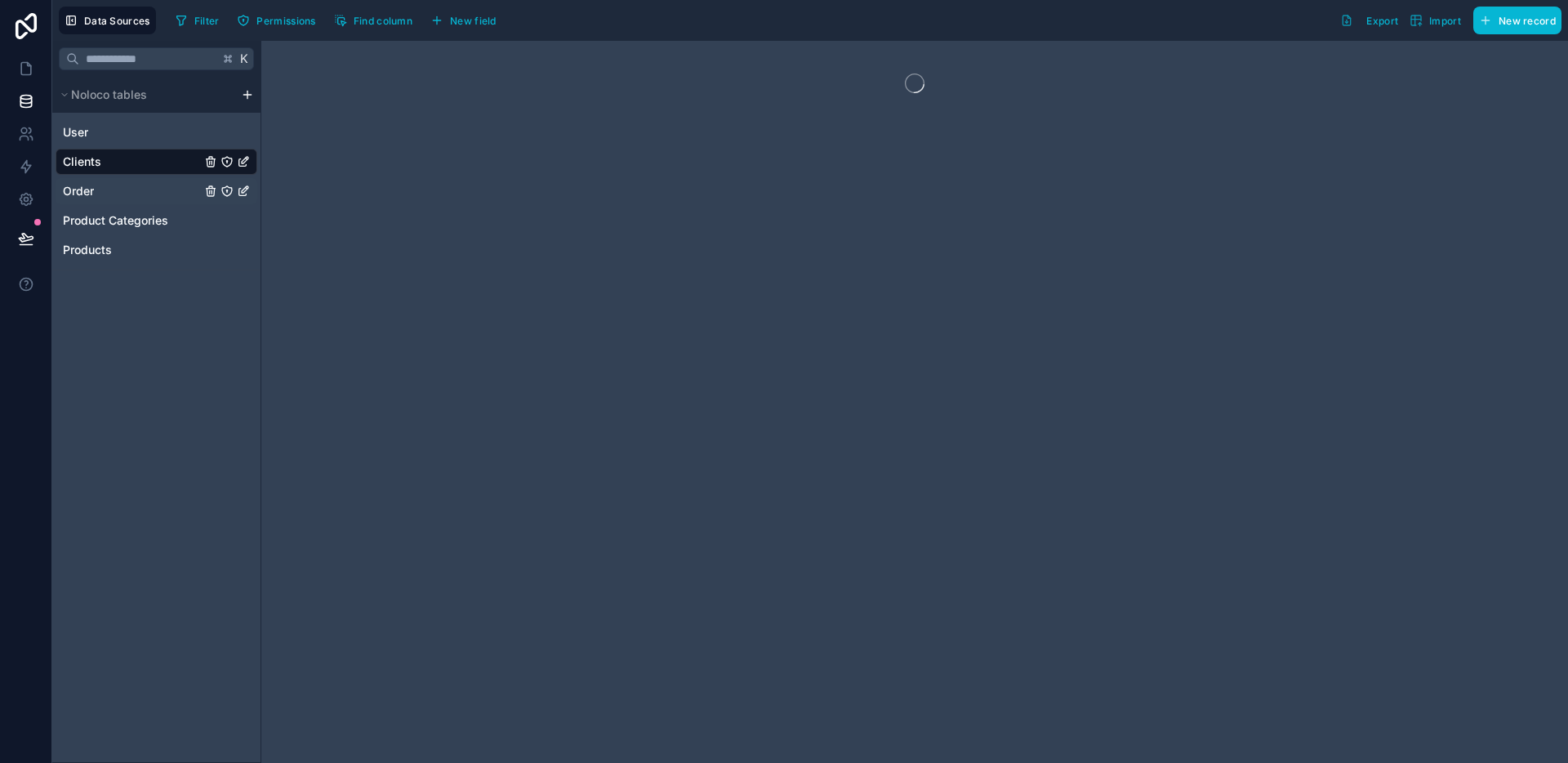 click on "Order" at bounding box center [156, 191] 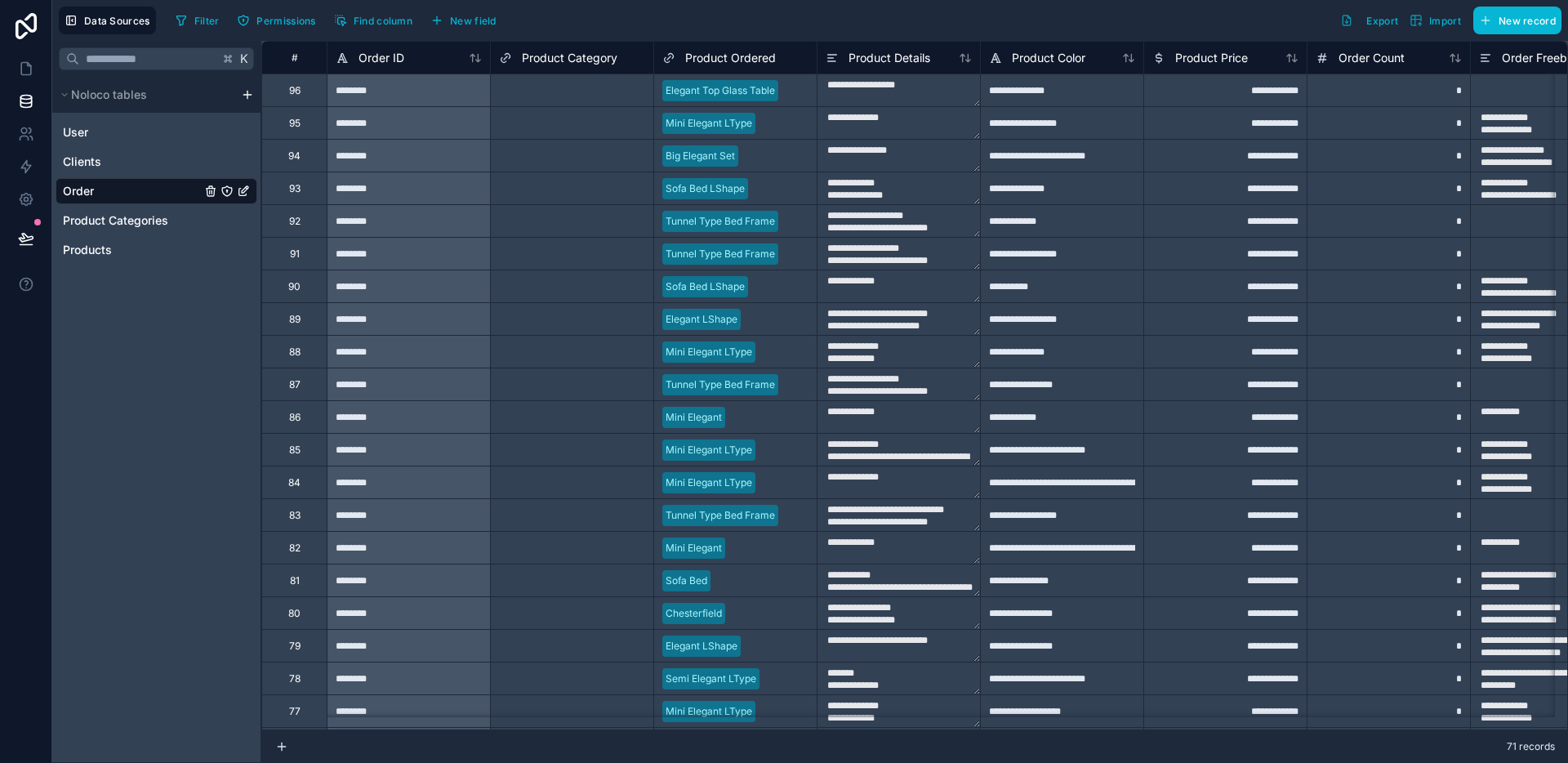 click on "********" at bounding box center [408, 123] 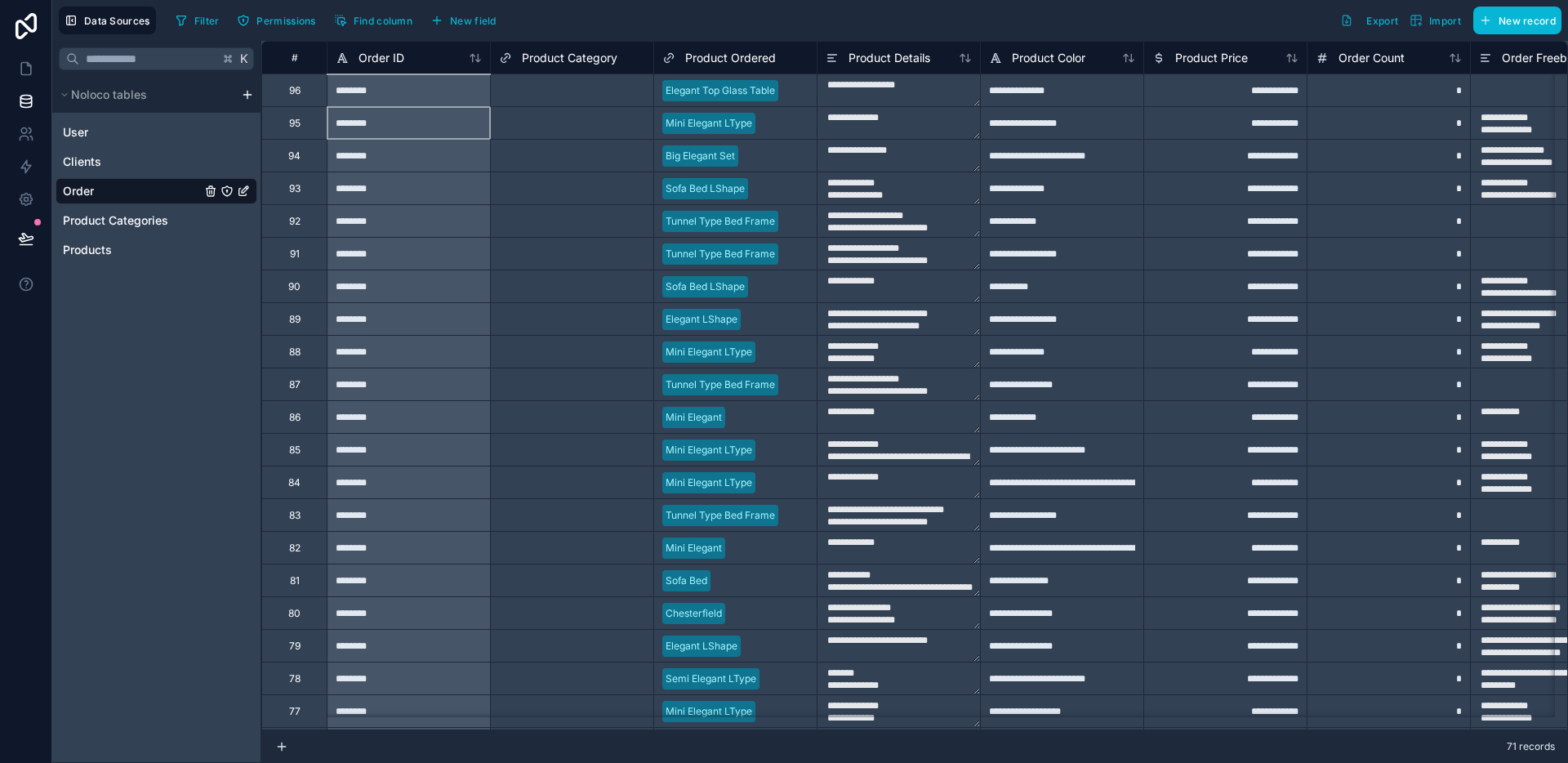 click on "********" at bounding box center (408, 90) 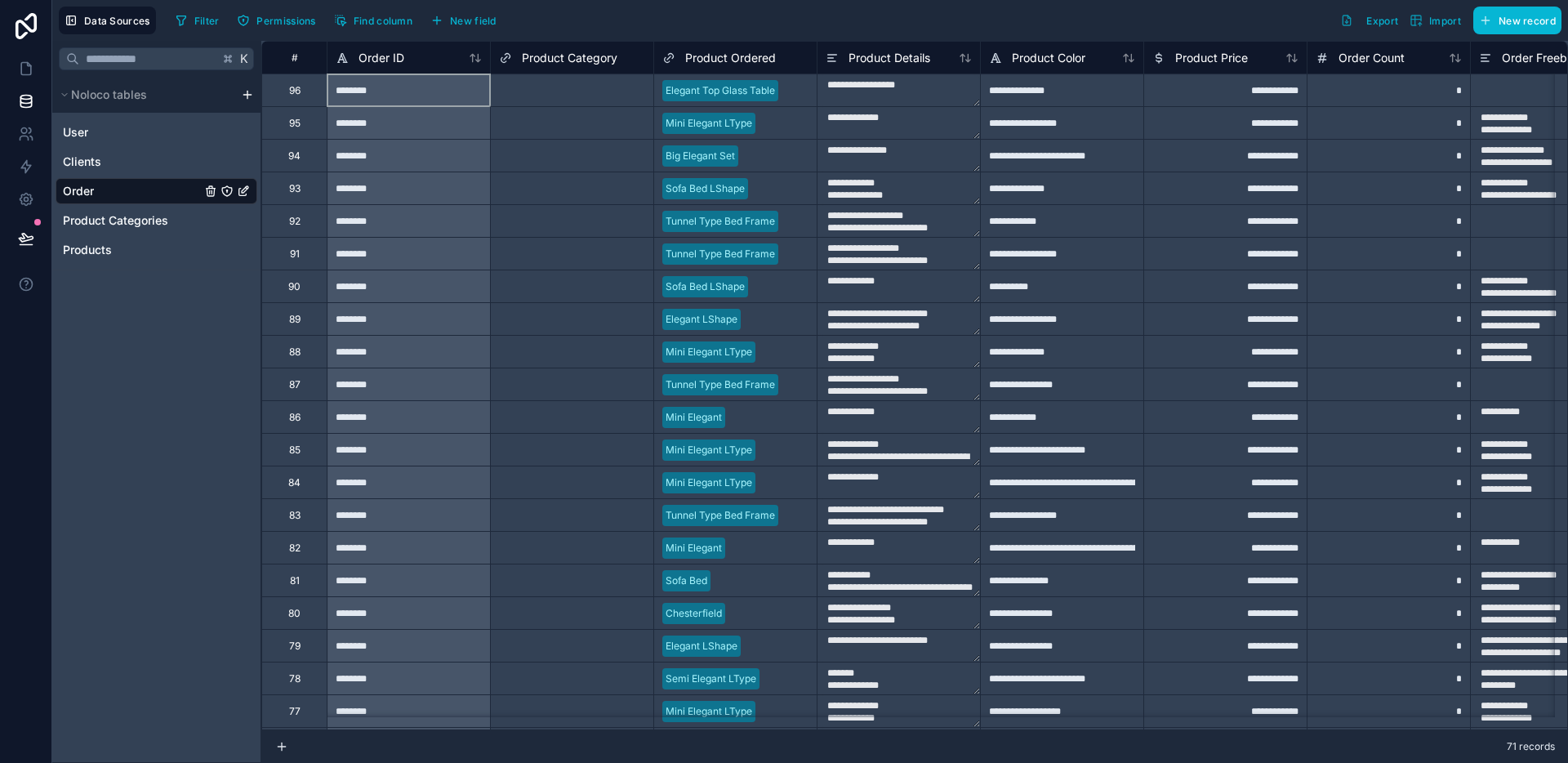 click on "********" at bounding box center [408, 90] 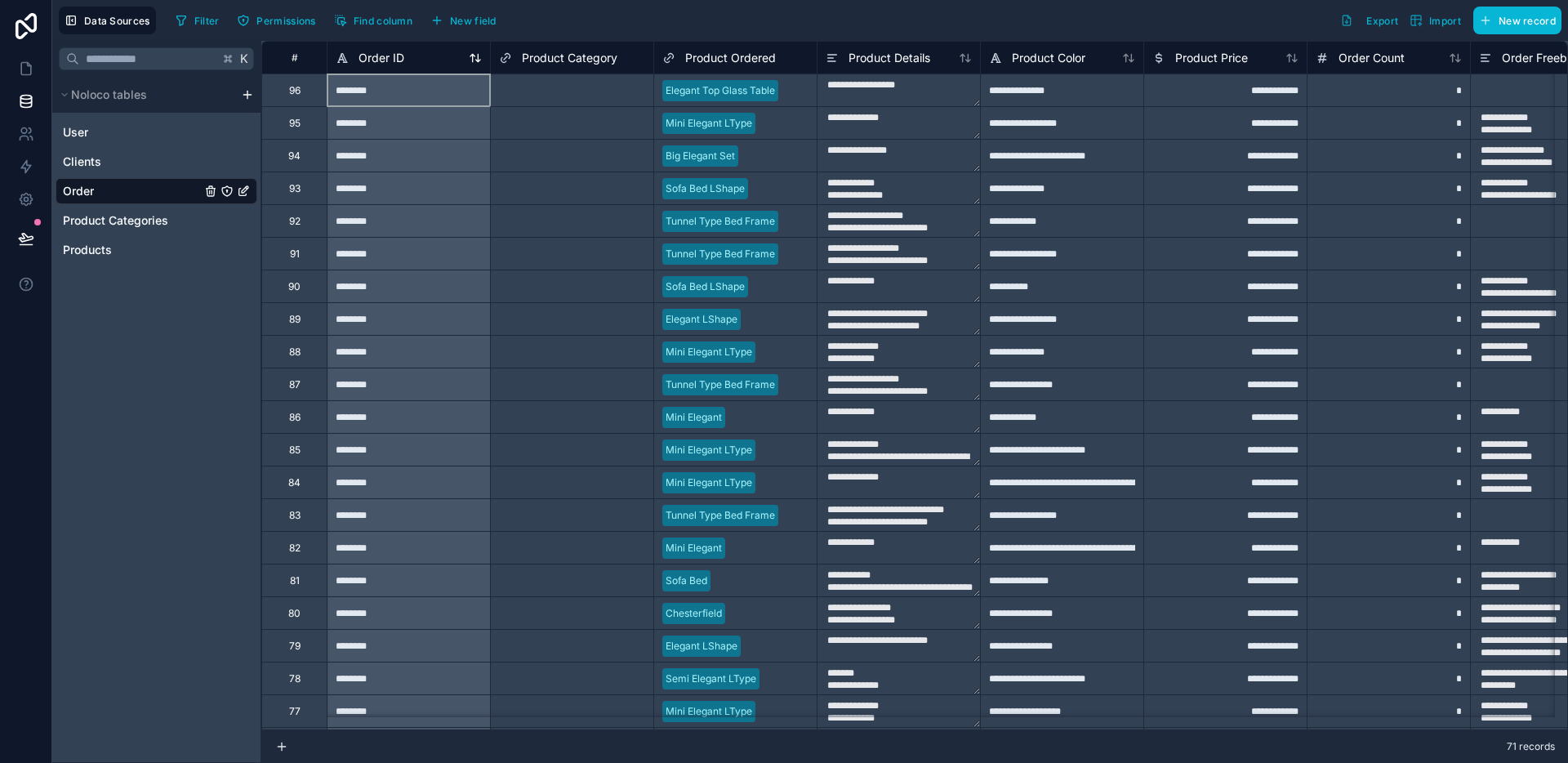 click on "Order ID" at bounding box center (408, 58) 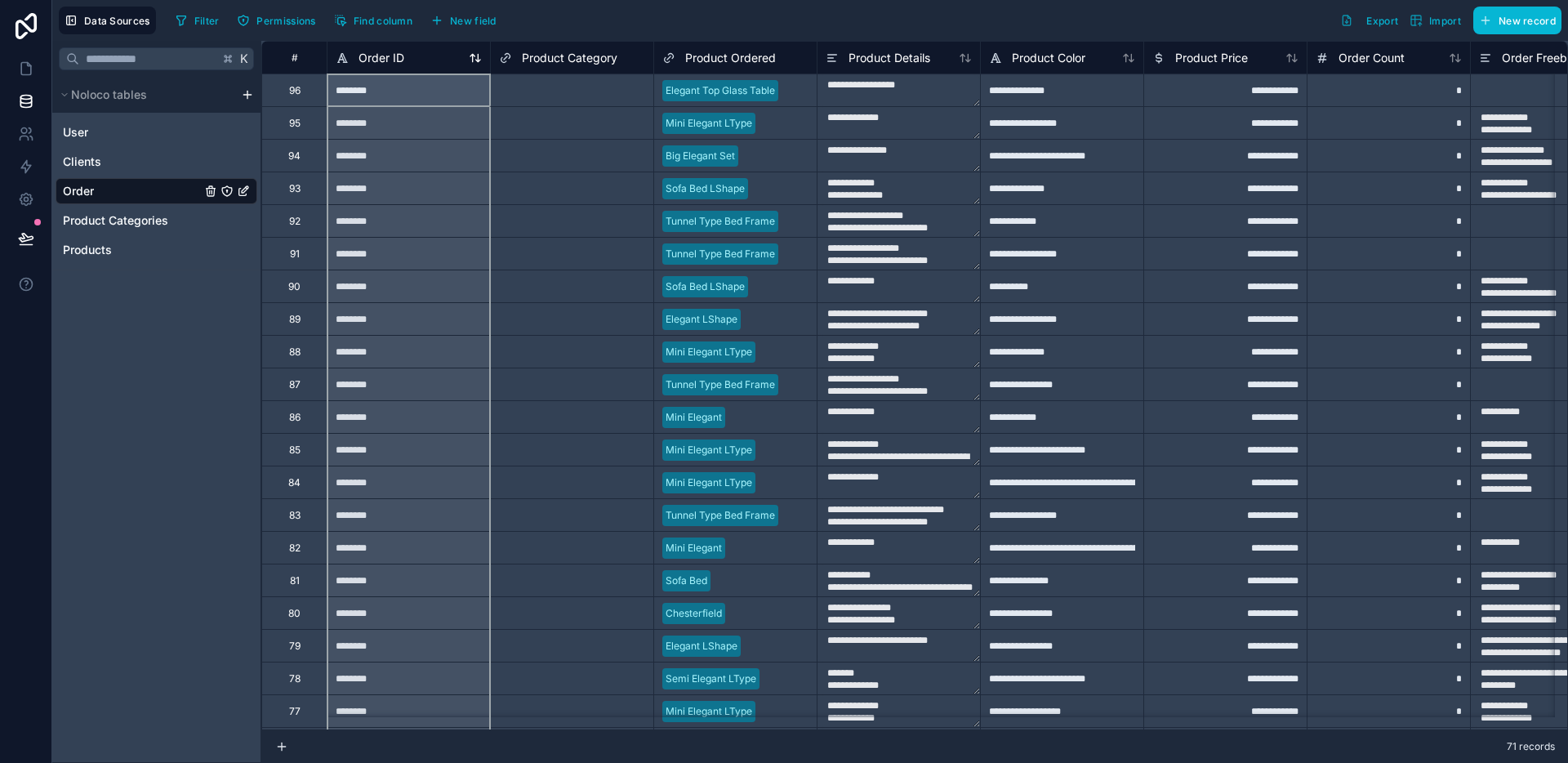 click on "Order ID" at bounding box center [381, 58] 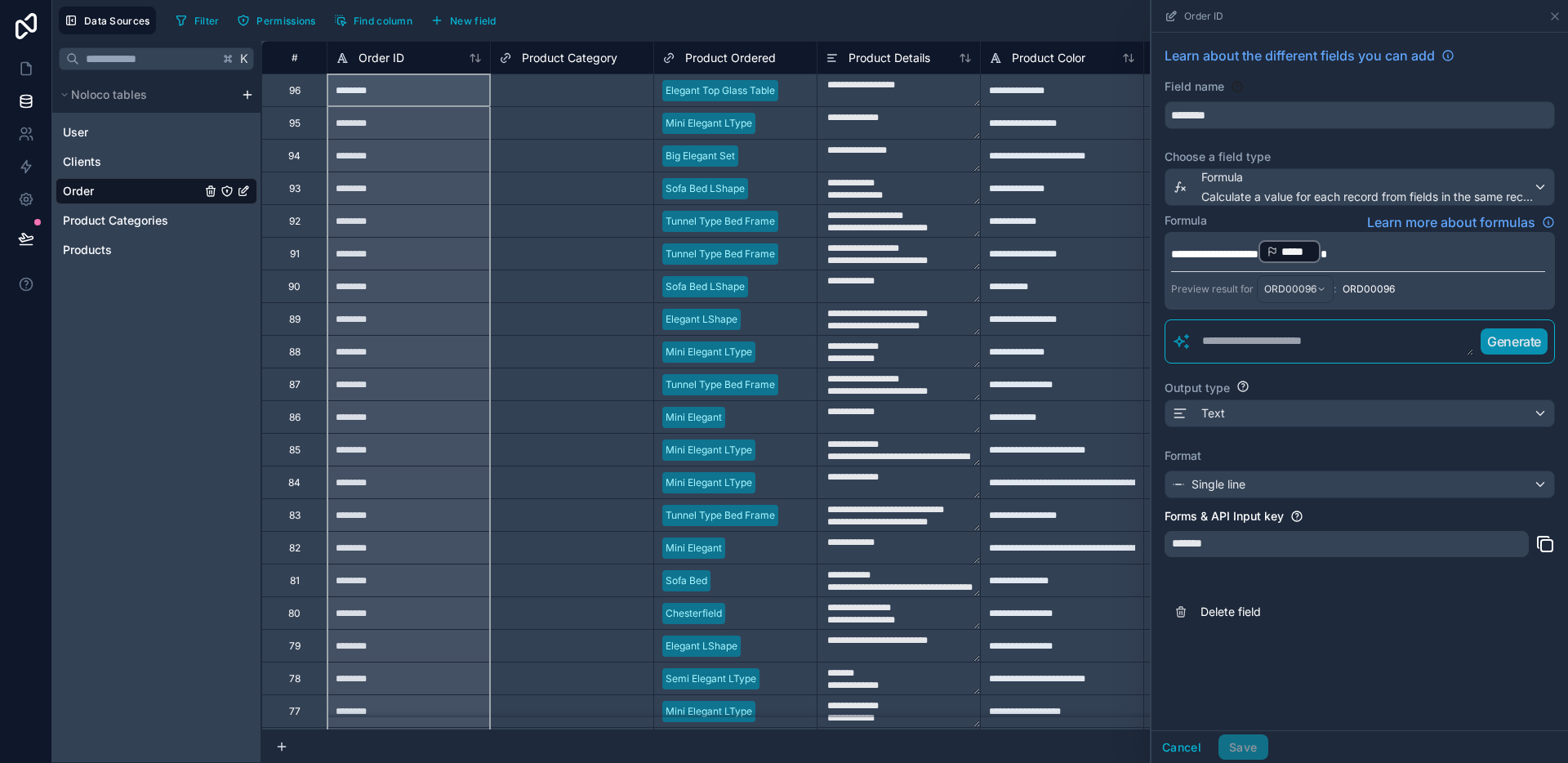 click on "**********" at bounding box center [1358, 252] 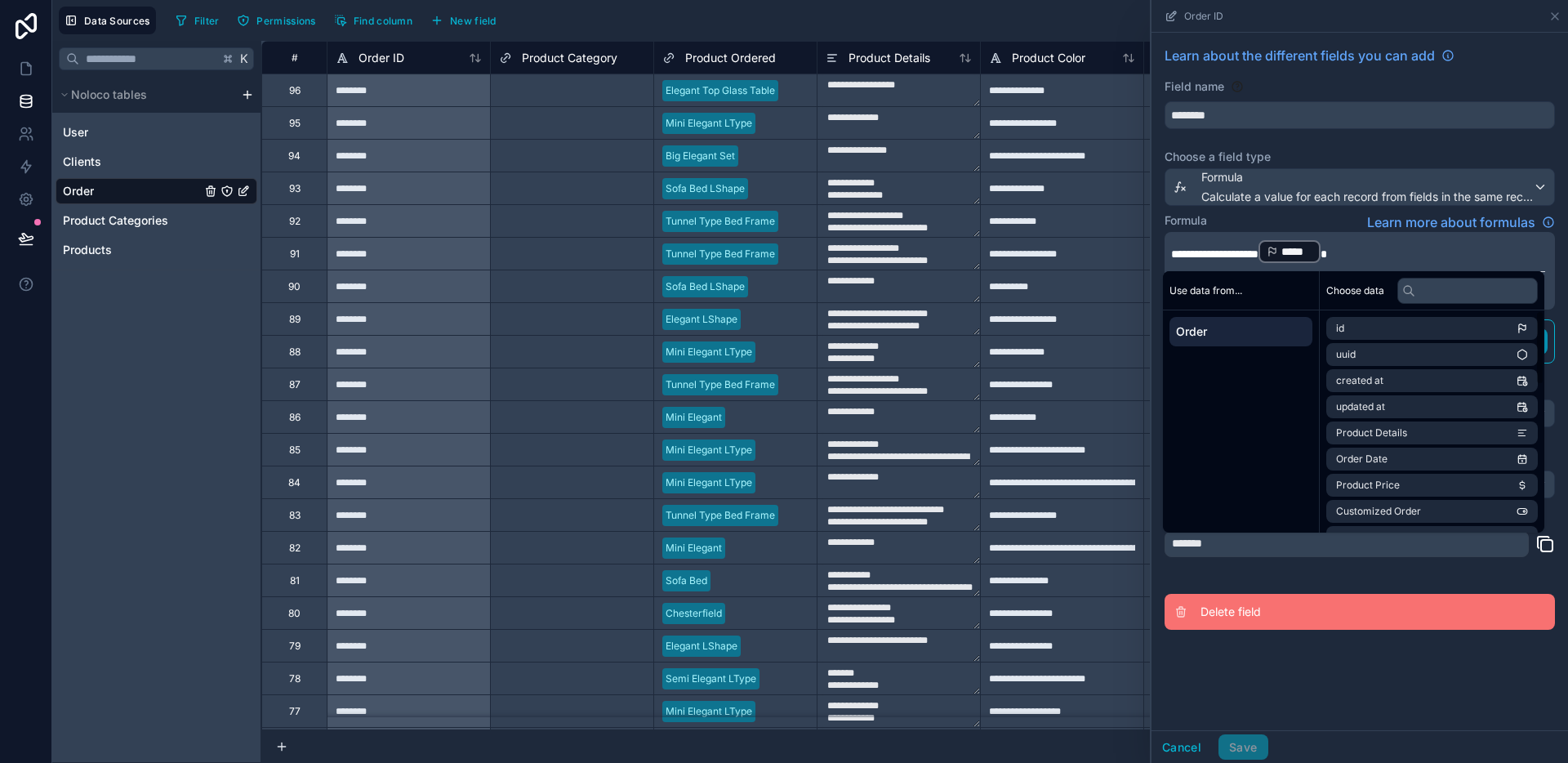 click on "Delete field" at bounding box center [1318, 612] 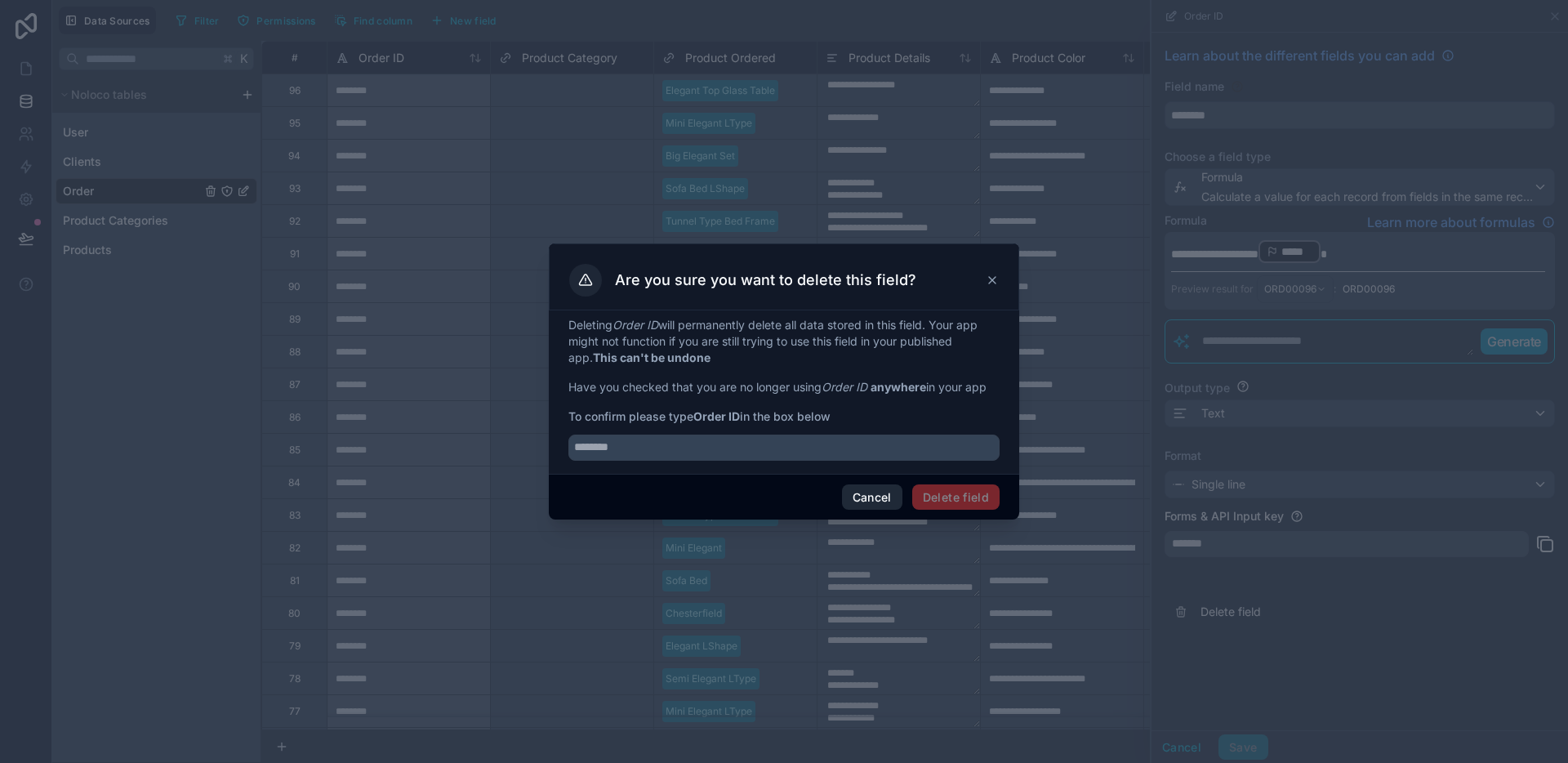 click on "Cancel" at bounding box center (872, 498) 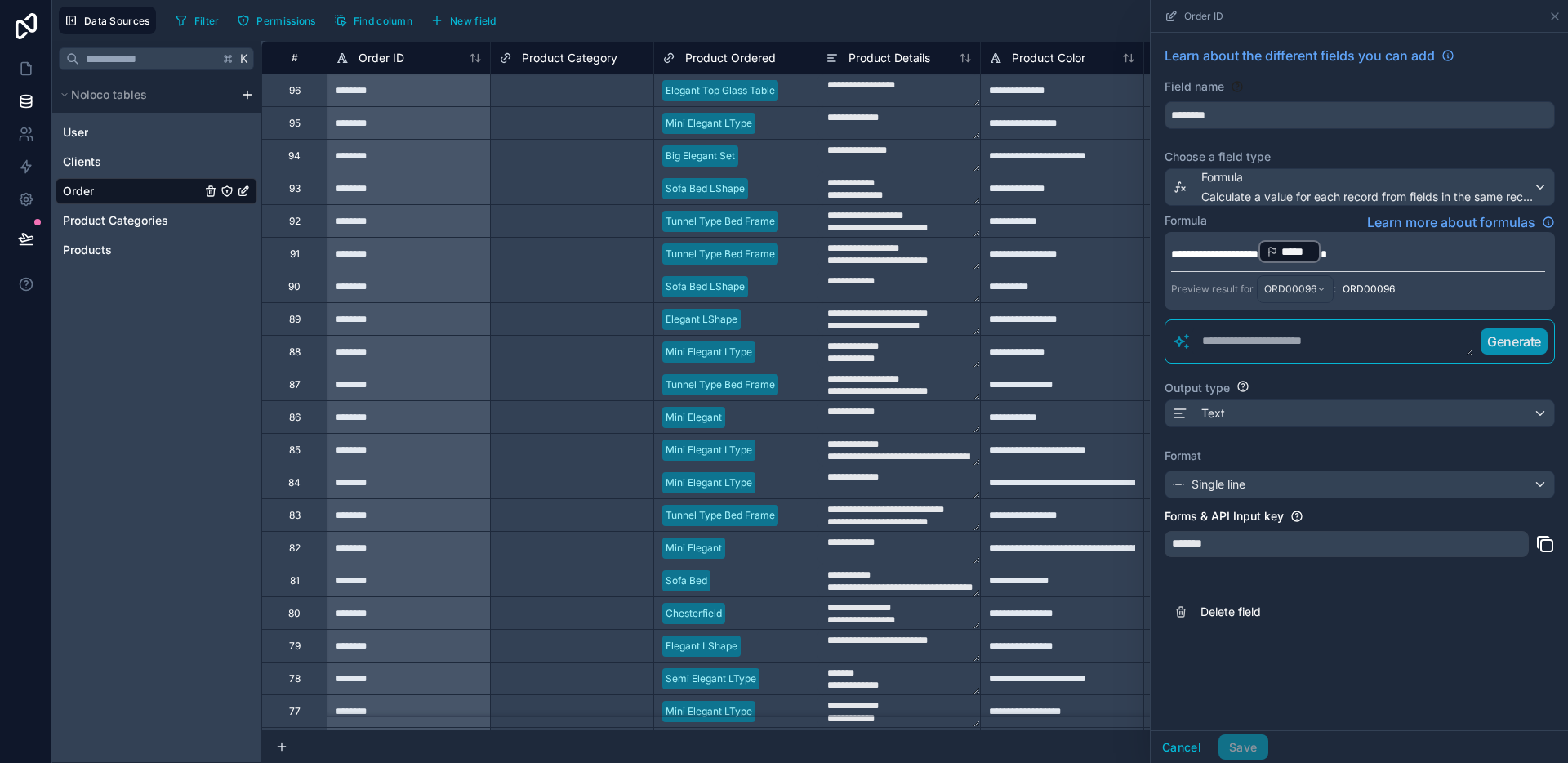 click on "Order ID" at bounding box center (1360, 16) 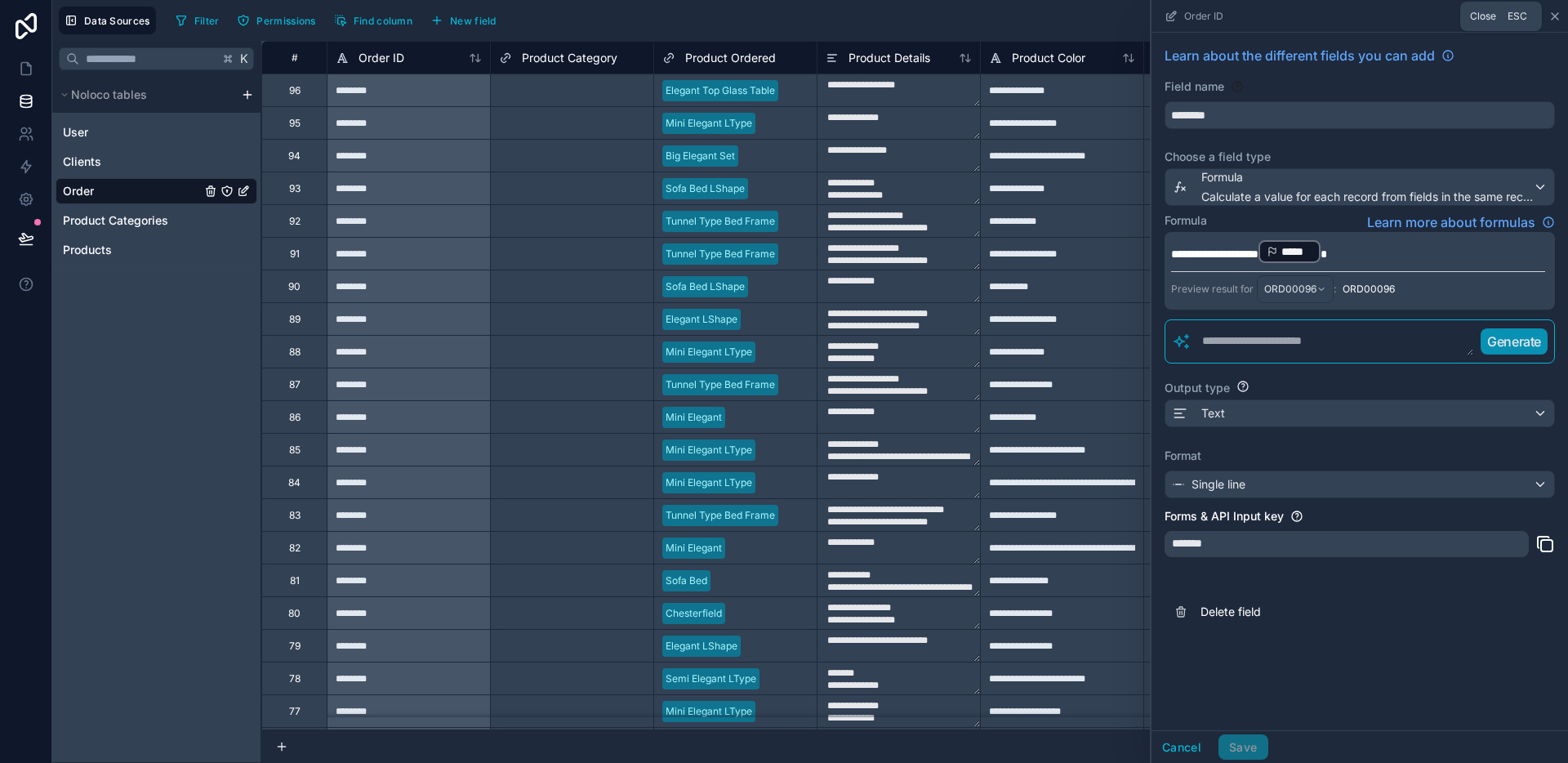 click 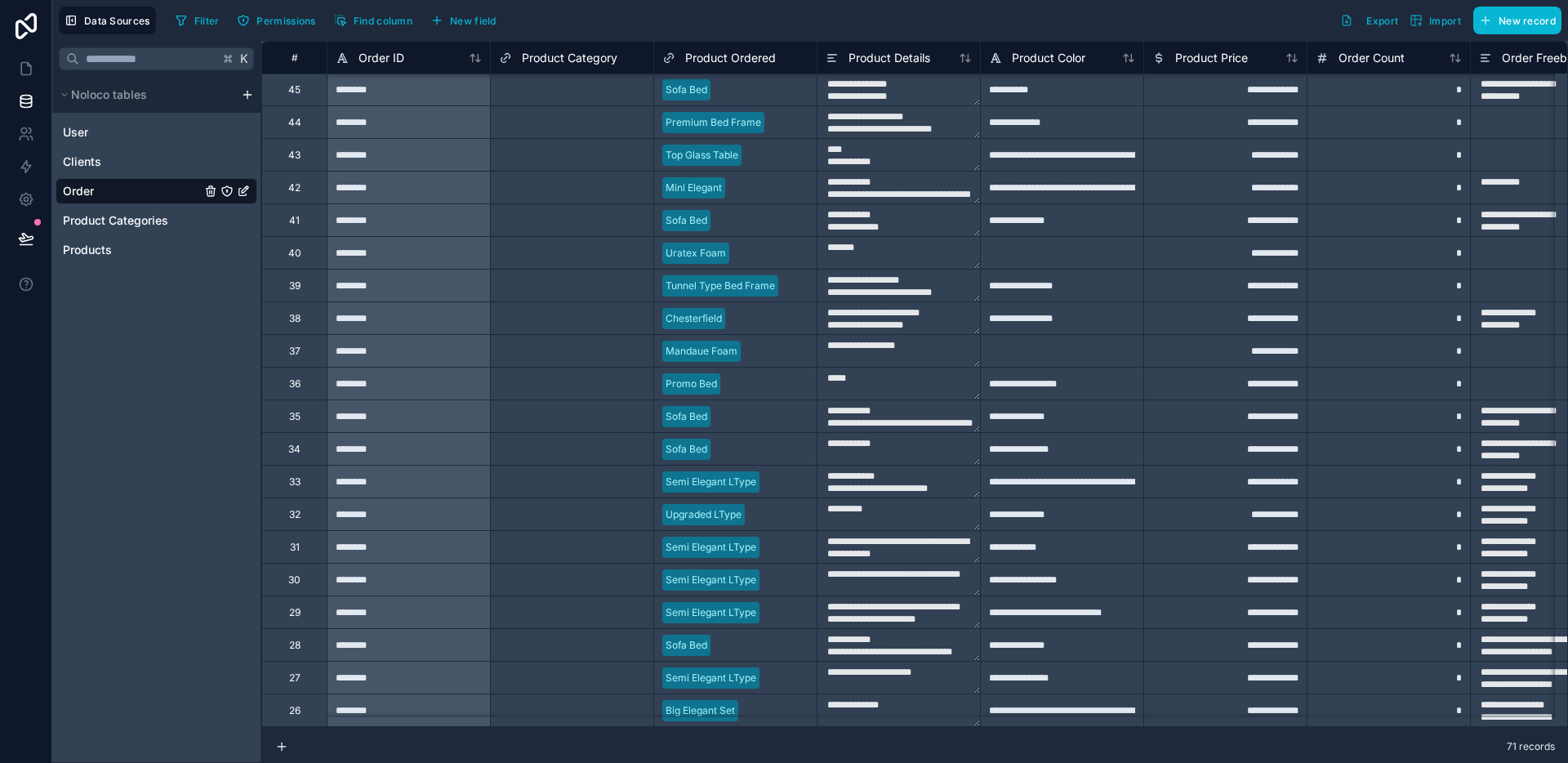 scroll, scrollTop: 2366, scrollLeft: 0, axis: vertical 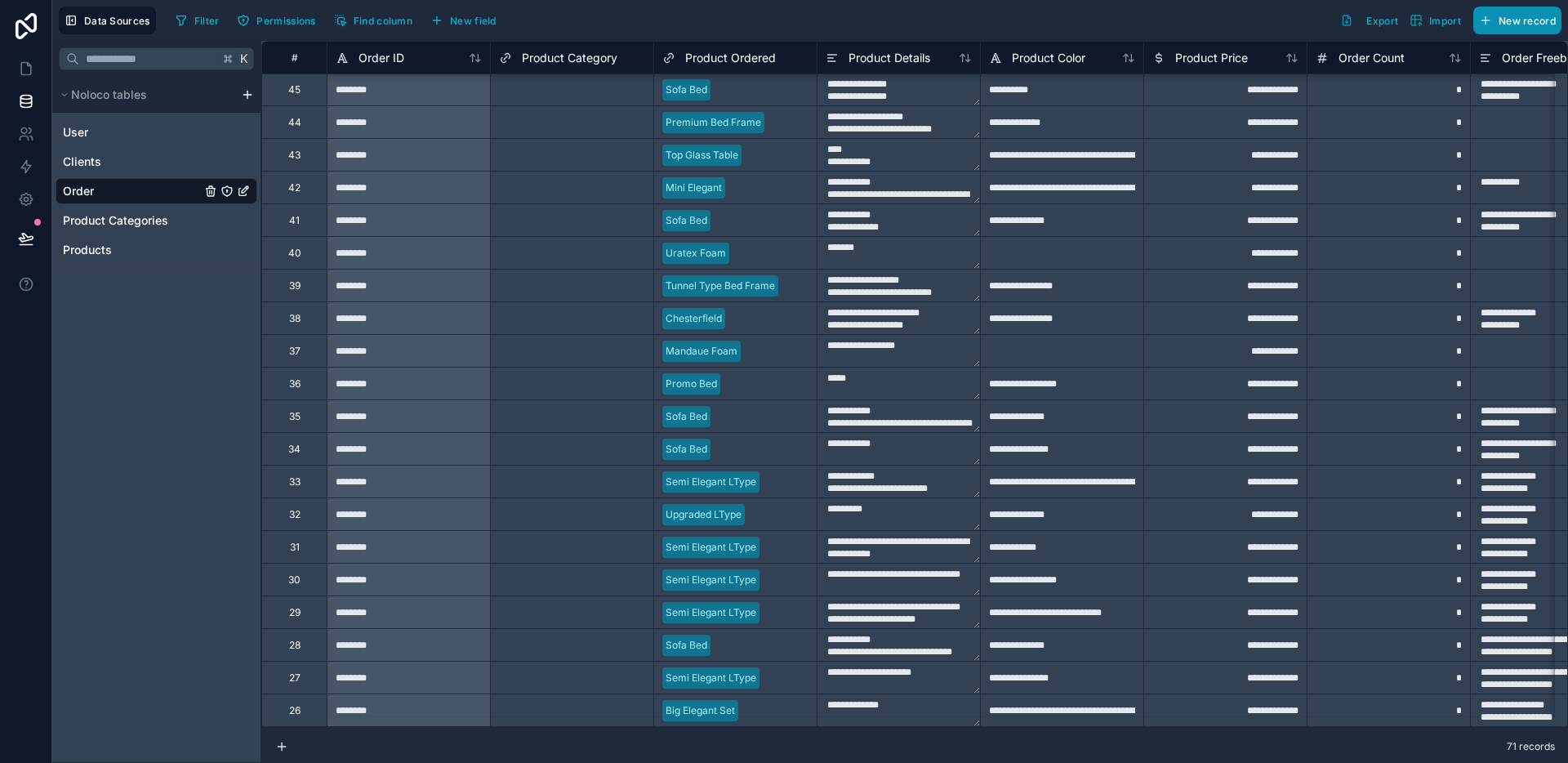 click on "New record" at bounding box center [1517, 20] 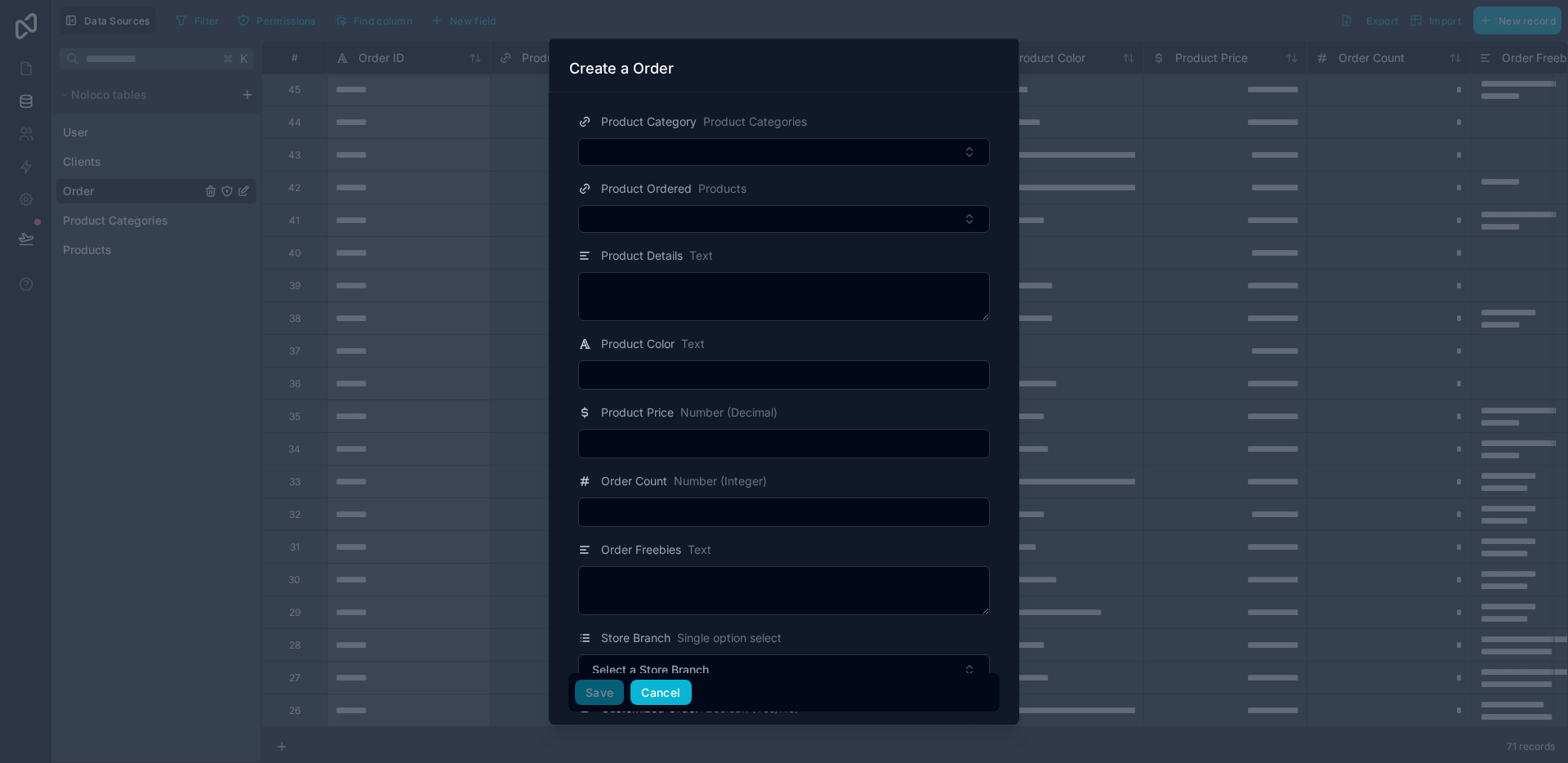 click on "Cancel" at bounding box center [661, 693] 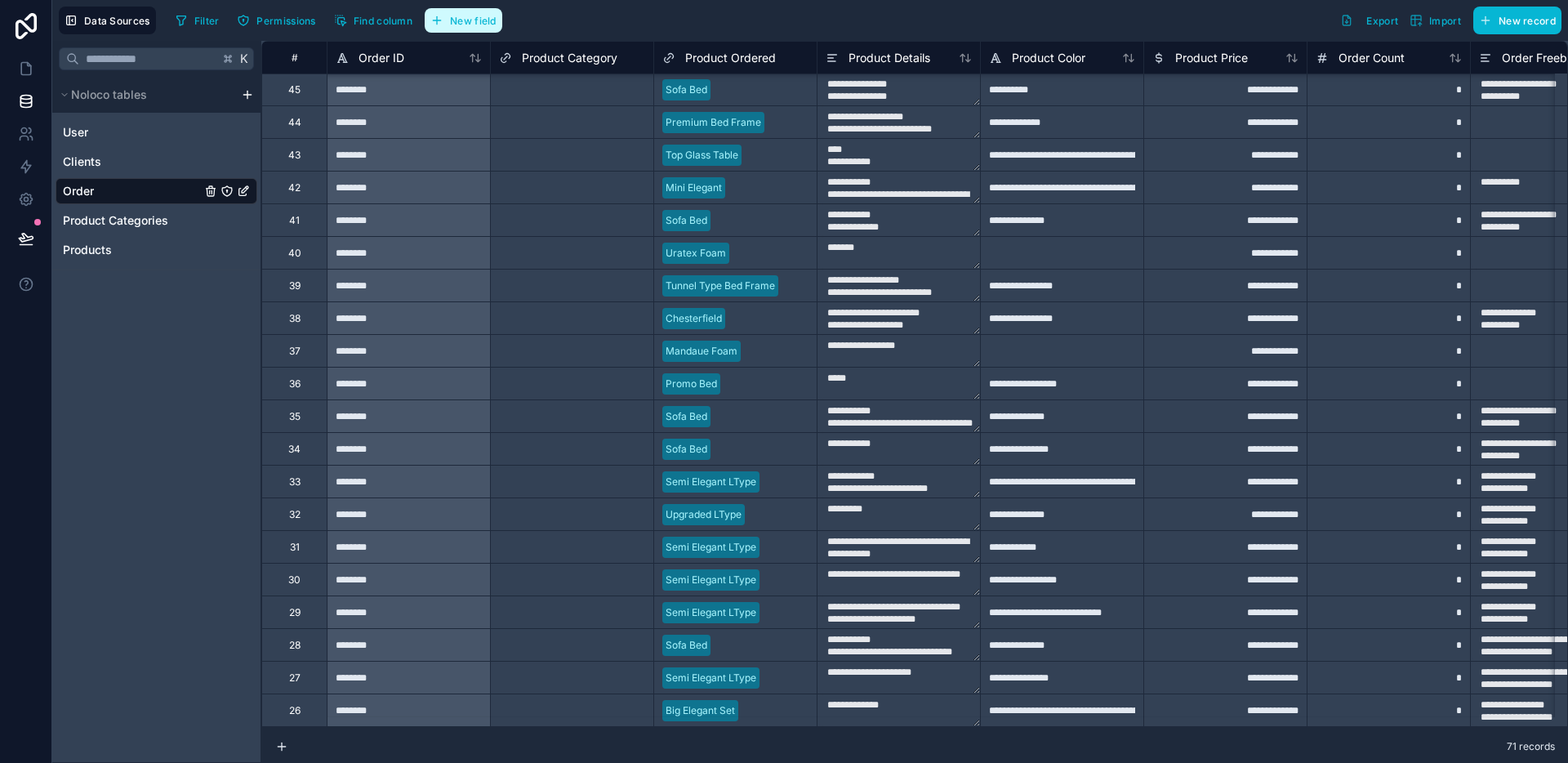 click on "New field" at bounding box center [463, 20] 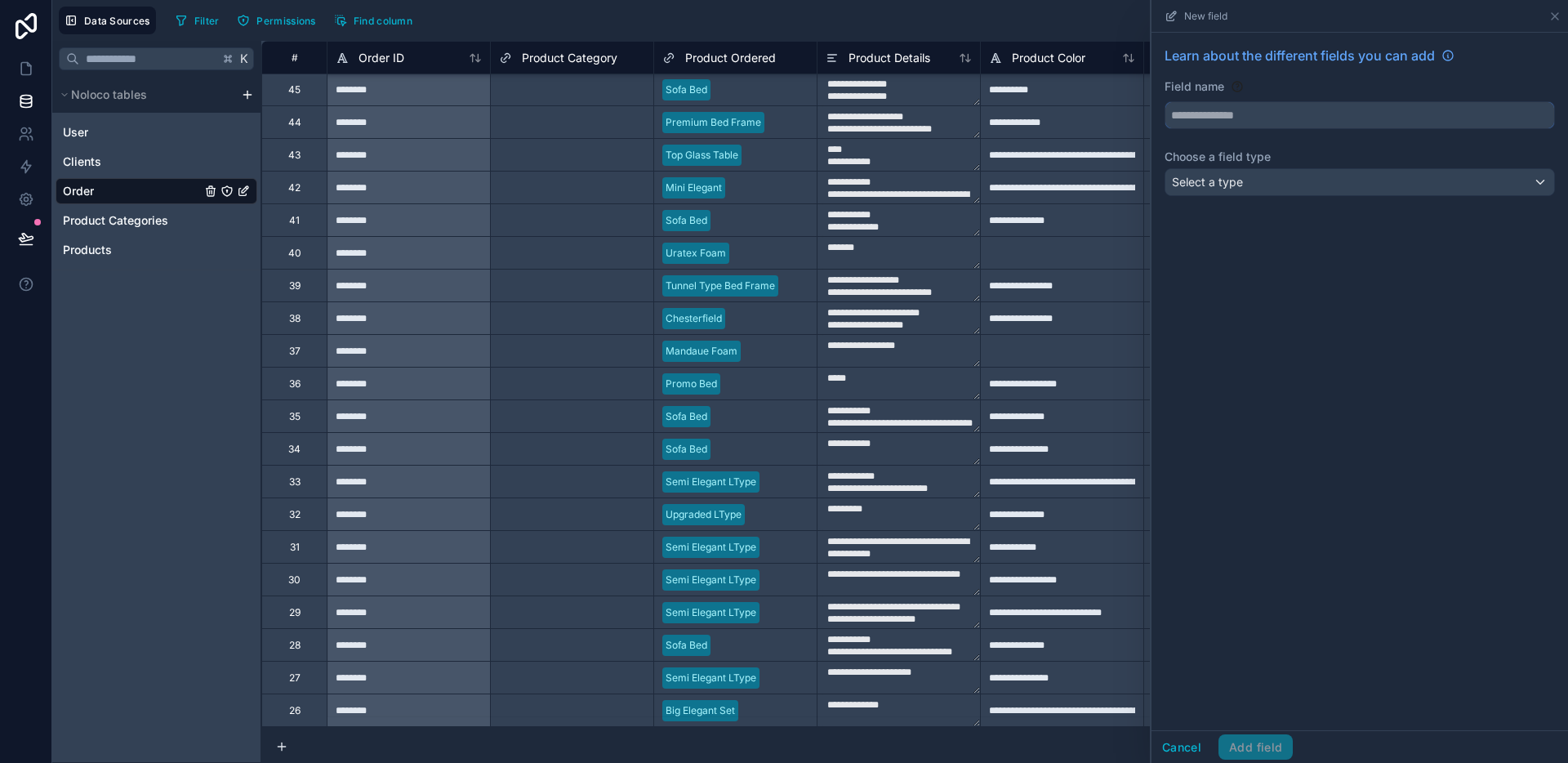 click at bounding box center [1360, 115] 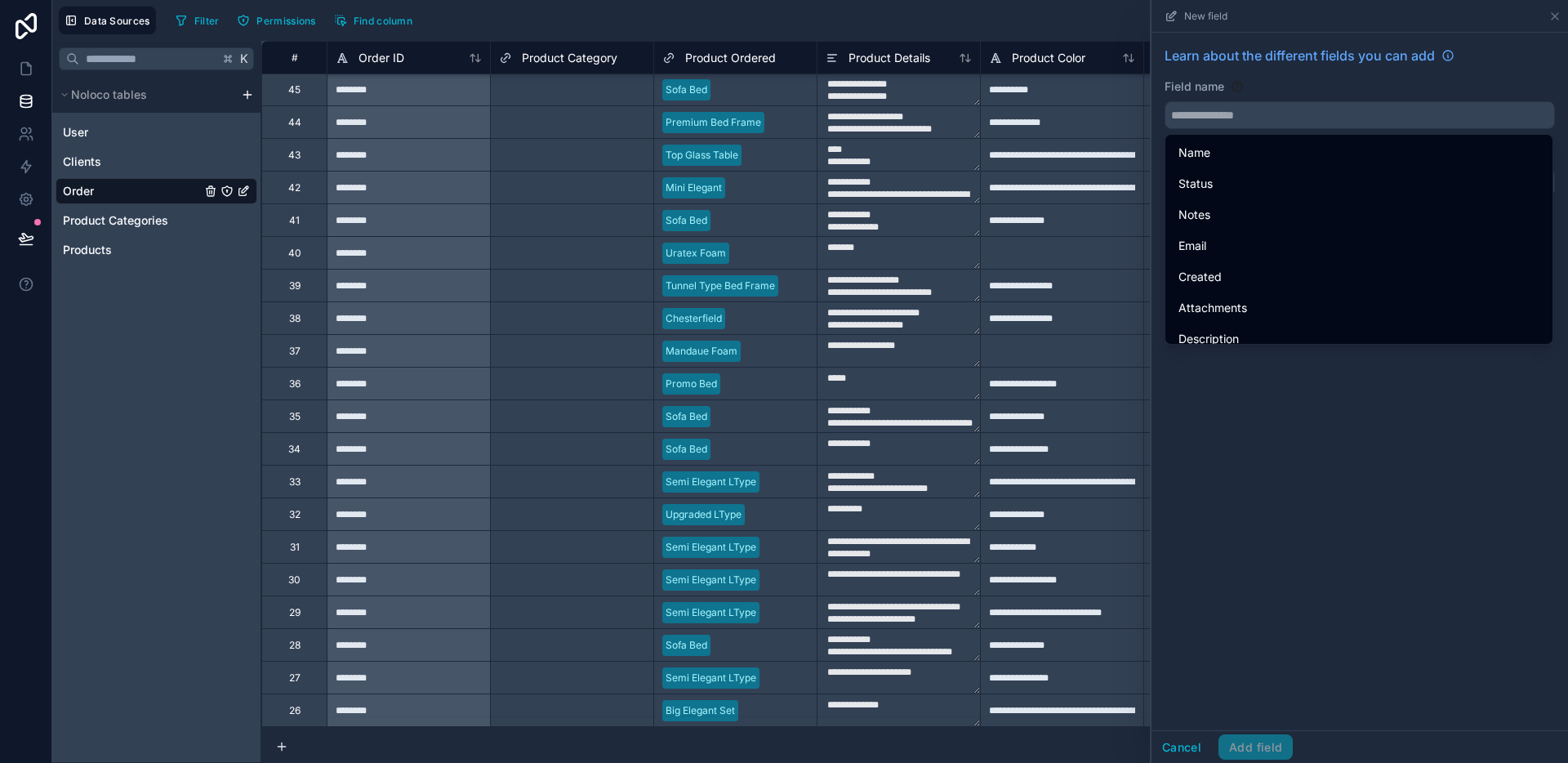 click on "Field name" at bounding box center (1360, 87) 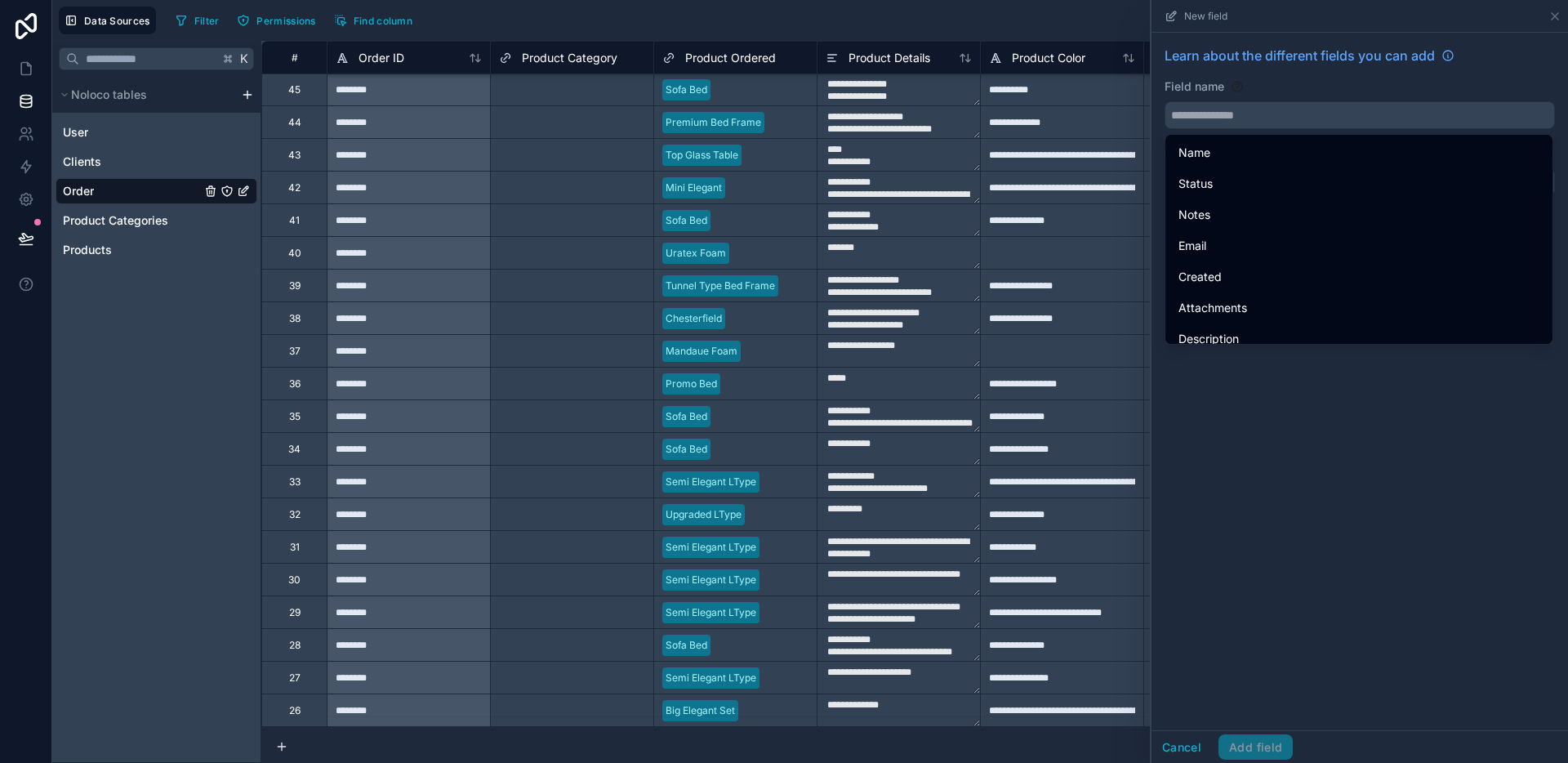 click on "Learn about the different fields you can add Field name Choose a field type Select a type" at bounding box center [1360, 382] 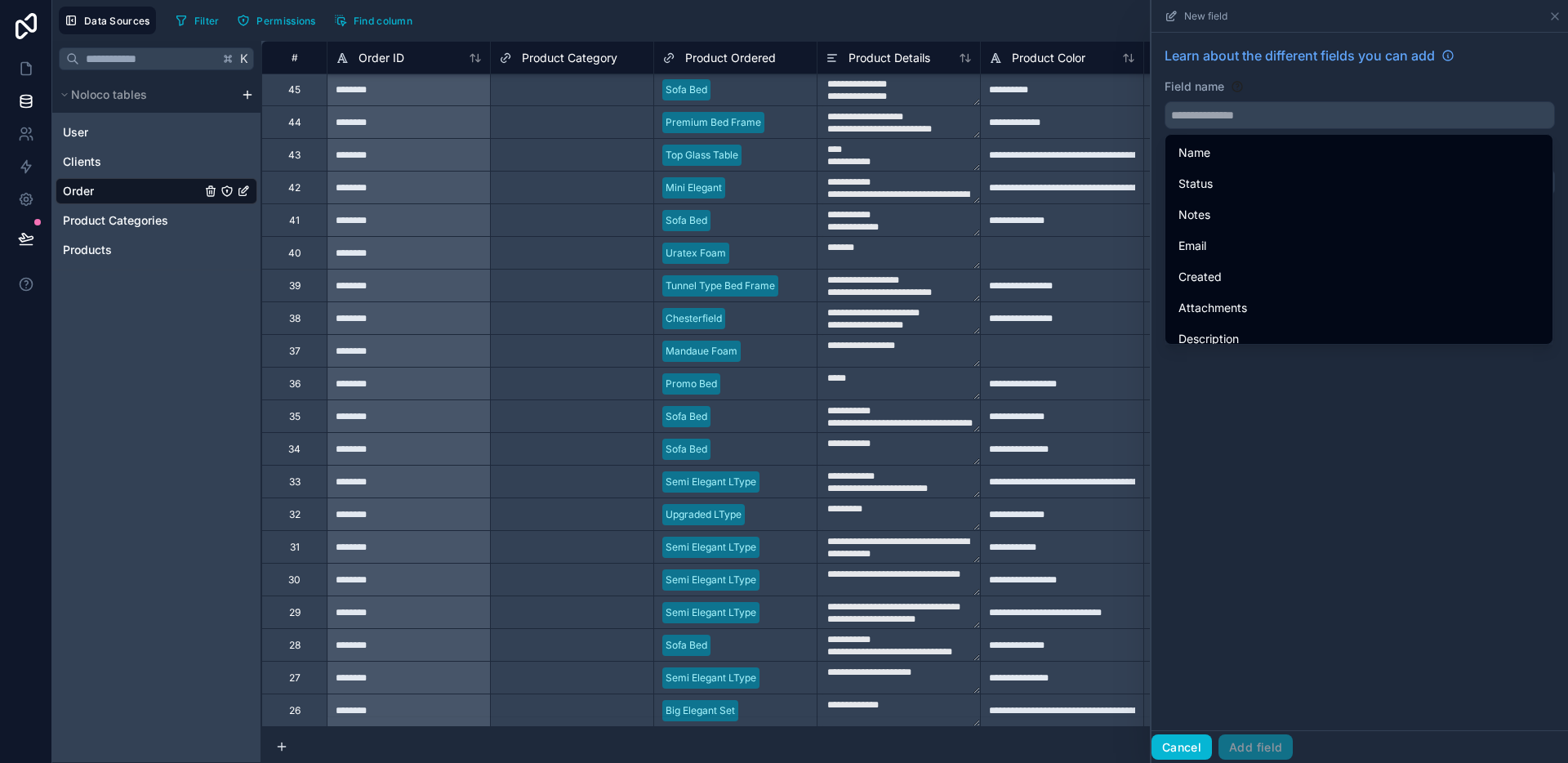click on "Cancel" at bounding box center (1182, 747) 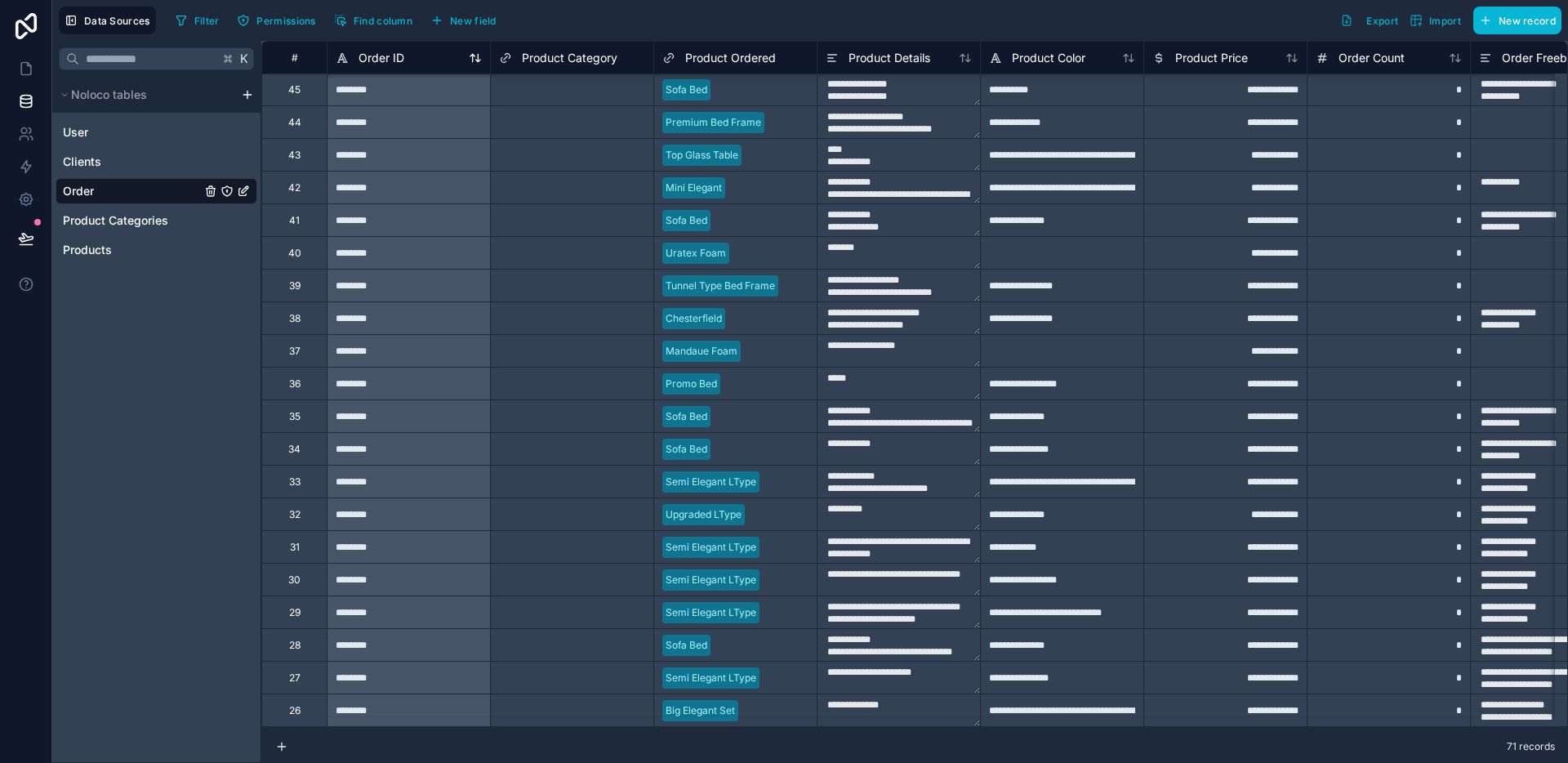 click on "Order ID" at bounding box center [381, 58] 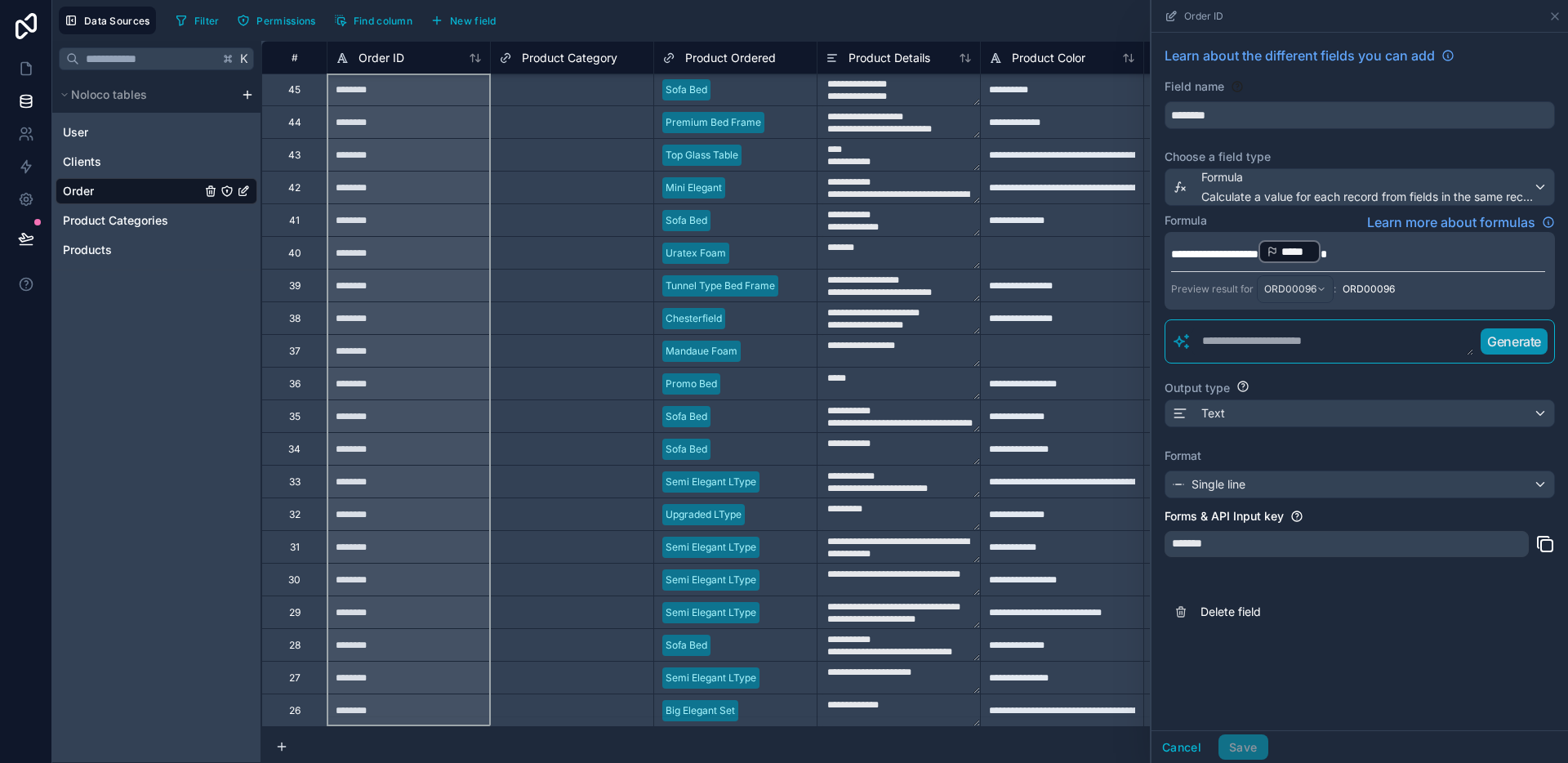 click on "**********" at bounding box center [1358, 252] 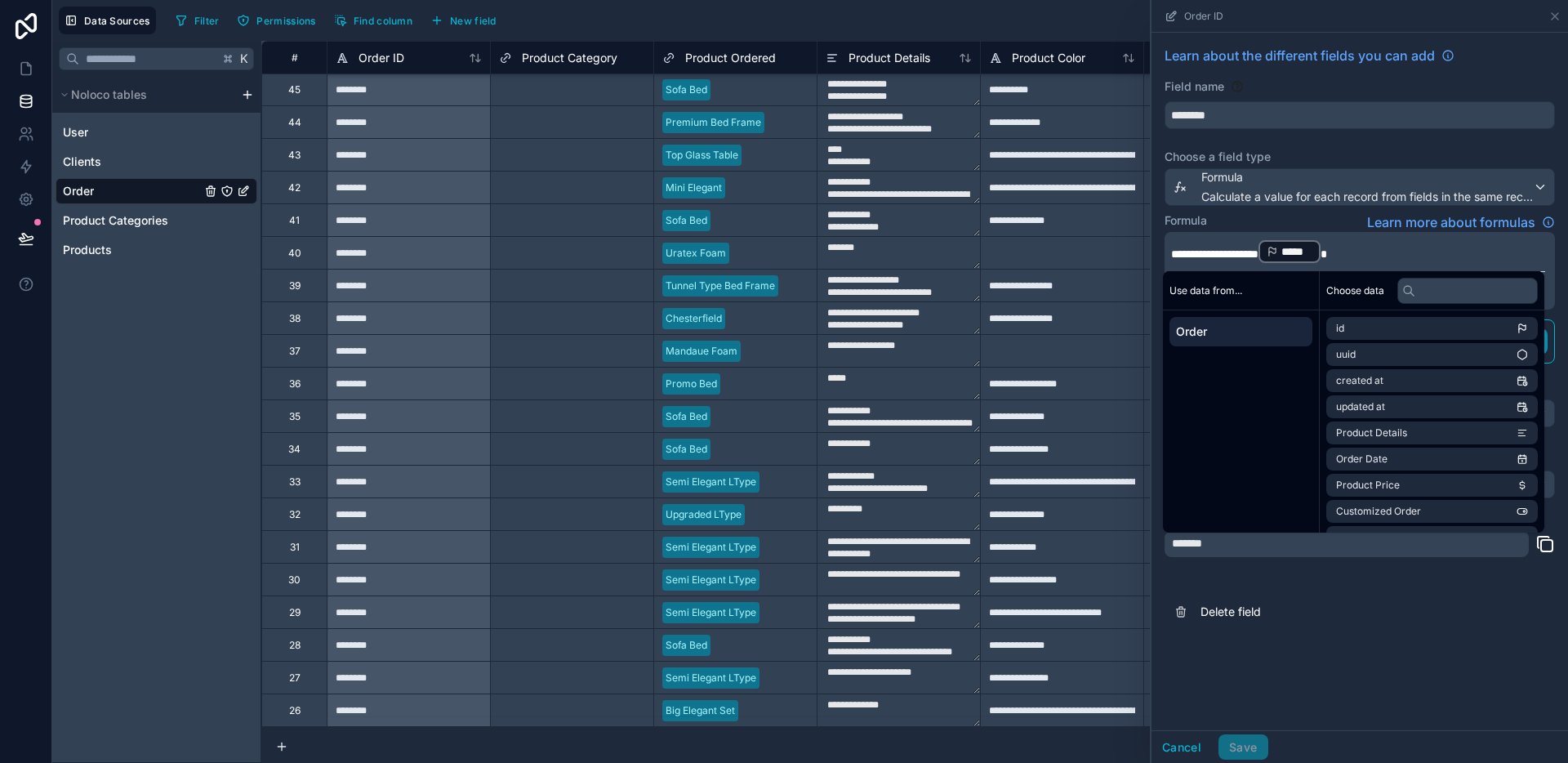click on "**********" at bounding box center [1214, 254] 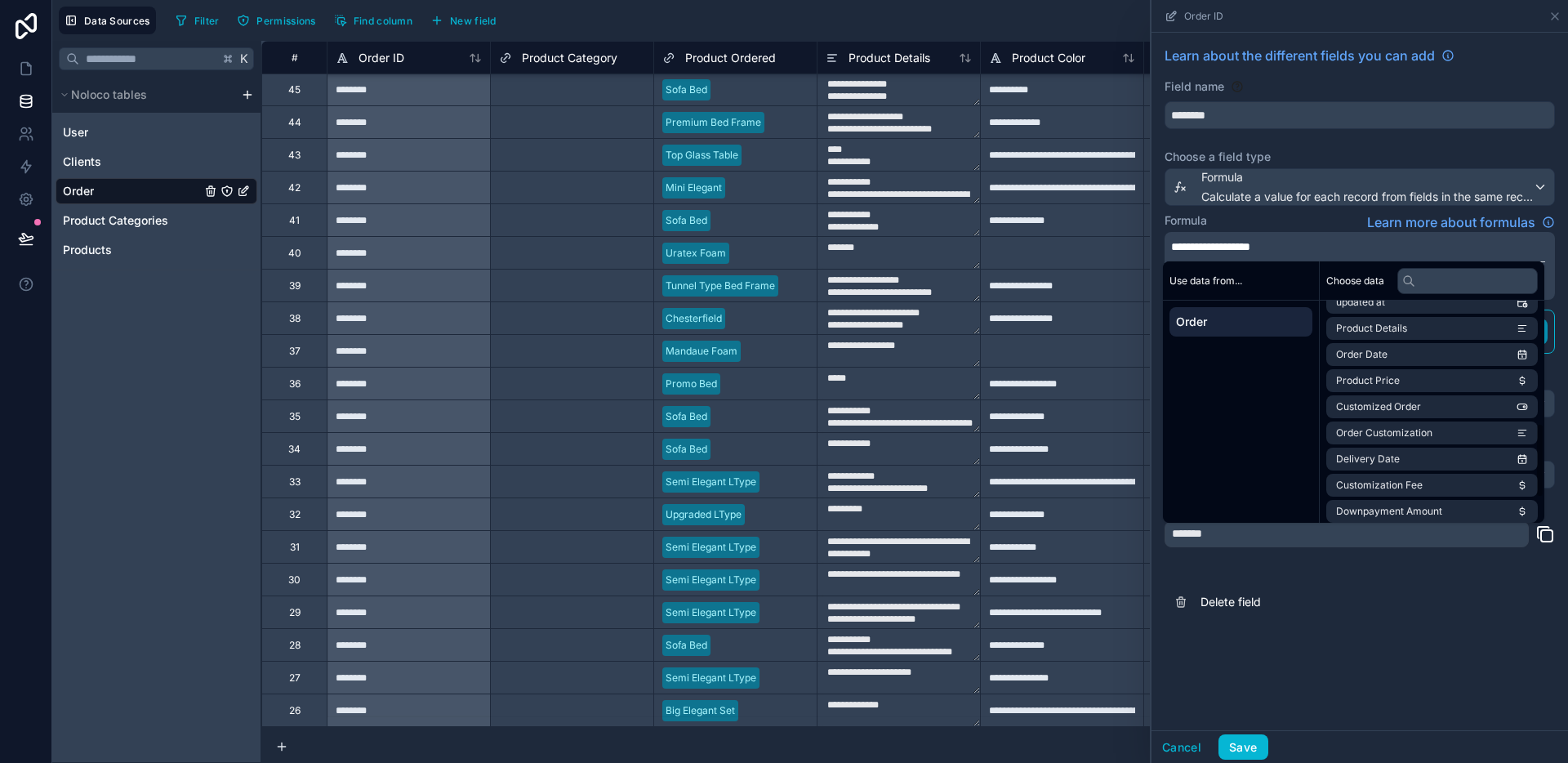 scroll, scrollTop: 0, scrollLeft: 0, axis: both 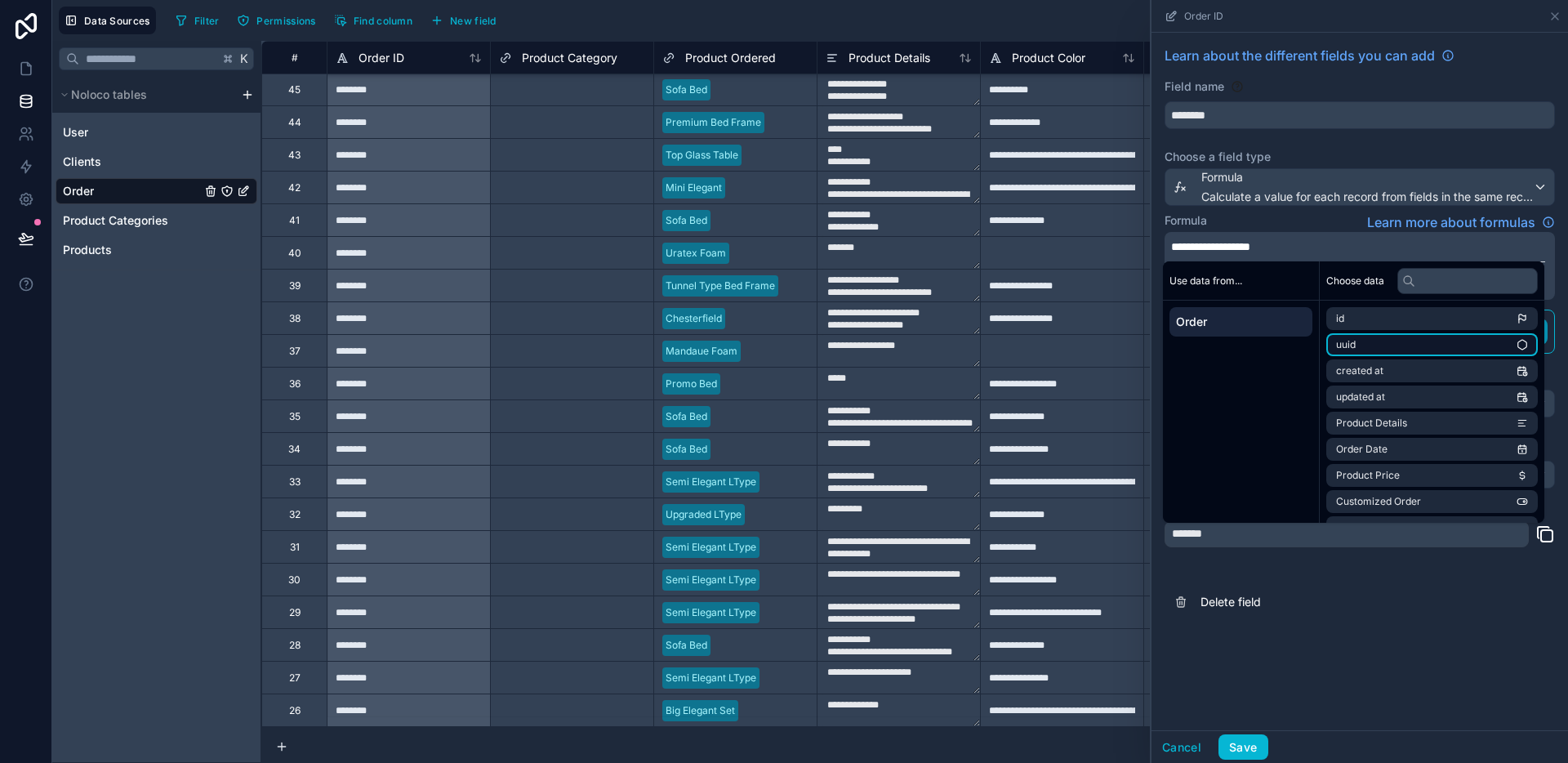 click on "uuid" at bounding box center (1432, 345) 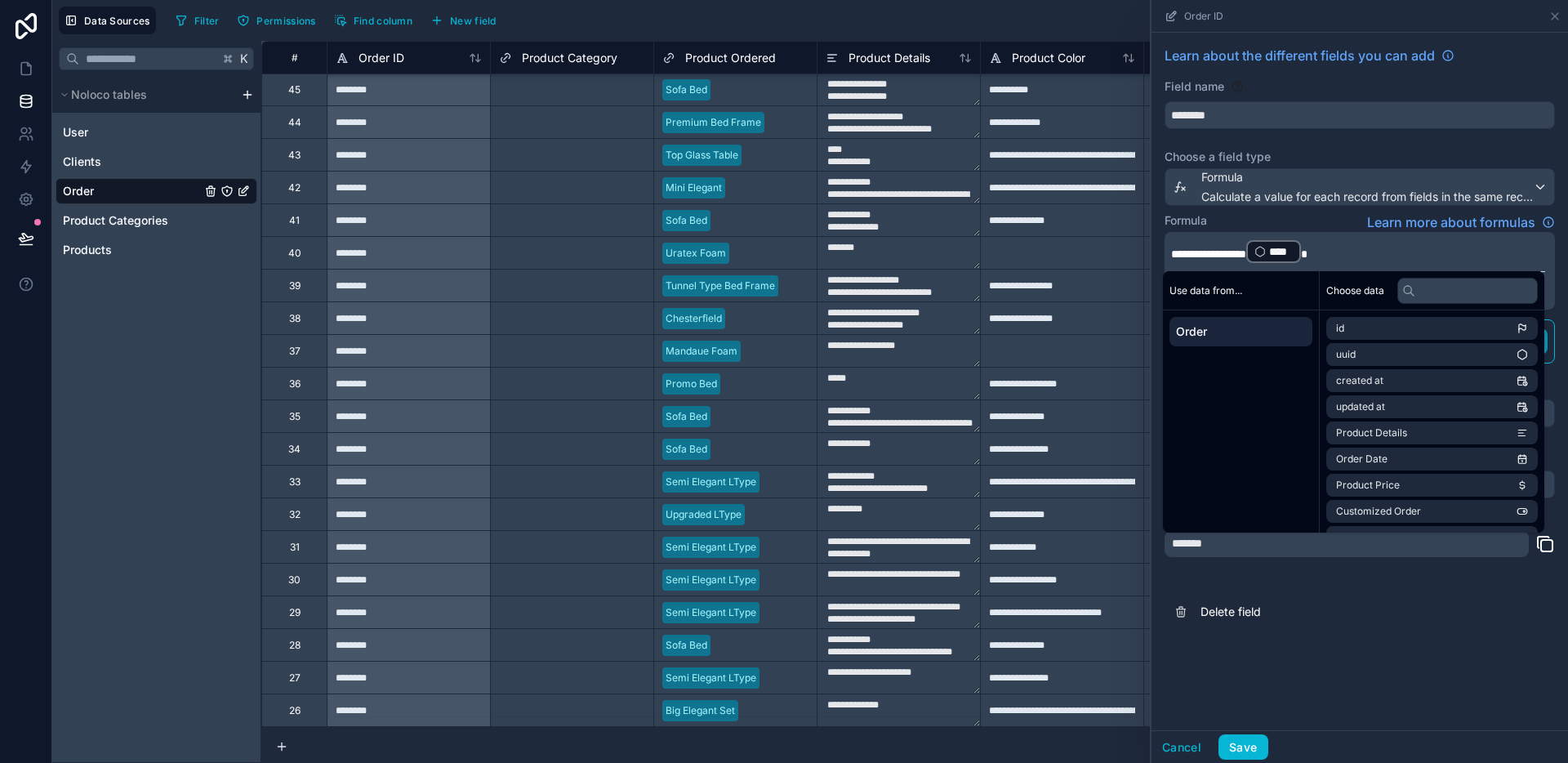 click on "**********" at bounding box center [1360, 382] 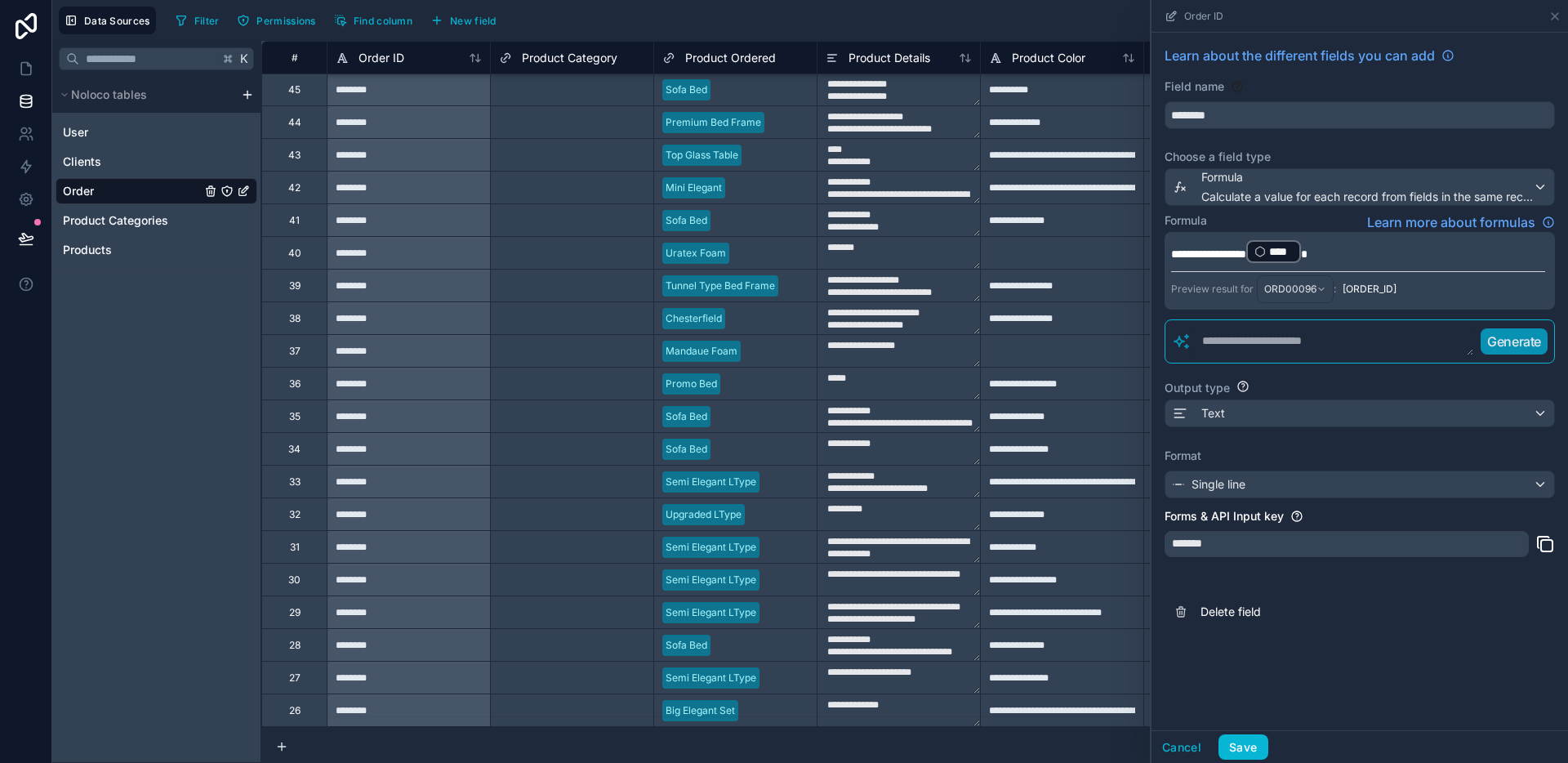 click on "**********" at bounding box center [1209, 254] 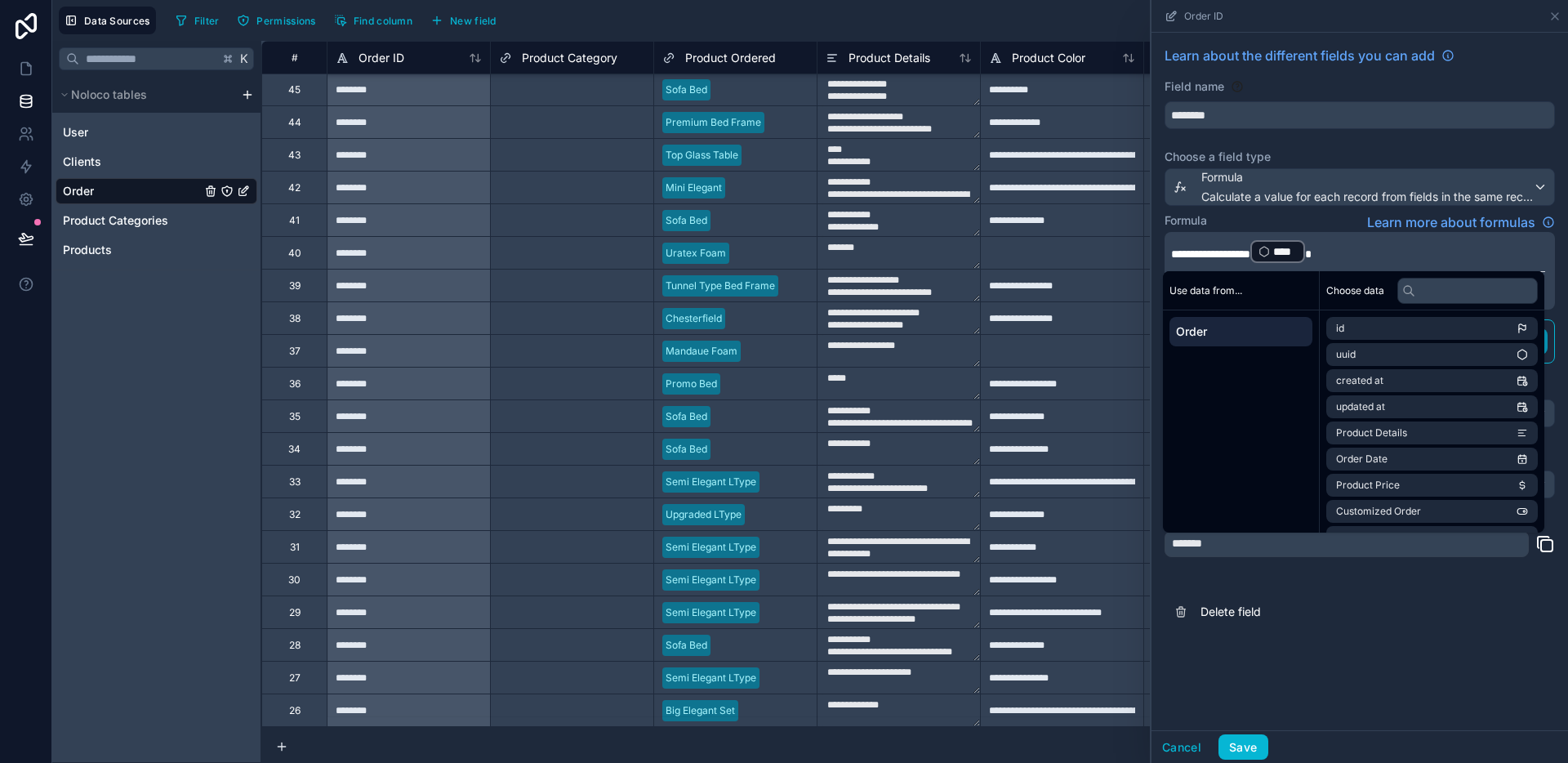 type 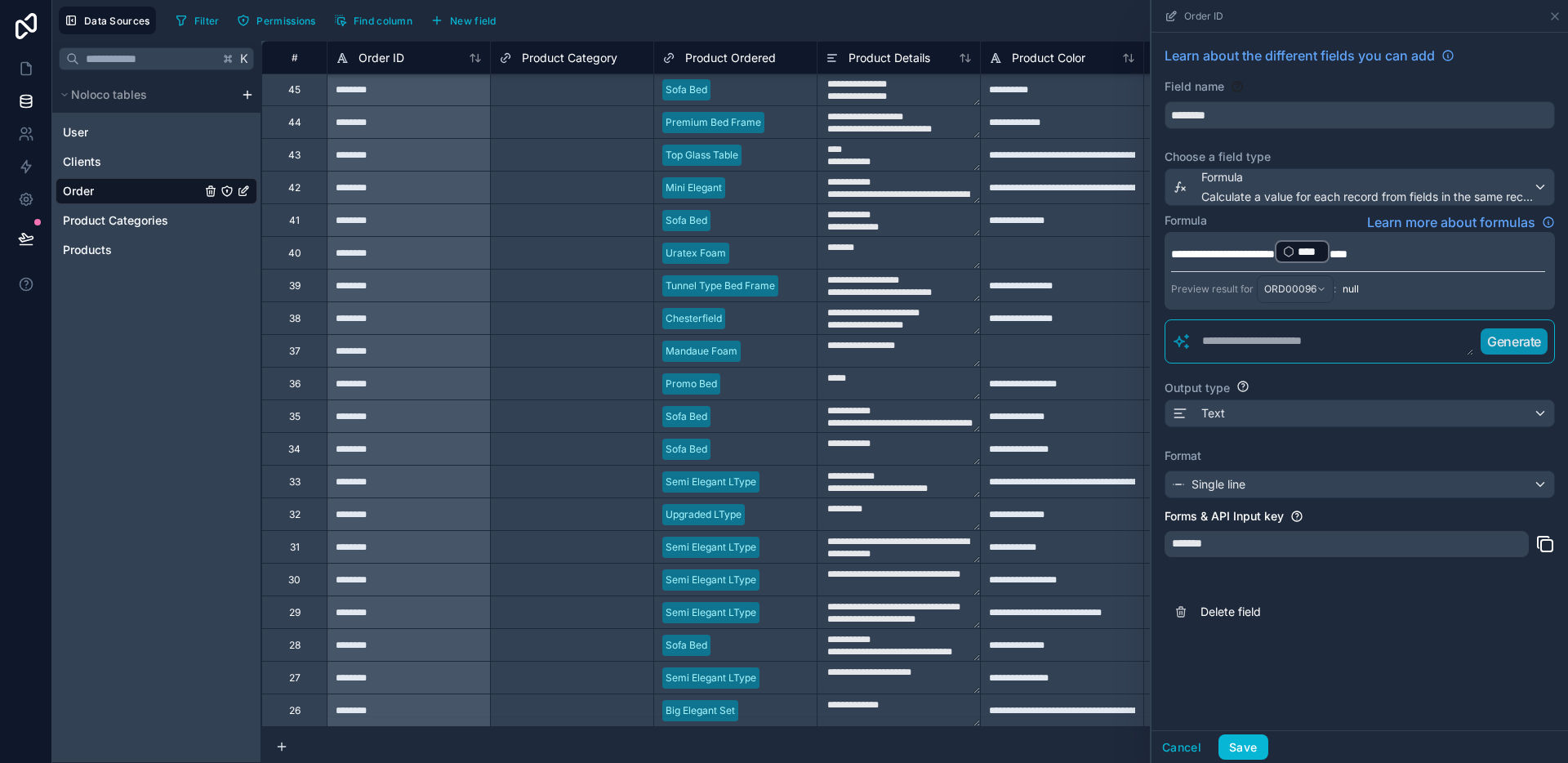 click on "**********" at bounding box center [1360, 382] 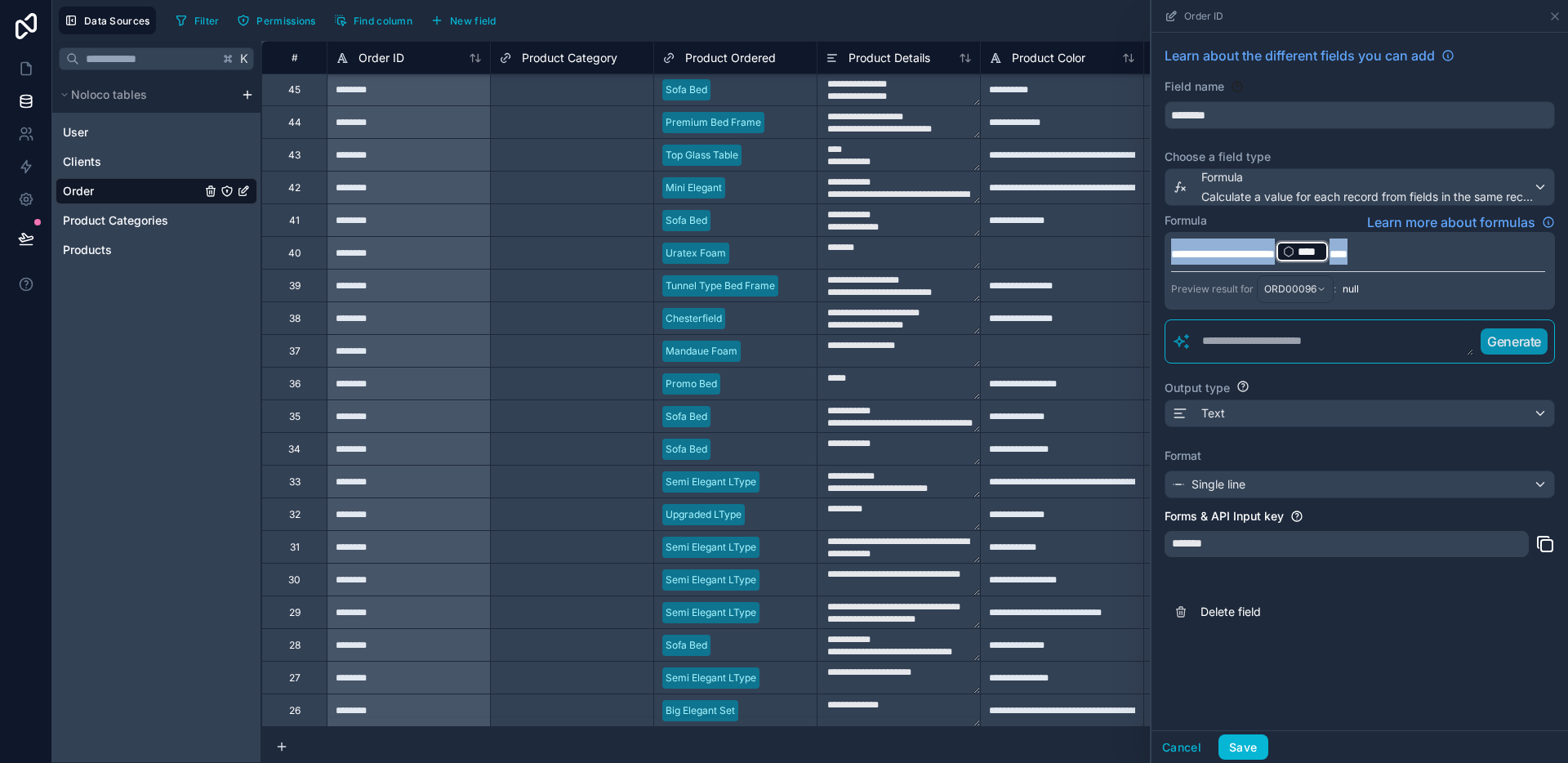 drag, startPoint x: 1474, startPoint y: 260, endPoint x: 1132, endPoint y: 259, distance: 342.0015 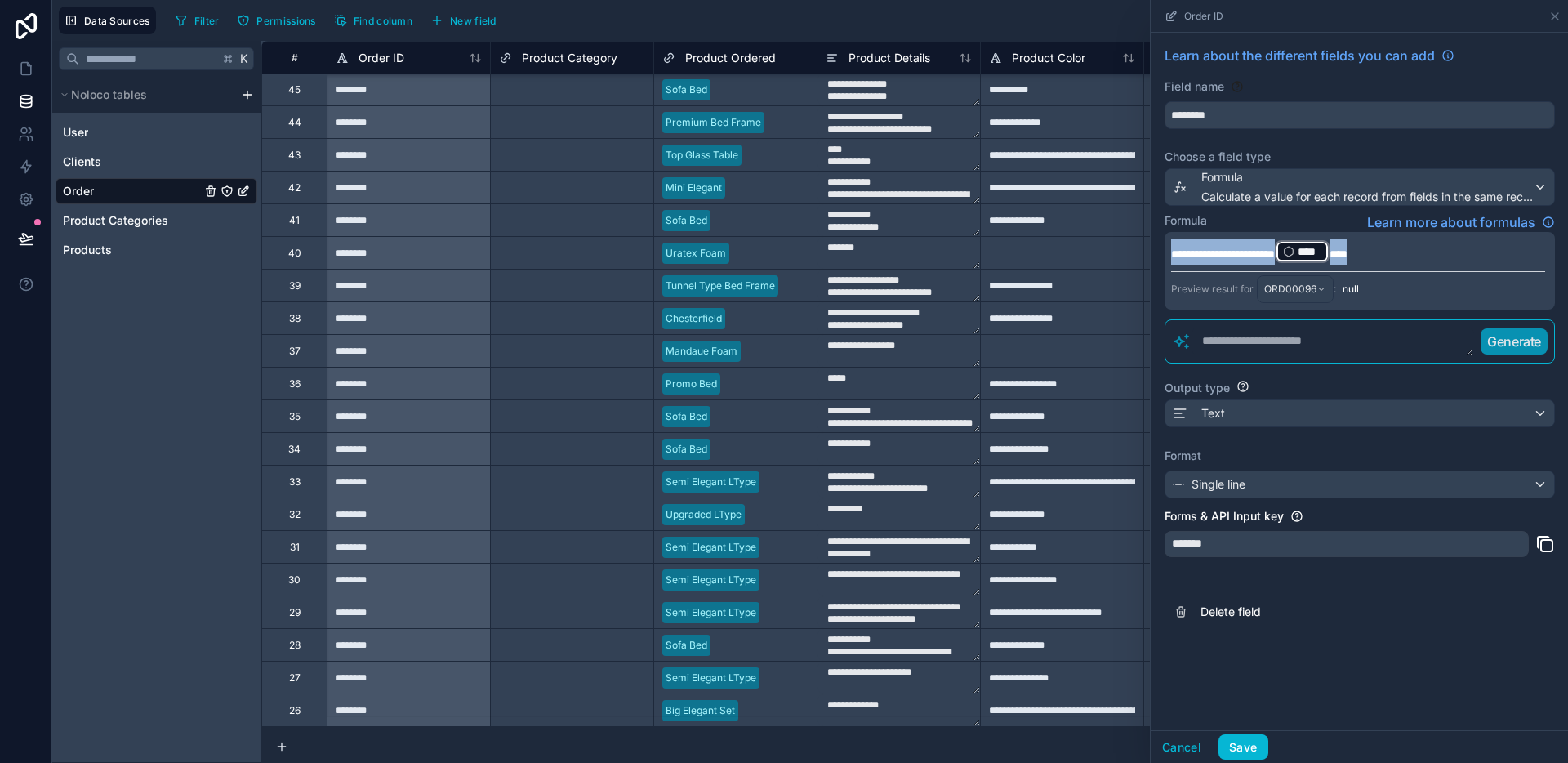 click on "**********" at bounding box center (915, 402) 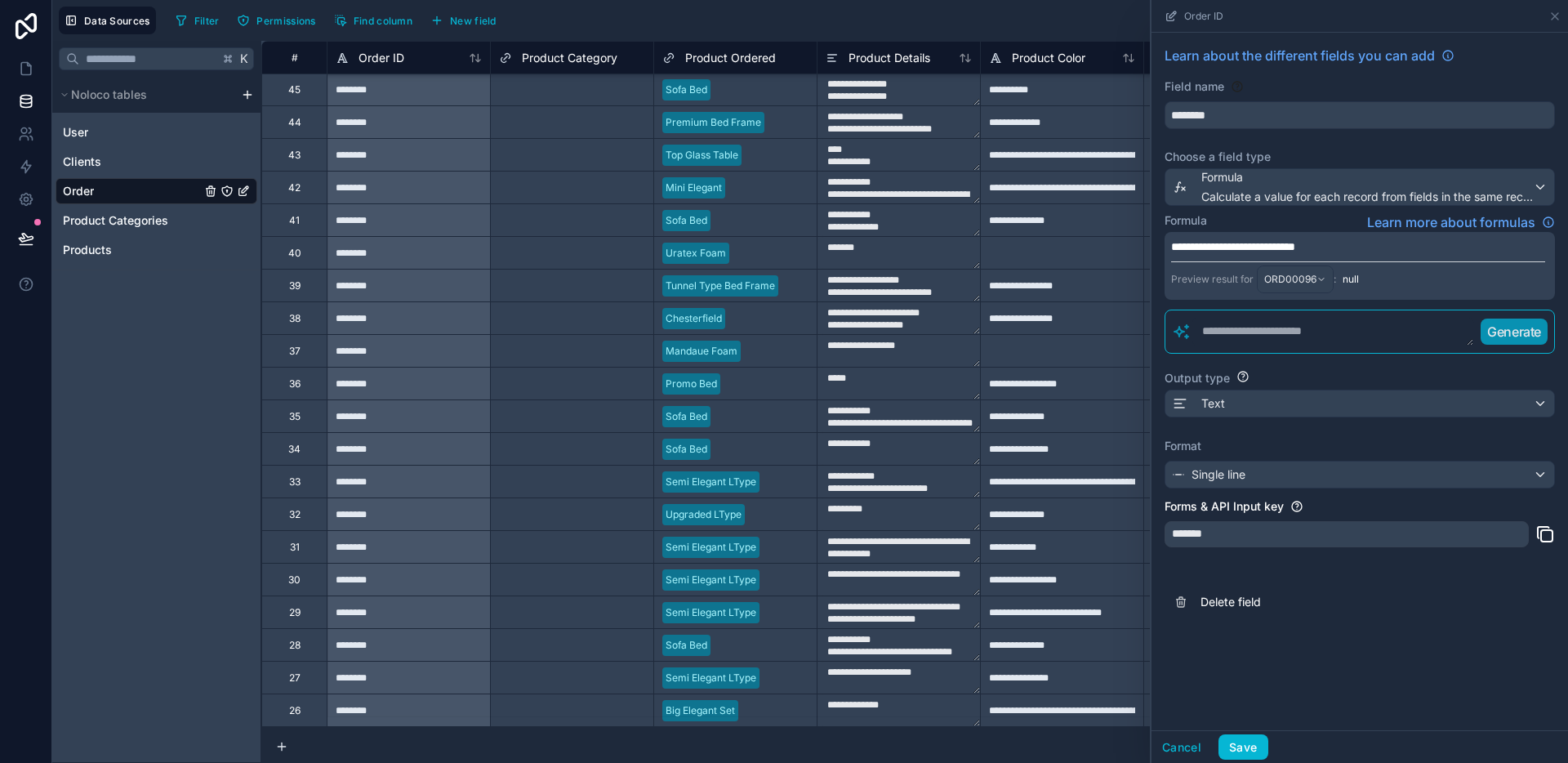 click on "**********" at bounding box center (1233, 247) 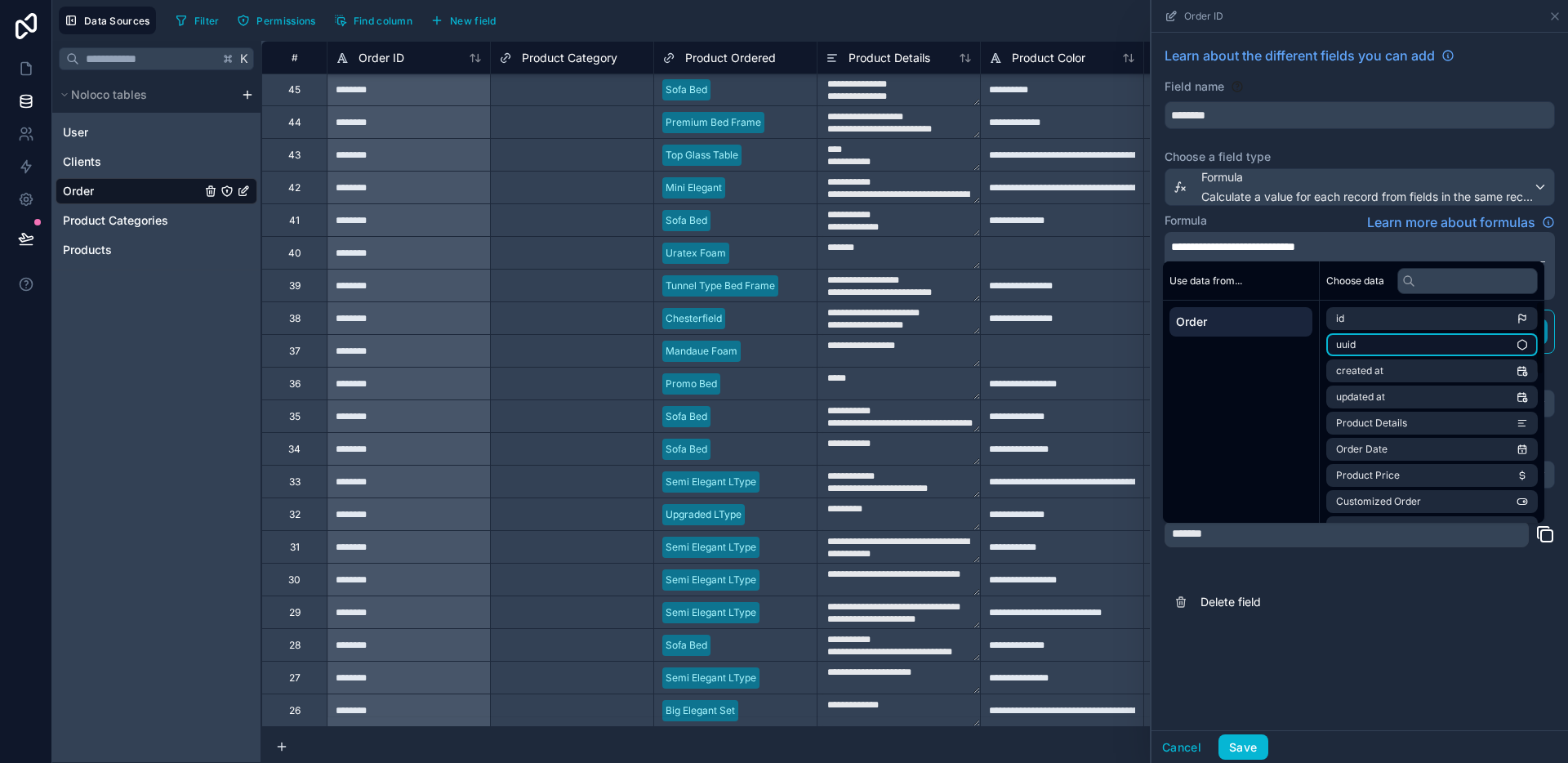 click on "uuid" at bounding box center (1432, 345) 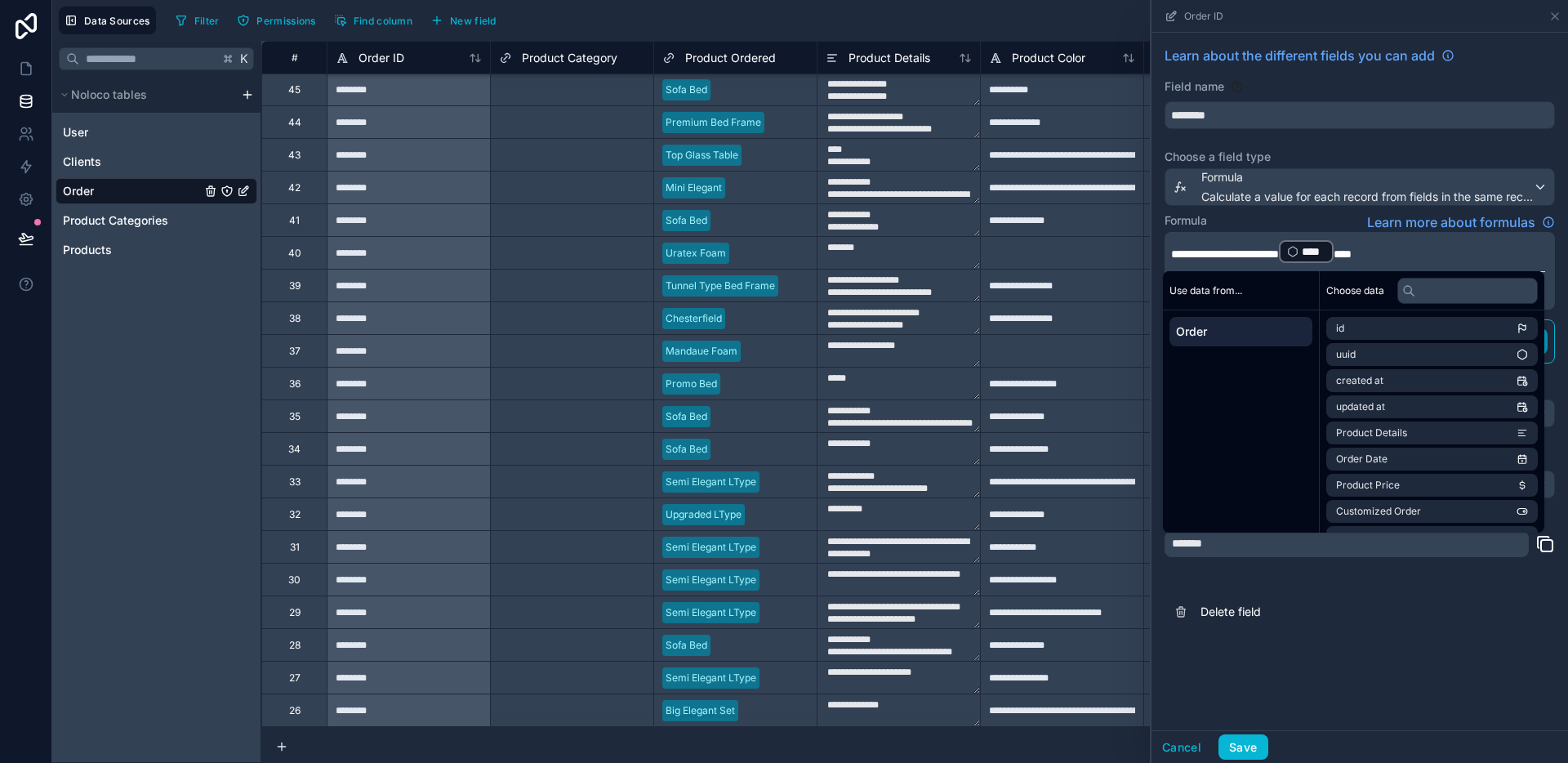 click on "**********" at bounding box center (1225, 254) 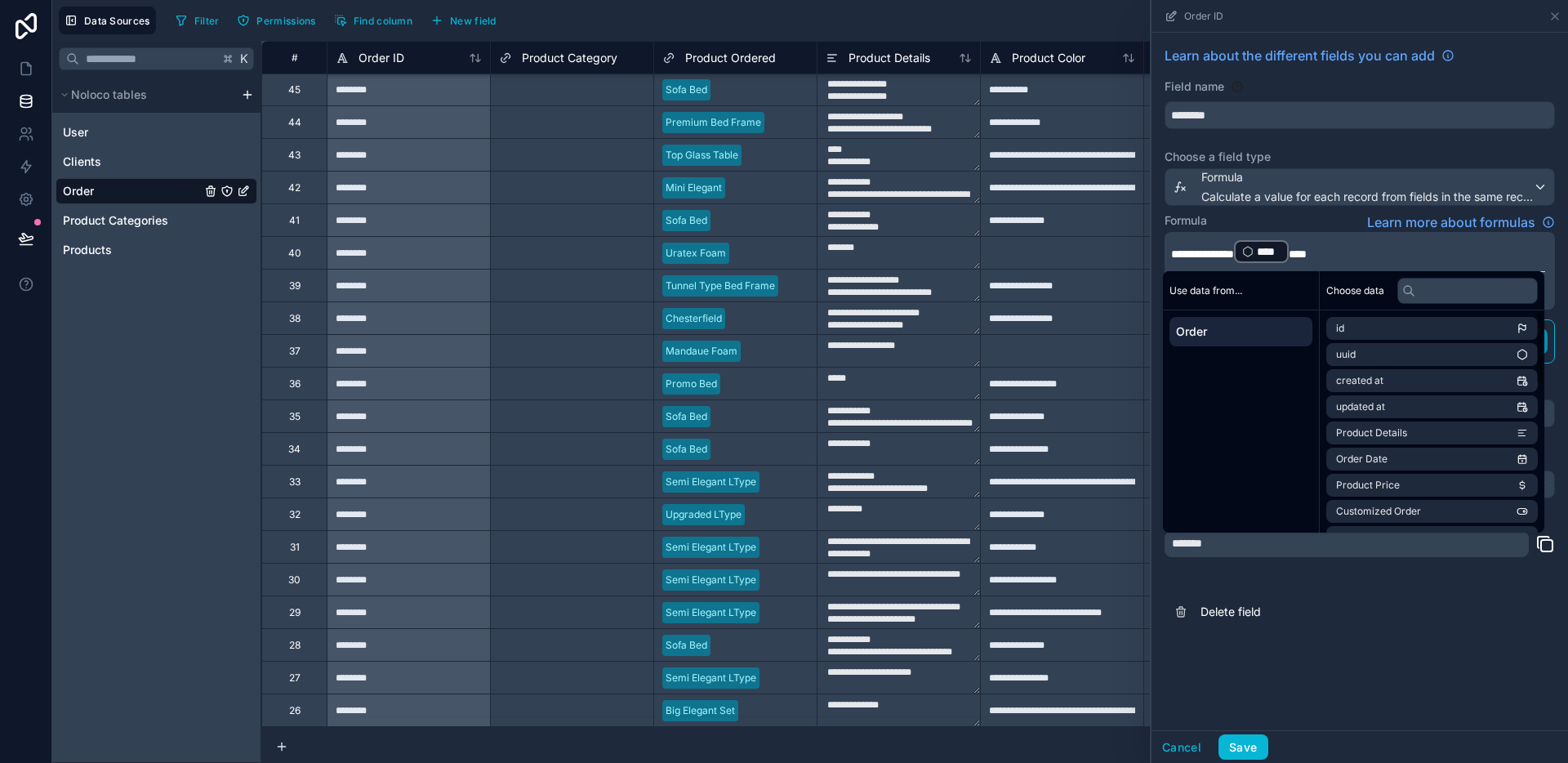 click on "**********" at bounding box center (1360, 382) 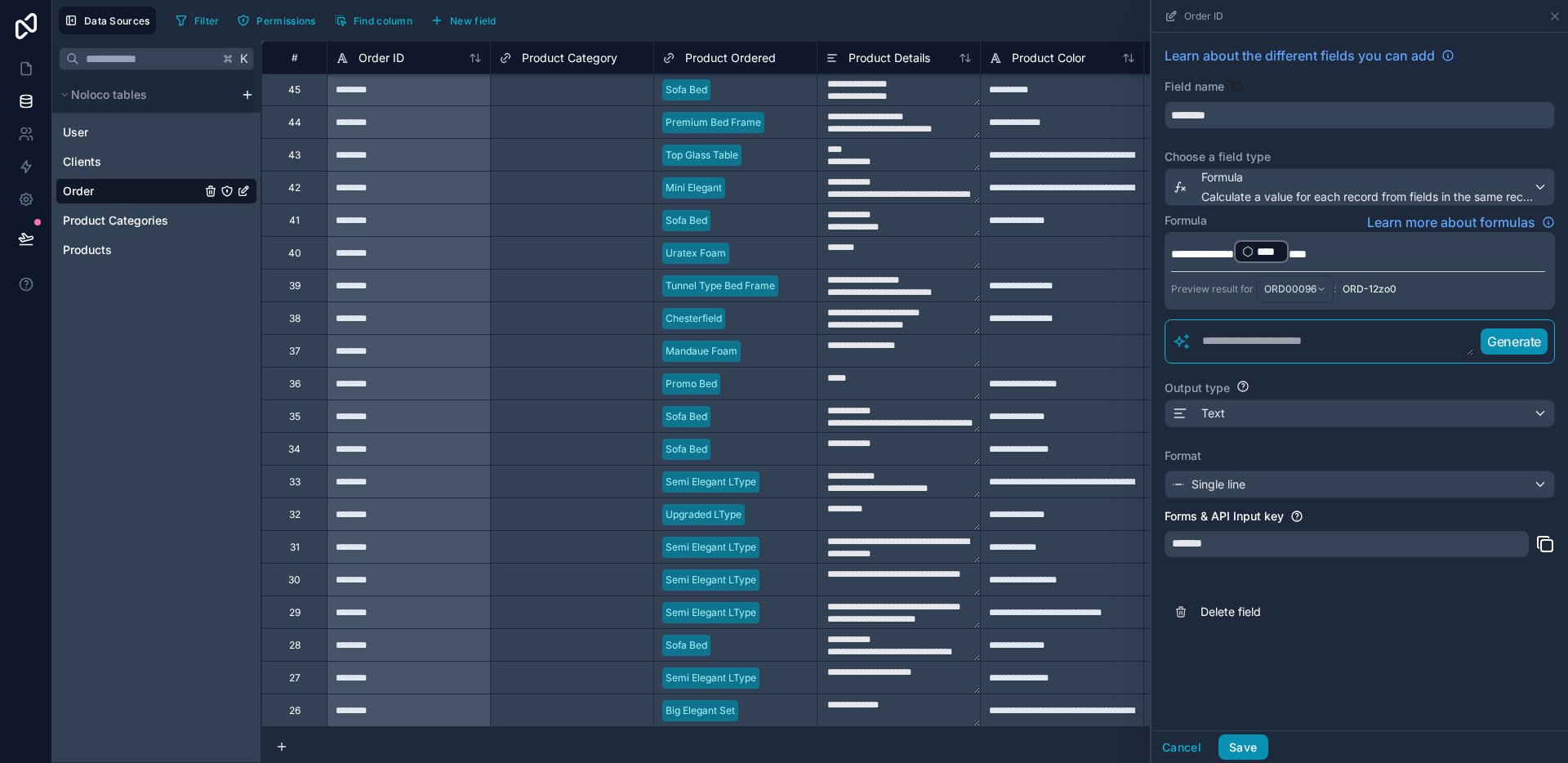 click on "Save" at bounding box center [1243, 747] 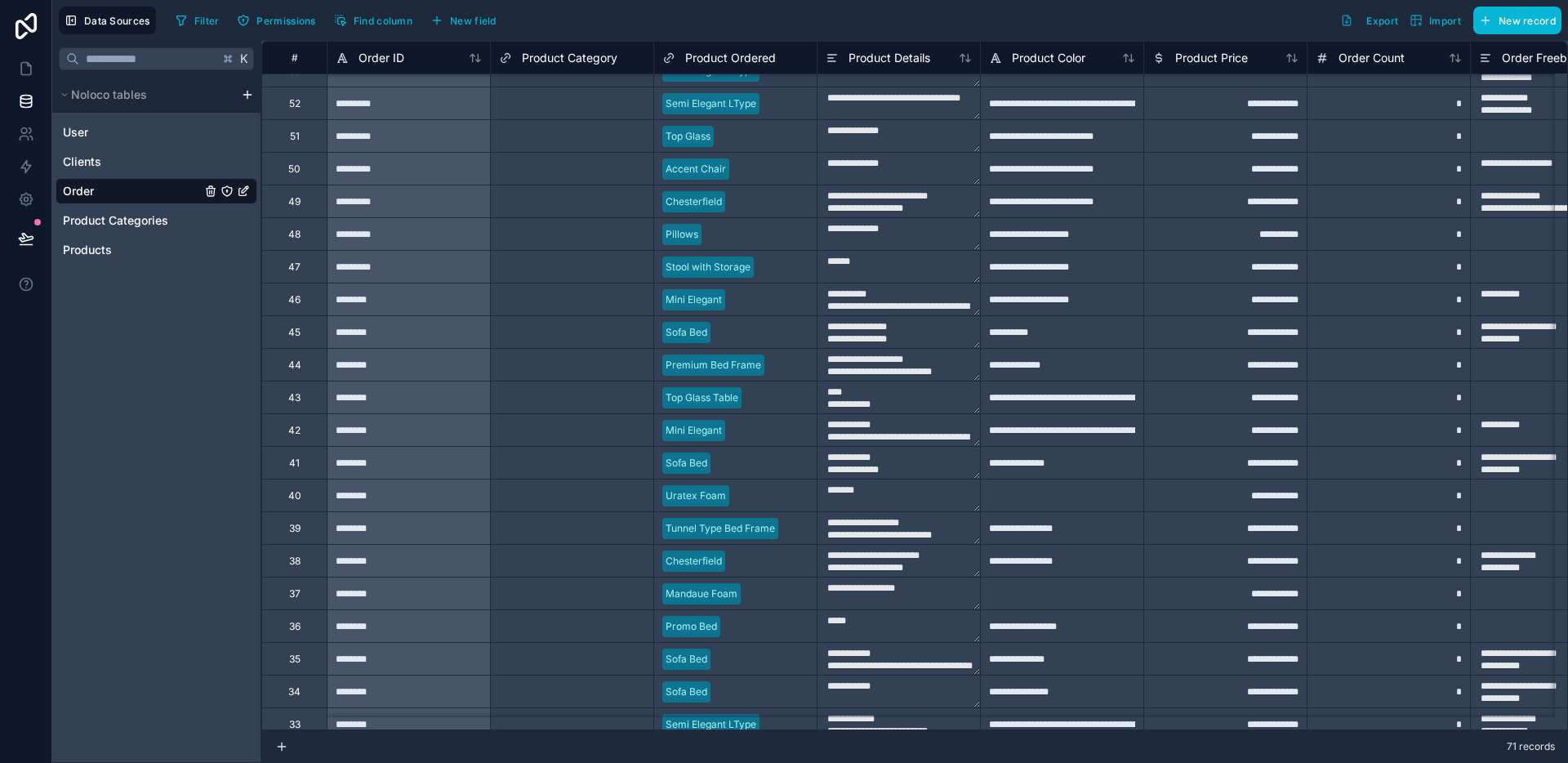 scroll, scrollTop: 1439, scrollLeft: 0, axis: vertical 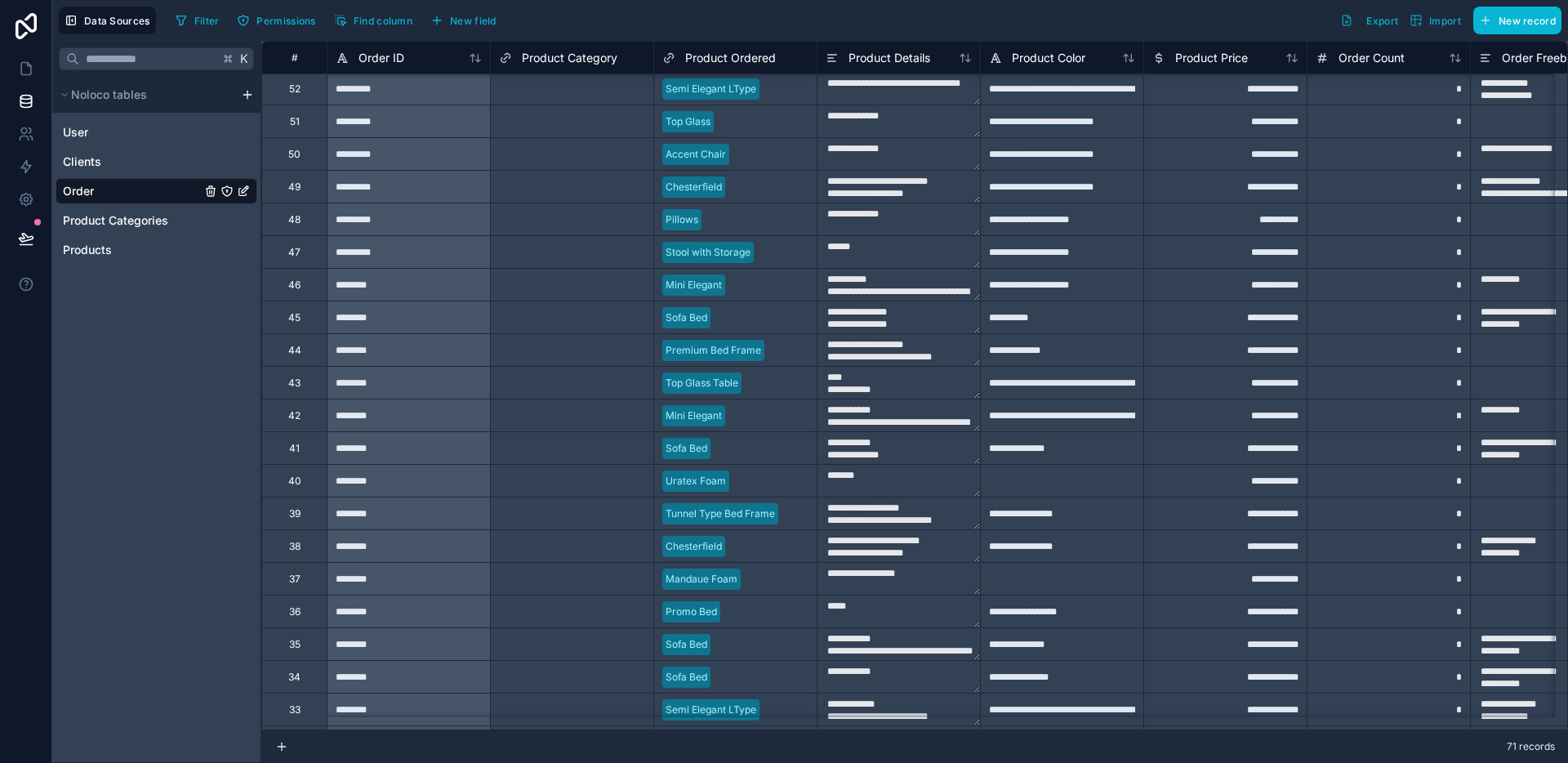 click on "********" at bounding box center [408, 317] 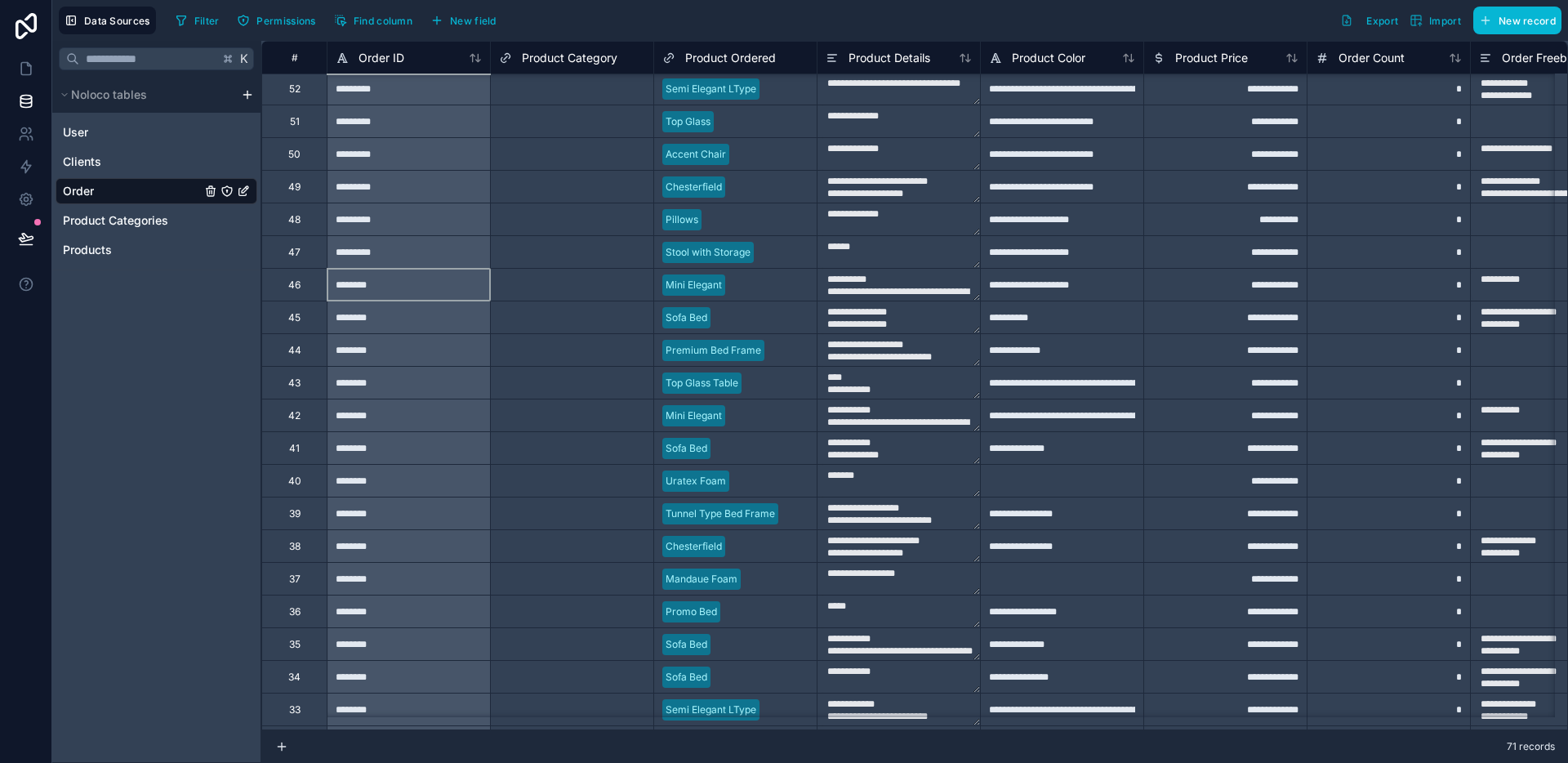 click on "********" at bounding box center [408, 284] 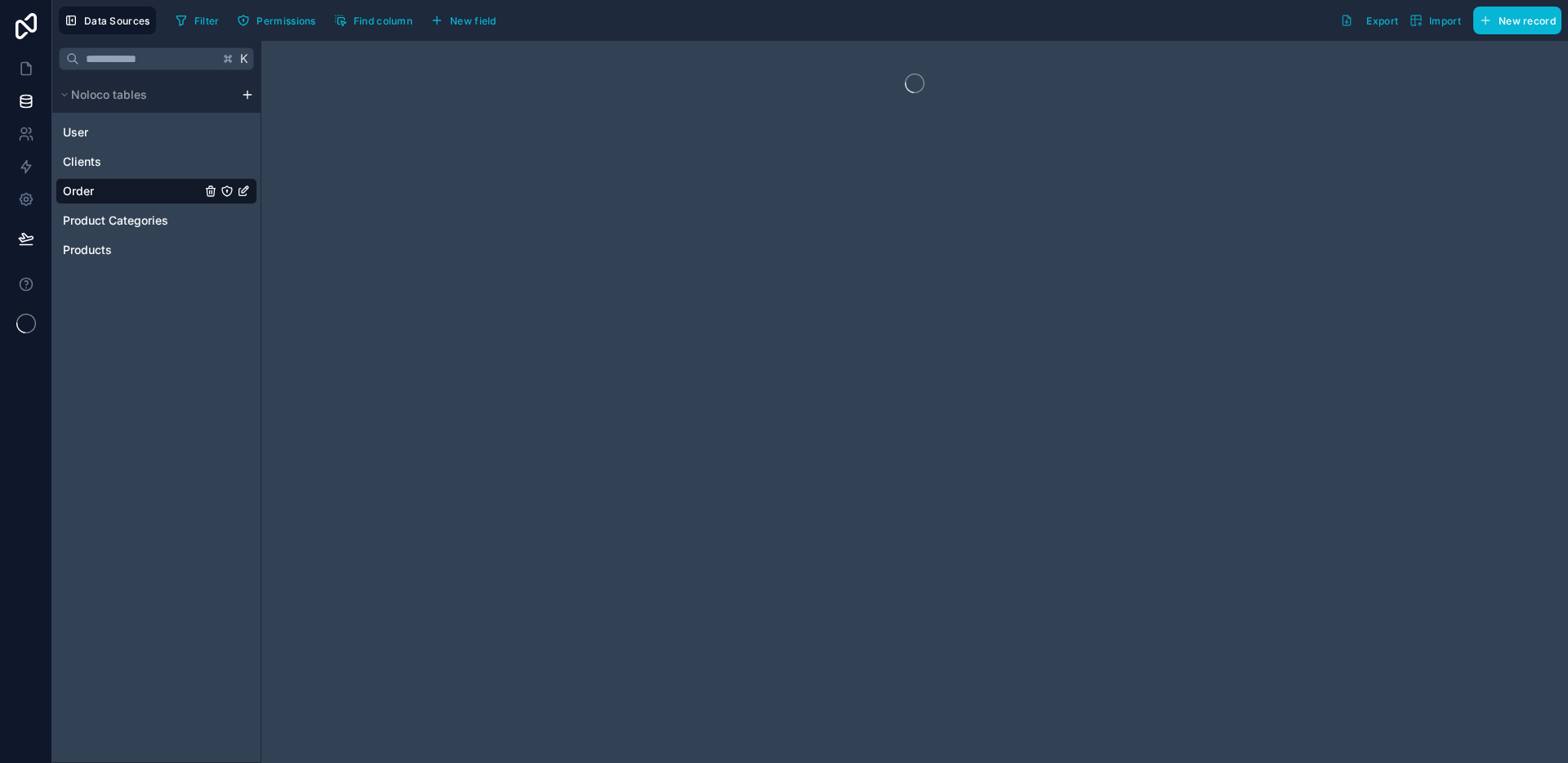 scroll, scrollTop: 0, scrollLeft: 0, axis: both 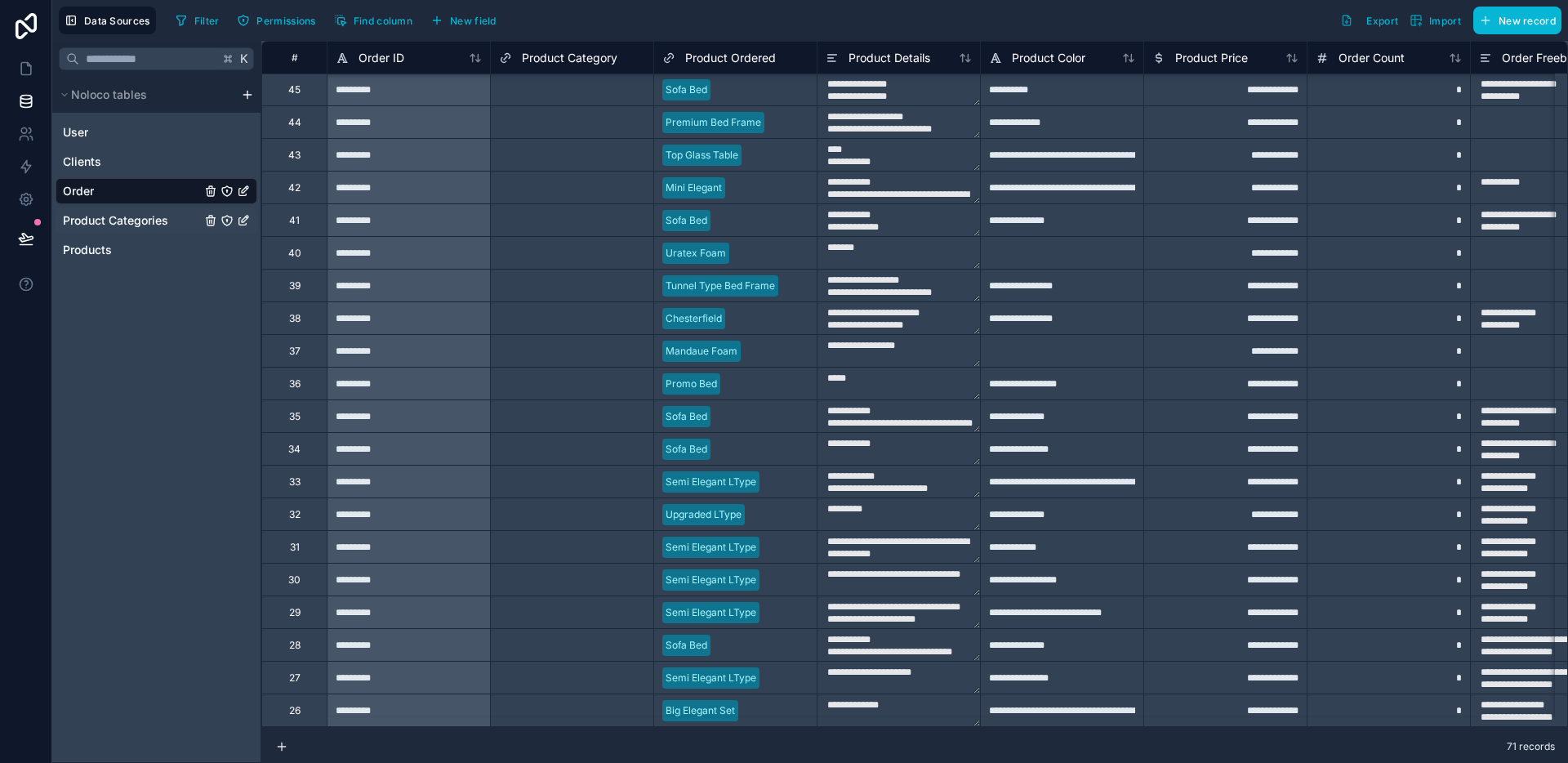 click on "Product Categories" at bounding box center (115, 221) 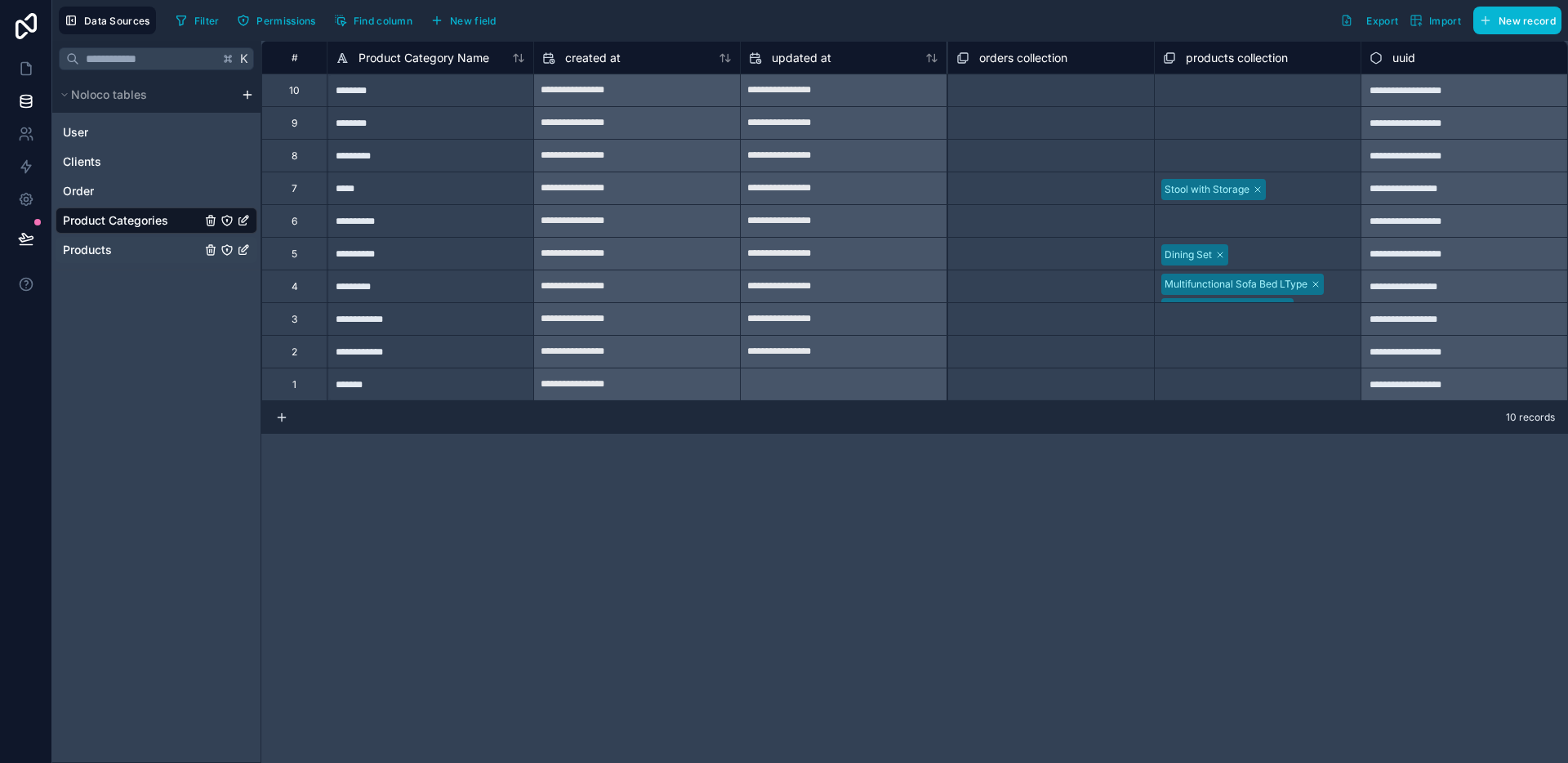 click on "Products" at bounding box center [87, 250] 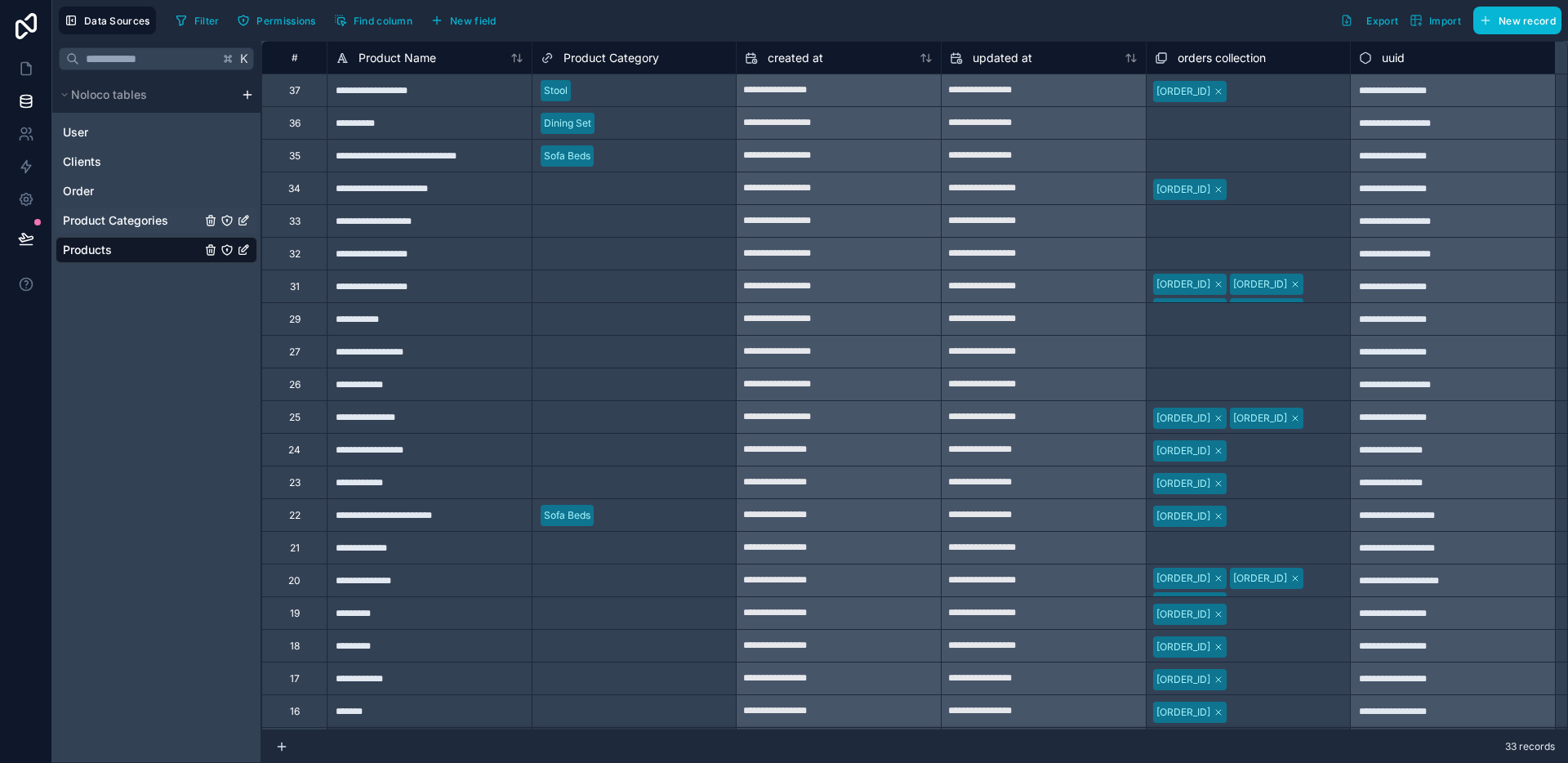 click on "Product Categories" at bounding box center [156, 221] 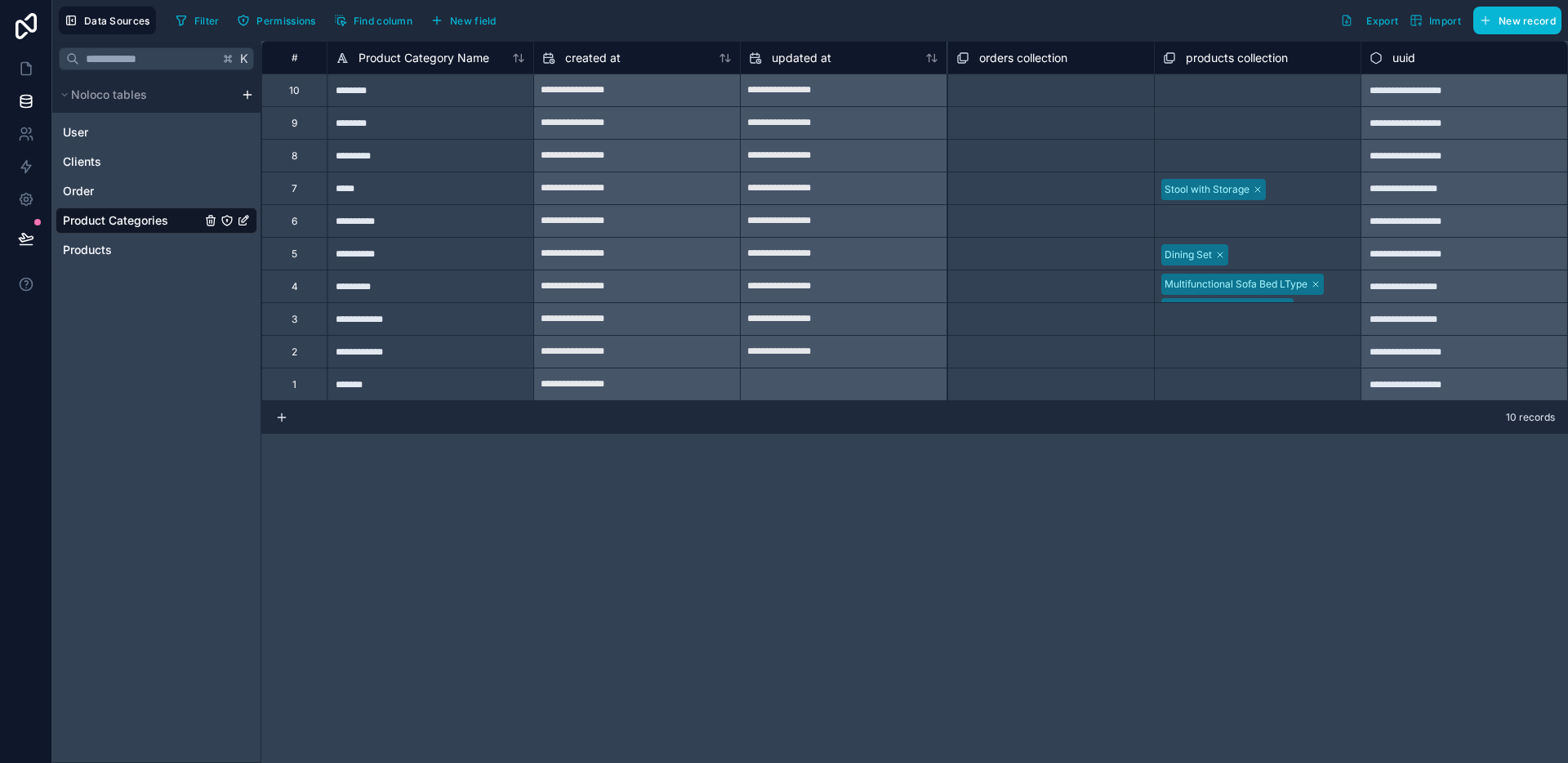 click on "Select a products collection" at bounding box center [1258, 123] 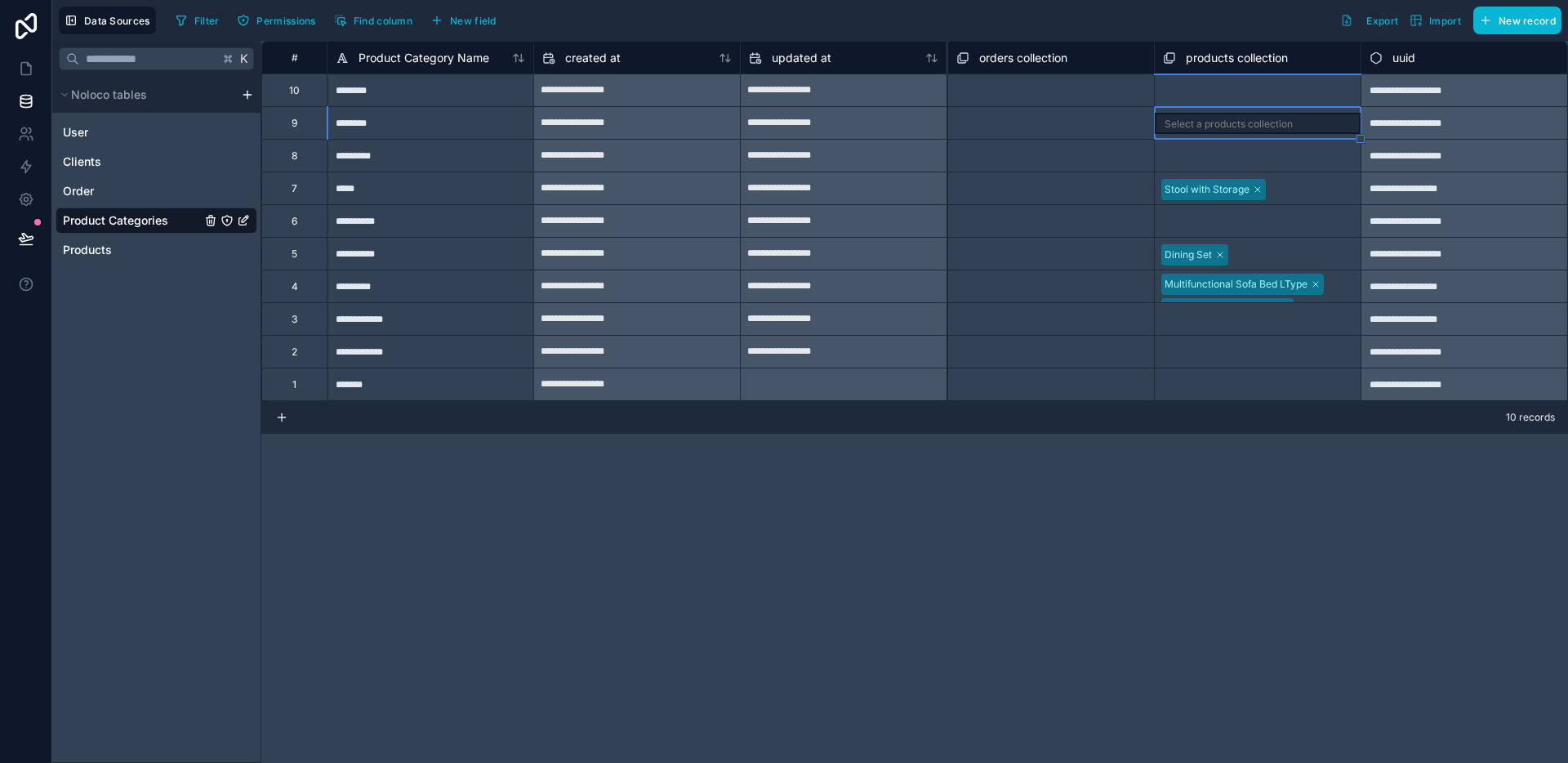 click on "Select a products collection" at bounding box center [1258, 91] 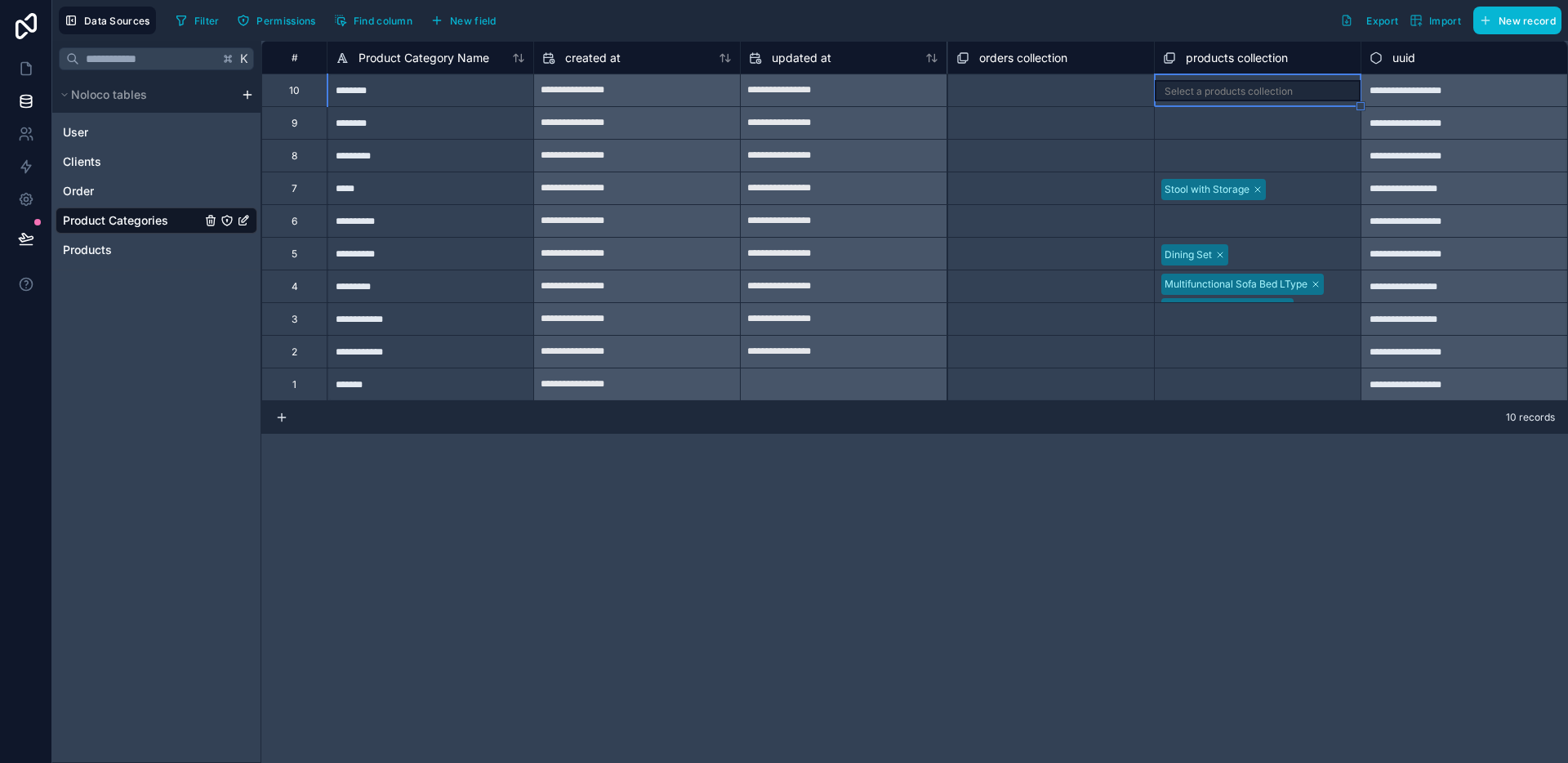 click on "Select a products collection" at bounding box center [1228, 91] 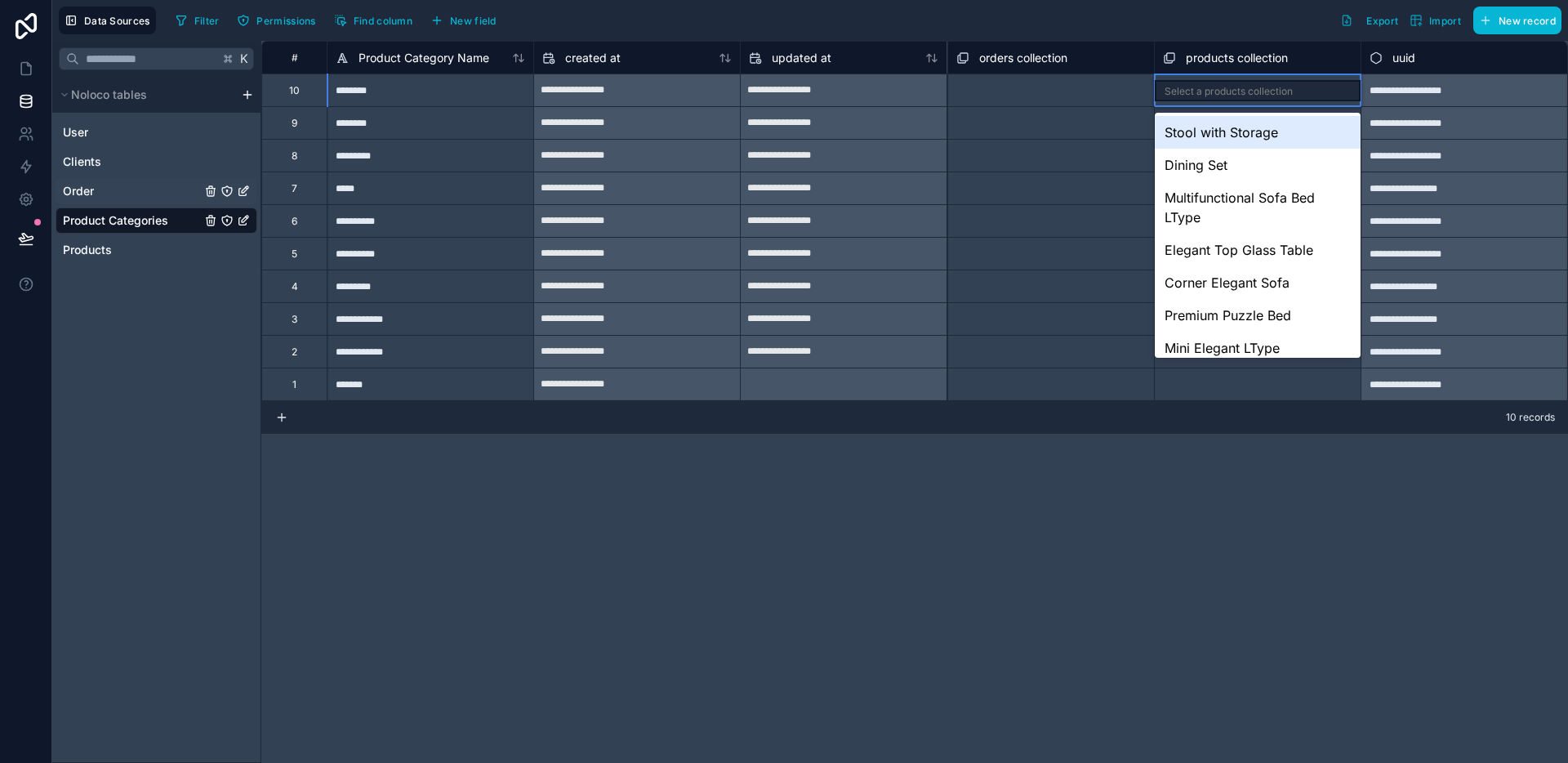 click on "Order" at bounding box center [78, 191] 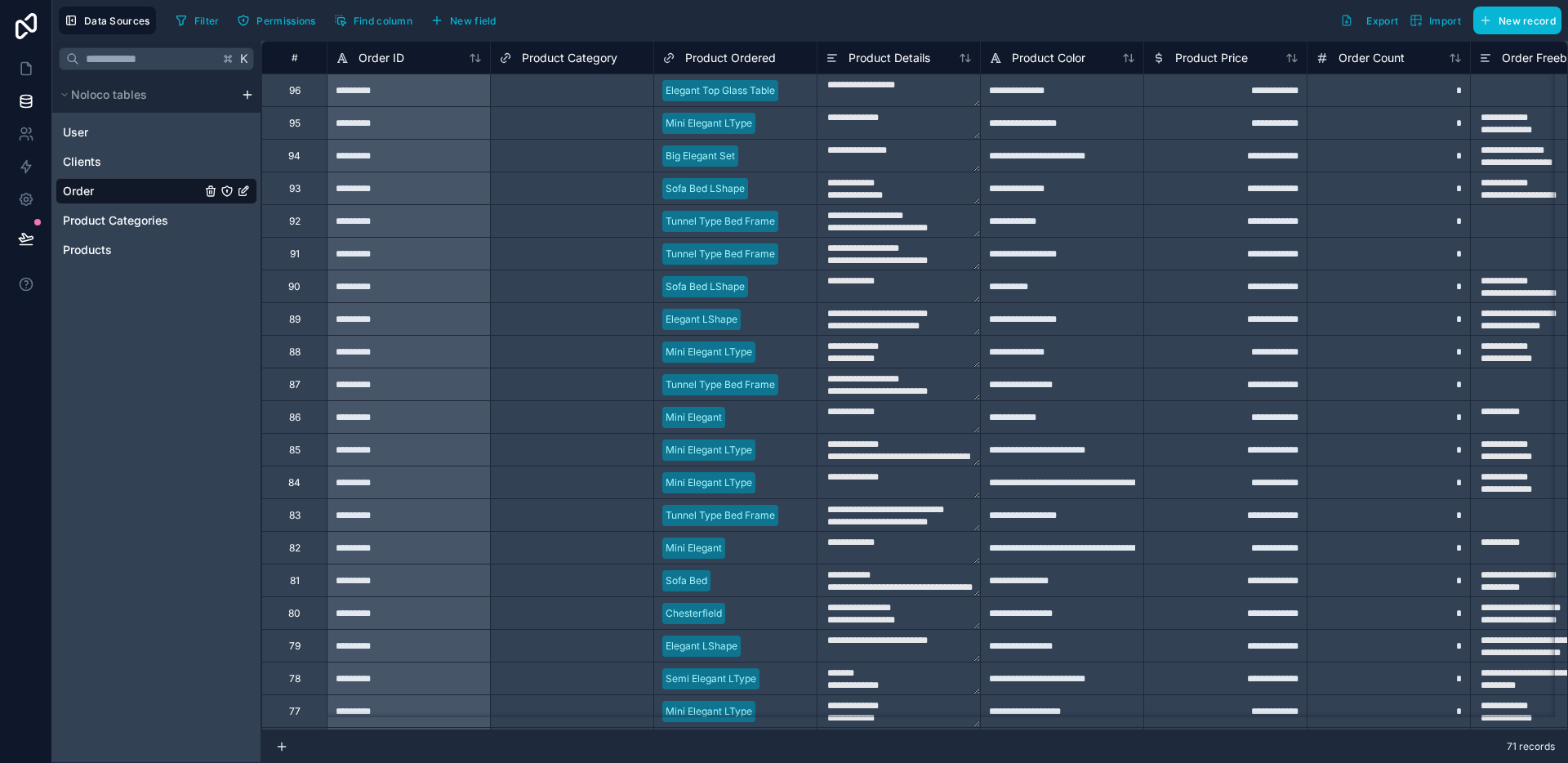 click on "Select a Product Category" at bounding box center [560, 91] 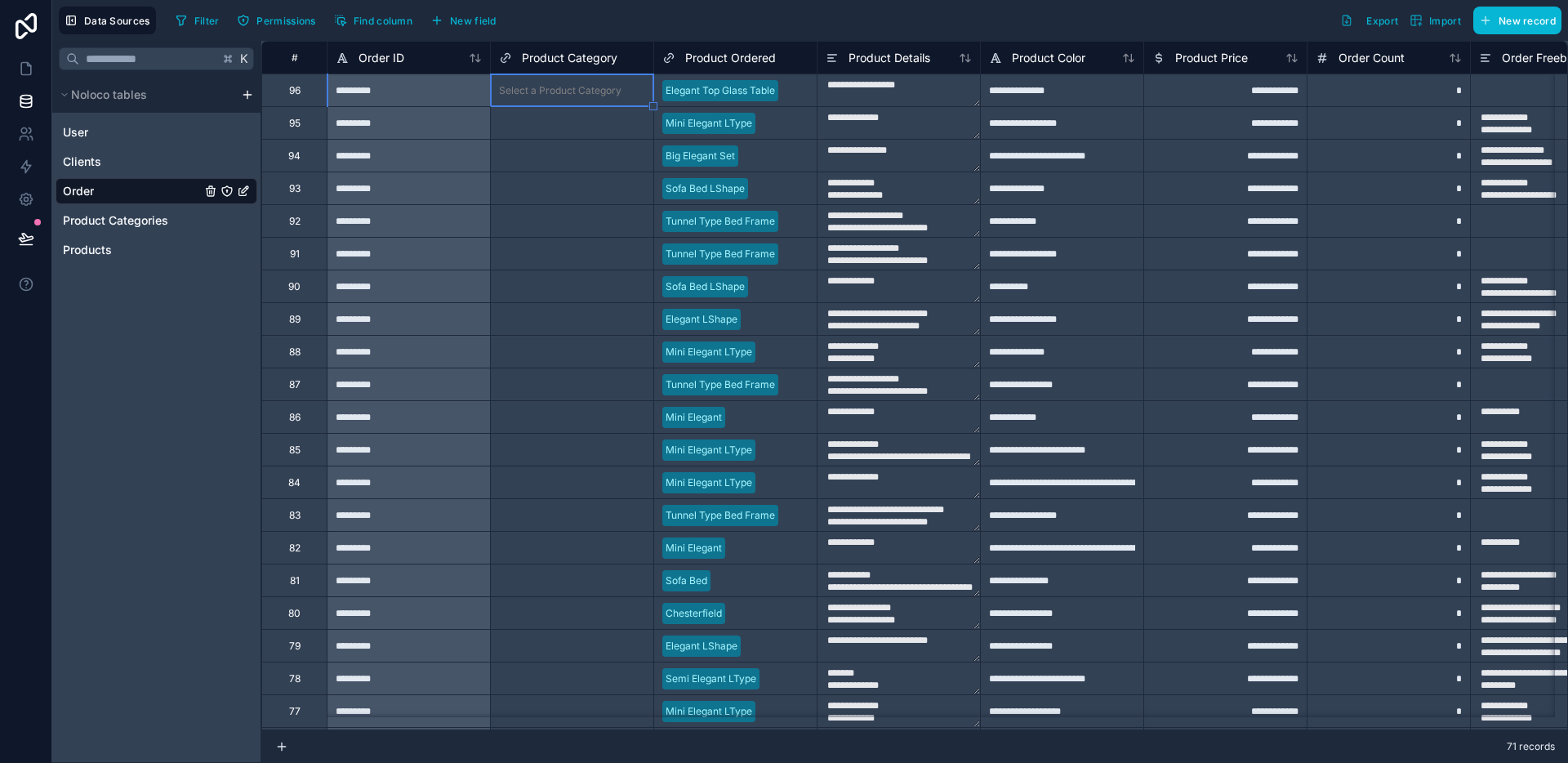click on "Select a Product Category" at bounding box center [560, 91] 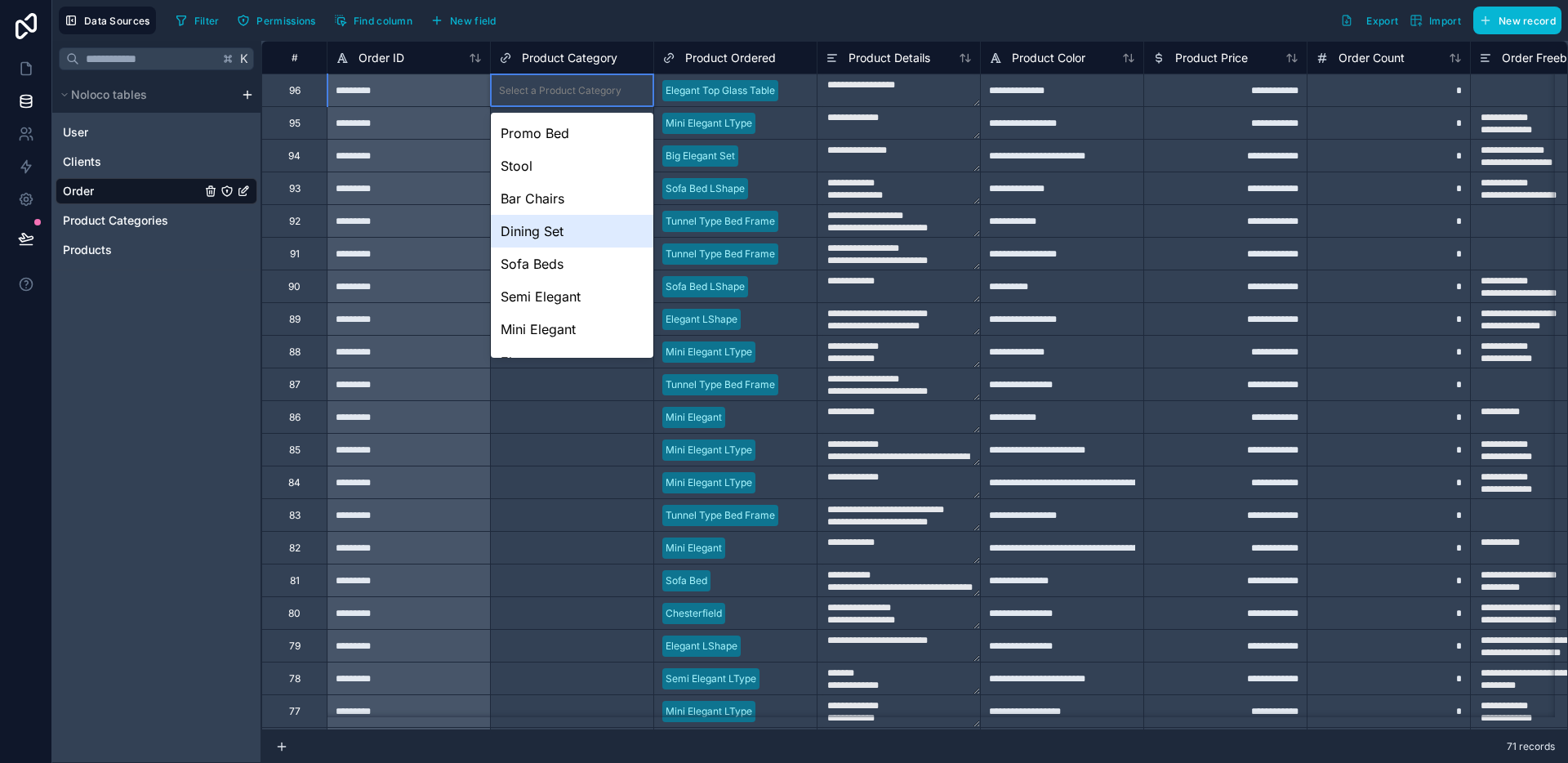 scroll, scrollTop: 88, scrollLeft: 0, axis: vertical 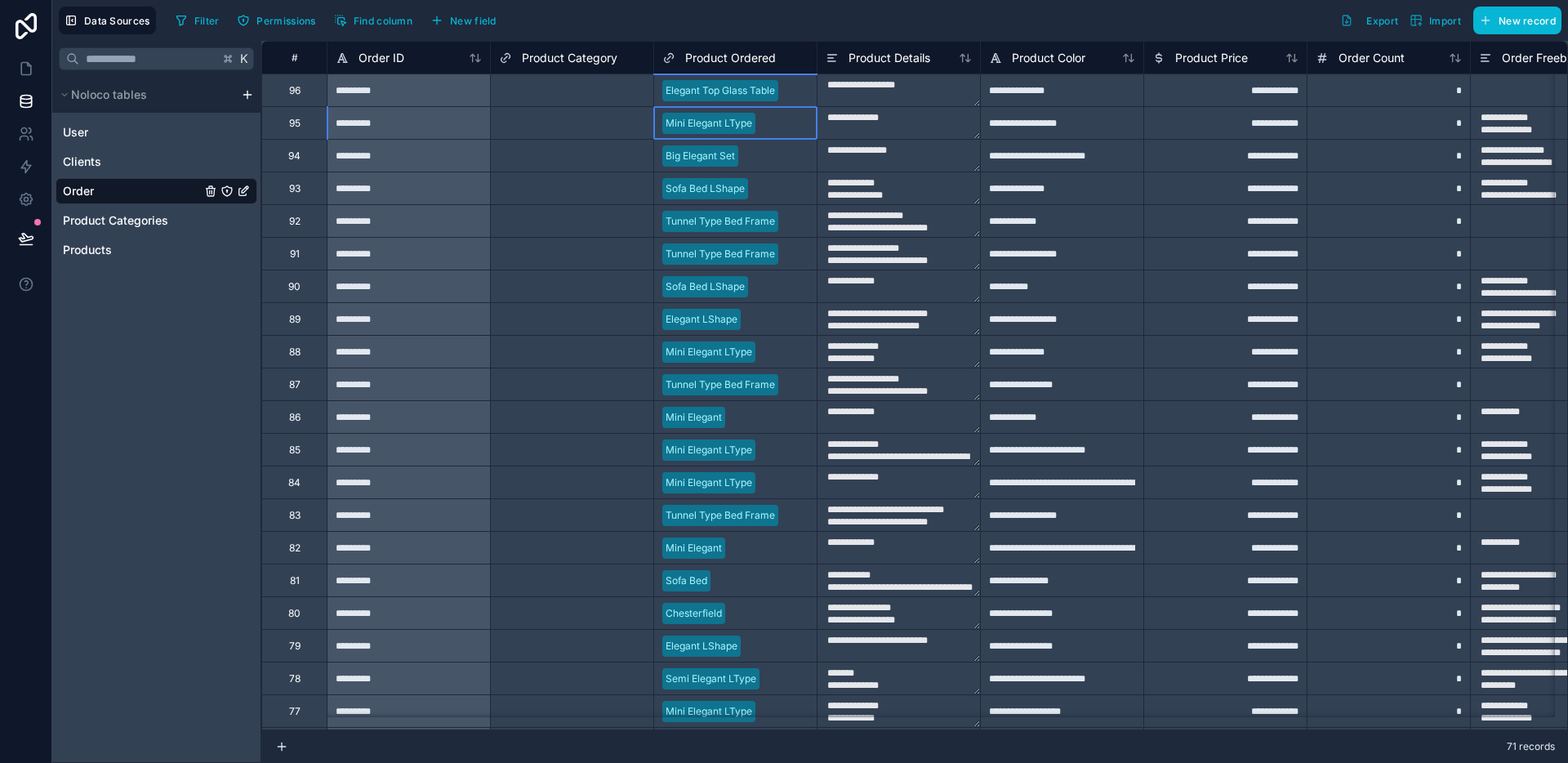 click on "Mini Elegant LType" at bounding box center [735, 123] 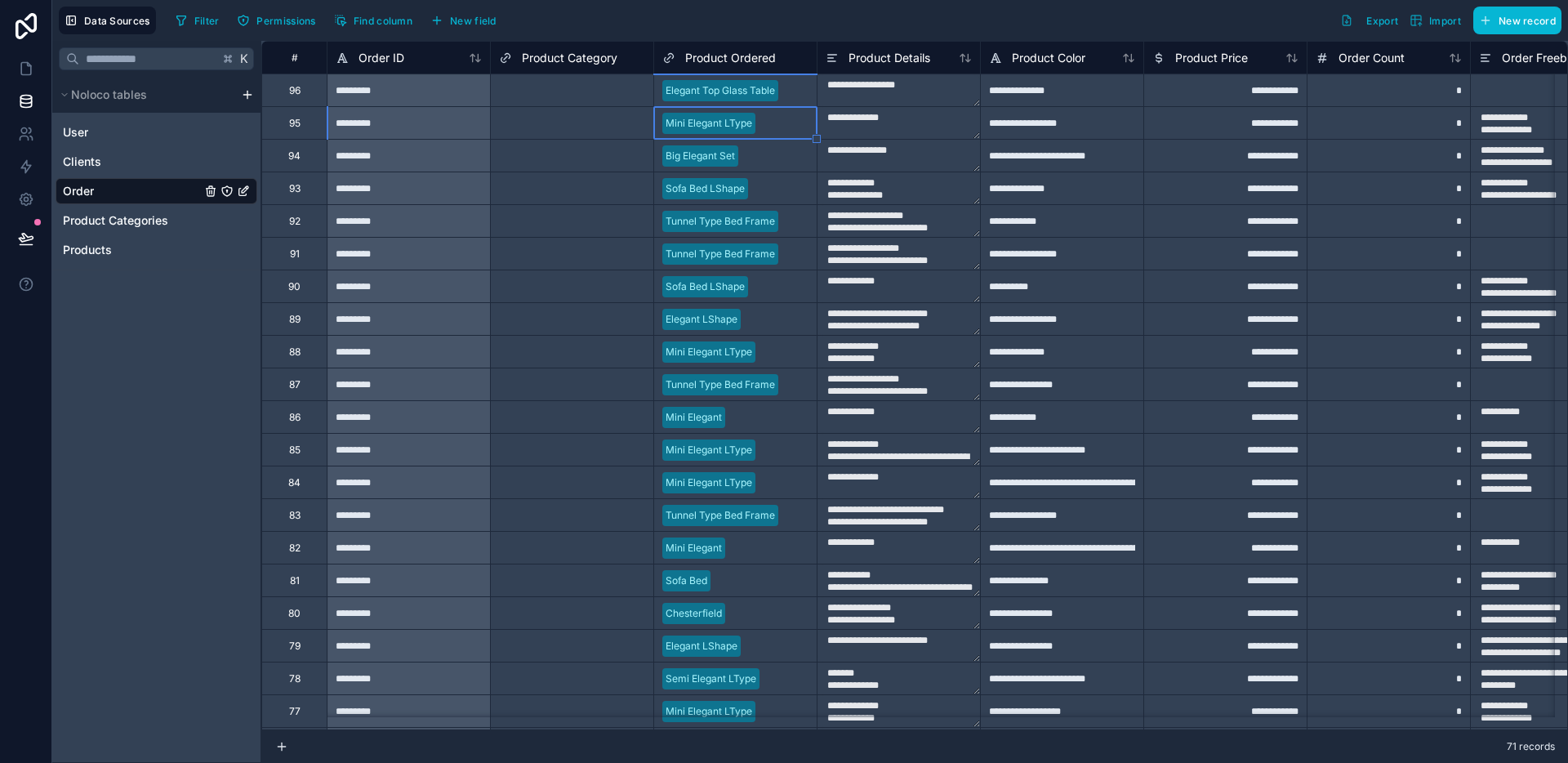 click on "Select a Product Category" at bounding box center (572, 123) 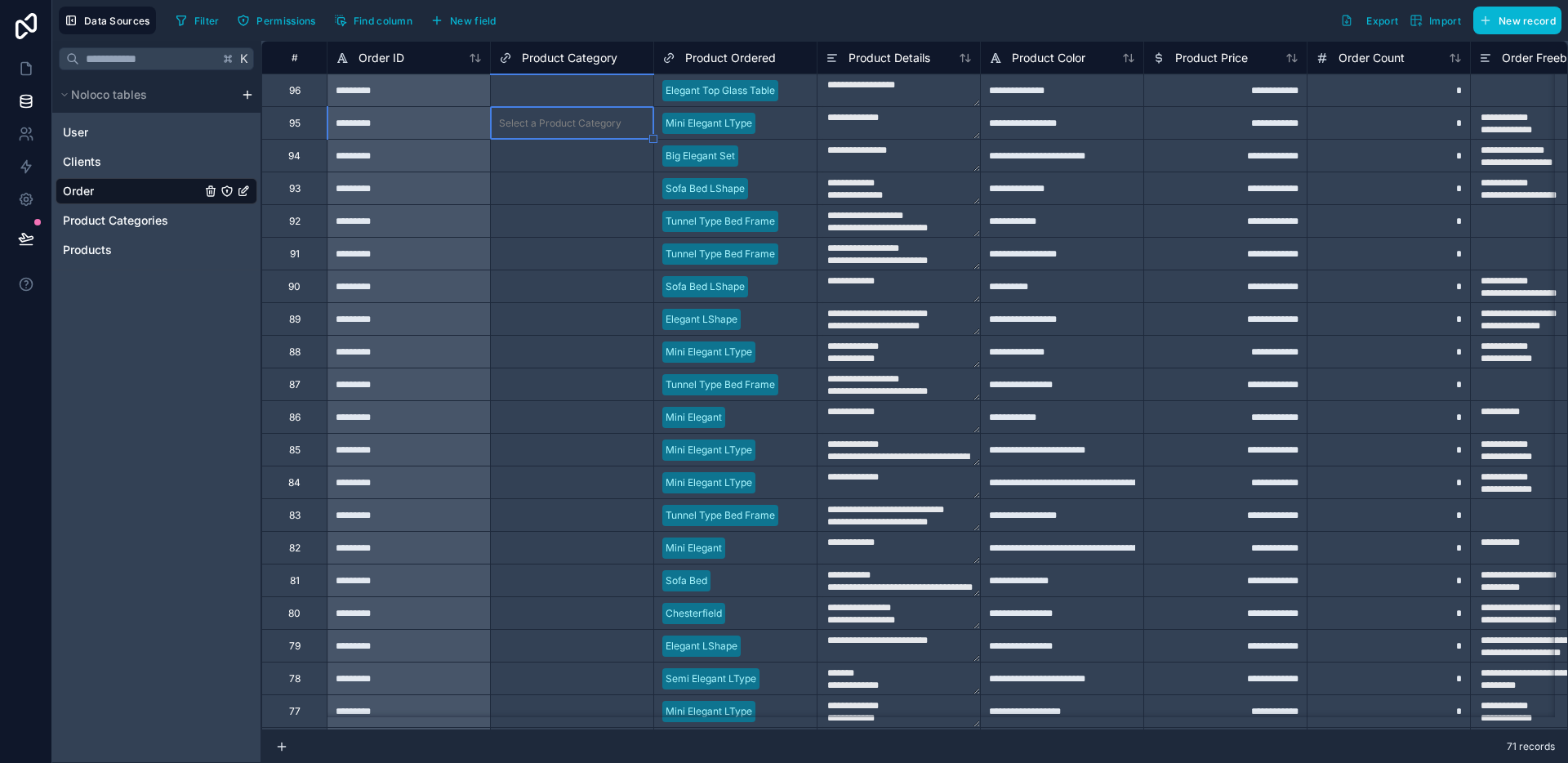 click on "Select a Product Category" at bounding box center [572, 123] 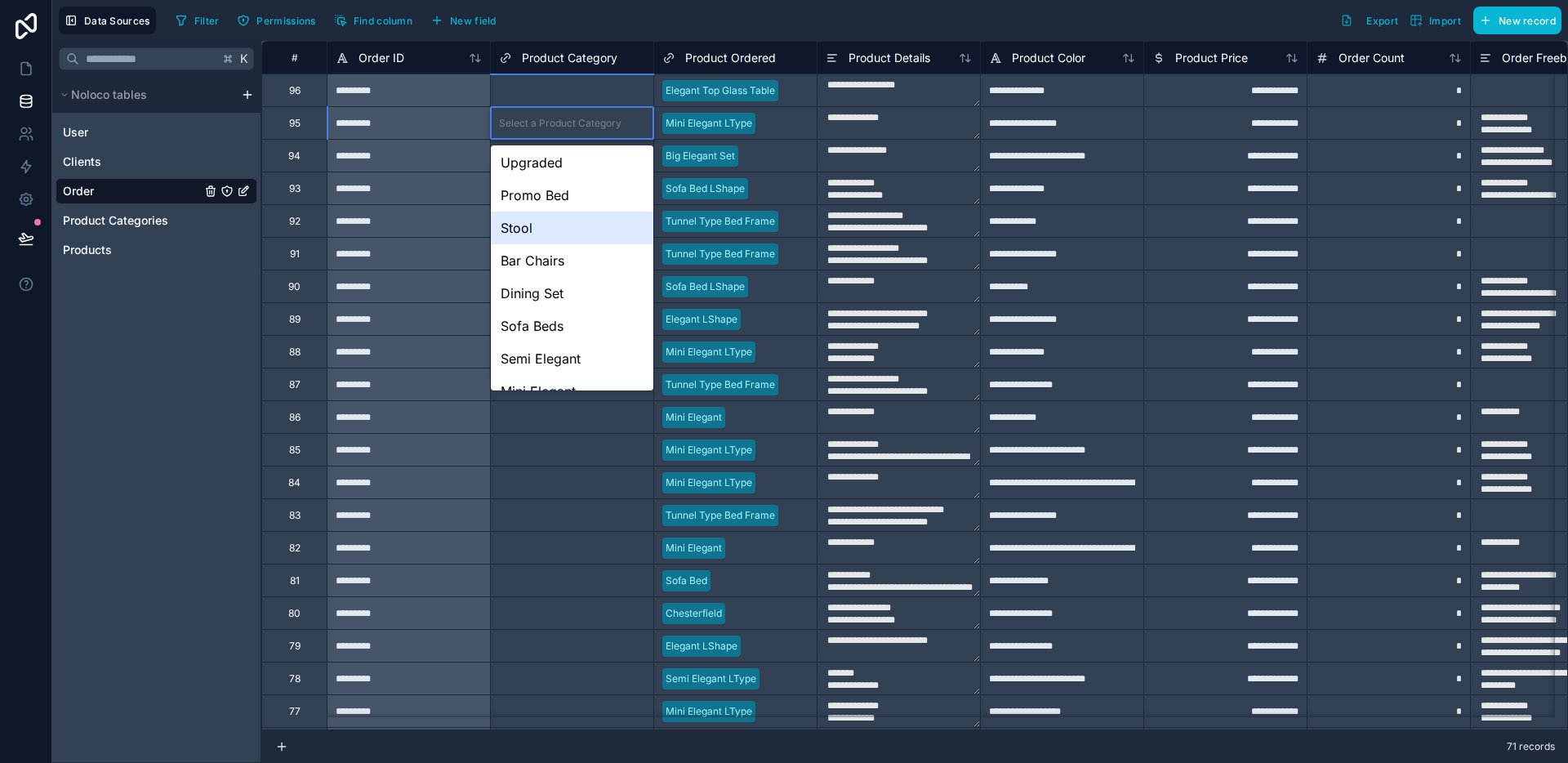 scroll, scrollTop: 88, scrollLeft: 0, axis: vertical 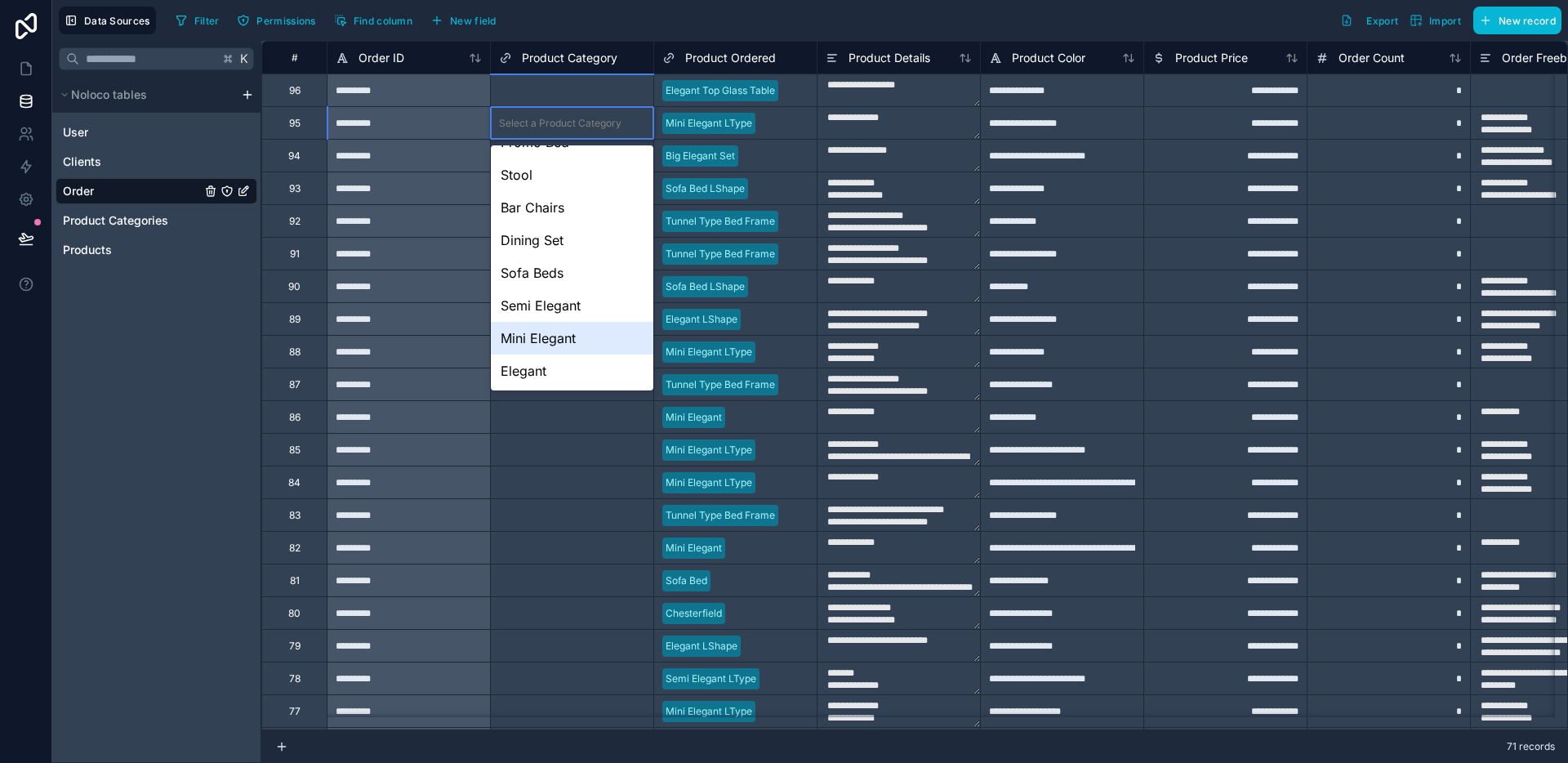 click on "Mini Elegant" at bounding box center [572, 338] 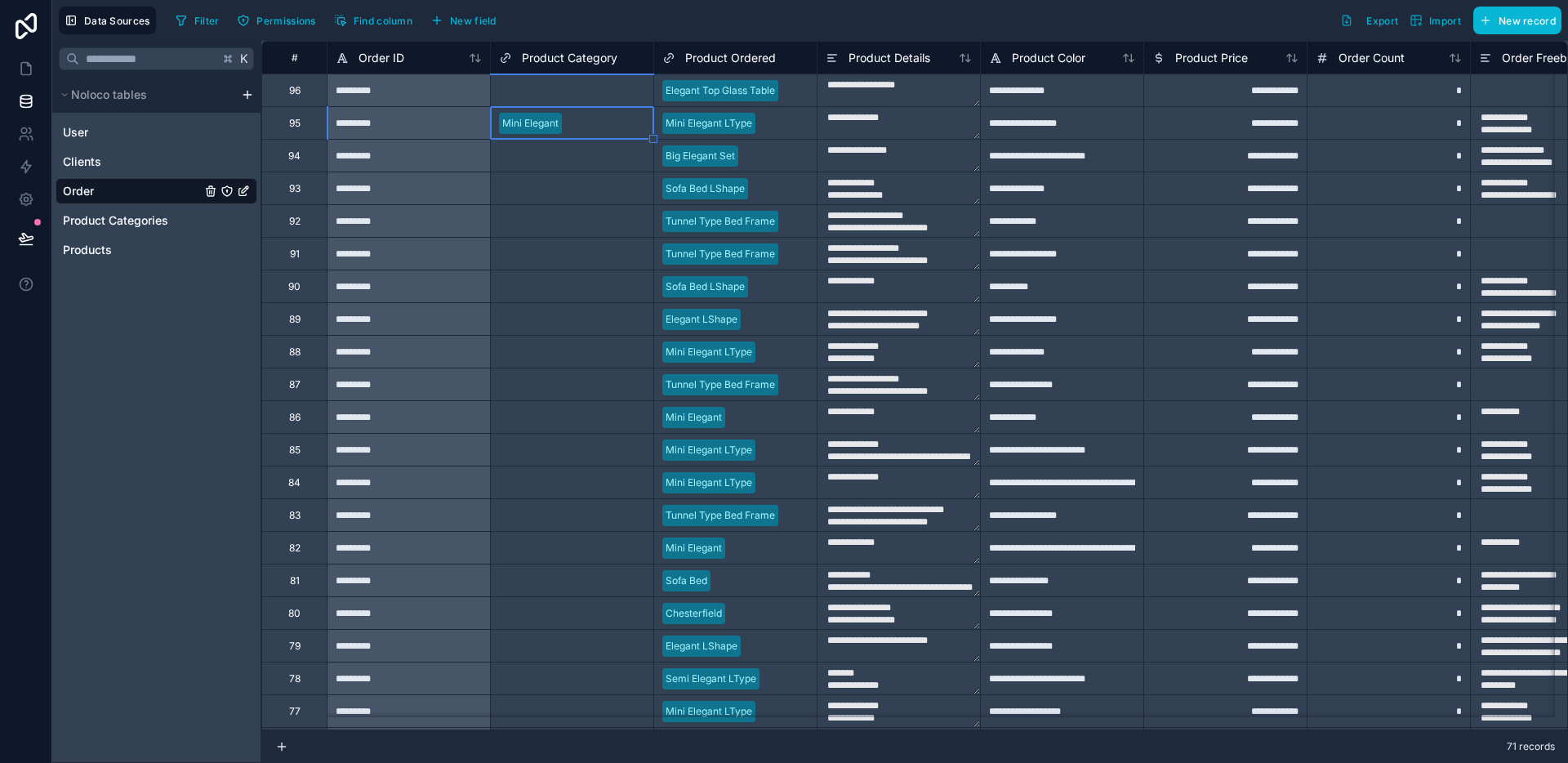 click on "Select a Product Category" at bounding box center [560, 156] 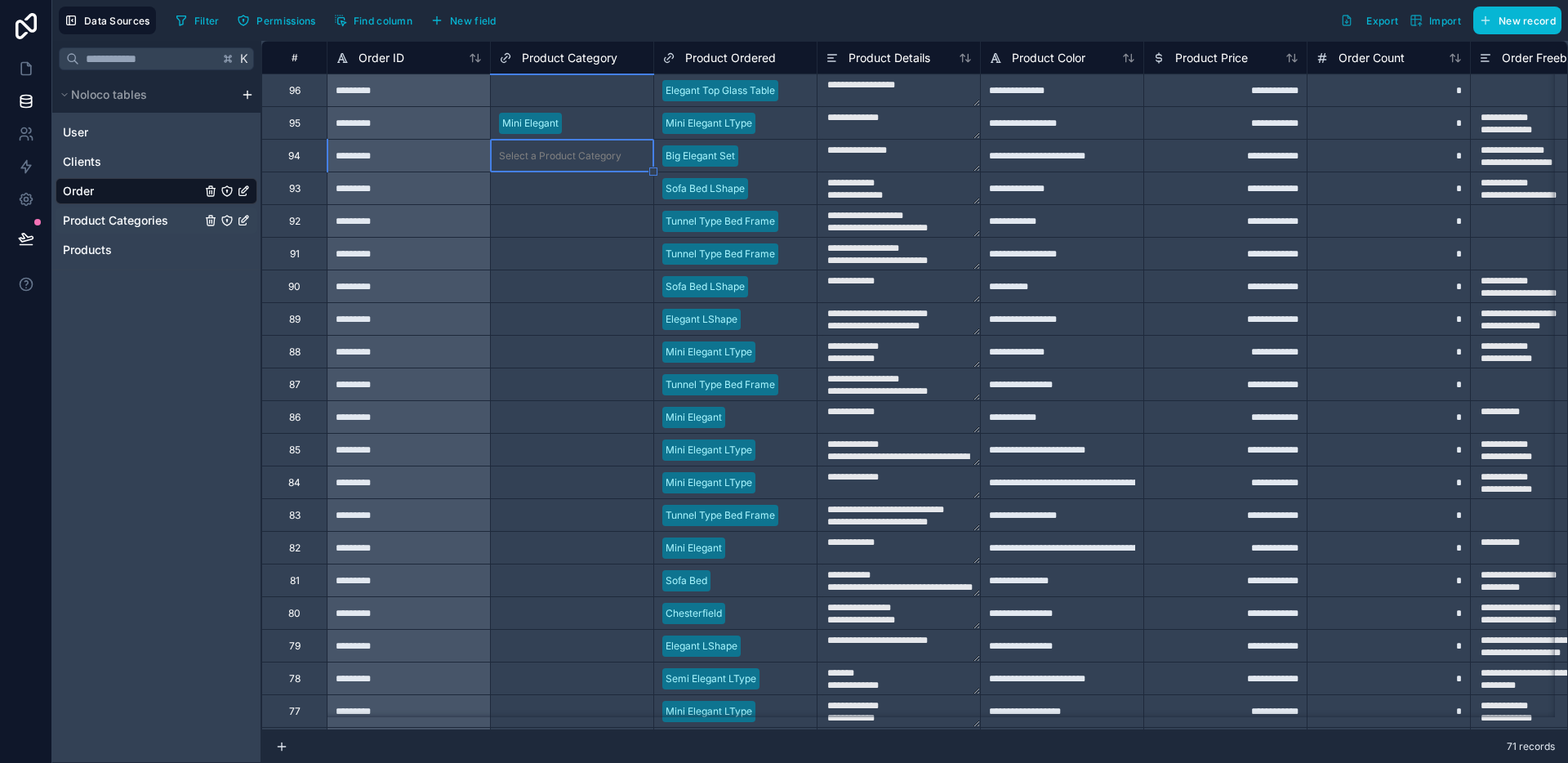 click on "Product Categories" at bounding box center (115, 221) 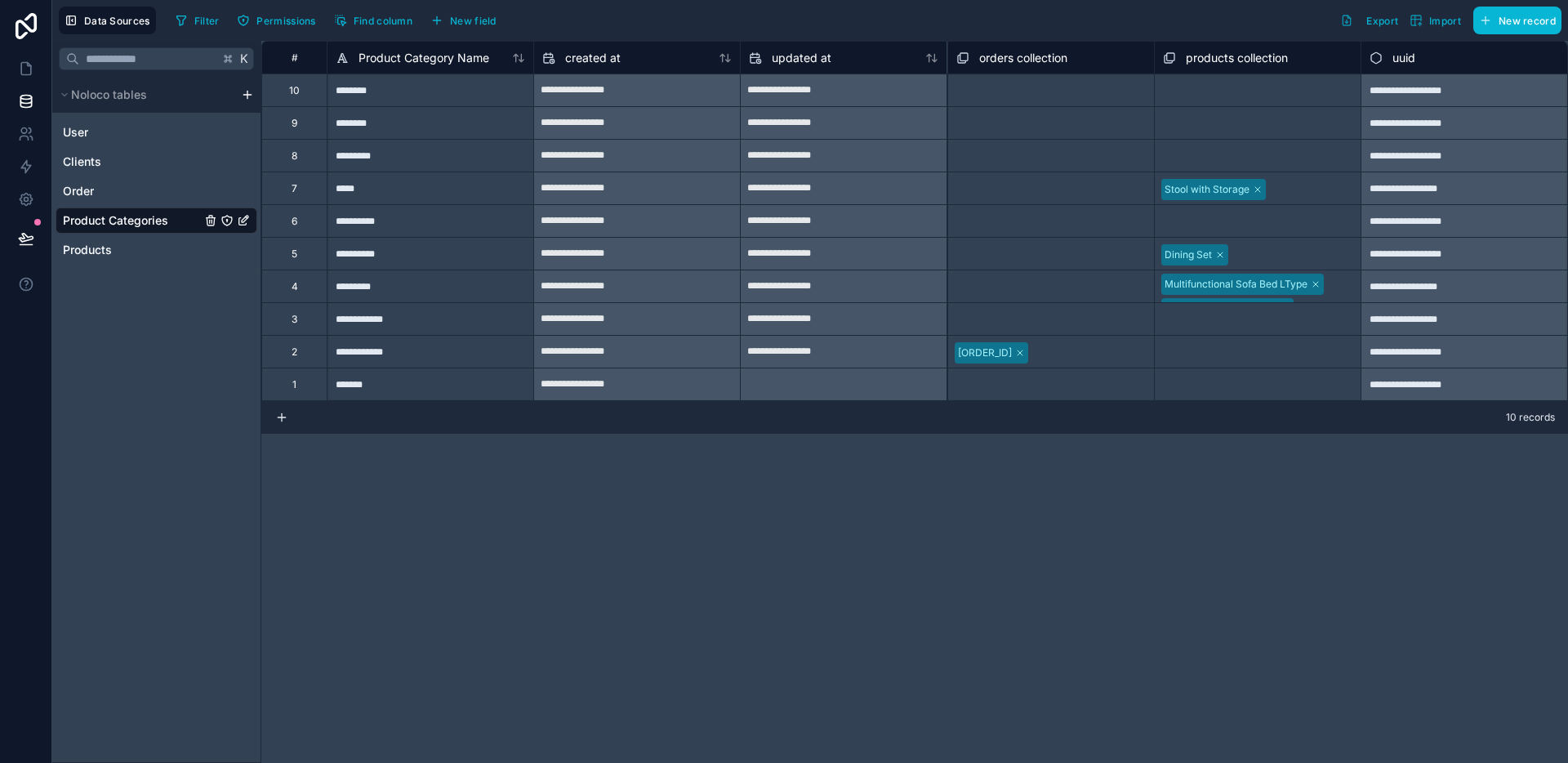 click on "Select a products collection" at bounding box center [1258, 352] 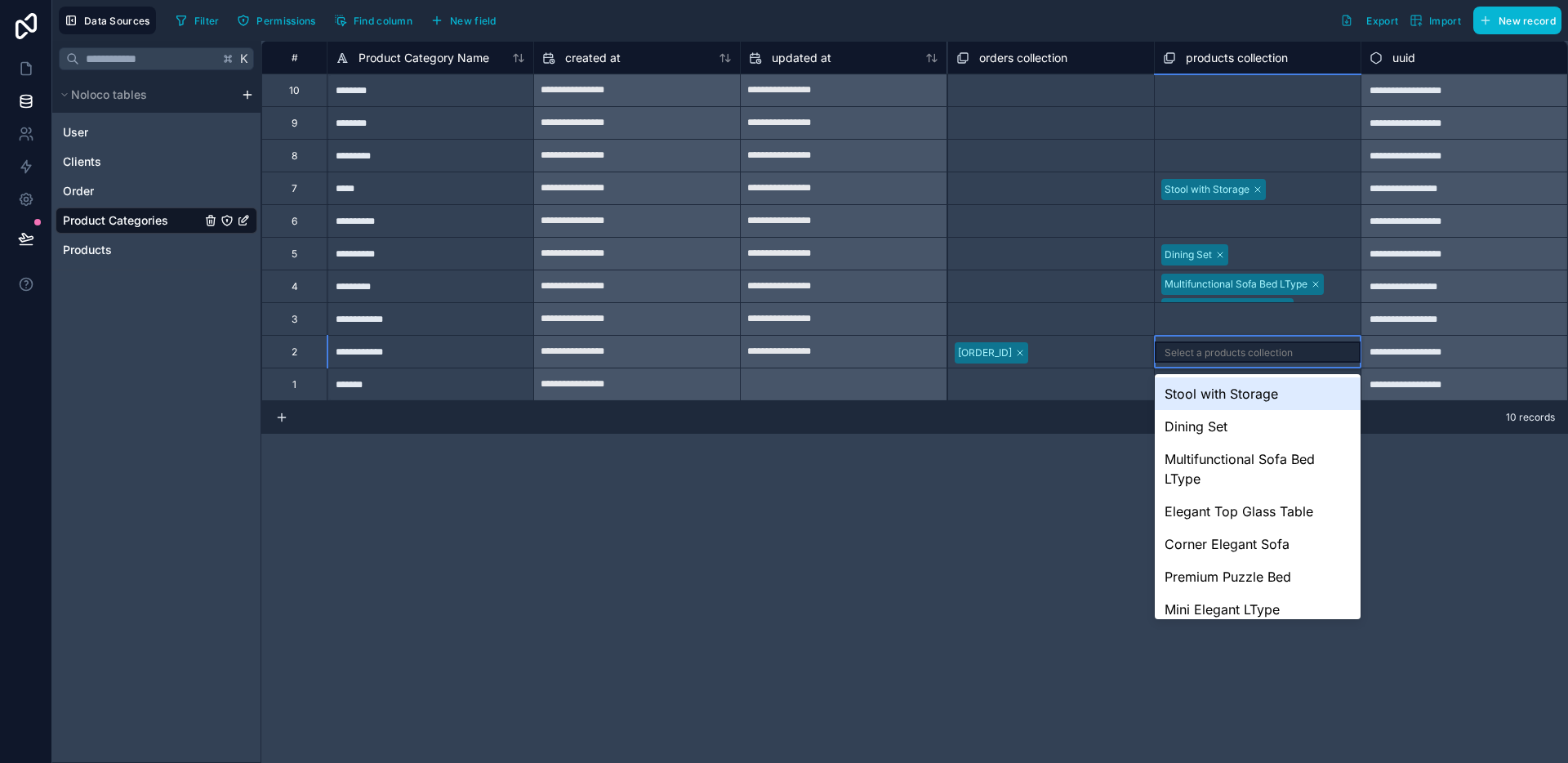 click on "Select a products collection" at bounding box center (1228, 353) 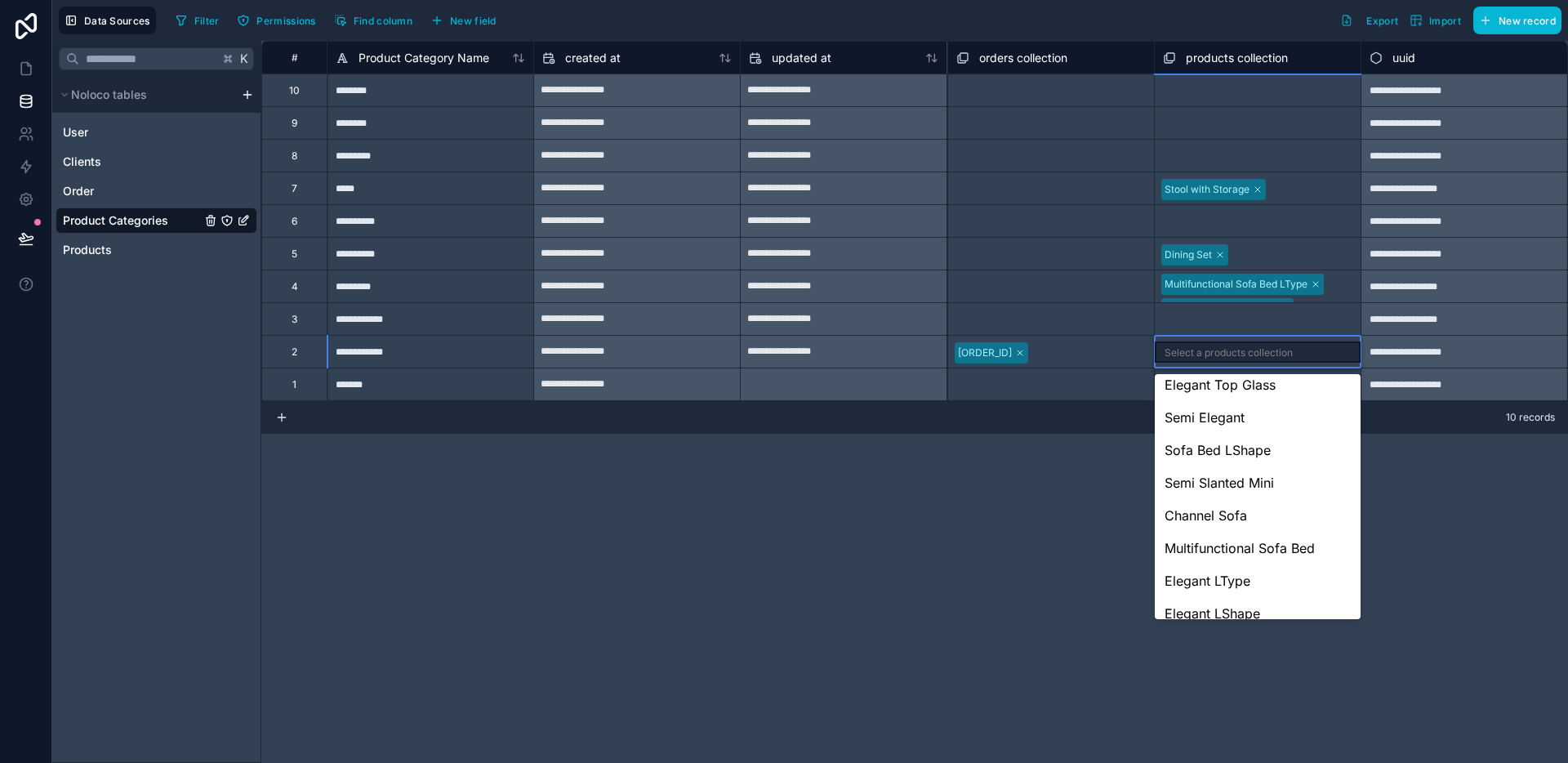 scroll, scrollTop: 319, scrollLeft: 0, axis: vertical 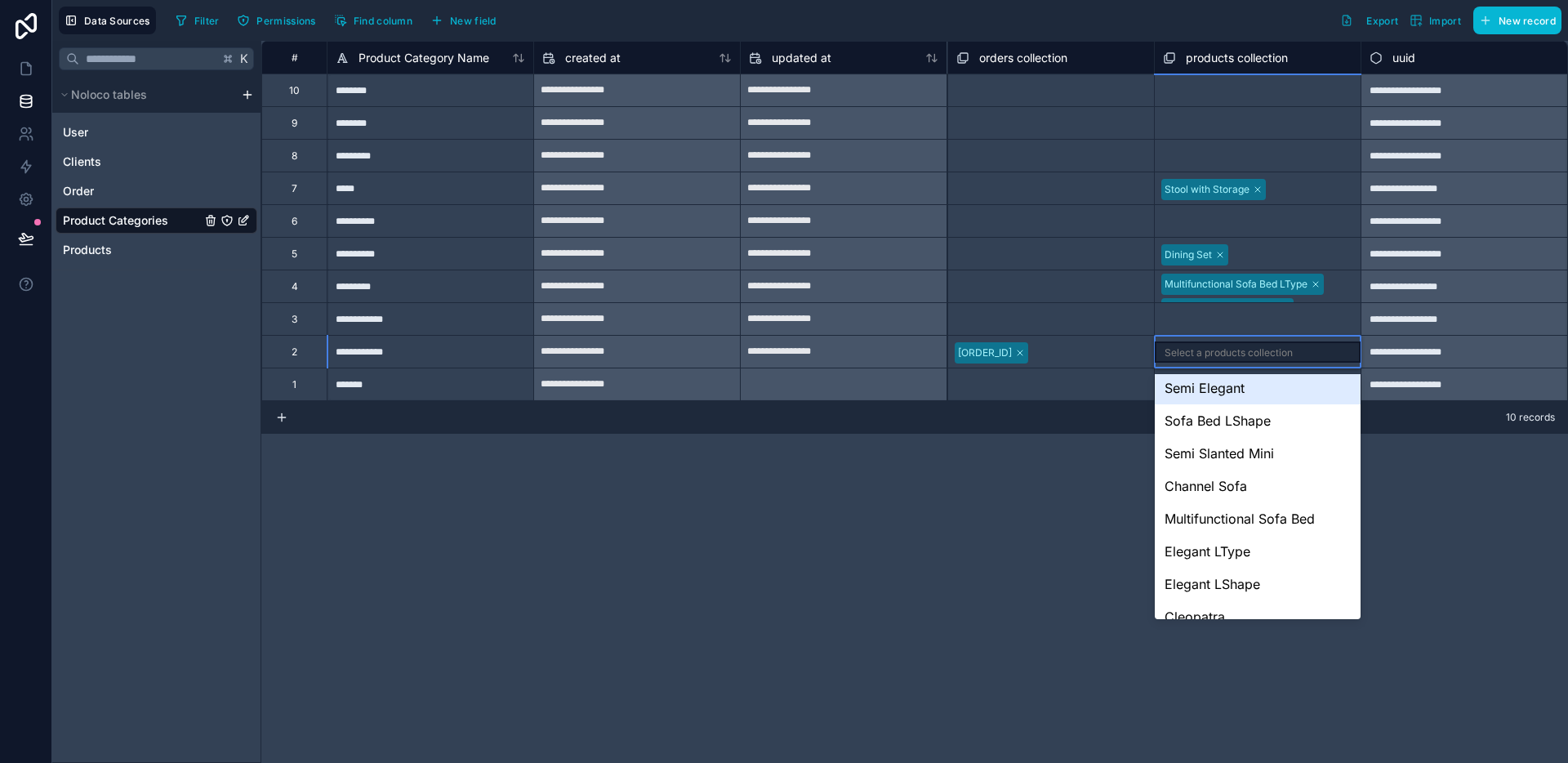 click on "Select a products collection" at bounding box center (1258, 319) 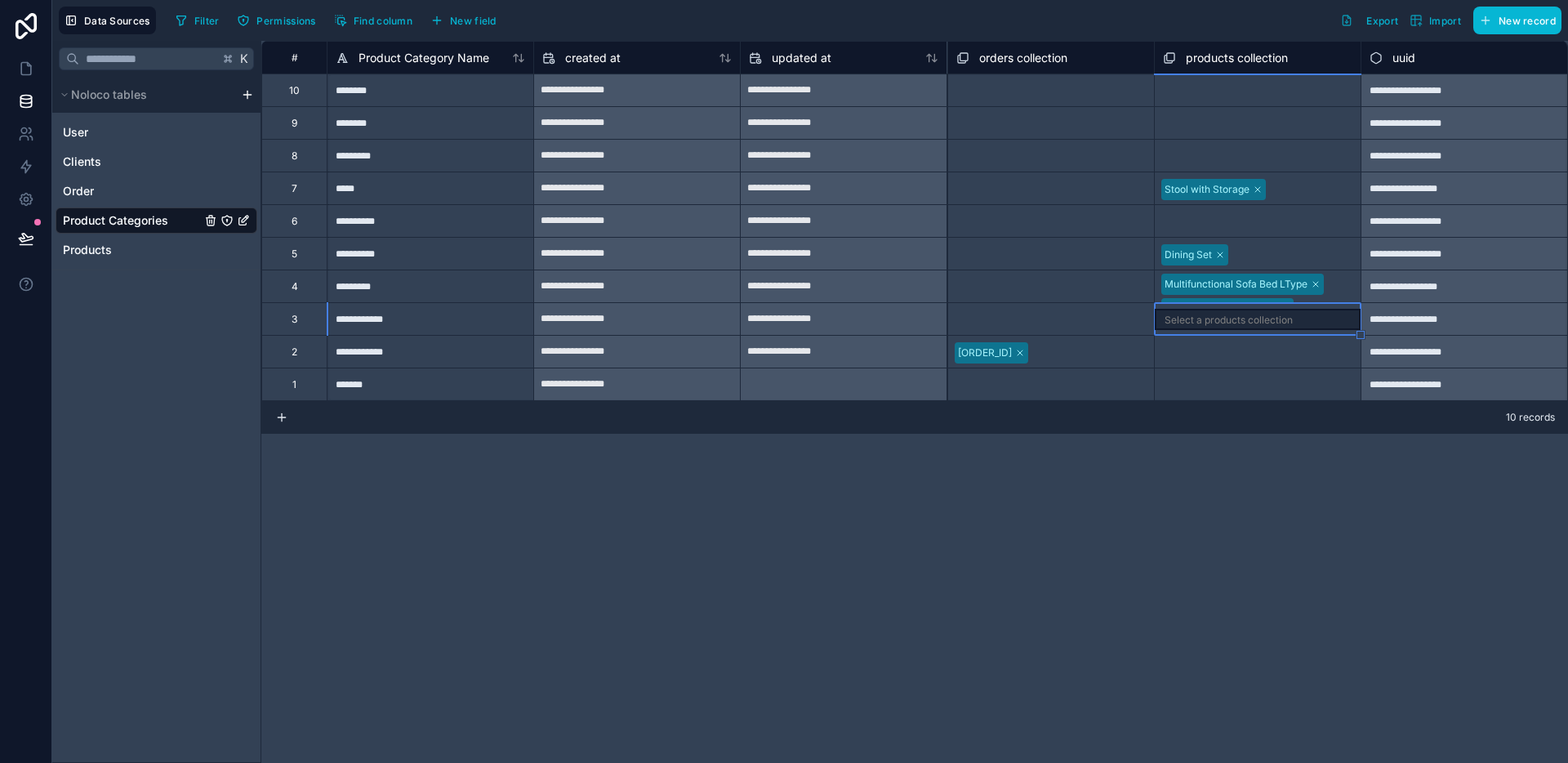 click on "Multifunctional Sofa Bed LType Multifunctional Sofa Bed" at bounding box center (1258, 286) 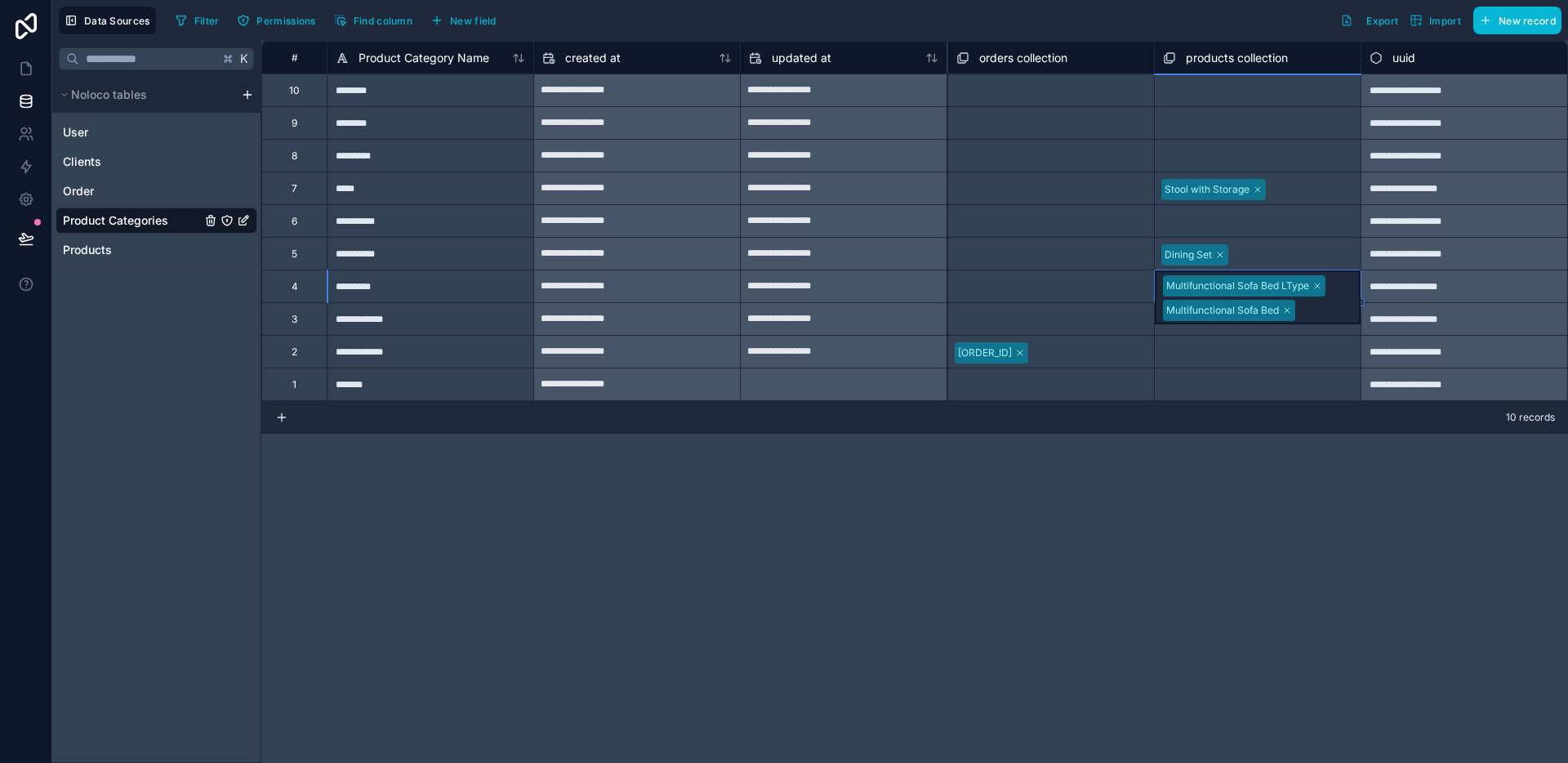 click 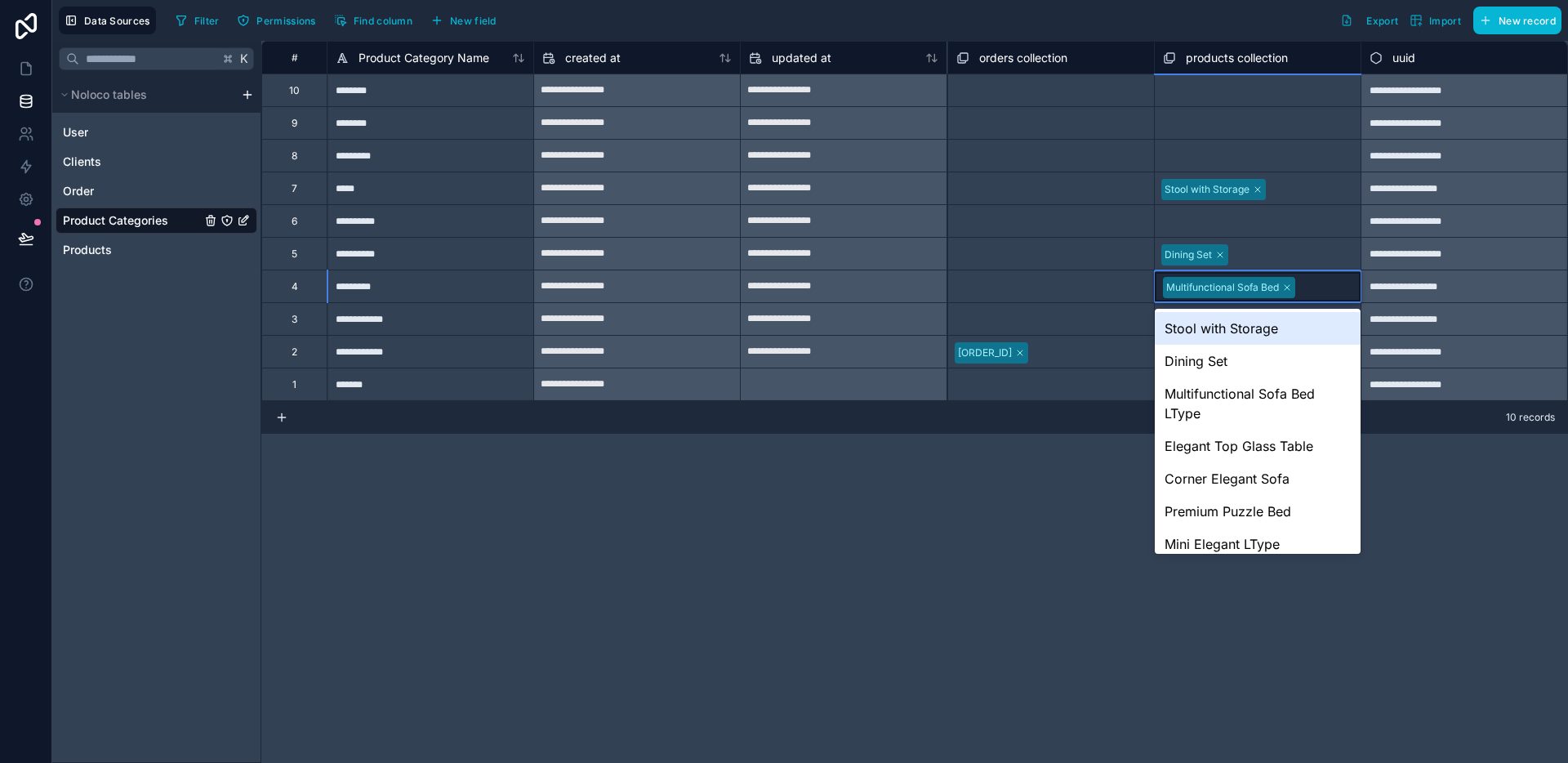 click 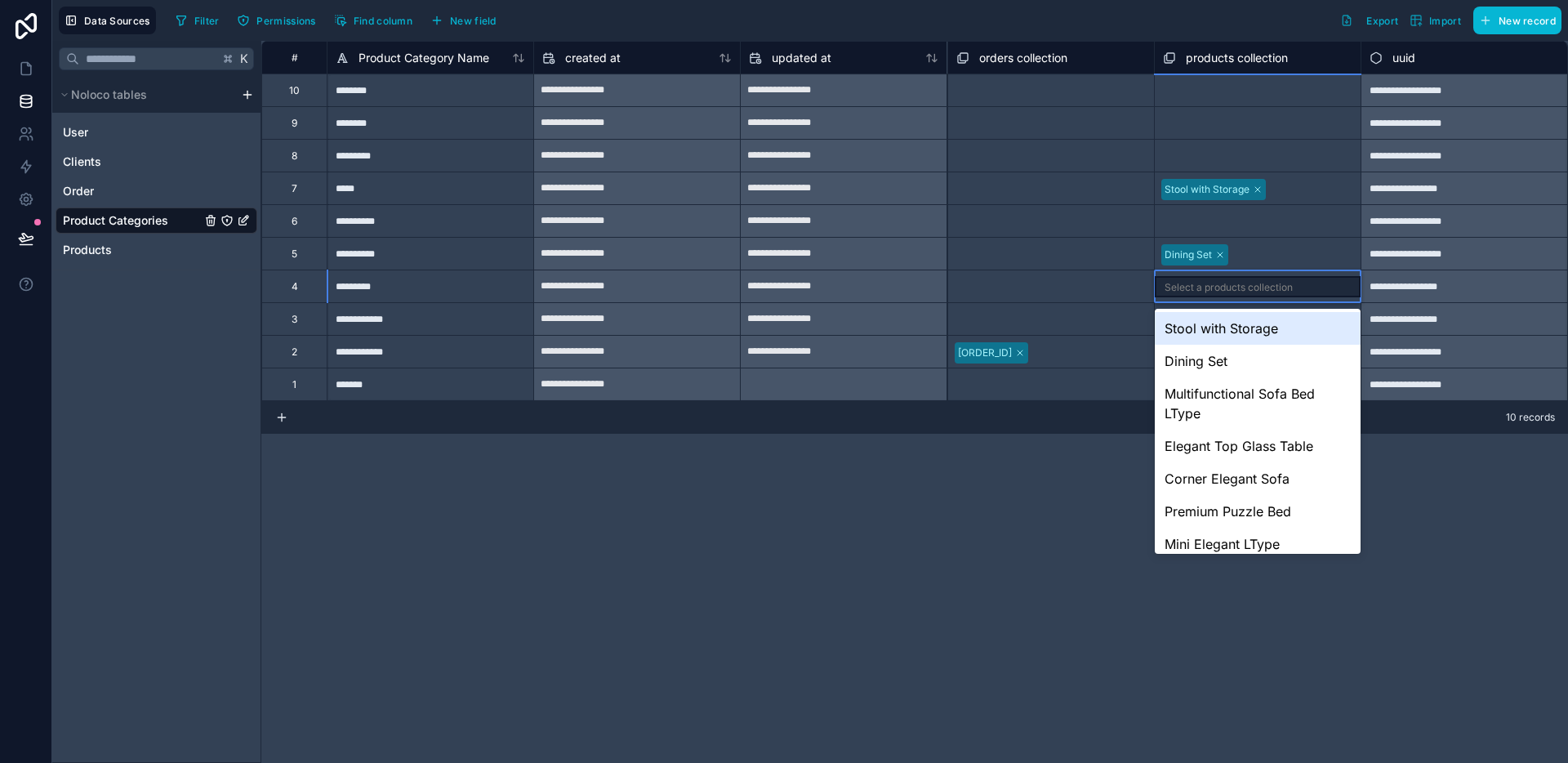 click 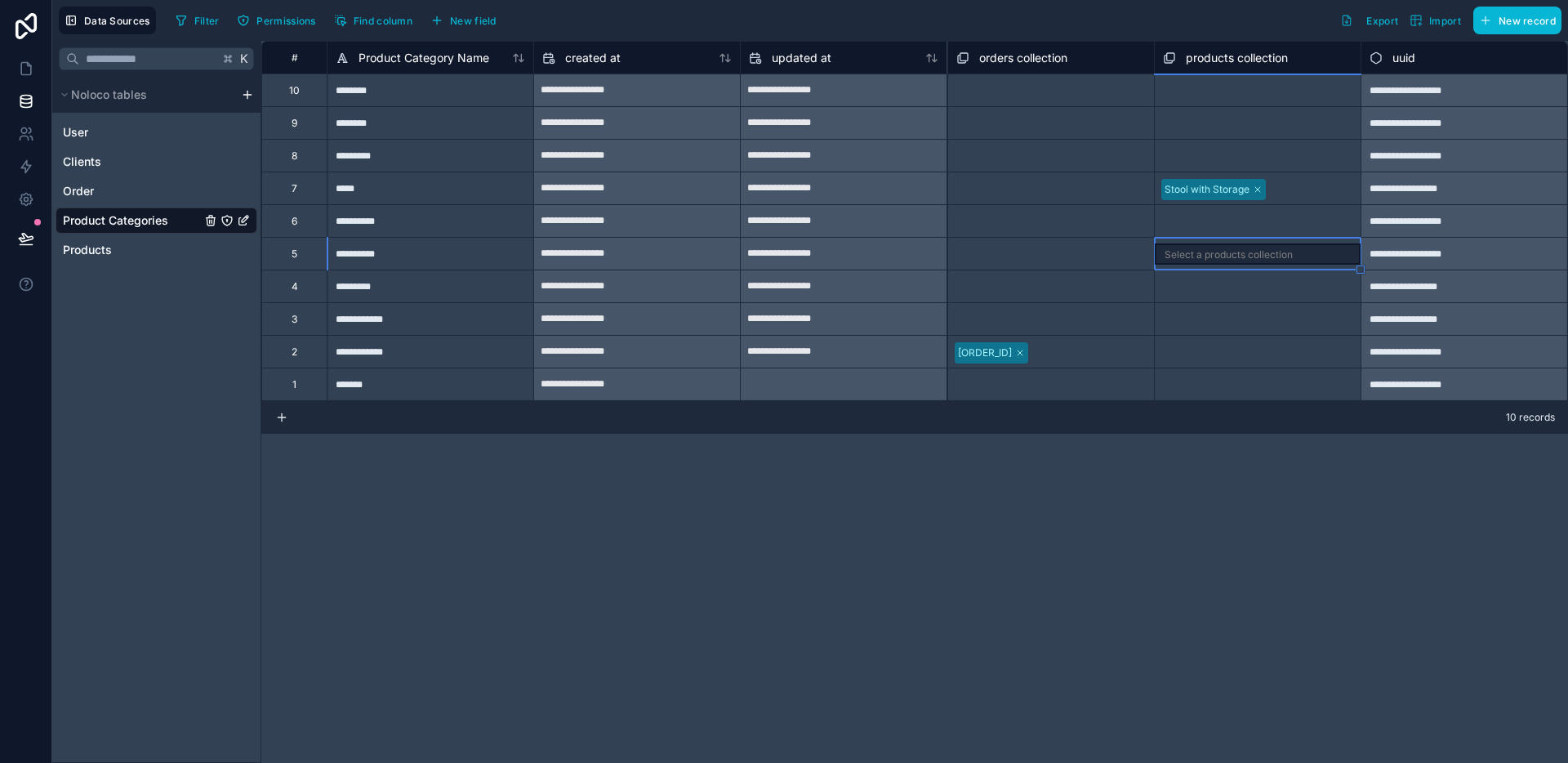 click 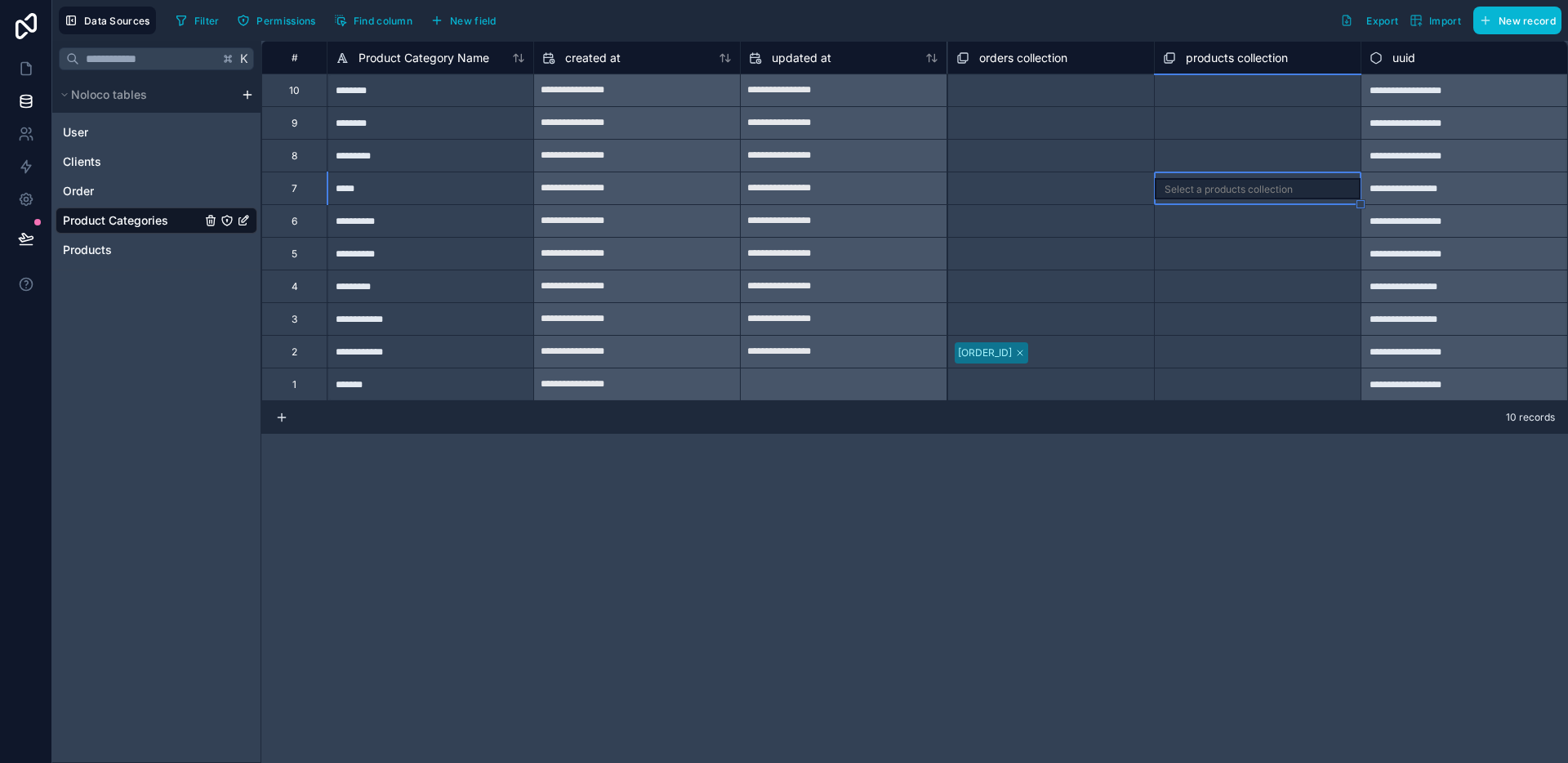 click on "**********" at bounding box center [915, 402] 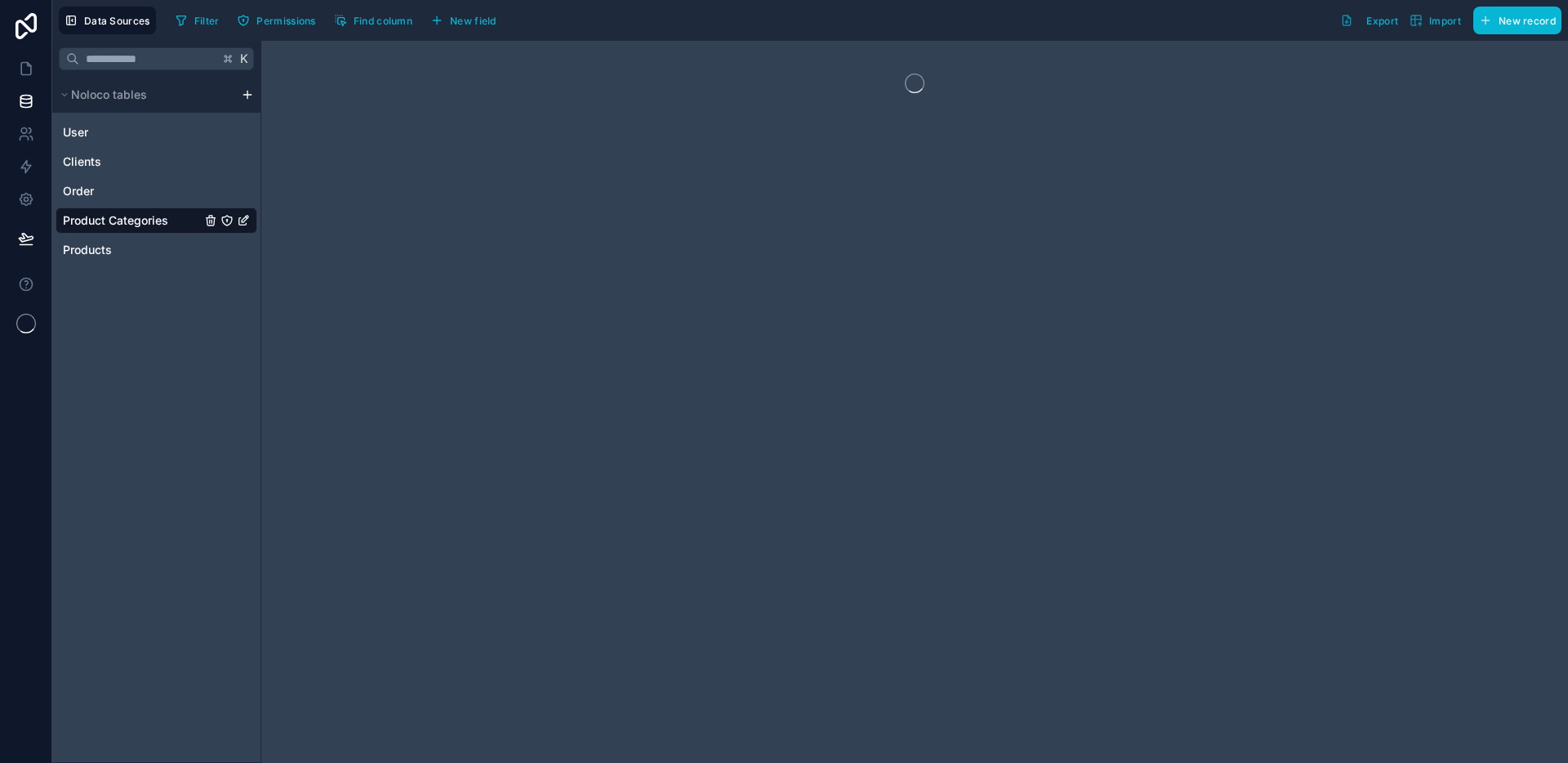 scroll, scrollTop: 0, scrollLeft: 0, axis: both 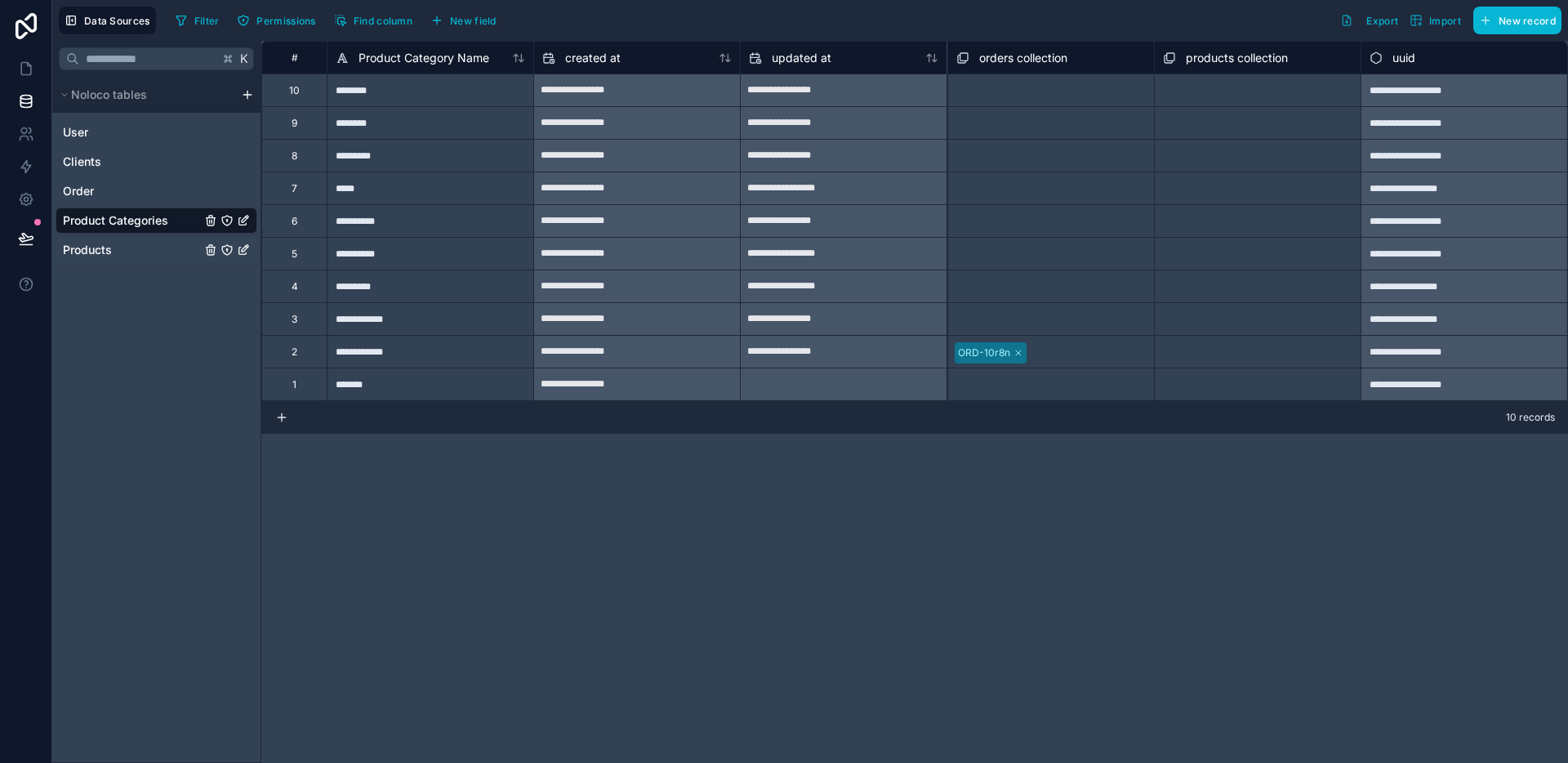 click on "Products" at bounding box center [87, 250] 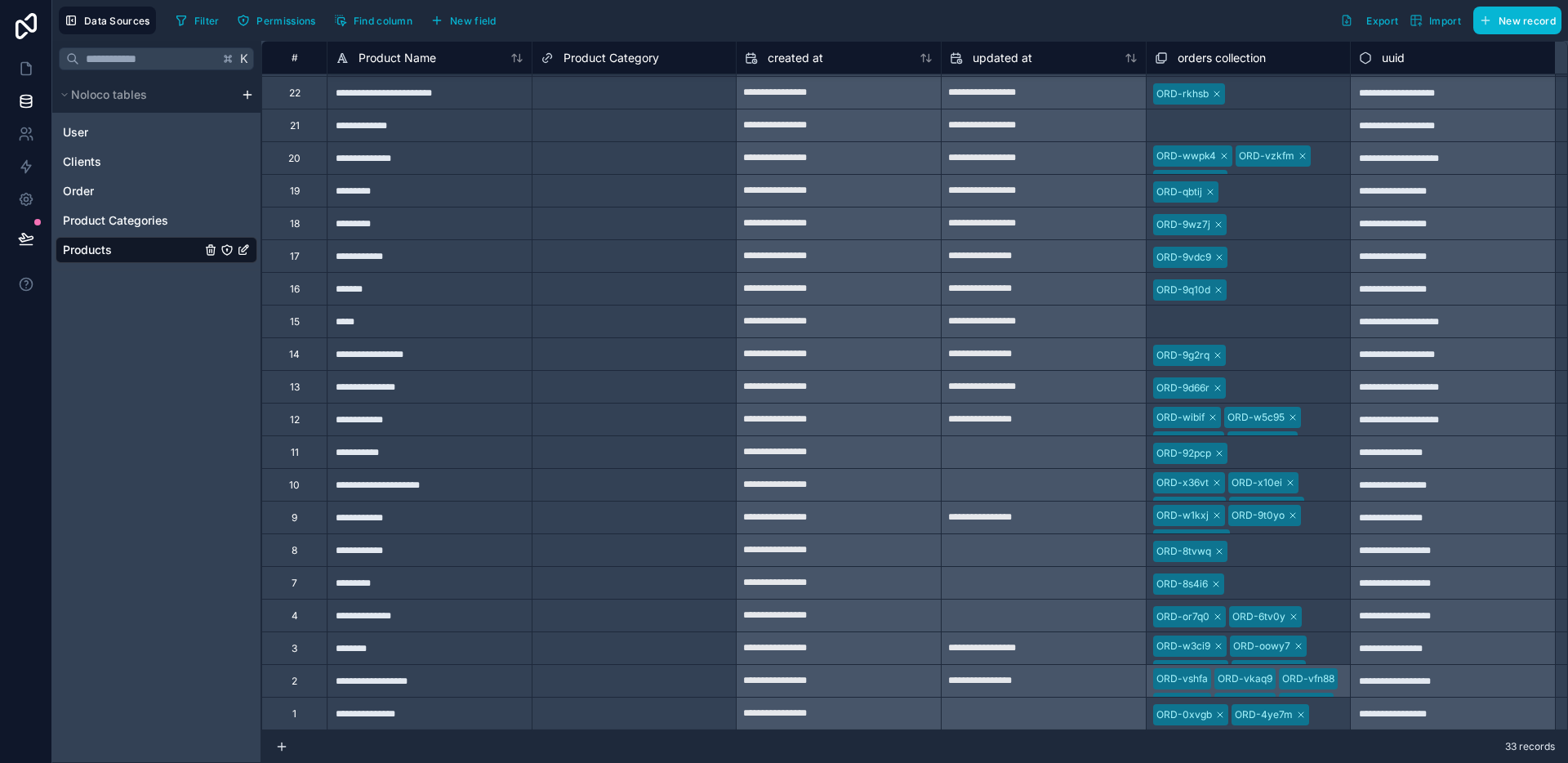 scroll, scrollTop: 0, scrollLeft: 0, axis: both 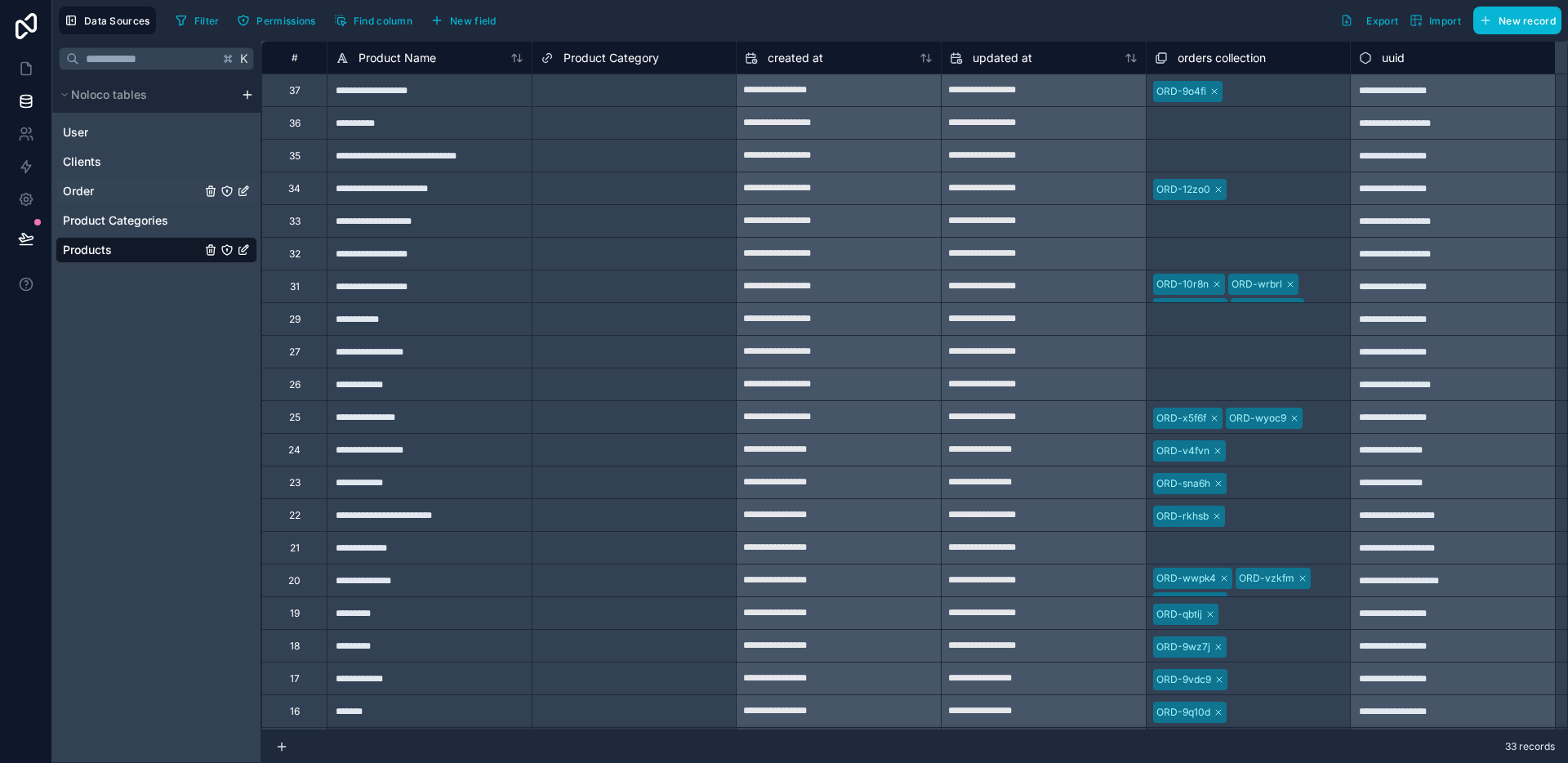 click on "Order" at bounding box center [156, 191] 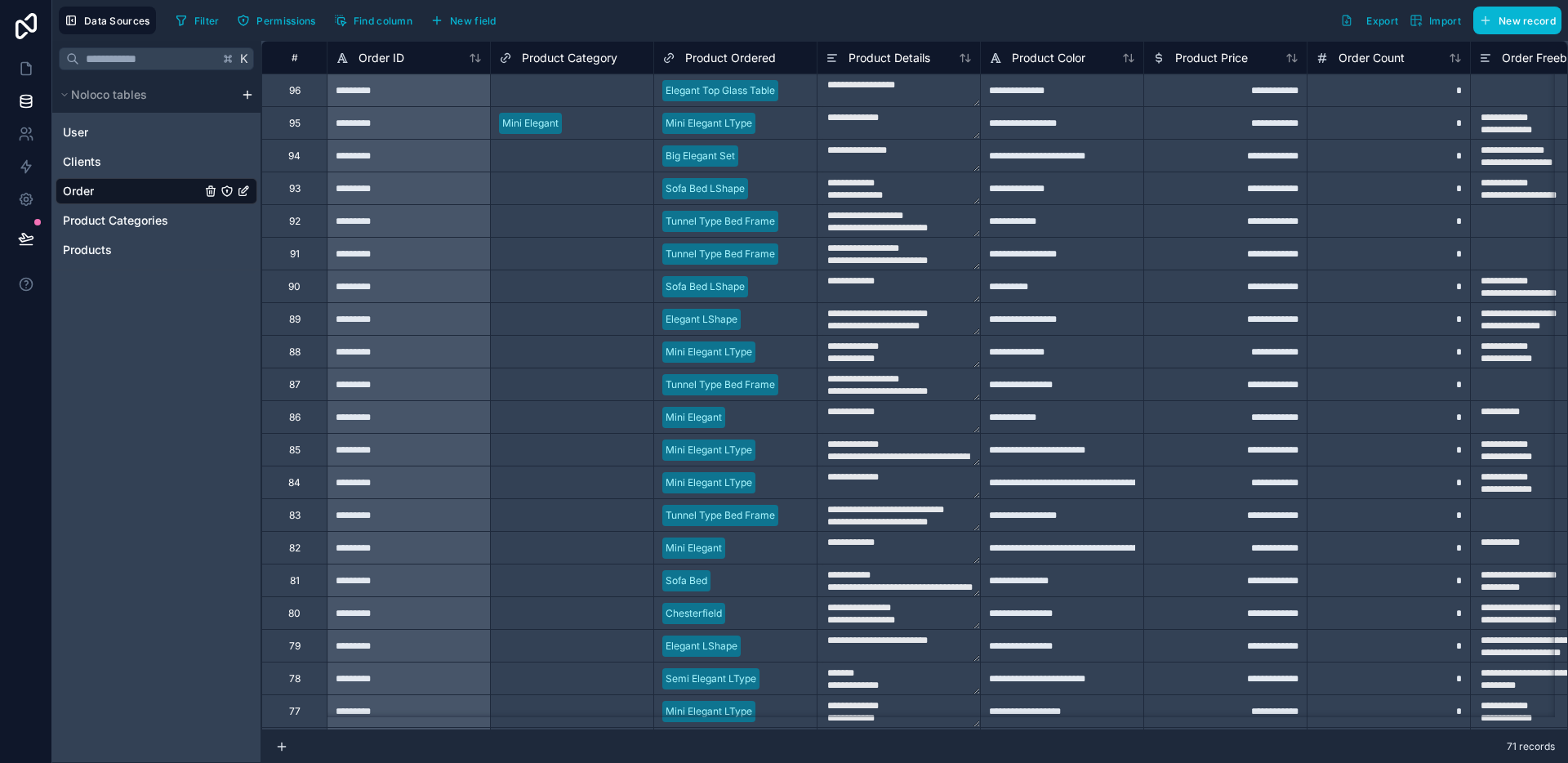 click on "Mini Elegant" at bounding box center [572, 123] 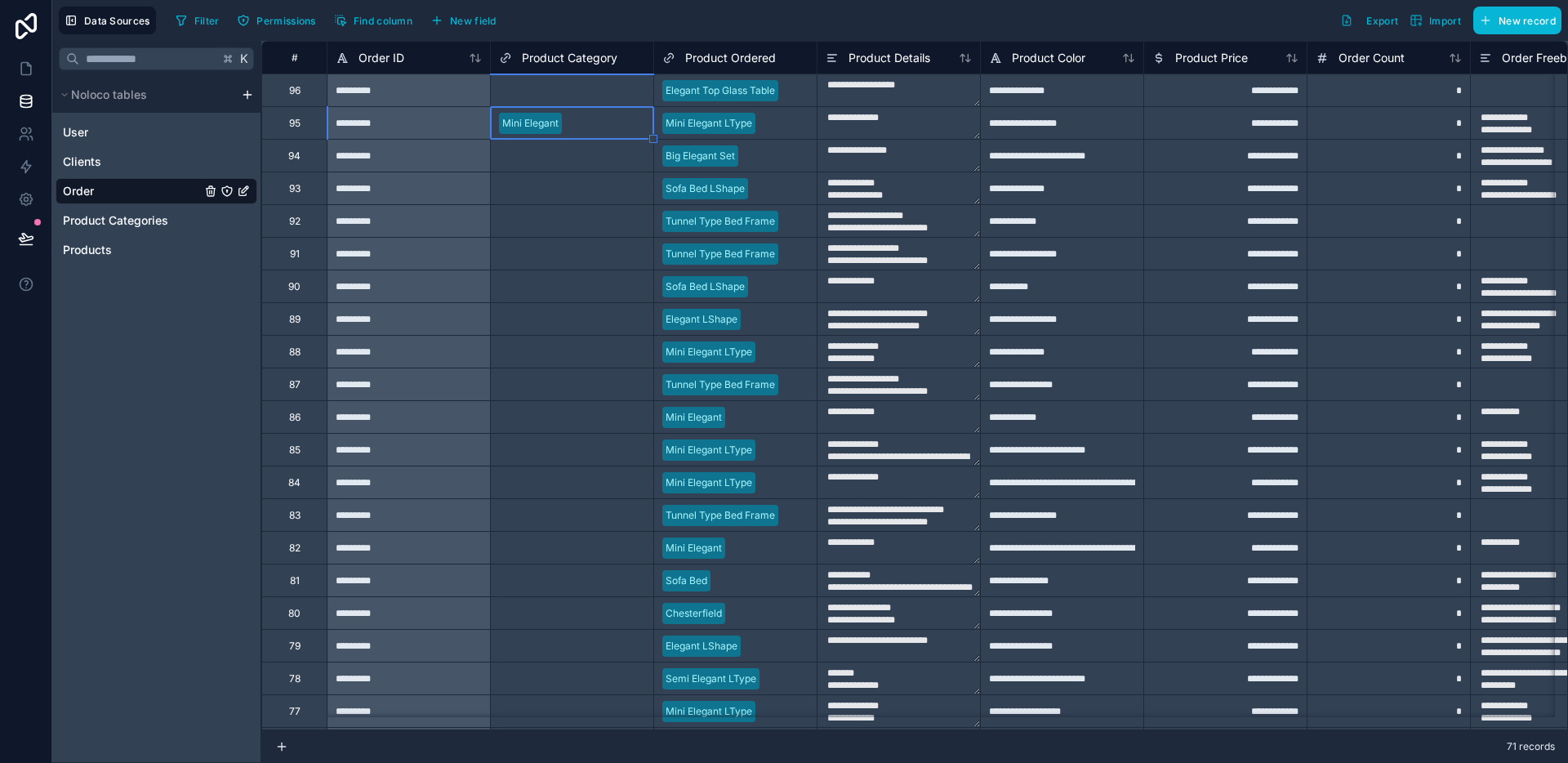 click on "Mini Elegant" at bounding box center [572, 123] 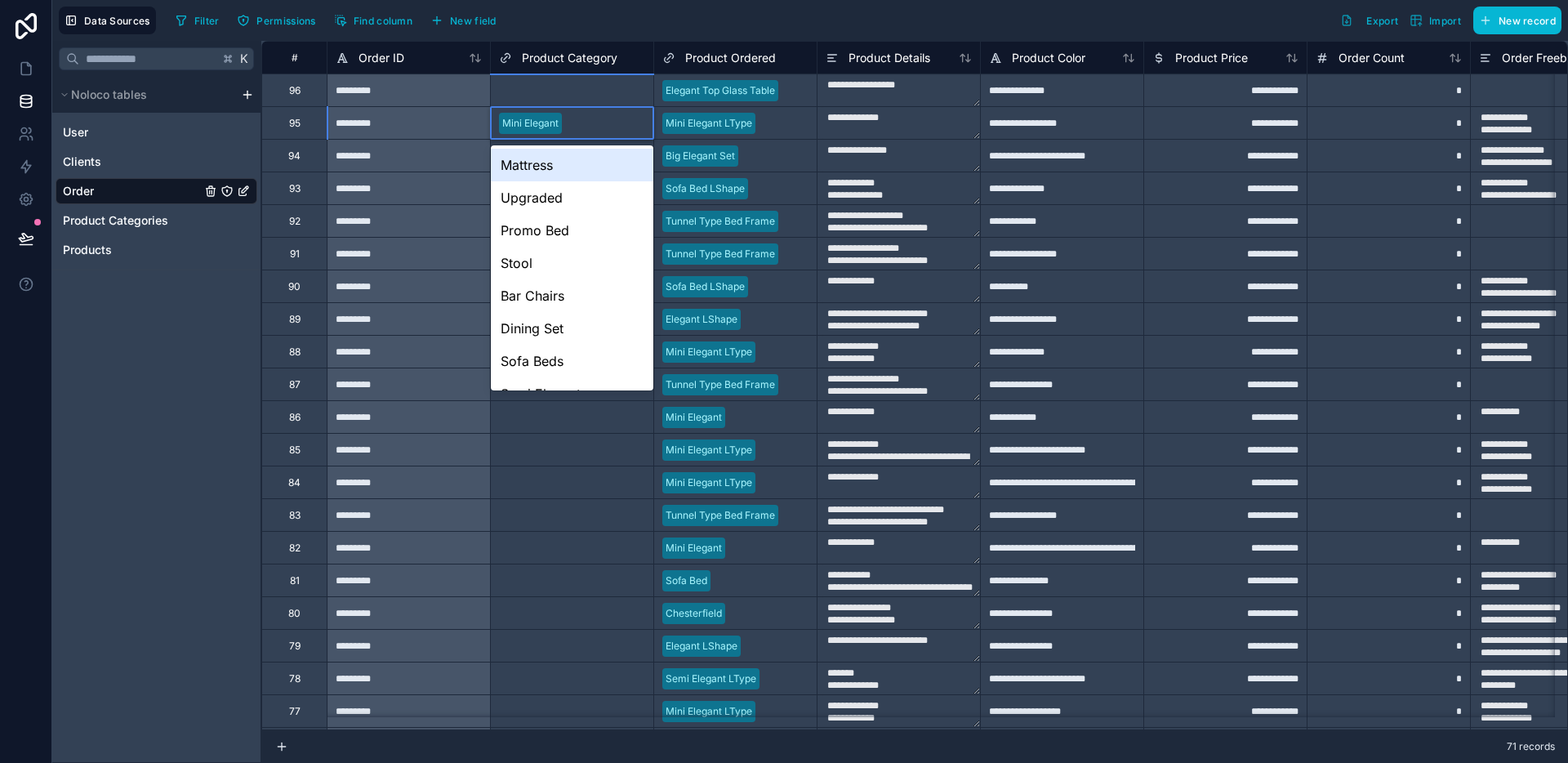 click on "Mini Elegant" at bounding box center (530, 123) 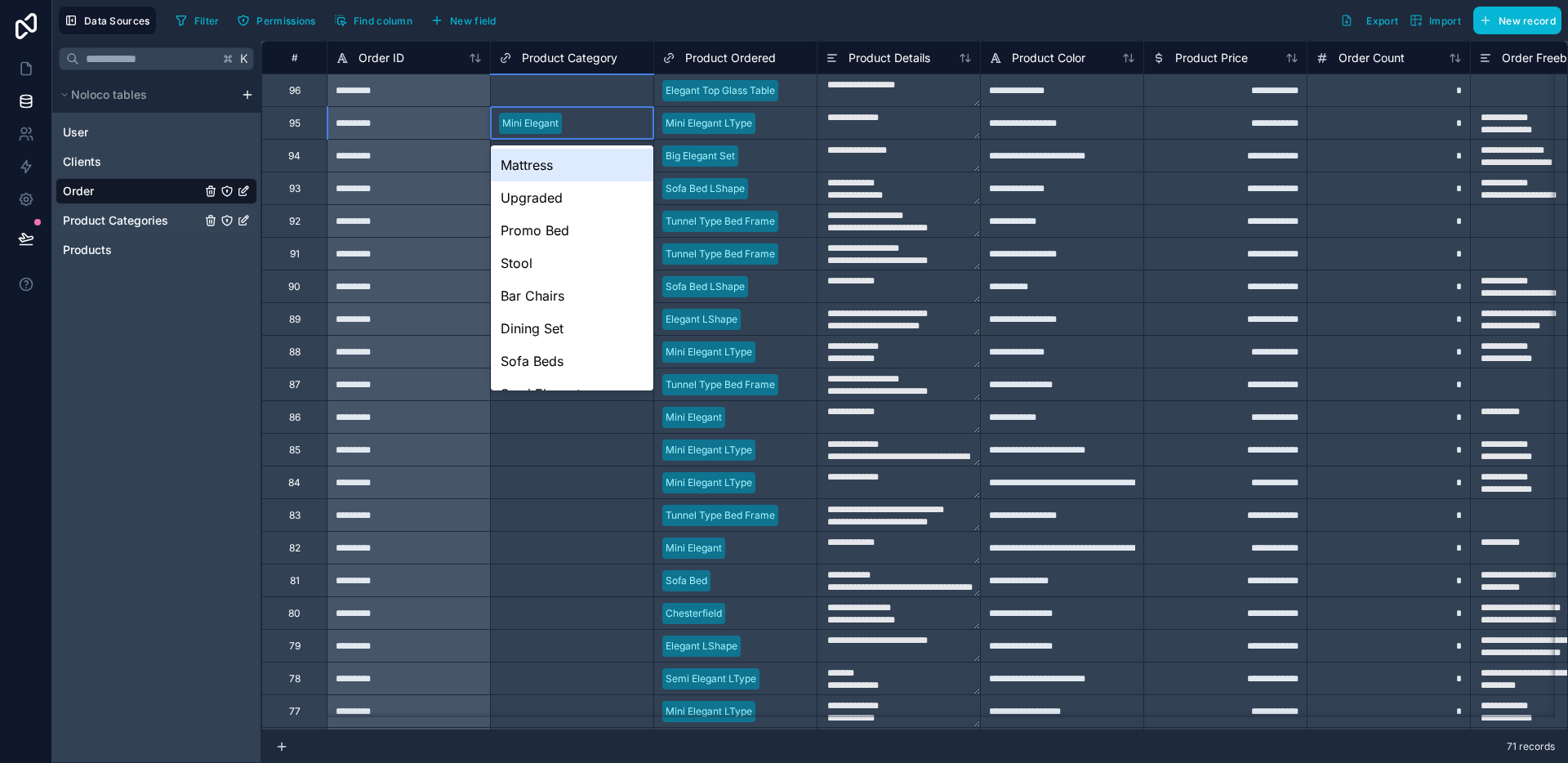 click on "Product Categories" at bounding box center (115, 221) 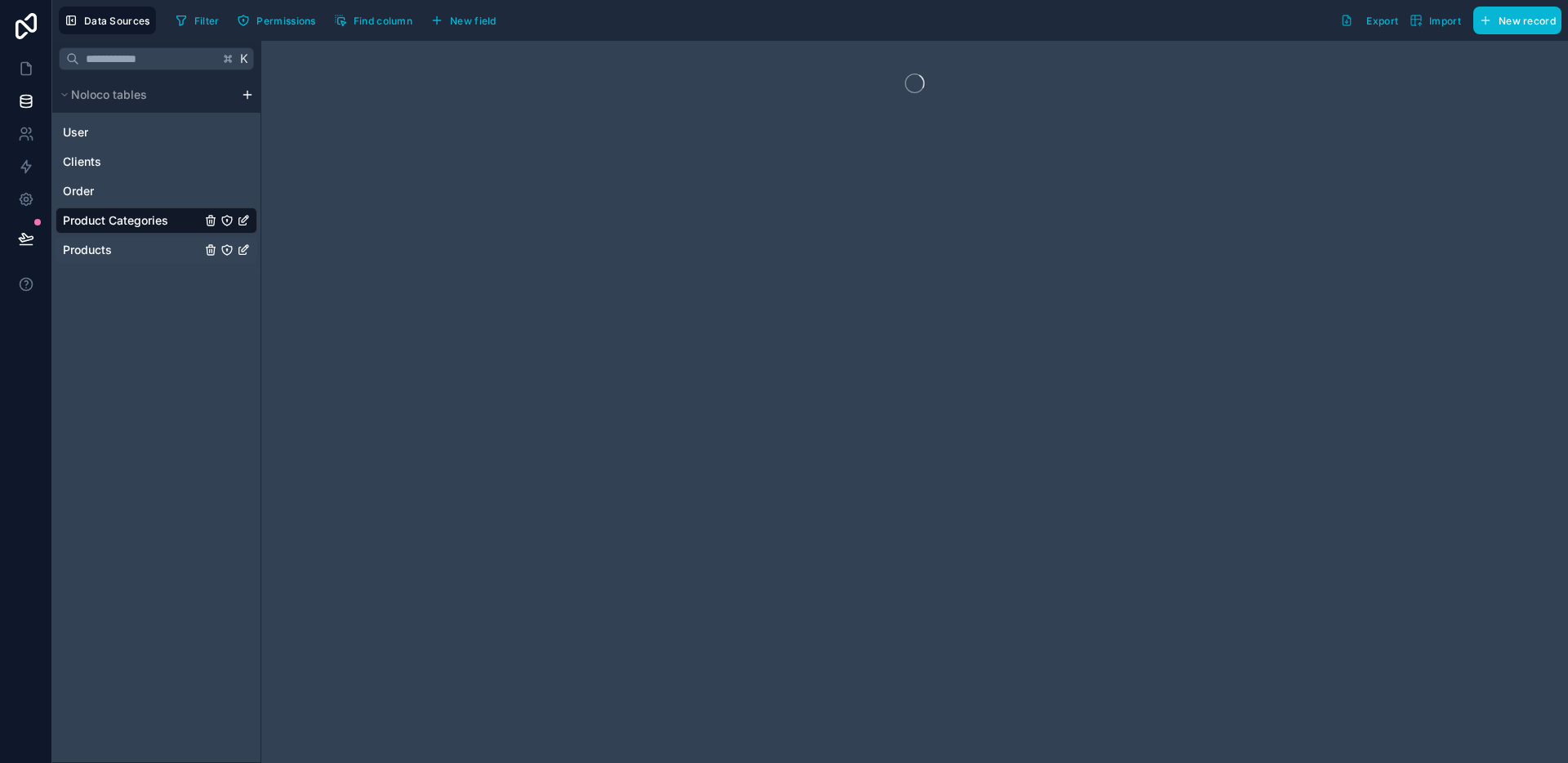 click on "Products" at bounding box center (156, 250) 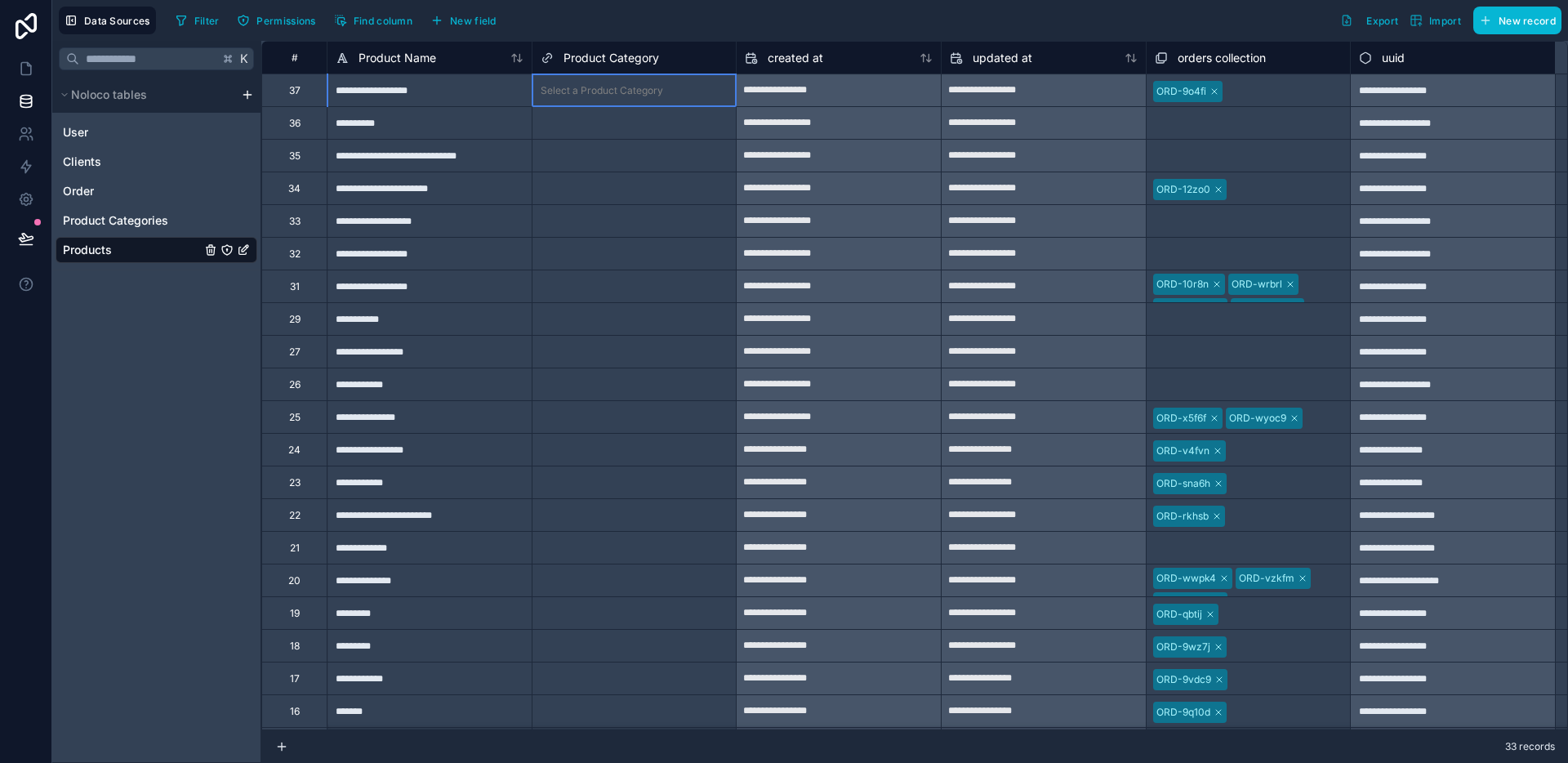 click on "Select a Product Category" at bounding box center [602, 91] 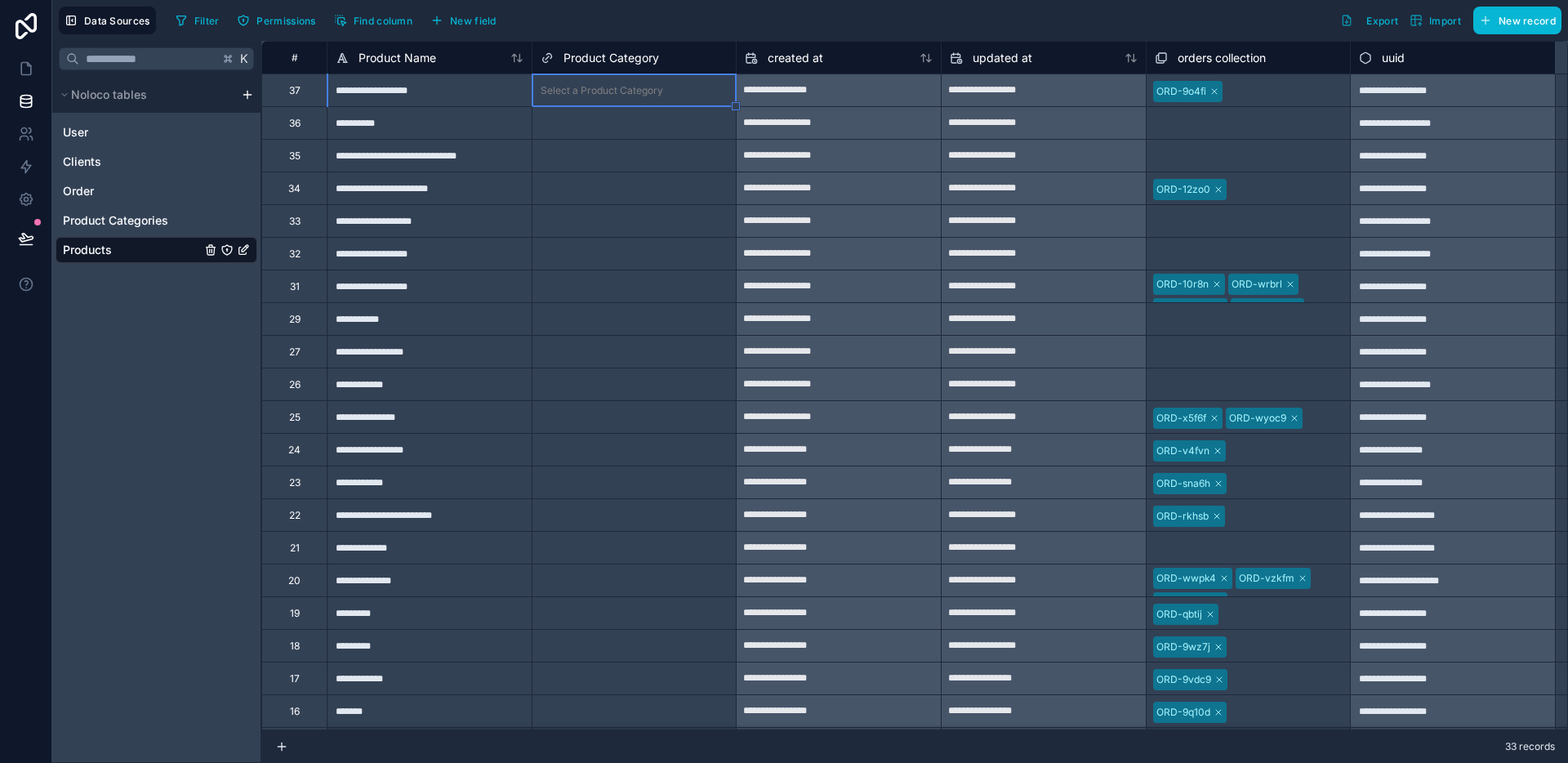 click on "Select a Product Category" at bounding box center (602, 91) 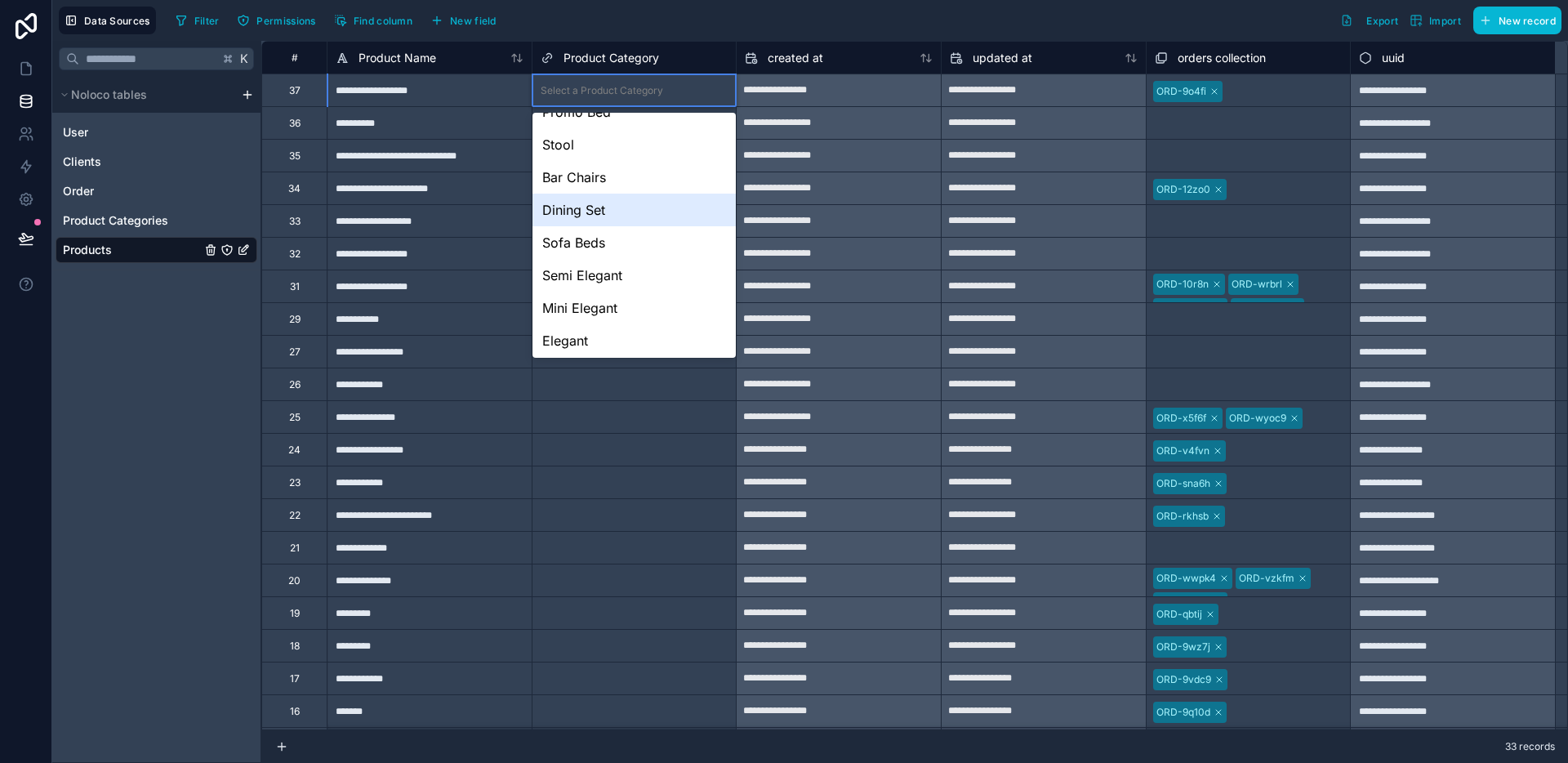 scroll, scrollTop: 85, scrollLeft: 0, axis: vertical 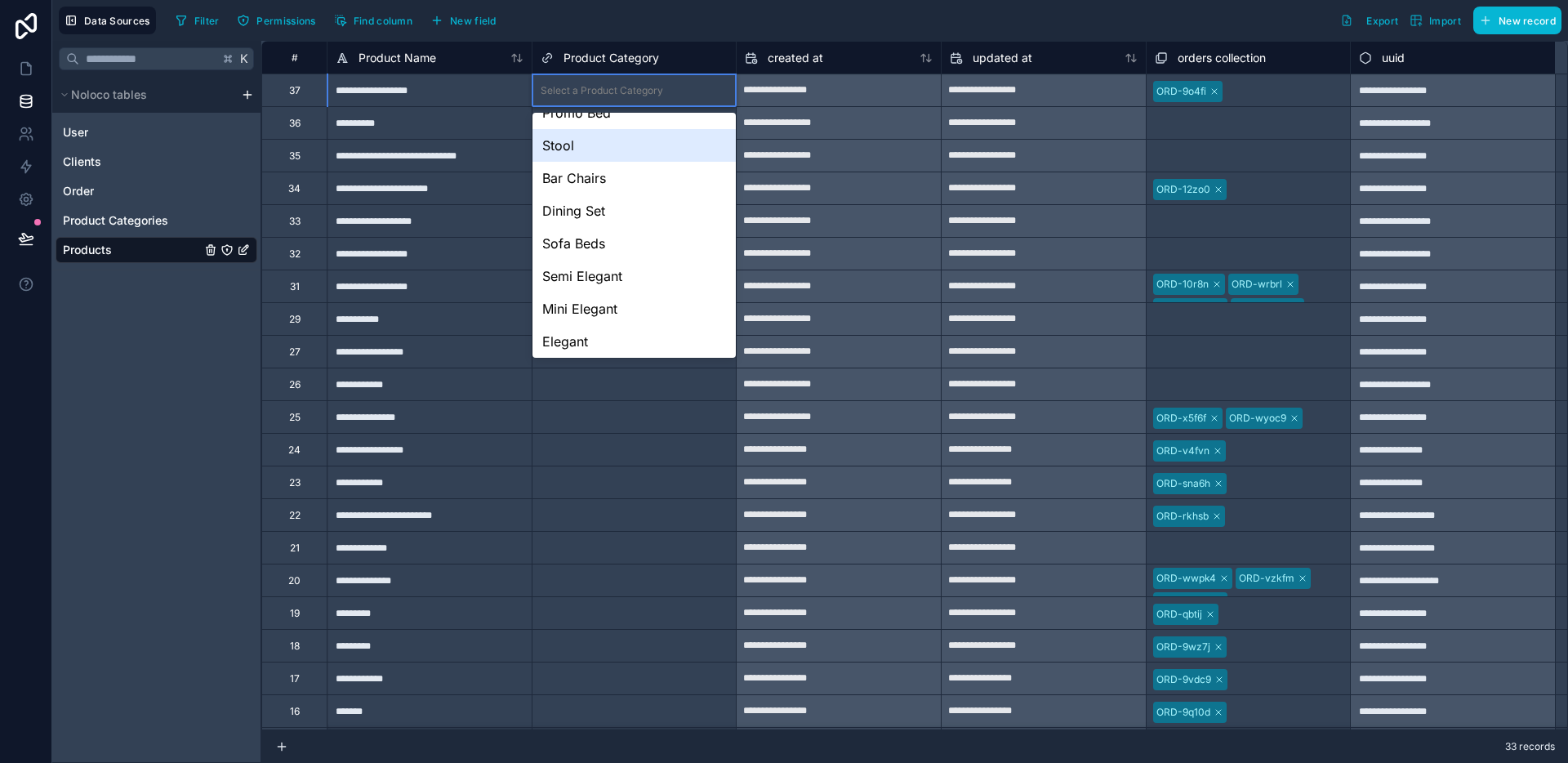 click on "Stool" at bounding box center (635, 145) 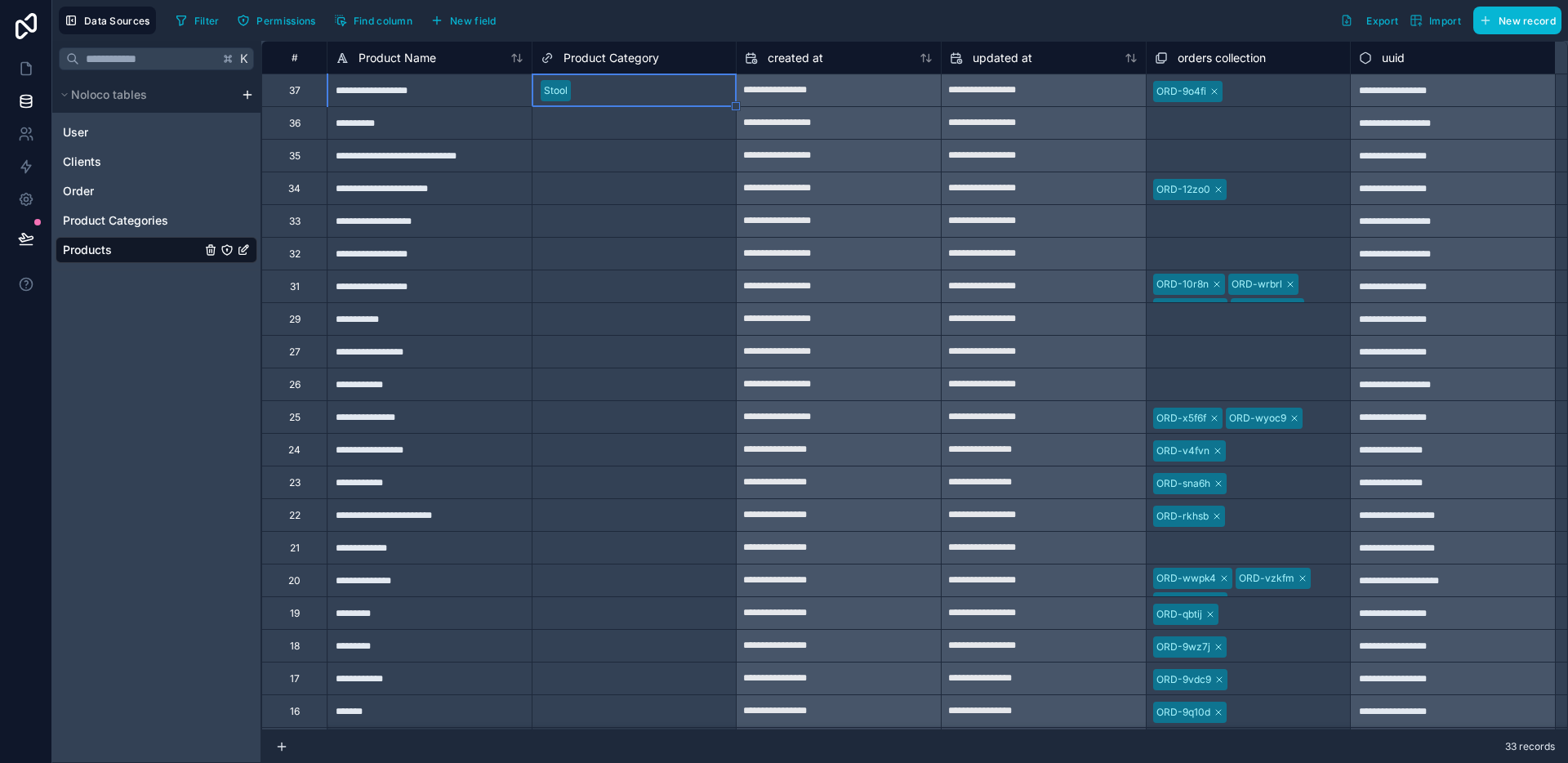 click on "Select a Product Category" at bounding box center (602, 123) 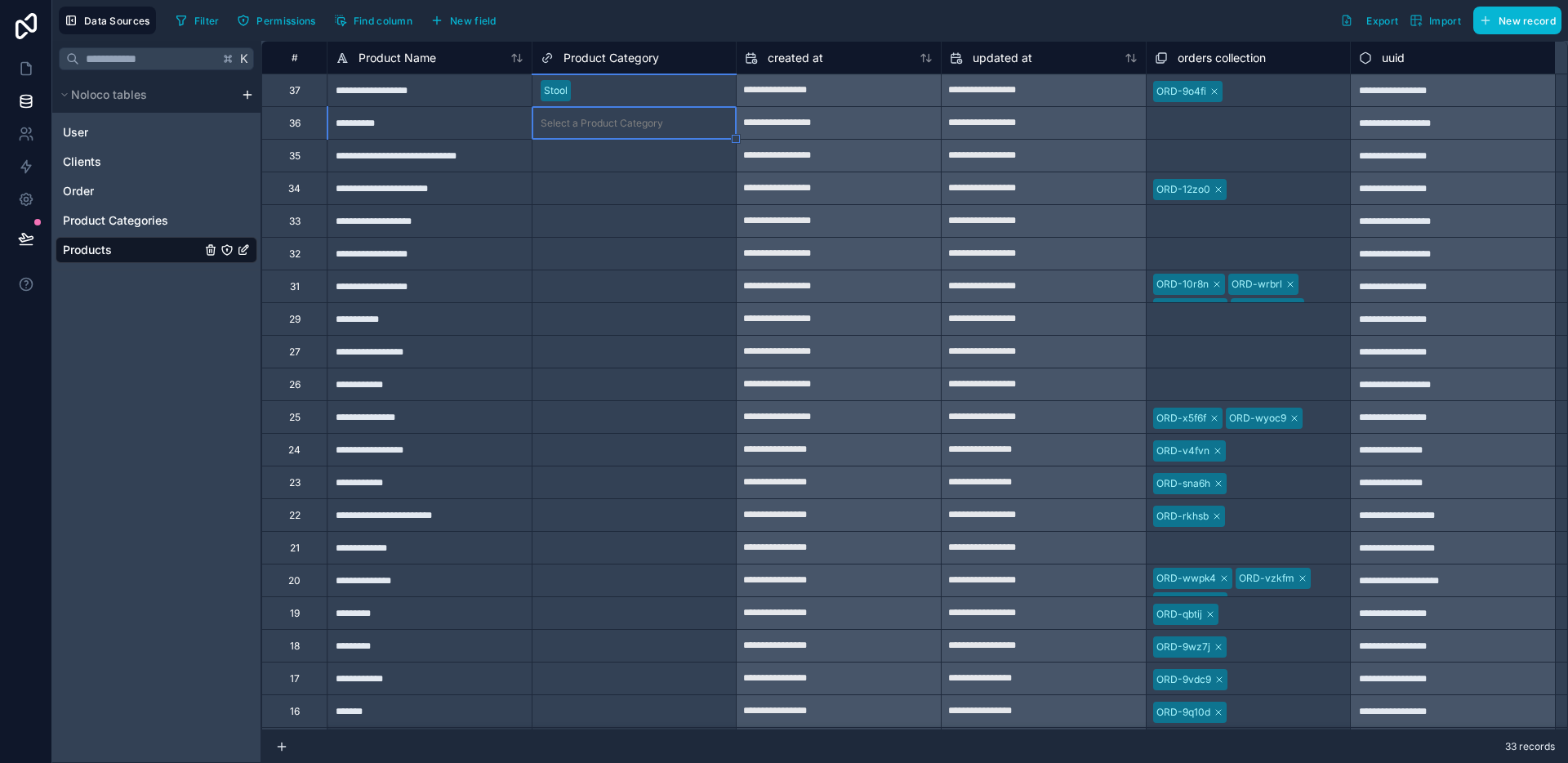 click on "Select a Product Category" at bounding box center (602, 123) 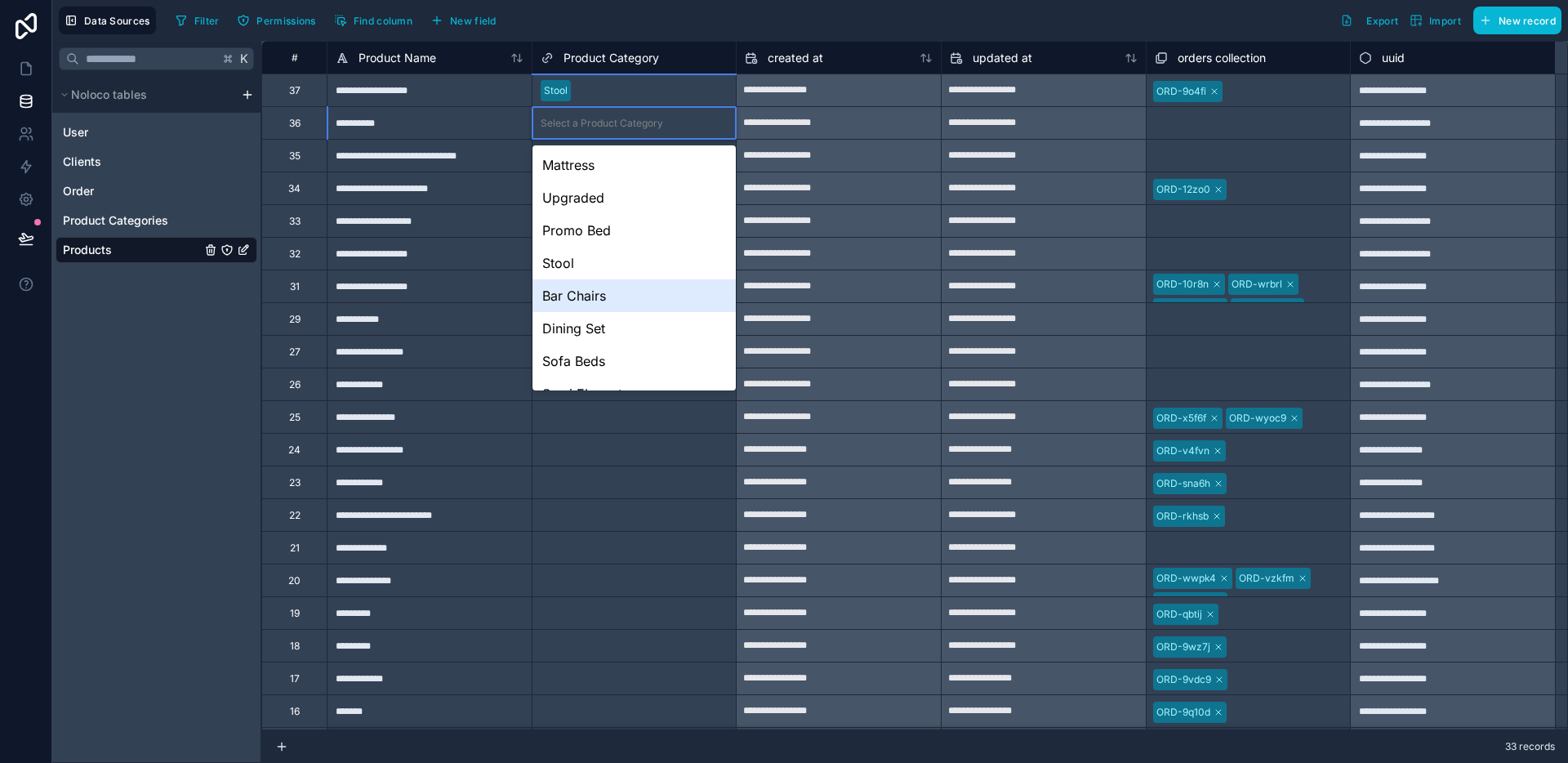 scroll, scrollTop: 88, scrollLeft: 0, axis: vertical 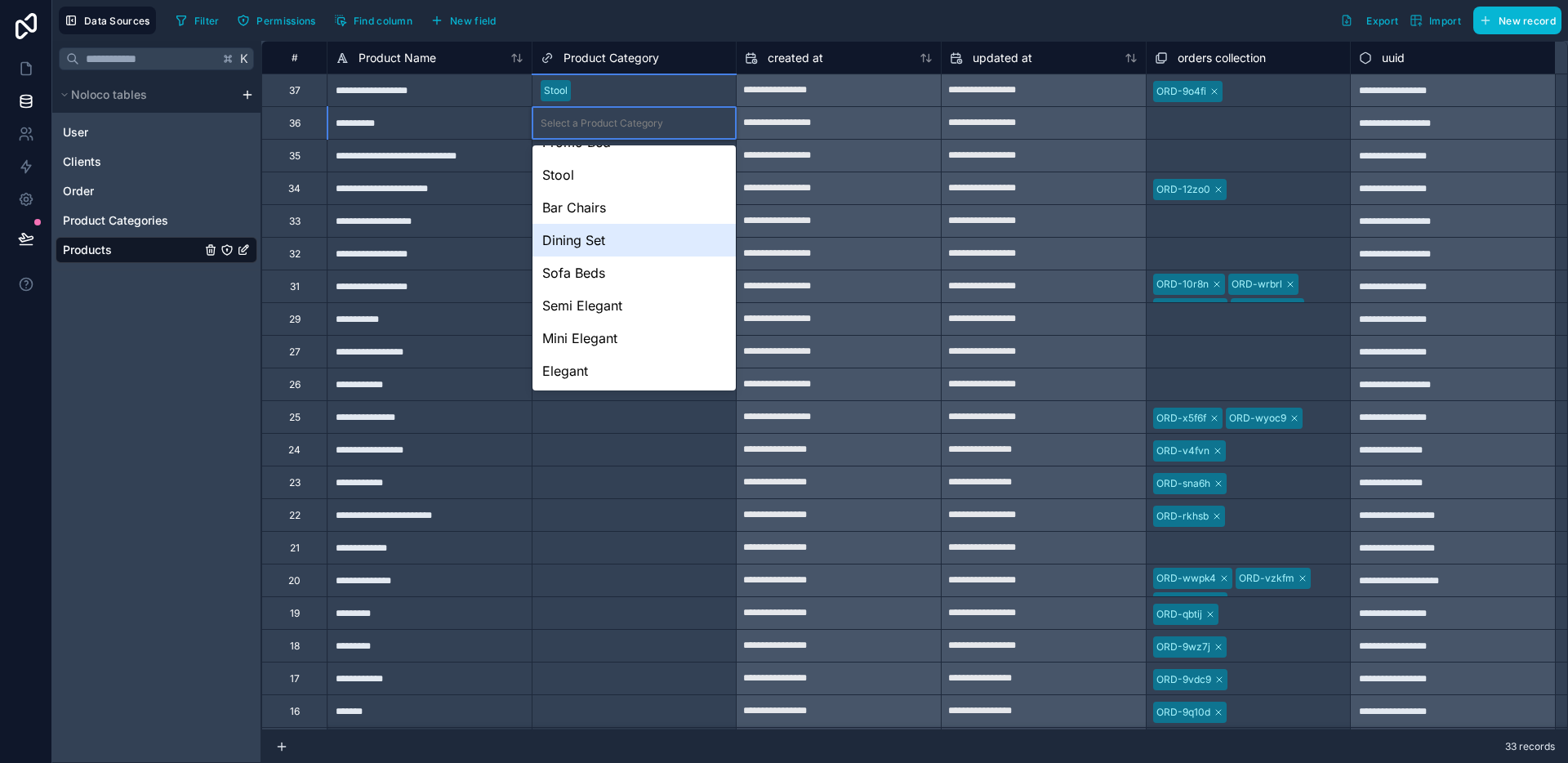 click on "Dining Set" at bounding box center (635, 240) 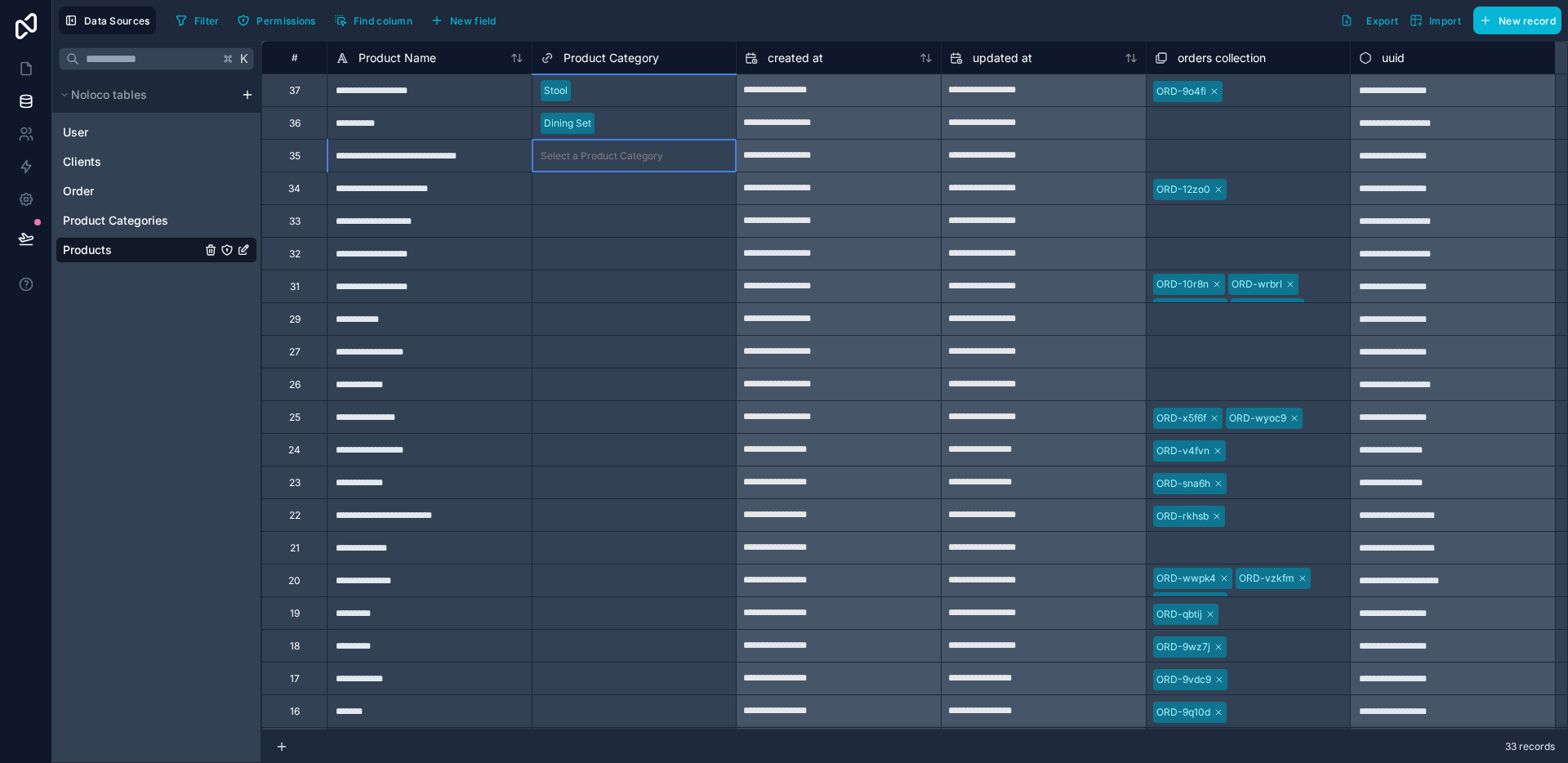 click on "Select a Product Category" at bounding box center [602, 156] 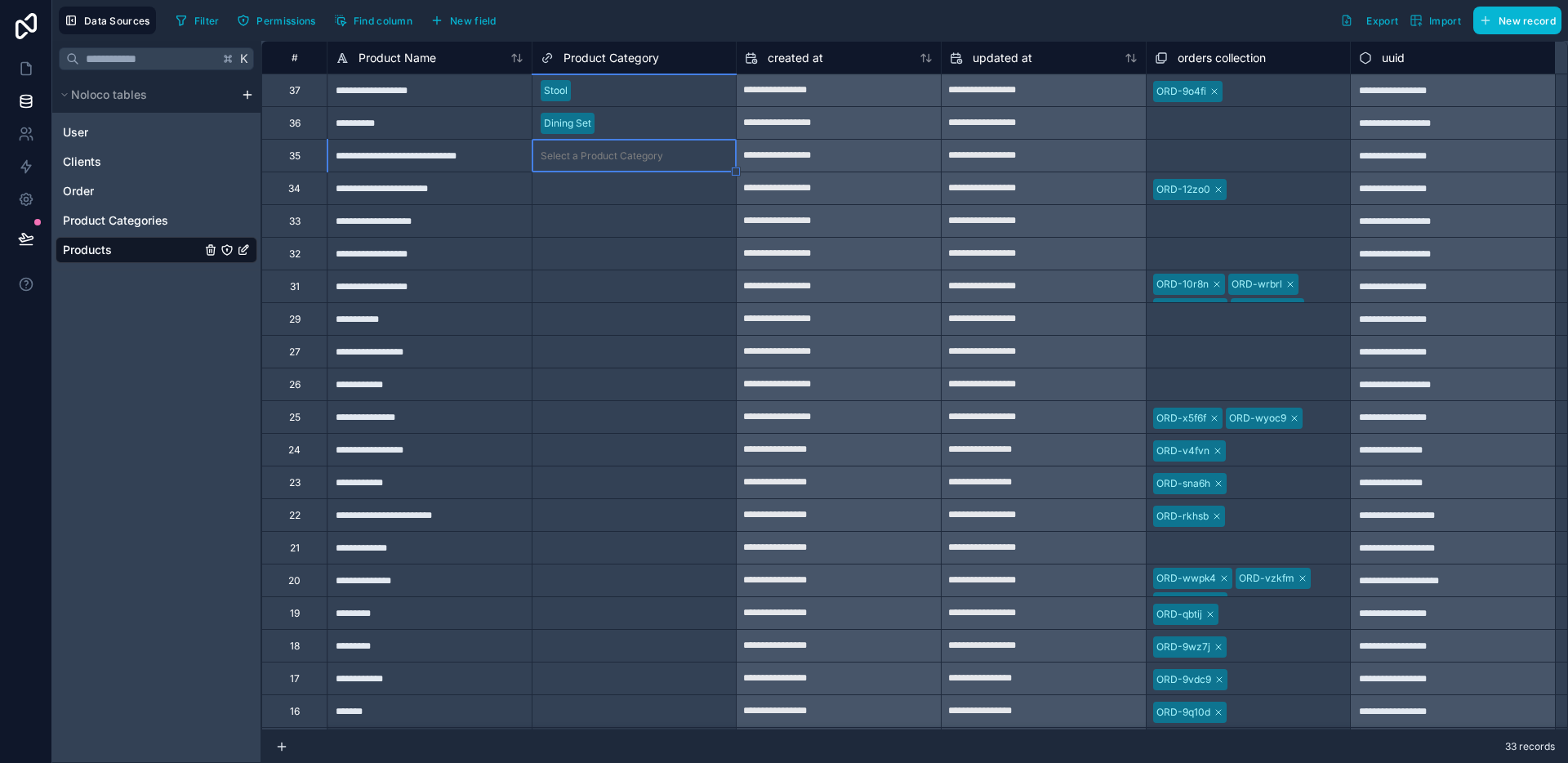 click on "Select a Product Category" at bounding box center (602, 156) 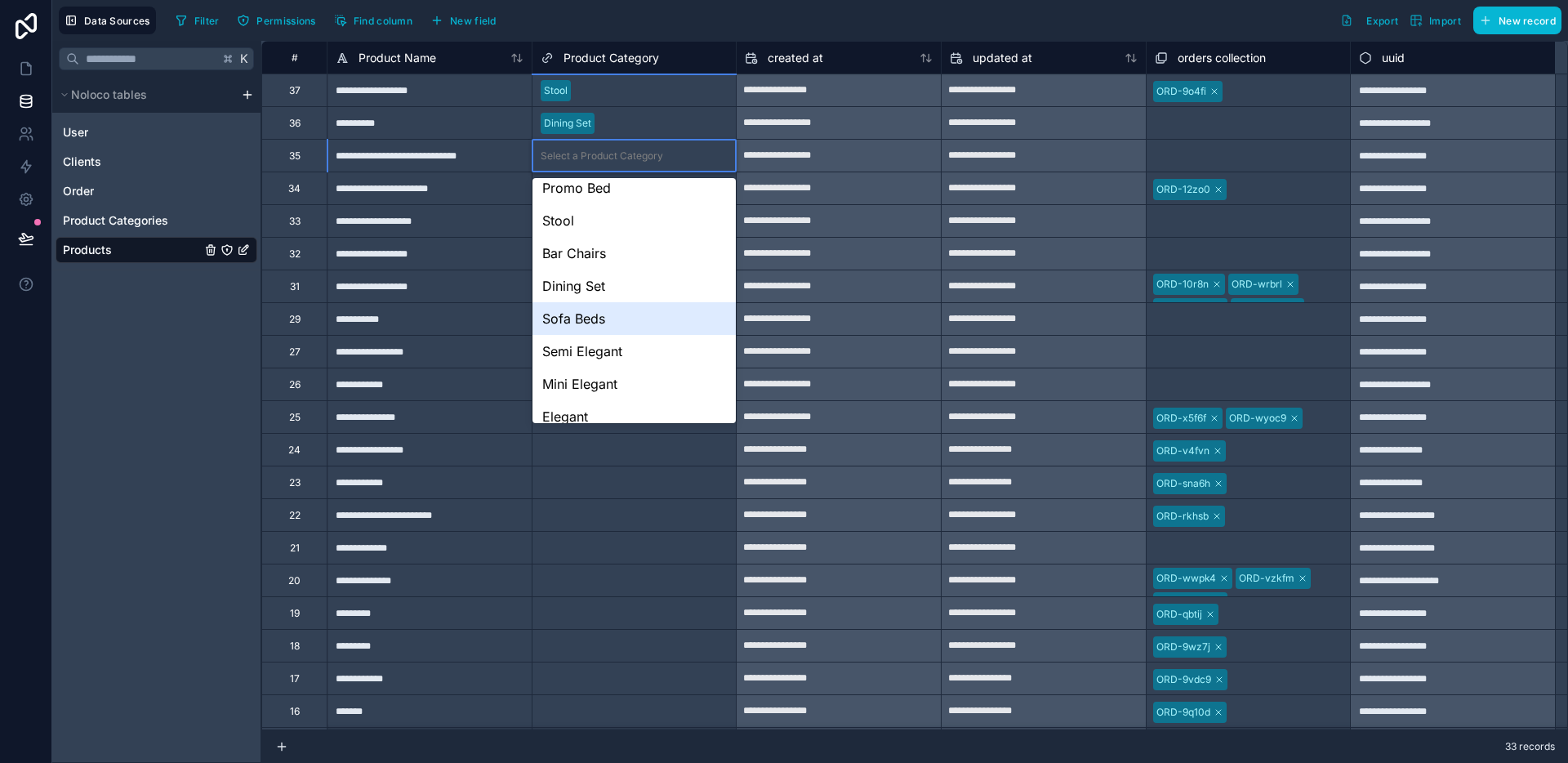 scroll, scrollTop: 88, scrollLeft: 0, axis: vertical 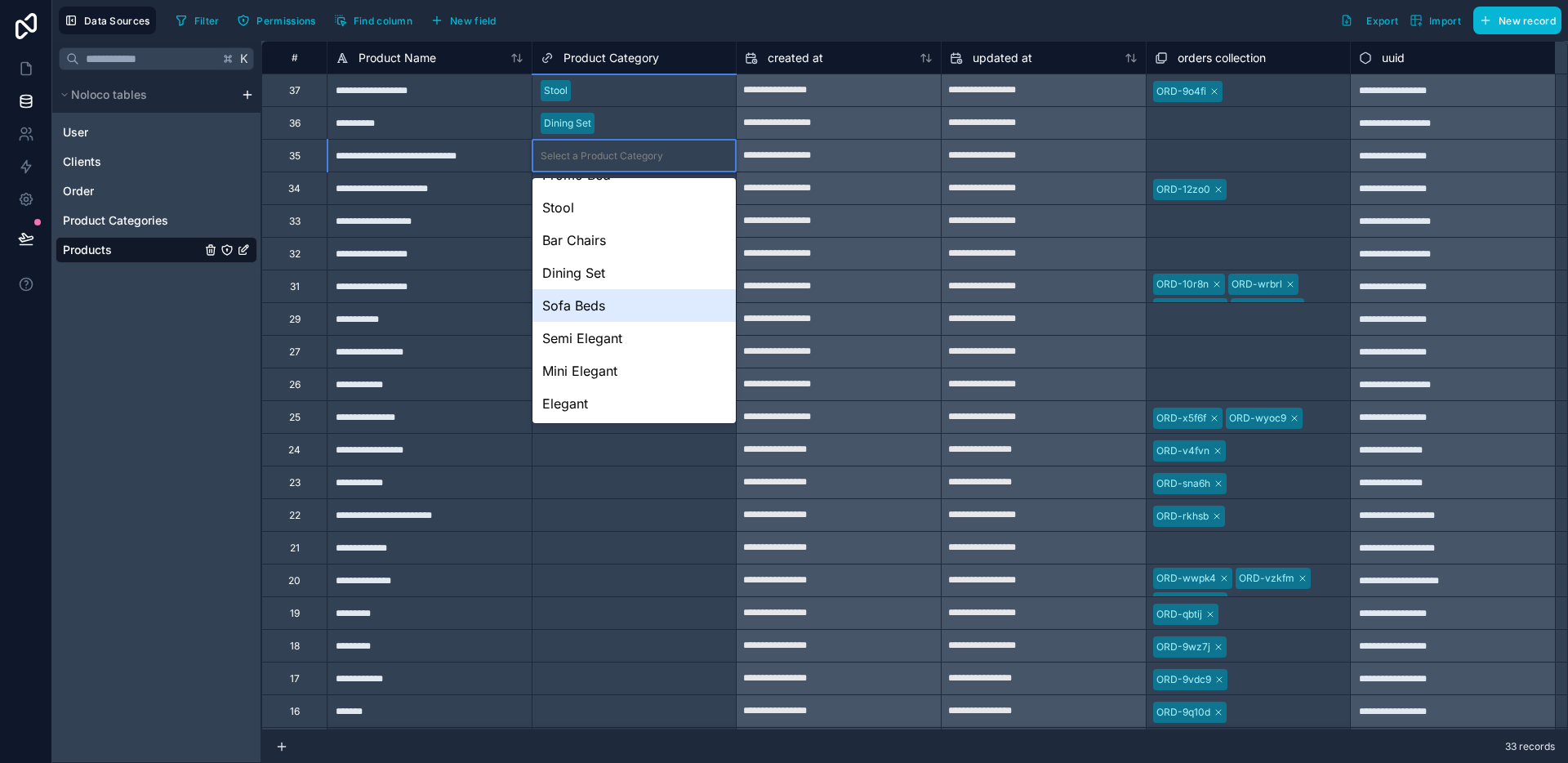 click on "Sofa Beds" at bounding box center [635, 306] 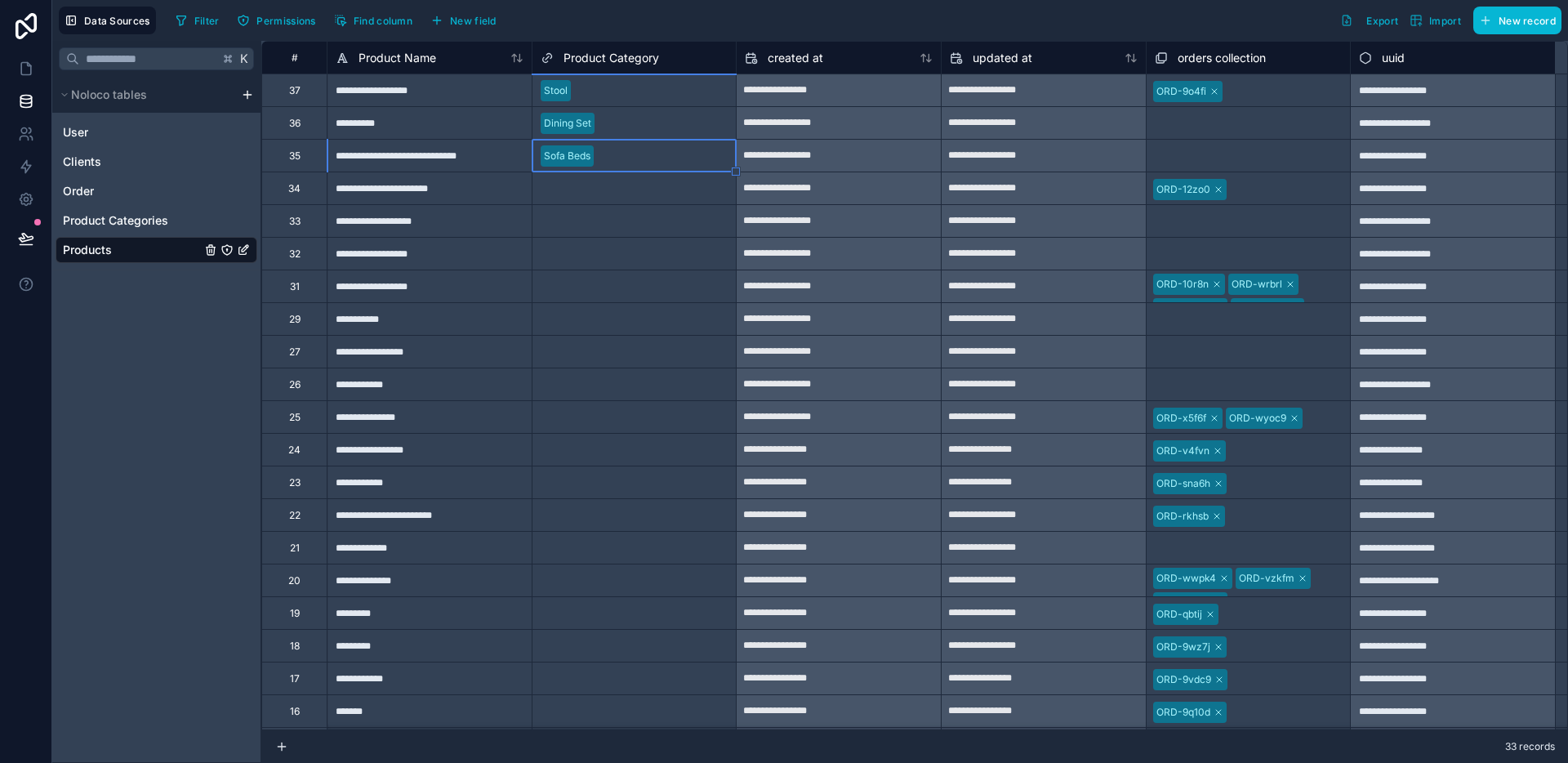 click on "Select a Product Category" at bounding box center [602, 189] 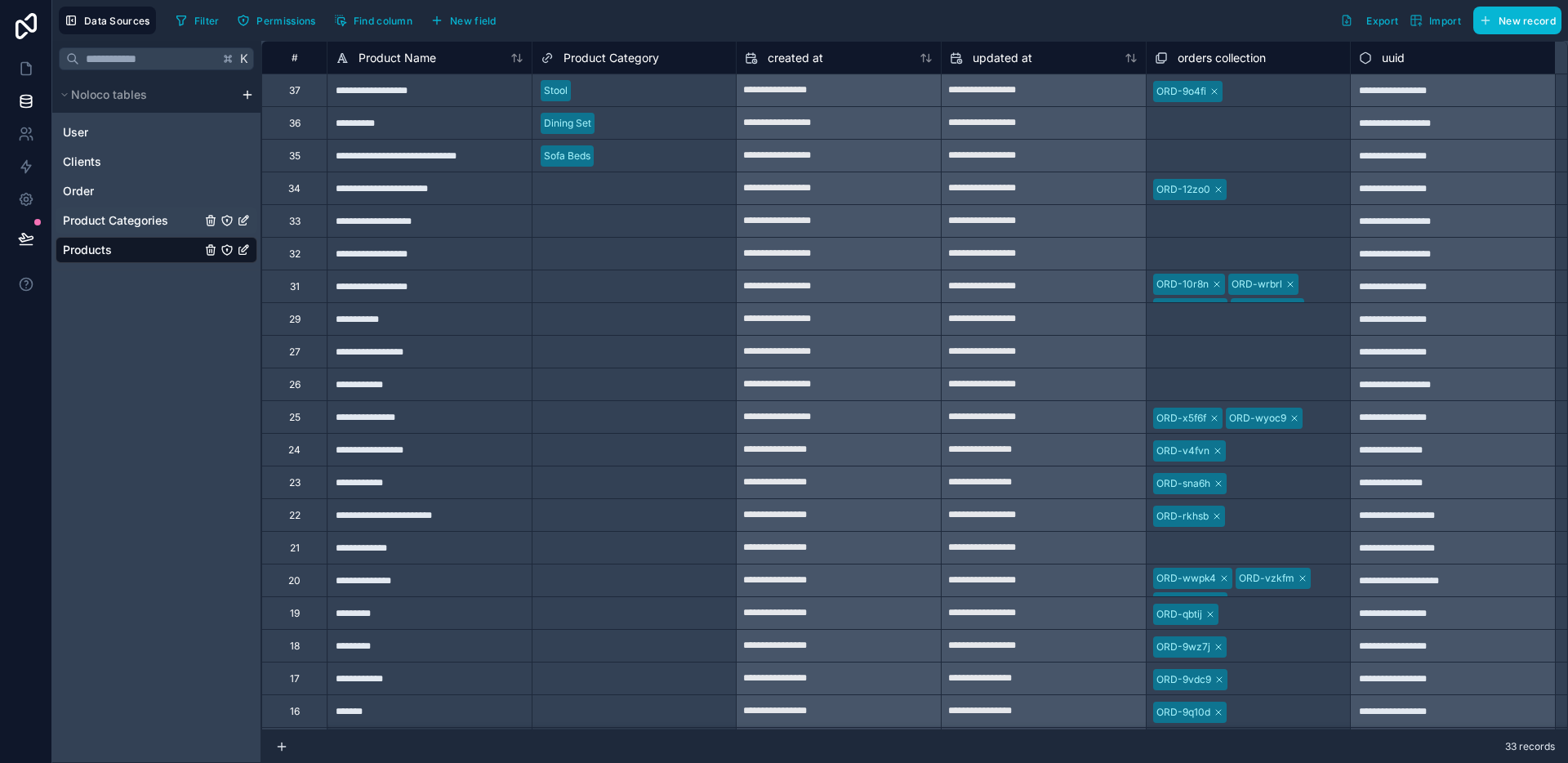 click on "Product Categories" at bounding box center (115, 221) 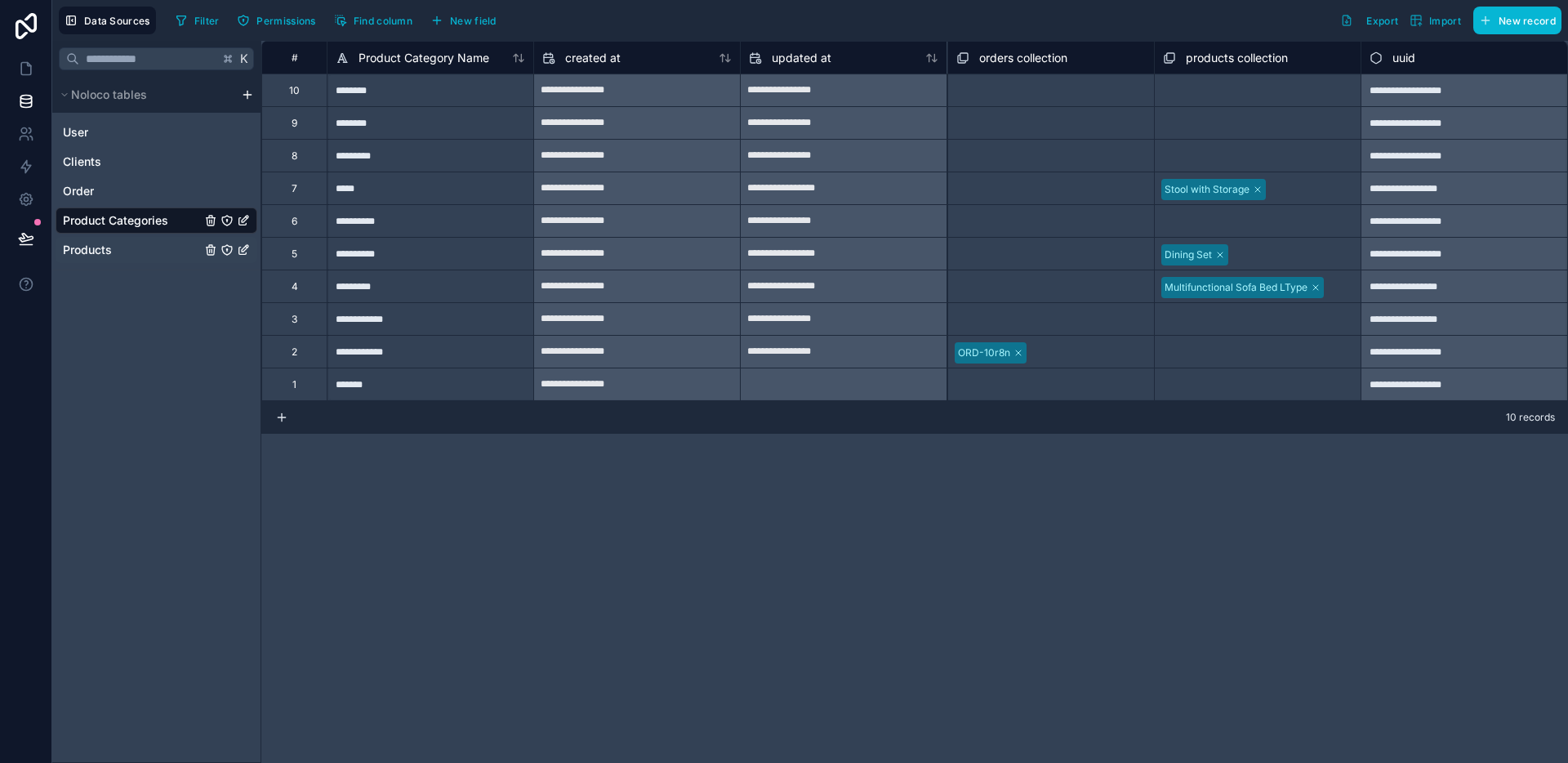 click on "Products" at bounding box center (156, 250) 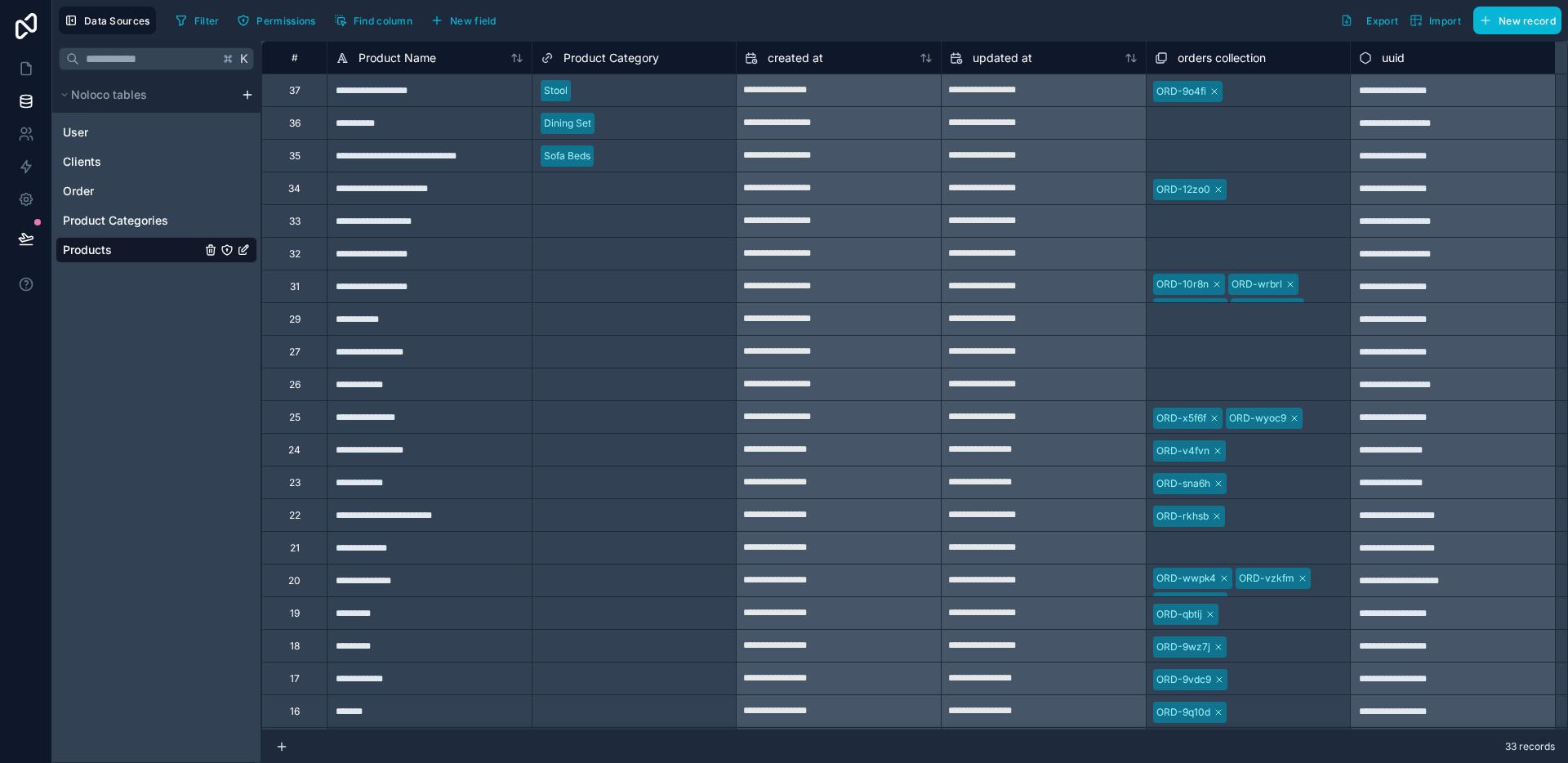 click on "Stool" at bounding box center (635, 91) 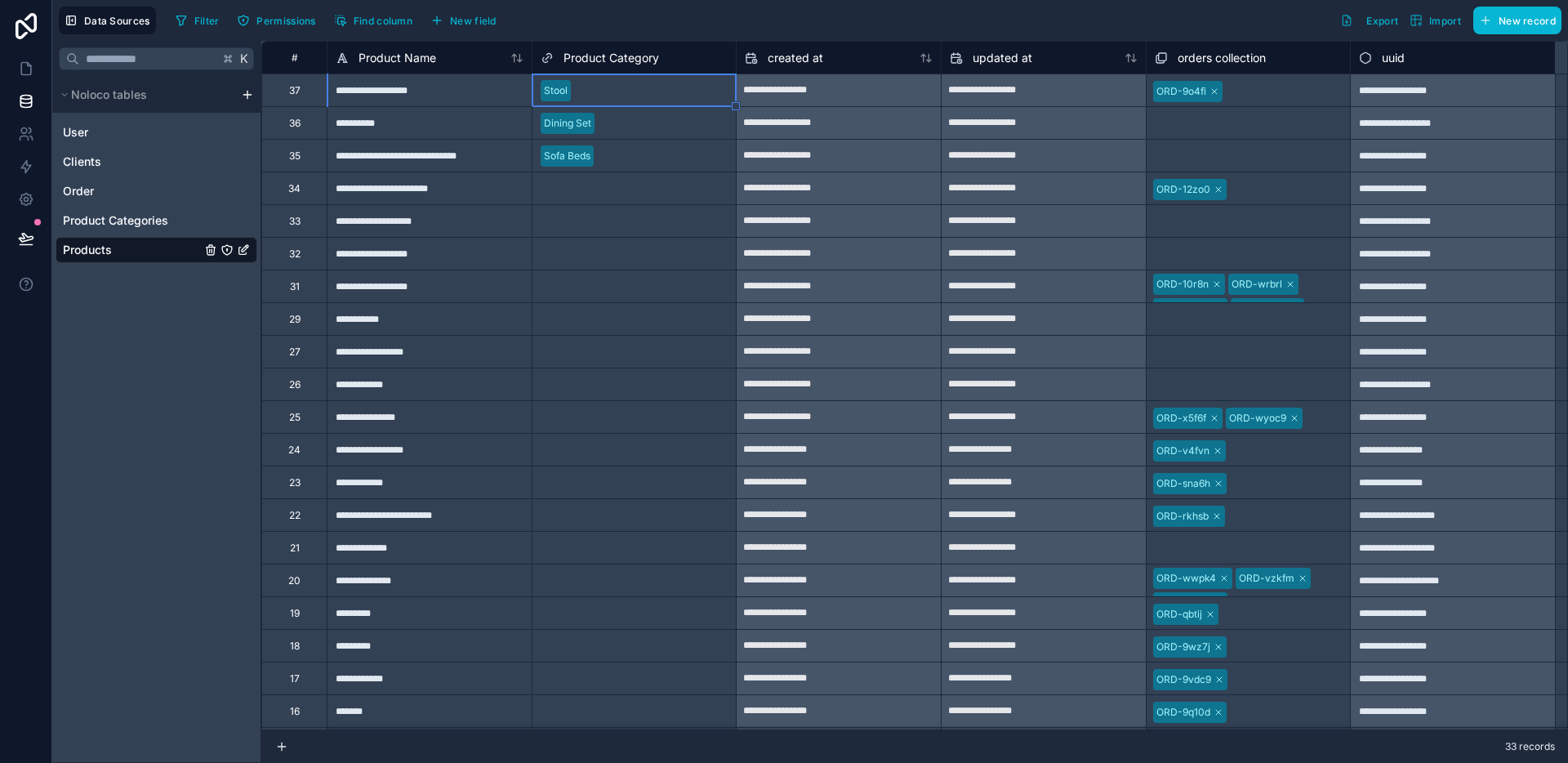 click on "Stool" at bounding box center (635, 91) 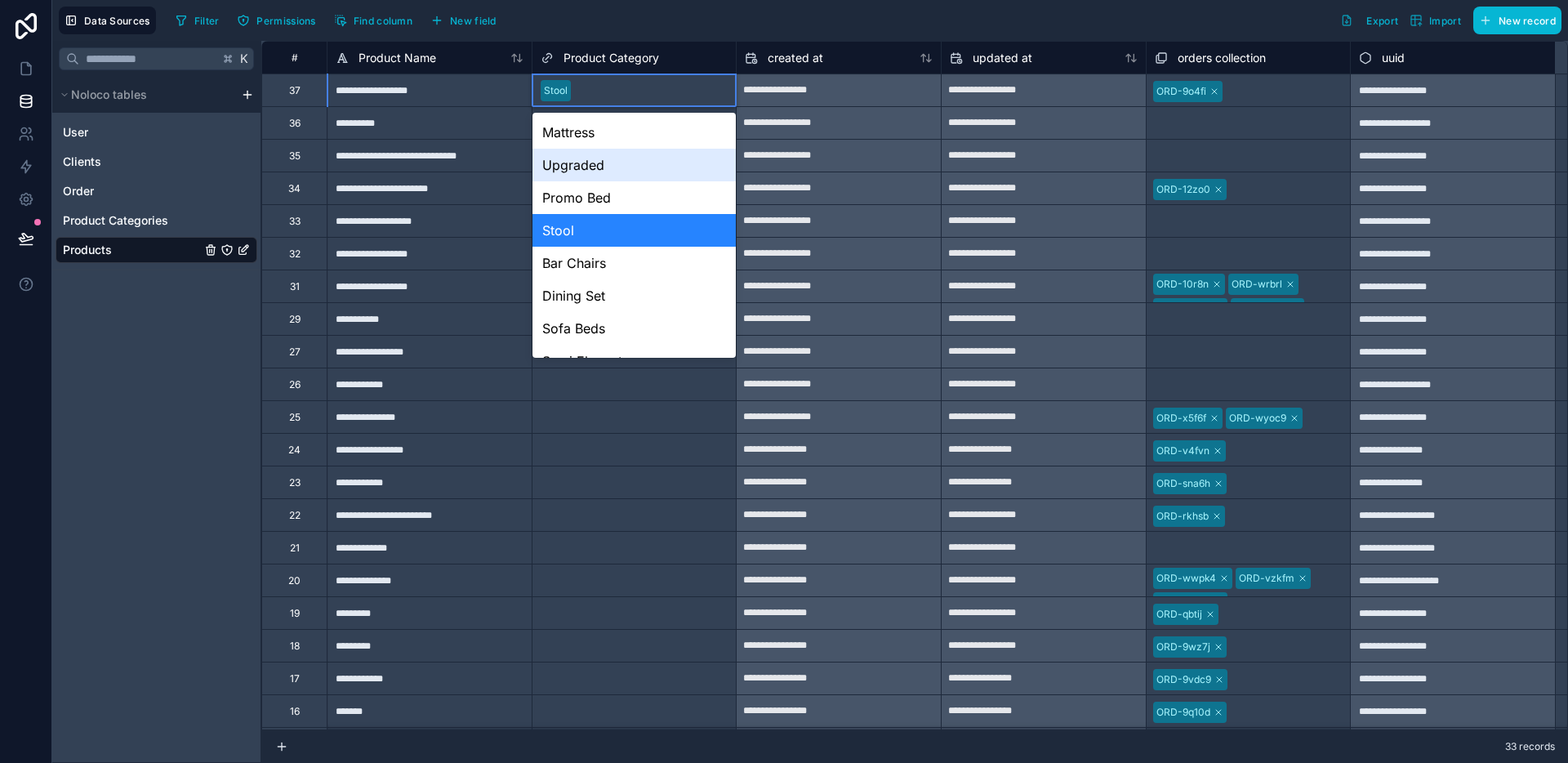 click on "Upgraded" at bounding box center (635, 165) 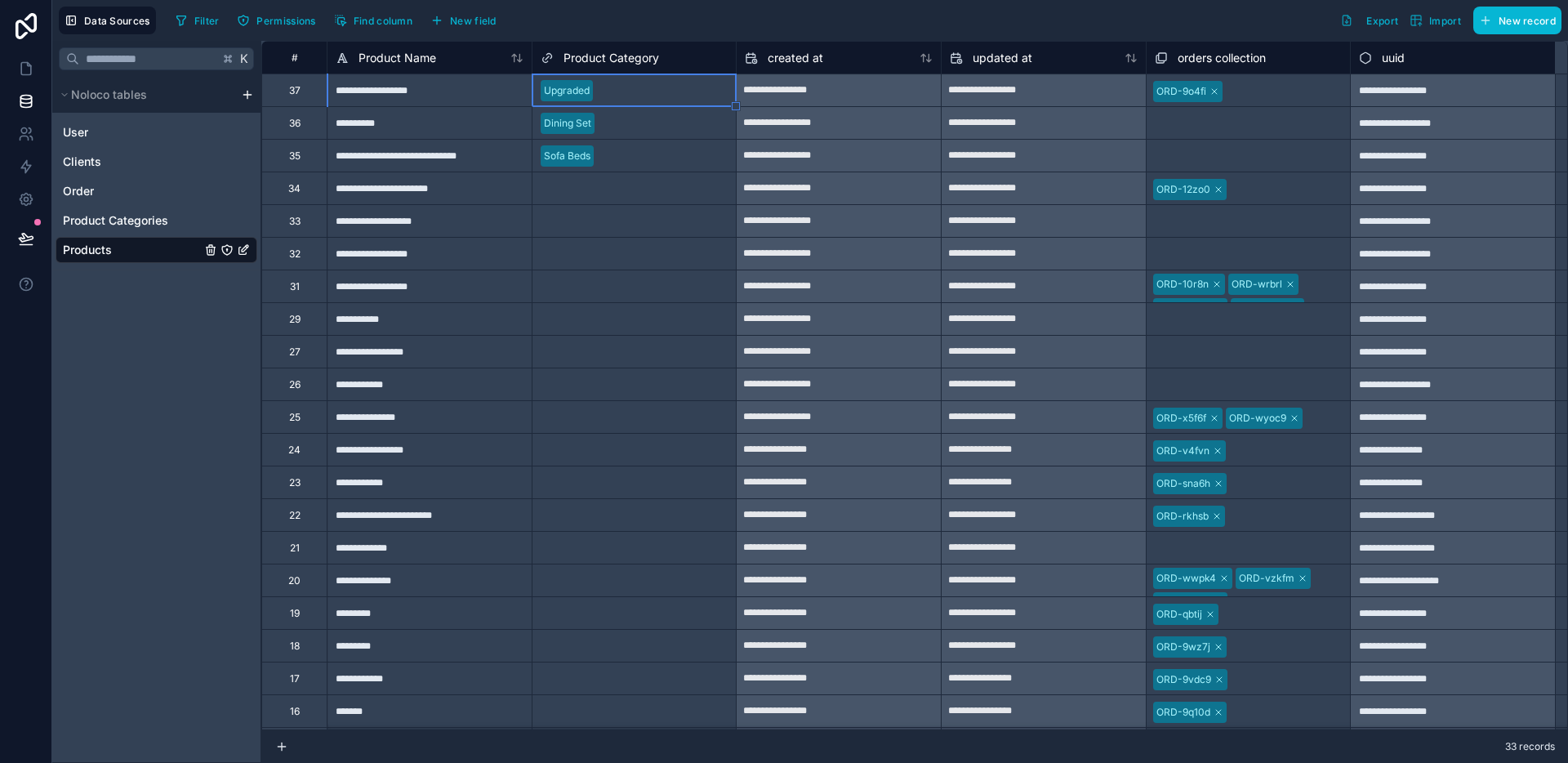 click on "Upgraded" at bounding box center (635, 91) 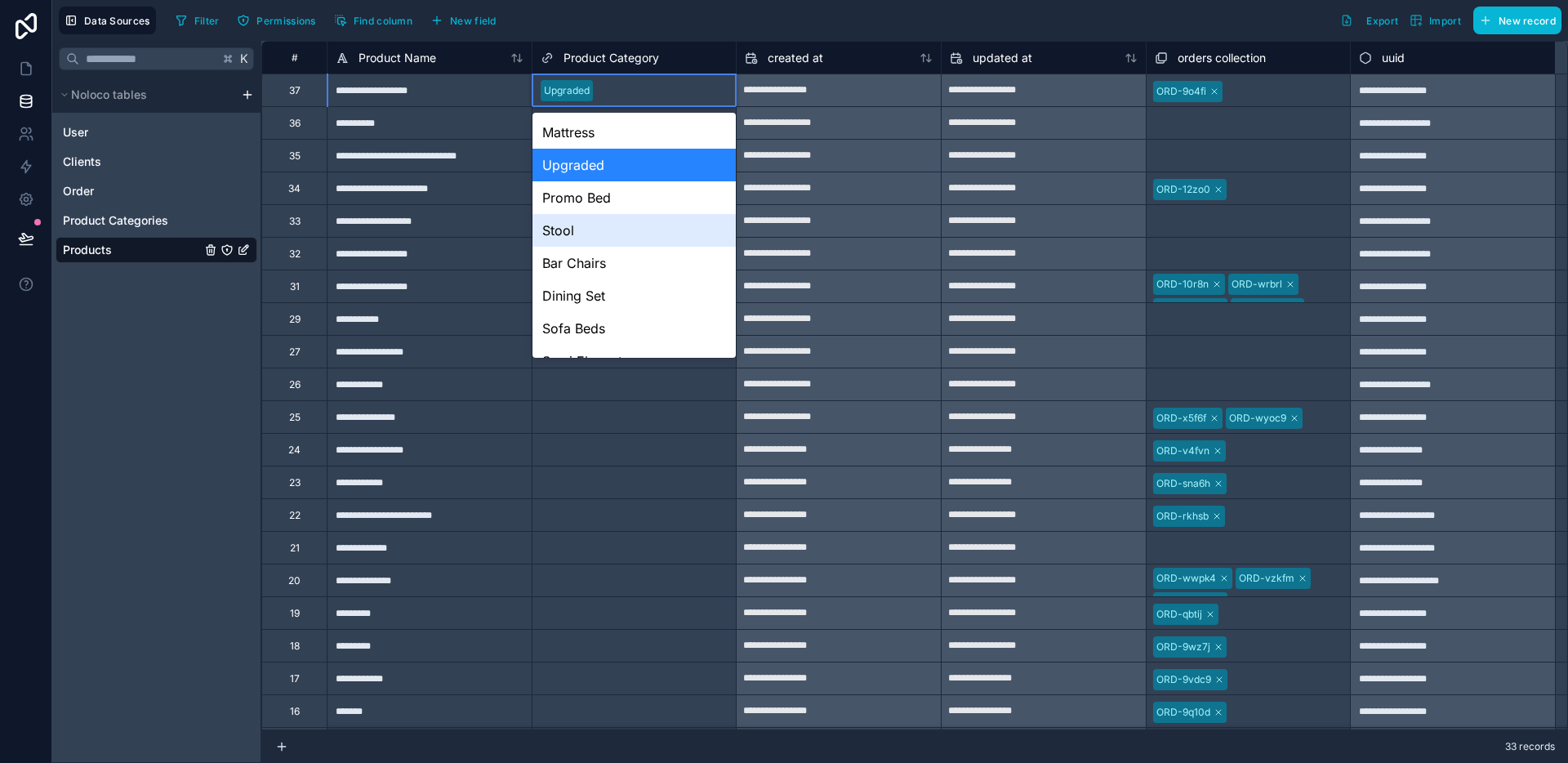 click on "Stool" at bounding box center [635, 230] 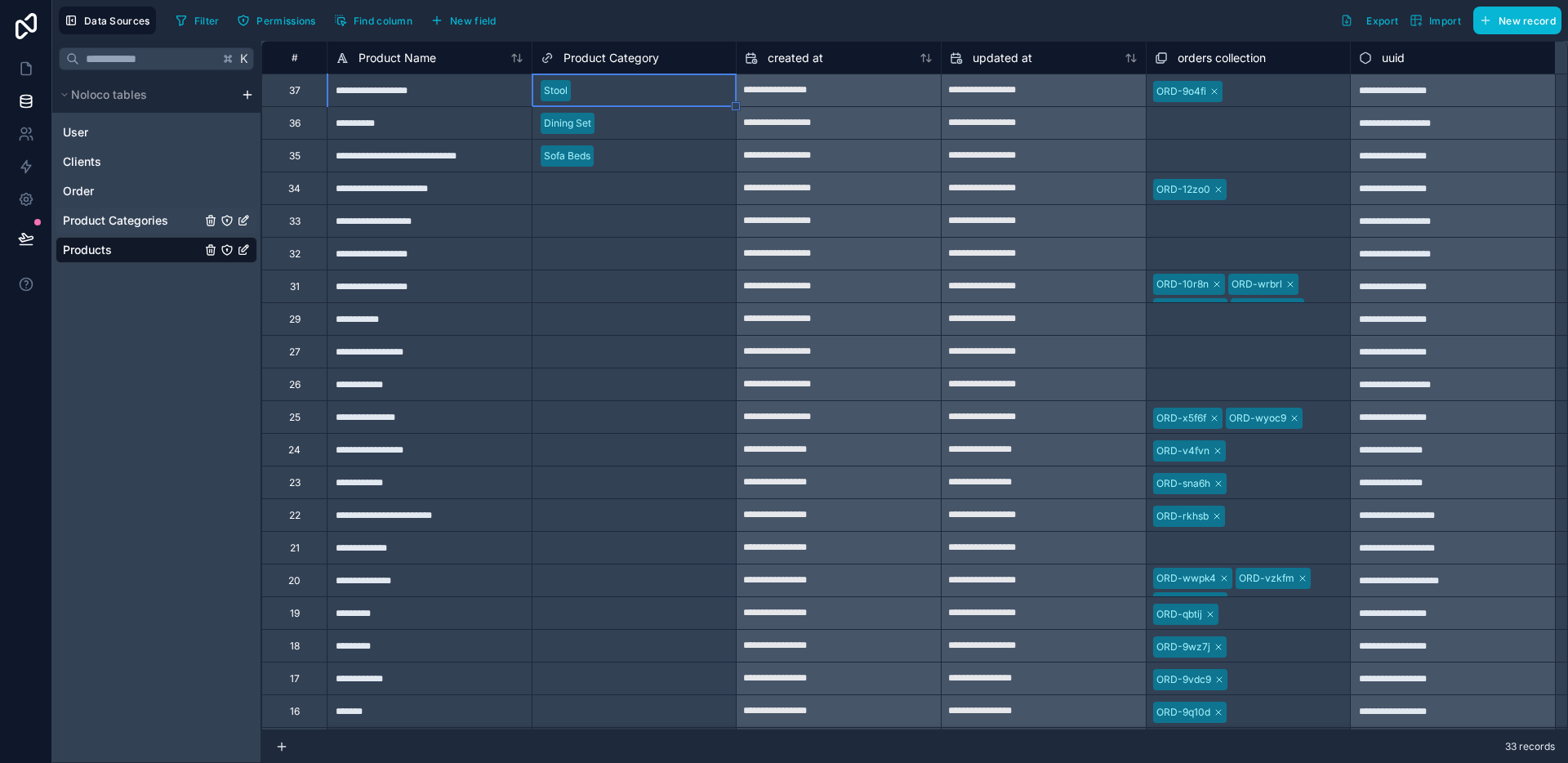 click on "Product Categories" at bounding box center (115, 221) 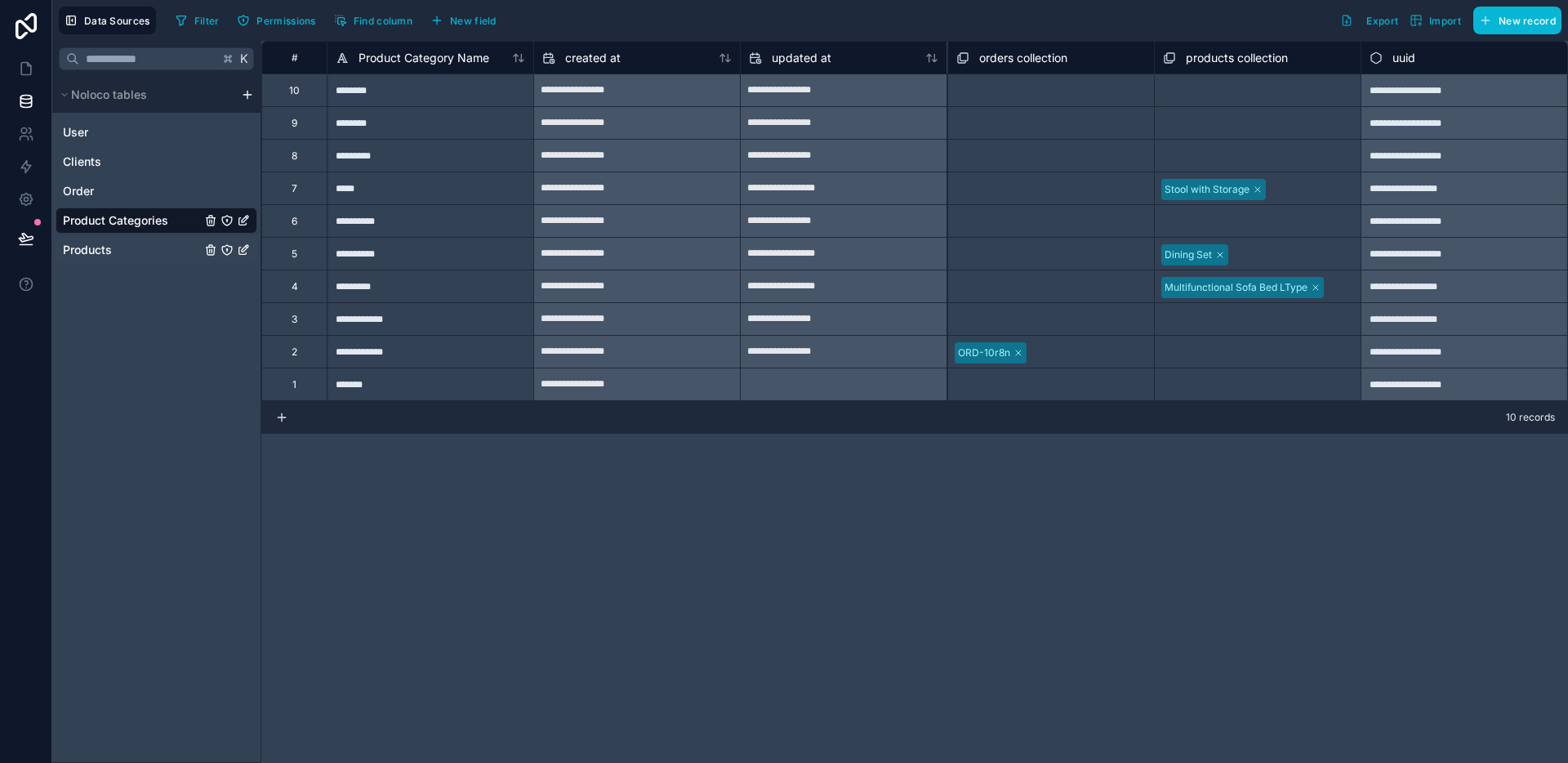 click on "Products" at bounding box center [156, 250] 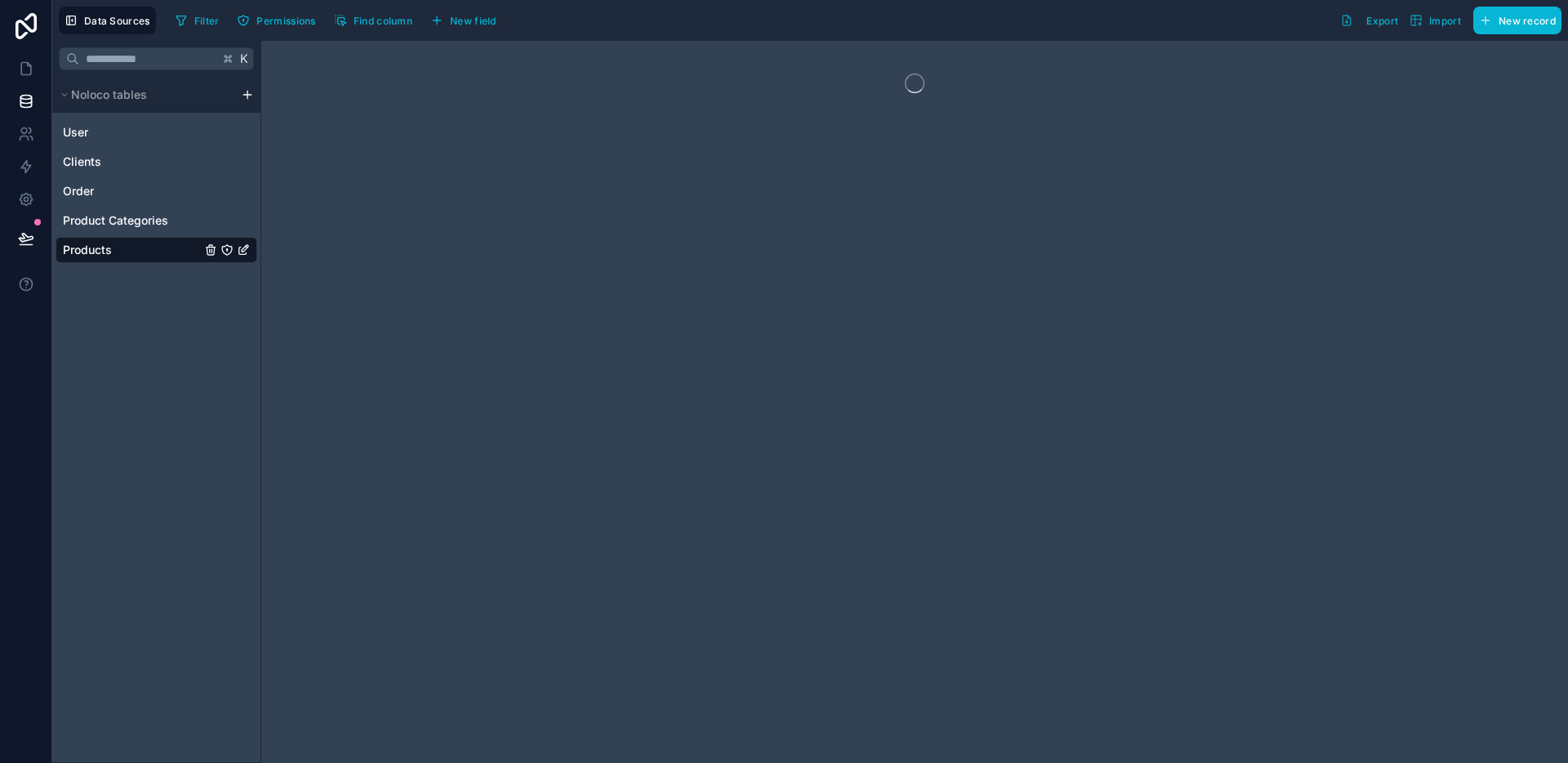 click on "User Clients Order Product Categories Products" at bounding box center [156, 188] 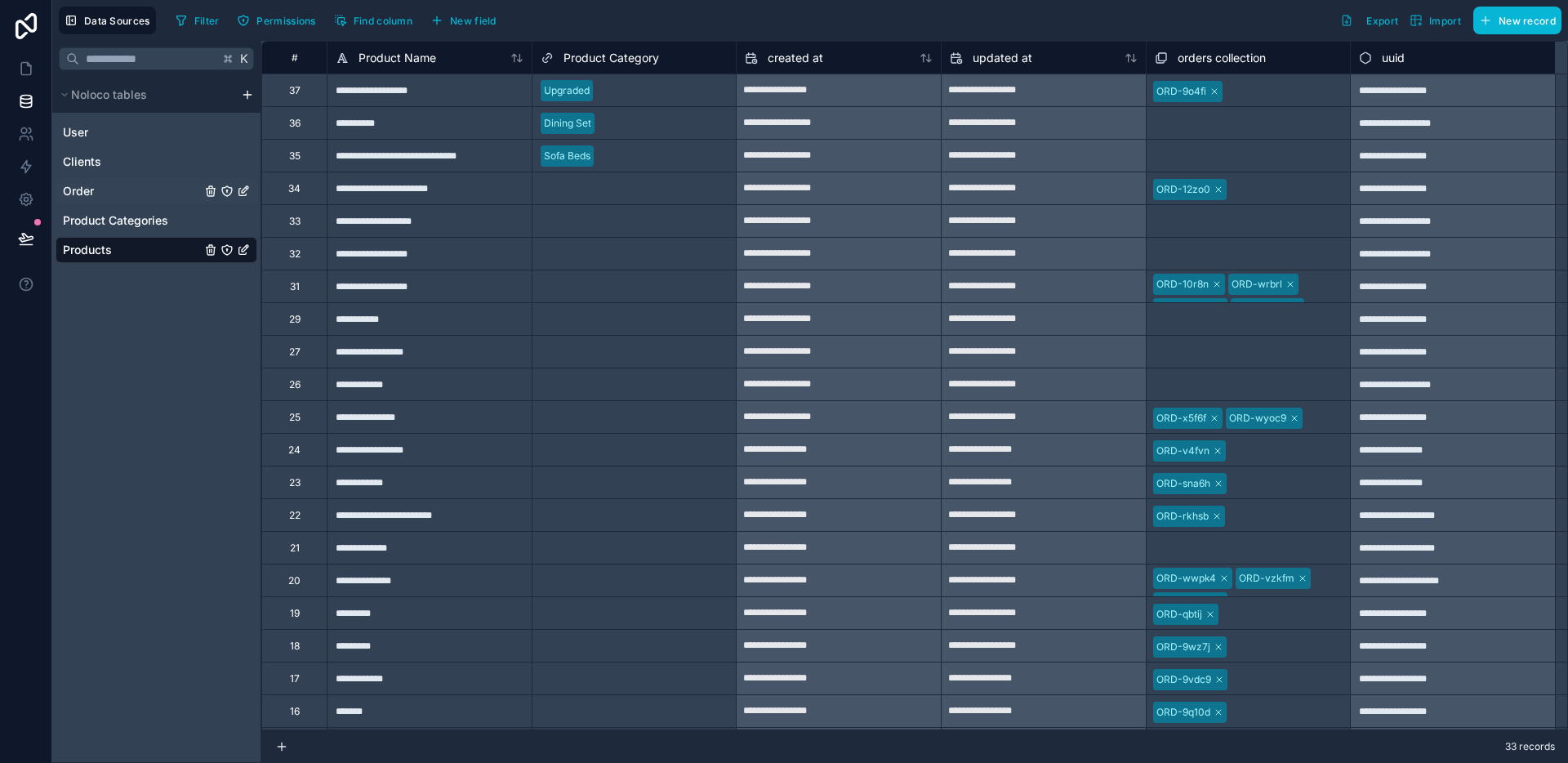 click on "Order" at bounding box center (156, 191) 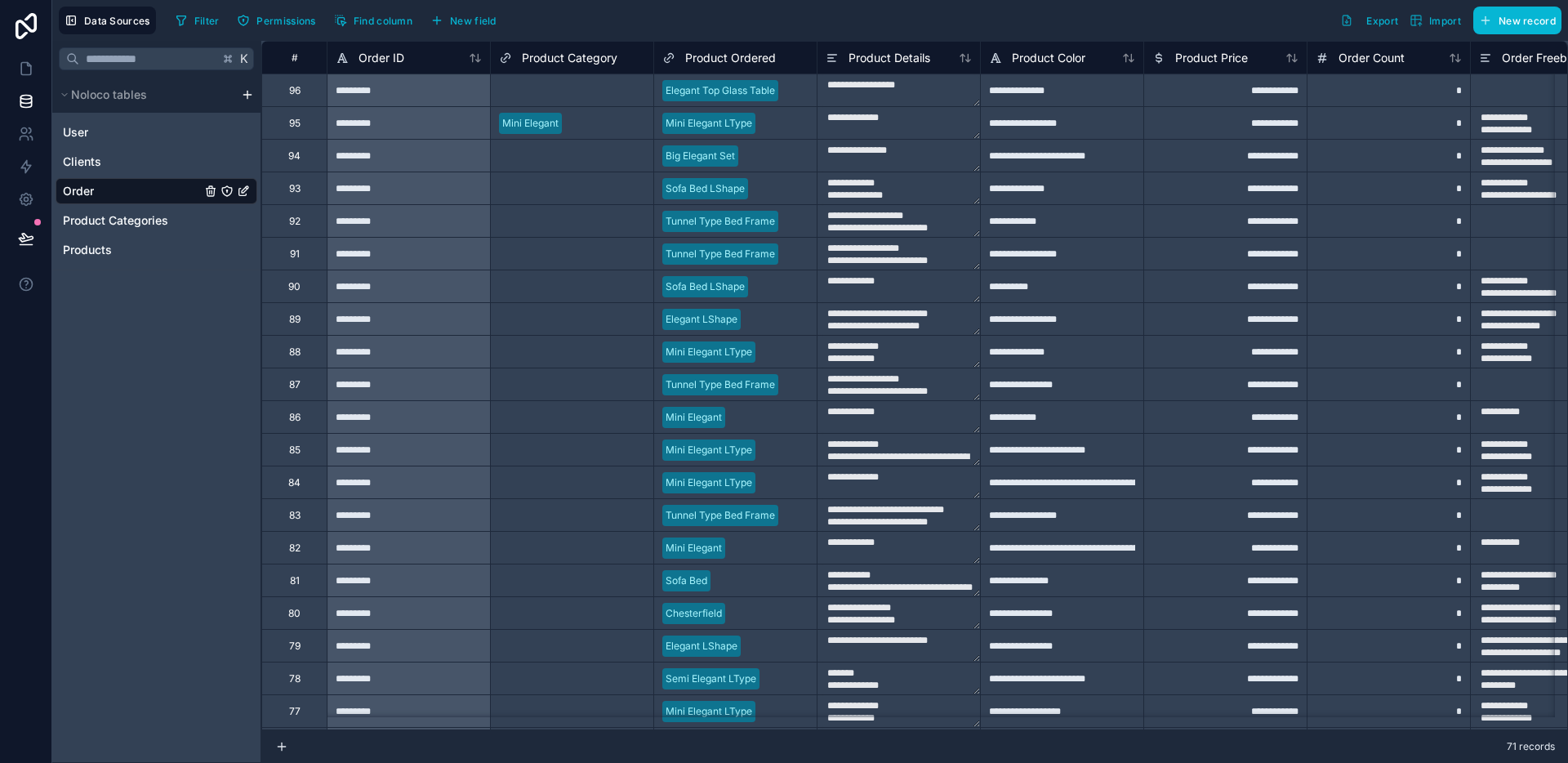 click on "Mini Elegant" at bounding box center [530, 123] 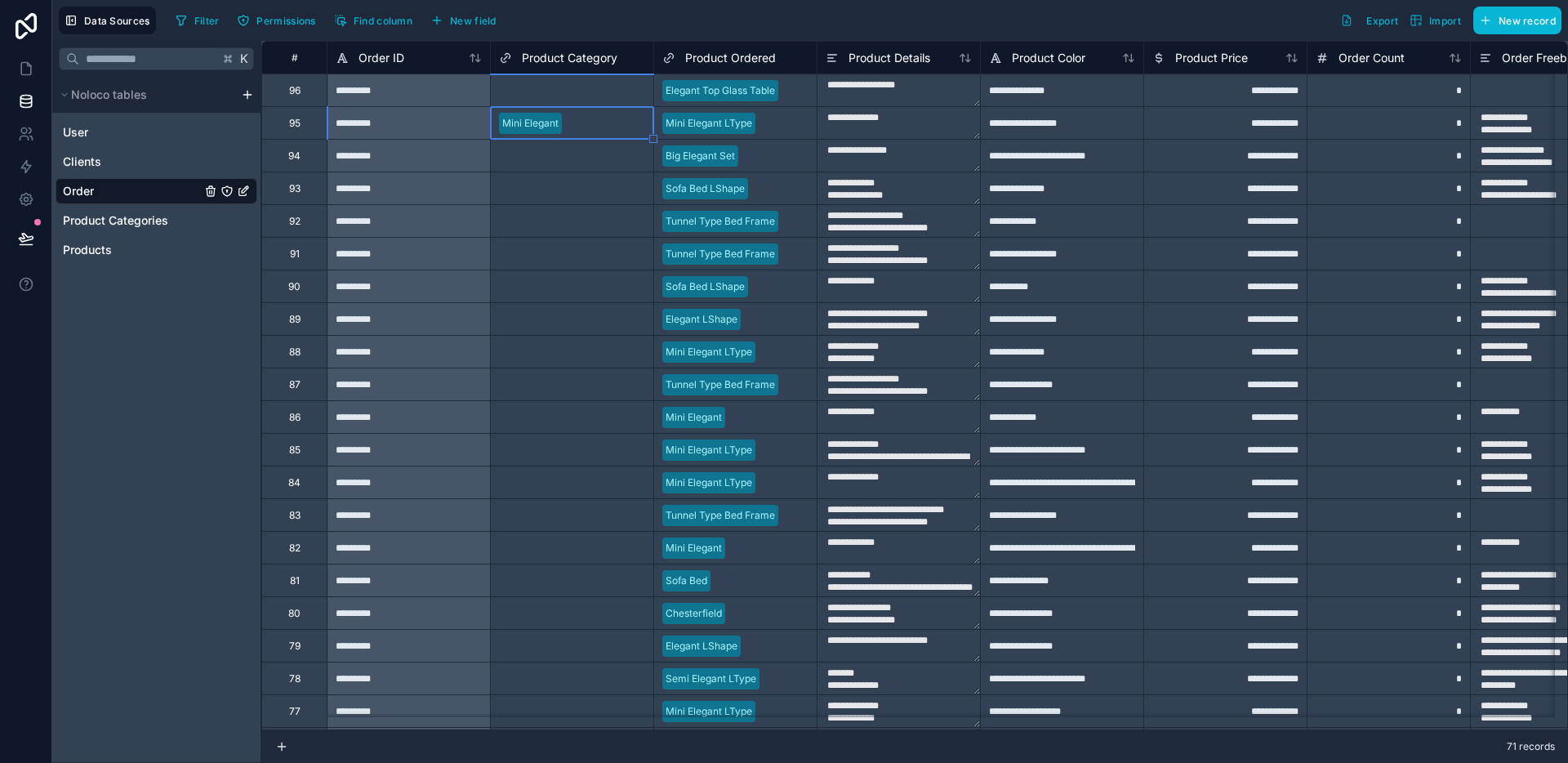 click on "Mini Elegant" at bounding box center (530, 123) 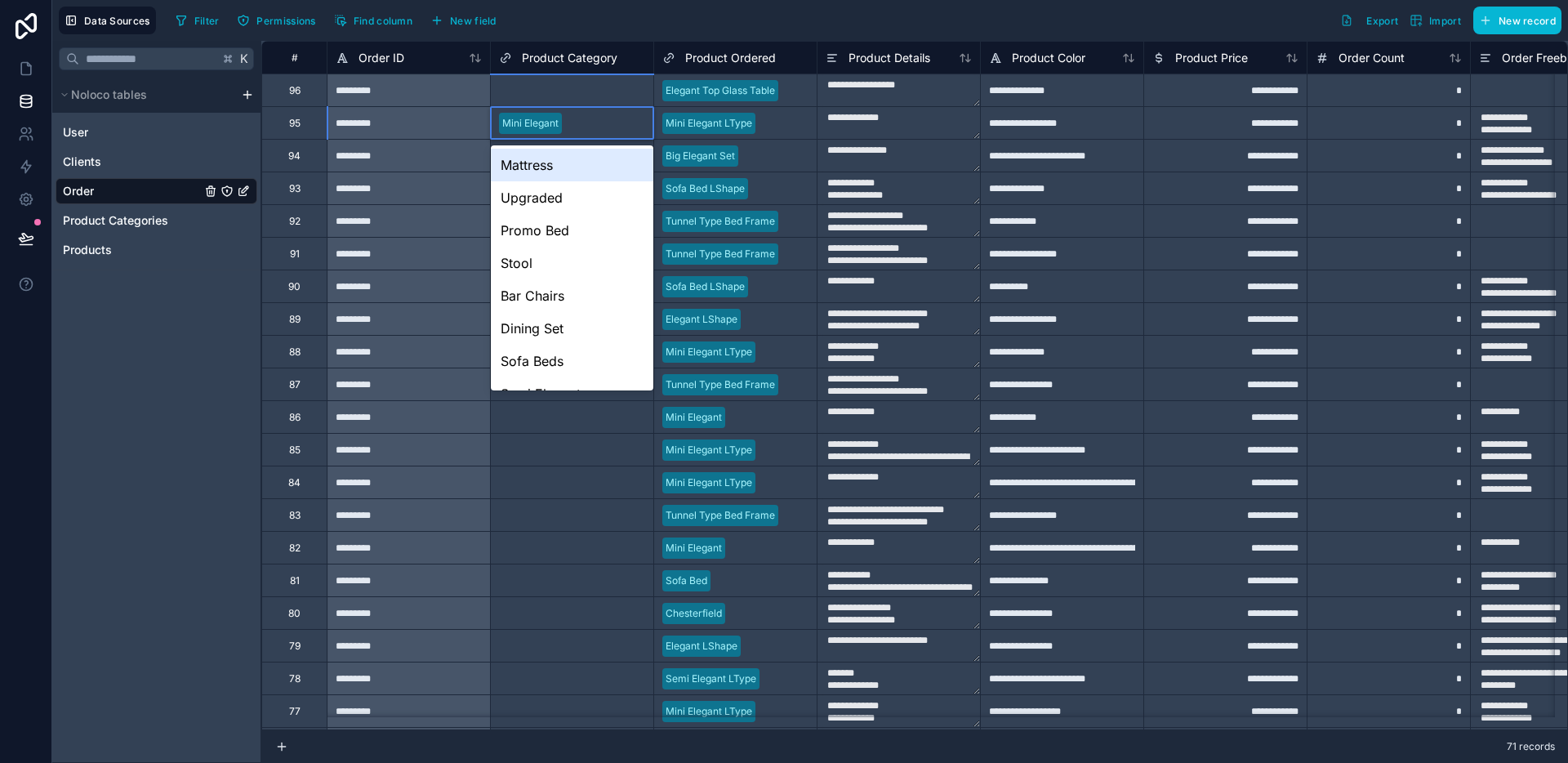 click on "Mini Elegant" at bounding box center (572, 123) 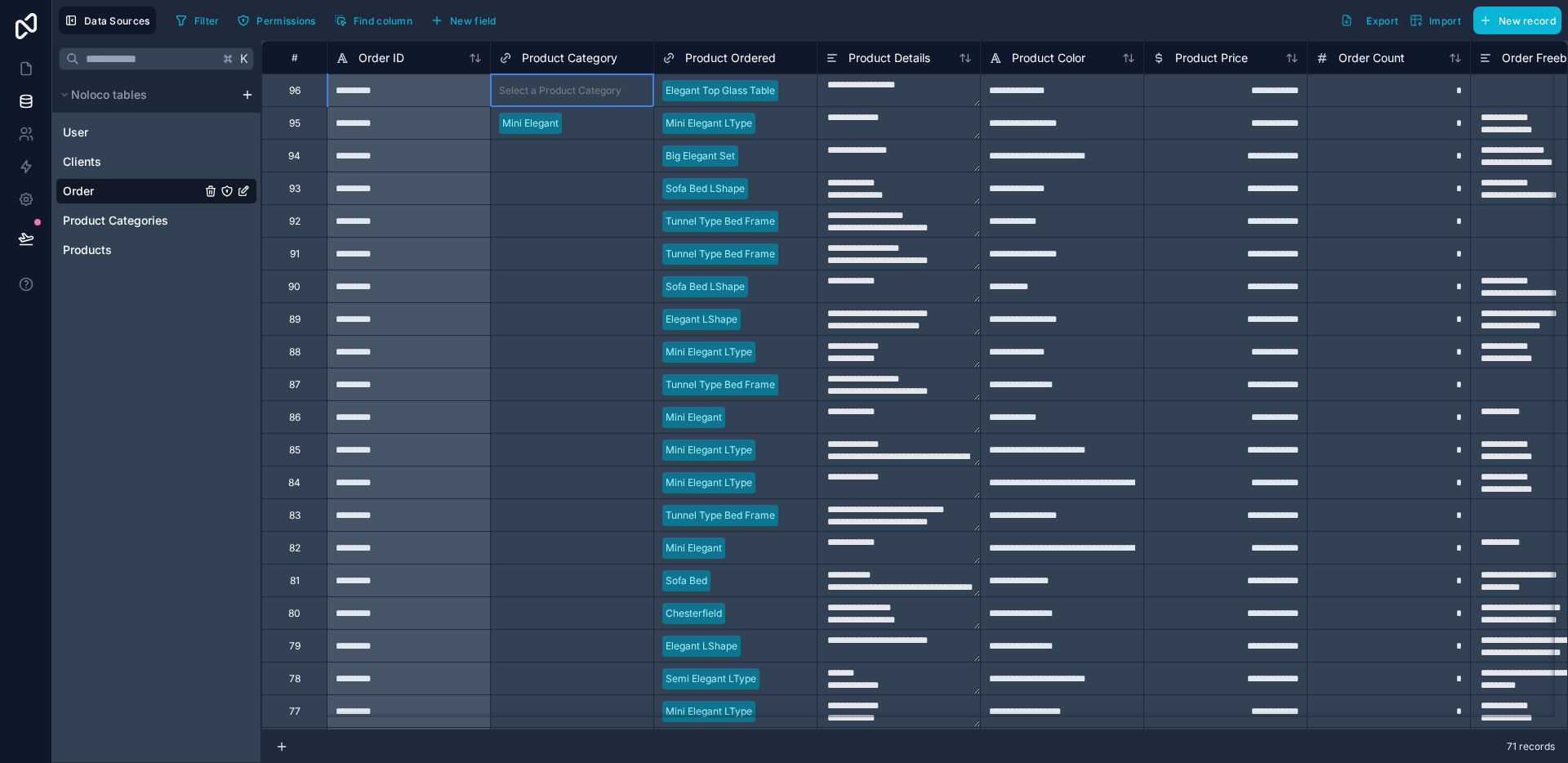 click on "Select a Product Category" at bounding box center (572, 90) 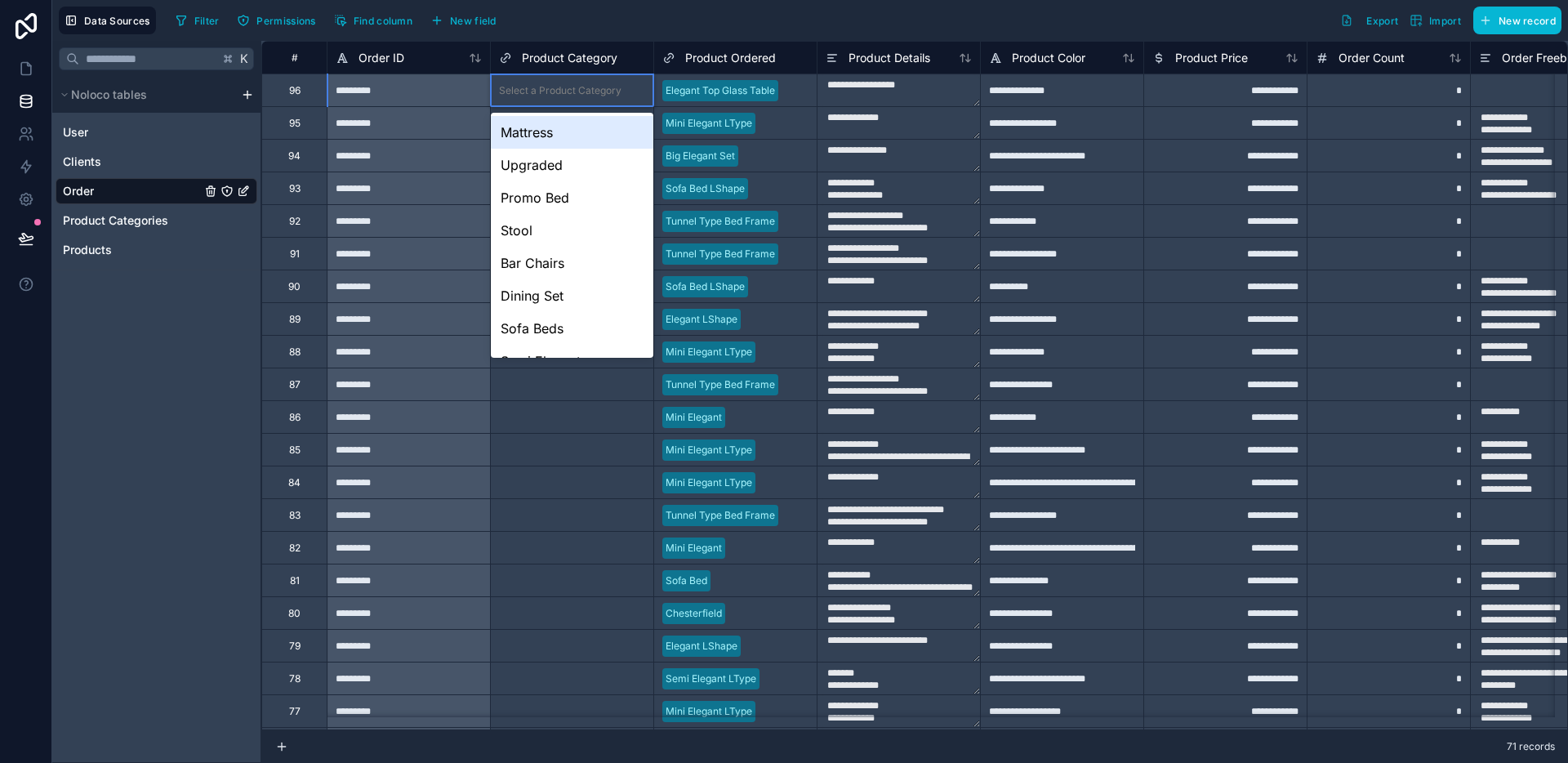 click on "Select a Product Category" at bounding box center (560, 91) 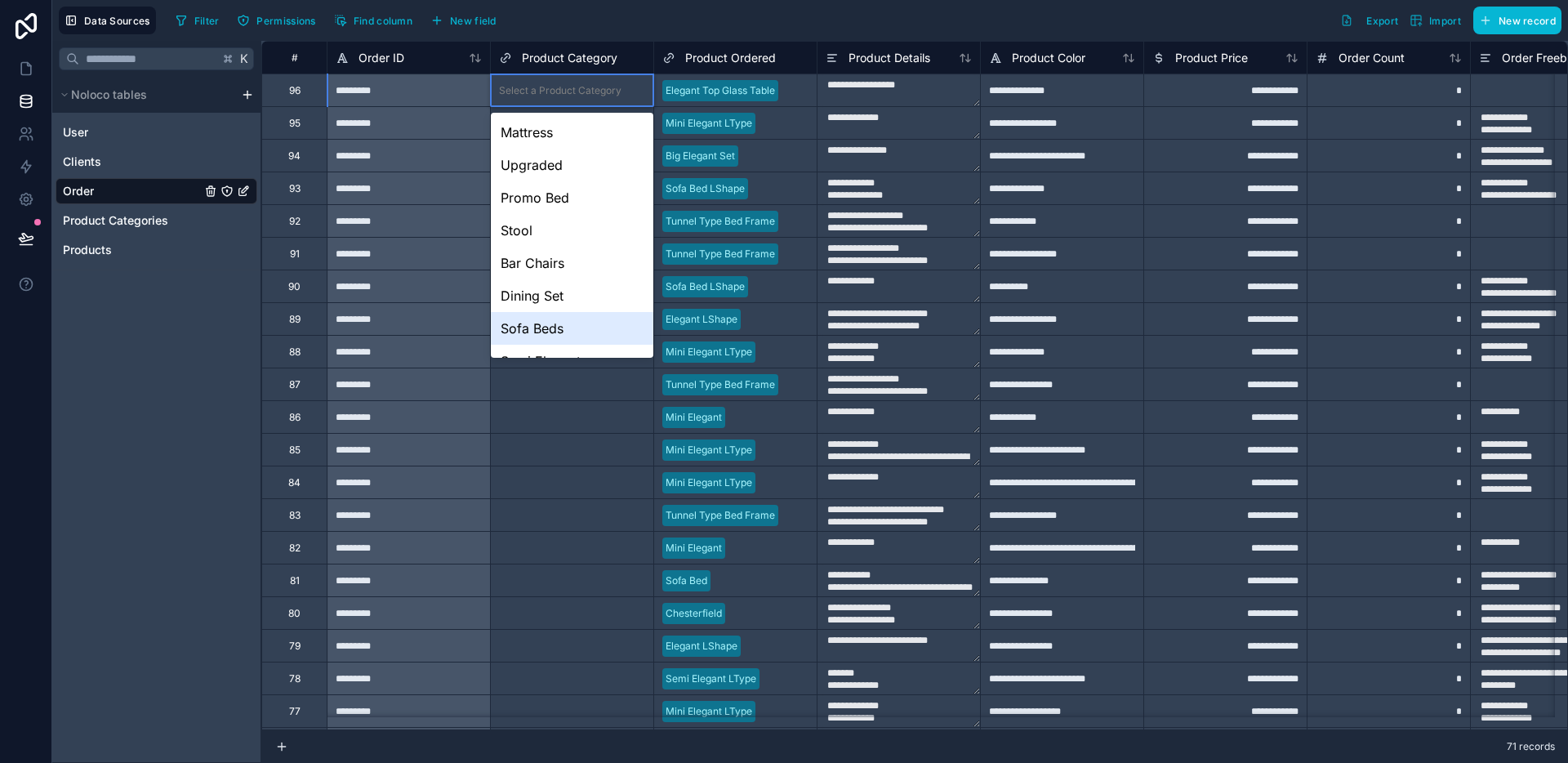 drag, startPoint x: 600, startPoint y: 483, endPoint x: 600, endPoint y: 398, distance: 85 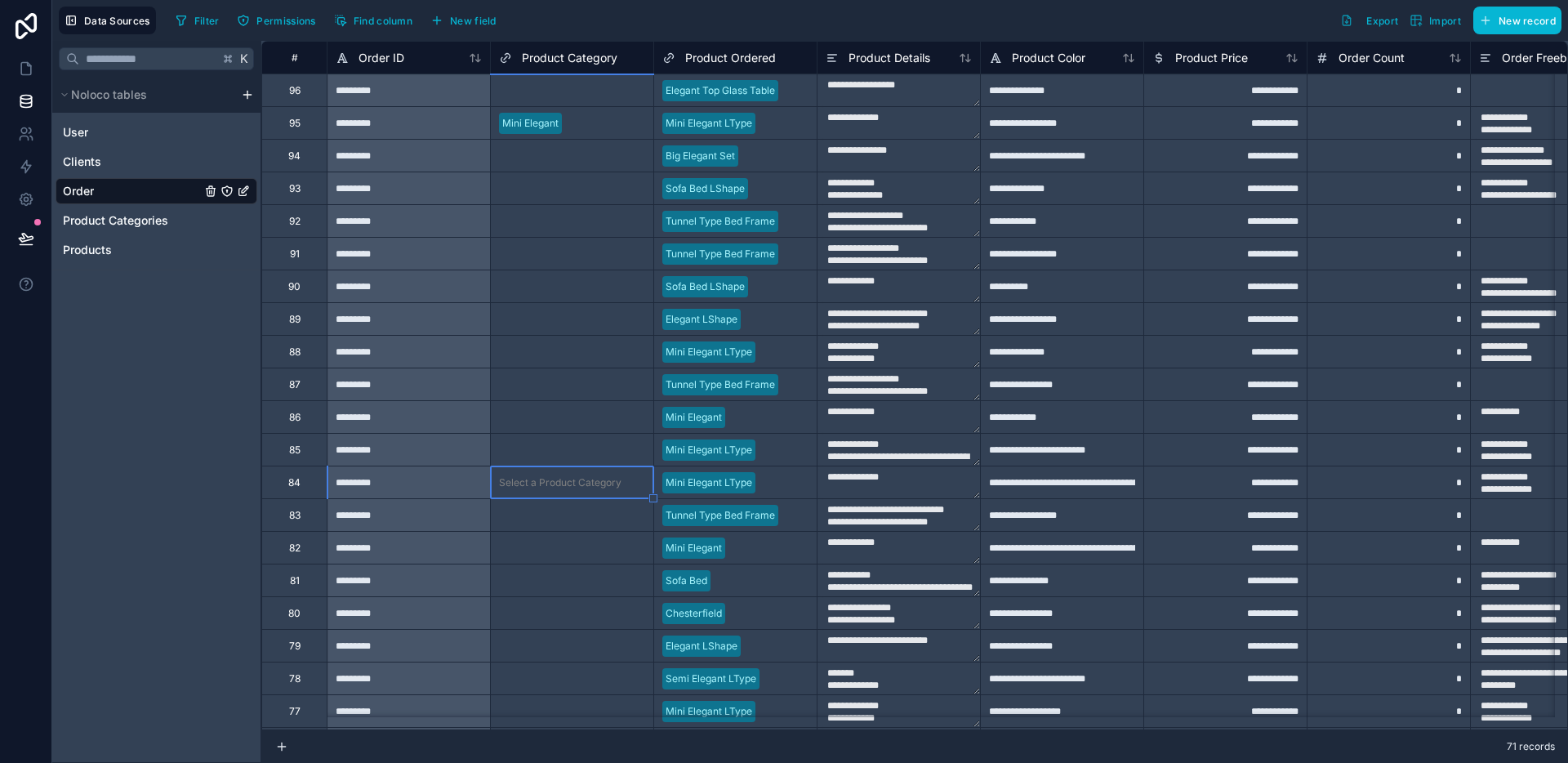click on "Mini Elegant" at bounding box center [572, 123] 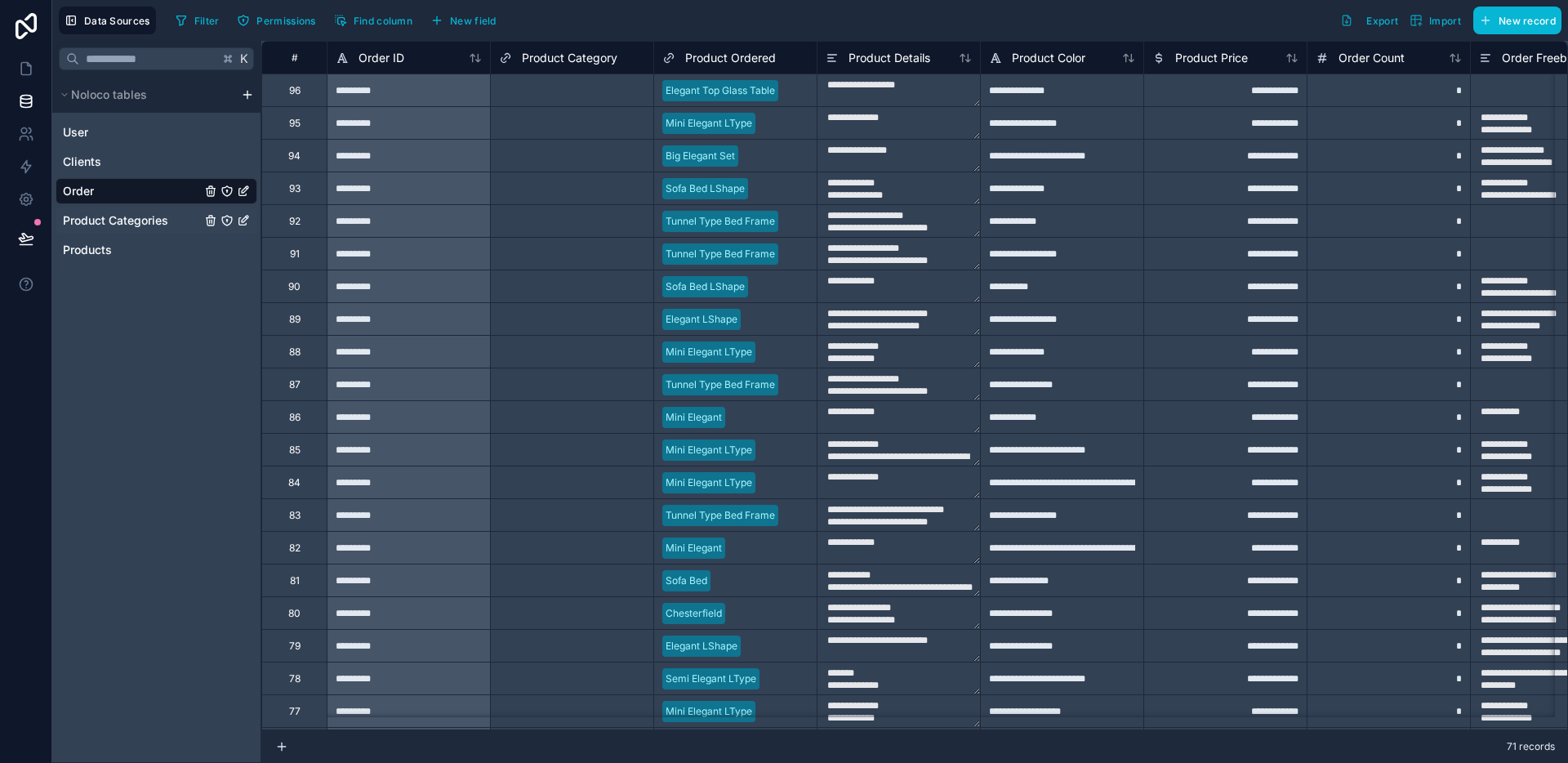 click on "Product Categories" at bounding box center [115, 221] 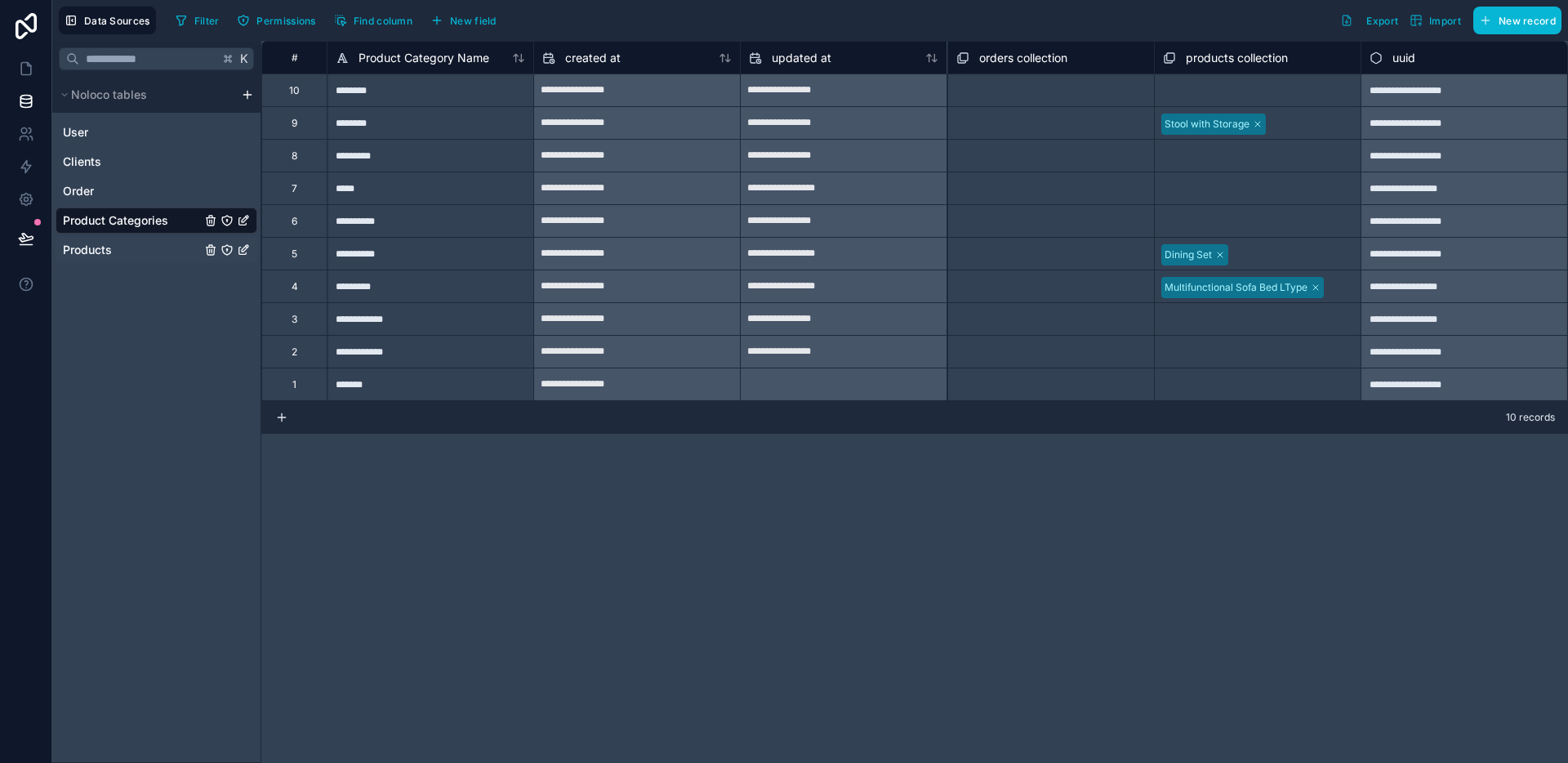 click on "Products" at bounding box center (156, 250) 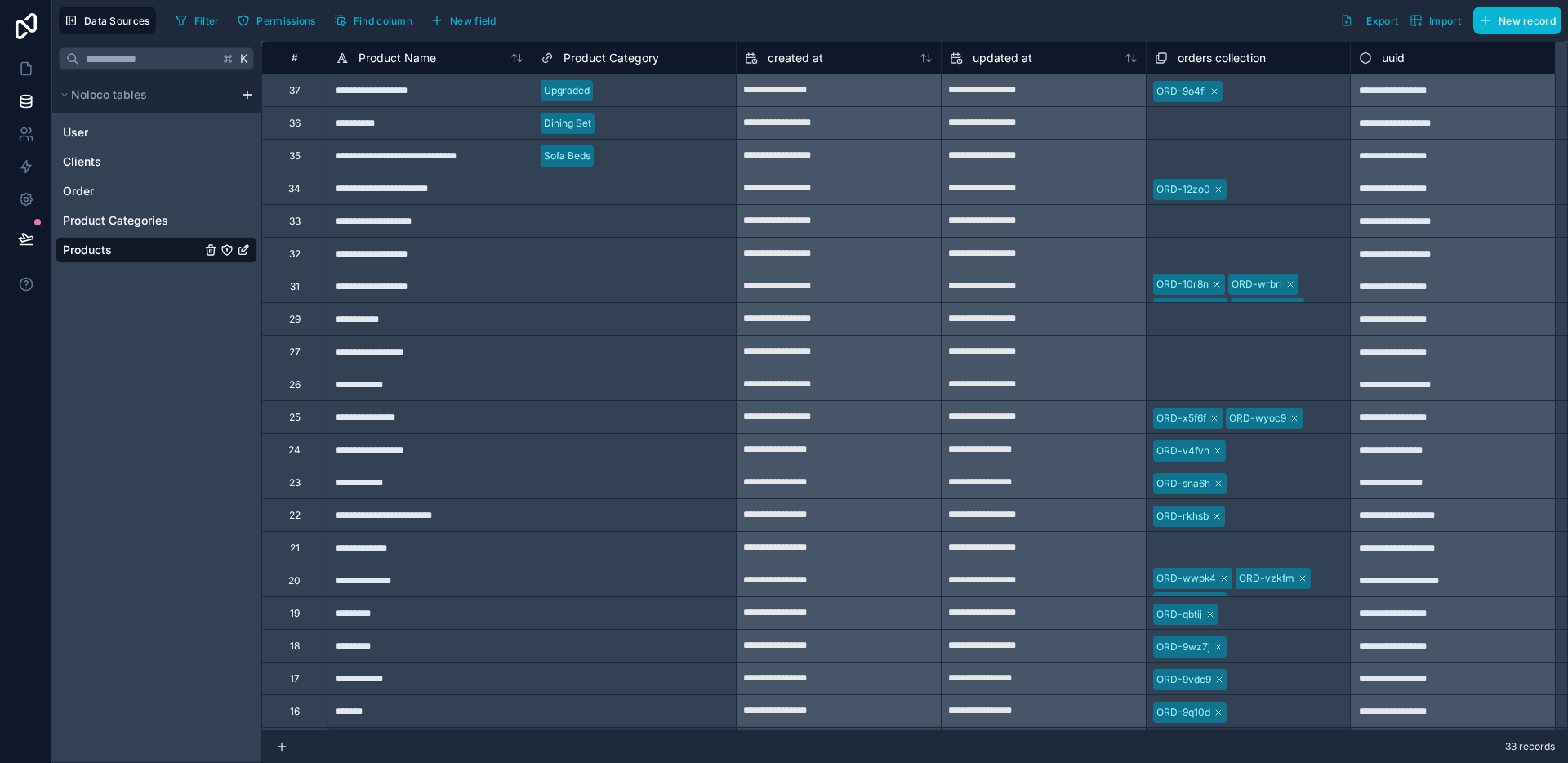 click on "Select a Product Category" at bounding box center [602, 189] 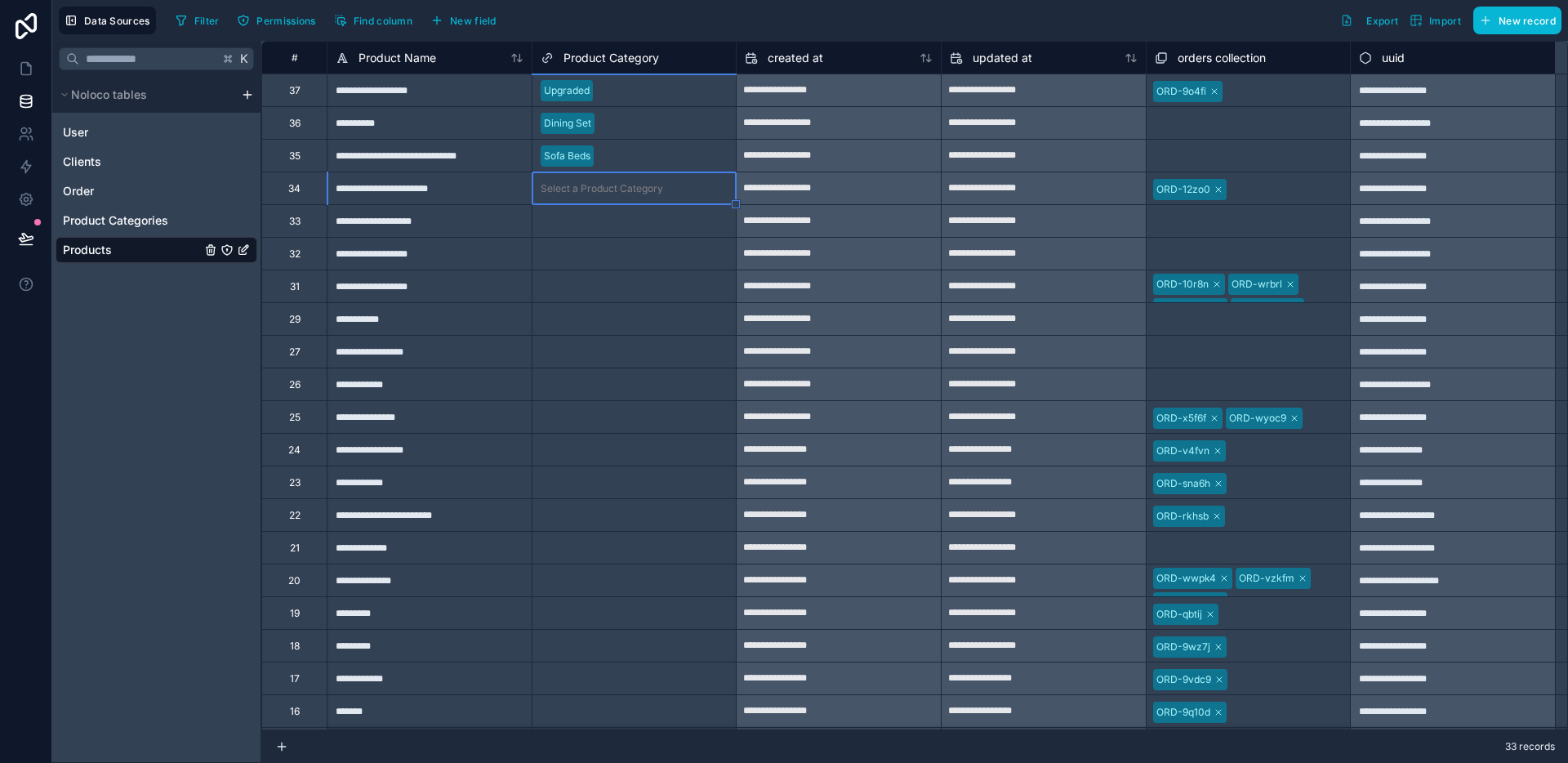 click on "Select a Product Category" at bounding box center [602, 189] 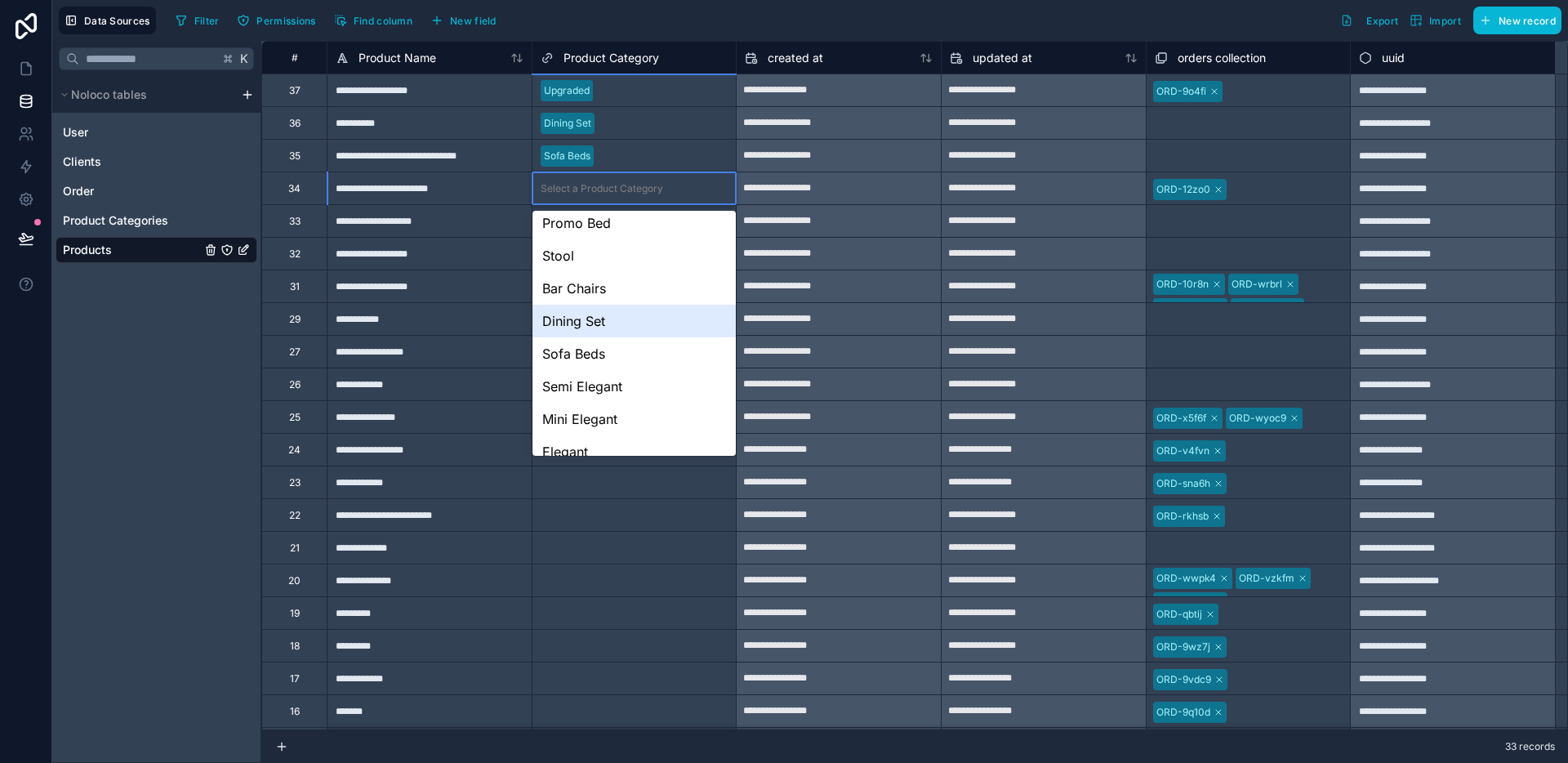 scroll, scrollTop: 78, scrollLeft: 0, axis: vertical 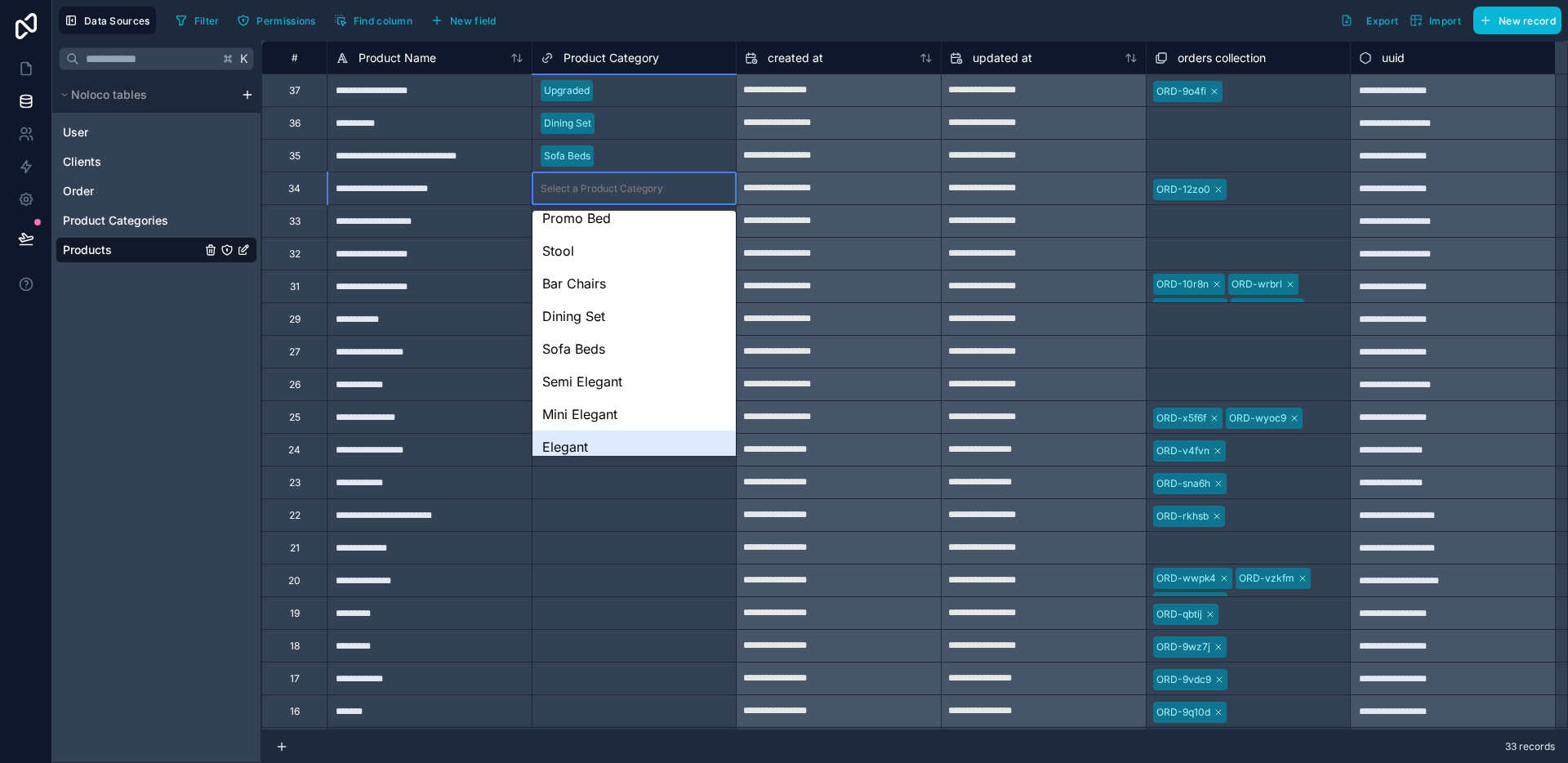 click on "Elegant" at bounding box center (635, 447) 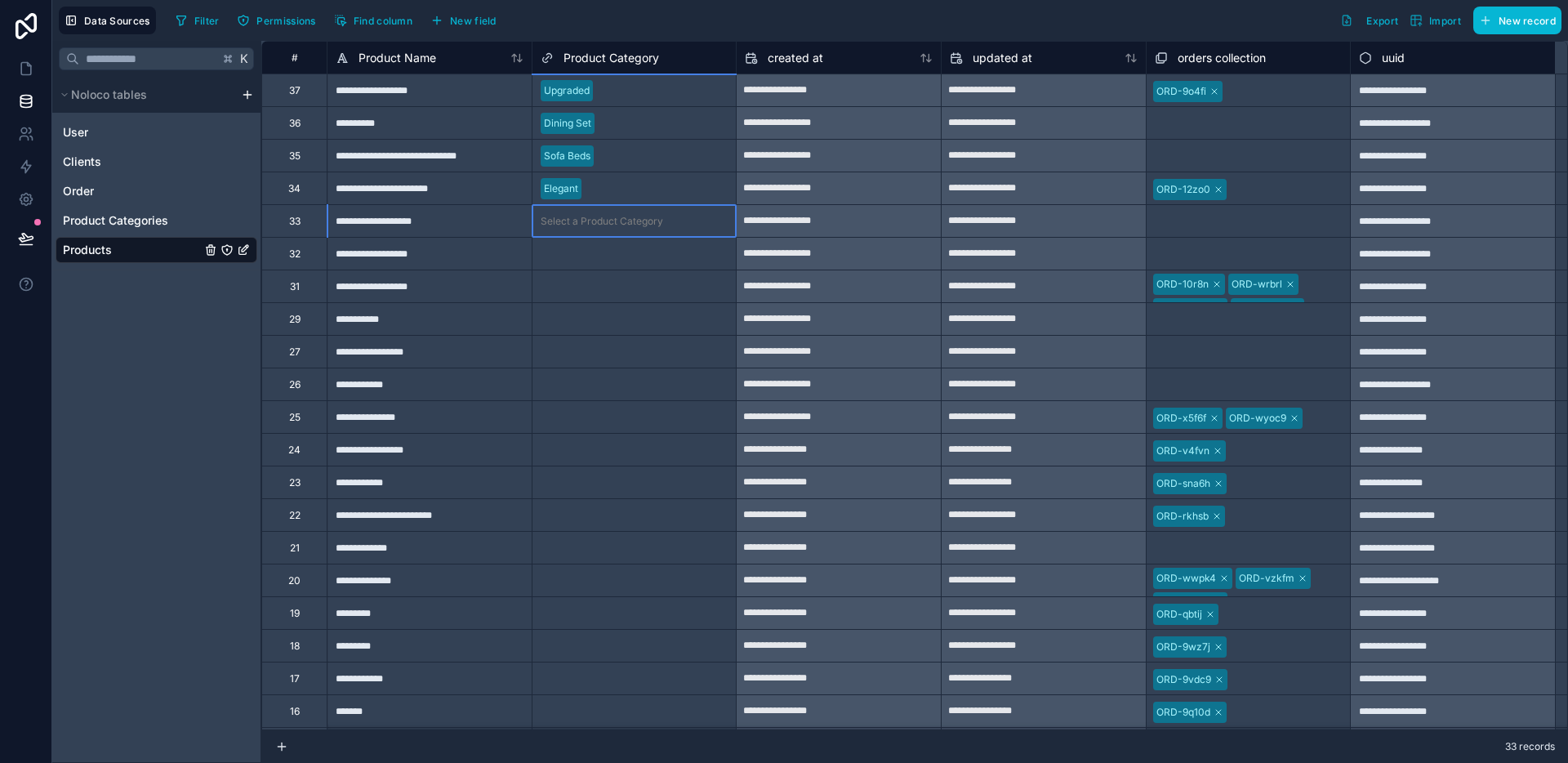 click on "Select a Product Category" at bounding box center (602, 221) 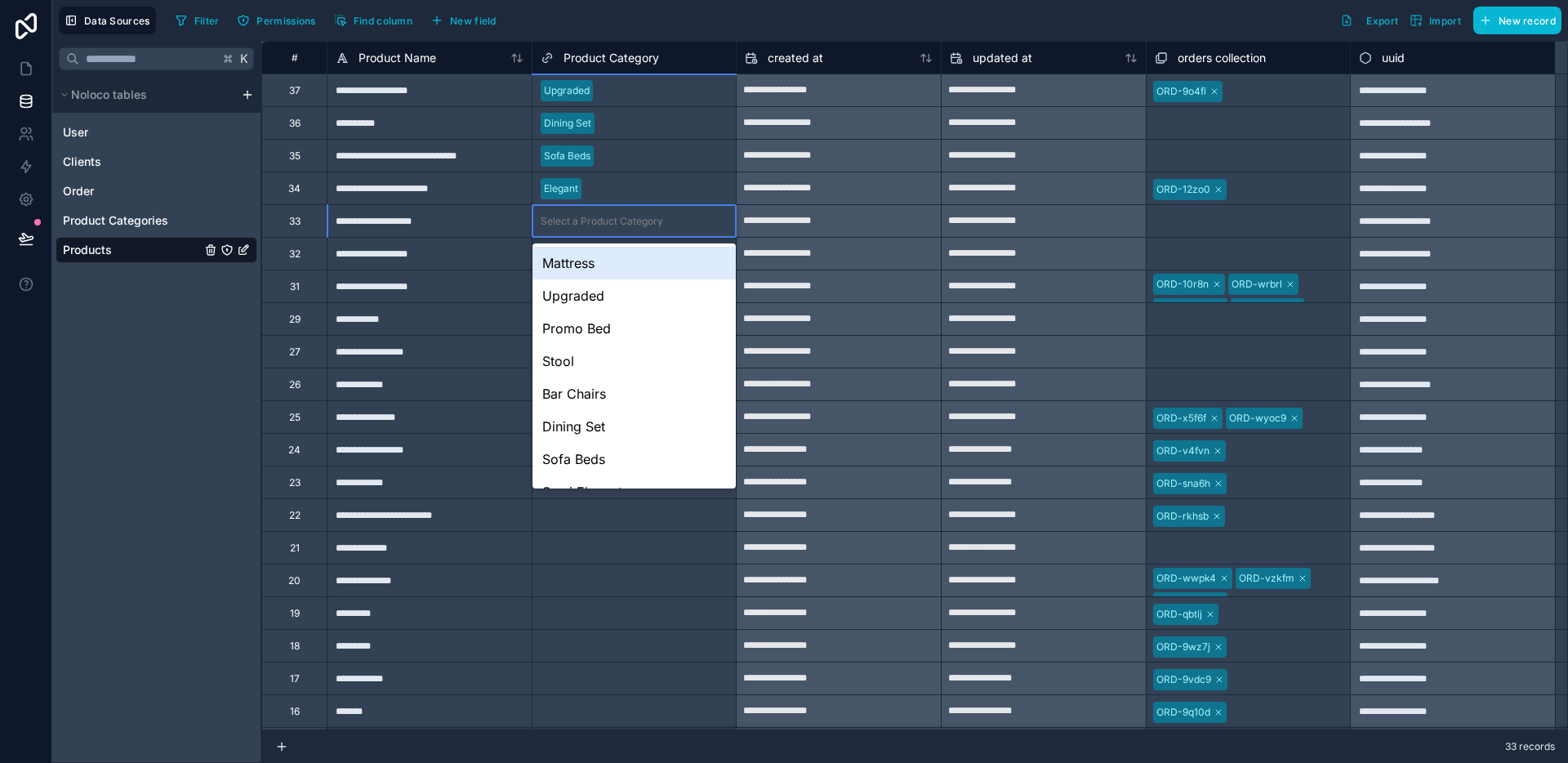 click on "Select a Product Category" at bounding box center [602, 221] 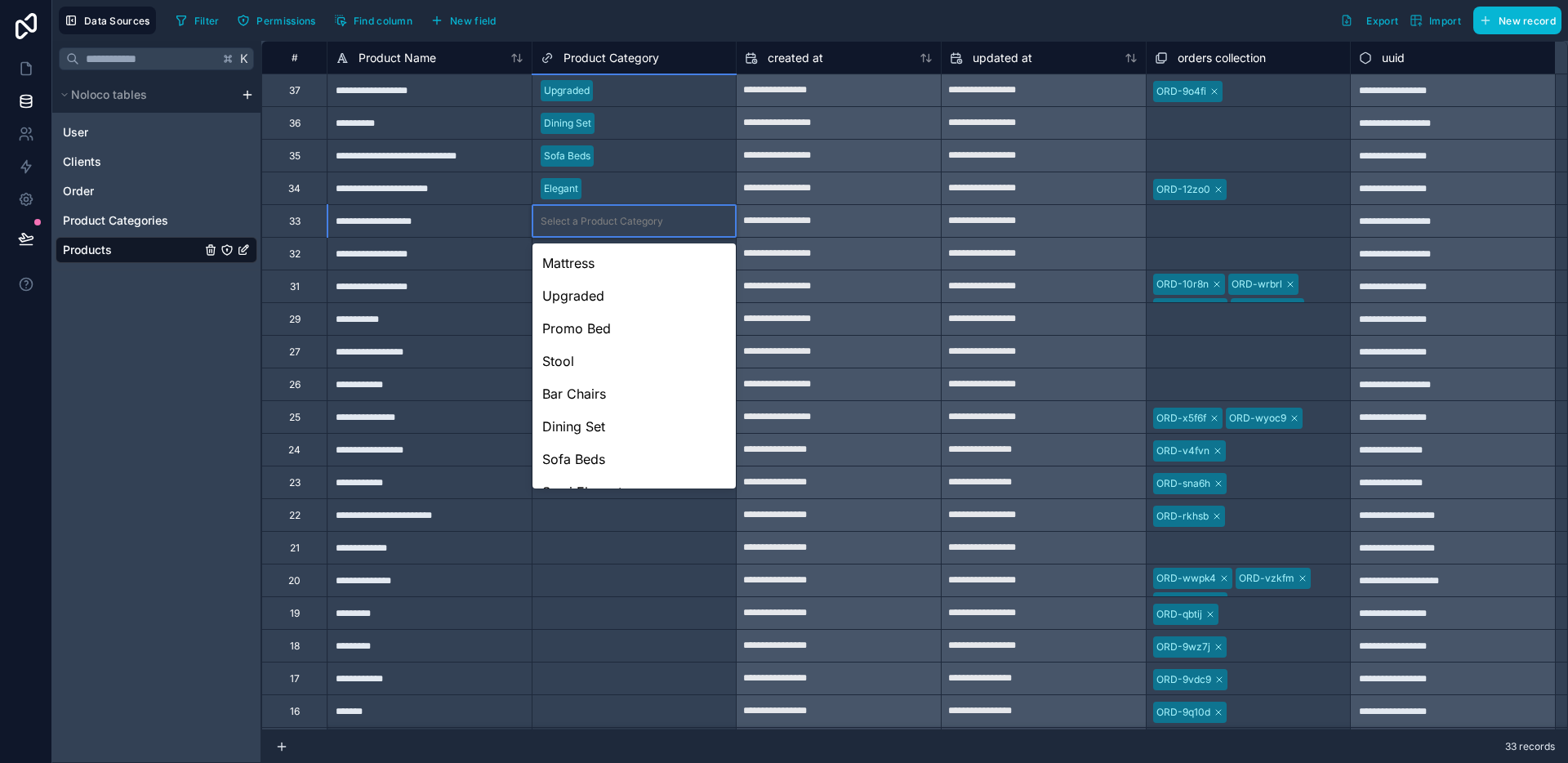 scroll, scrollTop: 88, scrollLeft: 0, axis: vertical 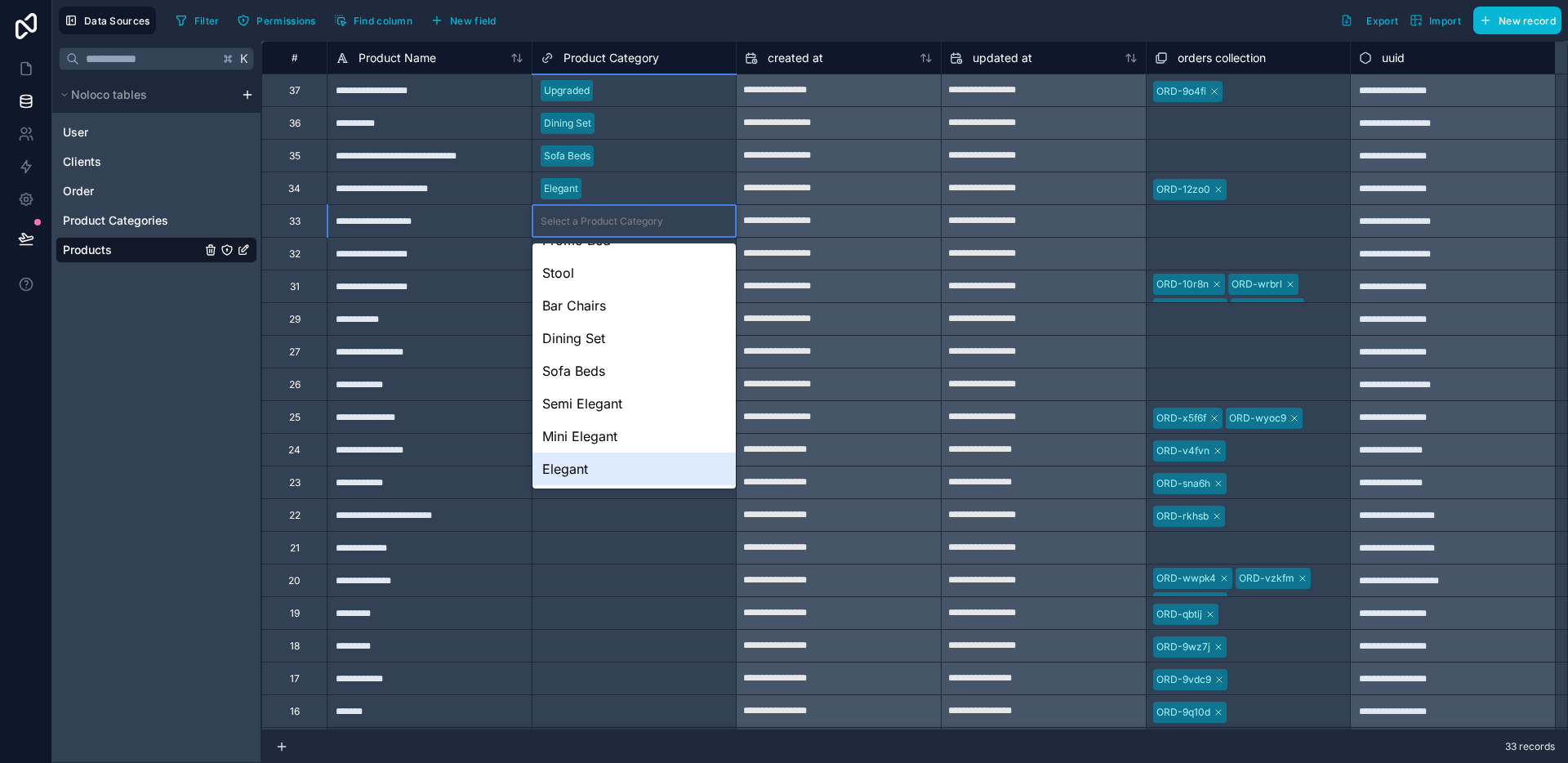 click on "Elegant" at bounding box center [635, 469] 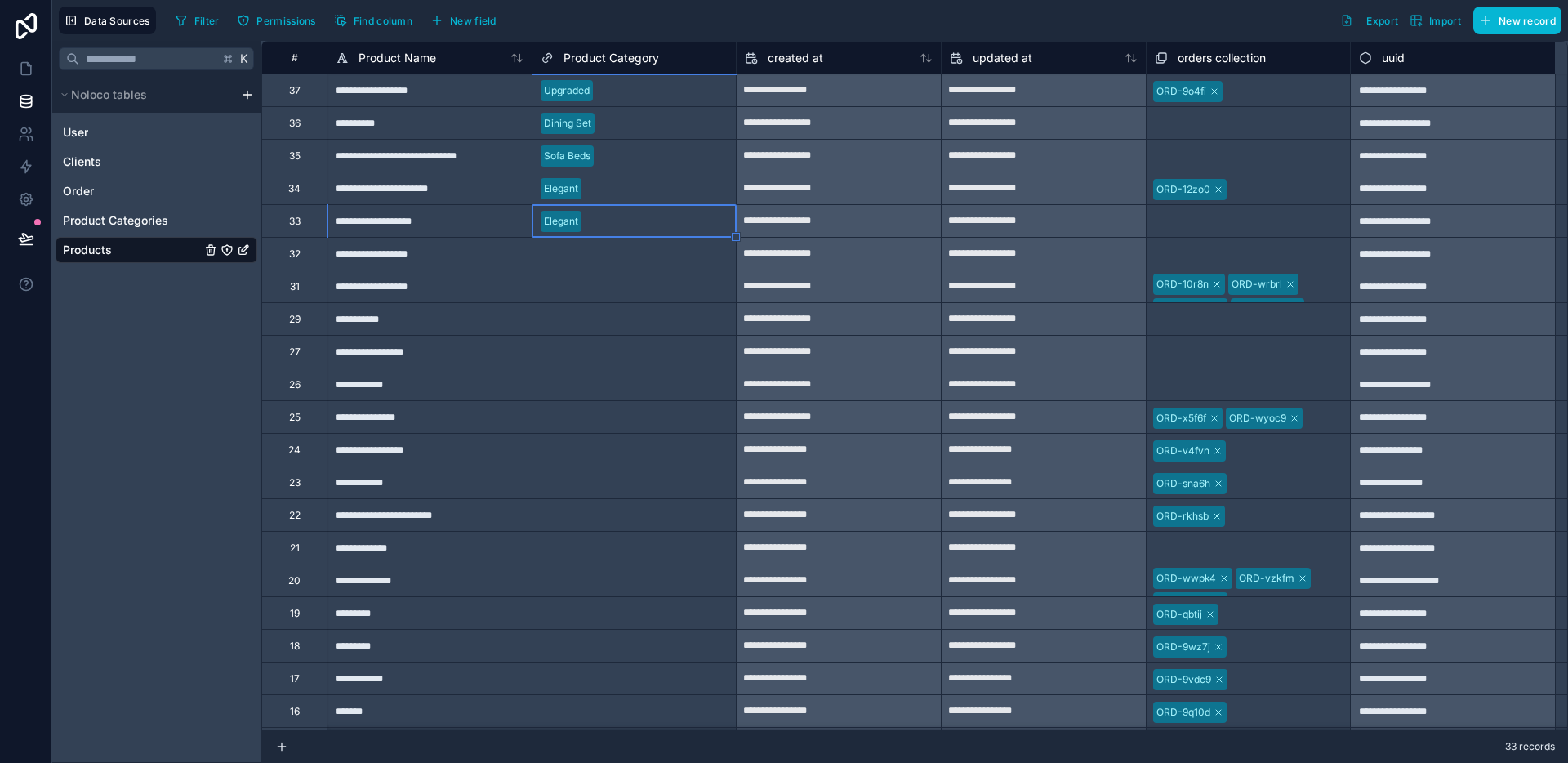 click on "Elegant" at bounding box center [635, 221] 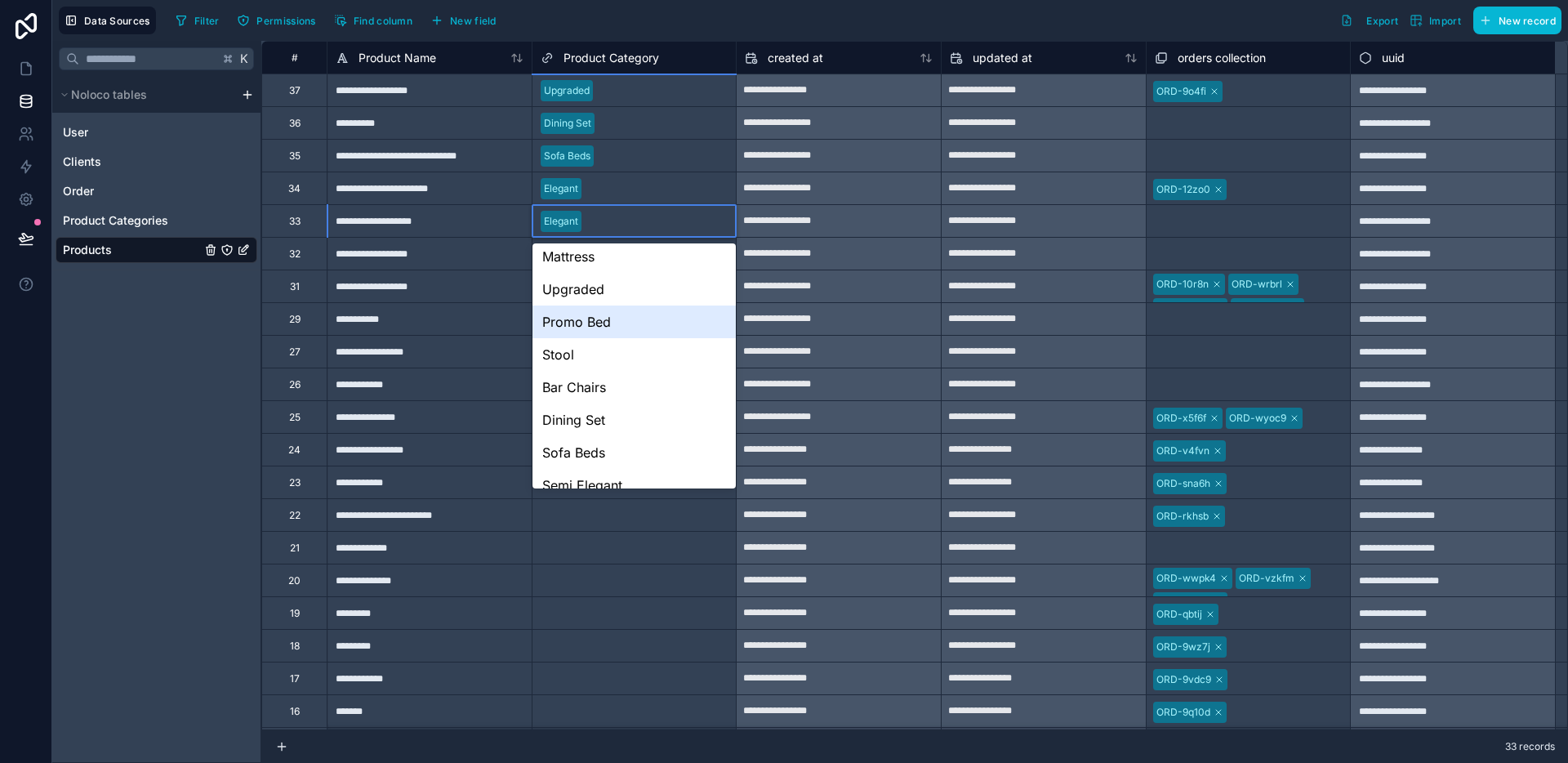 scroll, scrollTop: 10, scrollLeft: 0, axis: vertical 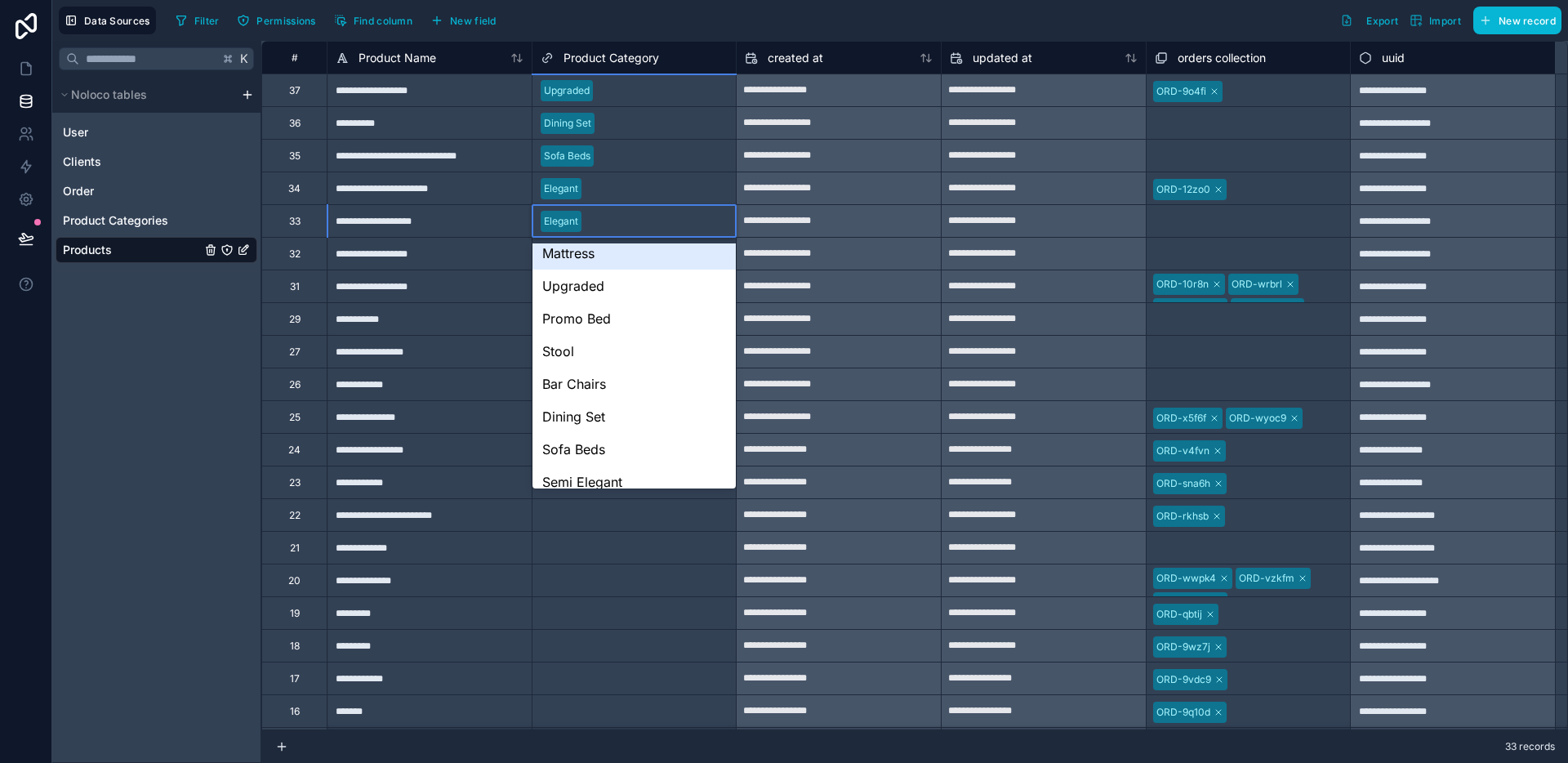click on "Elegant" at bounding box center (635, 221) 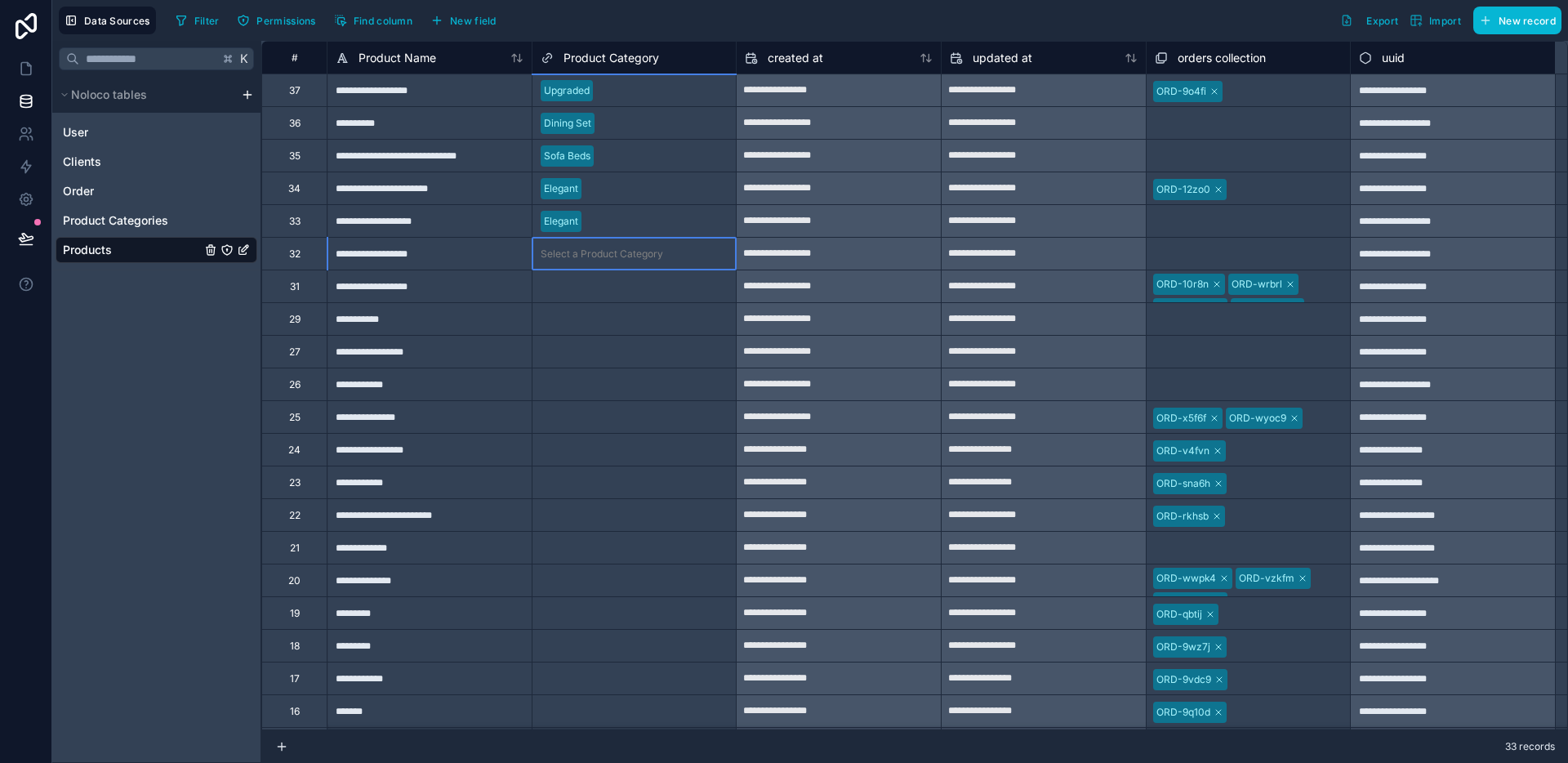 click on "Select a Product Category" at bounding box center [602, 254] 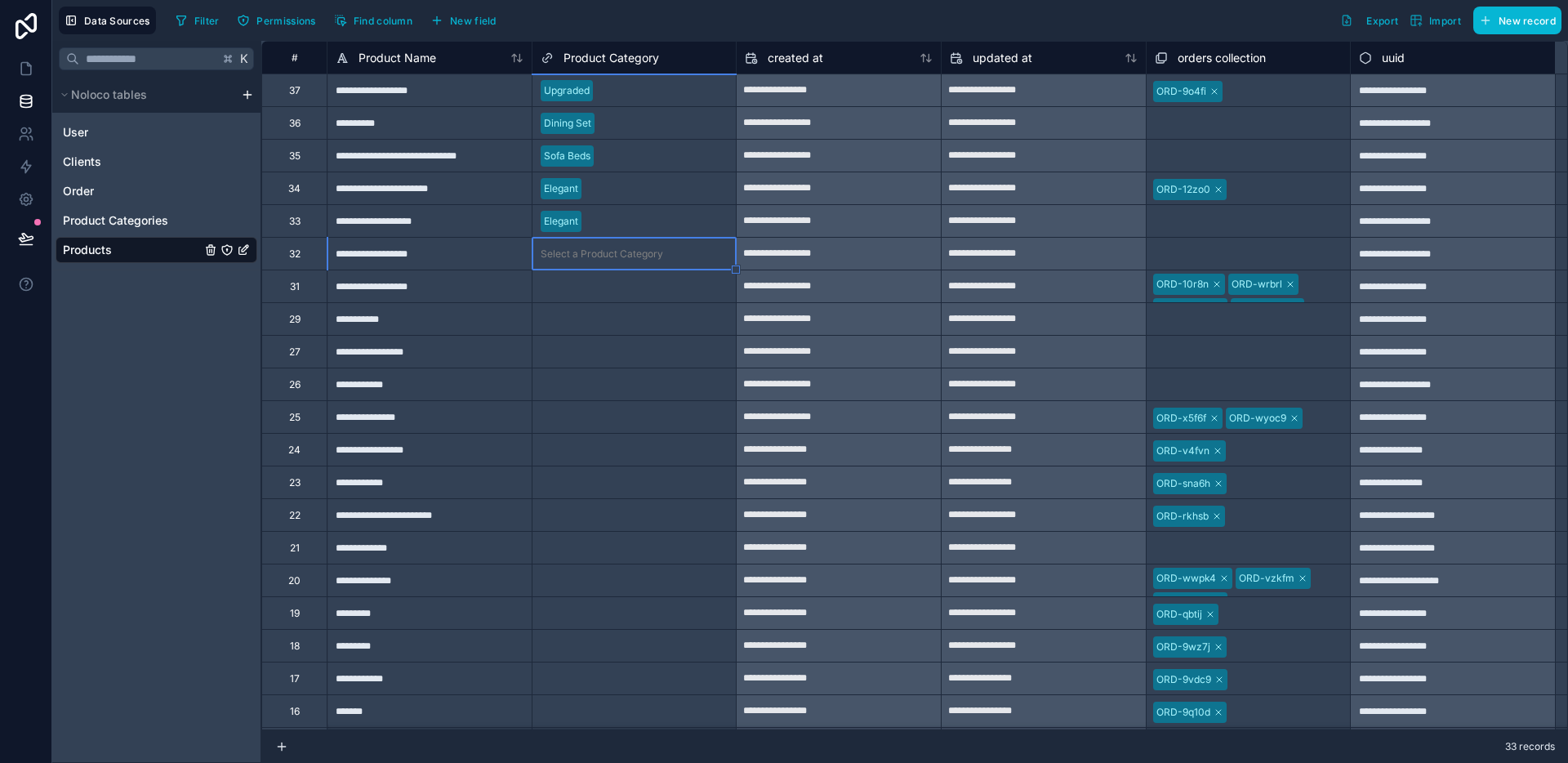 click on "Select a Product Category" at bounding box center [602, 254] 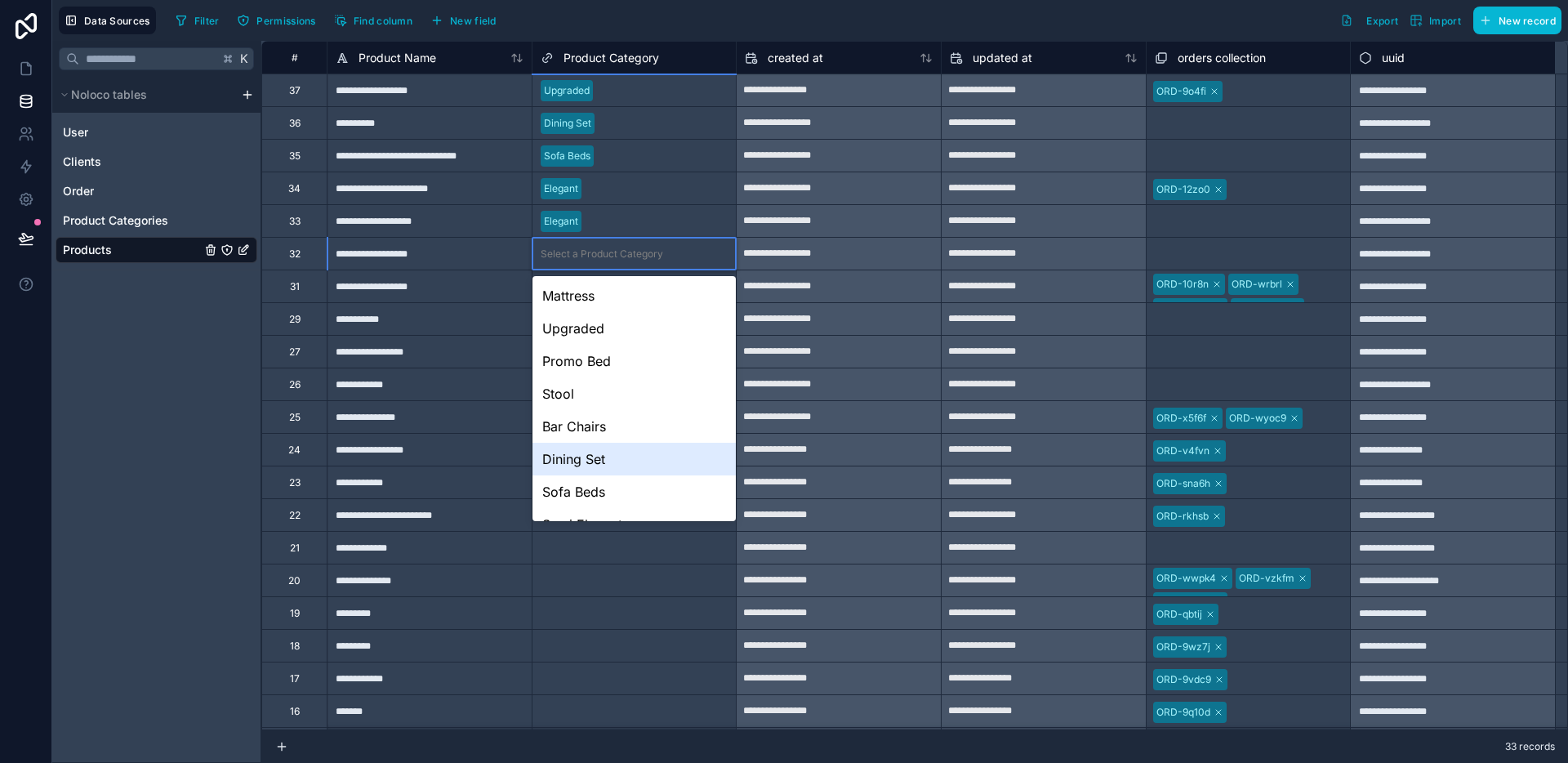 scroll, scrollTop: 88, scrollLeft: 0, axis: vertical 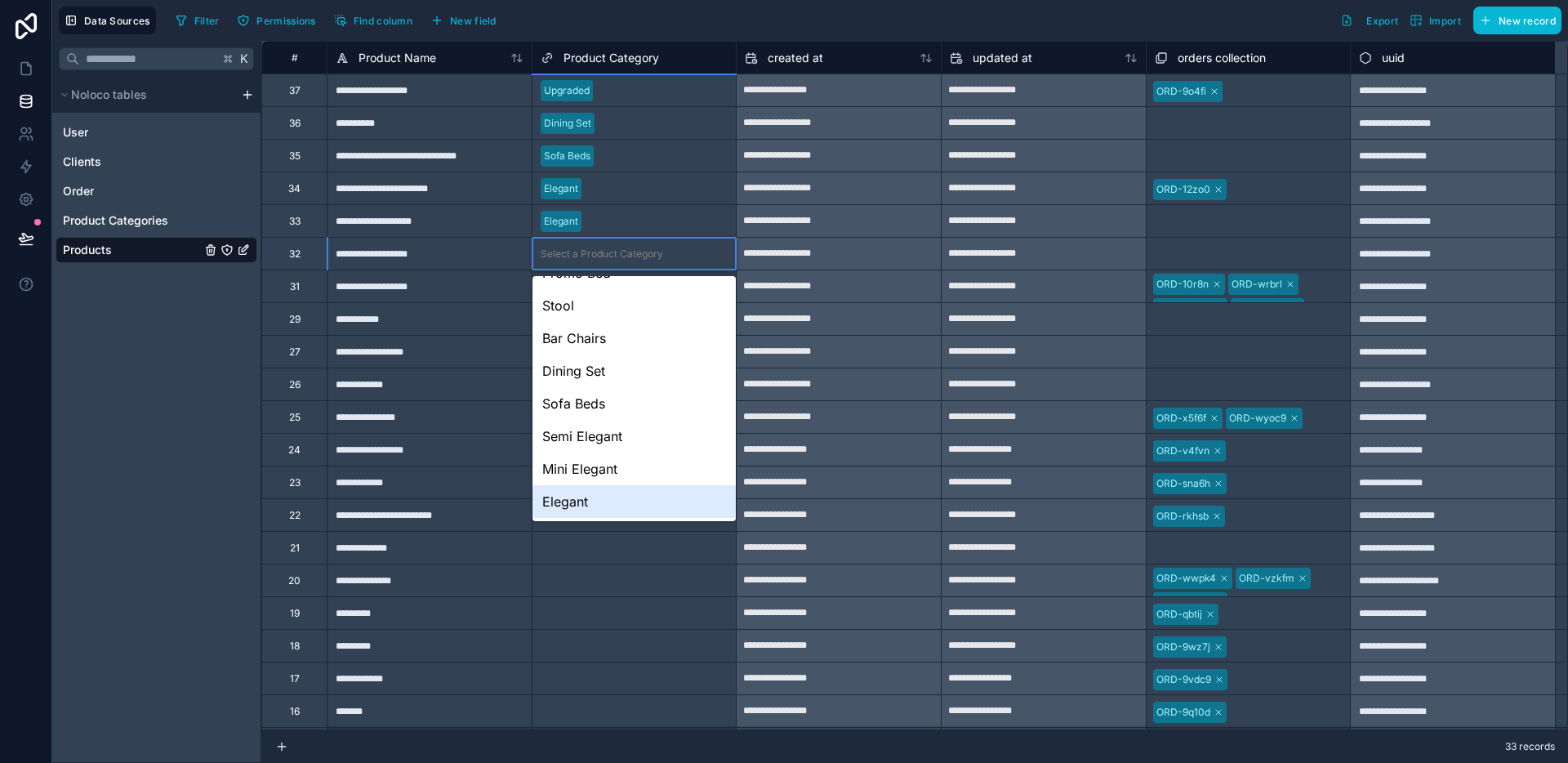 click on "Elegant" at bounding box center [635, 502] 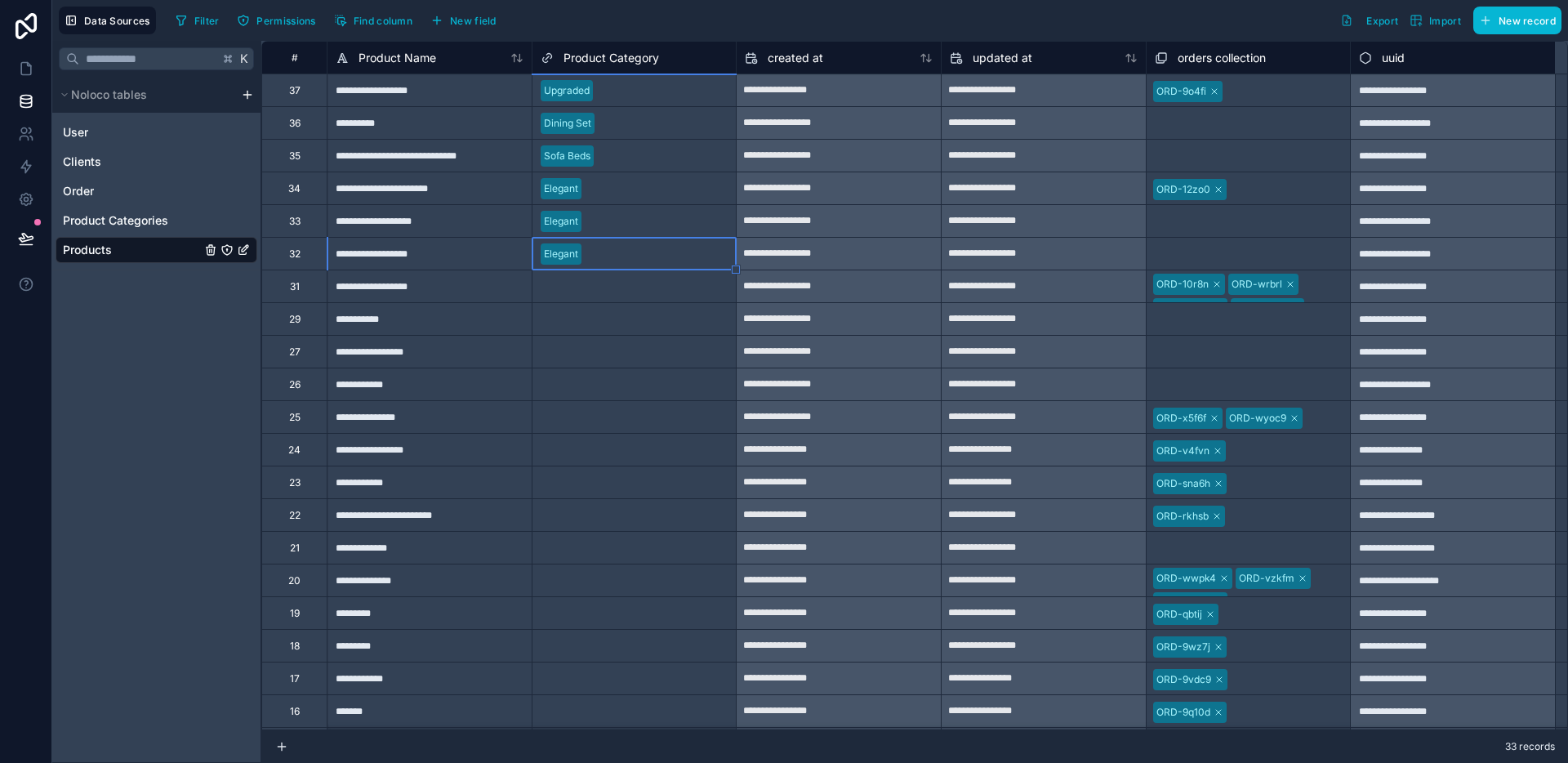 click on "Select a Product Category" at bounding box center [602, 287] 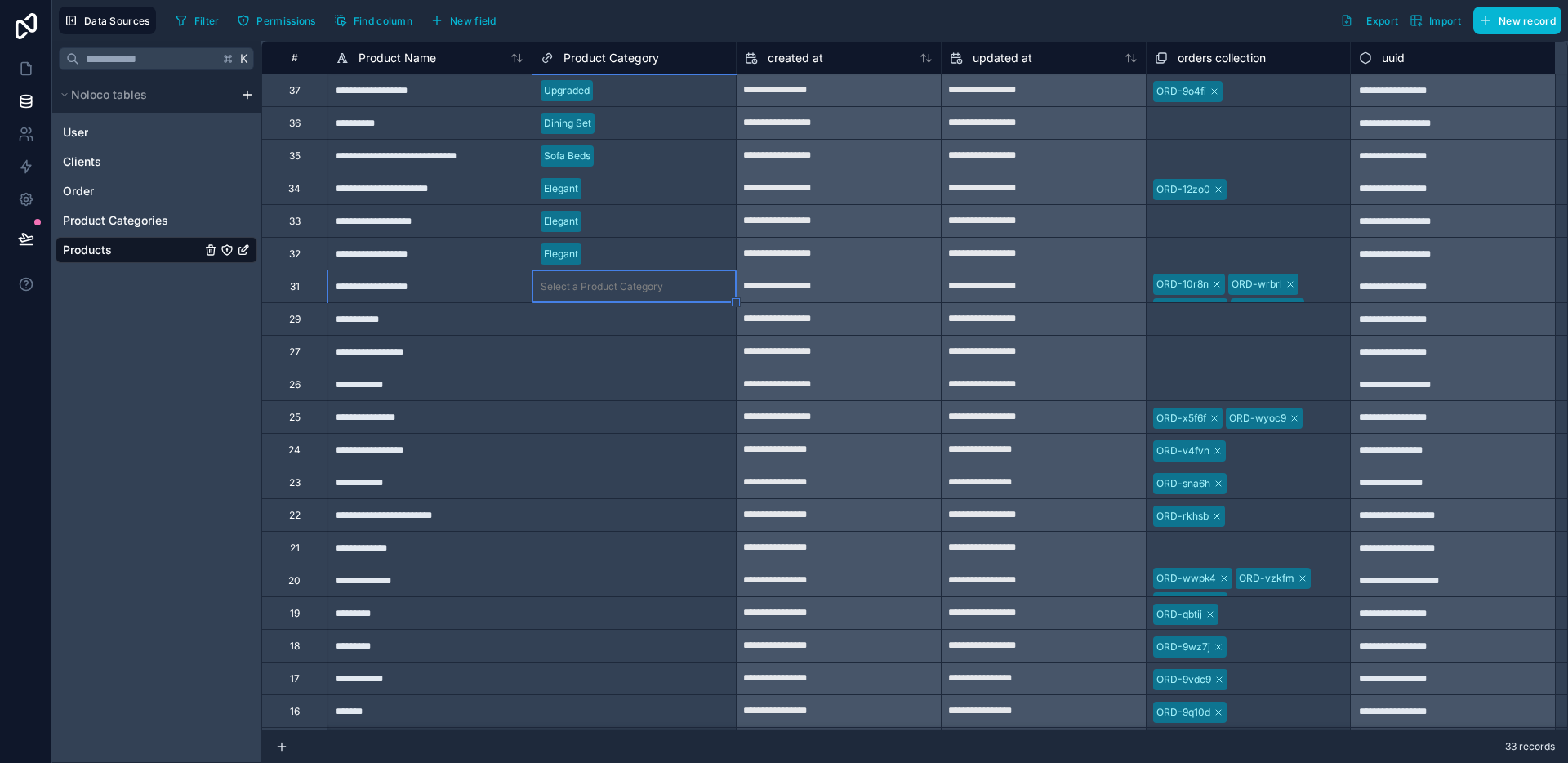 click on "Select a Product Category" at bounding box center [602, 287] 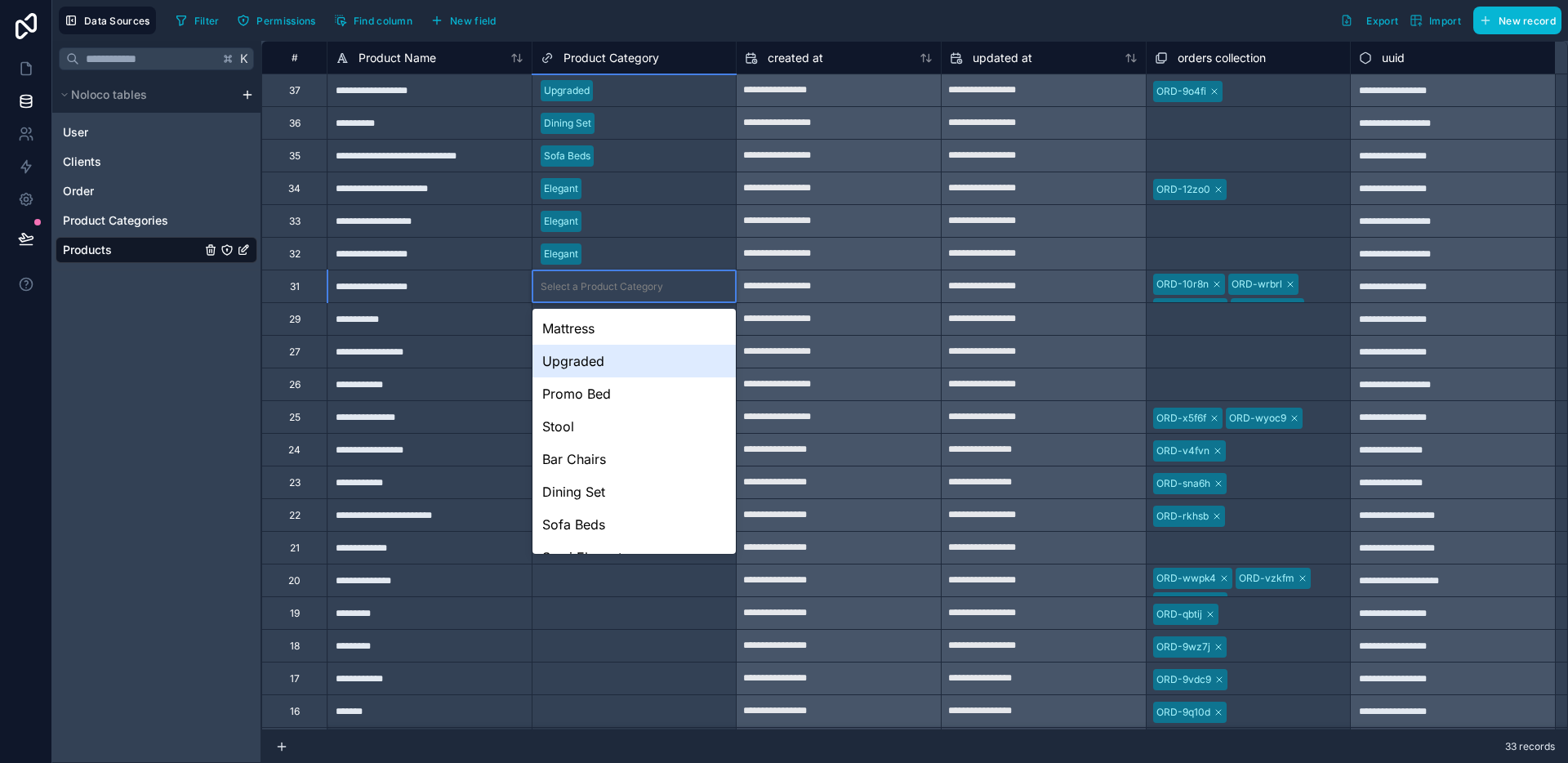 scroll, scrollTop: 88, scrollLeft: 0, axis: vertical 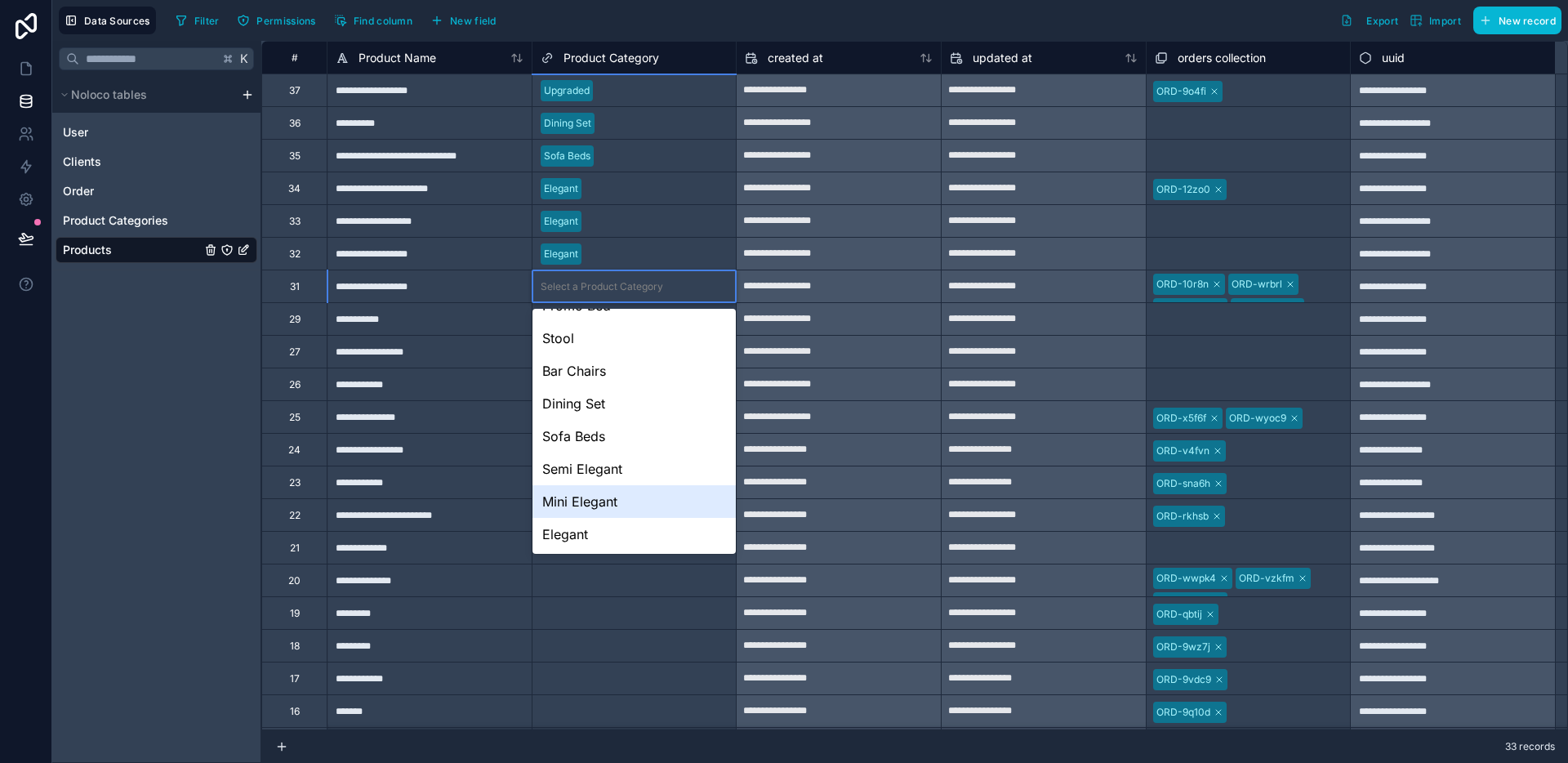 click on "Mini Elegant" at bounding box center [635, 502] 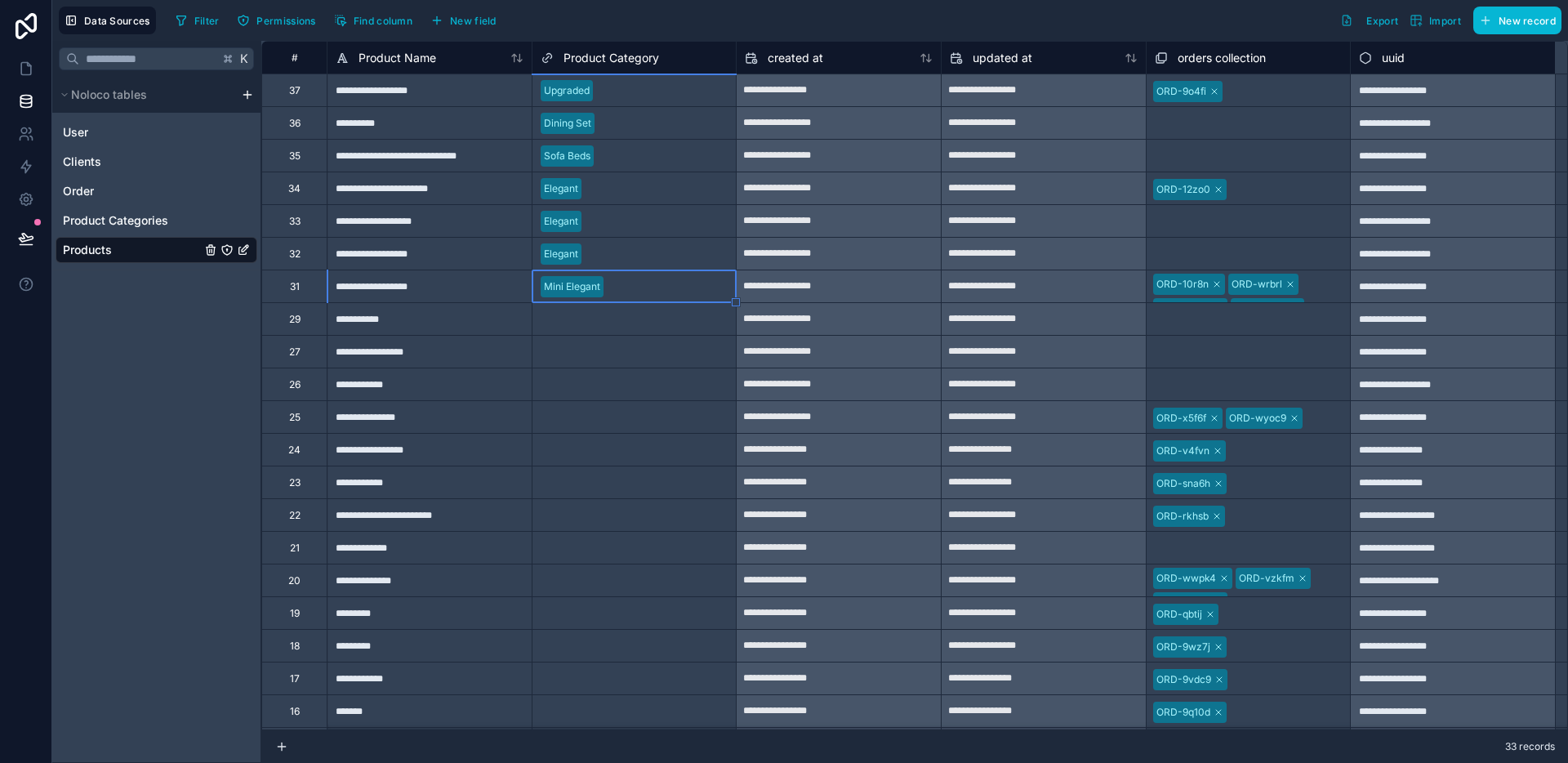 click on "Select a Product Category" at bounding box center [602, 319] 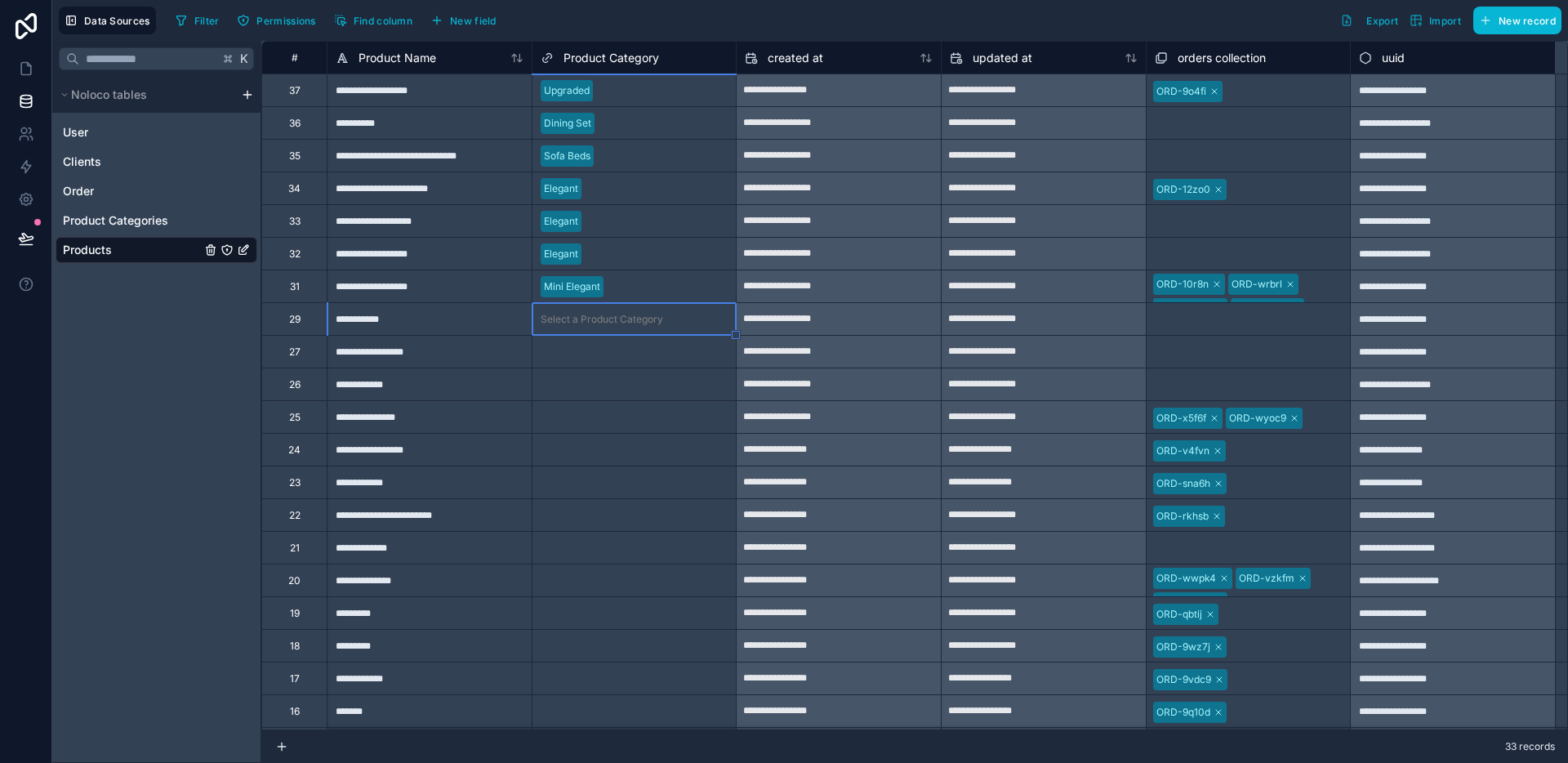 click on "Select a Product Category" at bounding box center (602, 319) 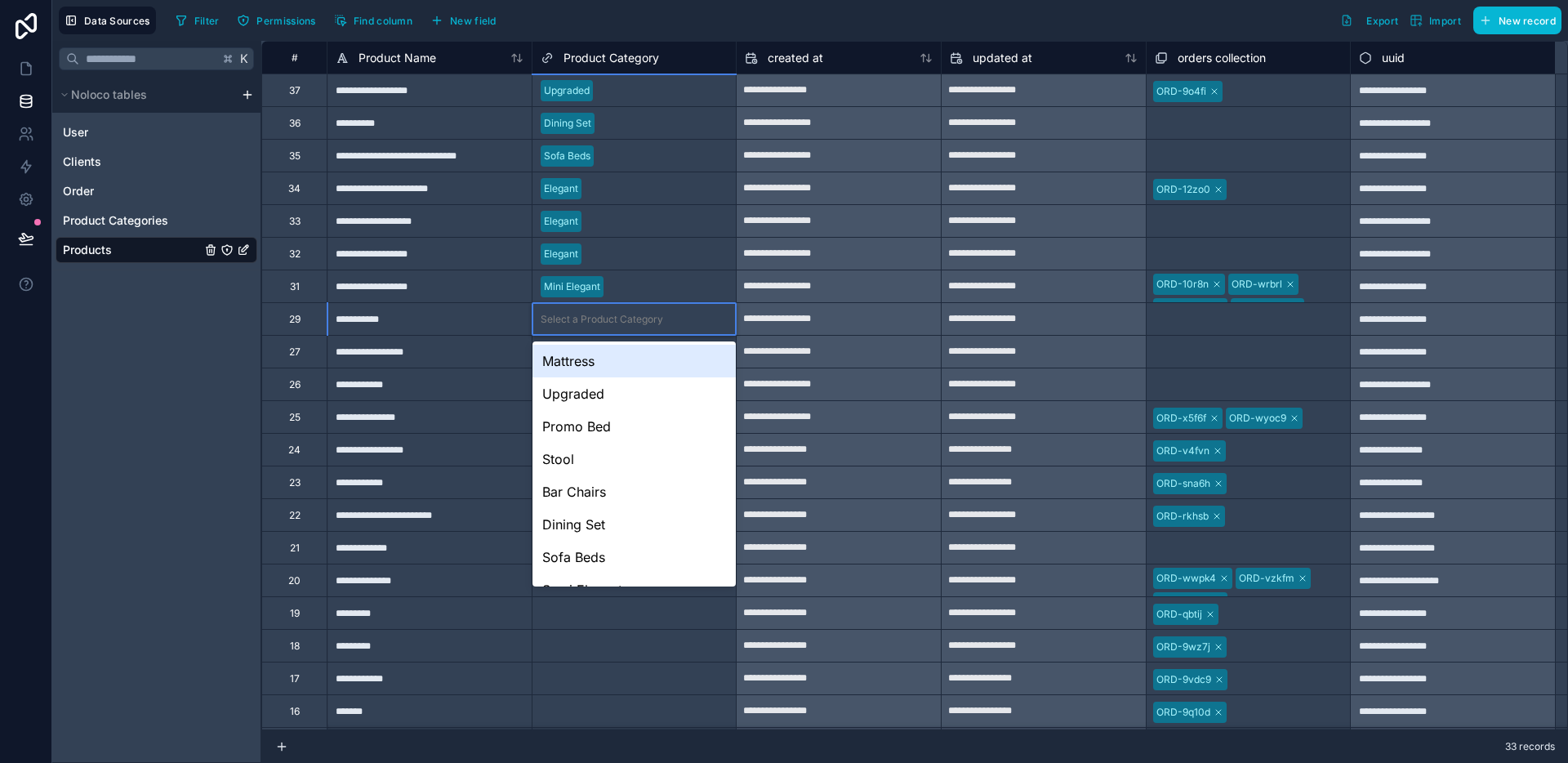 scroll, scrollTop: 88, scrollLeft: 0, axis: vertical 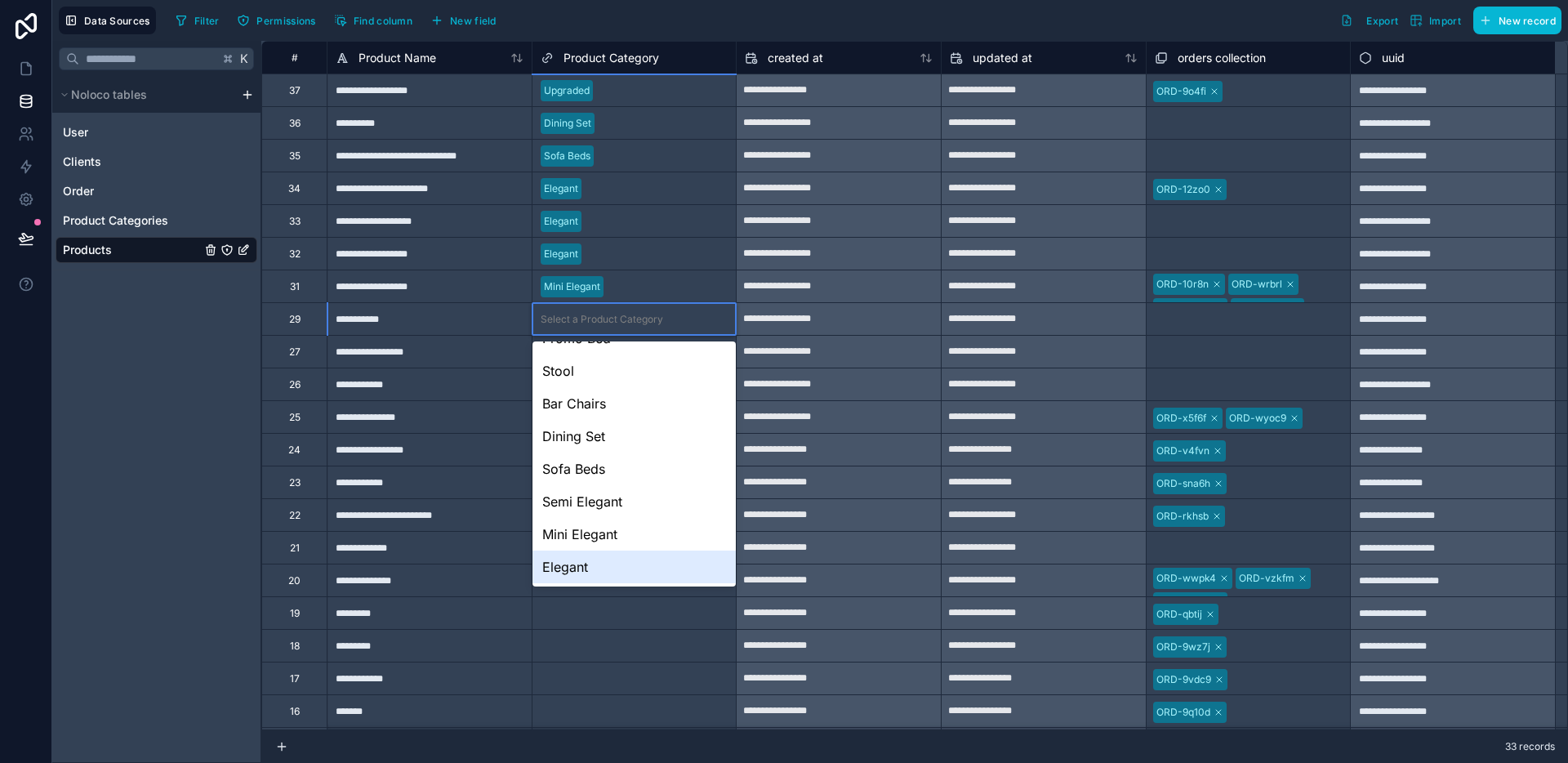 click on "Elegant" at bounding box center [635, 567] 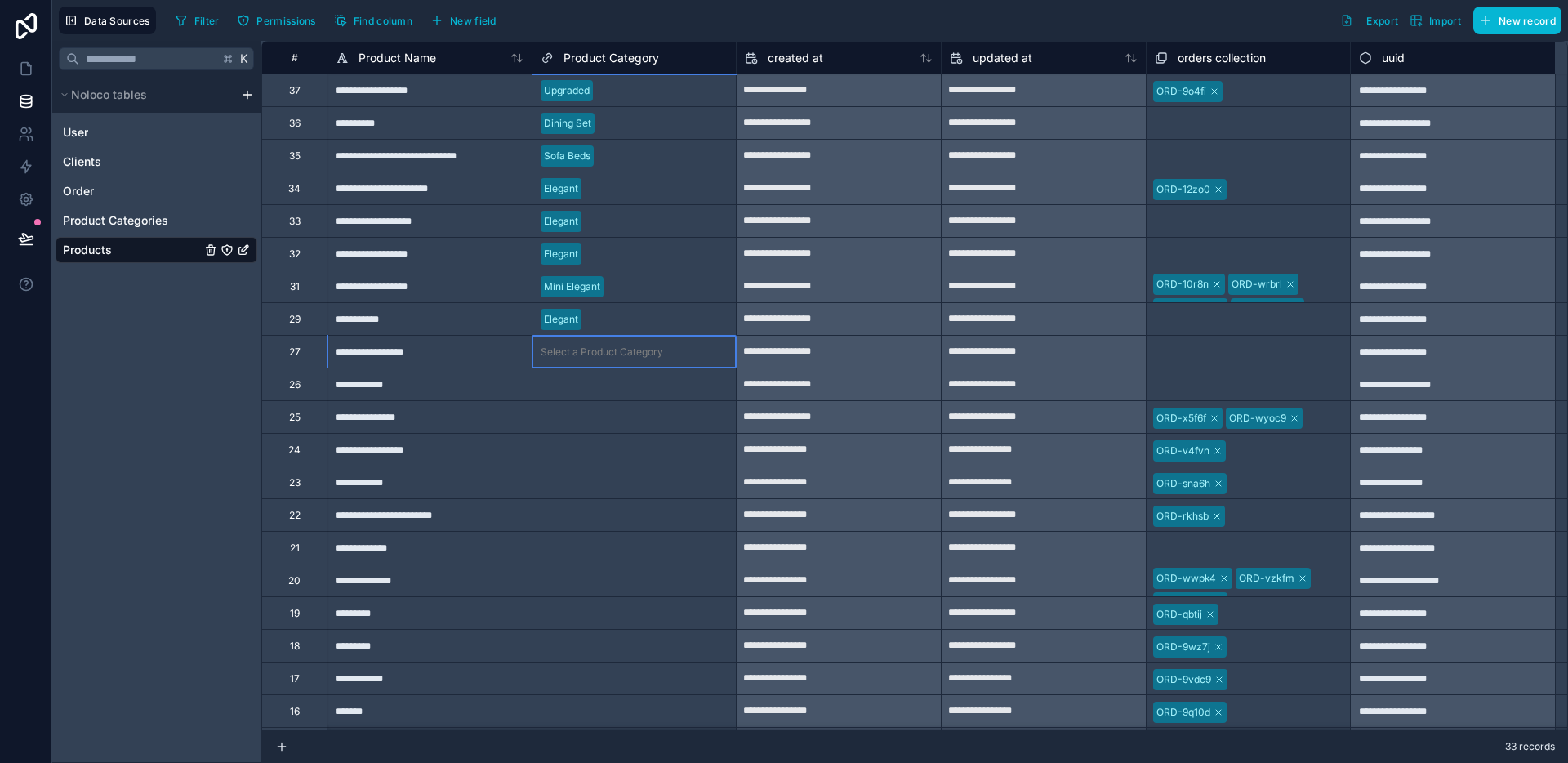 click on "Select a Product Category" at bounding box center [602, 352] 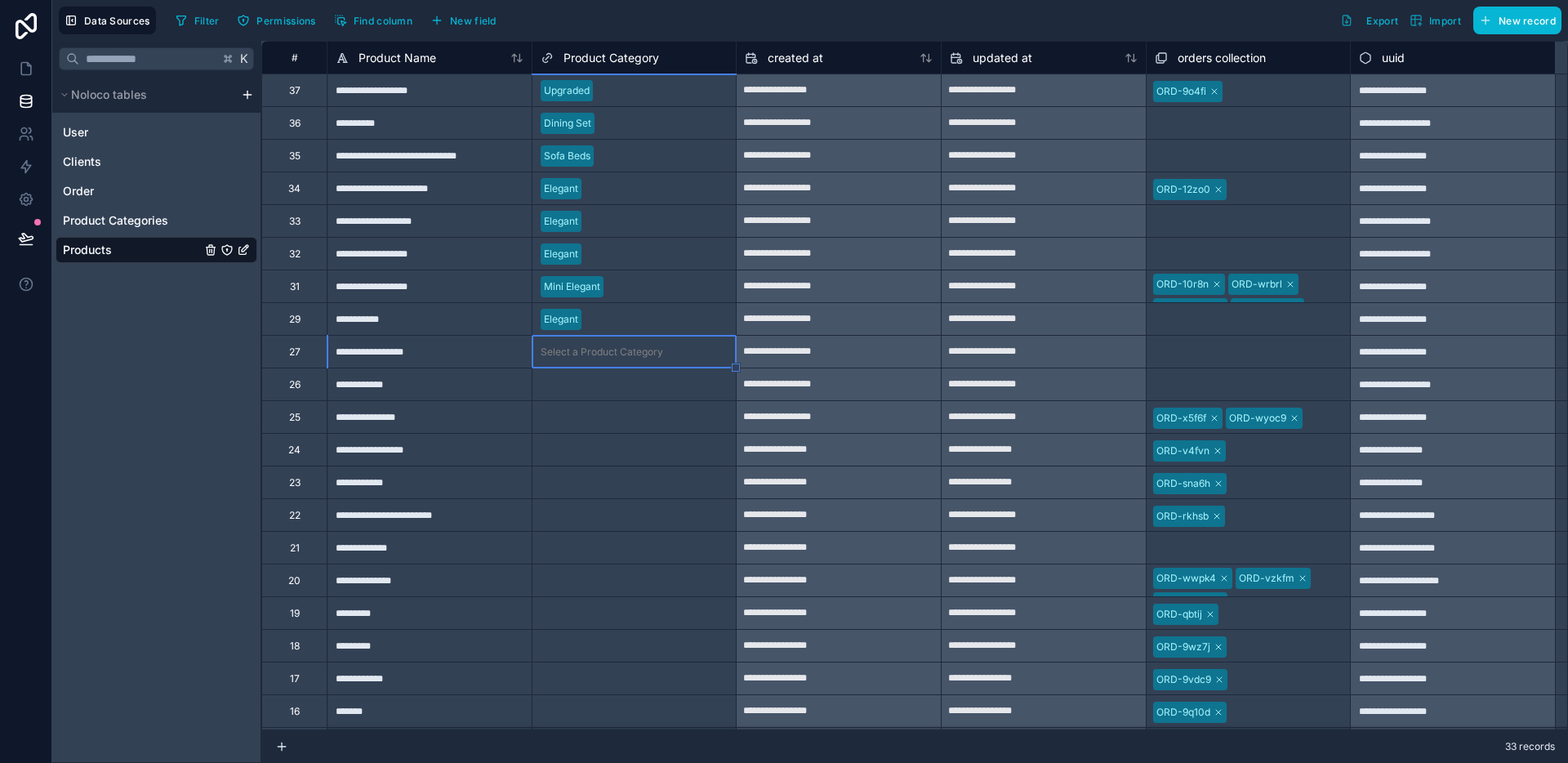 click on "Select a Product Category" at bounding box center [602, 352] 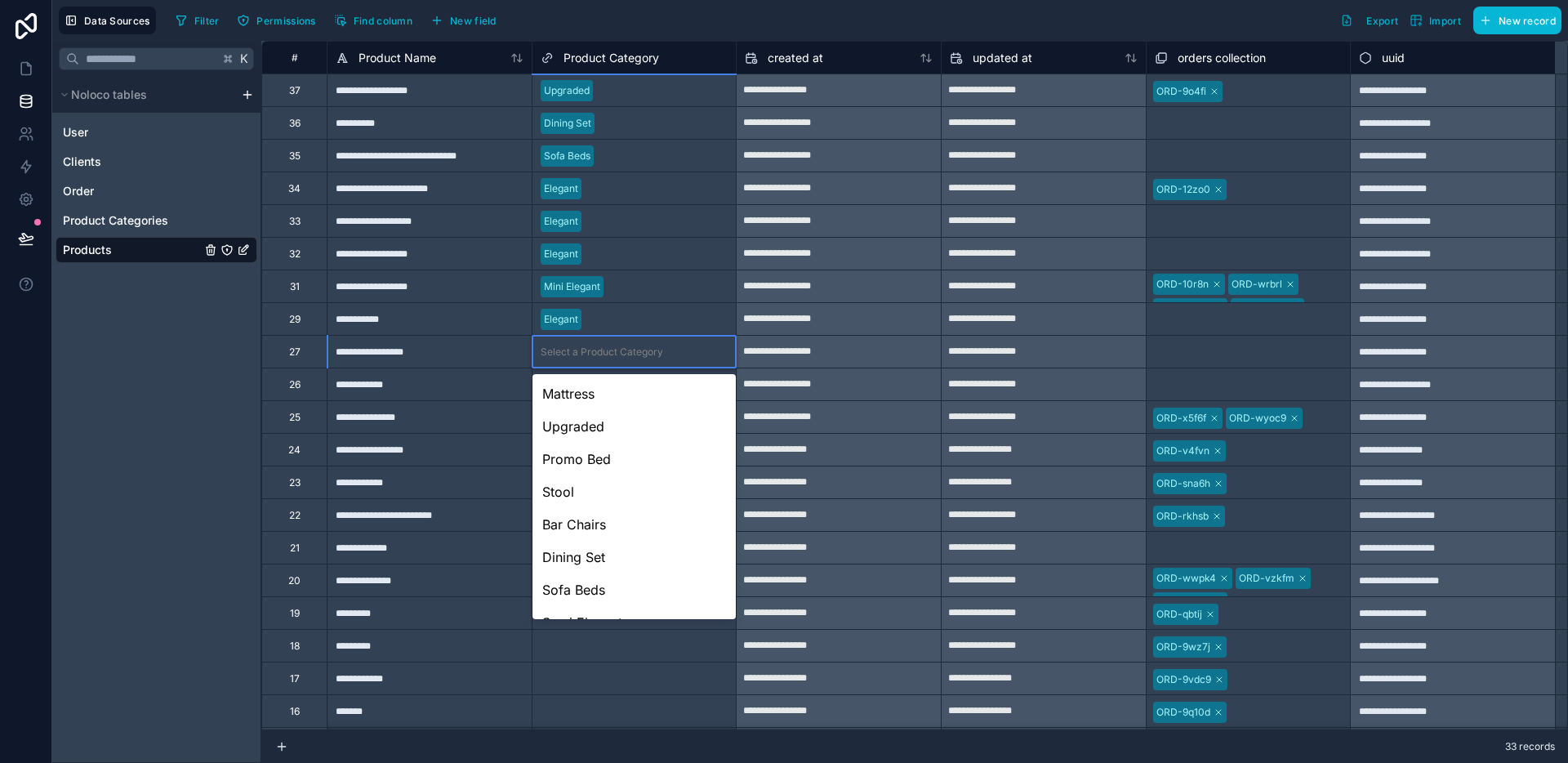 scroll, scrollTop: 88, scrollLeft: 0, axis: vertical 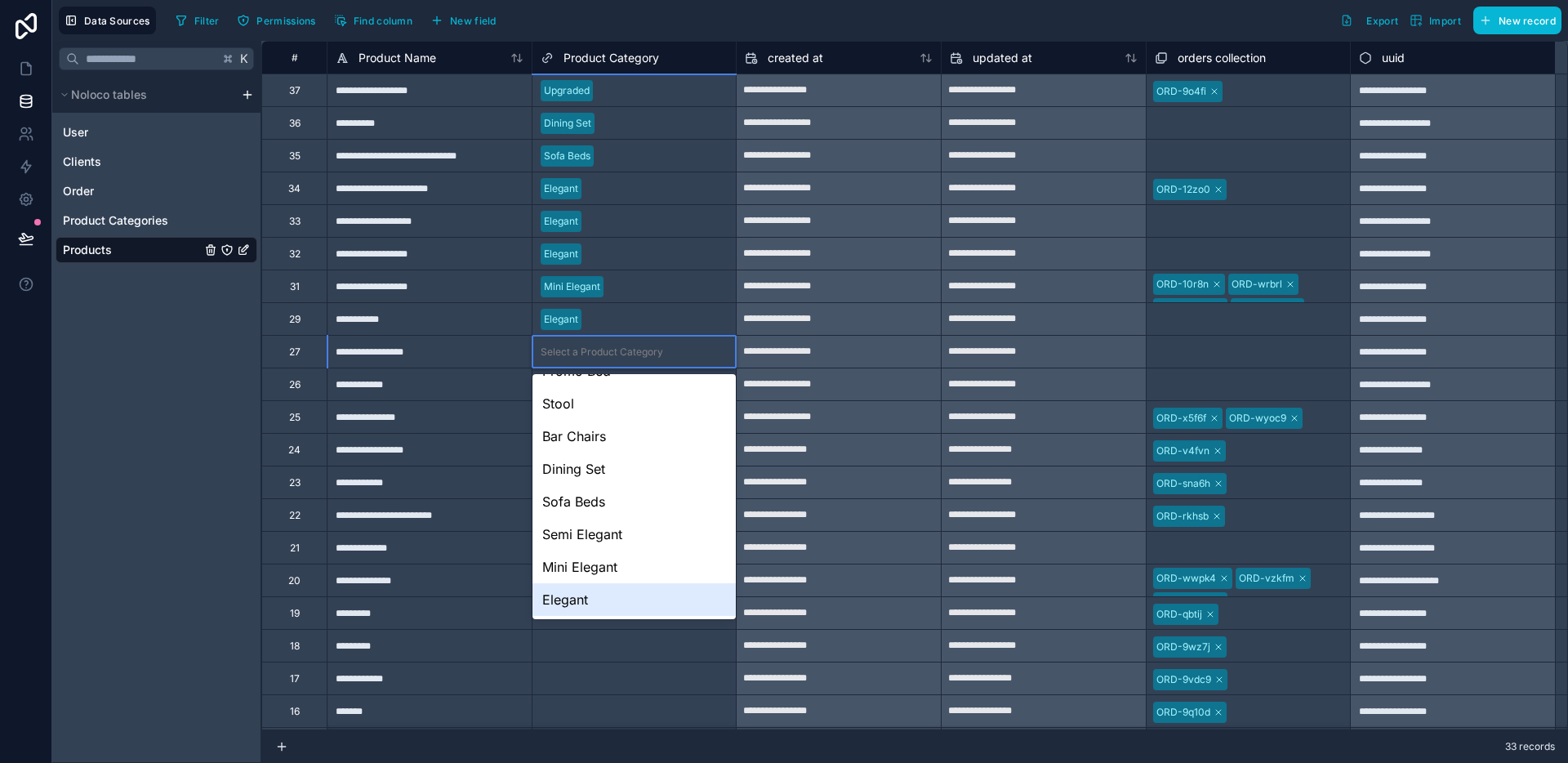 click on "Elegant" at bounding box center [635, 600] 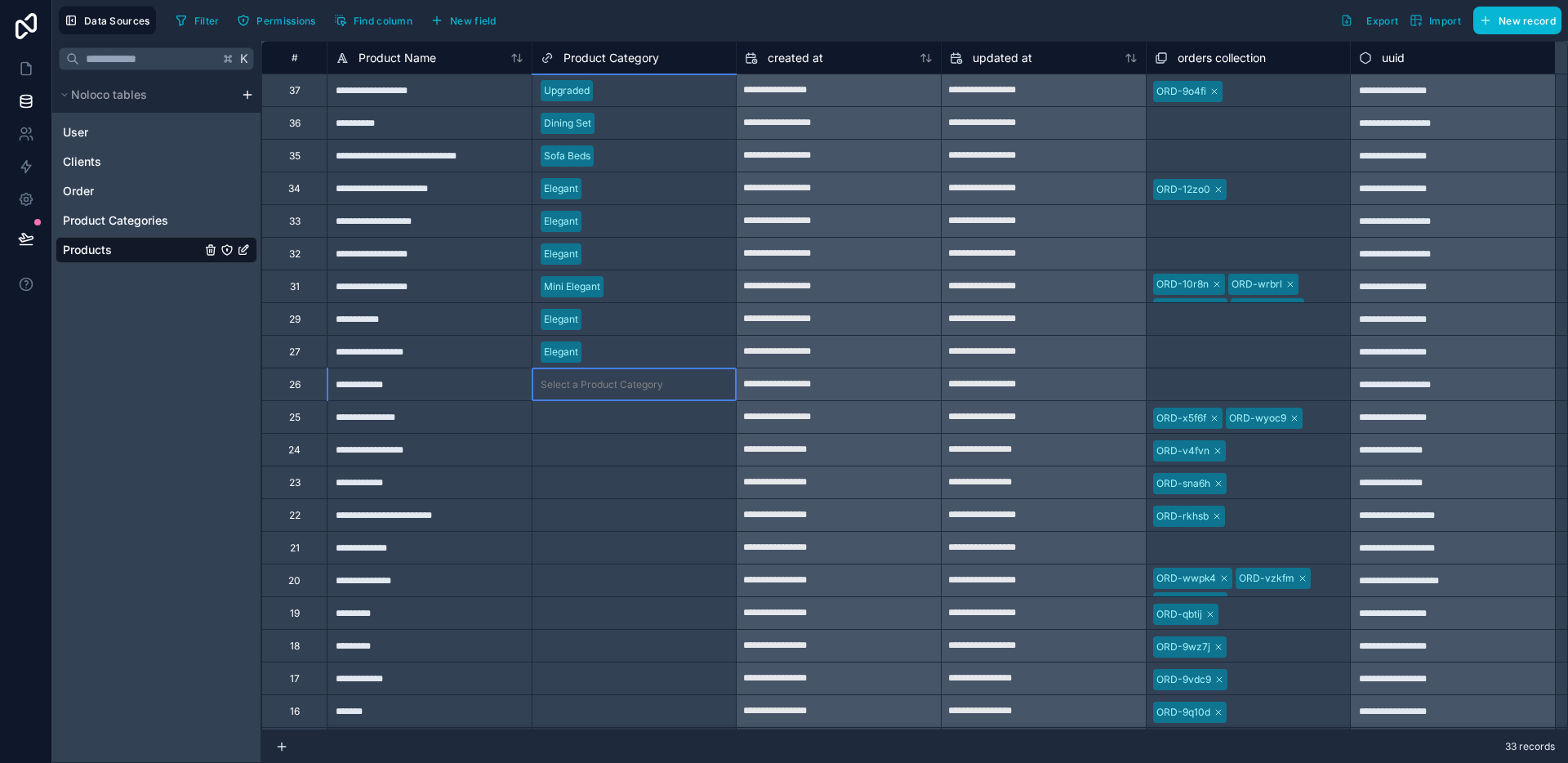 click on "Select a Product Category" at bounding box center (602, 385) 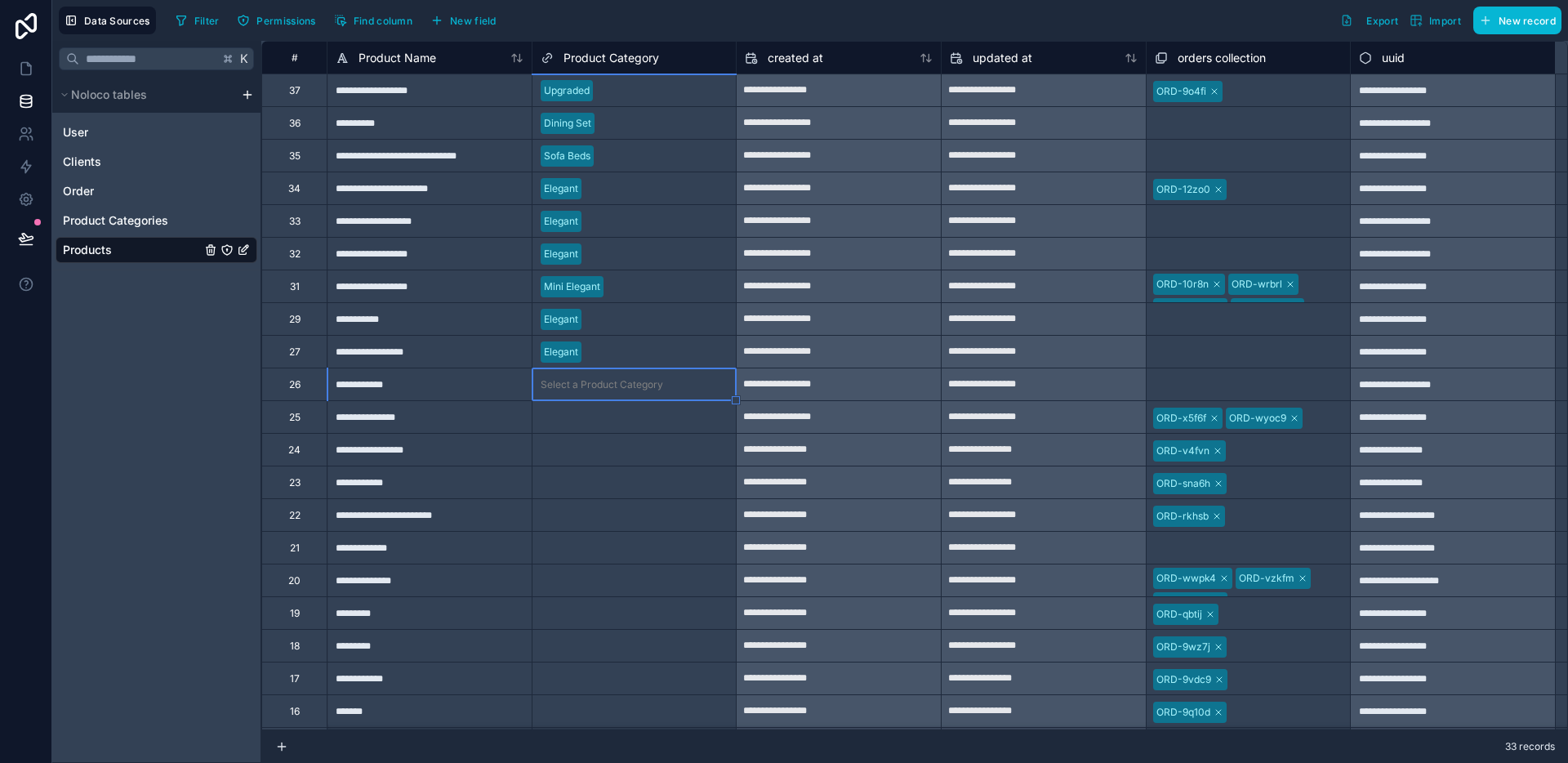 click on "Select a Product Category" at bounding box center (602, 385) 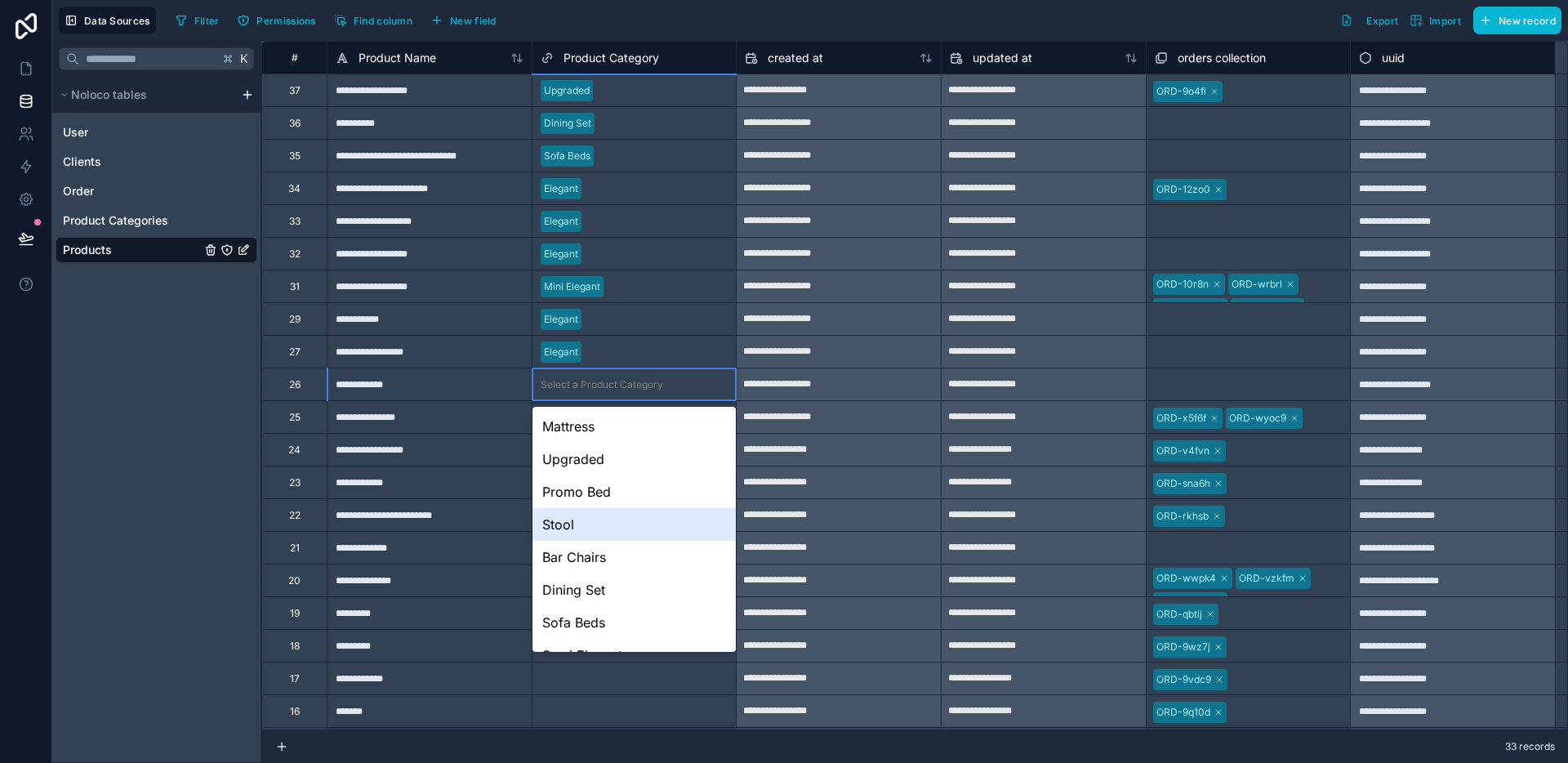 scroll, scrollTop: 88, scrollLeft: 0, axis: vertical 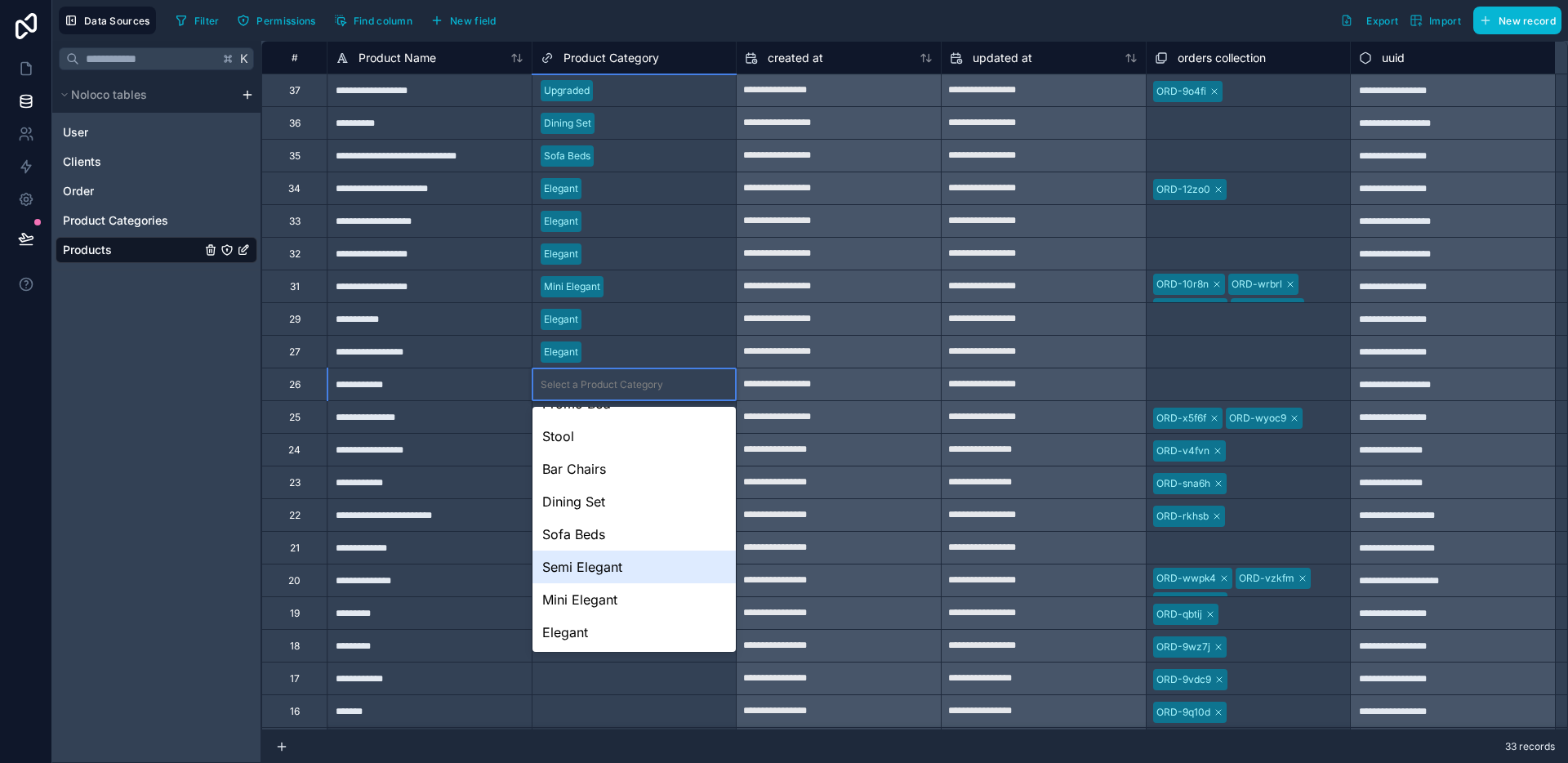 click on "Semi Elegant" at bounding box center (635, 567) 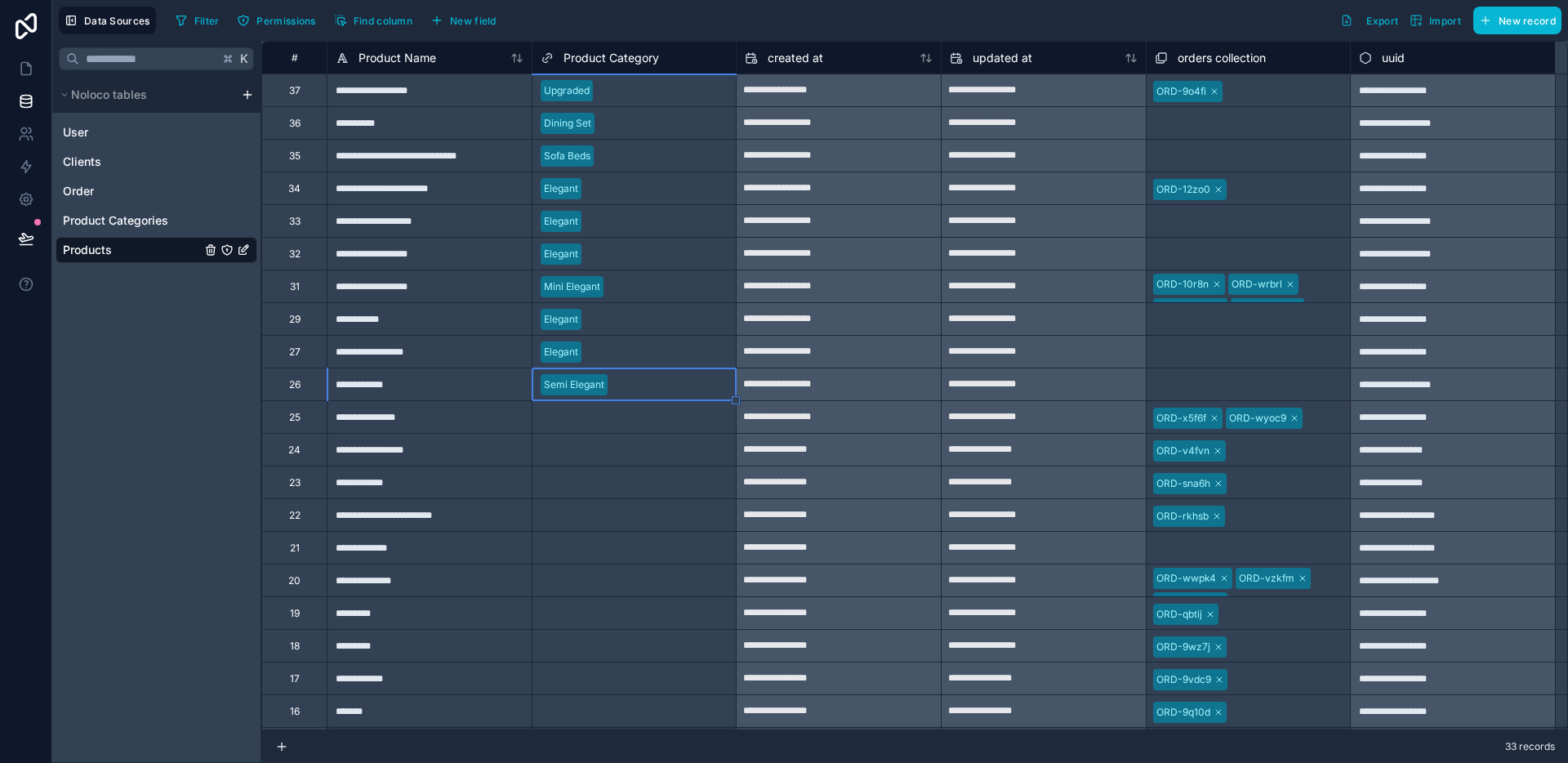 click on "Select a Product Category" at bounding box center (602, 417) 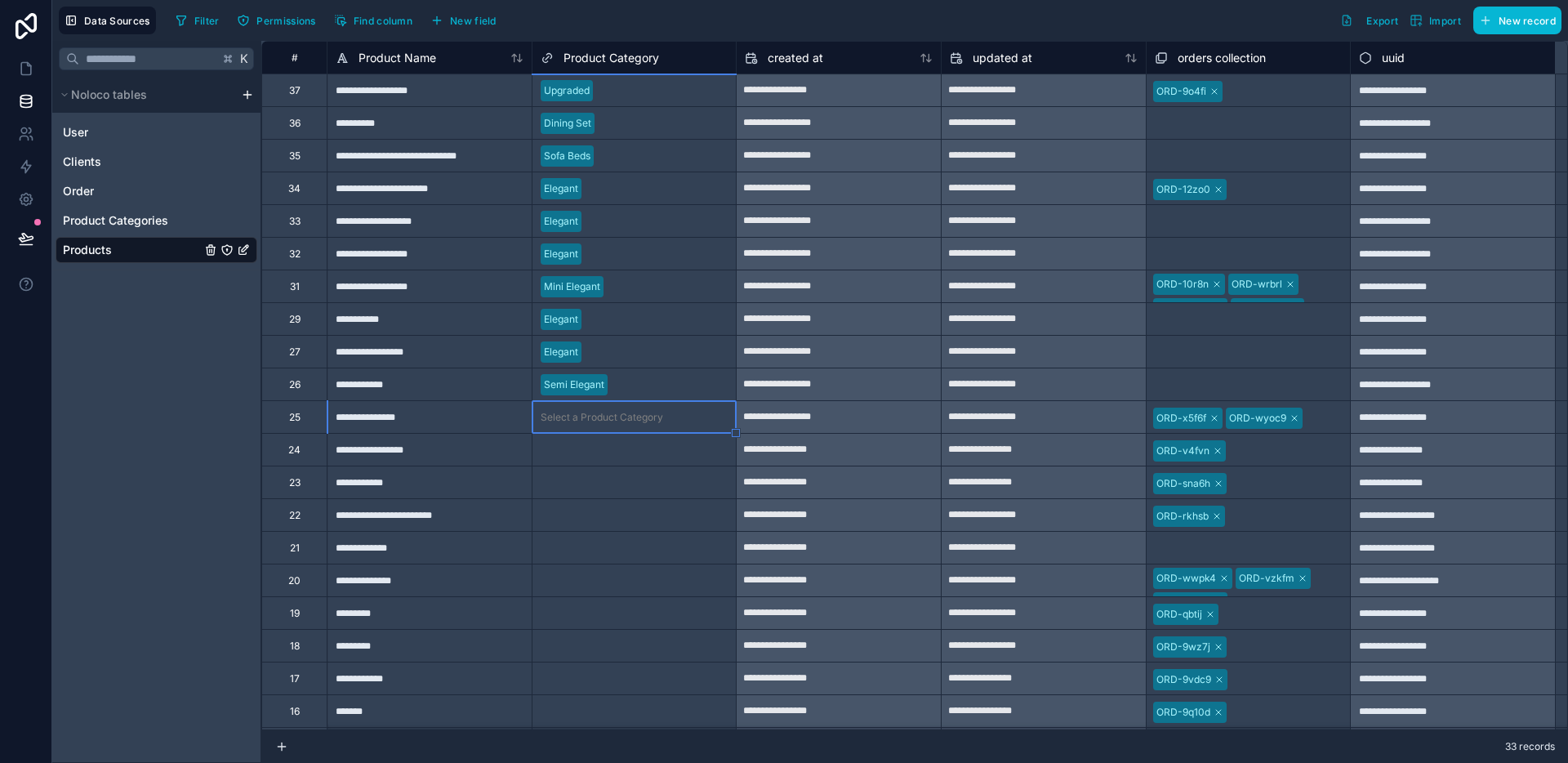 click on "Select a Product Category" at bounding box center [602, 417] 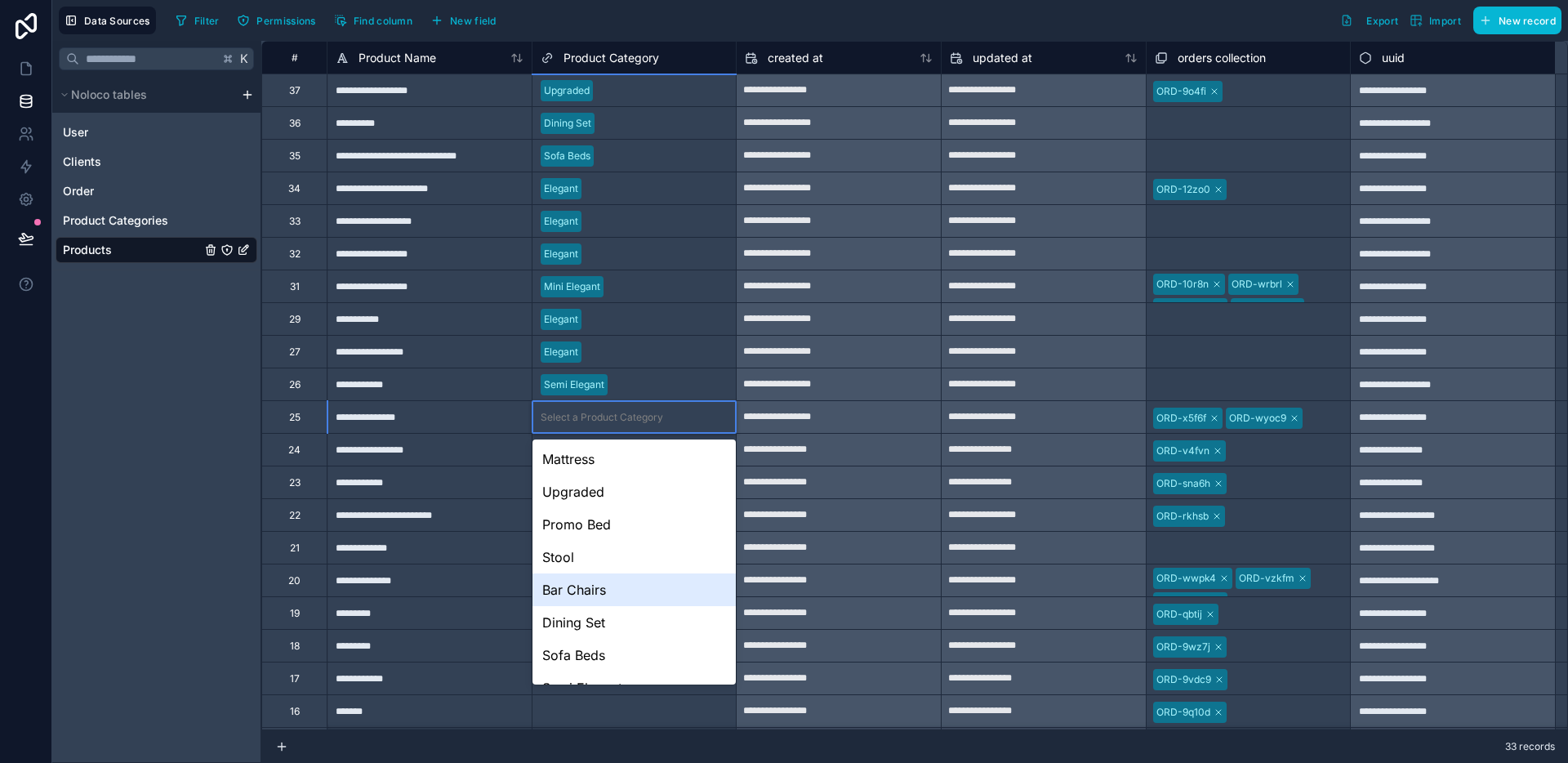 scroll, scrollTop: 88, scrollLeft: 0, axis: vertical 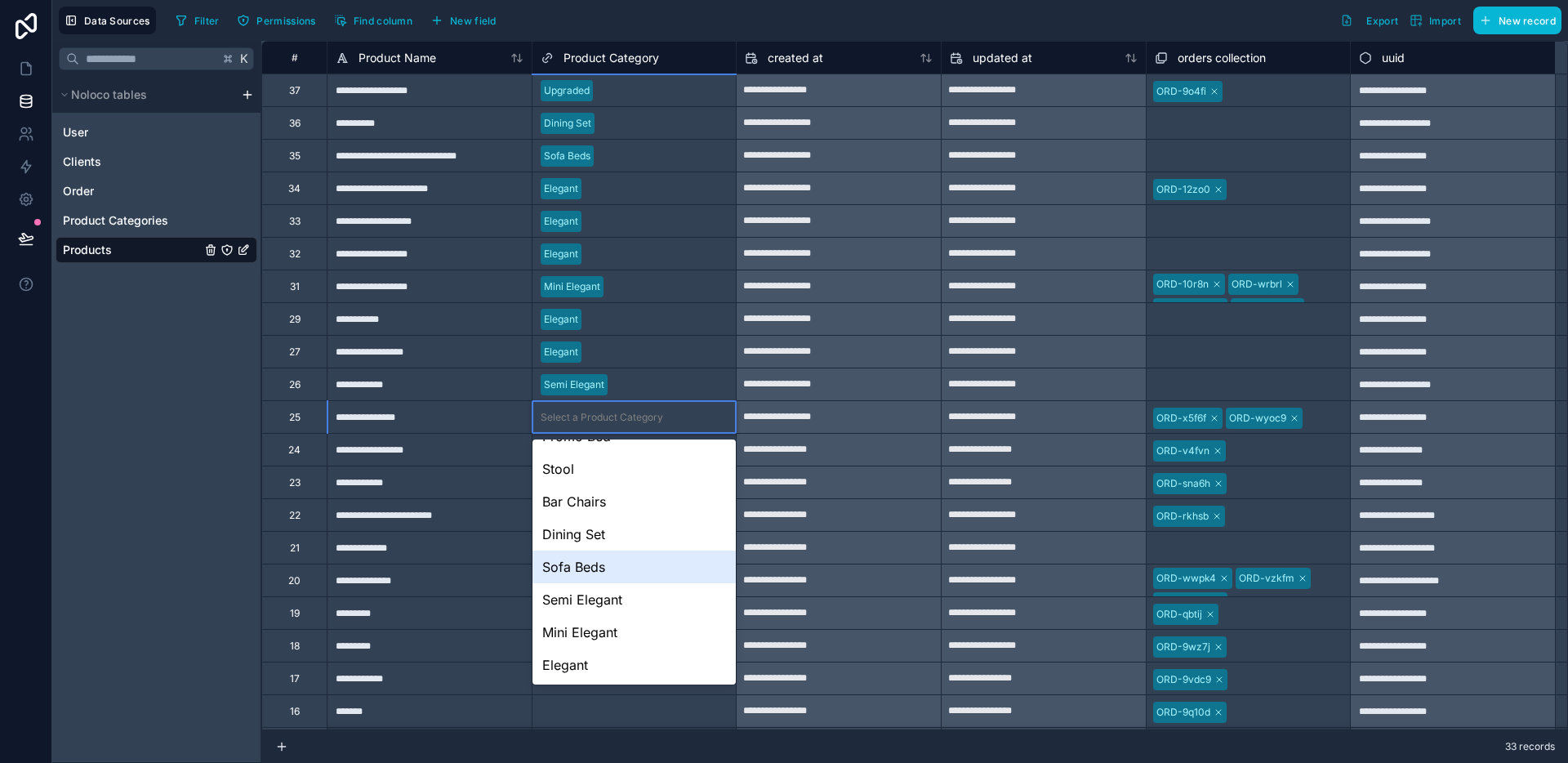 click on "Sofa Beds" at bounding box center (635, 567) 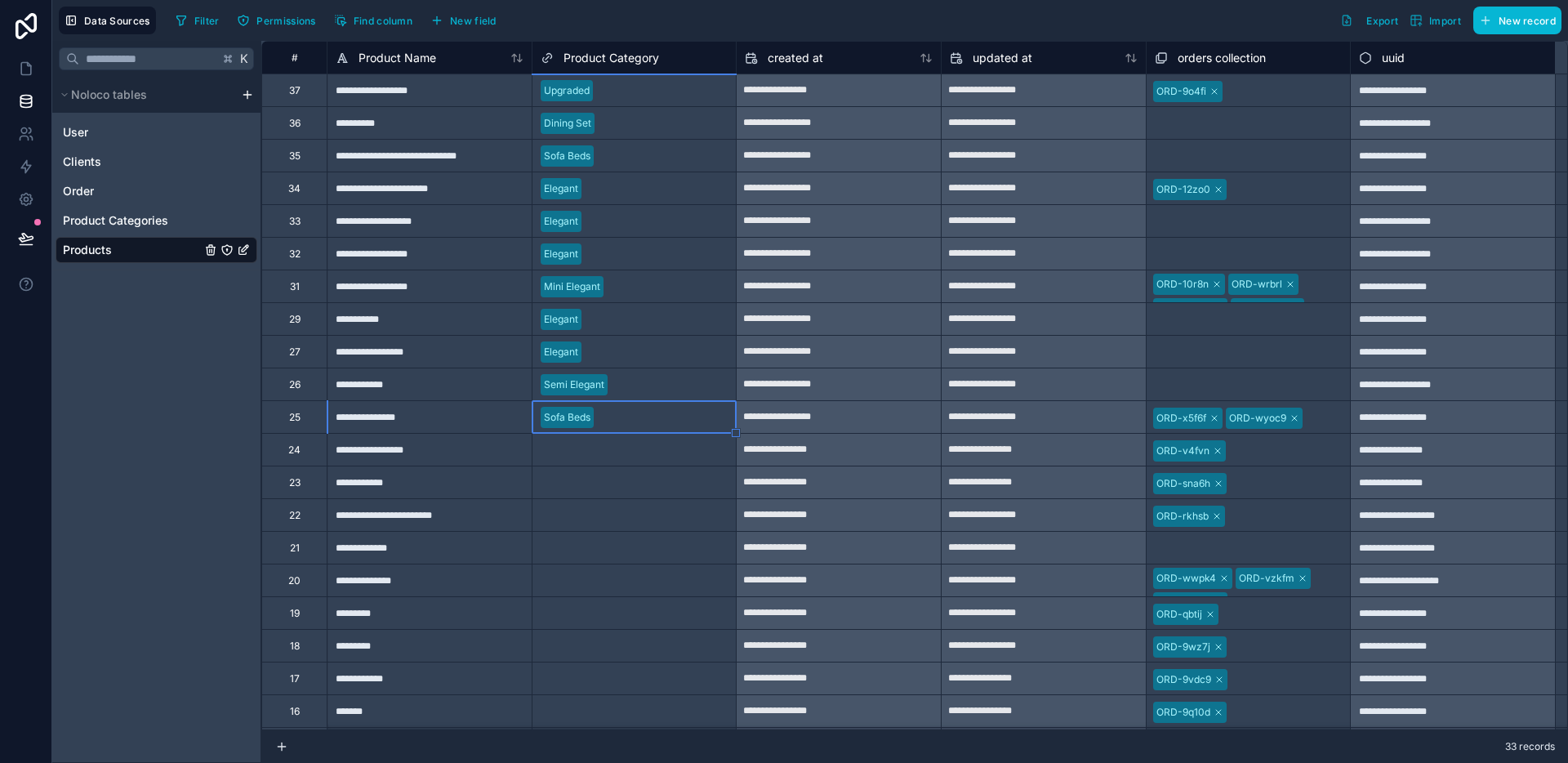 click on "Select a Product Category" at bounding box center (602, 450) 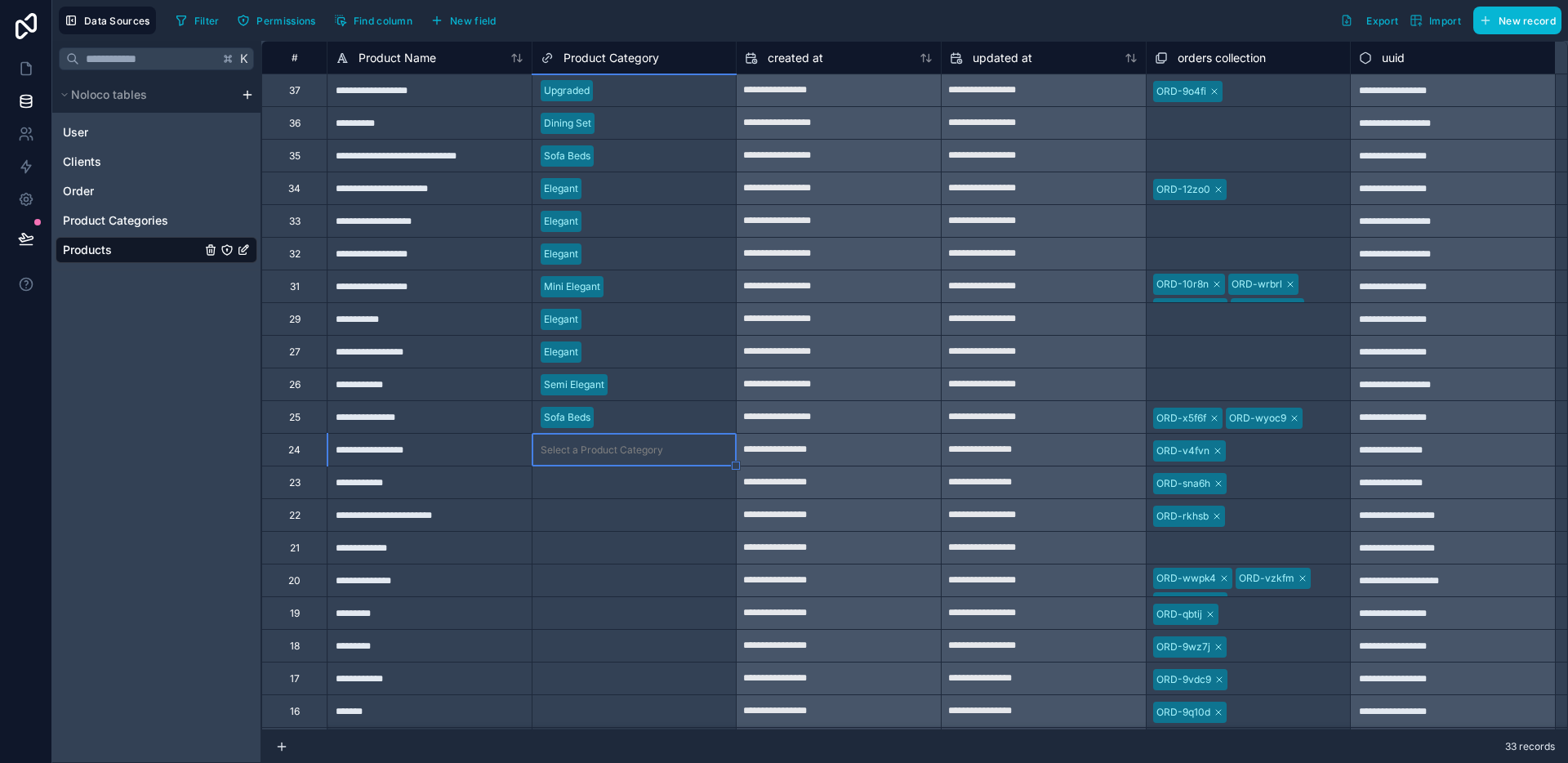 click on "Select a Product Category" at bounding box center [602, 450] 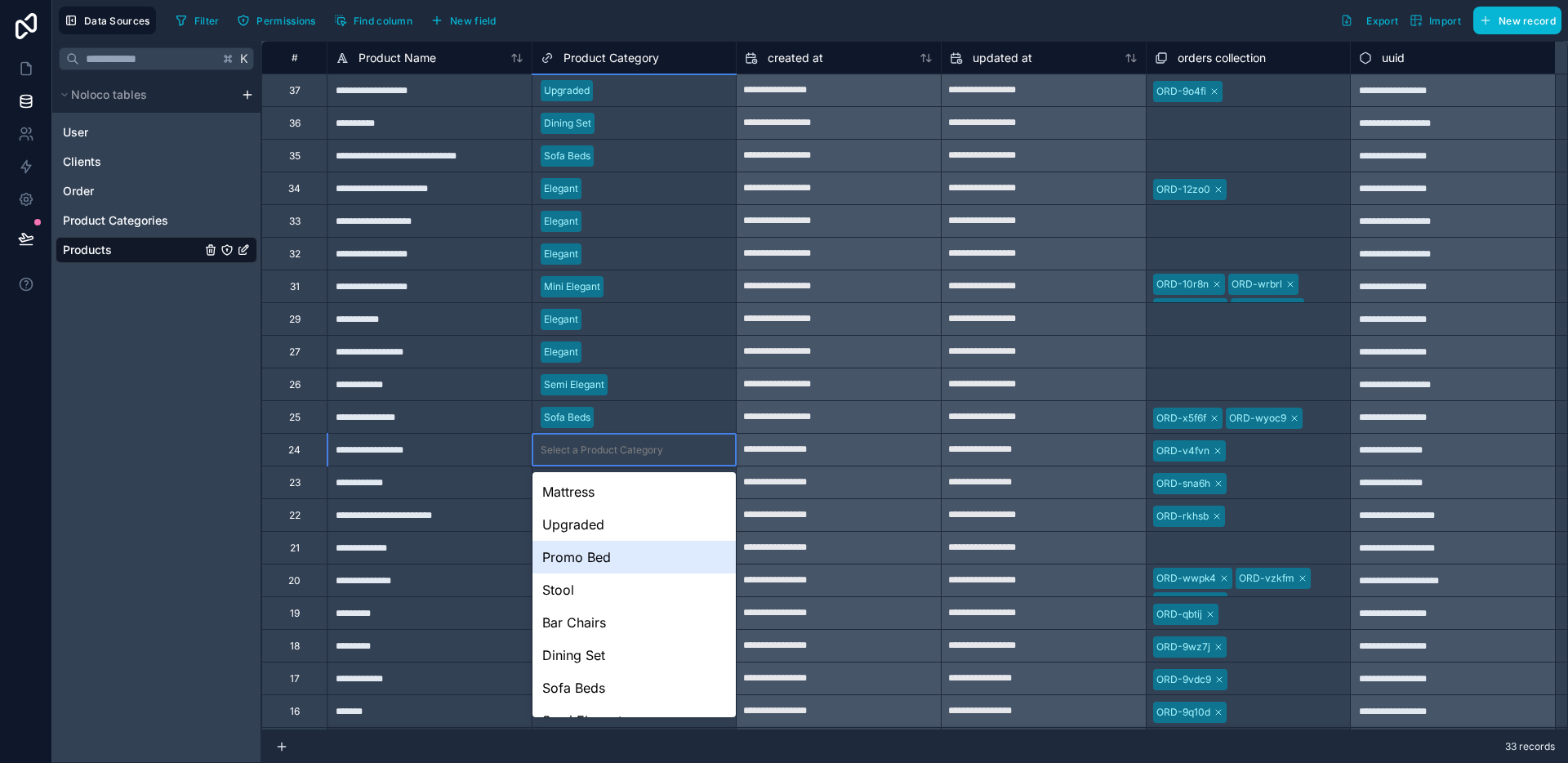 scroll, scrollTop: 88, scrollLeft: 0, axis: vertical 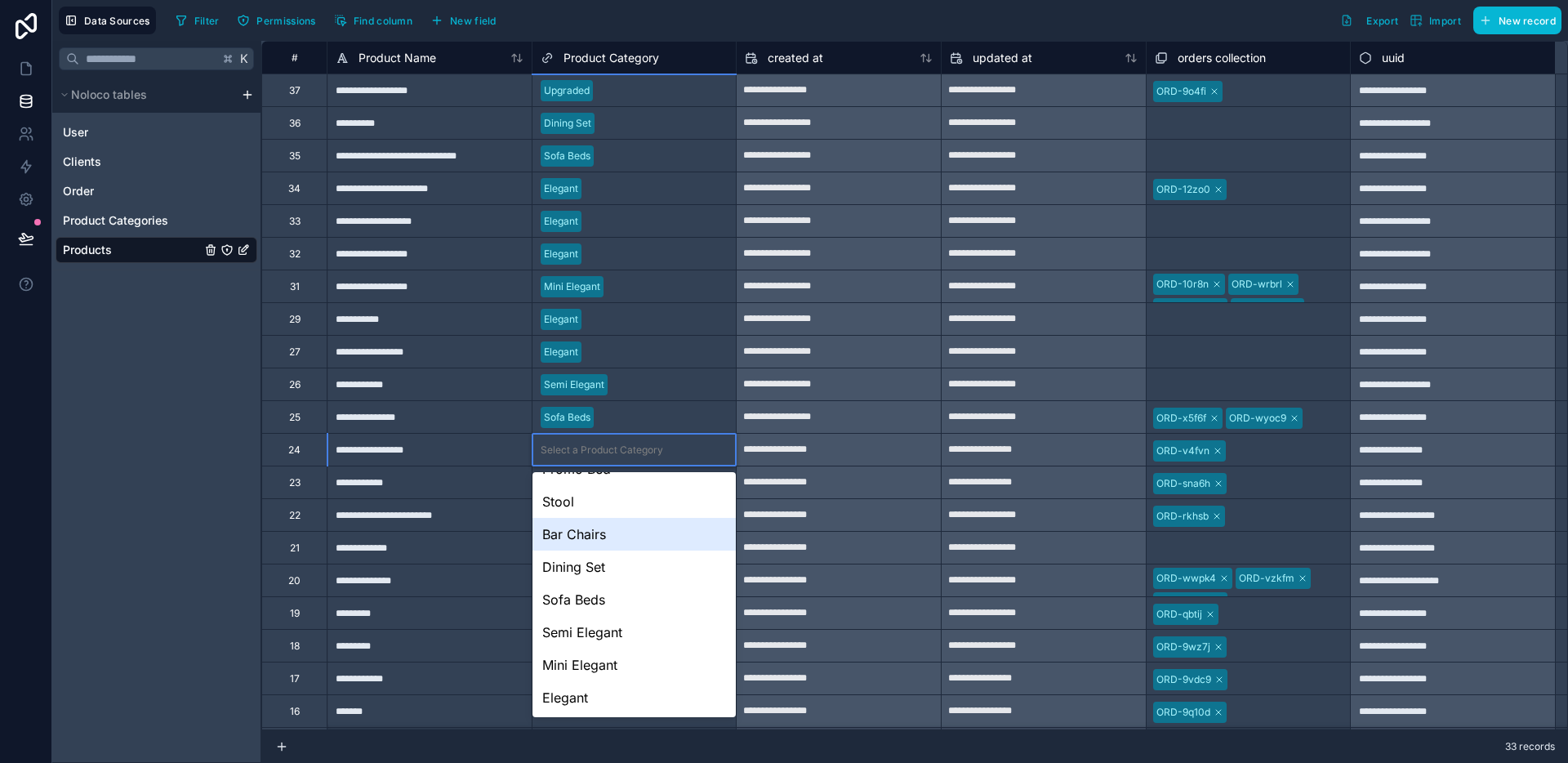 click on "Select a Product Category" at bounding box center [602, 450] 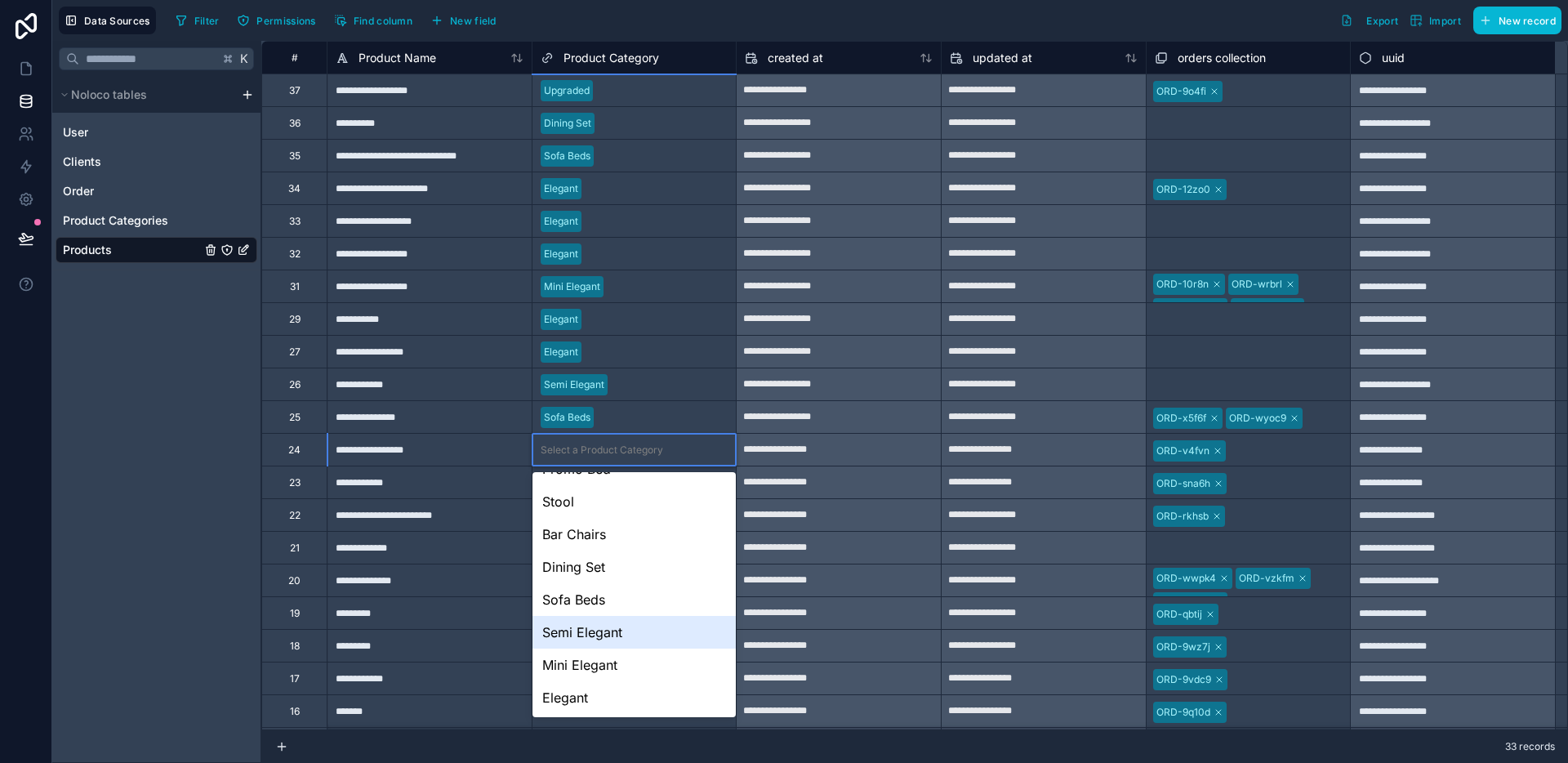 click on "Semi Elegant" at bounding box center (635, 632) 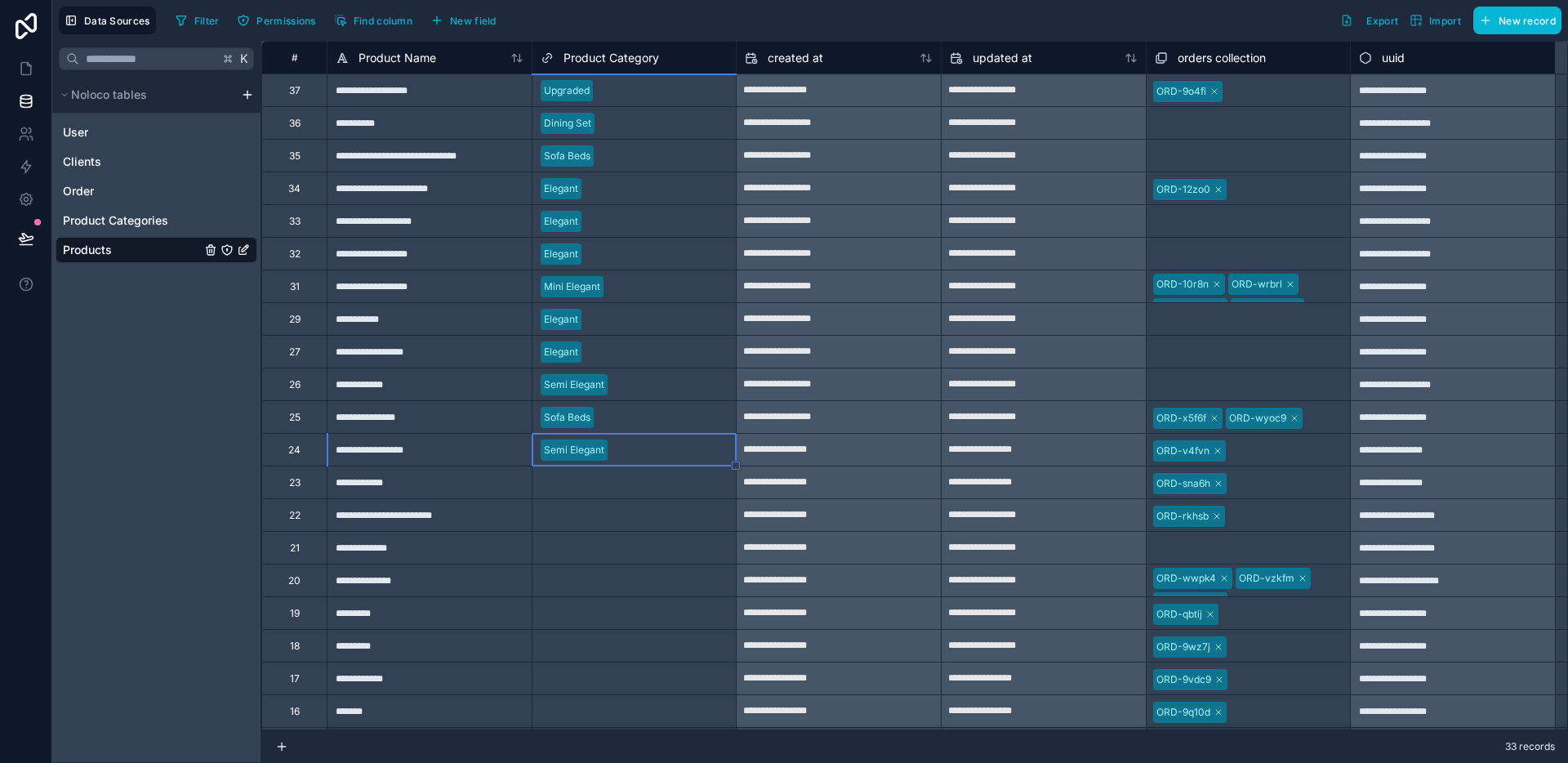 click on "Select a Product Category" at bounding box center [602, 483] 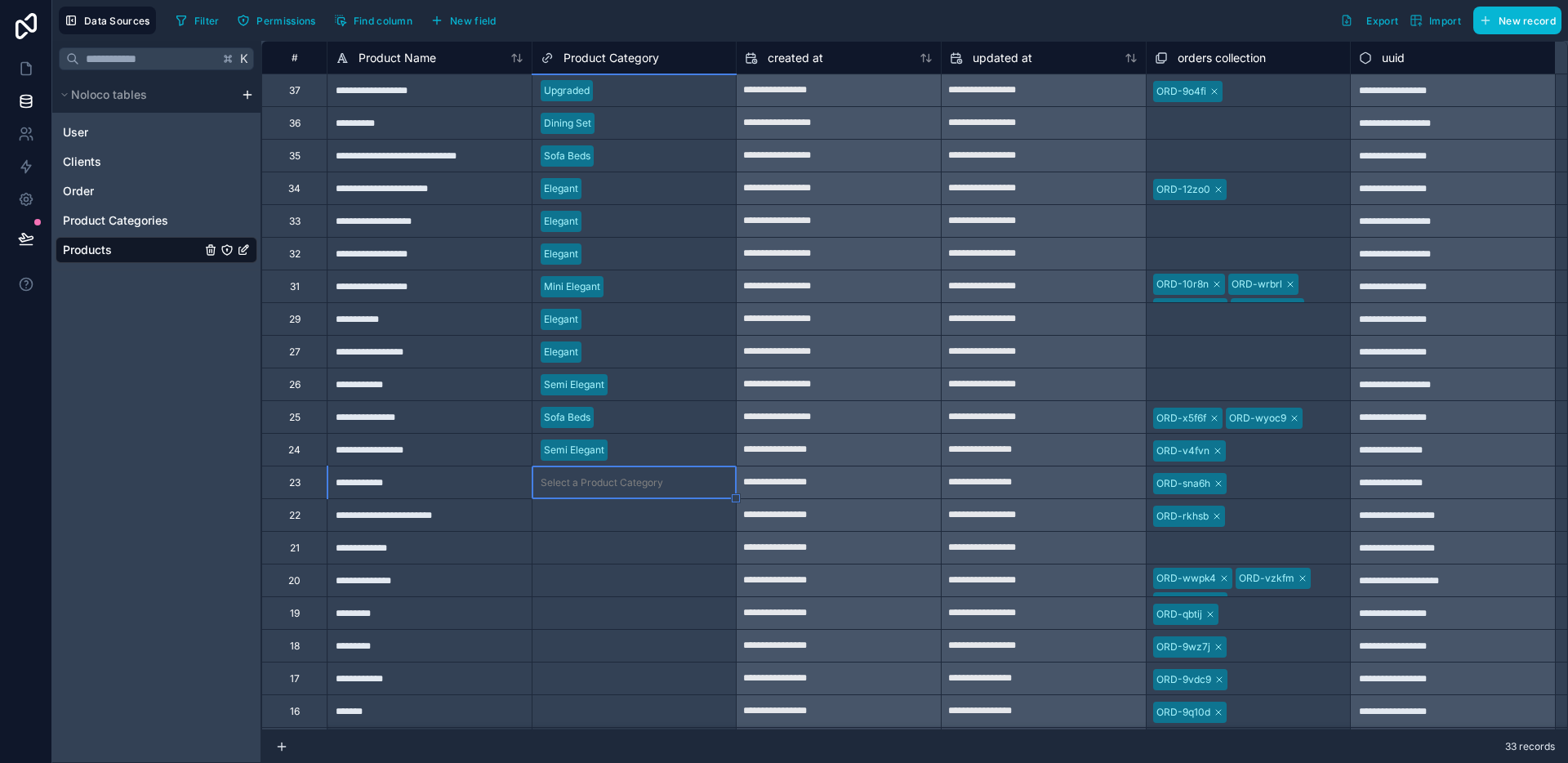 click on "Select a Product Category" at bounding box center [602, 483] 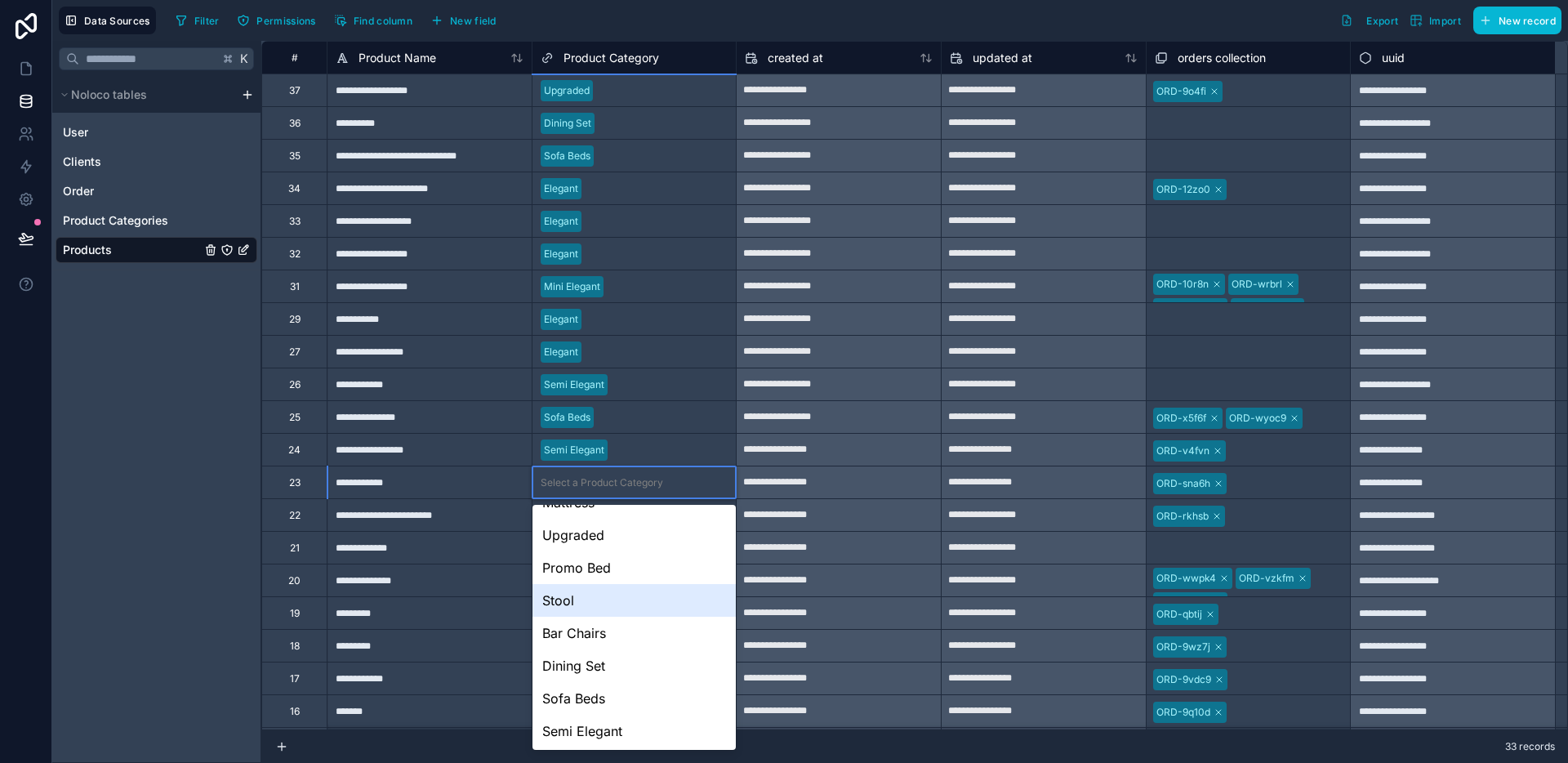 scroll, scrollTop: 88, scrollLeft: 0, axis: vertical 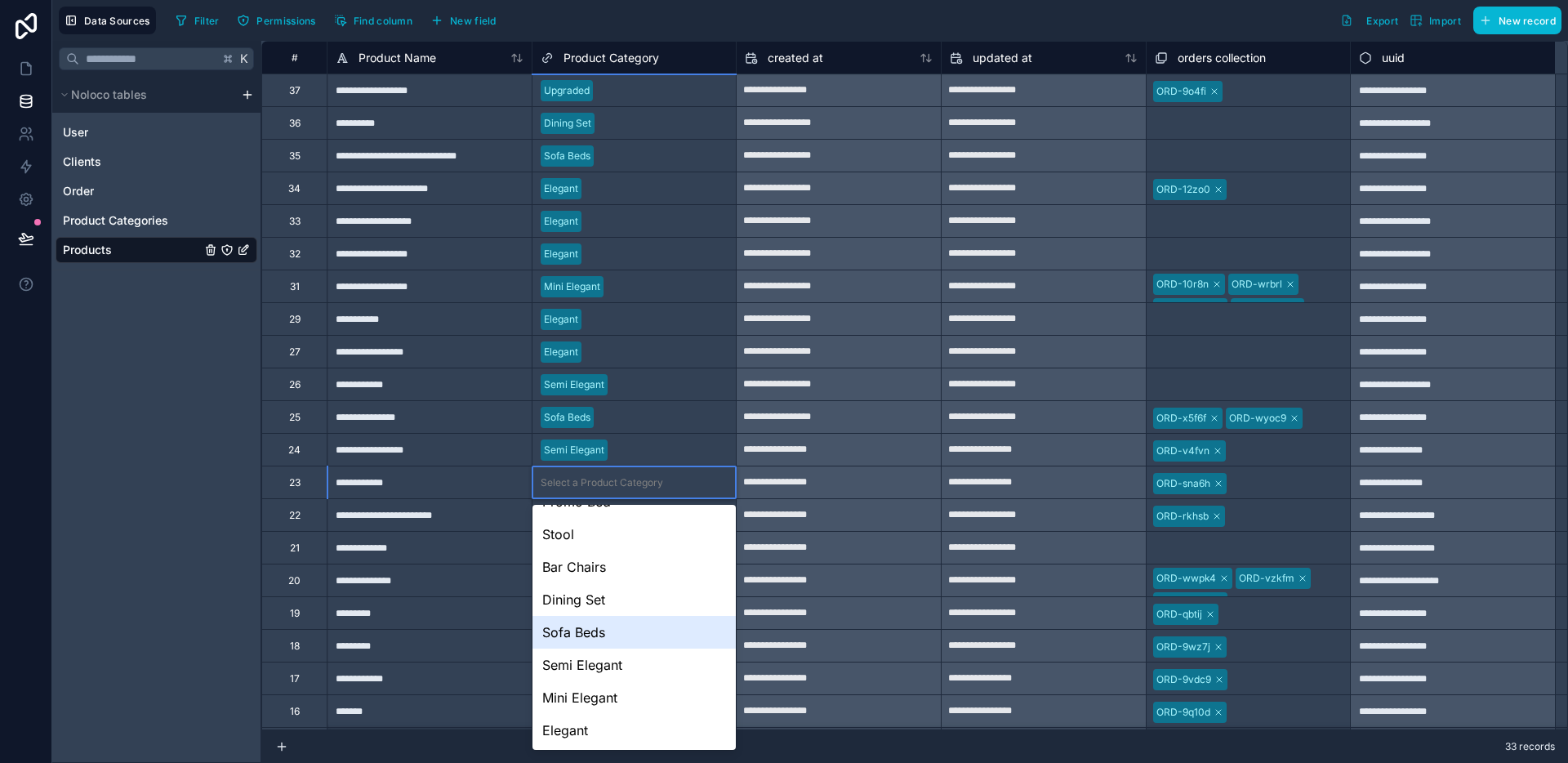 click on "Sofa Beds" at bounding box center (635, 632) 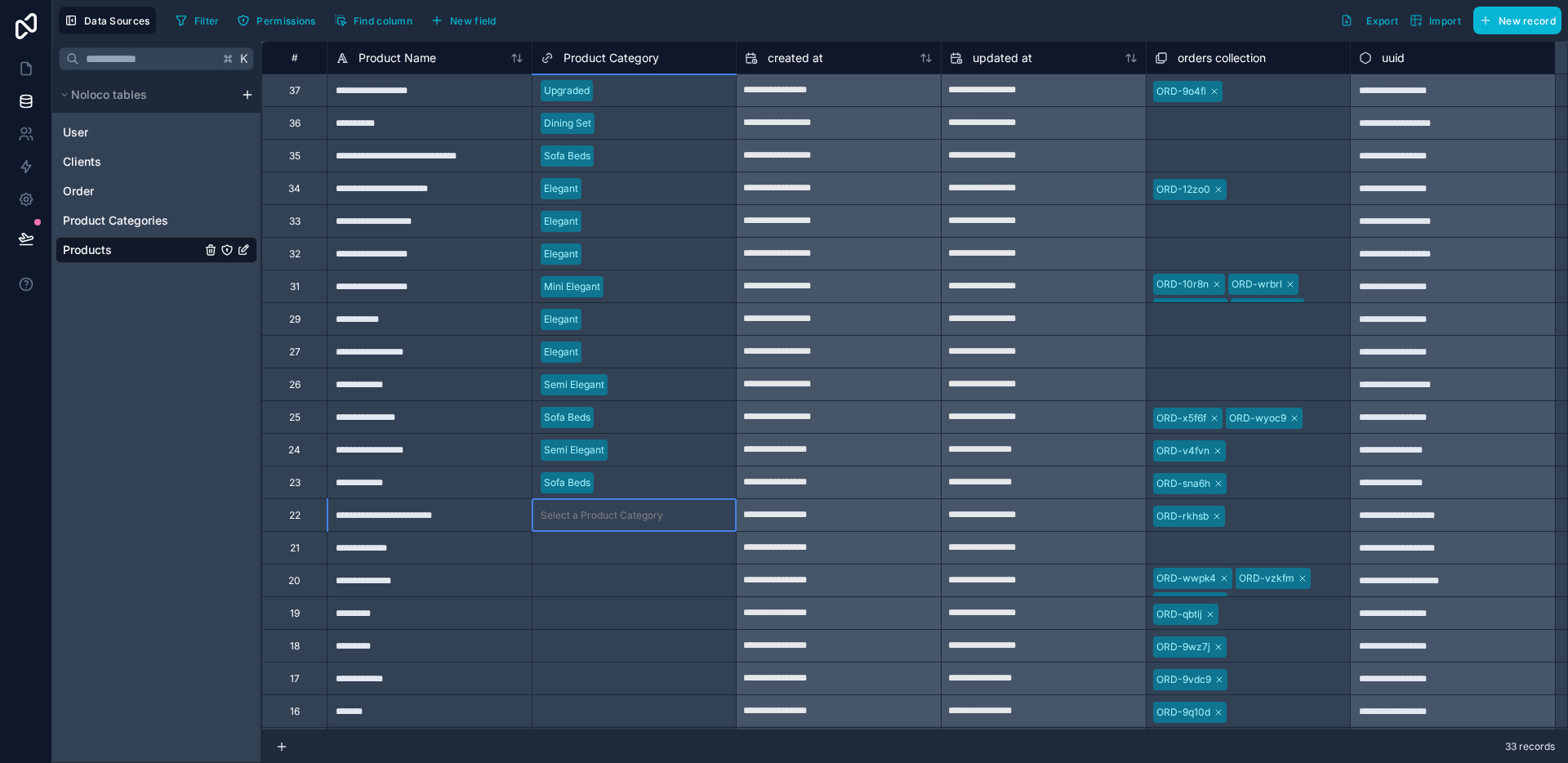 click on "Select a Product Category" at bounding box center (602, 515) 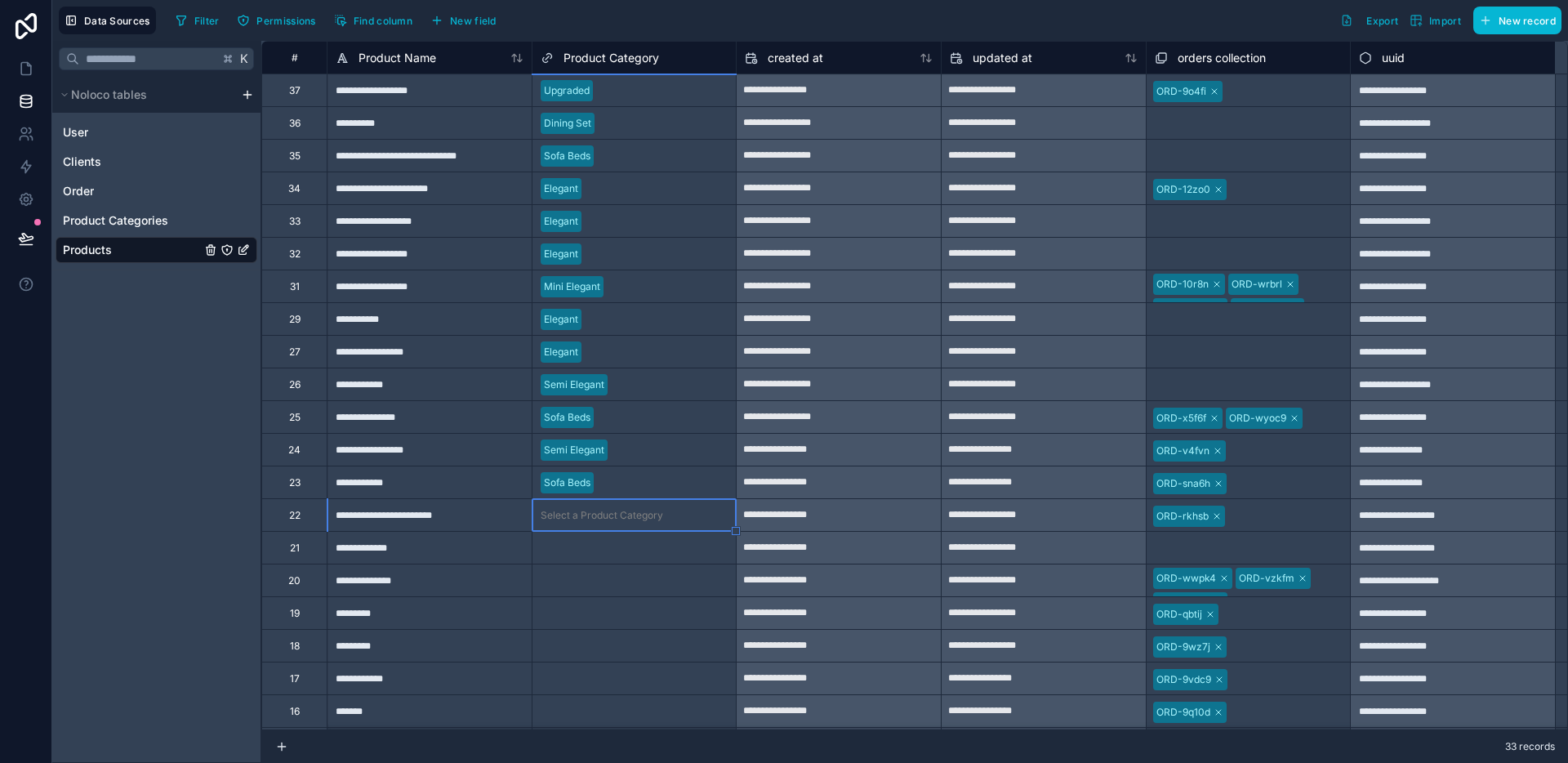 click on "Select a Product Category" at bounding box center [602, 515] 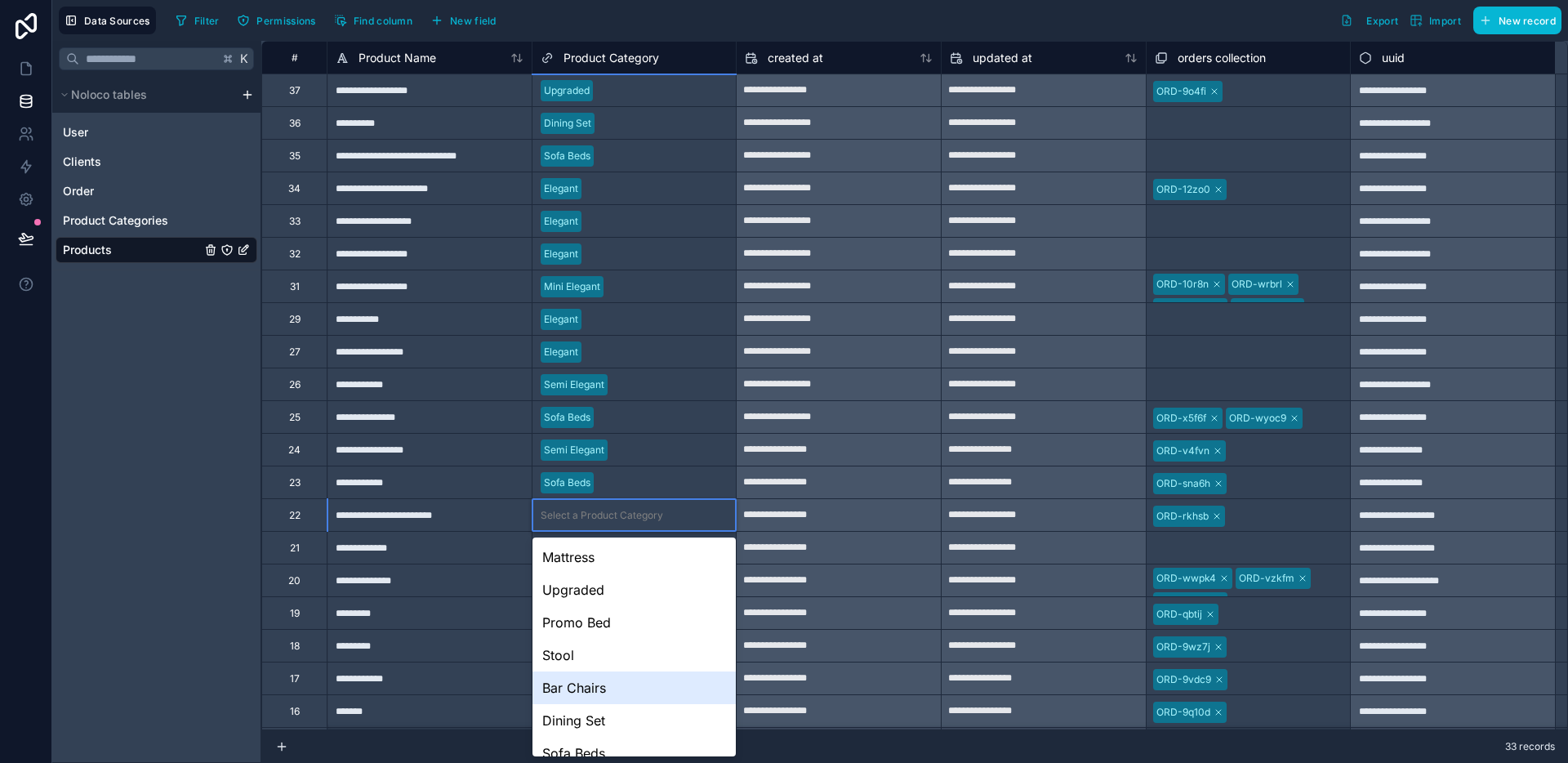 scroll, scrollTop: 114, scrollLeft: 0, axis: vertical 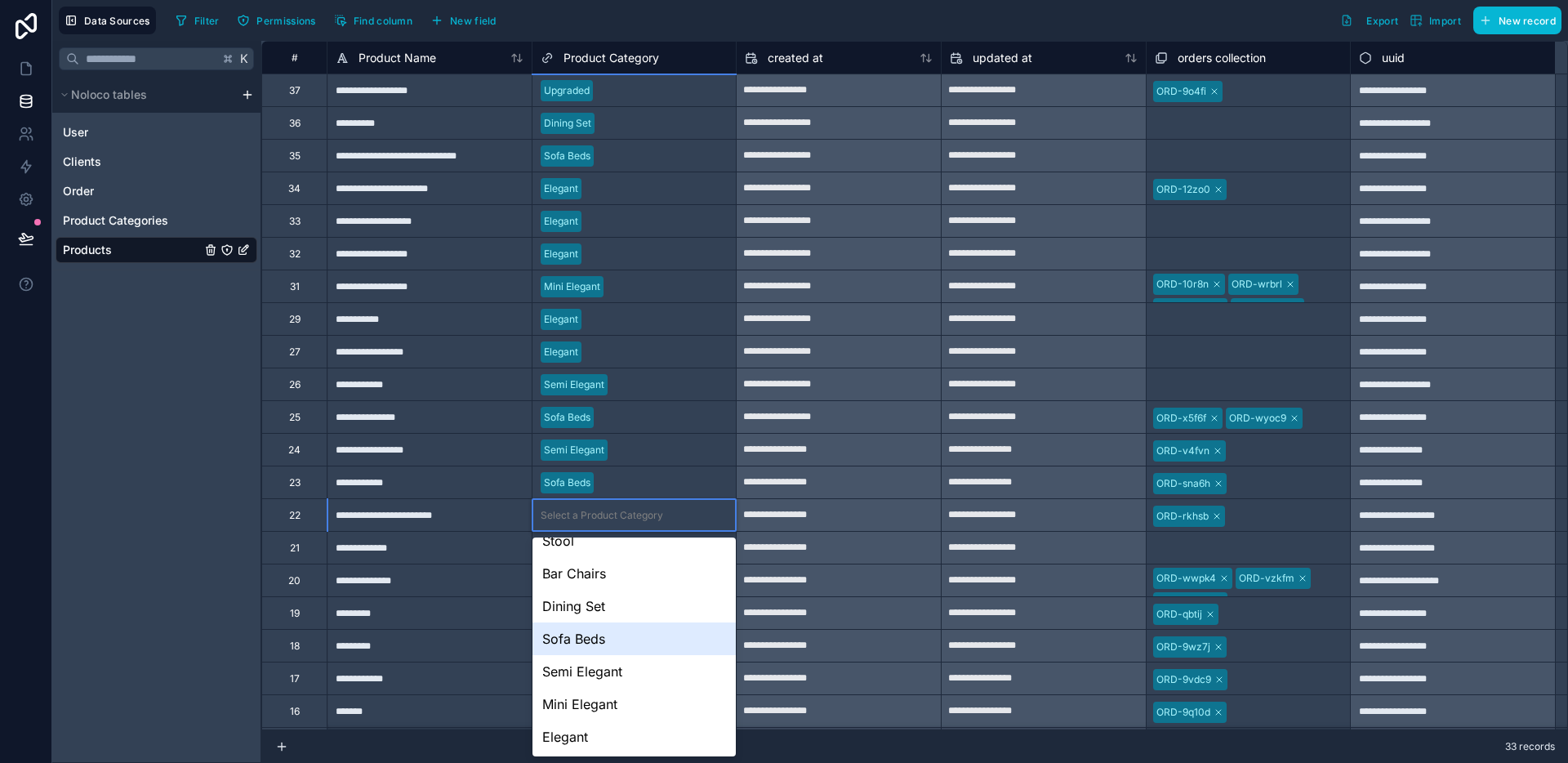 click on "Sofa Beds" at bounding box center (635, 639) 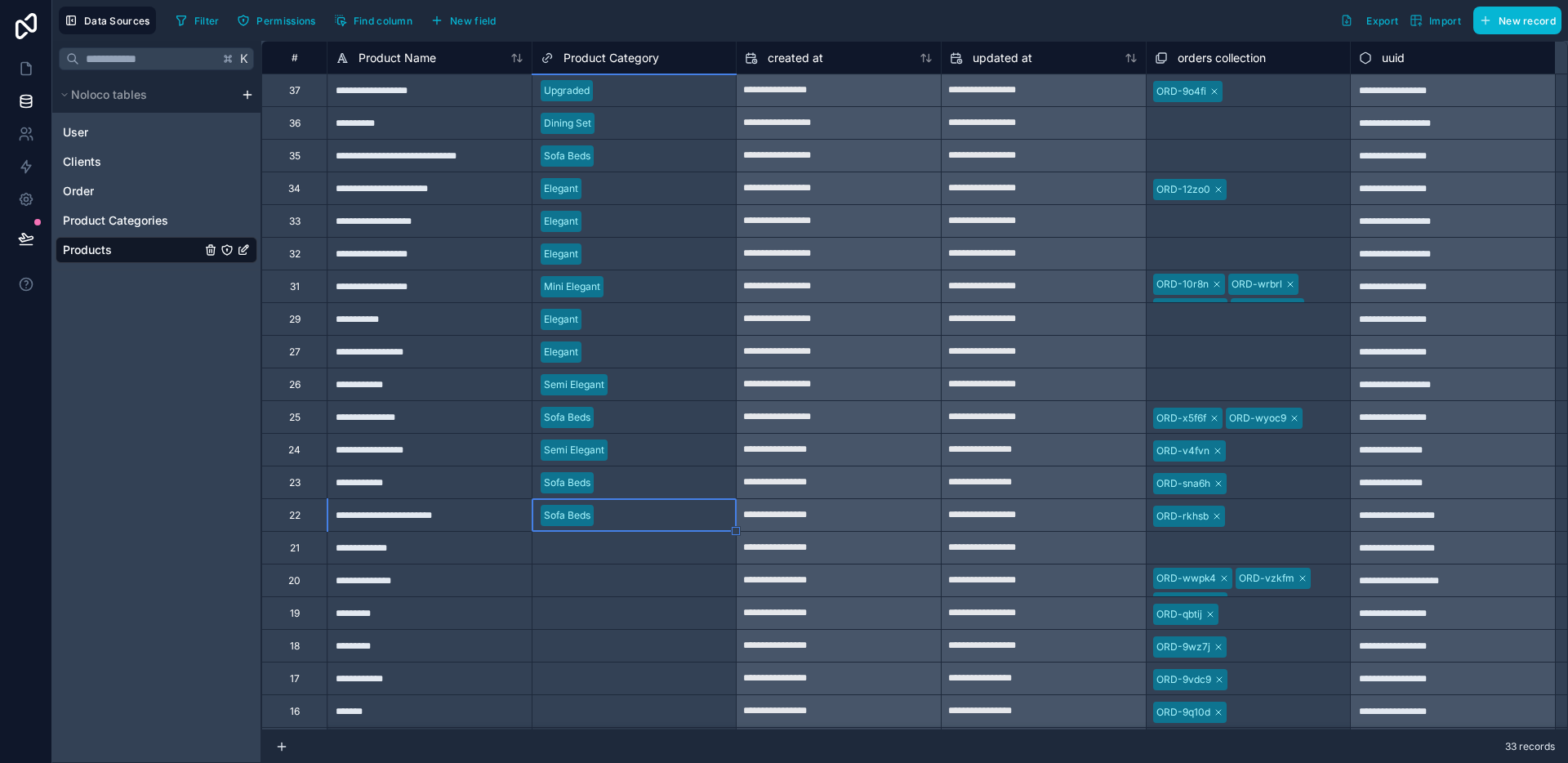 click on "Sofa Beds" at bounding box center (635, 482) 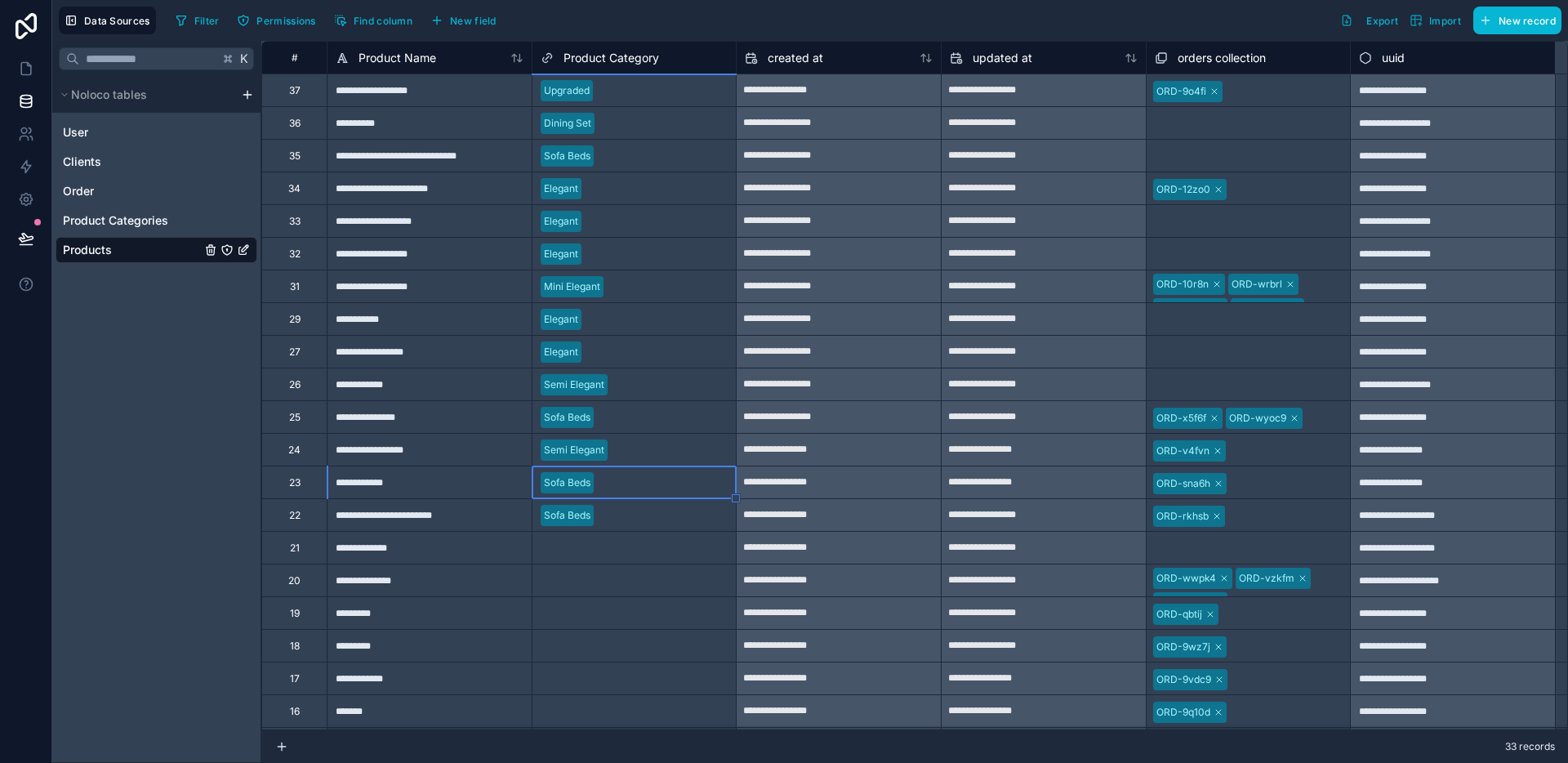click on "Sofa Beds" at bounding box center [635, 482] 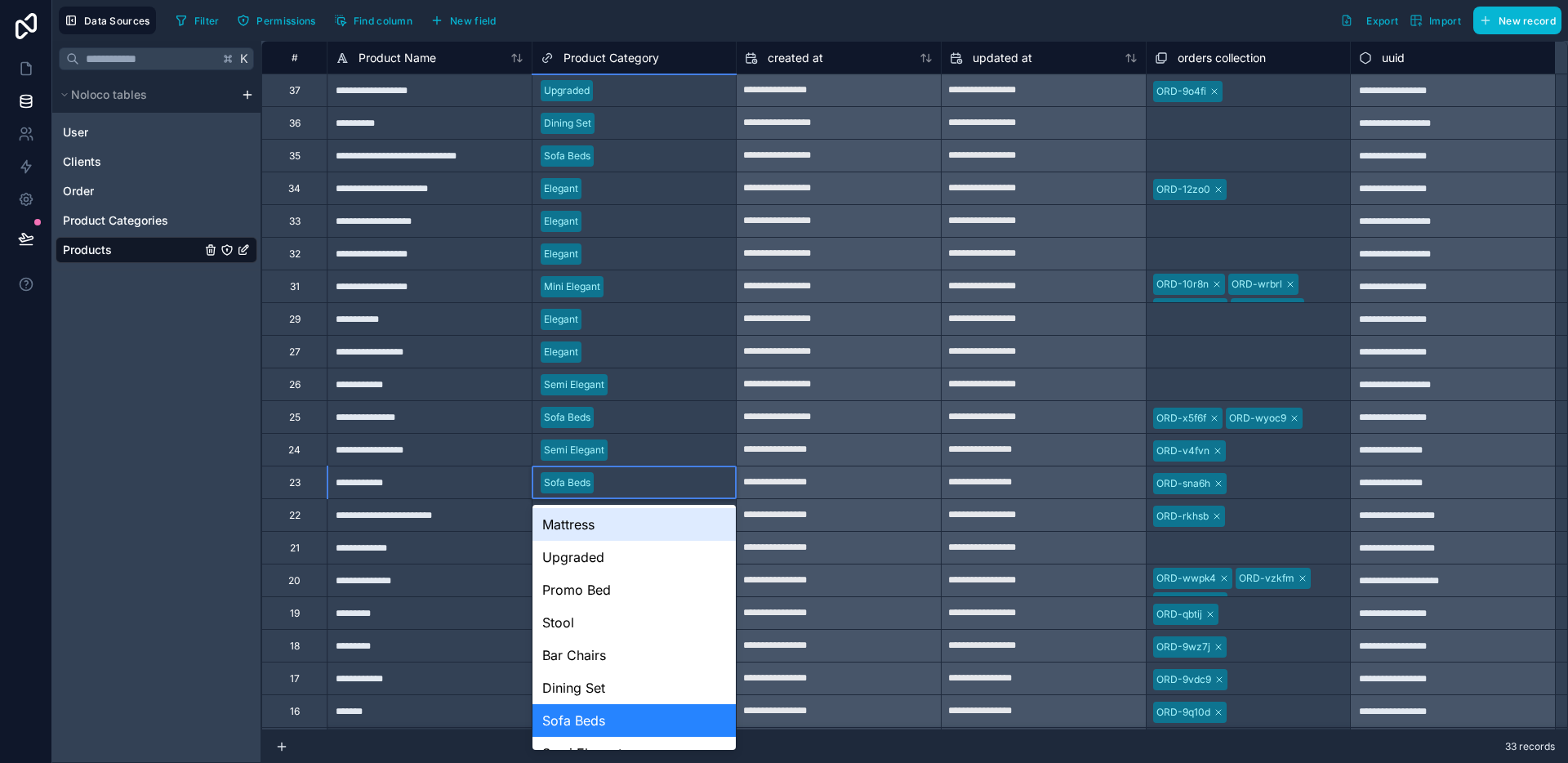 click on "Sofa Beds" at bounding box center (635, 483) 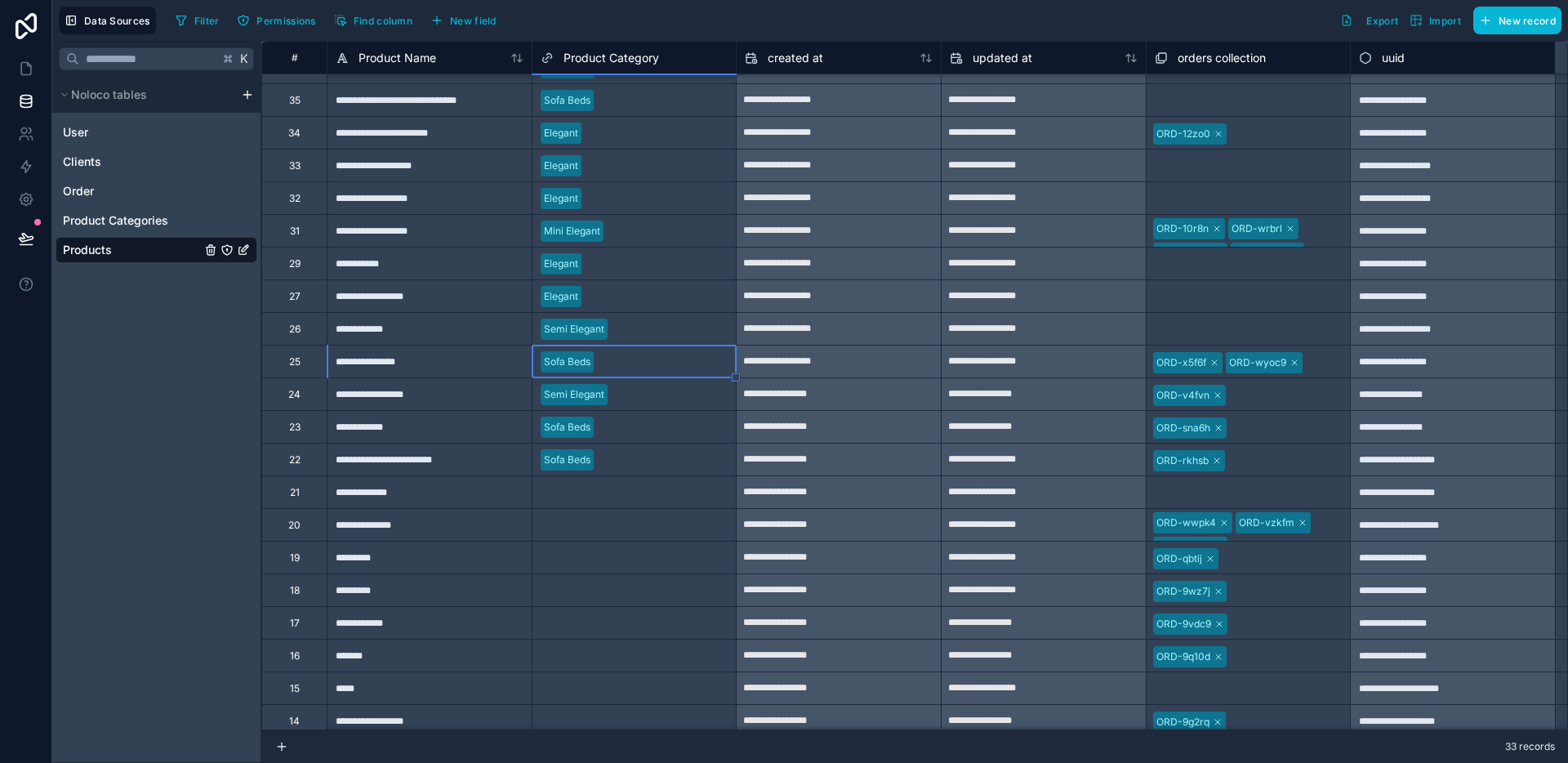 scroll, scrollTop: 127, scrollLeft: 0, axis: vertical 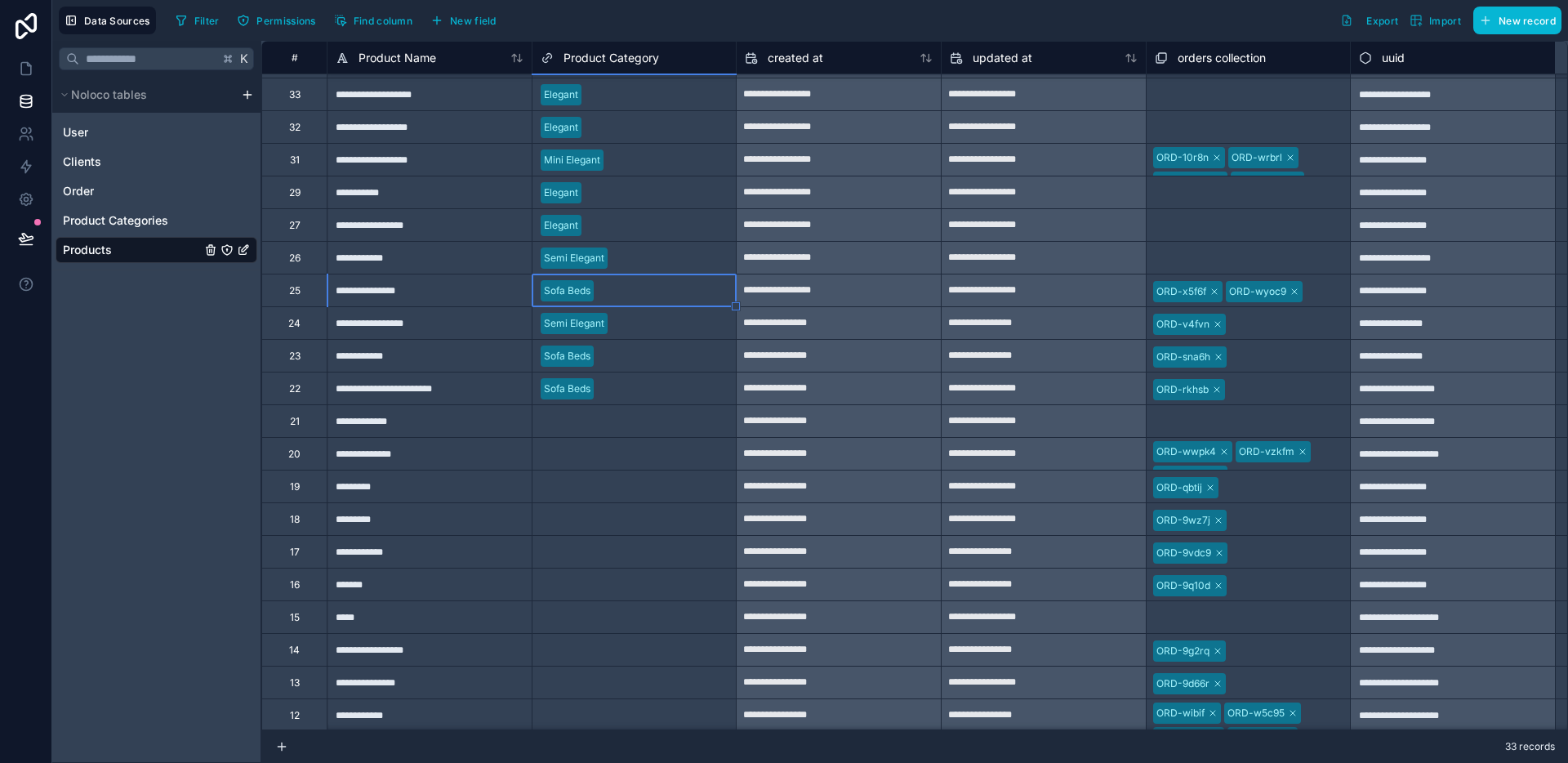 click on "Select a Product Category" at bounding box center [602, 422] 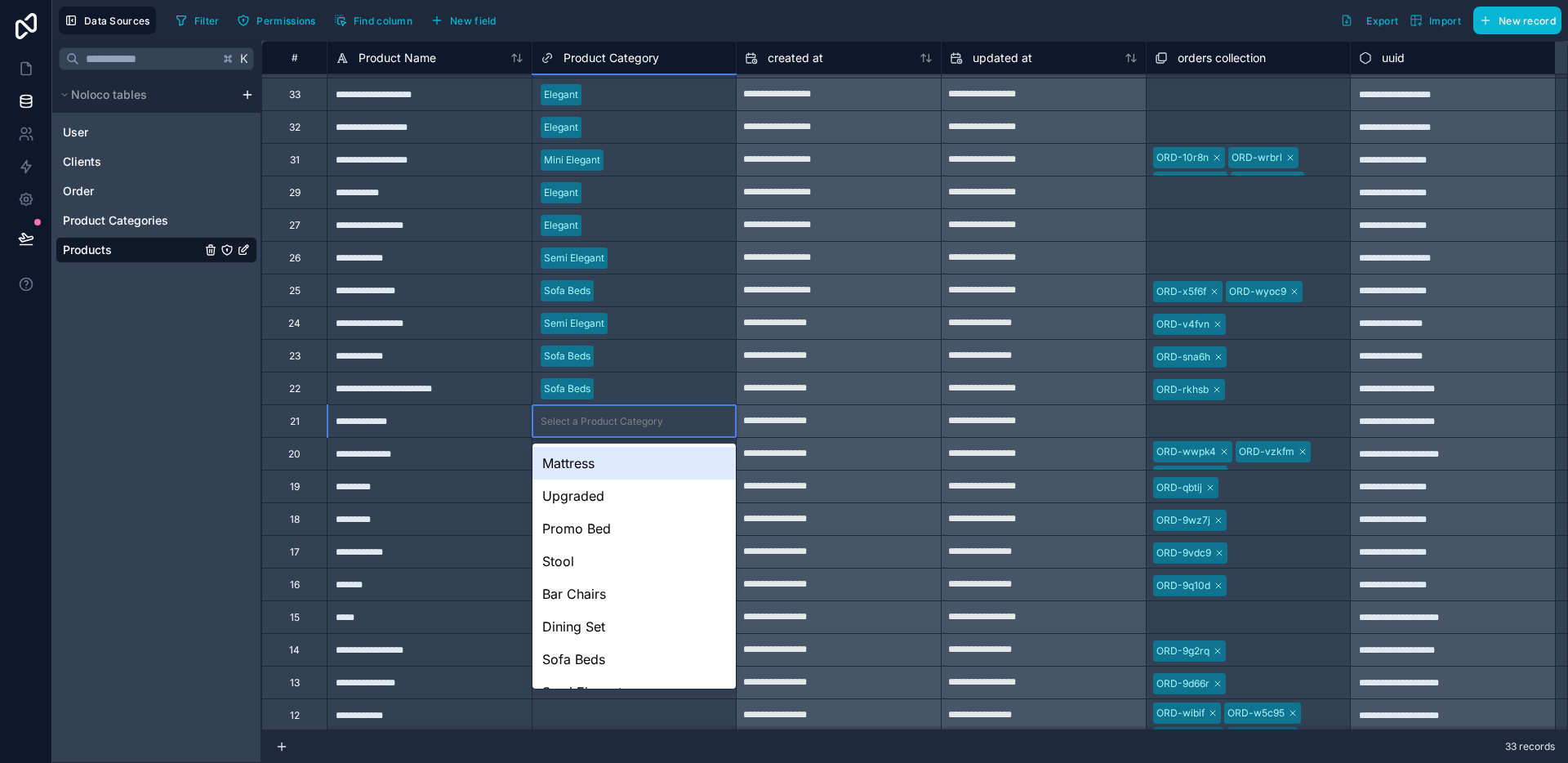 click on "Select a Product Category" at bounding box center [602, 422] 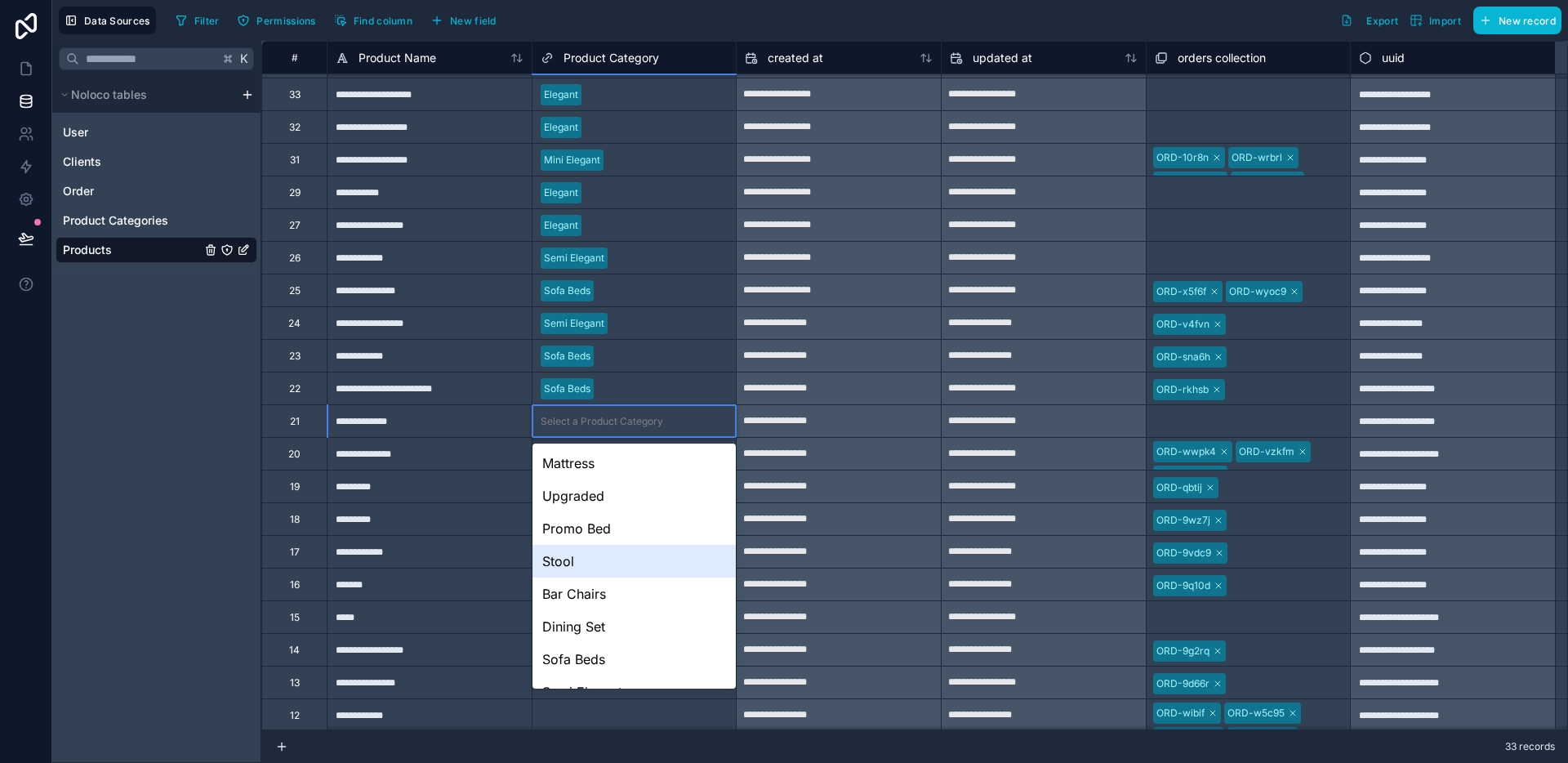 scroll, scrollTop: 88, scrollLeft: 0, axis: vertical 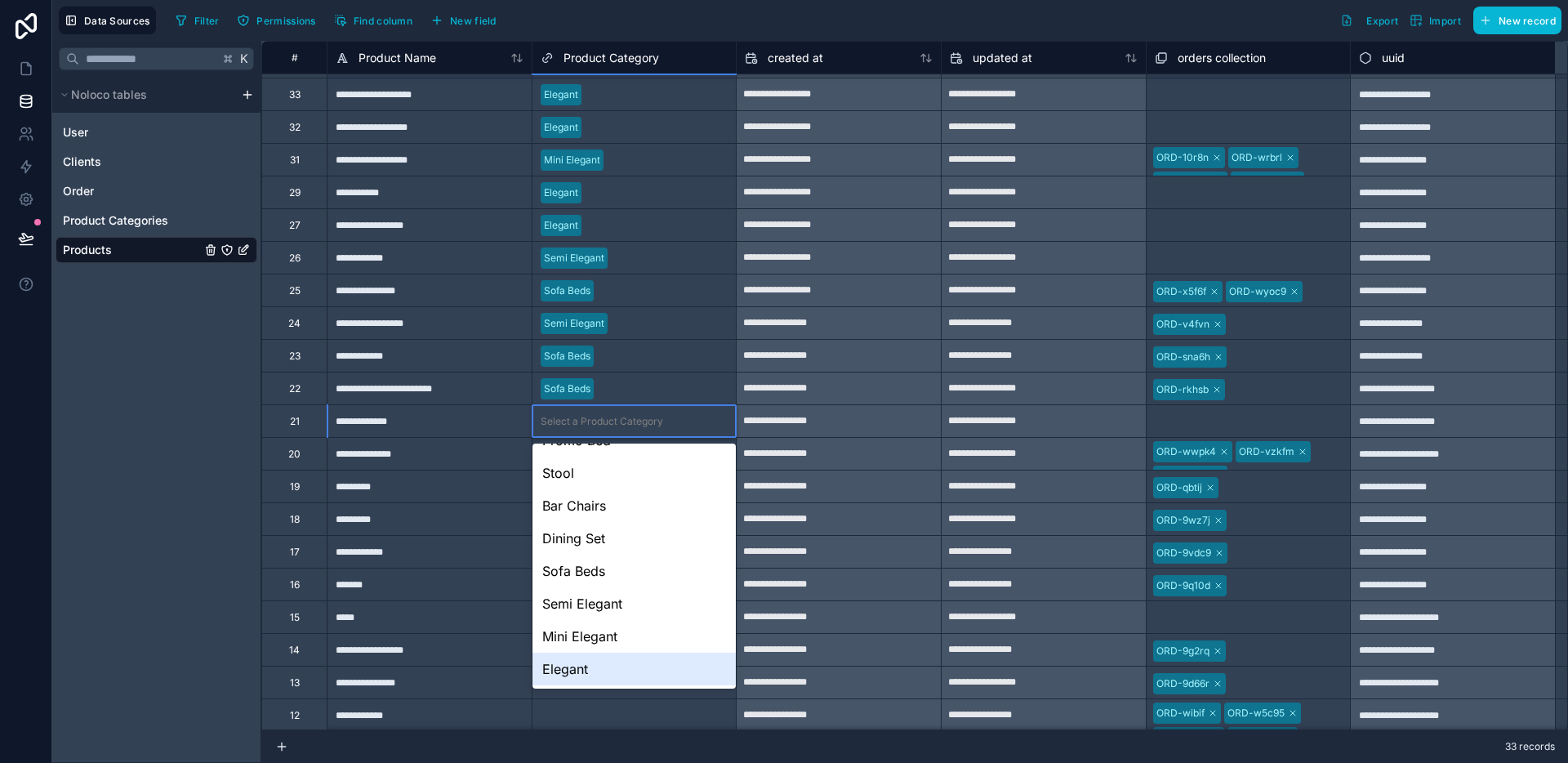click on "Elegant" at bounding box center [635, 669] 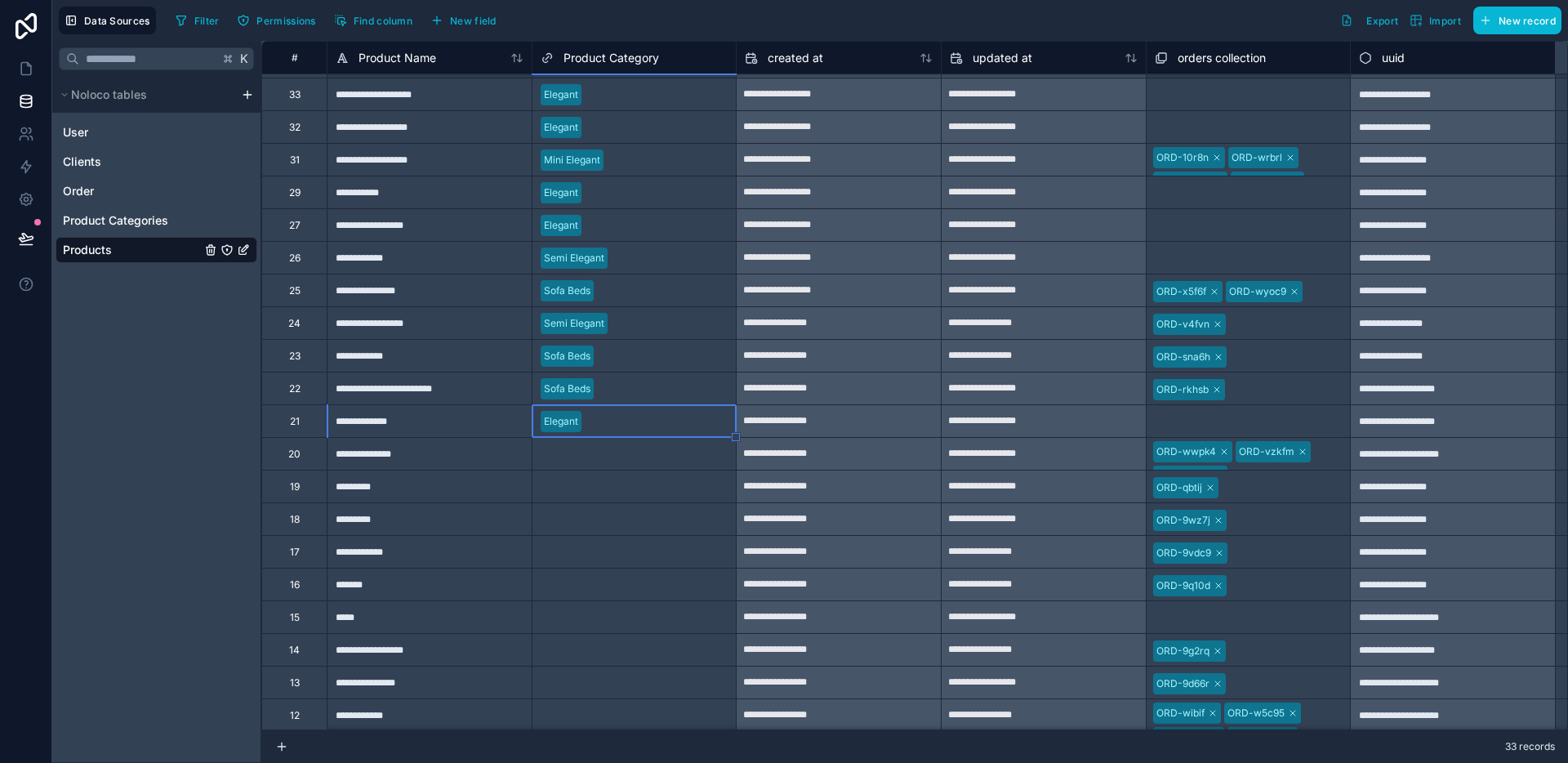 click on "Select a Product Category" at bounding box center (602, 454) 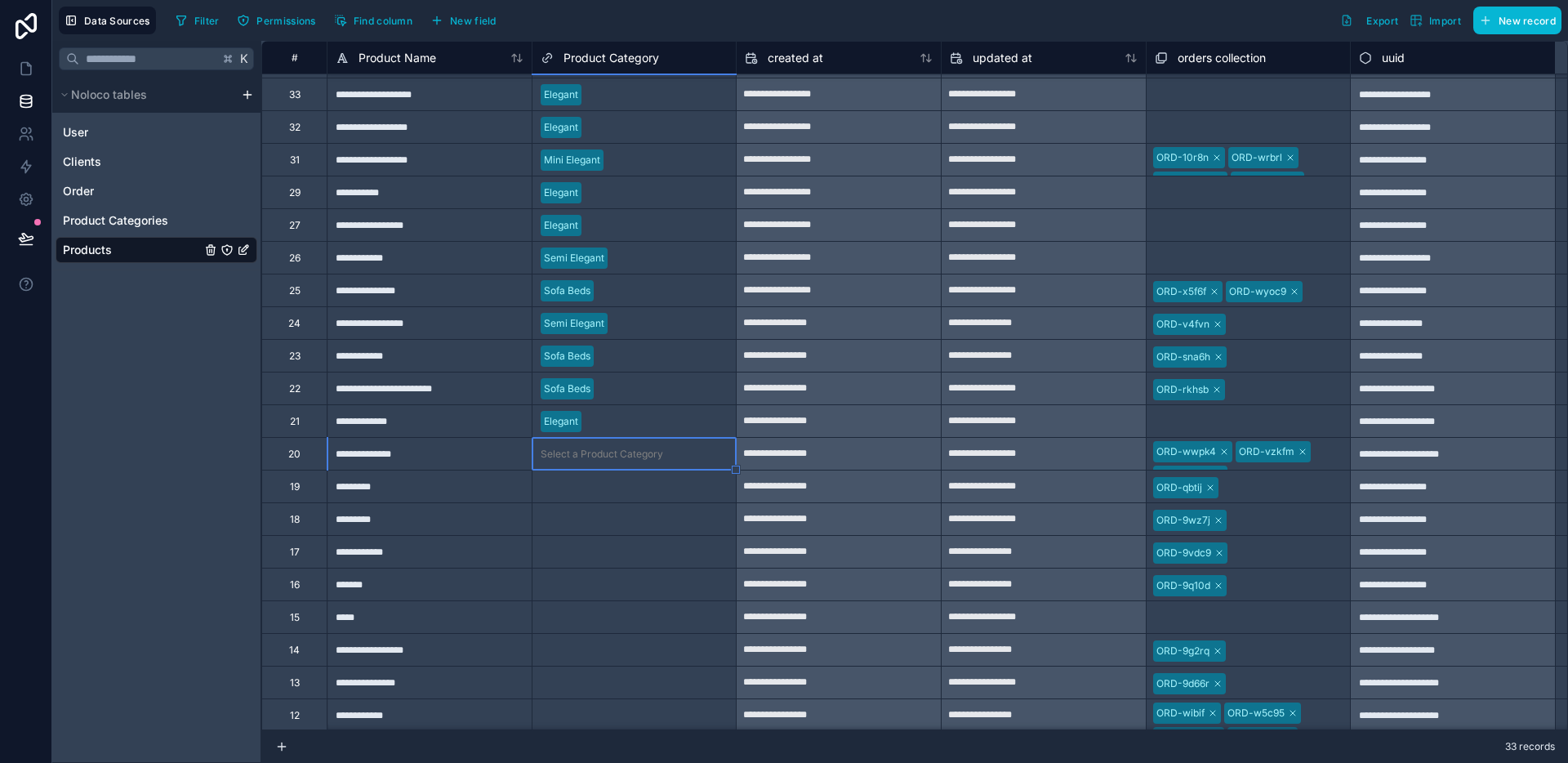 click on "Select a Product Category" at bounding box center [602, 454] 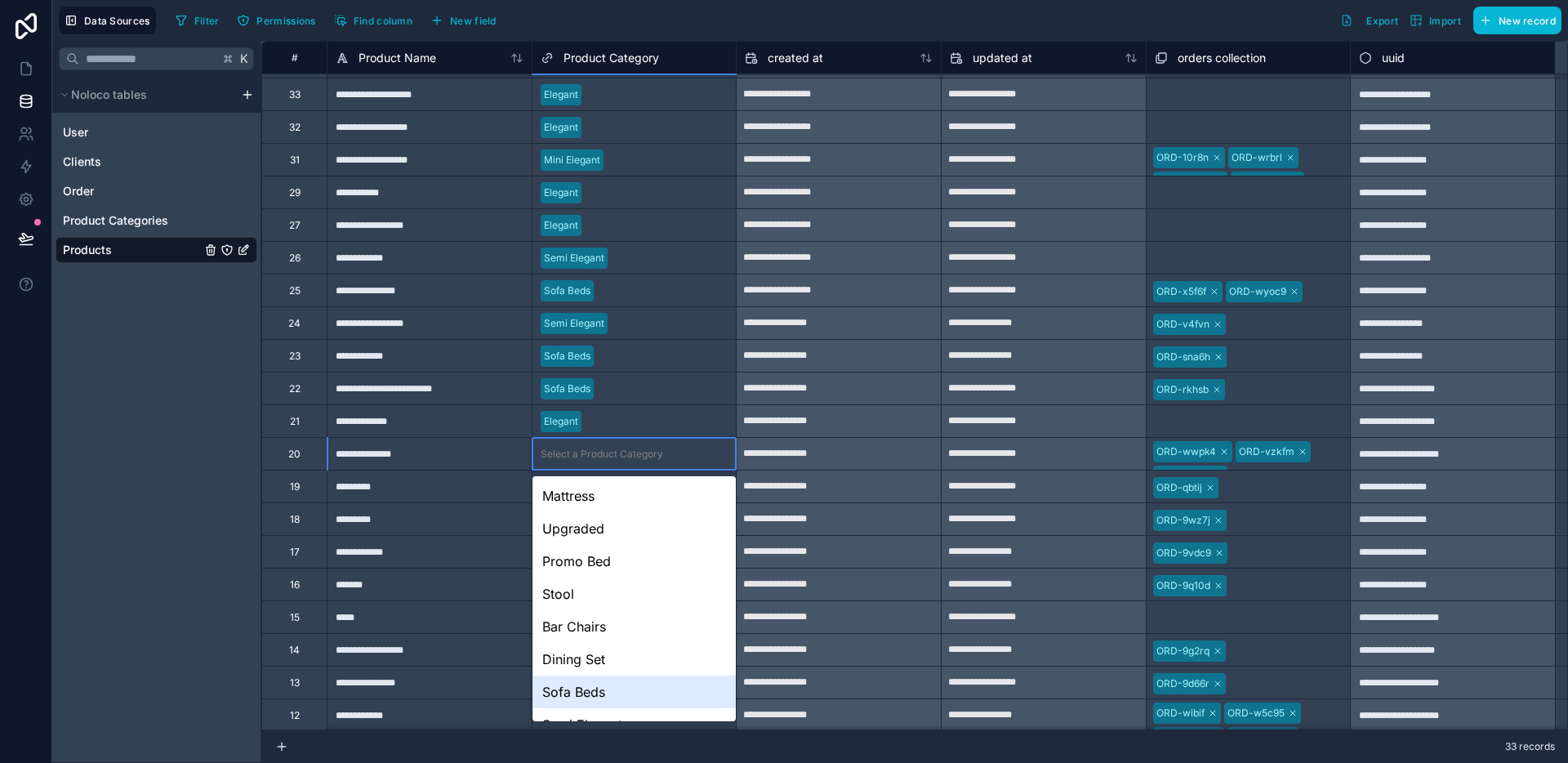 scroll, scrollTop: 88, scrollLeft: 0, axis: vertical 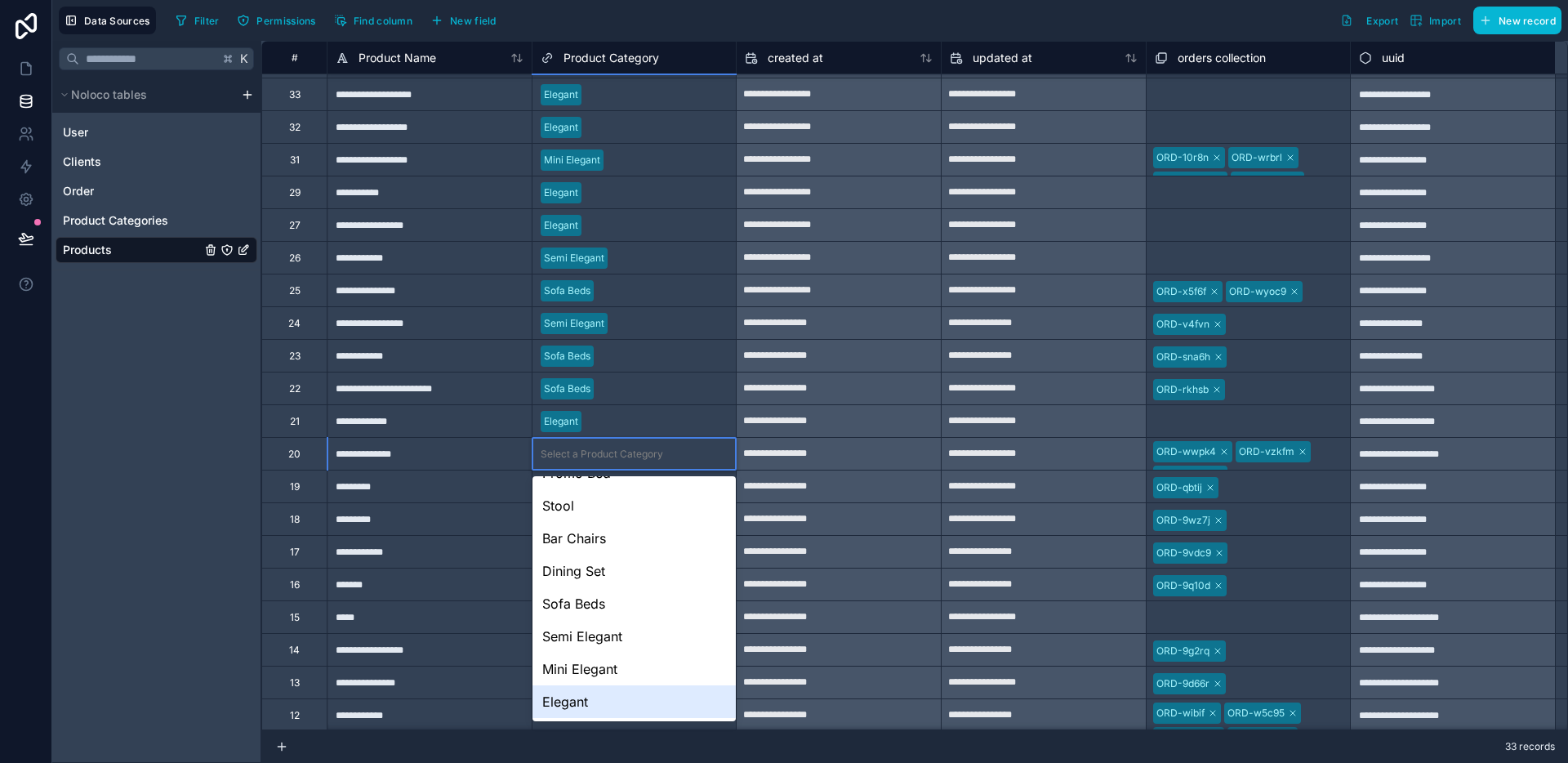 click on "Elegant" at bounding box center (635, 702) 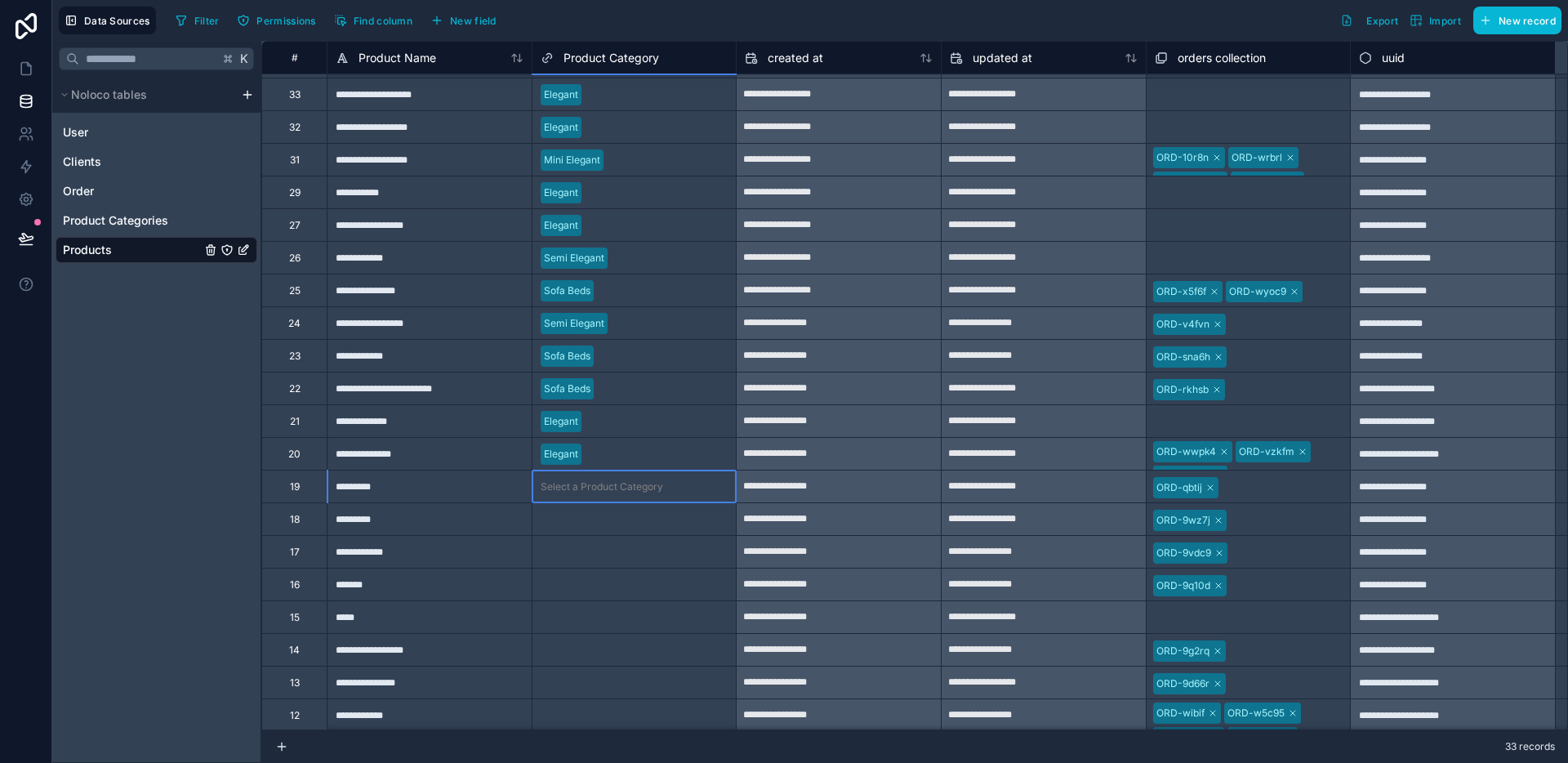 click on "Select a Product Category" at bounding box center [602, 487] 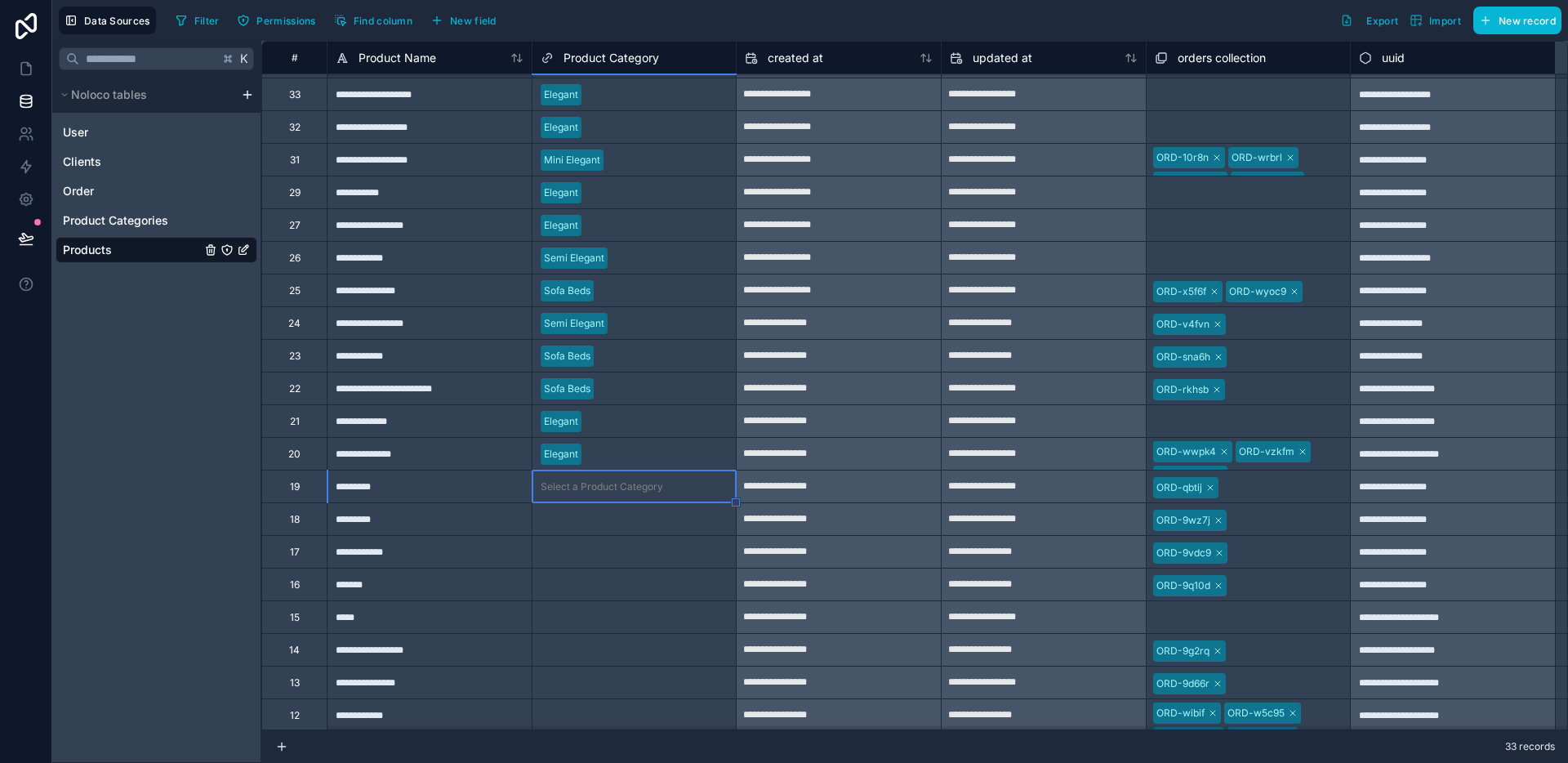 click on "Select a Product Category" at bounding box center [602, 487] 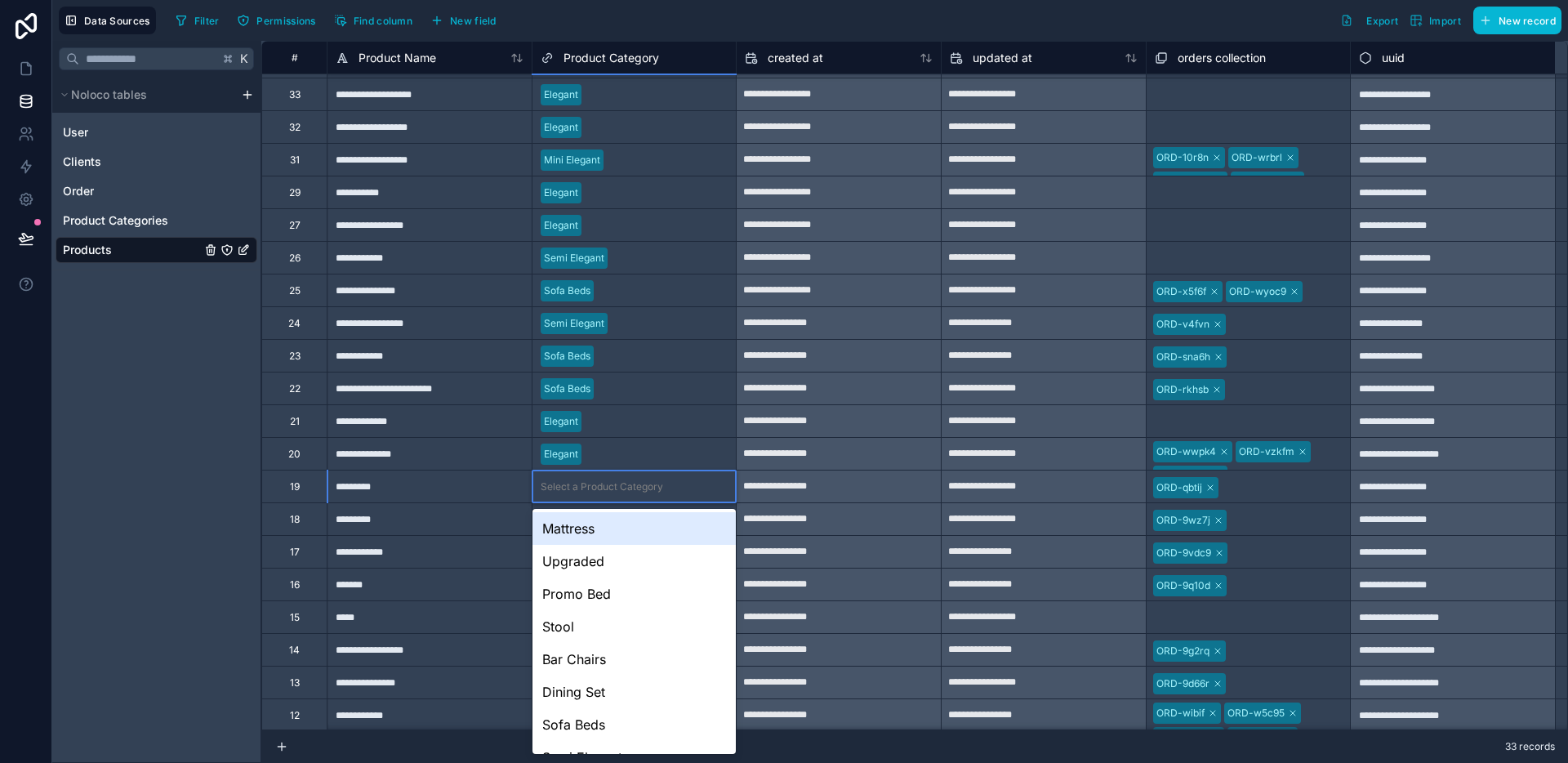 scroll, scrollTop: 88, scrollLeft: 0, axis: vertical 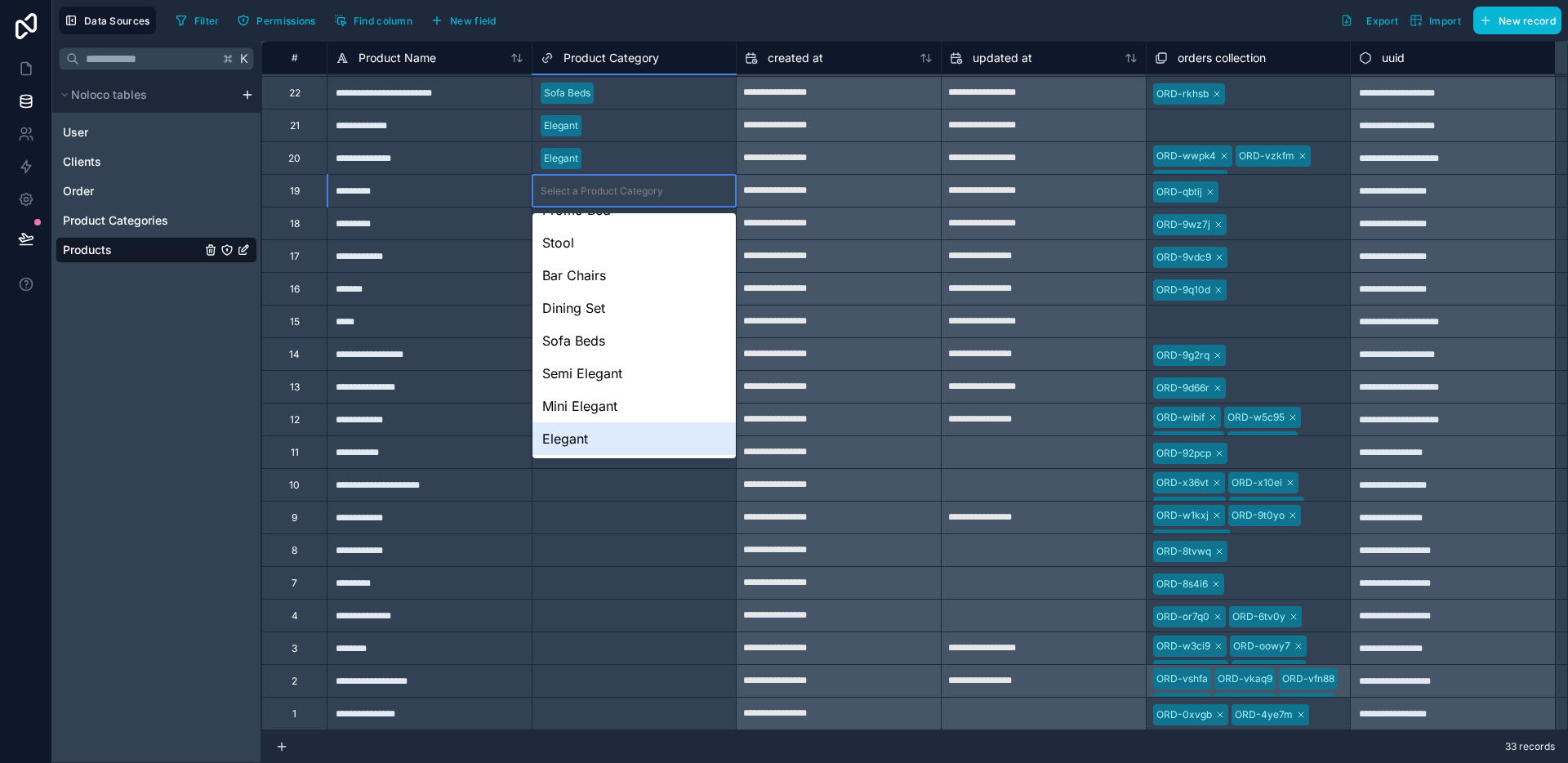 click on "Elegant" at bounding box center [635, 439] 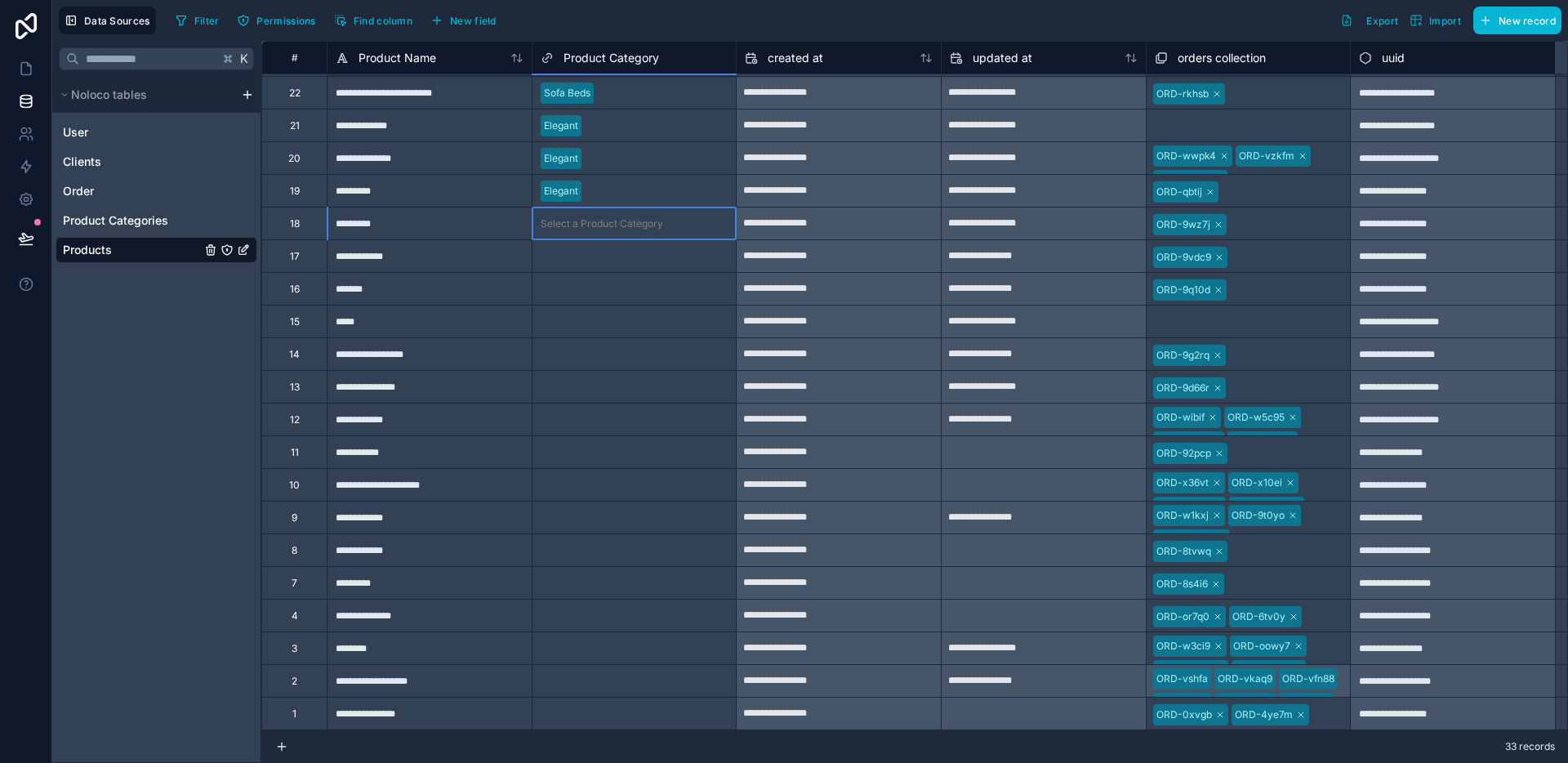 click on "Select a Product Category" at bounding box center (602, 224) 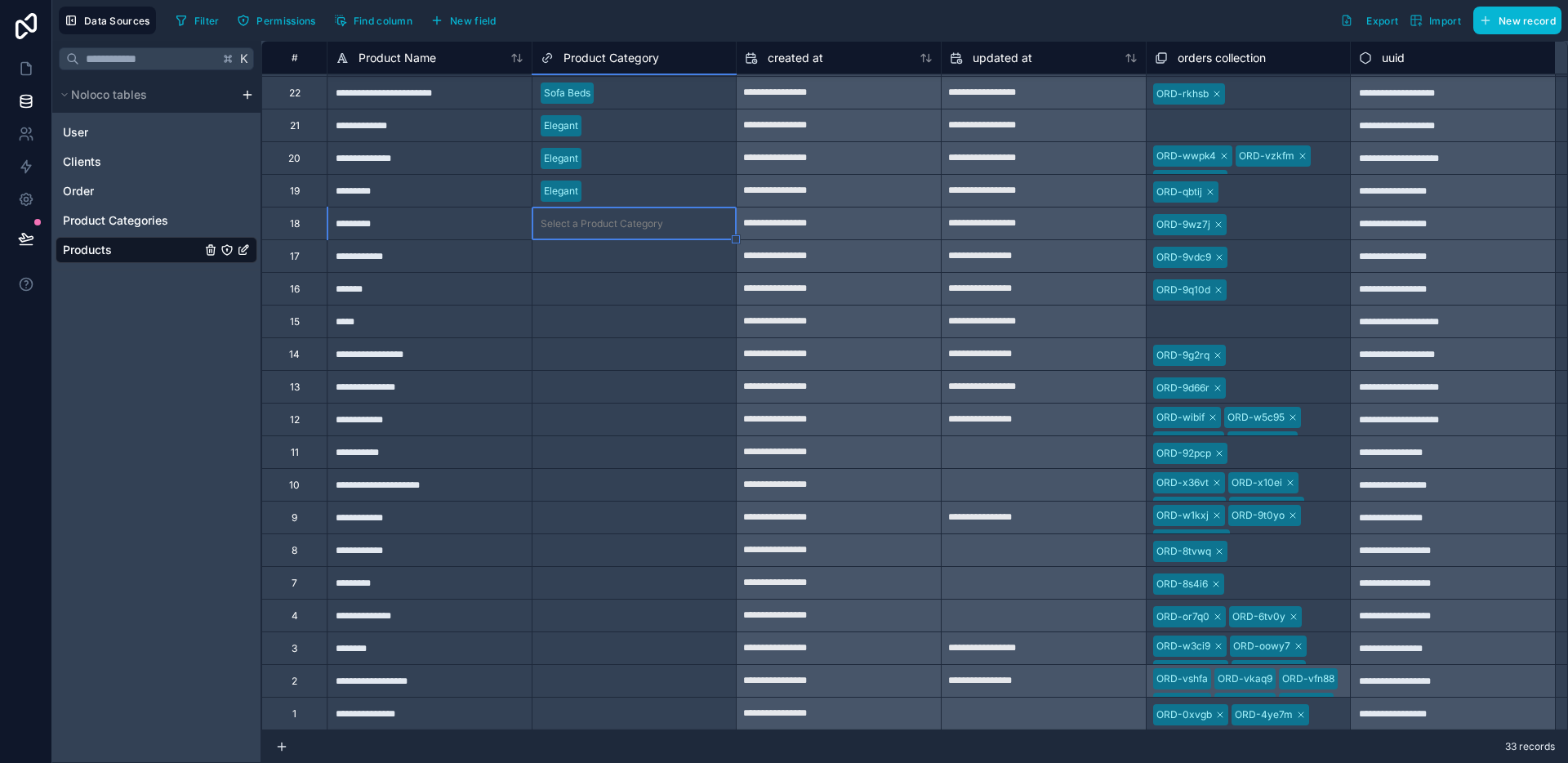 click on "Select a Product Category" at bounding box center [602, 224] 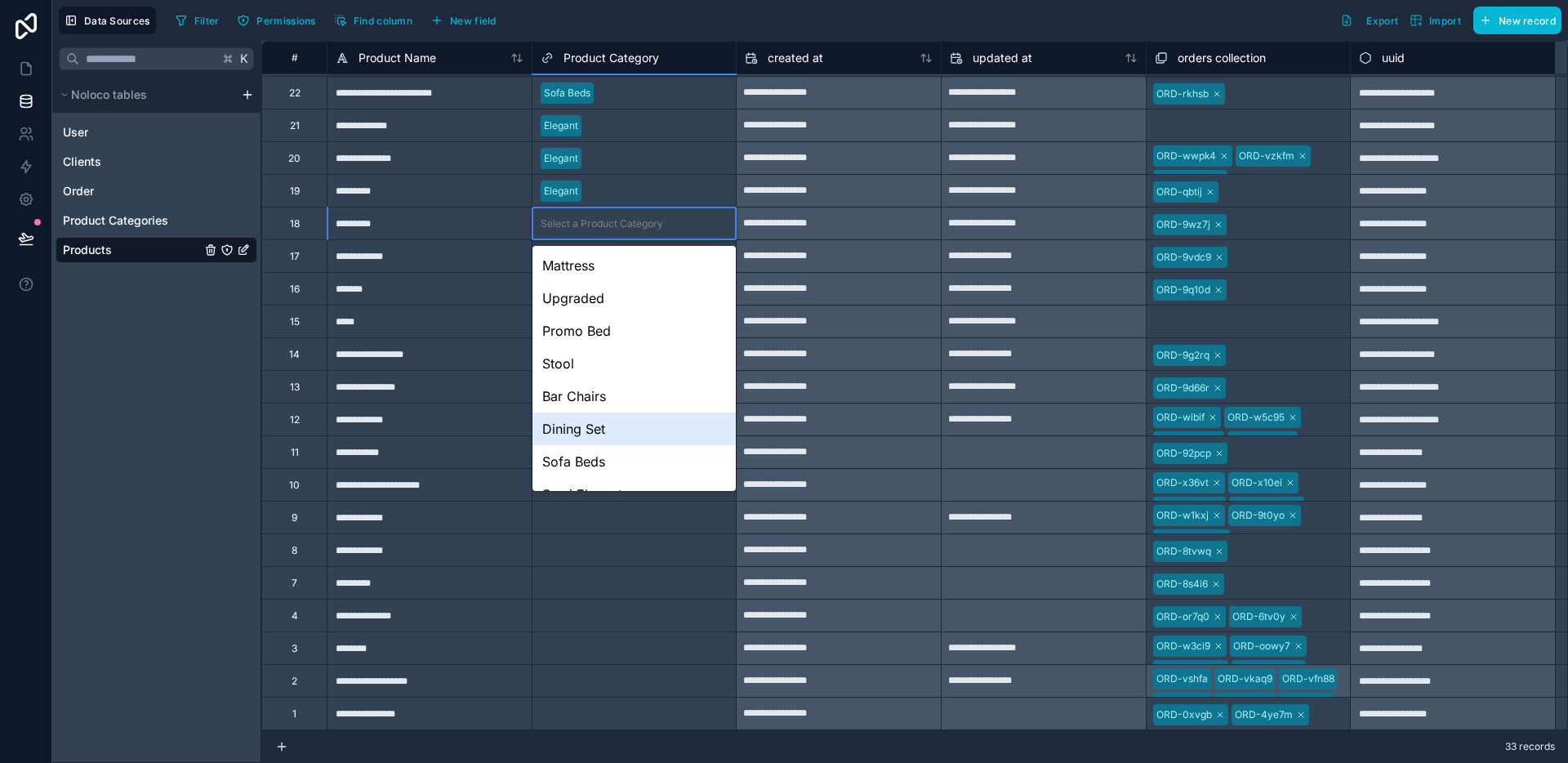 scroll, scrollTop: 88, scrollLeft: 0, axis: vertical 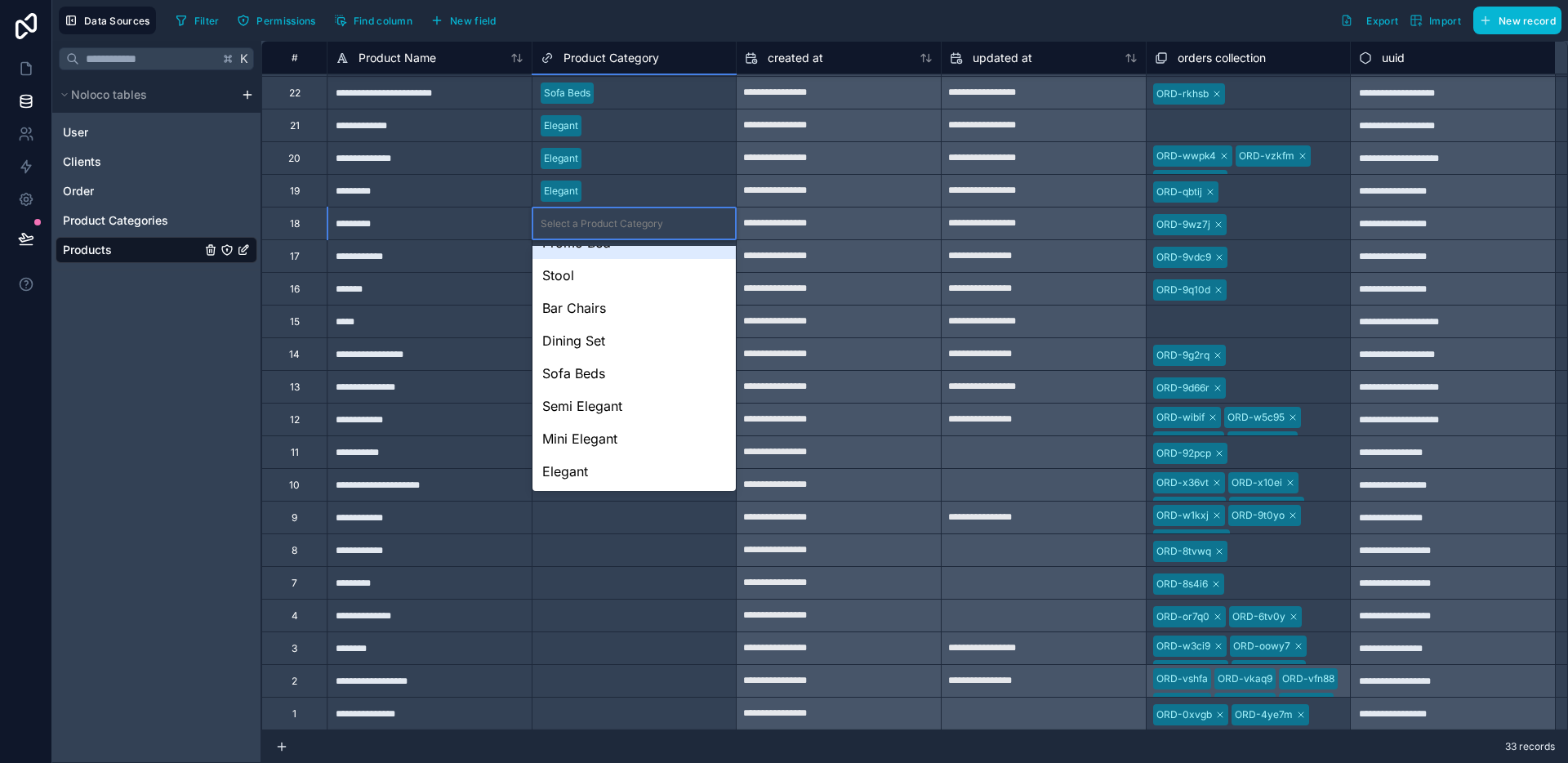 click on "Elegant" at bounding box center [635, 158] 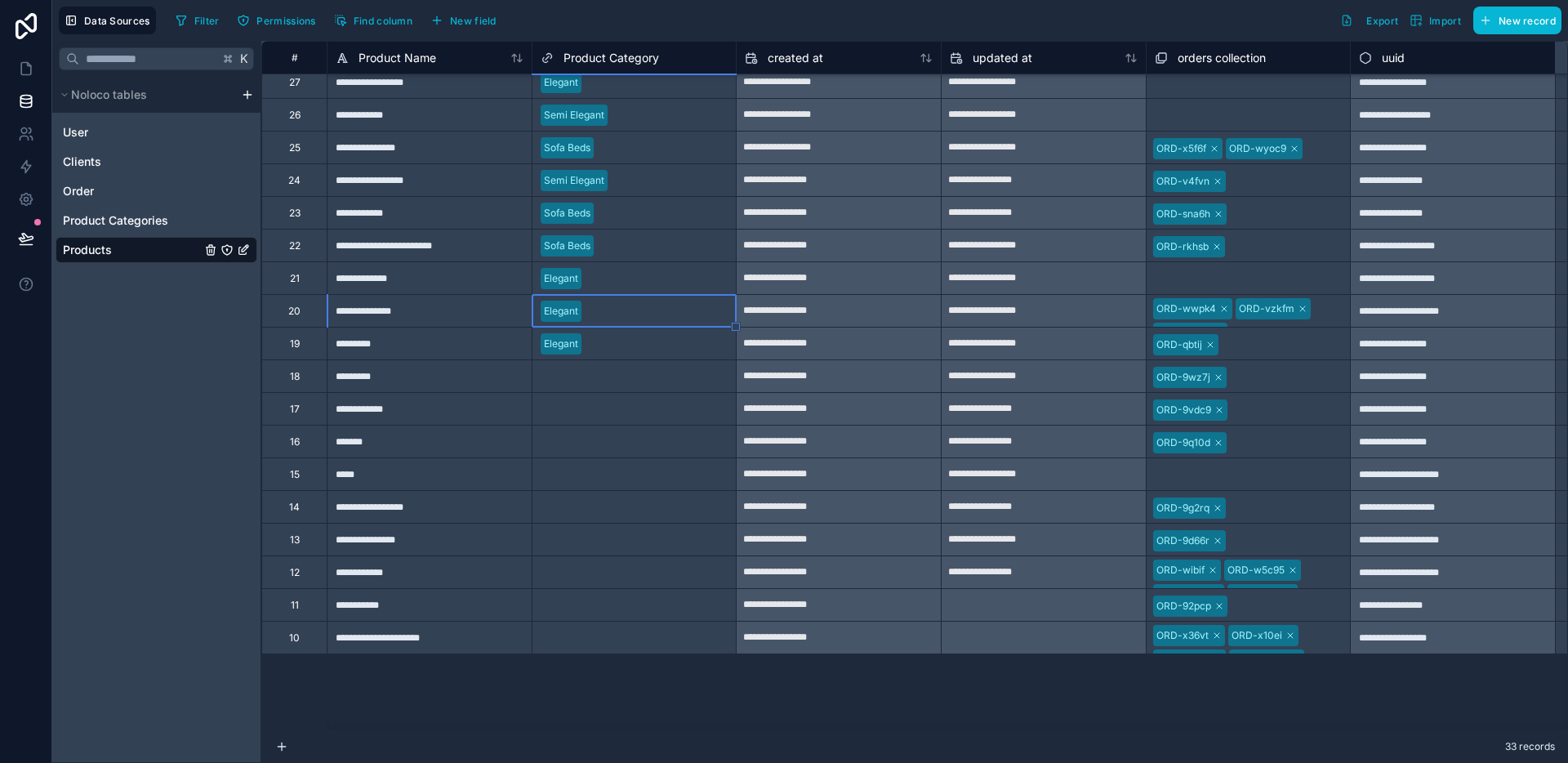 scroll, scrollTop: 422, scrollLeft: 0, axis: vertical 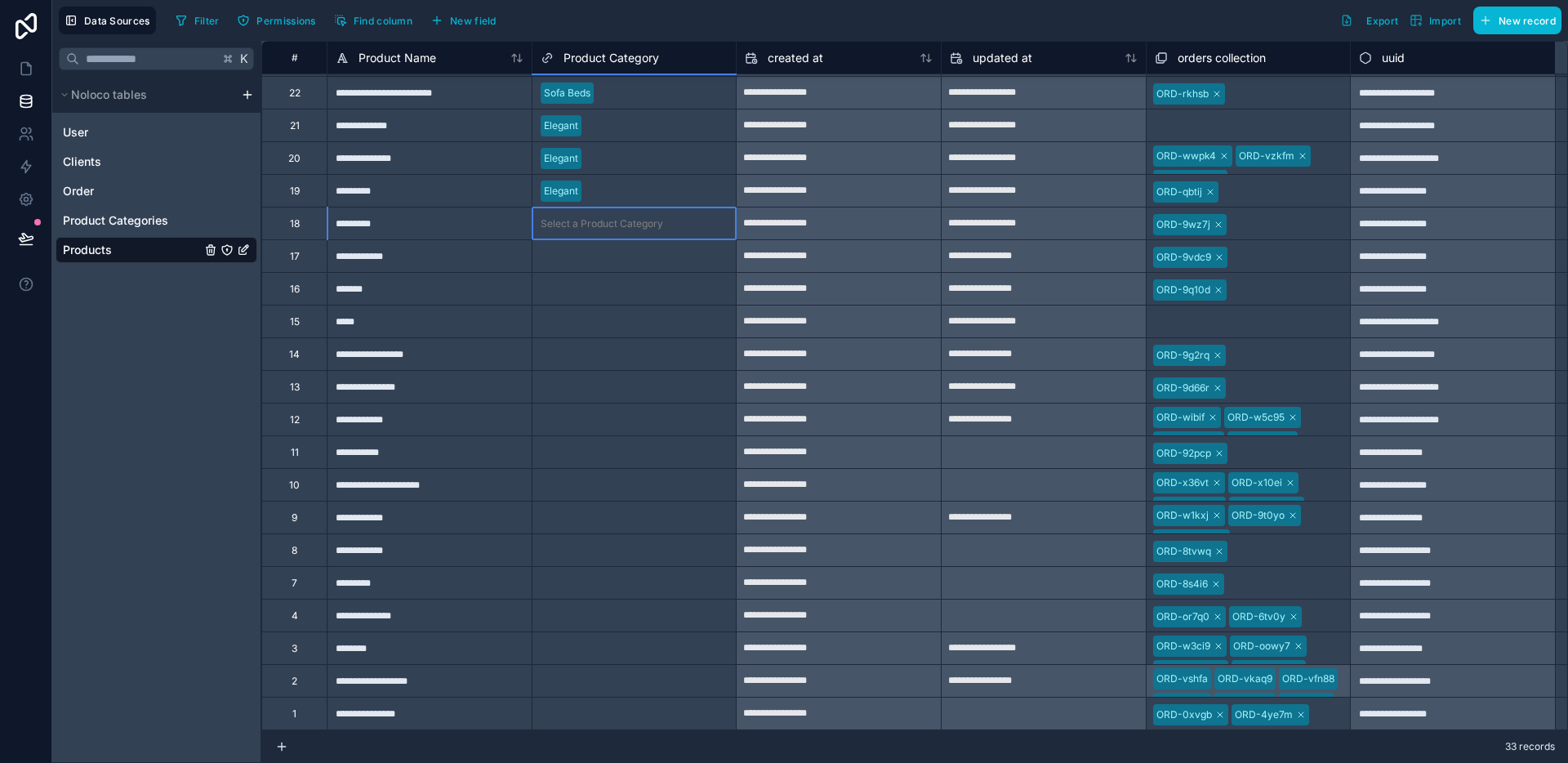 click on "Select a Product Category" at bounding box center [602, 224] 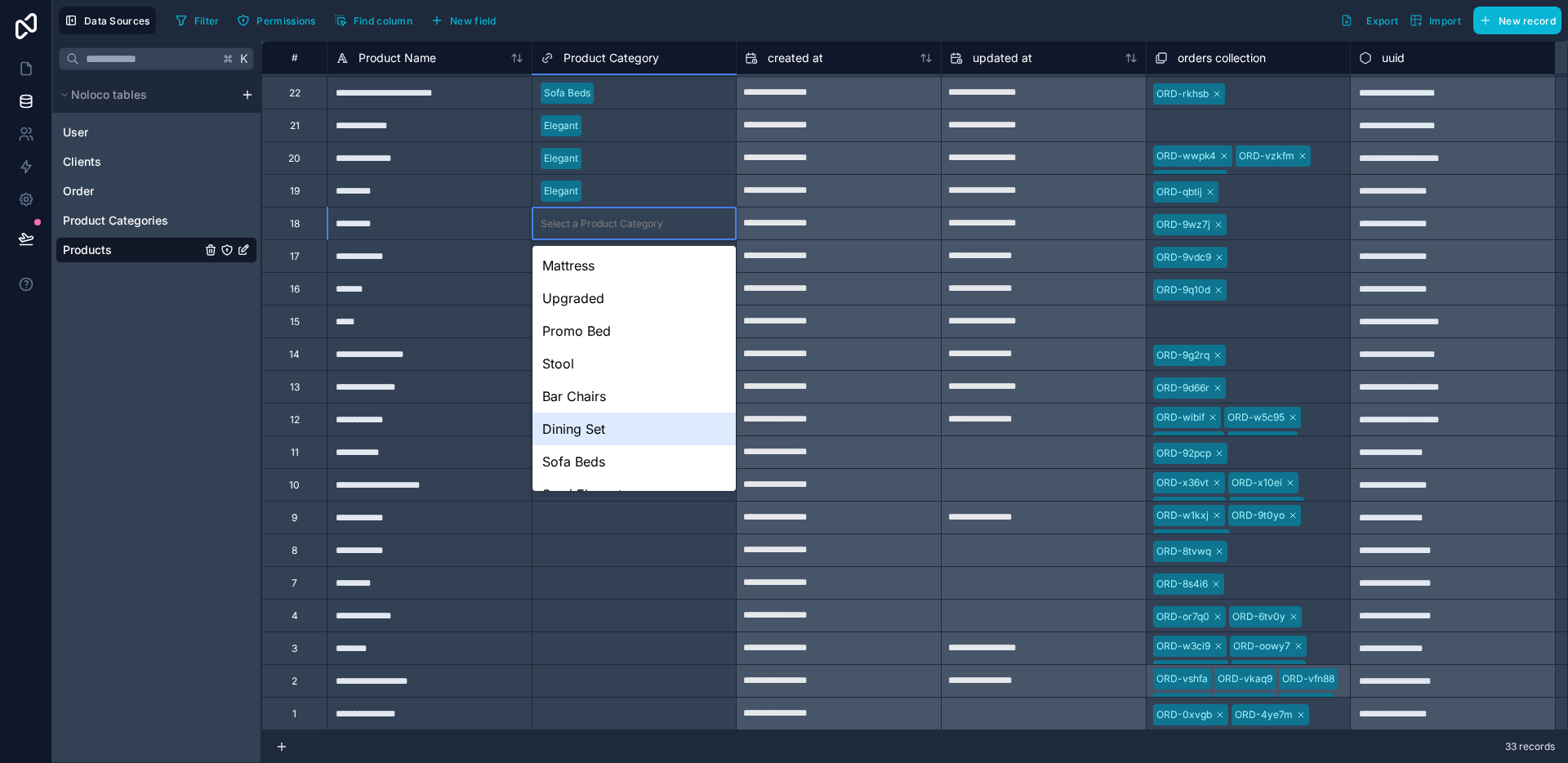 scroll, scrollTop: 88, scrollLeft: 0, axis: vertical 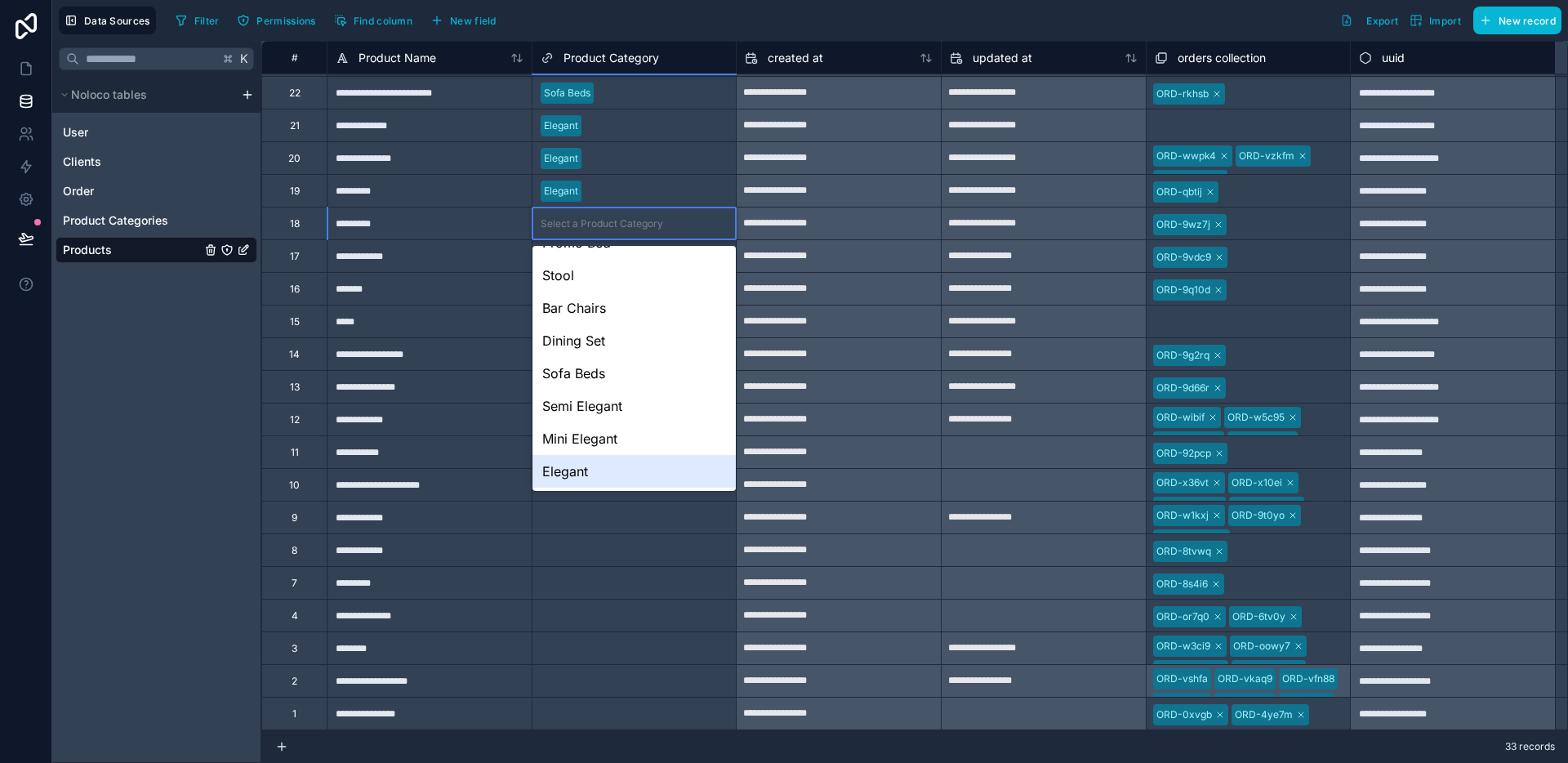 click on "Elegant" at bounding box center [635, 471] 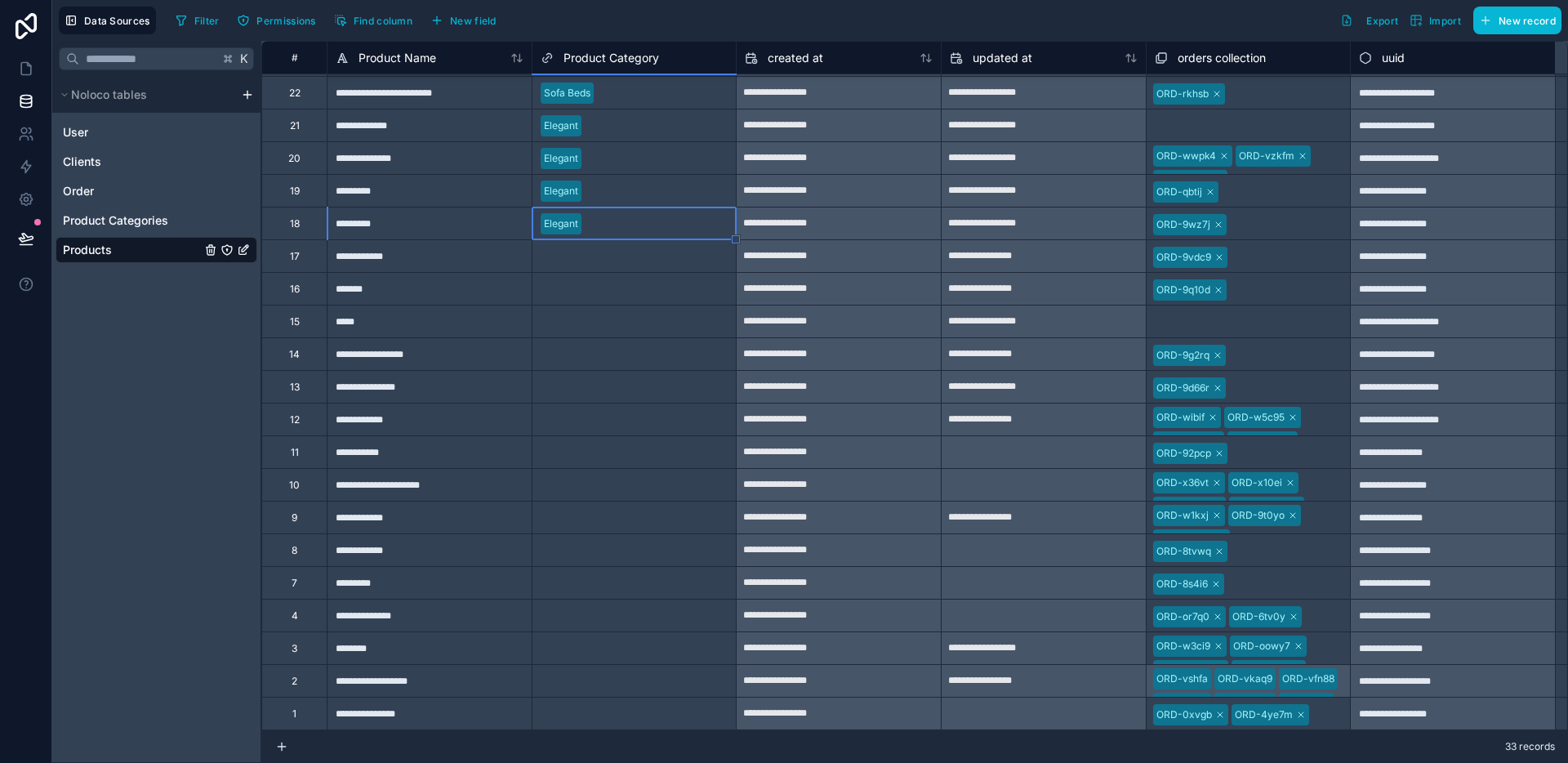 click on "Select a Product Category" at bounding box center [635, 256] 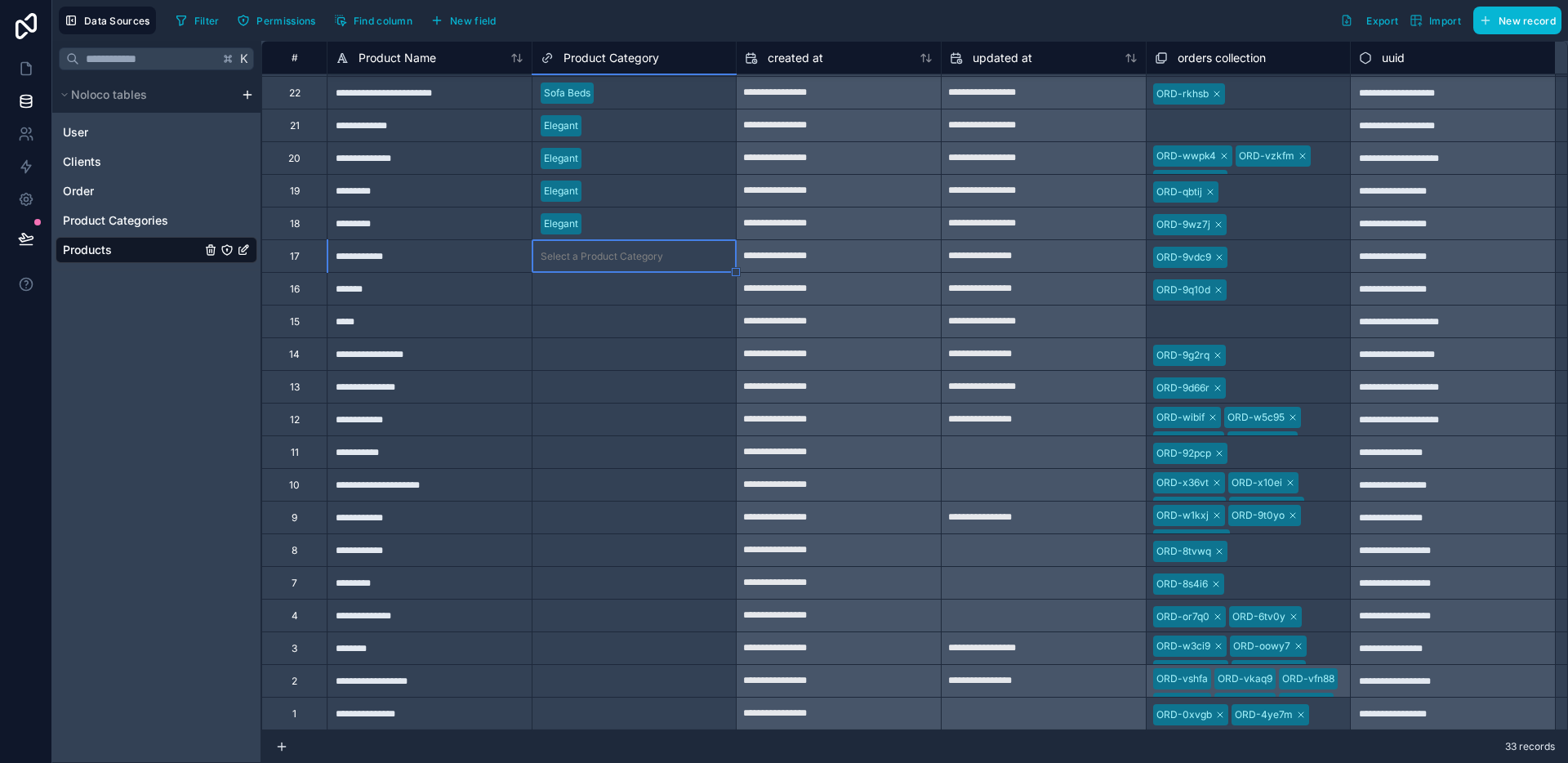 click on "Select a Product Category" at bounding box center [635, 256] 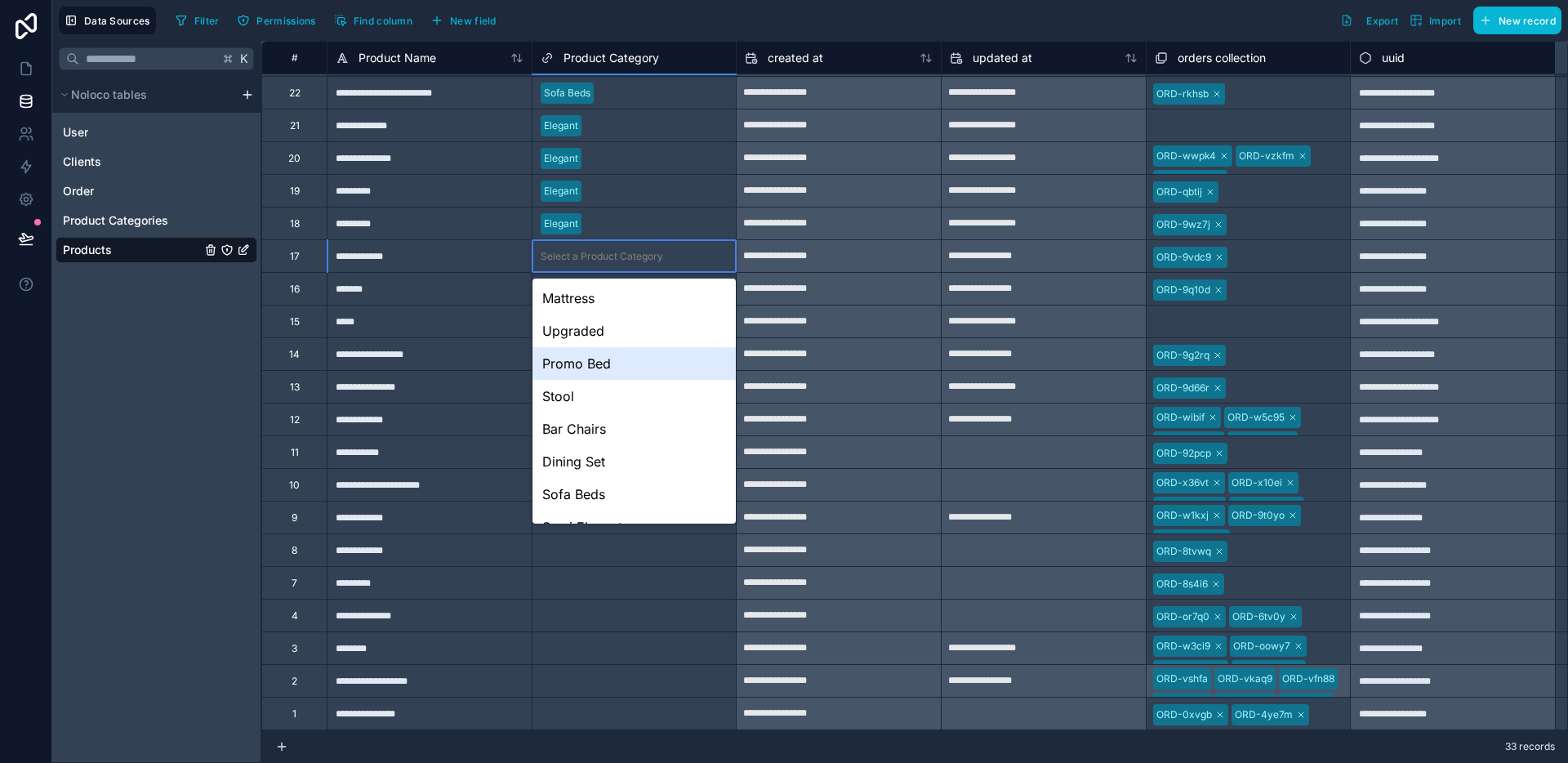 scroll, scrollTop: 88, scrollLeft: 0, axis: vertical 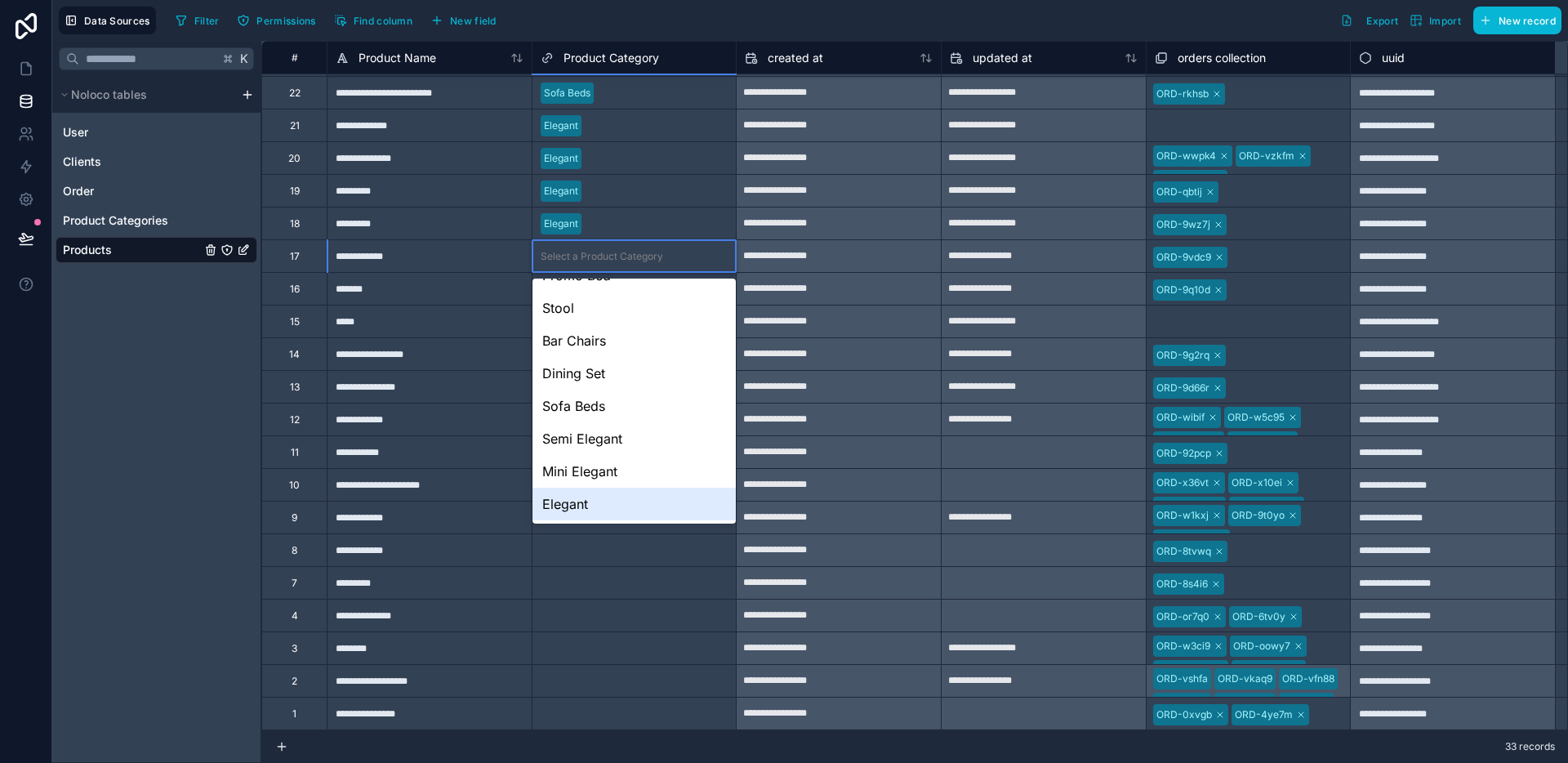 click on "Elegant" at bounding box center (635, 504) 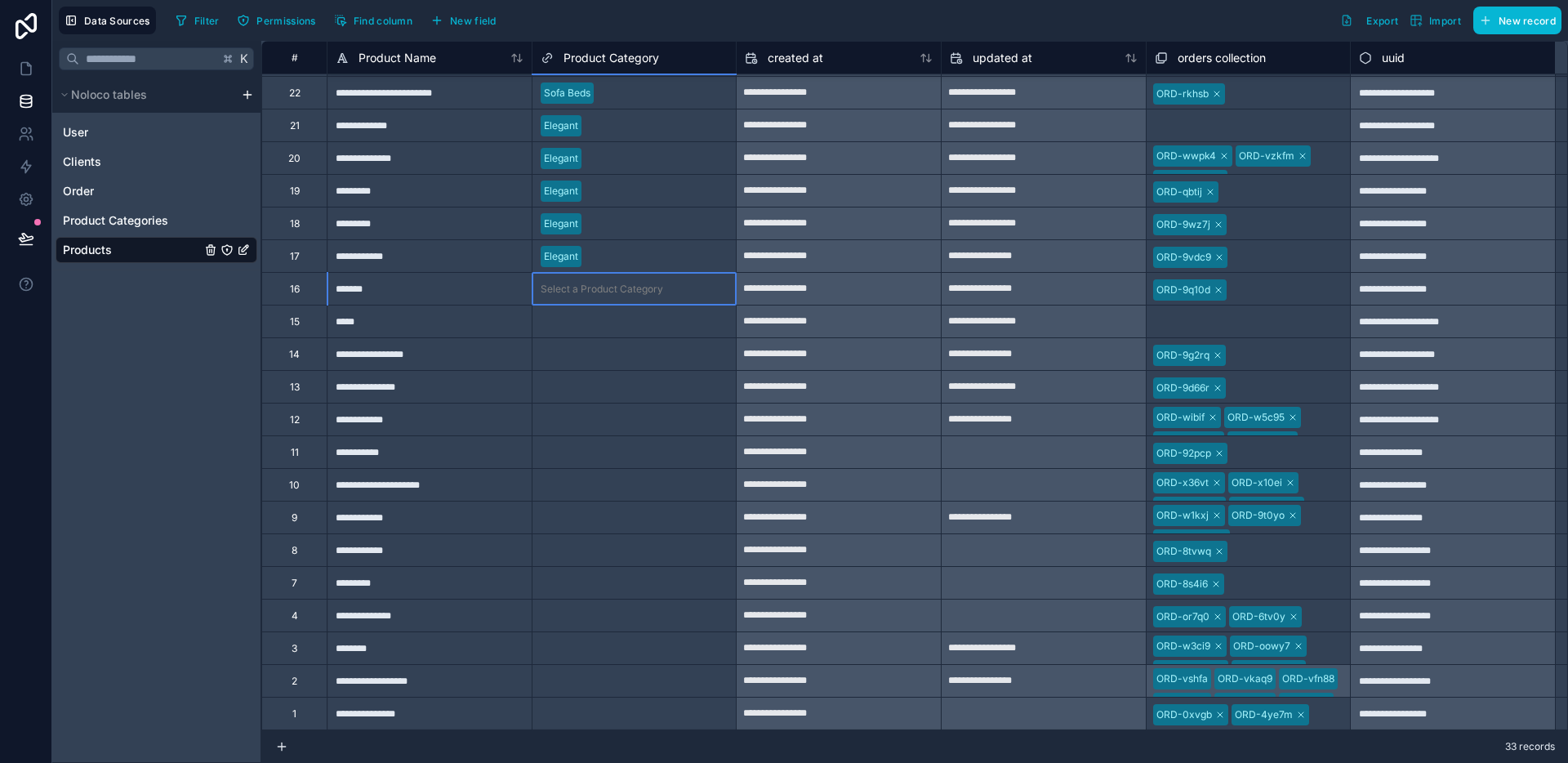 click on "Select a Product Category" at bounding box center [635, 288] 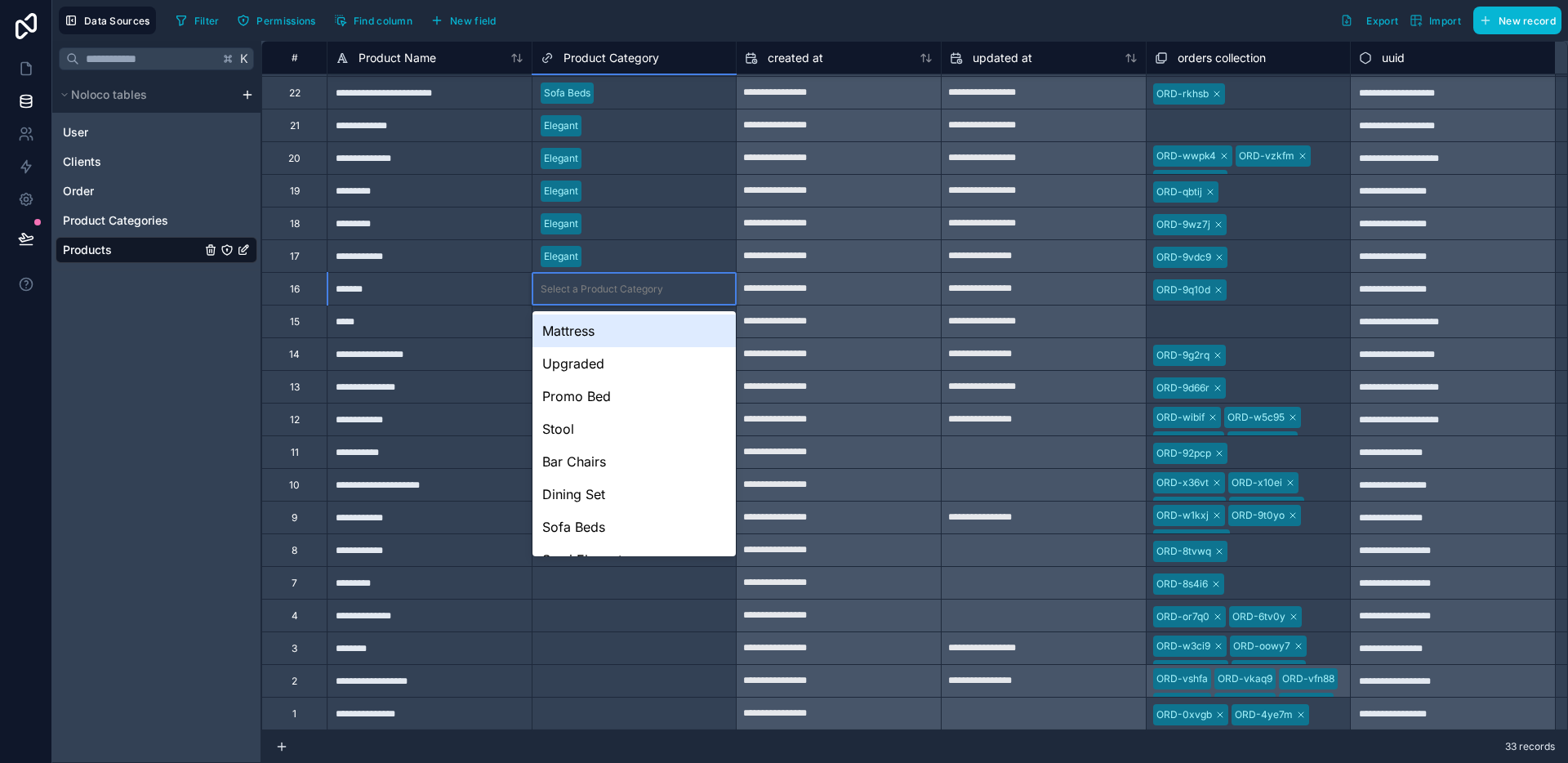 click on "Select a Product Category" at bounding box center (635, 288) 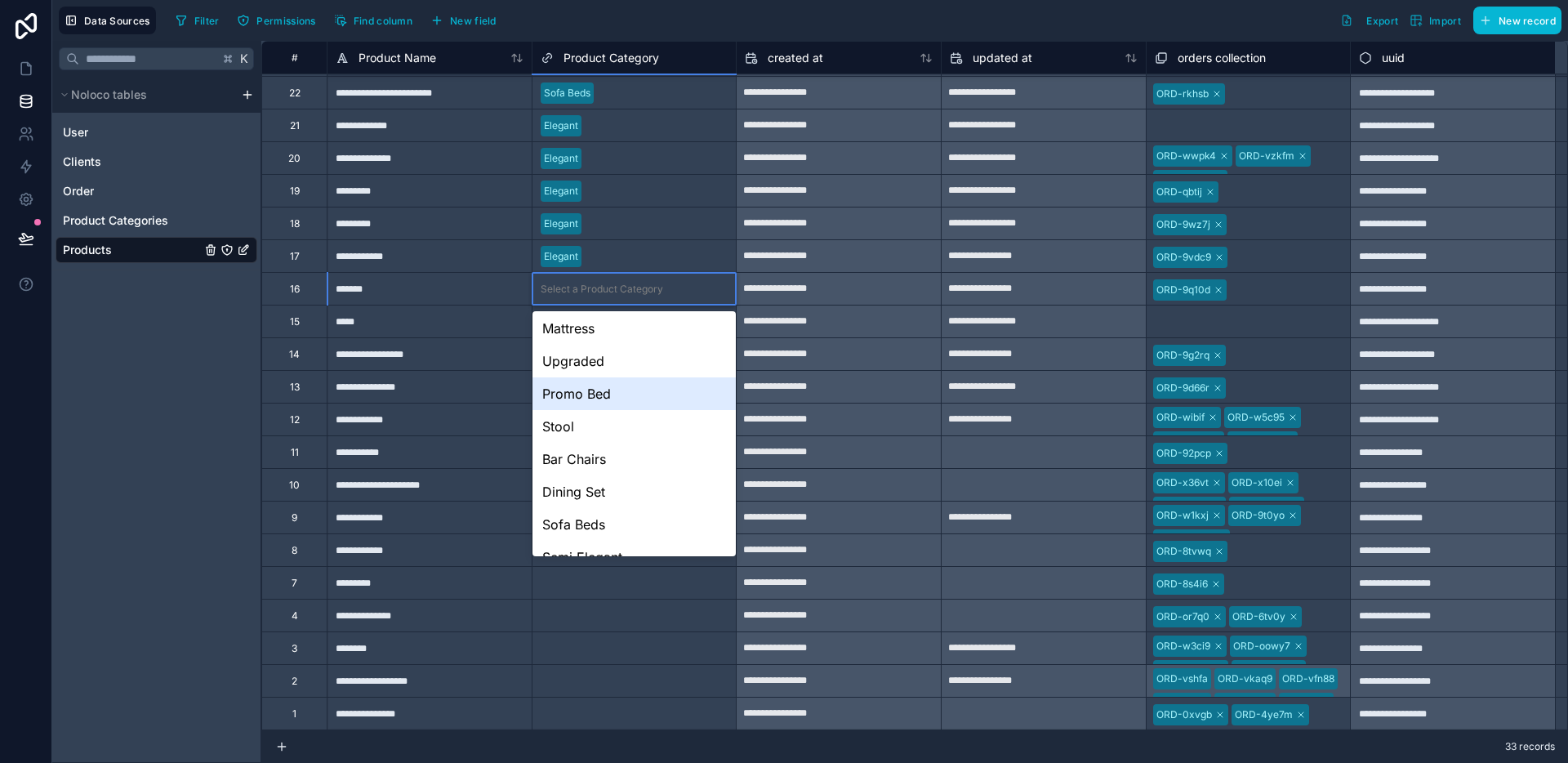 scroll, scrollTop: 0, scrollLeft: 0, axis: both 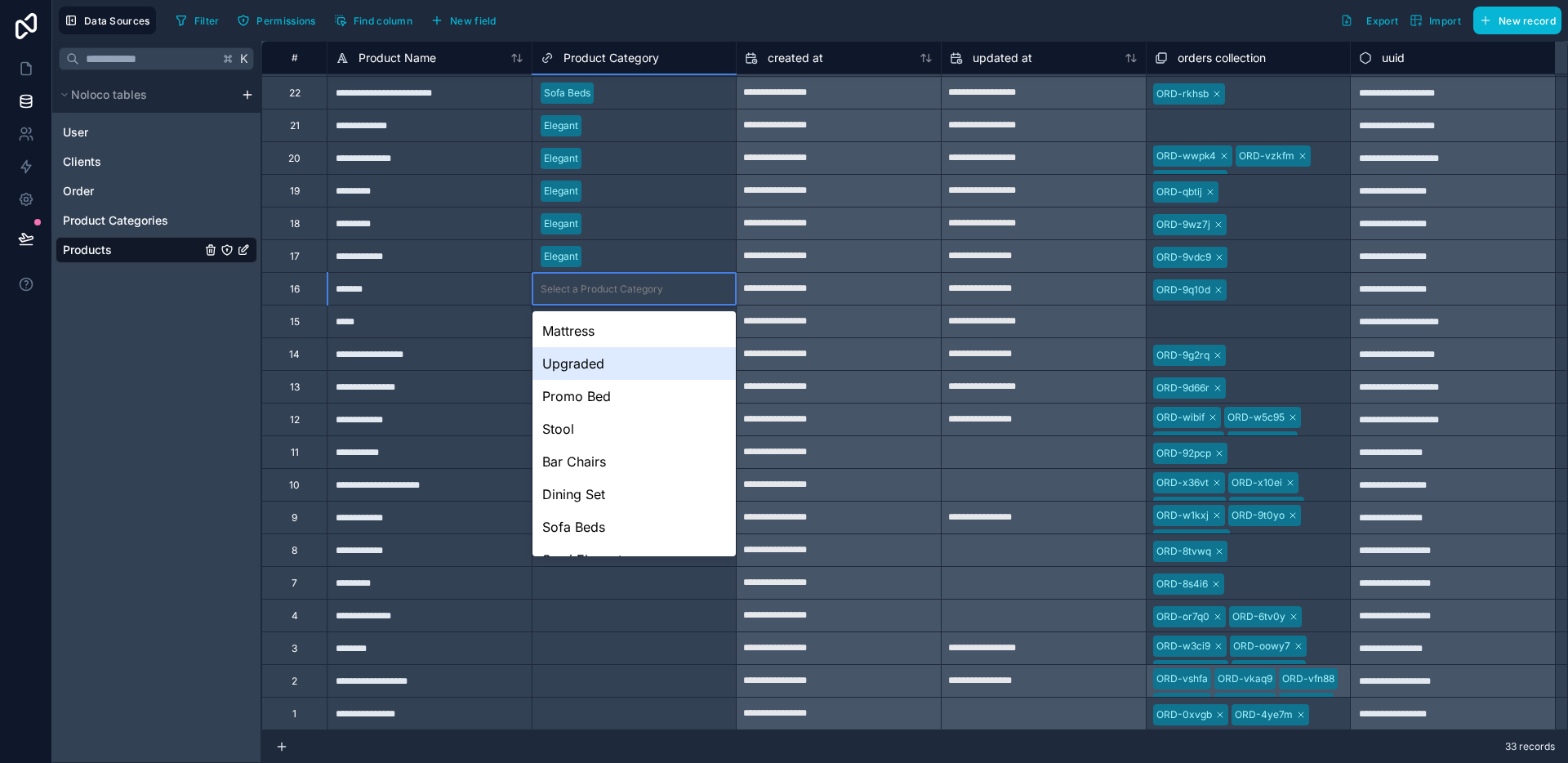 click on "*****" at bounding box center (429, 321) 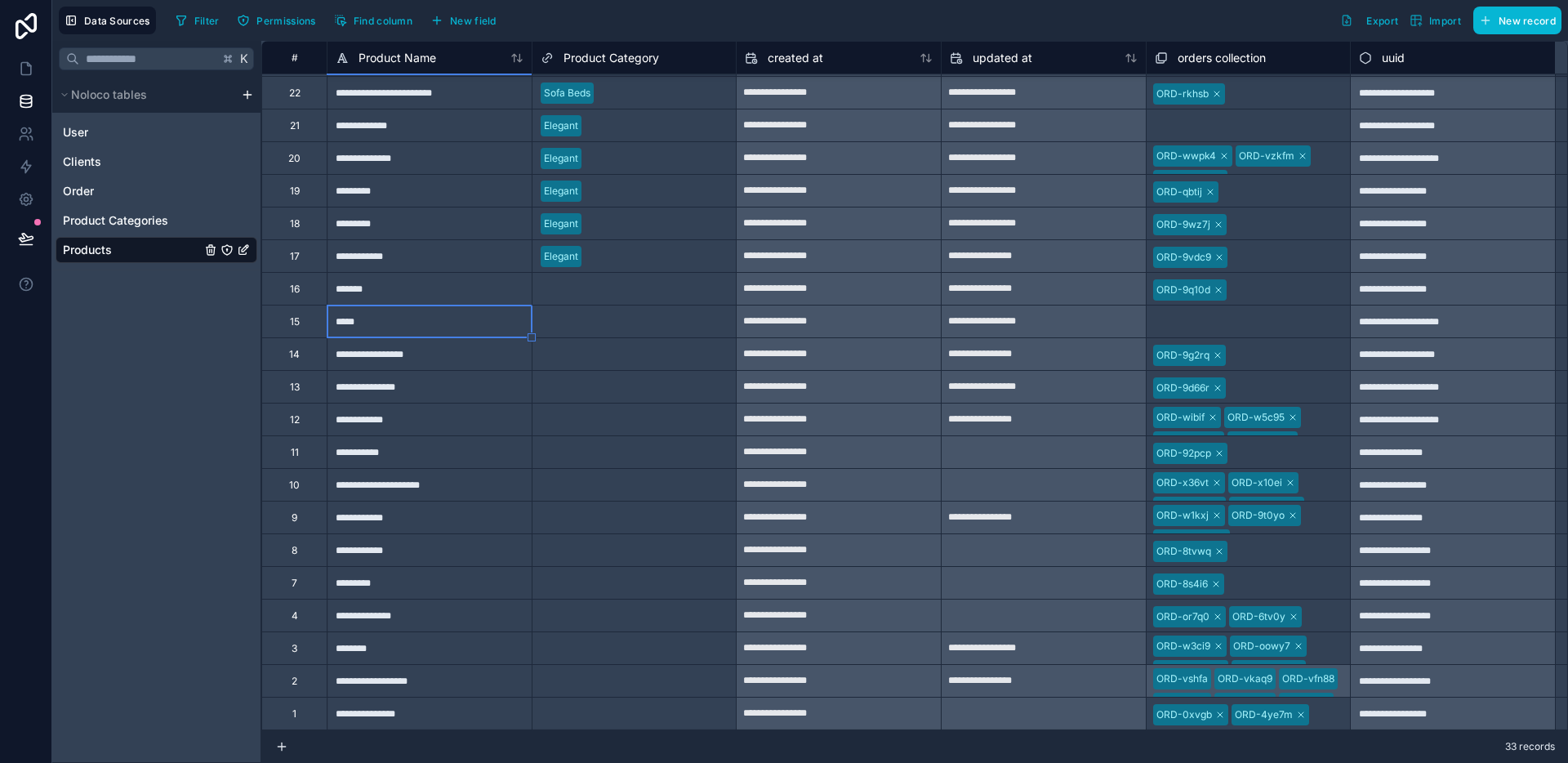 click on "Select a Product Category" at bounding box center [602, 322] 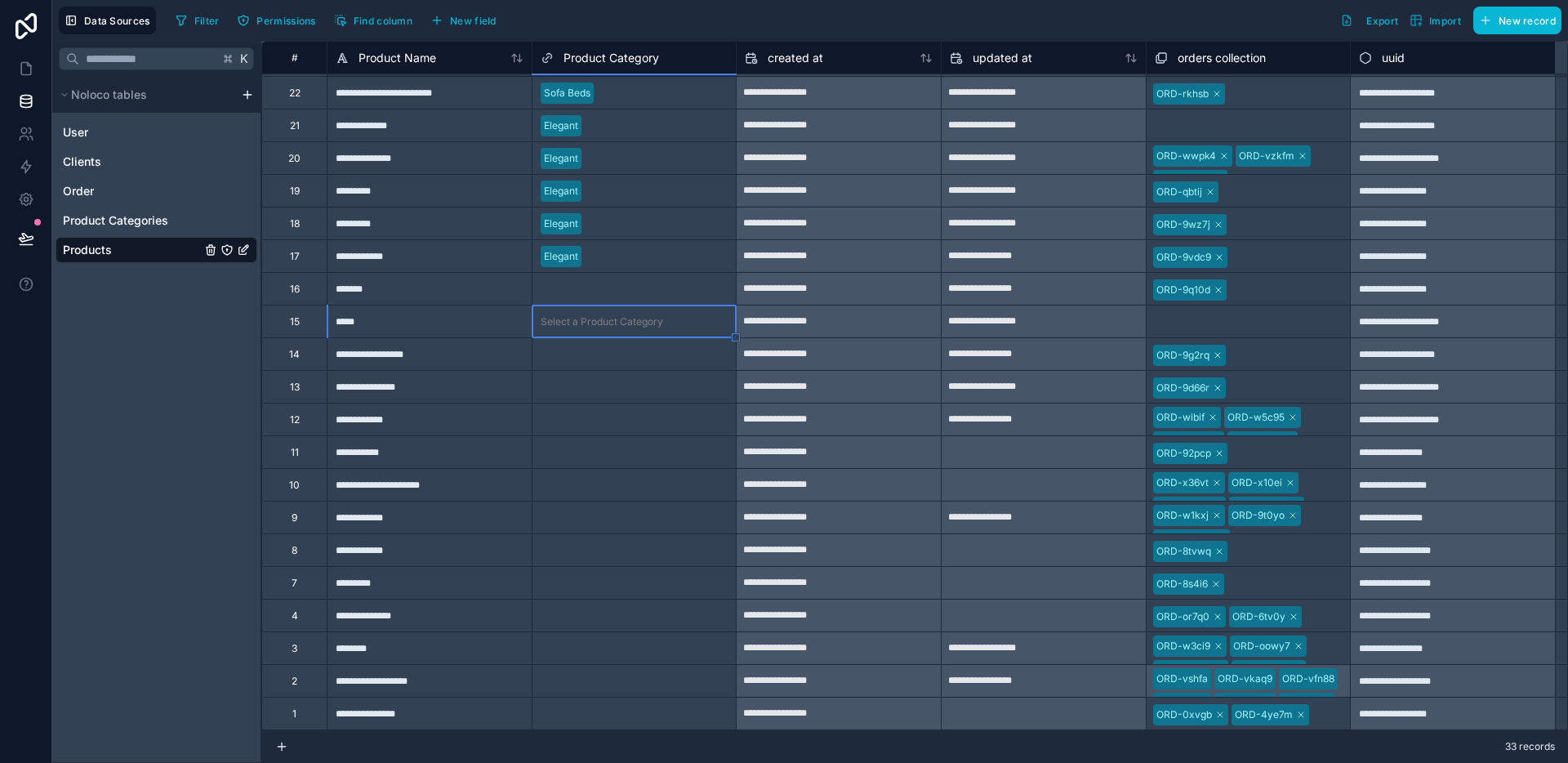 click on "Select a Product Category" at bounding box center (635, 322) 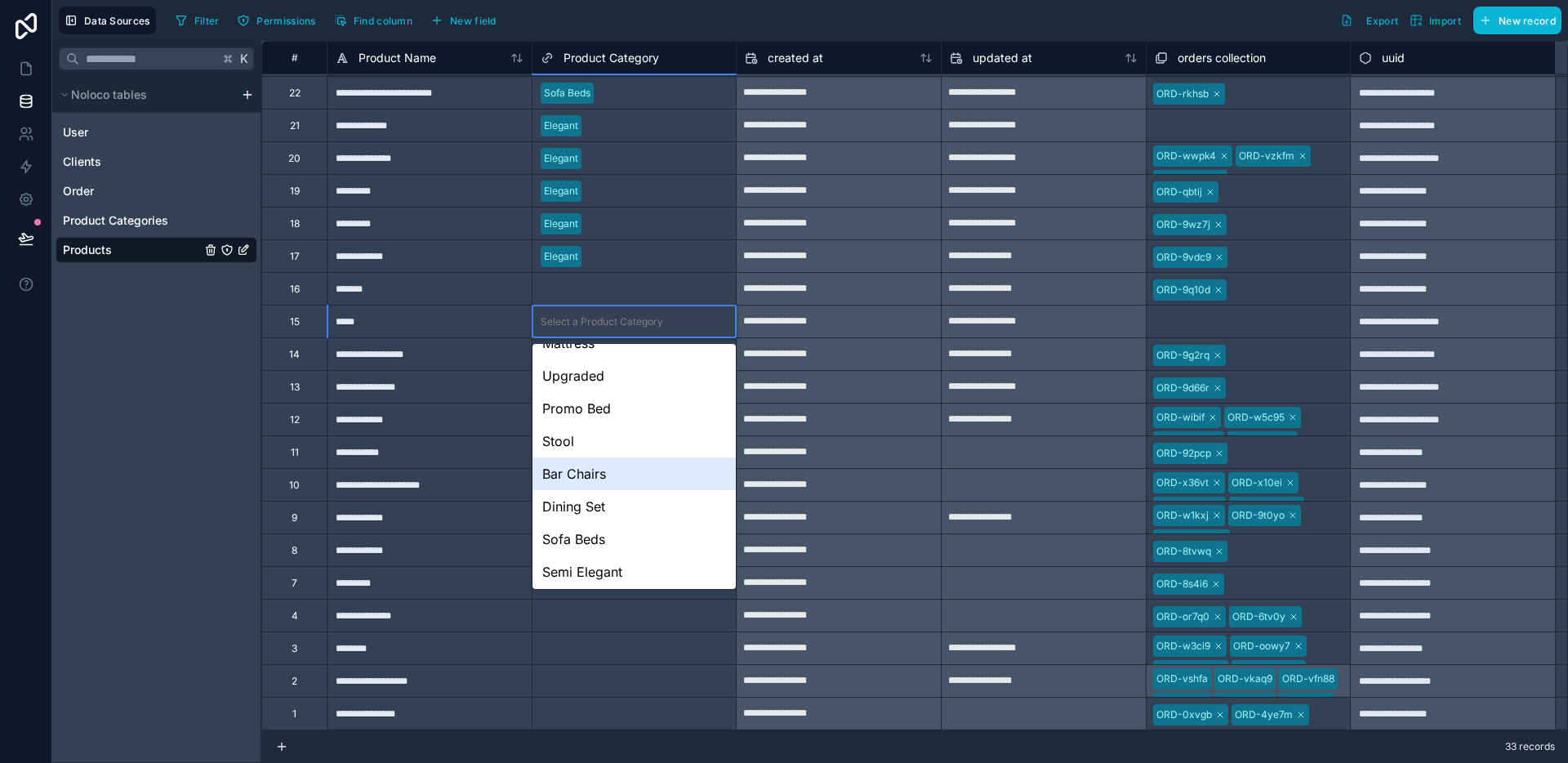scroll, scrollTop: 27, scrollLeft: 0, axis: vertical 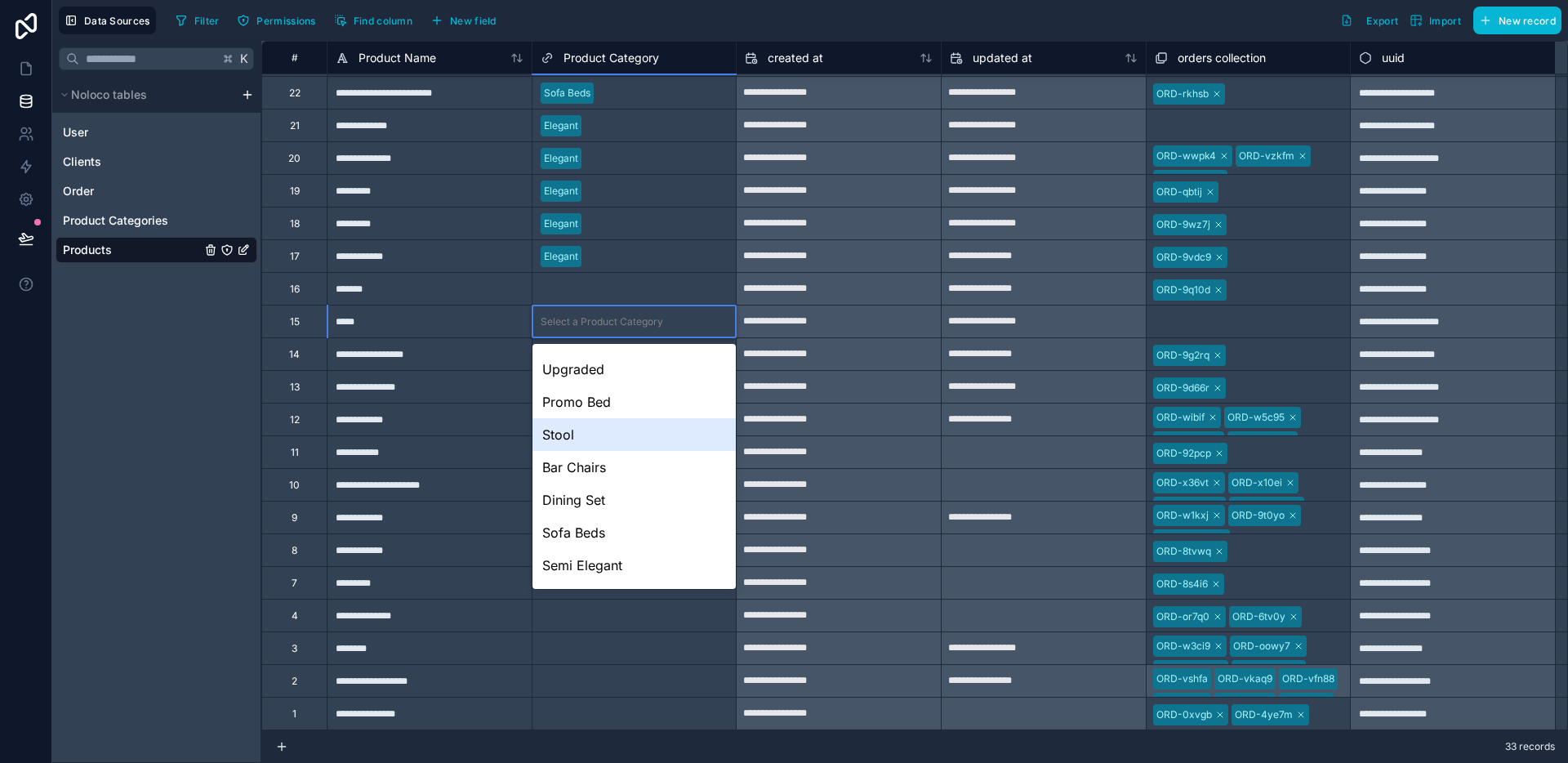 click on "Stool" at bounding box center [635, 435] 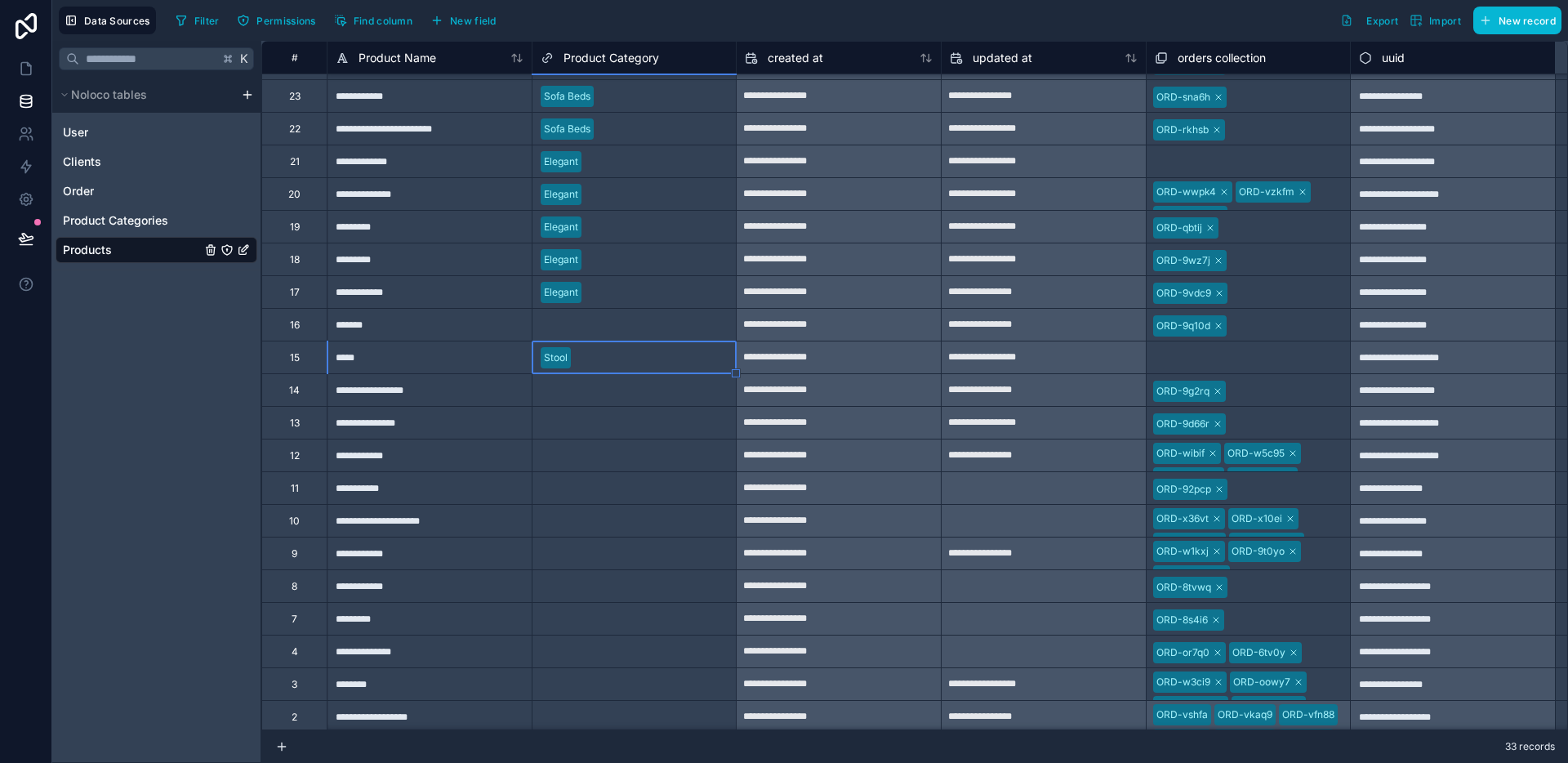 scroll, scrollTop: 382, scrollLeft: 0, axis: vertical 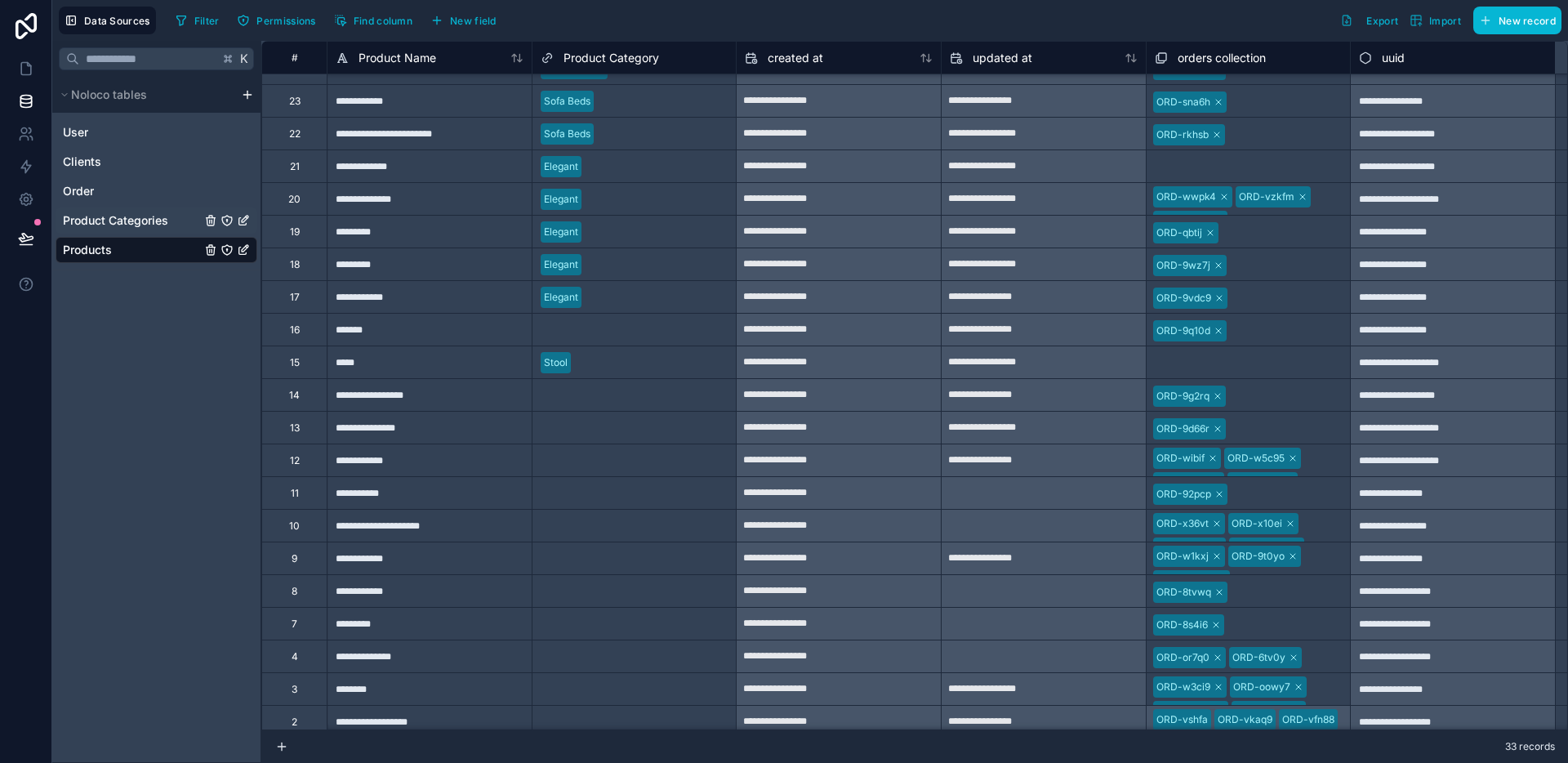 click on "Product Categories" at bounding box center [115, 221] 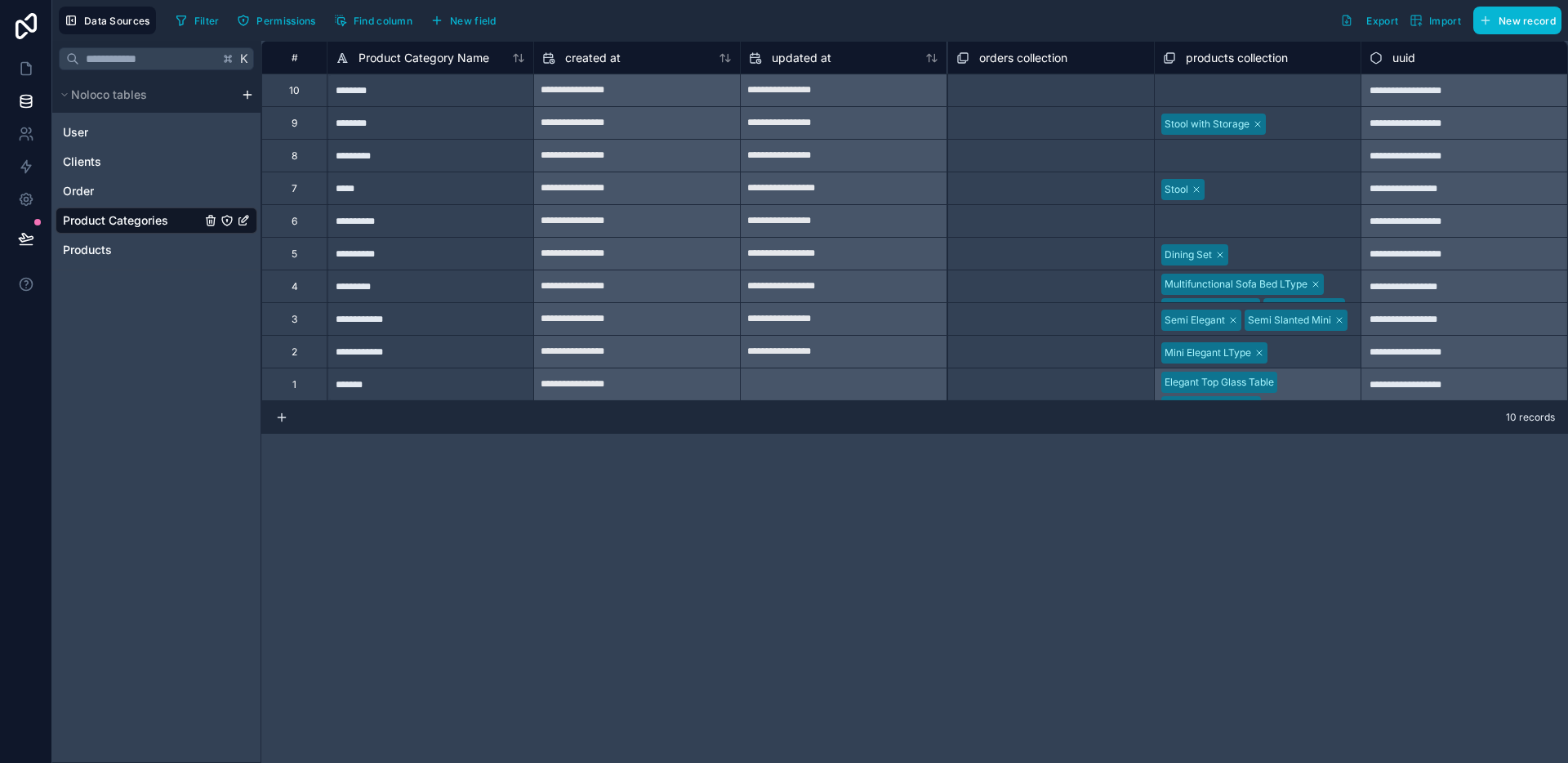 click on "*******" at bounding box center (430, 384) 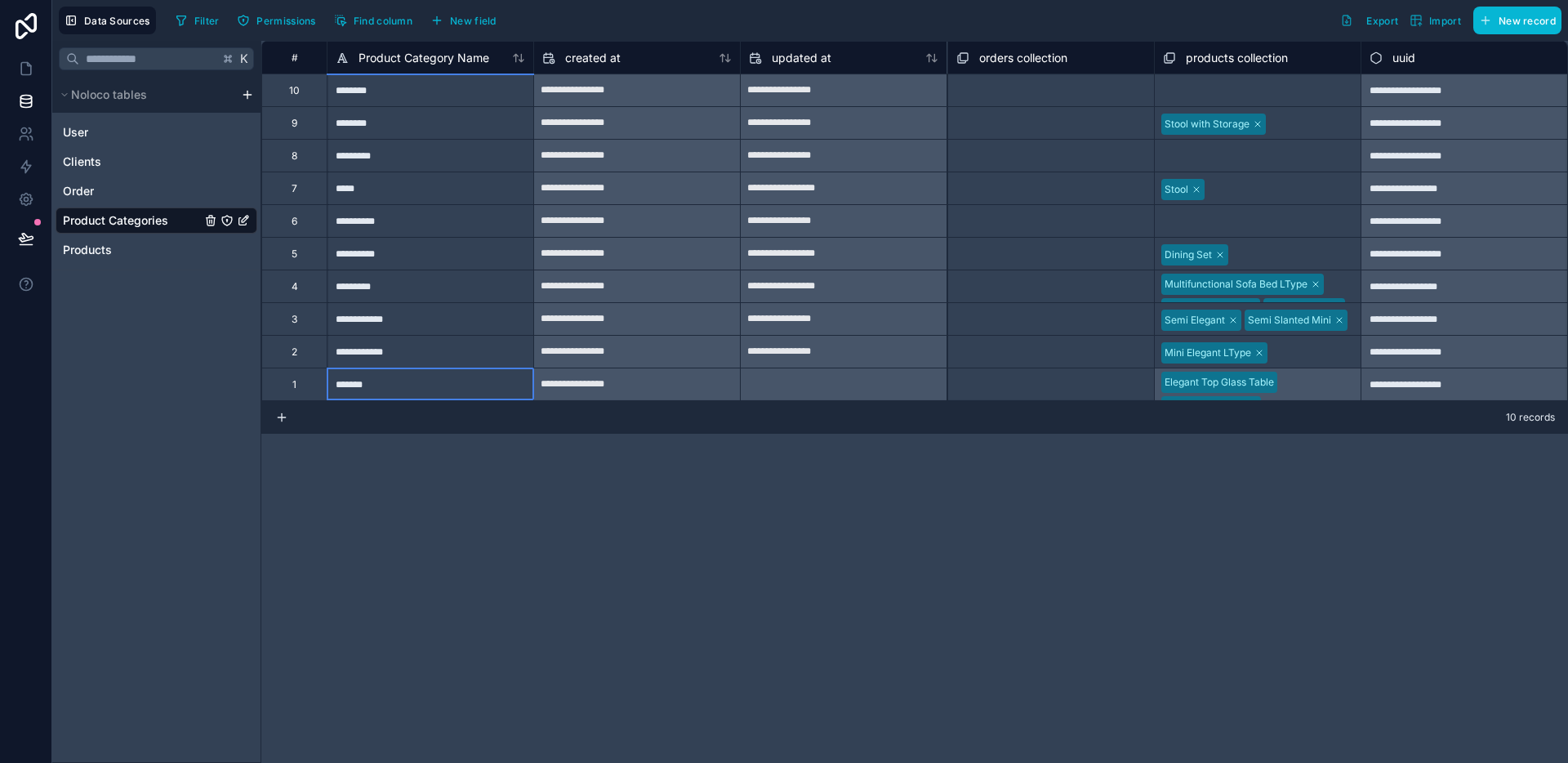click on "*******" at bounding box center (430, 384) 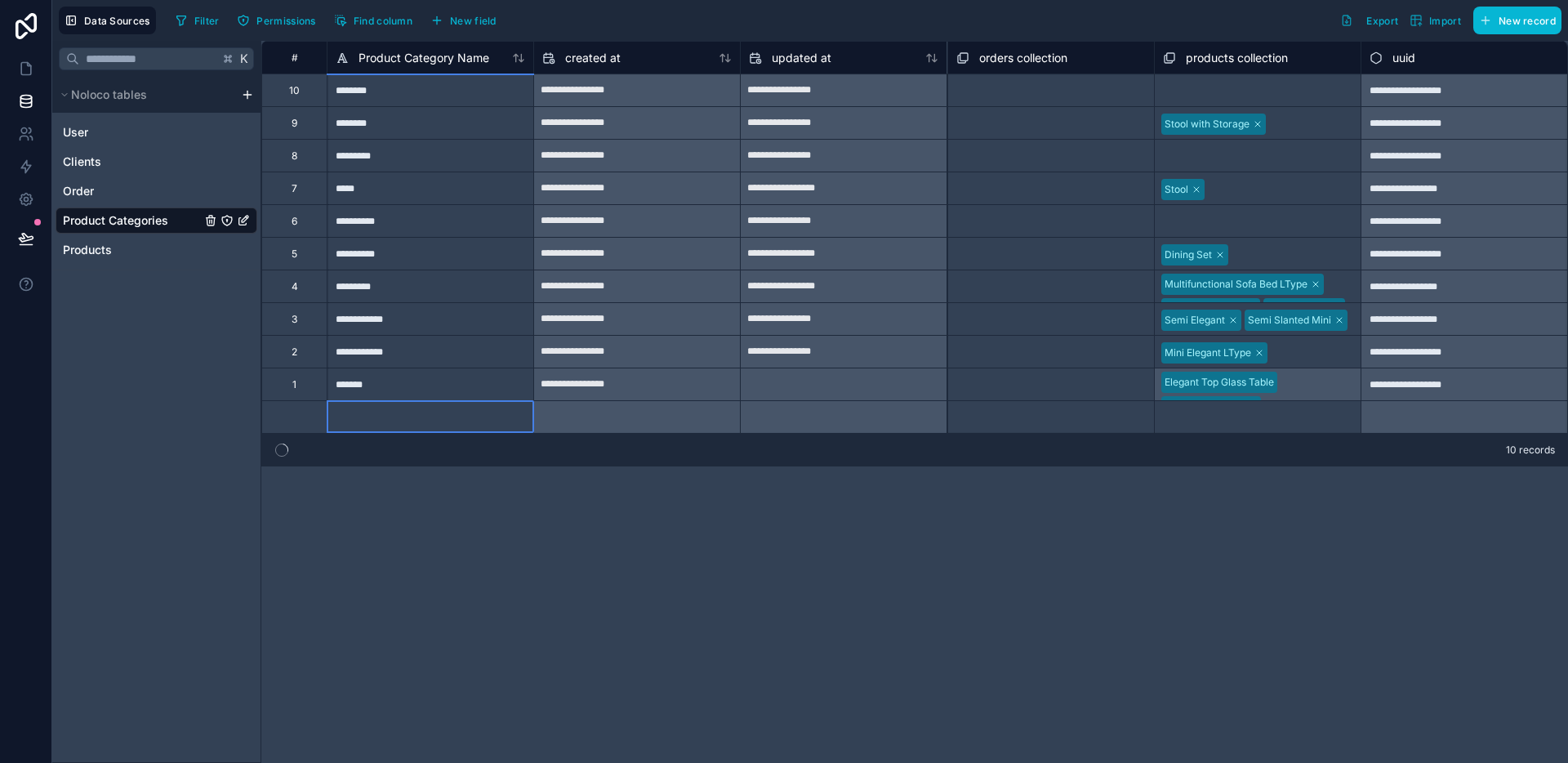 type on "**********" 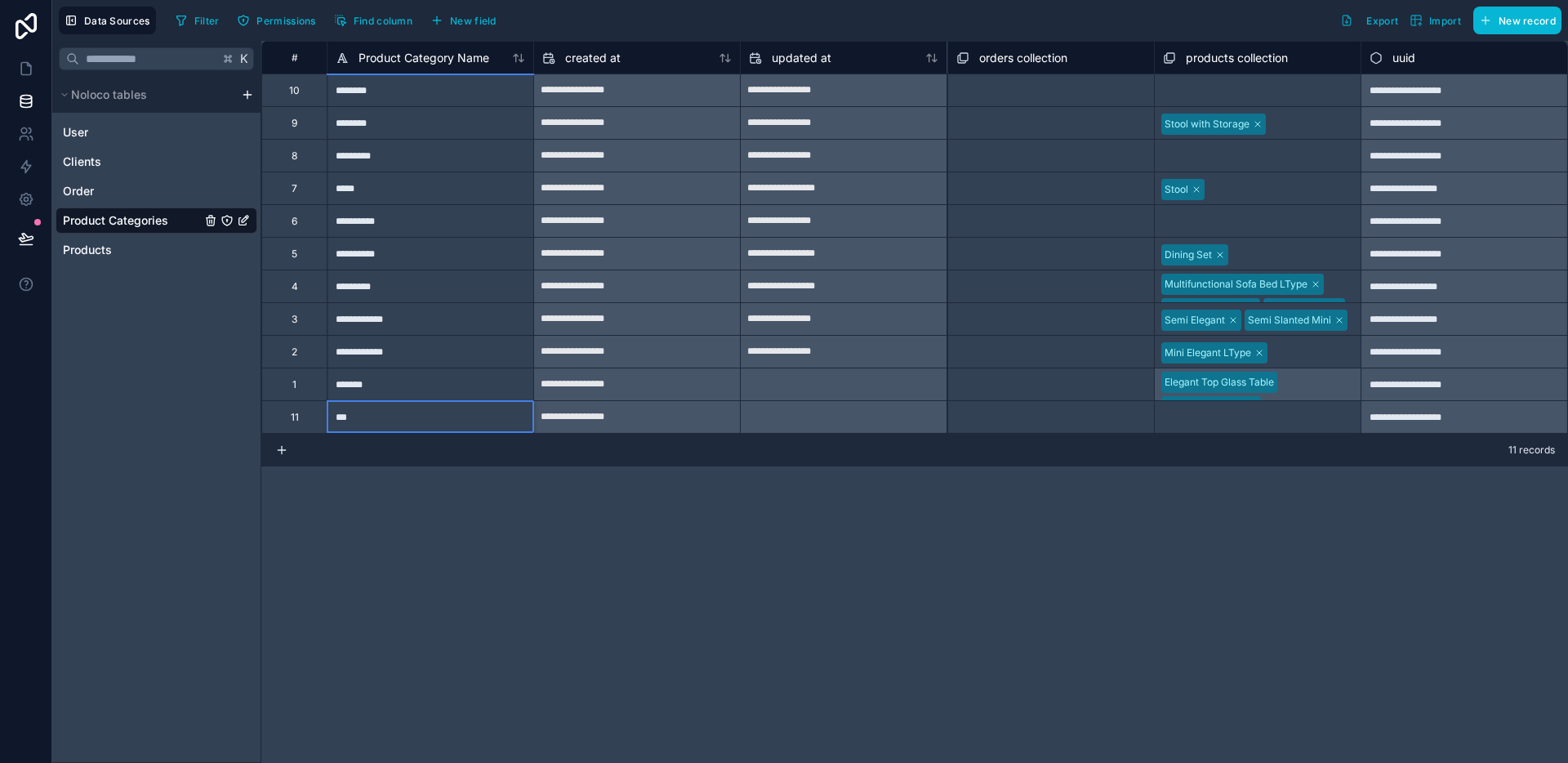 type on "****" 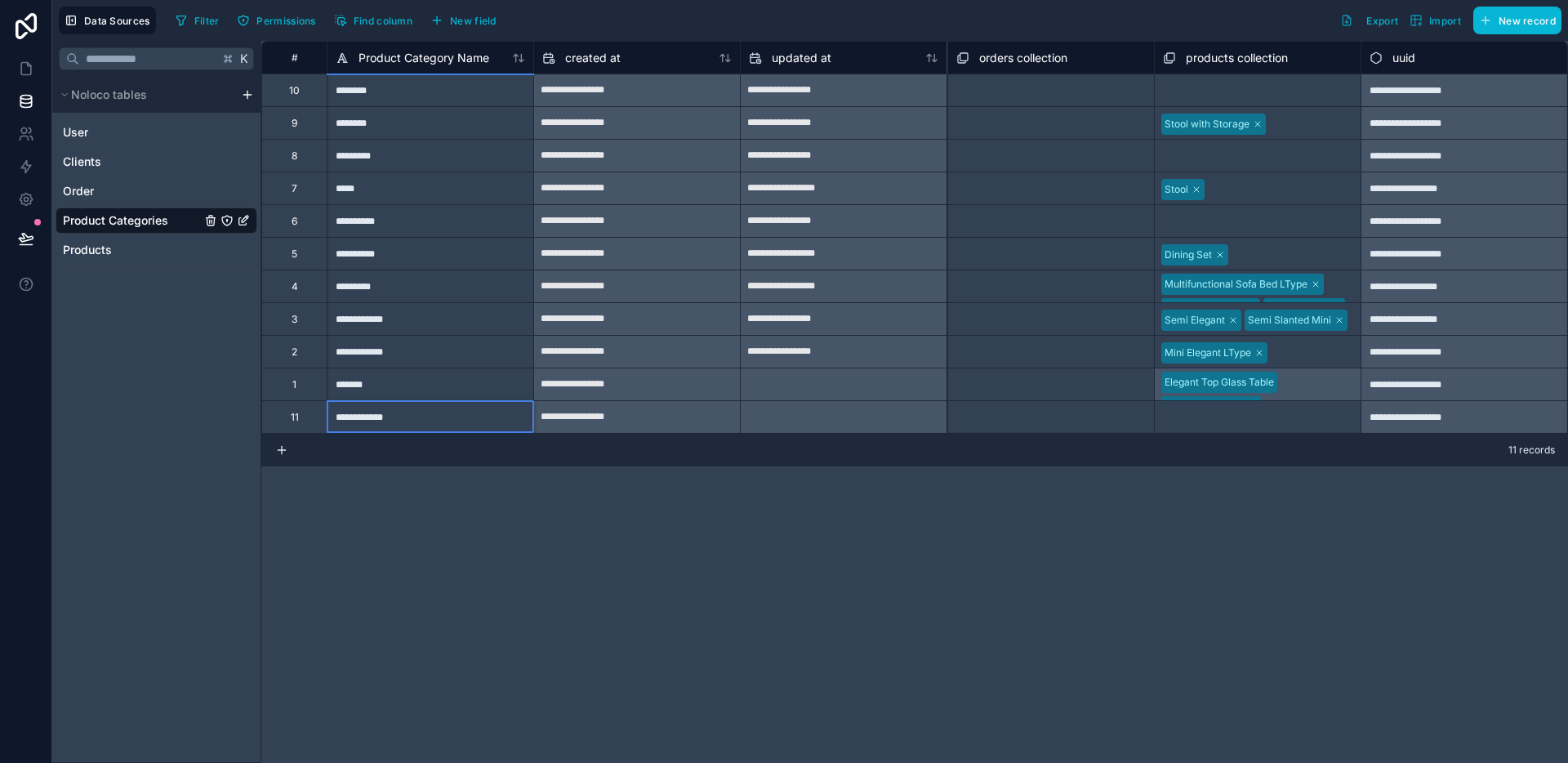 type on "**********" 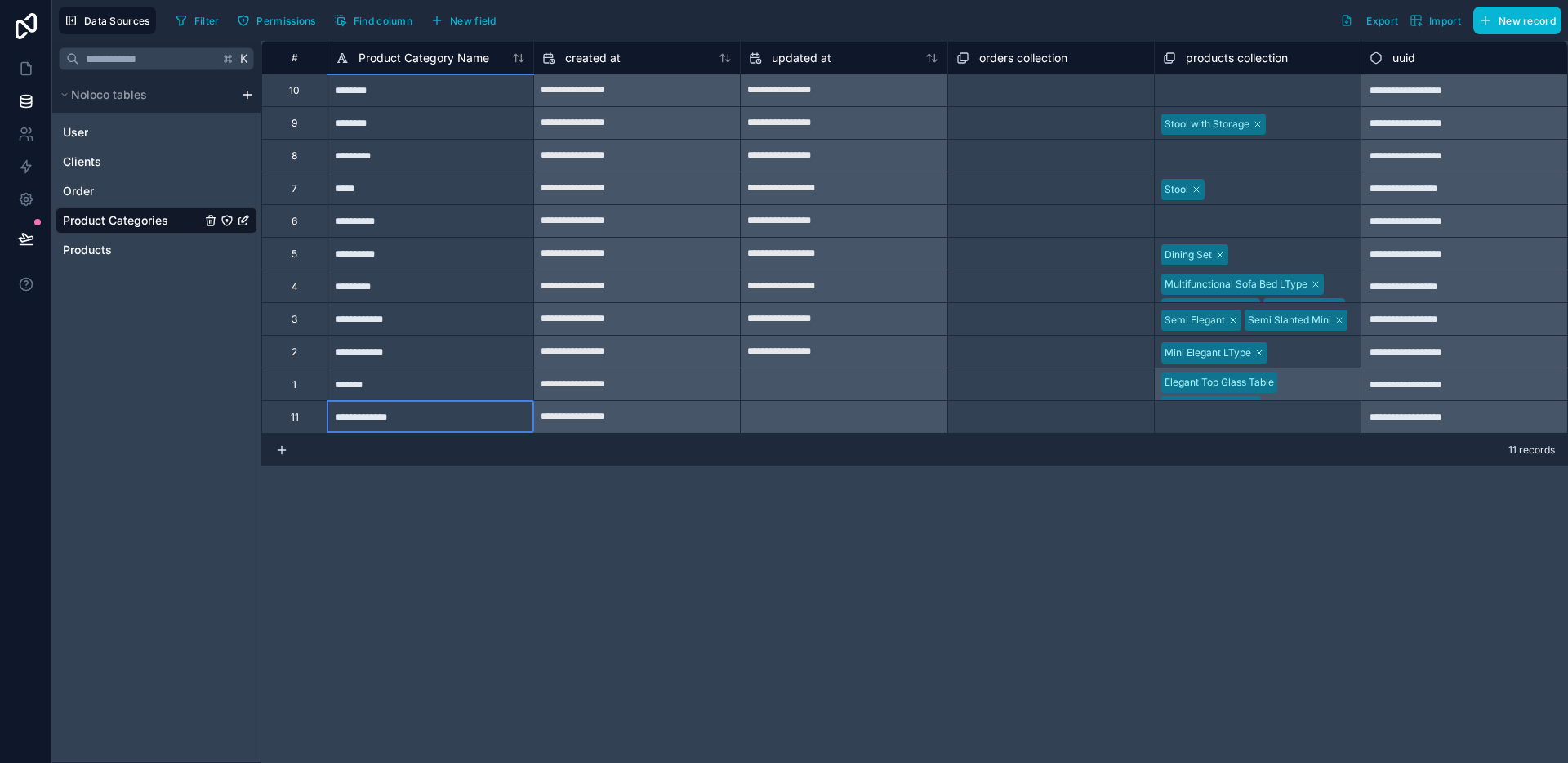 click on "**********" at bounding box center (915, 402) 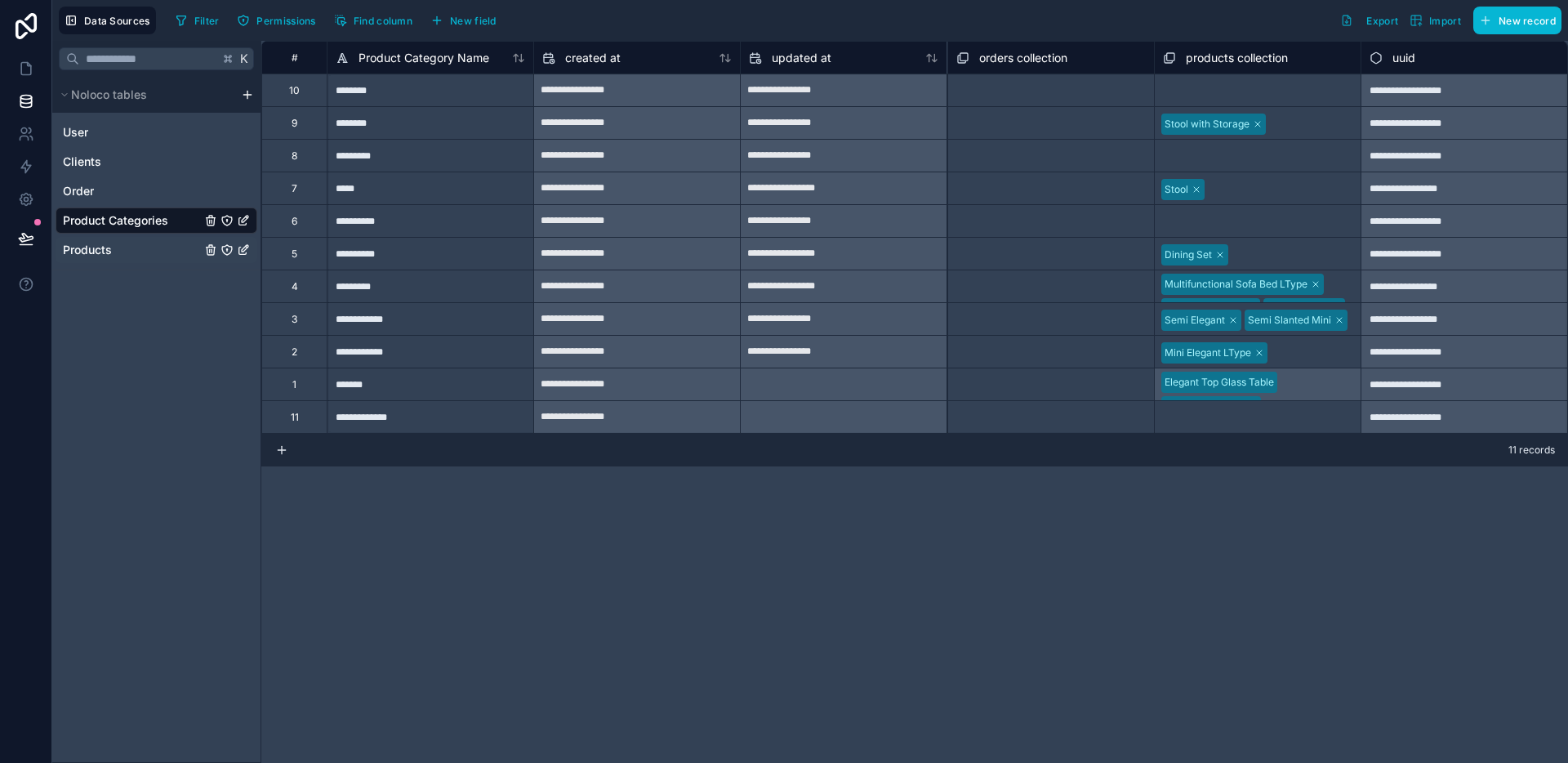 click on "Products" at bounding box center (87, 250) 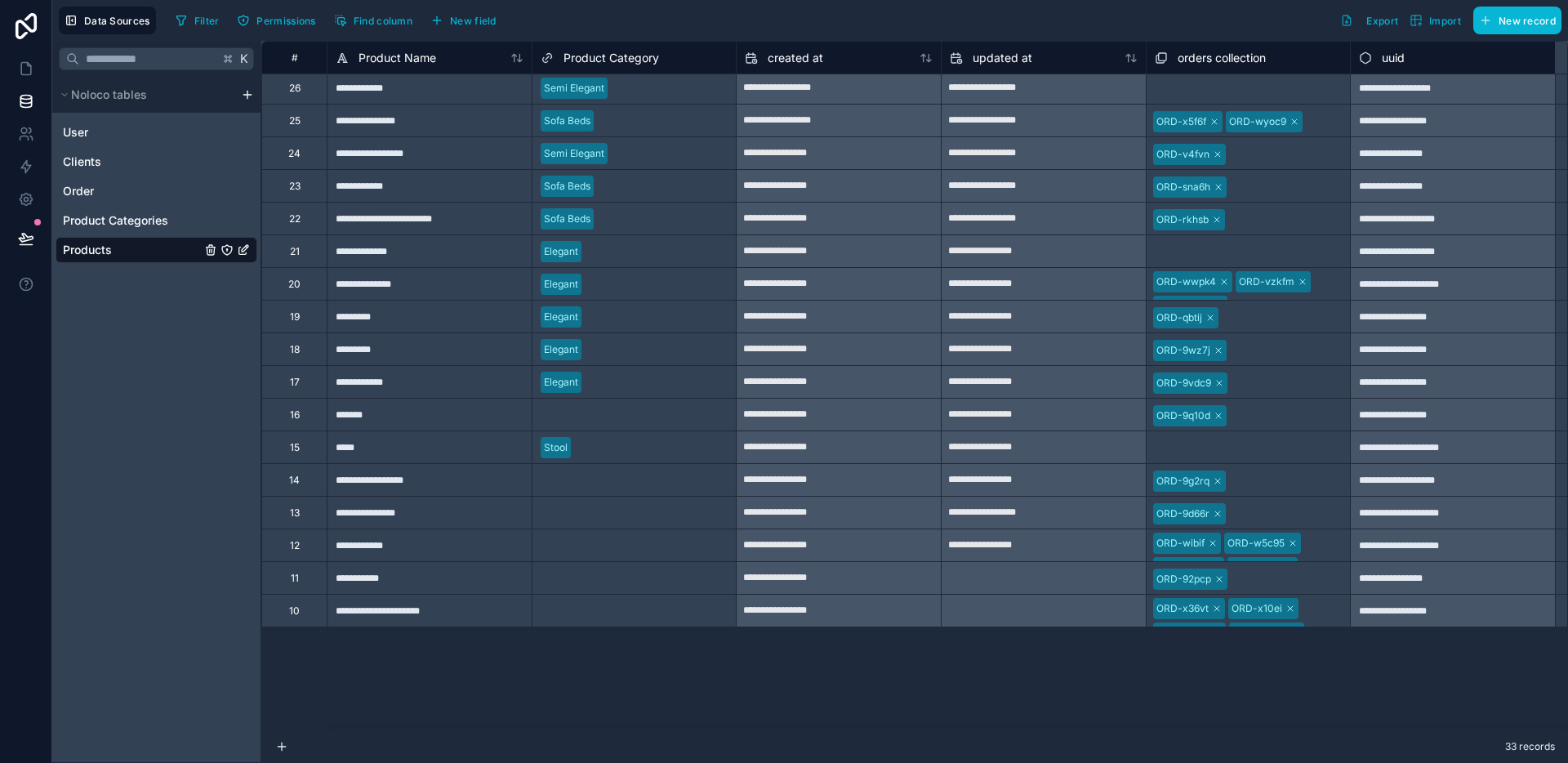 scroll, scrollTop: 422, scrollLeft: 0, axis: vertical 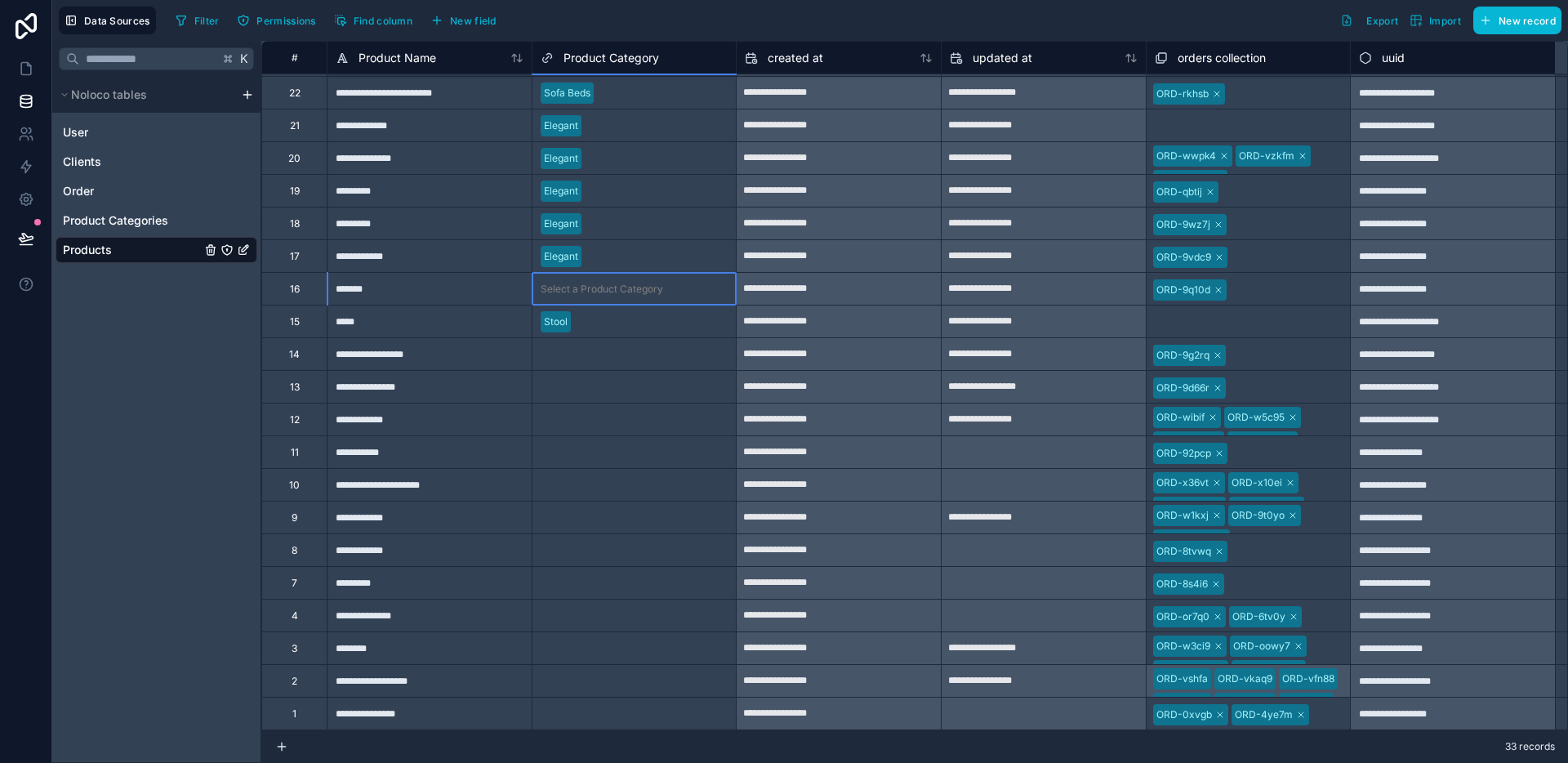click on "Select a Product Category" at bounding box center [602, 289] 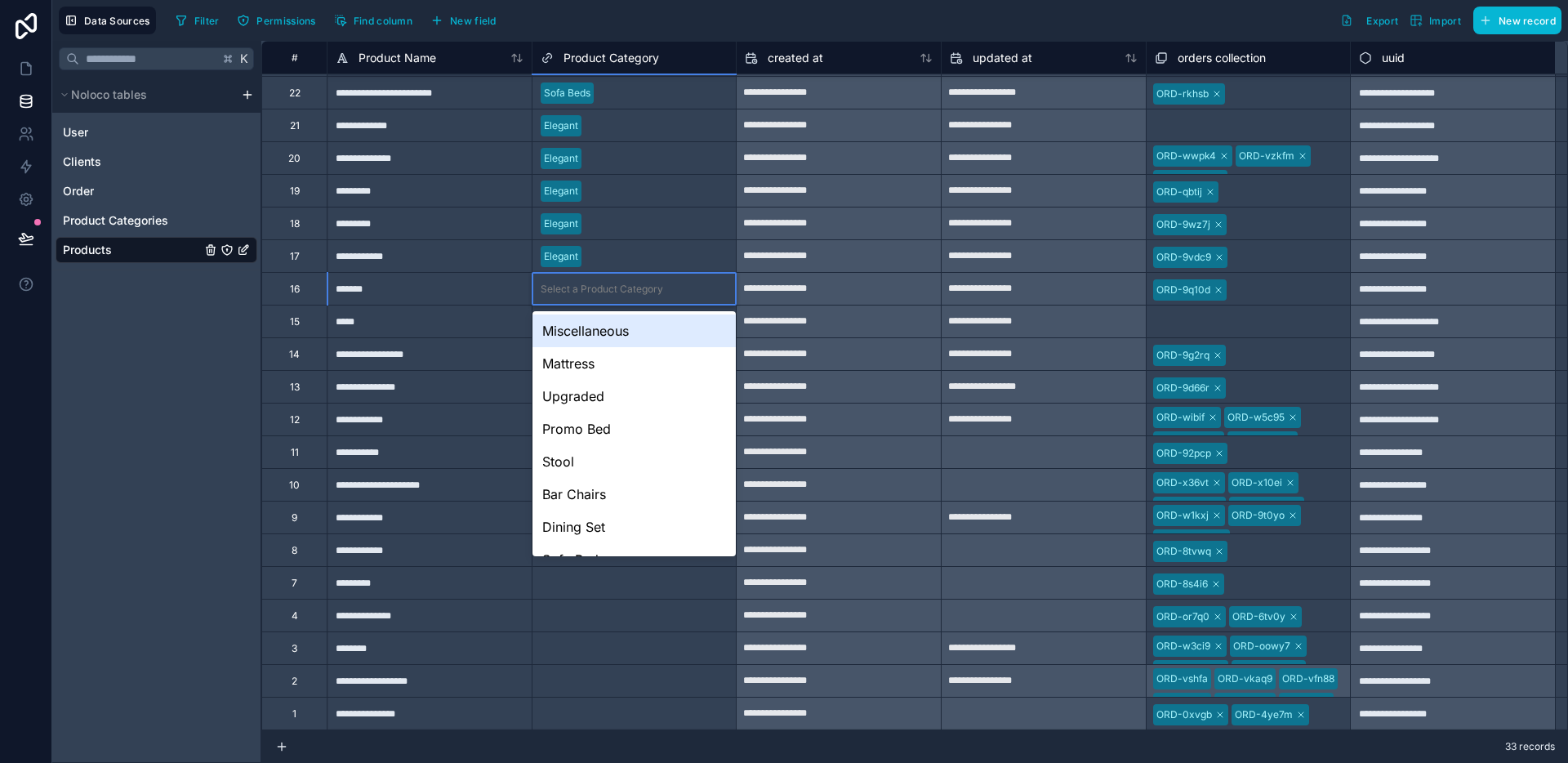 click on "Miscellaneous" at bounding box center [635, 331] 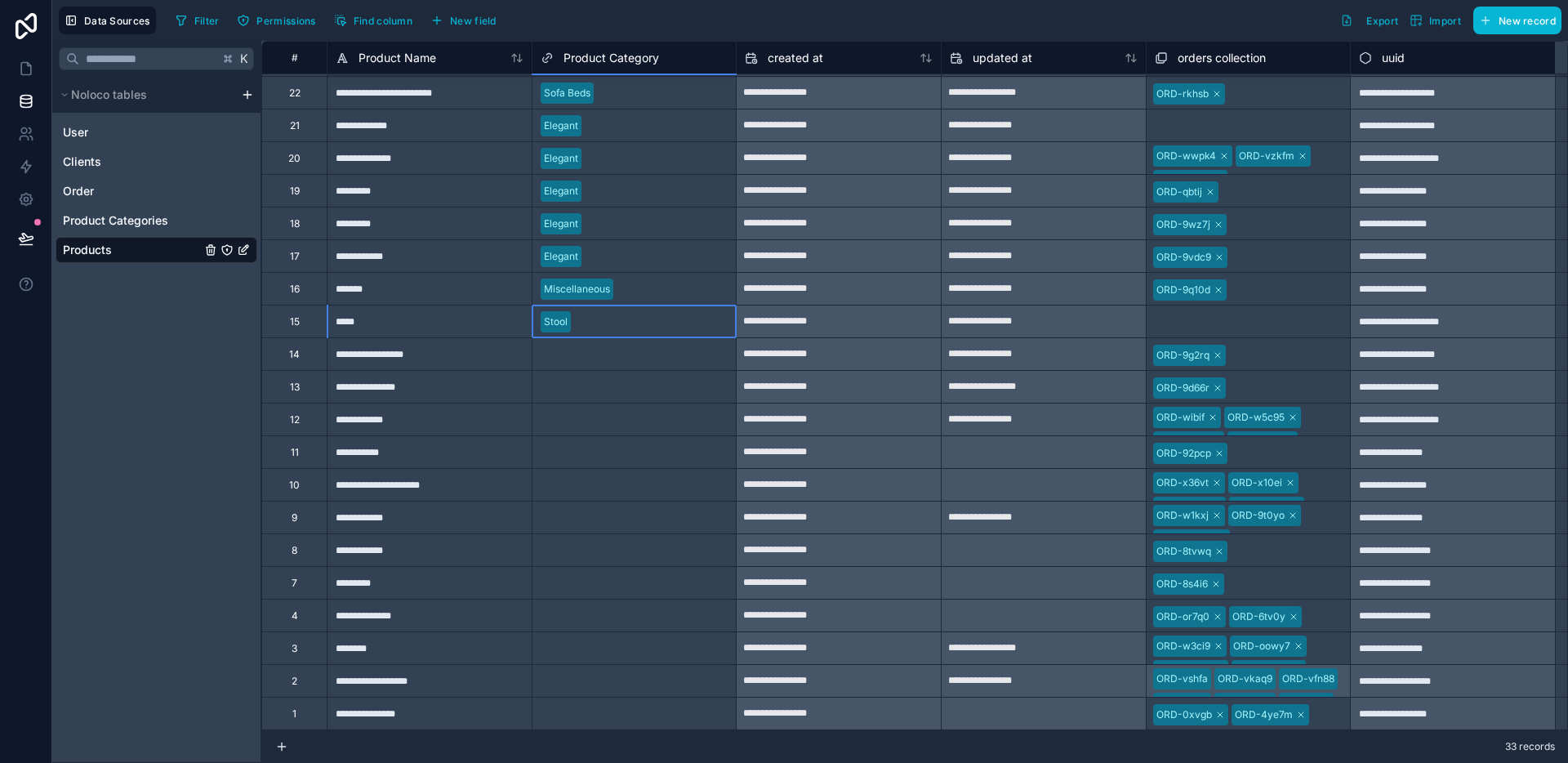 click on "Stool" at bounding box center [635, 322] 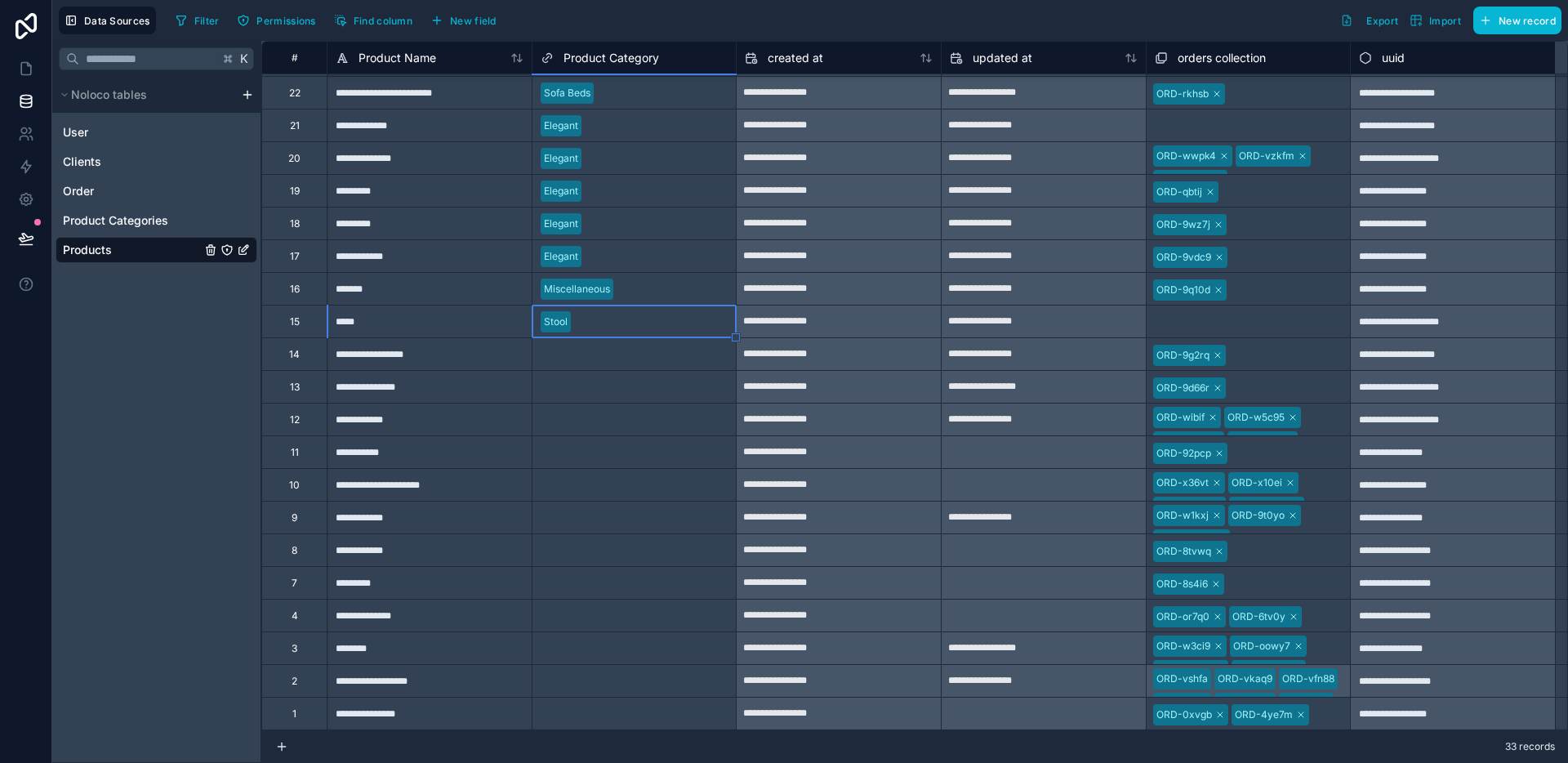 click on "Select a Product Category" at bounding box center (602, 355) 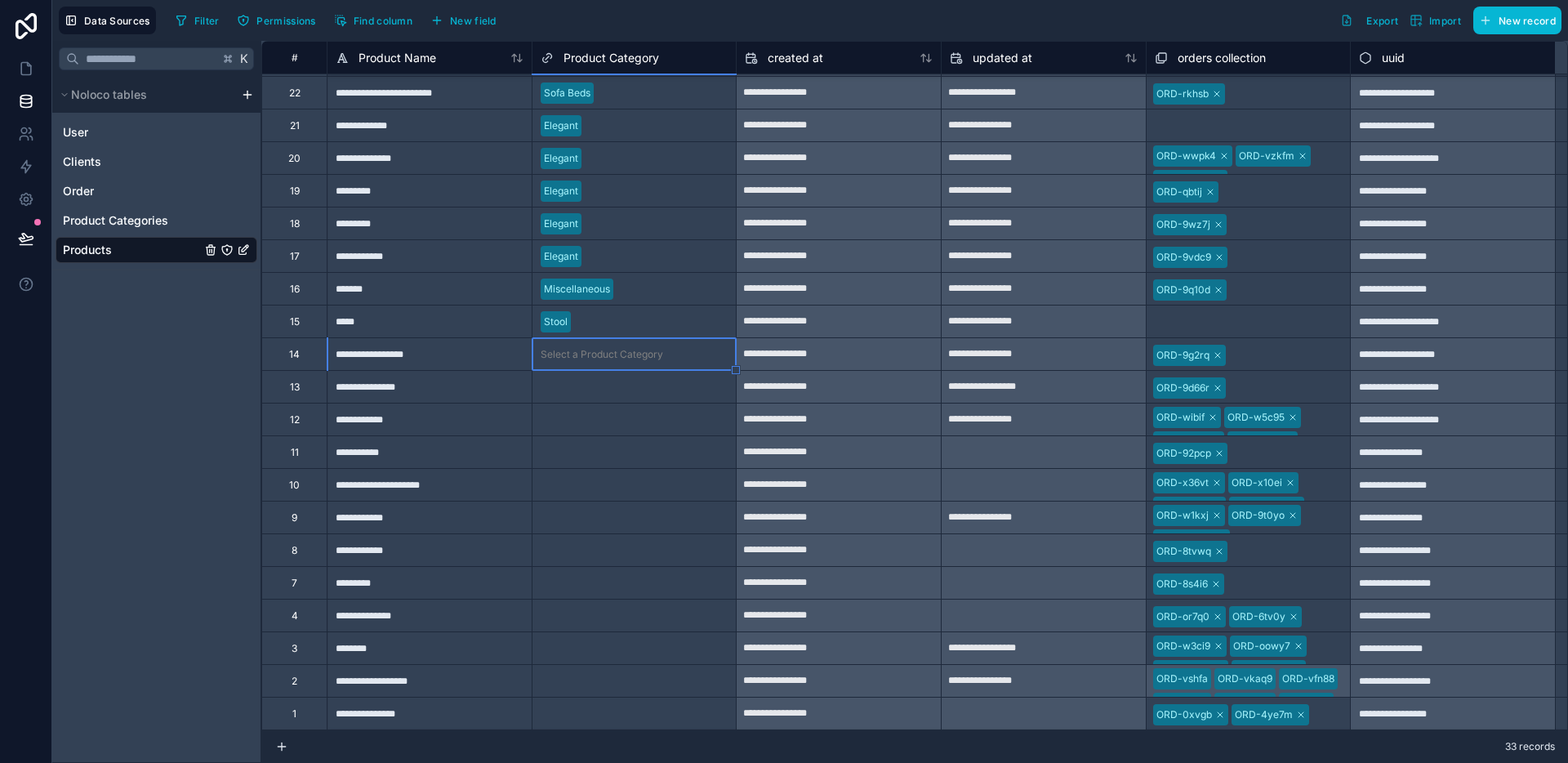 click on "Select a Product Category" at bounding box center [602, 355] 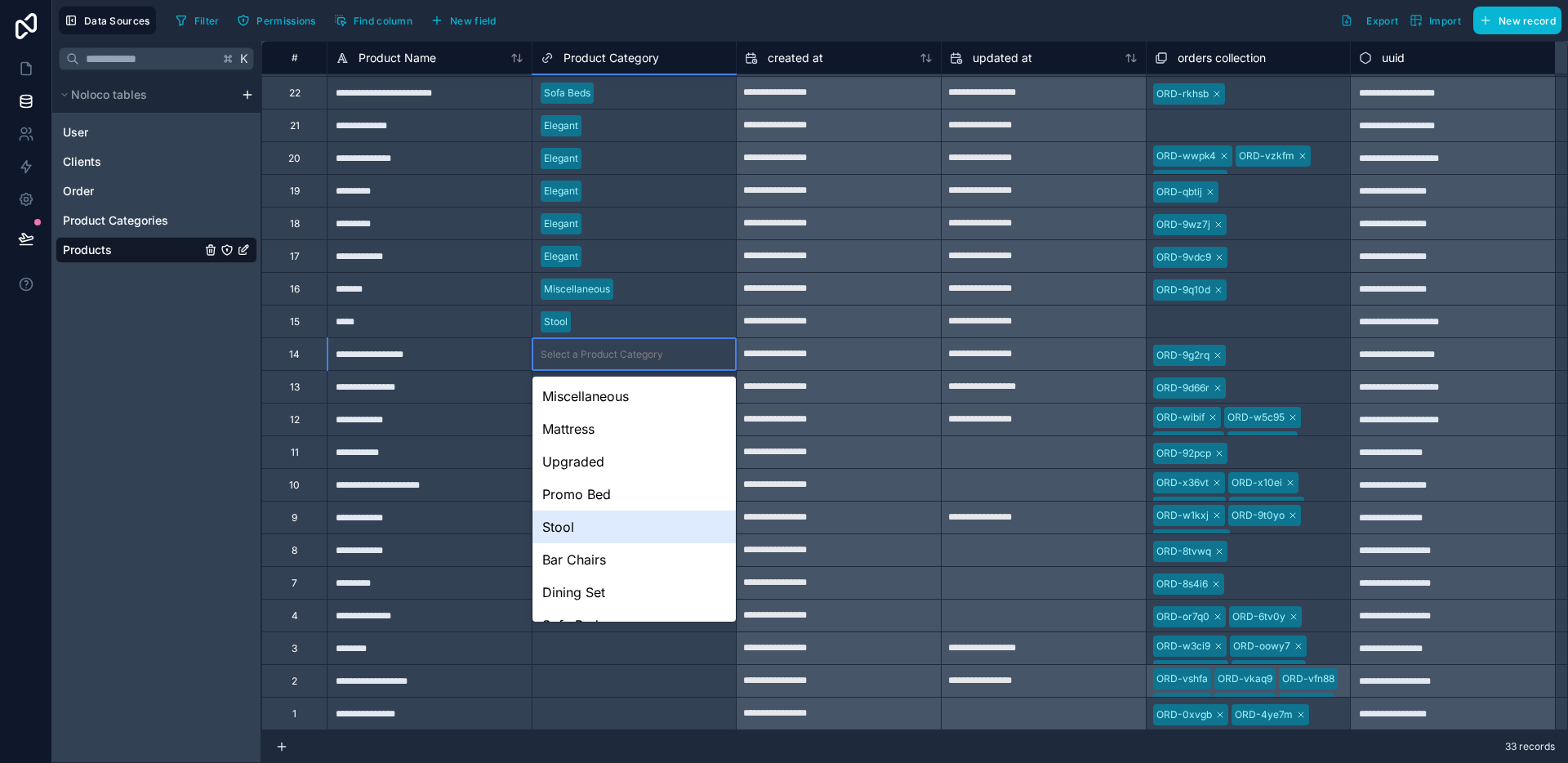 scroll, scrollTop: 121, scrollLeft: 0, axis: vertical 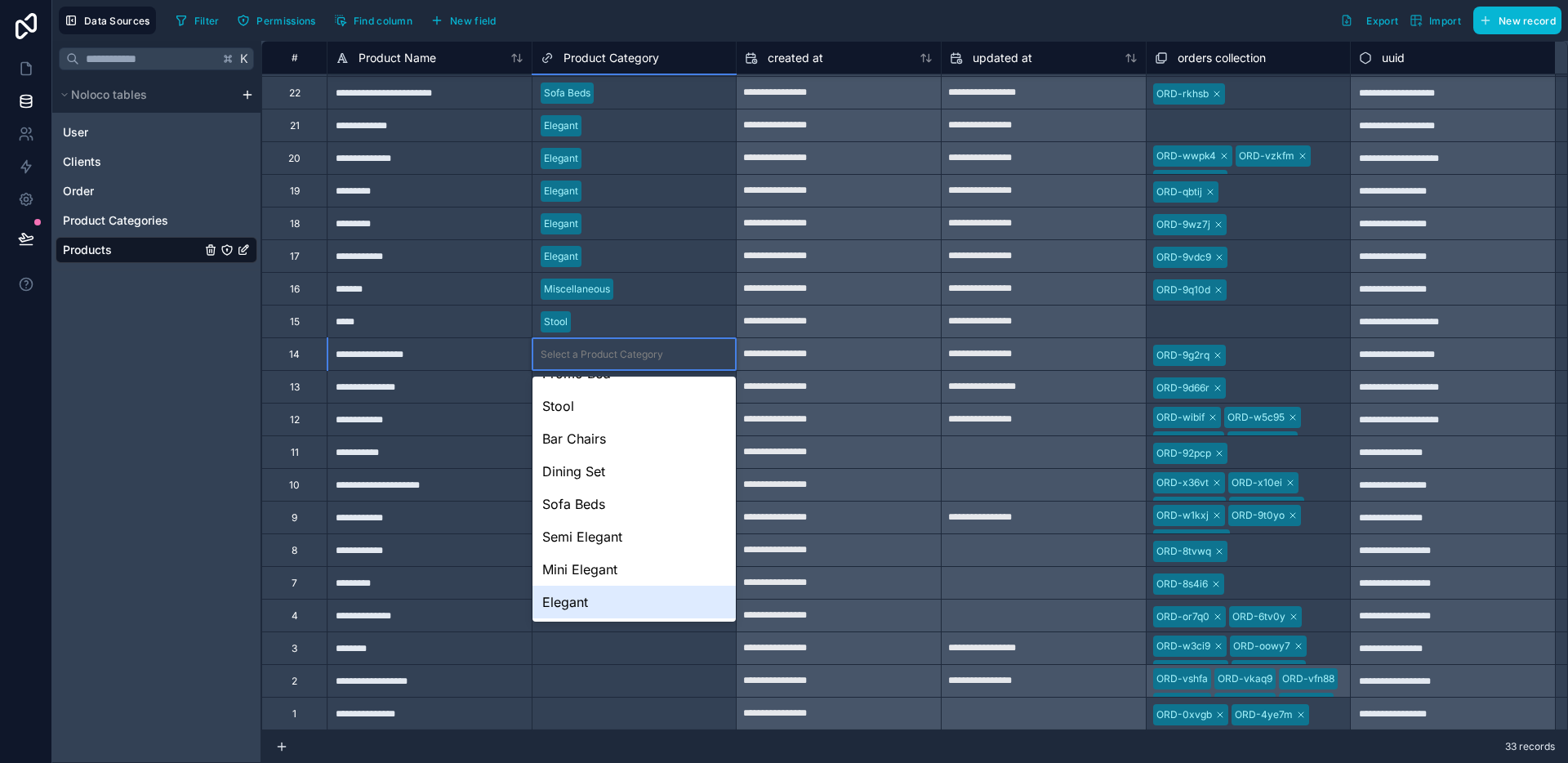 click on "Elegant" at bounding box center [635, 602] 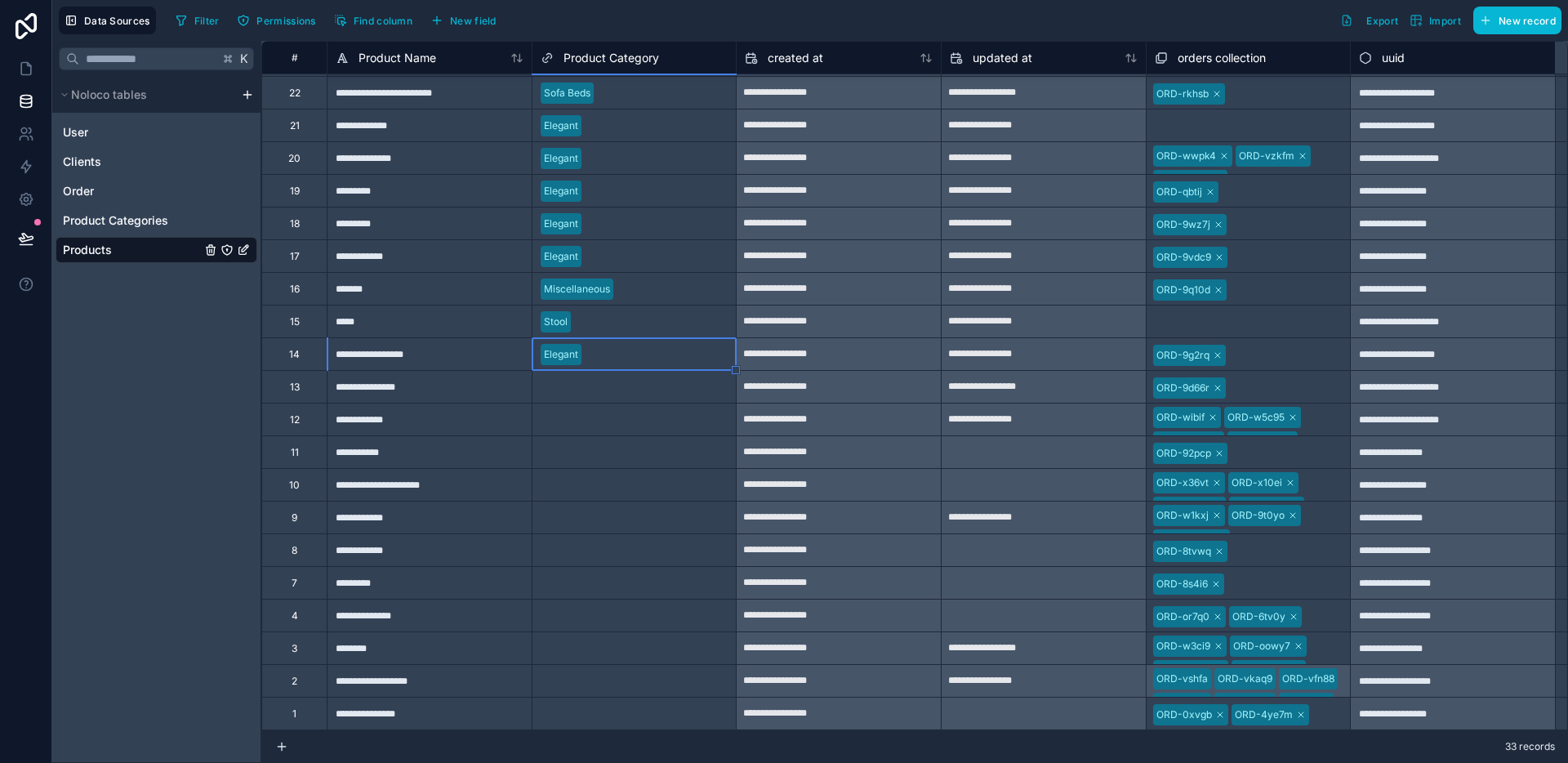click on "Select a Product Category" at bounding box center [602, 387] 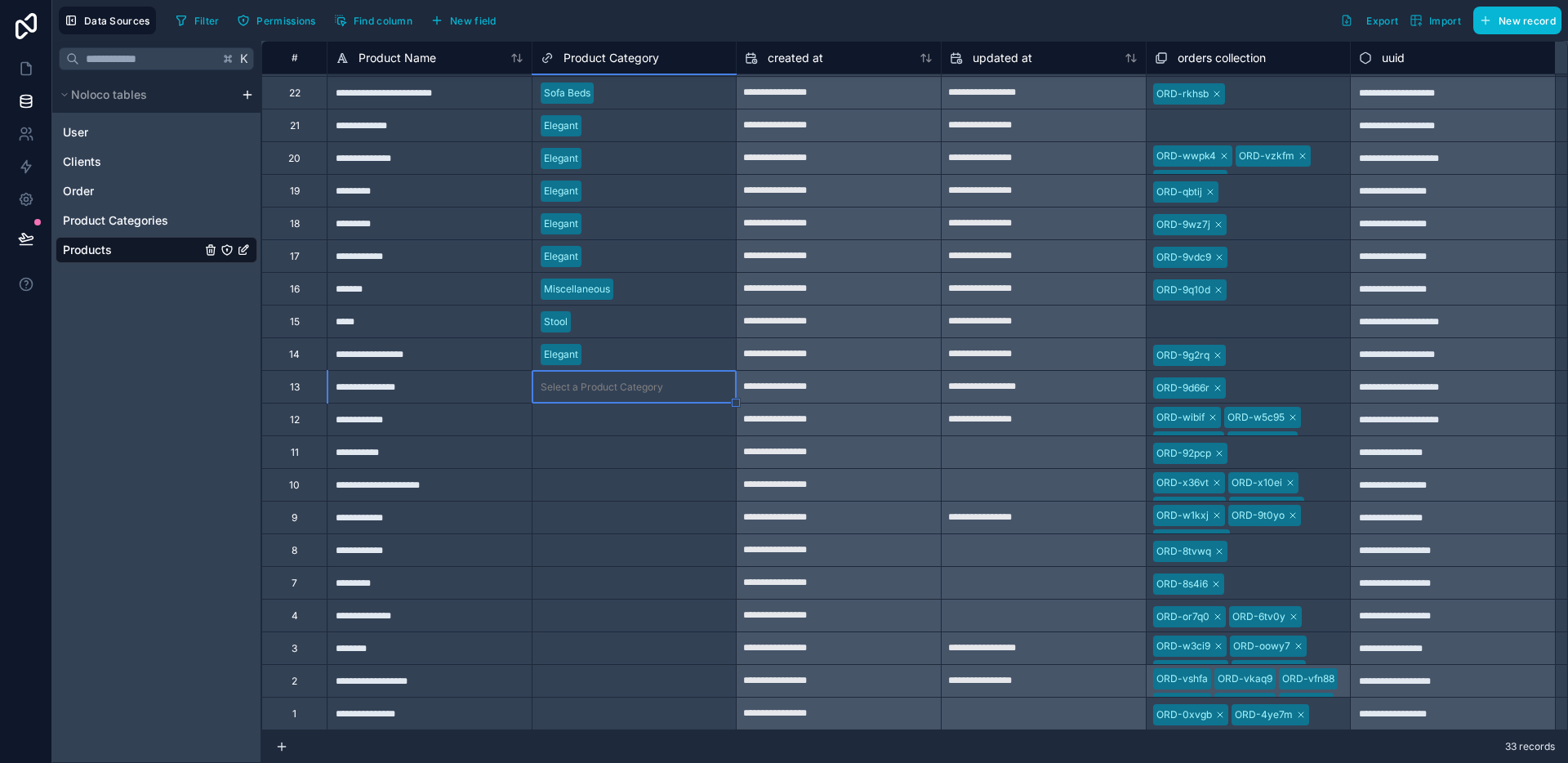 click on "Select a Product Category" at bounding box center (602, 387) 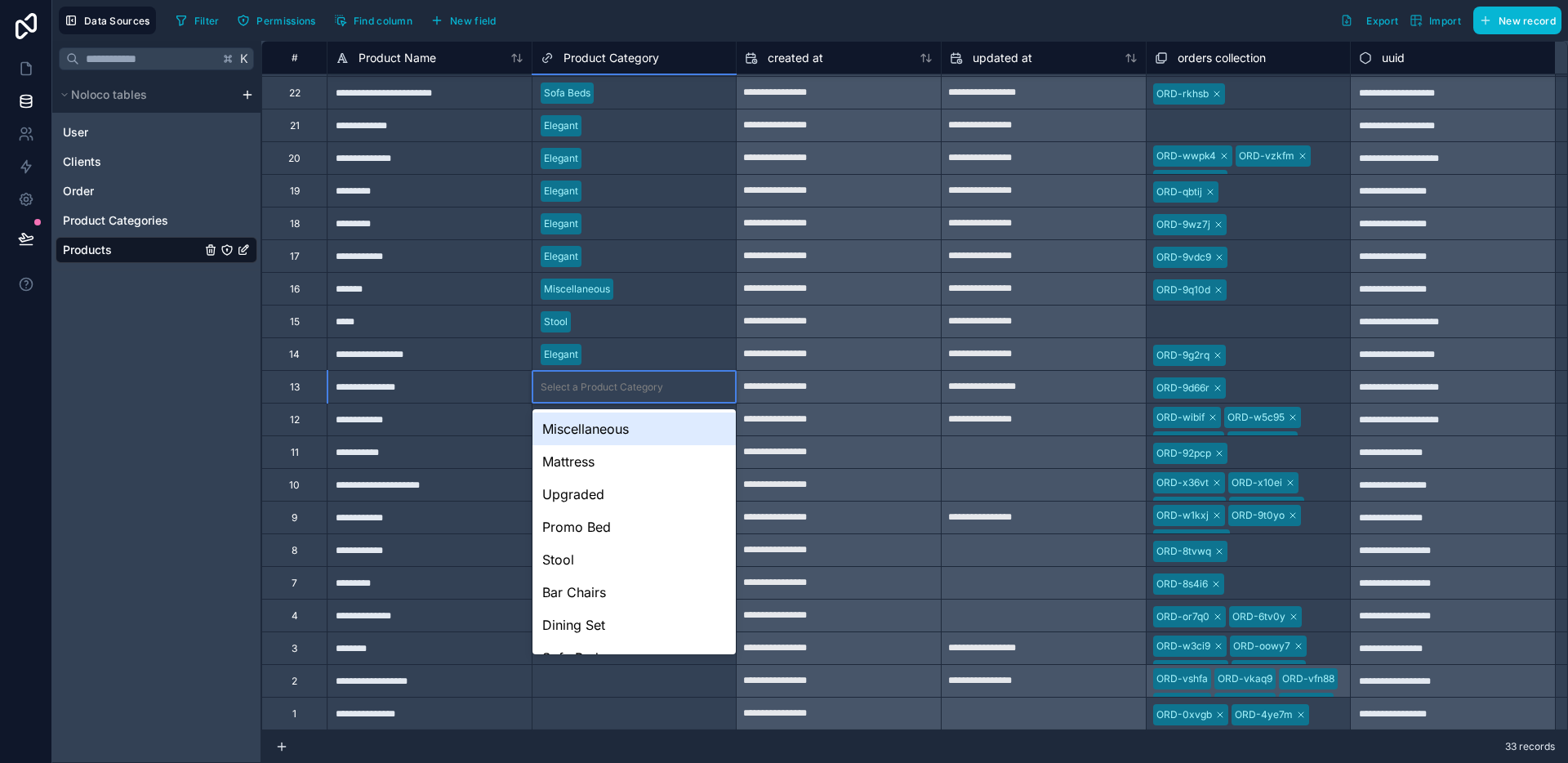 scroll, scrollTop: 121, scrollLeft: 0, axis: vertical 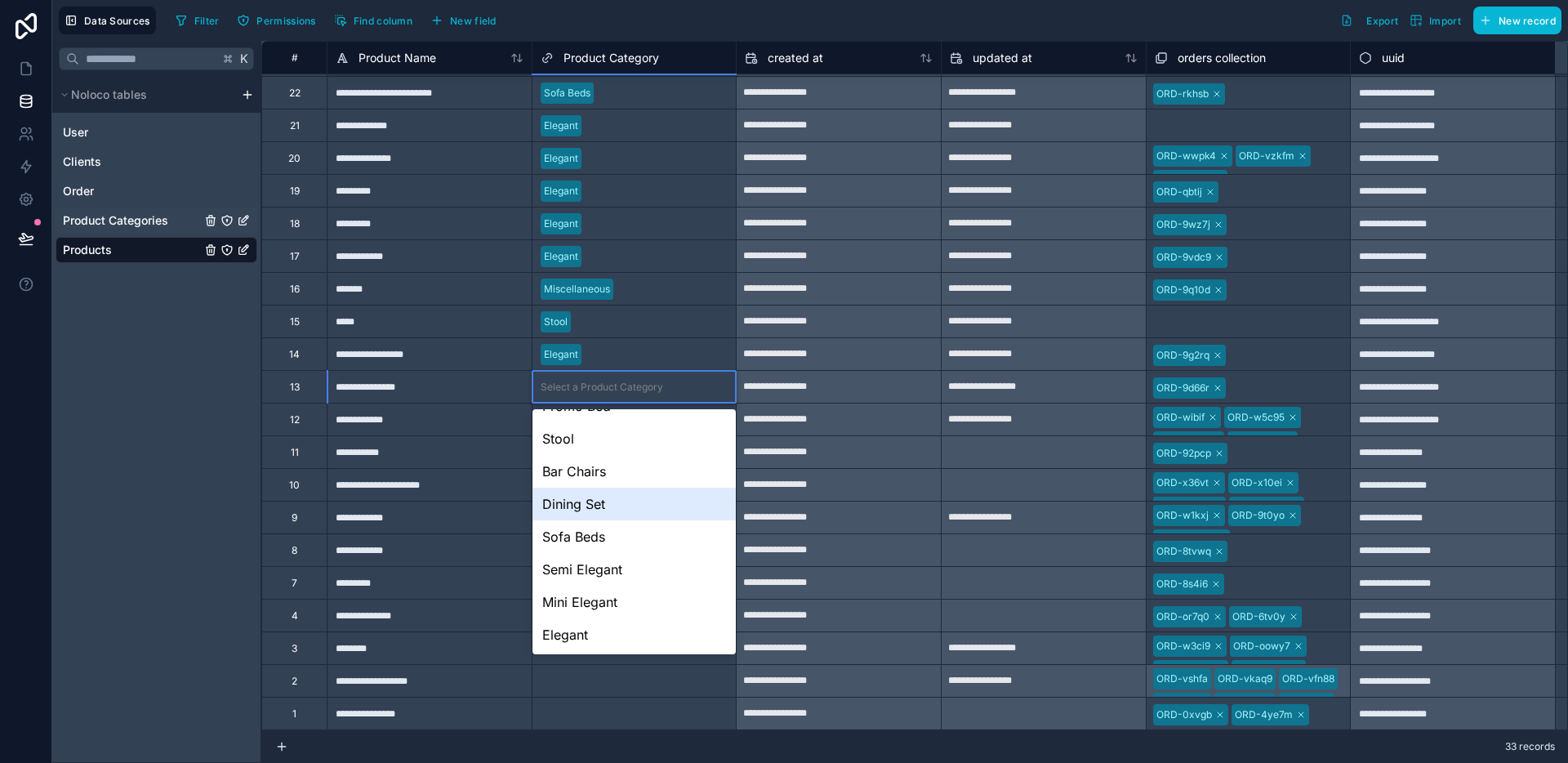 click on "Product Categories" at bounding box center (115, 221) 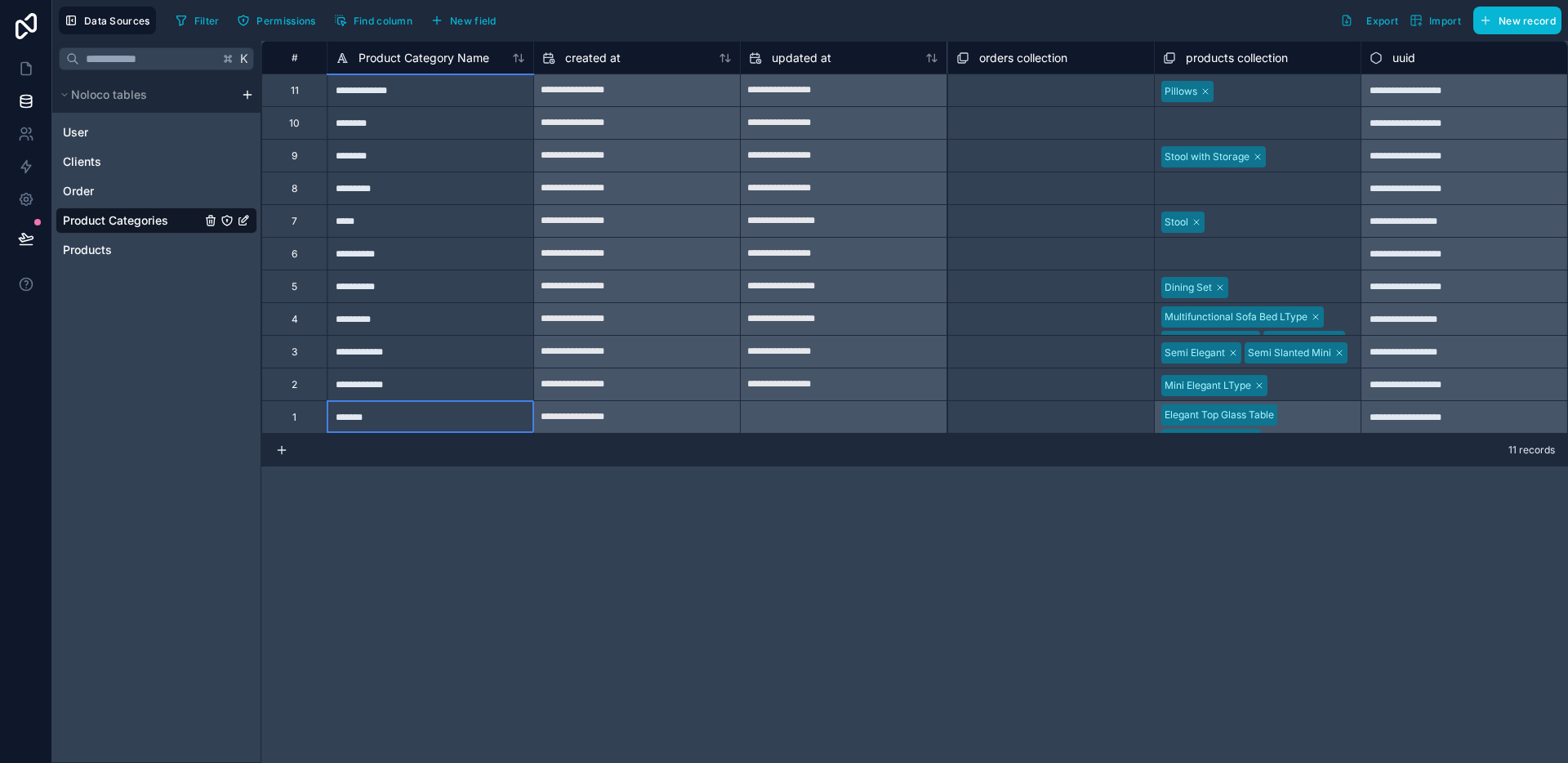 click on "*******" at bounding box center (430, 417) 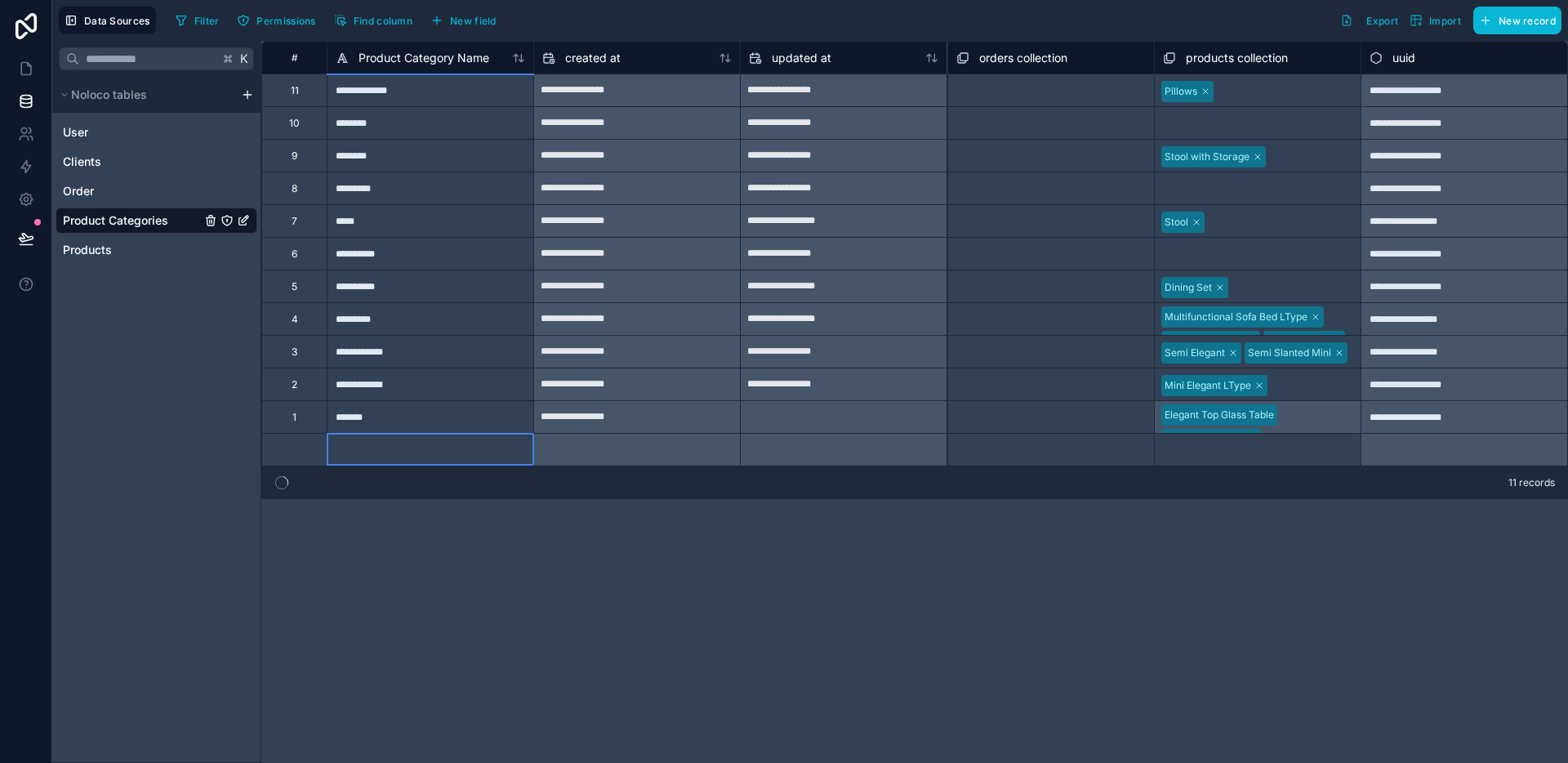 type on "**********" 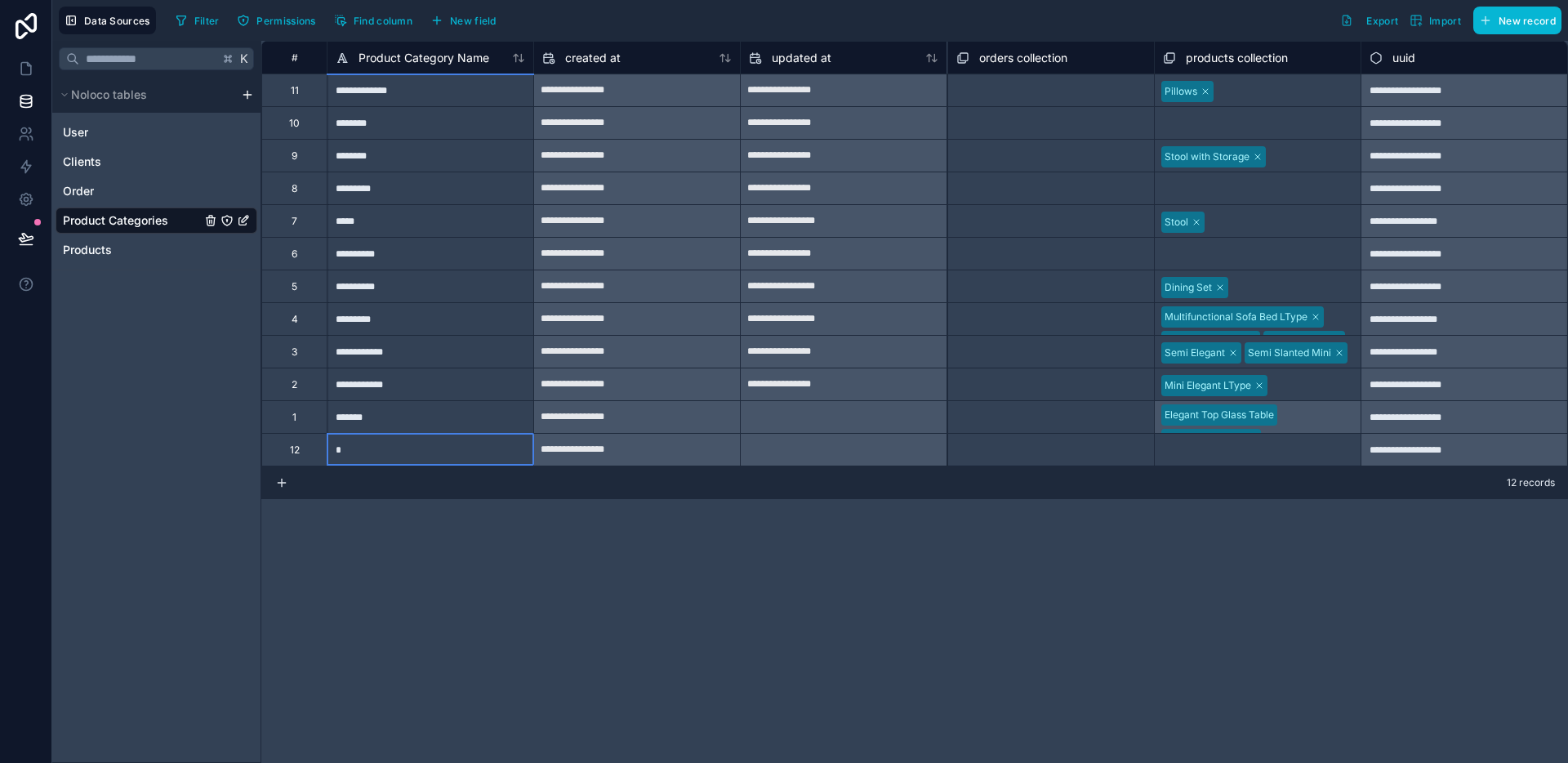 type on "**" 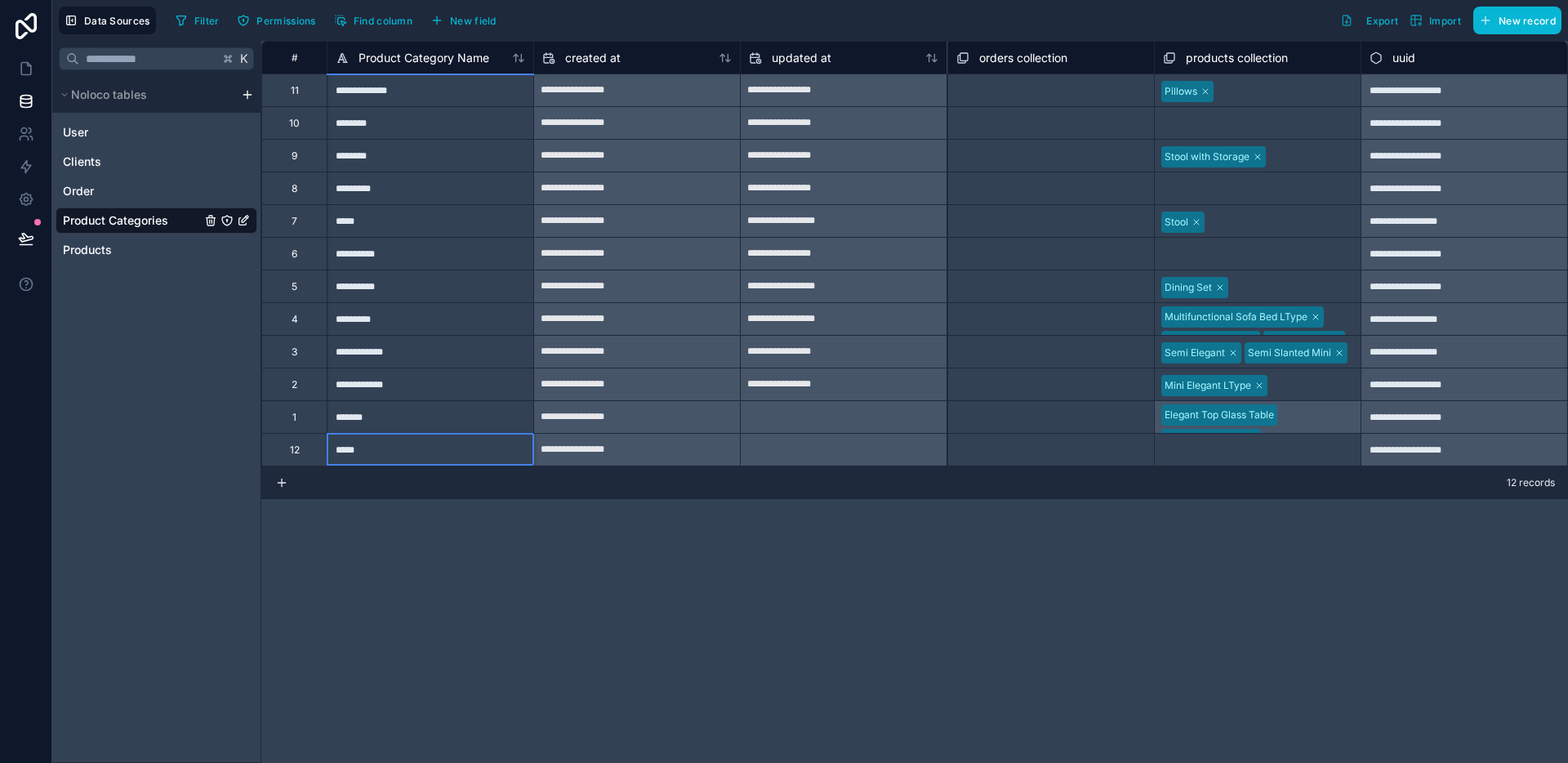 type on "******" 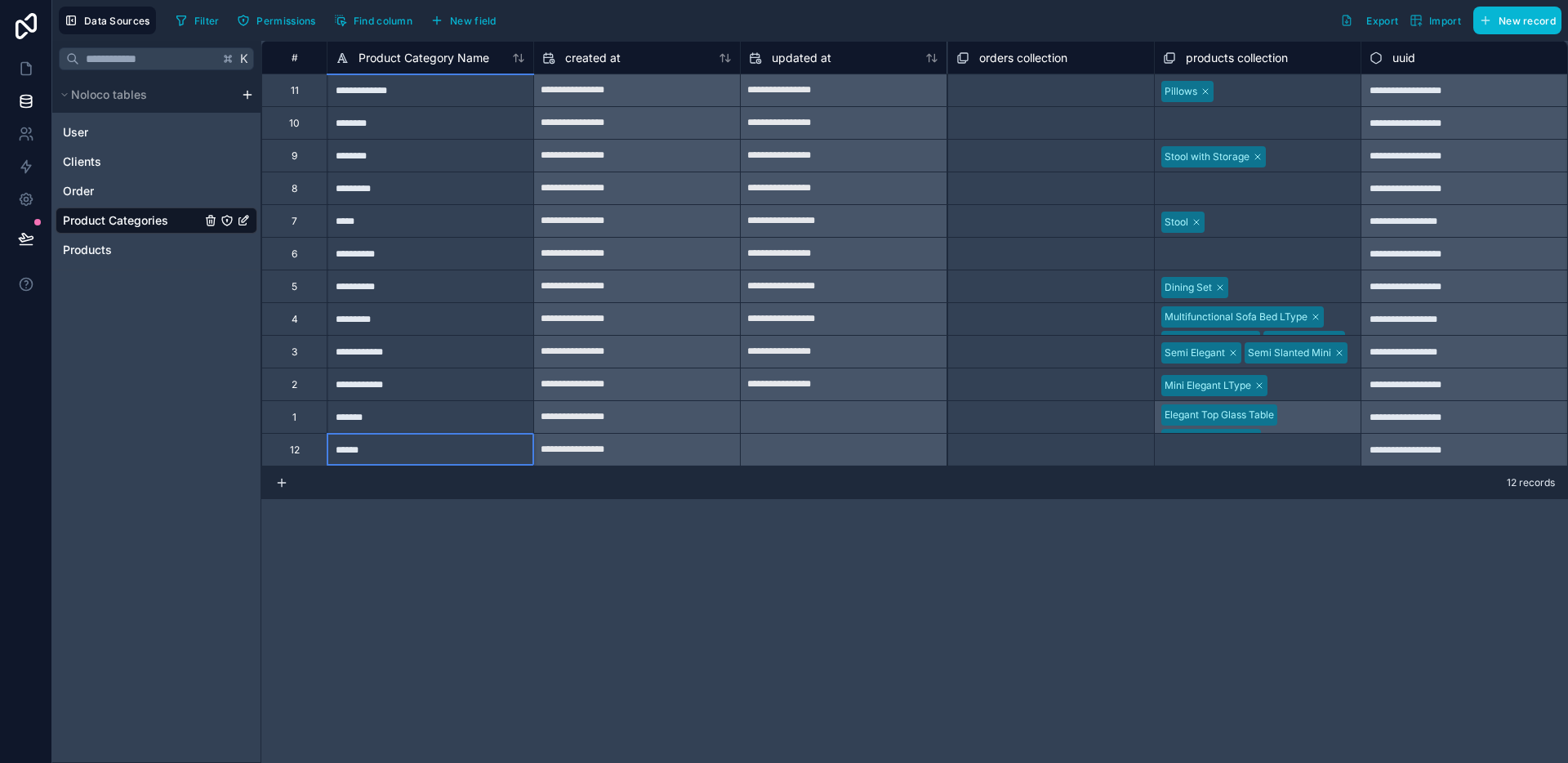 click on "**********" at bounding box center (915, 402) 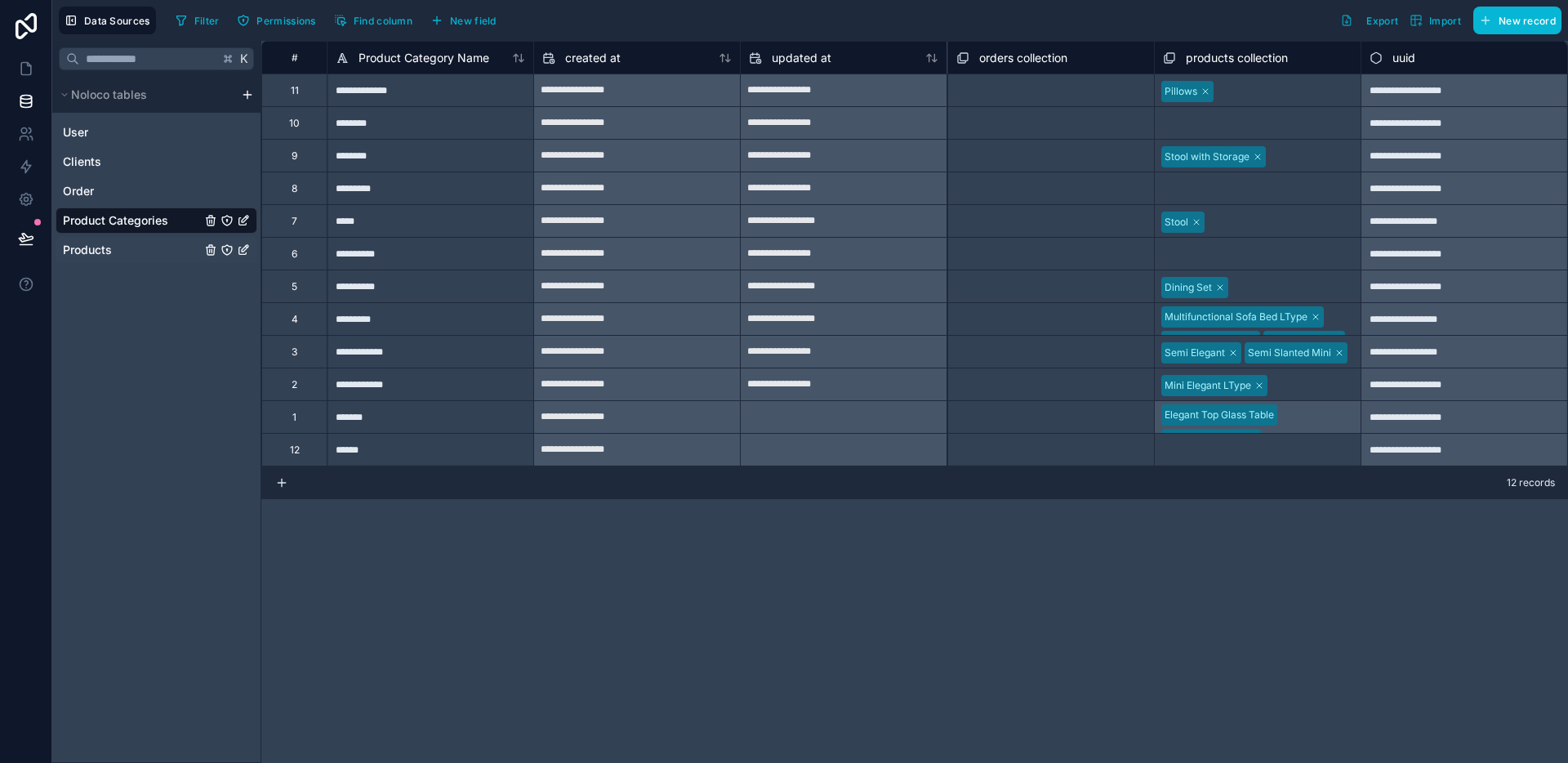 click on "Products" at bounding box center [156, 250] 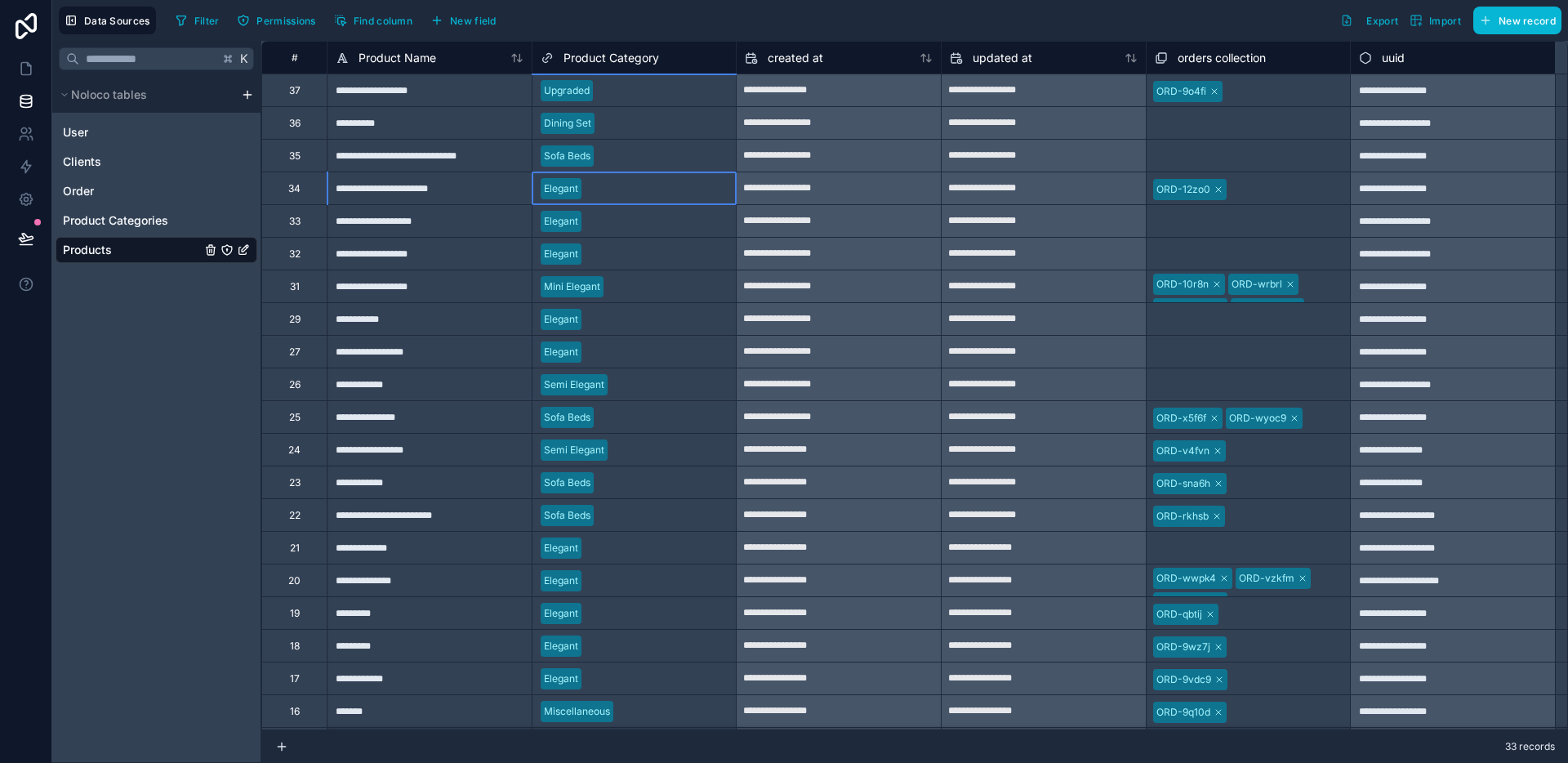 click on "Elegant" at bounding box center [635, 189] 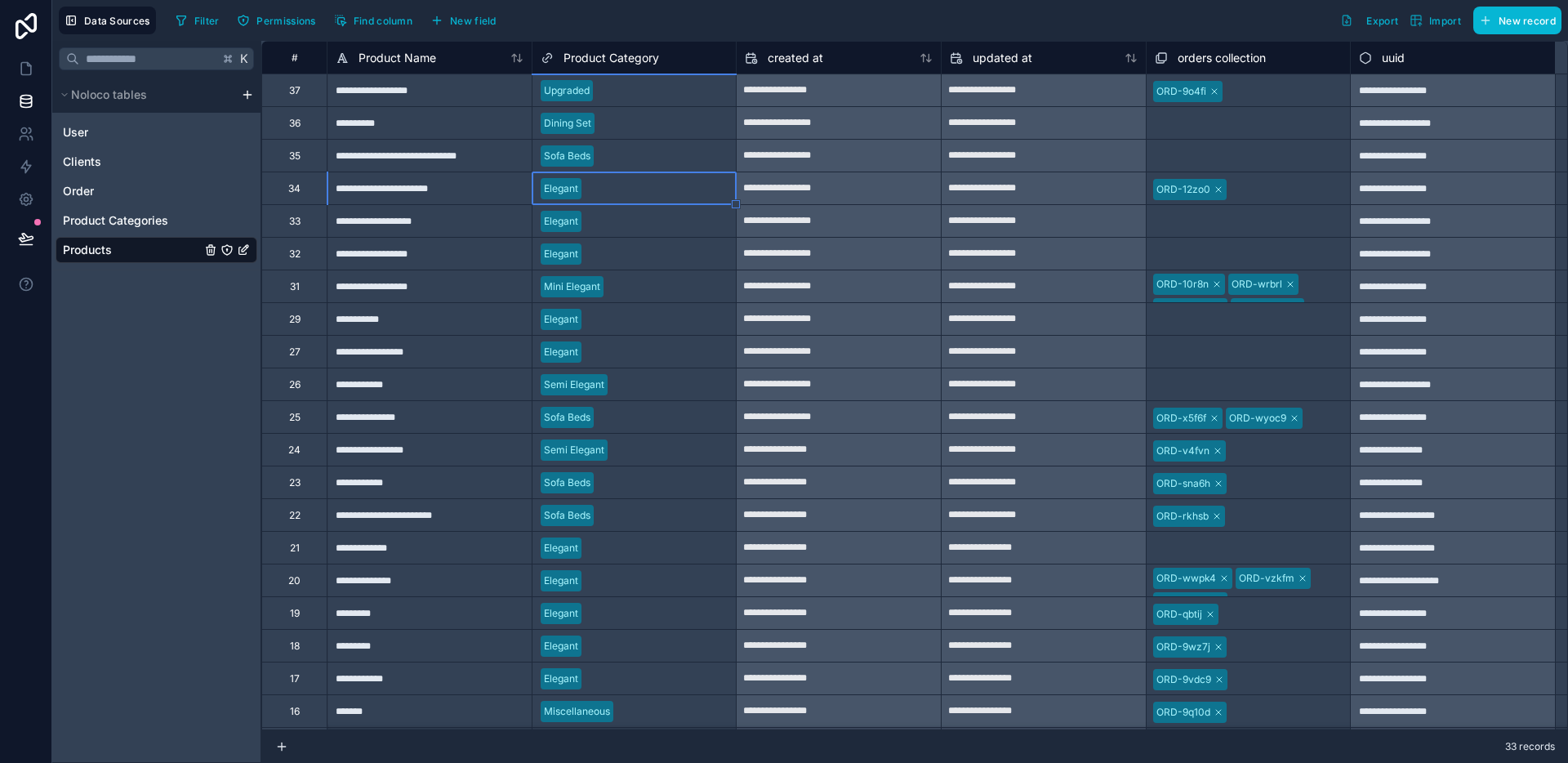 click on "Elegant" at bounding box center [635, 189] 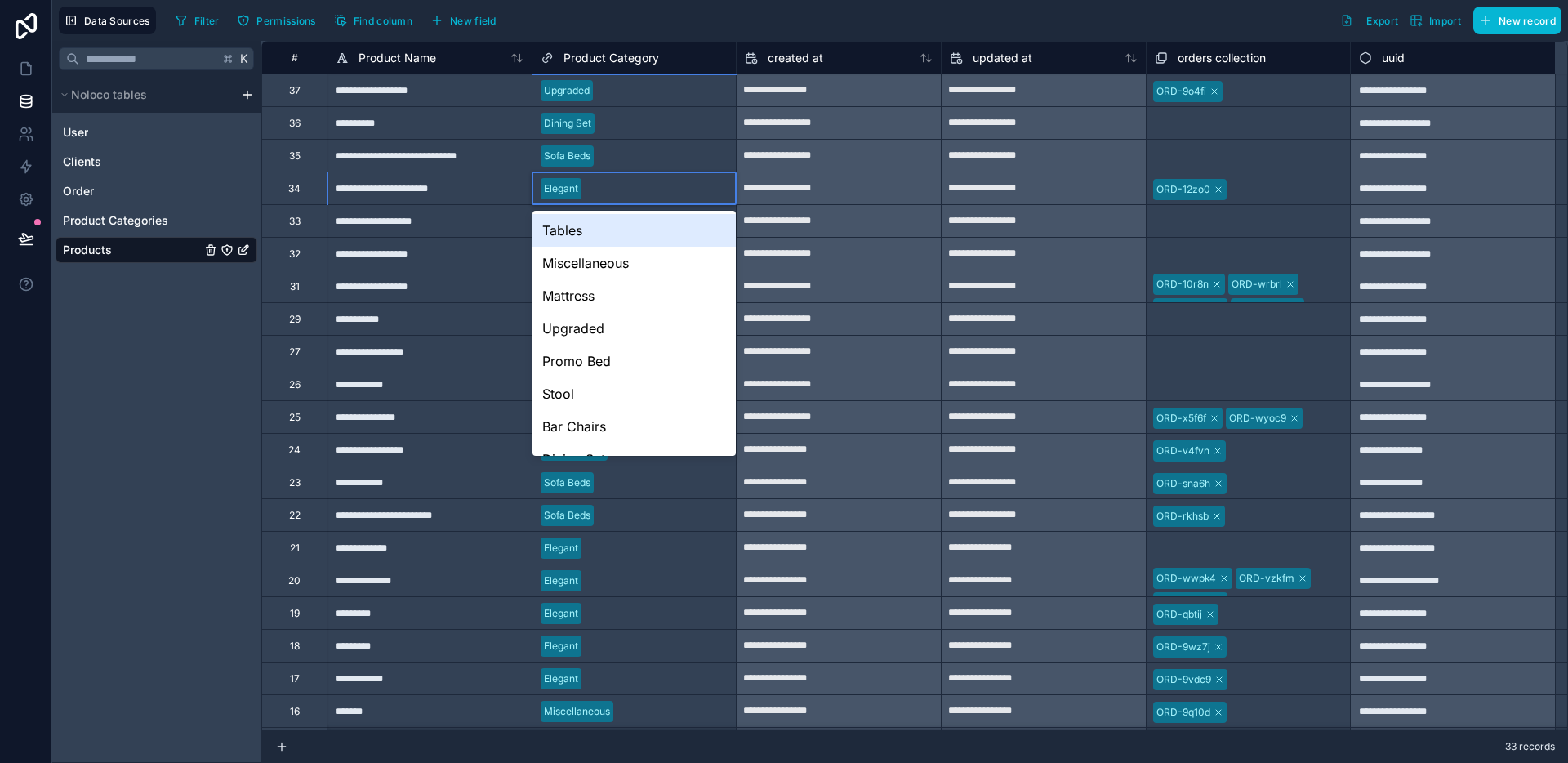 click on "Tables" at bounding box center [635, 230] 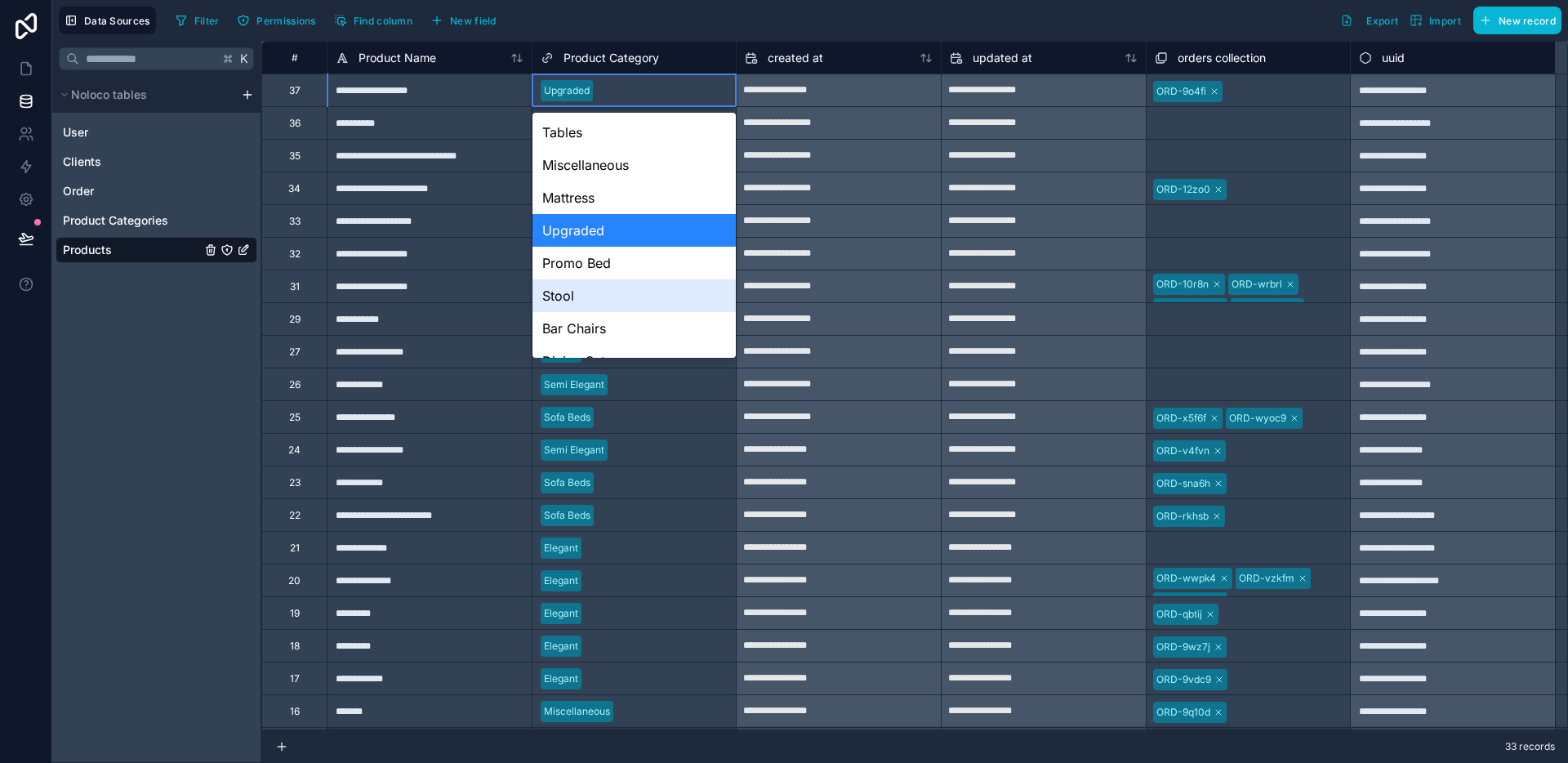 click on "Stool" at bounding box center (635, 296) 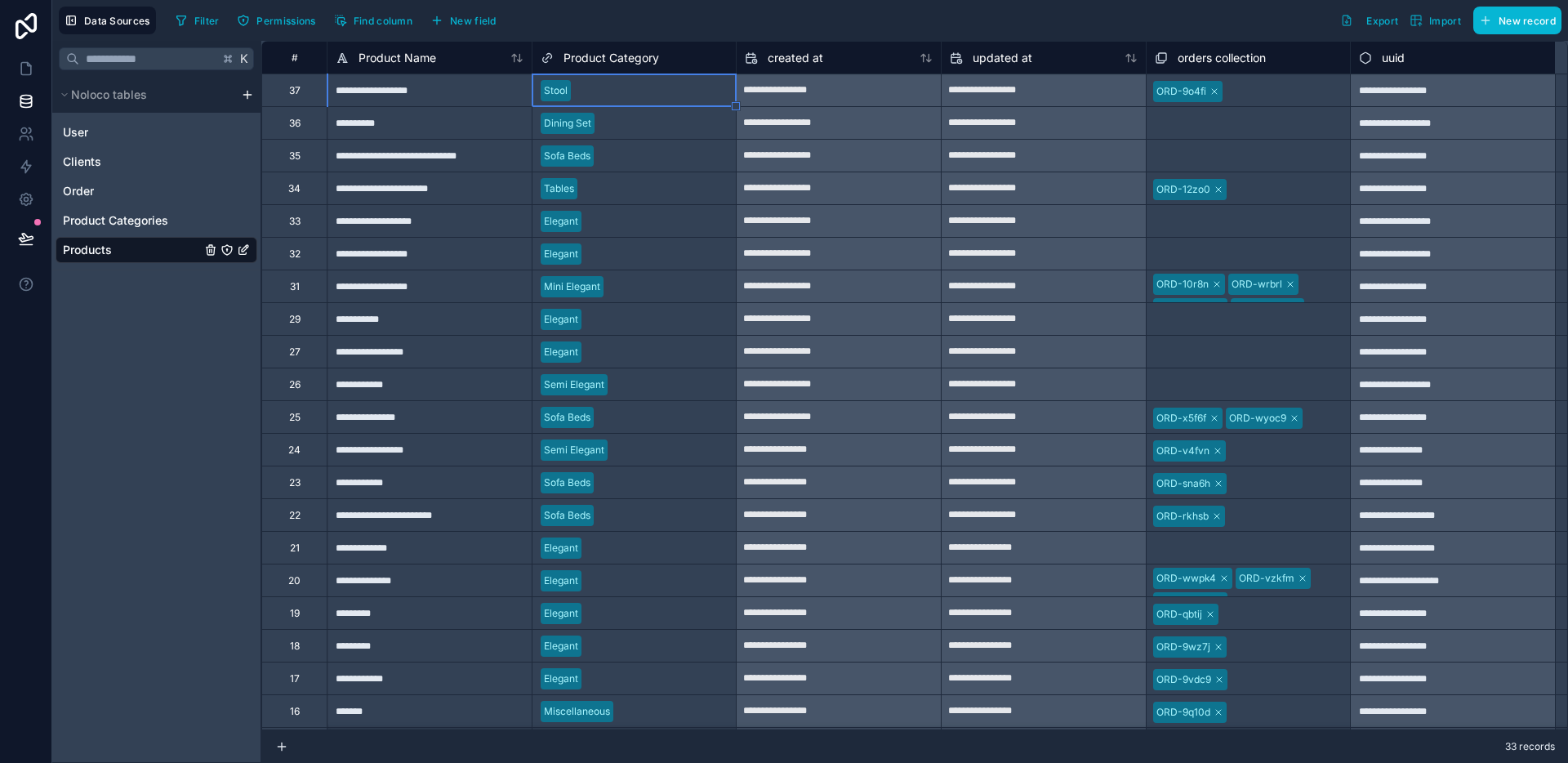 click on "Dining Set" at bounding box center [635, 123] 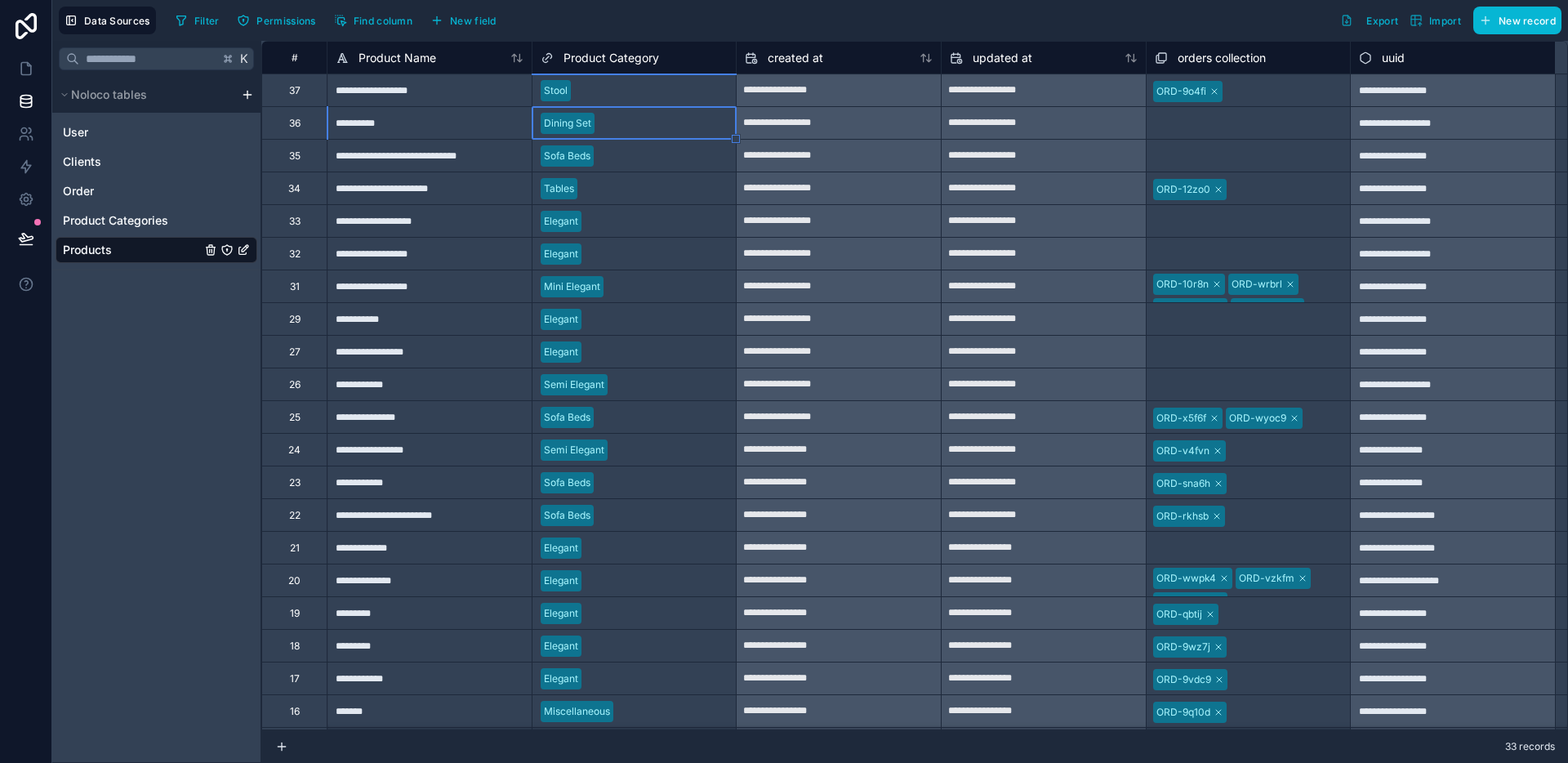 click on "Sofa Beds" at bounding box center (635, 156) 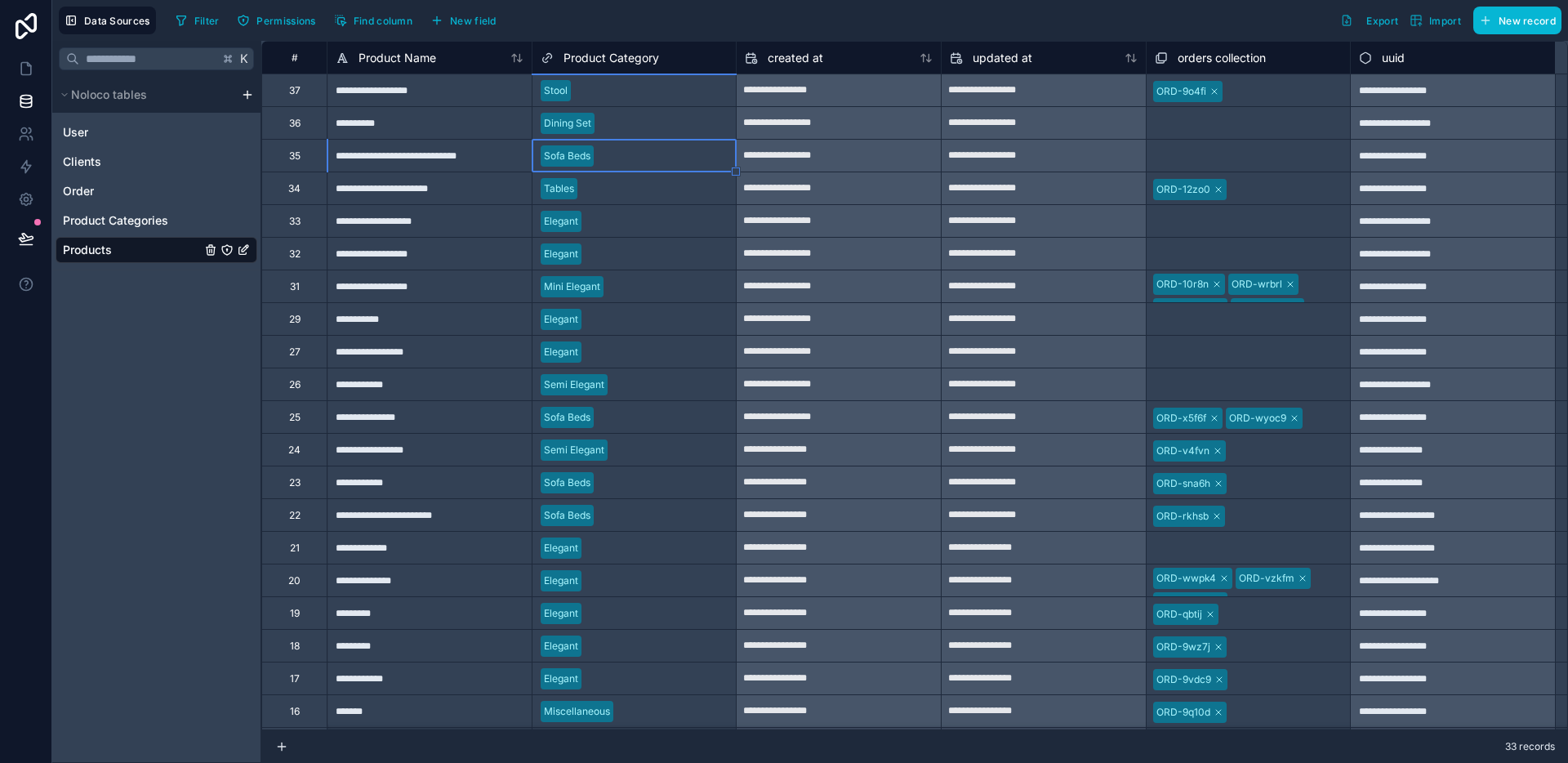 click on "Tables" at bounding box center (635, 189) 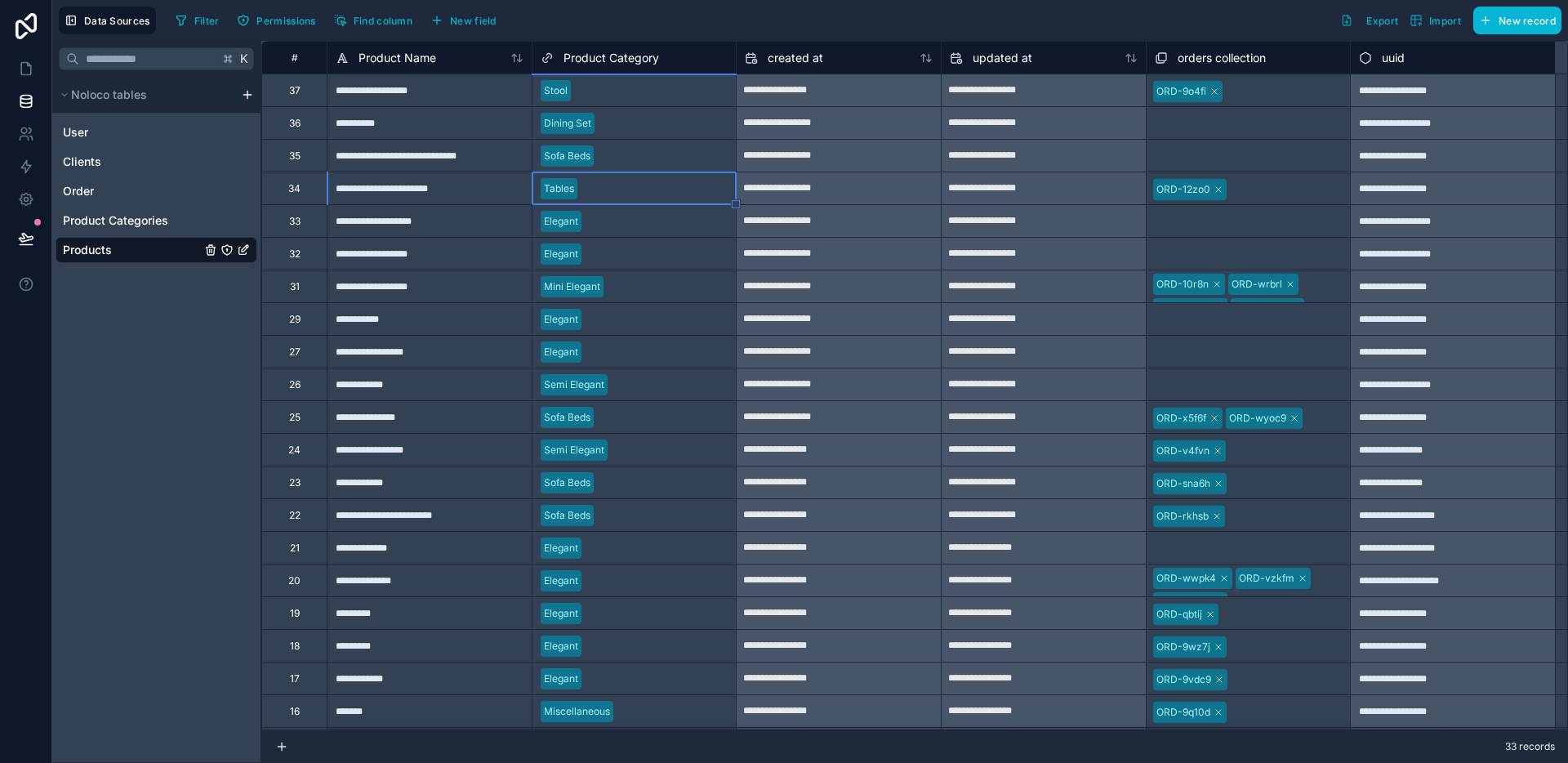 click on "Elegant" at bounding box center (635, 221) 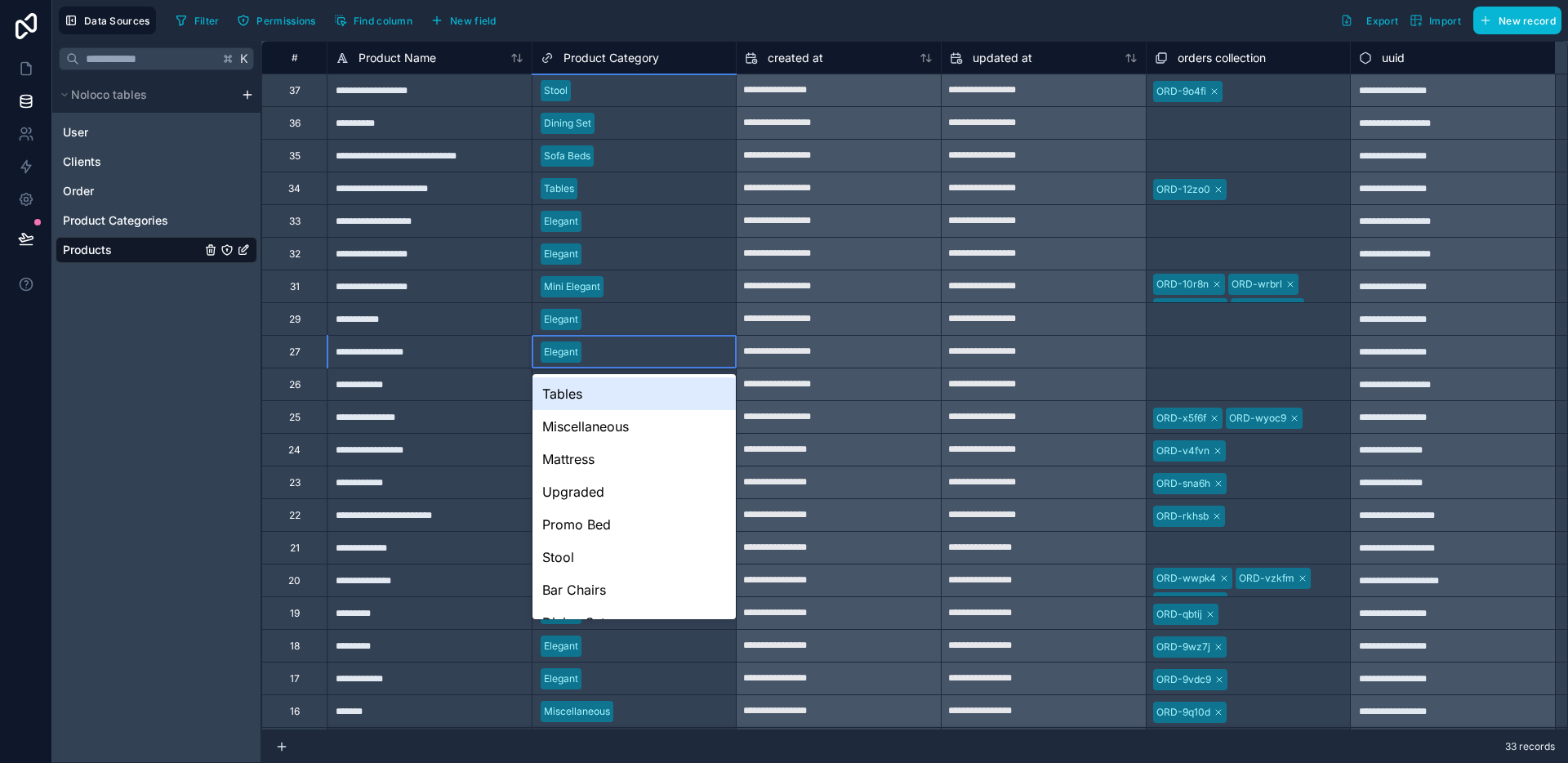 scroll, scrollTop: 33, scrollLeft: 0, axis: vertical 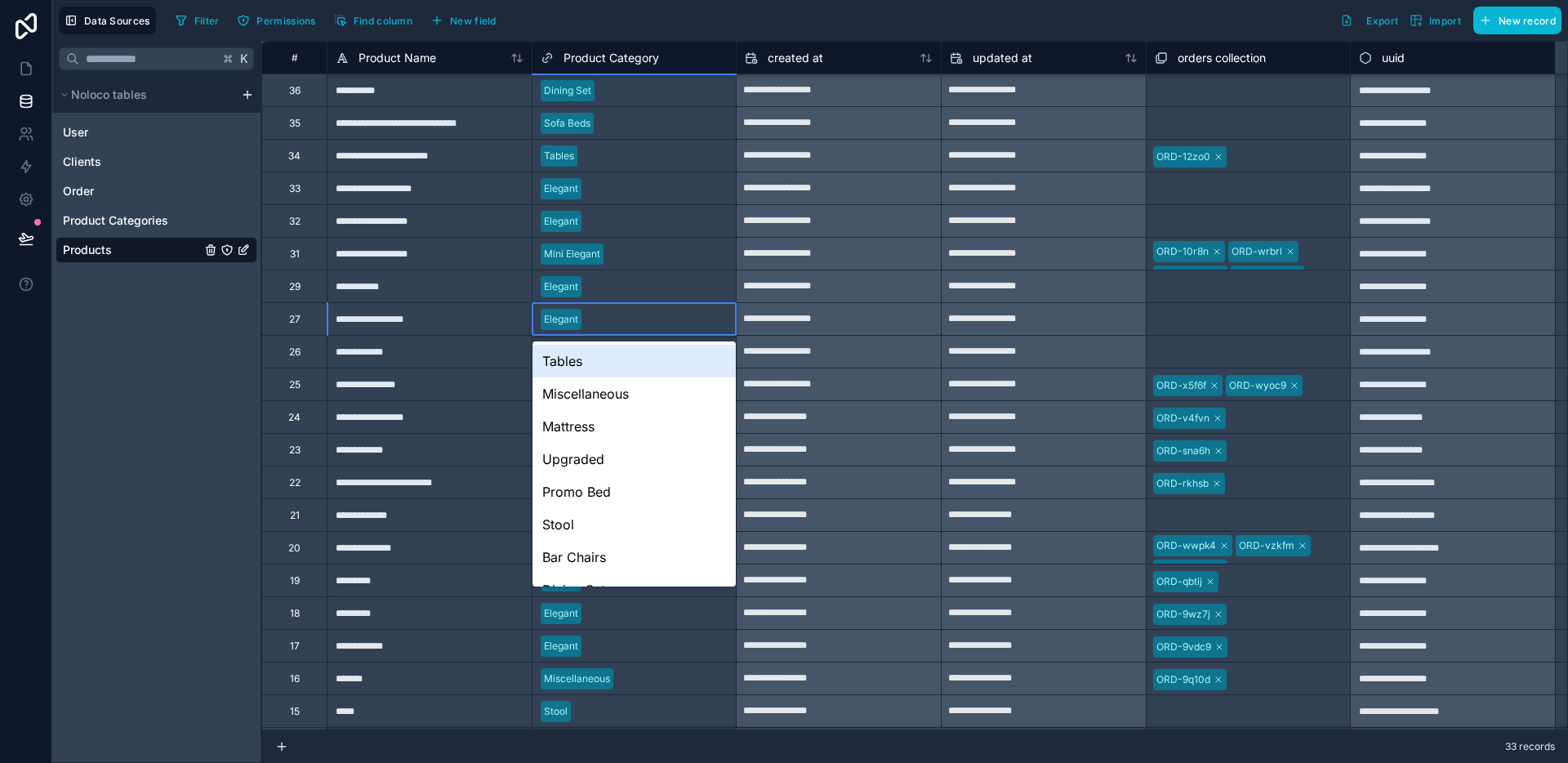 click on "Tables" at bounding box center (635, 361) 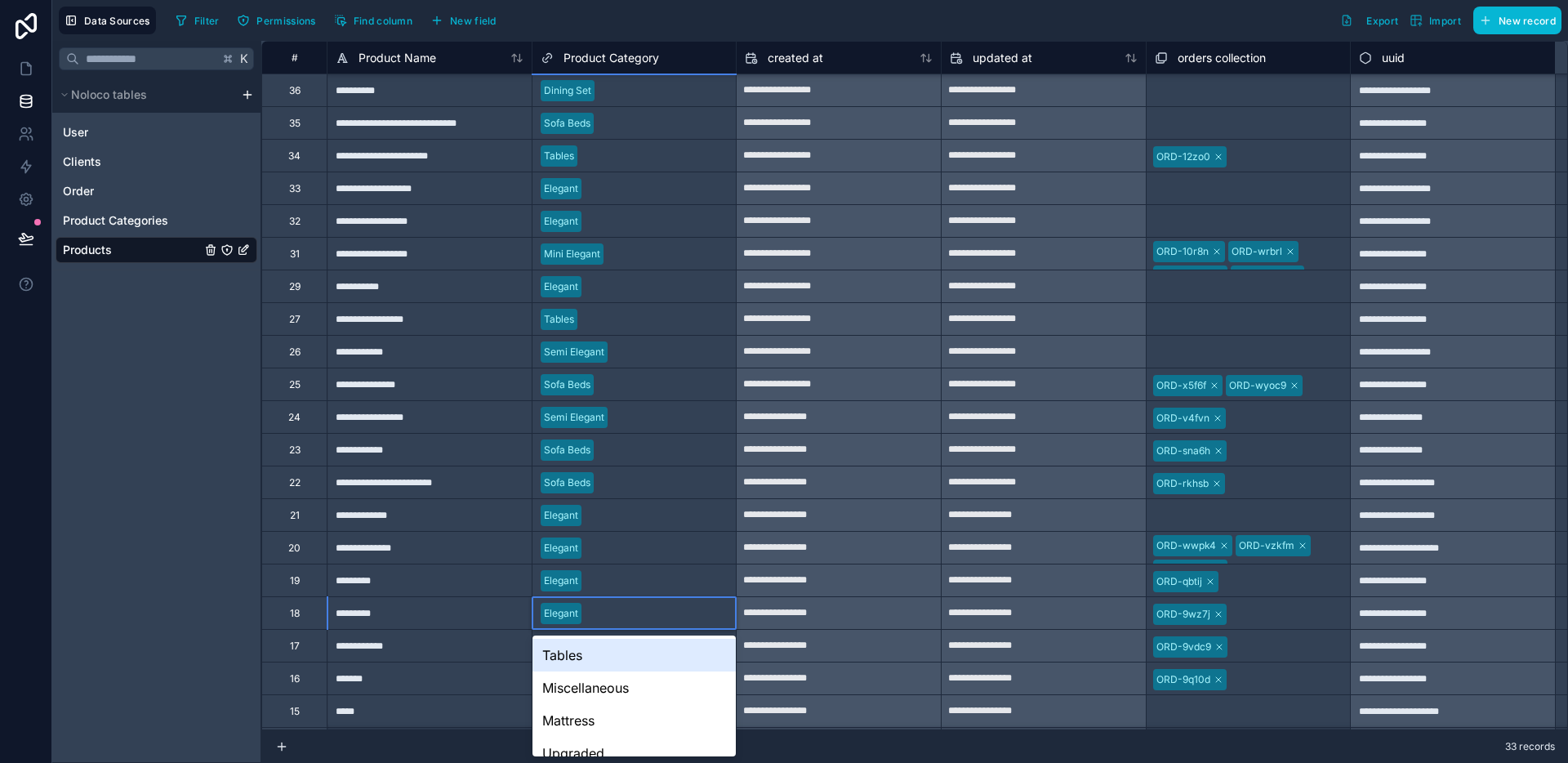 click on "Tables" at bounding box center (635, 655) 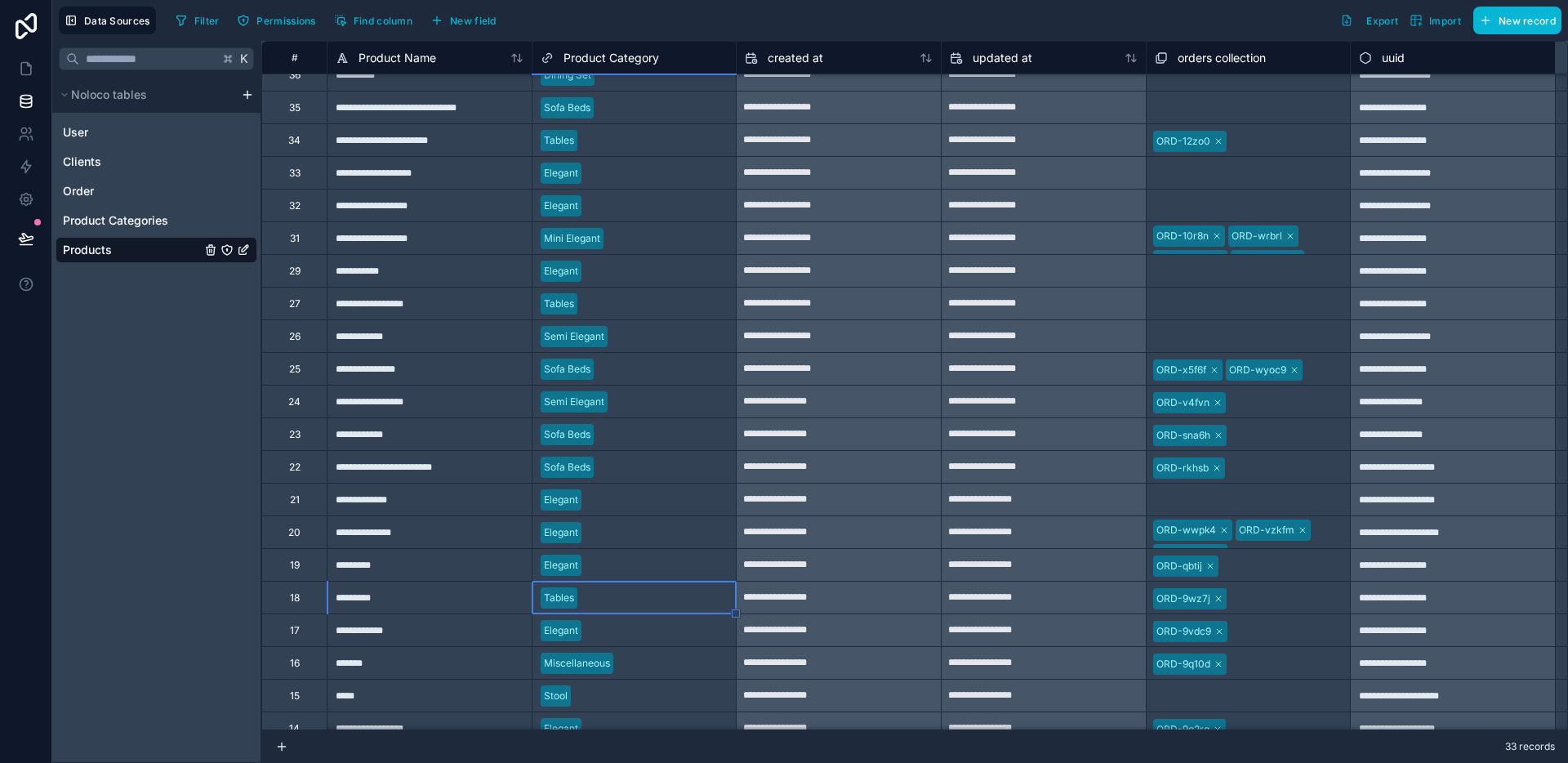 scroll, scrollTop: 56, scrollLeft: 0, axis: vertical 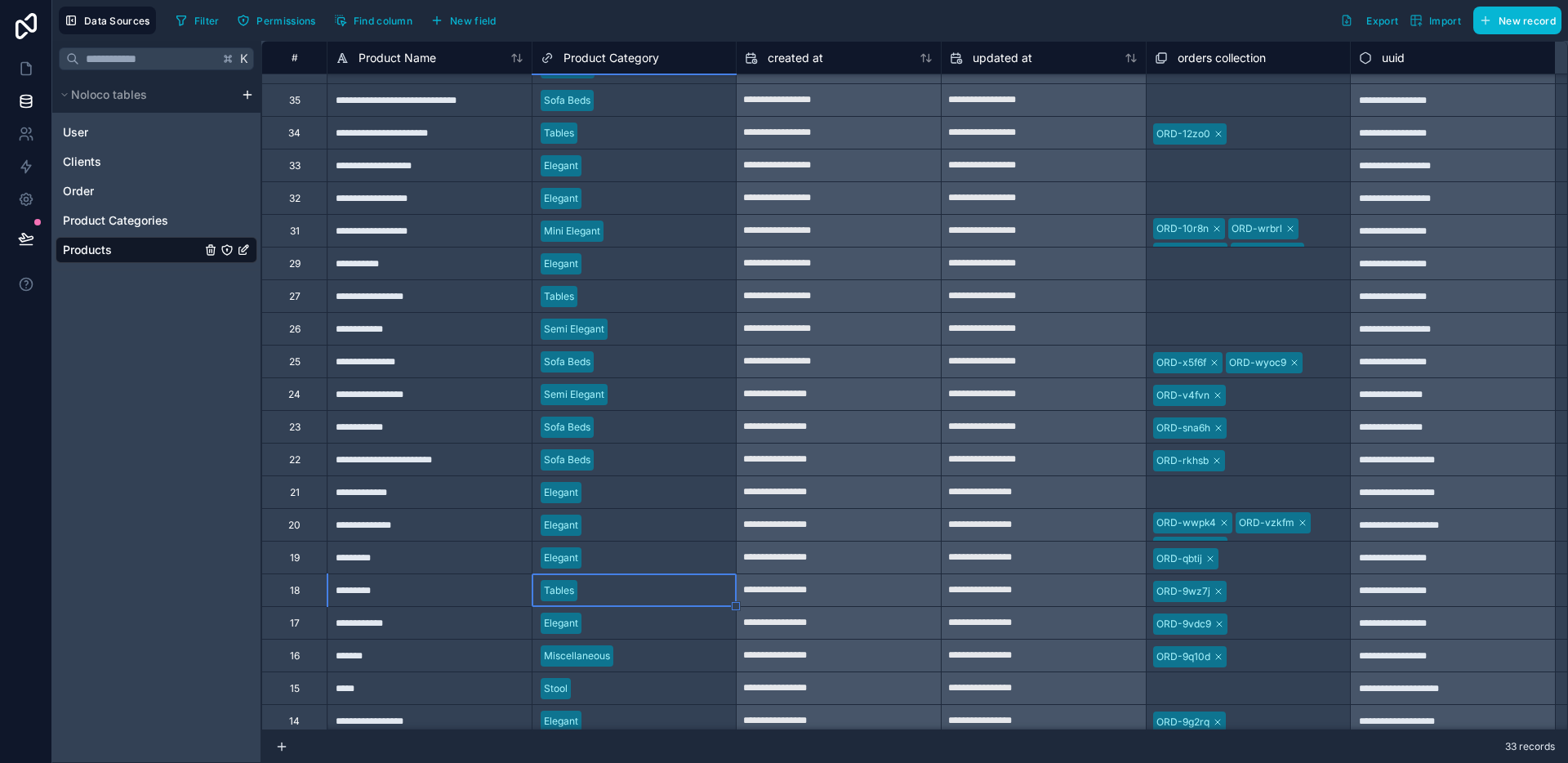 click on "Tables" at bounding box center [635, 591] 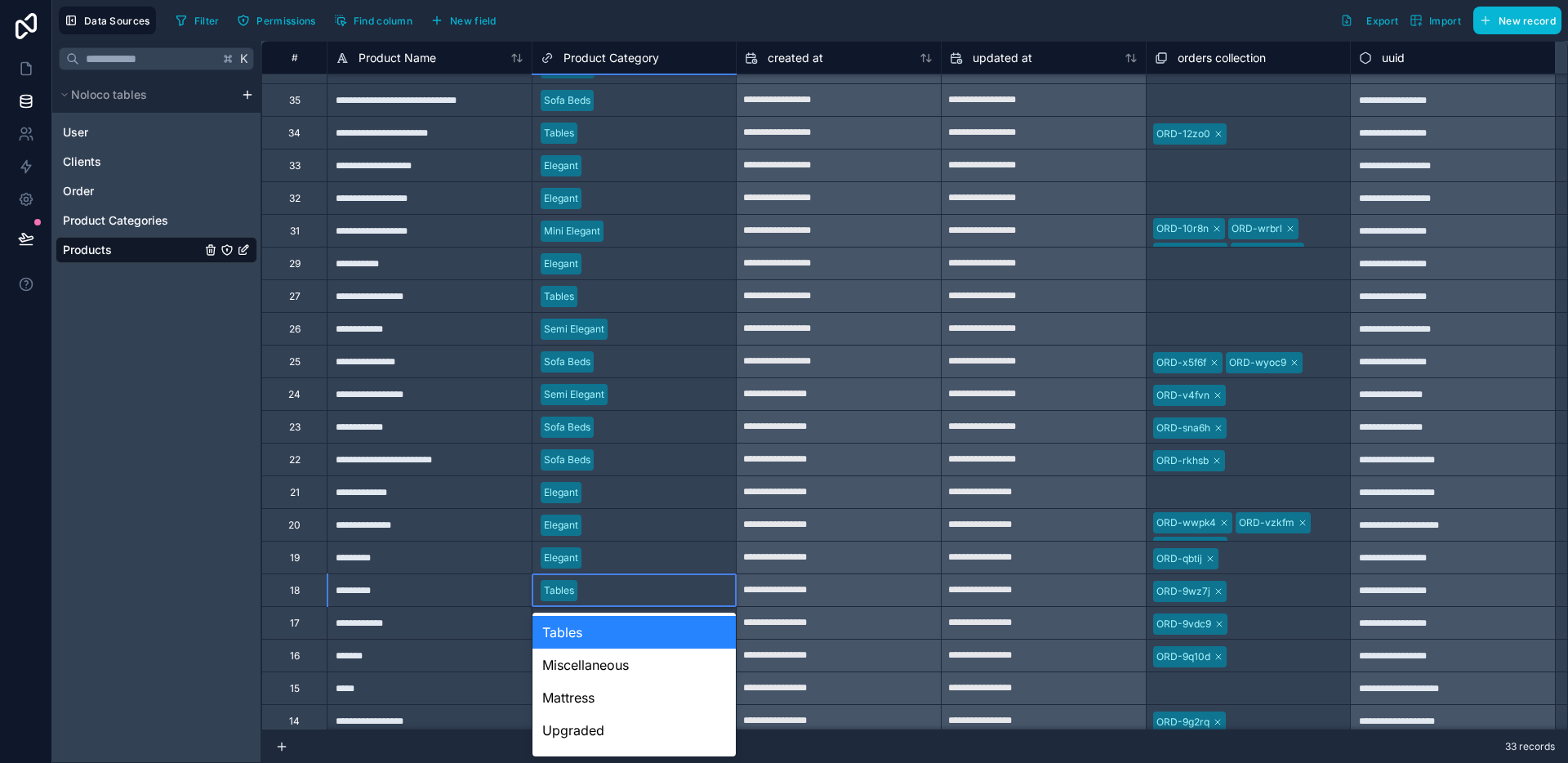 click on "Tables" at bounding box center [635, 591] 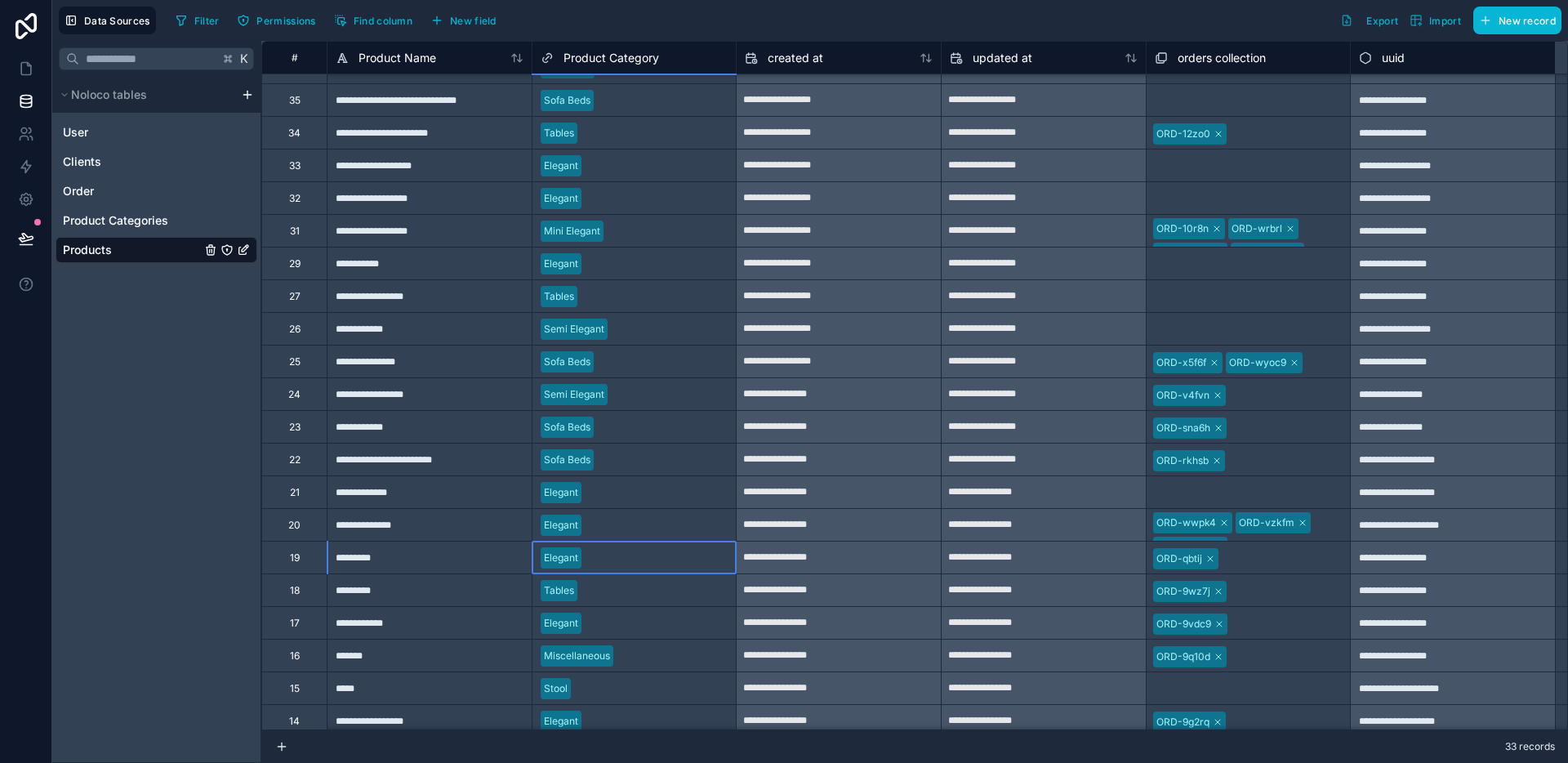 click on "Elegant" at bounding box center (635, 558) 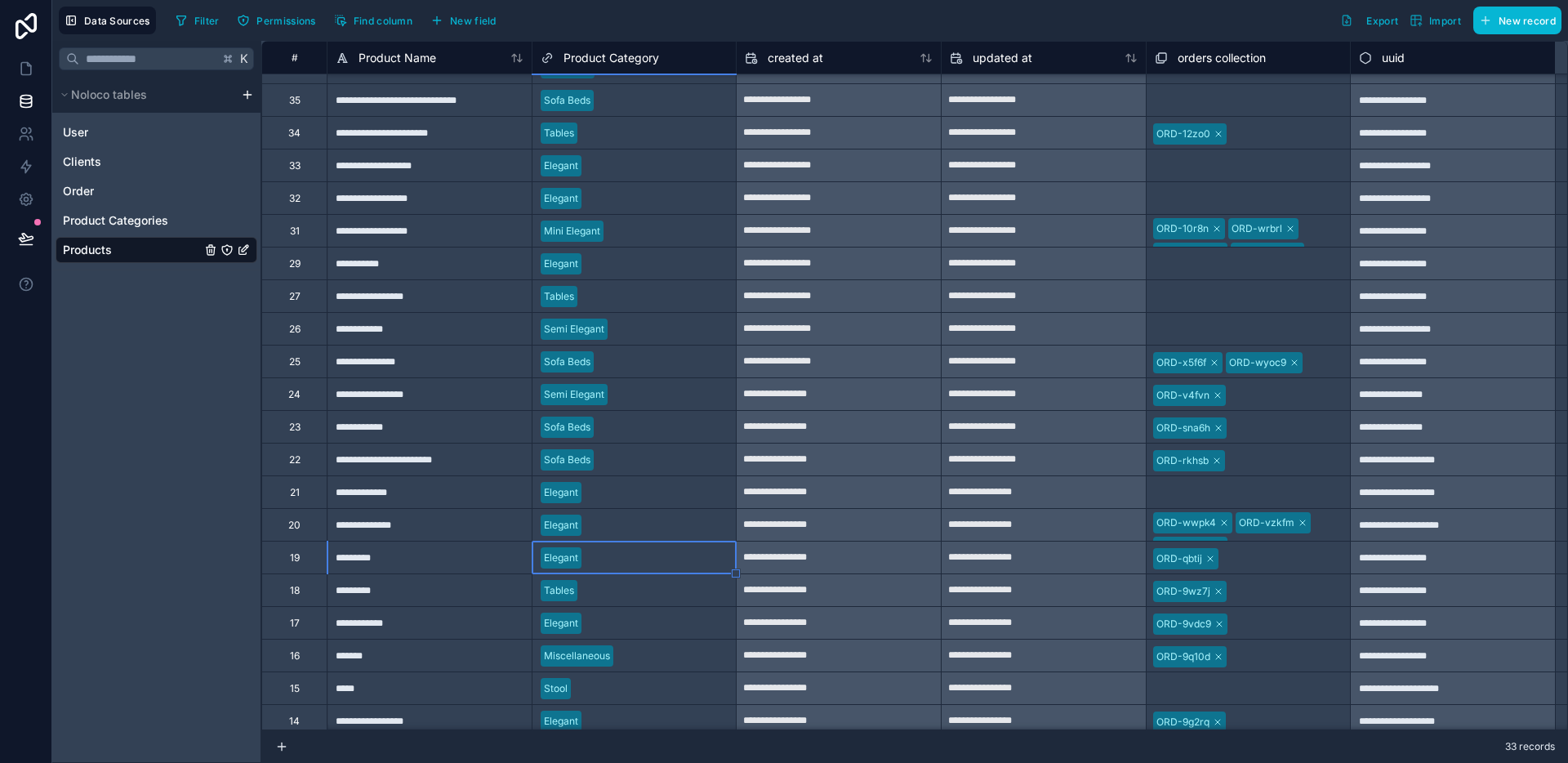 click on "Elegant" at bounding box center (635, 623) 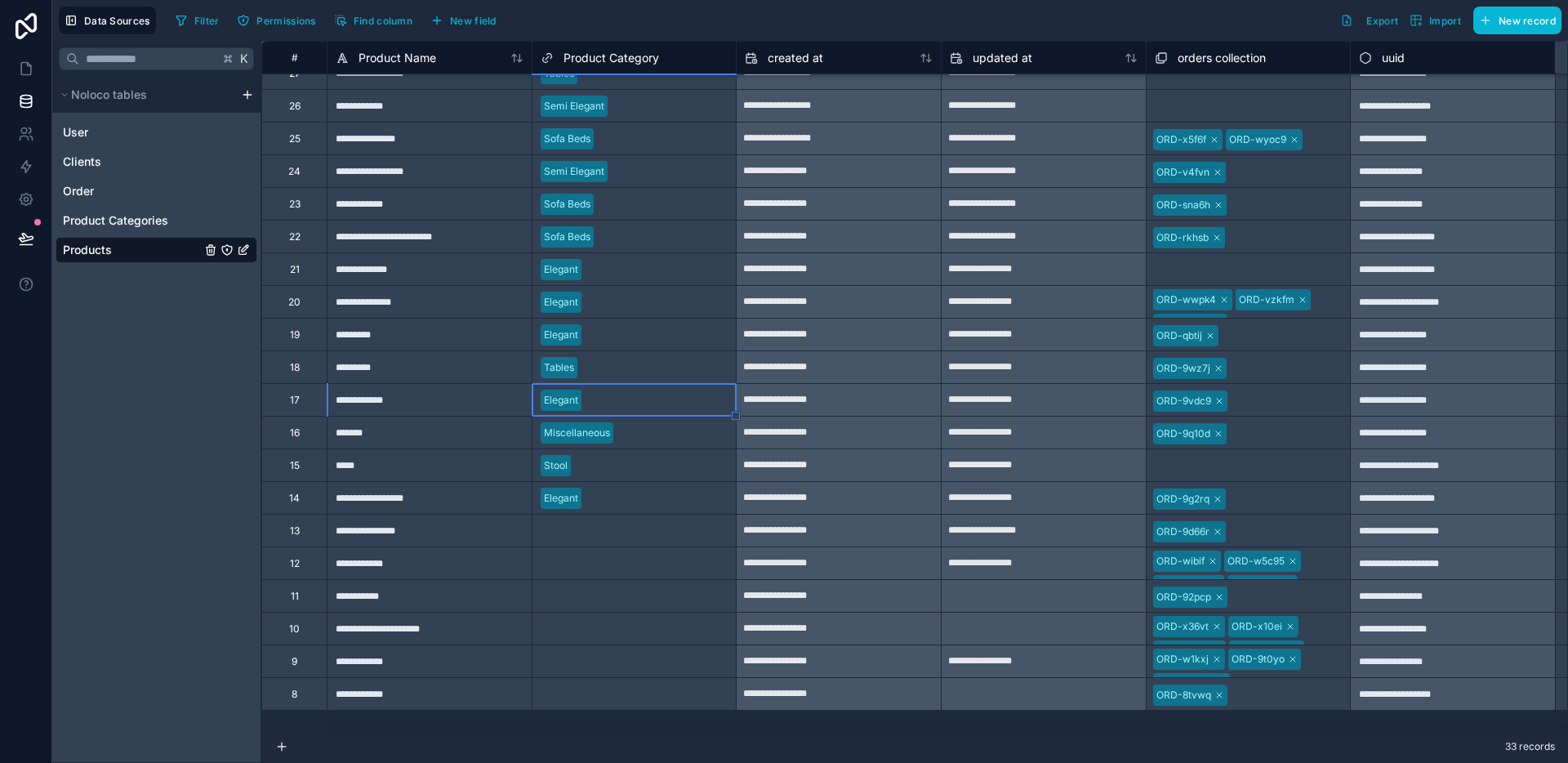 scroll, scrollTop: 420, scrollLeft: 0, axis: vertical 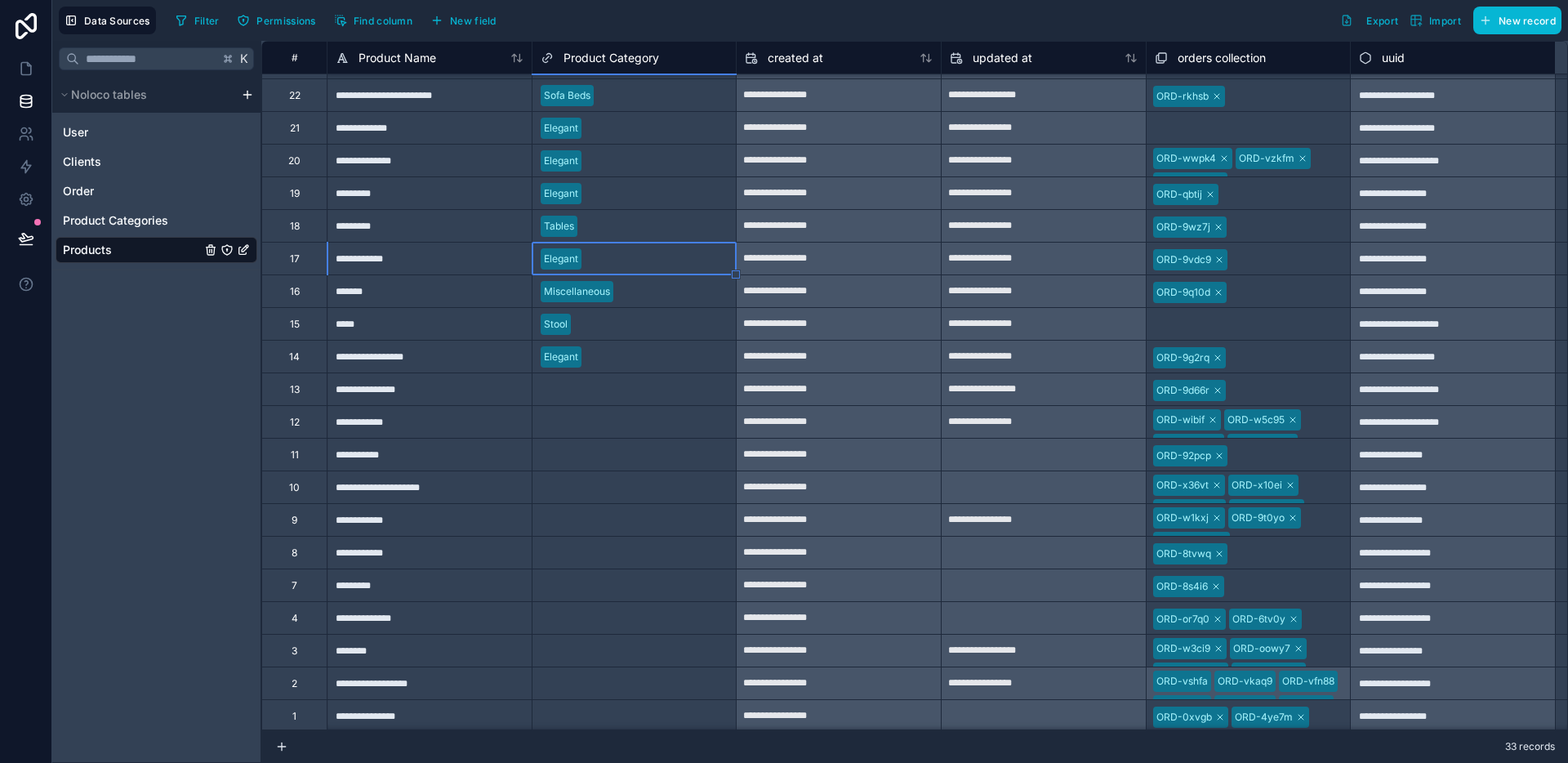 click on "Stool" at bounding box center (635, 324) 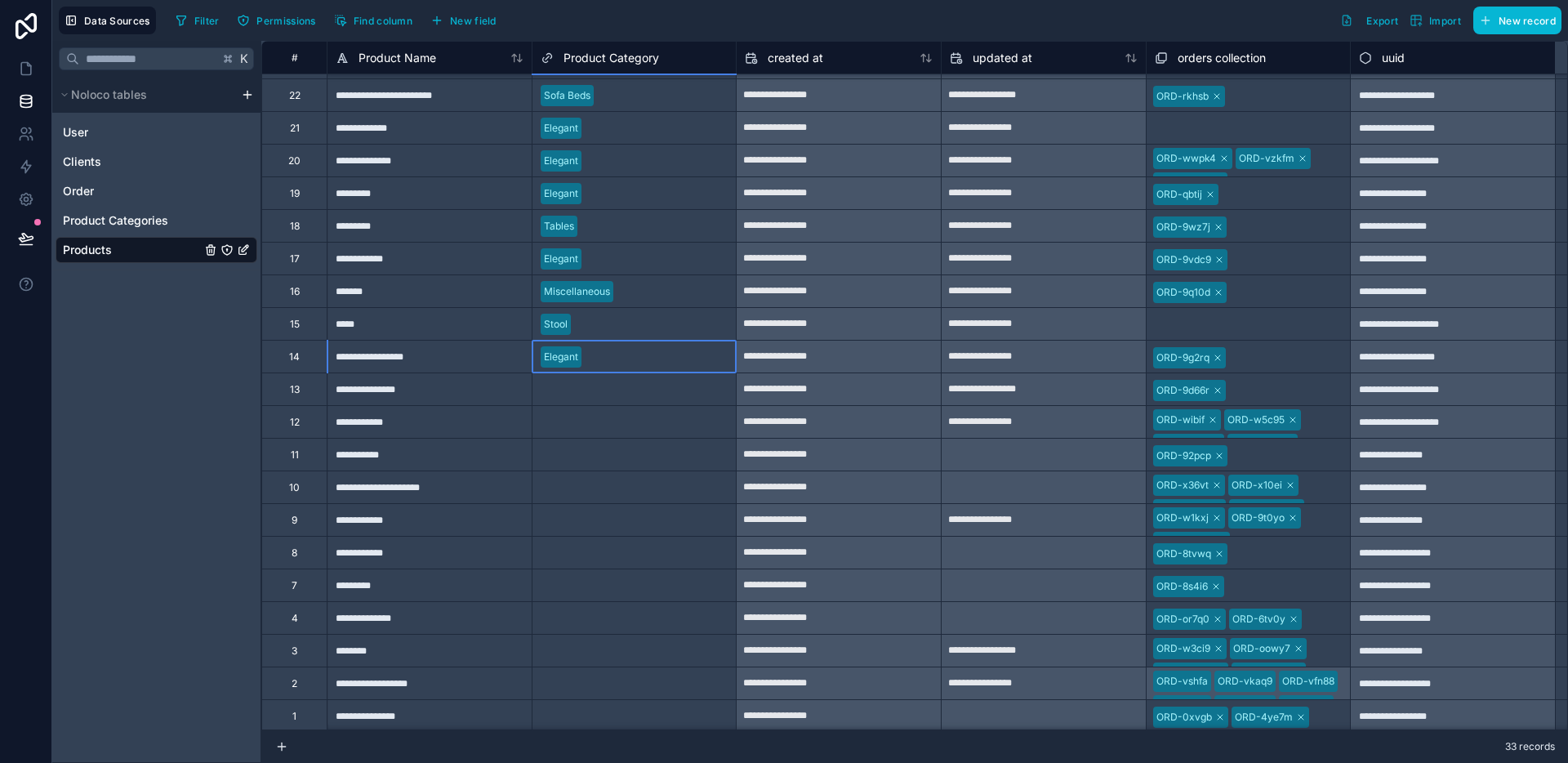click on "Elegant" at bounding box center [635, 357] 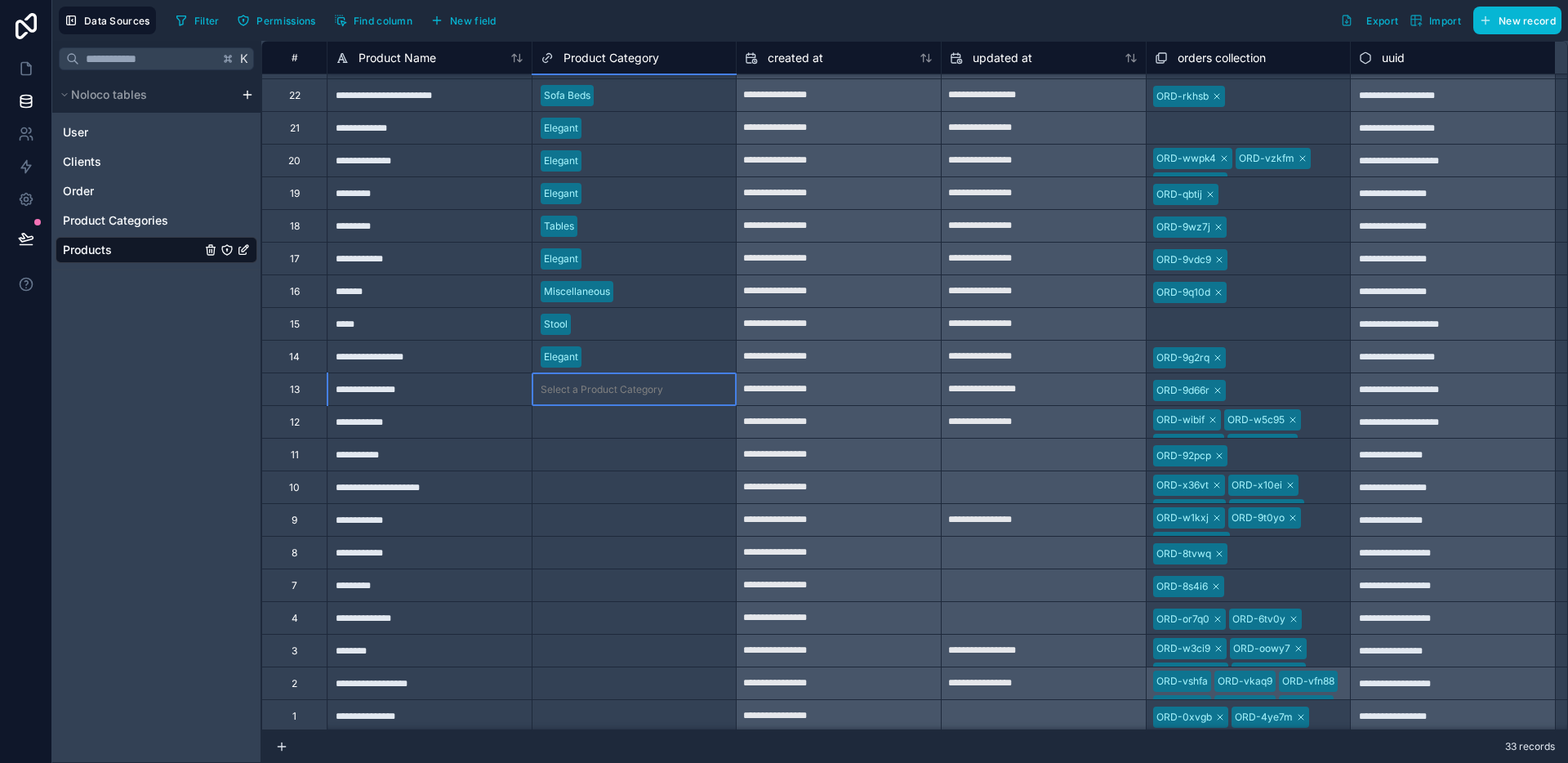 click on "Select a Product Category" at bounding box center (602, 390) 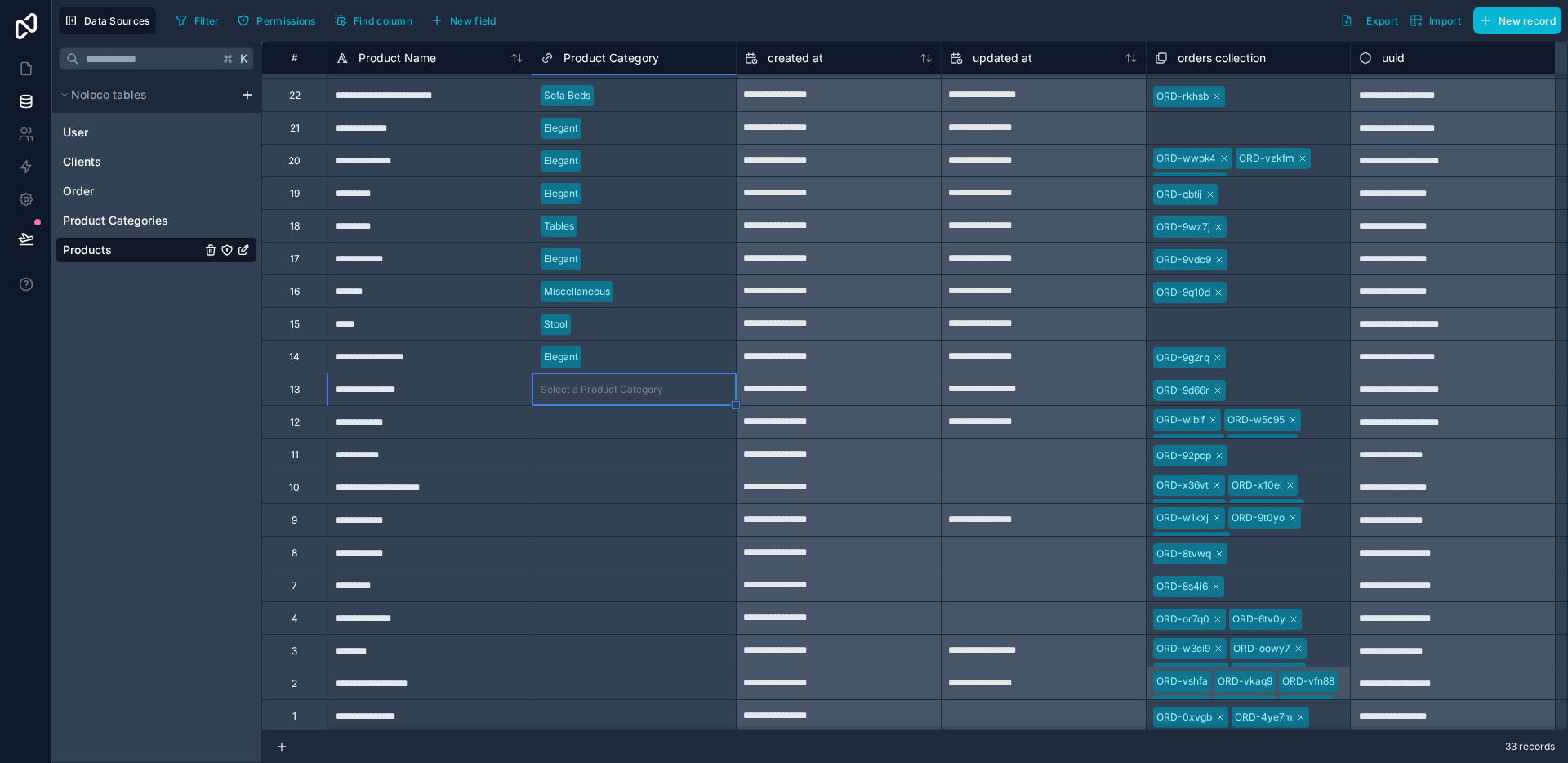 click on "Select a Product Category" at bounding box center [602, 390] 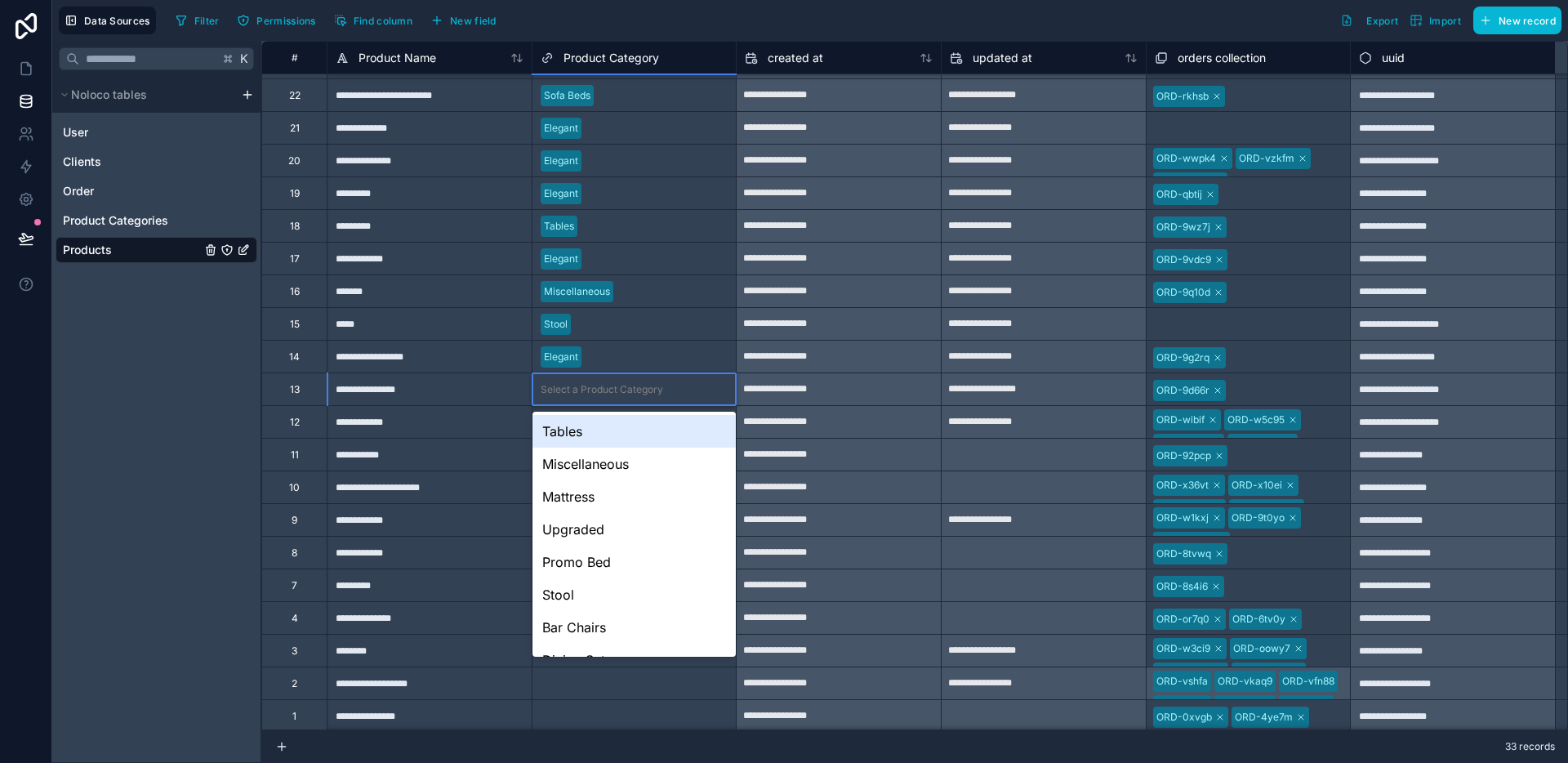 click on "Tables" at bounding box center [635, 431] 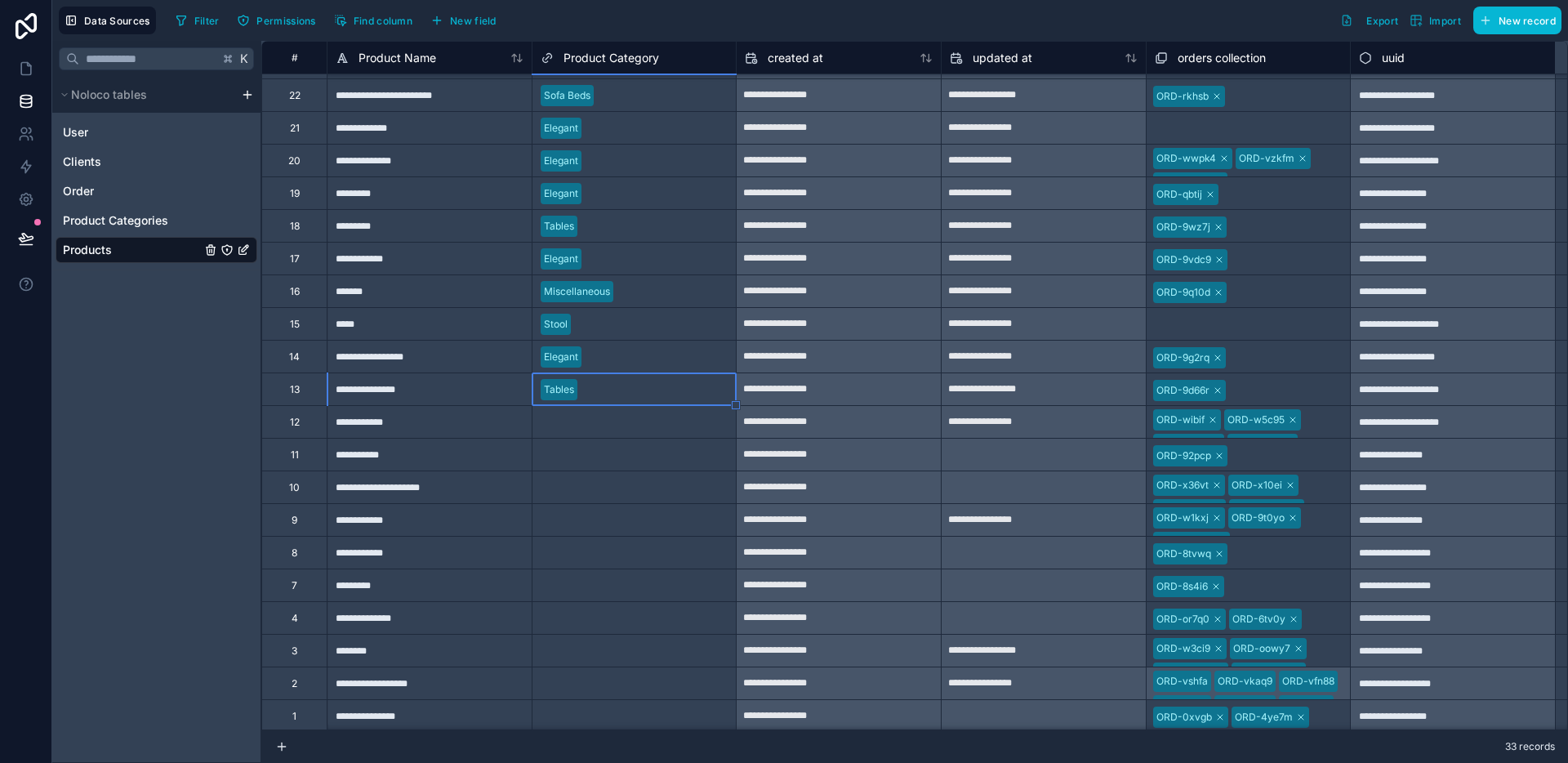 click on "Select a Product Category" at bounding box center [602, 422] 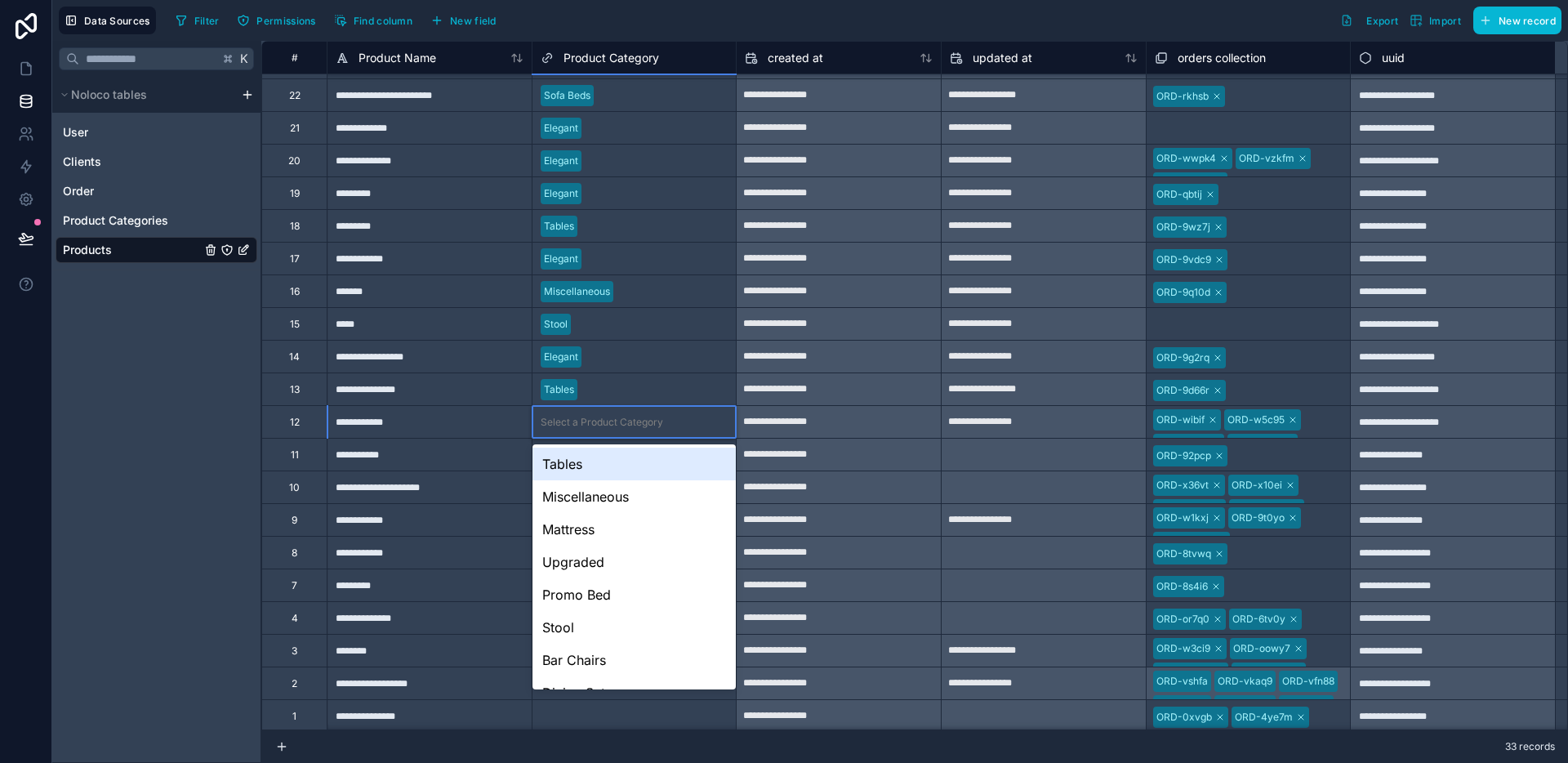 click on "Select a Product Category" at bounding box center (602, 422) 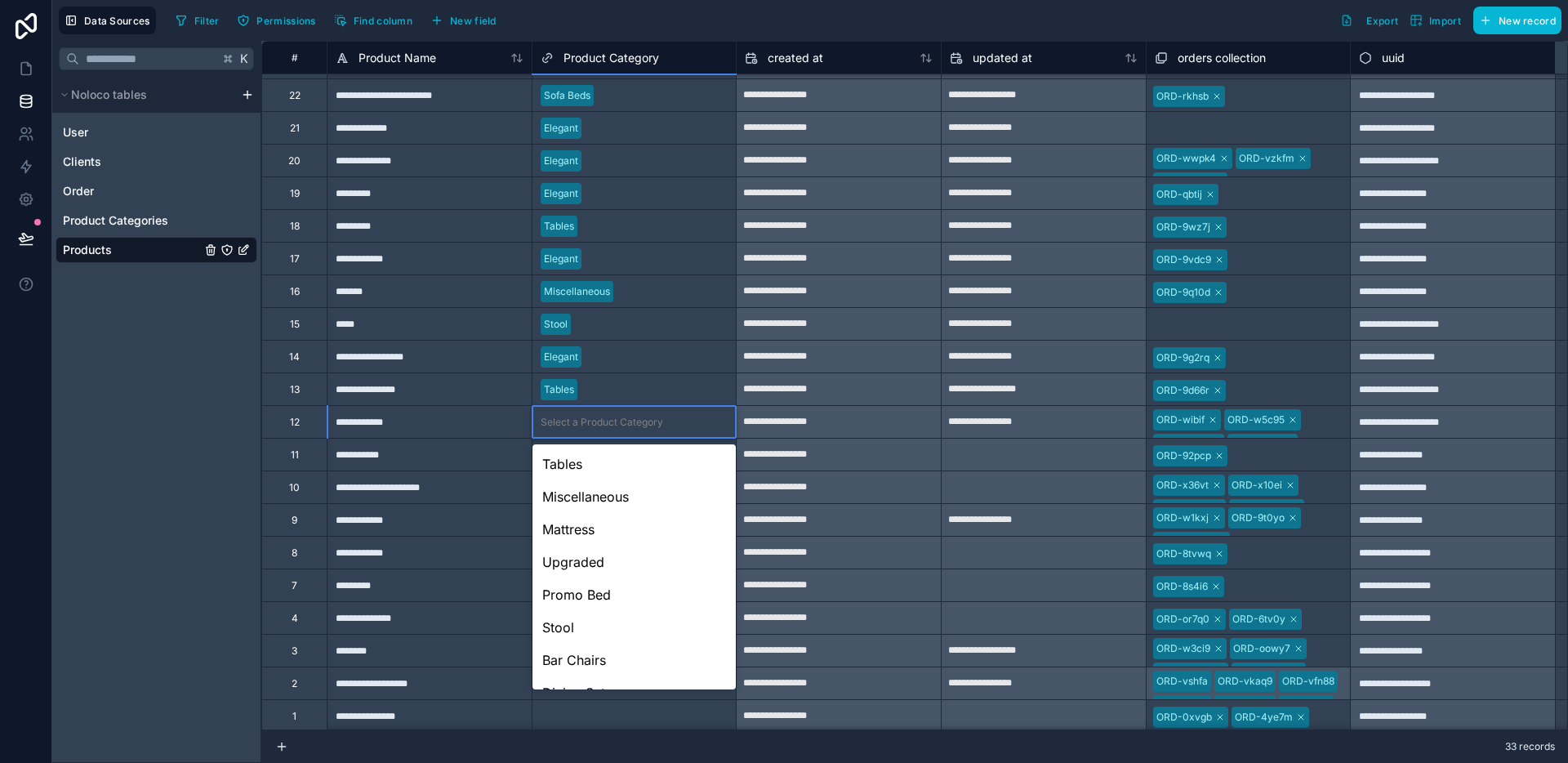 scroll, scrollTop: 154, scrollLeft: 0, axis: vertical 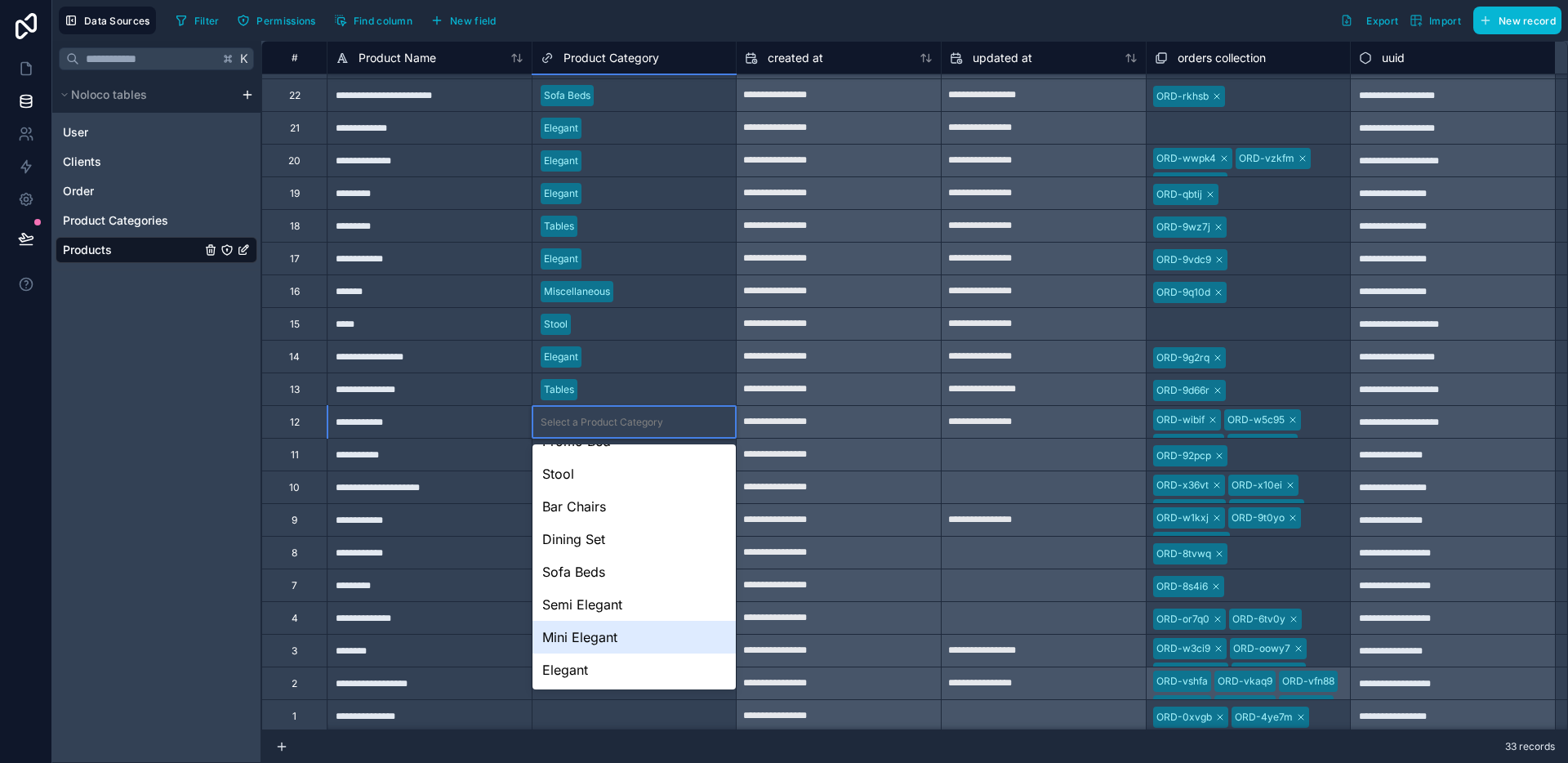 click on "Mini Elegant" at bounding box center [635, 637] 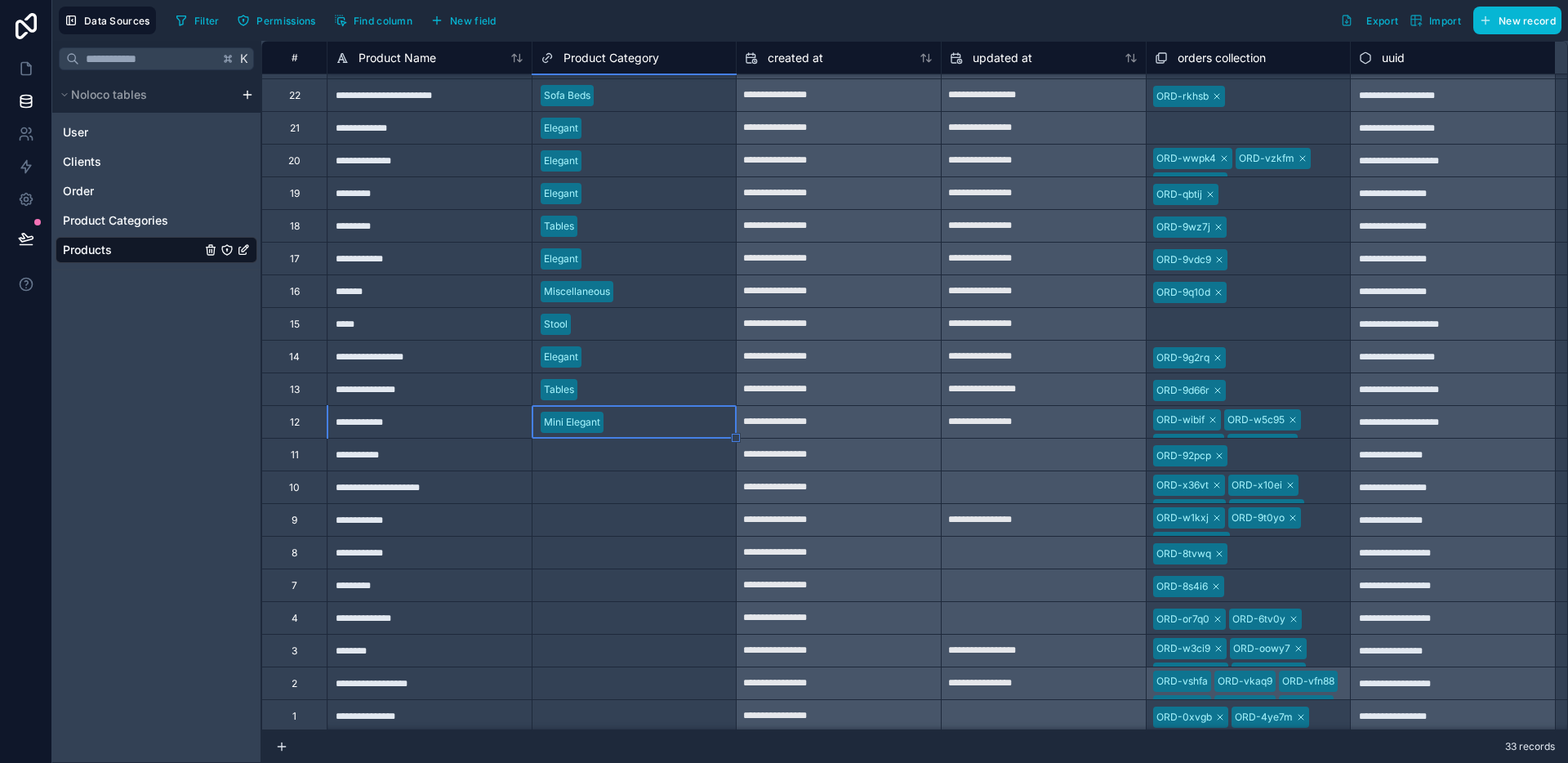 click on "Select a Product Category" at bounding box center (602, 455) 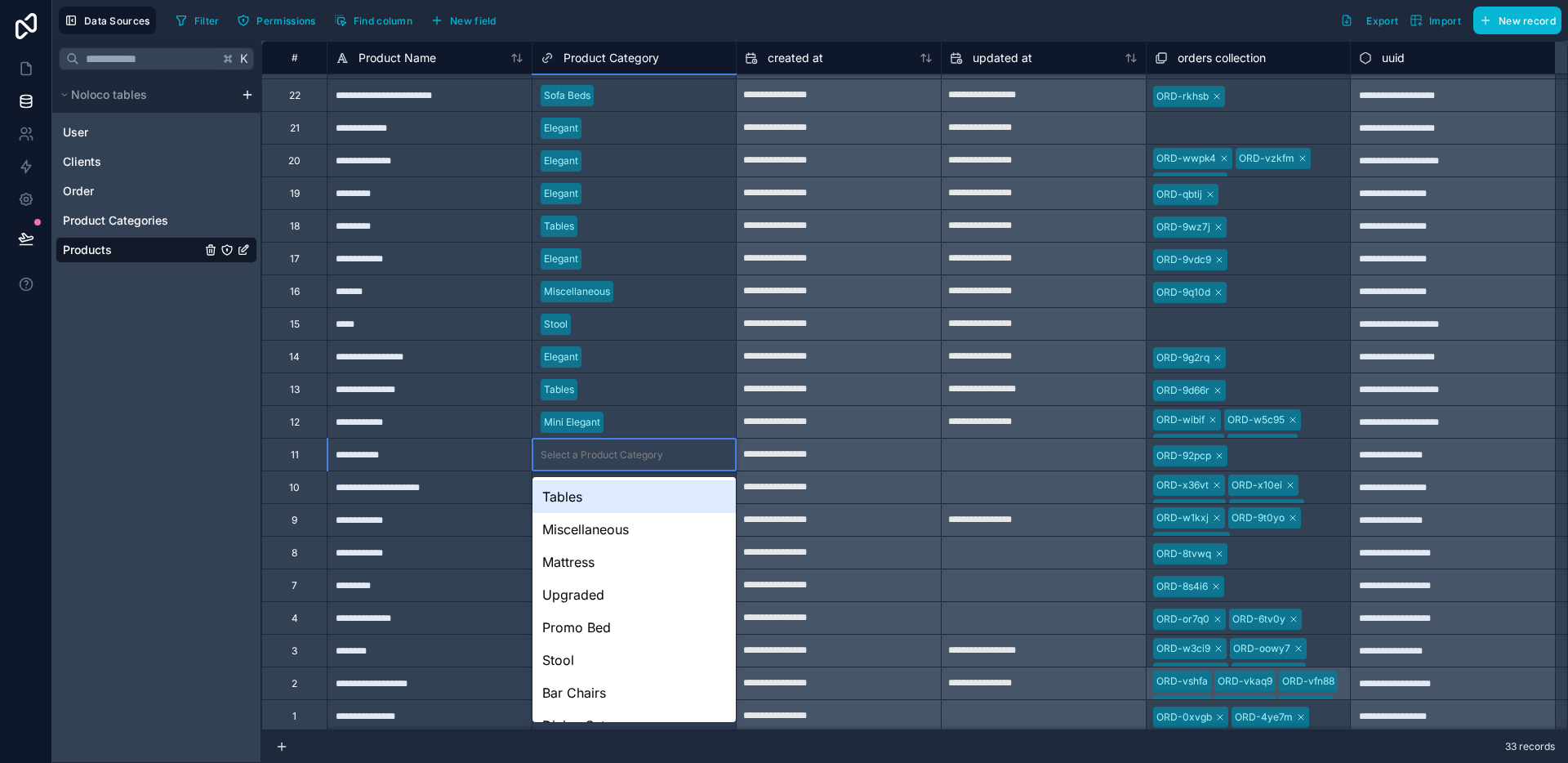 click on "Select a Product Category" at bounding box center (602, 455) 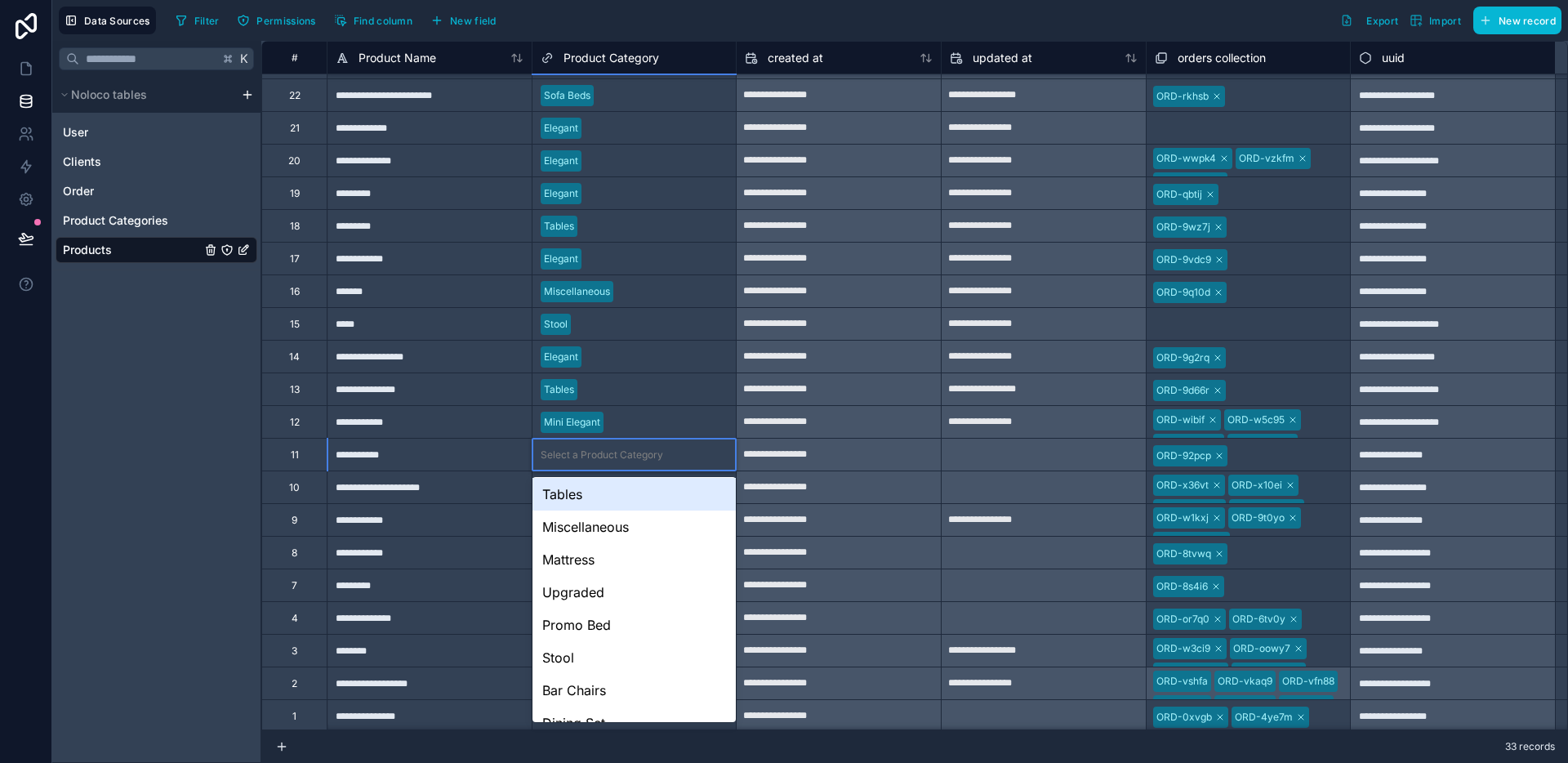 scroll, scrollTop: 3, scrollLeft: 0, axis: vertical 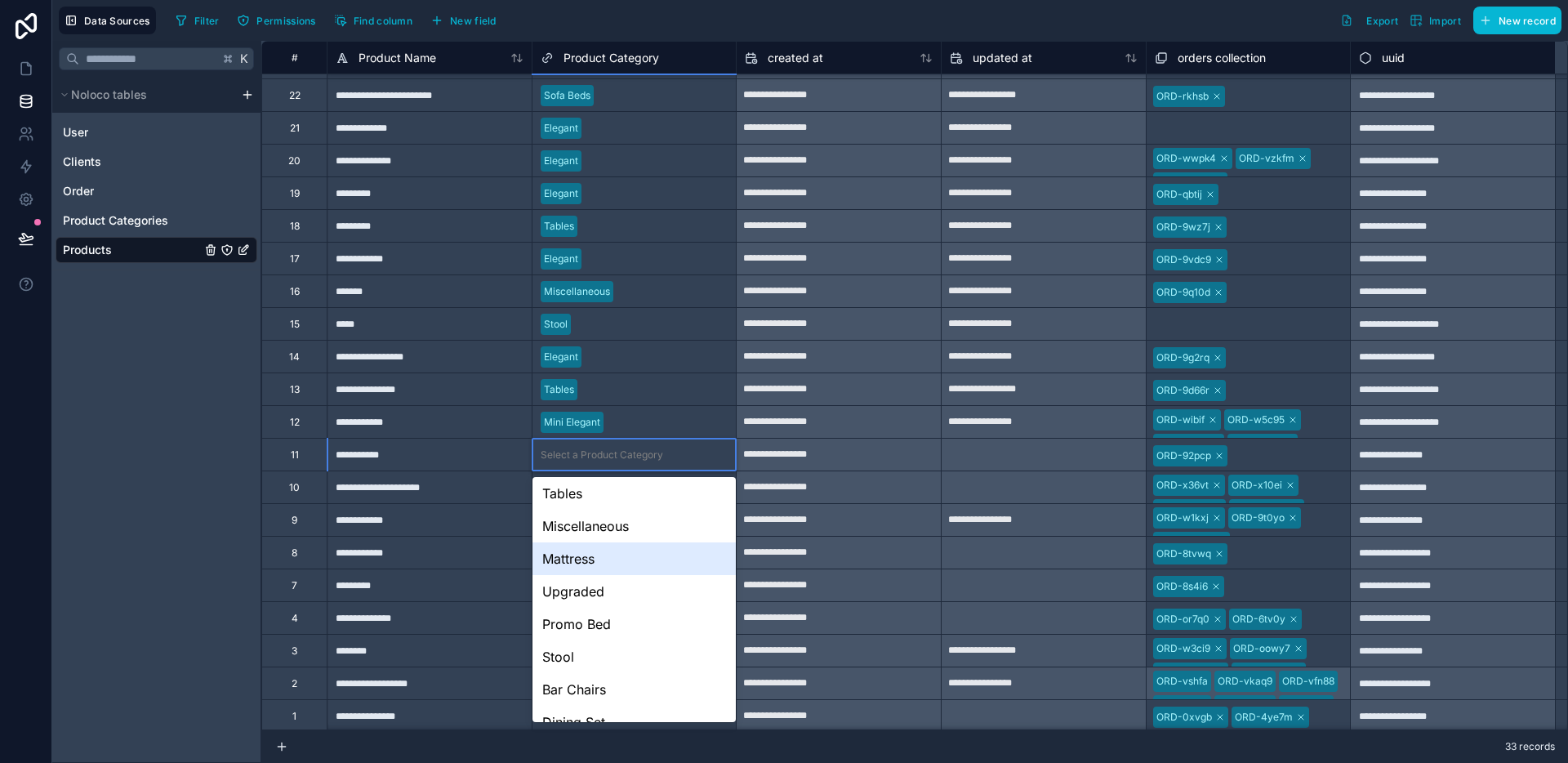 click on "Mattress" at bounding box center [635, 559] 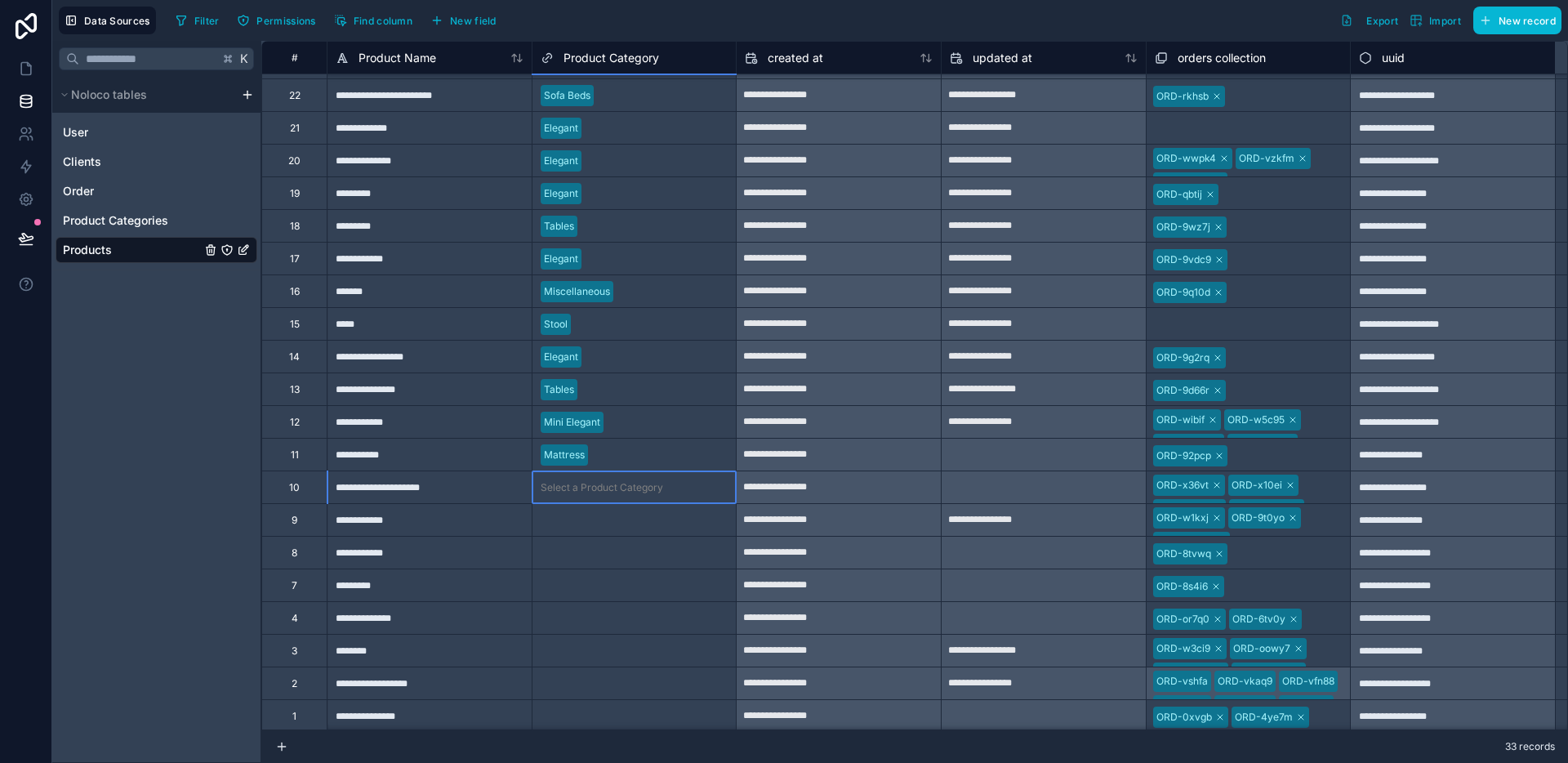 click on "Select a Product Category" at bounding box center [602, 488] 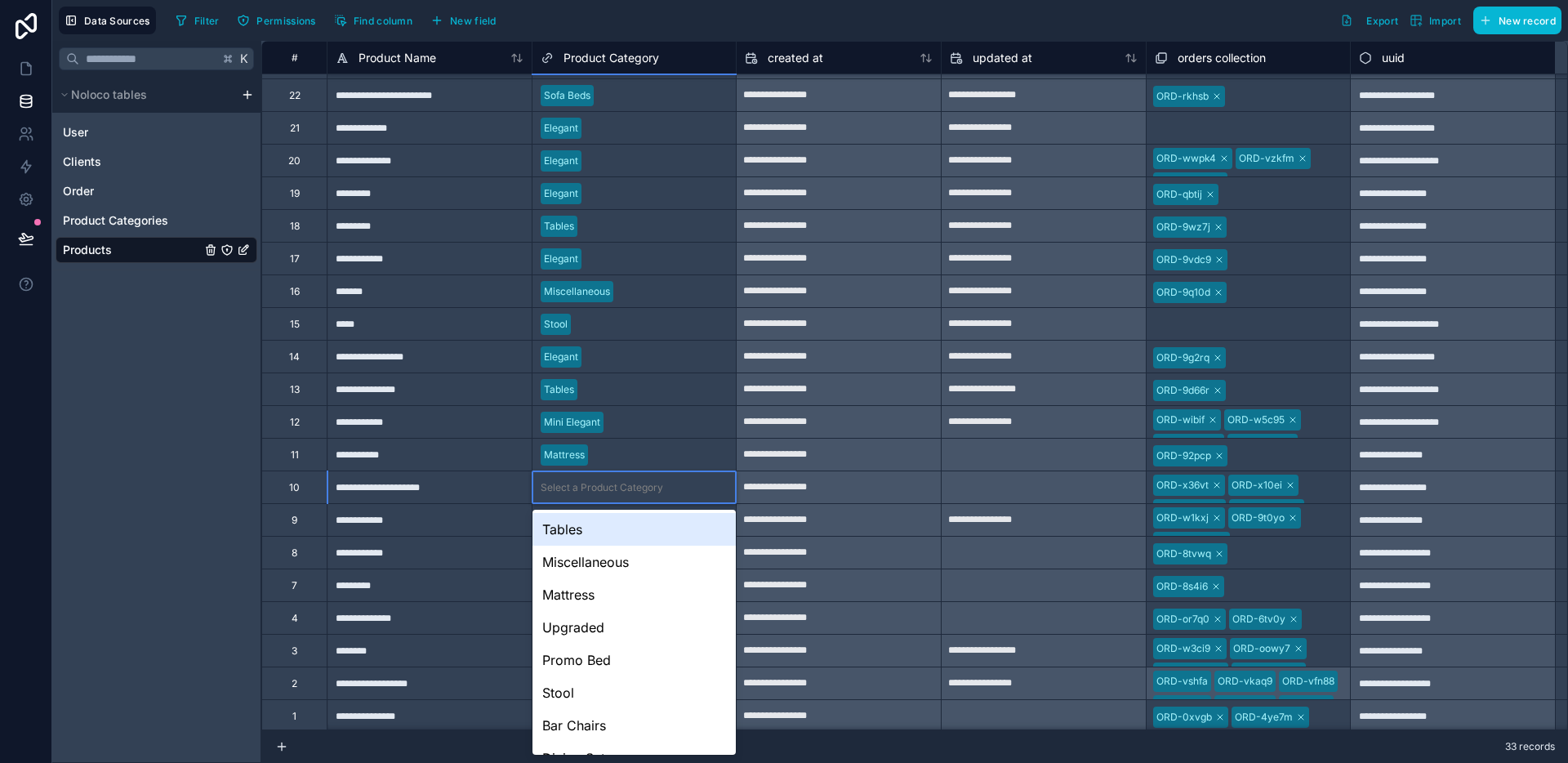 click on "Select a Product Category" at bounding box center (602, 488) 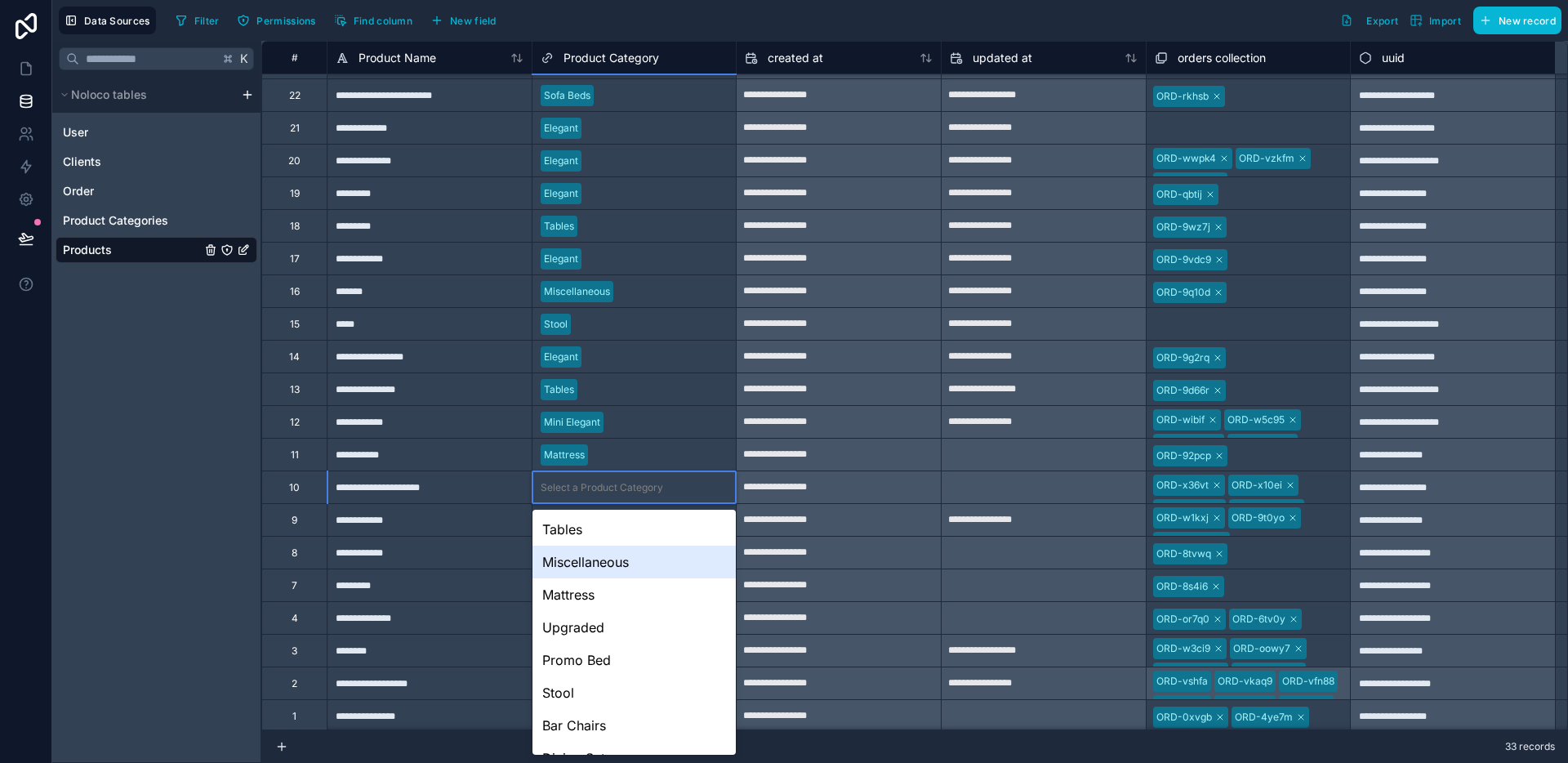scroll, scrollTop: 154, scrollLeft: 0, axis: vertical 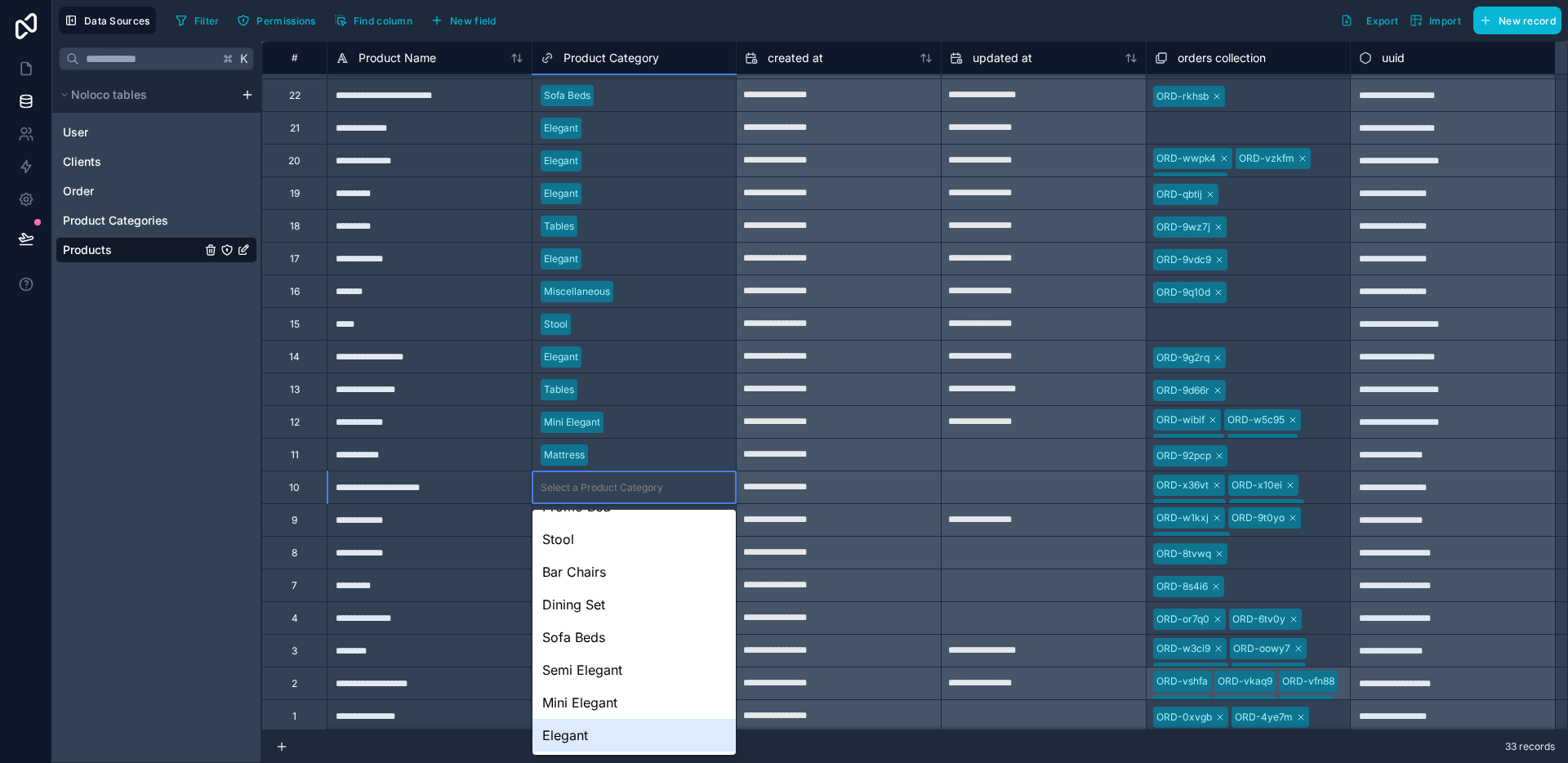 click on "Elegant" at bounding box center [635, 735] 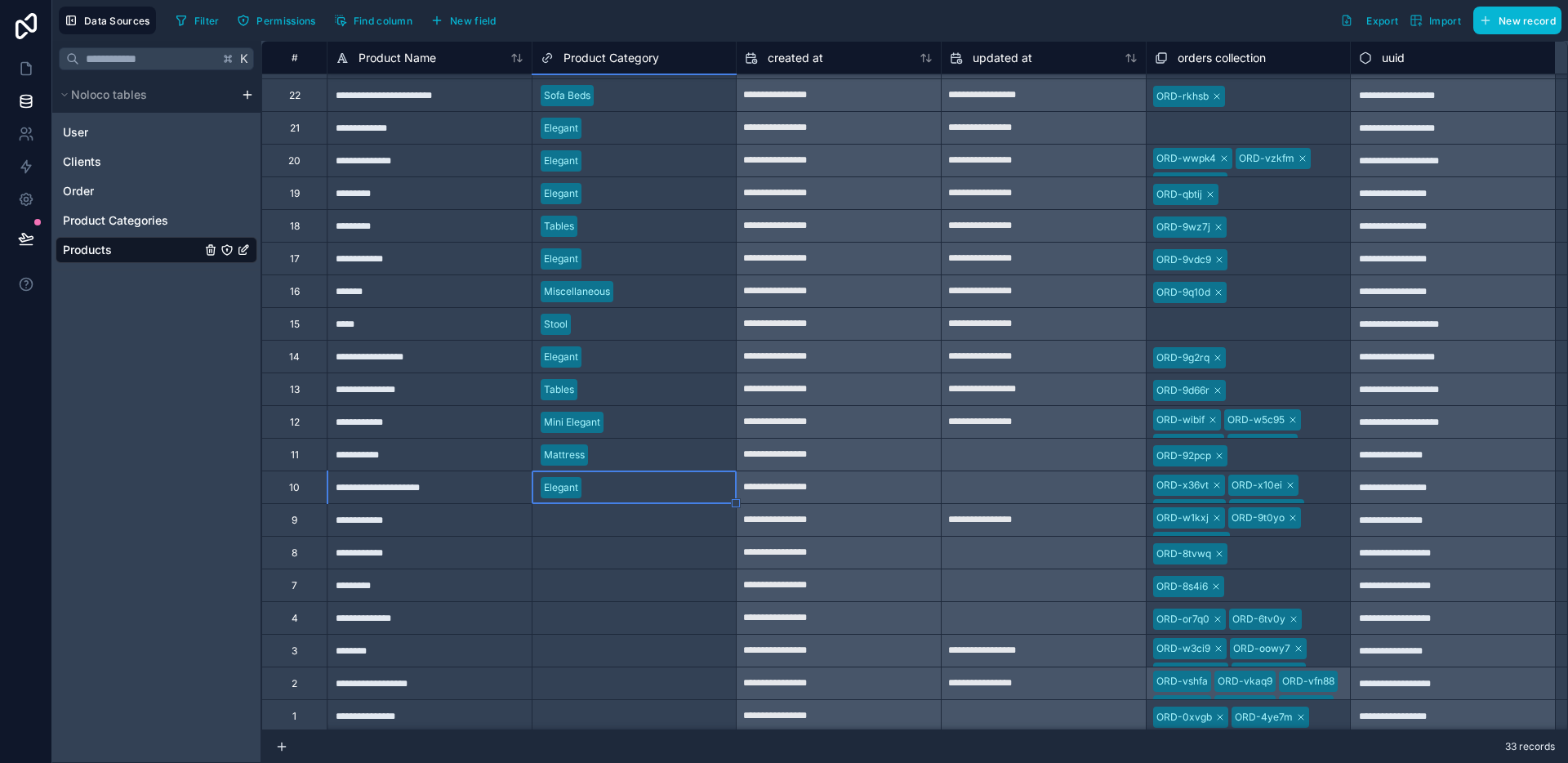 click on "Select a Product Category" at bounding box center [635, 520] 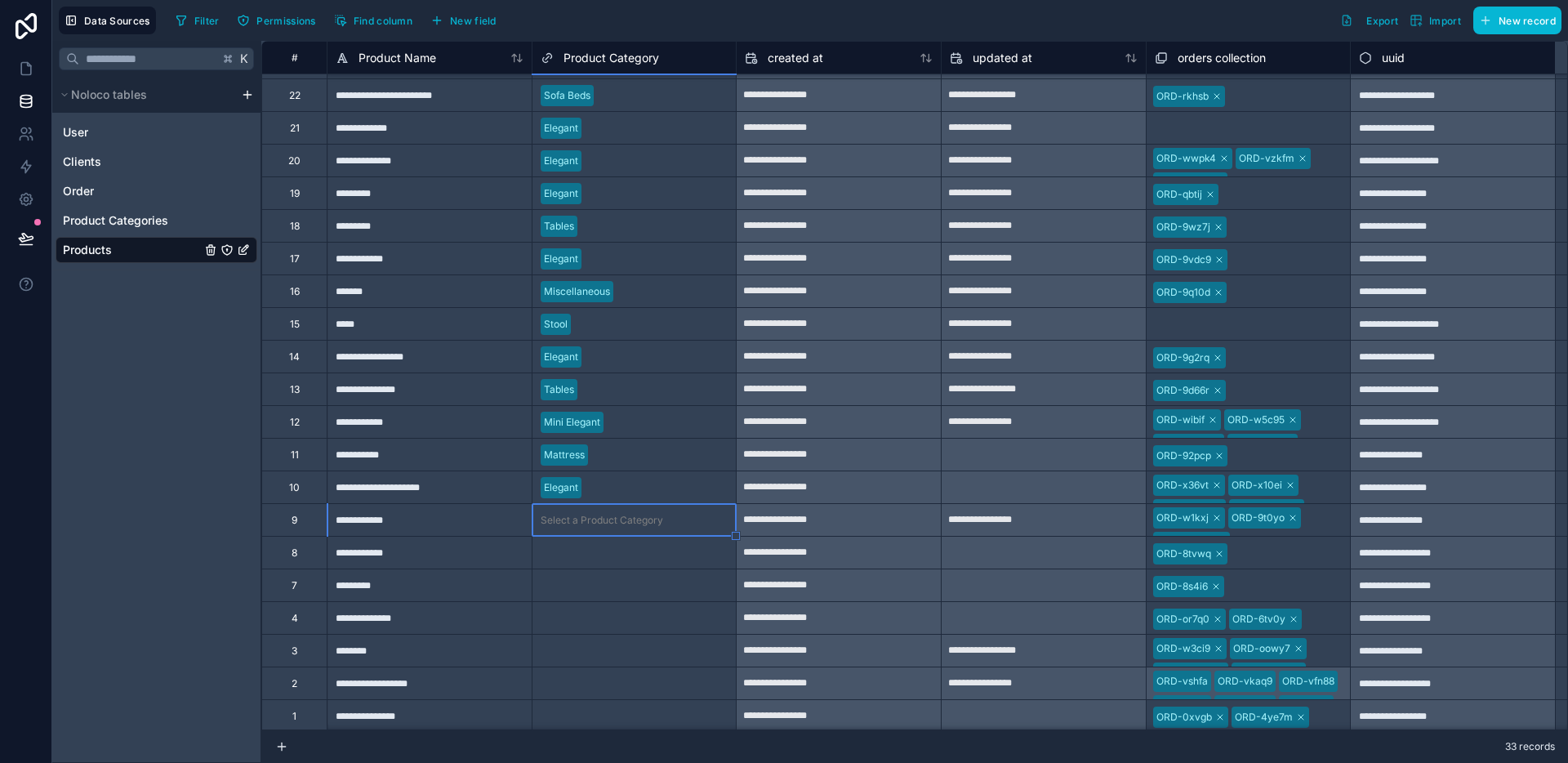 click on "Select a Product Category" at bounding box center (635, 520) 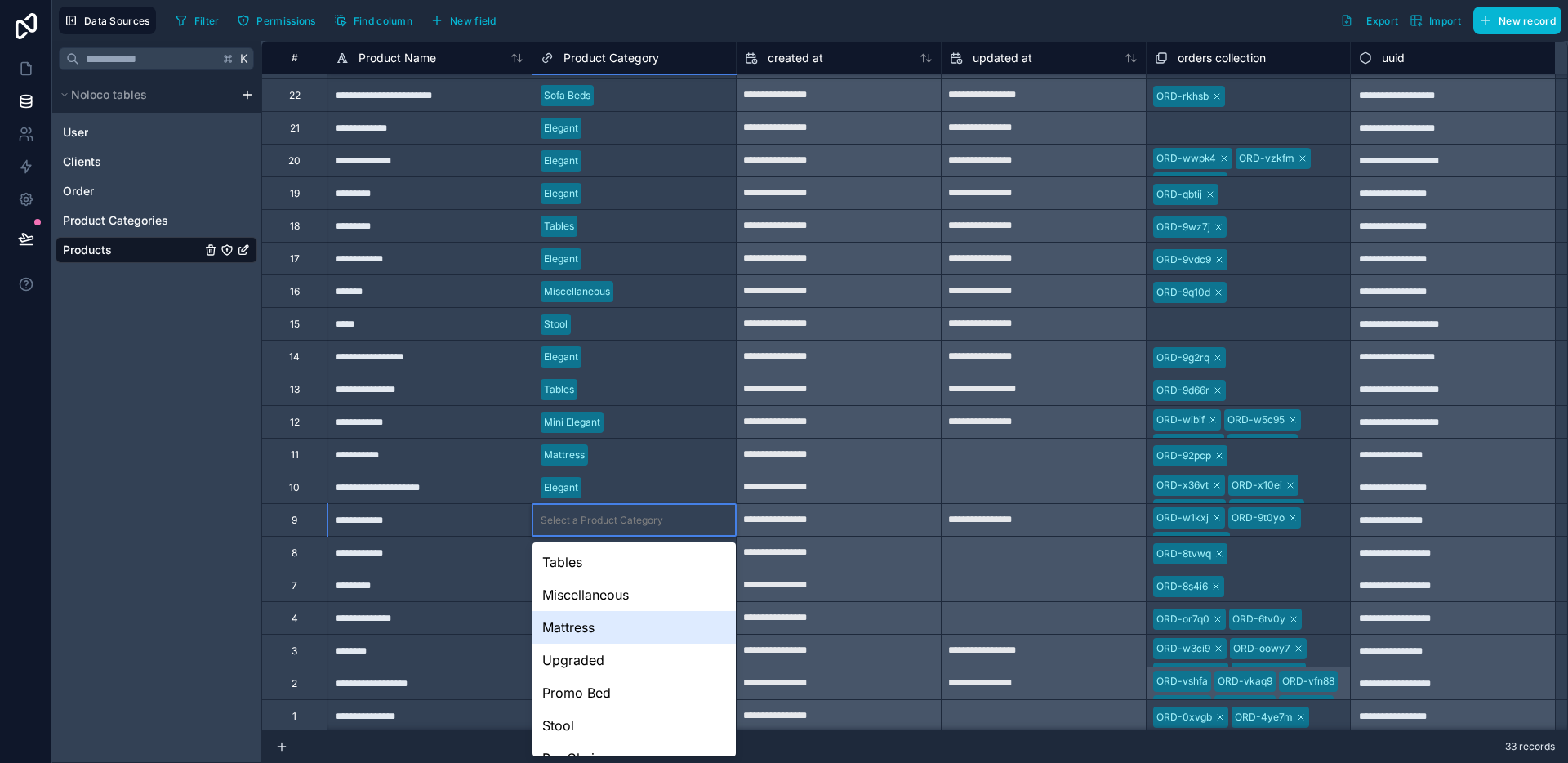 scroll, scrollTop: 185, scrollLeft: 0, axis: vertical 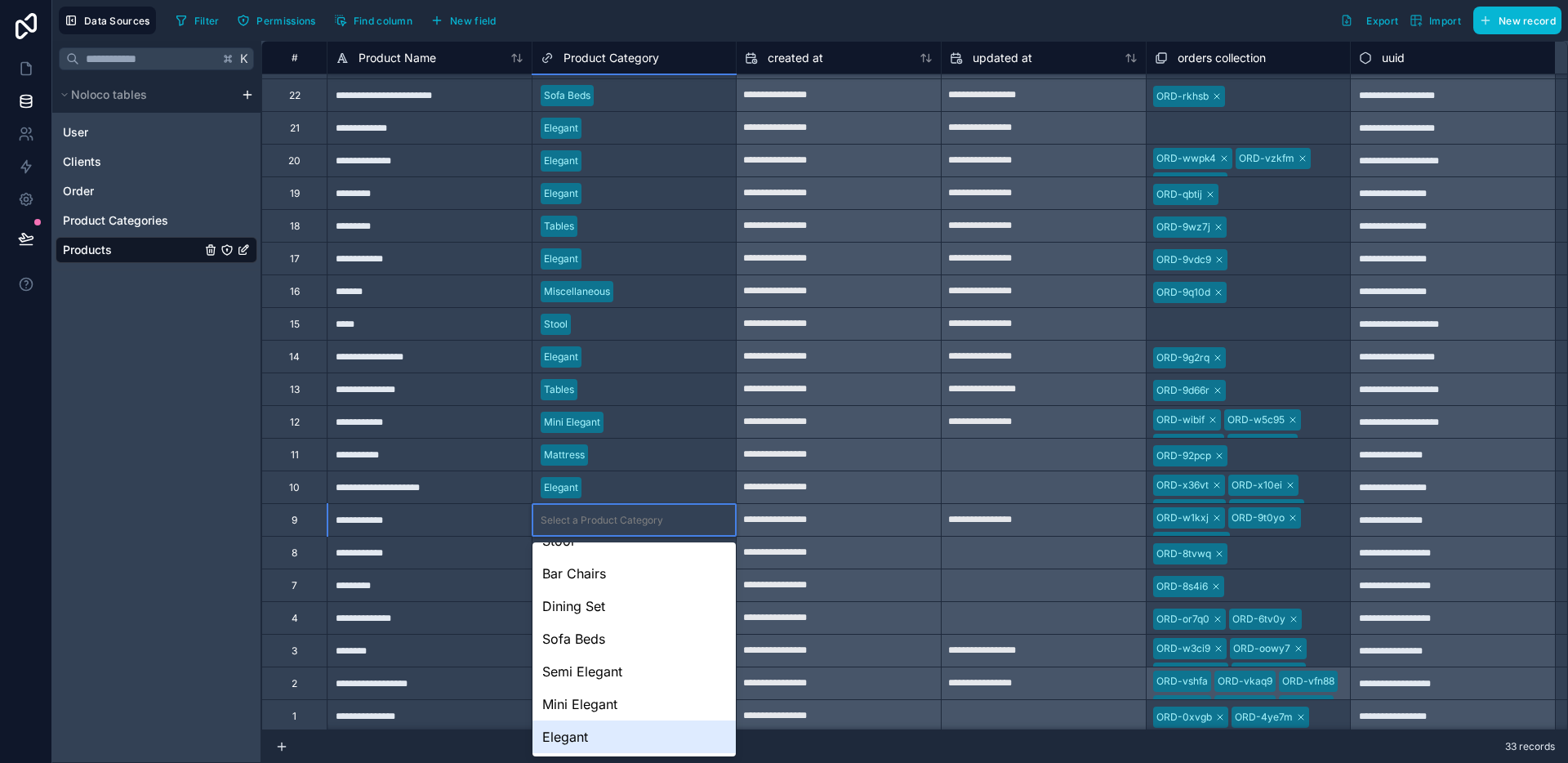 click on "Elegant" at bounding box center [635, 737] 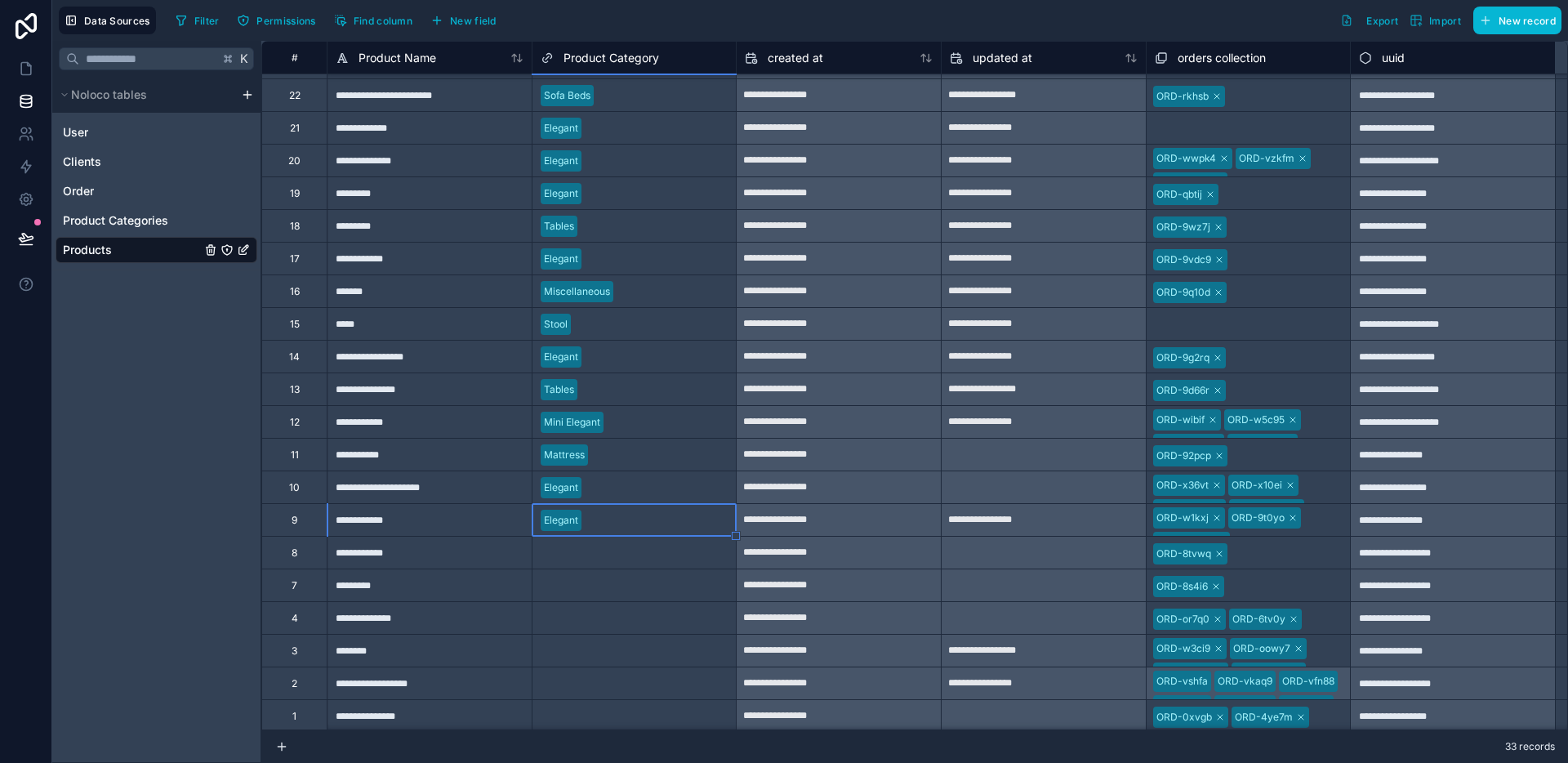 scroll, scrollTop: 422, scrollLeft: 0, axis: vertical 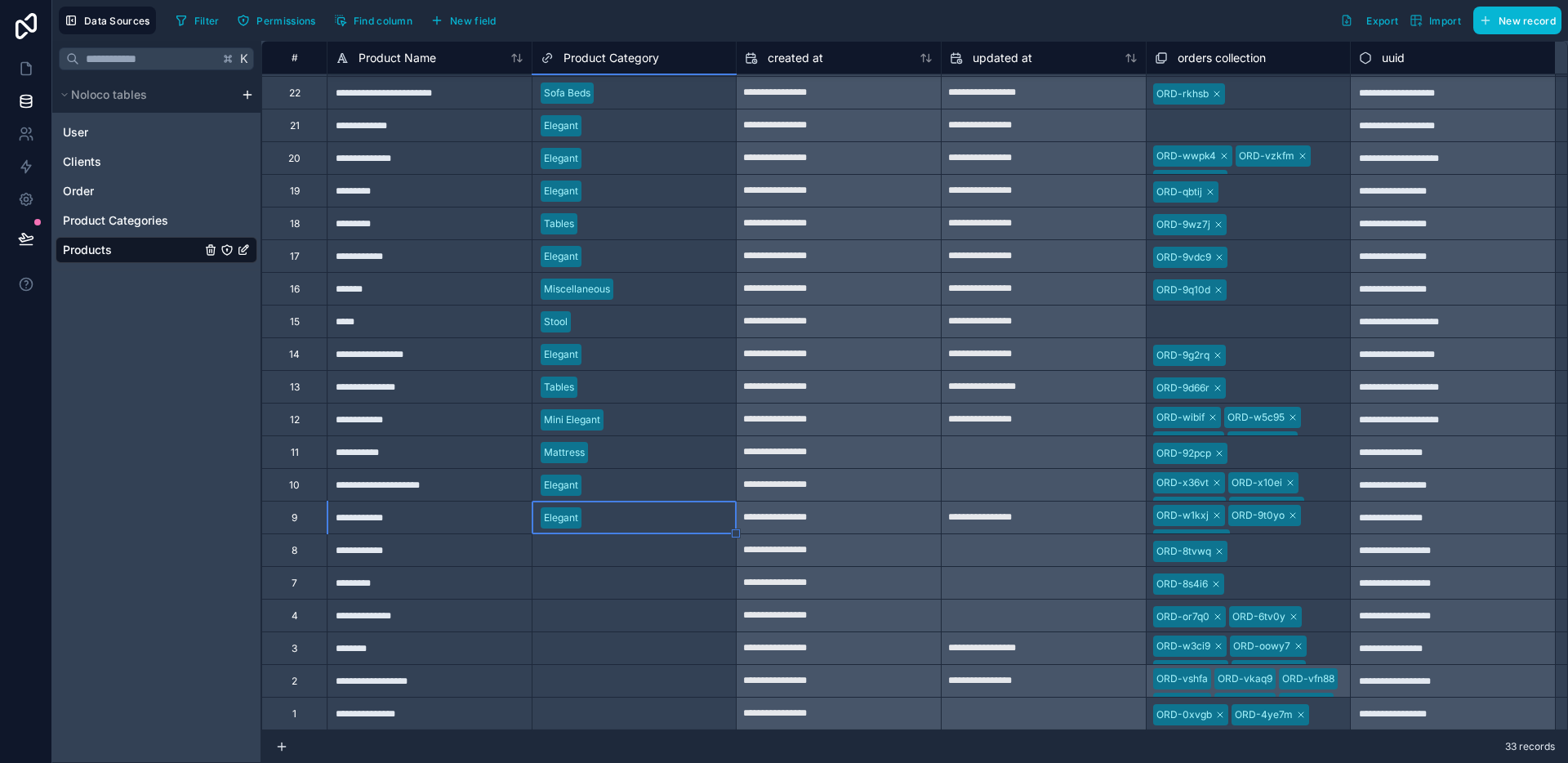 click on "Select a Product Category" at bounding box center [602, 551] 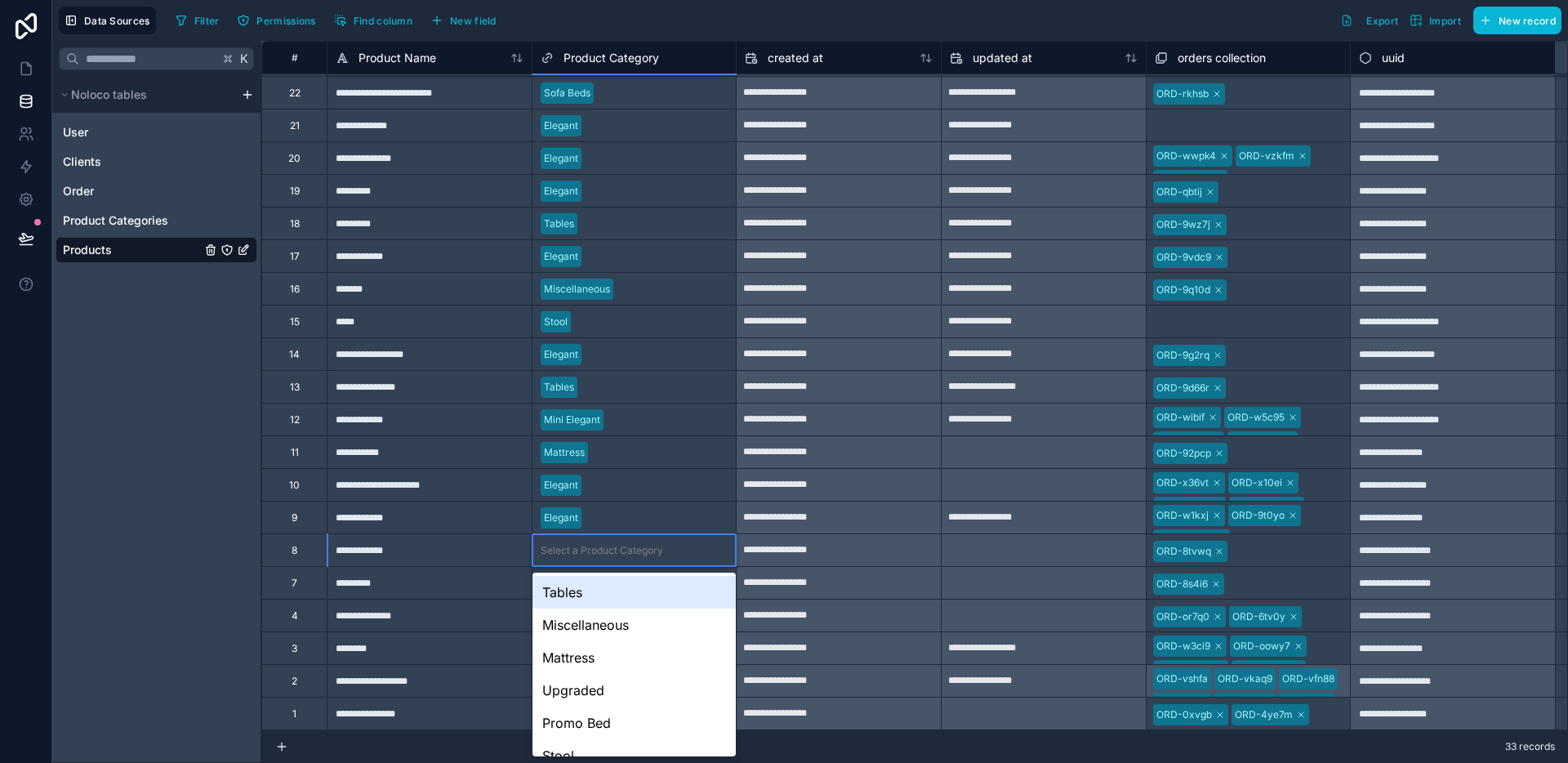 click on "Select a Product Category" at bounding box center (602, 551) 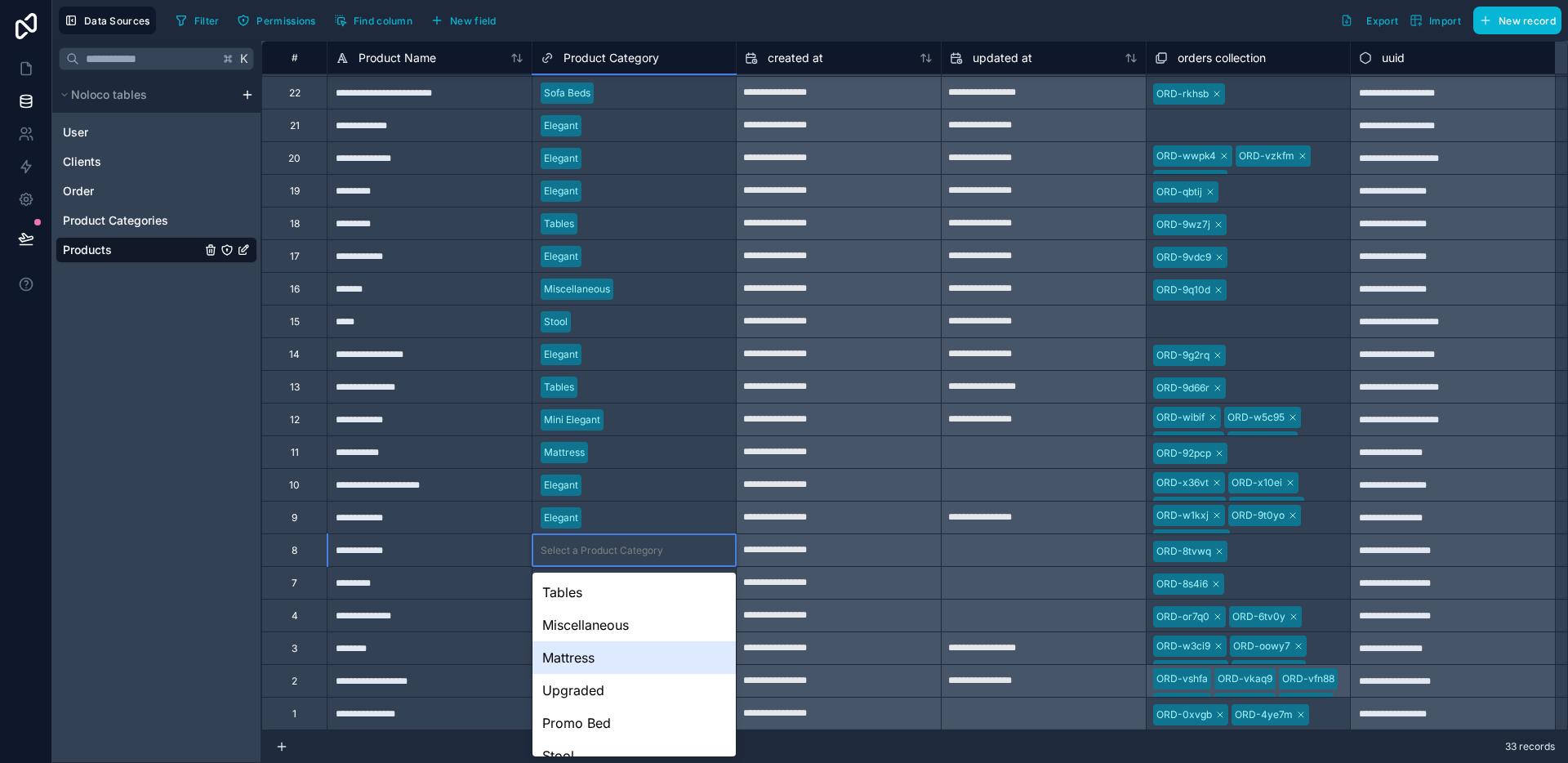 click on "Mattress" at bounding box center [635, 658] 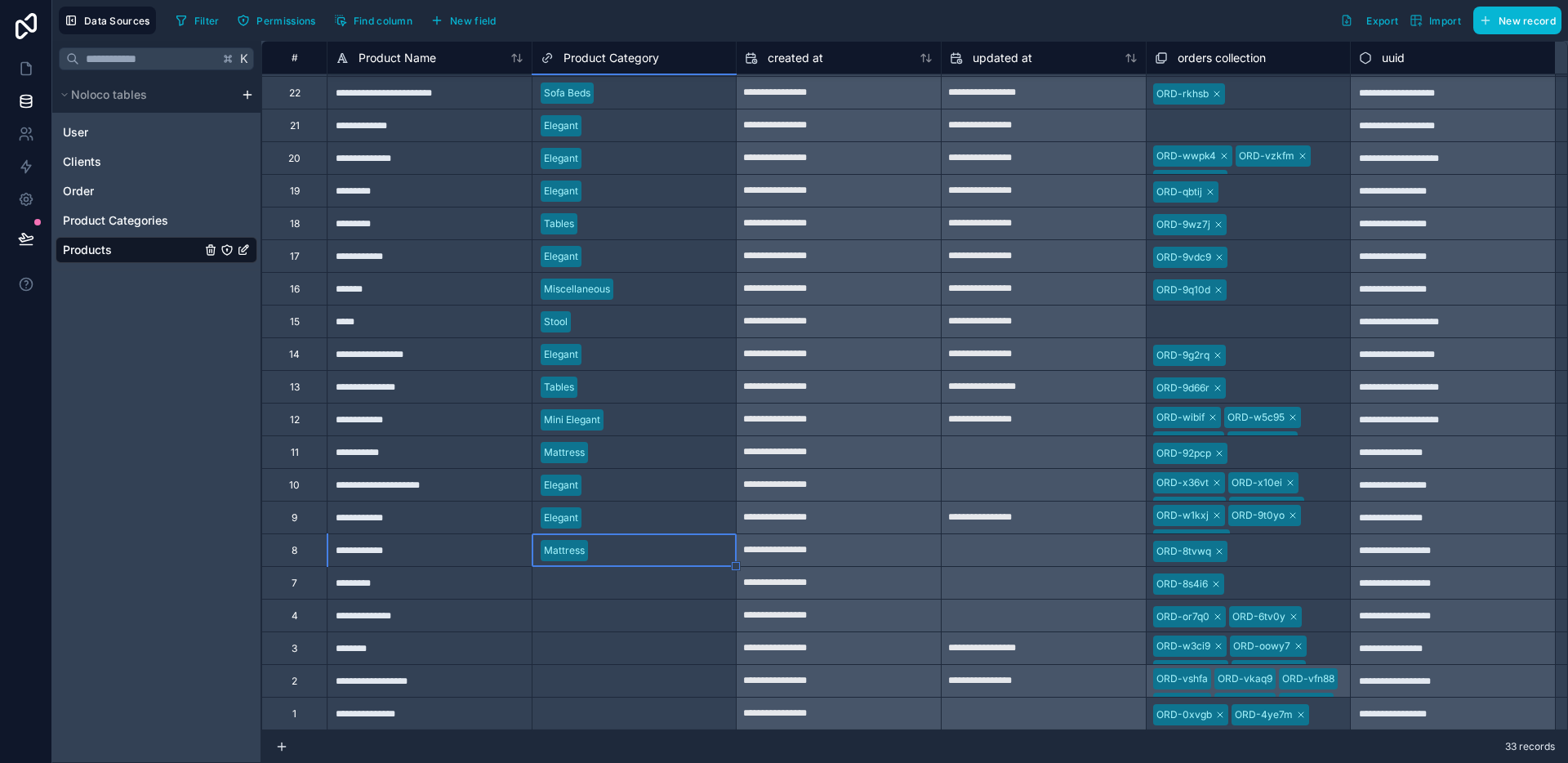 click on "Select a Product Category" at bounding box center (602, 583) 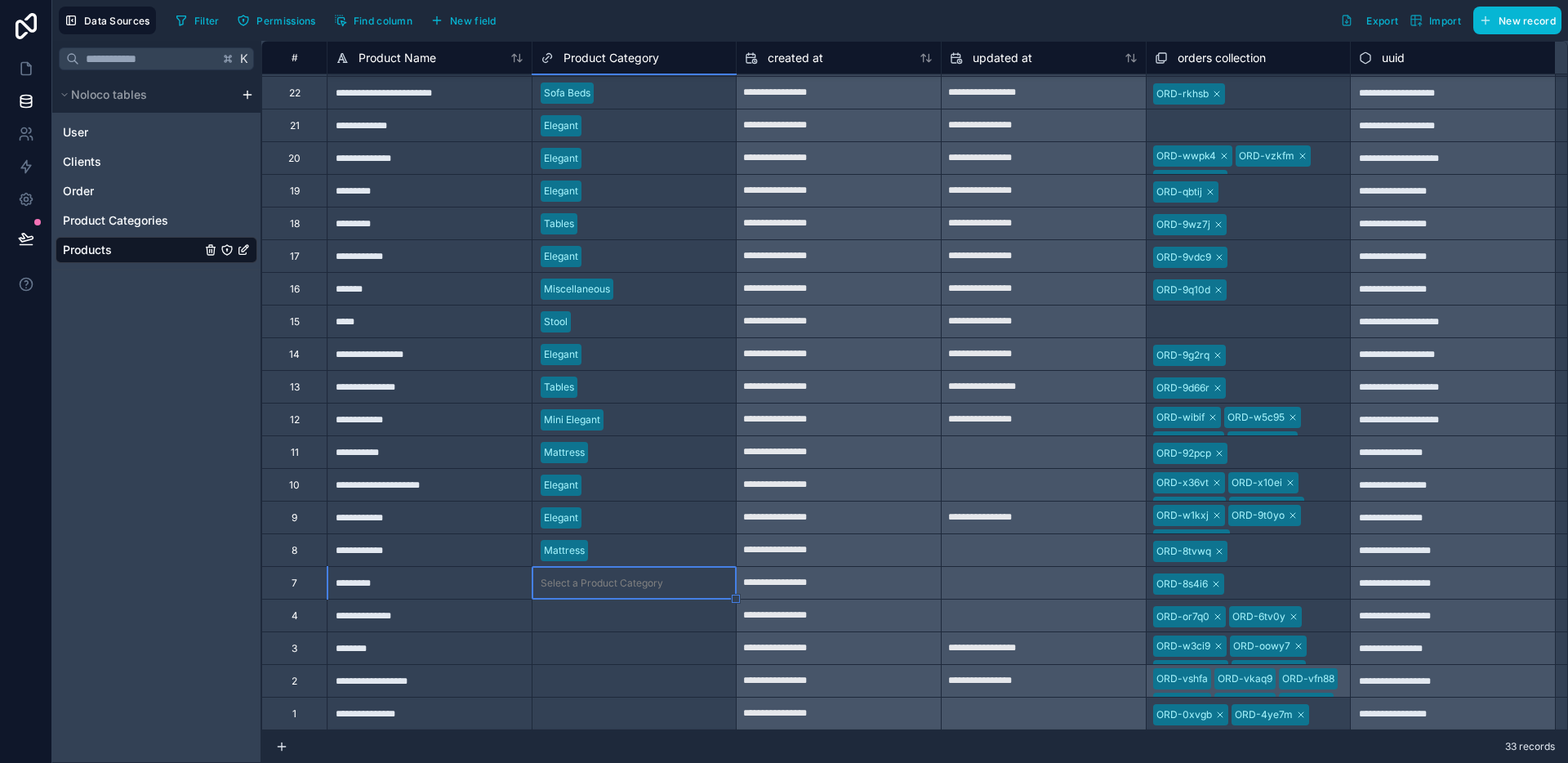 click on "Select a Product Category" at bounding box center [602, 583] 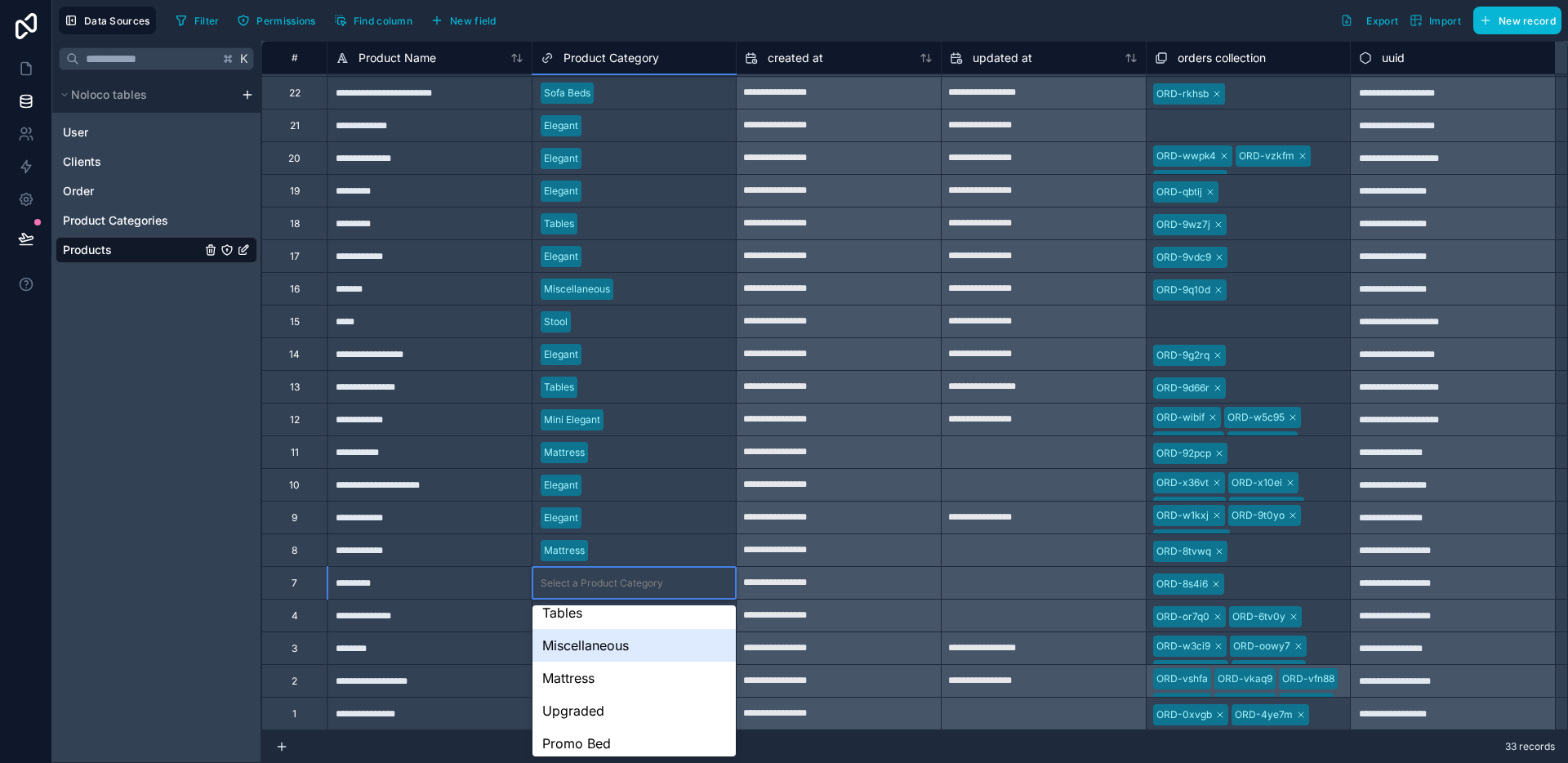 scroll, scrollTop: 20, scrollLeft: 0, axis: vertical 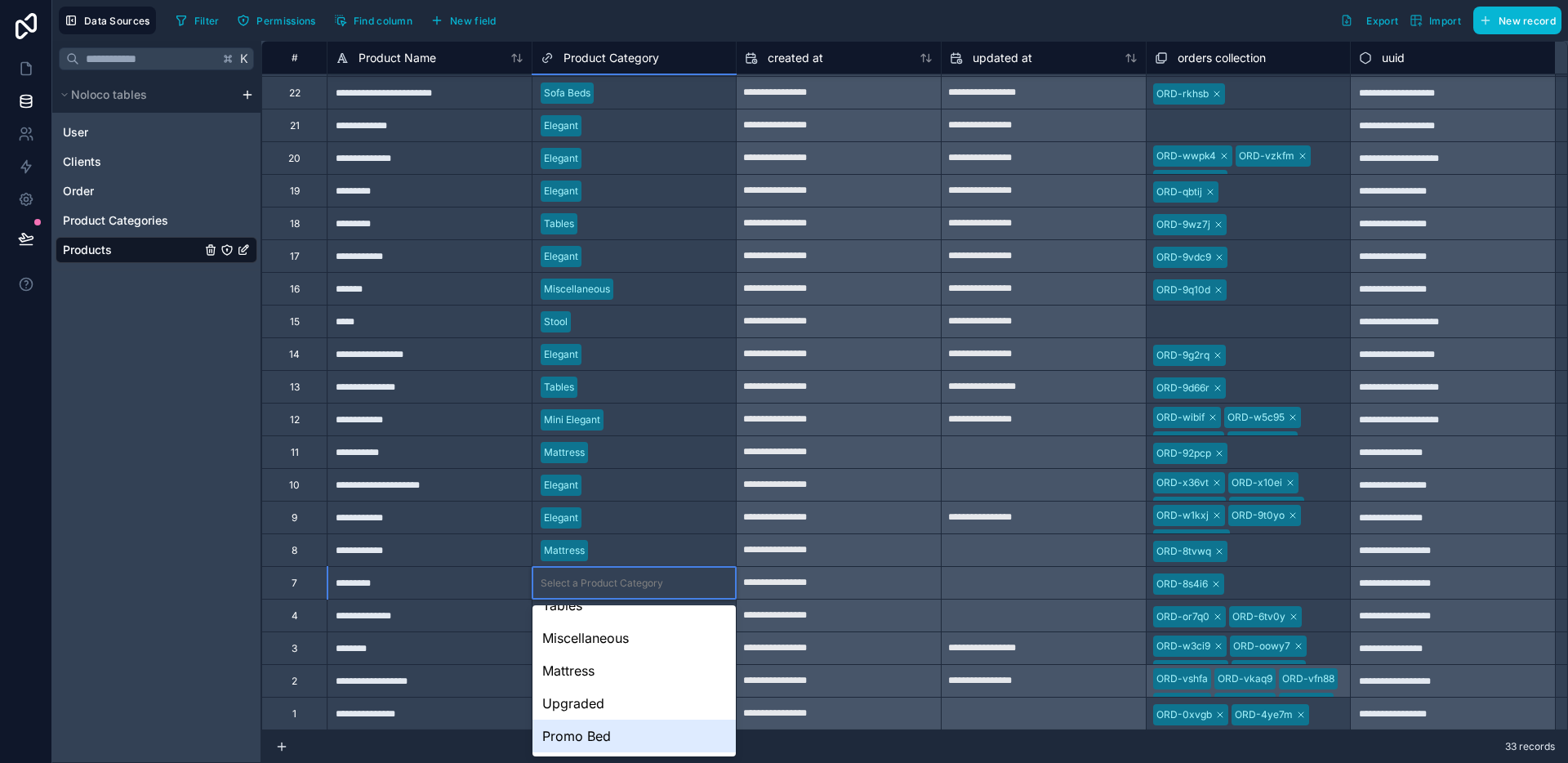 click on "Promo Bed" at bounding box center (635, 736) 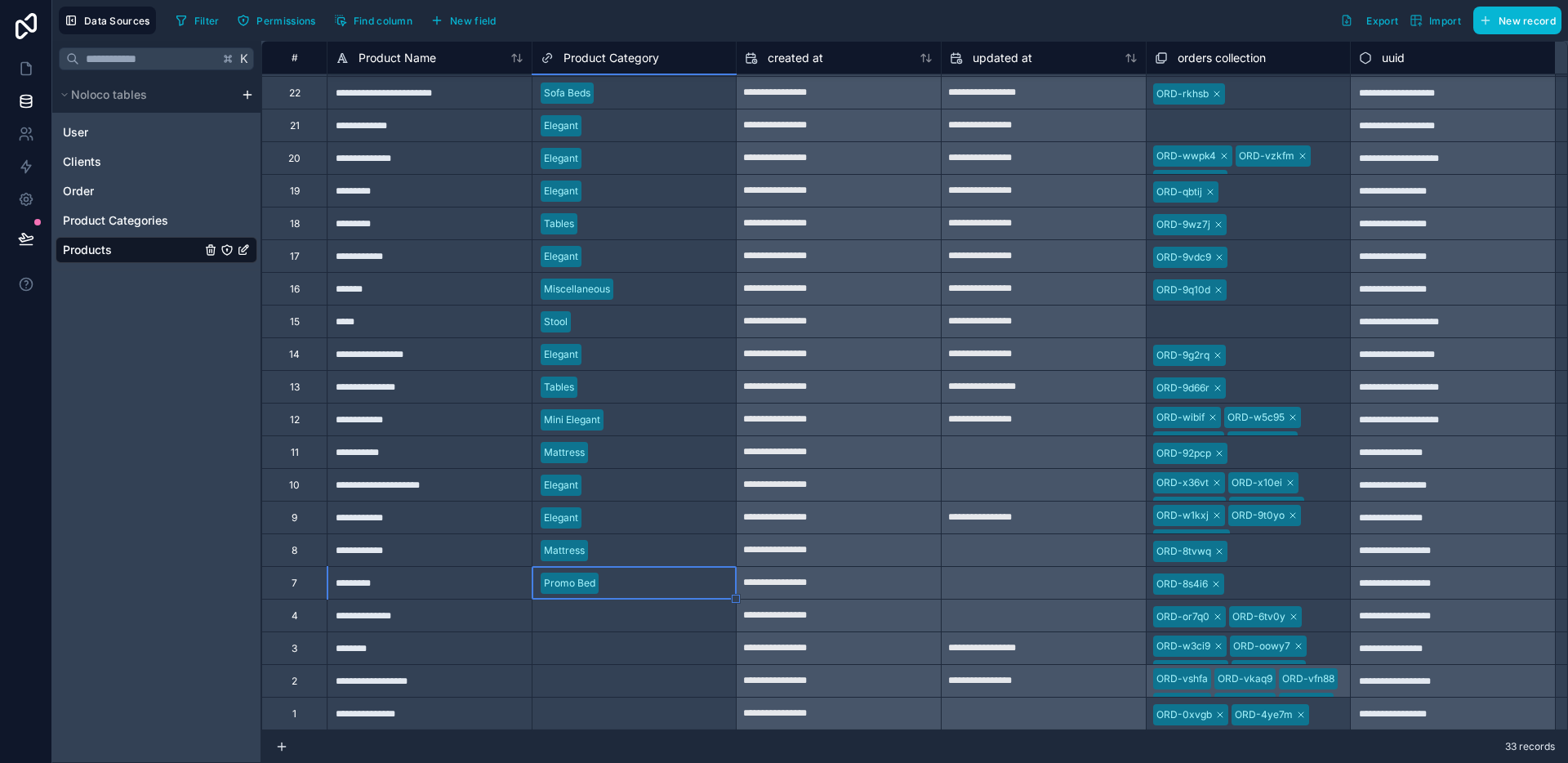 click on "Select a Product Category" at bounding box center [635, 615] 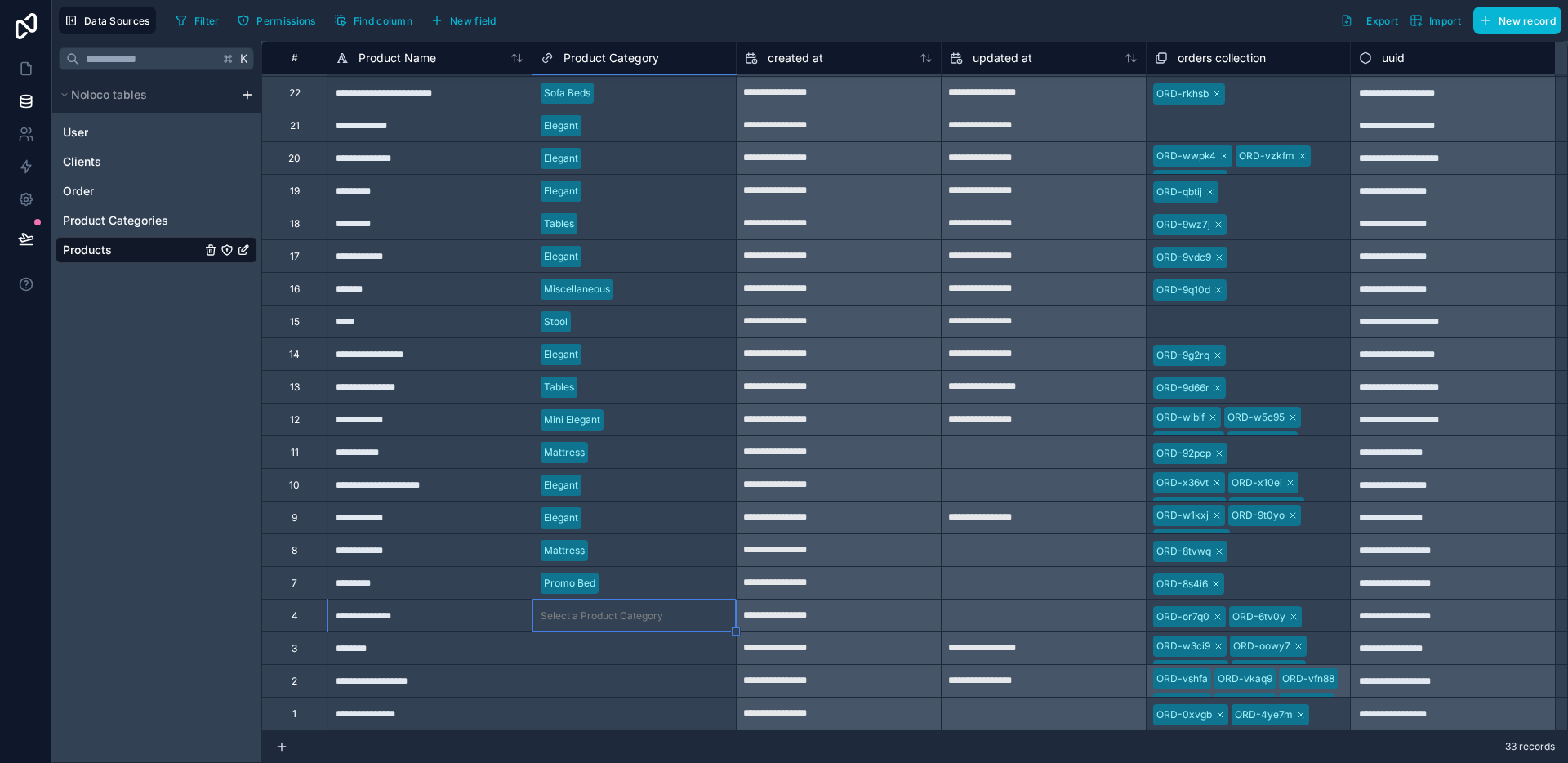 click on "Select a Product Category" at bounding box center (635, 616) 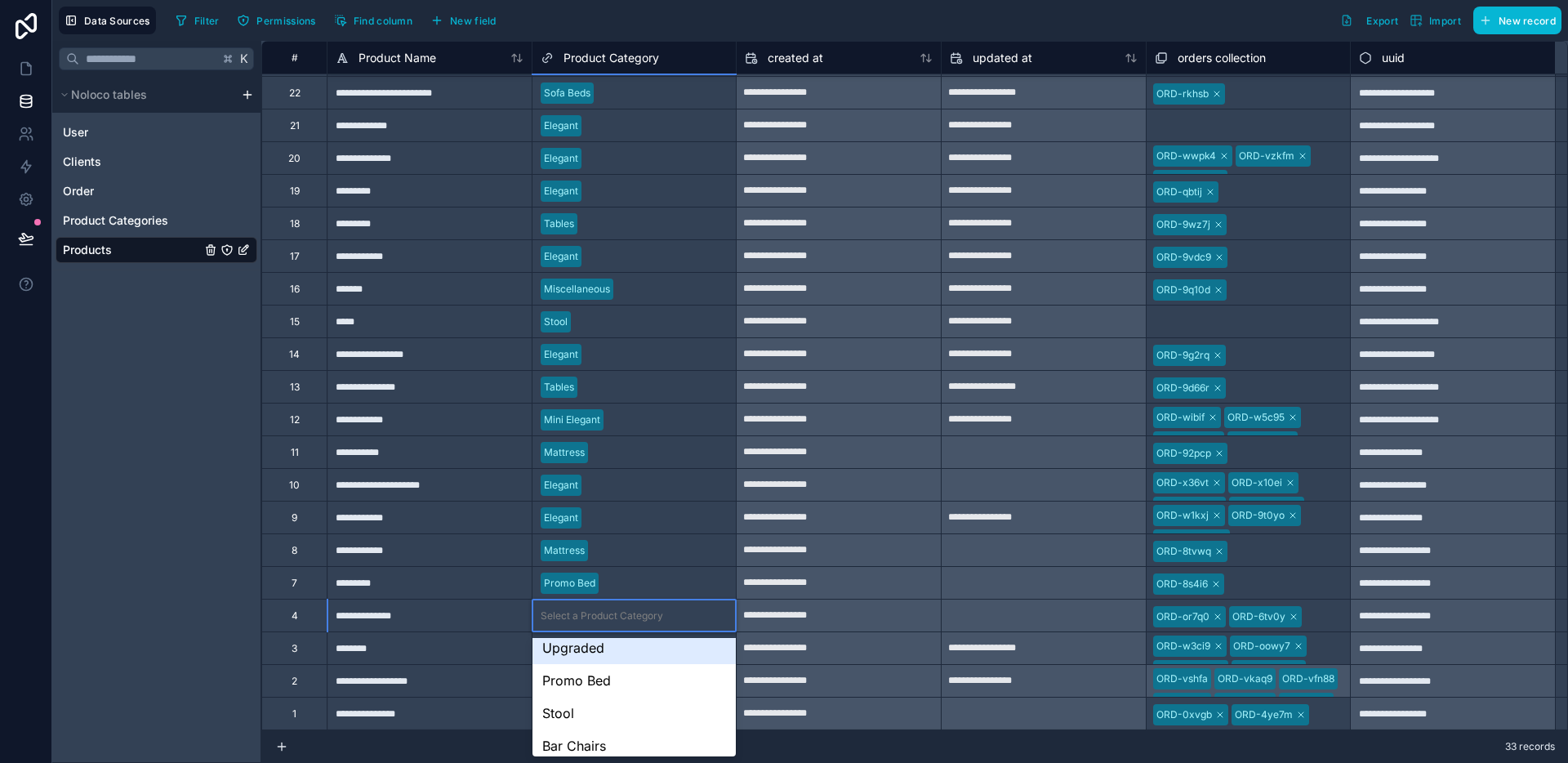 scroll, scrollTop: 100, scrollLeft: 0, axis: vertical 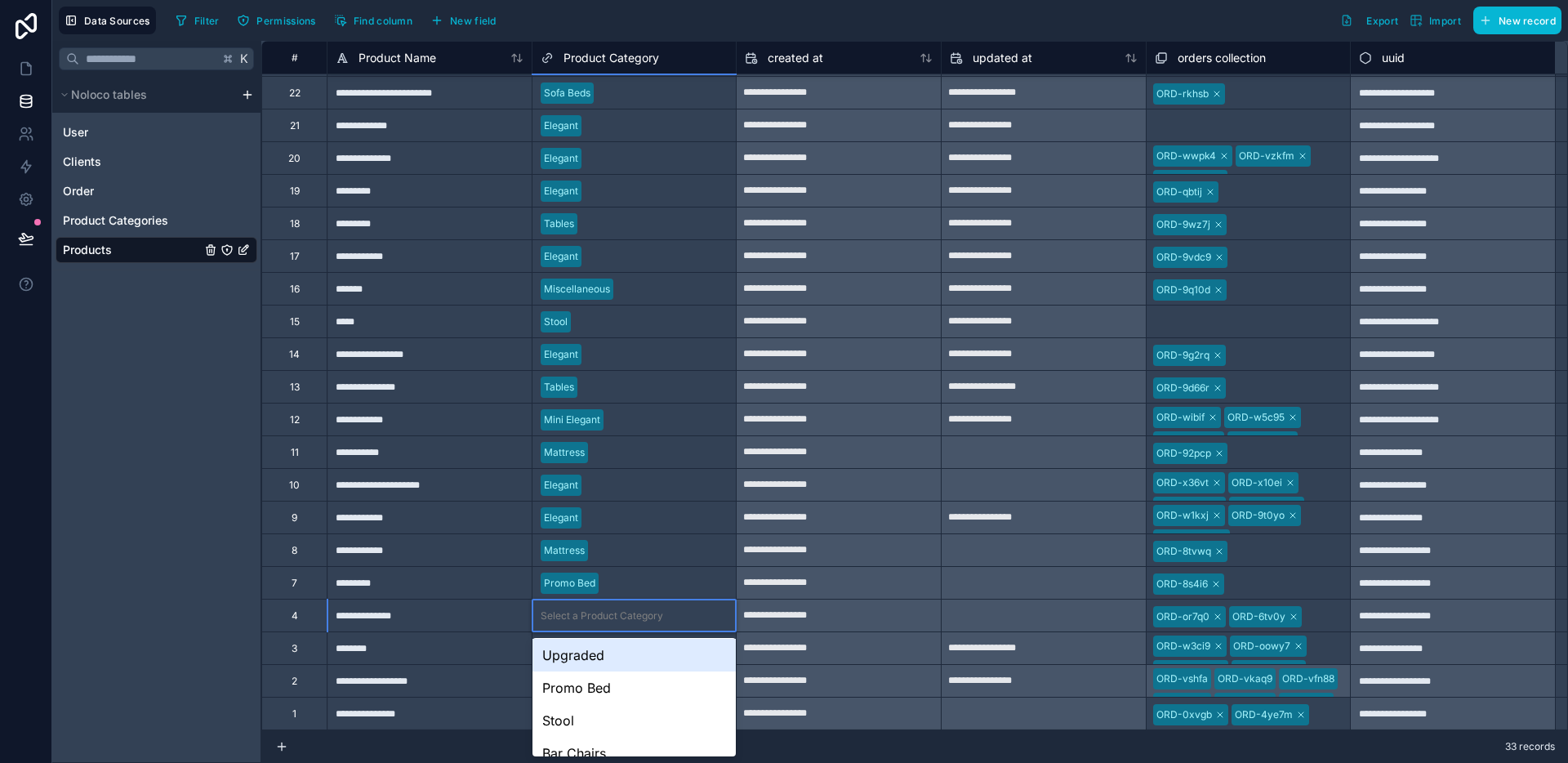 click on "Upgraded" at bounding box center (635, 655) 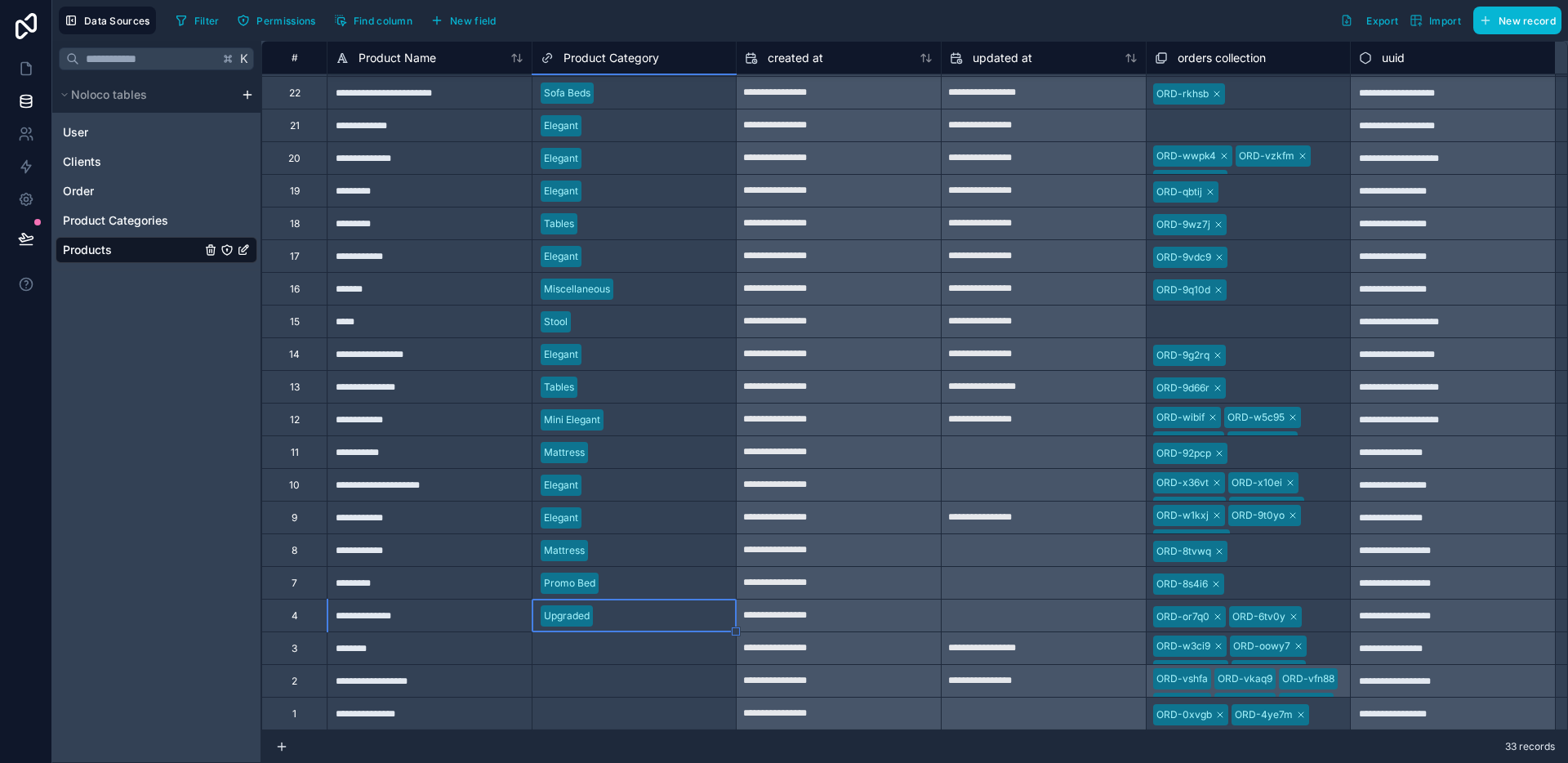 click on "Select a Product Category" at bounding box center (635, 680) 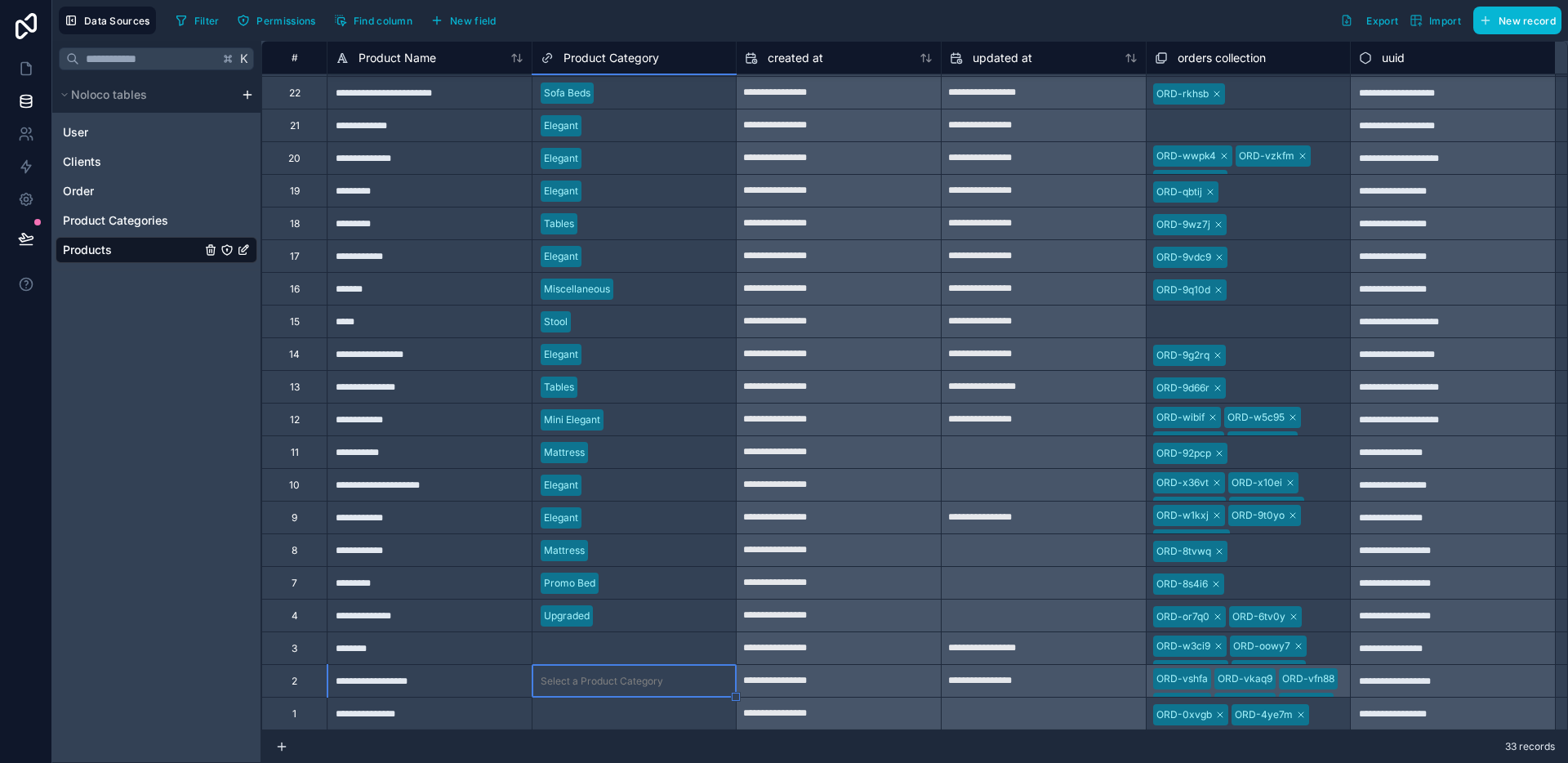 click on "Select a Product Category" at bounding box center [635, 648] 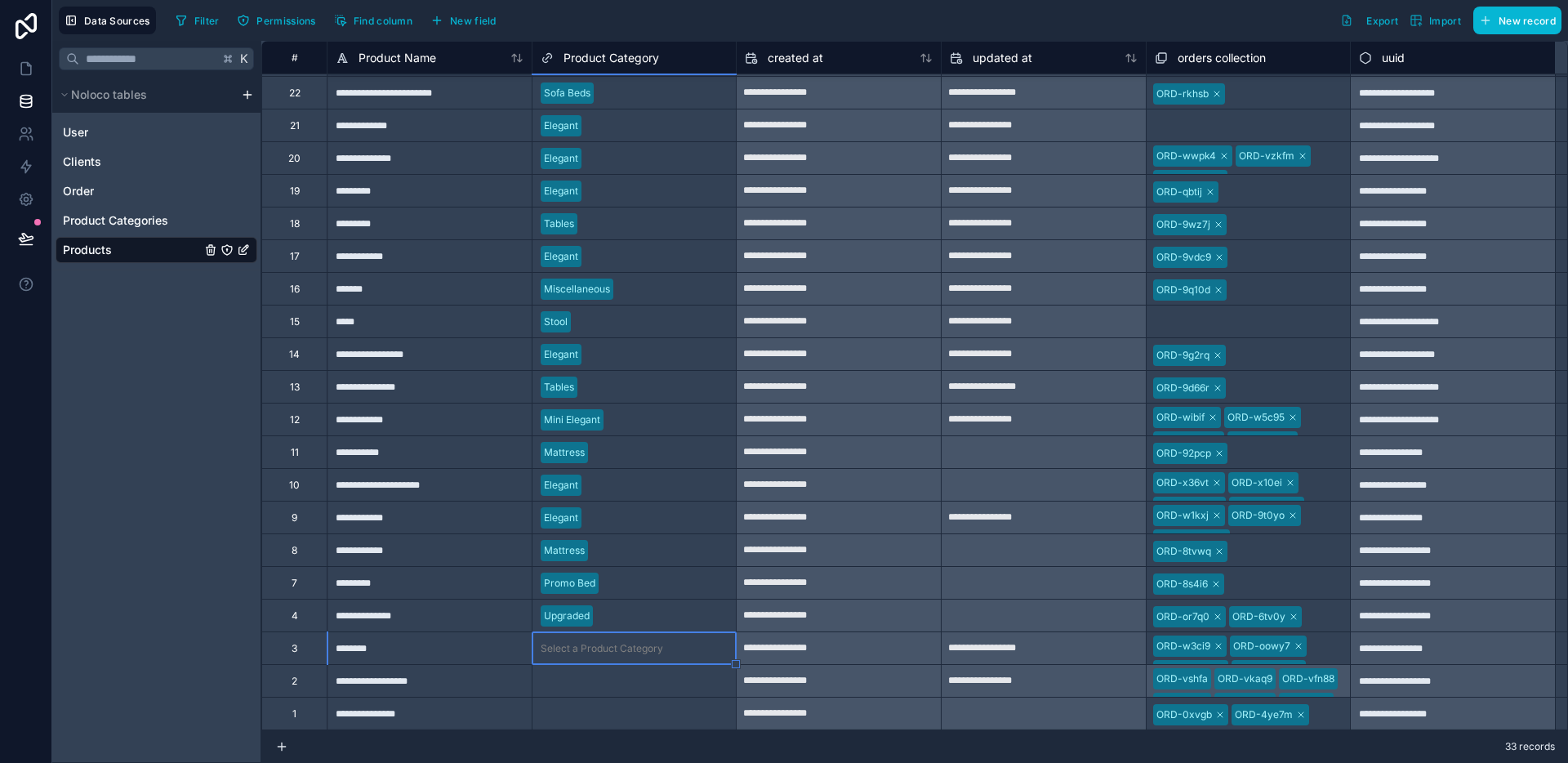 click on "**********" at bounding box center (784, 382) 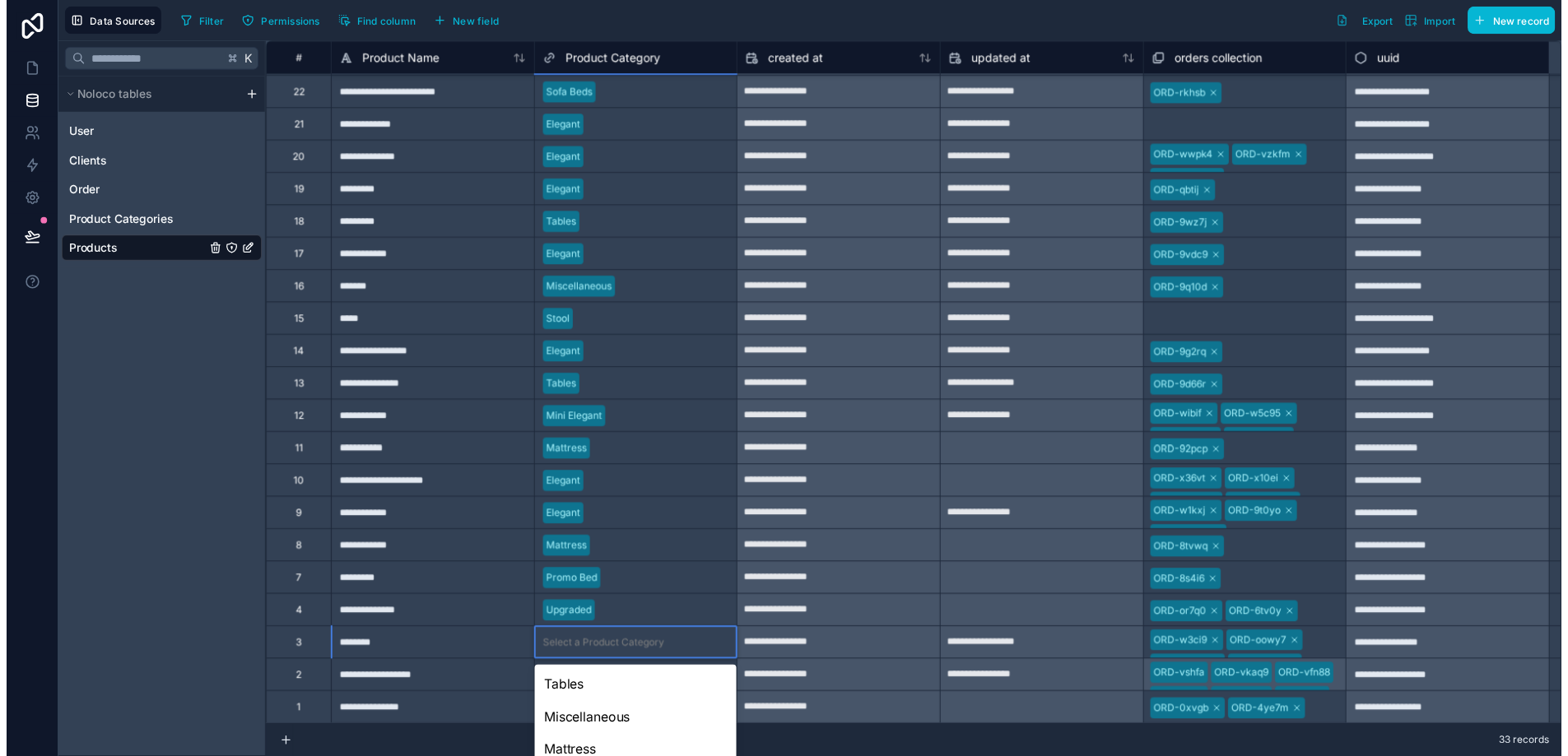 scroll, scrollTop: 160, scrollLeft: 0, axis: vertical 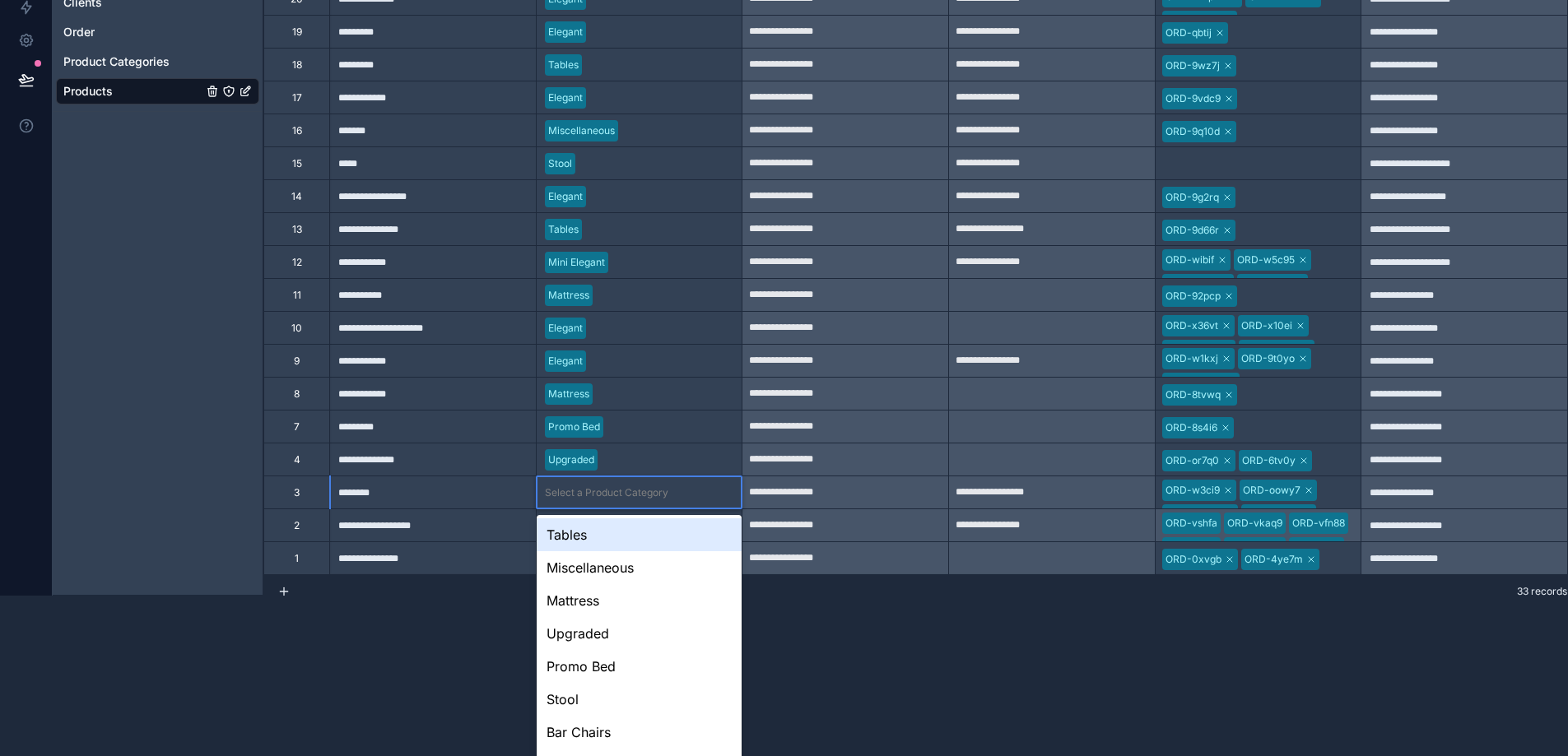 click on "**********" at bounding box center [921, 15] 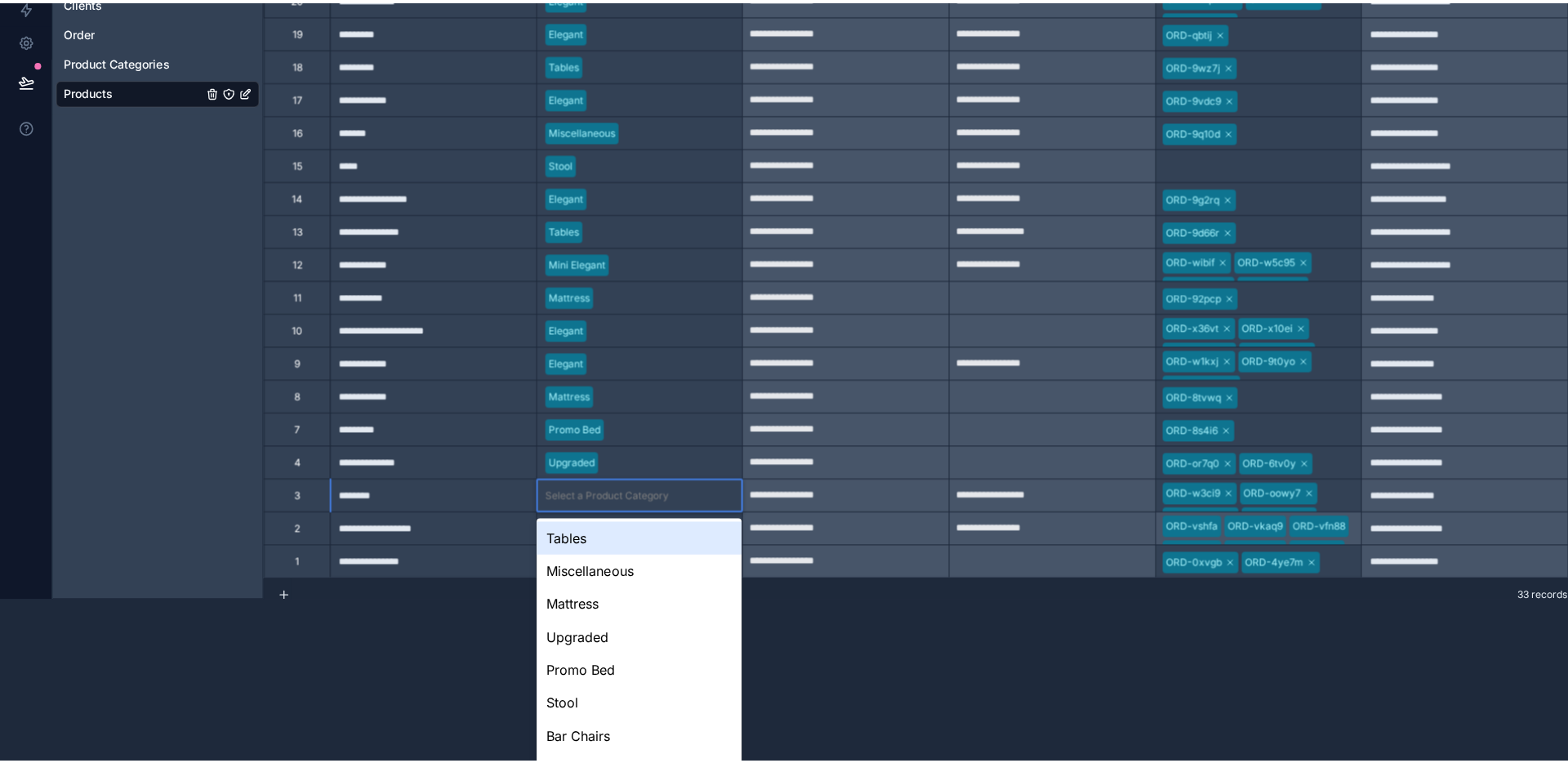 scroll, scrollTop: 0, scrollLeft: 0, axis: both 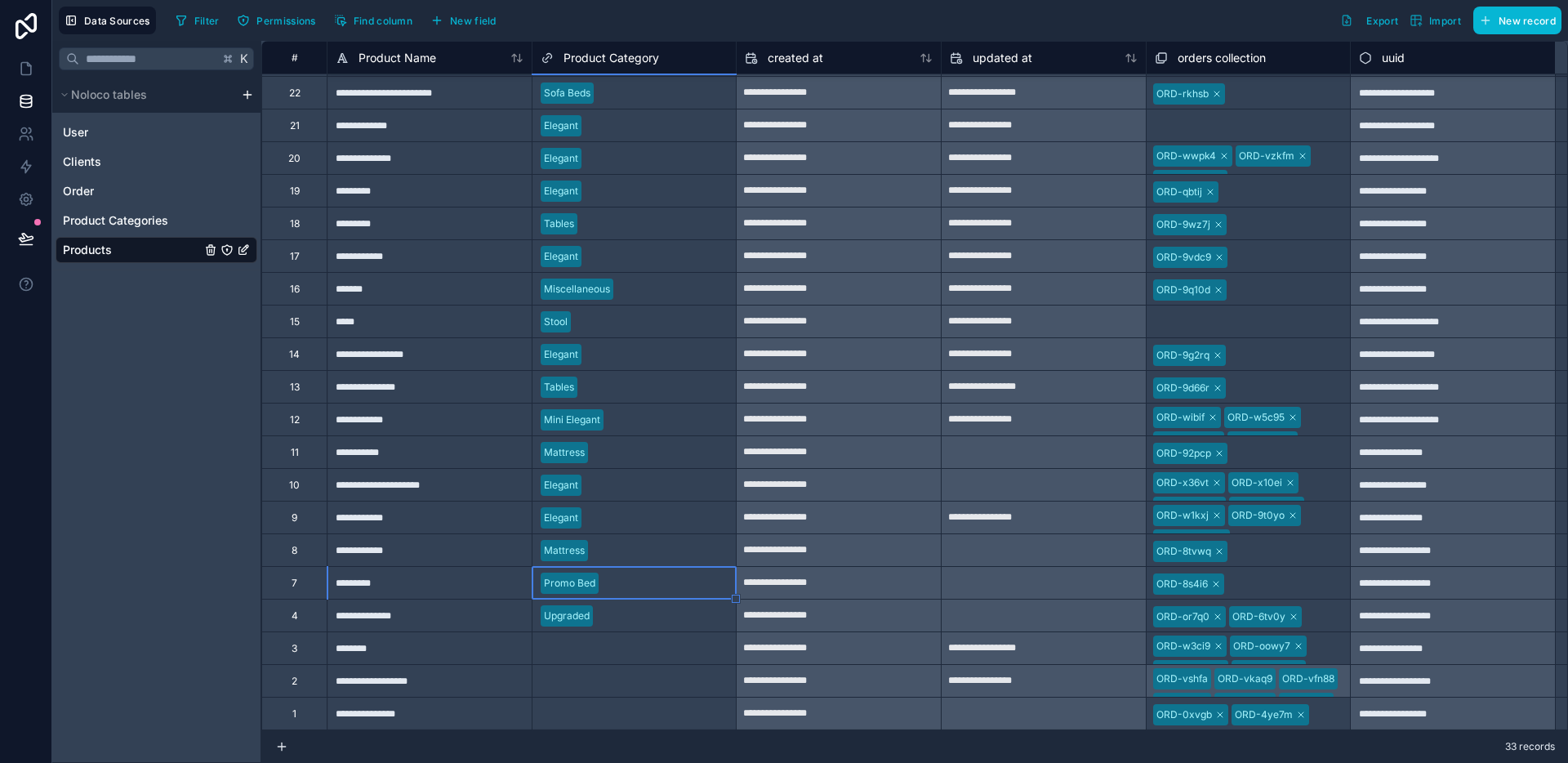 click on "Select a Product Category" at bounding box center [634, 680] 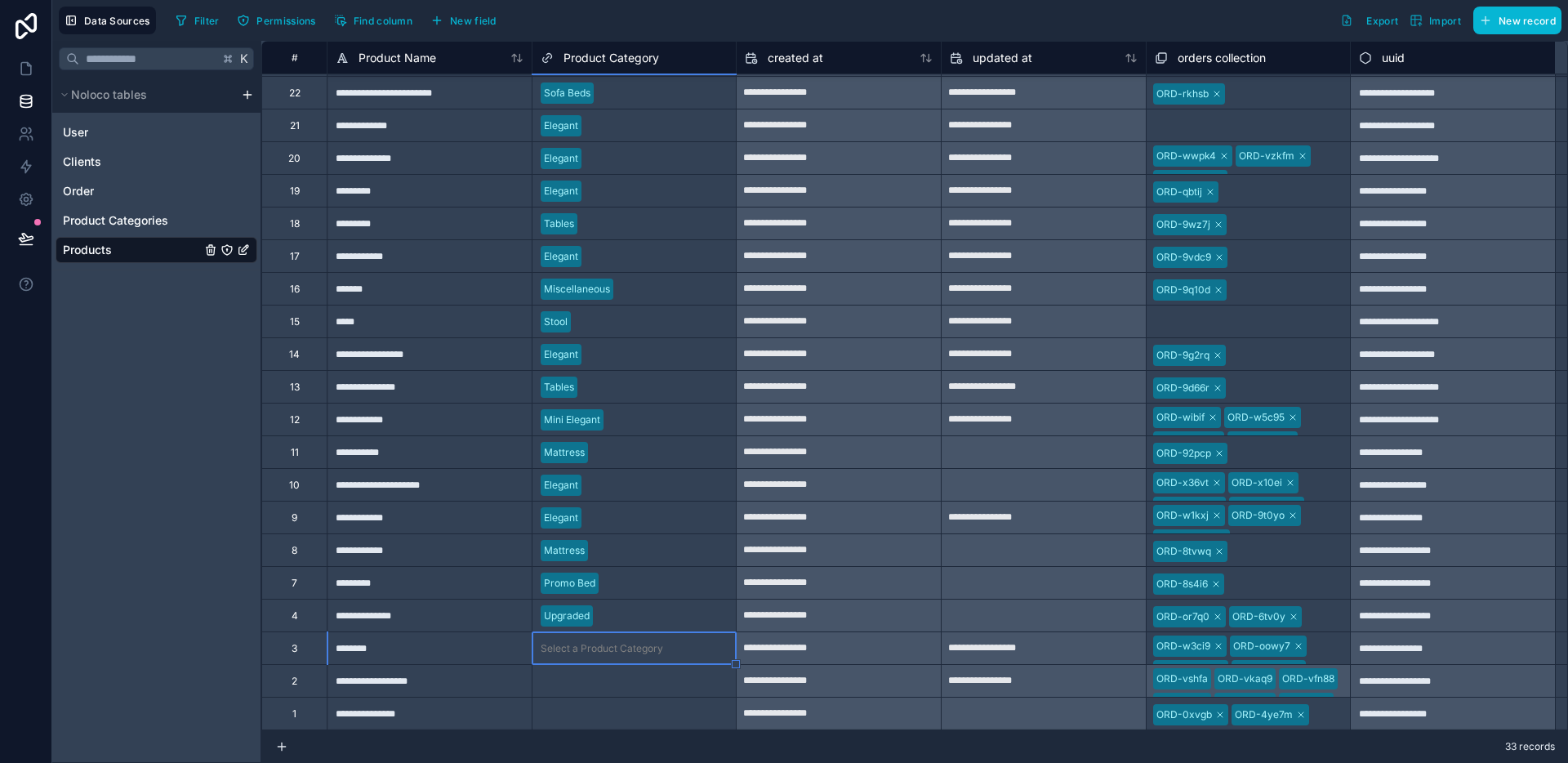 click on "**********" at bounding box center (784, 382) 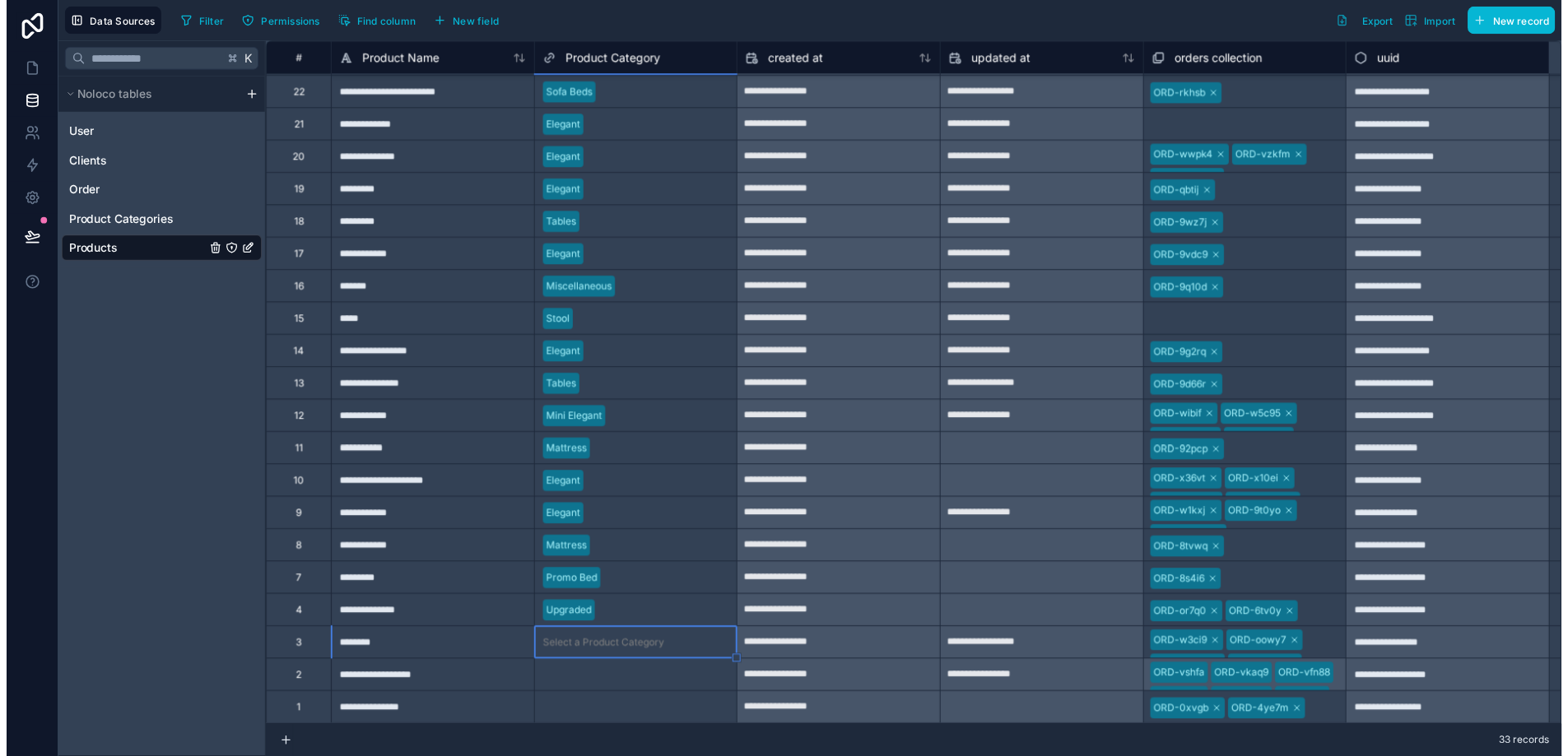 scroll, scrollTop: 160, scrollLeft: 0, axis: vertical 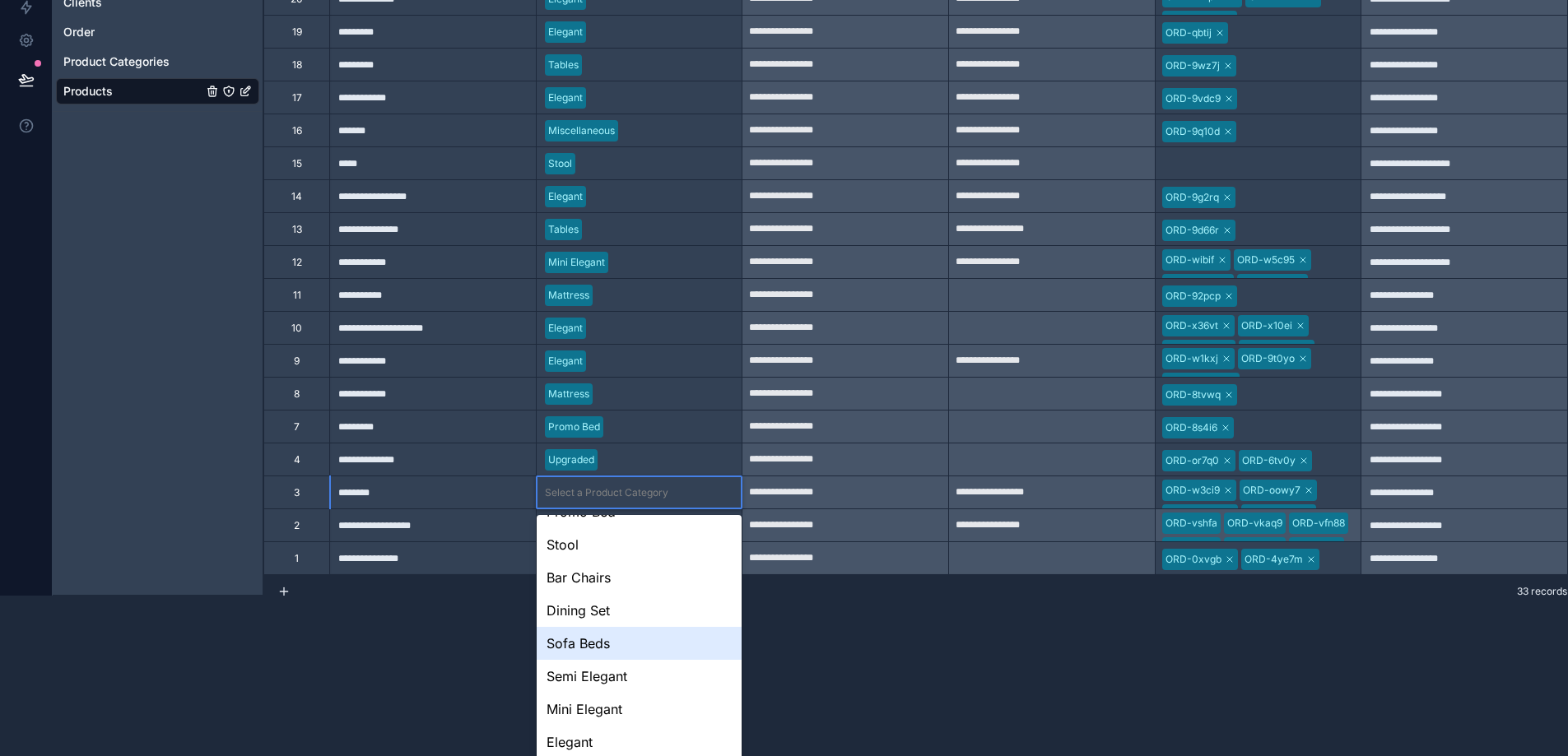 click on "Sofa Beds" at bounding box center [640, 643] 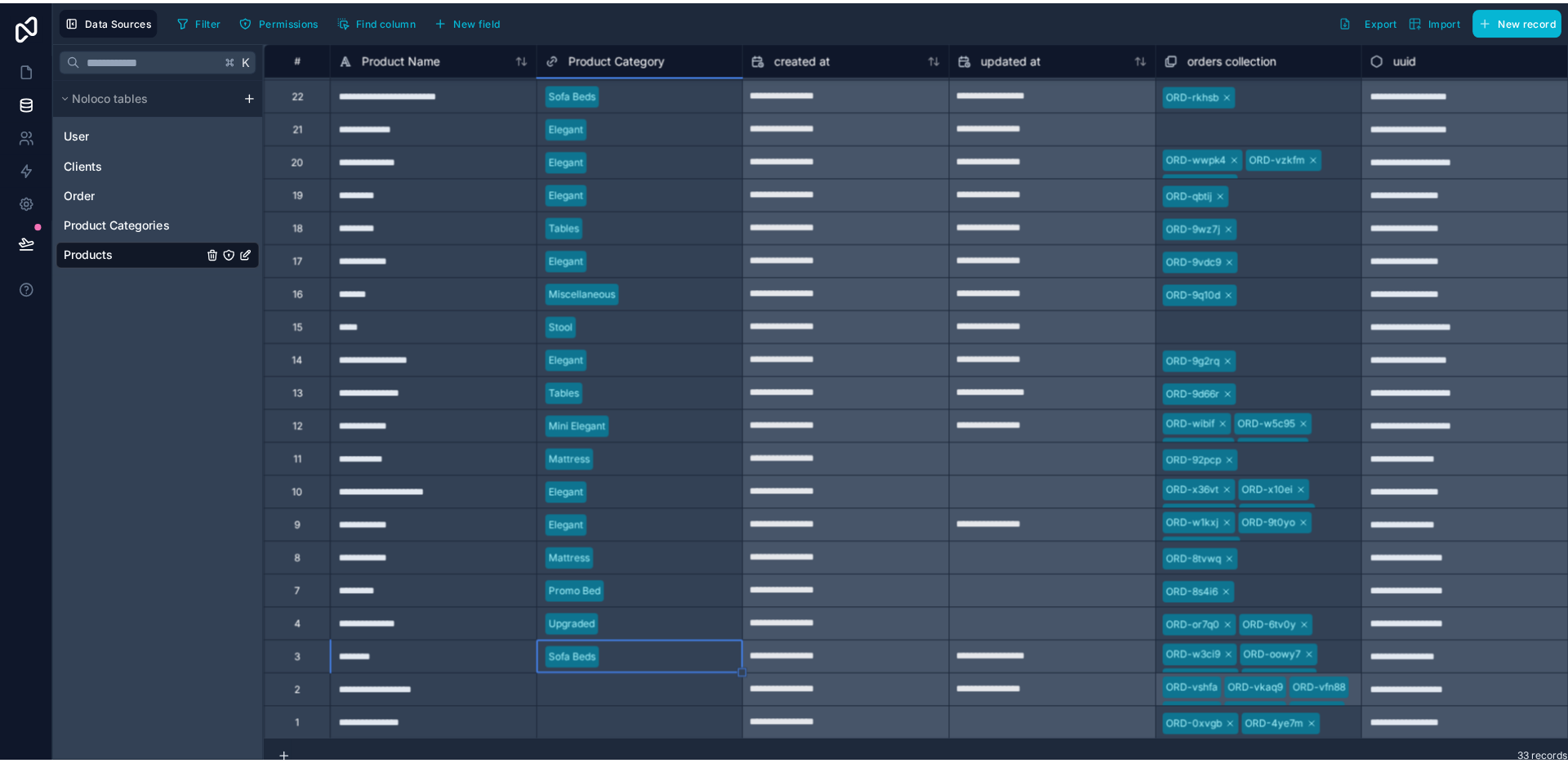 scroll, scrollTop: 0, scrollLeft: 0, axis: both 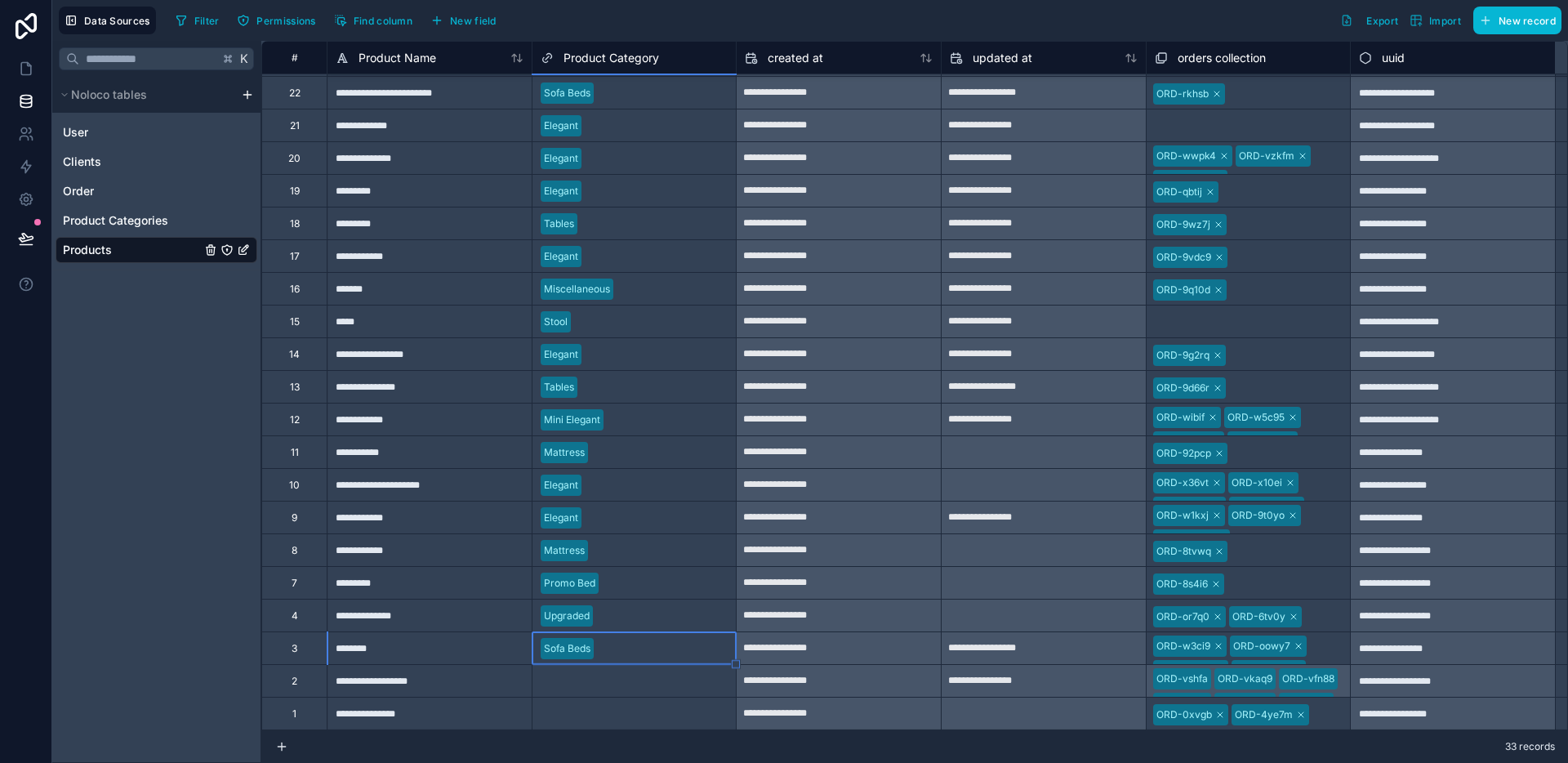 click on "Select a Product Category" at bounding box center (602, 681) 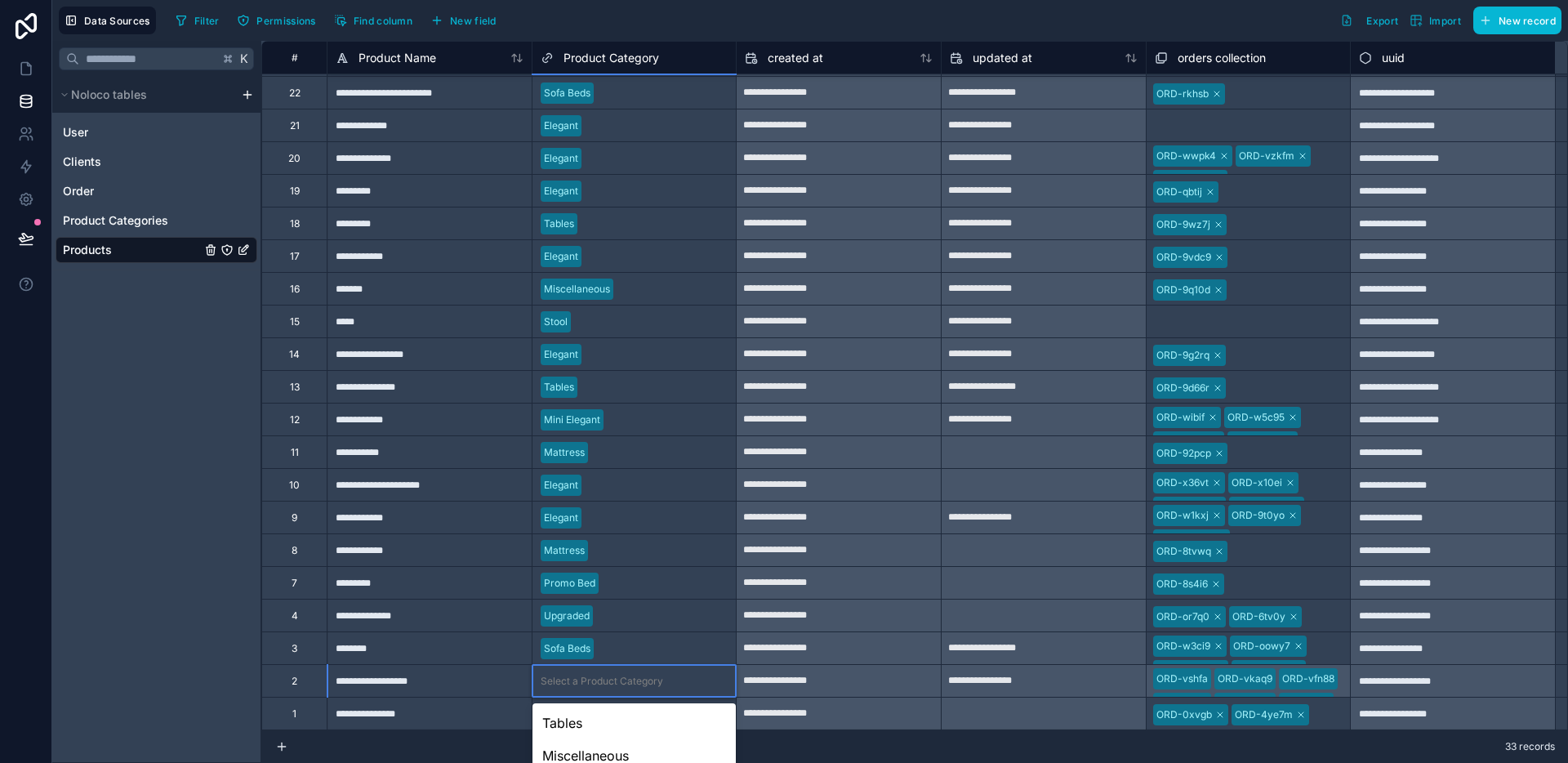 click on "**********" at bounding box center [784, 382] 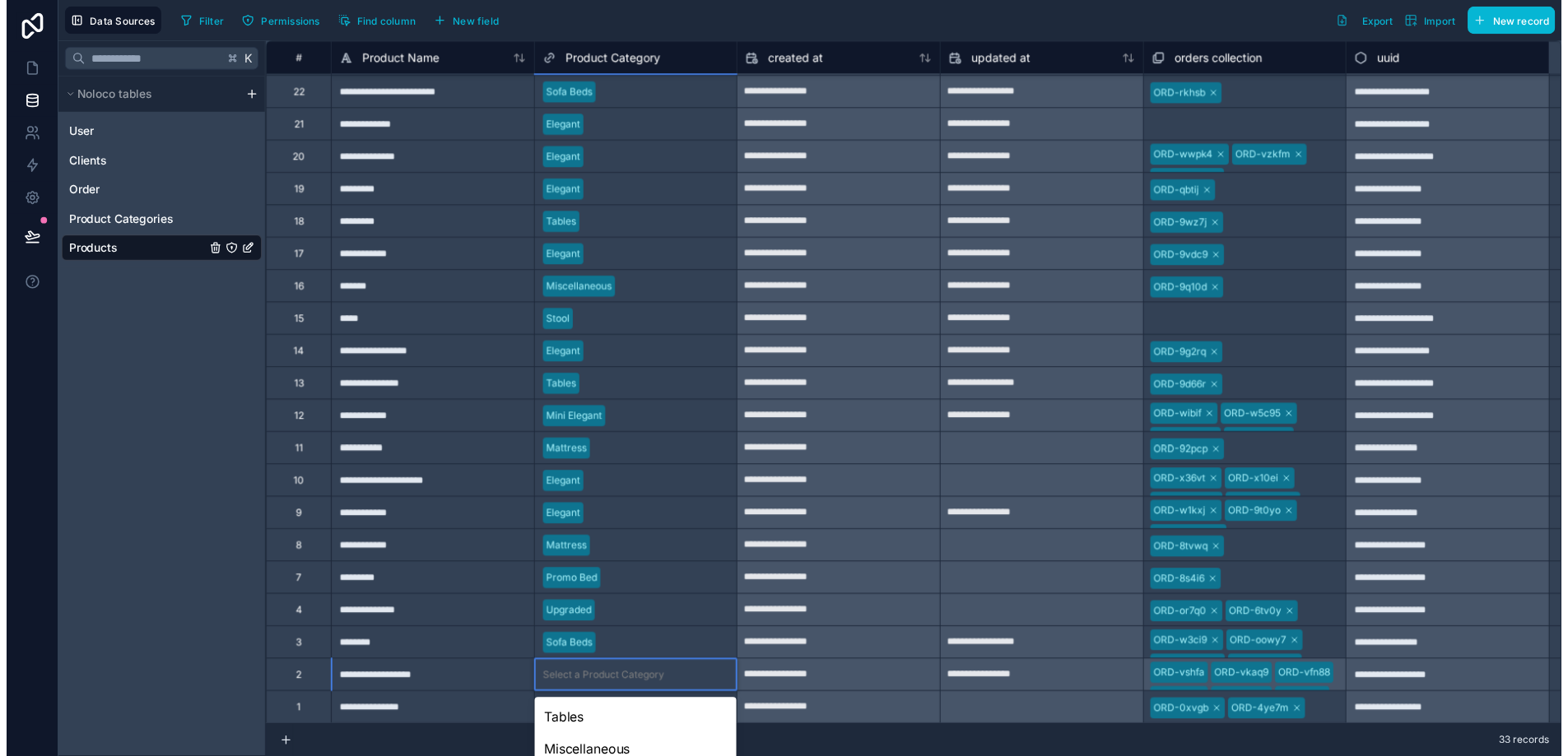 scroll, scrollTop: 193, scrollLeft: 0, axis: vertical 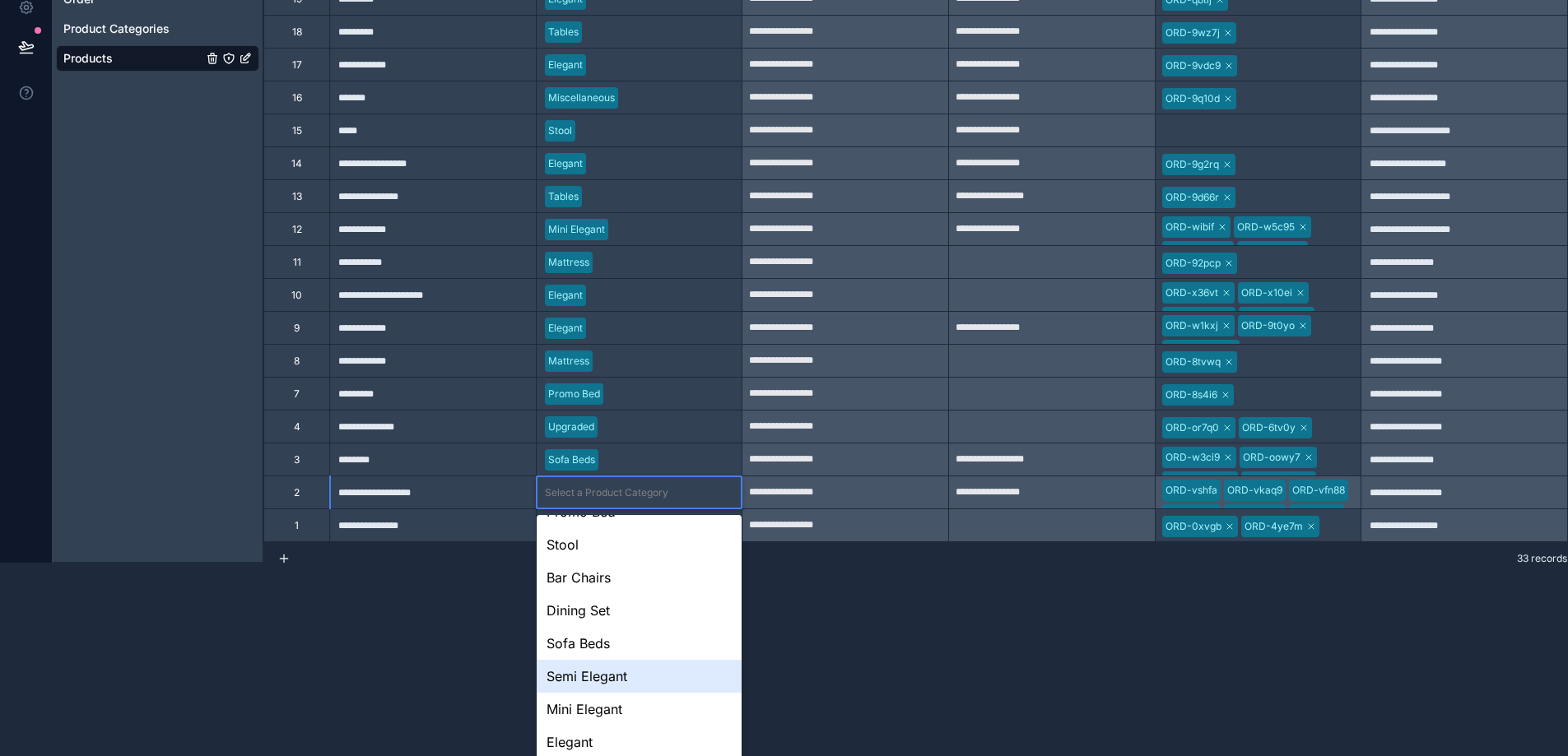 click on "Semi Elegant" at bounding box center [640, 676] 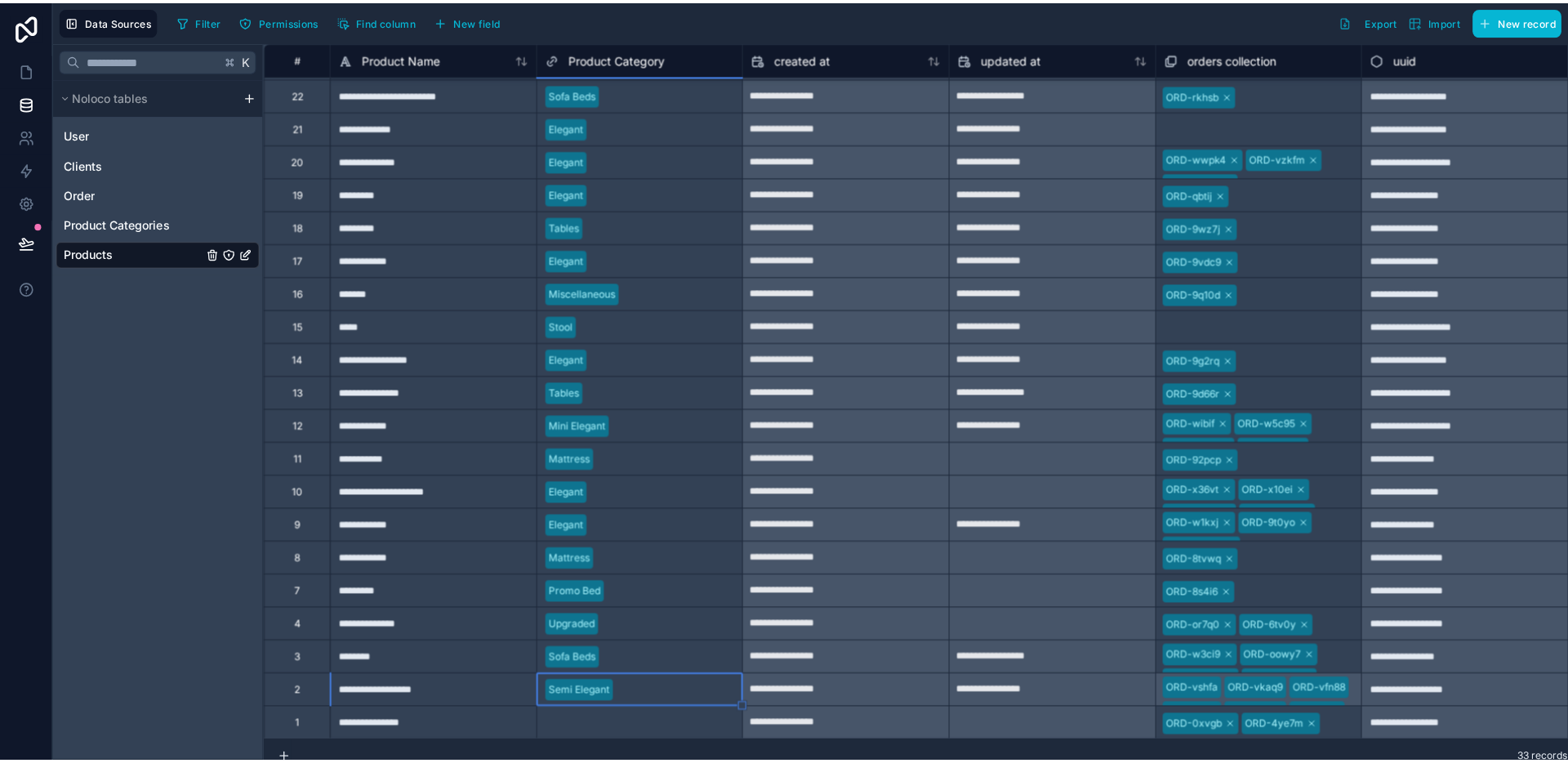 scroll, scrollTop: 0, scrollLeft: 0, axis: both 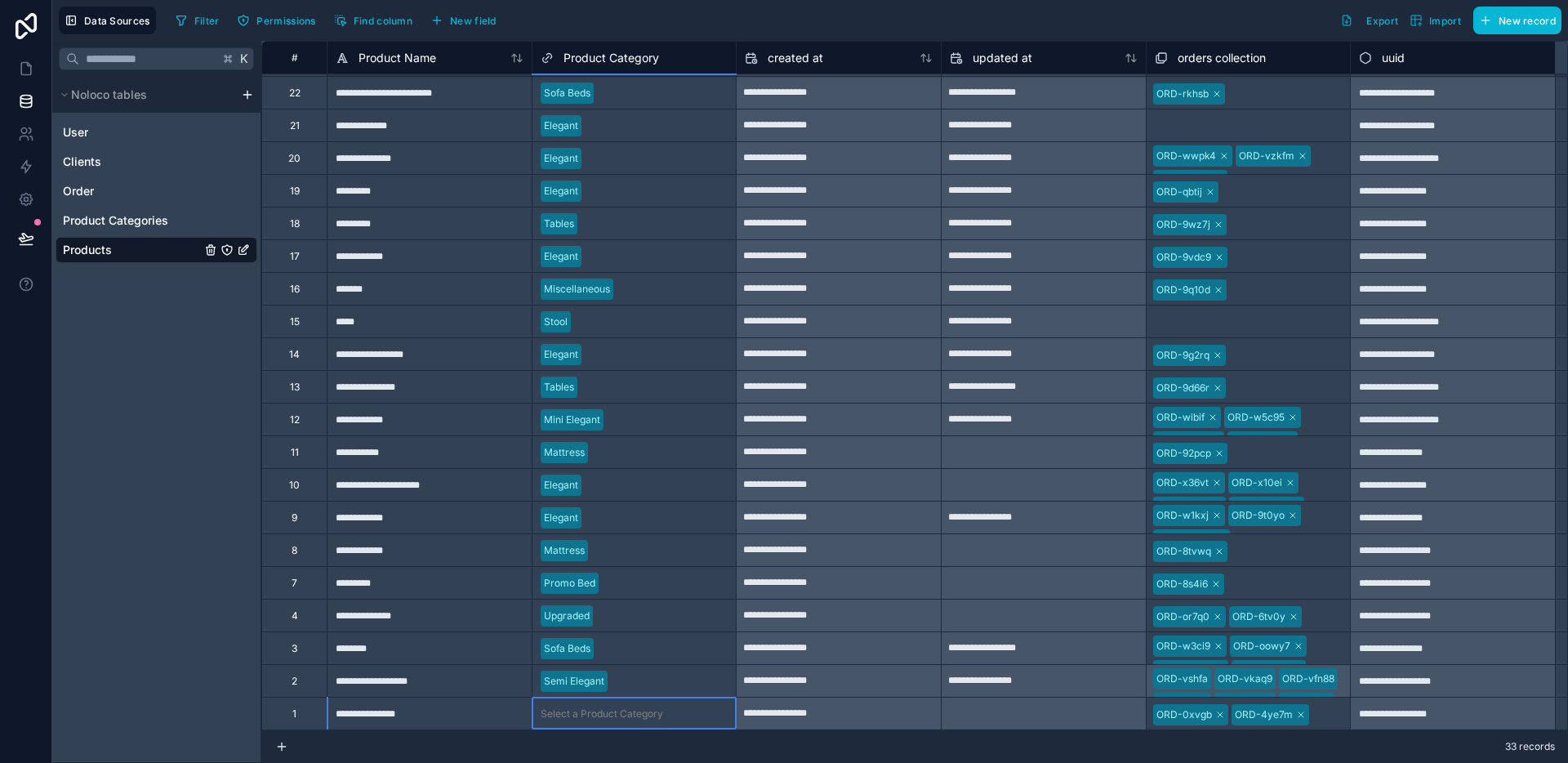 click on "Select a Product Category" at bounding box center [635, 714] 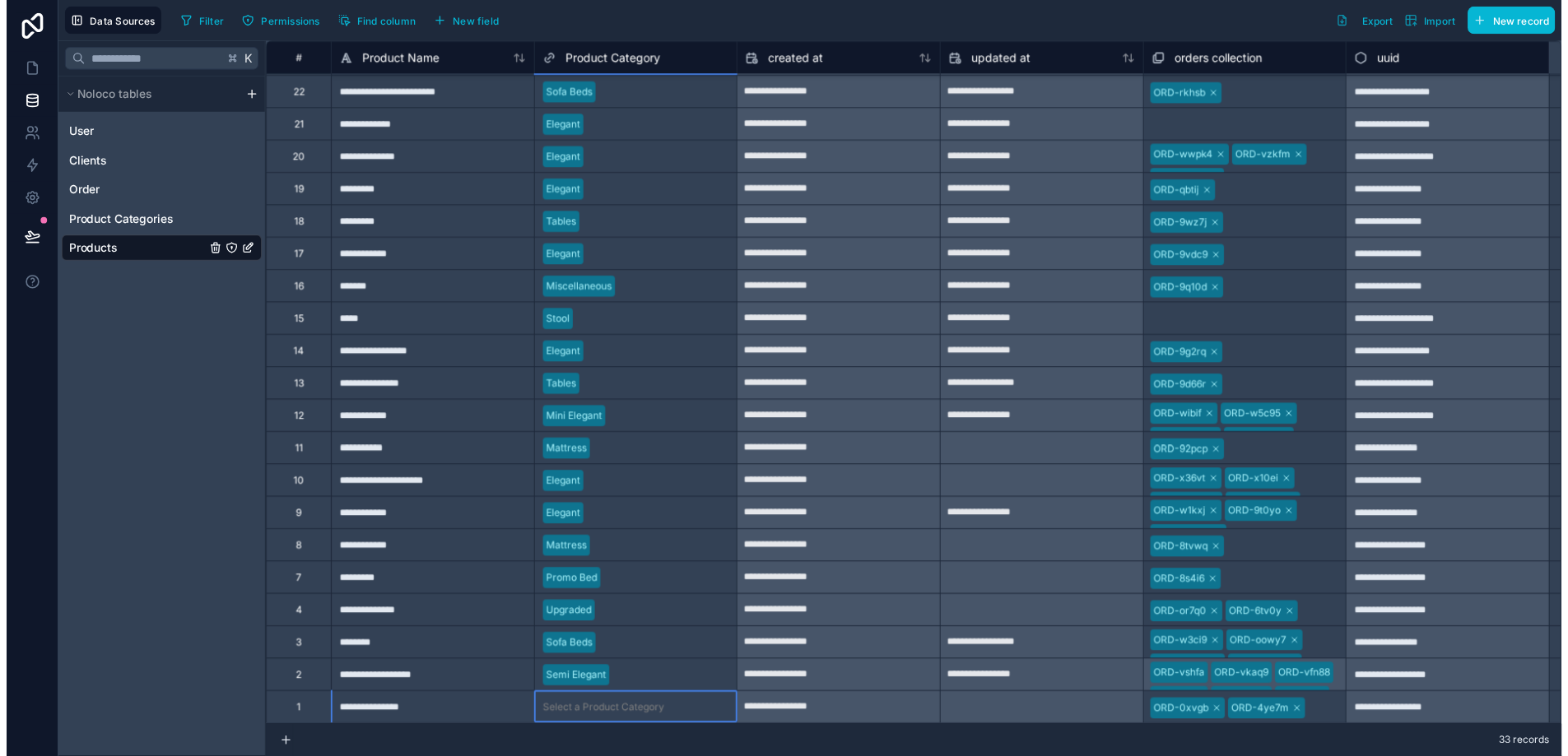 scroll, scrollTop: 226, scrollLeft: 0, axis: vertical 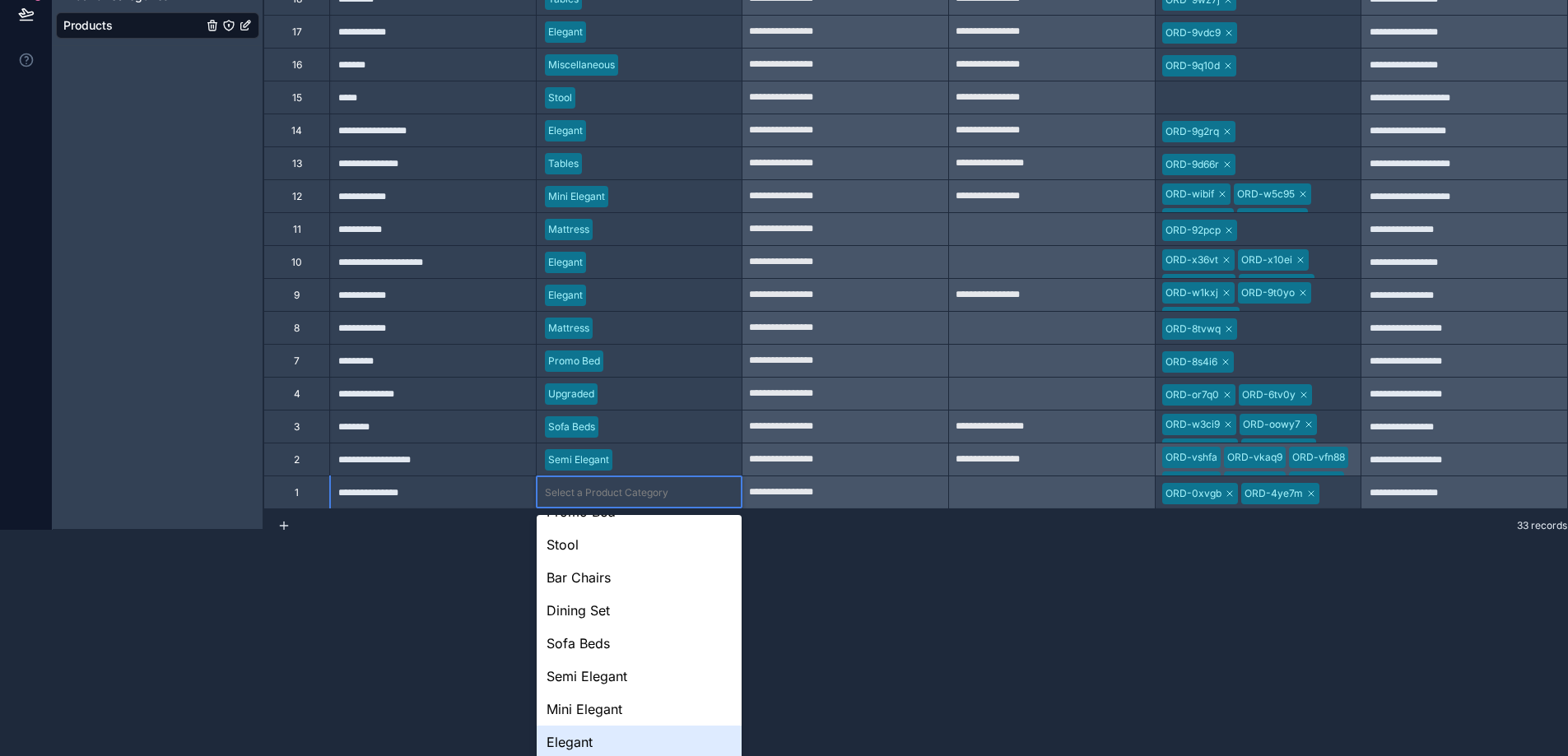 click on "Elegant" at bounding box center [640, 742] 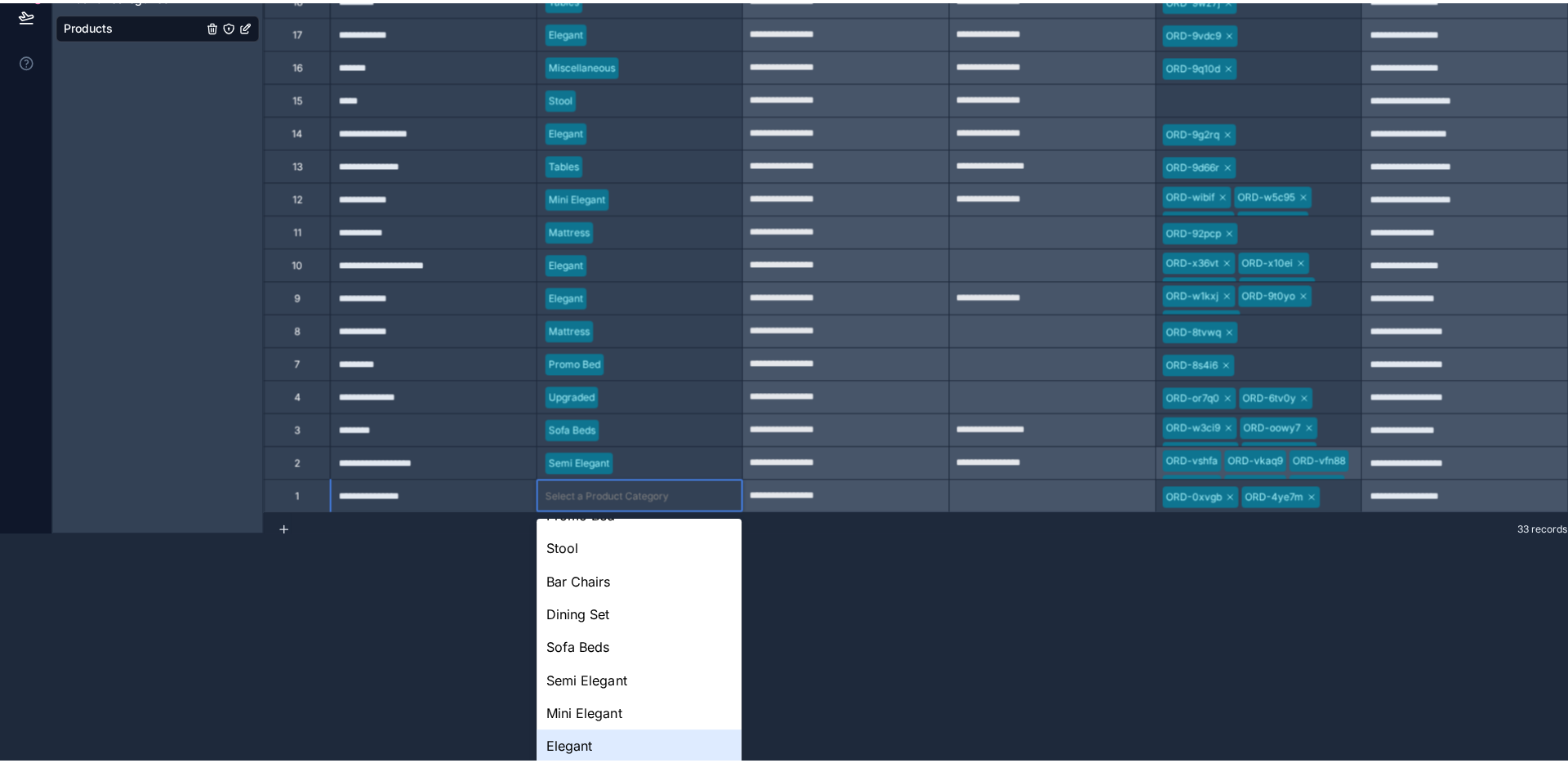 scroll, scrollTop: 0, scrollLeft: 0, axis: both 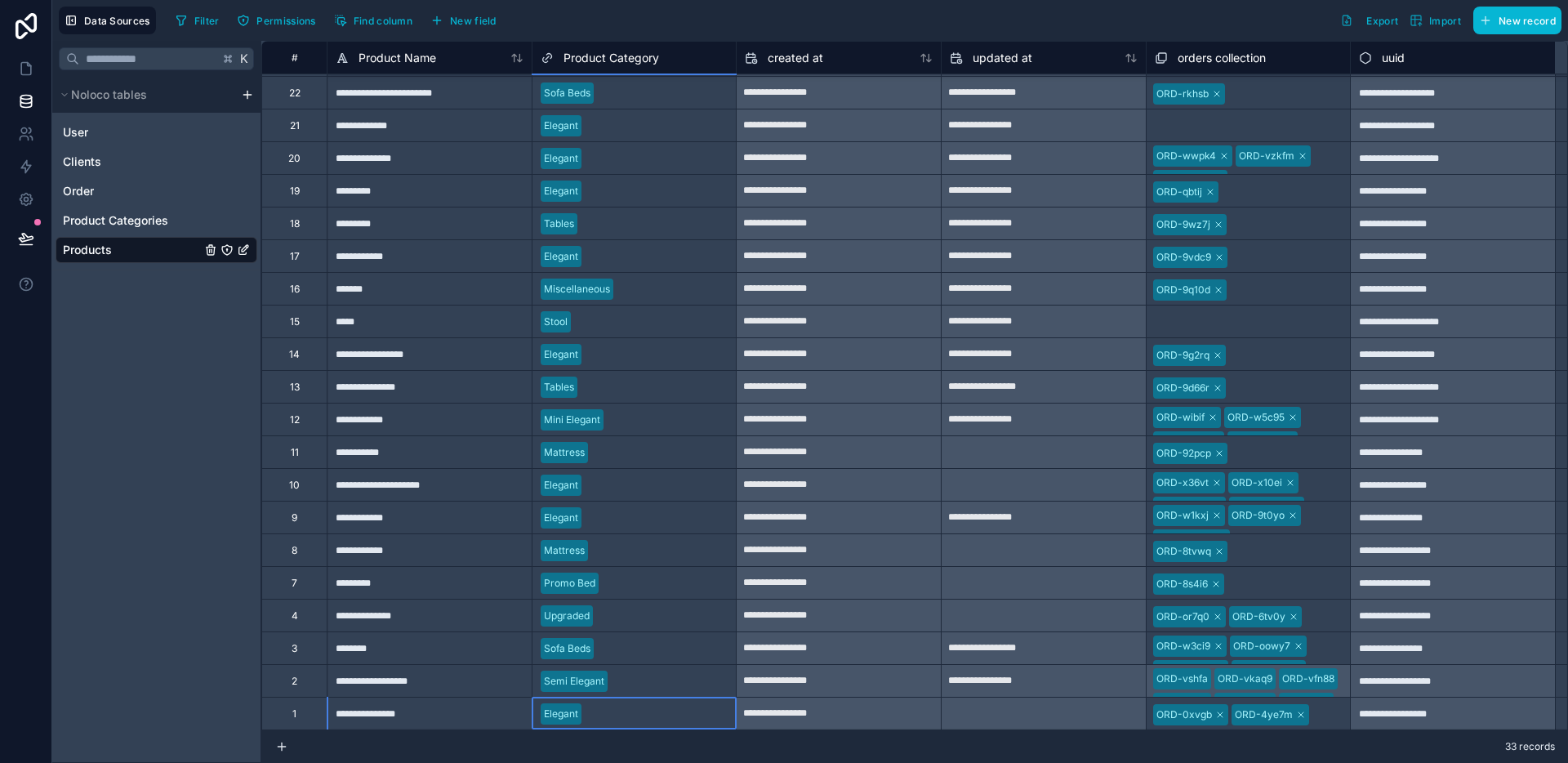 click on "Mini Elegant" at bounding box center [635, 420] 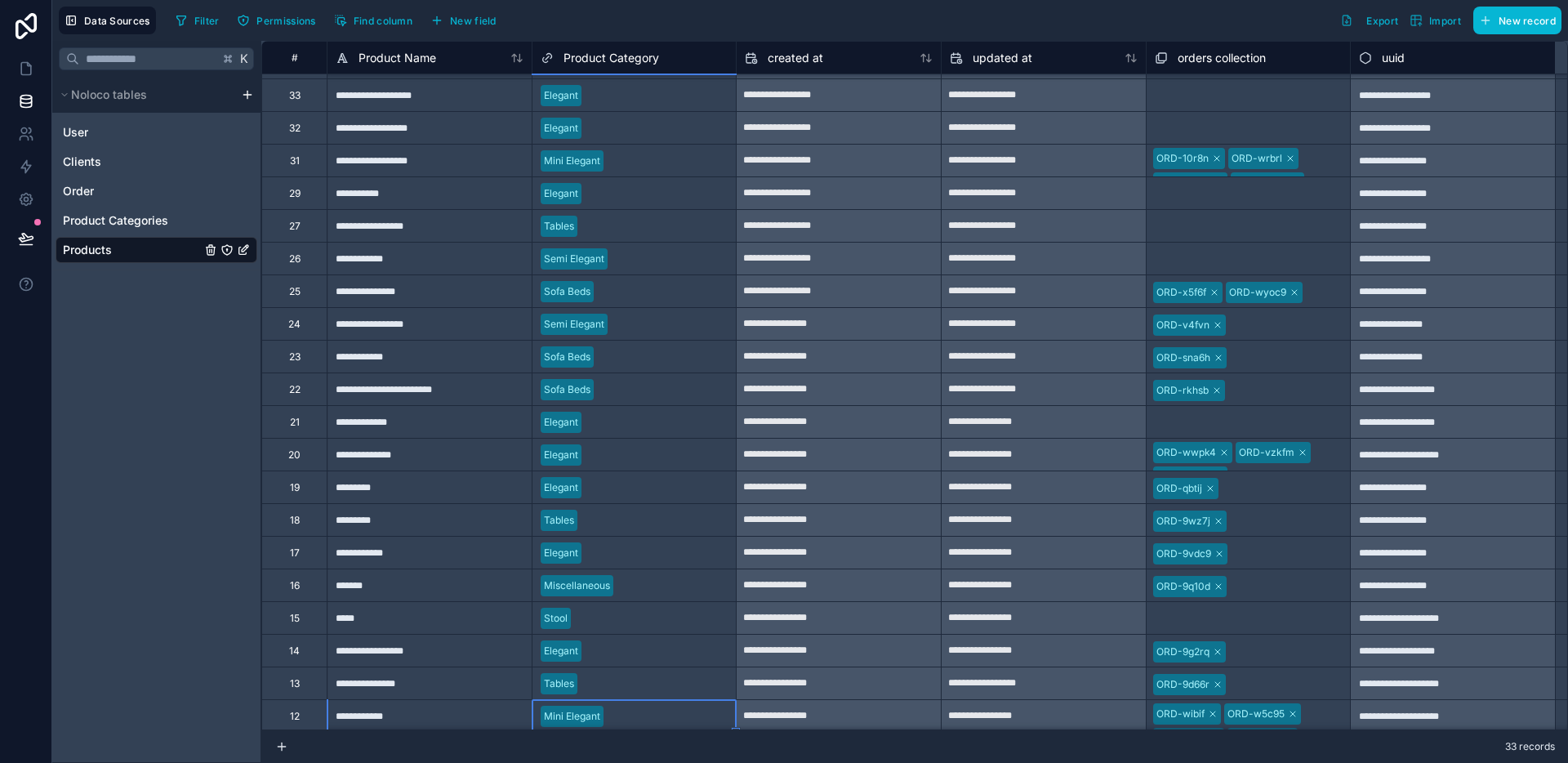 scroll, scrollTop: 0, scrollLeft: 0, axis: both 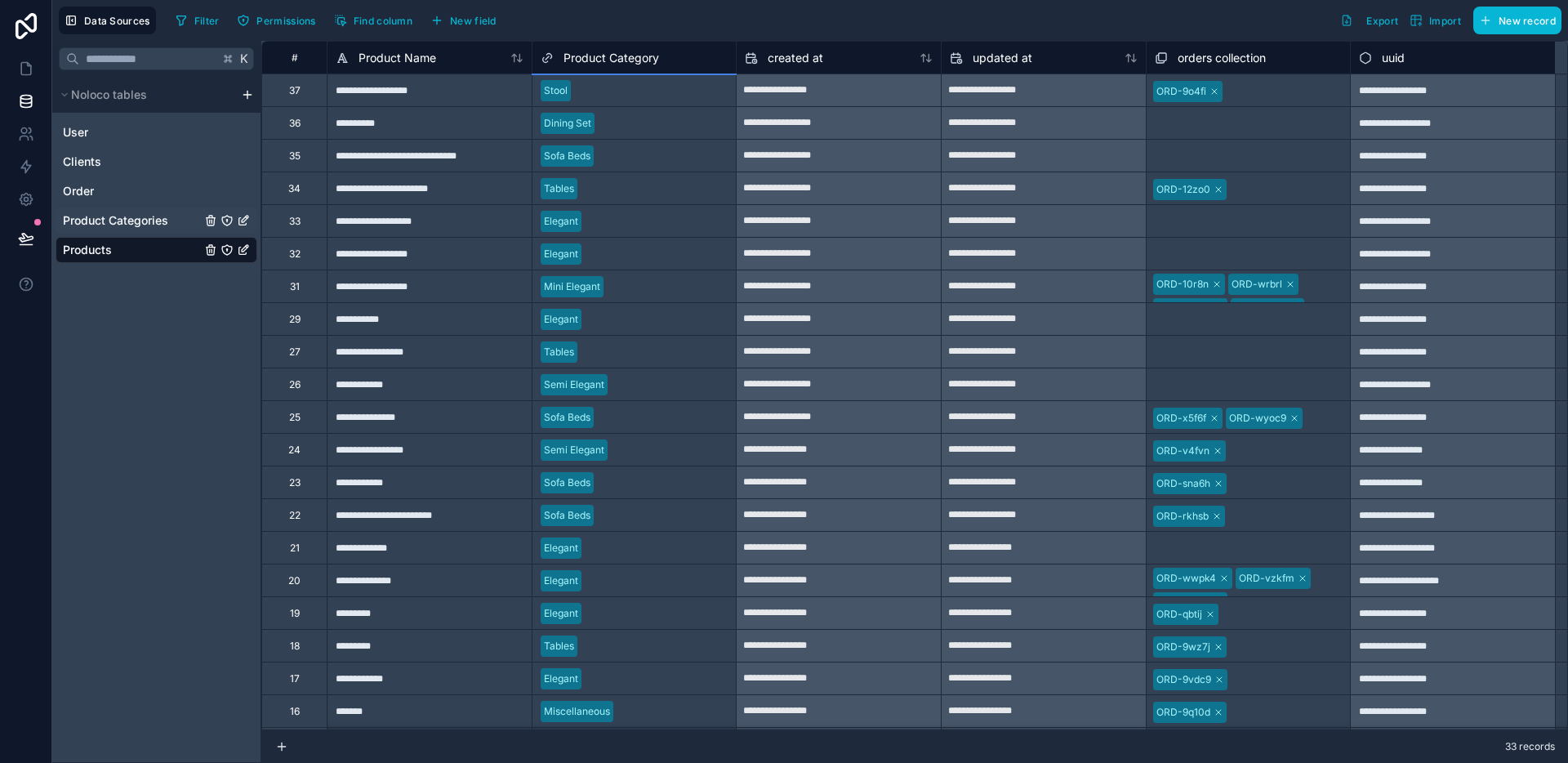 click on "Product Categories" at bounding box center (156, 221) 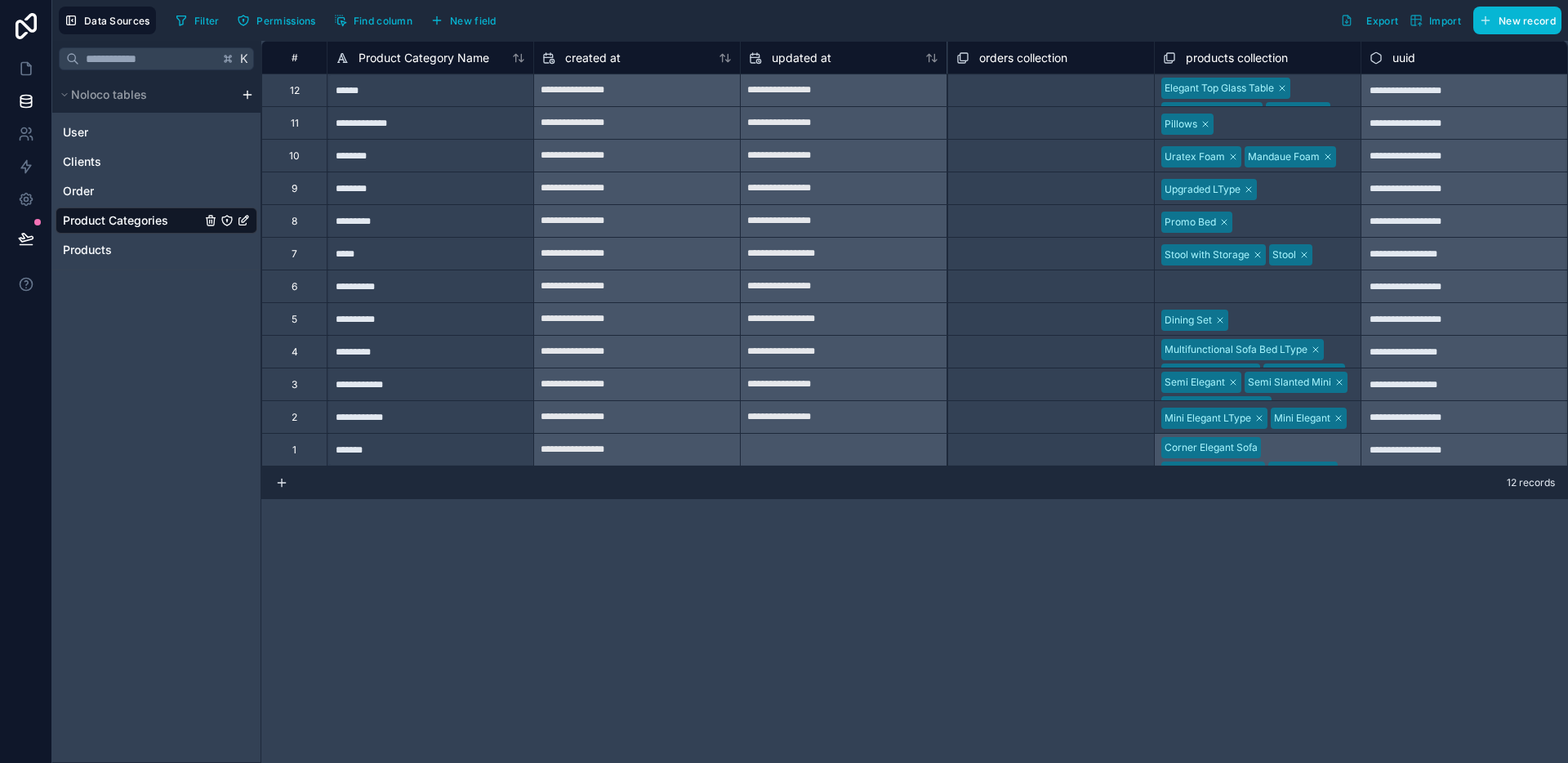 click on "Select a products collection" at bounding box center [1227, 288] 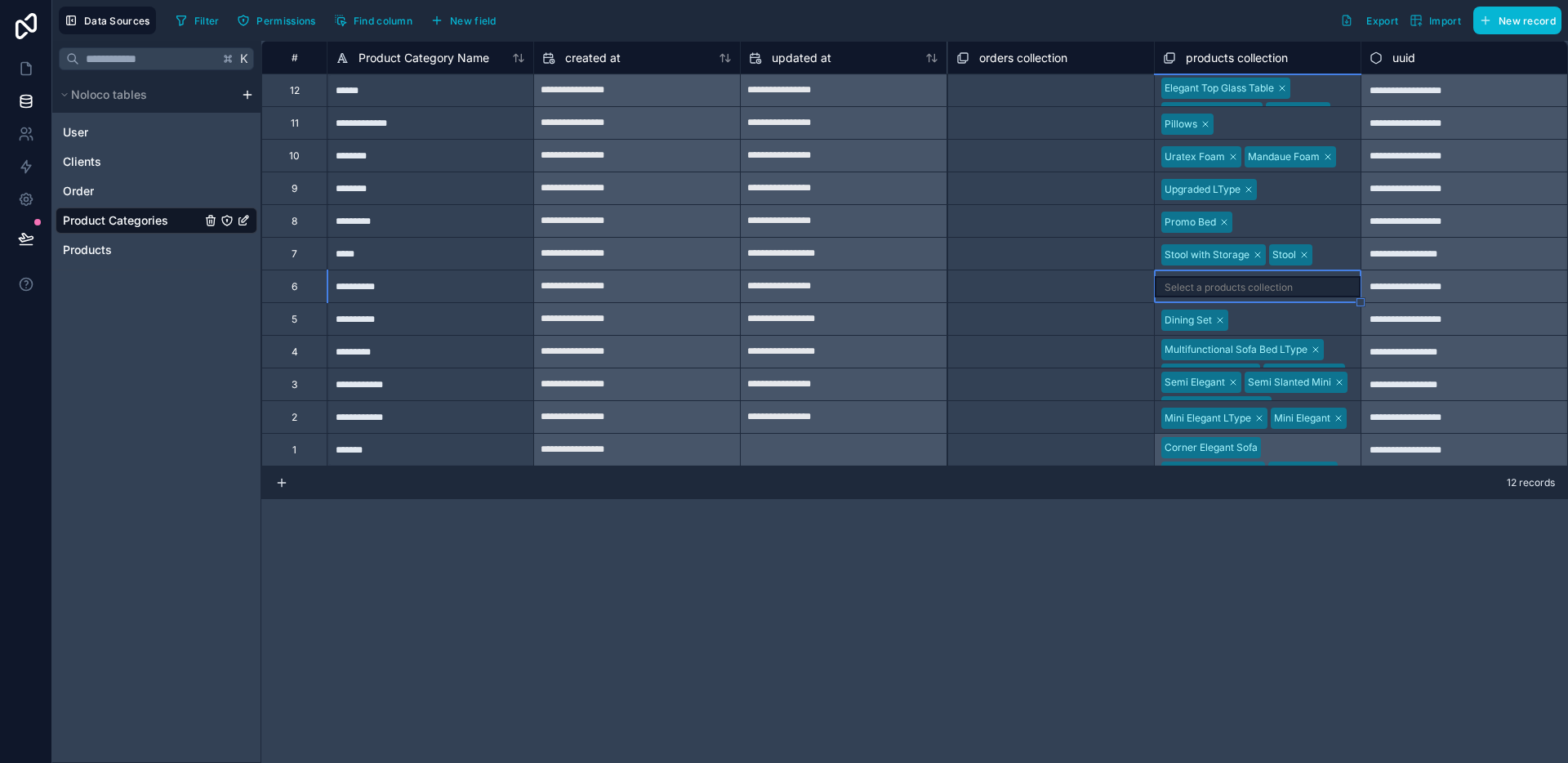 click on "6" at bounding box center [294, 286] 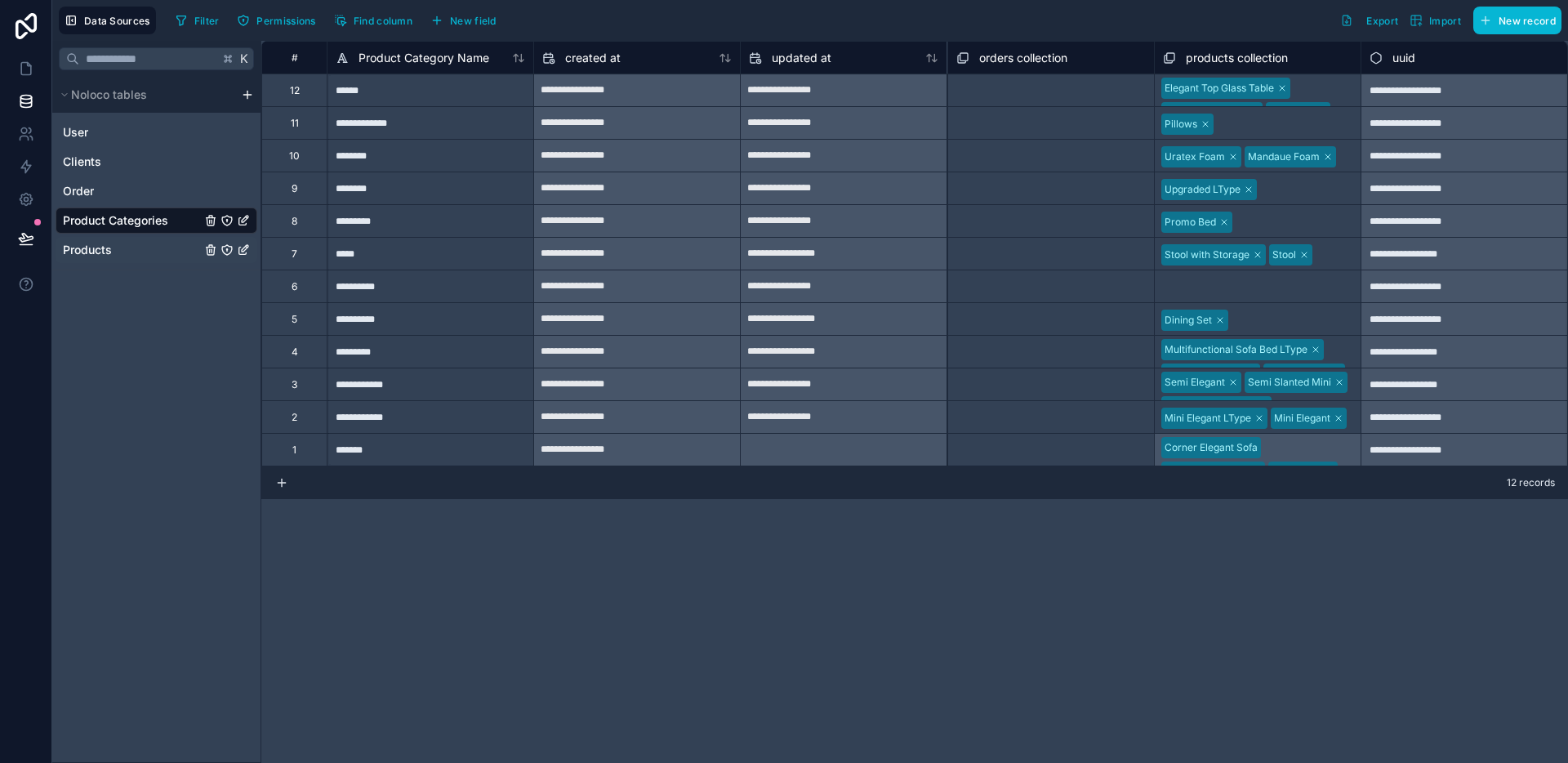 click on "Products" at bounding box center (87, 250) 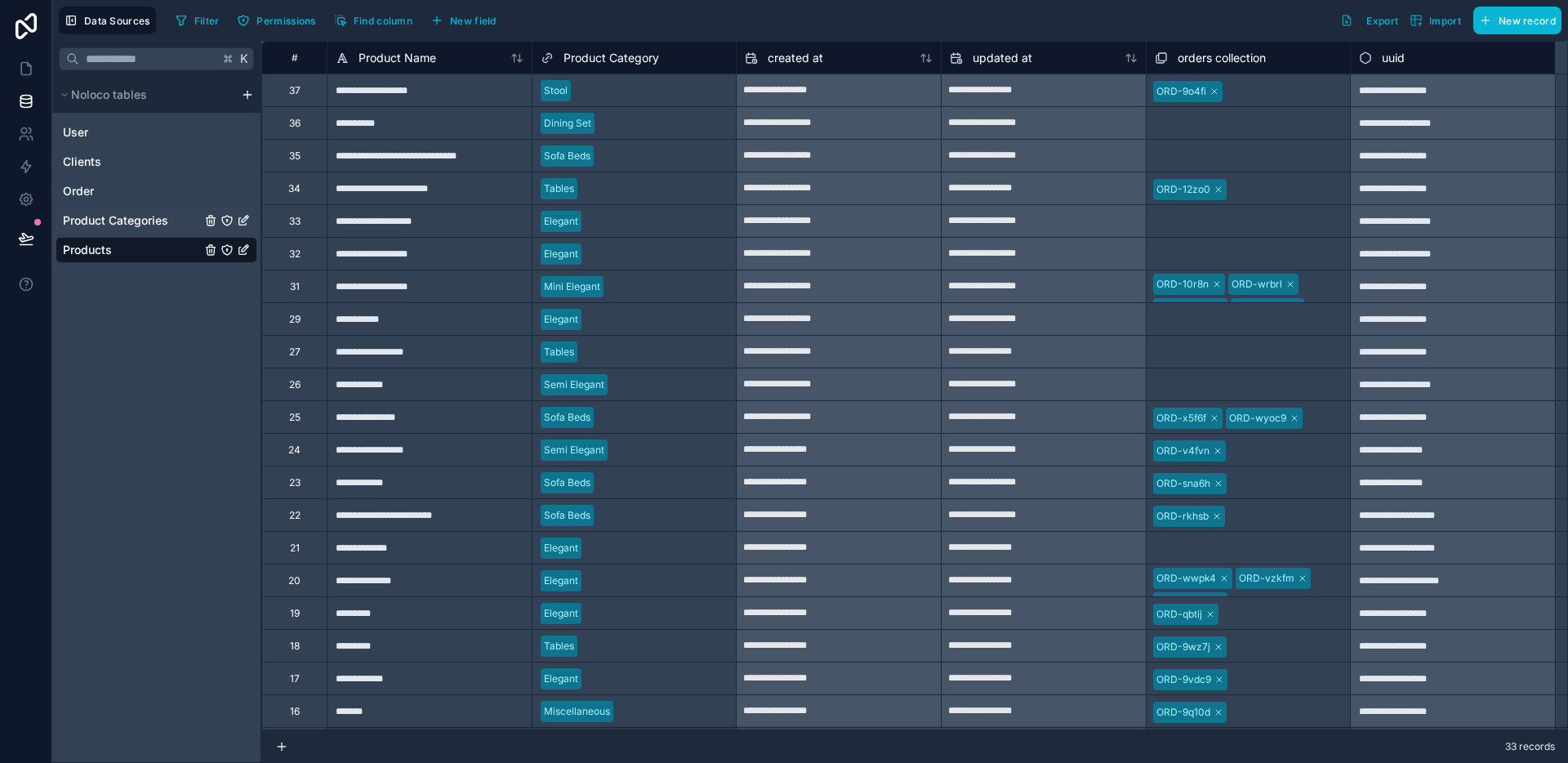 click on "Product Categories" at bounding box center (115, 221) 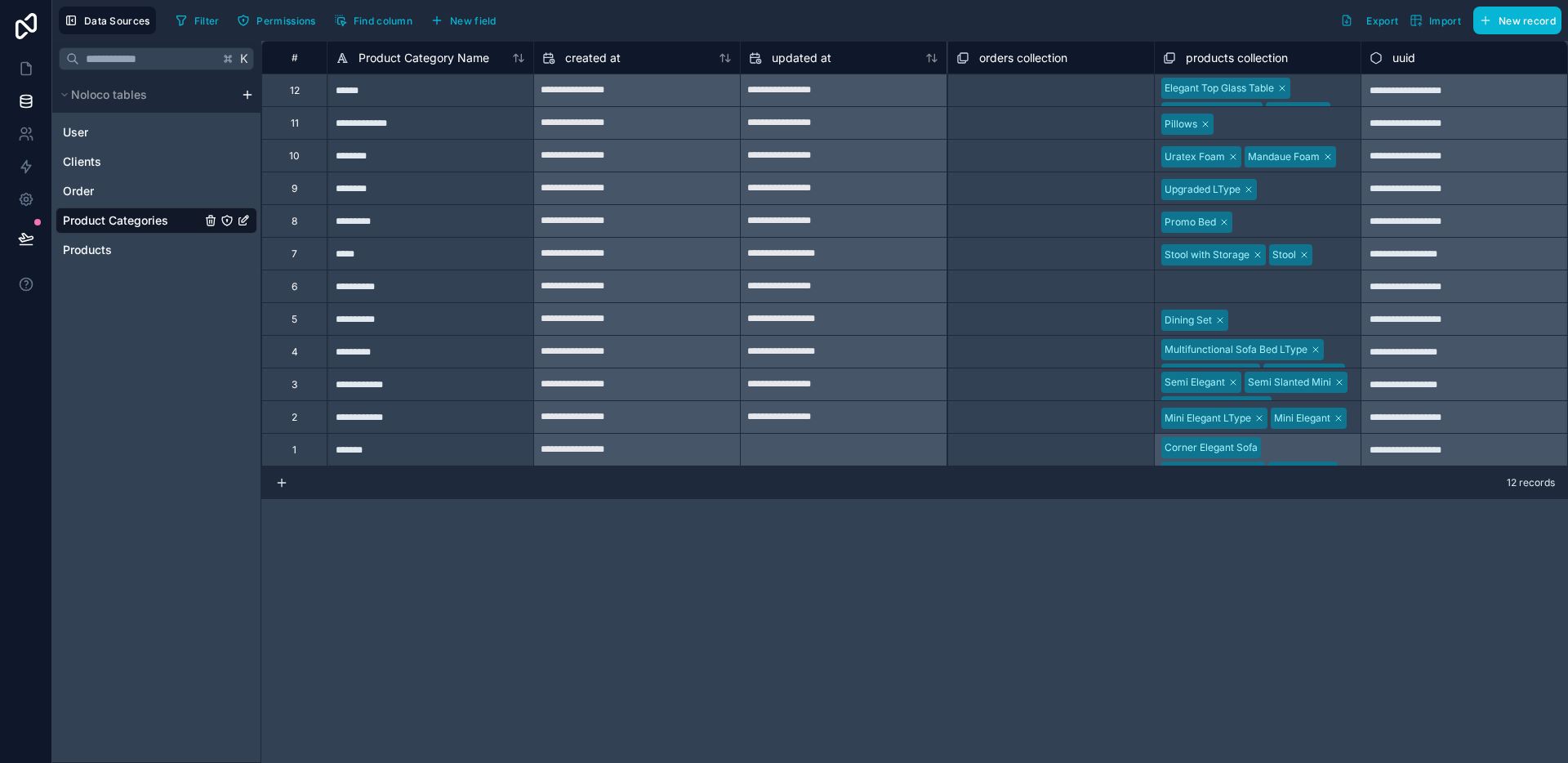 click on "7" at bounding box center (294, 254) 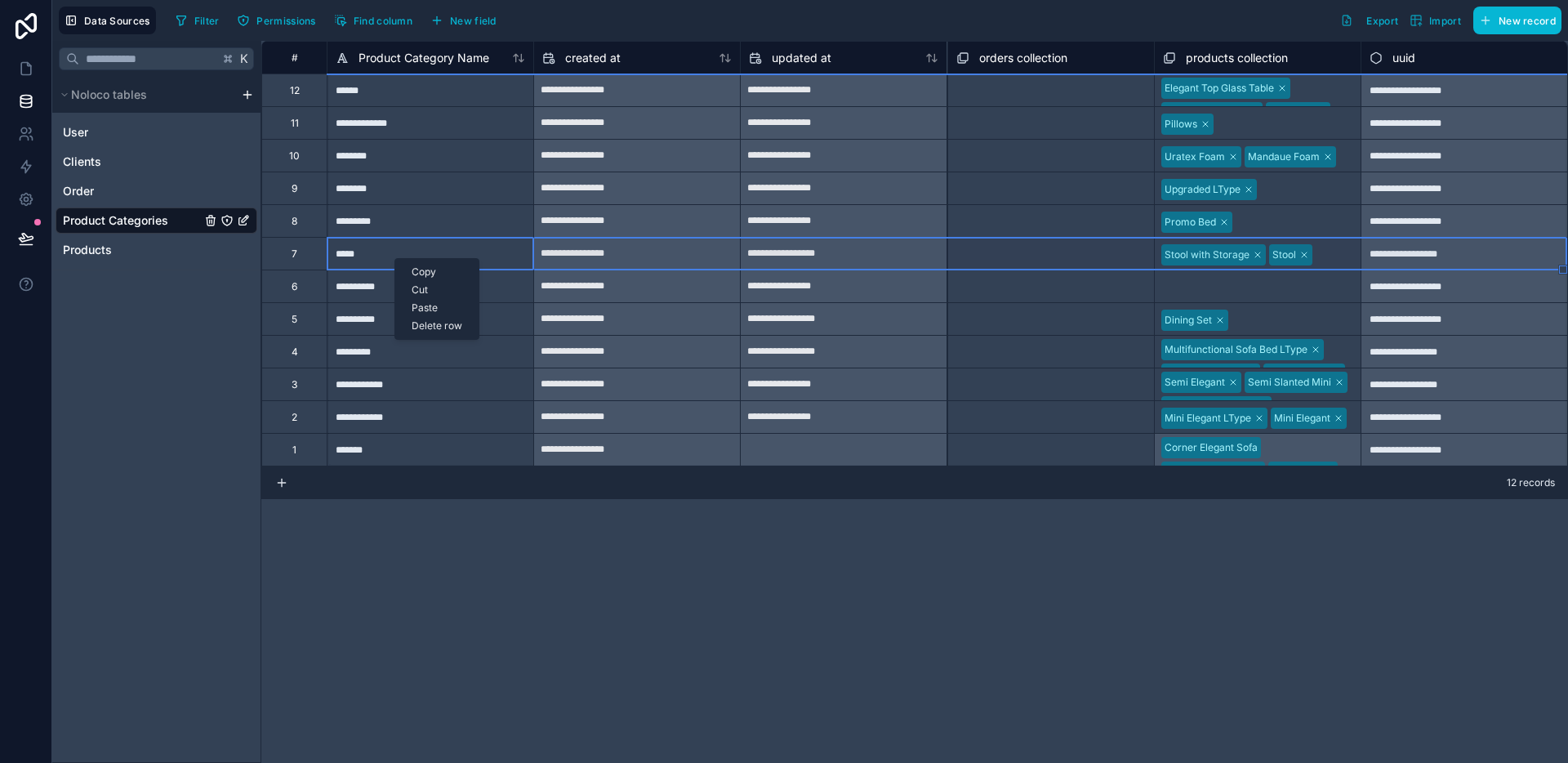 click on "Delete row" at bounding box center (437, 326) 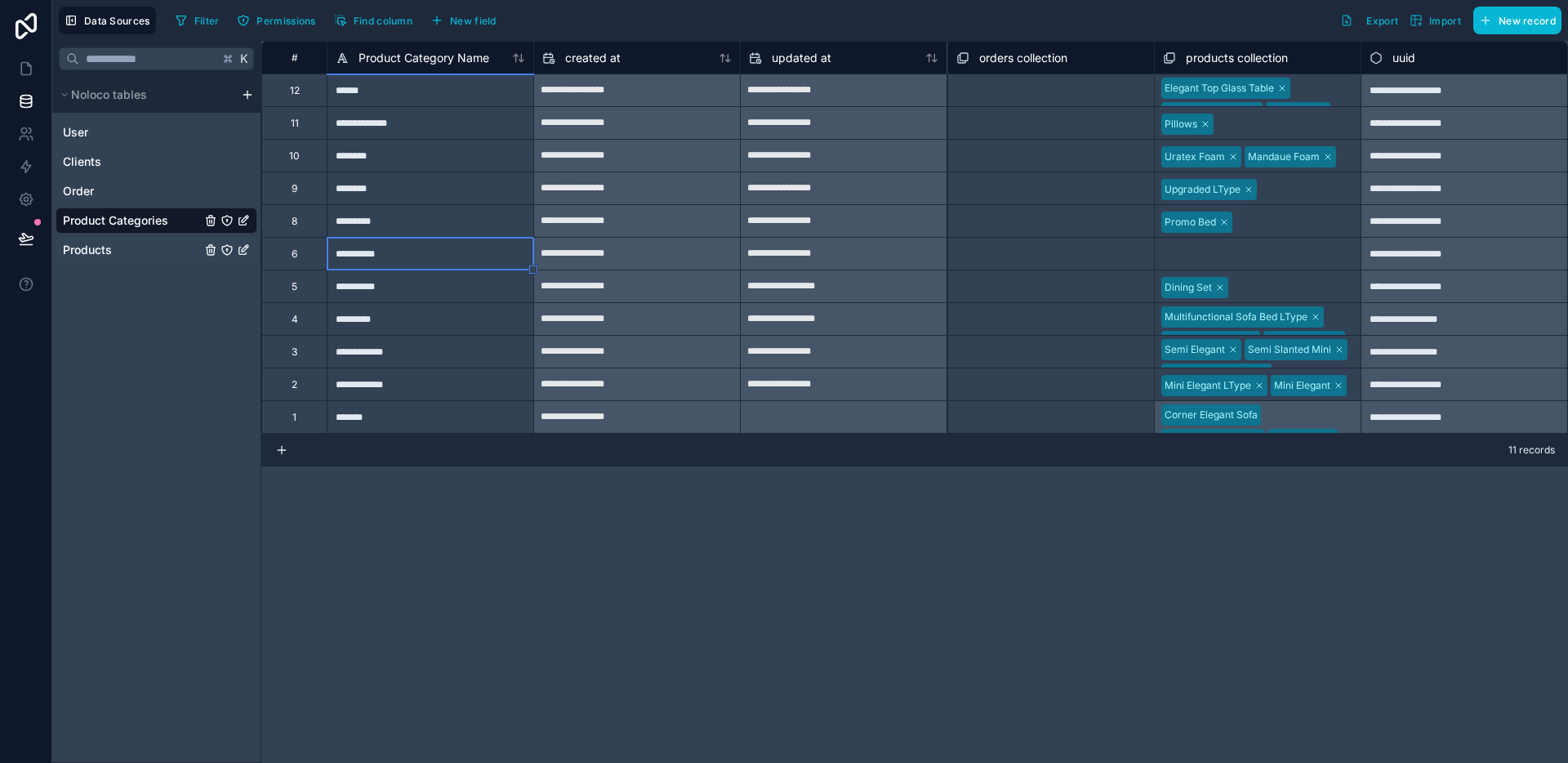 click on "Products" at bounding box center (87, 250) 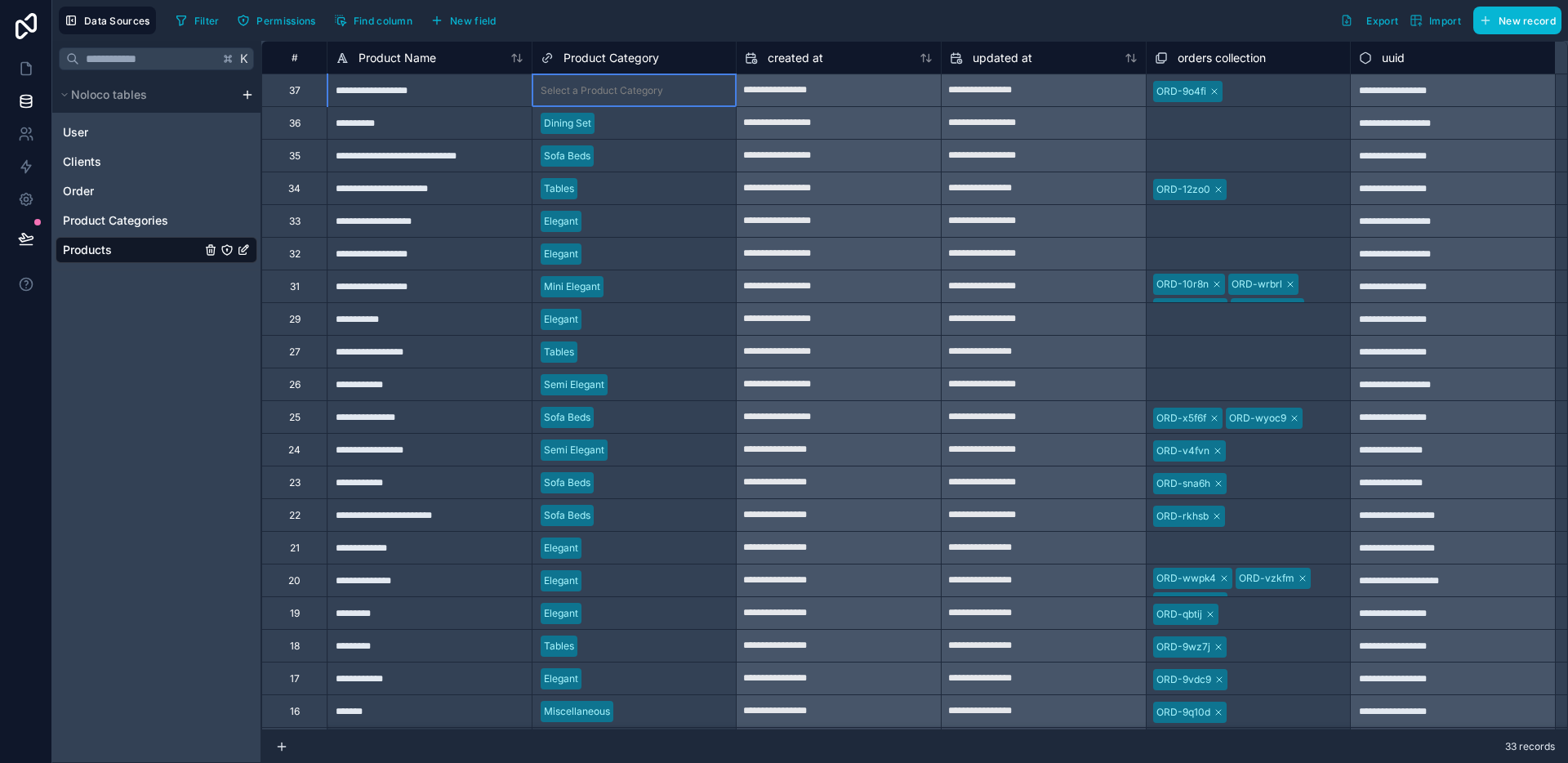 click on "Select a Product Category" at bounding box center [635, 91] 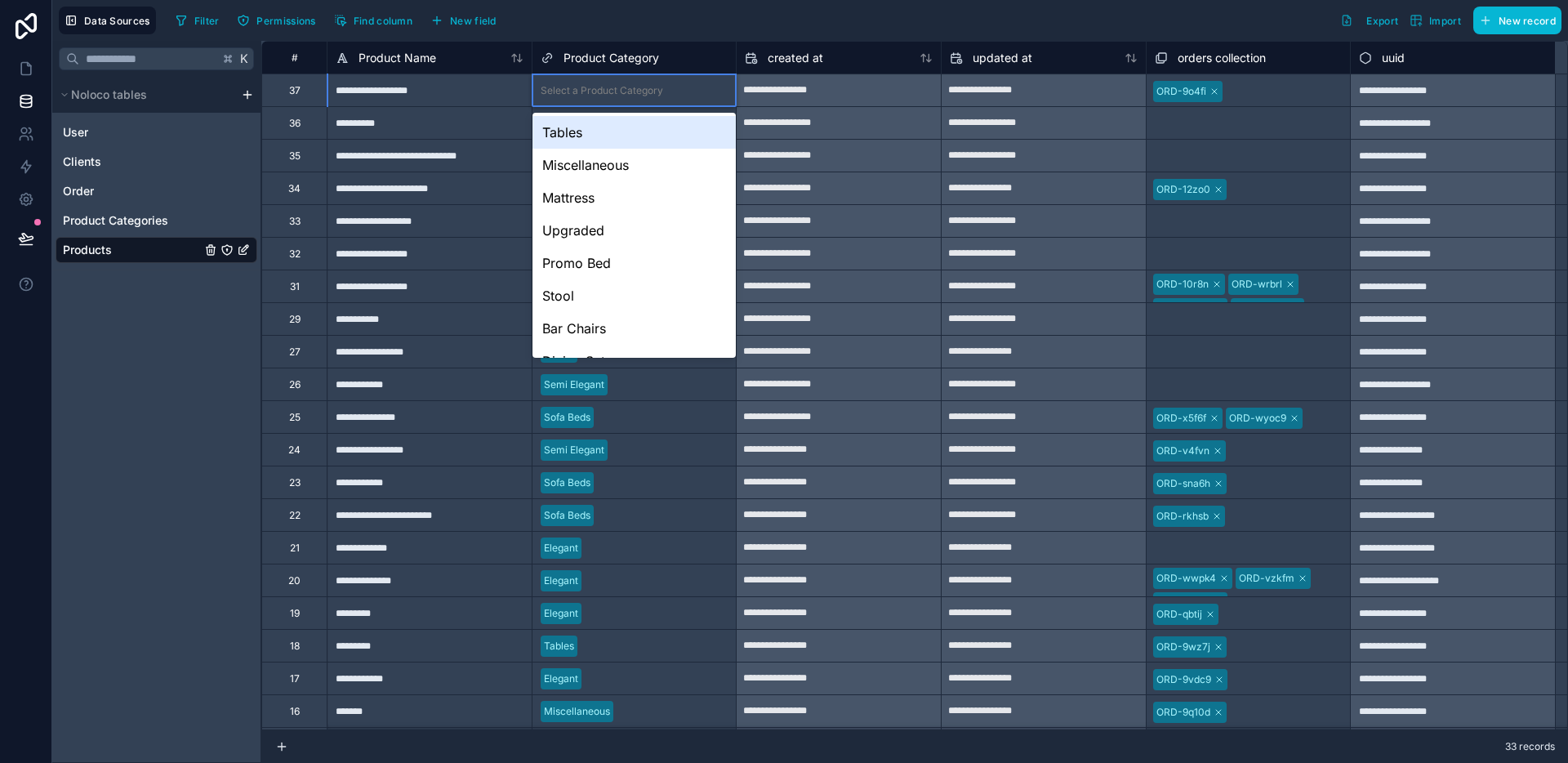 click on "Select a Product Category" at bounding box center [602, 91] 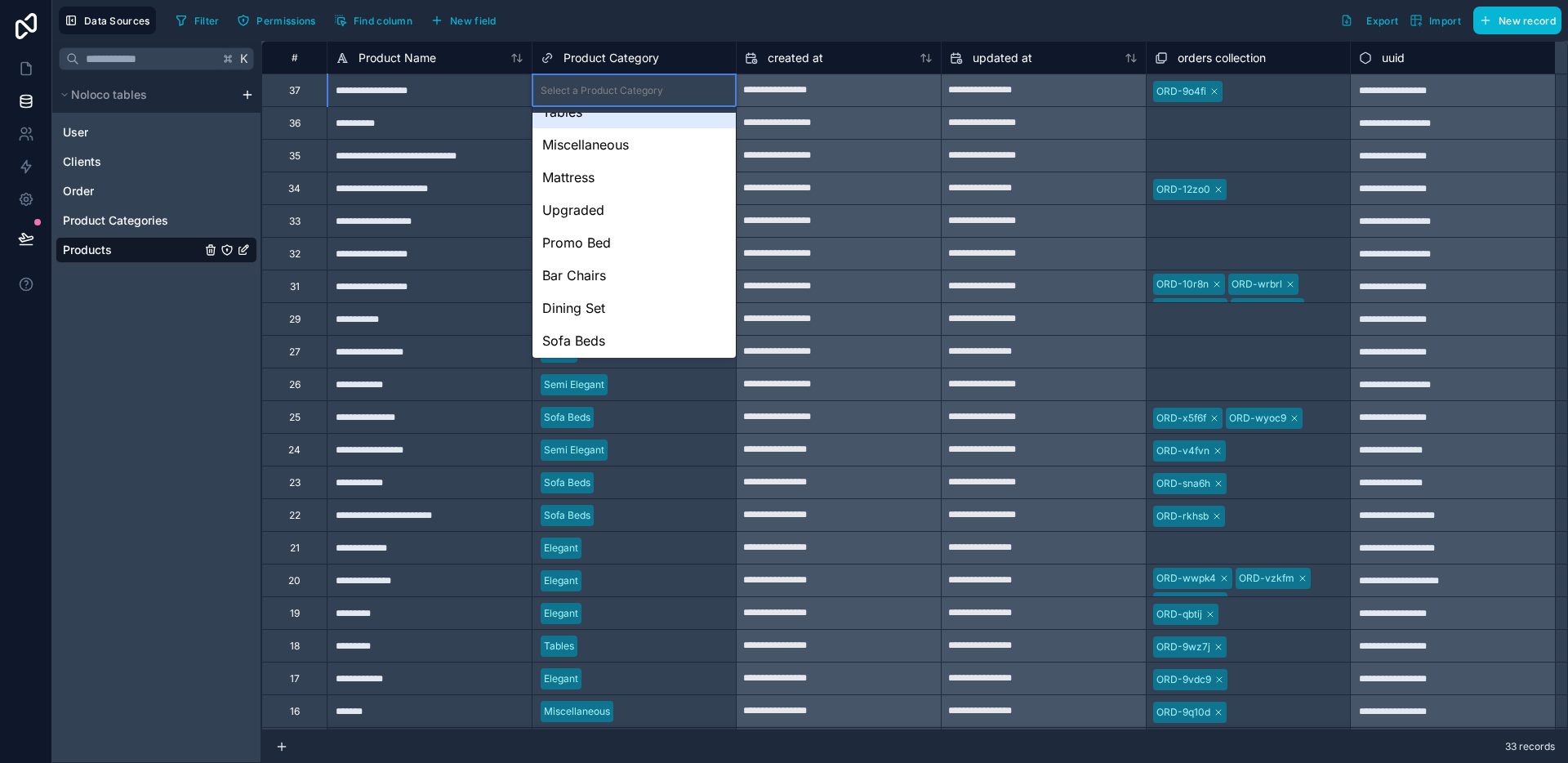 scroll, scrollTop: 27, scrollLeft: 0, axis: vertical 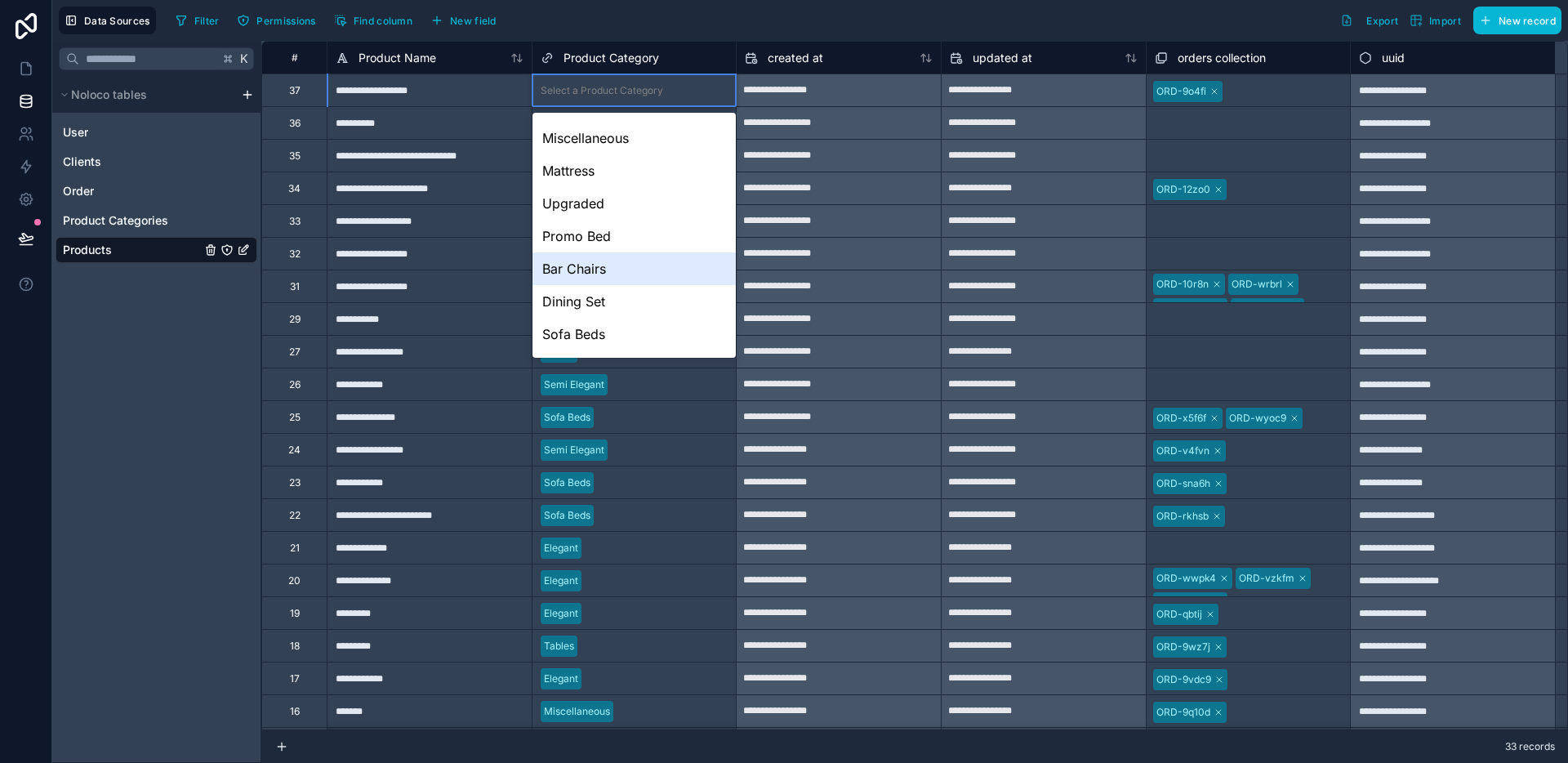 click on "Bar Chairs" at bounding box center (635, 269) 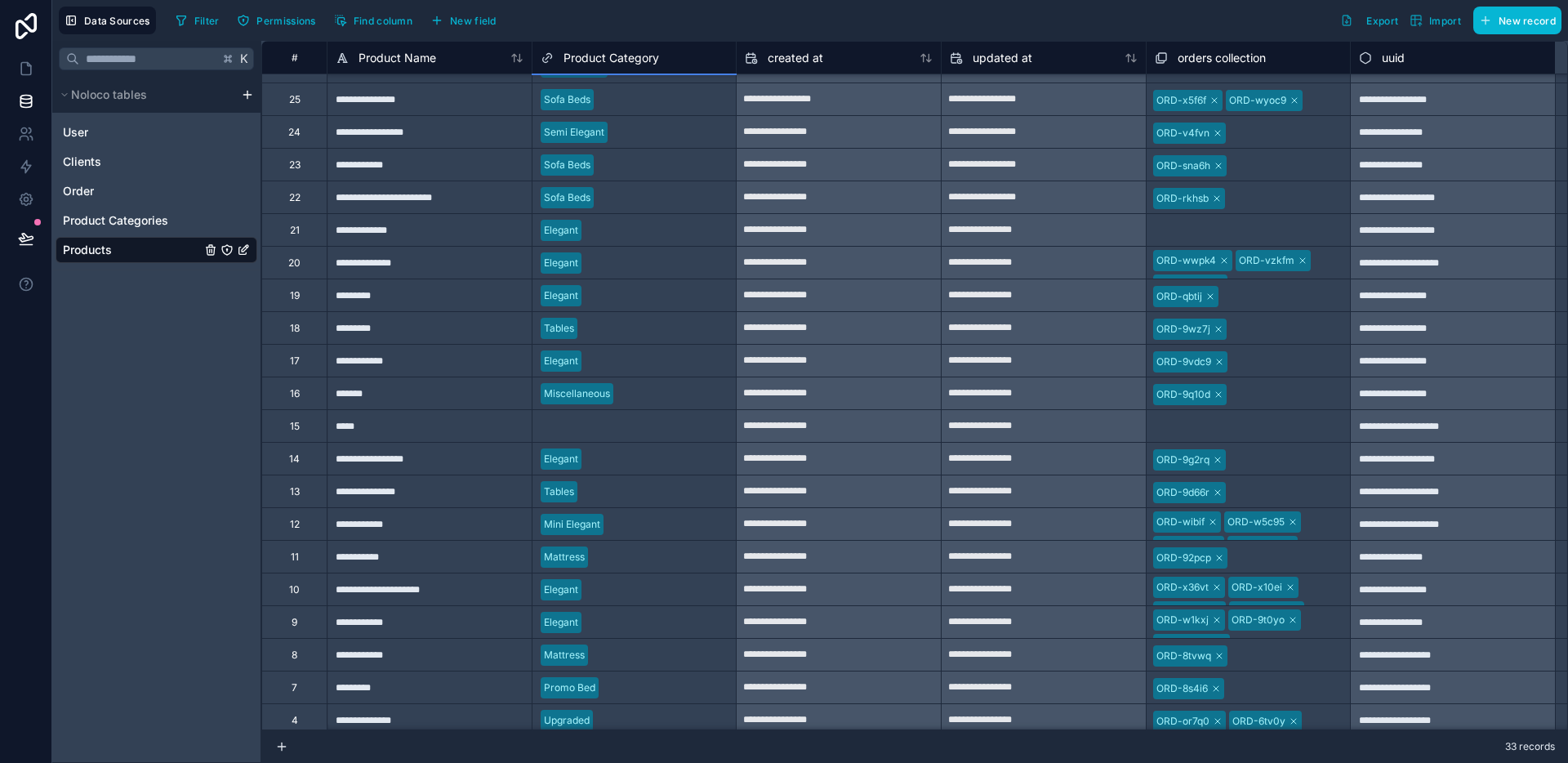 scroll, scrollTop: 319, scrollLeft: 0, axis: vertical 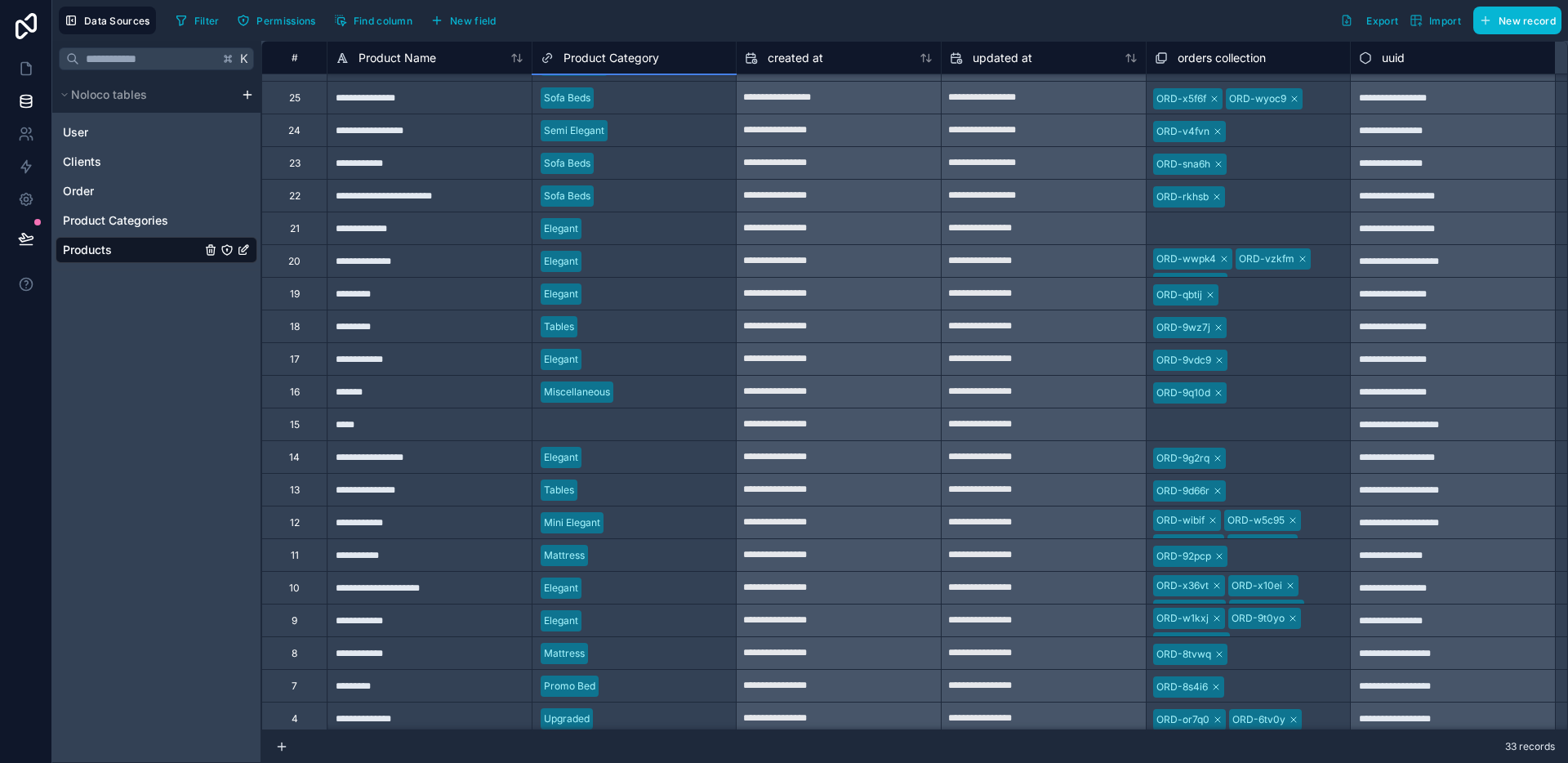 click on "Select a Product Category" at bounding box center (602, 425) 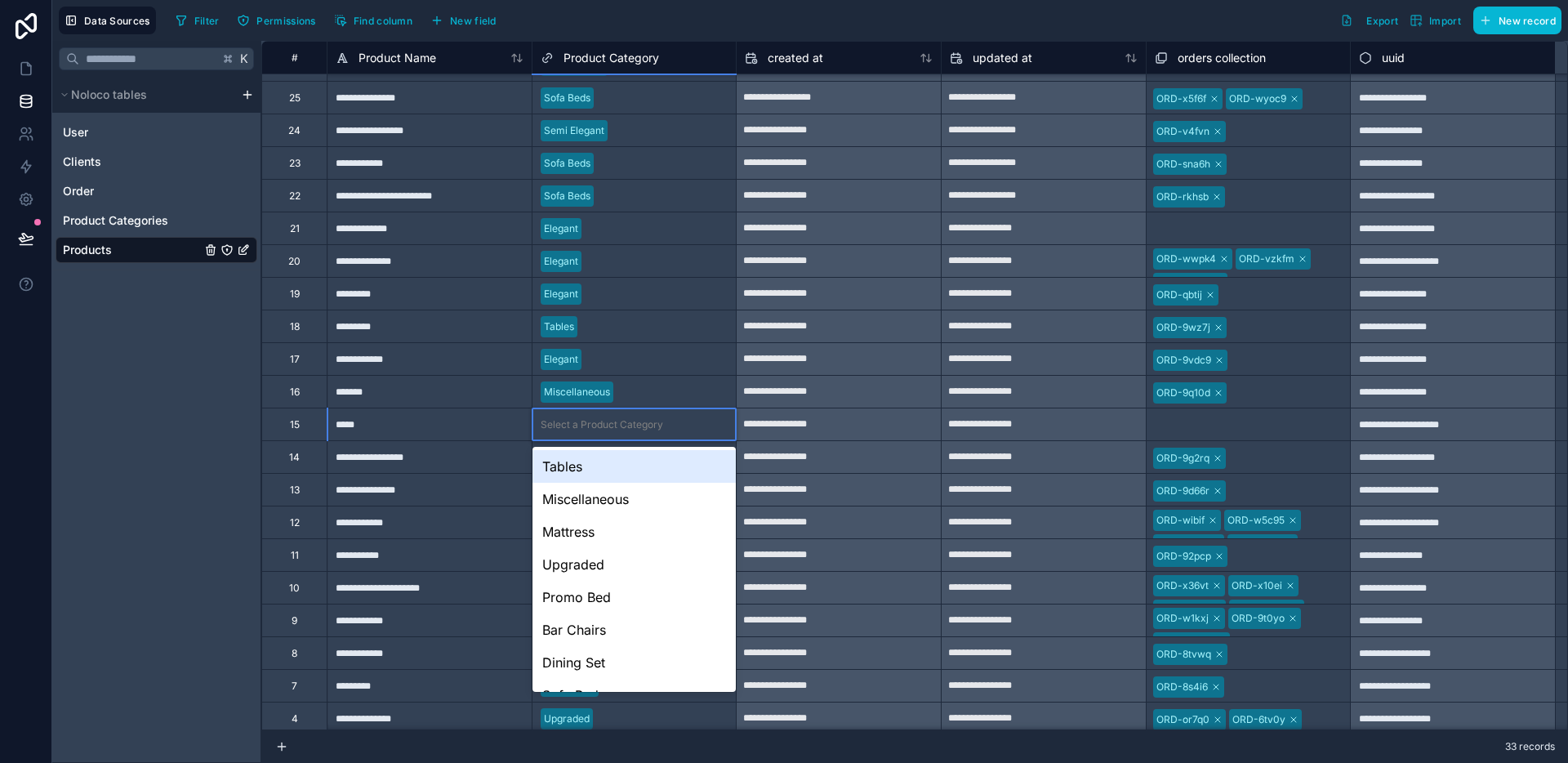 click on "Select a Product Category" at bounding box center (602, 425) 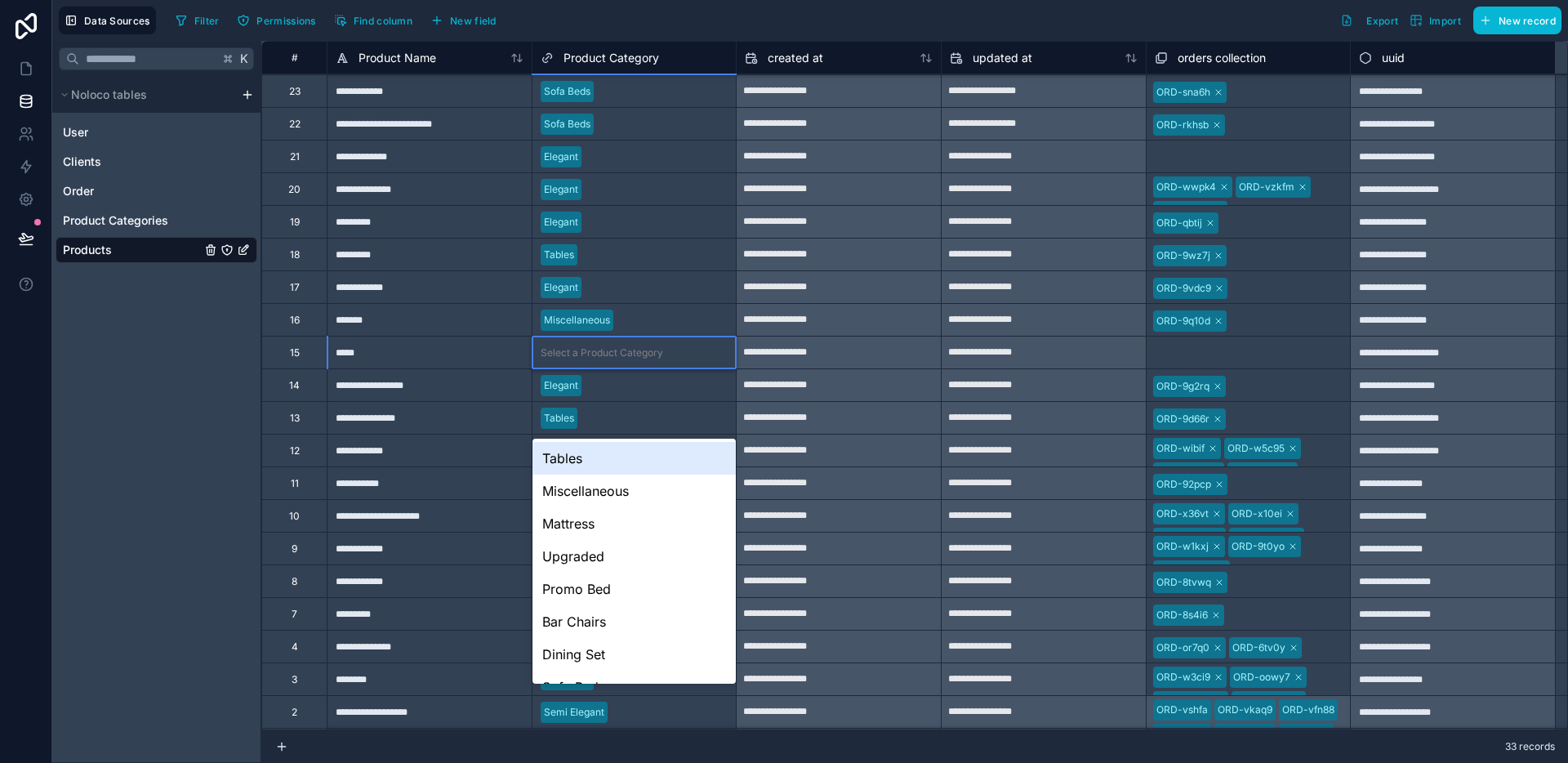 scroll, scrollTop: 422, scrollLeft: 0, axis: vertical 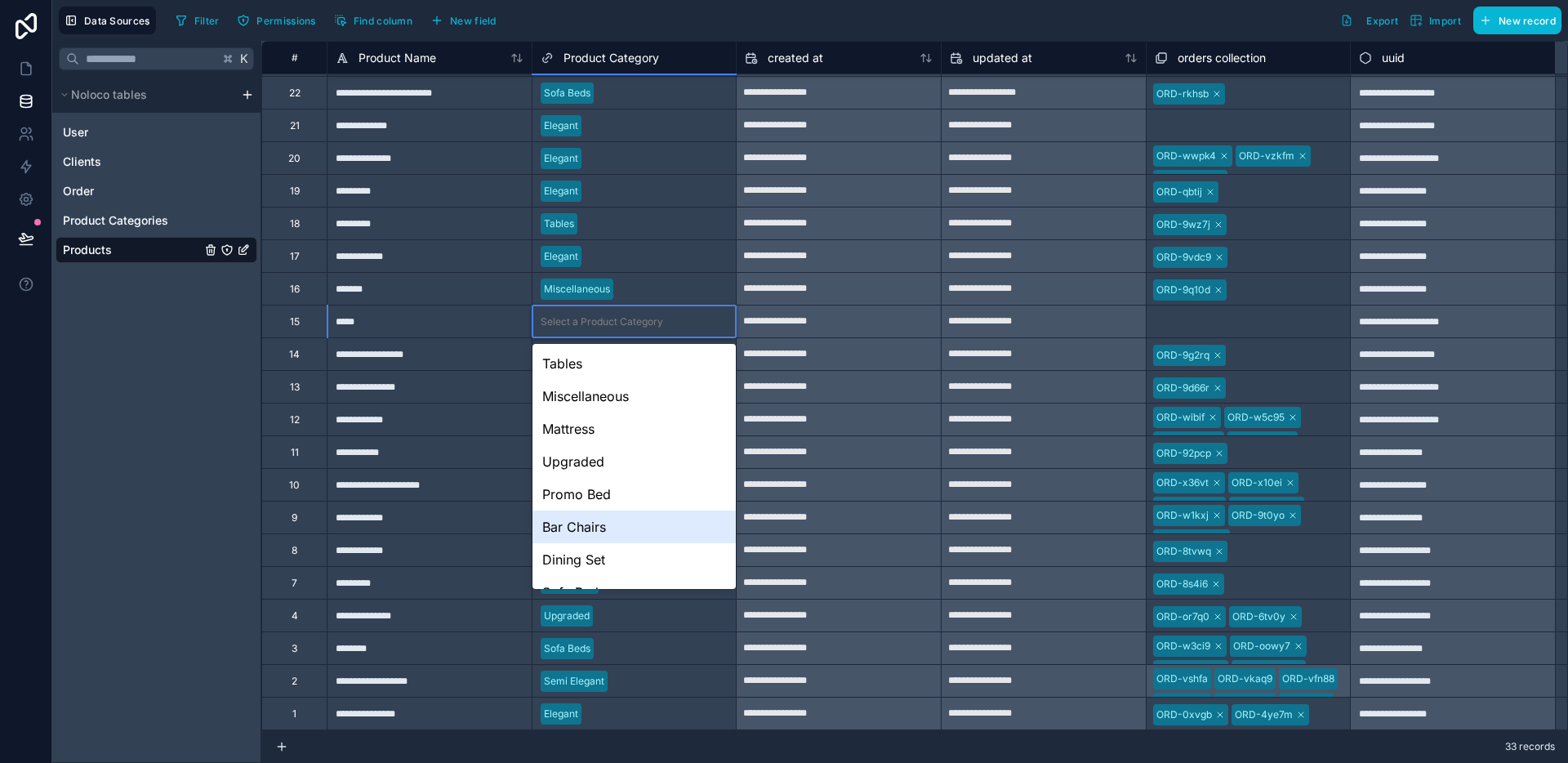 click on "Bar Chairs" at bounding box center (635, 527) 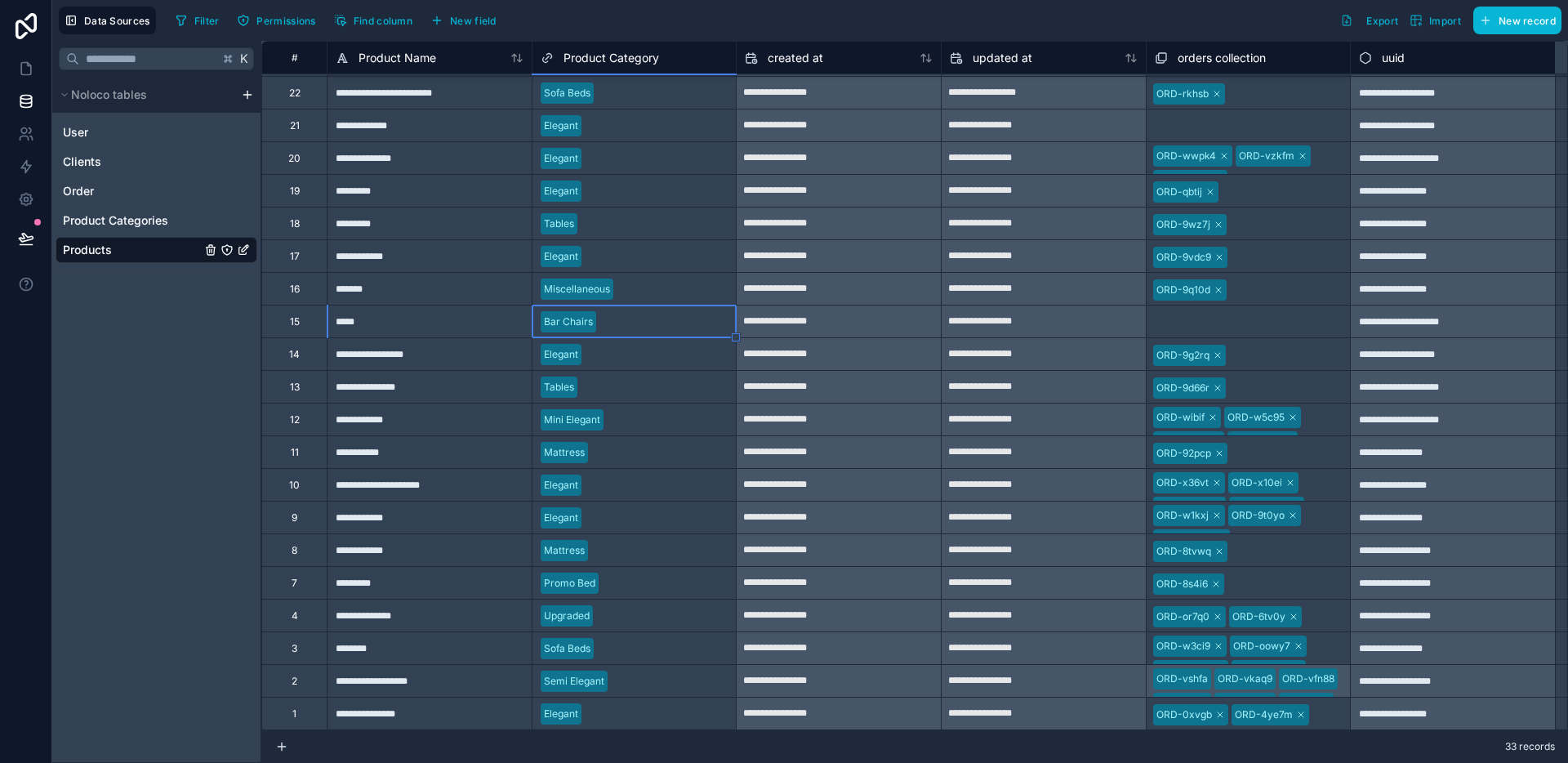 click on "Mattress" at bounding box center [635, 453] 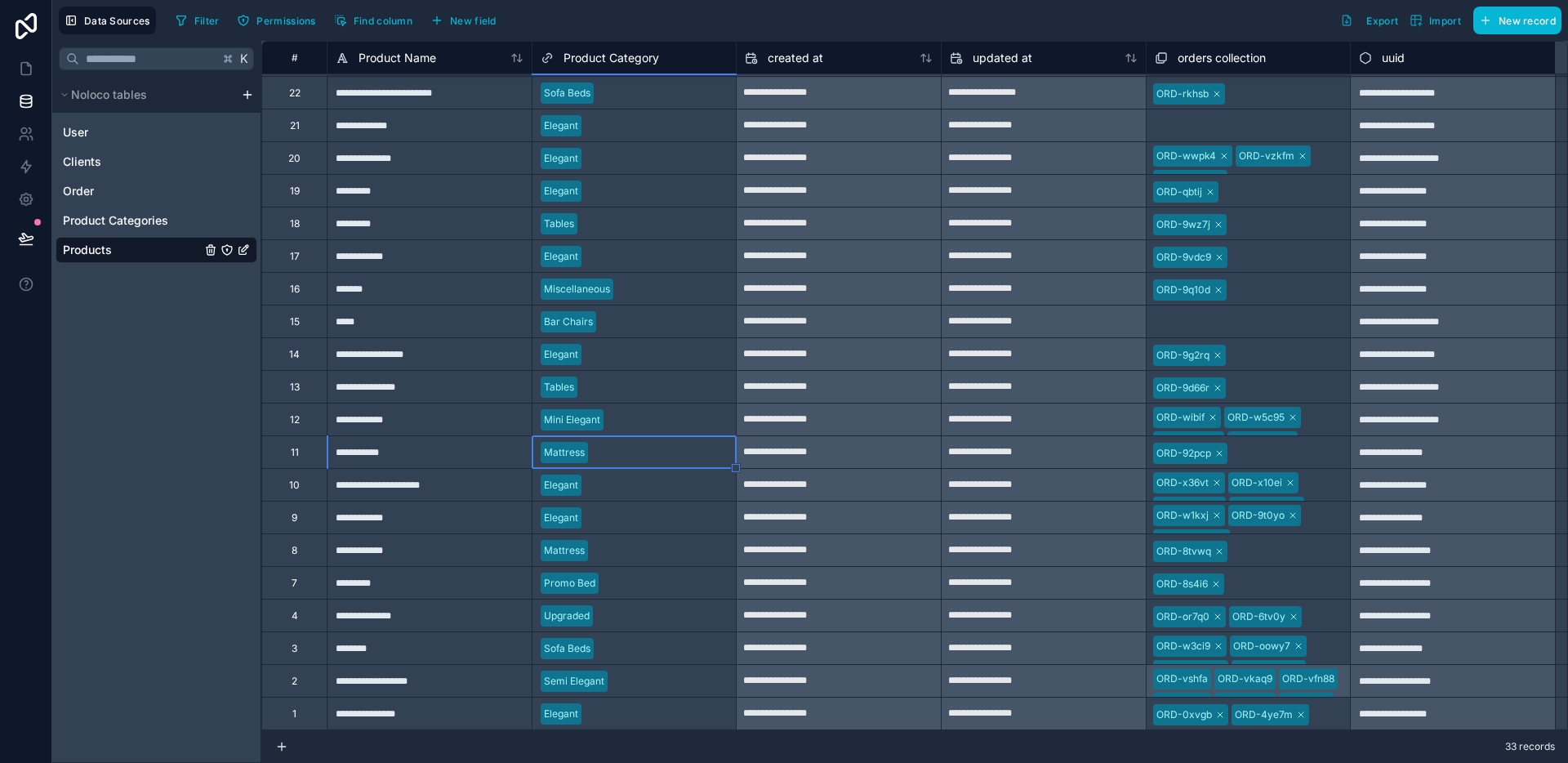 scroll, scrollTop: 0, scrollLeft: 0, axis: both 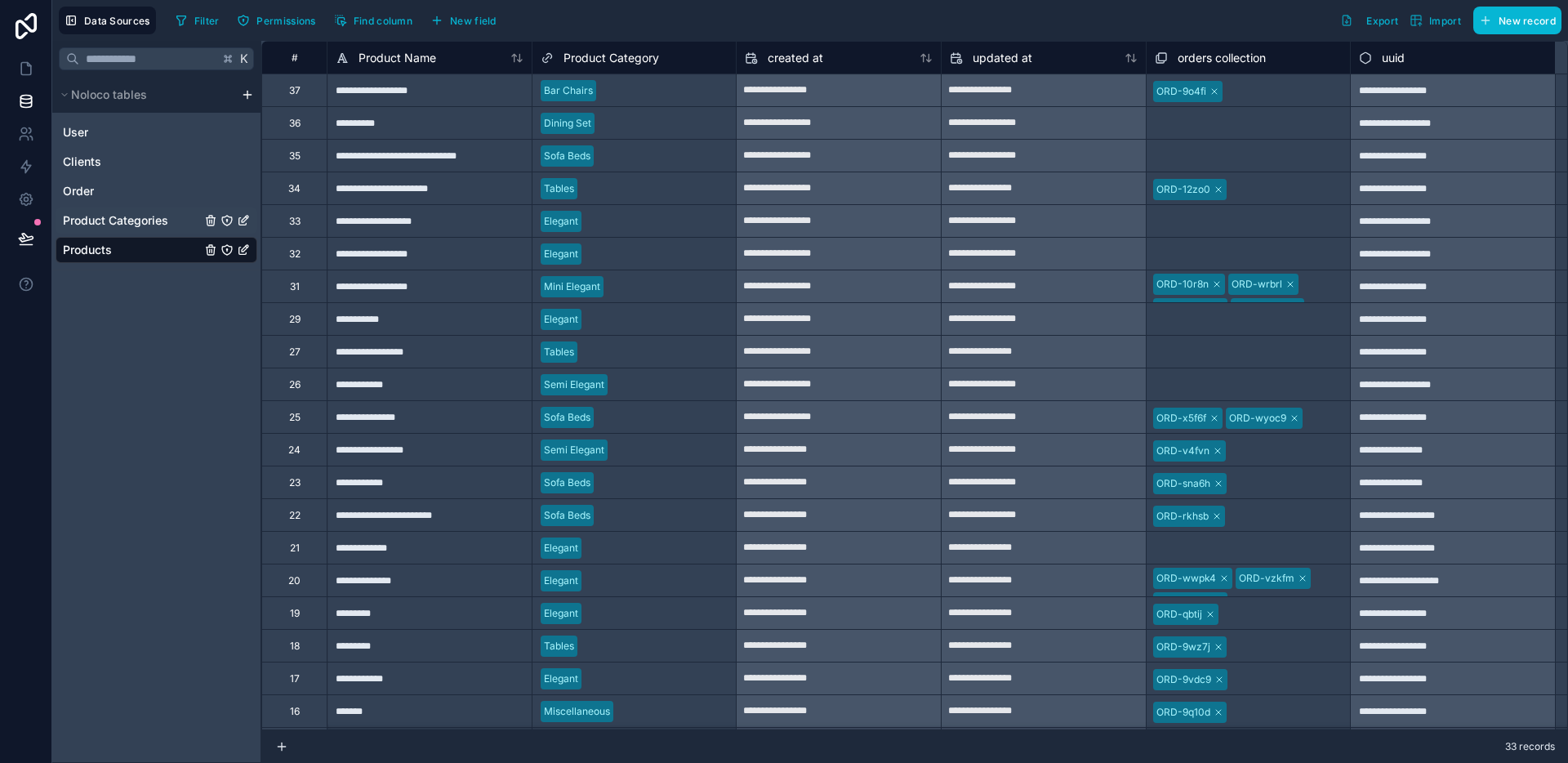 click on "Product Categories" at bounding box center (115, 221) 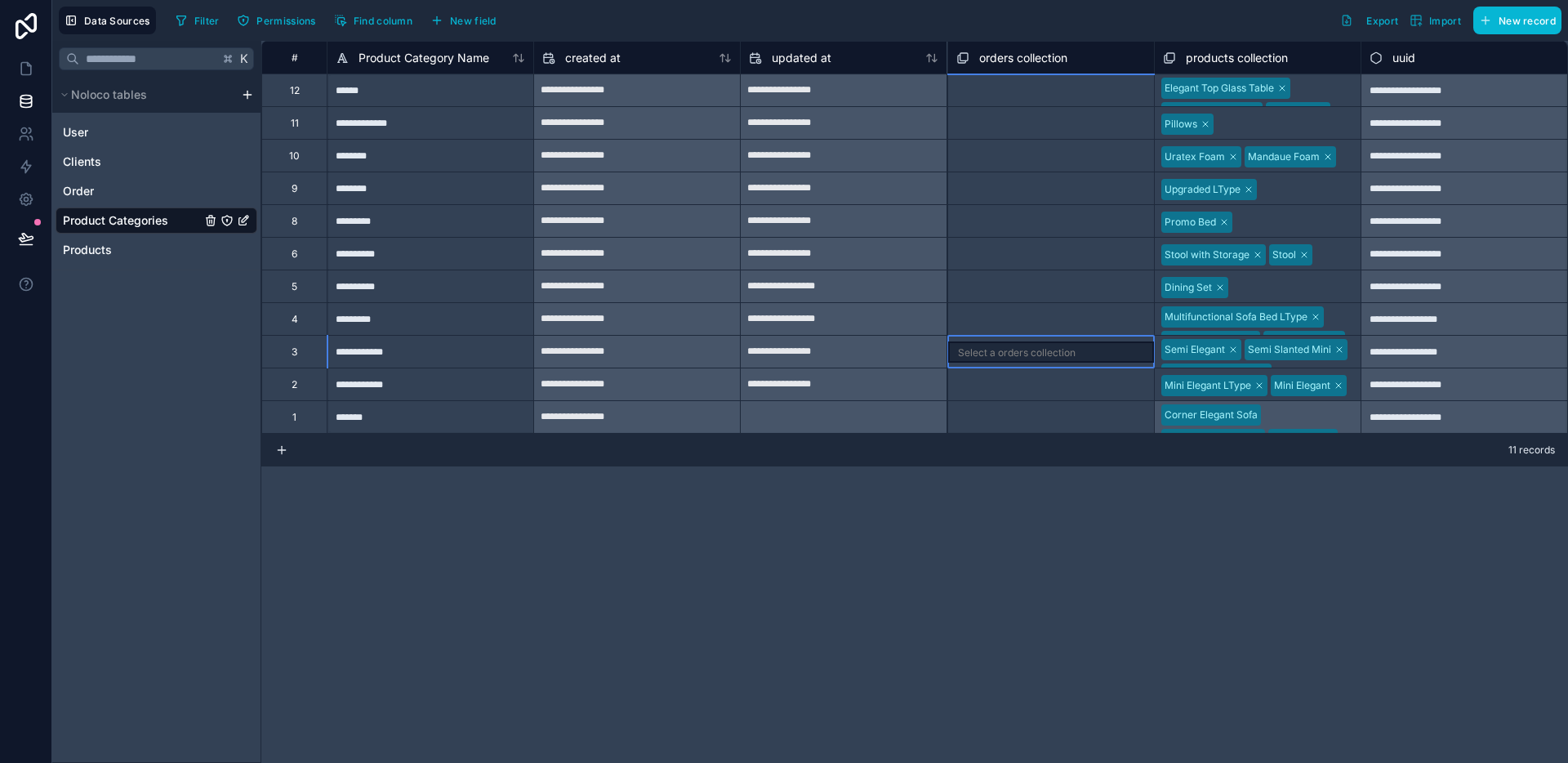 click on "Select a orders collection" at bounding box center (1017, 353) 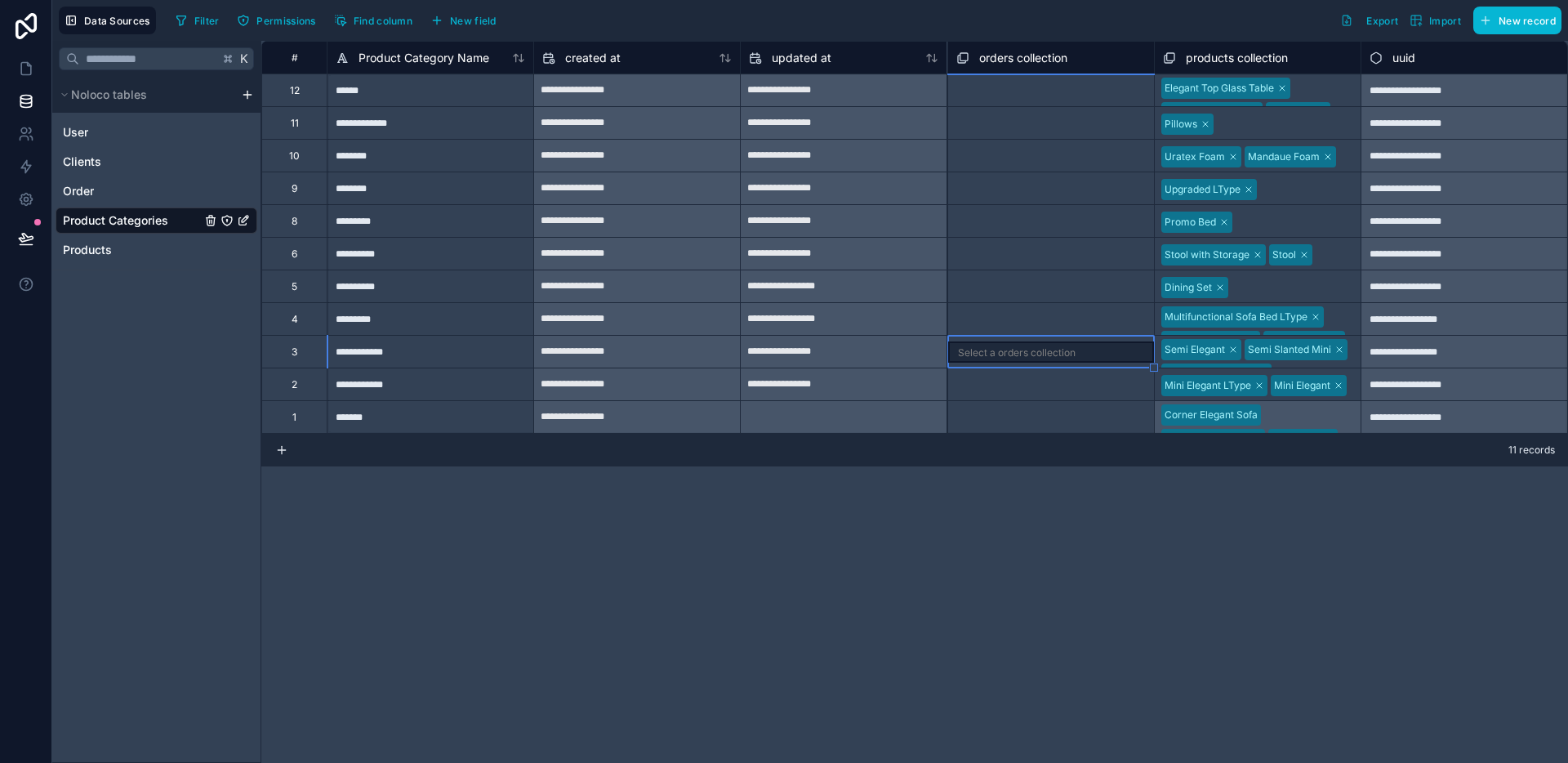 click on "Select a orders collection" at bounding box center (1051, 417) 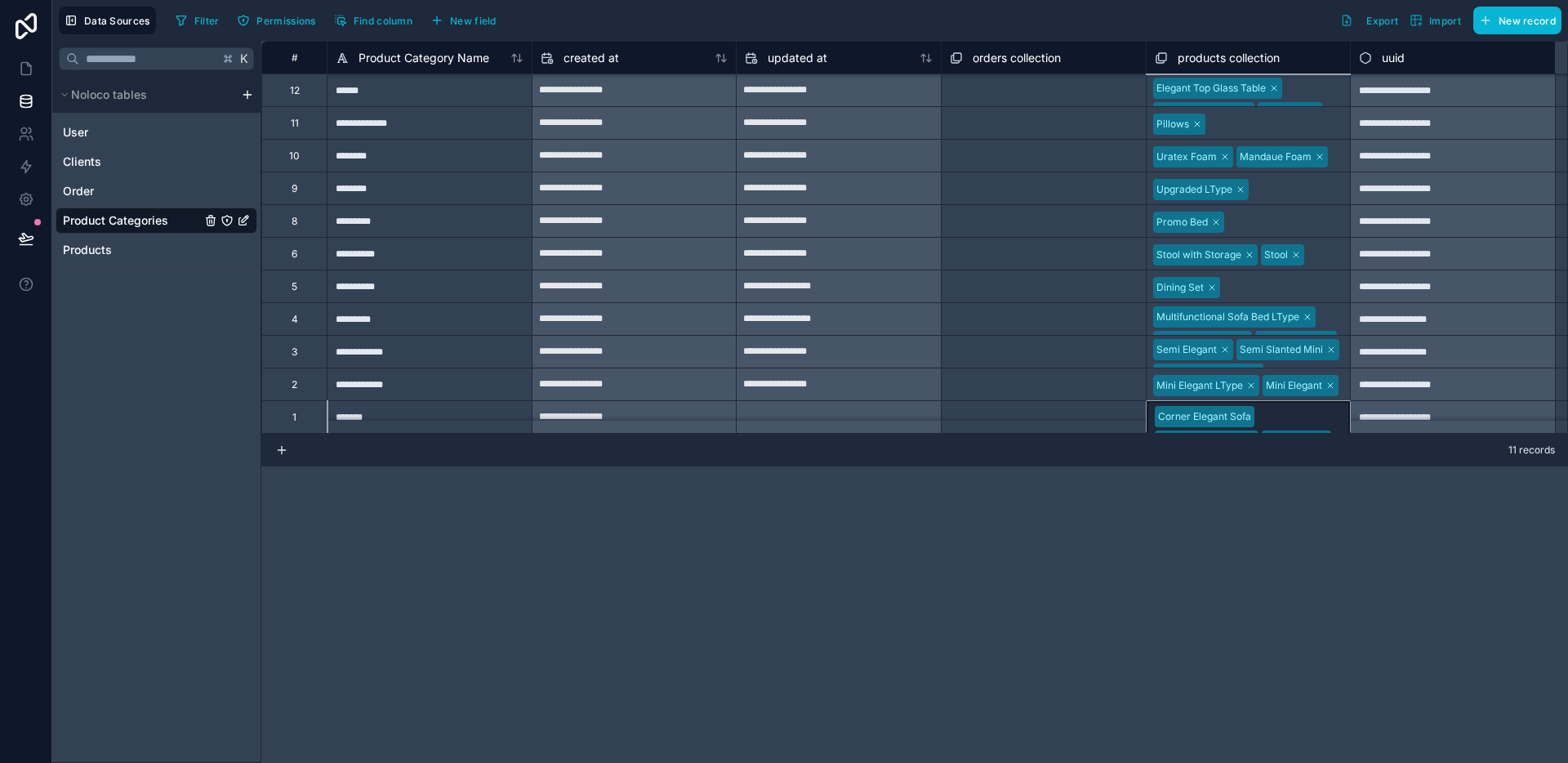 click on "Corner Elegant Sofa Premium Puzzle Bed Premium Bed Elegant LType Elegant LShape Cleopatra Accent Chair Premium Bed Frame Tunnel Type Bed Frame Chesterfield" at bounding box center [1248, 417] 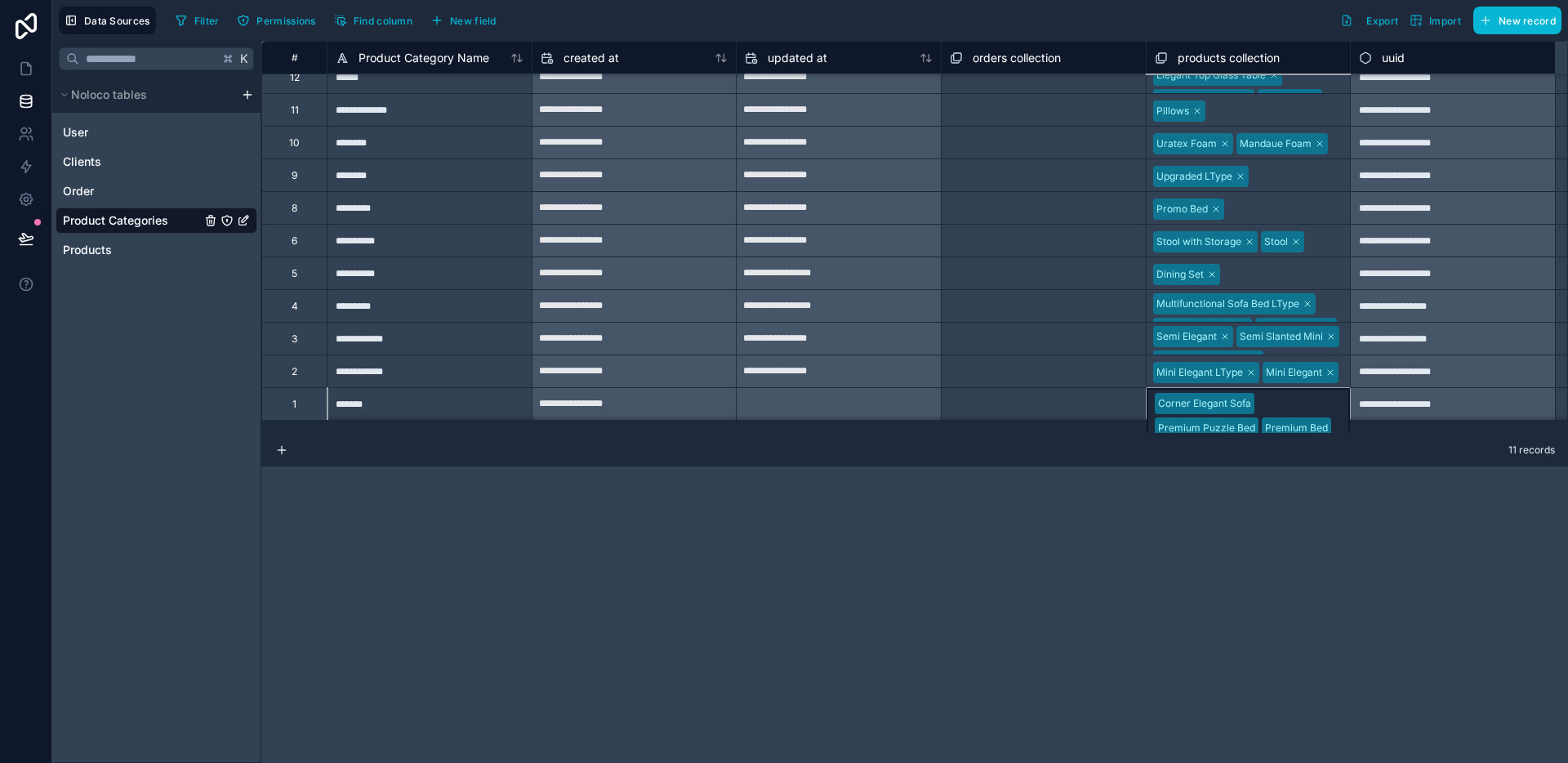 click on "Corner Elegant Sofa Premium Puzzle Bed Premium Bed Elegant LType Elegant LShape Cleopatra Accent Chair Premium Bed Frame Tunnel Type Bed Frame Chesterfield" at bounding box center [1248, 404] 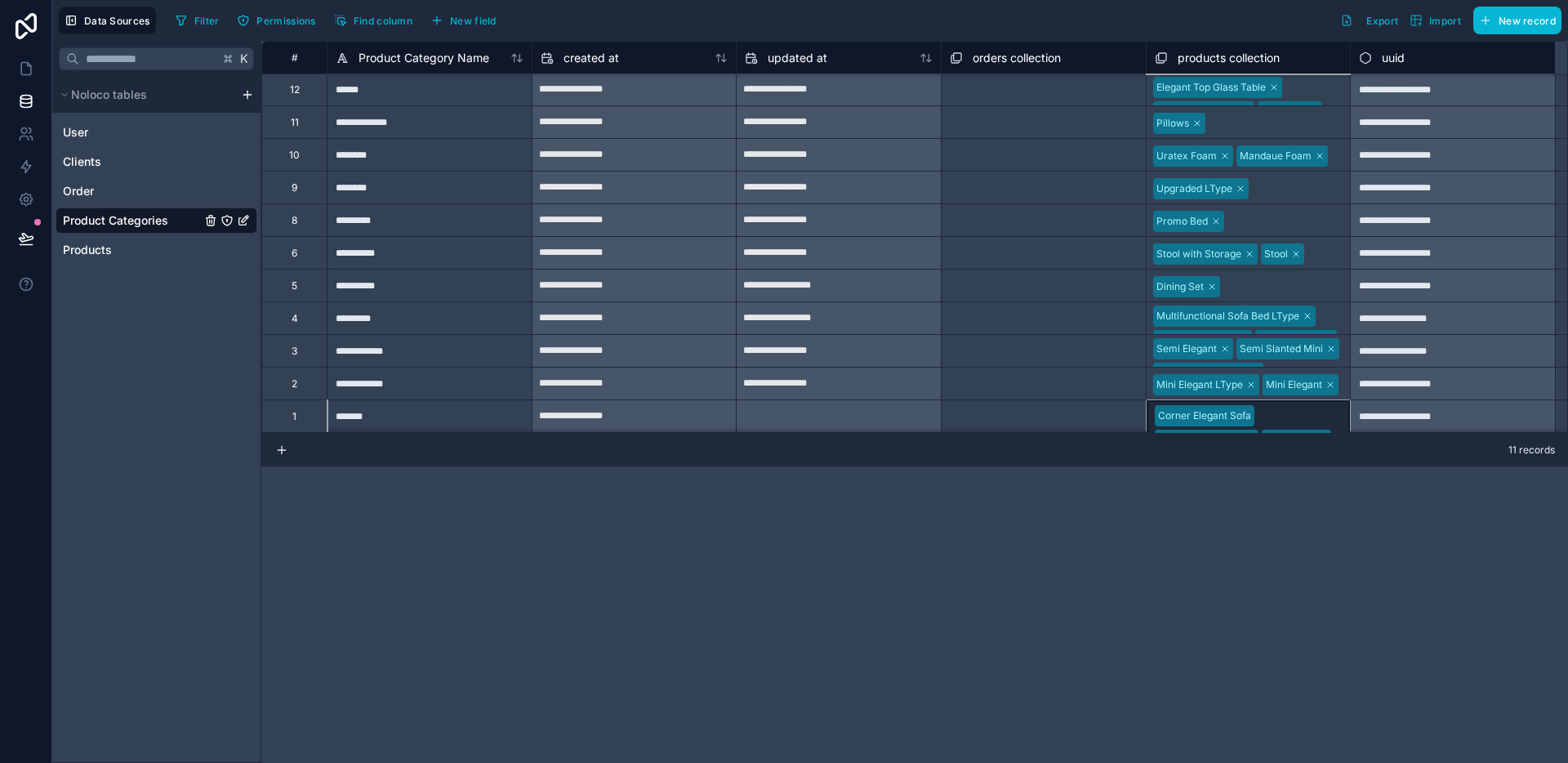 scroll, scrollTop: 0, scrollLeft: 0, axis: both 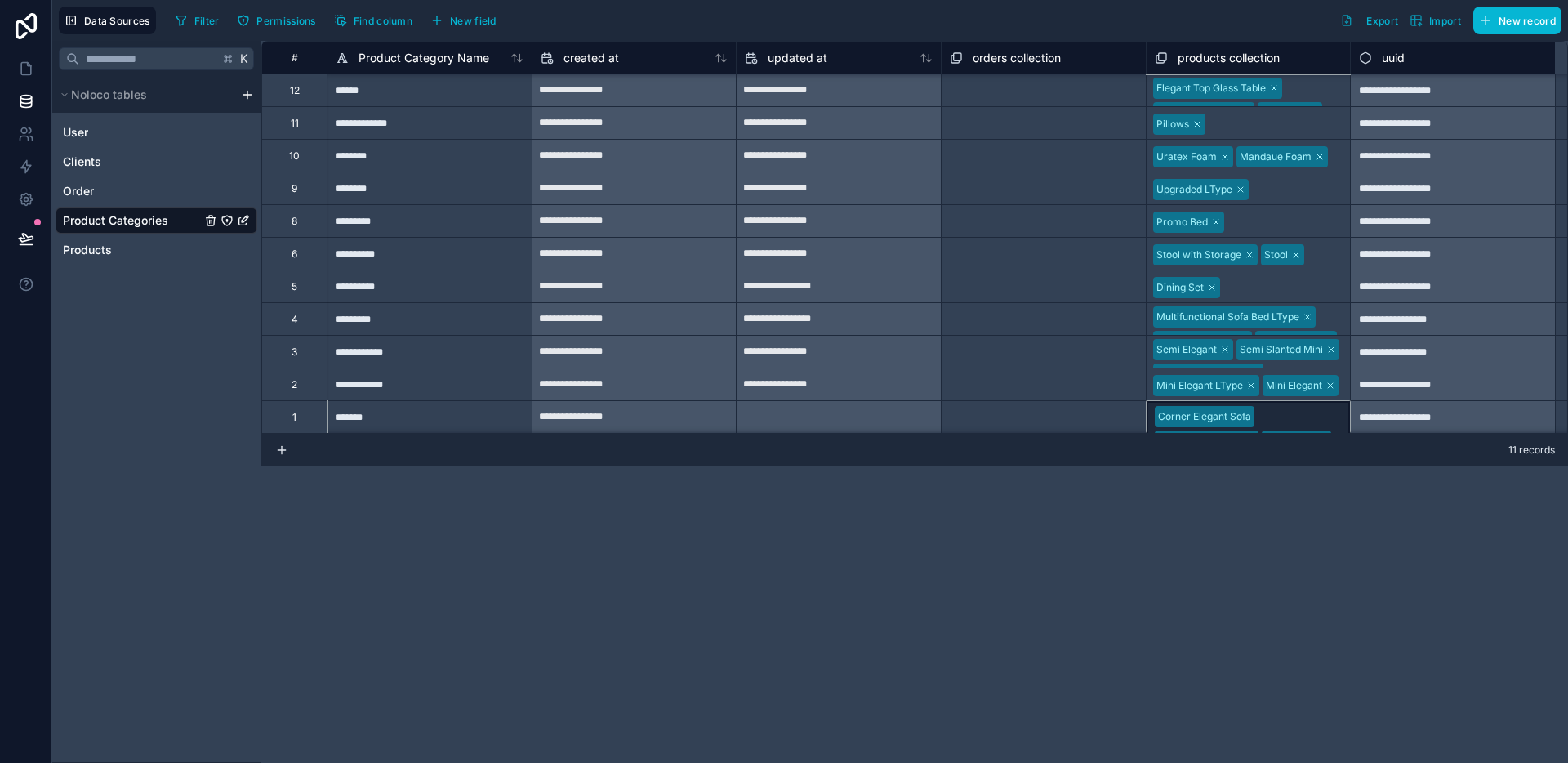 click on "Select a orders collection" at bounding box center (1044, 286) 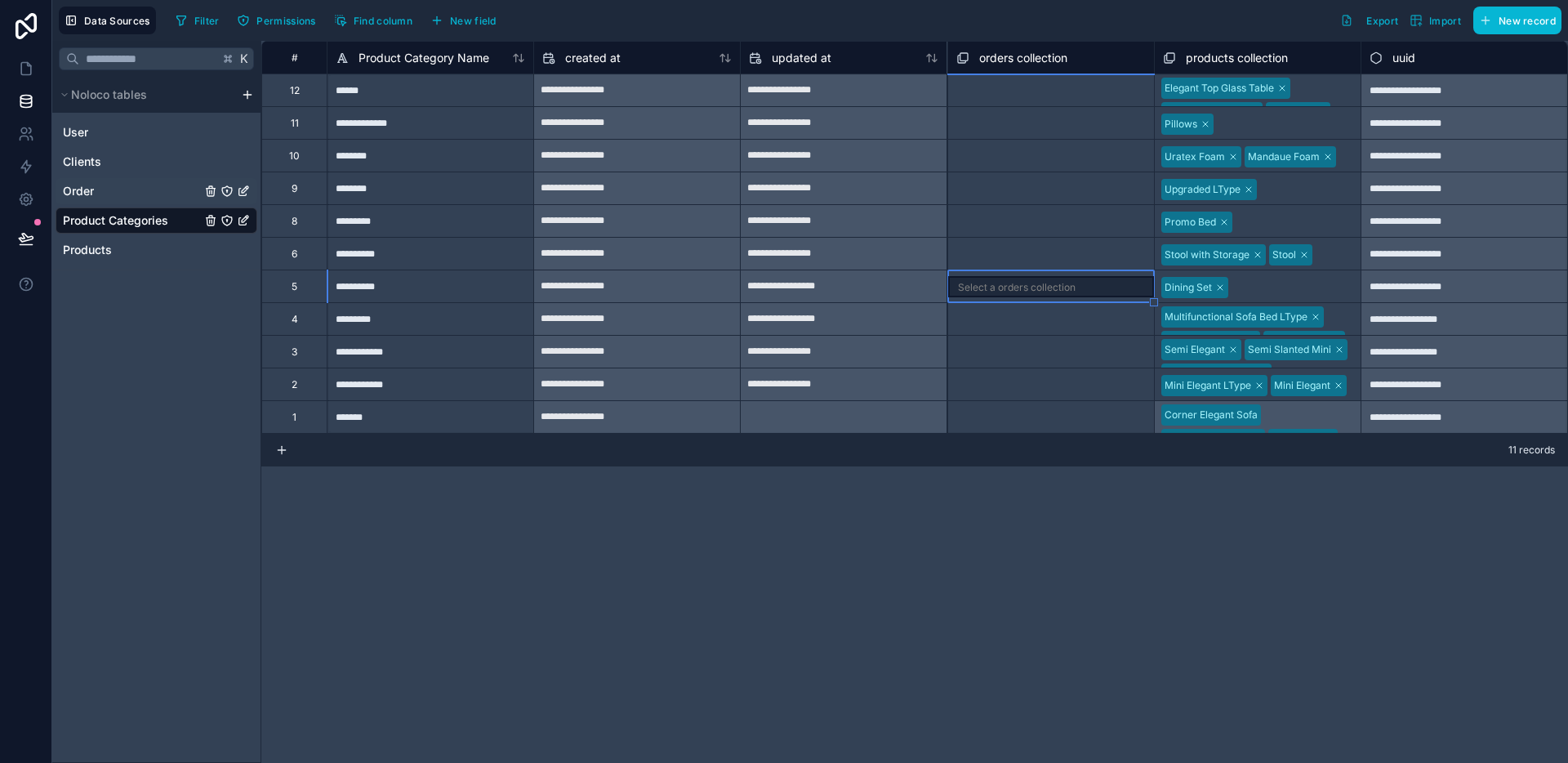 click on "Order" at bounding box center [156, 191] 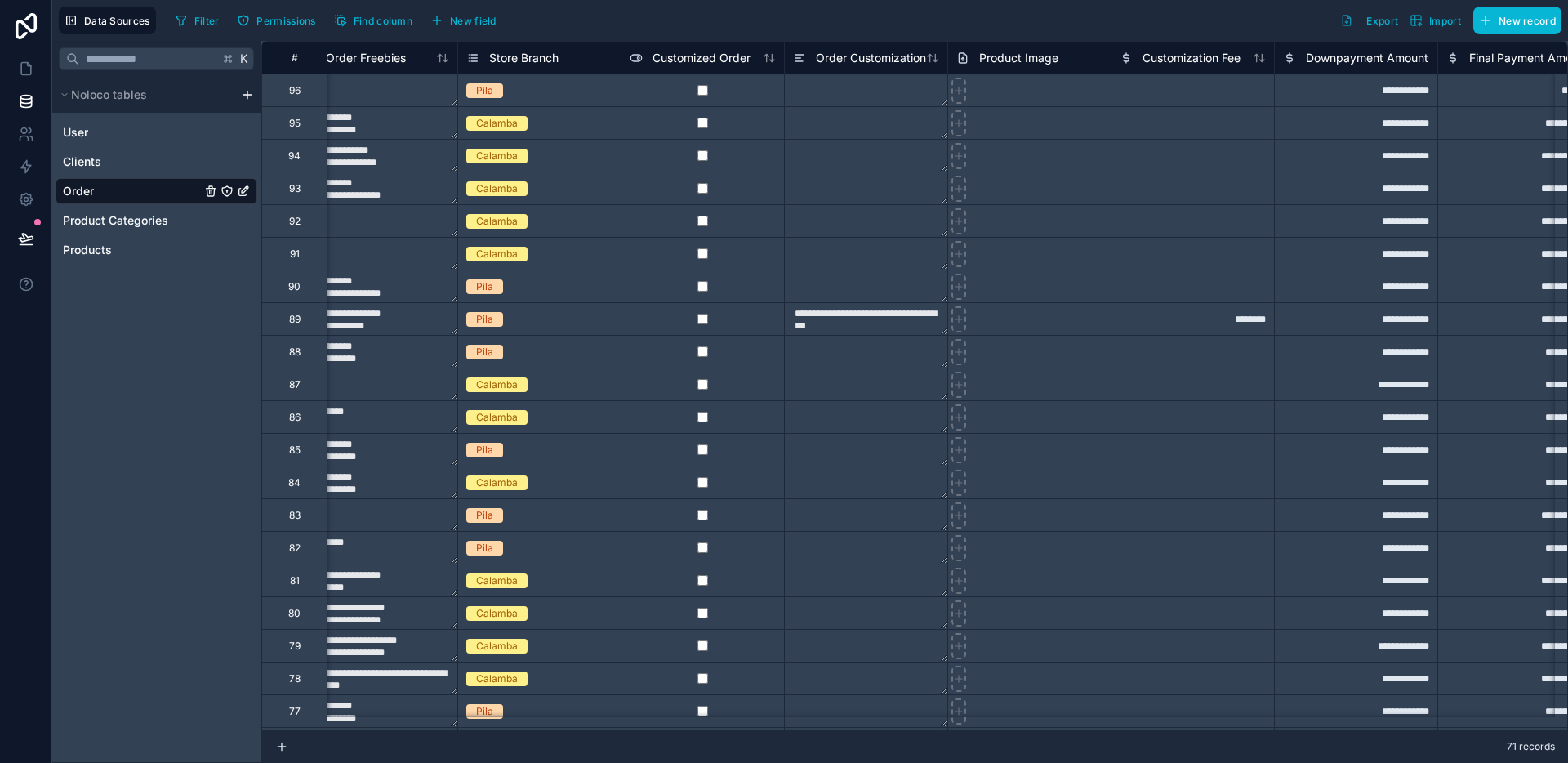 scroll, scrollTop: 0, scrollLeft: 0, axis: both 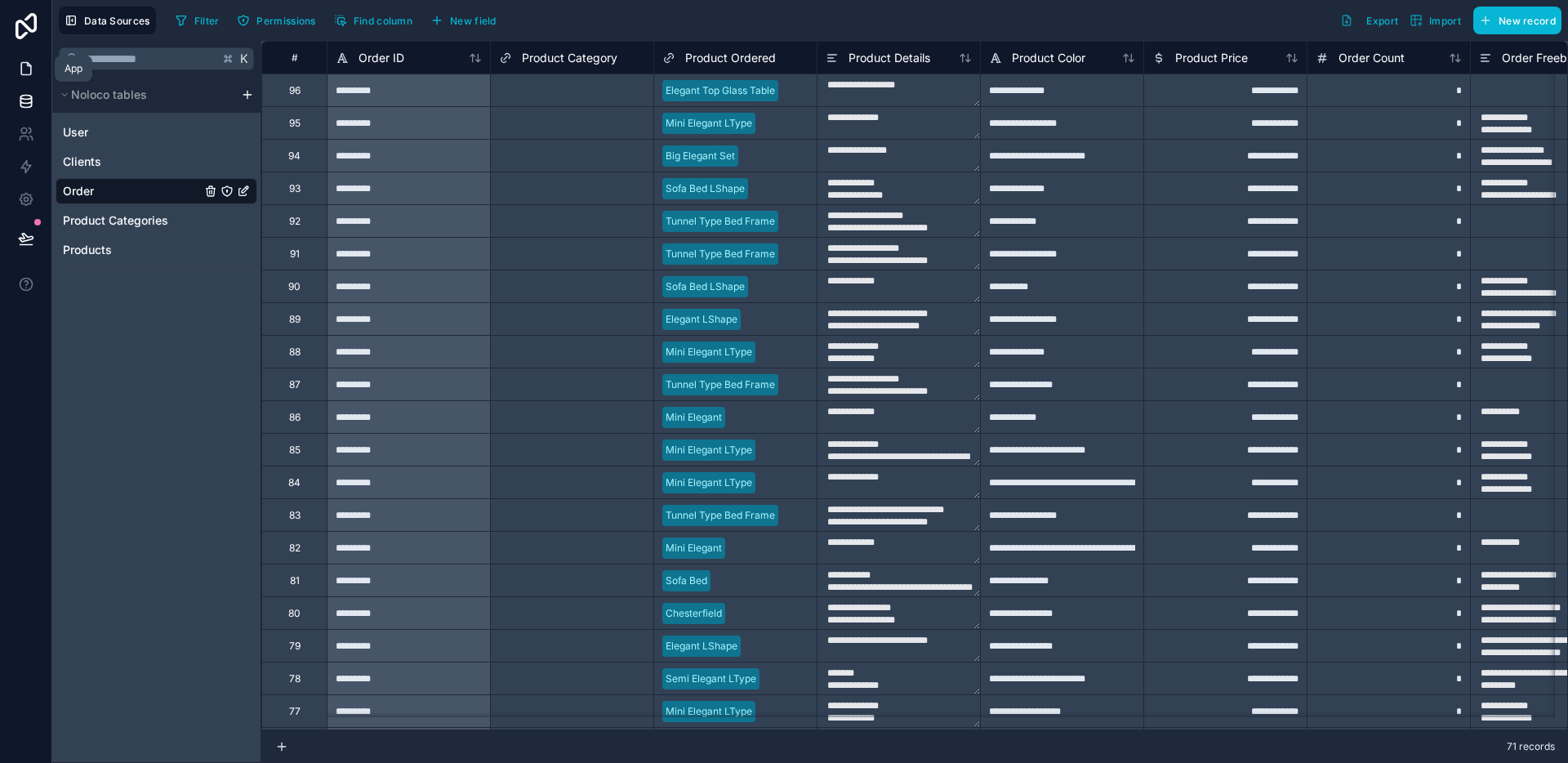 click 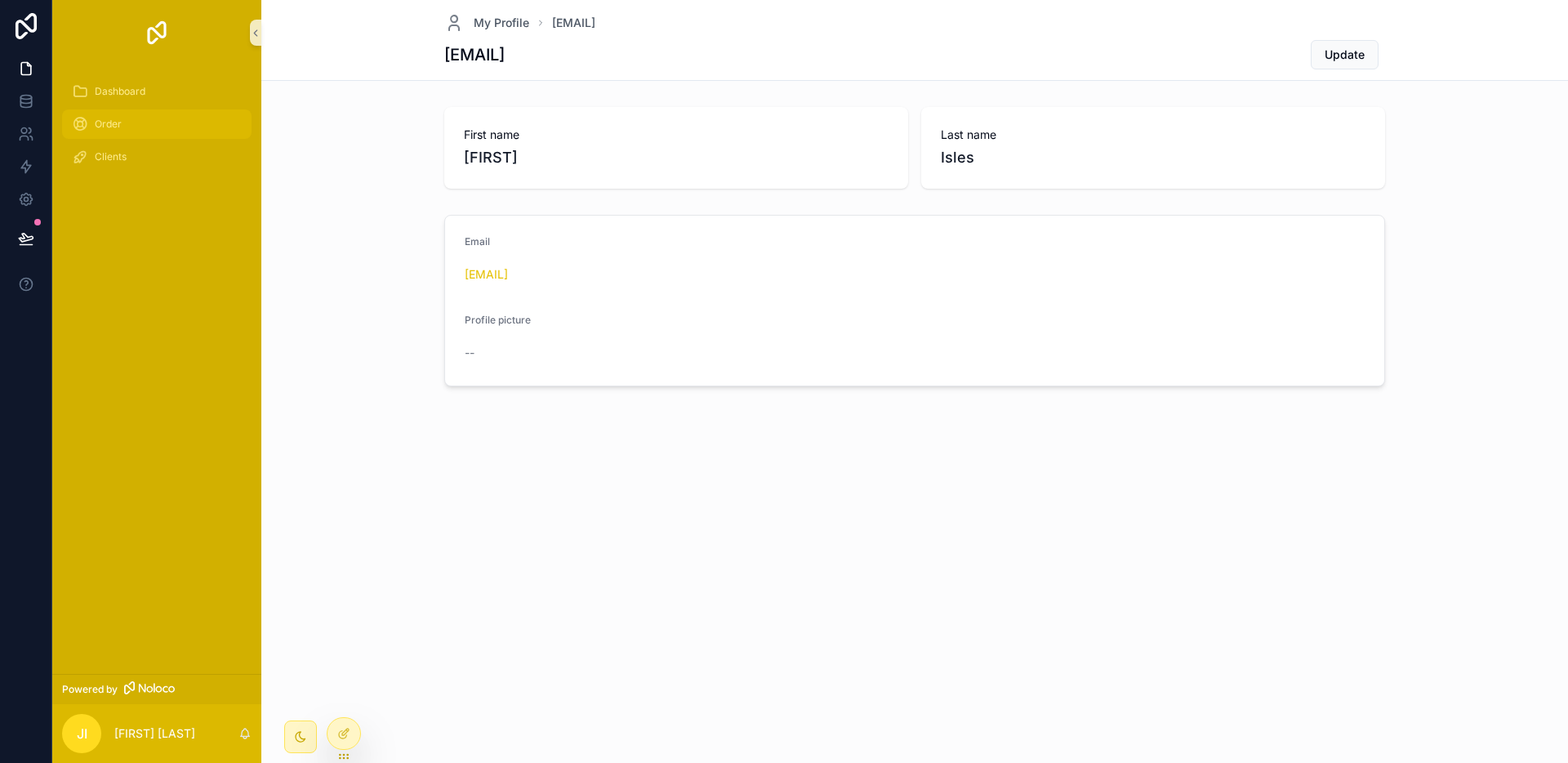 click on "Order" at bounding box center [157, 124] 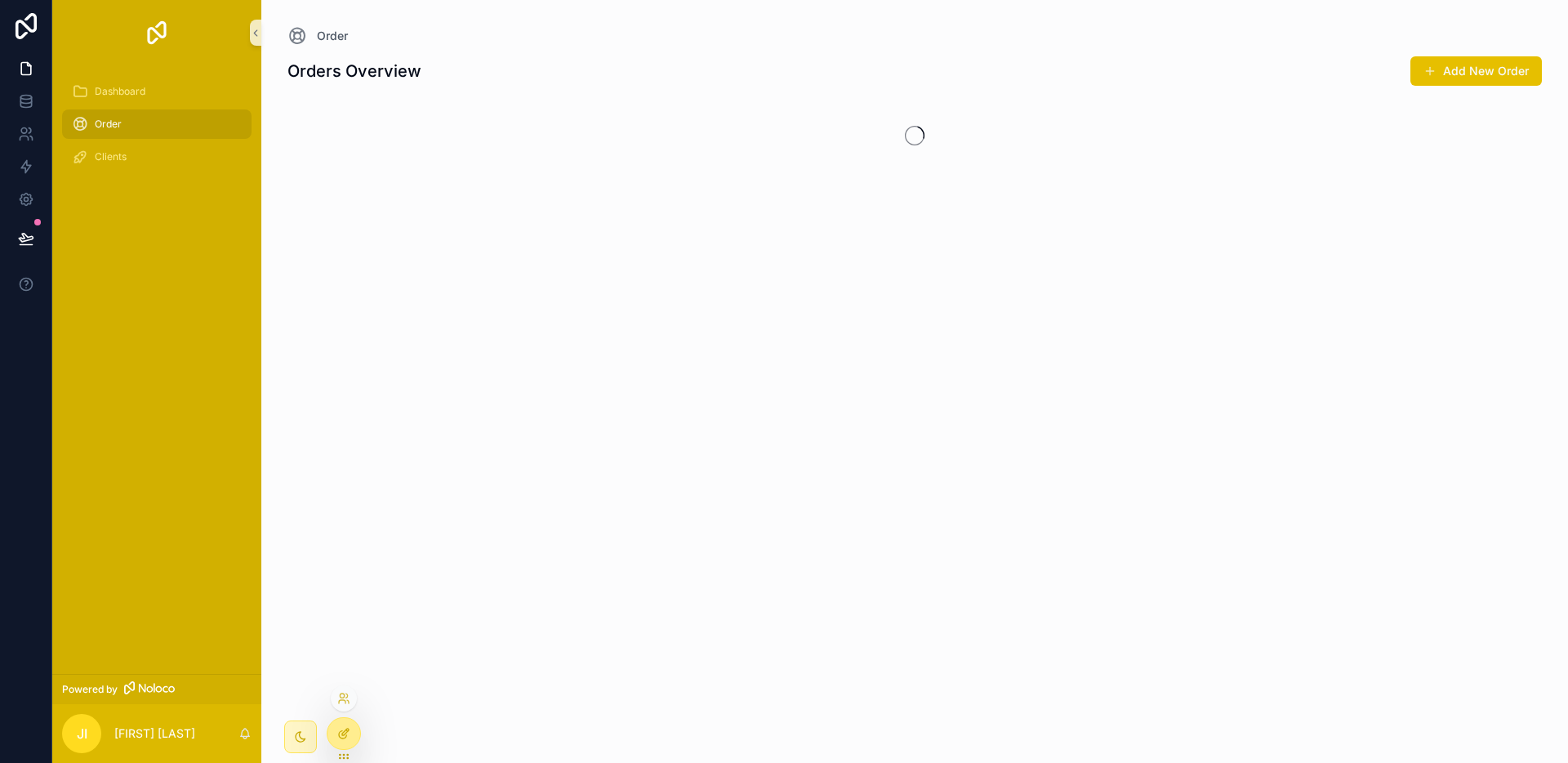 click at bounding box center (344, 734) 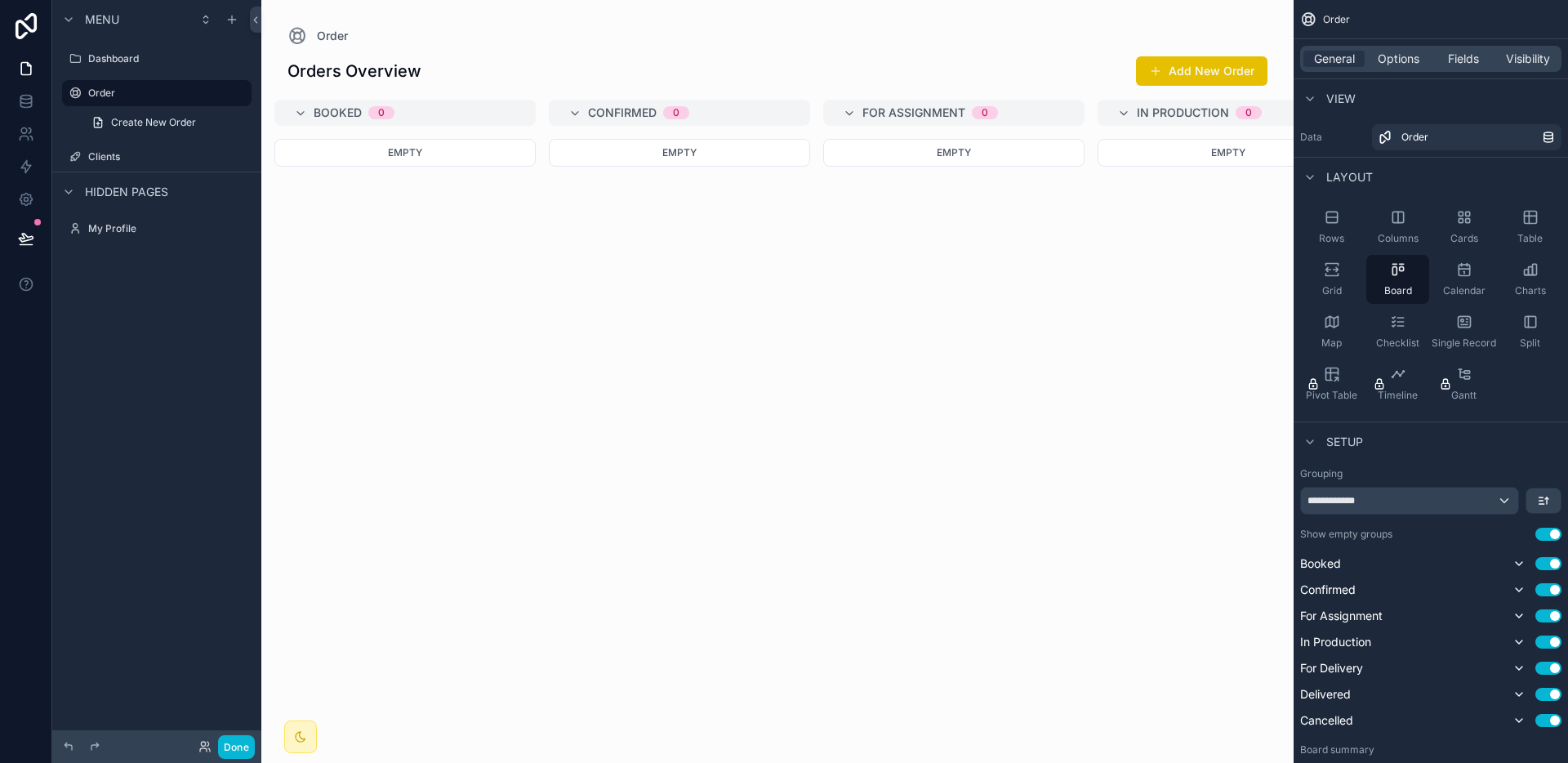 click at bounding box center [777, 382] 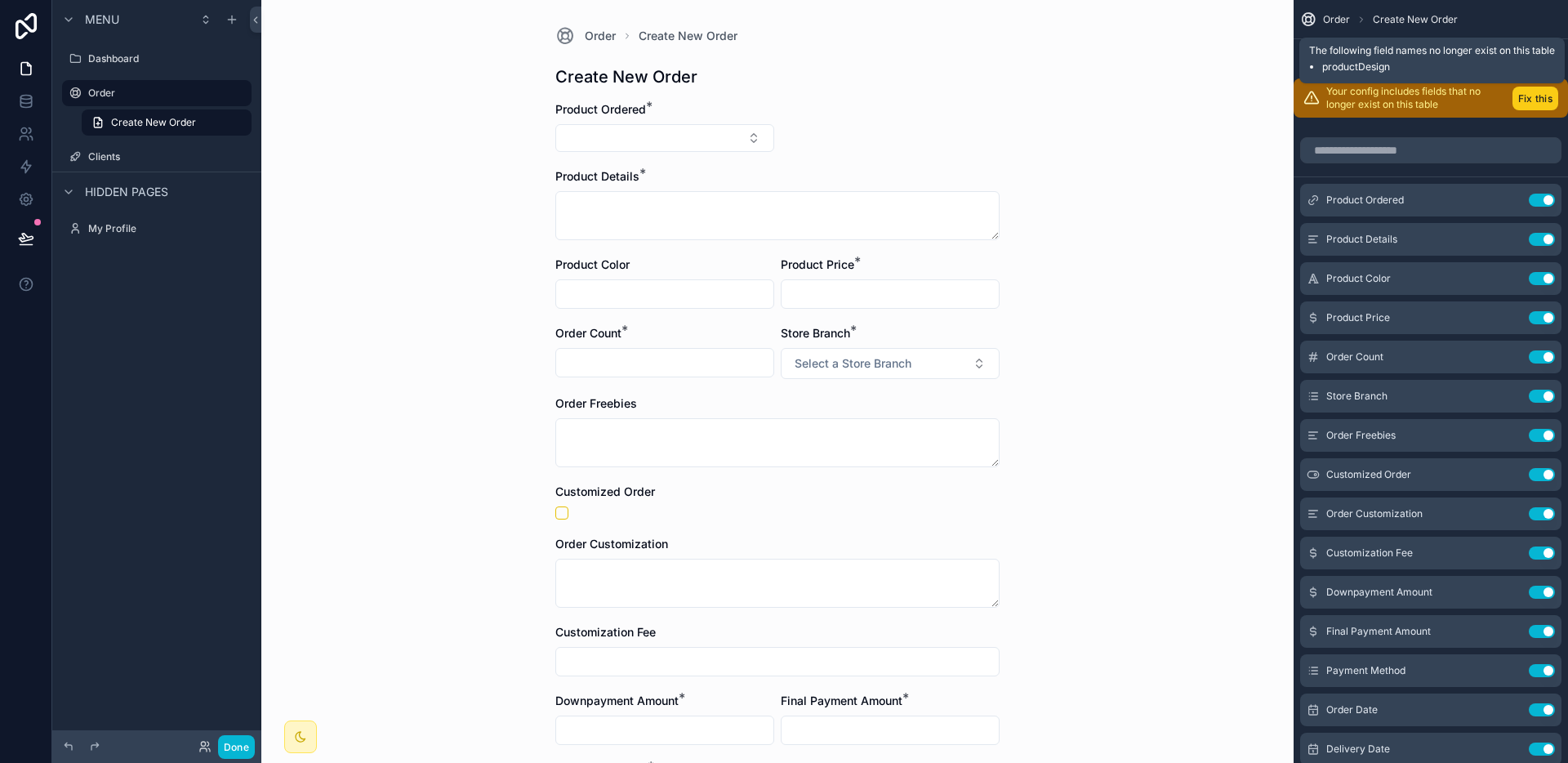 click on "Fix this" at bounding box center (1535, 98) 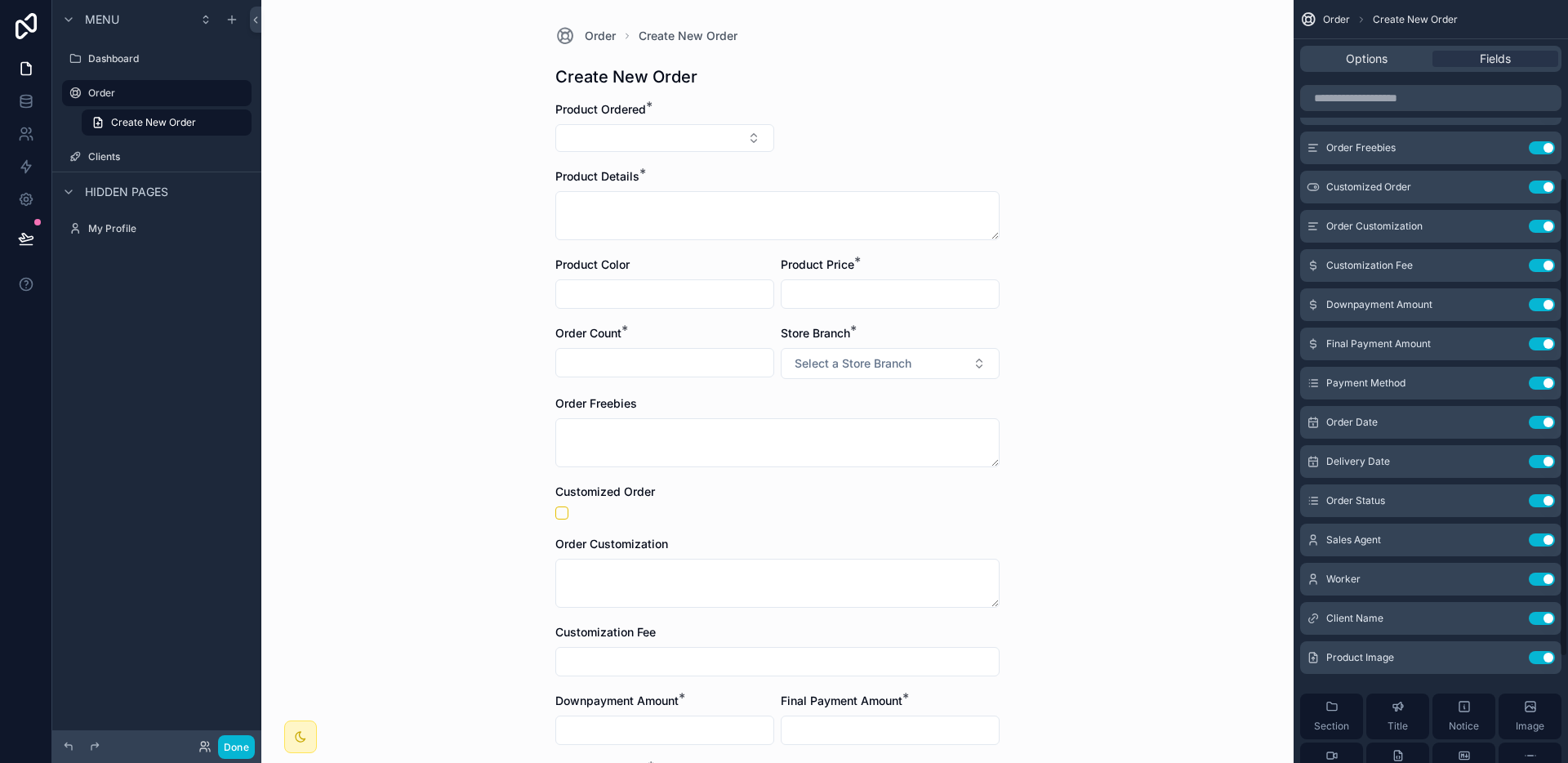 scroll, scrollTop: 451, scrollLeft: 0, axis: vertical 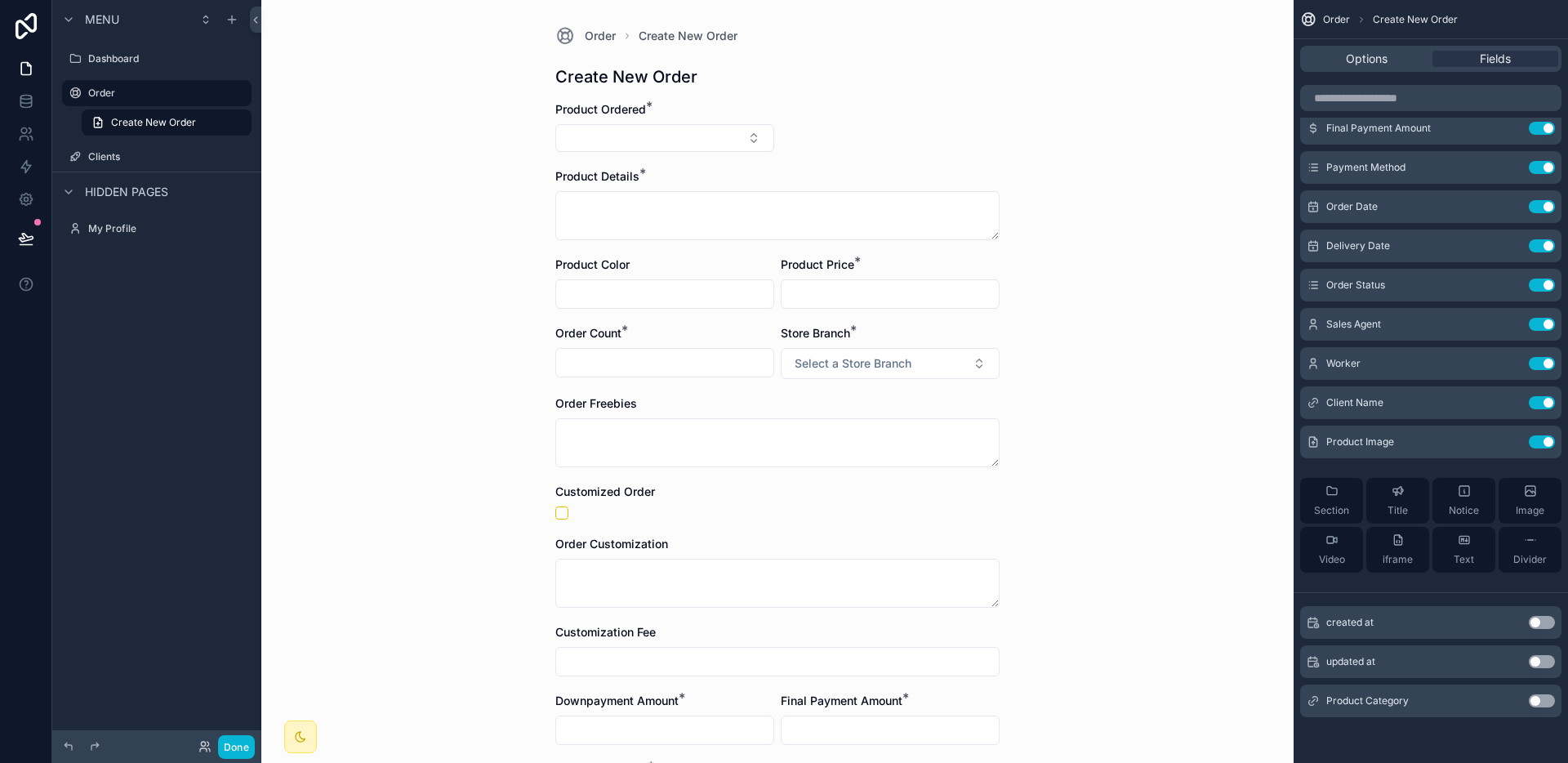 click on "Use setting" at bounding box center (1542, 701) 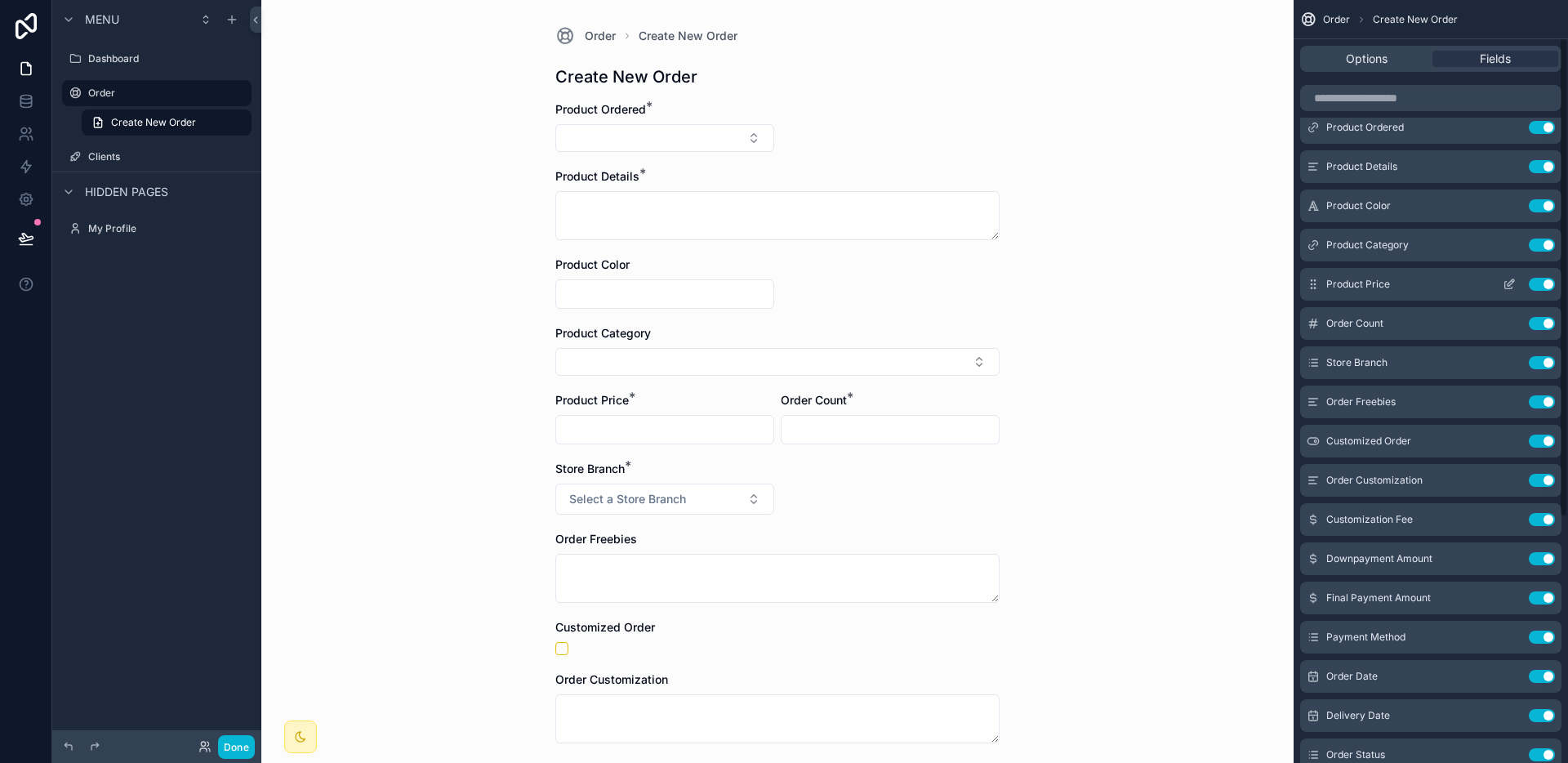 scroll, scrollTop: 0, scrollLeft: 0, axis: both 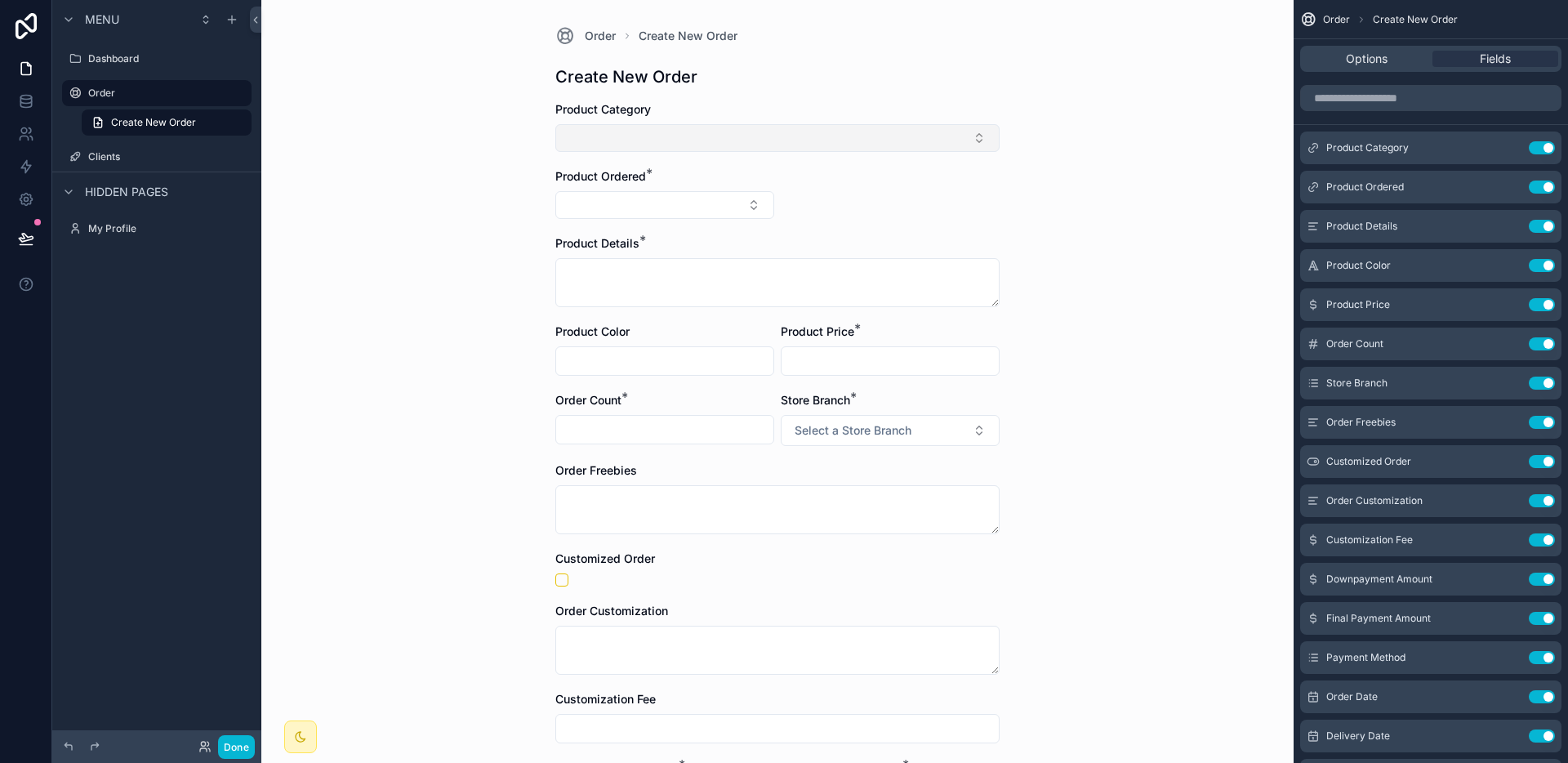 click at bounding box center [777, 138] 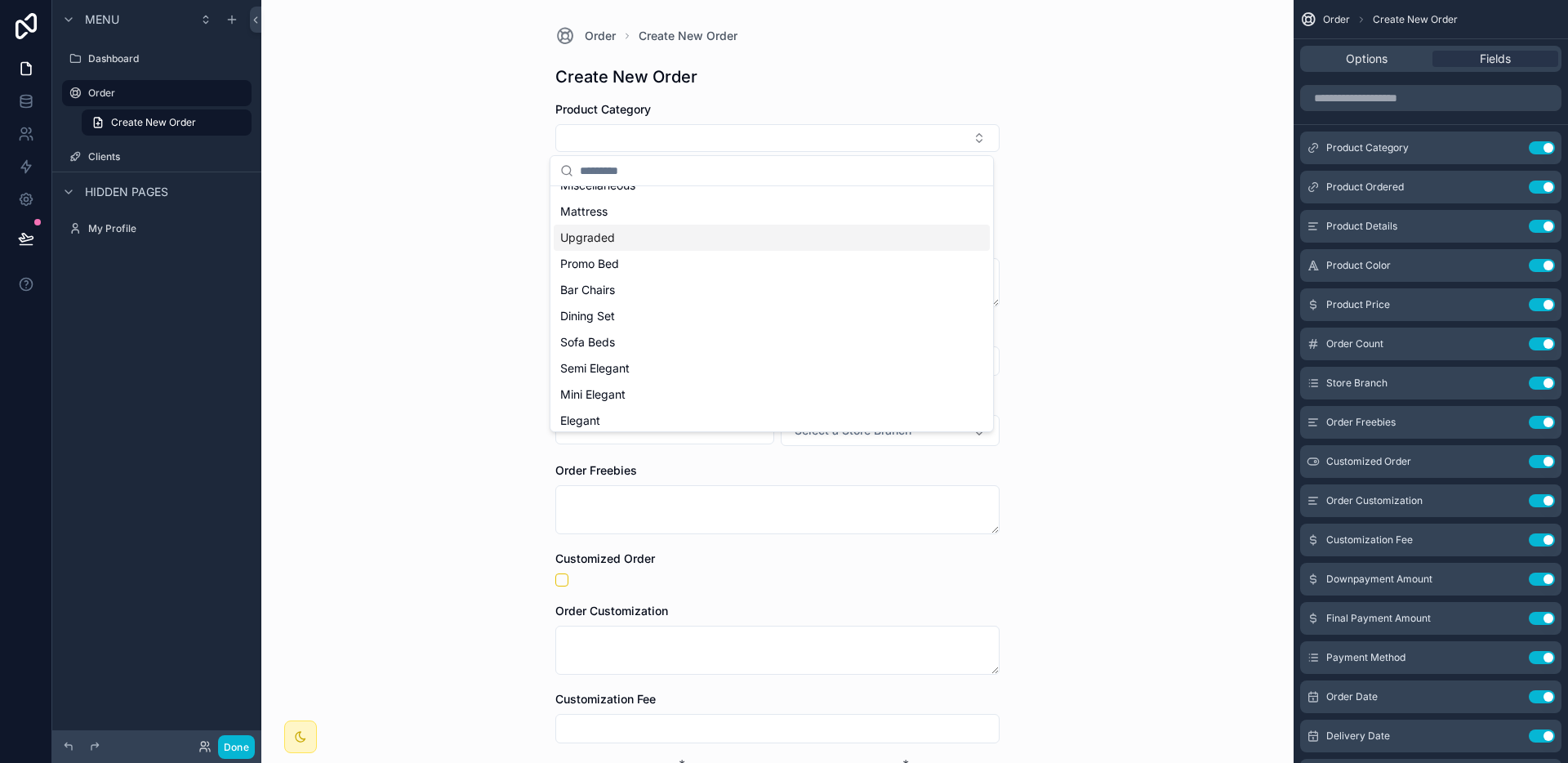 scroll, scrollTop: 49, scrollLeft: 0, axis: vertical 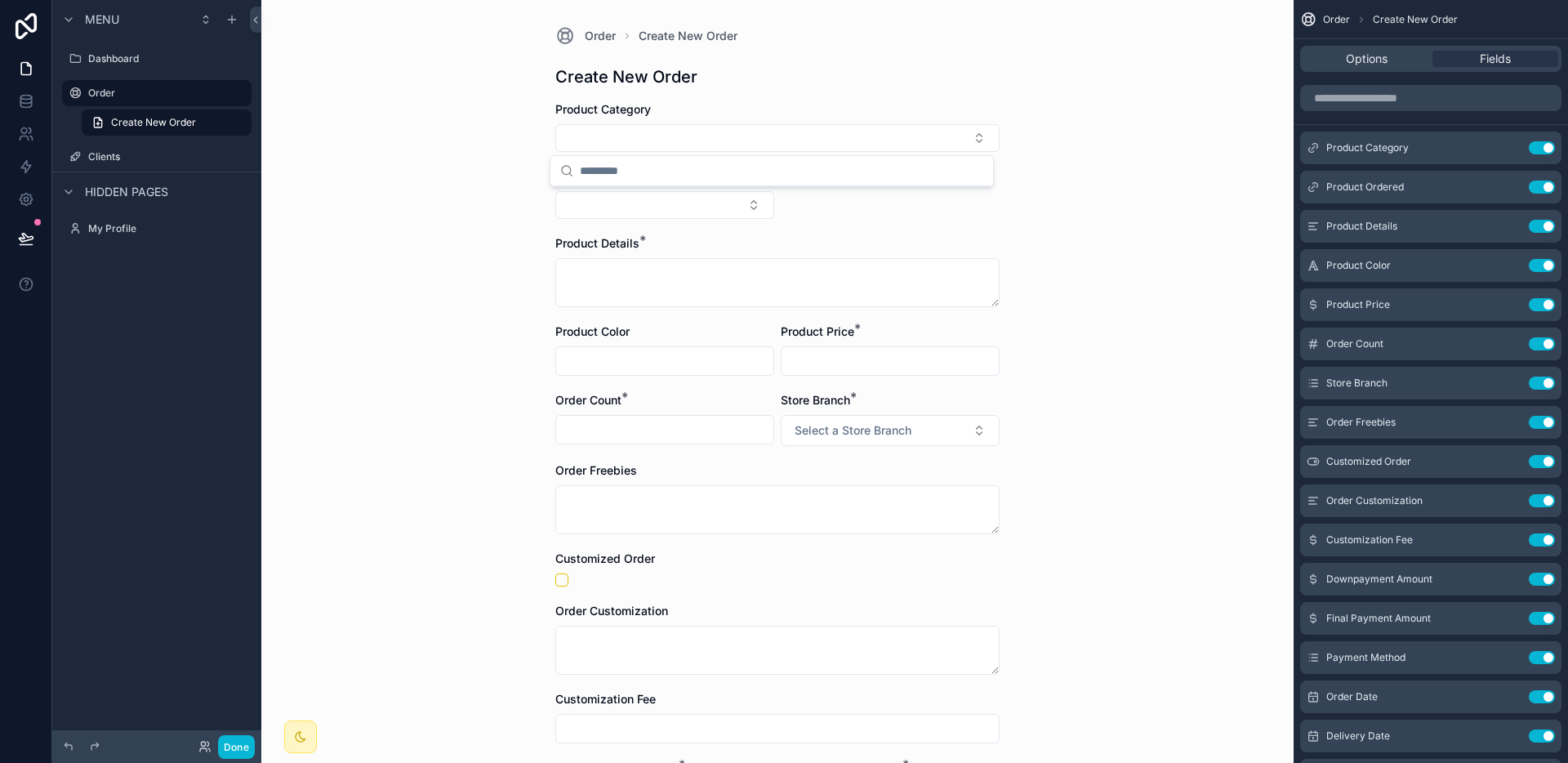 click on "Order Create New Order Create New Order Product Category Product Ordered * Product Details * Product Color Product Price * Order Count * Store Branch * Select a Store Branch Order Freebies Customized Order Order Customization Customization Fee Downpayment Amount * Final Payment Amount * Payment Method * Select a Payment Method Order Date * Delivery Date * Order Status * Select a Order Status Sales Agent Worker Client Name * Product Image Add Order" at bounding box center (777, 382) 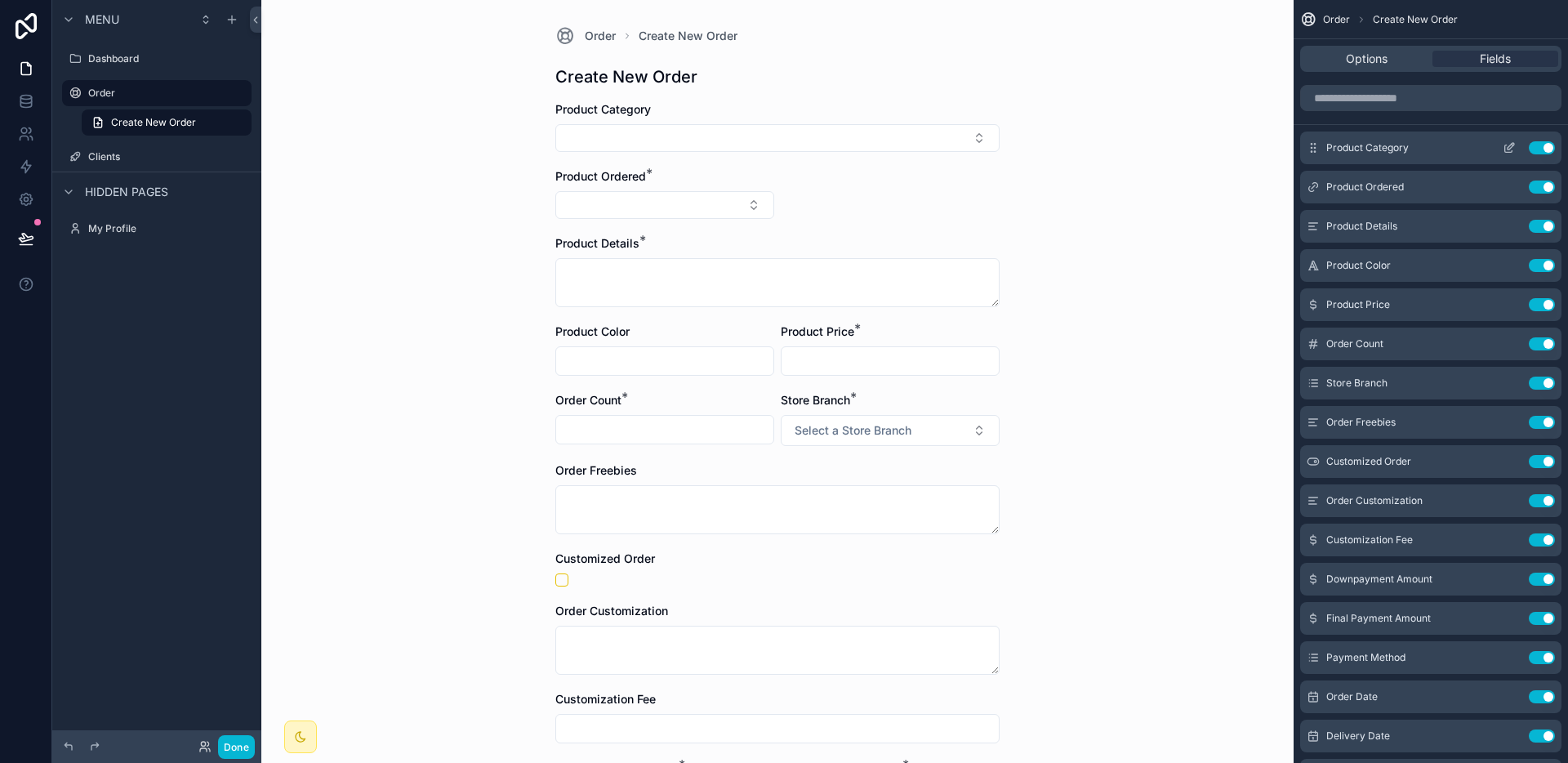 click 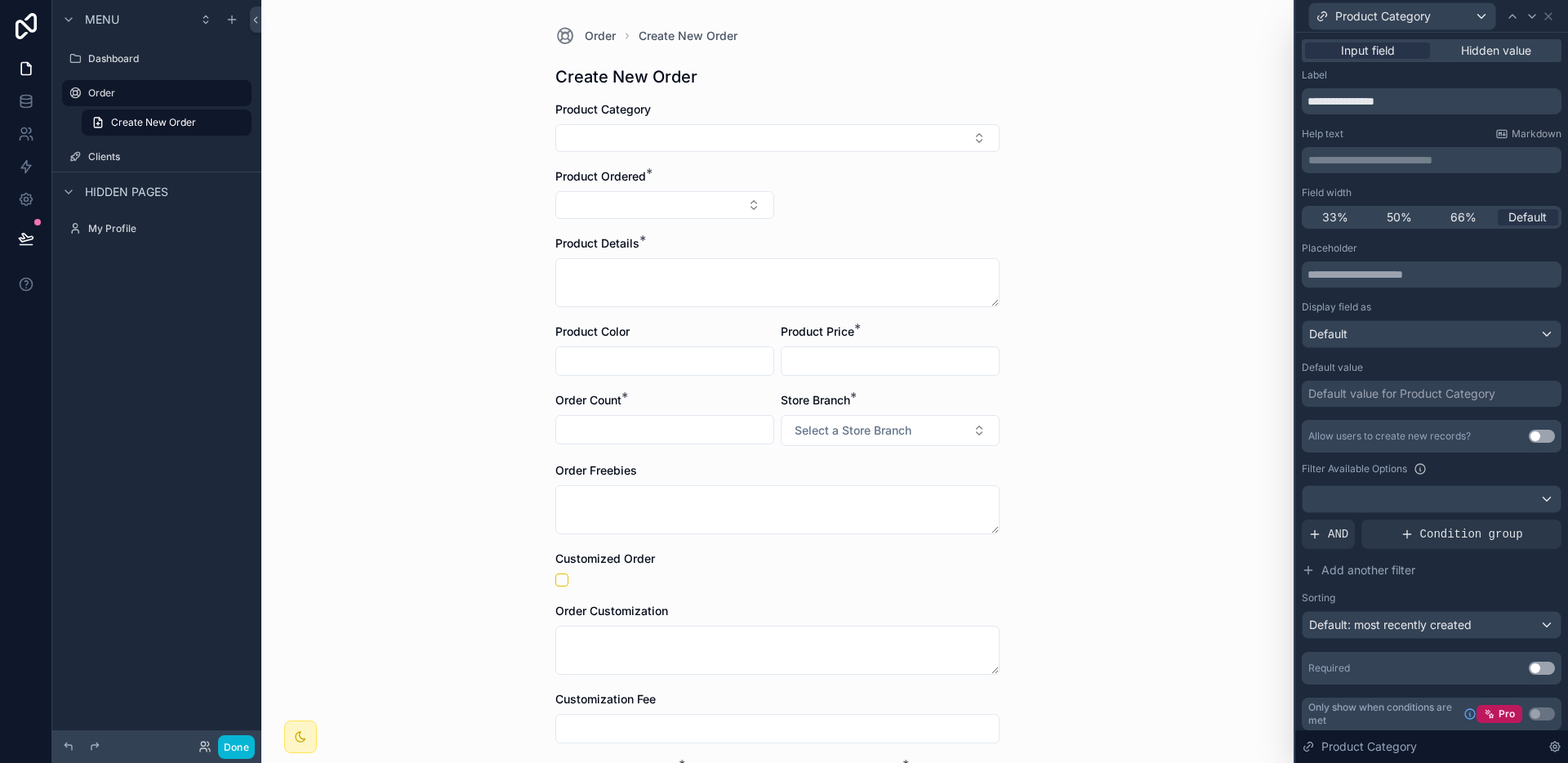 scroll, scrollTop: 7, scrollLeft: 0, axis: vertical 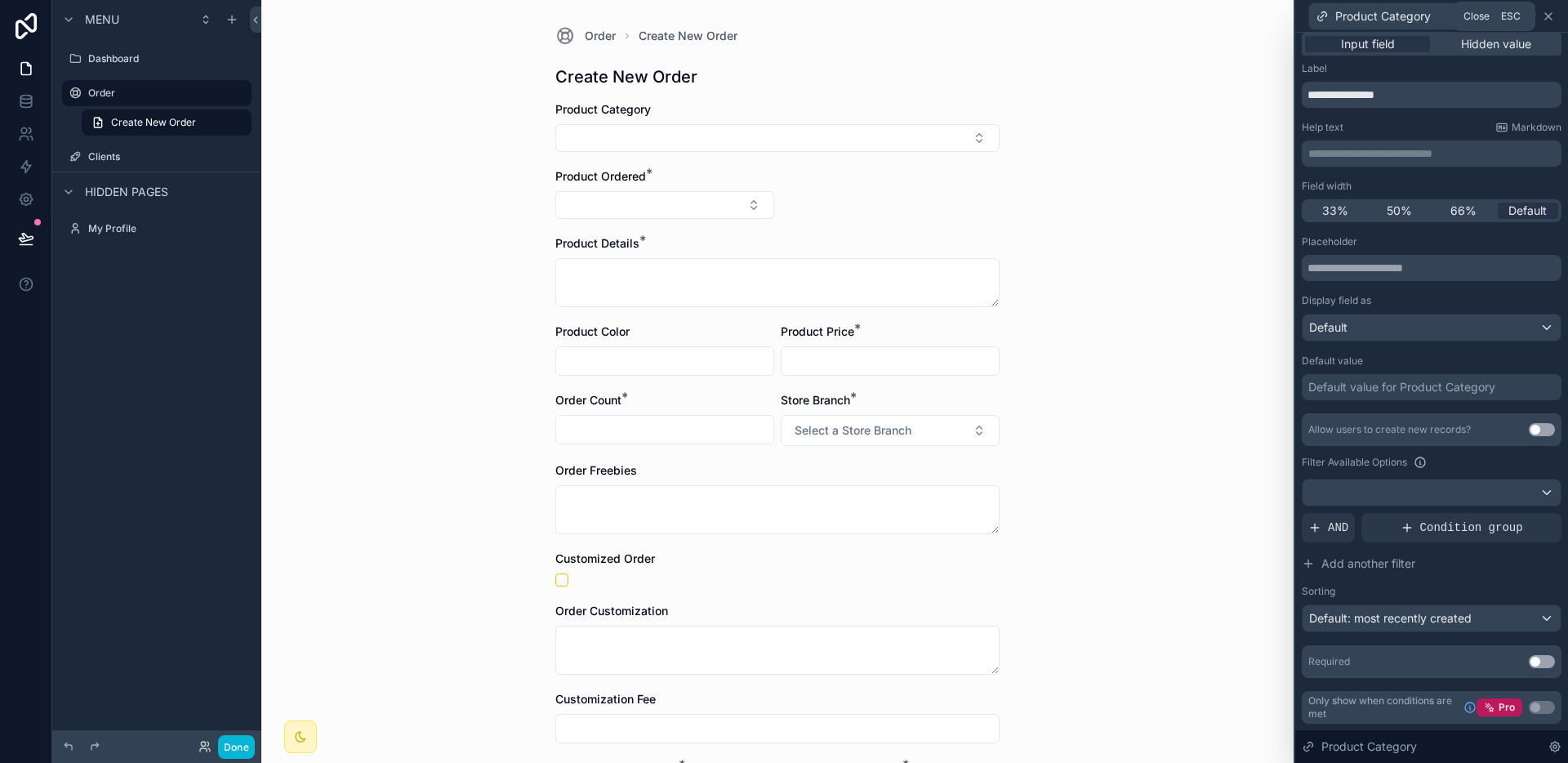 click 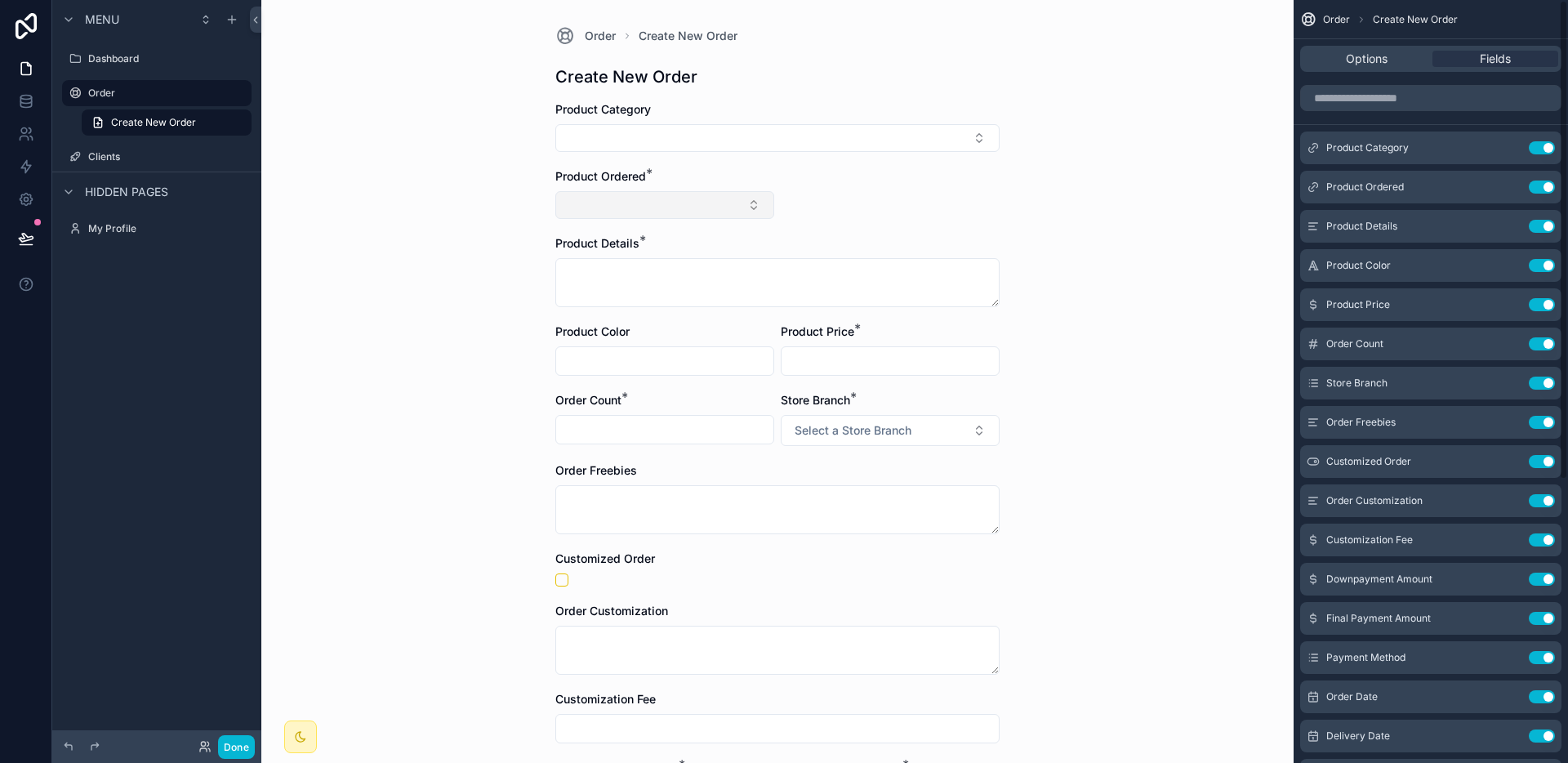 click at bounding box center (665, 205) 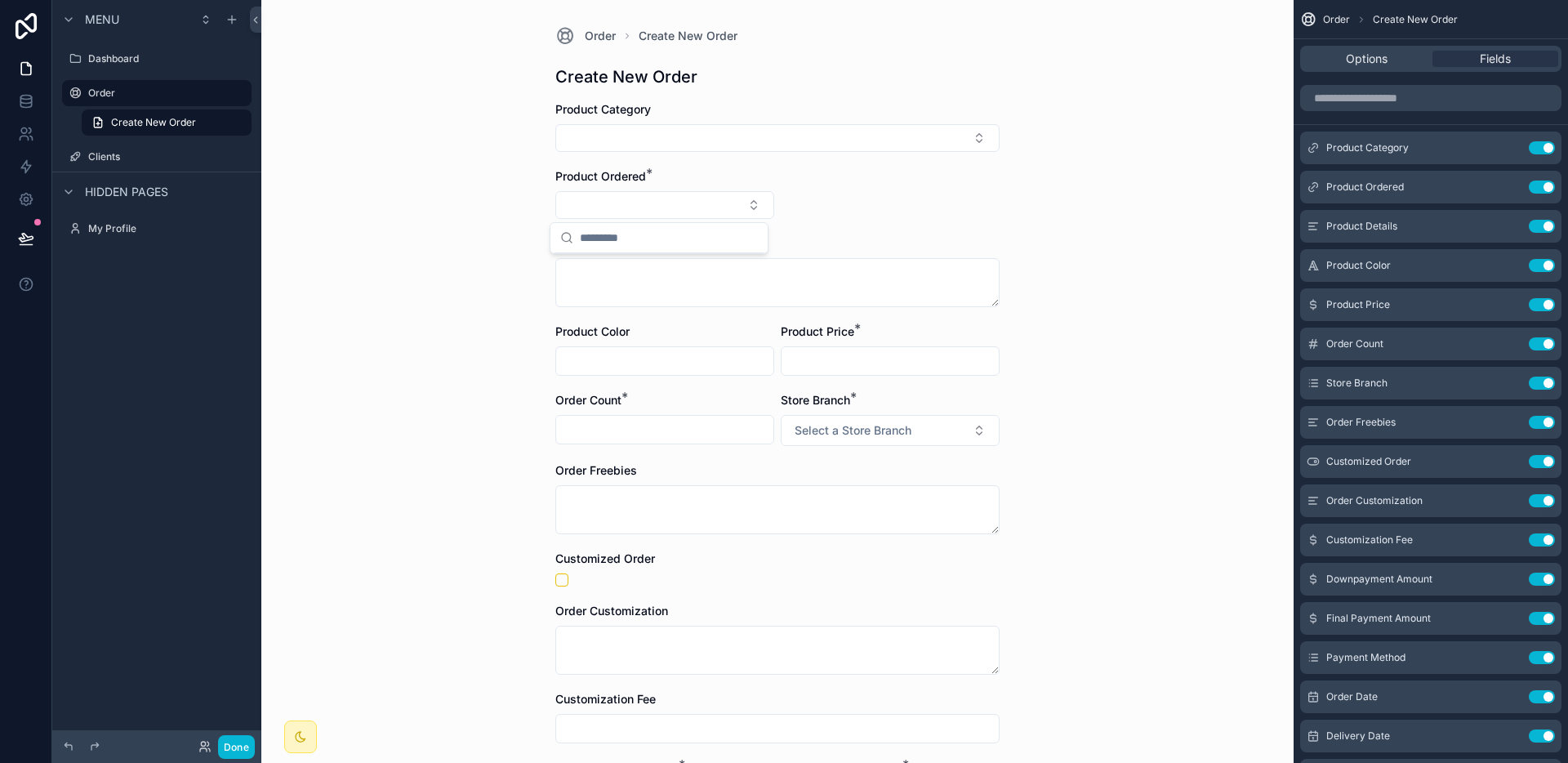 click on "Product Category Product Ordered * Product Details * Product Color Product Price * Order Count * Store Branch * Select a Store Branch Order Freebies Customized Order Order Customization Customization Fee Downpayment Amount * Final Payment Amount * Payment Method * Select a Payment Method Order Date * Delivery Date * Order Status * Select a Order Status Sales Agent Worker Client Name * Product Image Add Order" at bounding box center (777, 761) 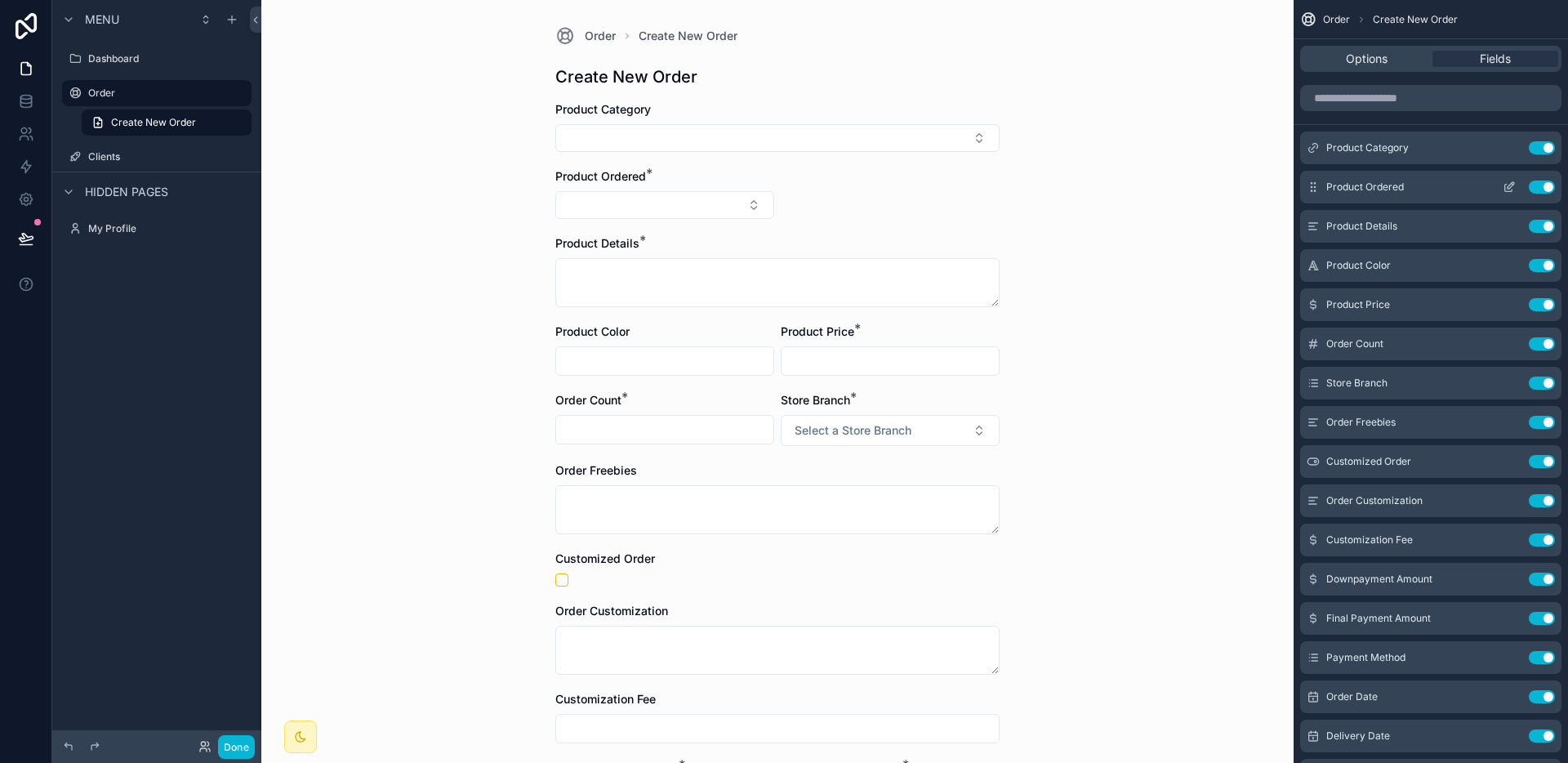 click 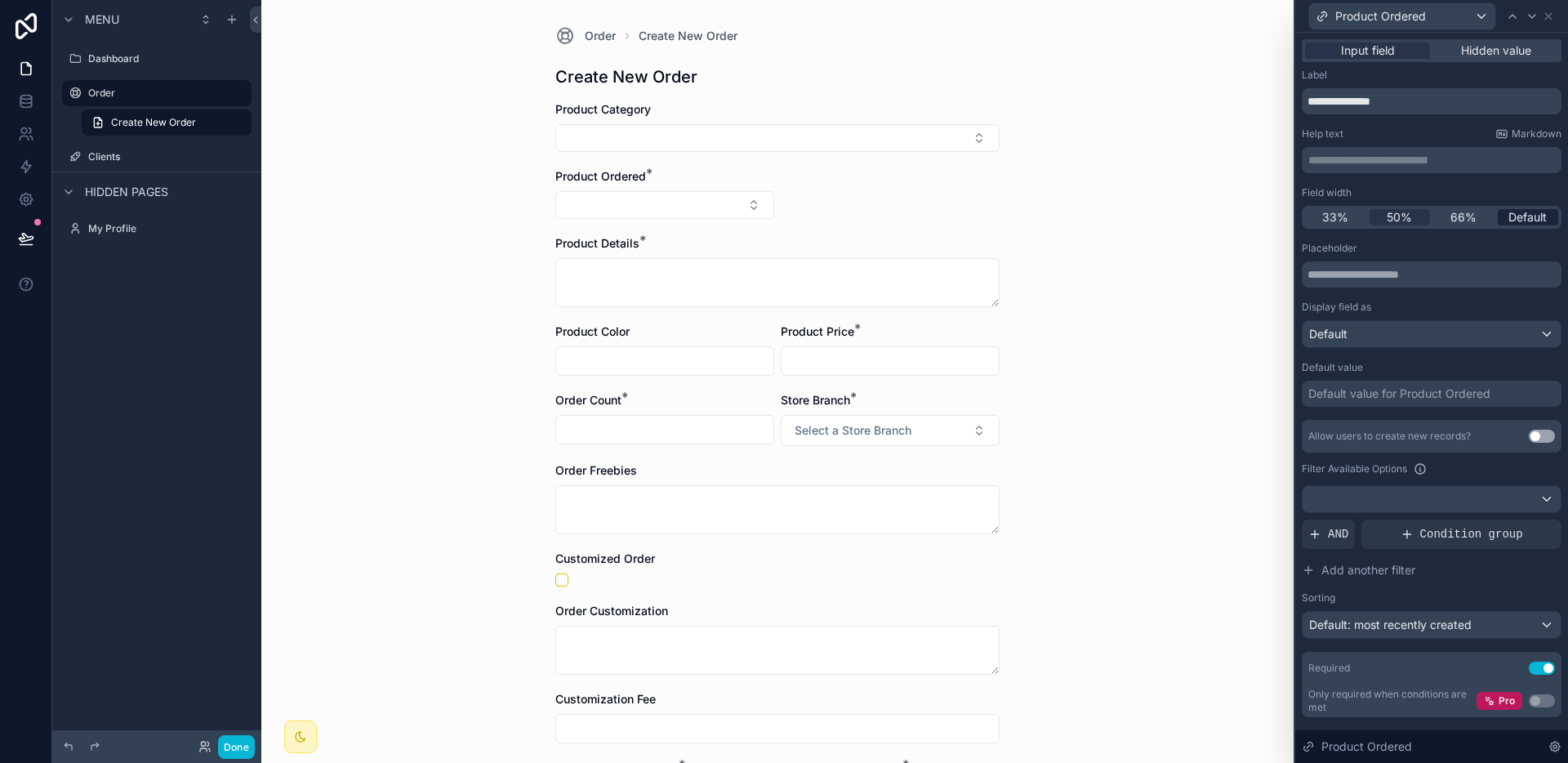 click on "Default" at bounding box center (1528, 217) 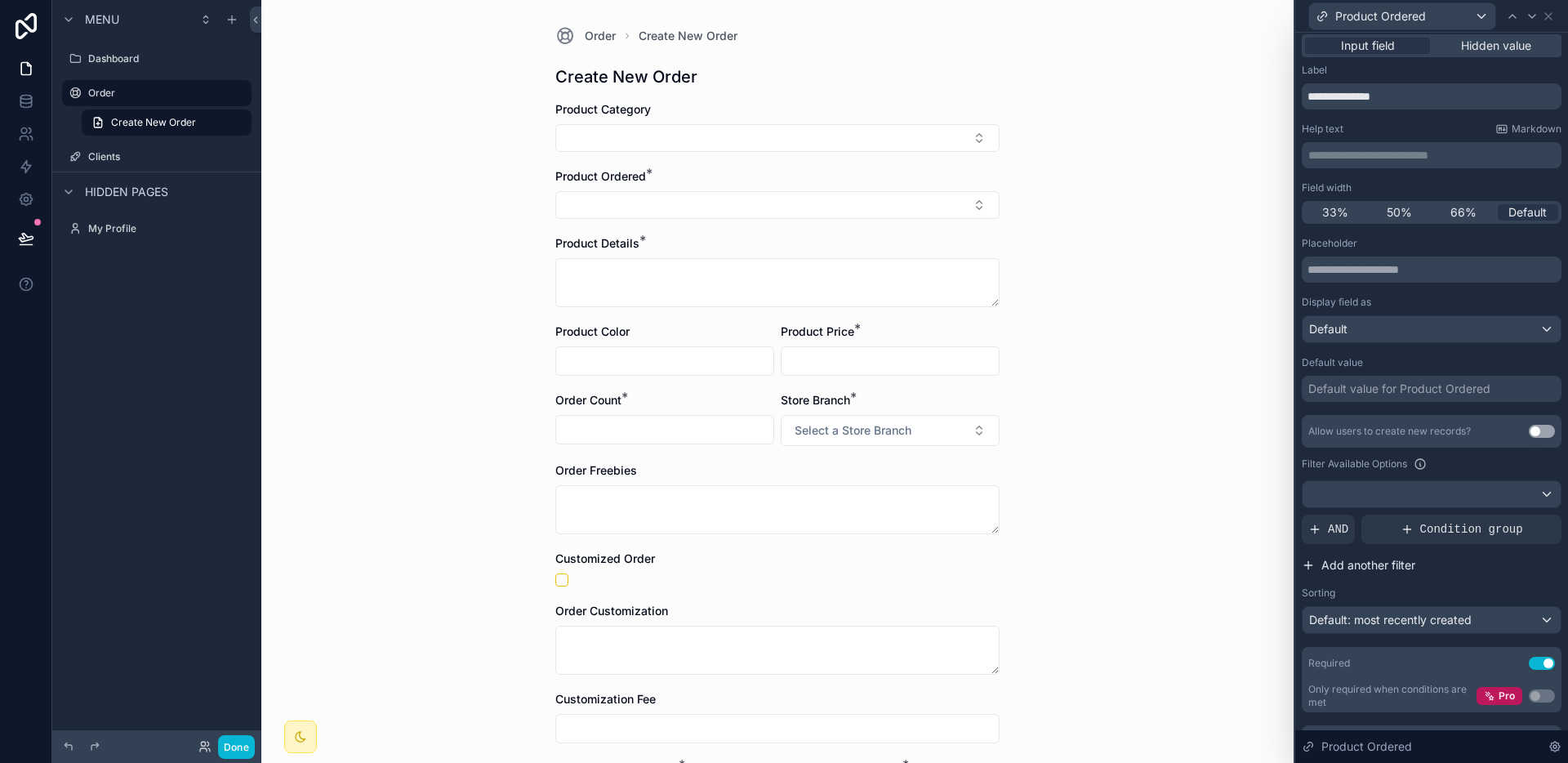 scroll, scrollTop: 0, scrollLeft: 0, axis: both 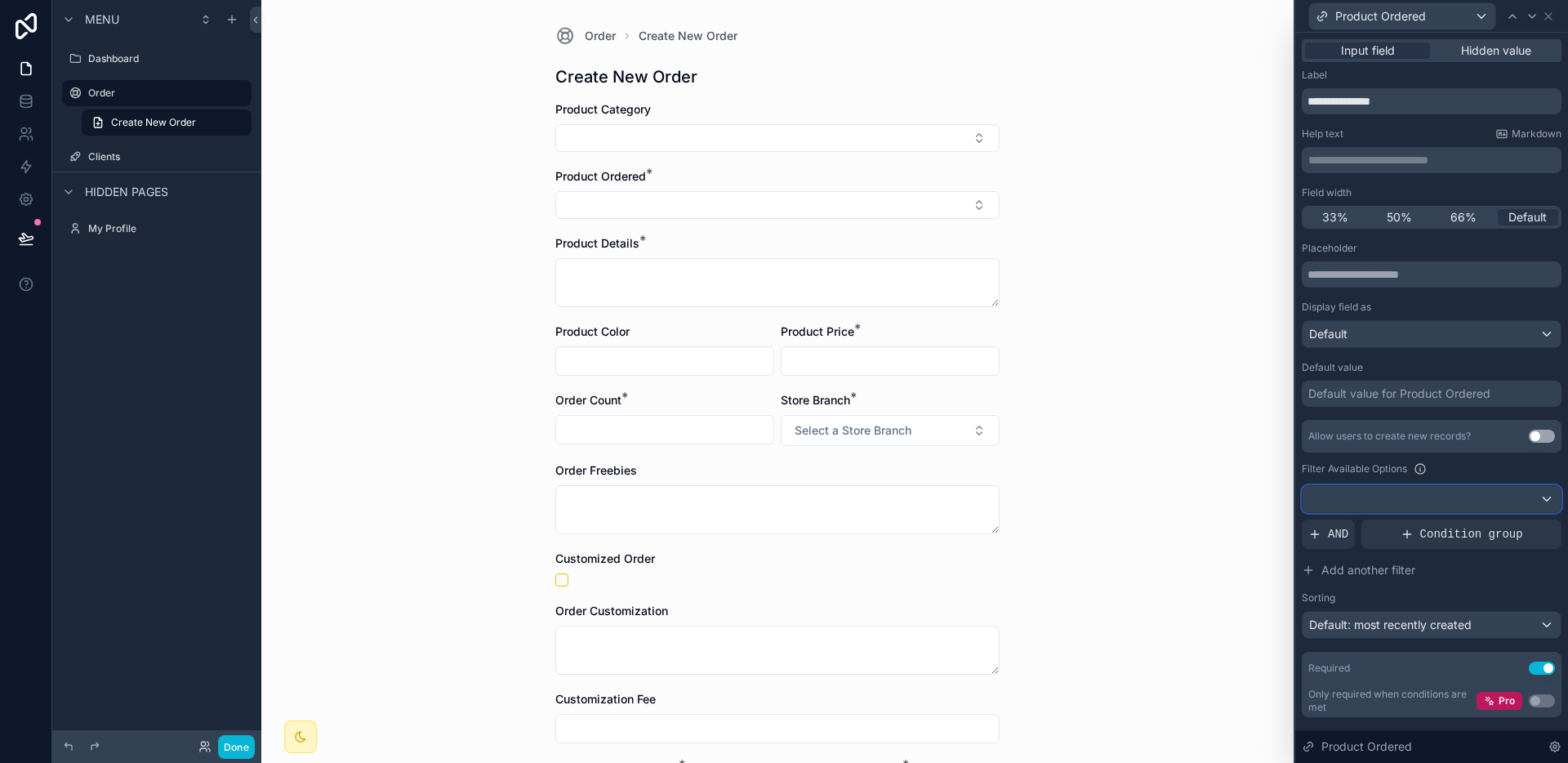 click at bounding box center [1432, 499] 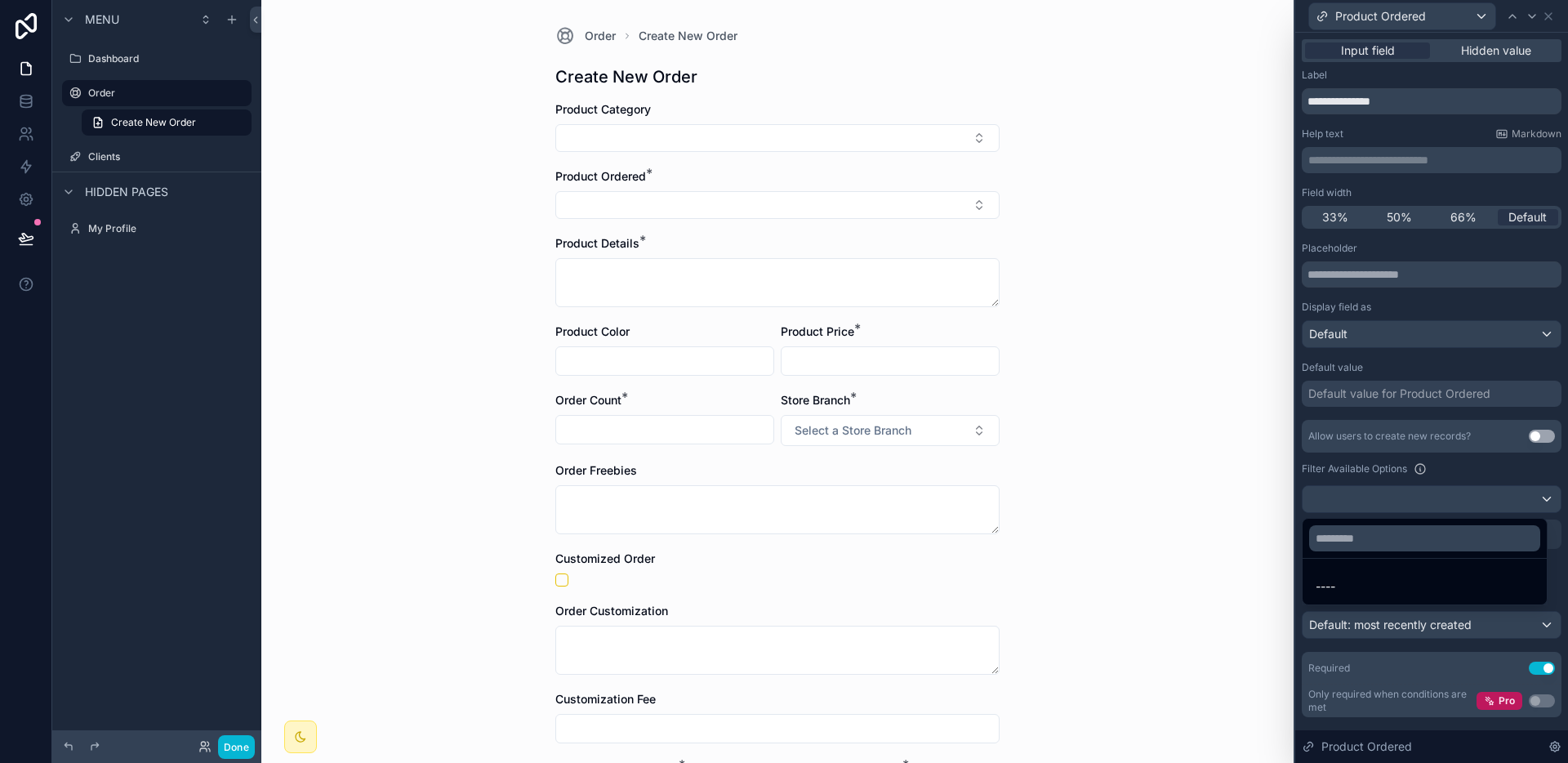click at bounding box center [1432, 382] 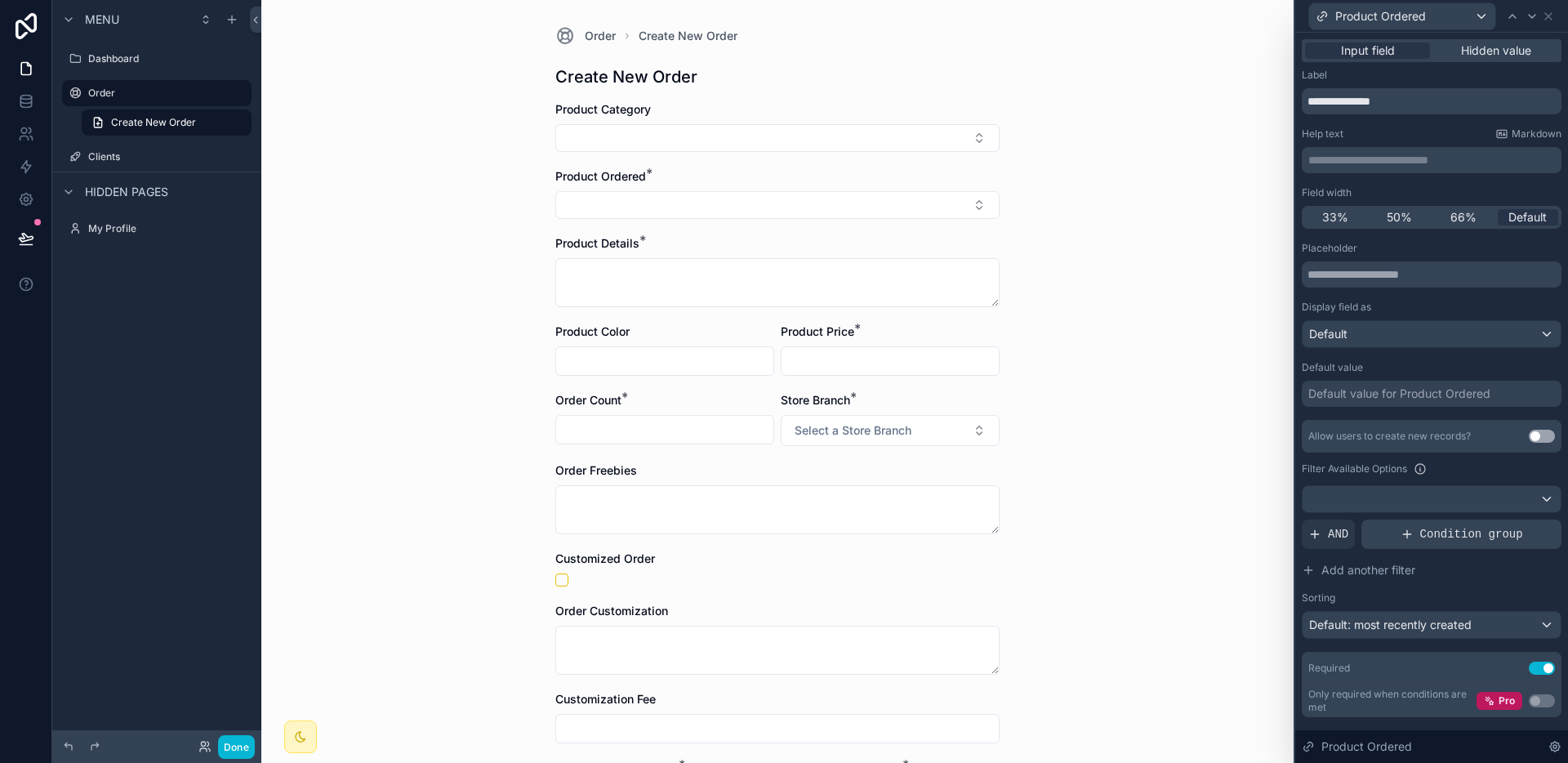 click on "Condition group" at bounding box center (1461, 534) 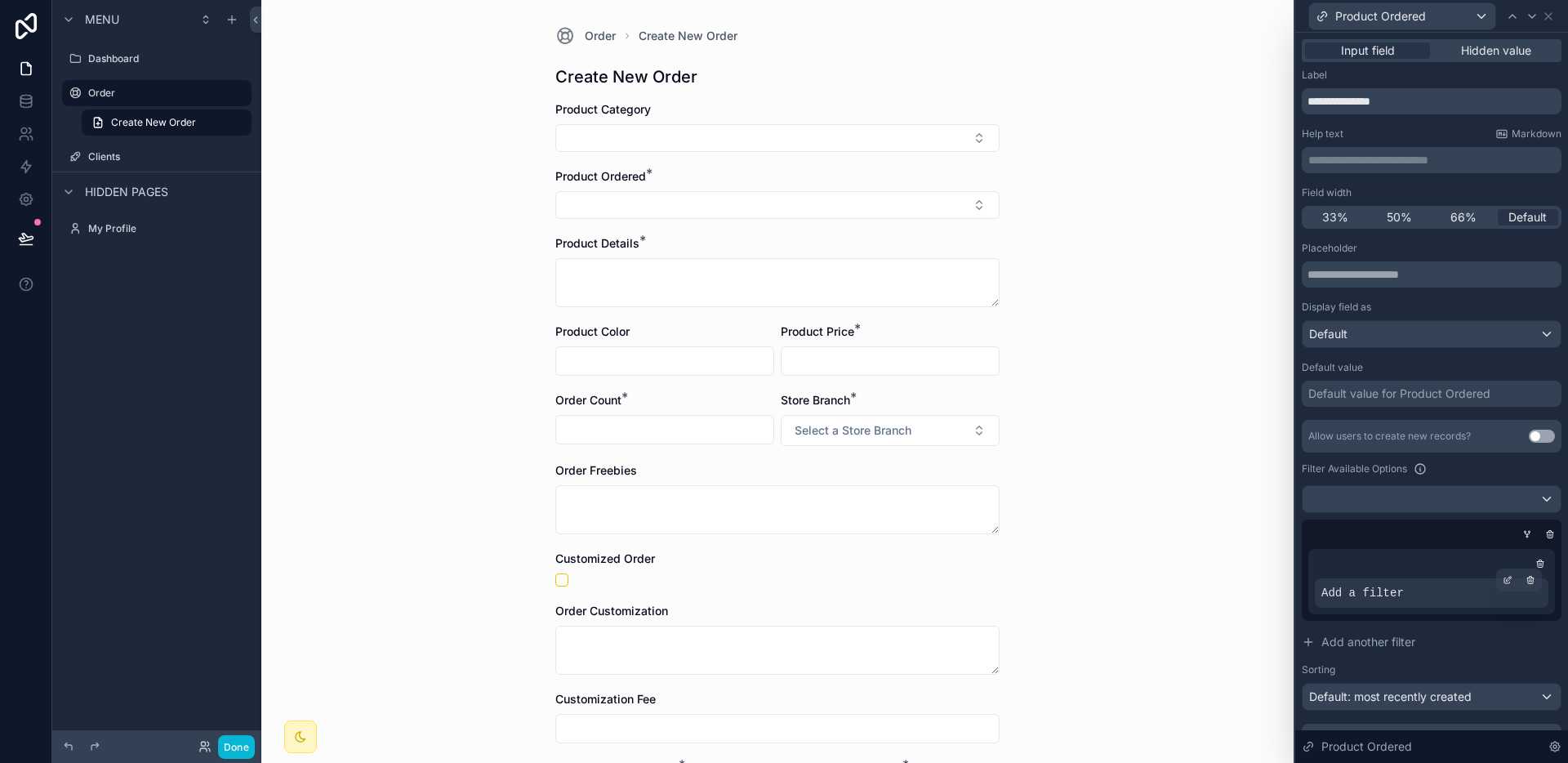 click on "Add a filter" at bounding box center [1362, 593] 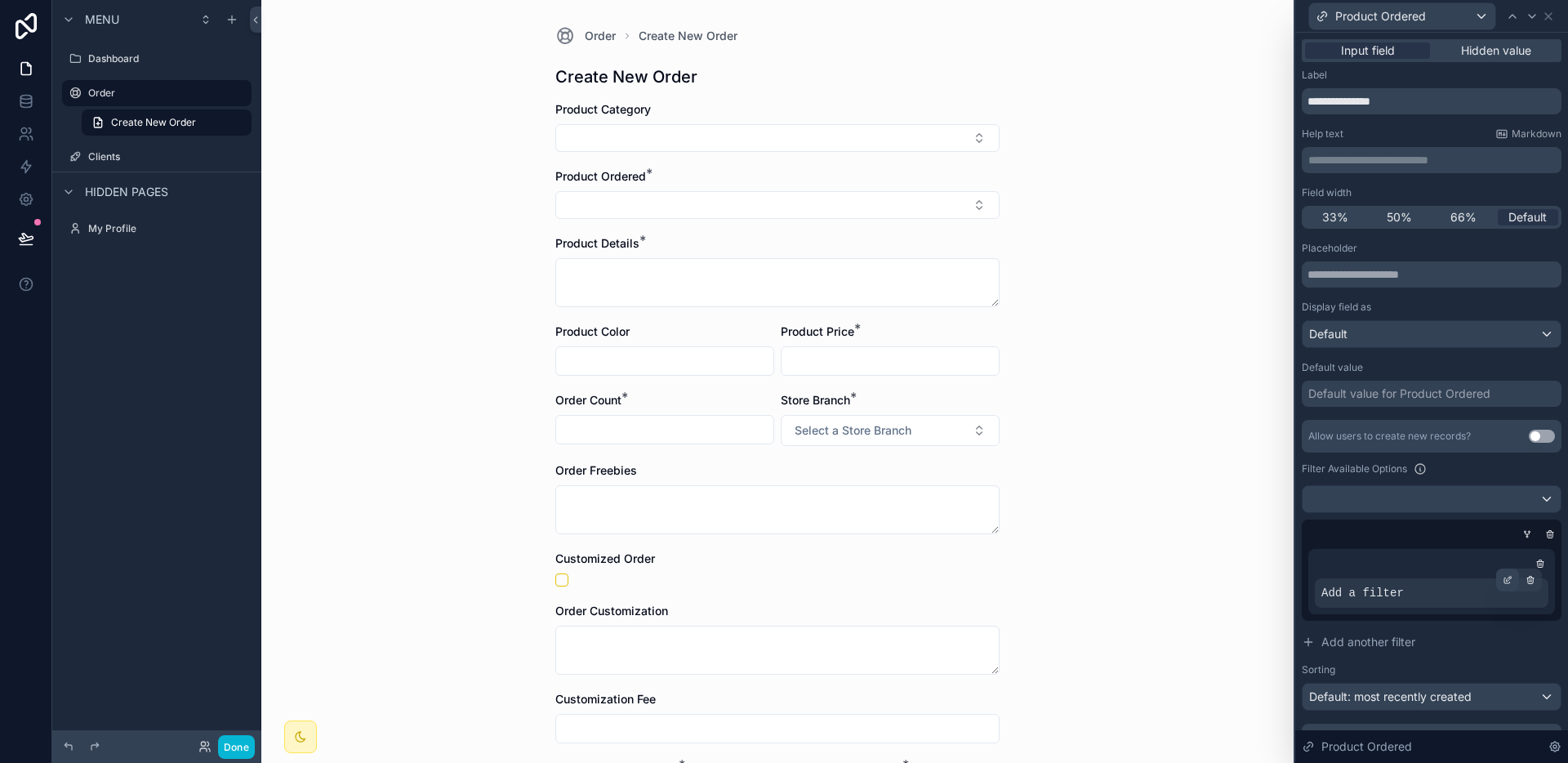 click 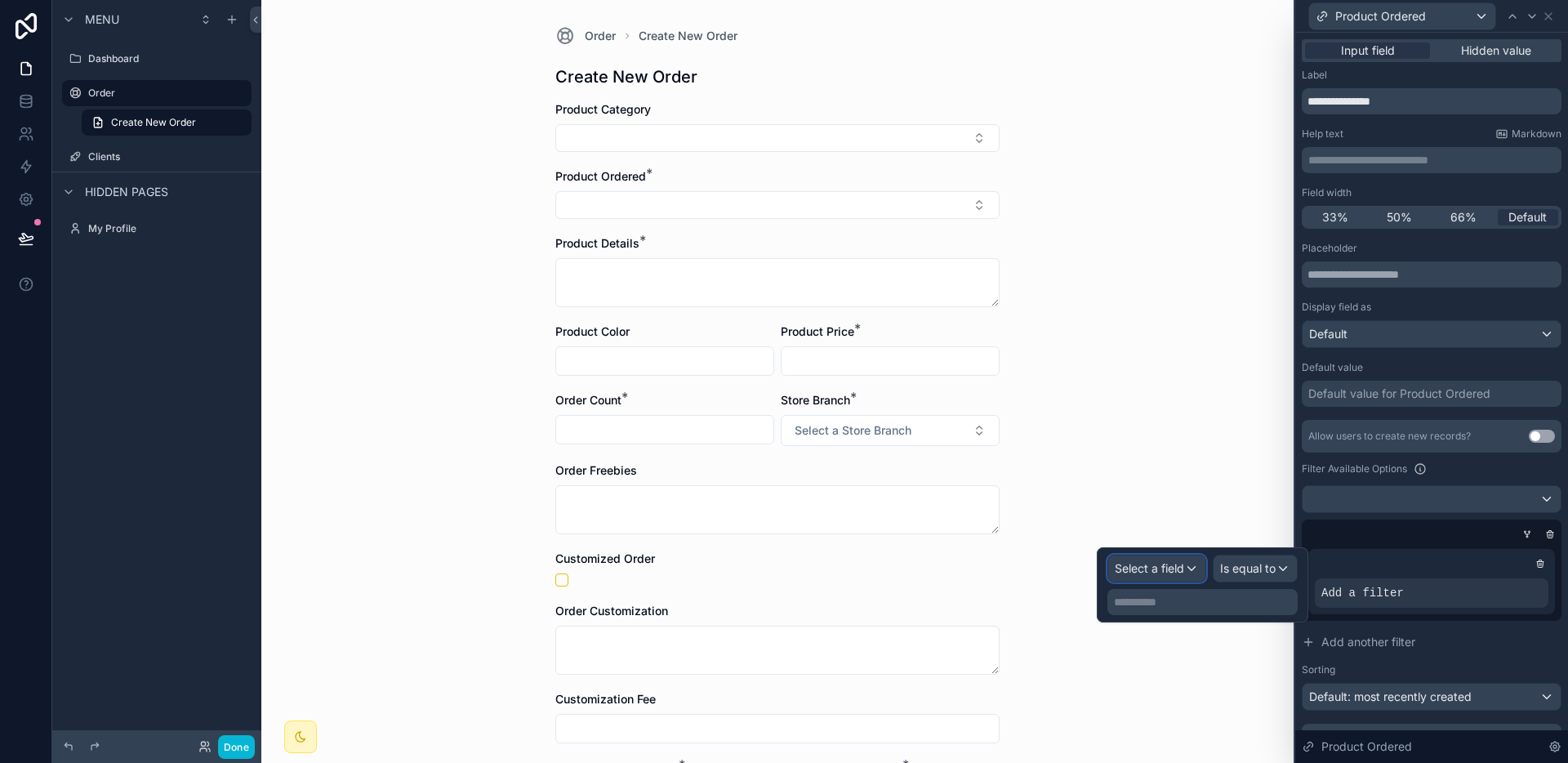 click on "Select a field" at bounding box center [1156, 569] 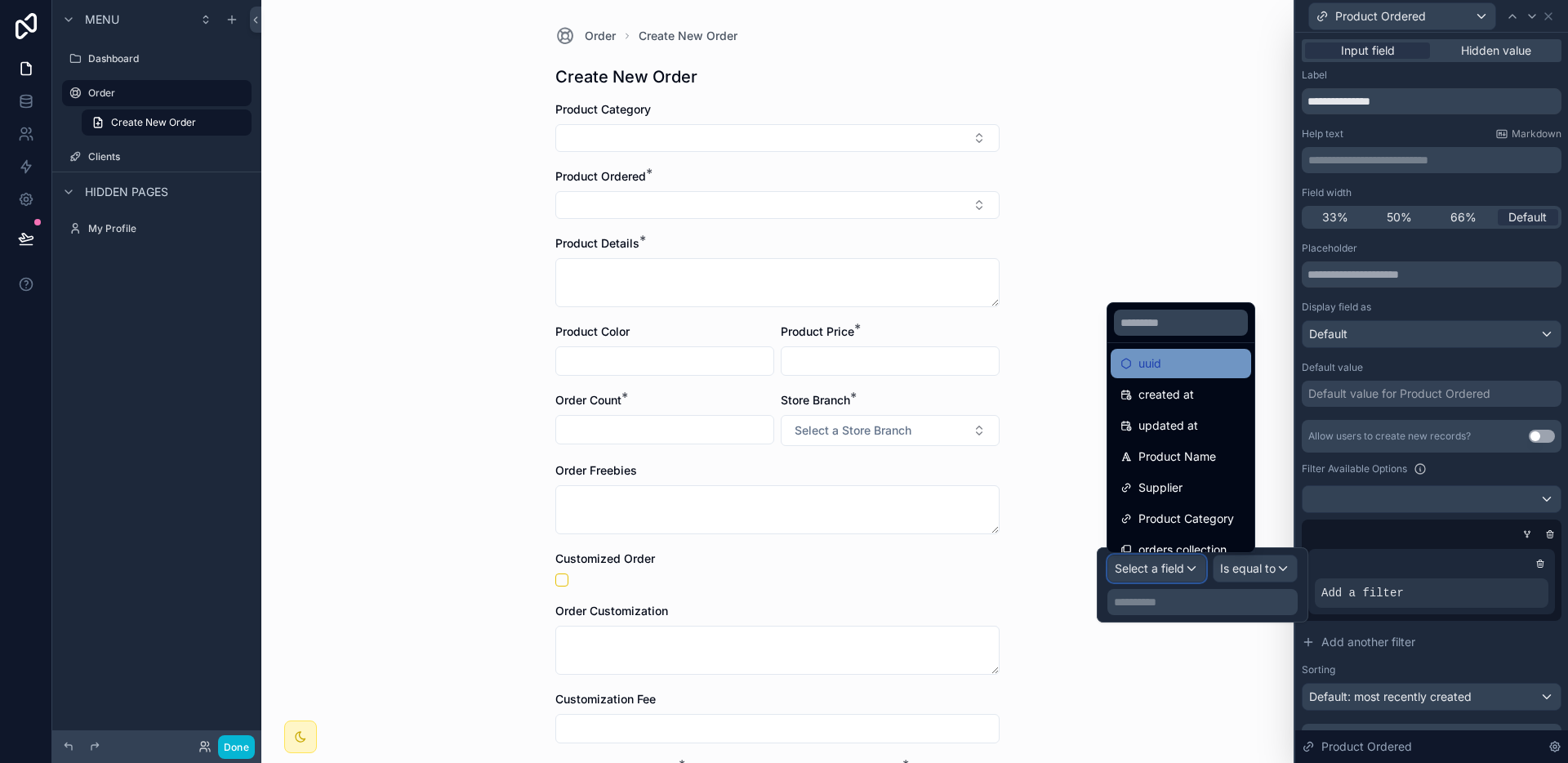 scroll, scrollTop: 54, scrollLeft: 0, axis: vertical 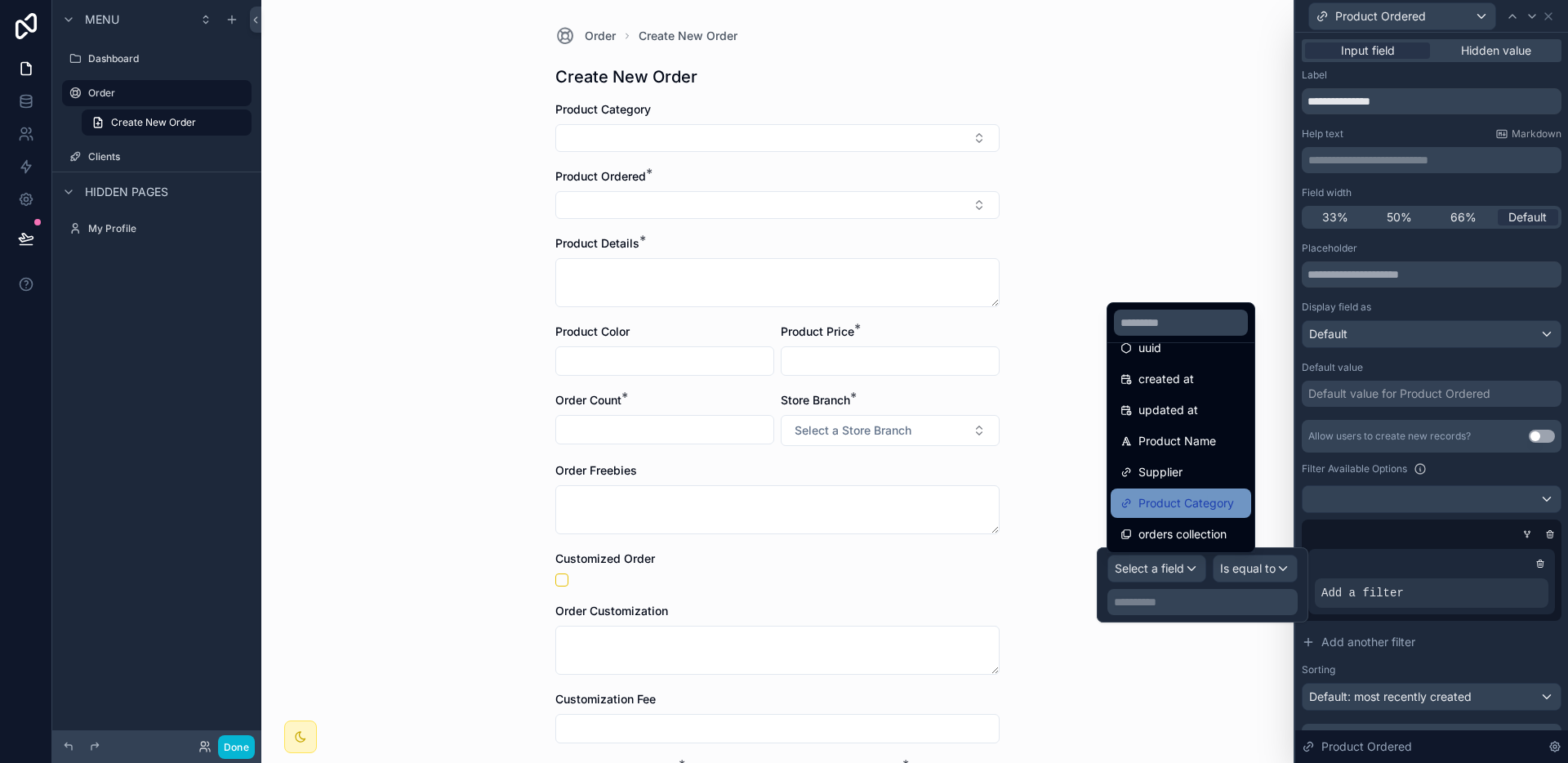 click on "Product Category" at bounding box center (1186, 503) 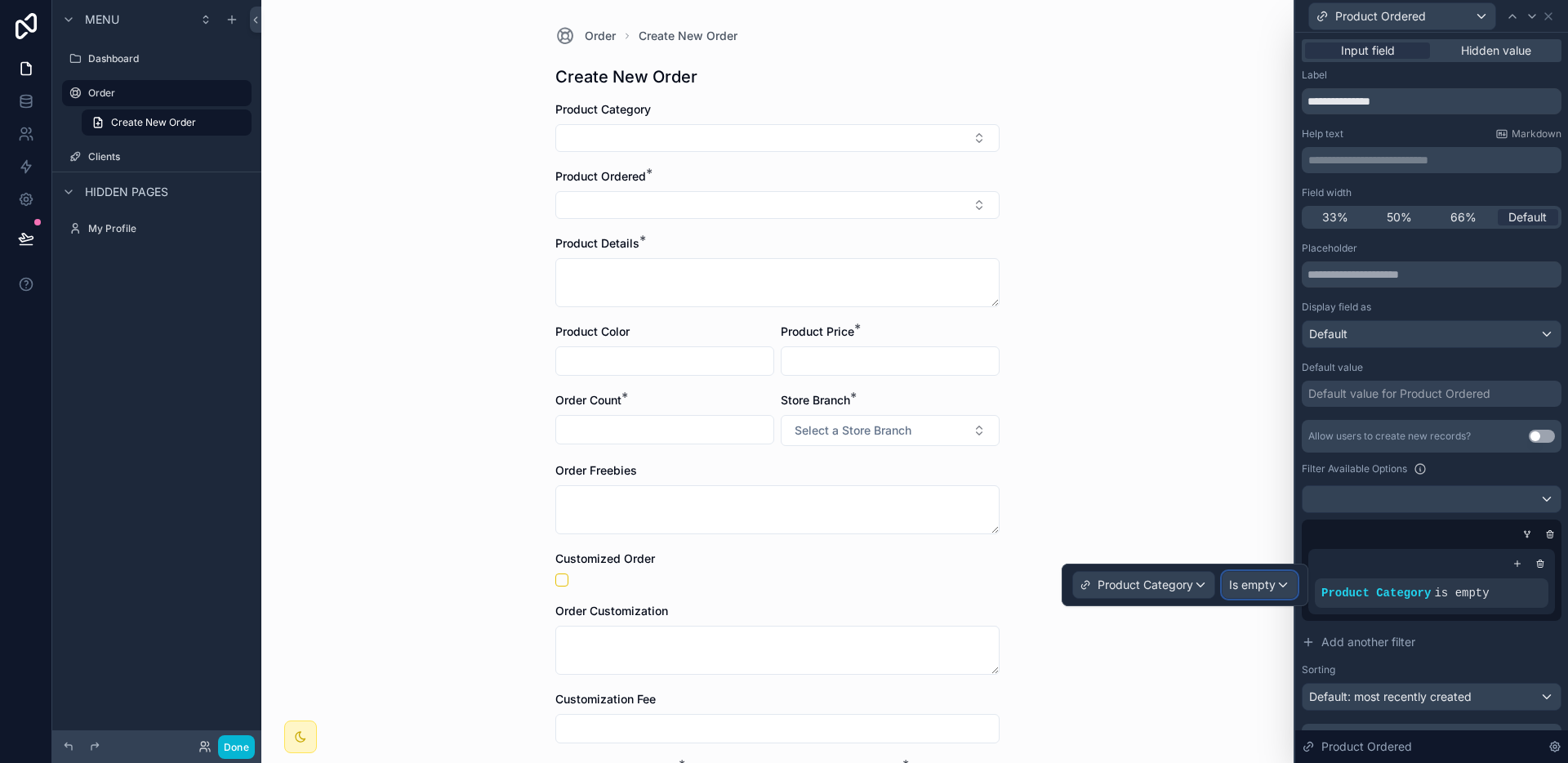 click on "Is empty" at bounding box center (1259, 585) 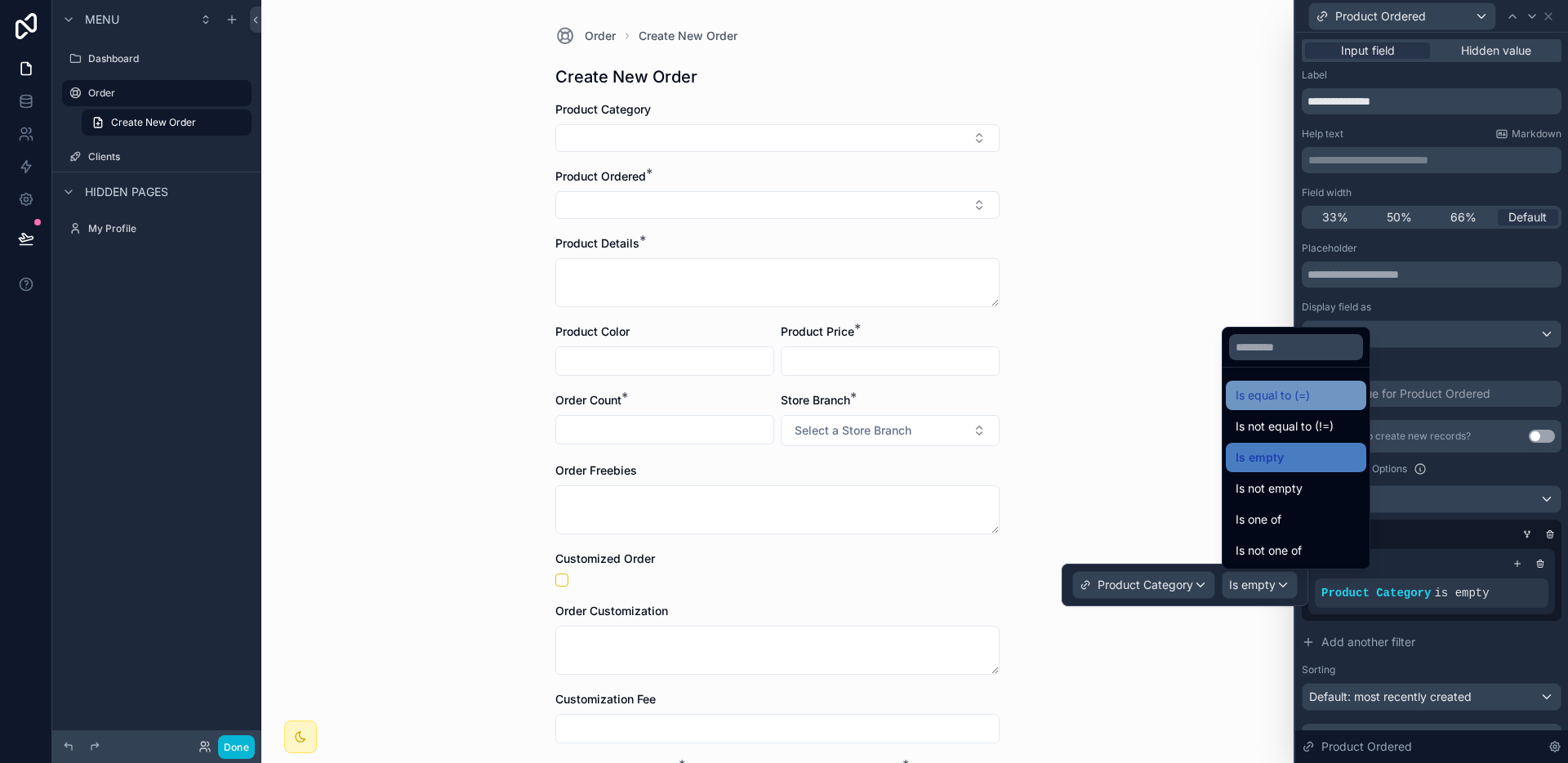 click on "Is equal to (=)" at bounding box center [1272, 395] 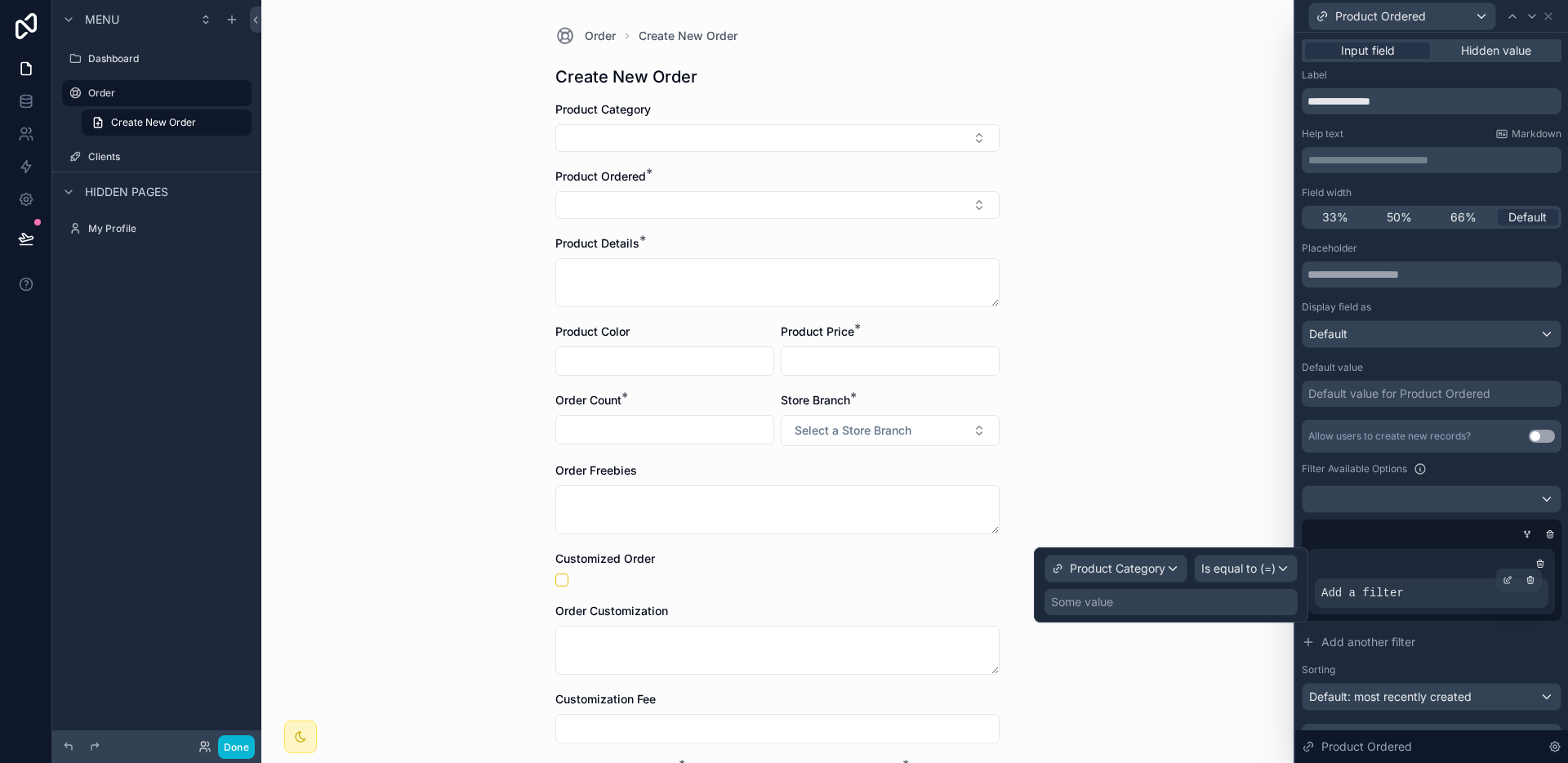 click on "Add a filter" at bounding box center (1432, 593) 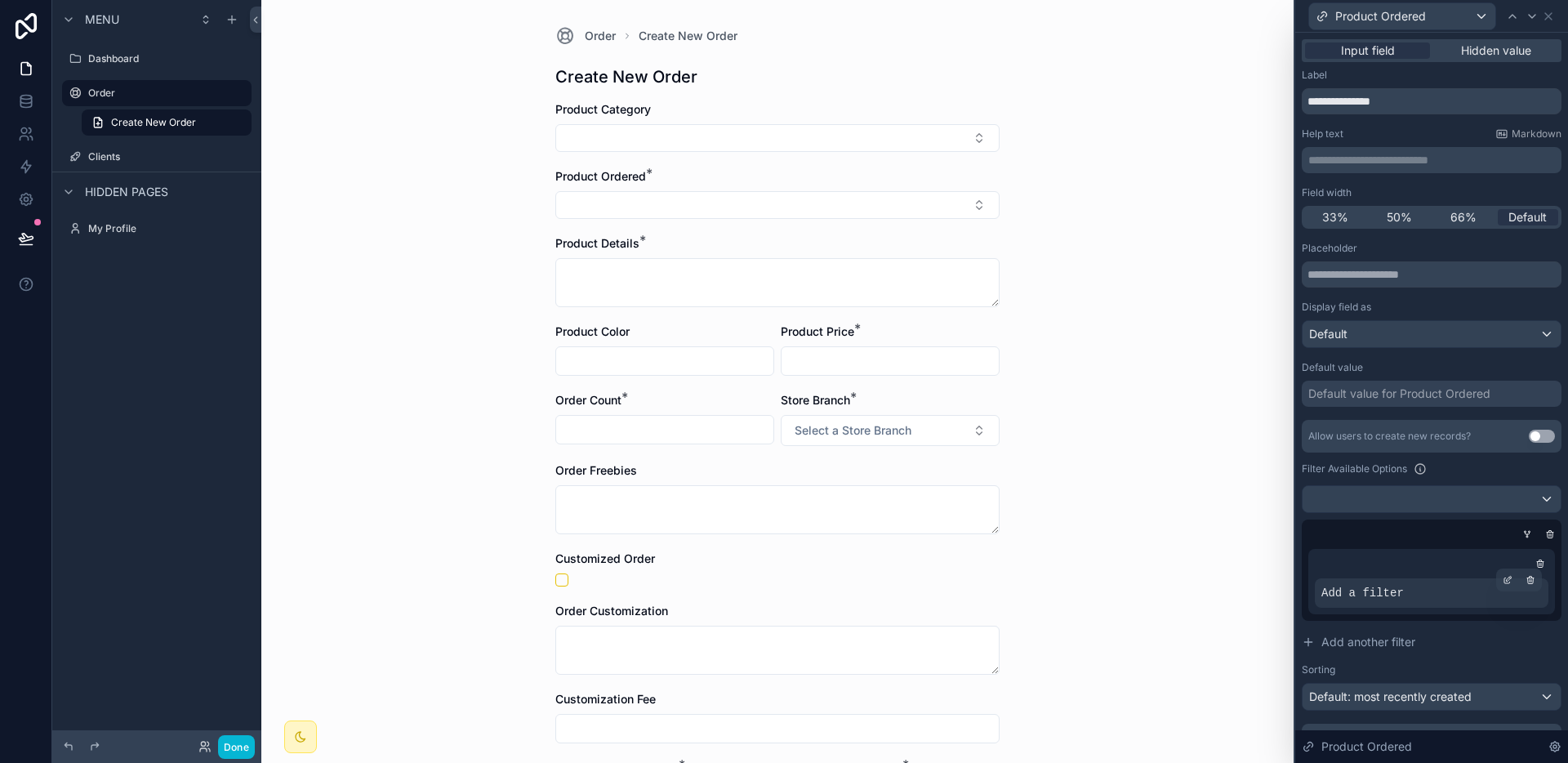click on "Add a filter" at bounding box center [1432, 593] 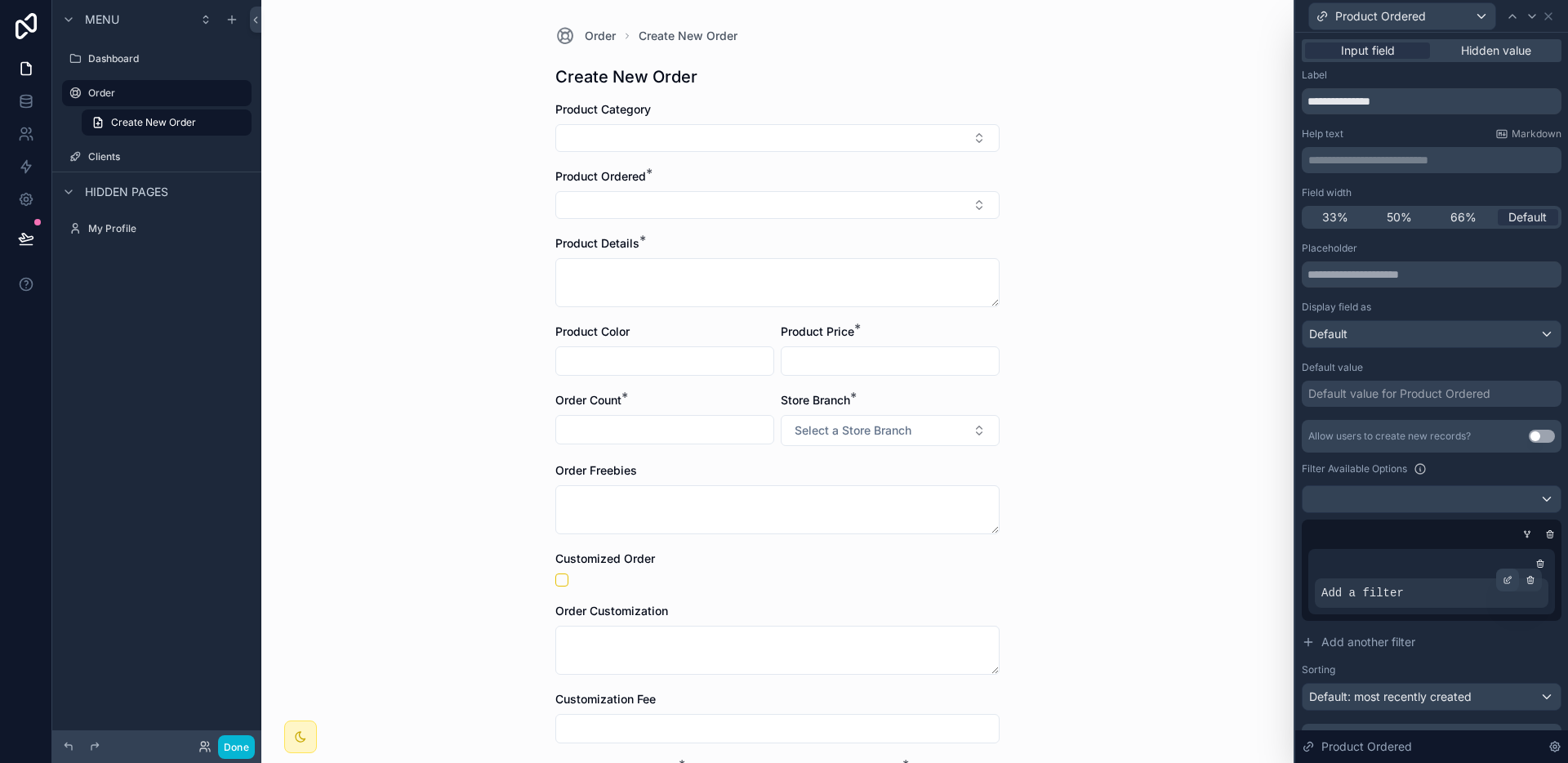 click 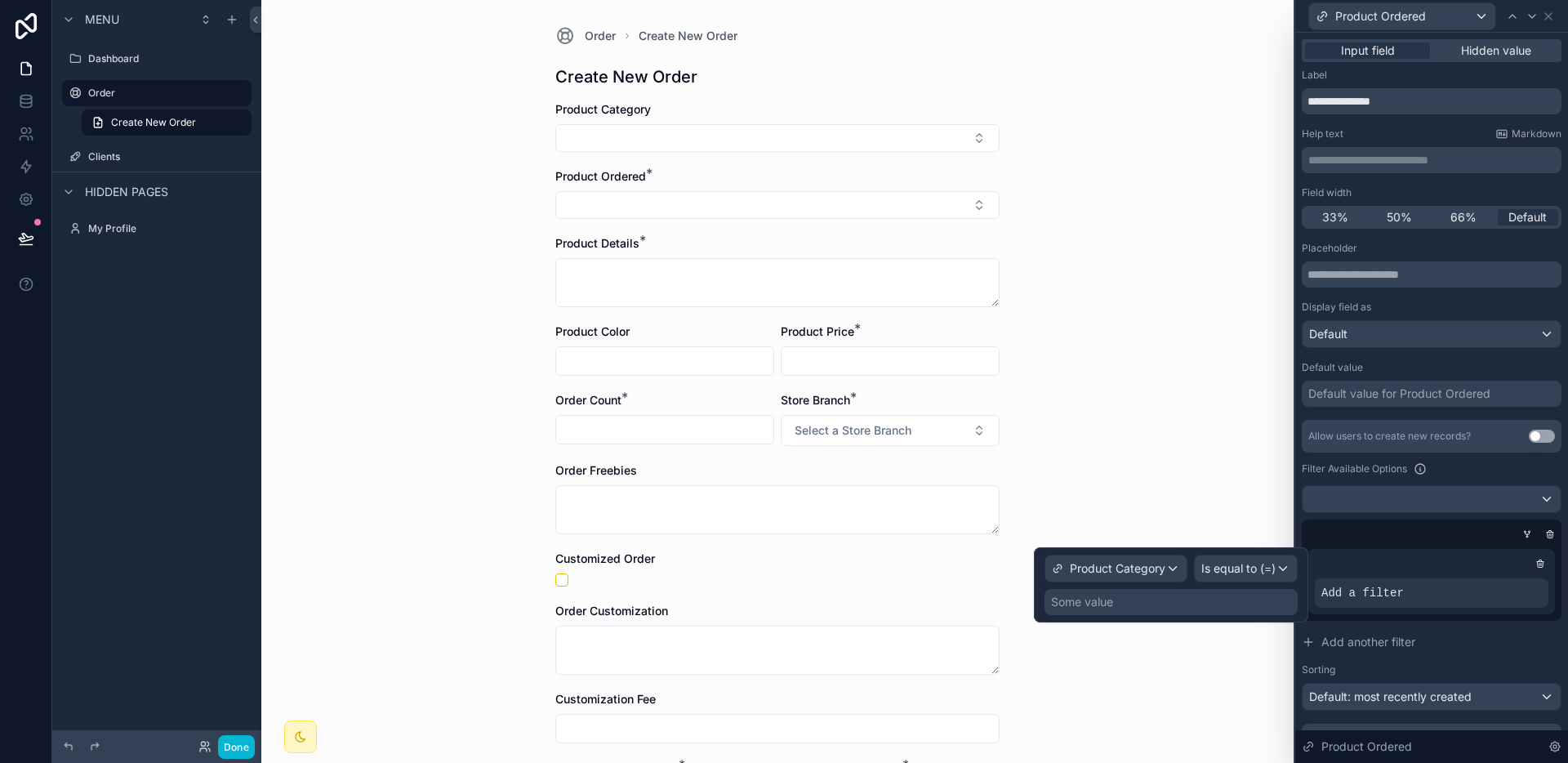 click on "Some value" at bounding box center [1171, 602] 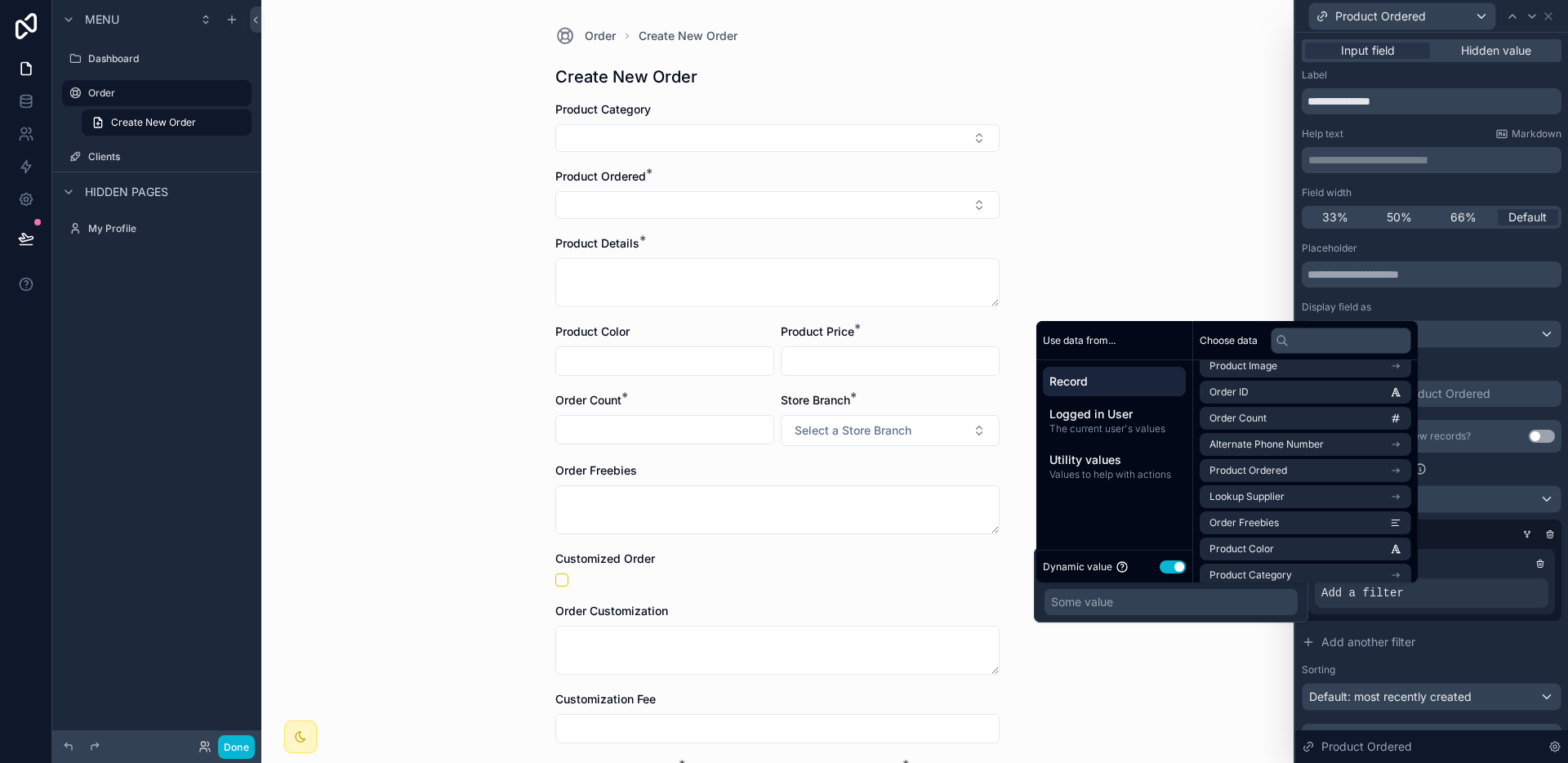scroll, scrollTop: 676, scrollLeft: 0, axis: vertical 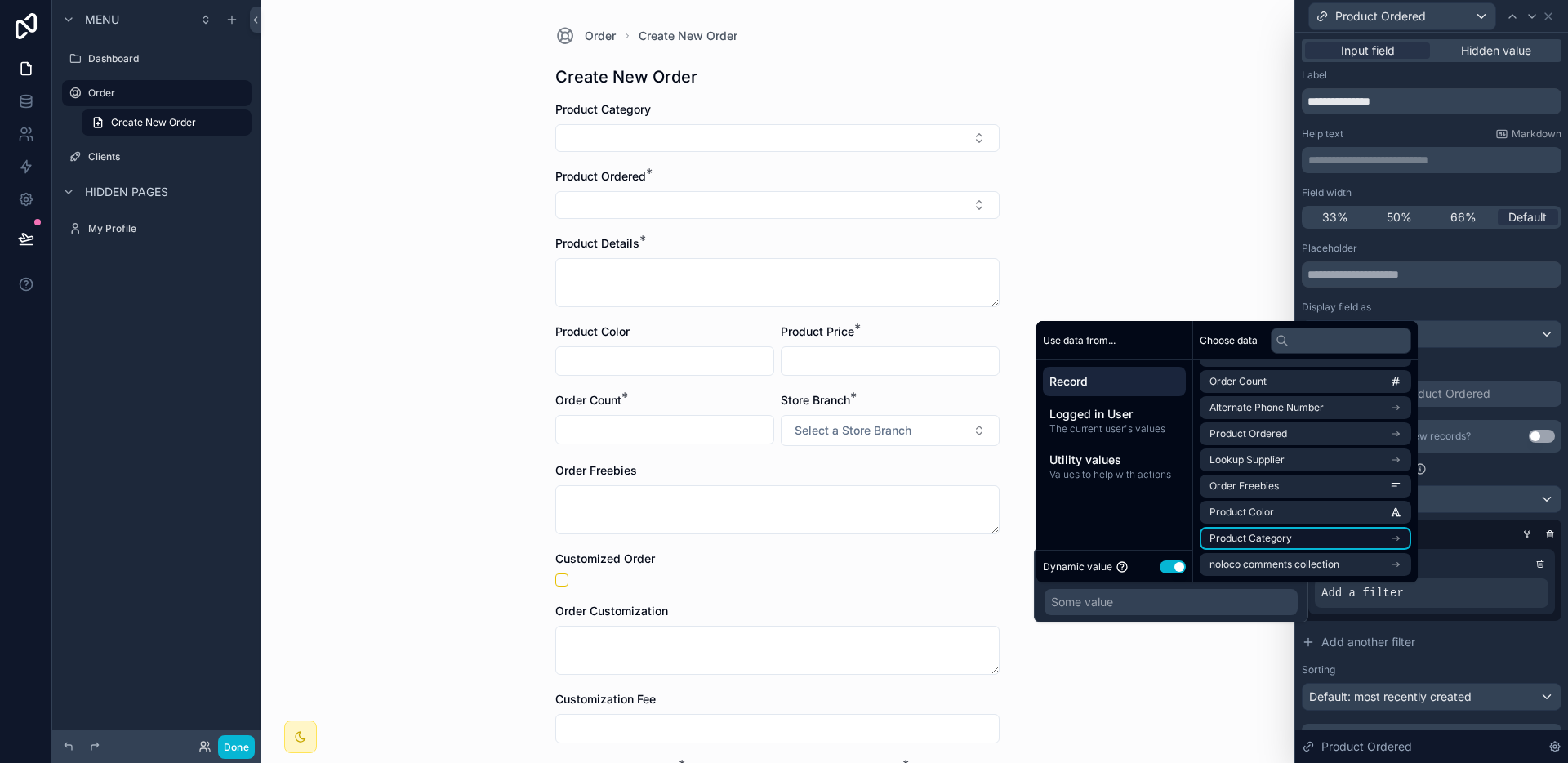 click on "Product Category" at bounding box center [1250, 538] 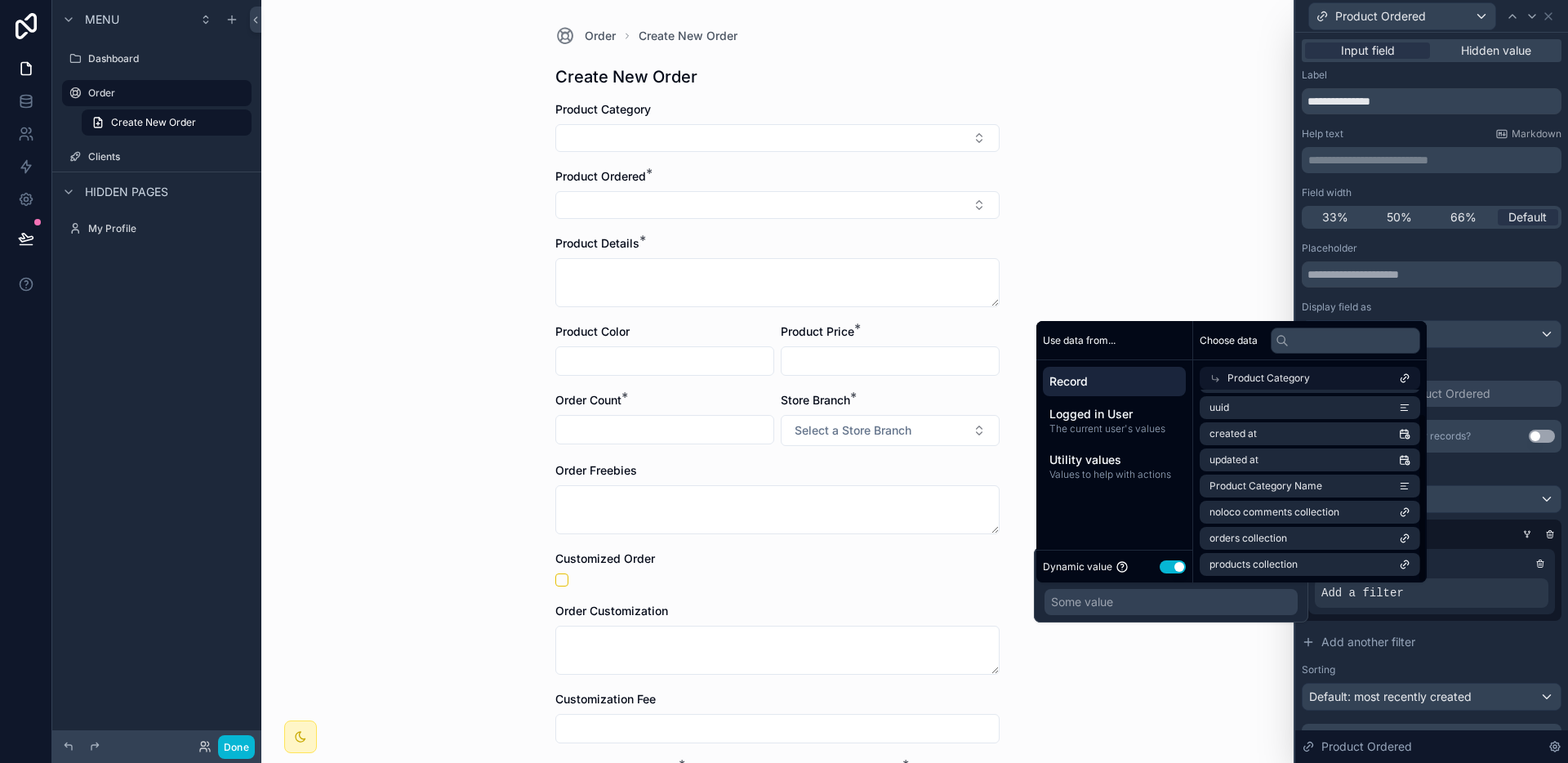scroll, scrollTop: 26, scrollLeft: 0, axis: vertical 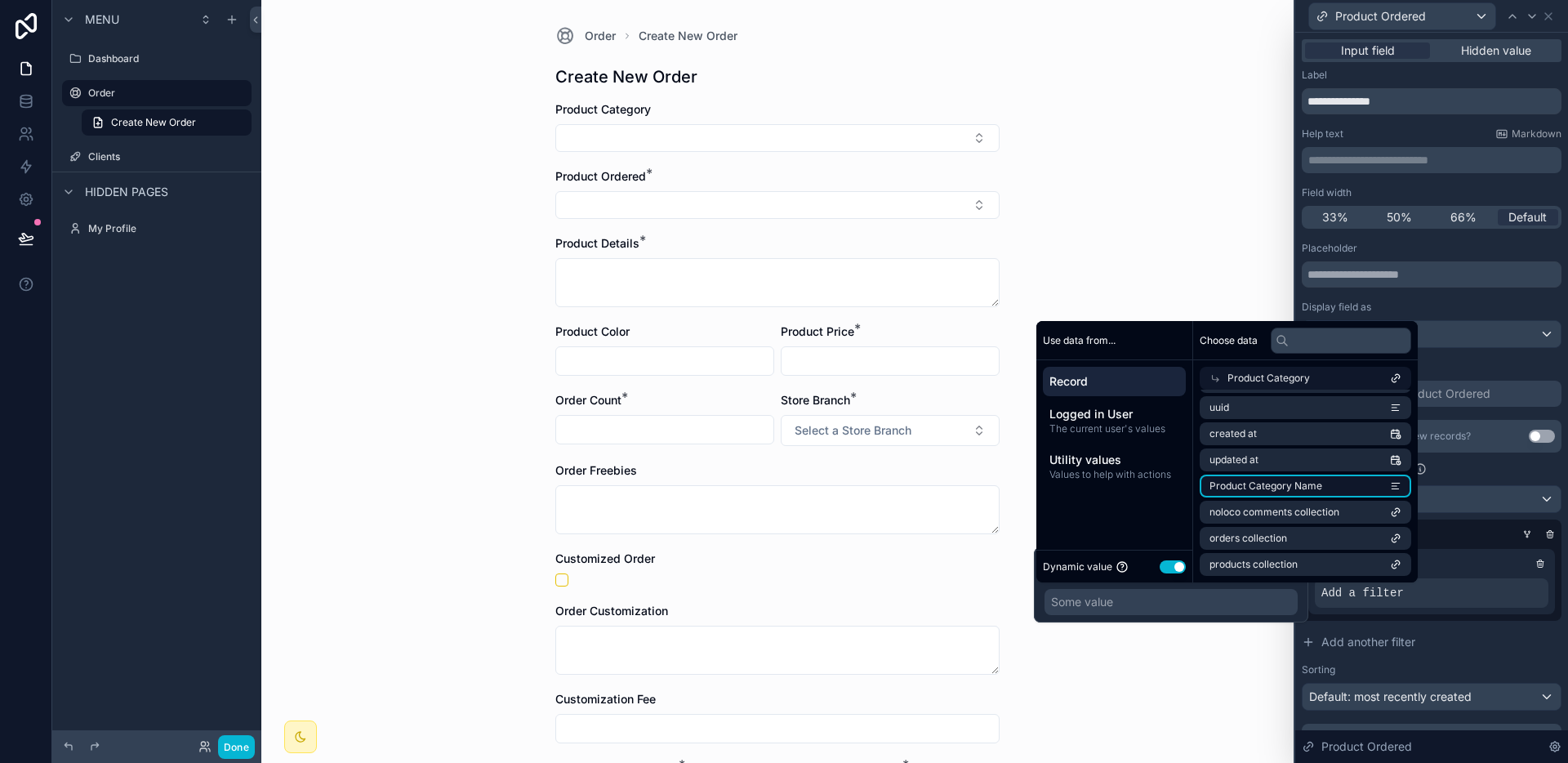 click on "Product Category Name" at bounding box center (1305, 486) 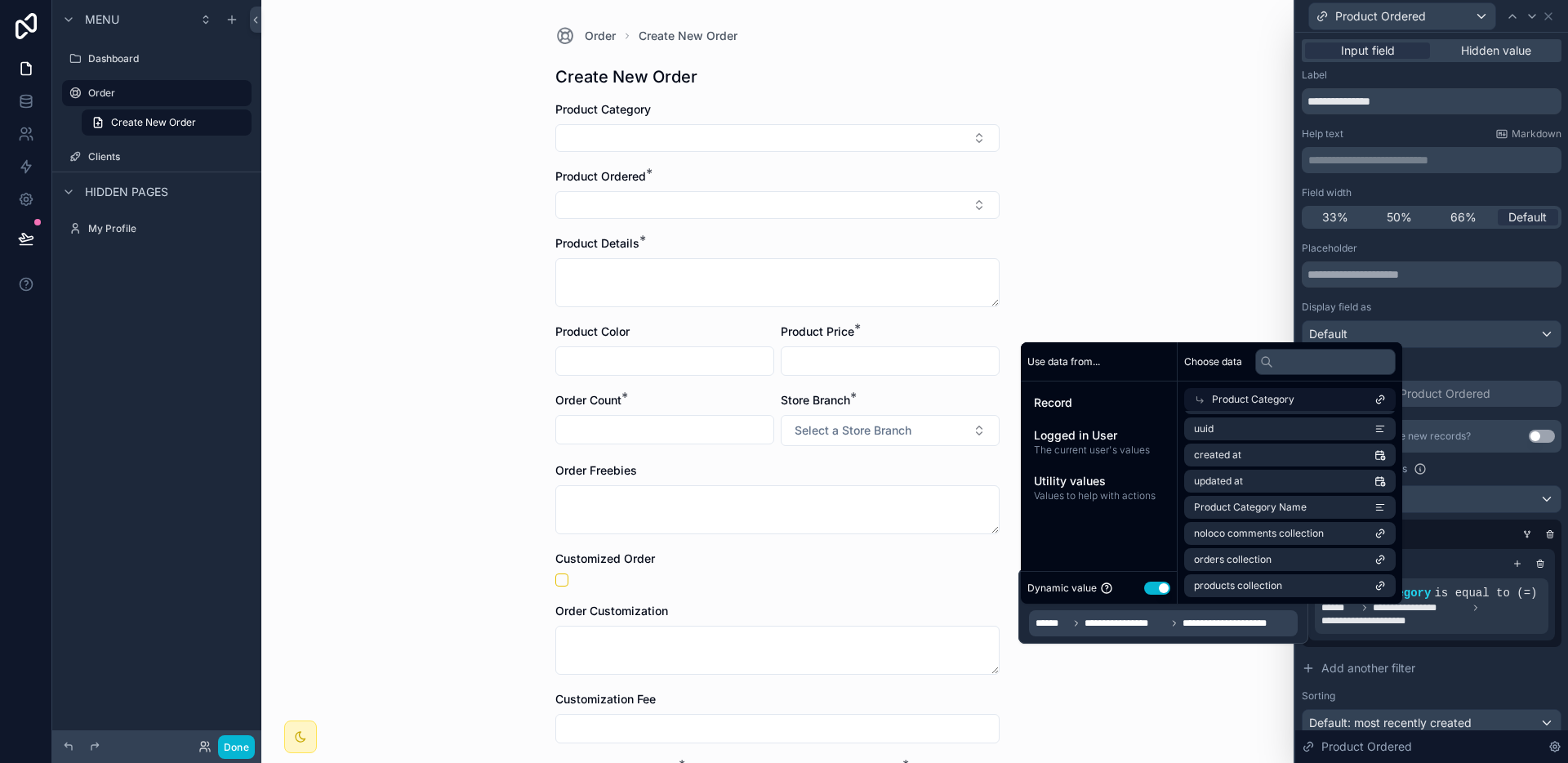 click on "Use setting" at bounding box center (1157, 588) 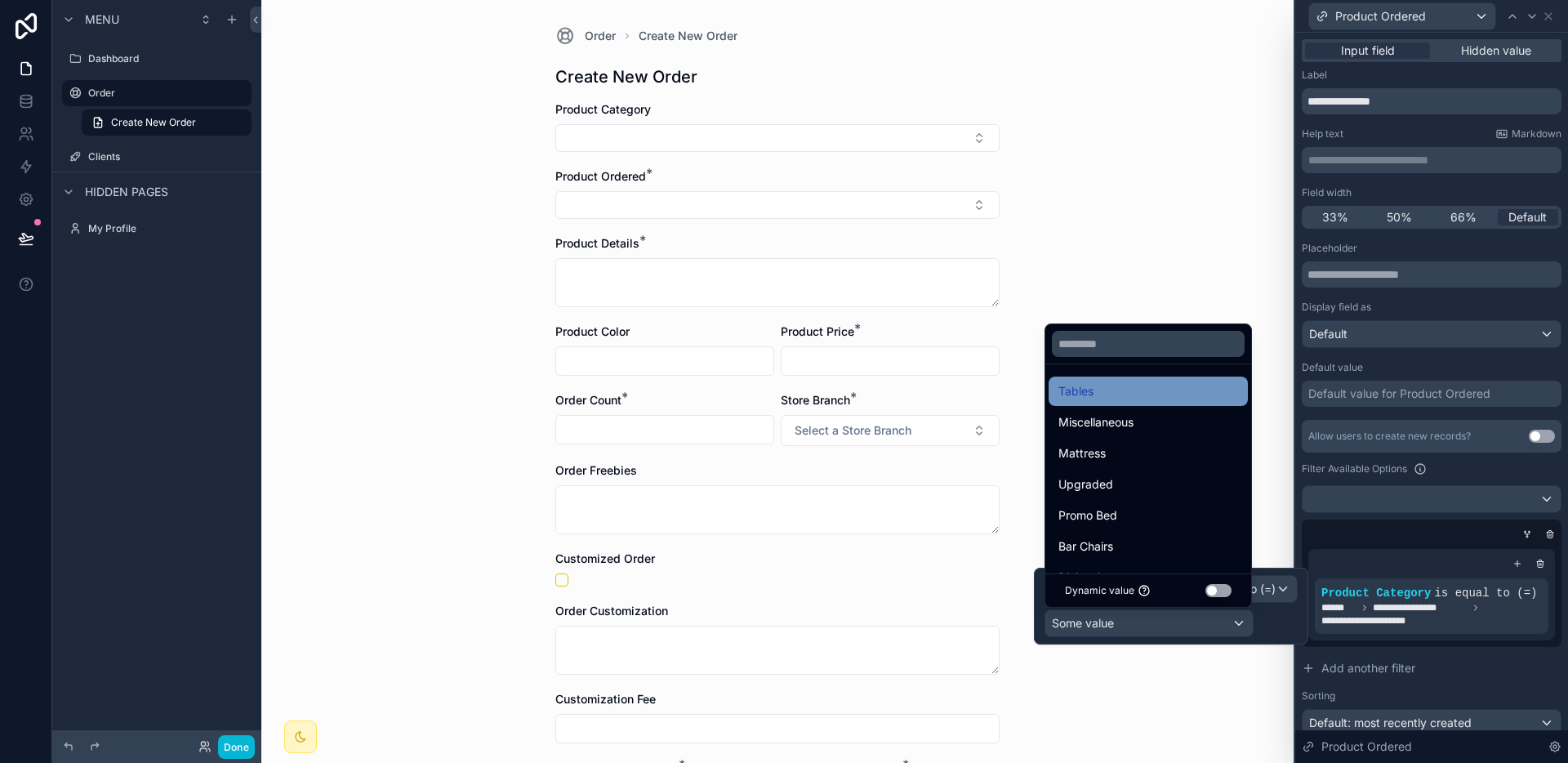 scroll, scrollTop: 0, scrollLeft: 0, axis: both 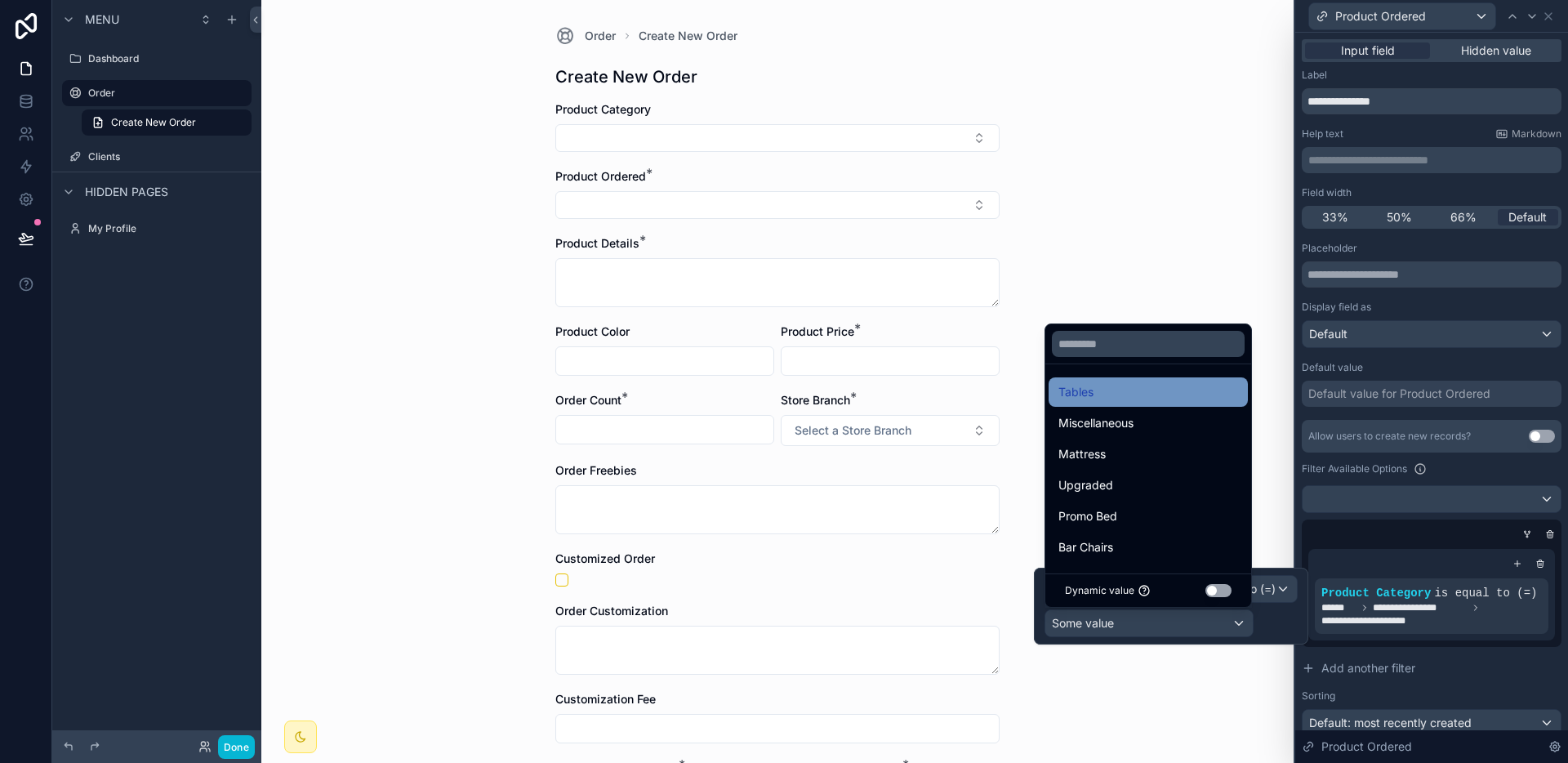 click on "Tables" at bounding box center (1148, 392) 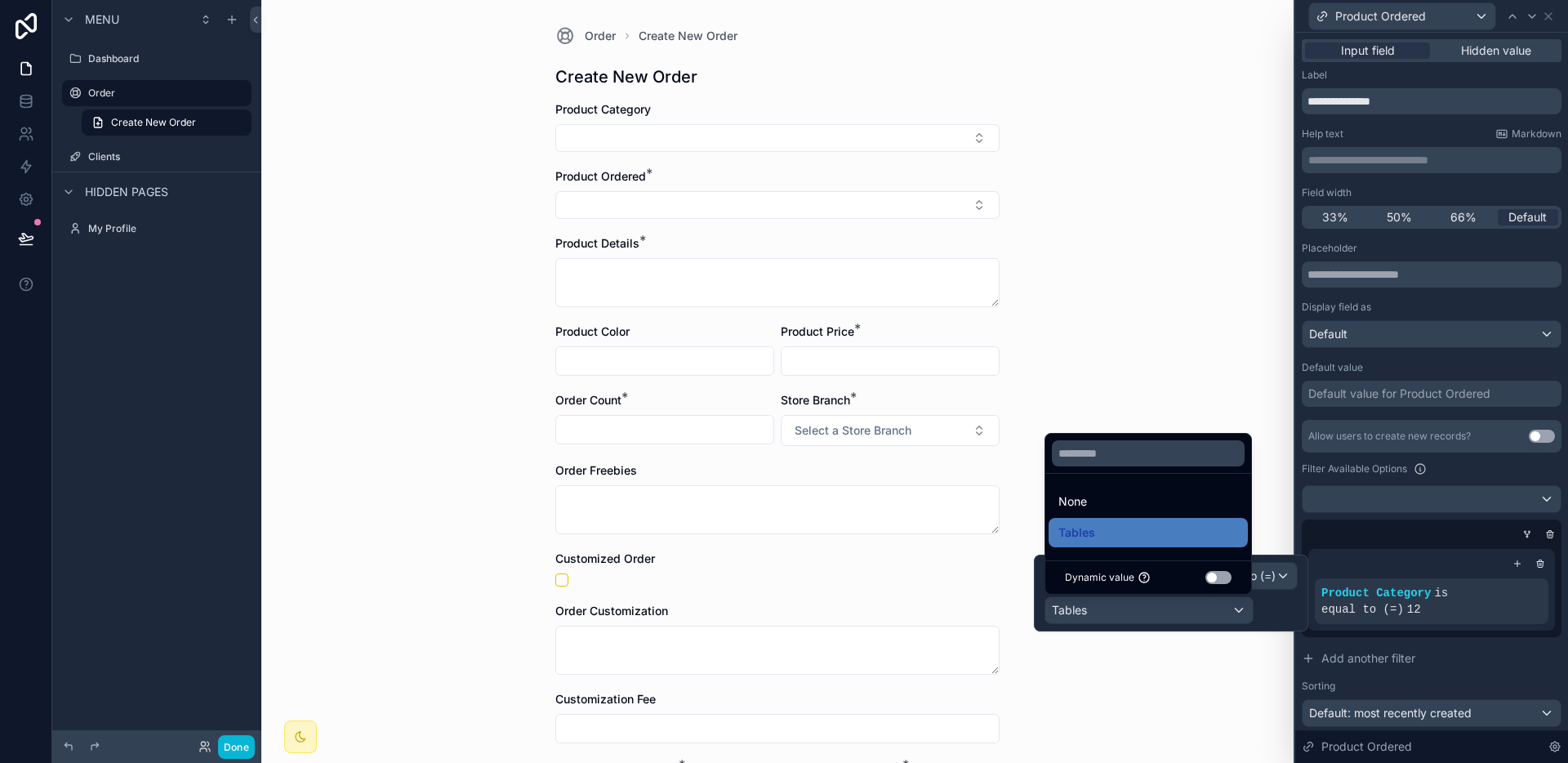click on "Product Category is equal to (=) 12" at bounding box center (1432, 590) 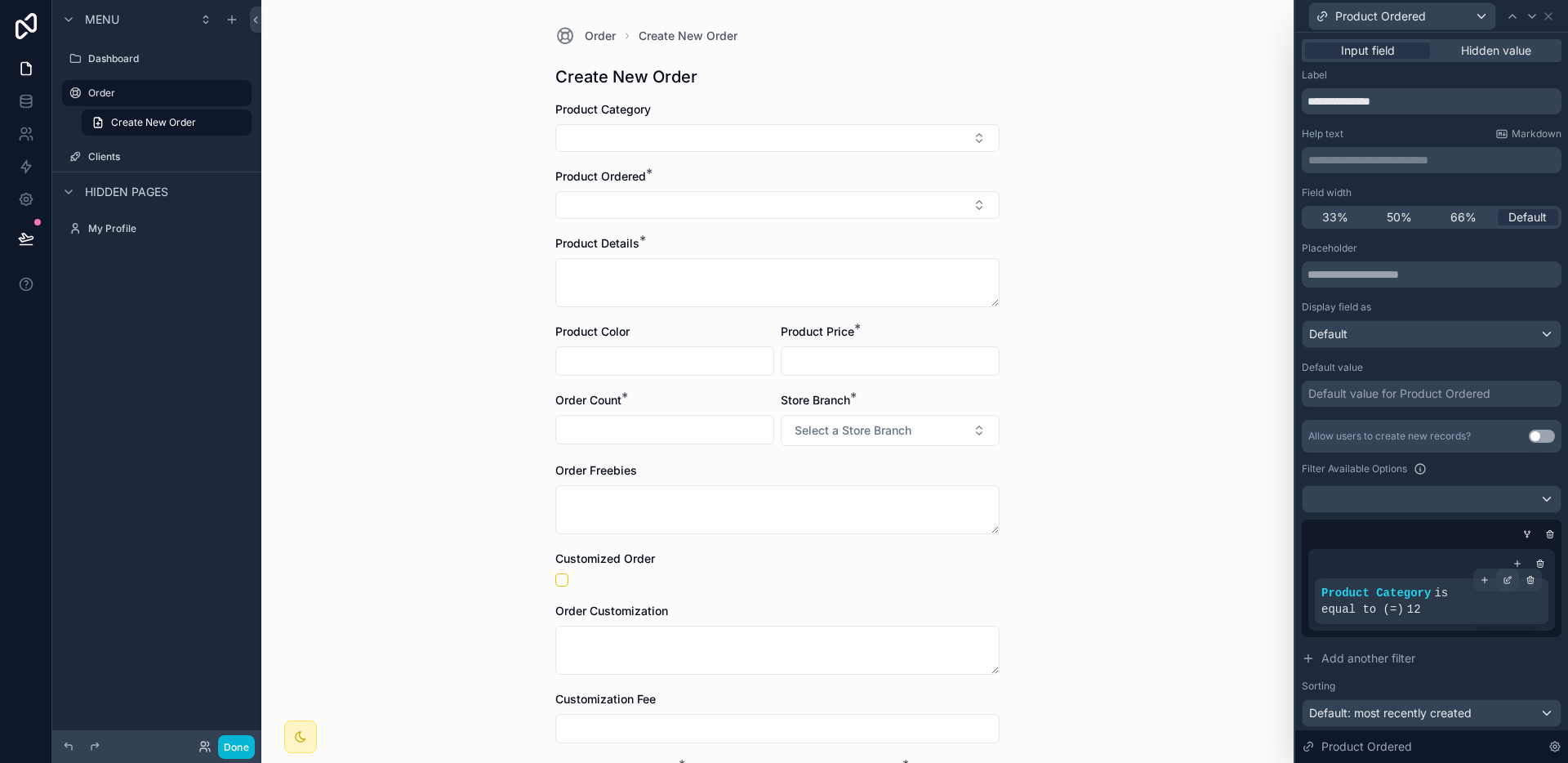 click 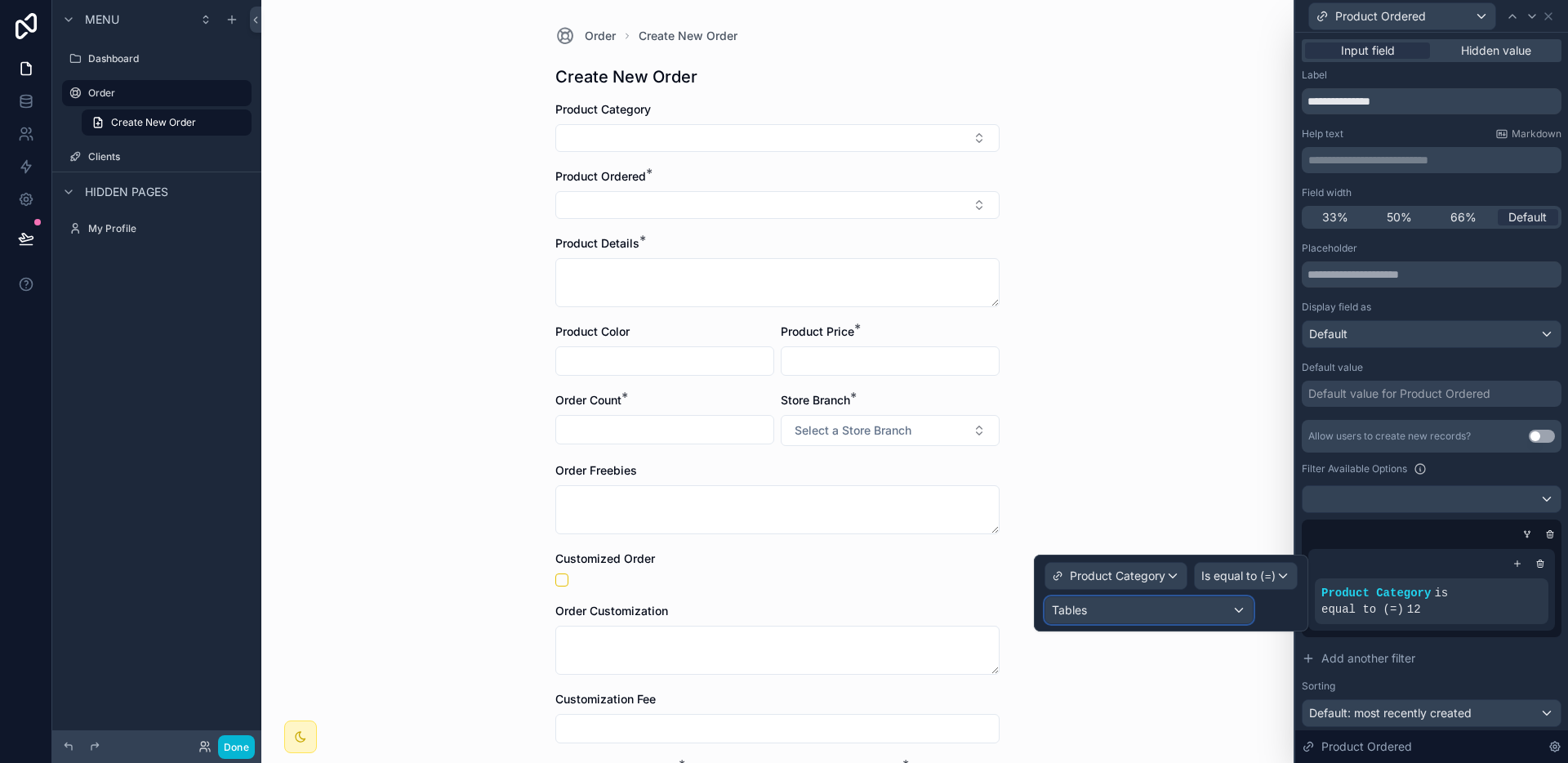click on "Tables" at bounding box center [1149, 610] 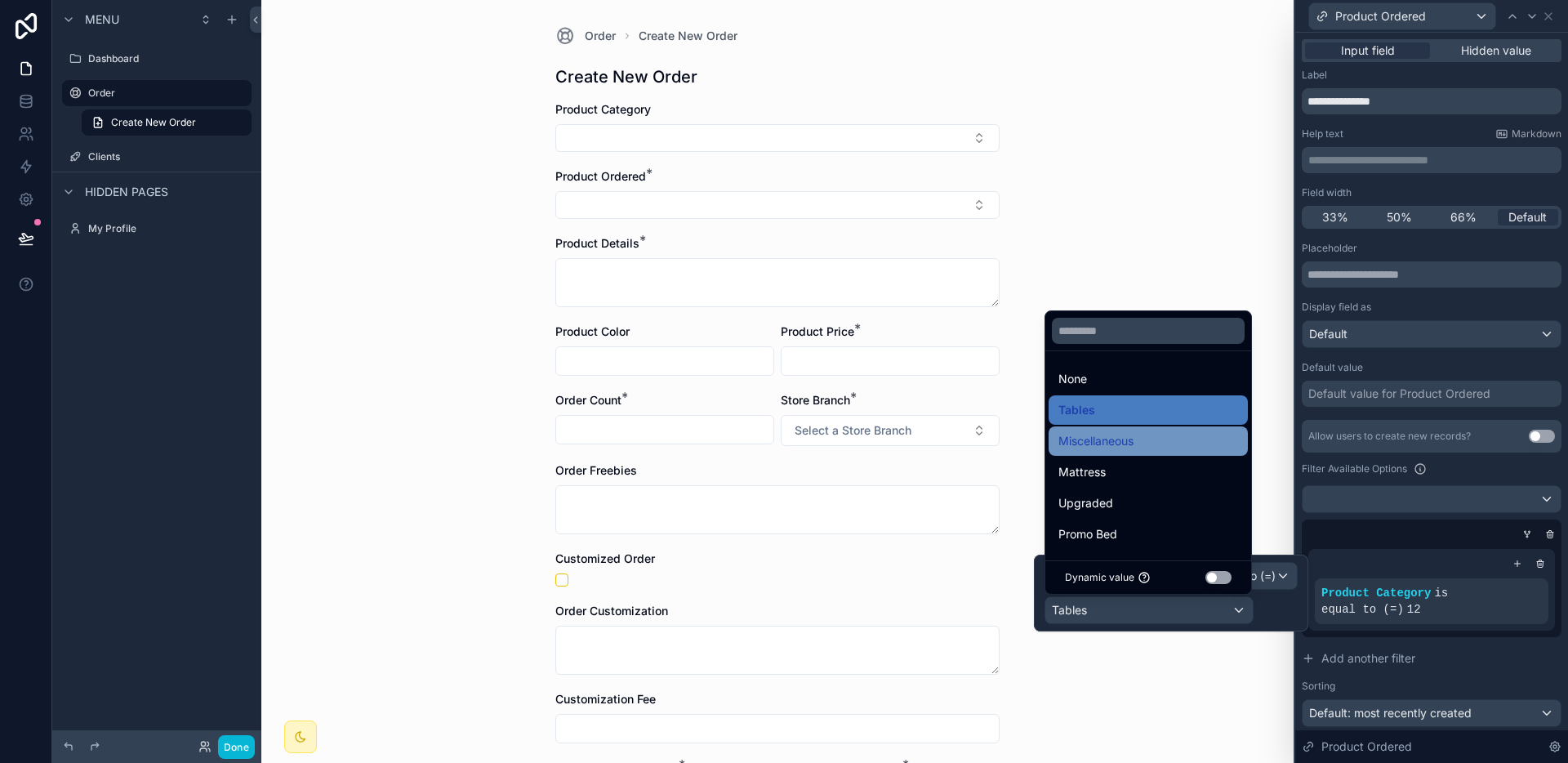 click on "Miscellaneous" at bounding box center (1096, 441) 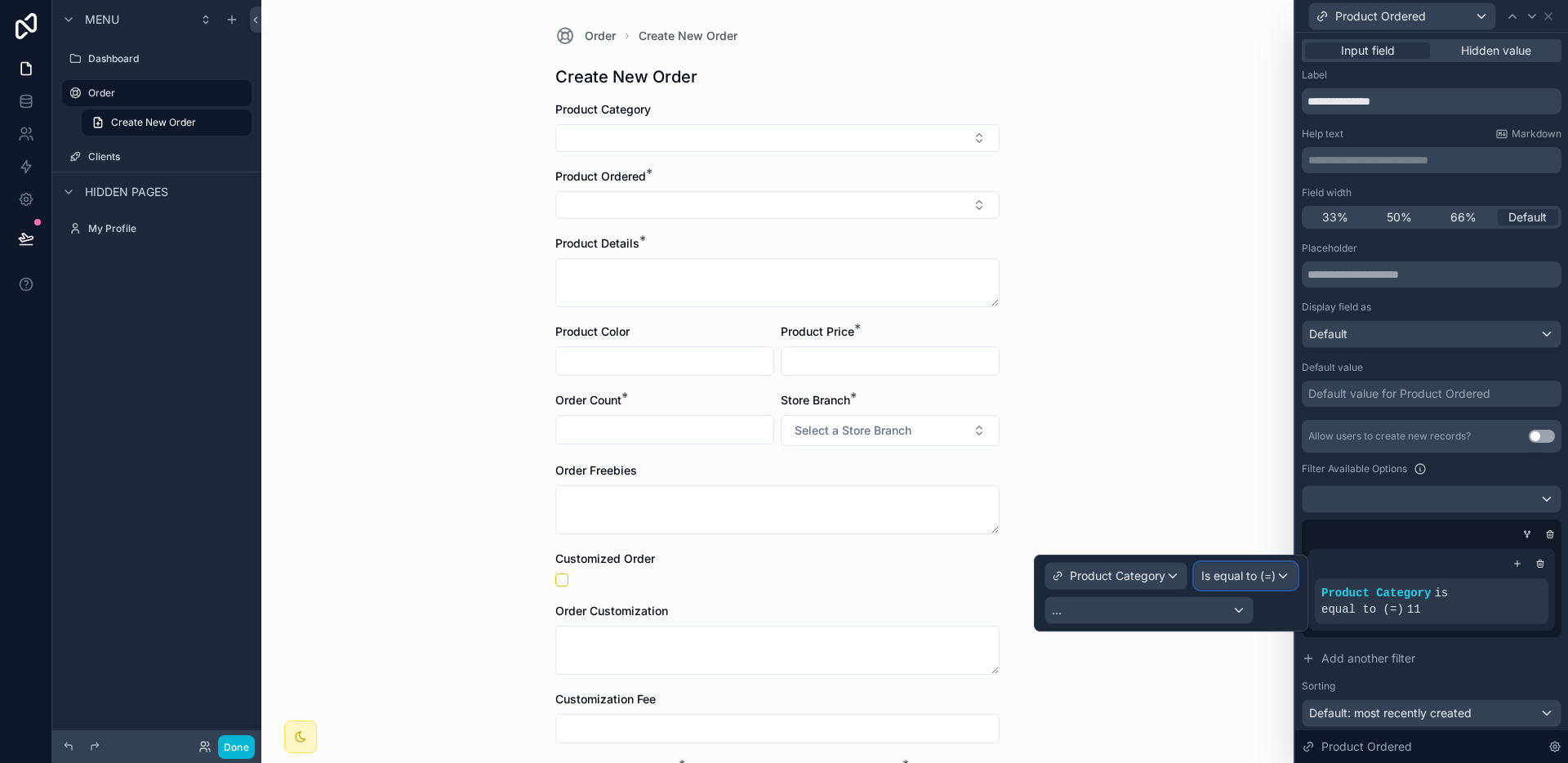 click on "Is equal to (=)" at bounding box center (1238, 576) 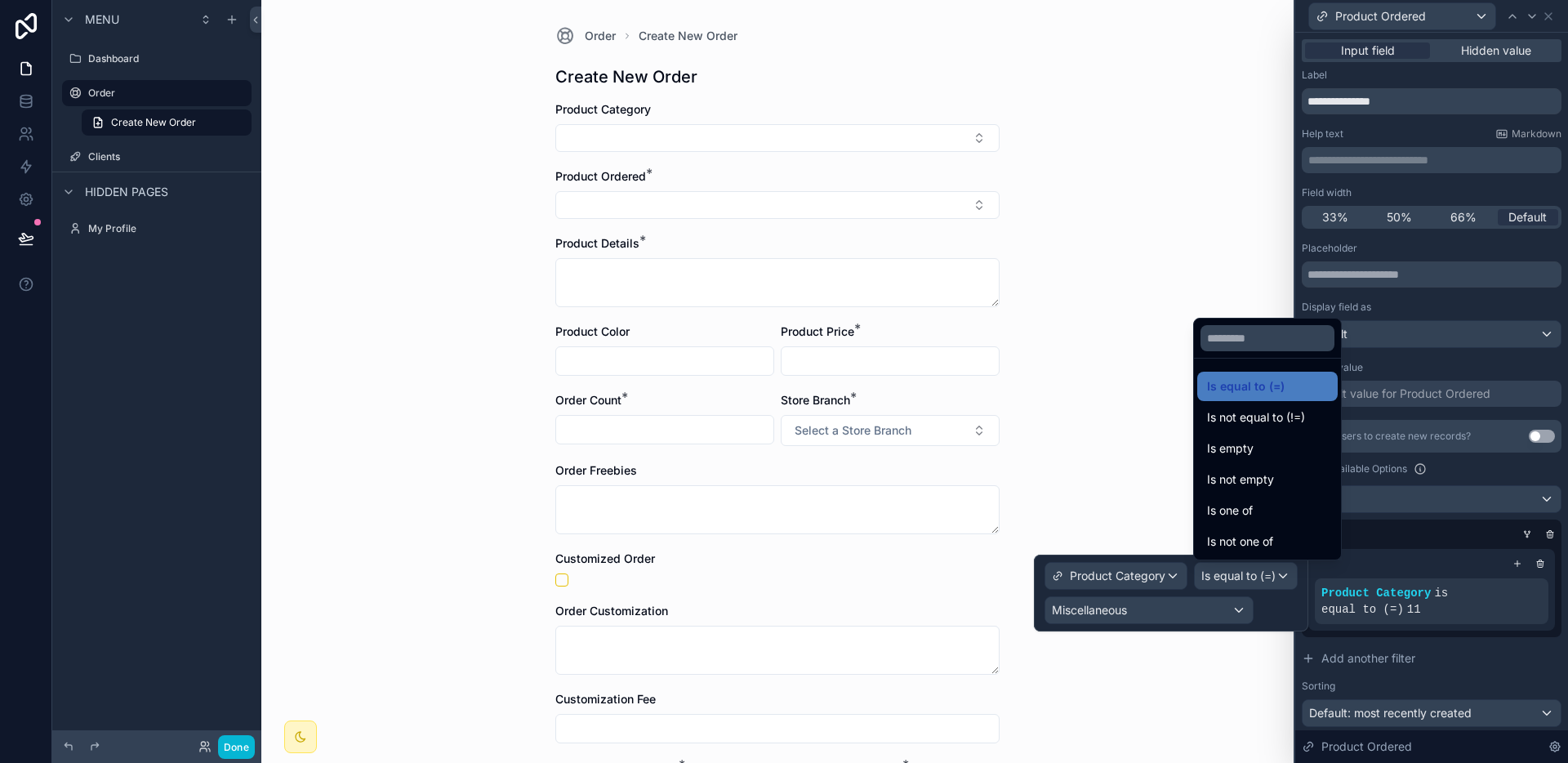 click on "Product Category is equal to (=) 11" at bounding box center [1432, 590] 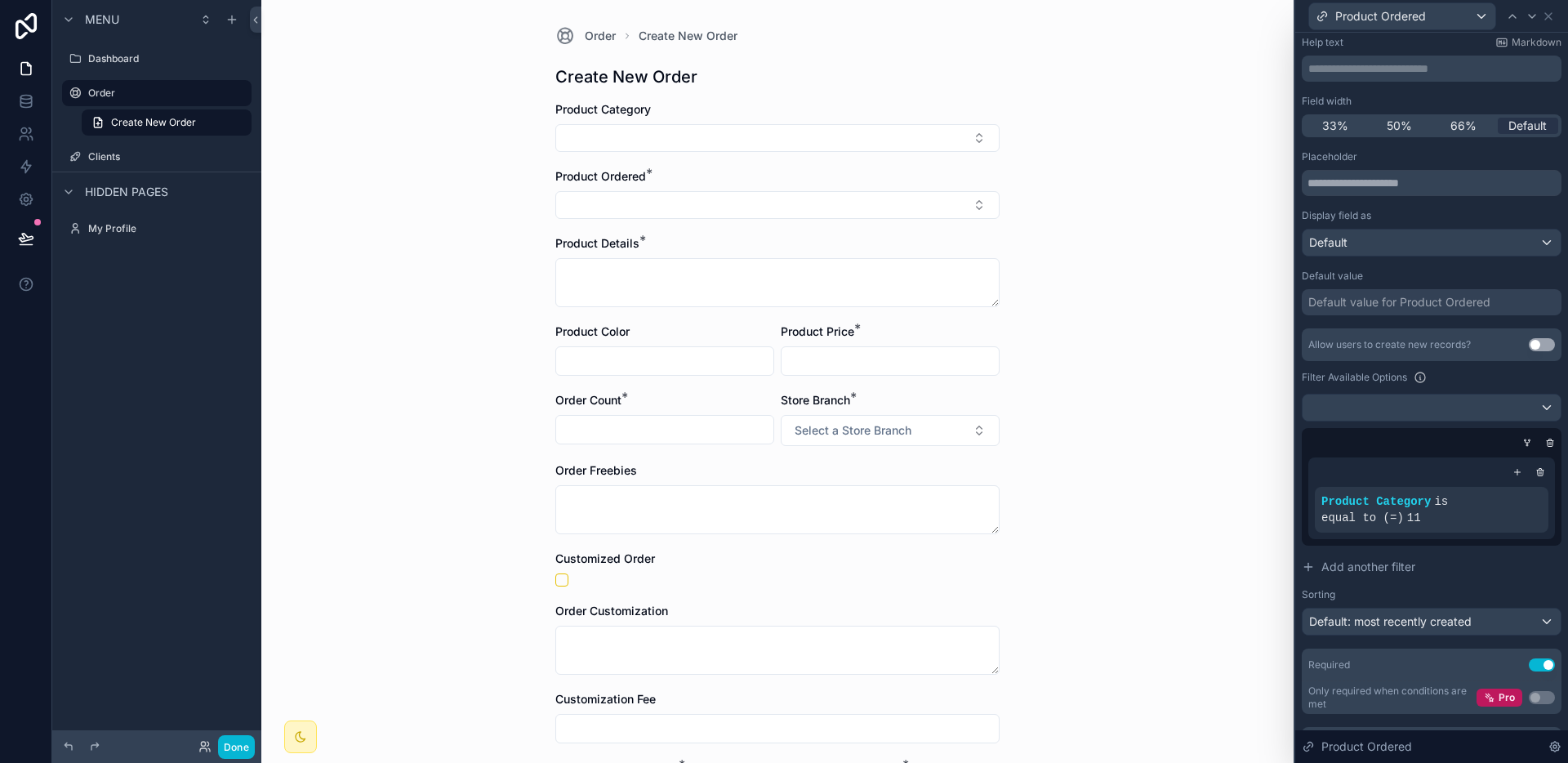 scroll, scrollTop: 127, scrollLeft: 0, axis: vertical 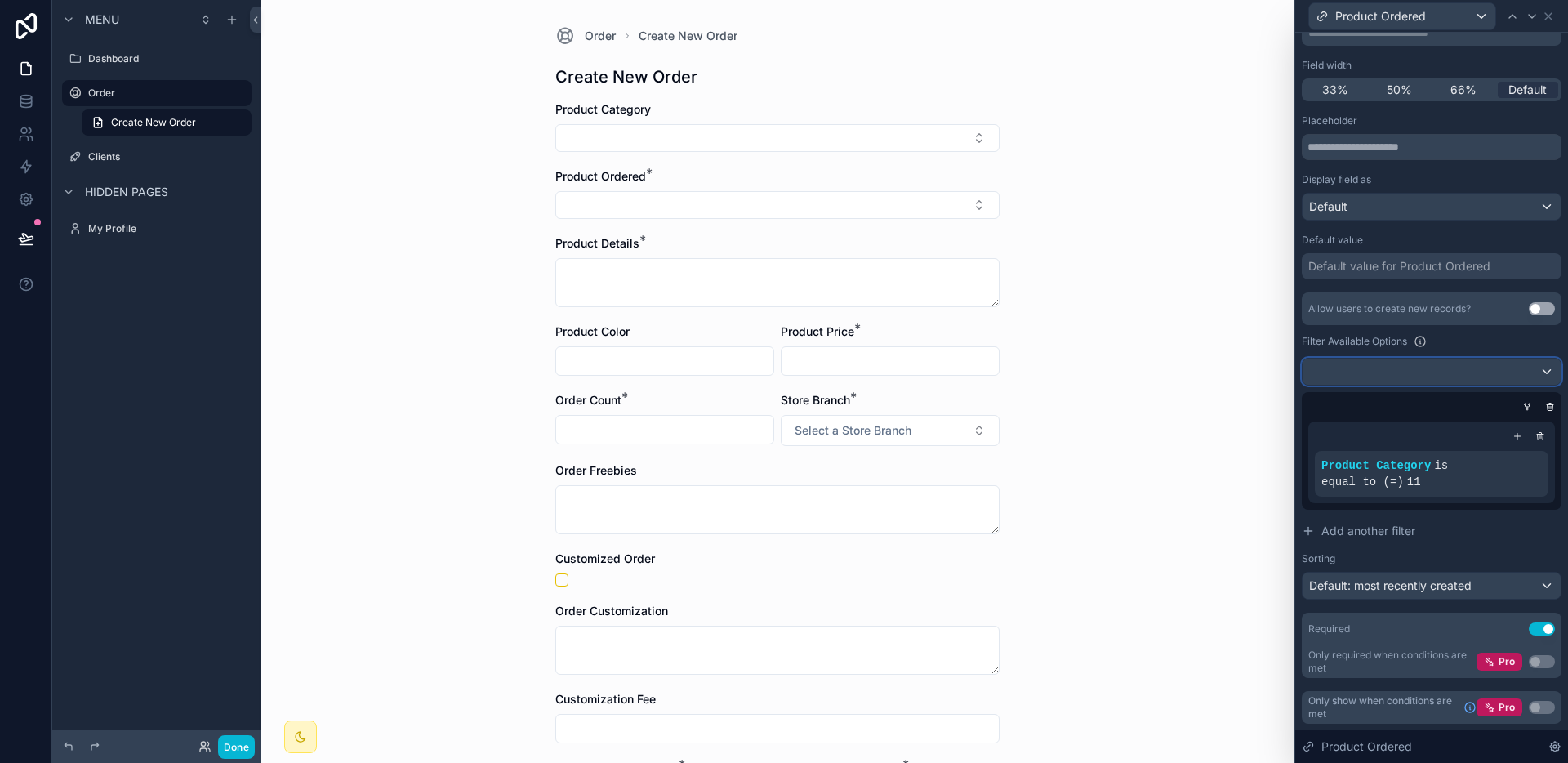 click at bounding box center [1432, 372] 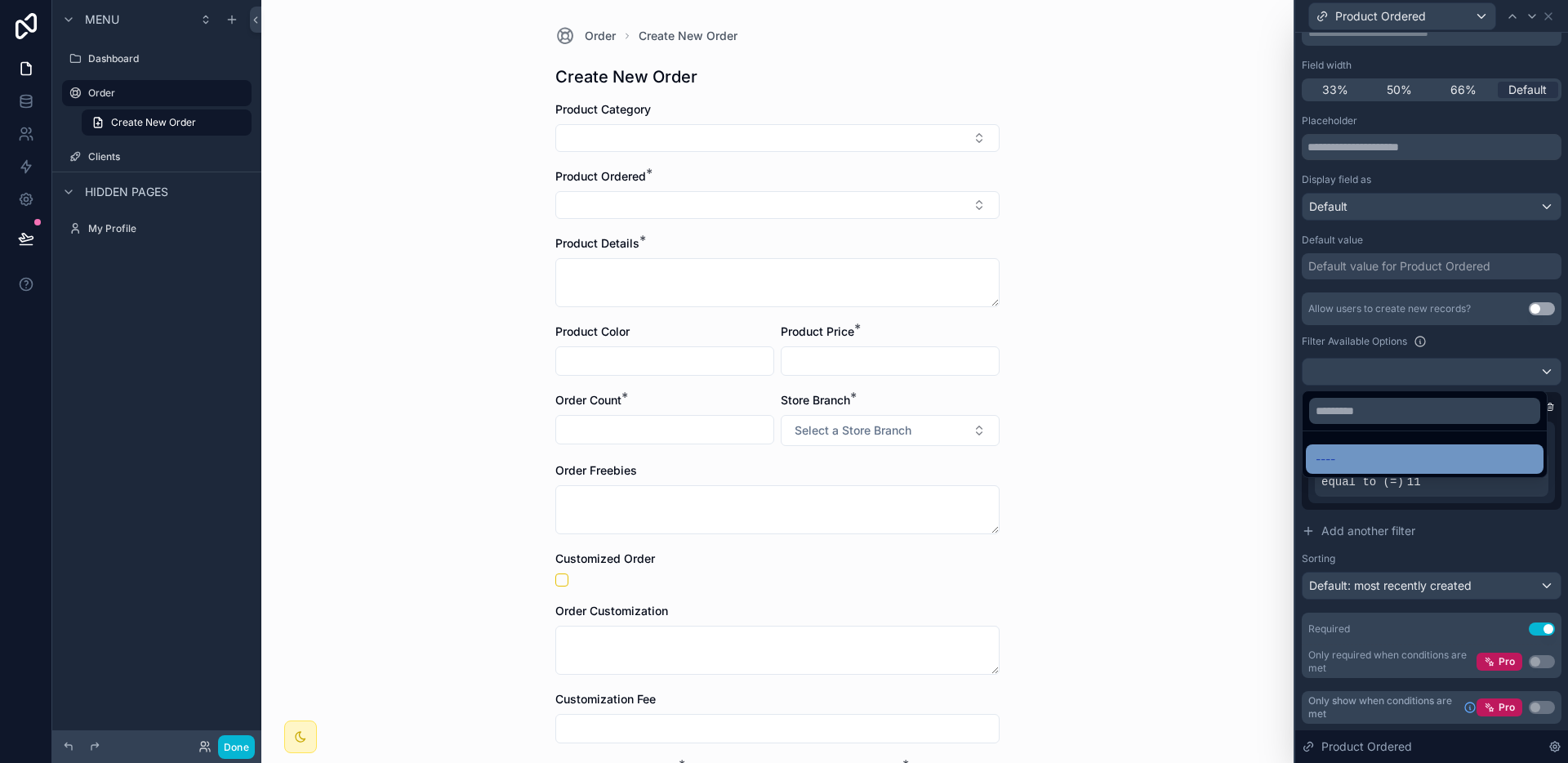 click on "----" at bounding box center (1424, 459) 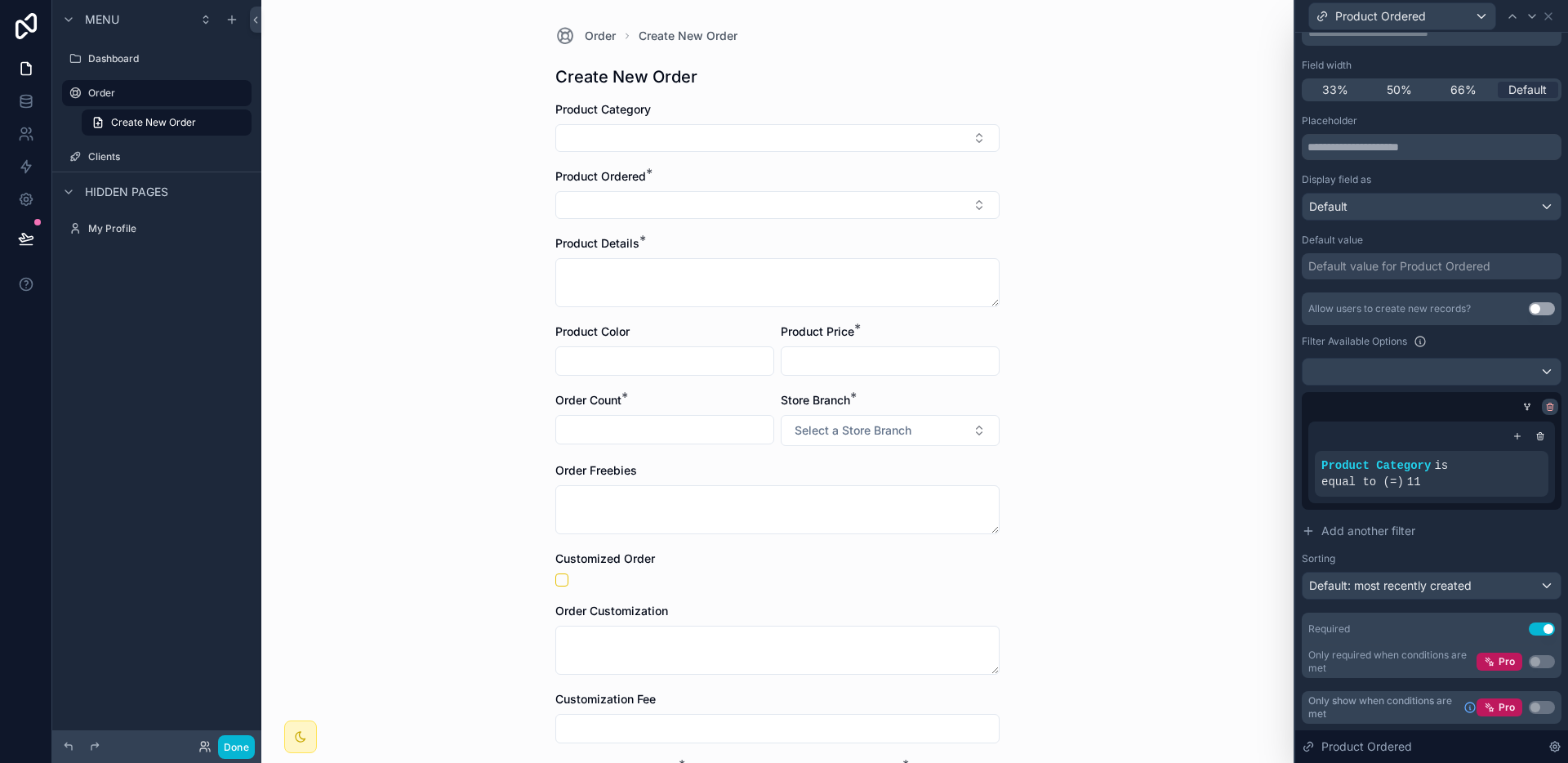click 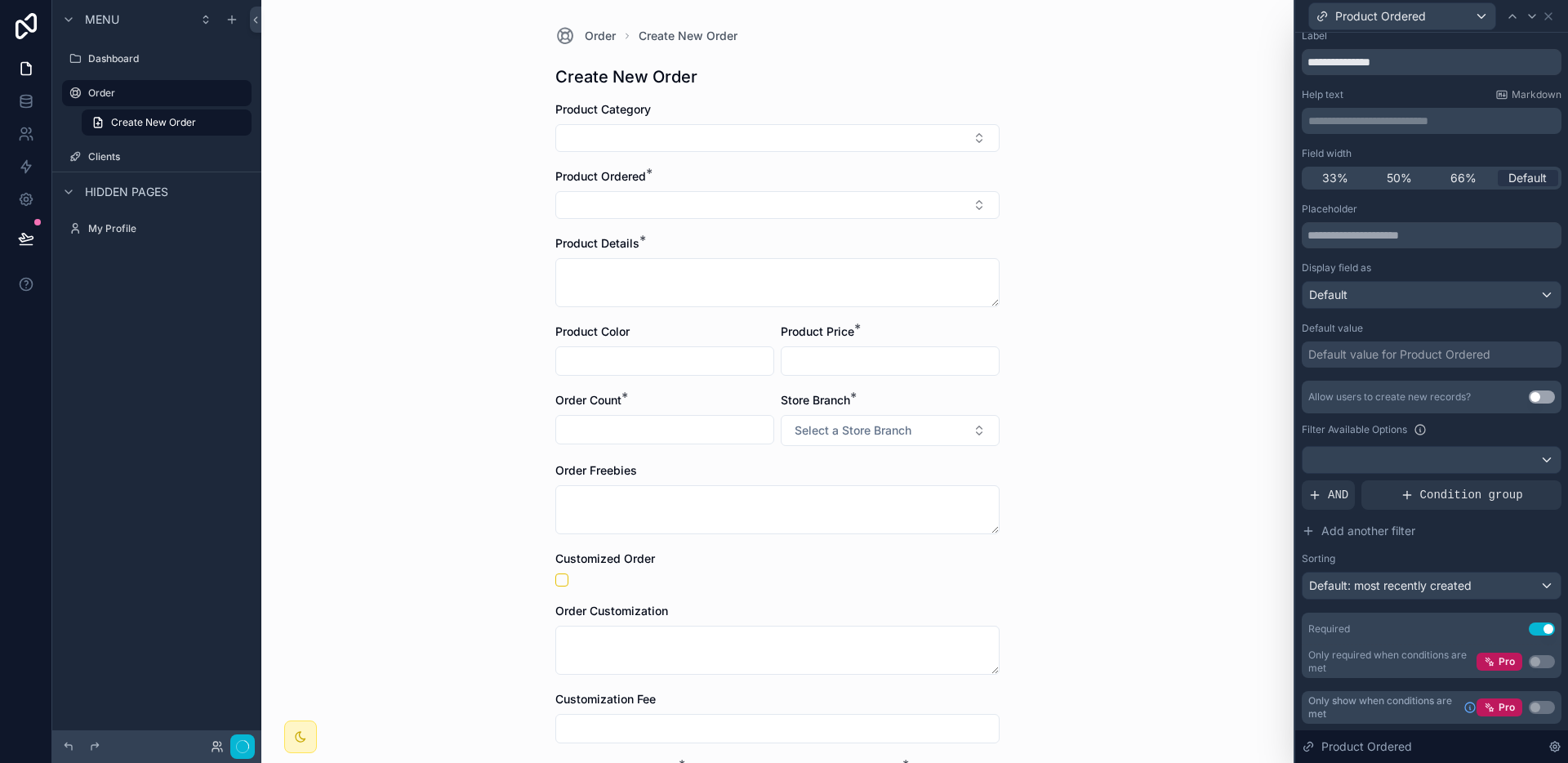 scroll, scrollTop: 39, scrollLeft: 0, axis: vertical 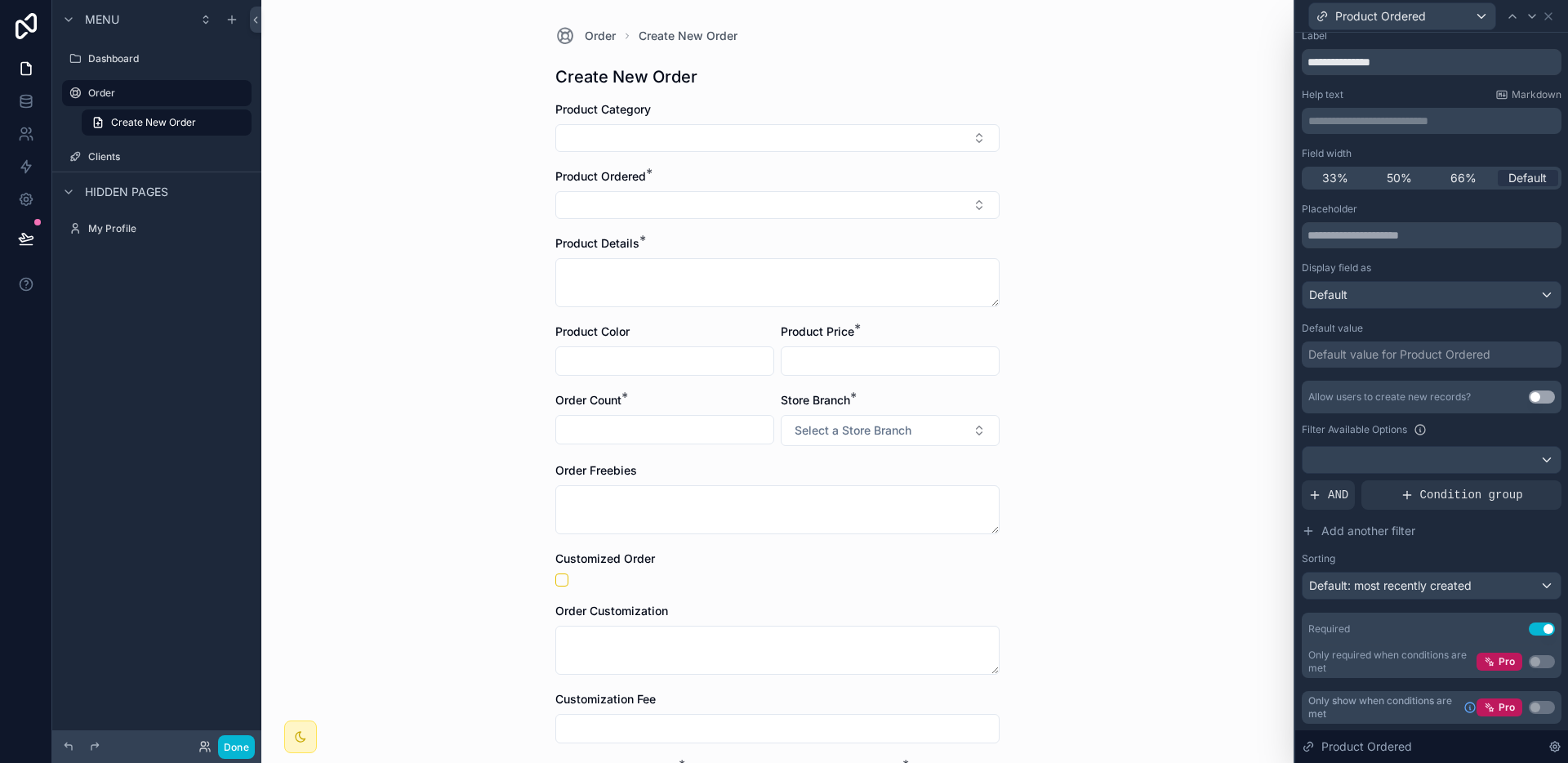 click on "Order Create New Order Create New Order Product Category Product Ordered * Product Details * Product Color Product Price * Order Count * Store Branch * Select a Store Branch Order Freebies Customized Order Order Customization Customization Fee Downpayment Amount * Final Payment Amount * Payment Method * Select a Payment Method Order Date * Delivery Date * Order Status * Select a Order Status Sales Agent Worker Client Name * Product Image Add Order" at bounding box center [777, 382] 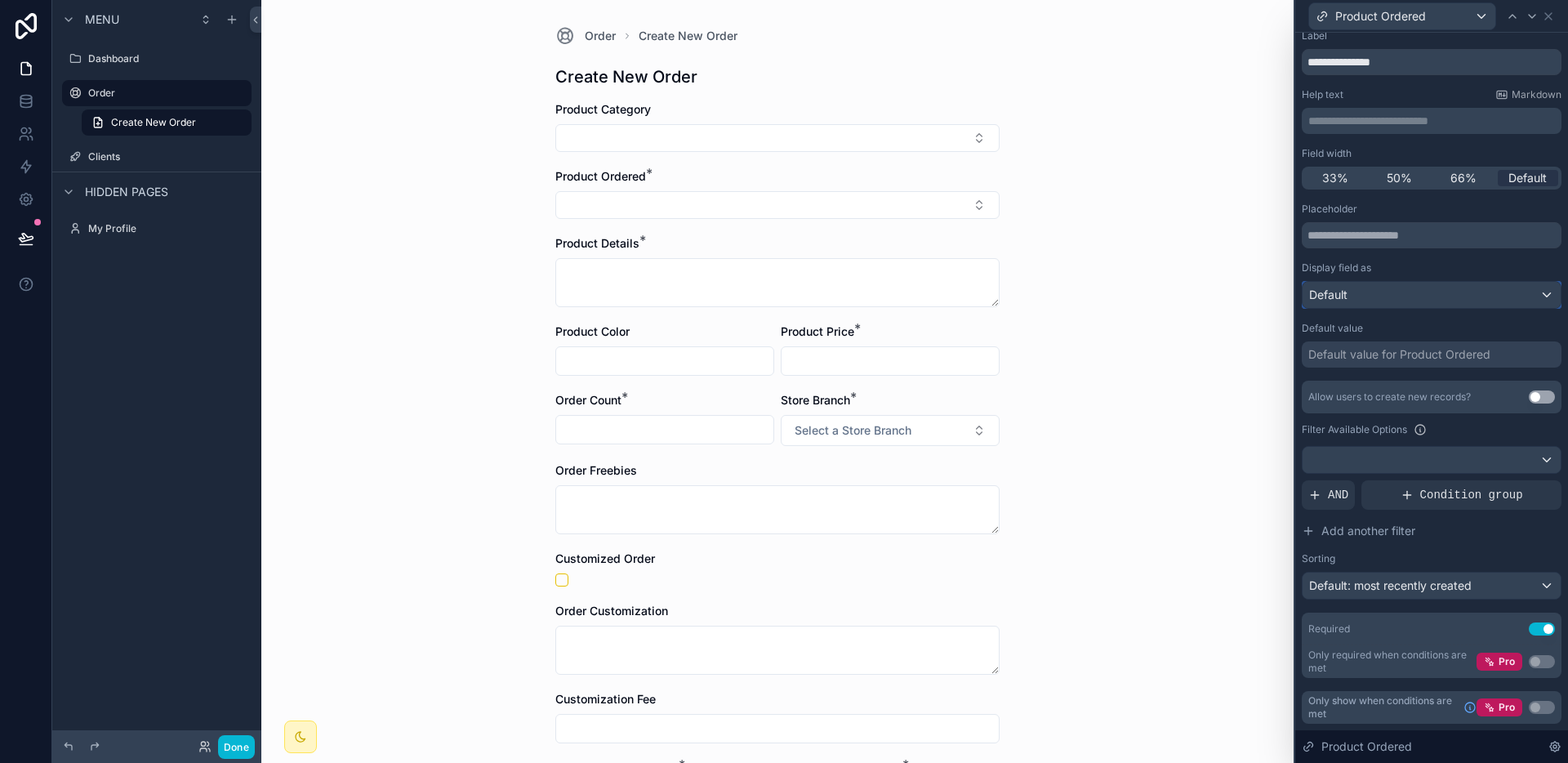 click on "Default" at bounding box center [1432, 295] 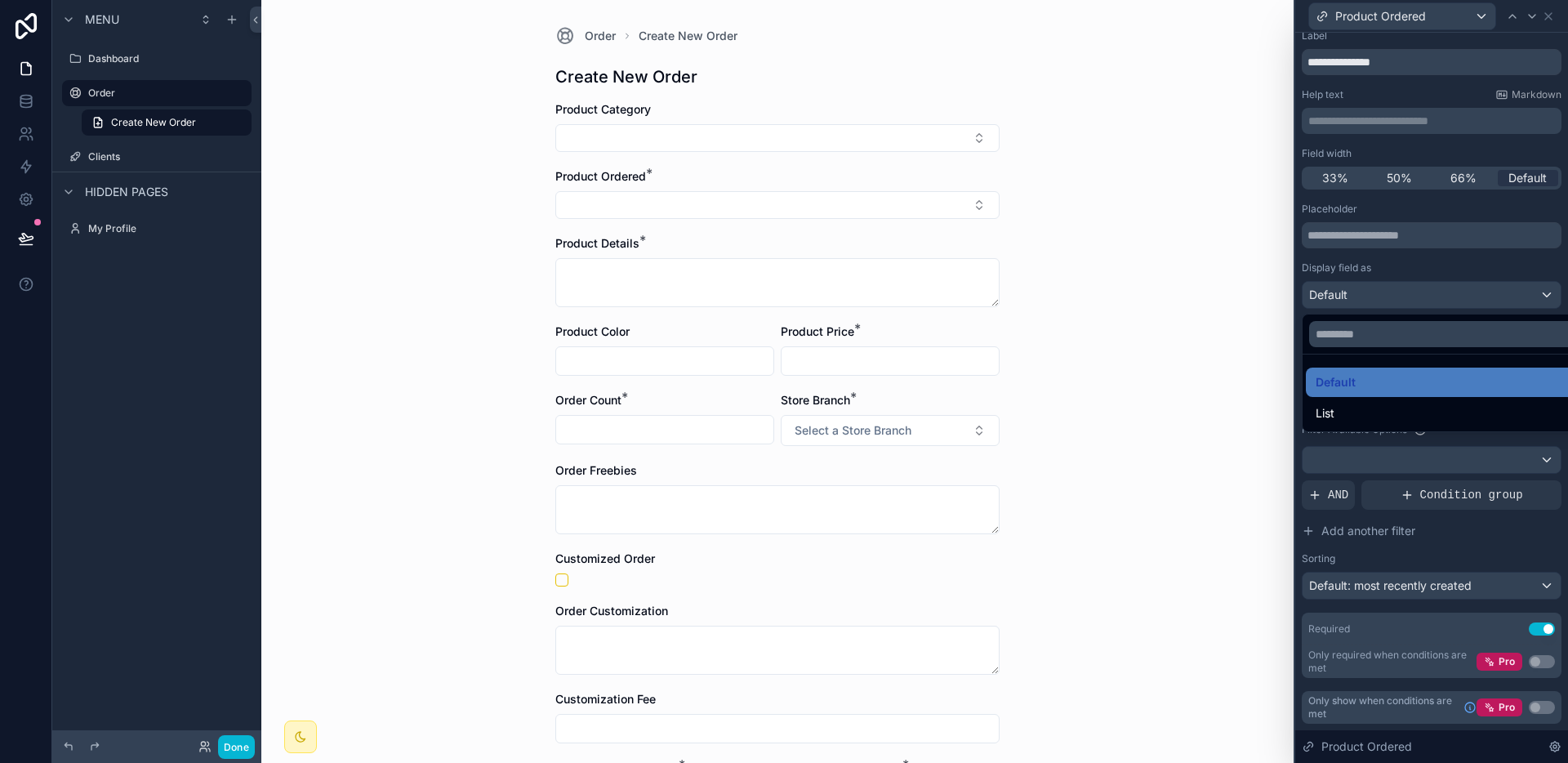 click at bounding box center [1432, 382] 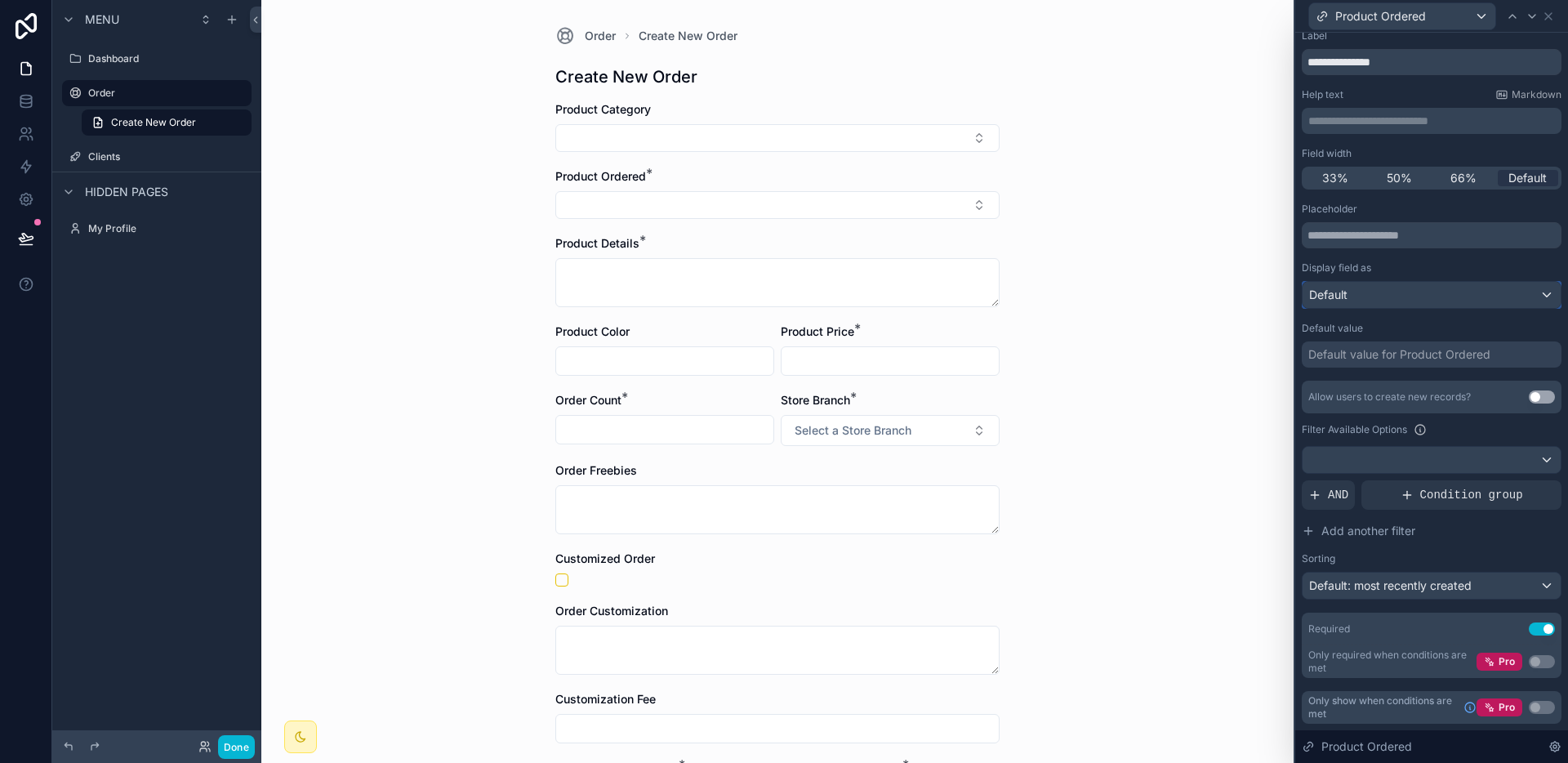 click on "Default" at bounding box center [1432, 295] 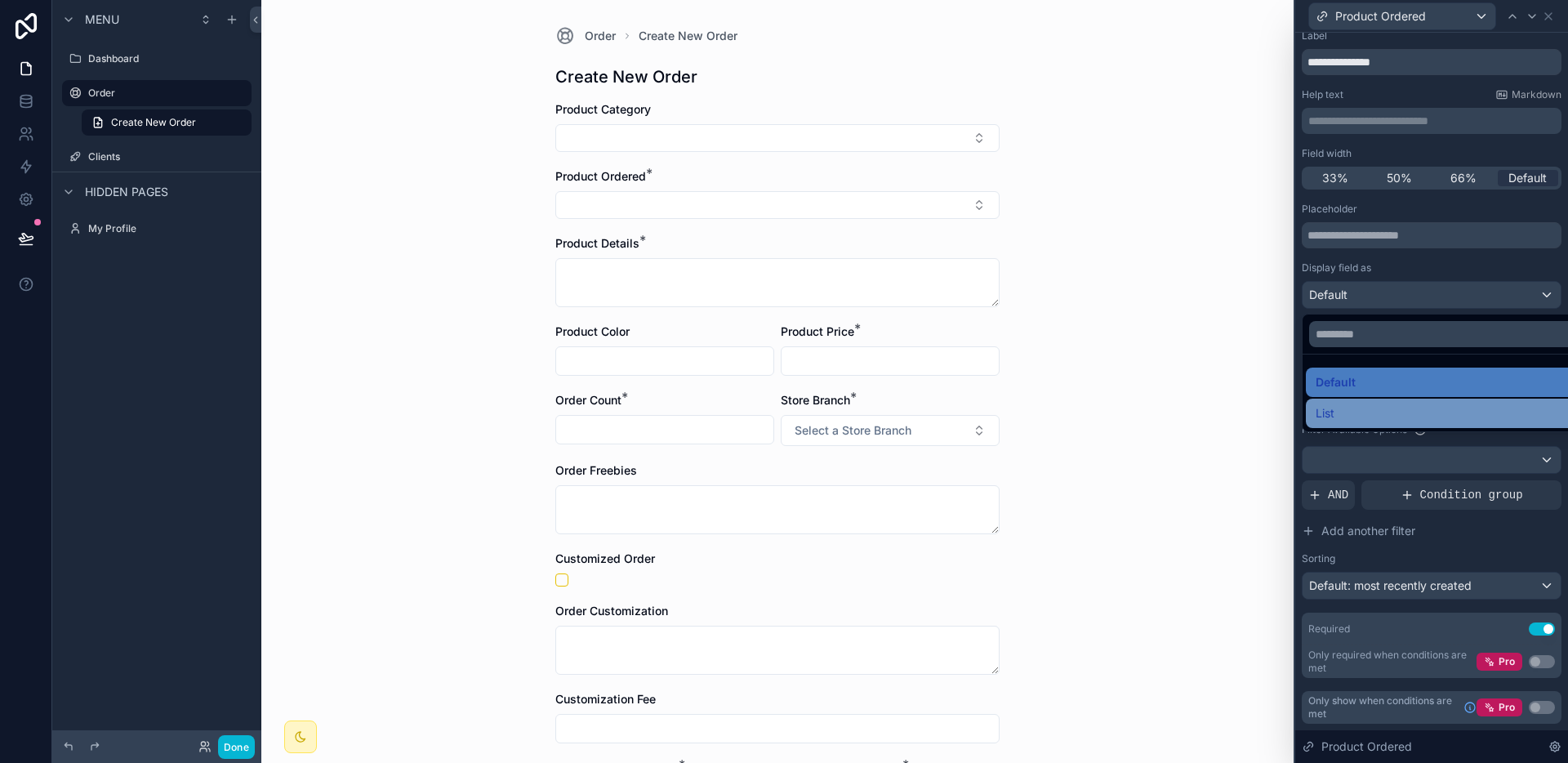 click on "List" at bounding box center (1444, 413) 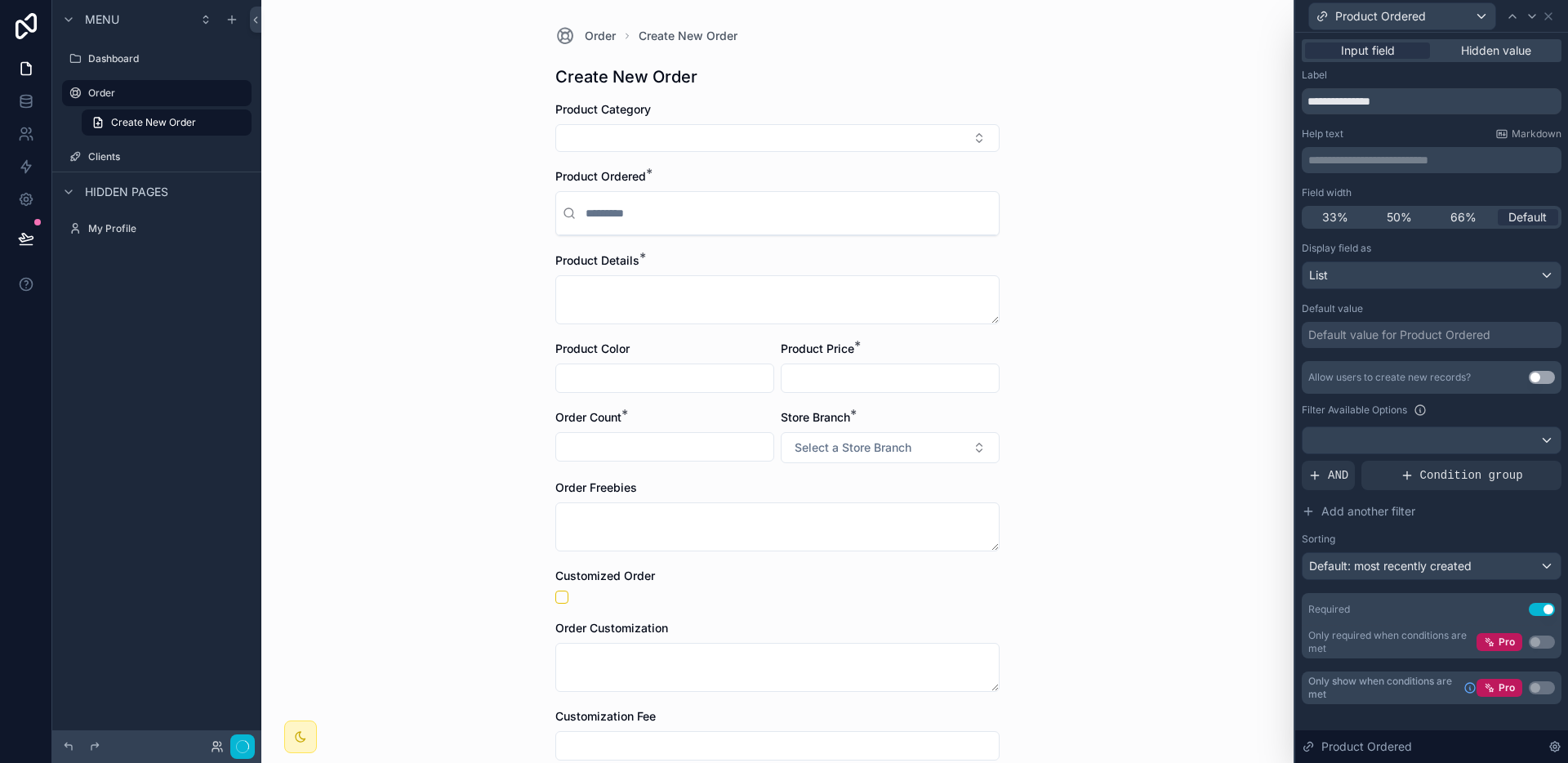 scroll, scrollTop: 0, scrollLeft: 0, axis: both 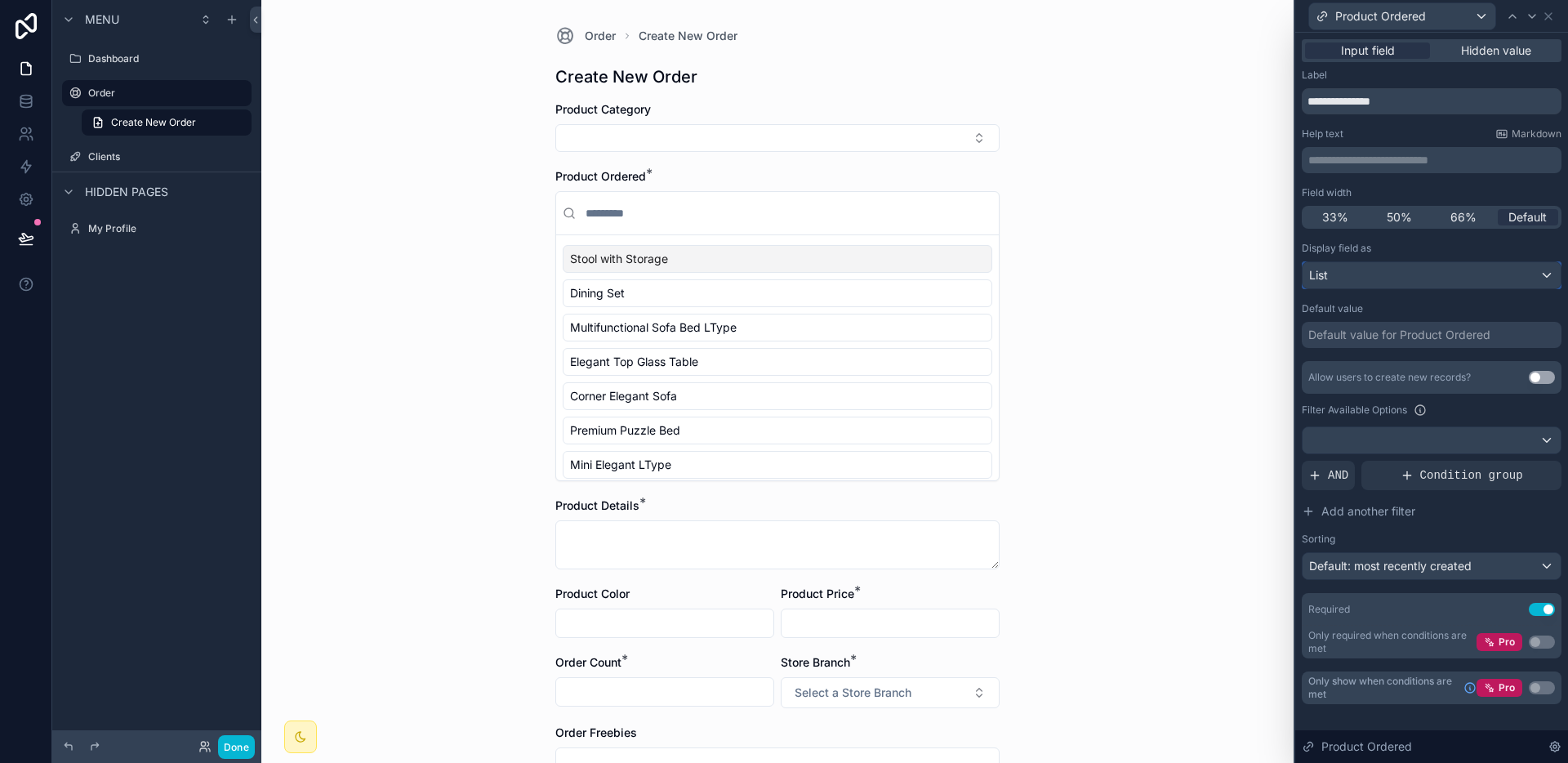 click on "List" at bounding box center (1432, 275) 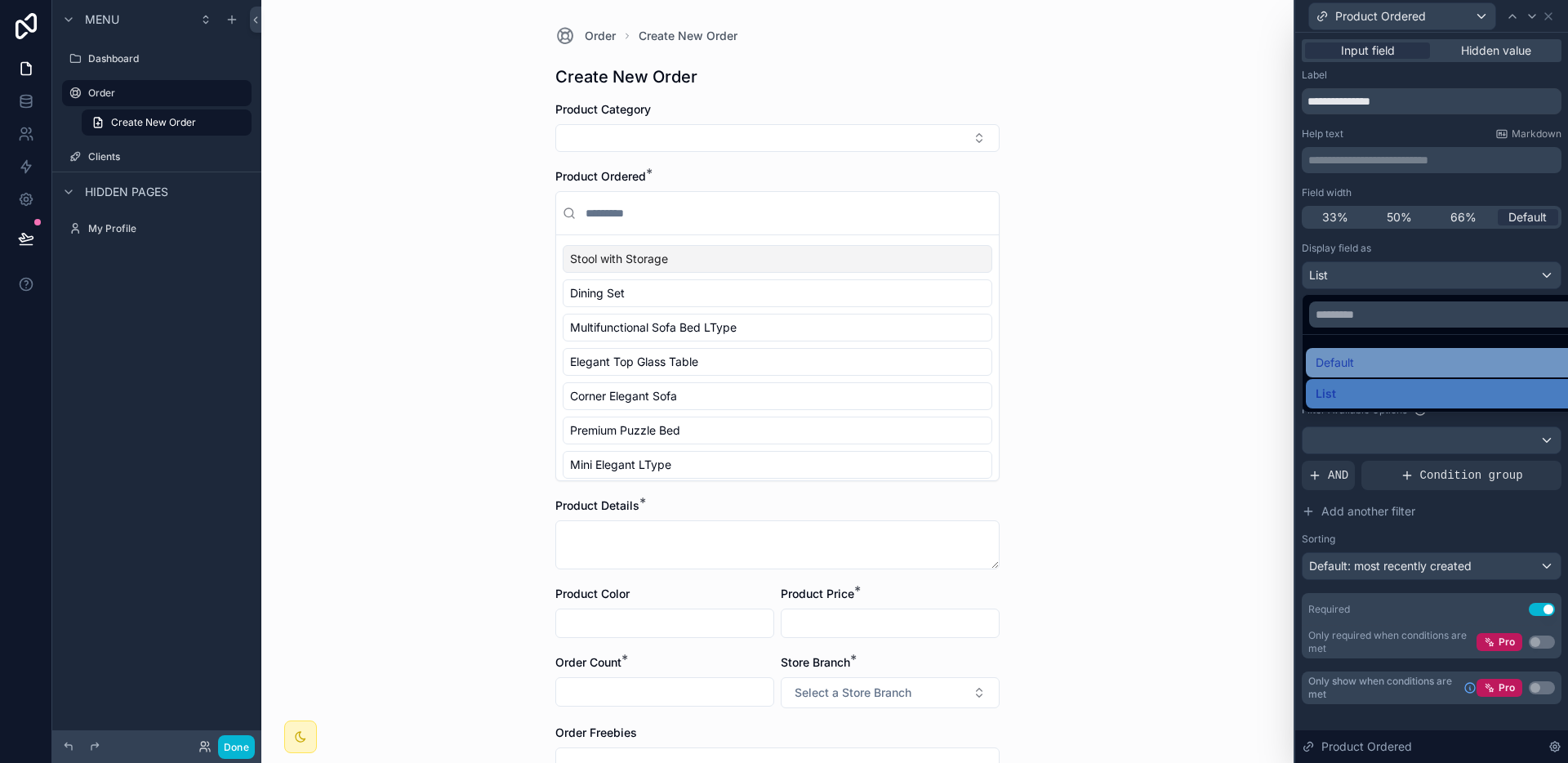 click on "Default" at bounding box center (1450, 363) 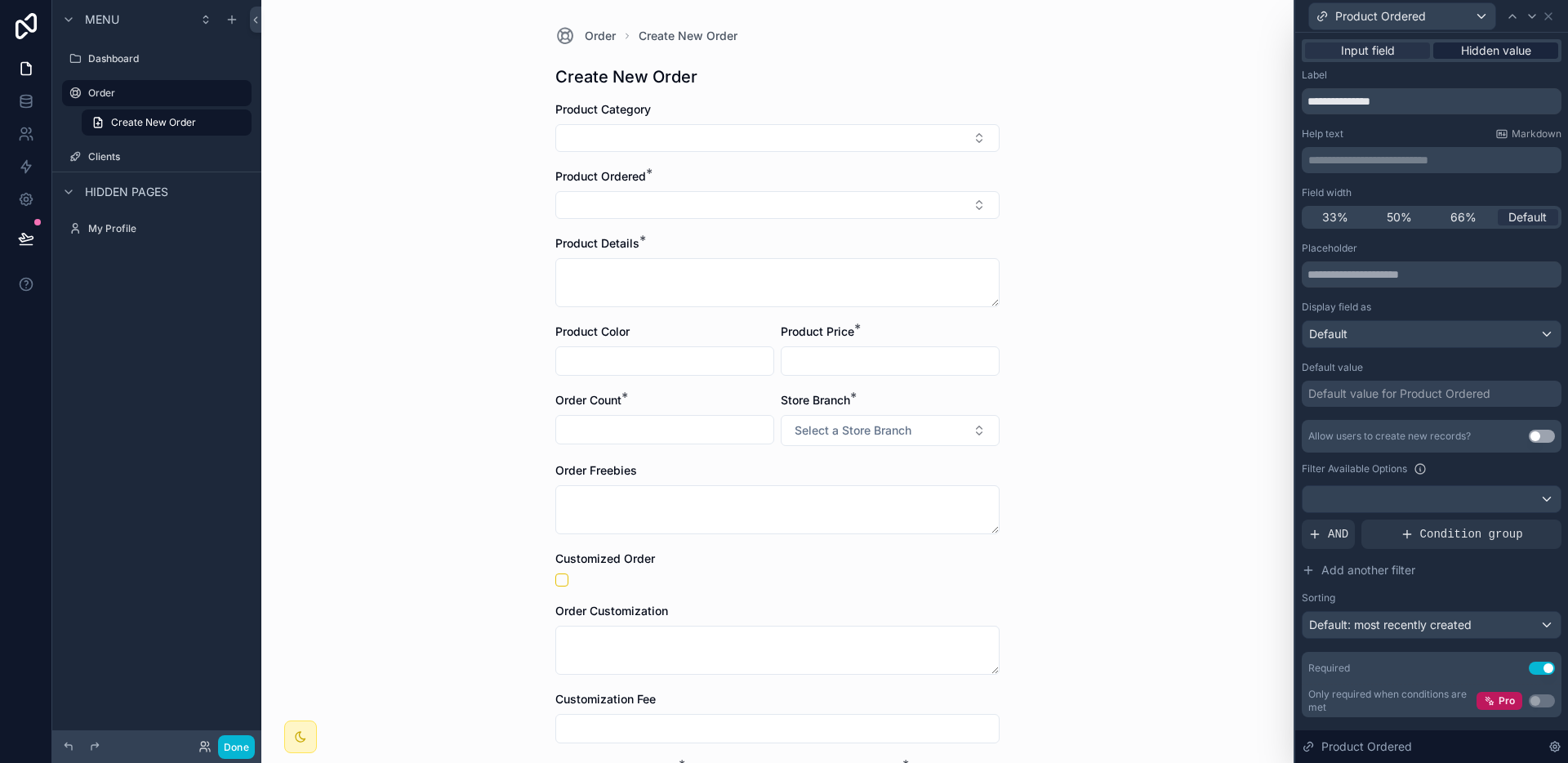 click on "Input field Hidden value" at bounding box center (1432, 51) 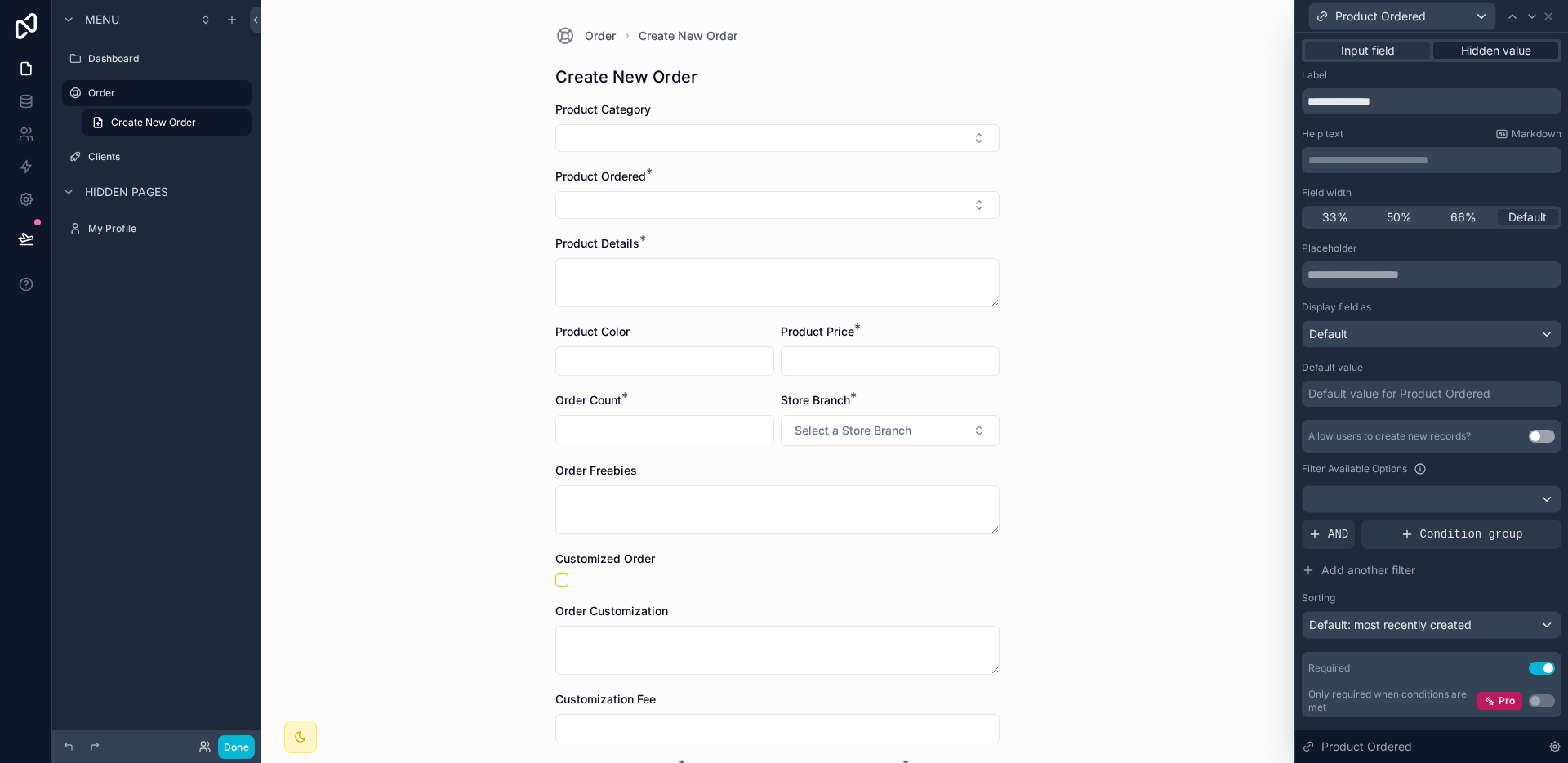 click on "Hidden value" at bounding box center (1496, 51) 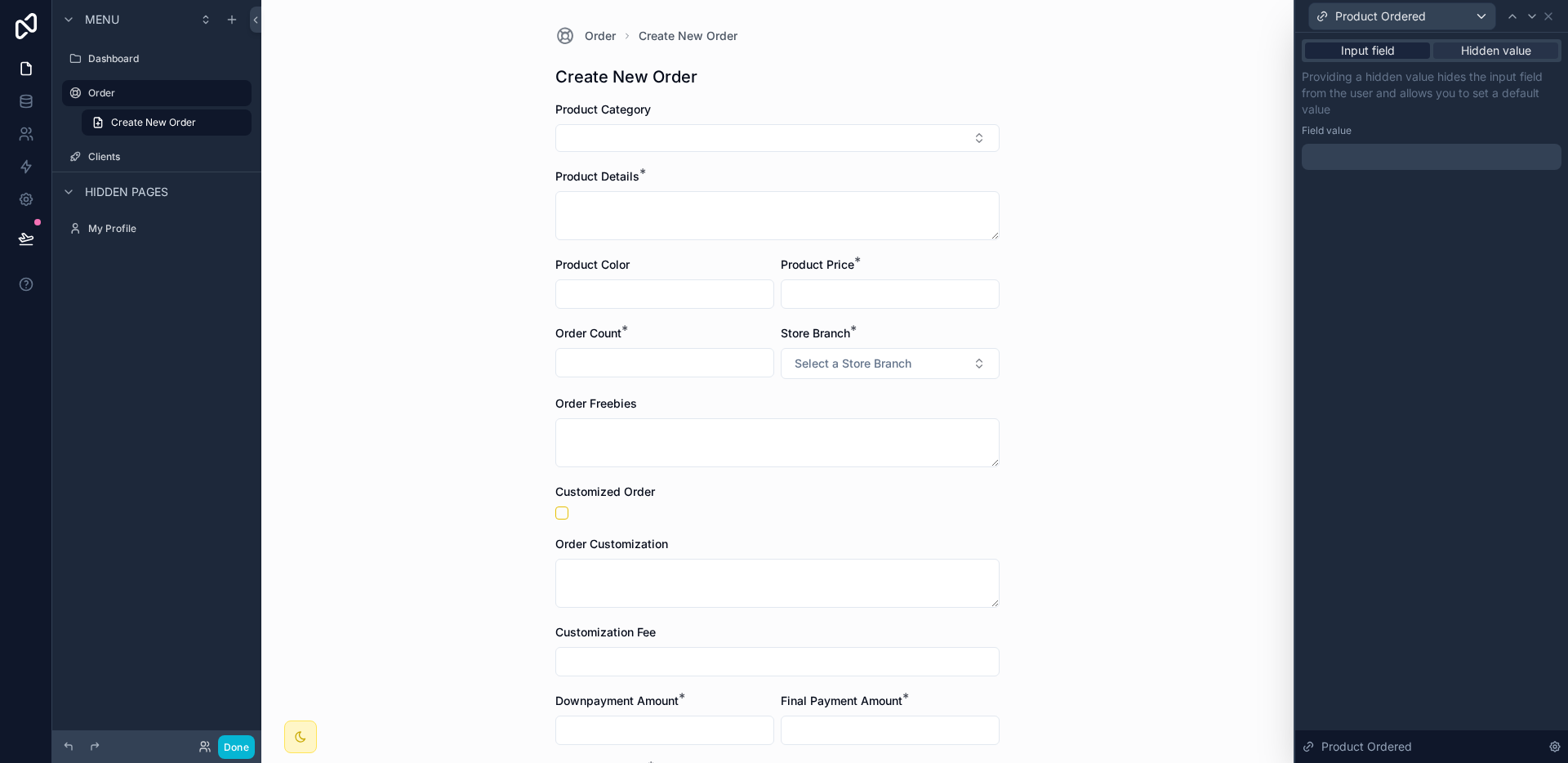 click on "Input field" at bounding box center [1368, 51] 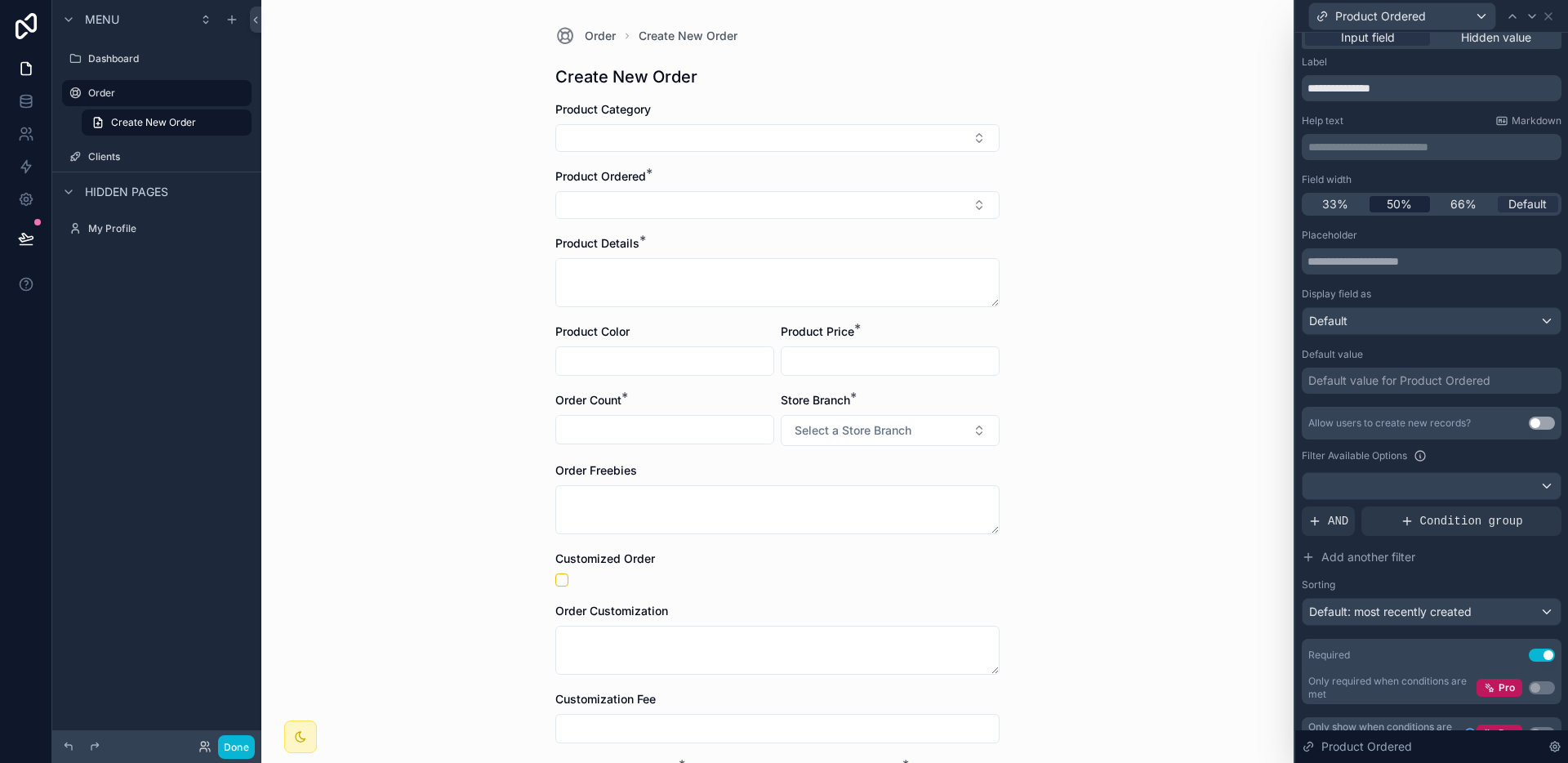 scroll, scrollTop: 39, scrollLeft: 0, axis: vertical 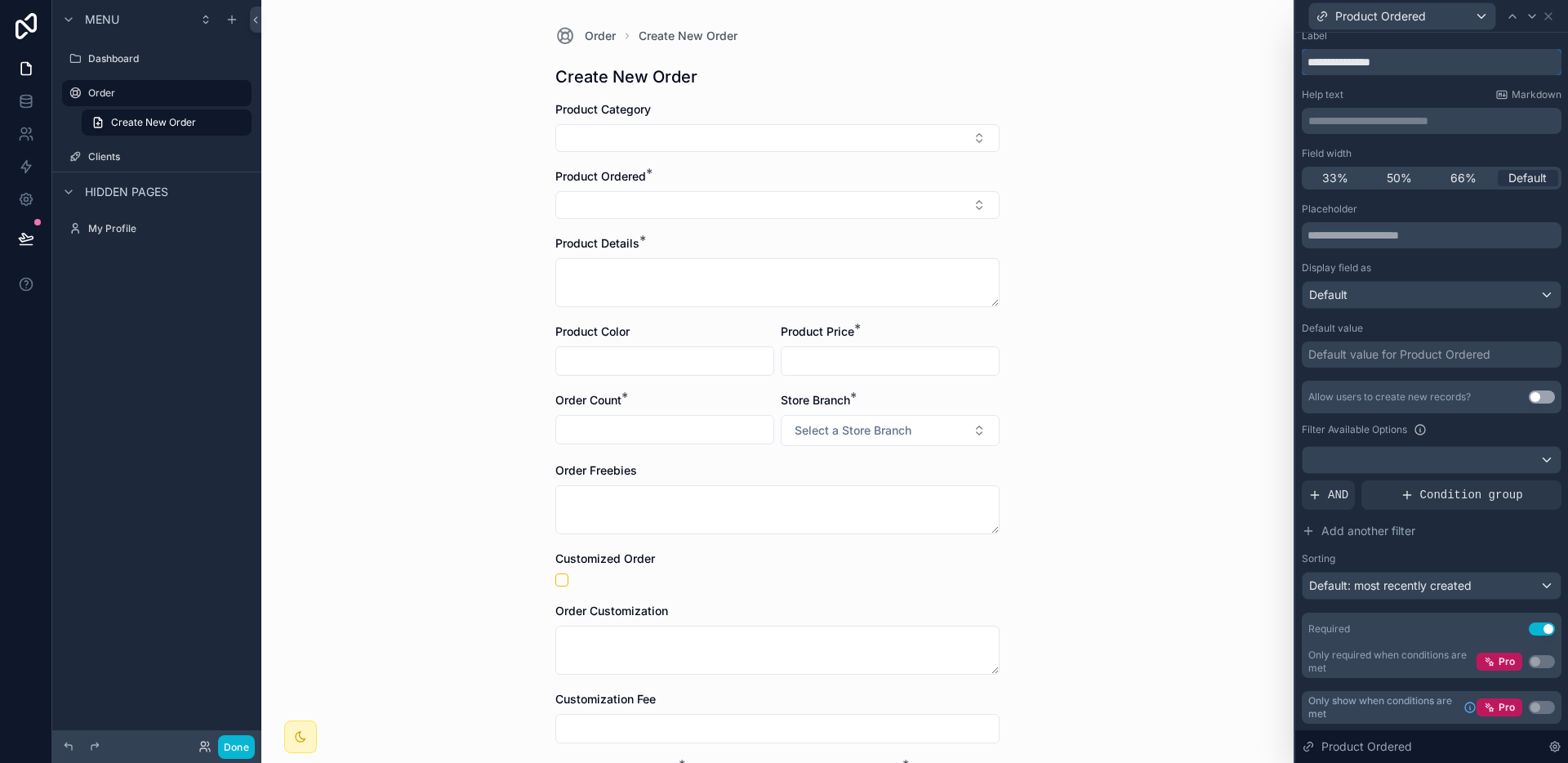 click on "**********" at bounding box center (1432, 62) 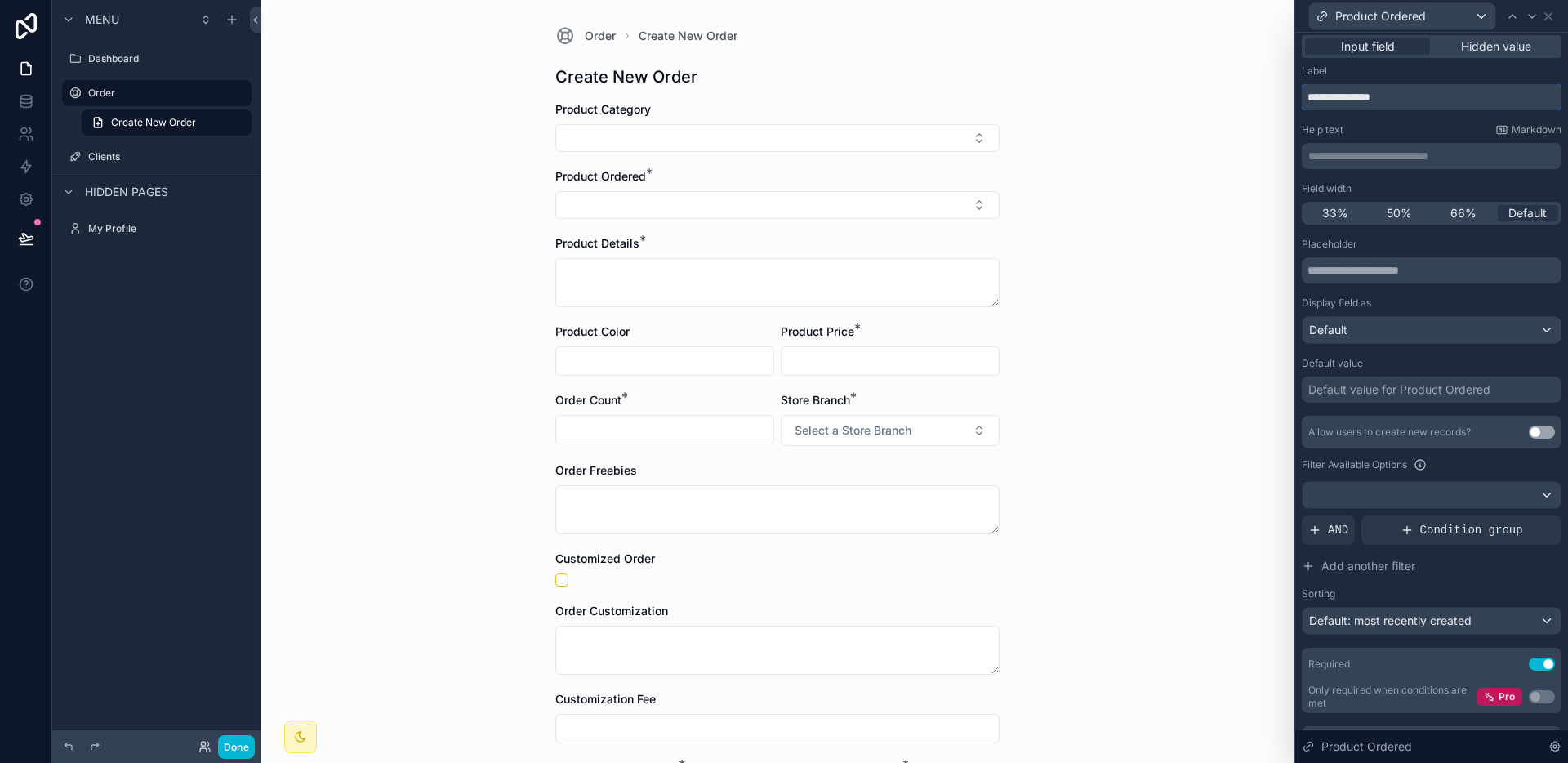 scroll, scrollTop: 0, scrollLeft: 0, axis: both 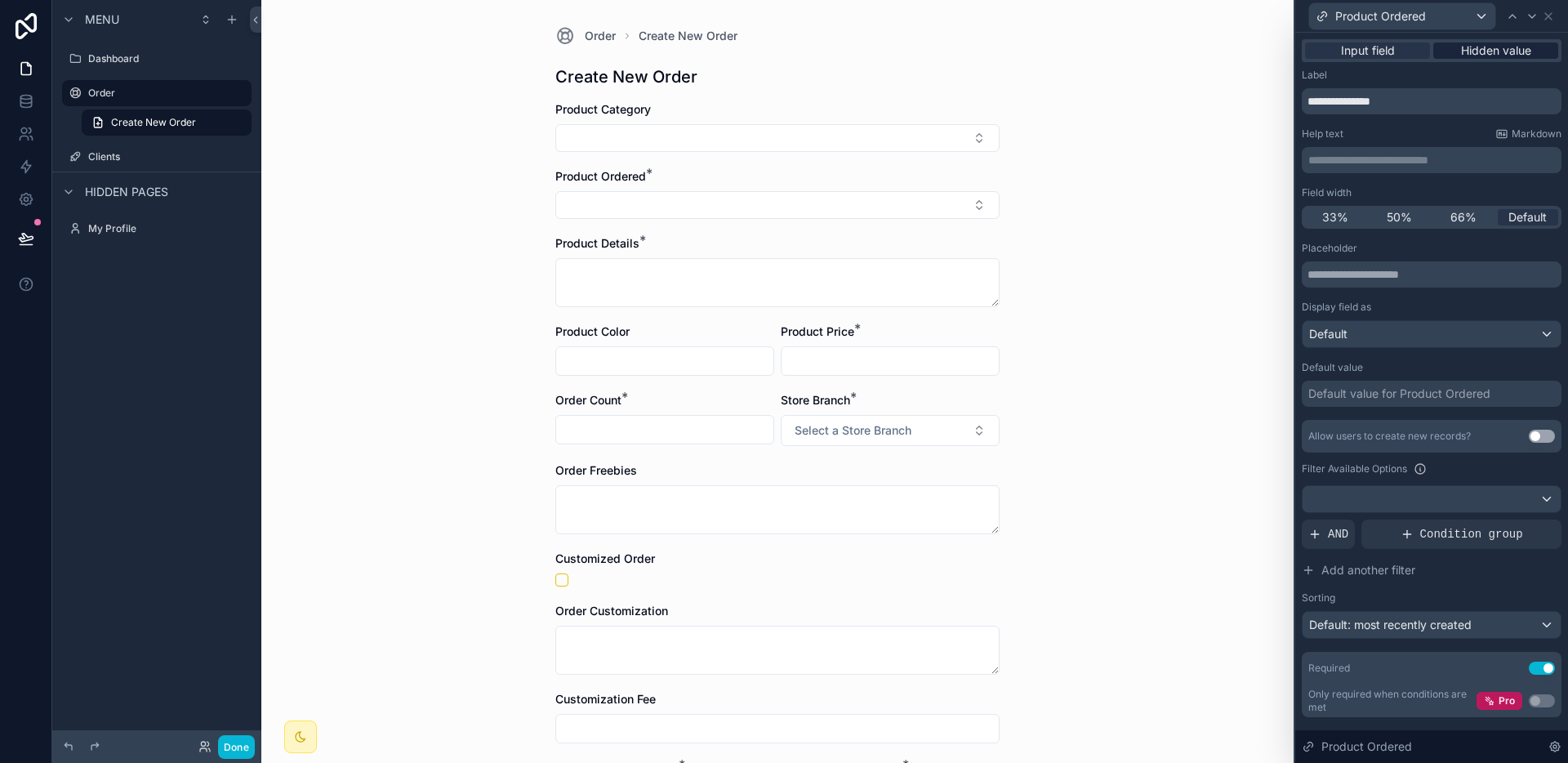 click on "Hidden value" at bounding box center [1496, 51] 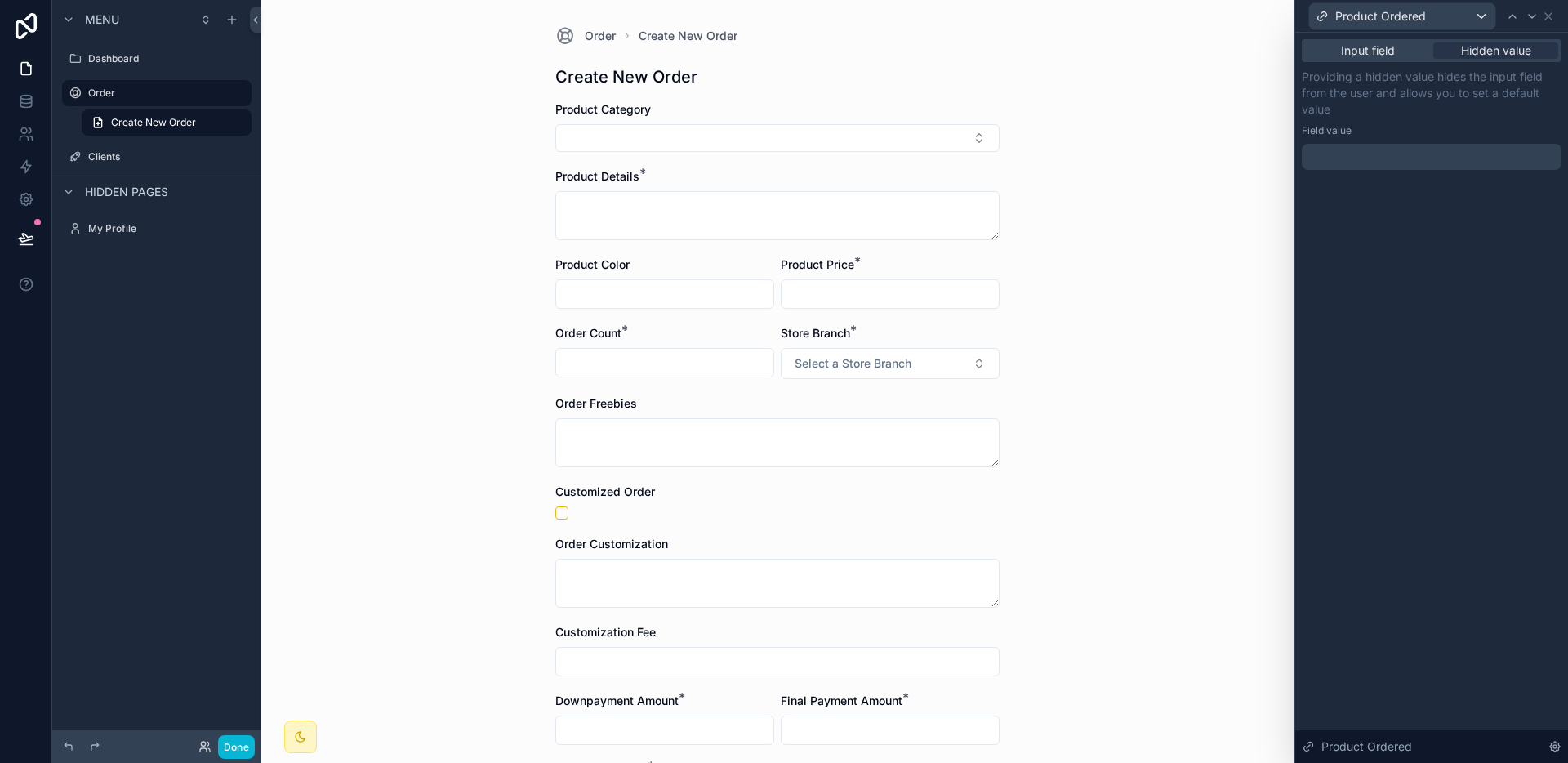 click at bounding box center (1432, 157) 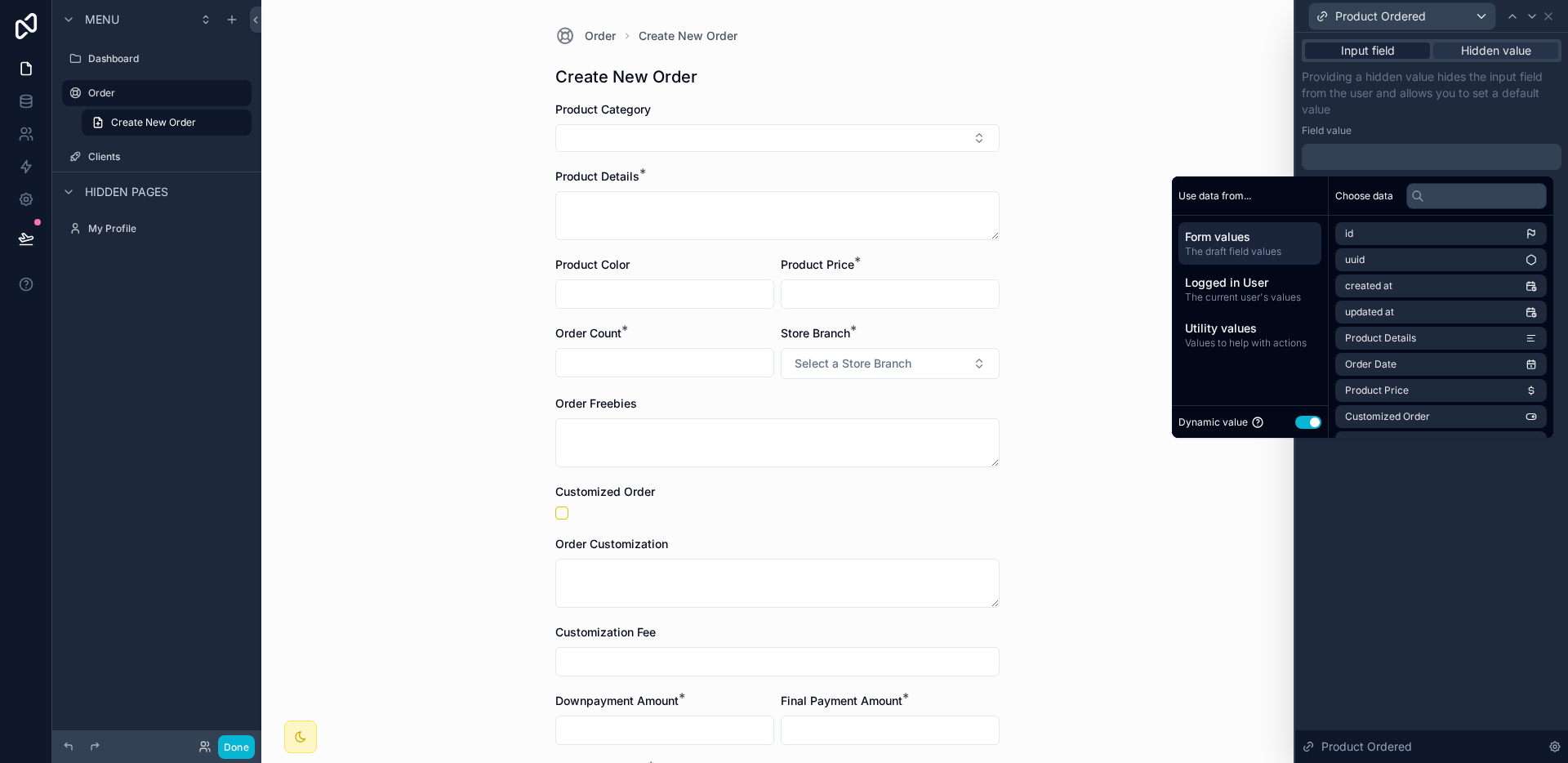 click on "Input field" at bounding box center [1368, 51] 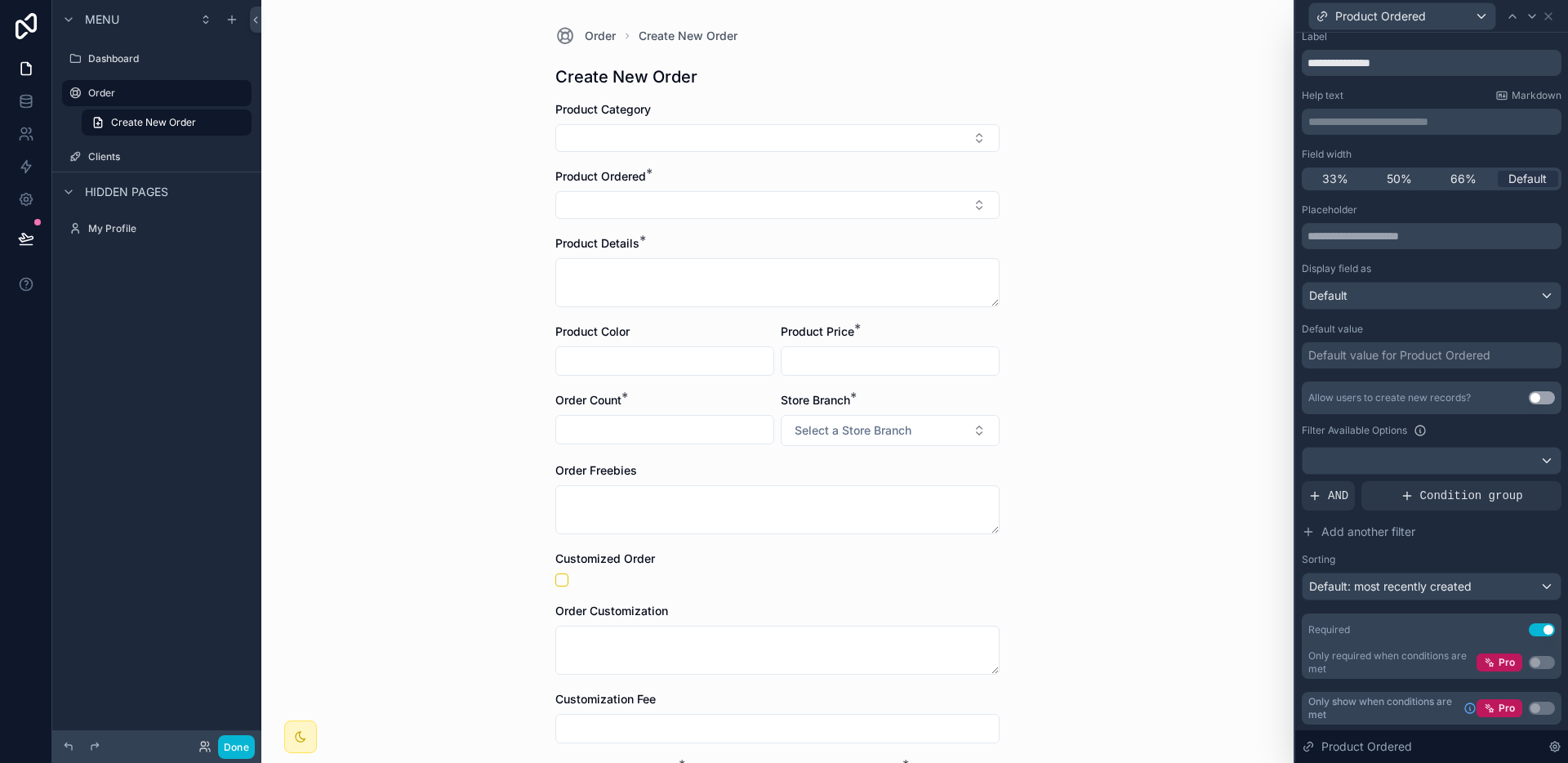 scroll, scrollTop: 39, scrollLeft: 0, axis: vertical 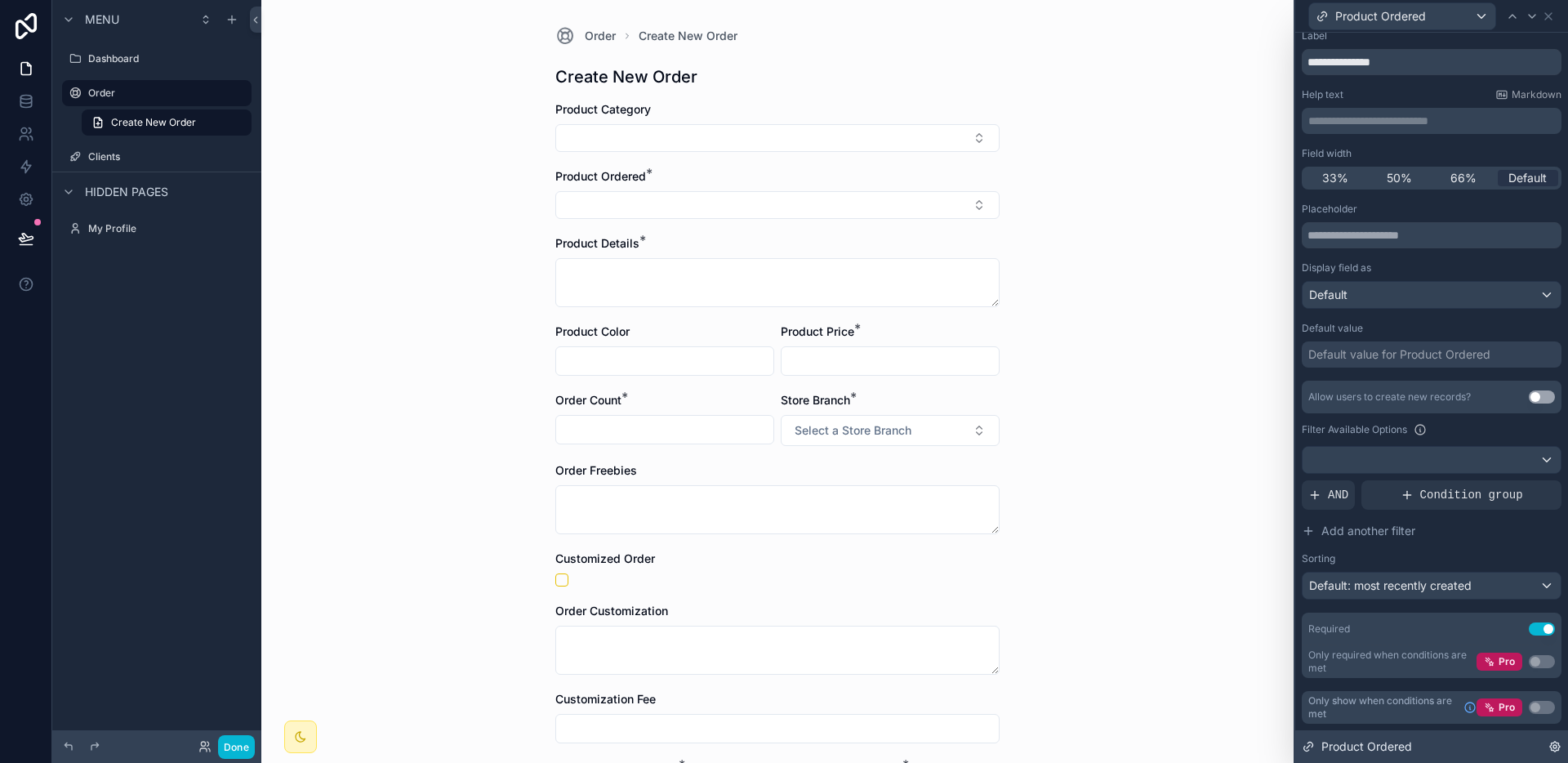 click 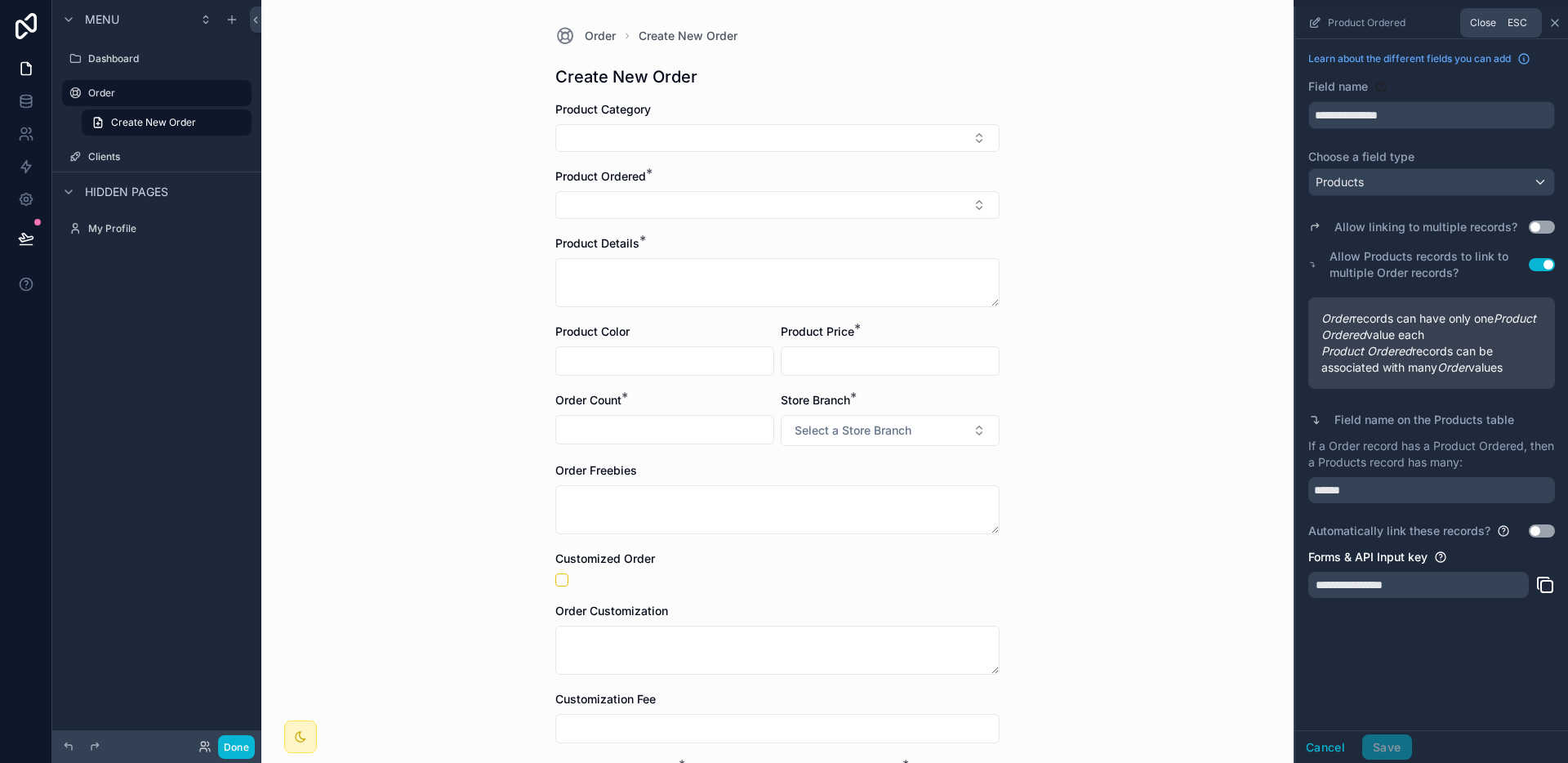click 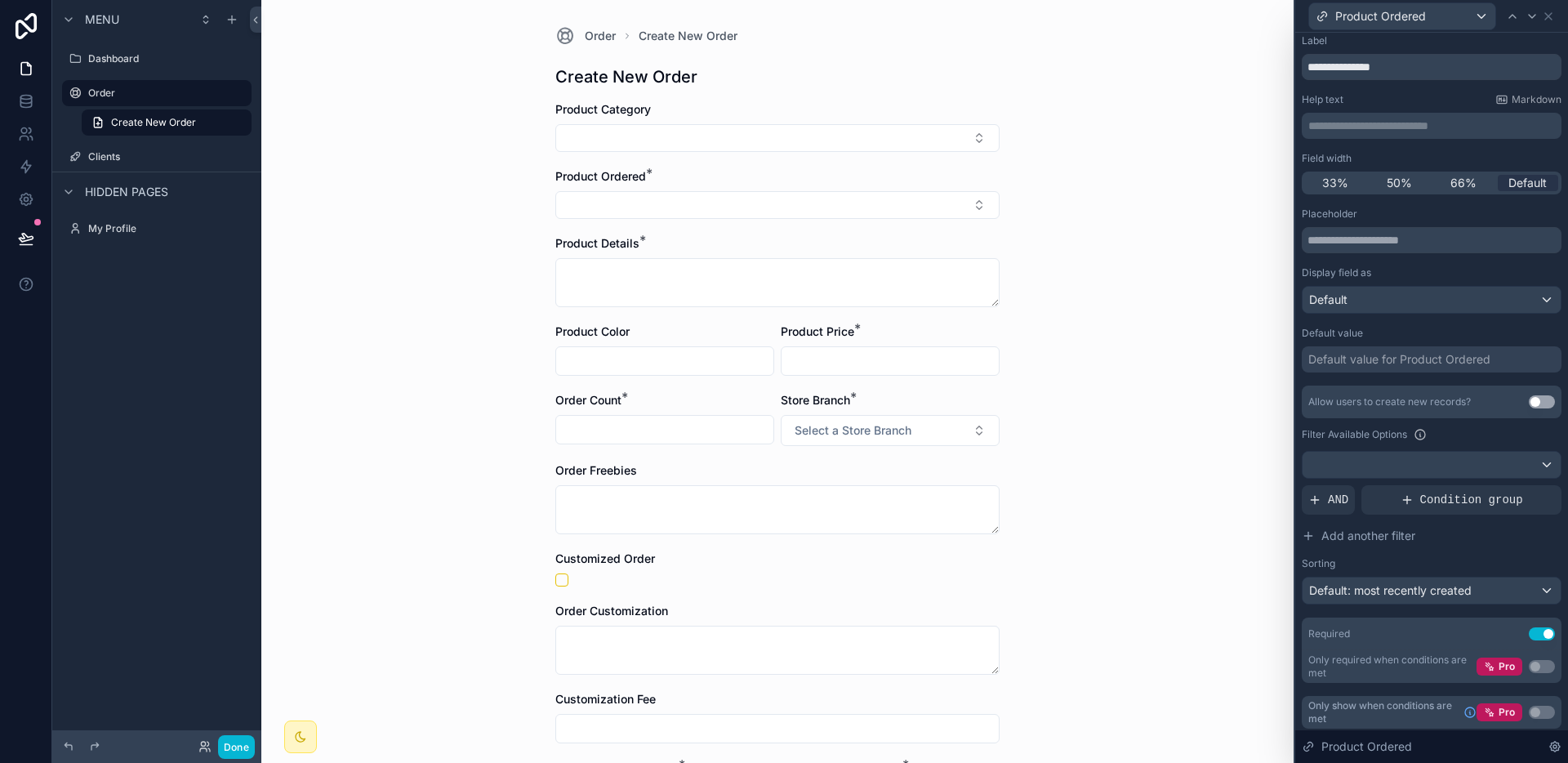 scroll, scrollTop: 39, scrollLeft: 0, axis: vertical 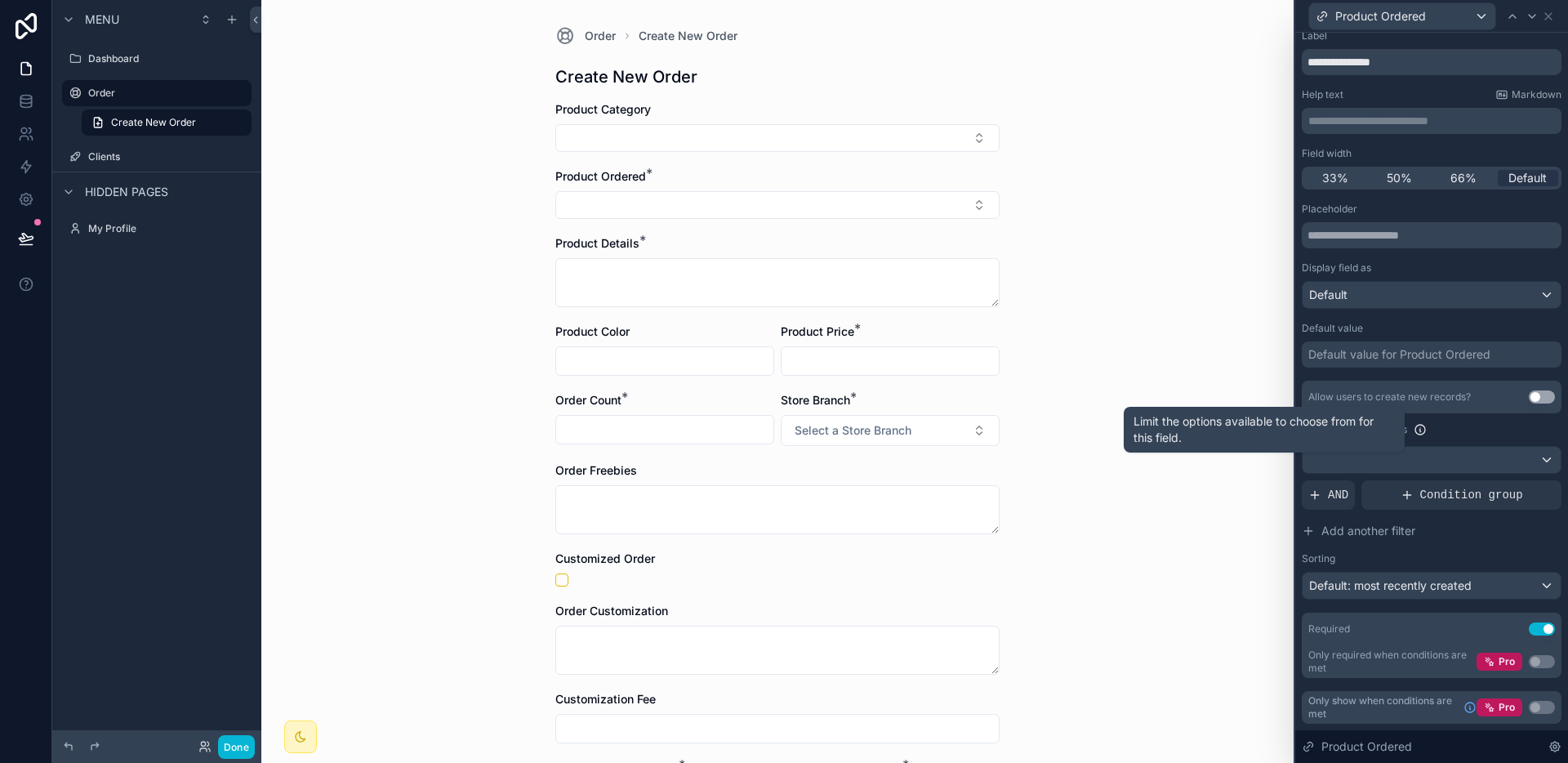 click at bounding box center [1420, 430] 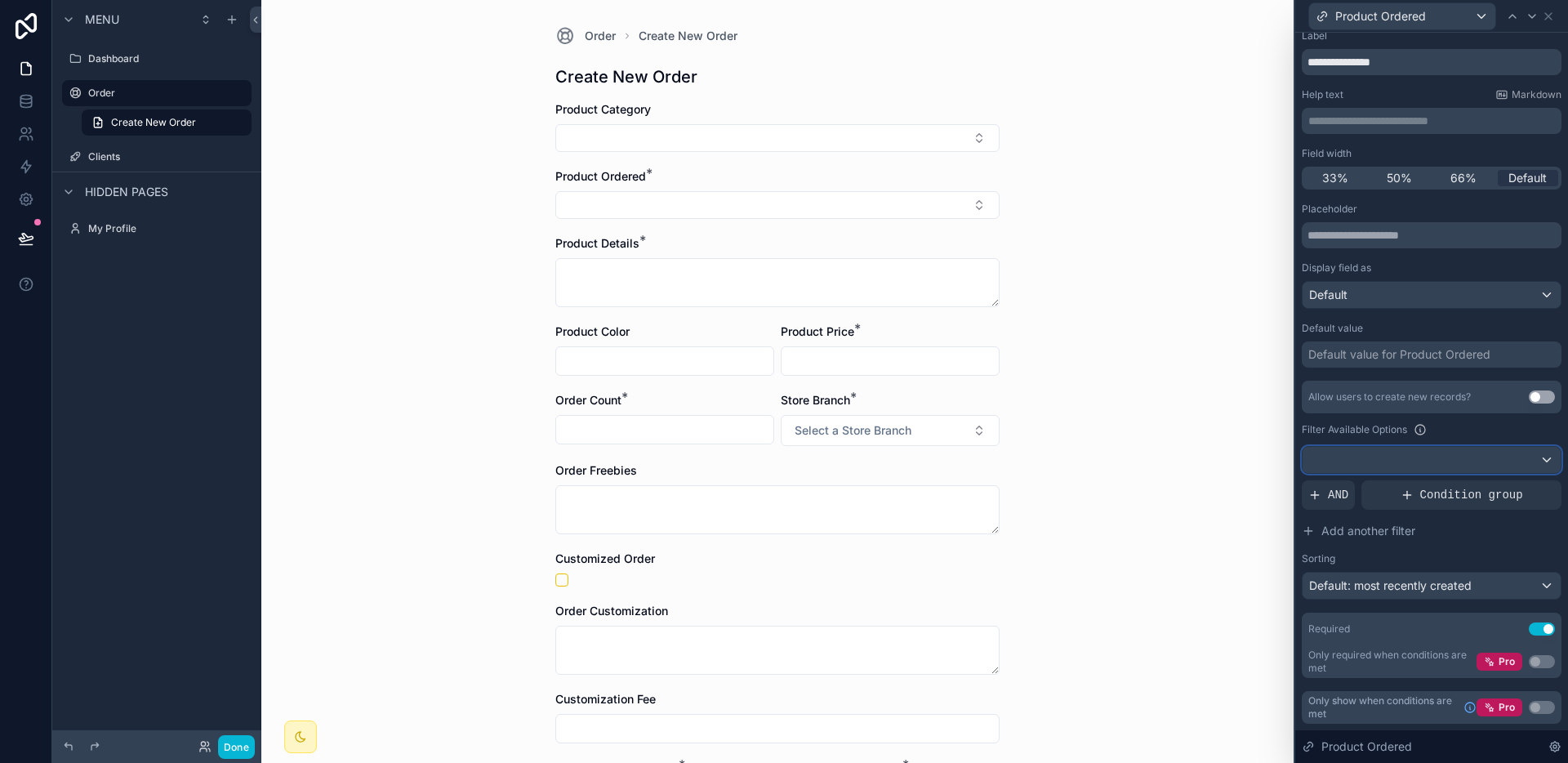 click at bounding box center (1432, 460) 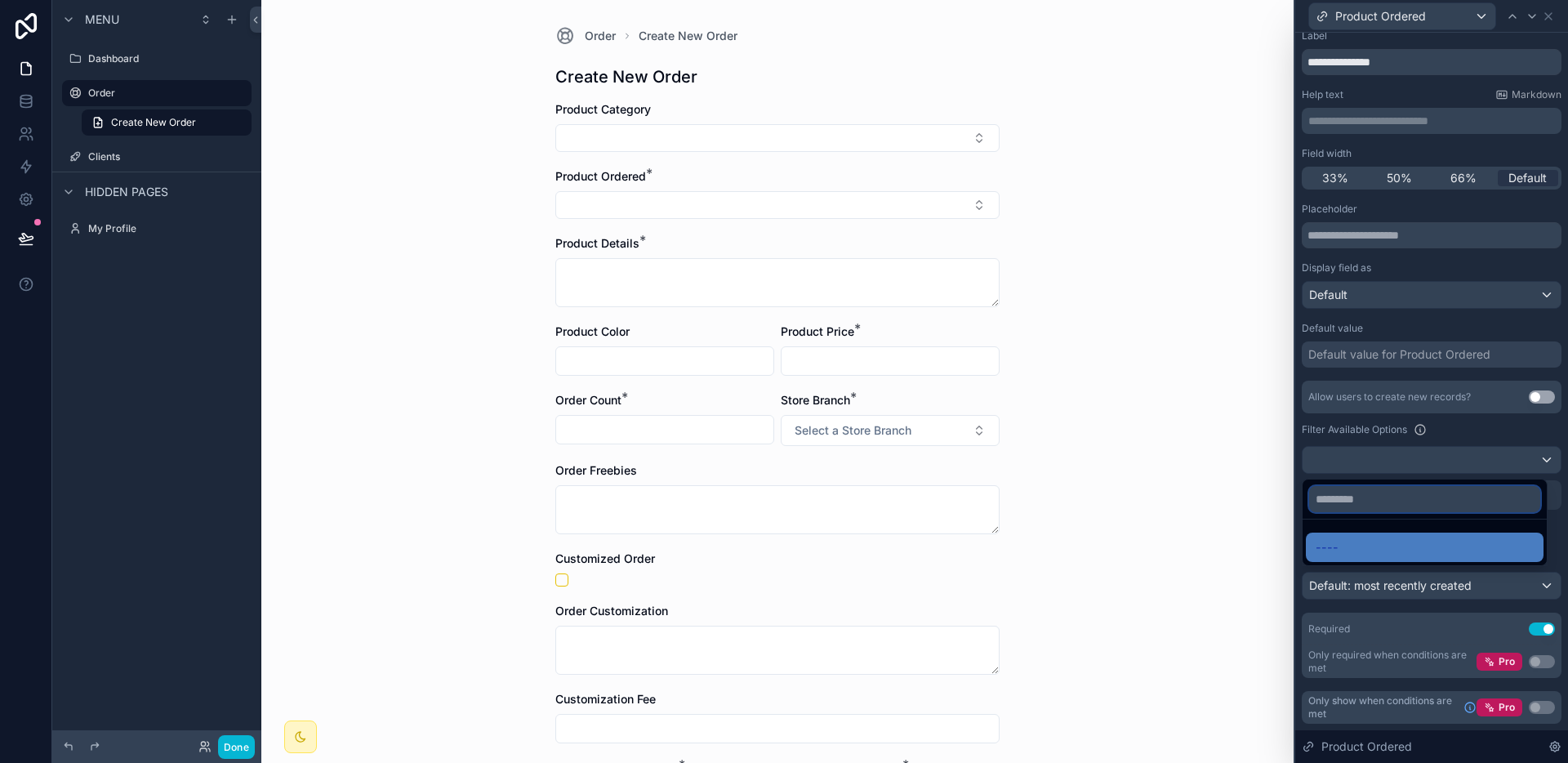 click at bounding box center (1424, 499) 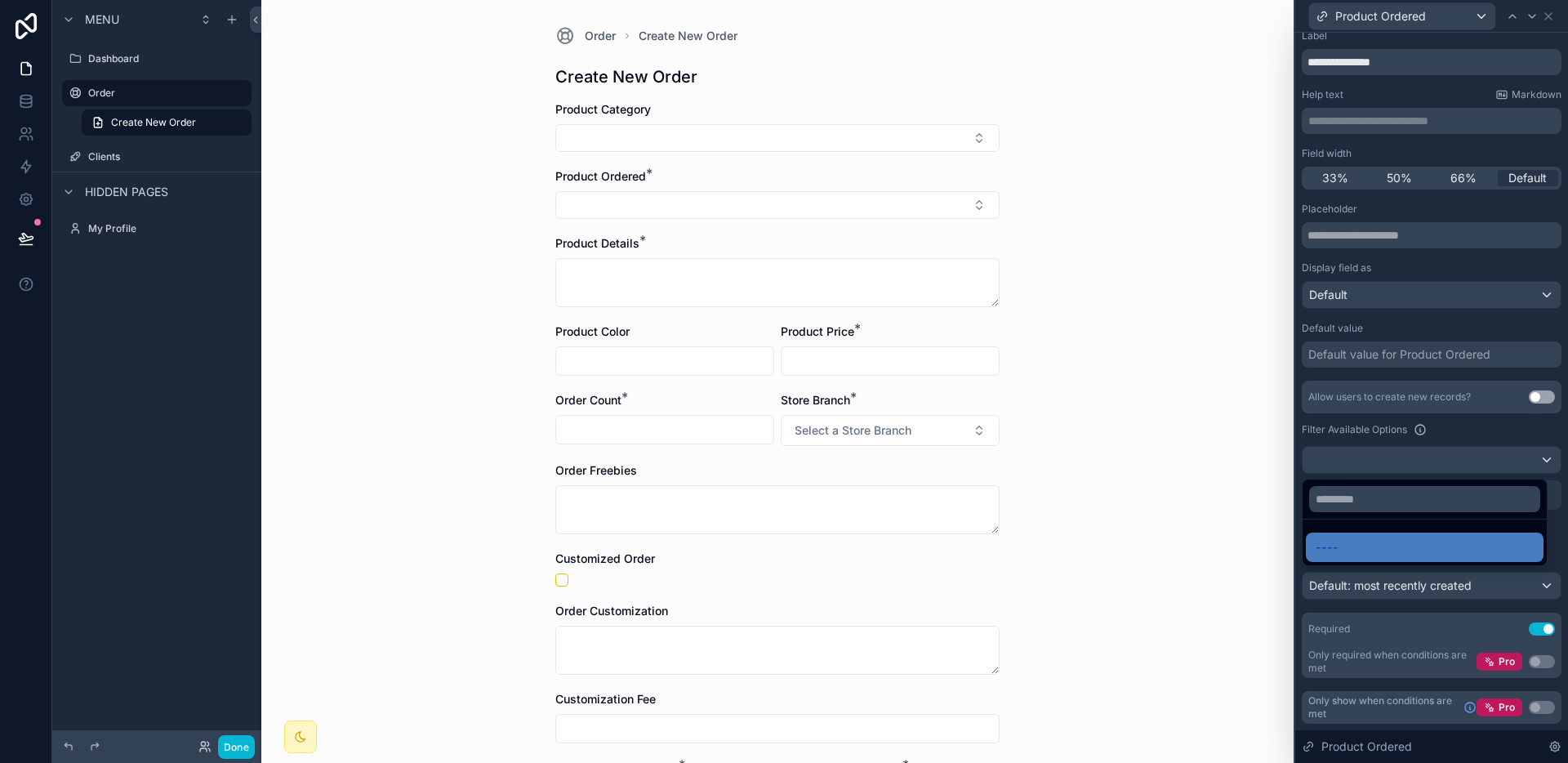 click at bounding box center (1432, 382) 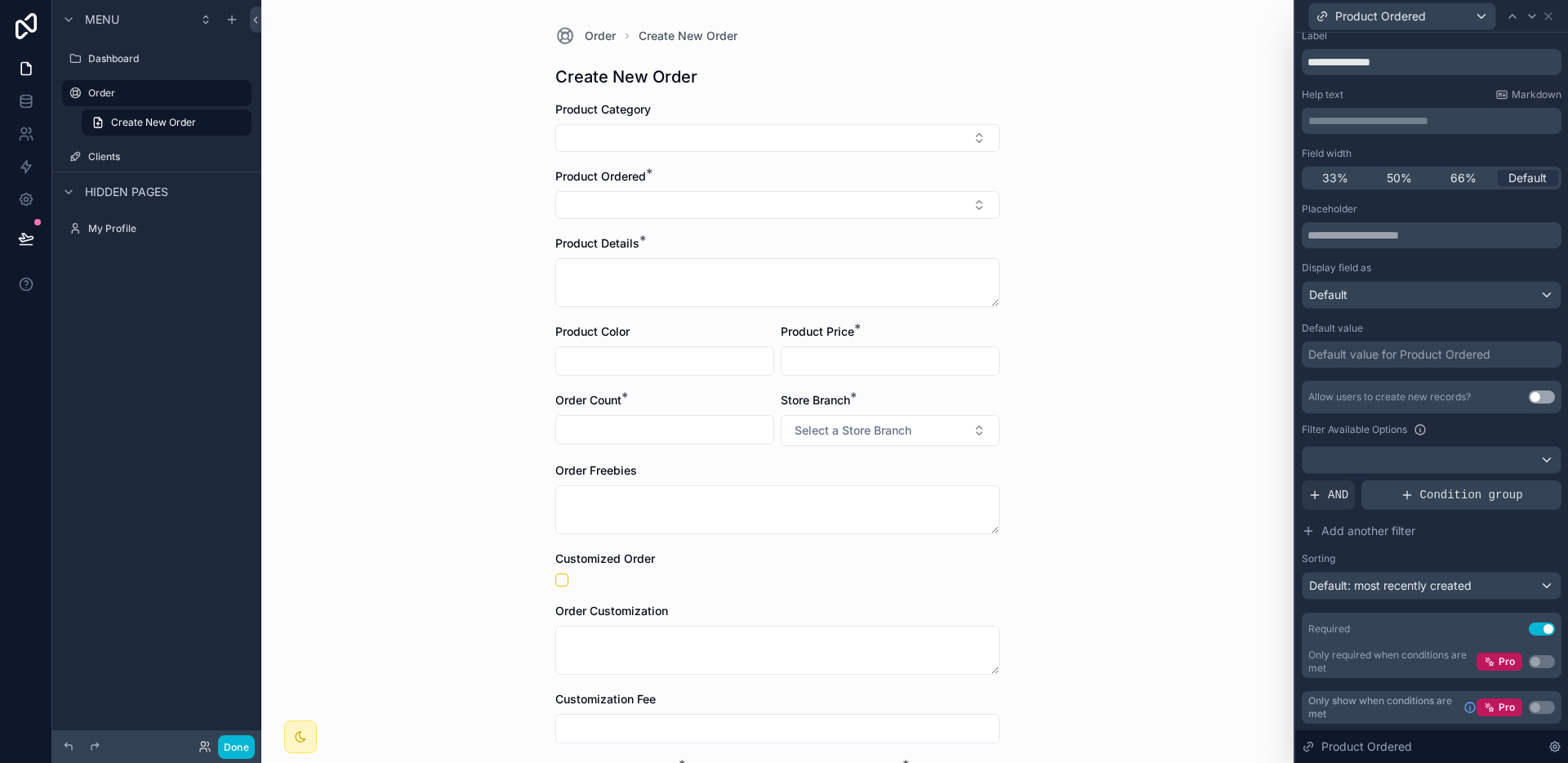 click on "Condition group" at bounding box center (1461, 495) 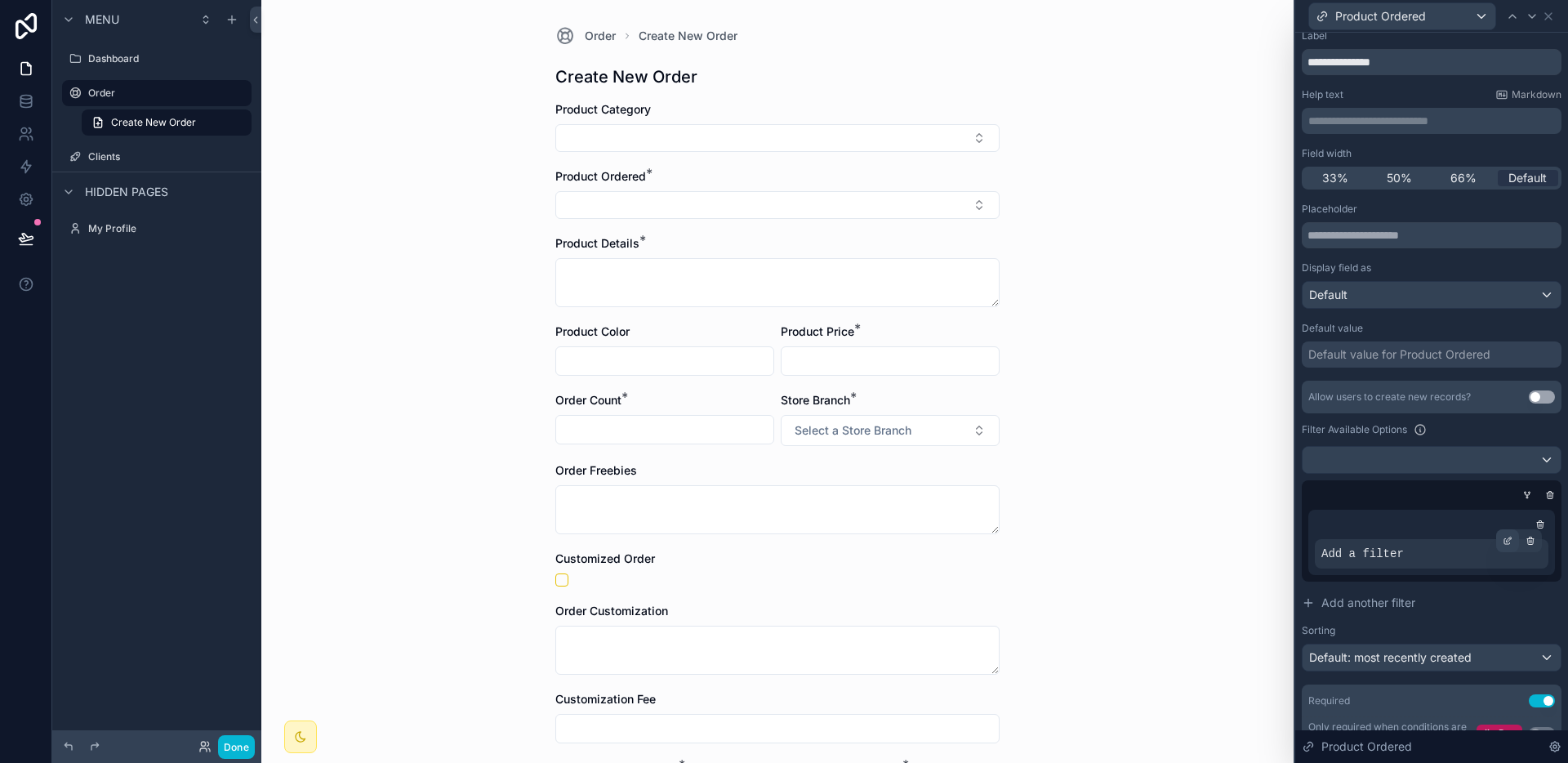 click at bounding box center (1508, 541) 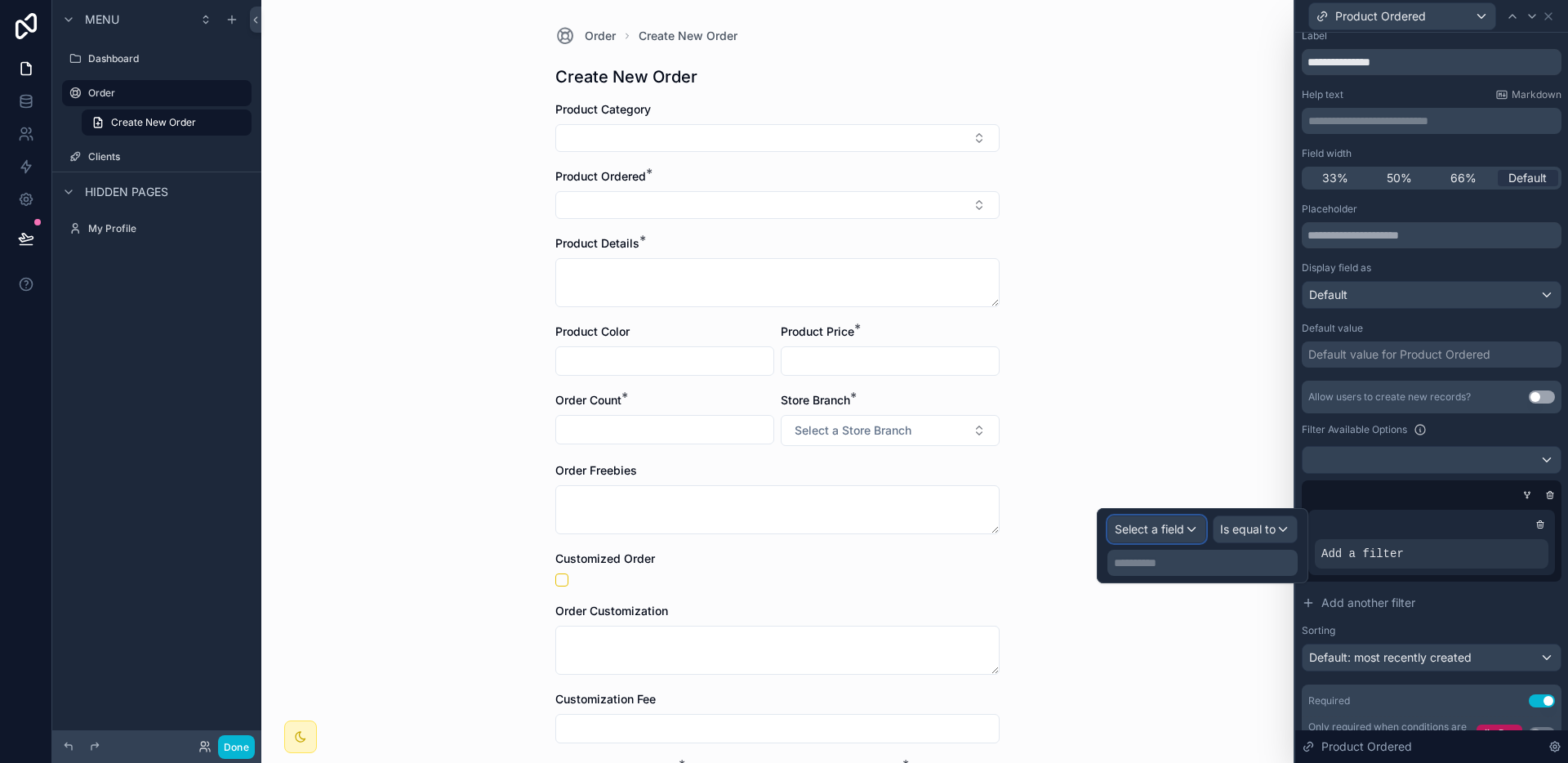 click on "Select a field" at bounding box center [1156, 529] 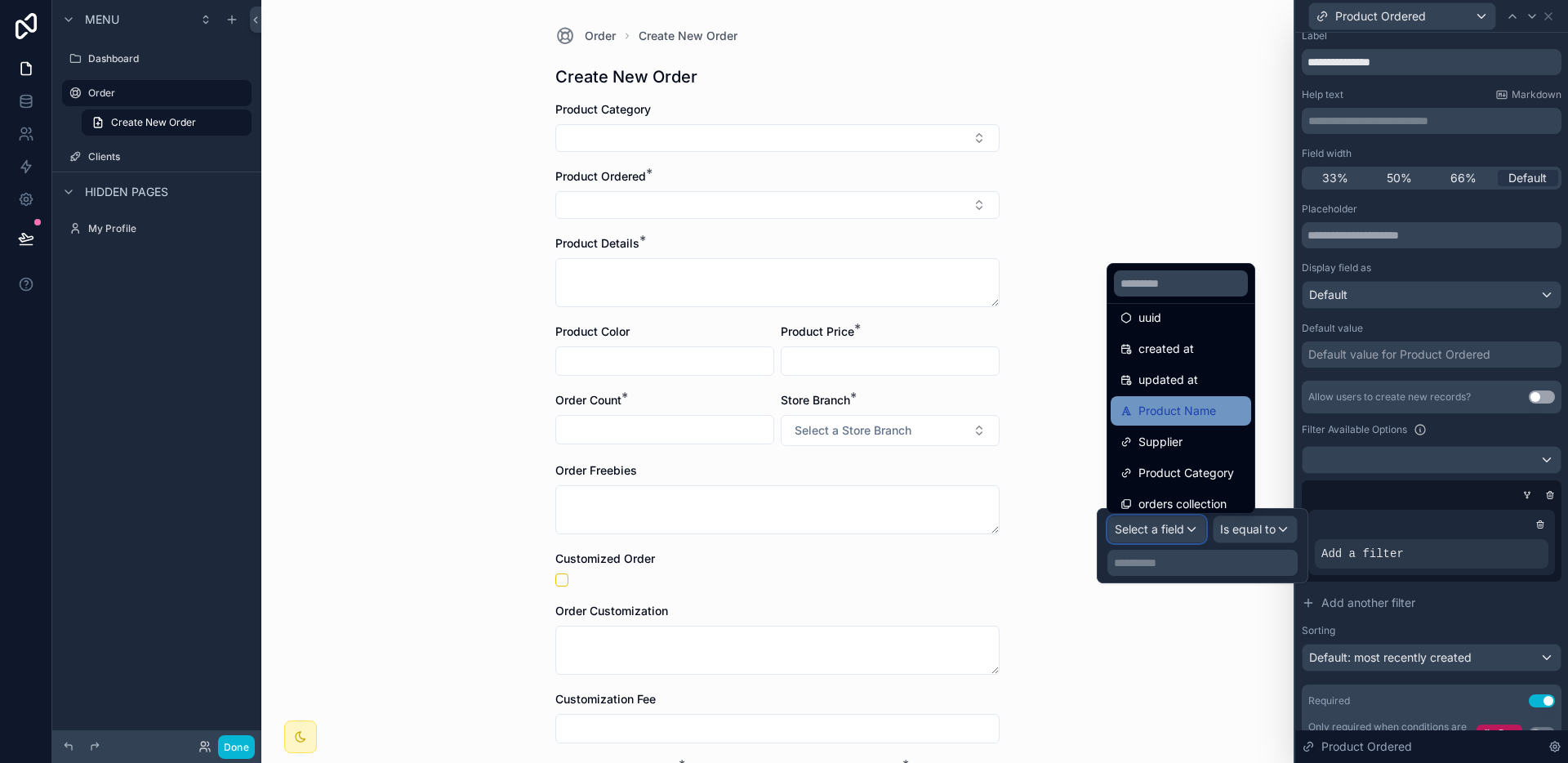 scroll, scrollTop: 54, scrollLeft: 0, axis: vertical 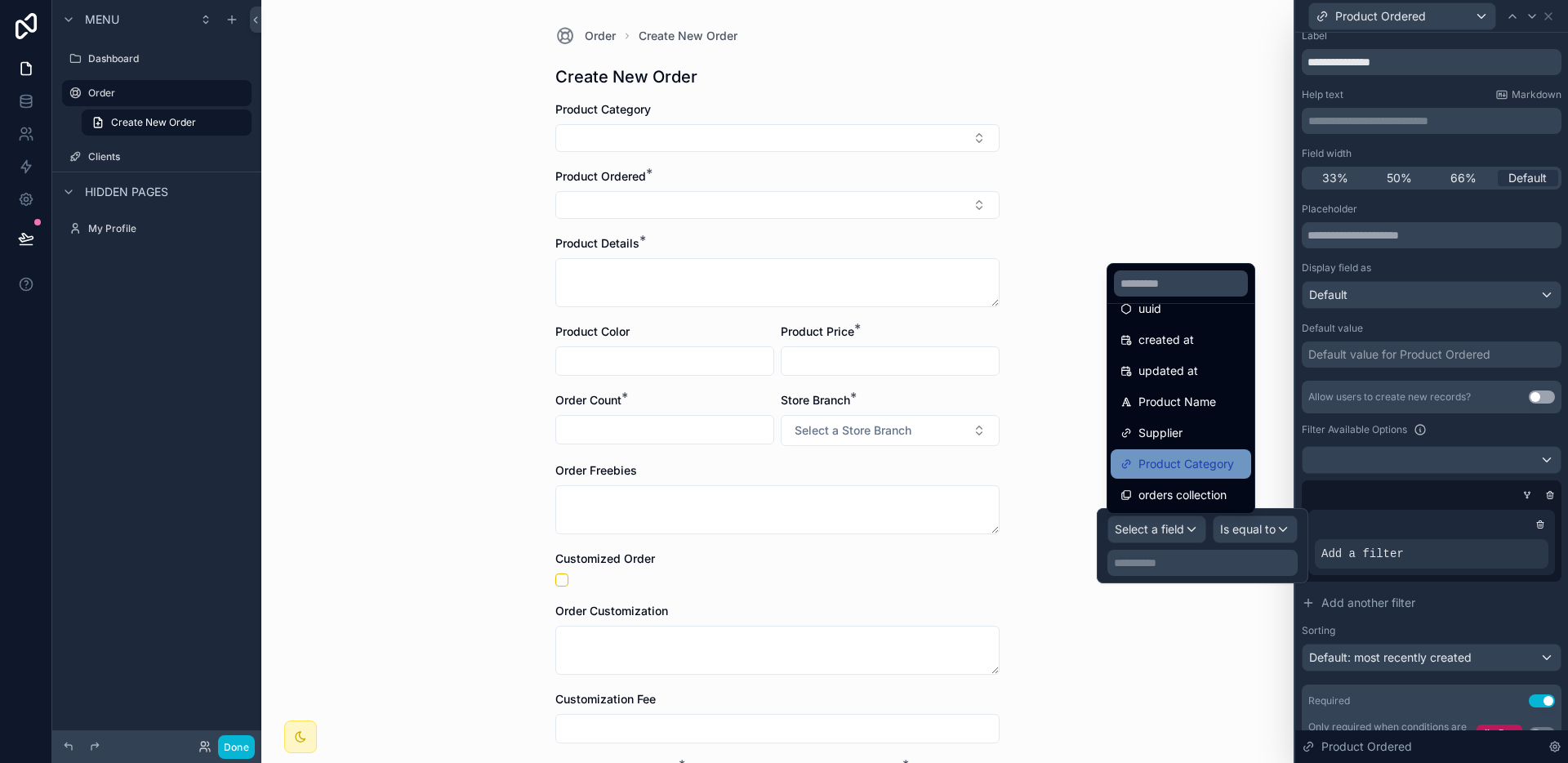 click on "Product Category" at bounding box center (1186, 464) 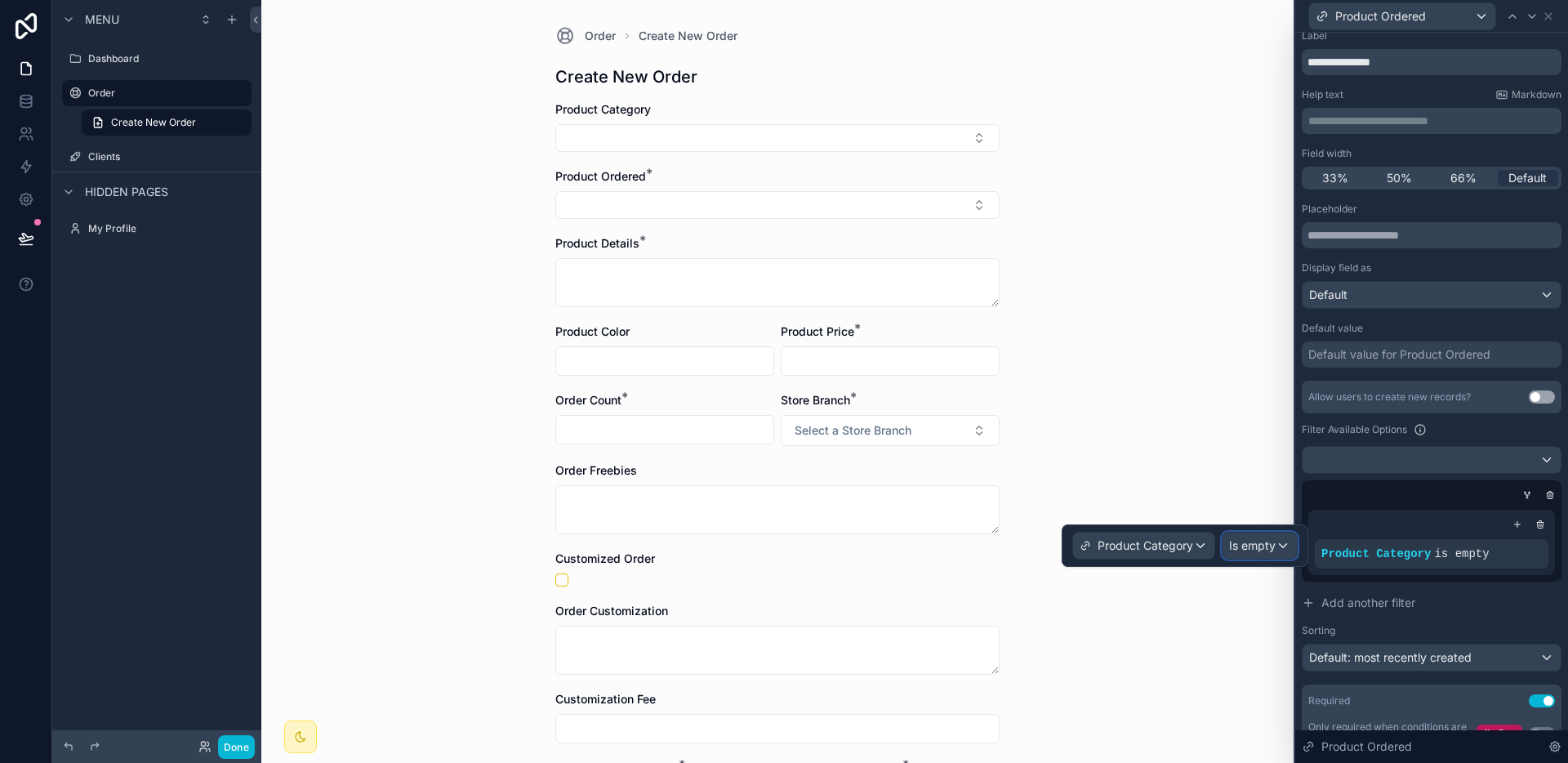 click on "Is empty" at bounding box center (1259, 546) 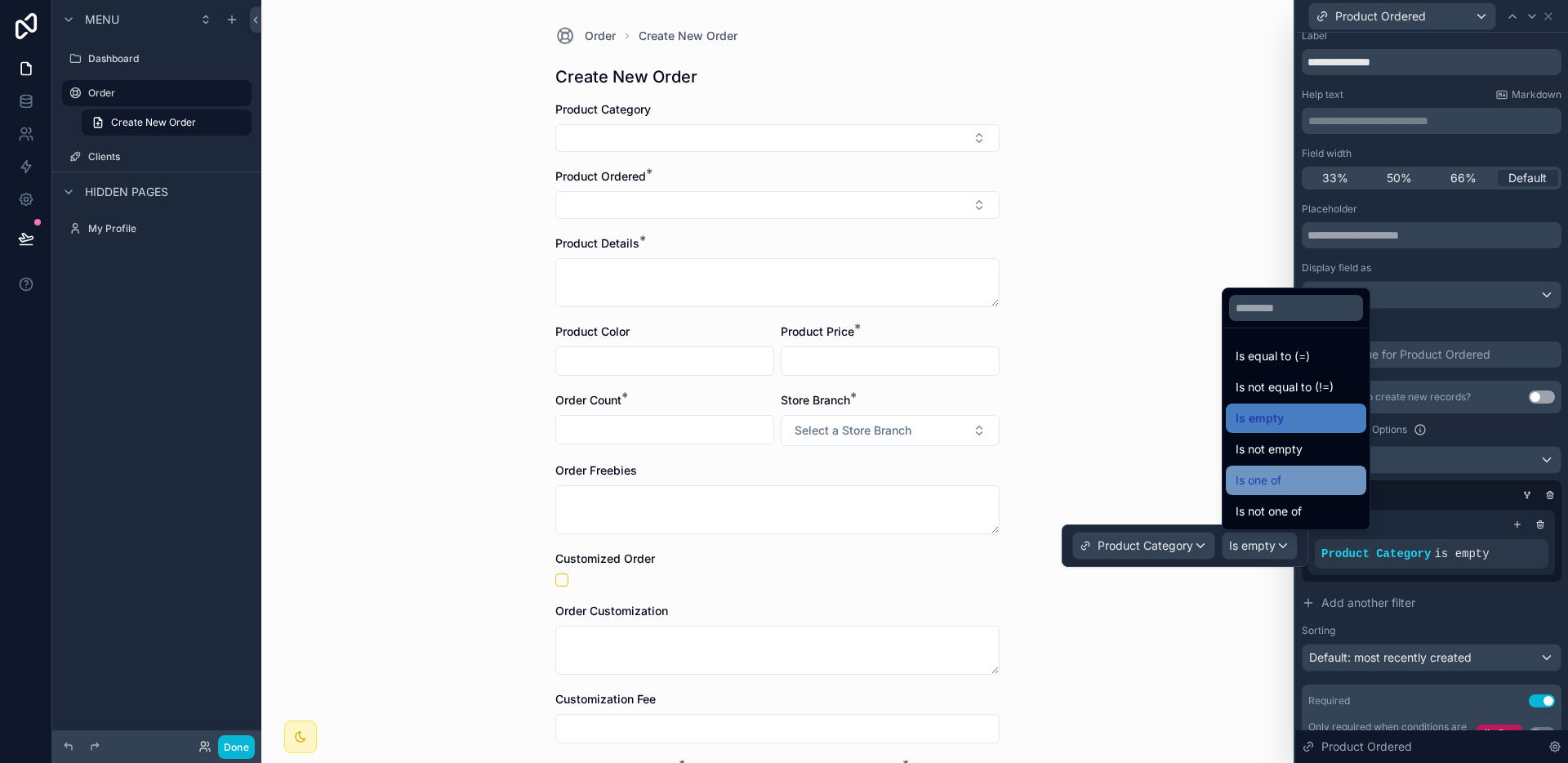 click on "Is one of" at bounding box center [1296, 480] 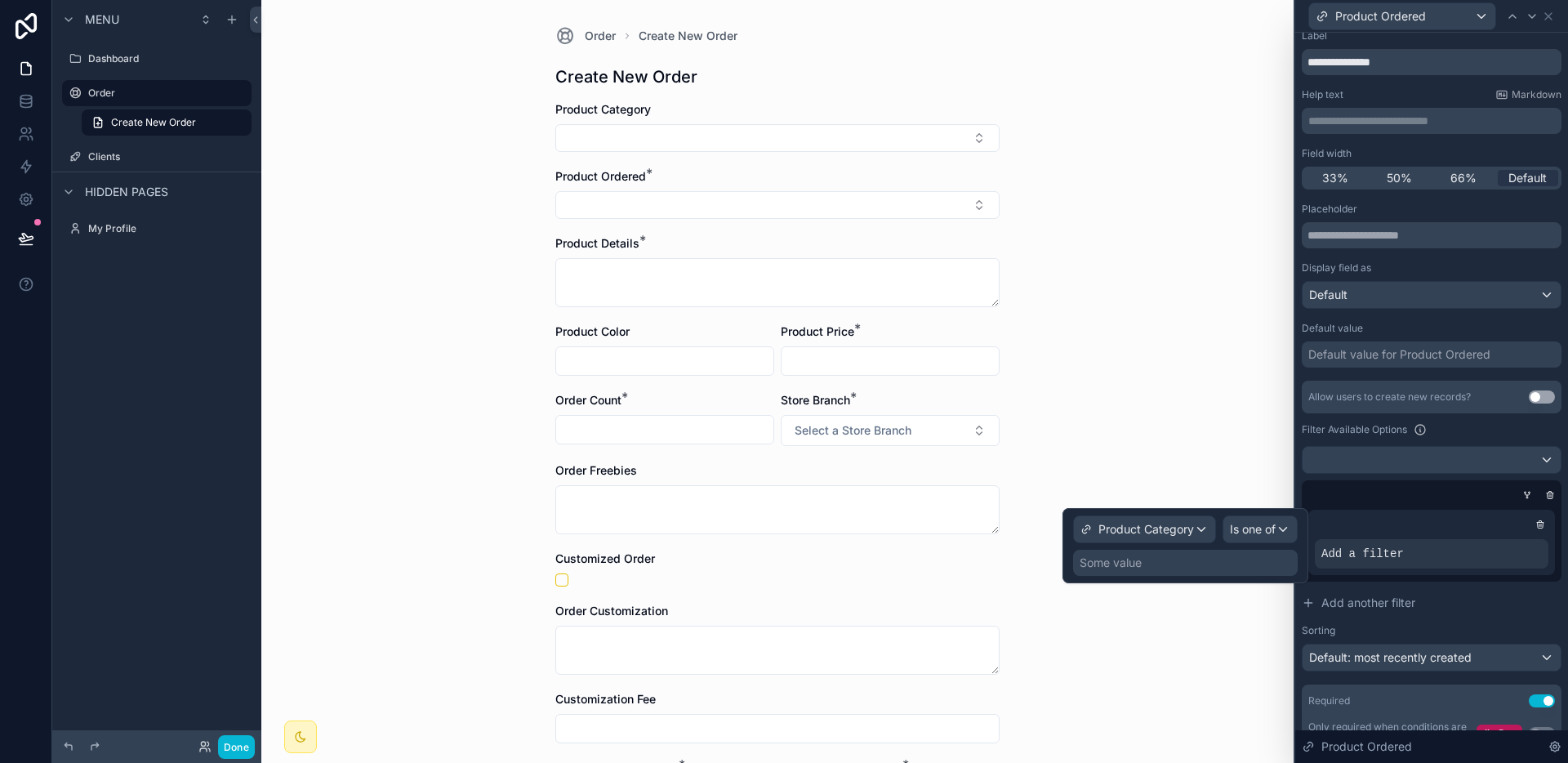 click on "Some value" at bounding box center (1185, 563) 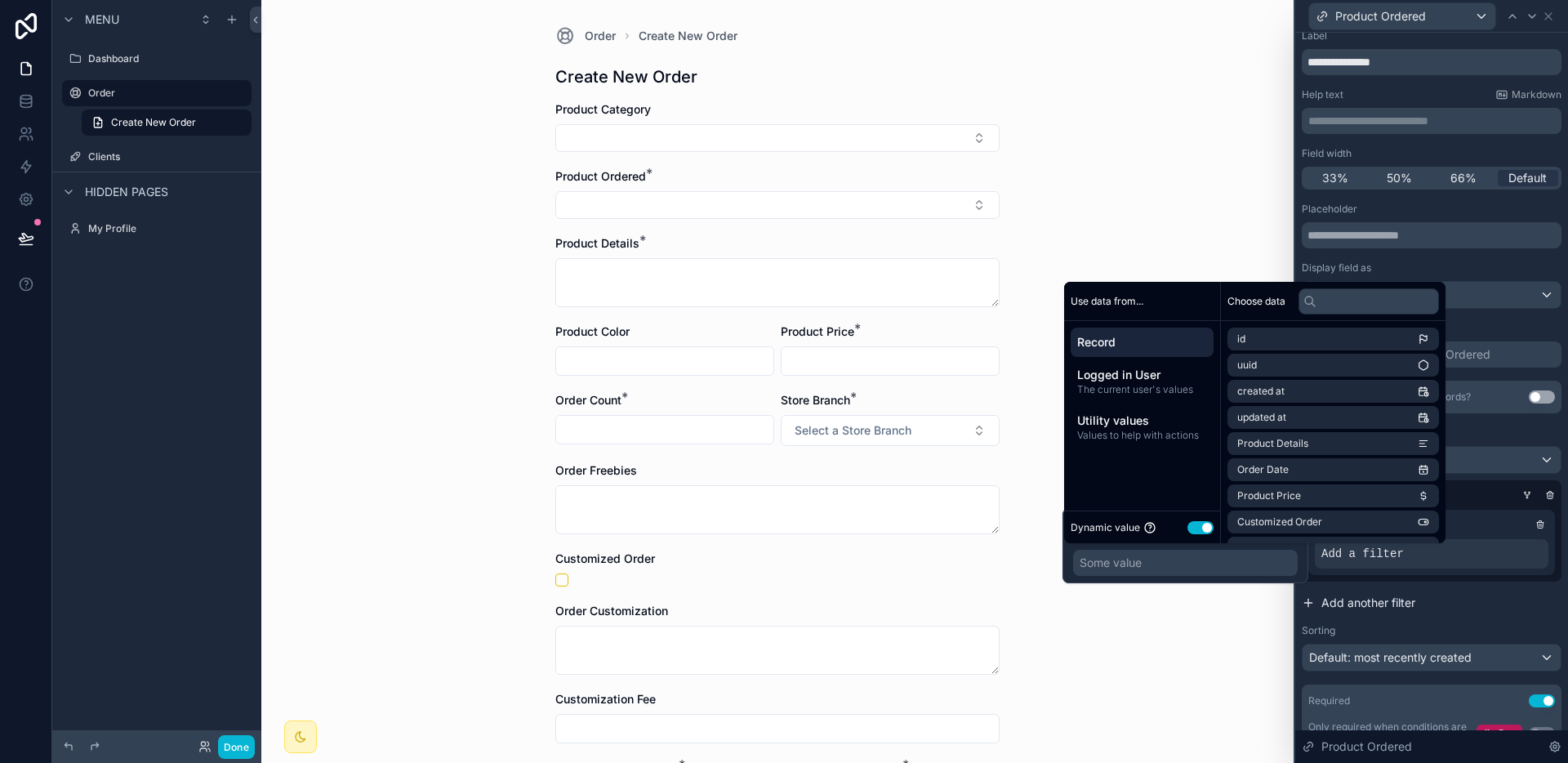 click on "Add another filter" at bounding box center (1432, 603) 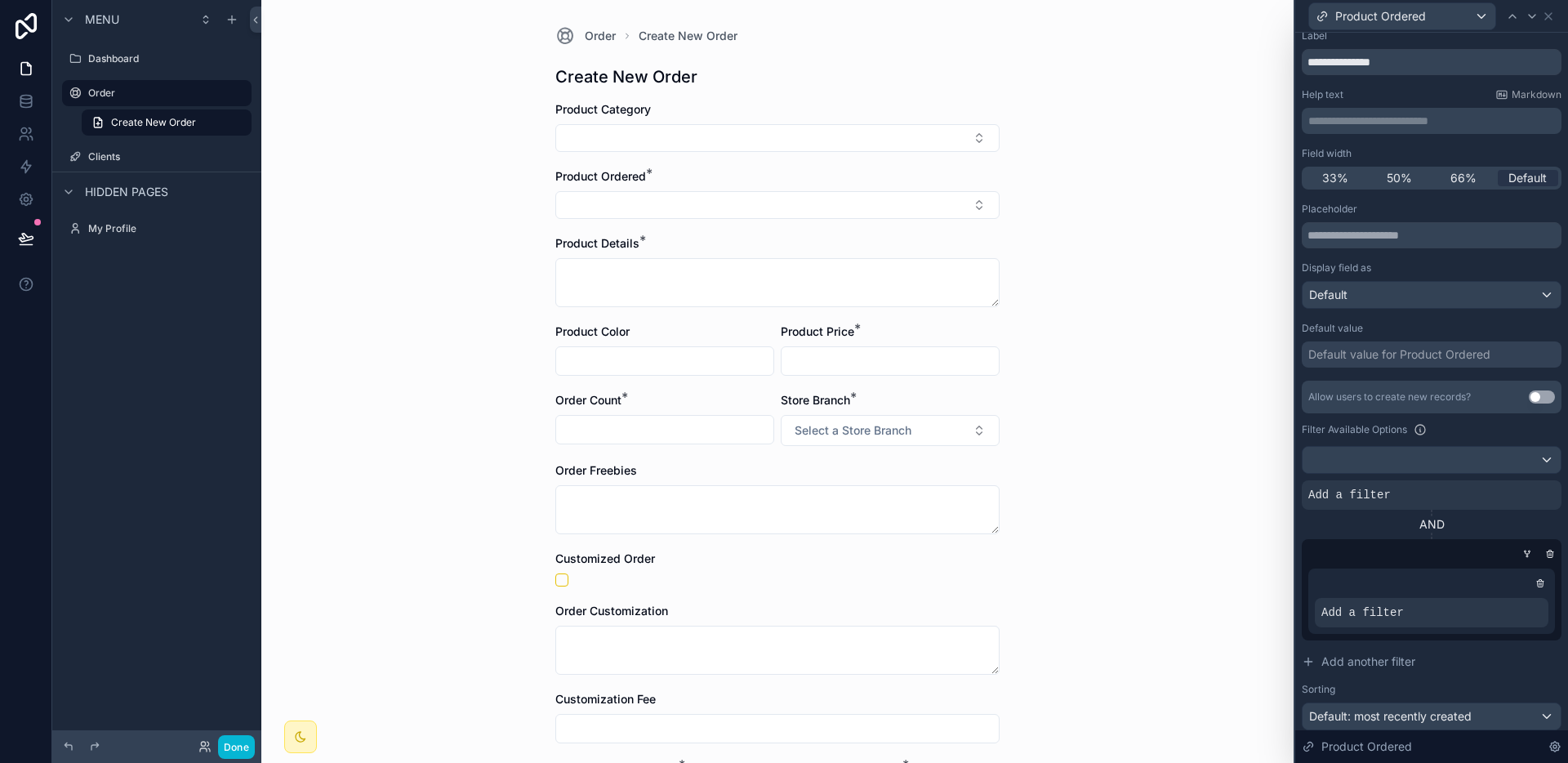 click on "AND" at bounding box center [1432, 524] 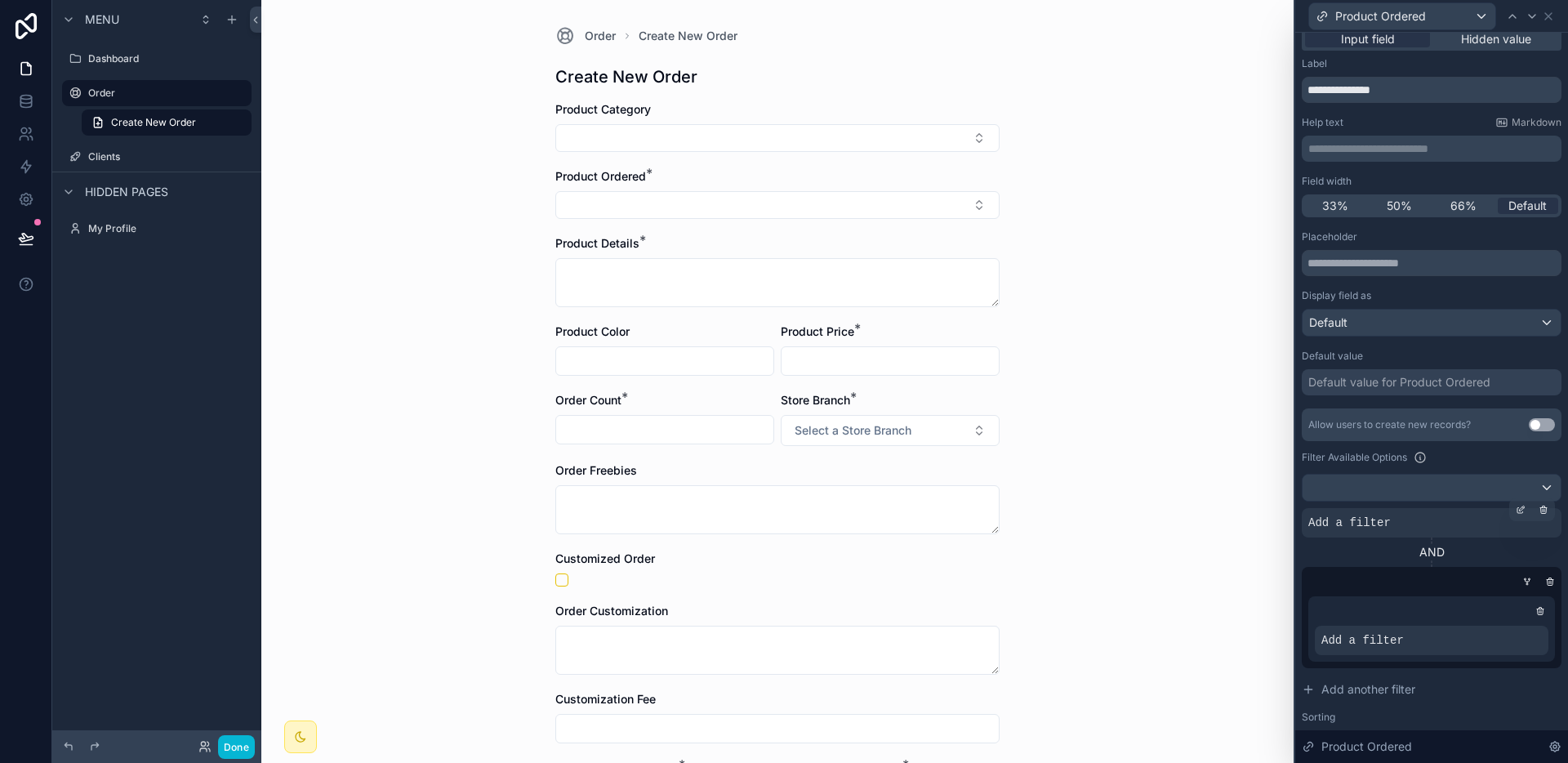 scroll, scrollTop: 0, scrollLeft: 0, axis: both 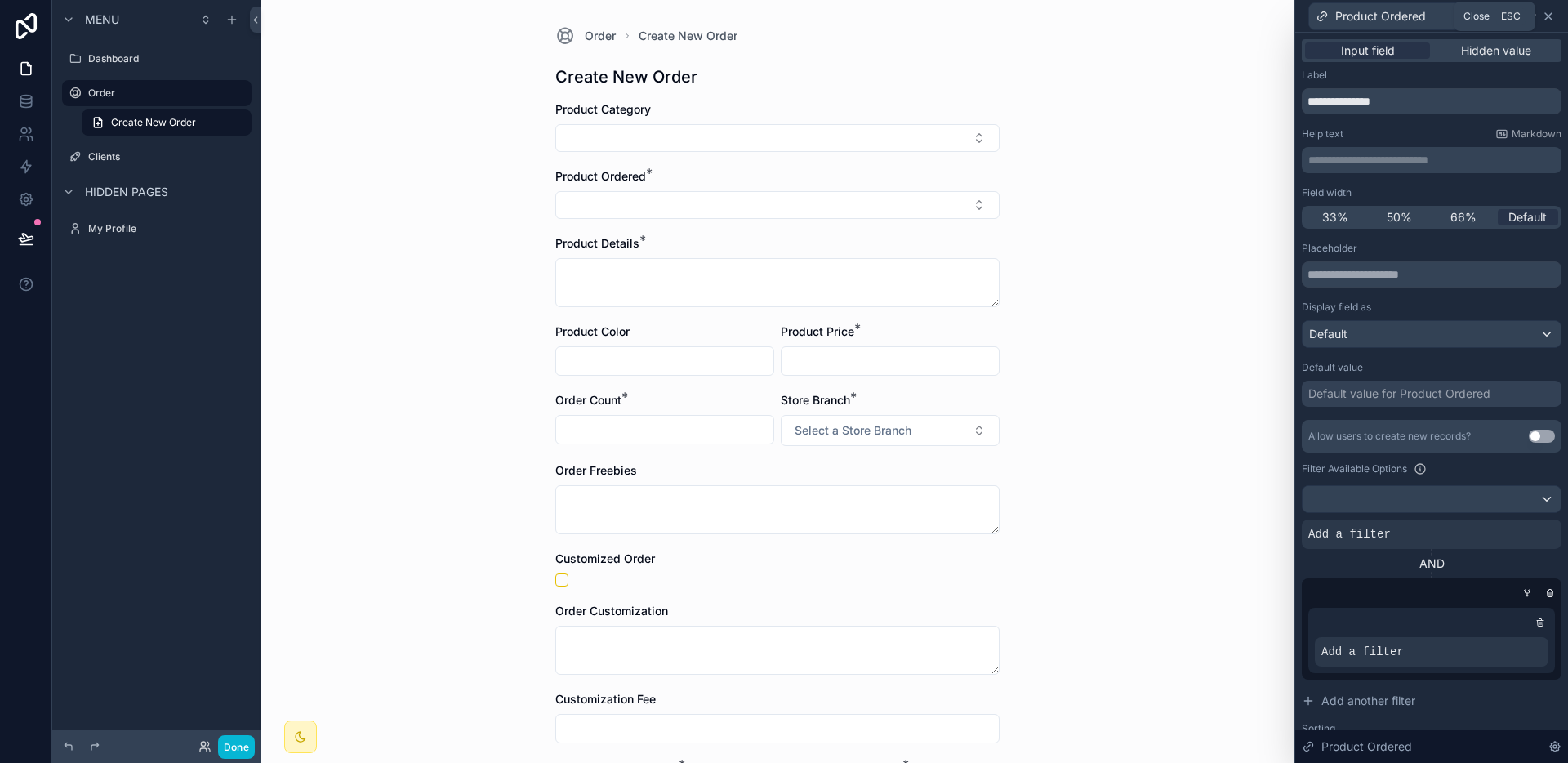 click 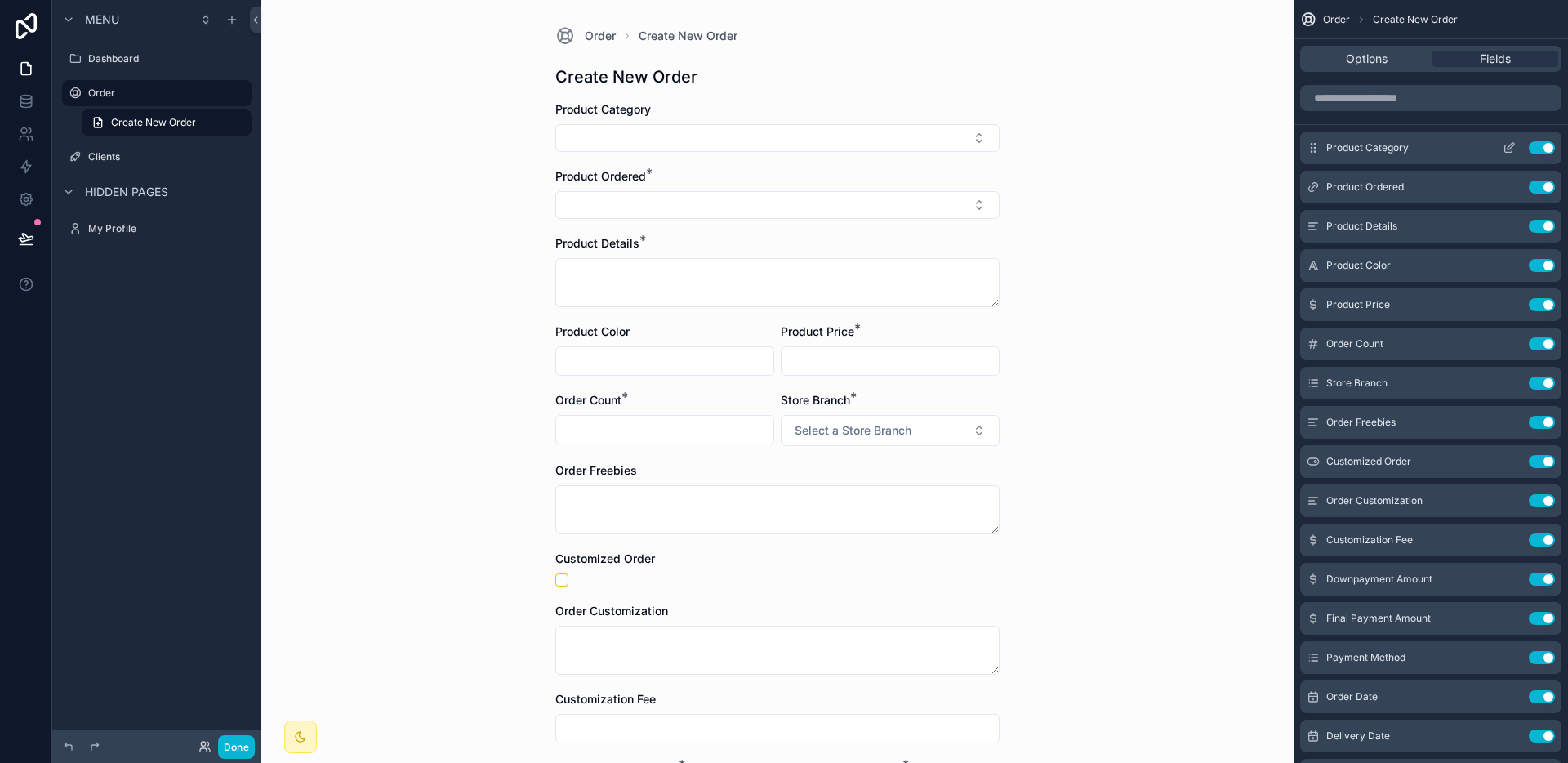click 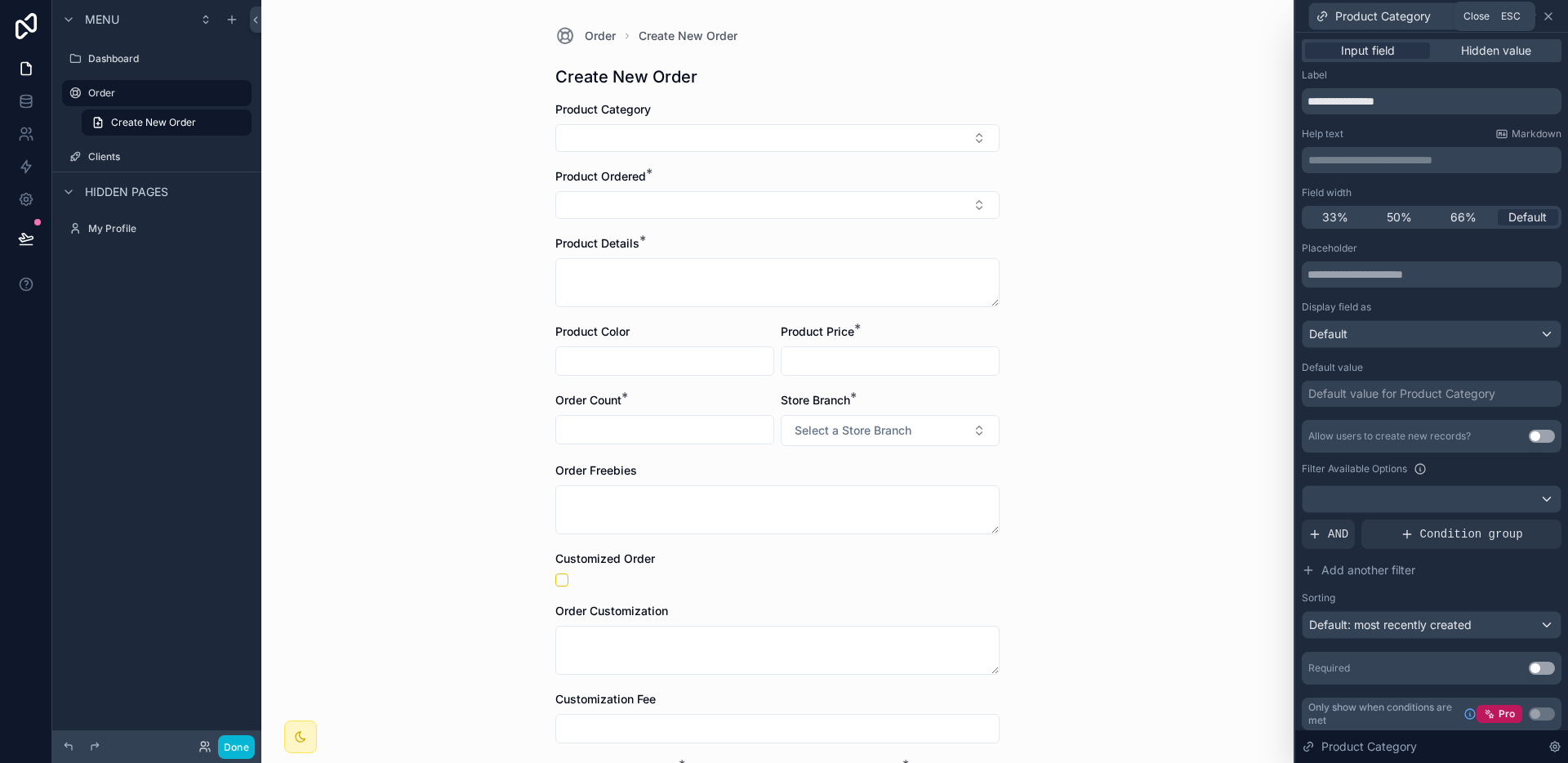 click 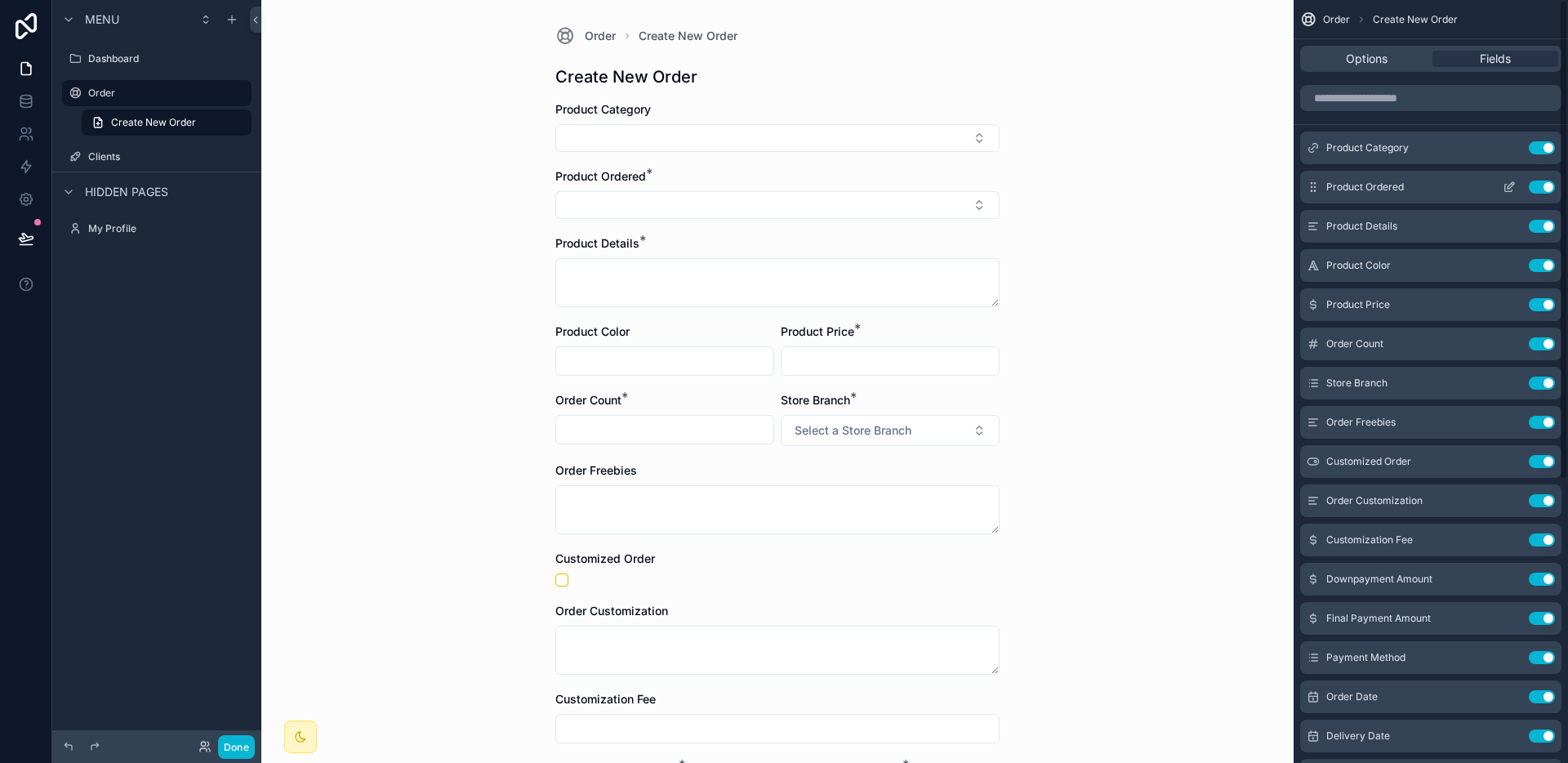 click 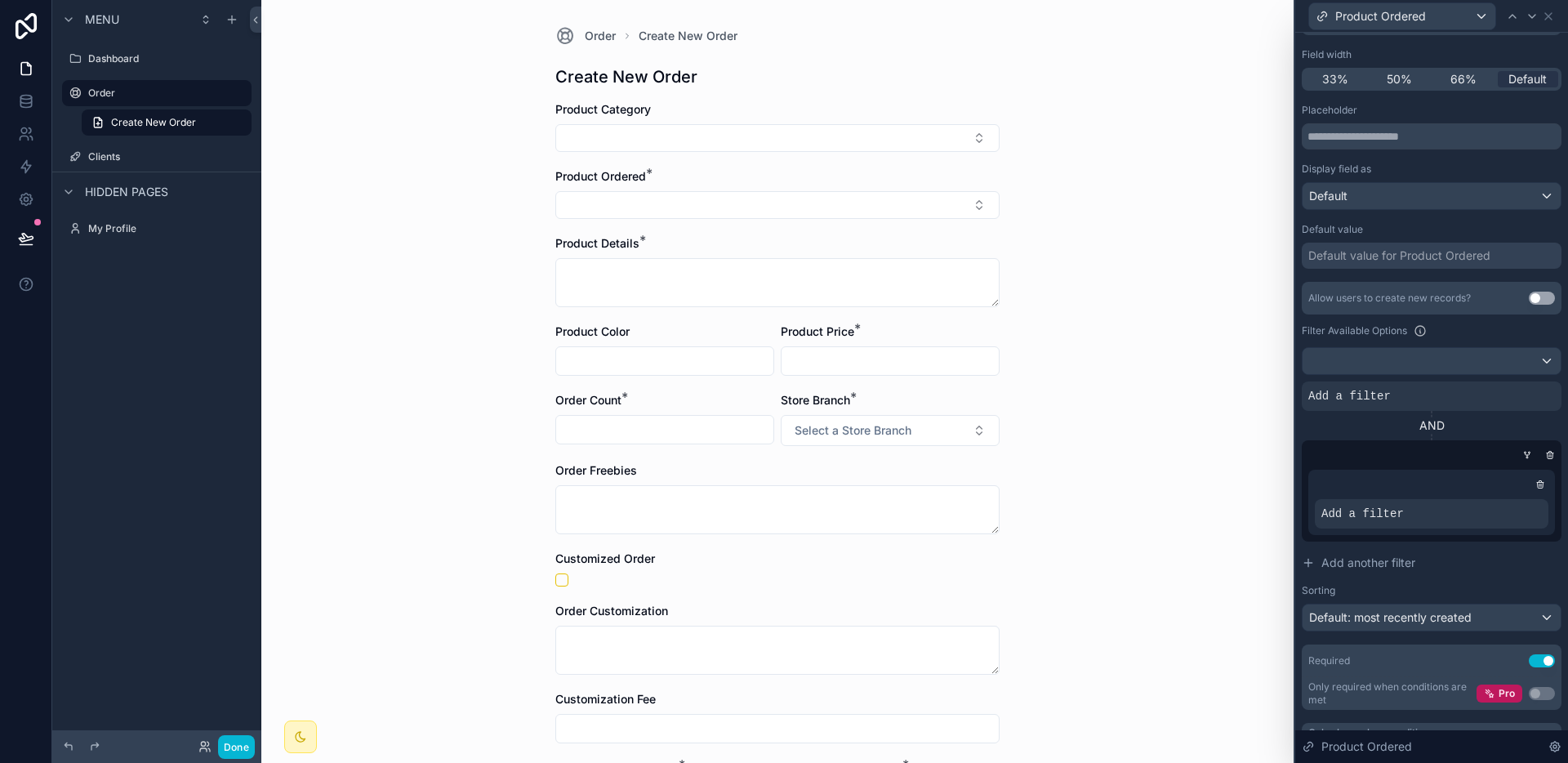 scroll, scrollTop: 170, scrollLeft: 0, axis: vertical 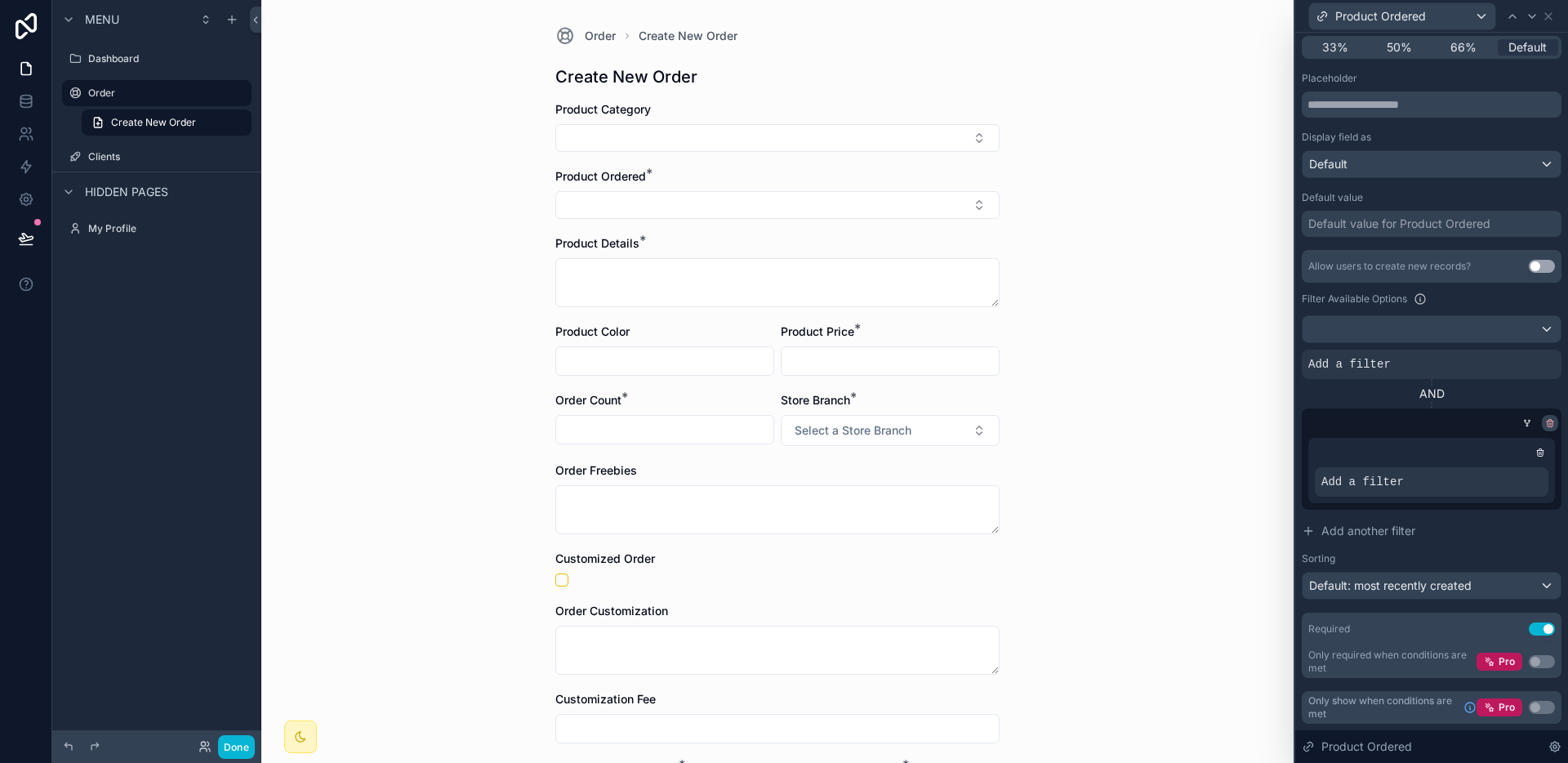 click 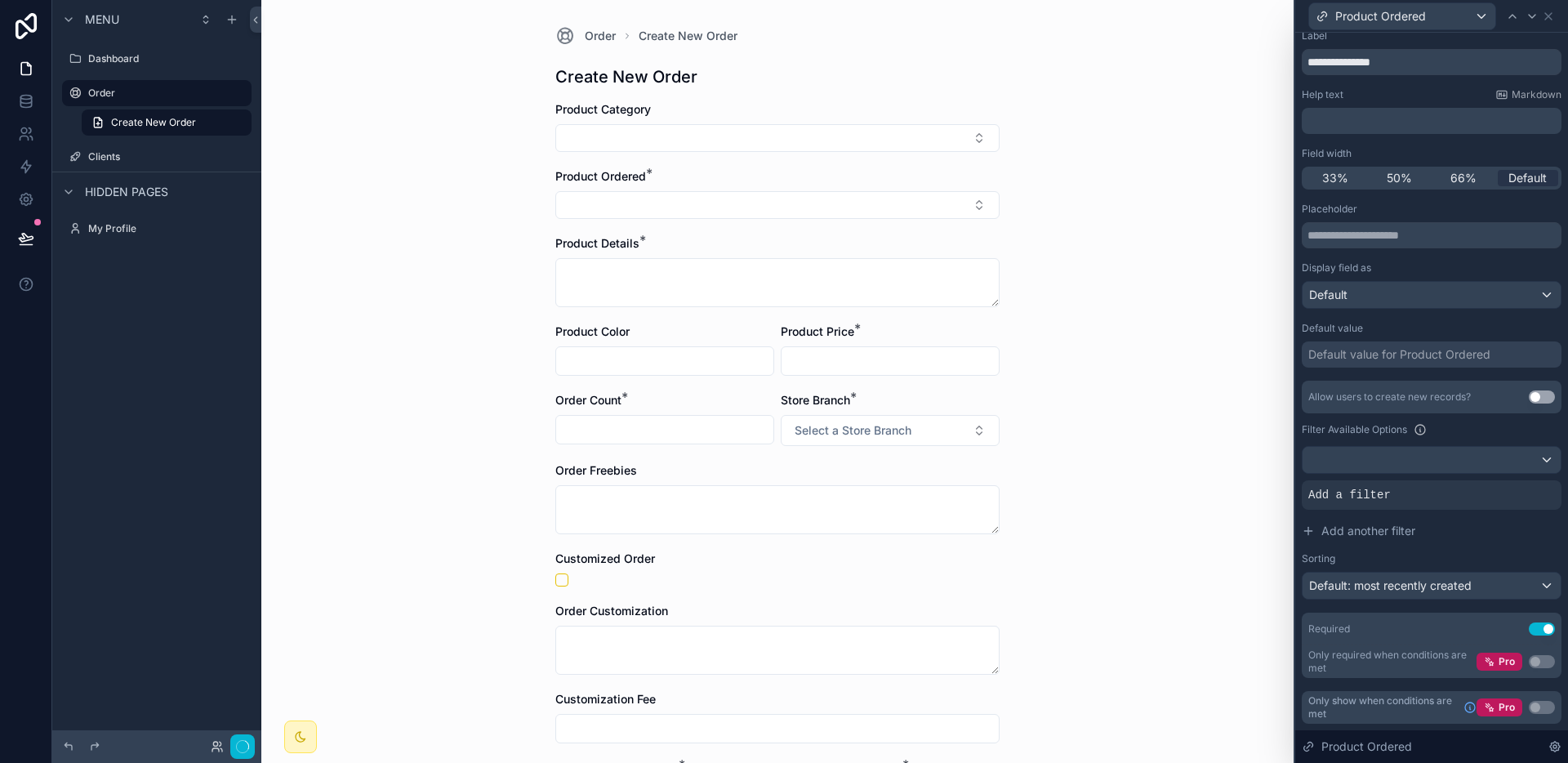 scroll, scrollTop: 39, scrollLeft: 0, axis: vertical 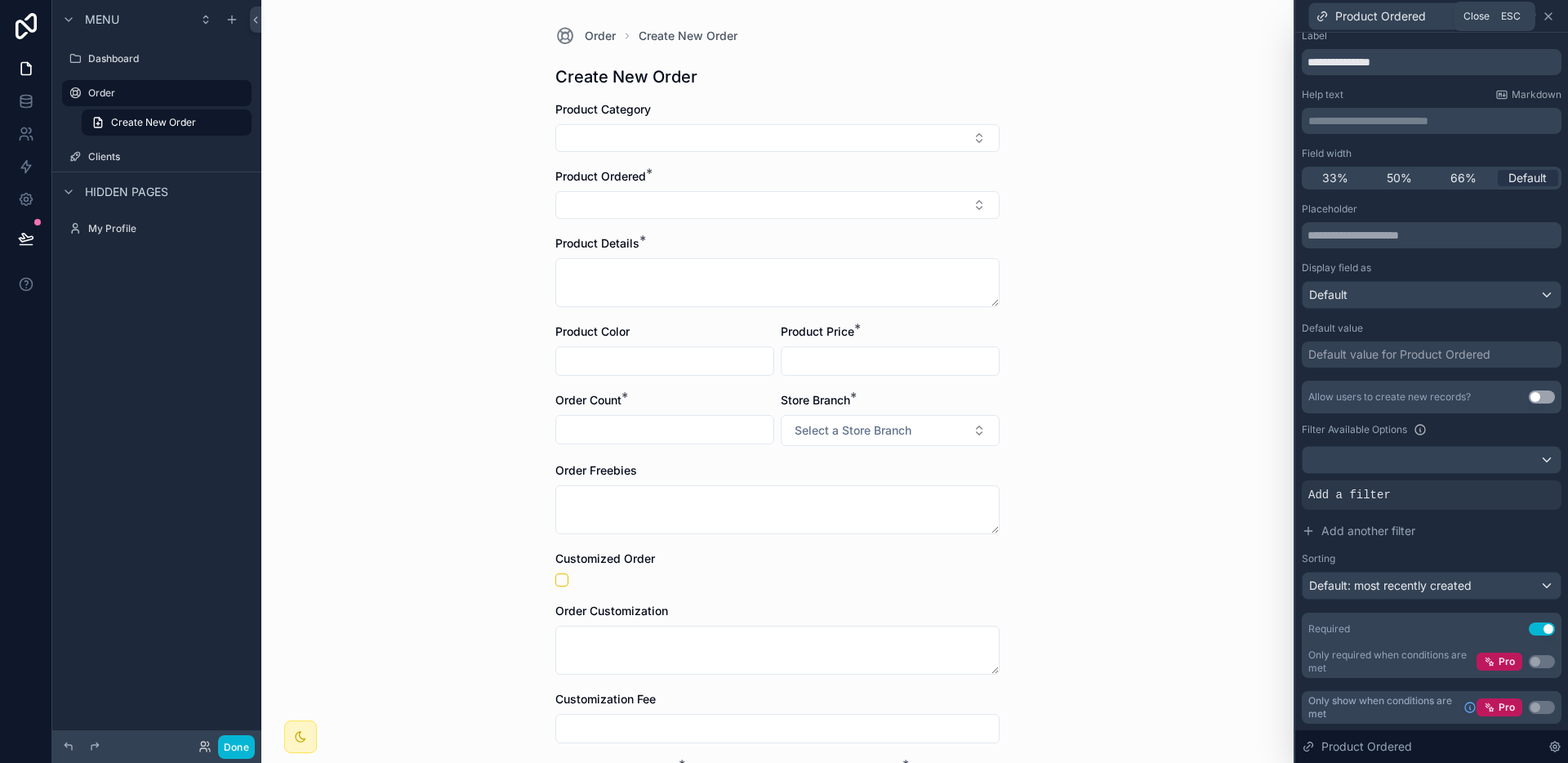 click 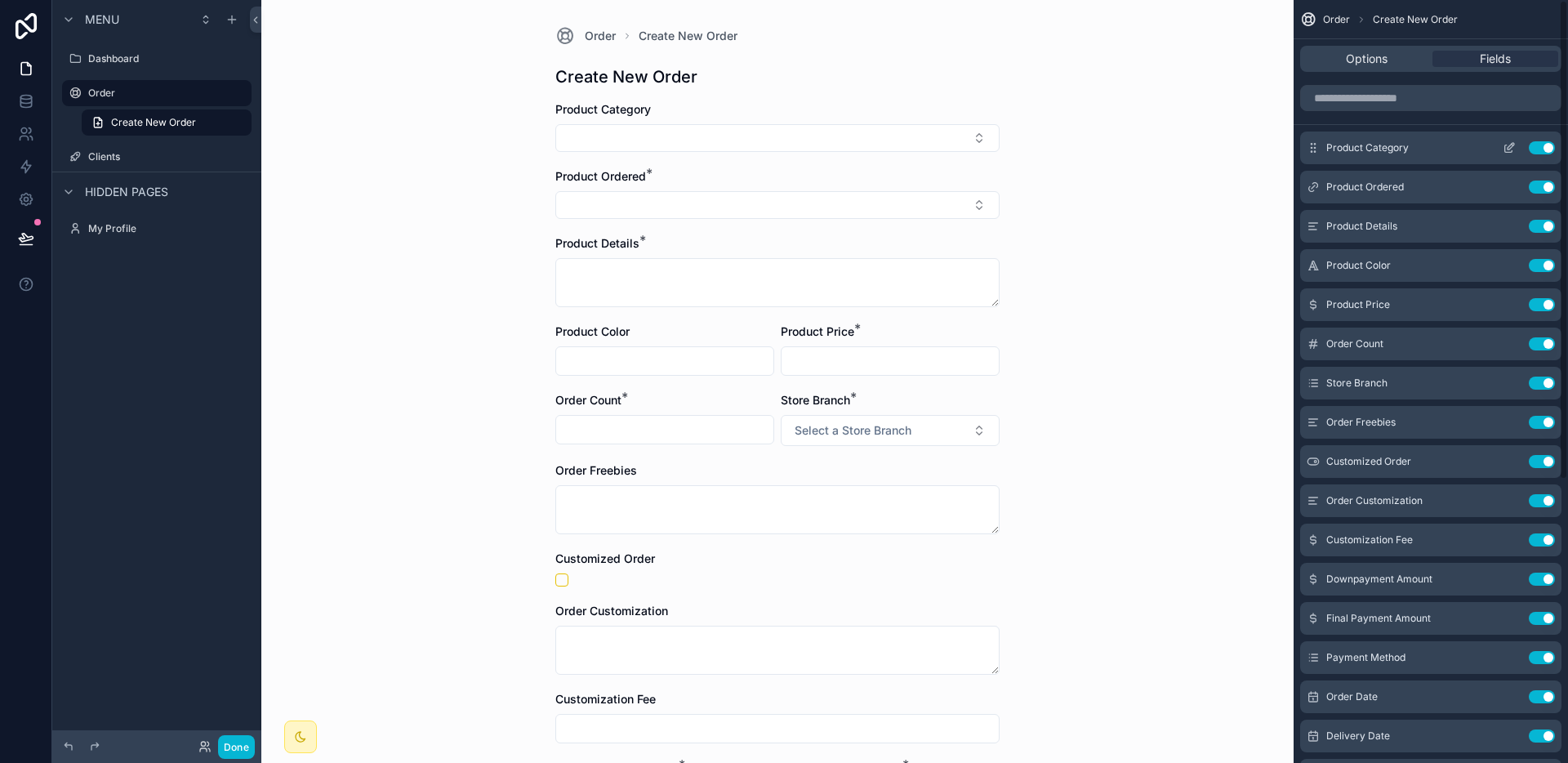 click on "Use setting" at bounding box center [1542, 148] 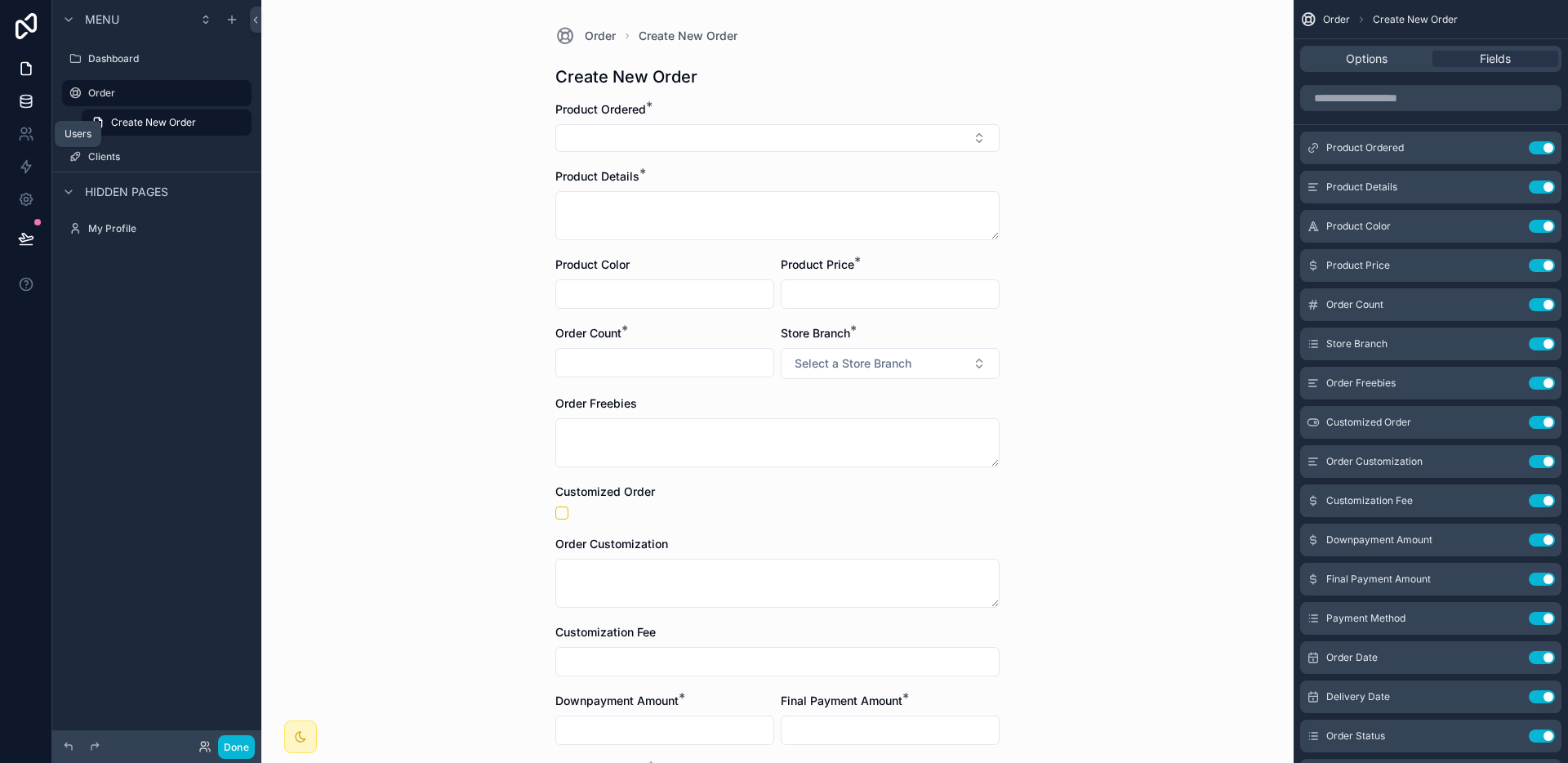 click at bounding box center [25, 101] 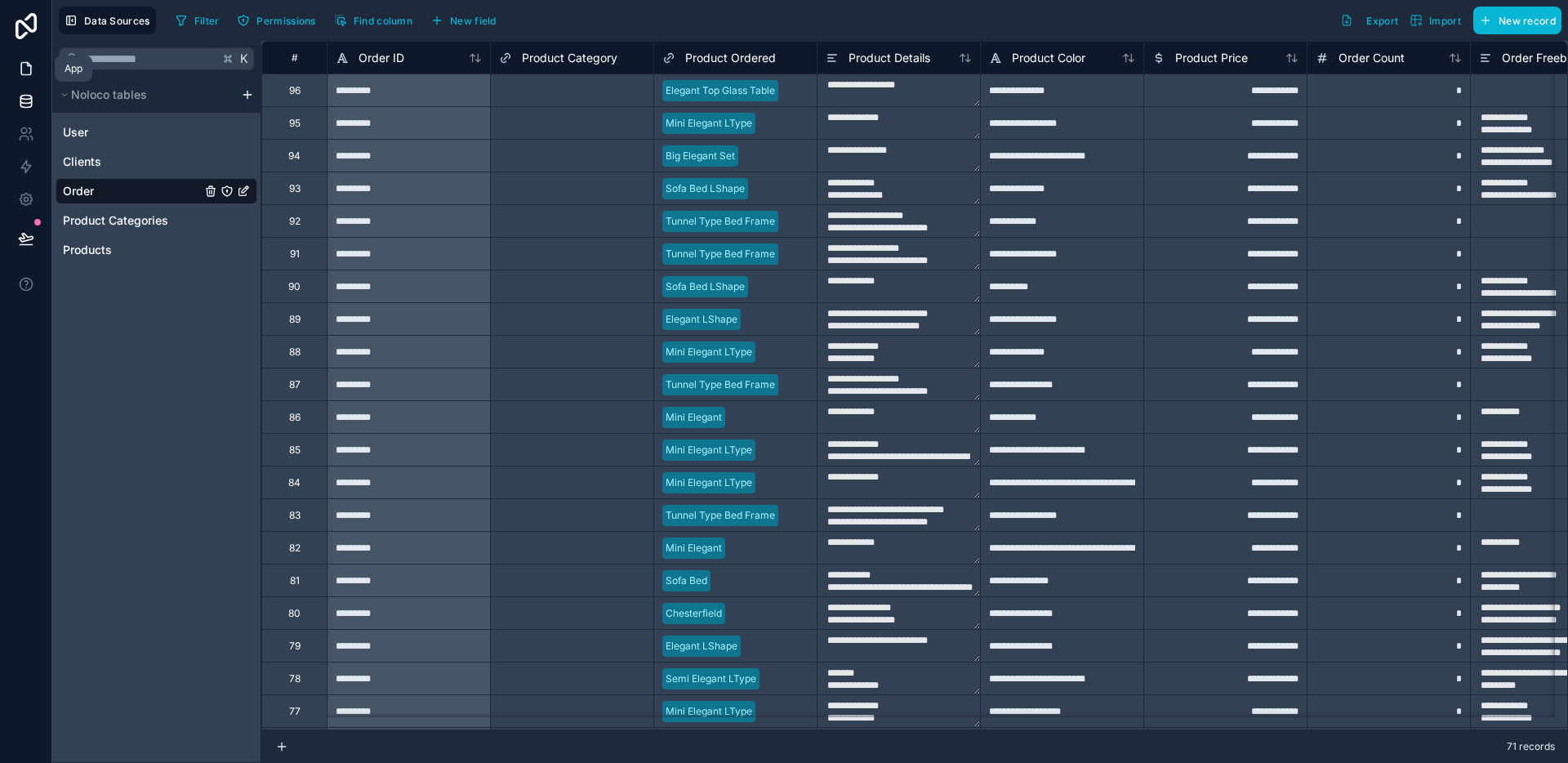 click at bounding box center (25, 69) 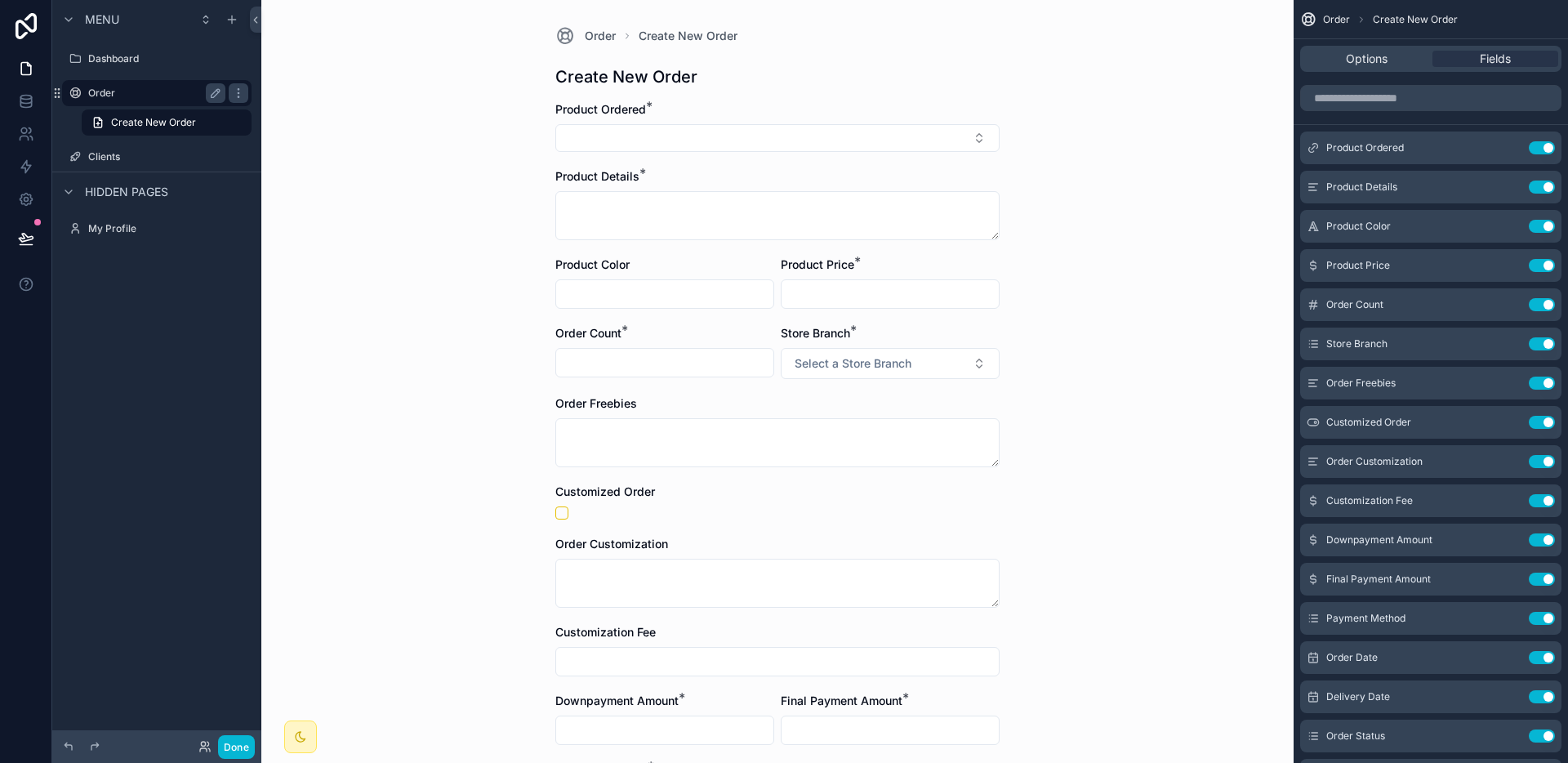 click on "Order" at bounding box center (154, 93) 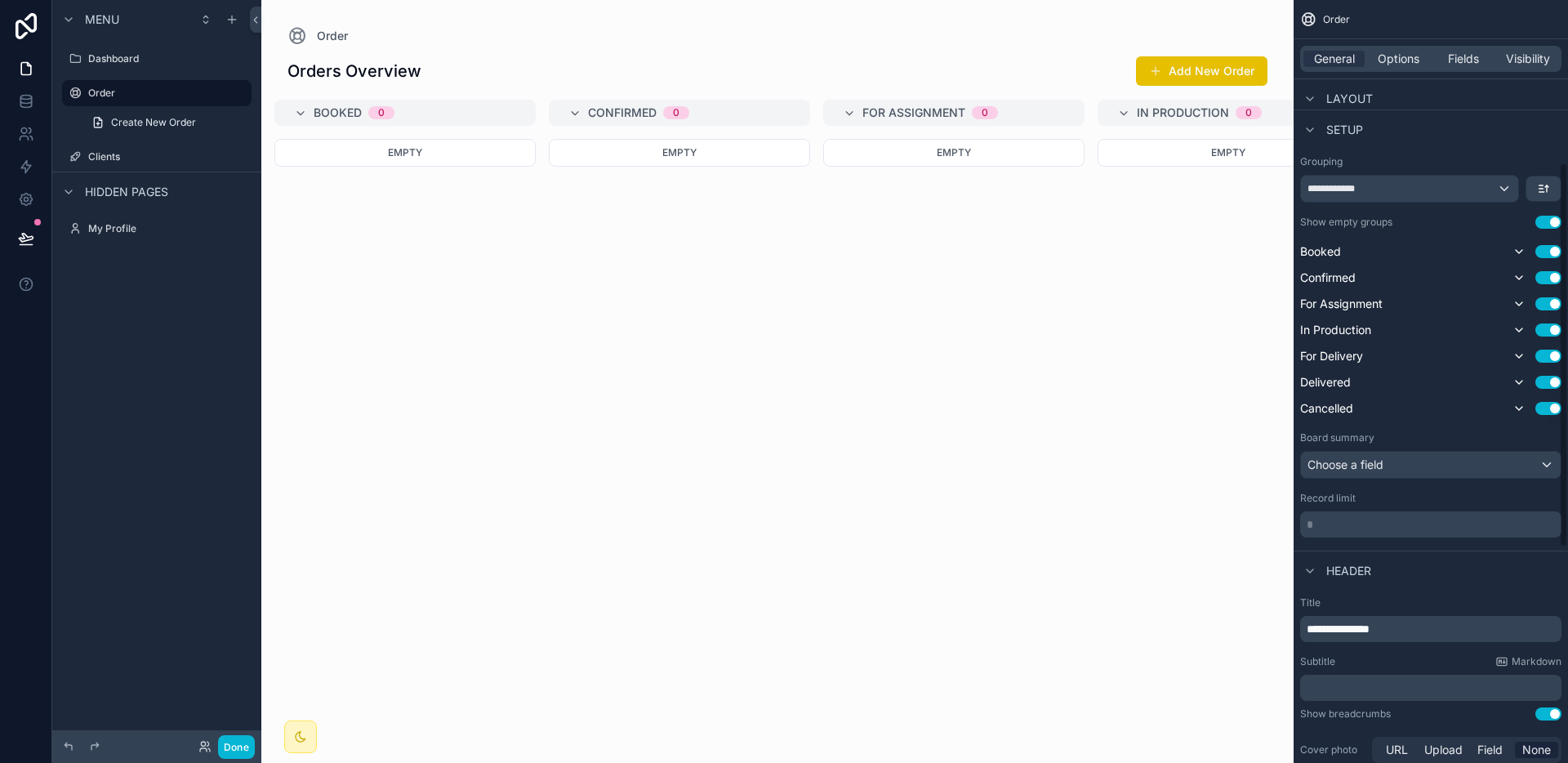 scroll, scrollTop: 327, scrollLeft: 0, axis: vertical 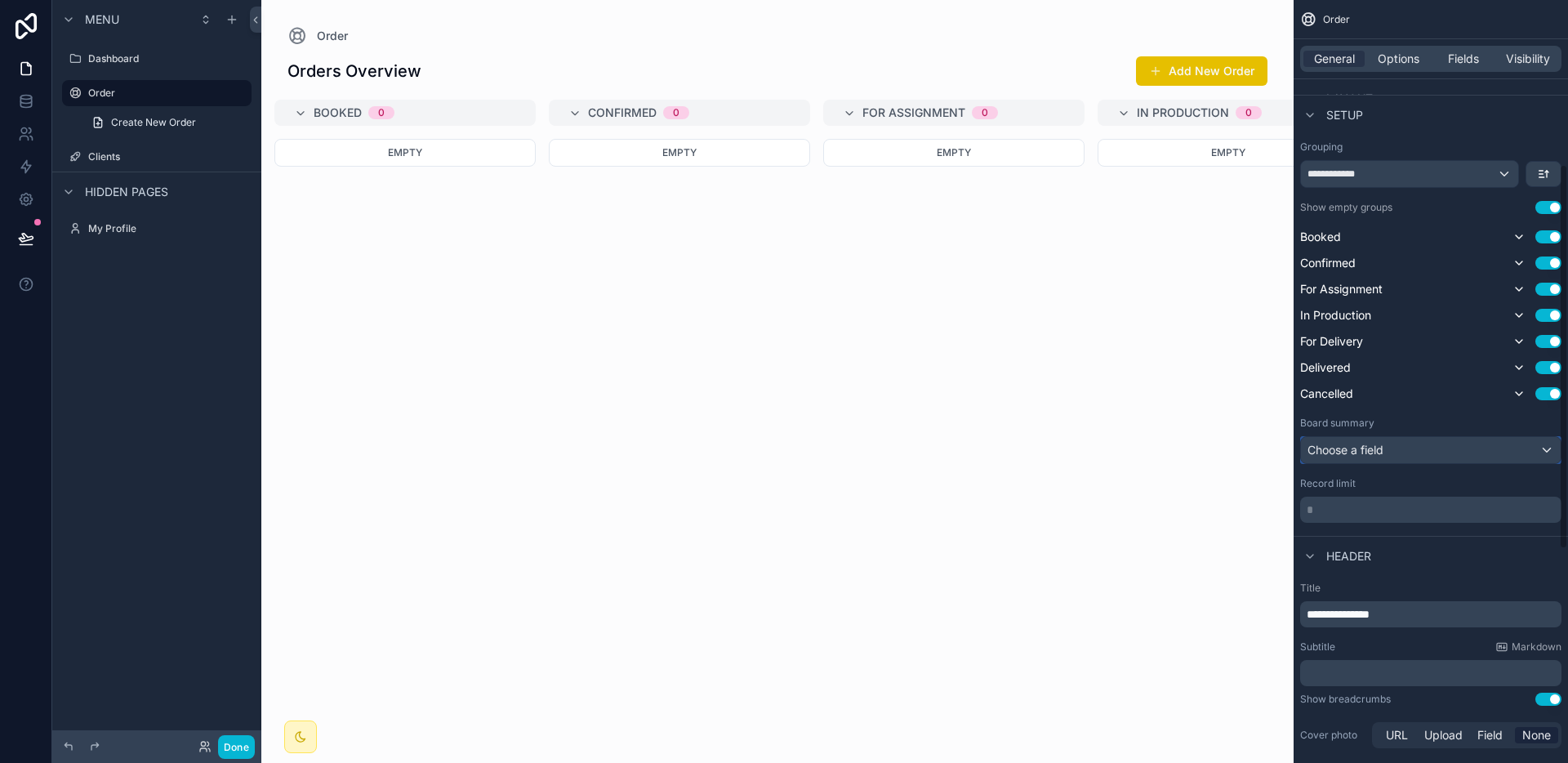 click on "Choose a field" at bounding box center (1431, 450) 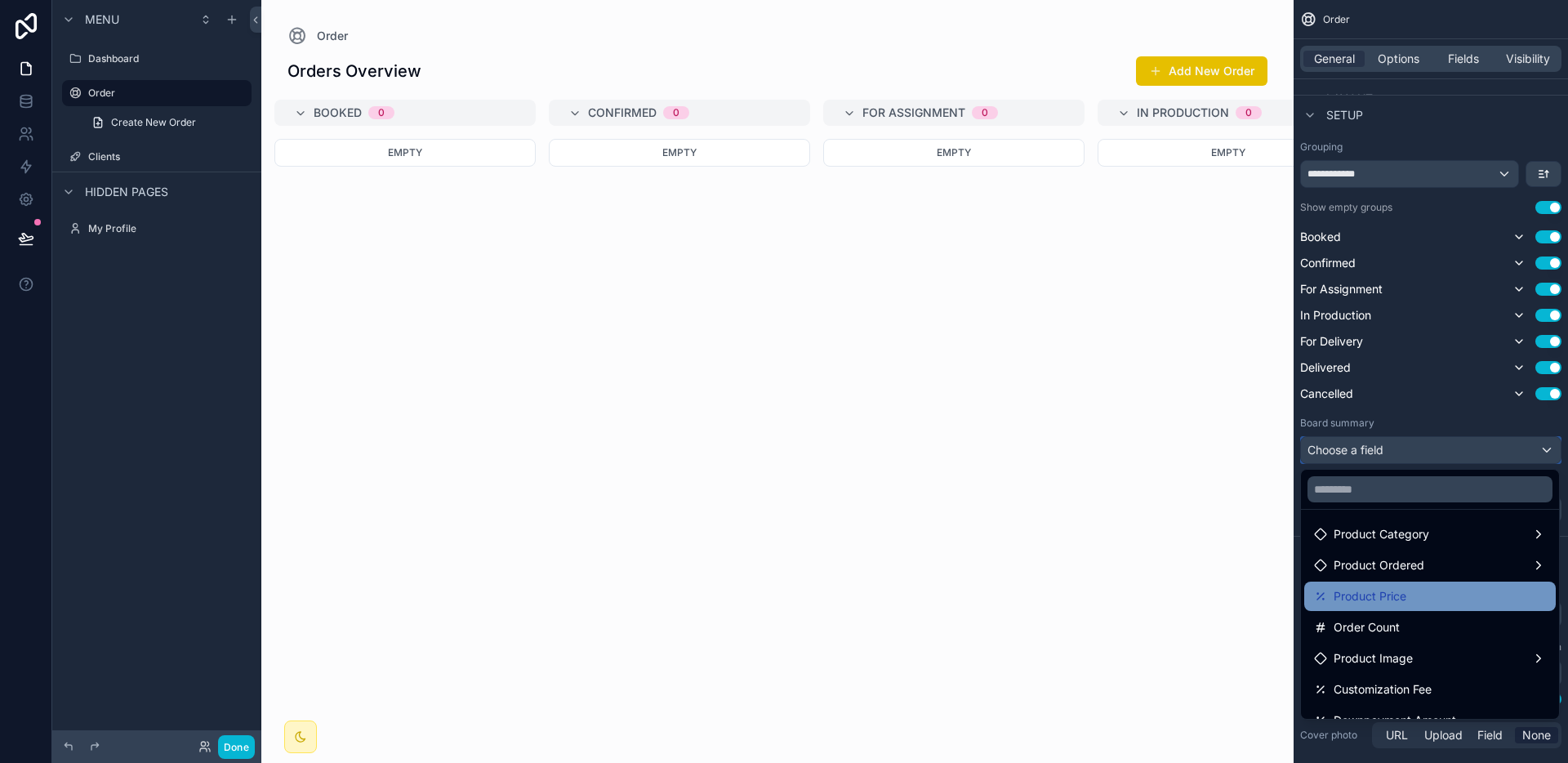 scroll, scrollTop: 61, scrollLeft: 0, axis: vertical 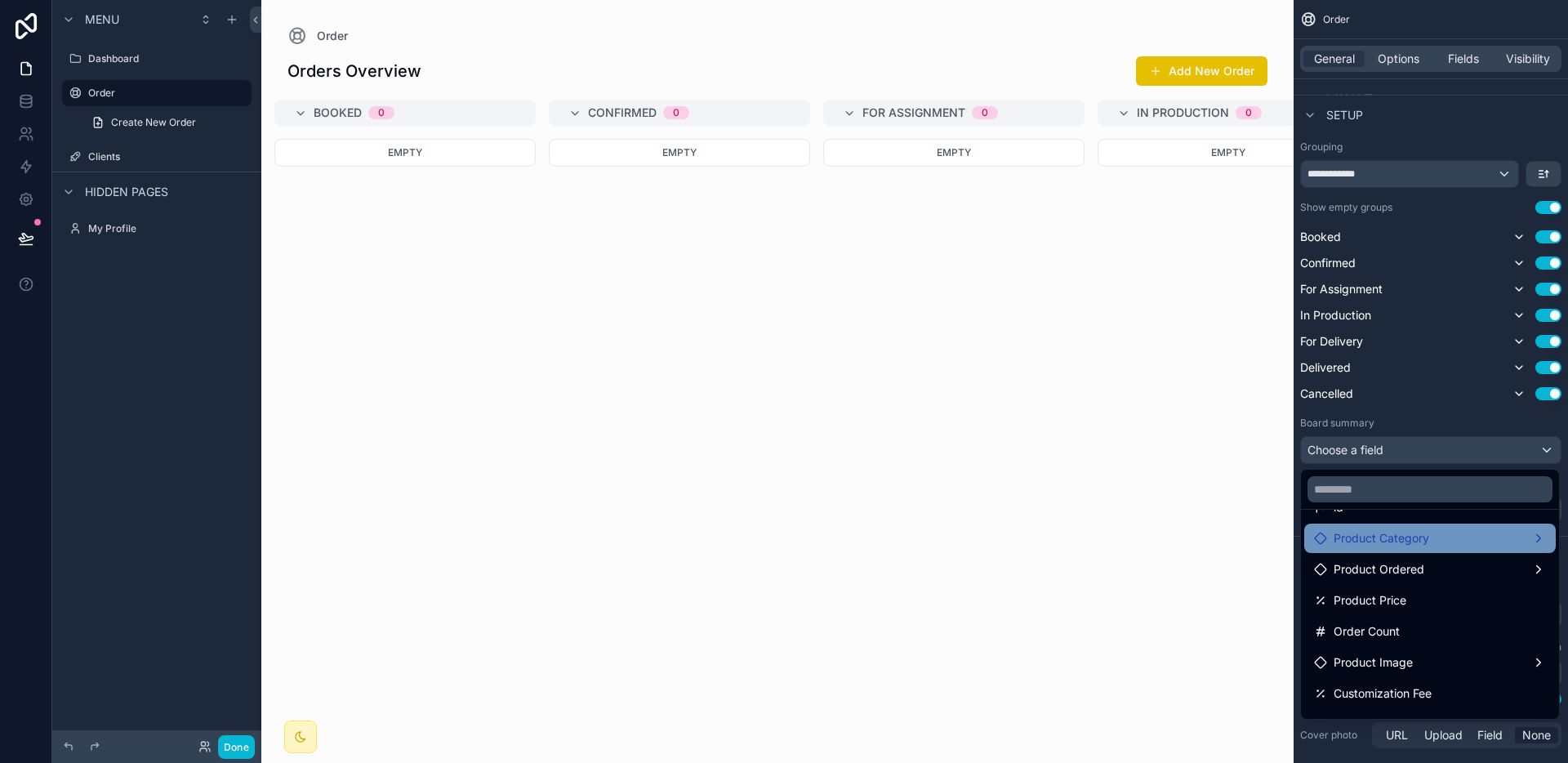 click on "Product Category" at bounding box center (1430, 538) 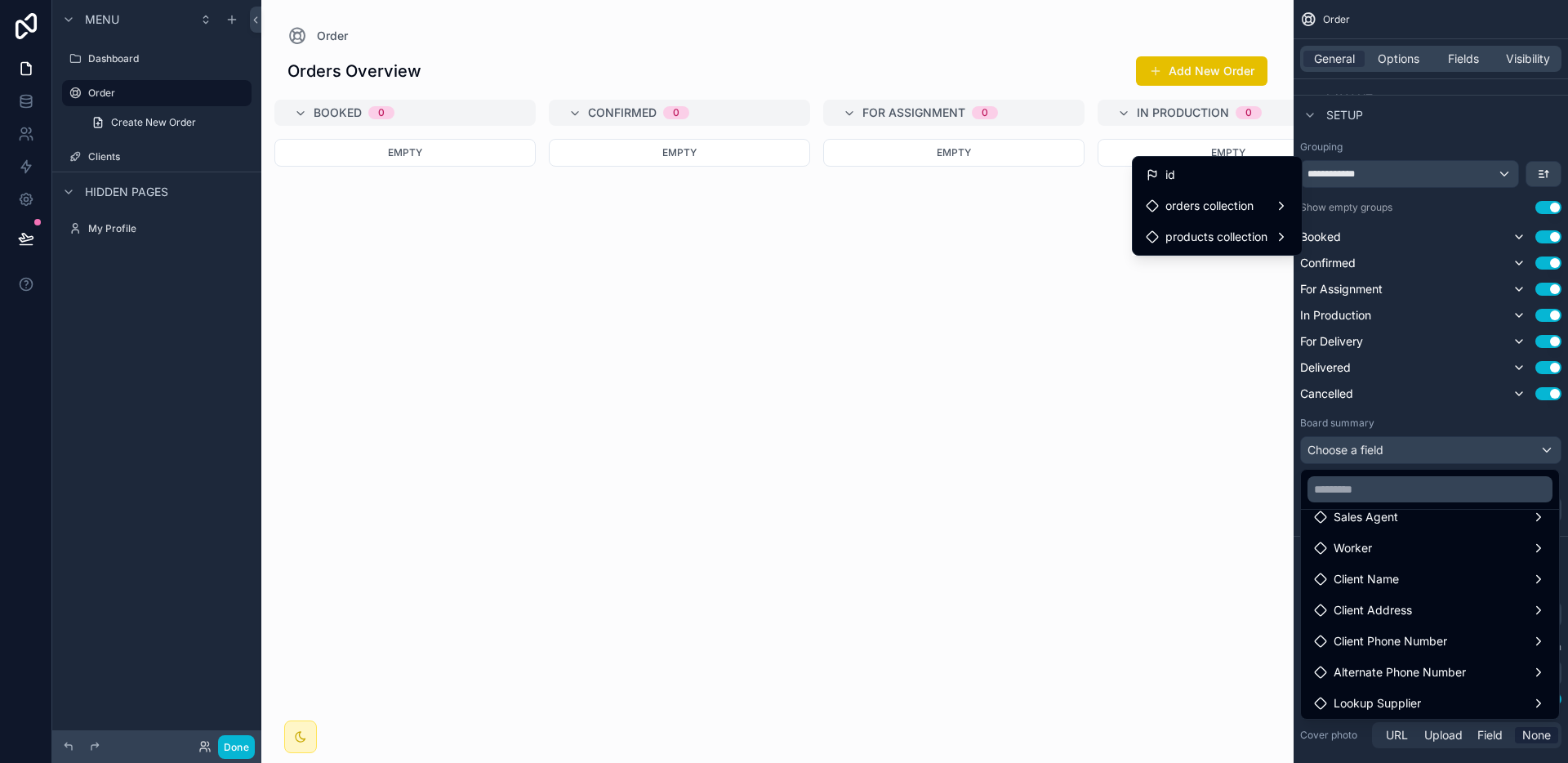 scroll, scrollTop: 395, scrollLeft: 0, axis: vertical 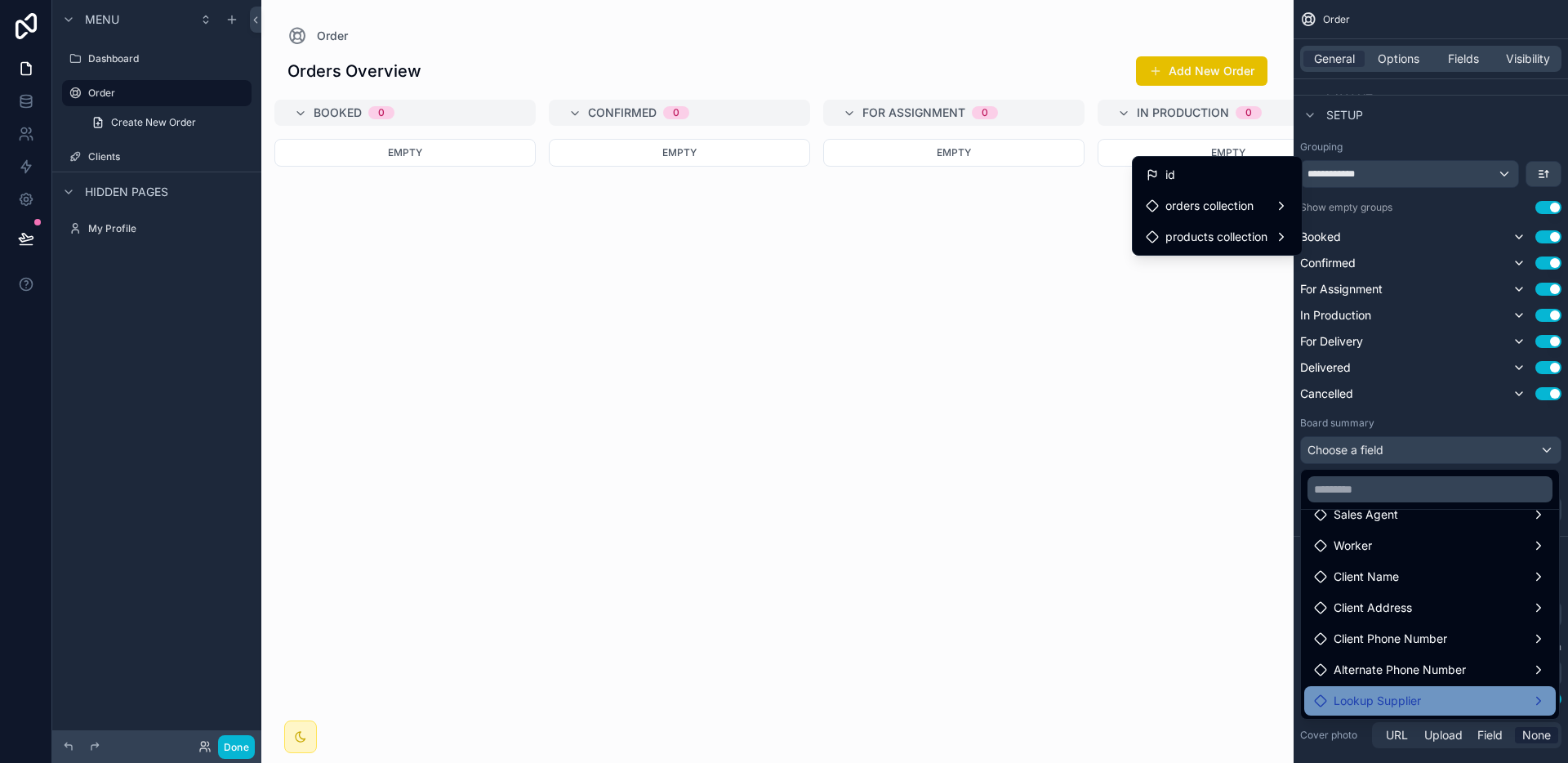 click on "Lookup Supplier" at bounding box center (1430, 701) 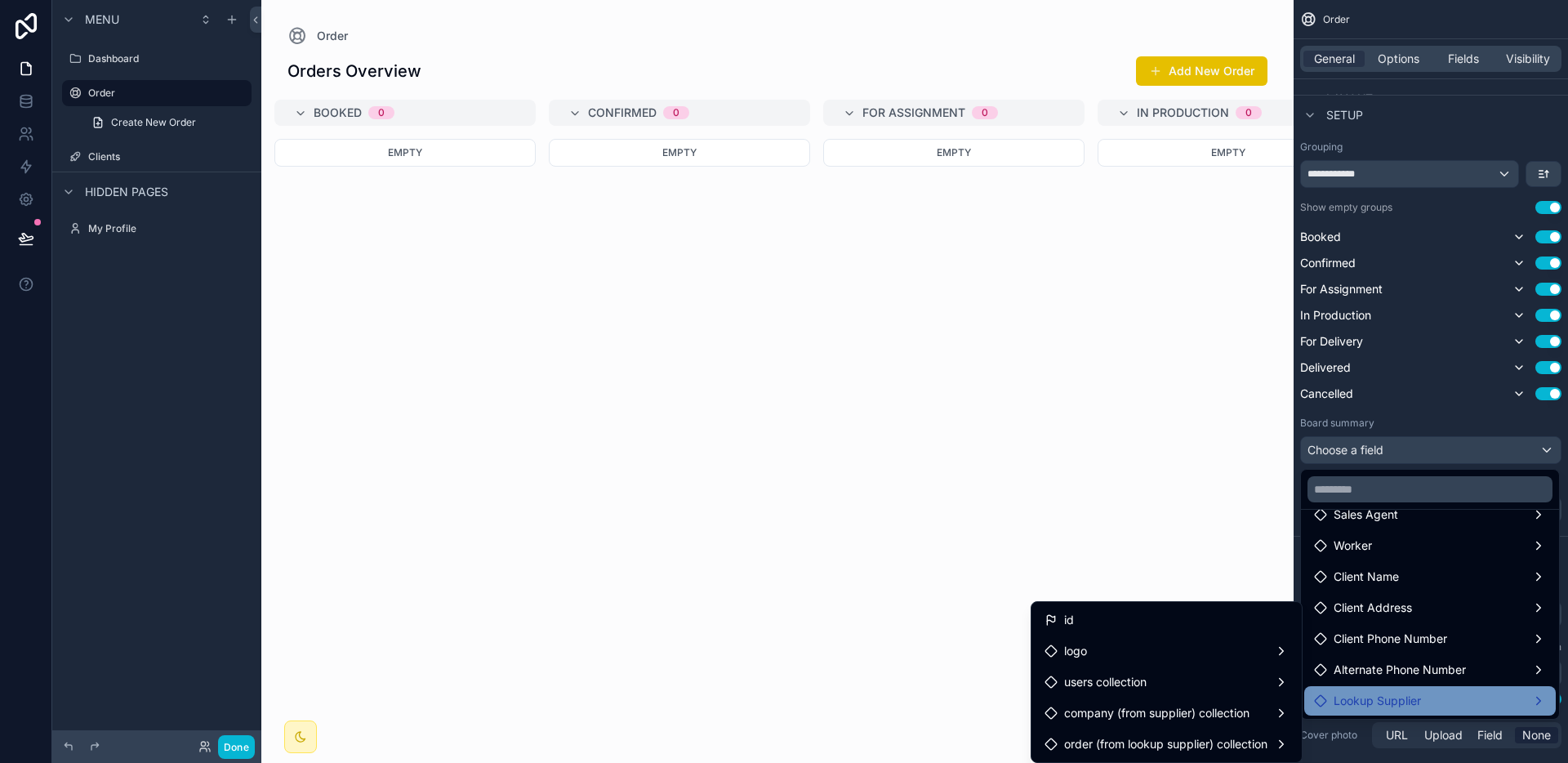 click on "Lookup Supplier" at bounding box center [1430, 701] 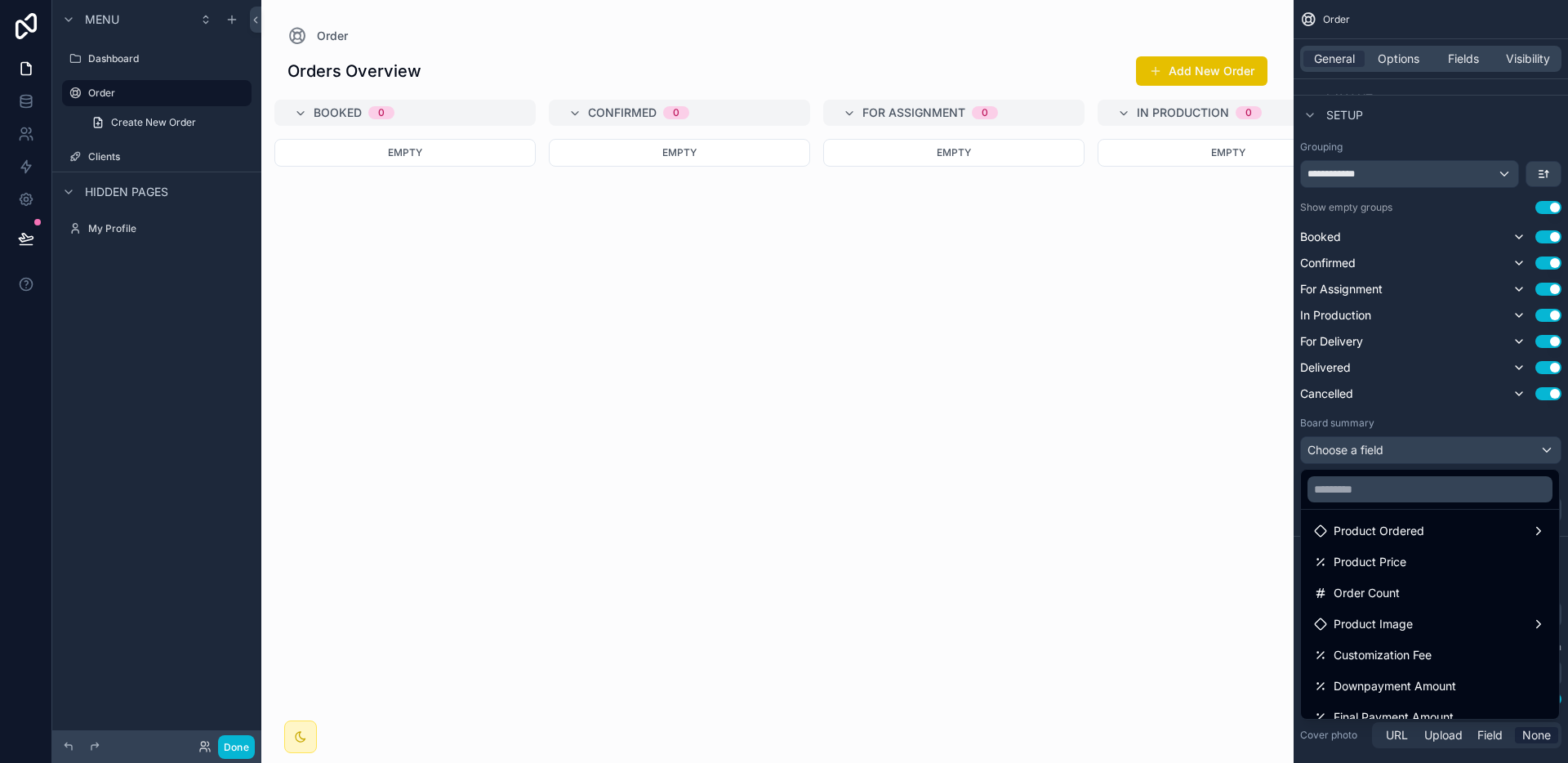 scroll, scrollTop: 58, scrollLeft: 0, axis: vertical 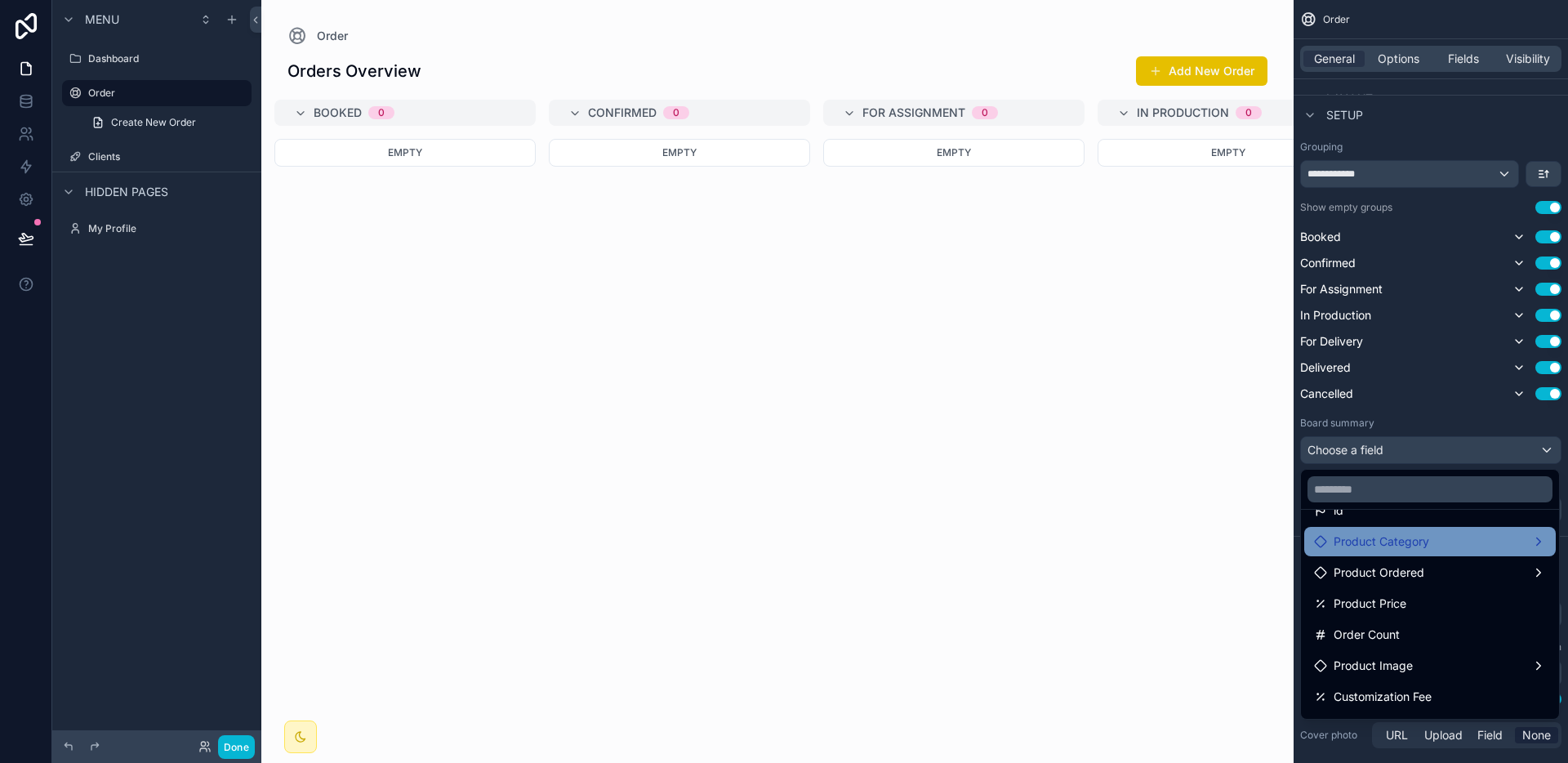click on "Product Category" at bounding box center (1430, 542) 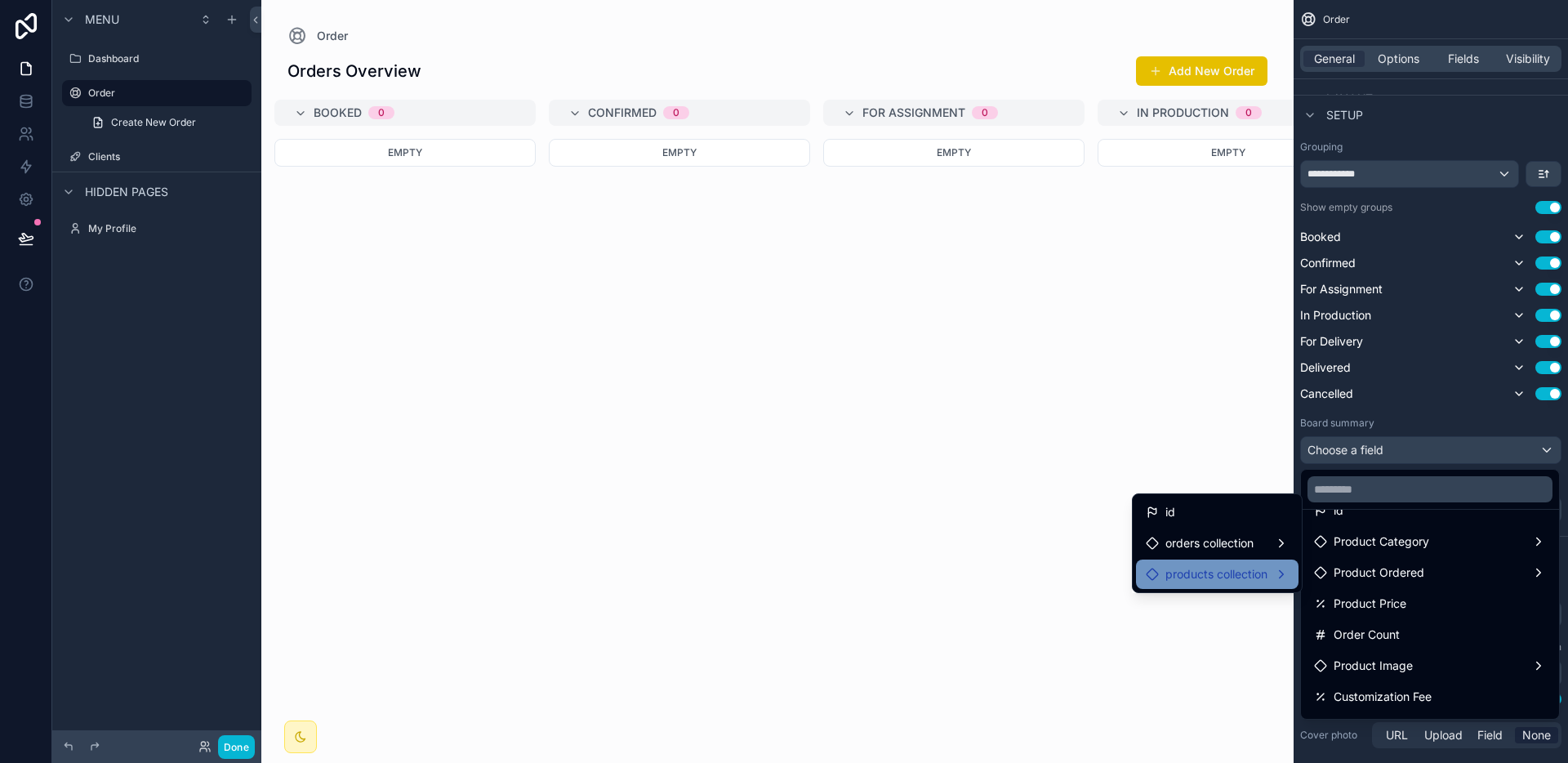 click on "products collection" at bounding box center (1216, 574) 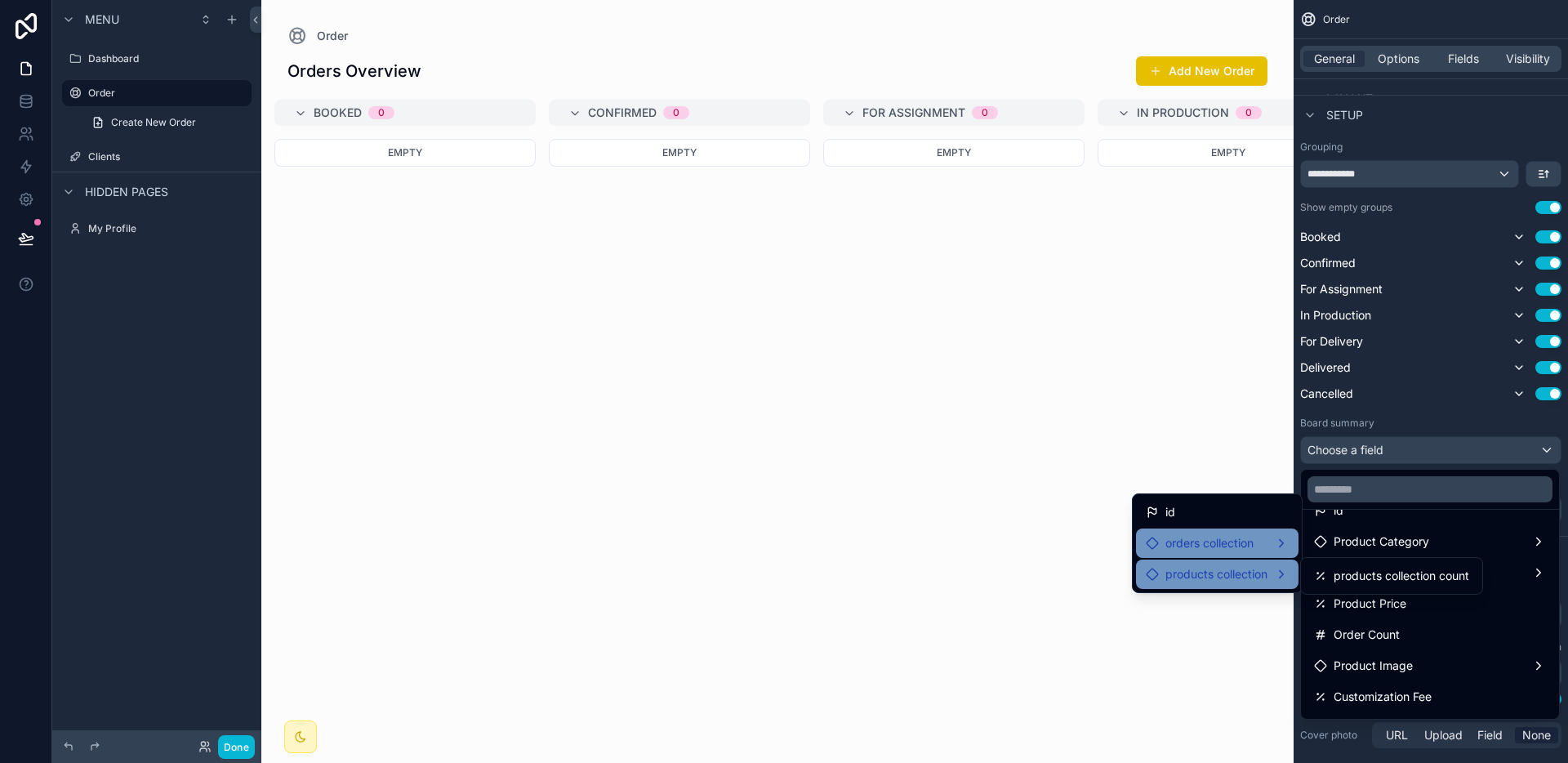 click on "orders collection" at bounding box center (1209, 543) 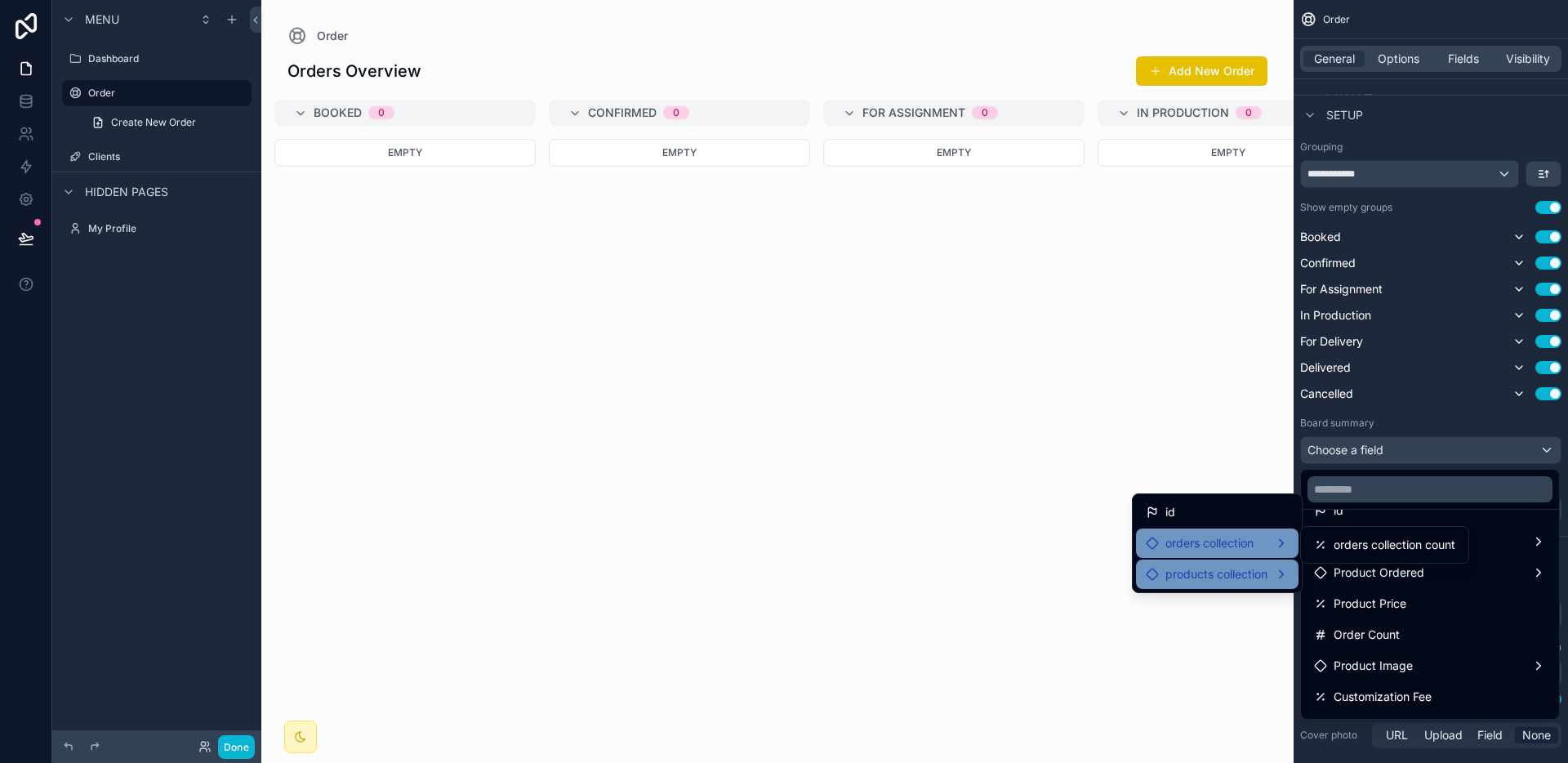 click on "products collection" at bounding box center [1217, 574] 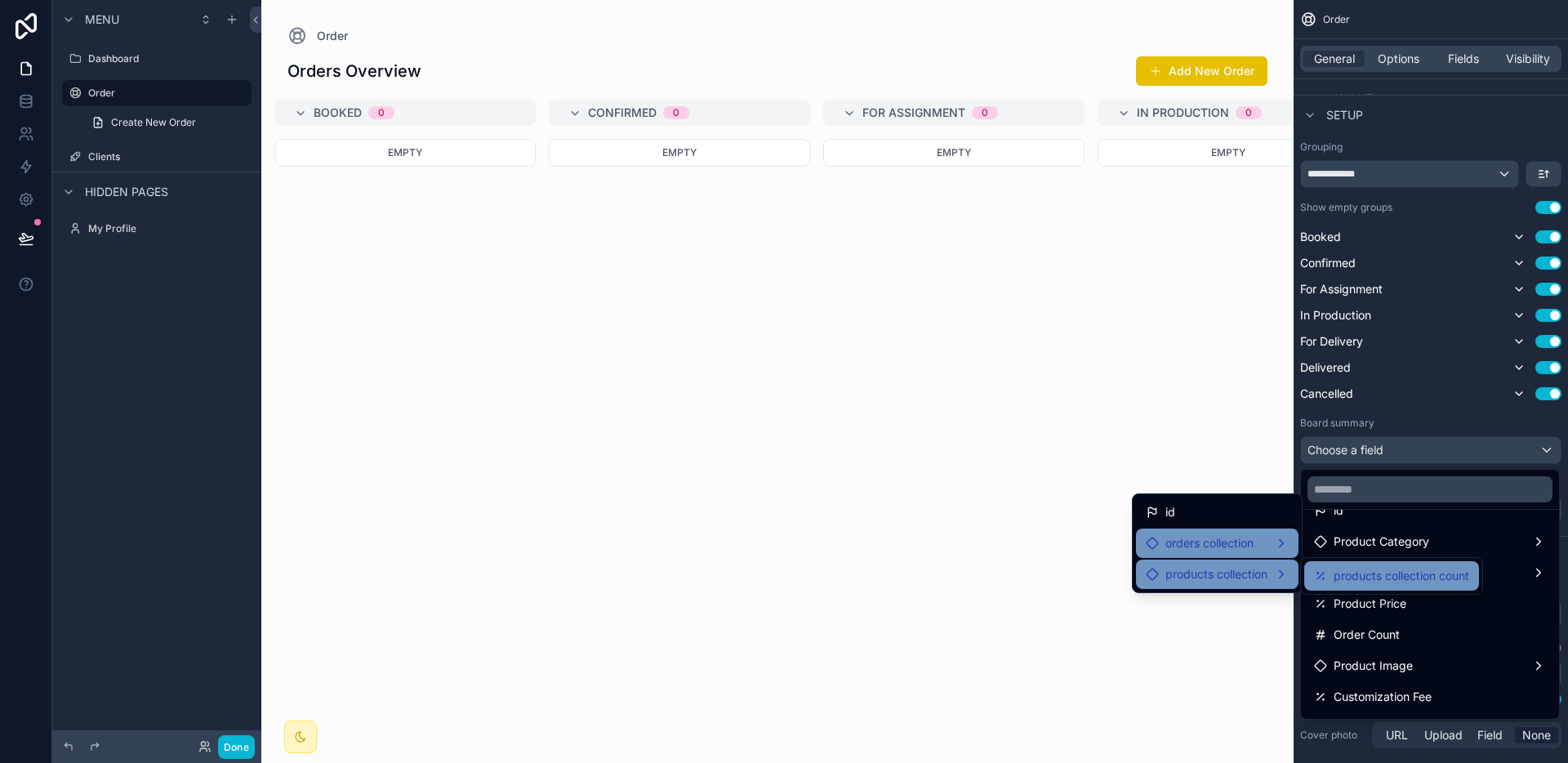 click on "products collection count" at bounding box center (1392, 576) 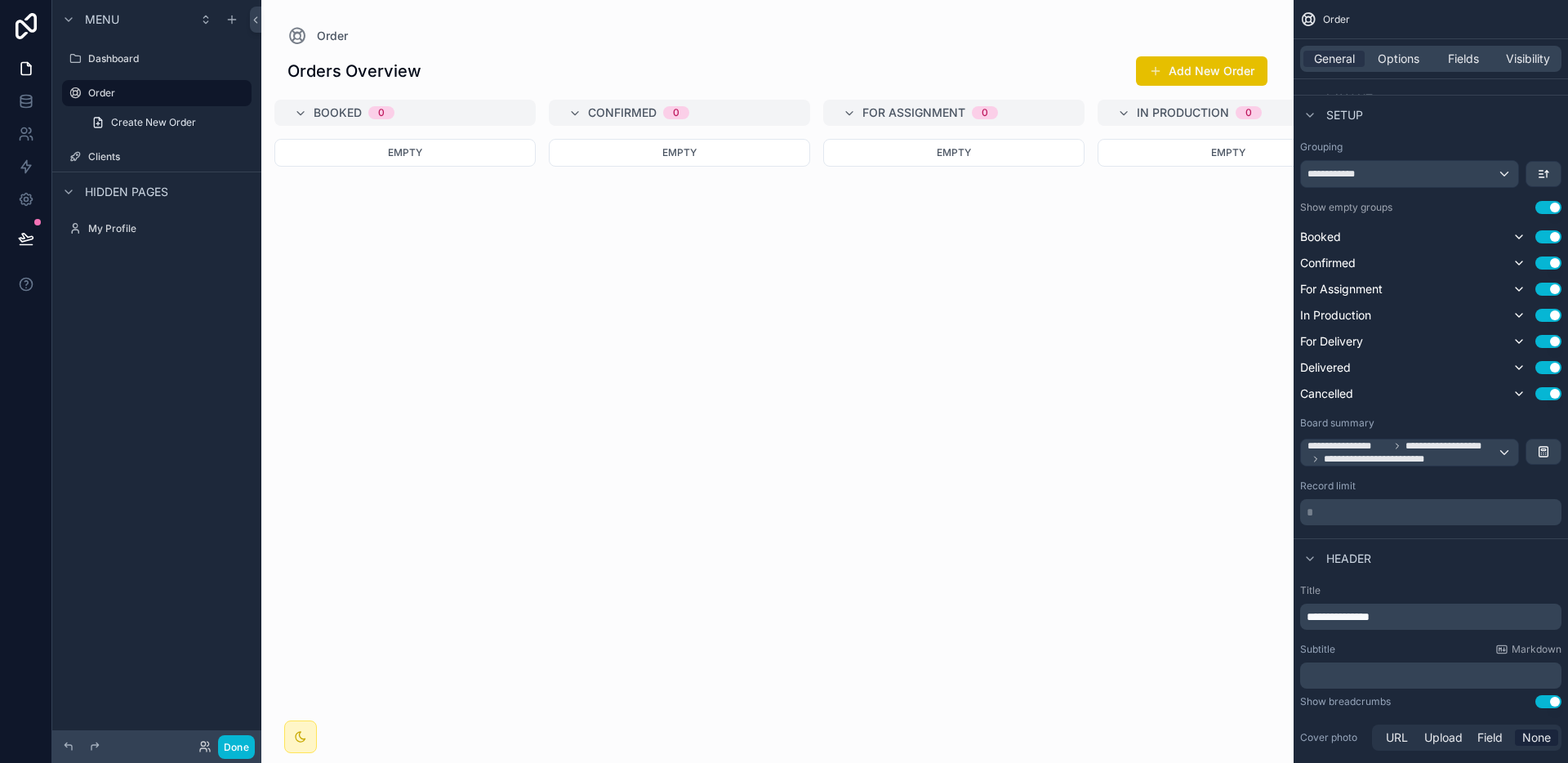 click on "Empty" at bounding box center (954, 441) 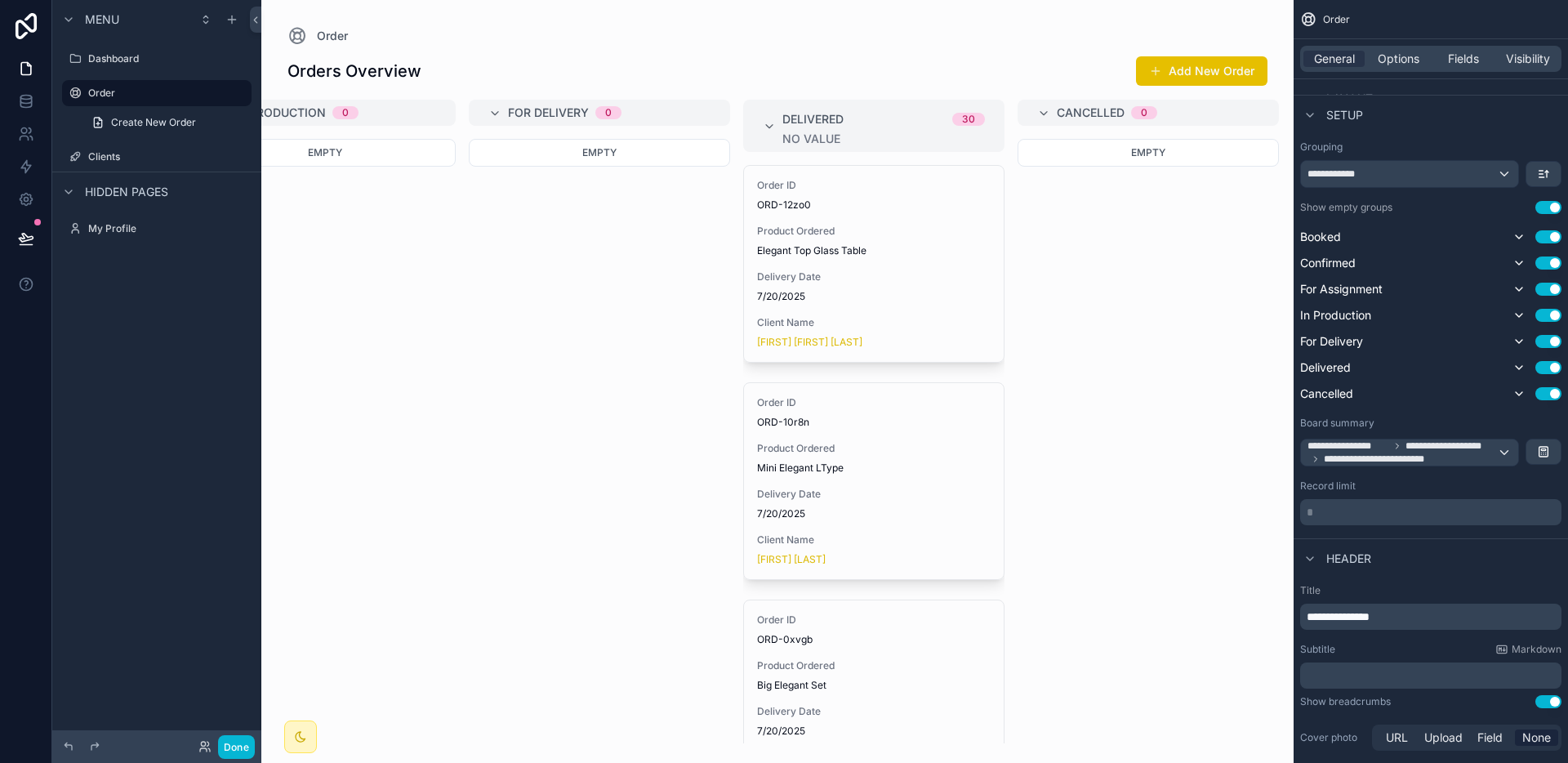 scroll, scrollTop: 0, scrollLeft: 1009, axis: horizontal 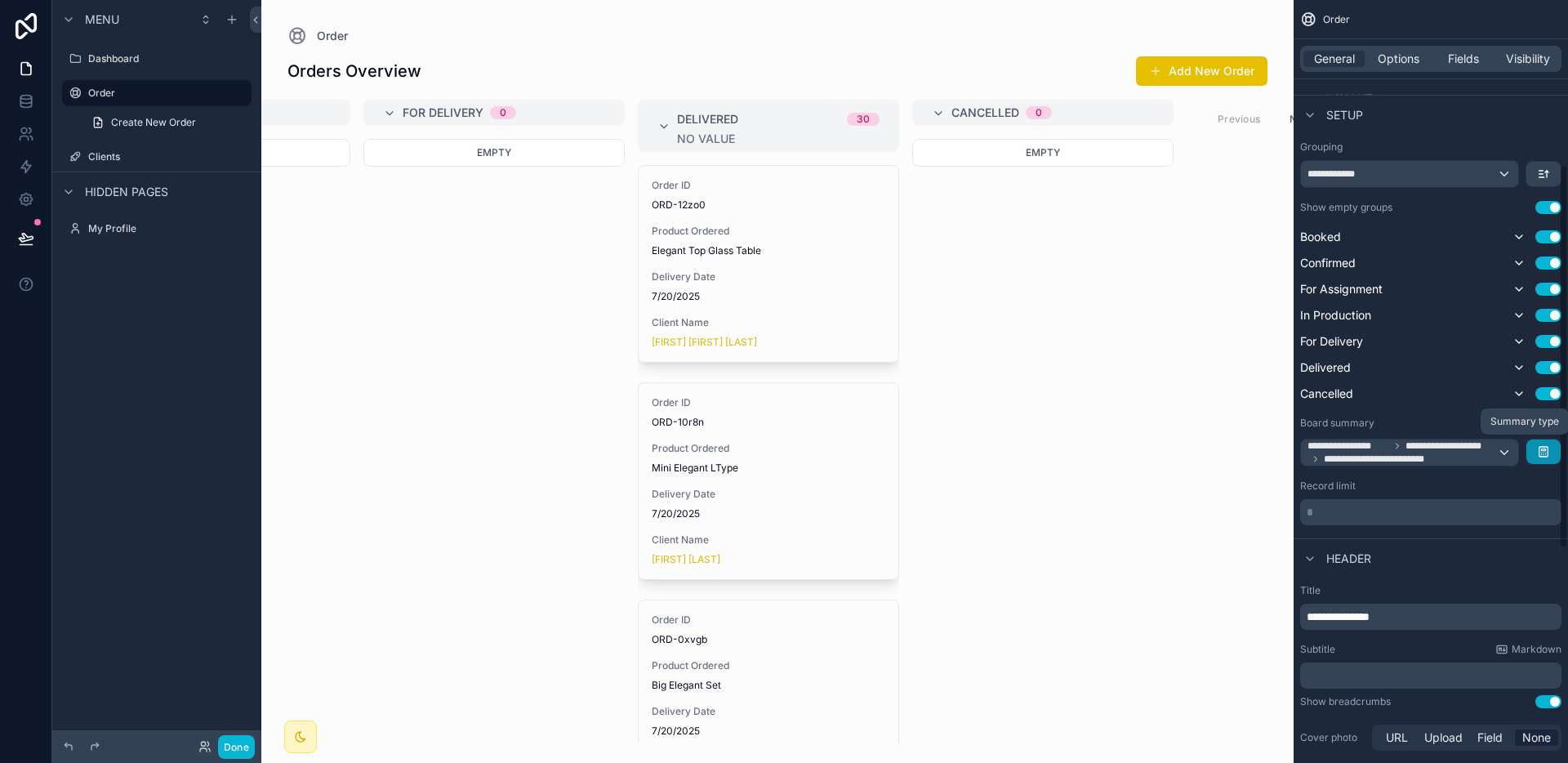 click 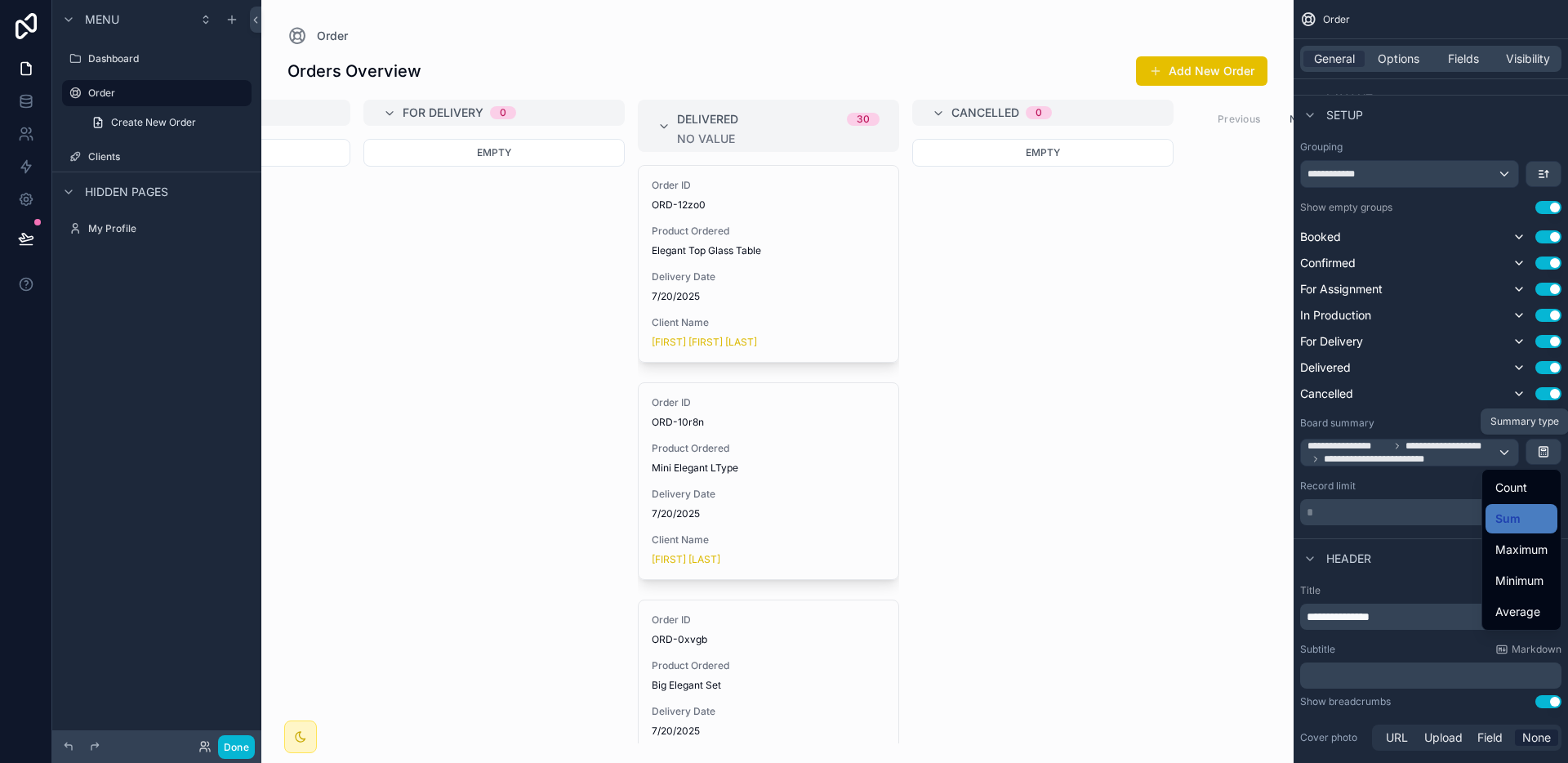 click at bounding box center (784, 382) 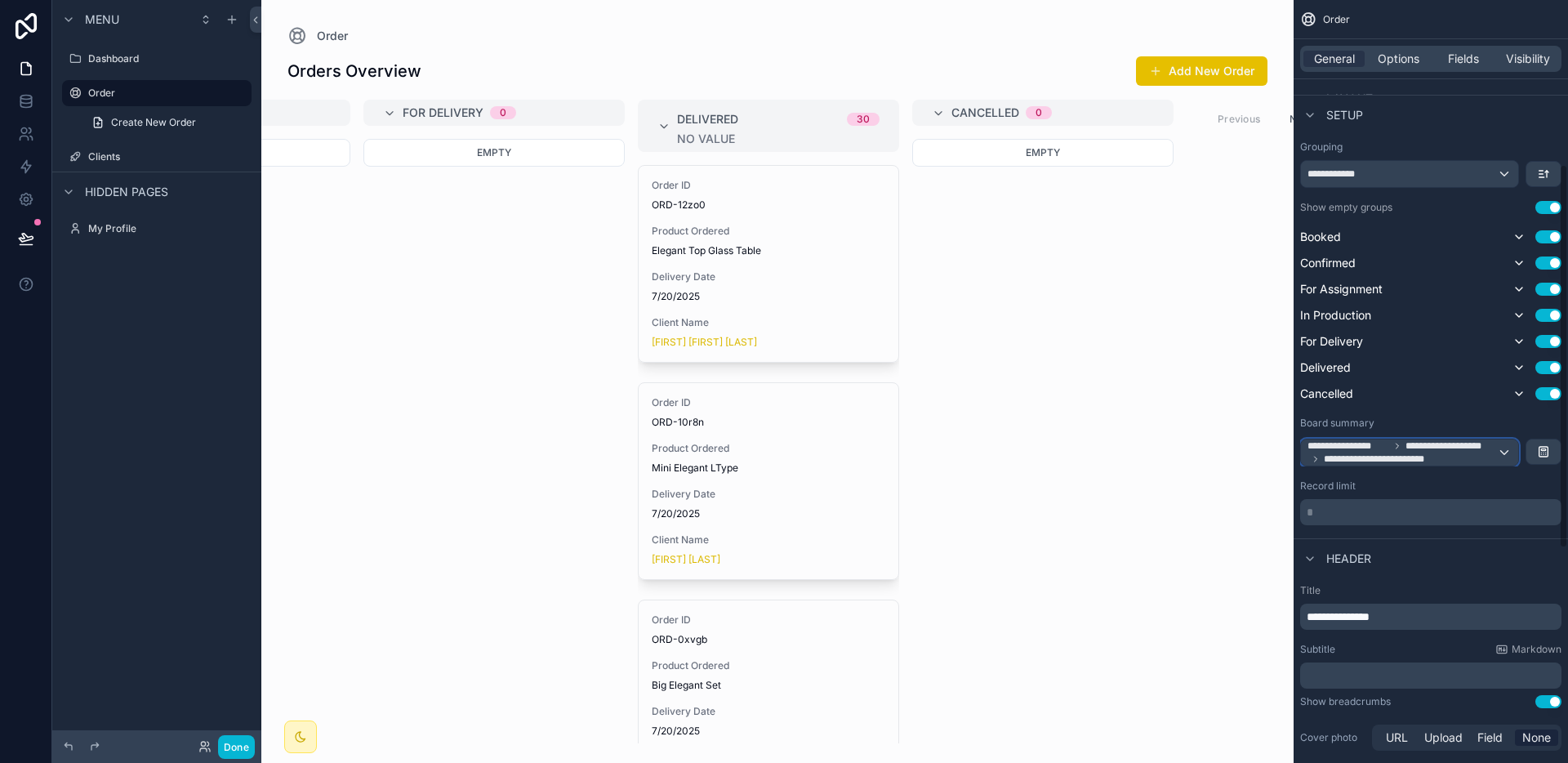click on "**********" at bounding box center [1450, 446] 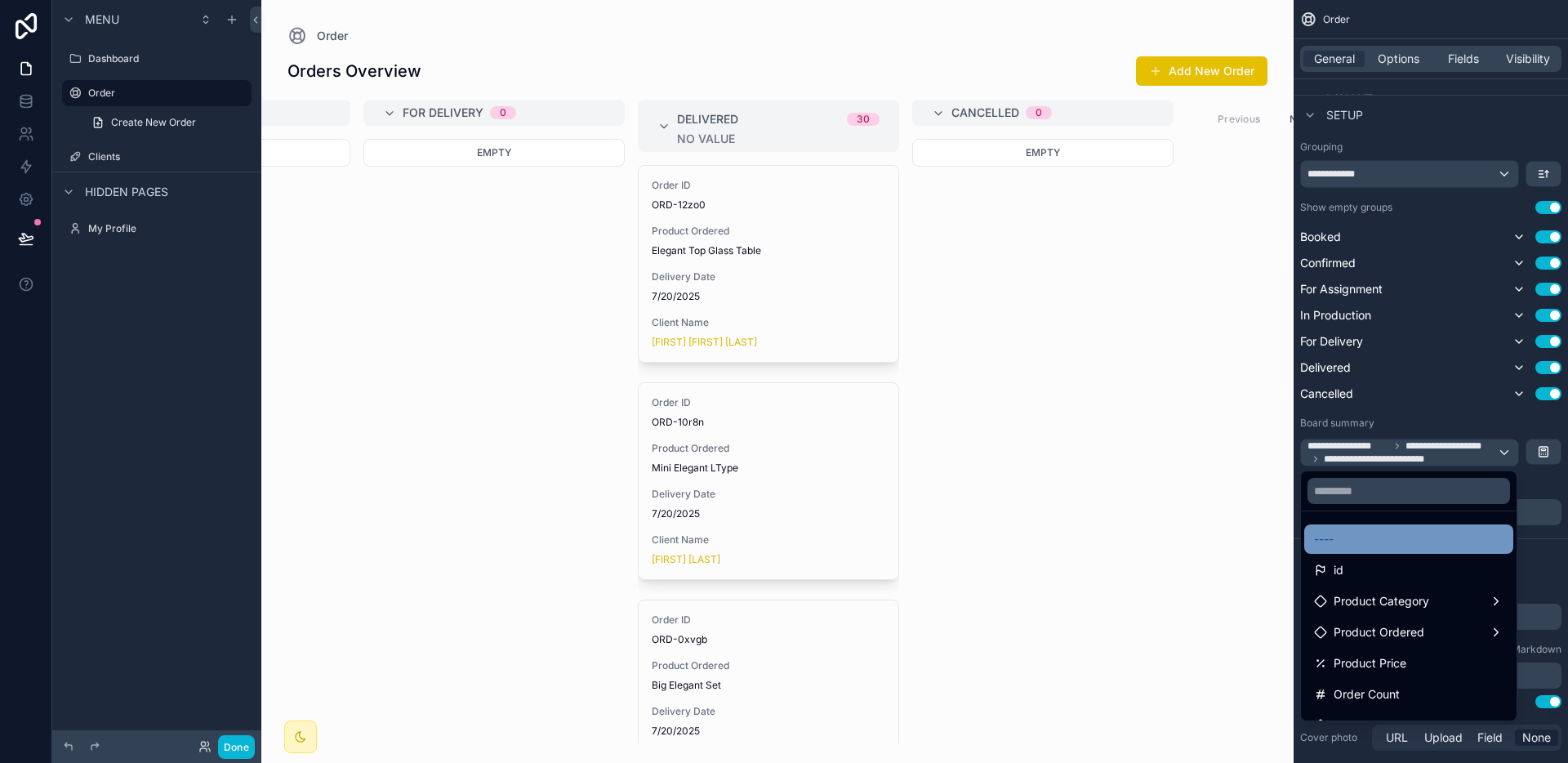 click on "----" at bounding box center (1409, 539) 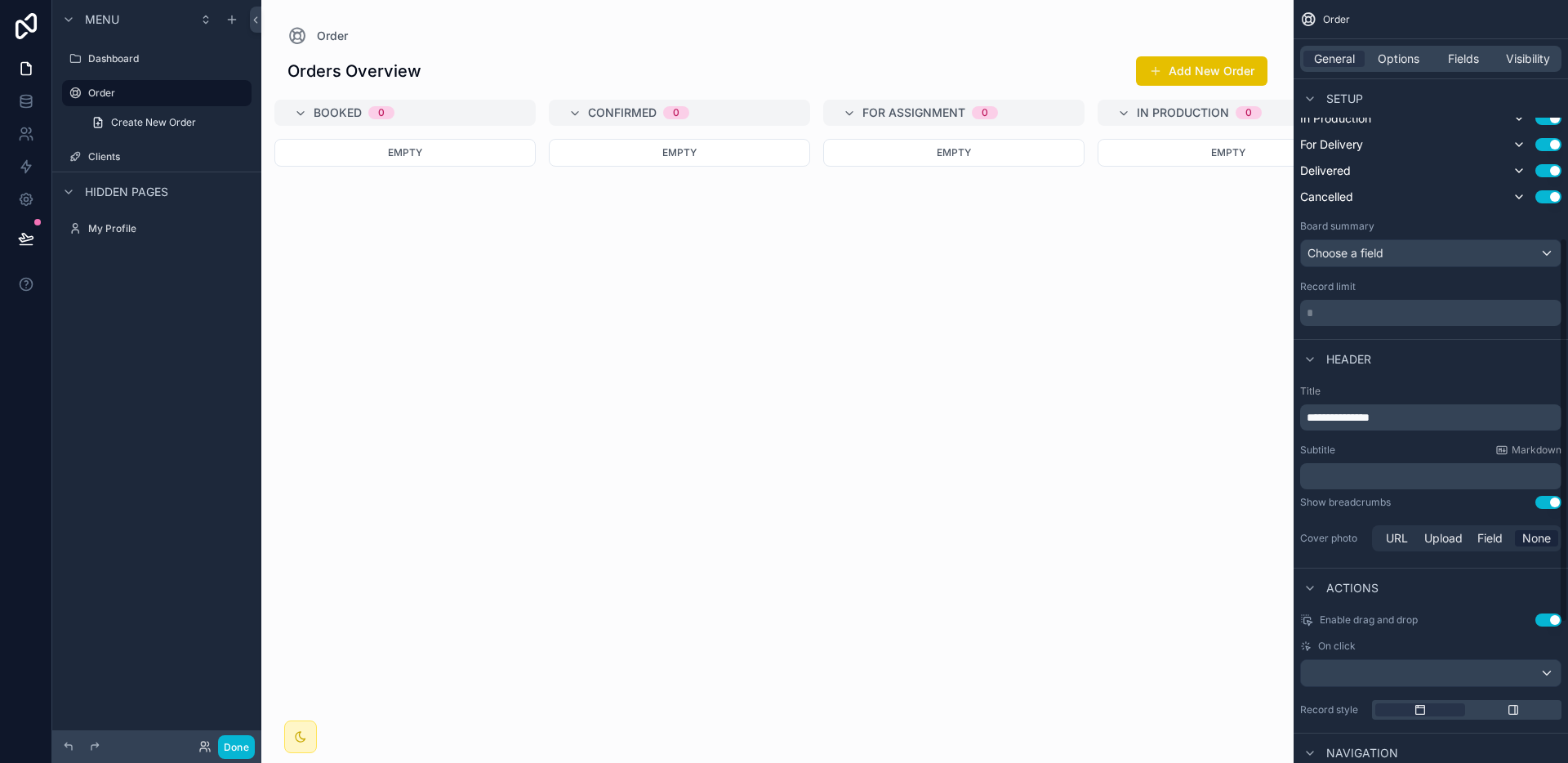 scroll, scrollTop: 0, scrollLeft: 0, axis: both 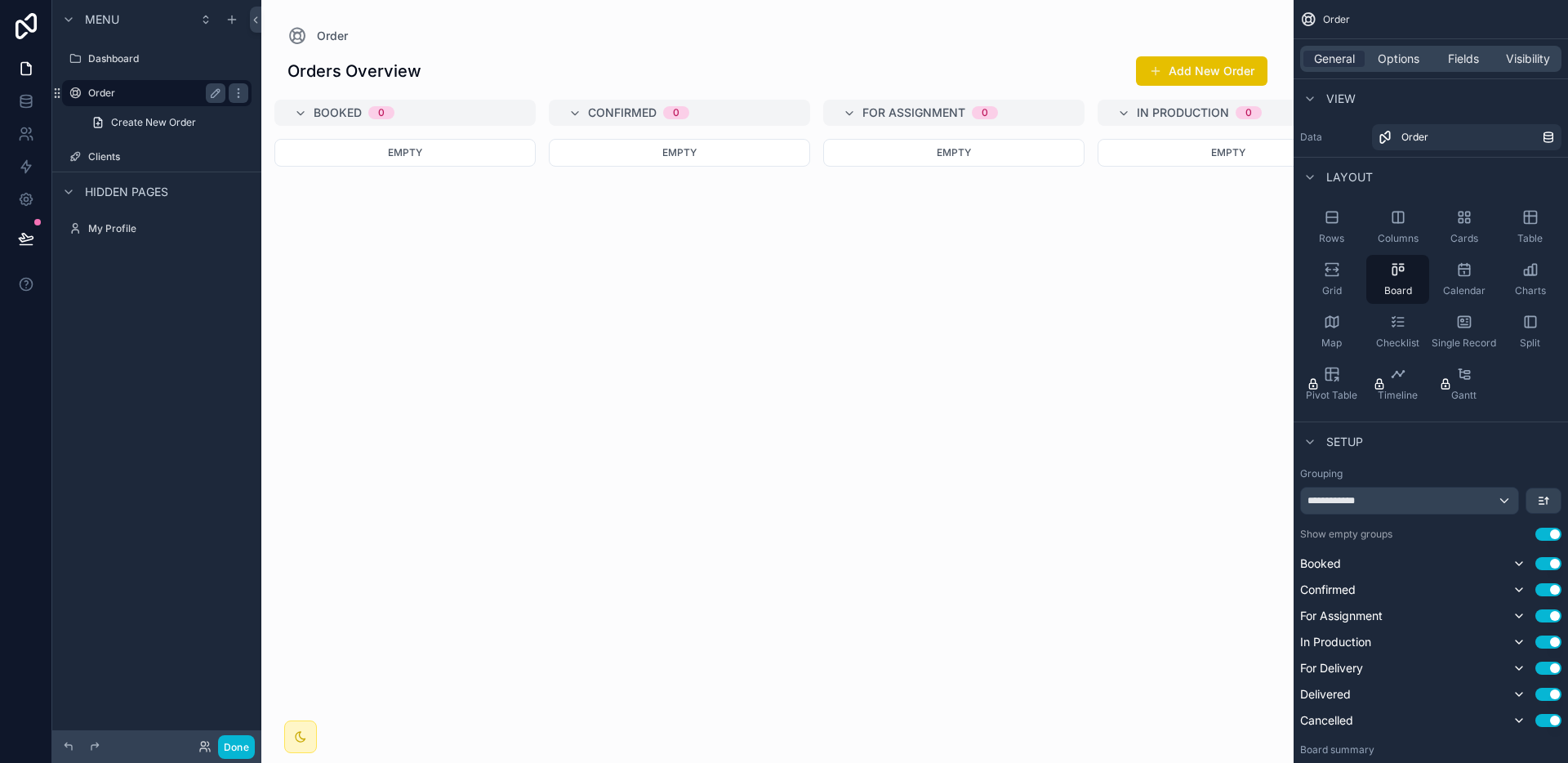 click on "Order" at bounding box center [157, 93] 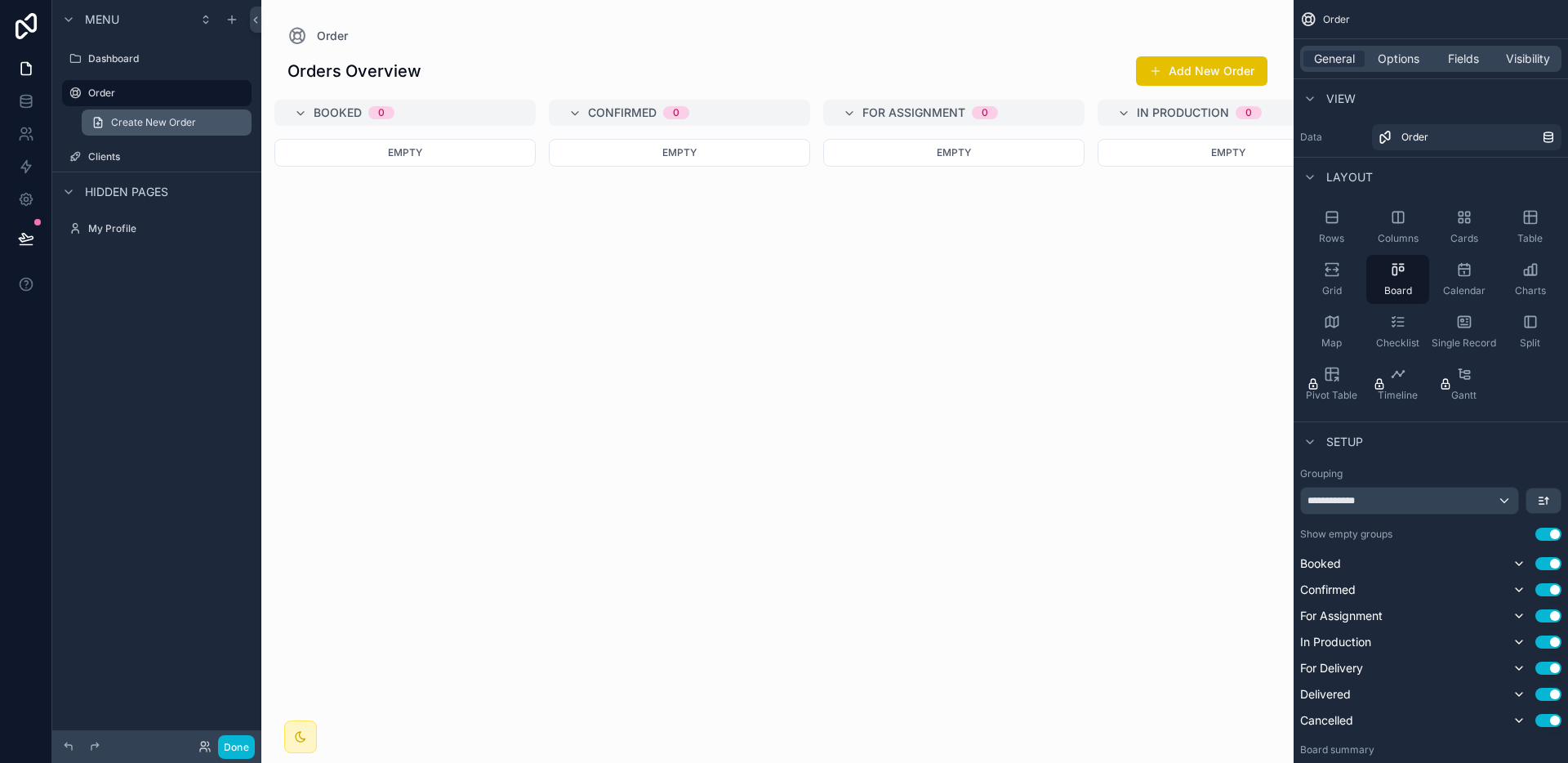 click on "Create New Order" at bounding box center [154, 123] 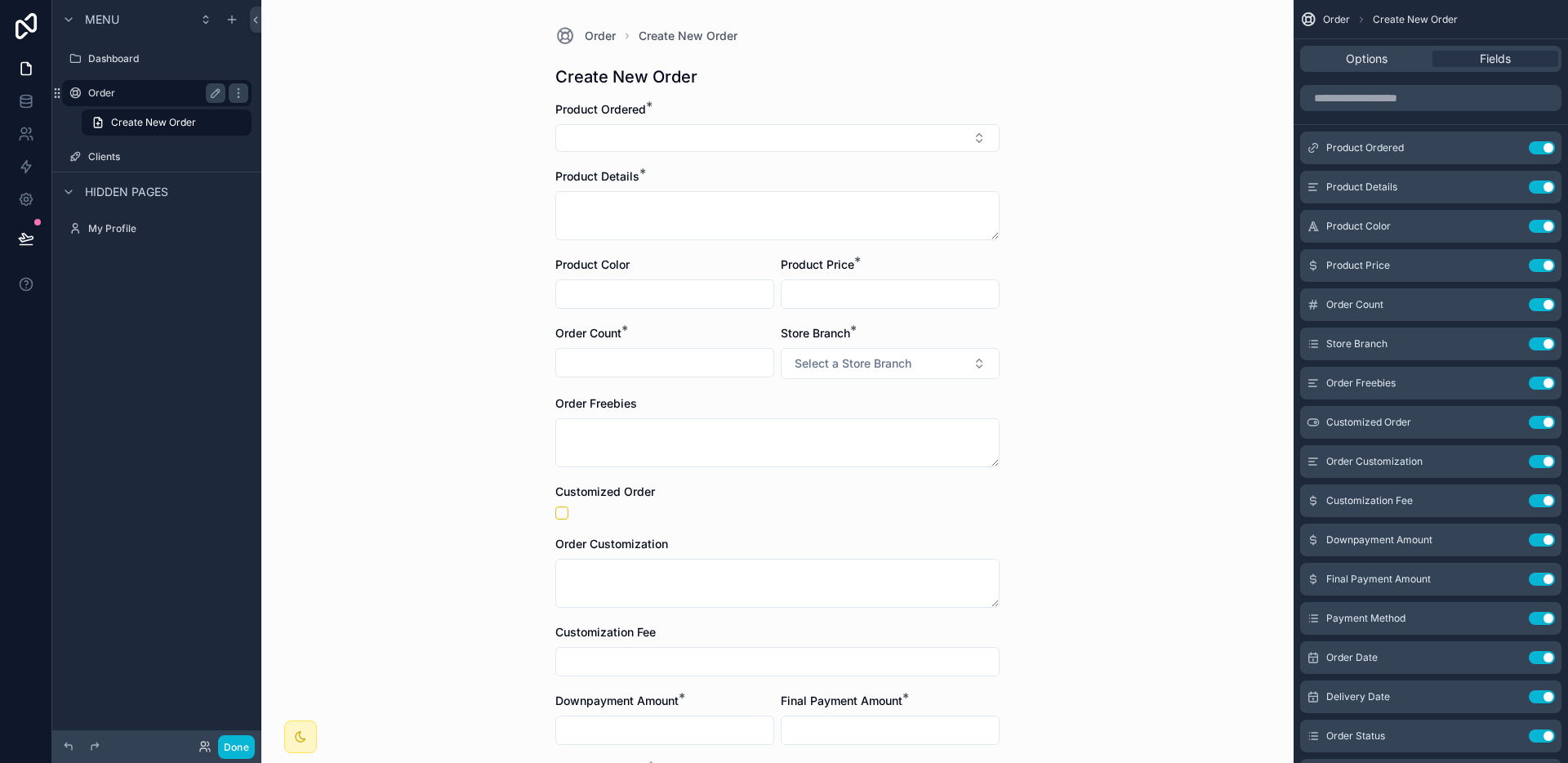 click on "Order" at bounding box center (154, 93) 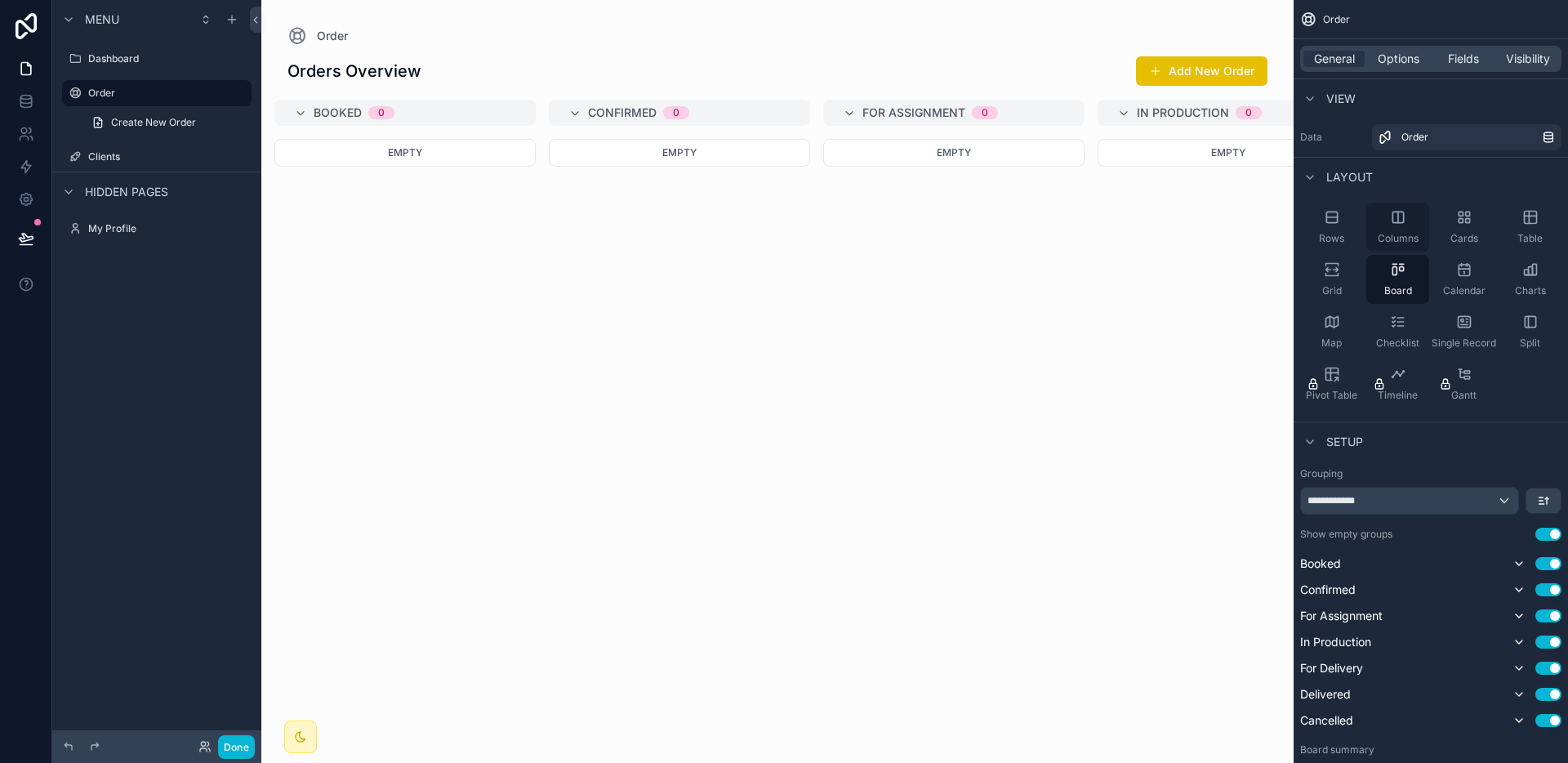 click on "Columns" at bounding box center (1398, 239) 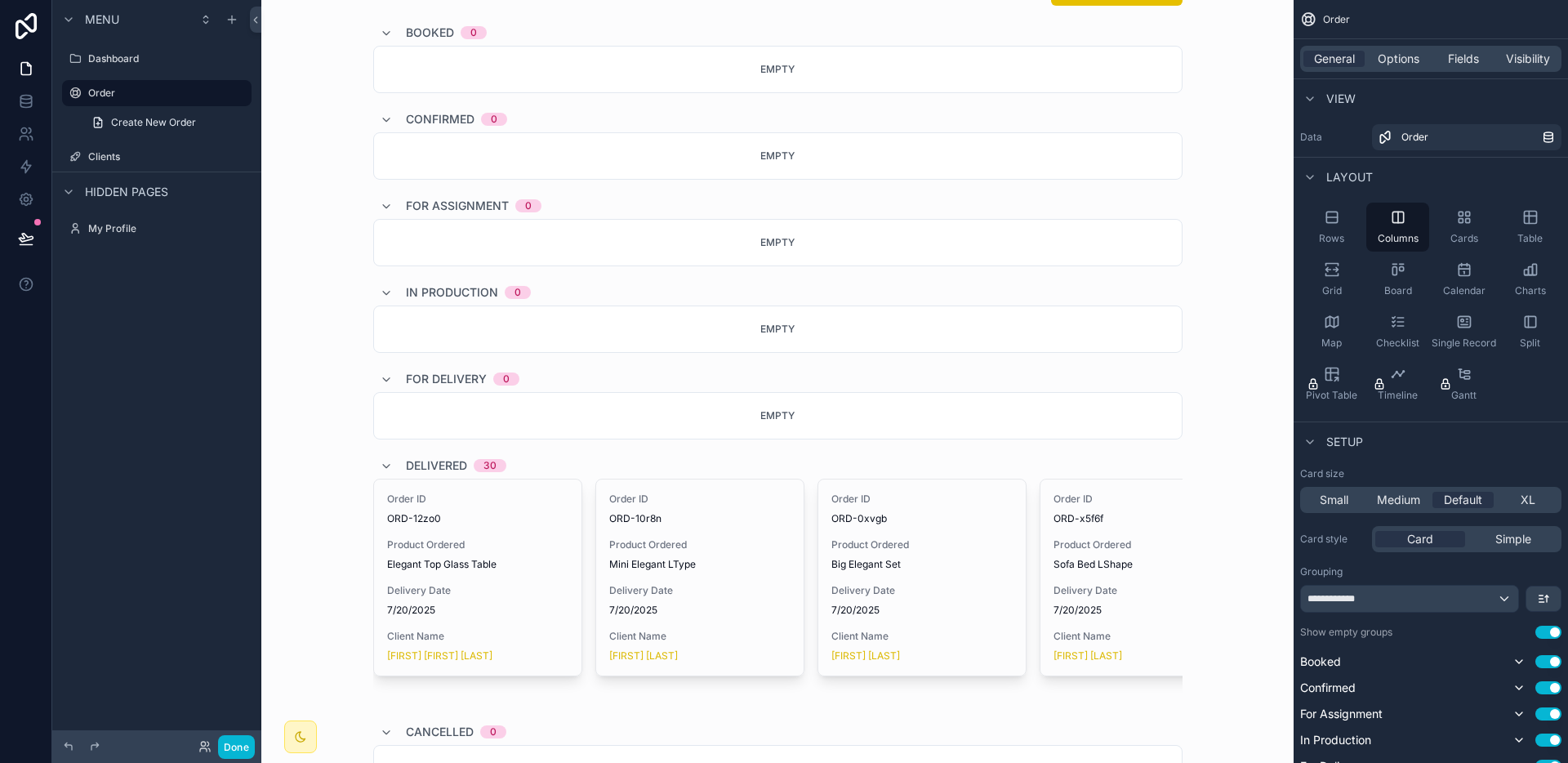 scroll, scrollTop: 39, scrollLeft: 0, axis: vertical 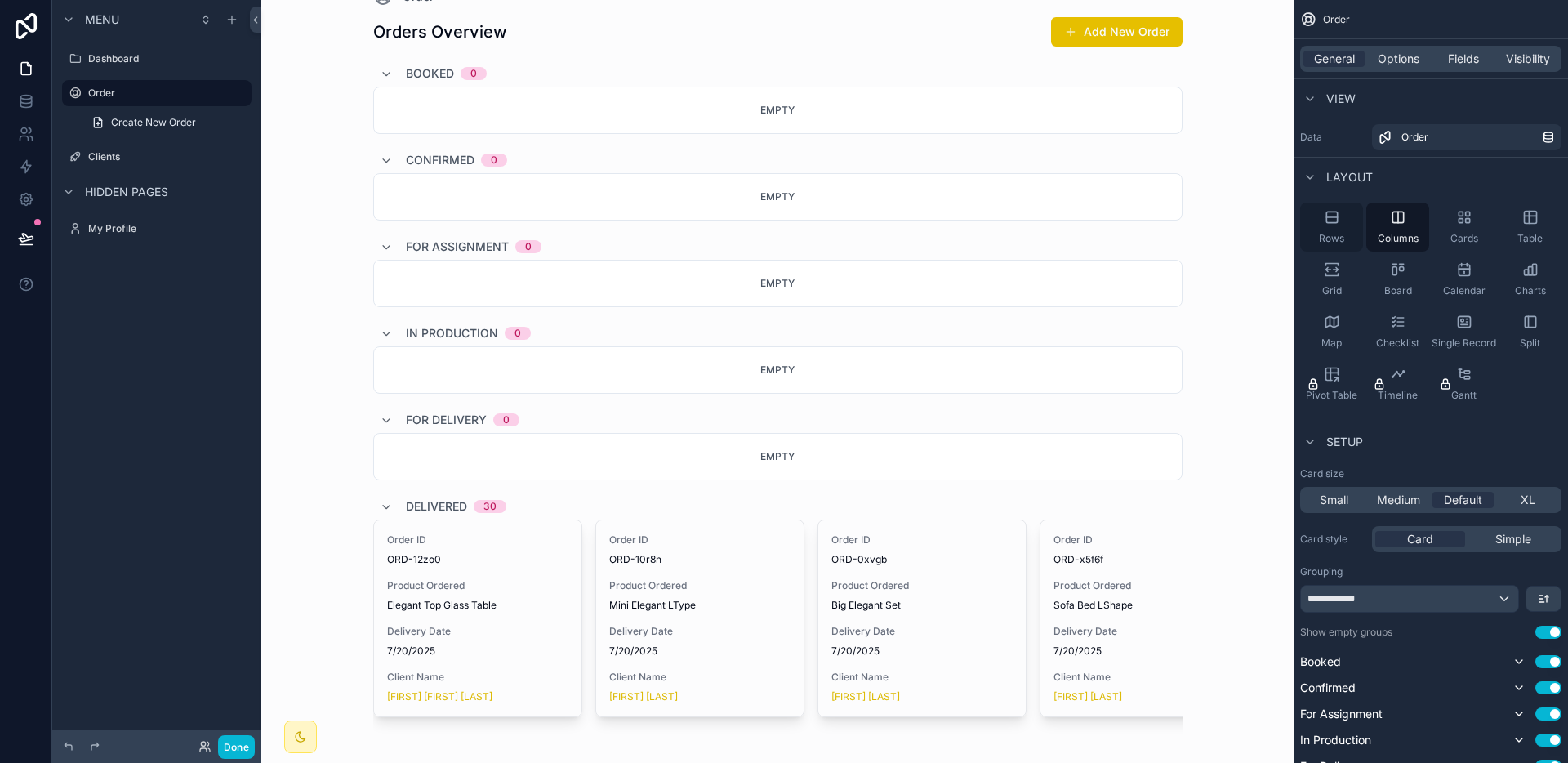 click on "Rows" at bounding box center (1331, 227) 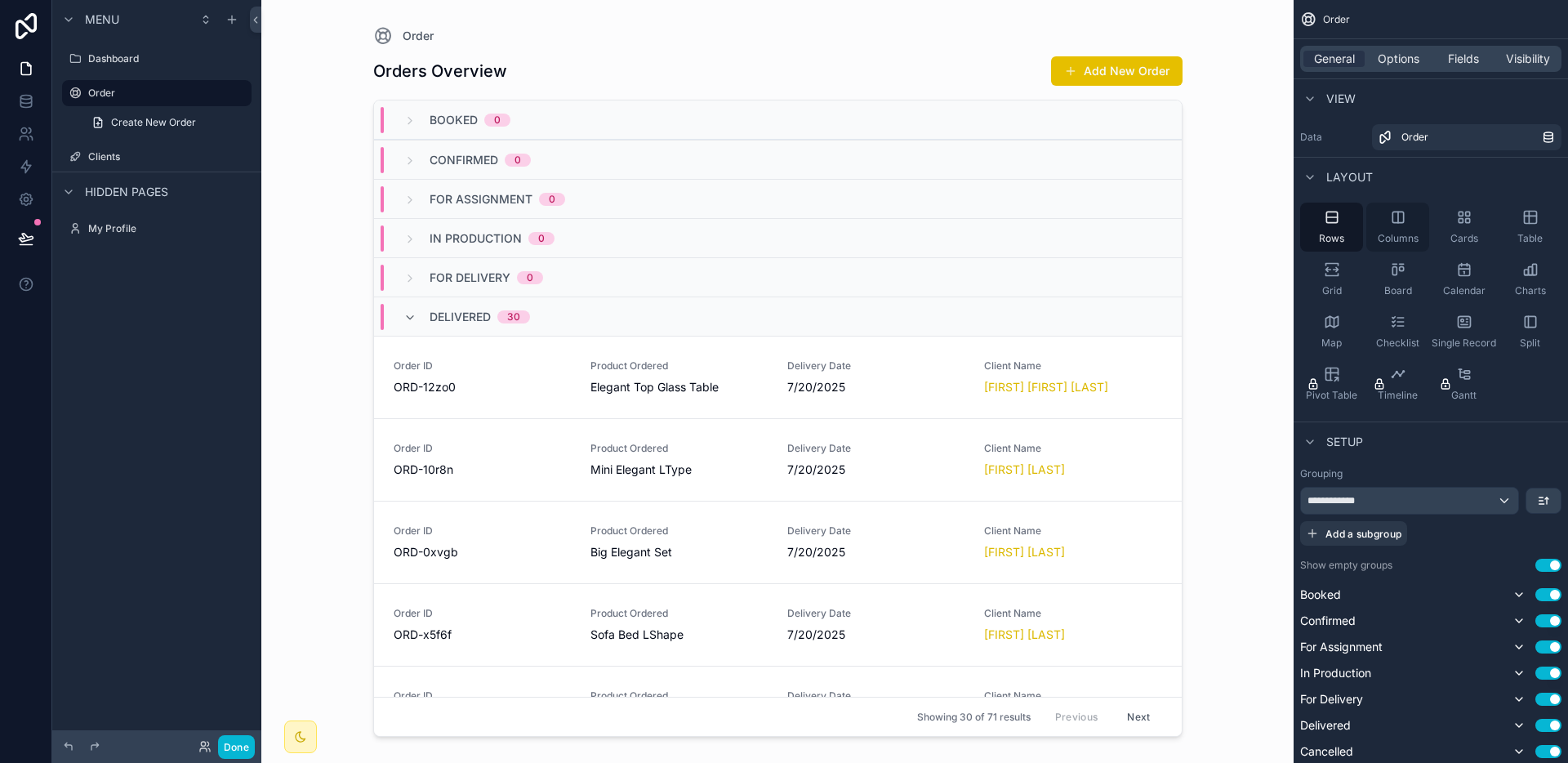 click on "Columns" at bounding box center [1397, 227] 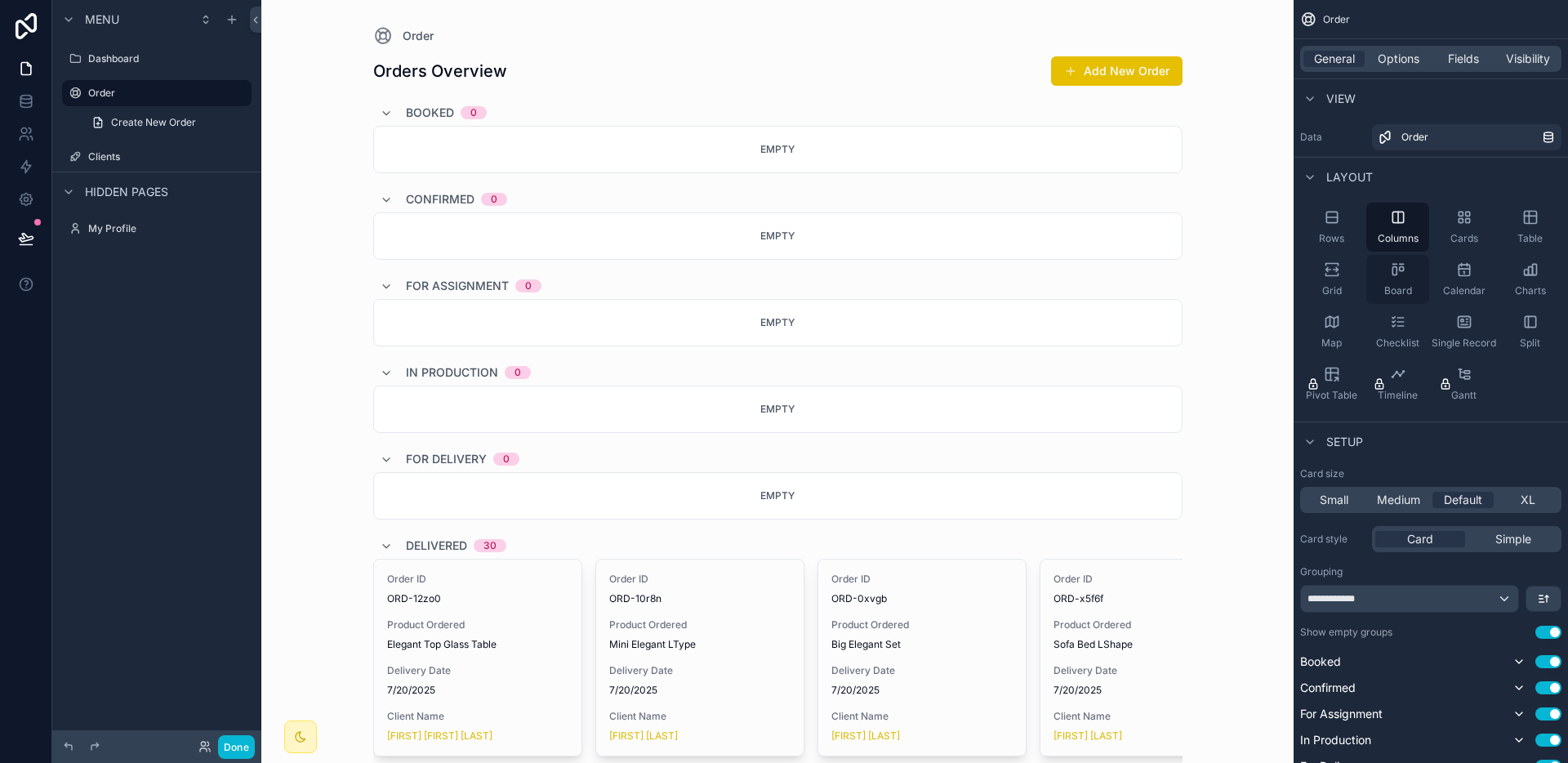click on "Board" at bounding box center (1398, 291) 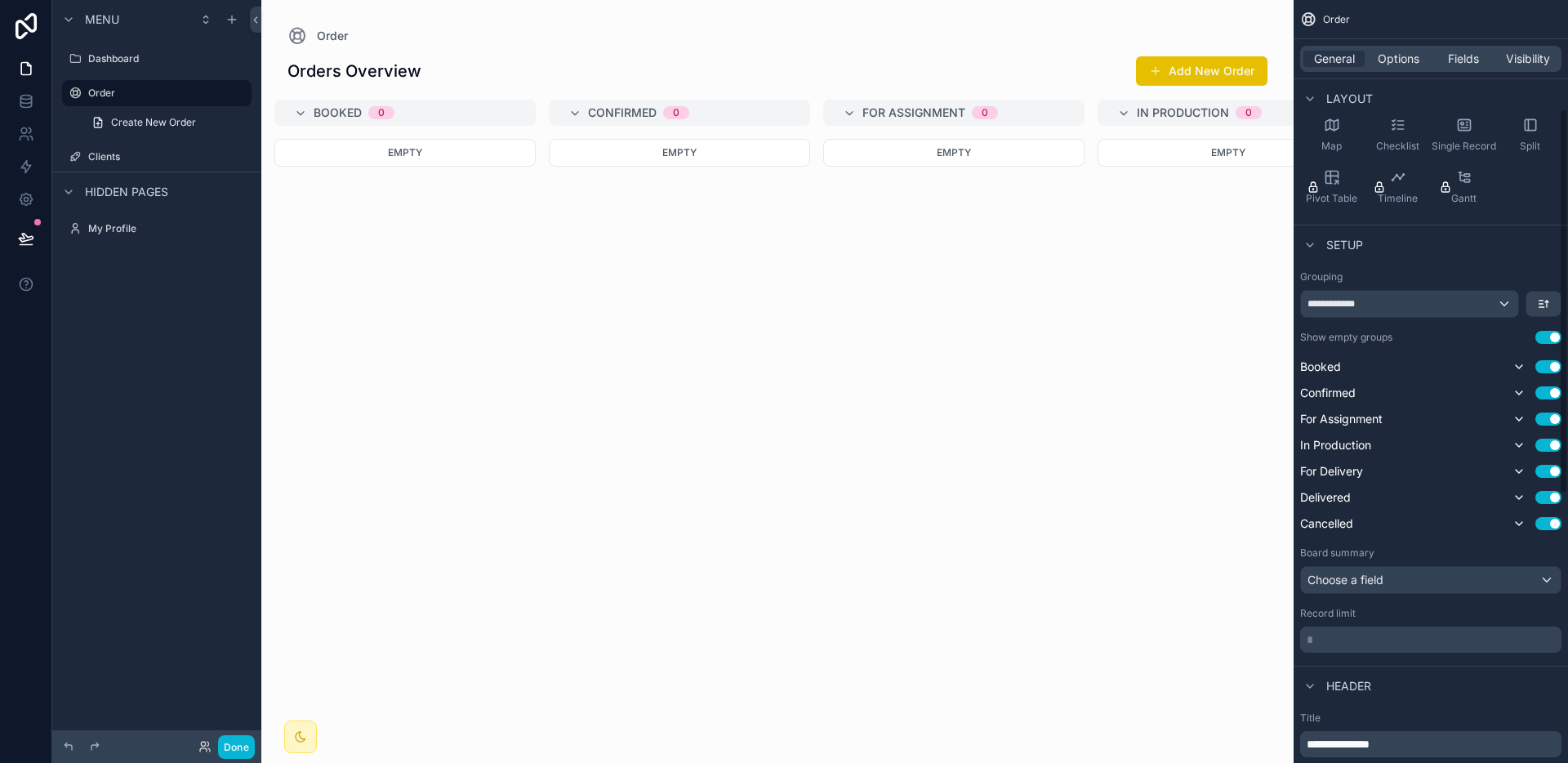 scroll, scrollTop: 216, scrollLeft: 0, axis: vertical 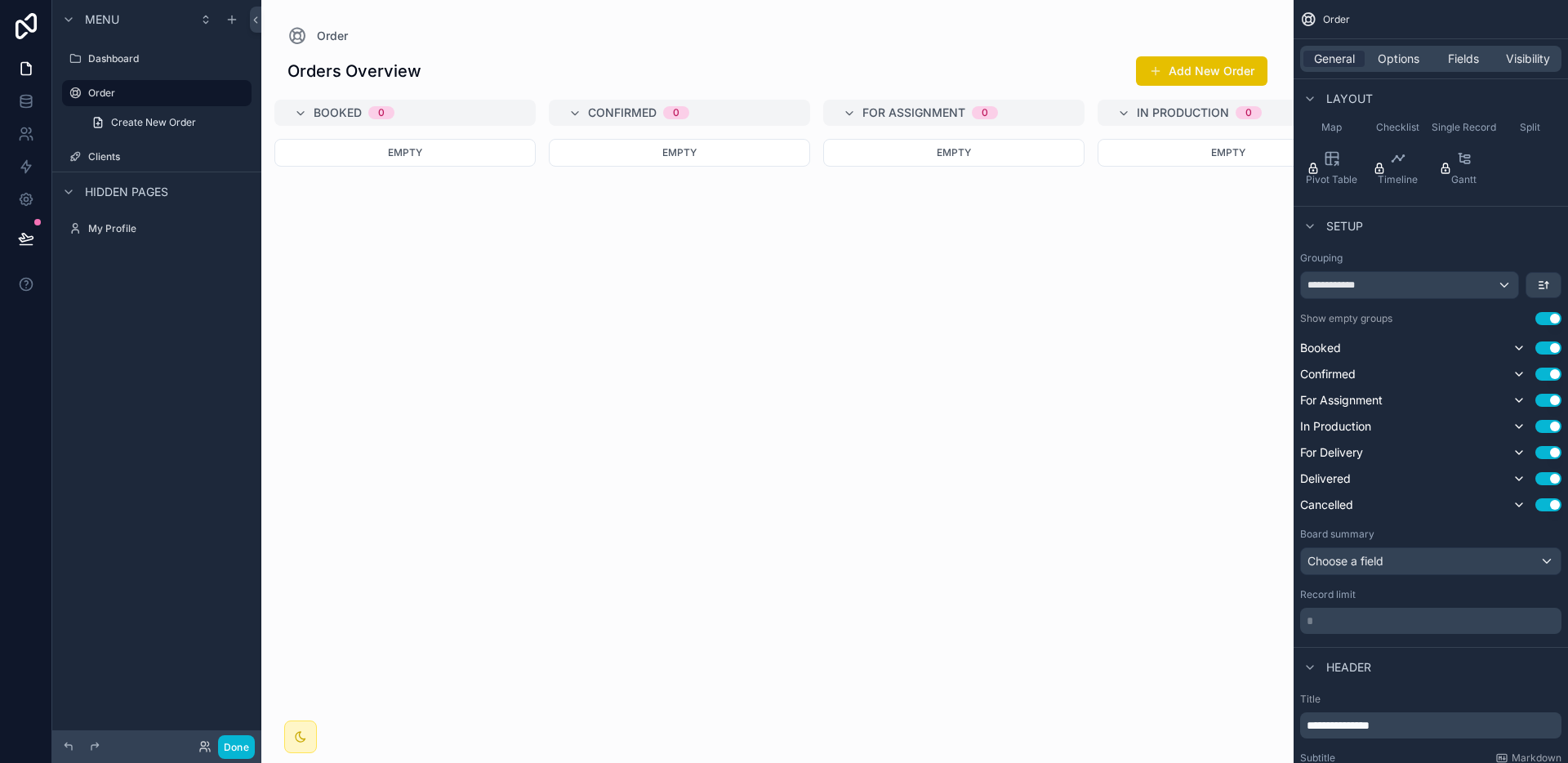 click on "Setup" at bounding box center (1344, 226) 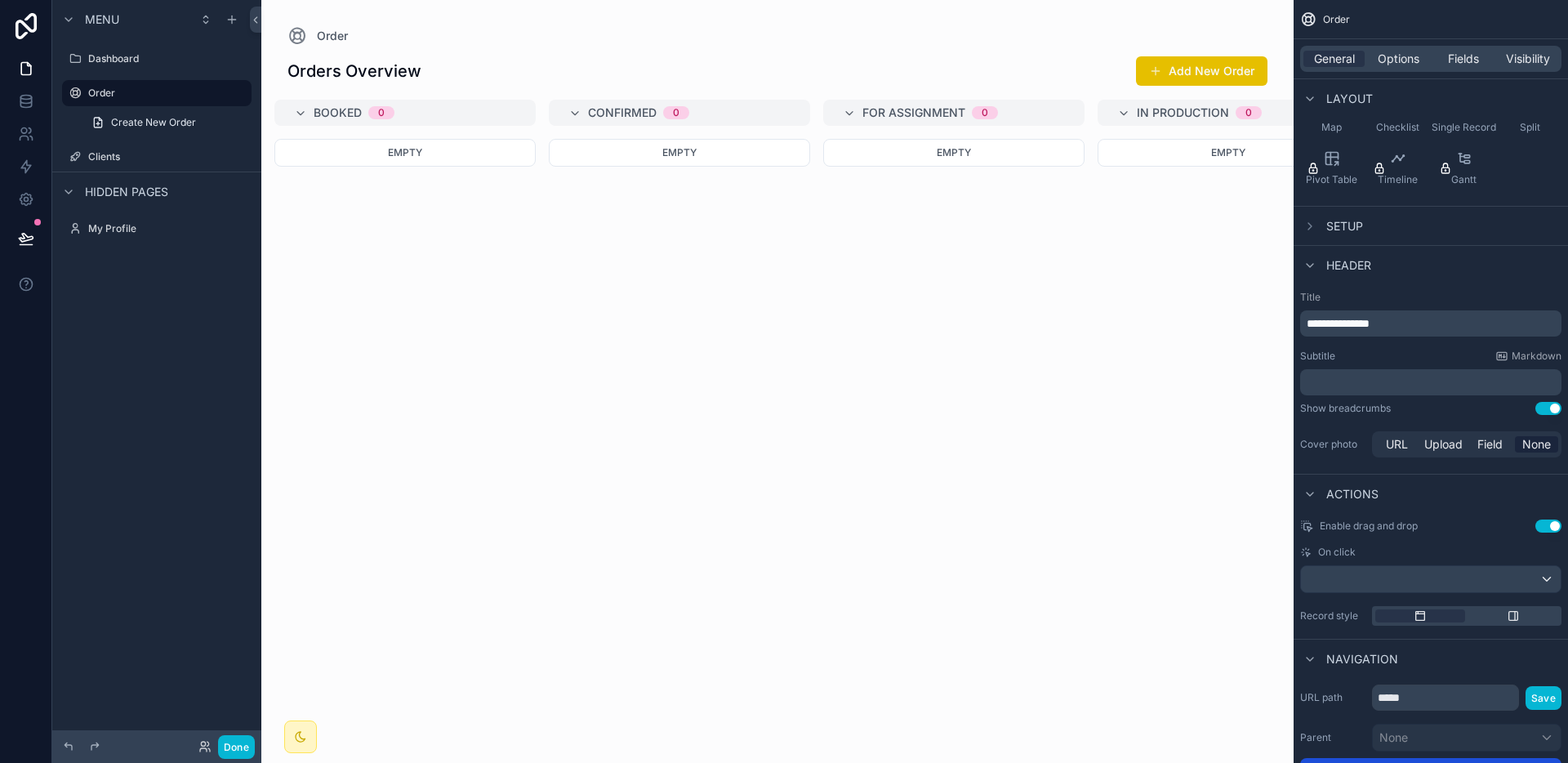 click on "Setup" at bounding box center (1344, 226) 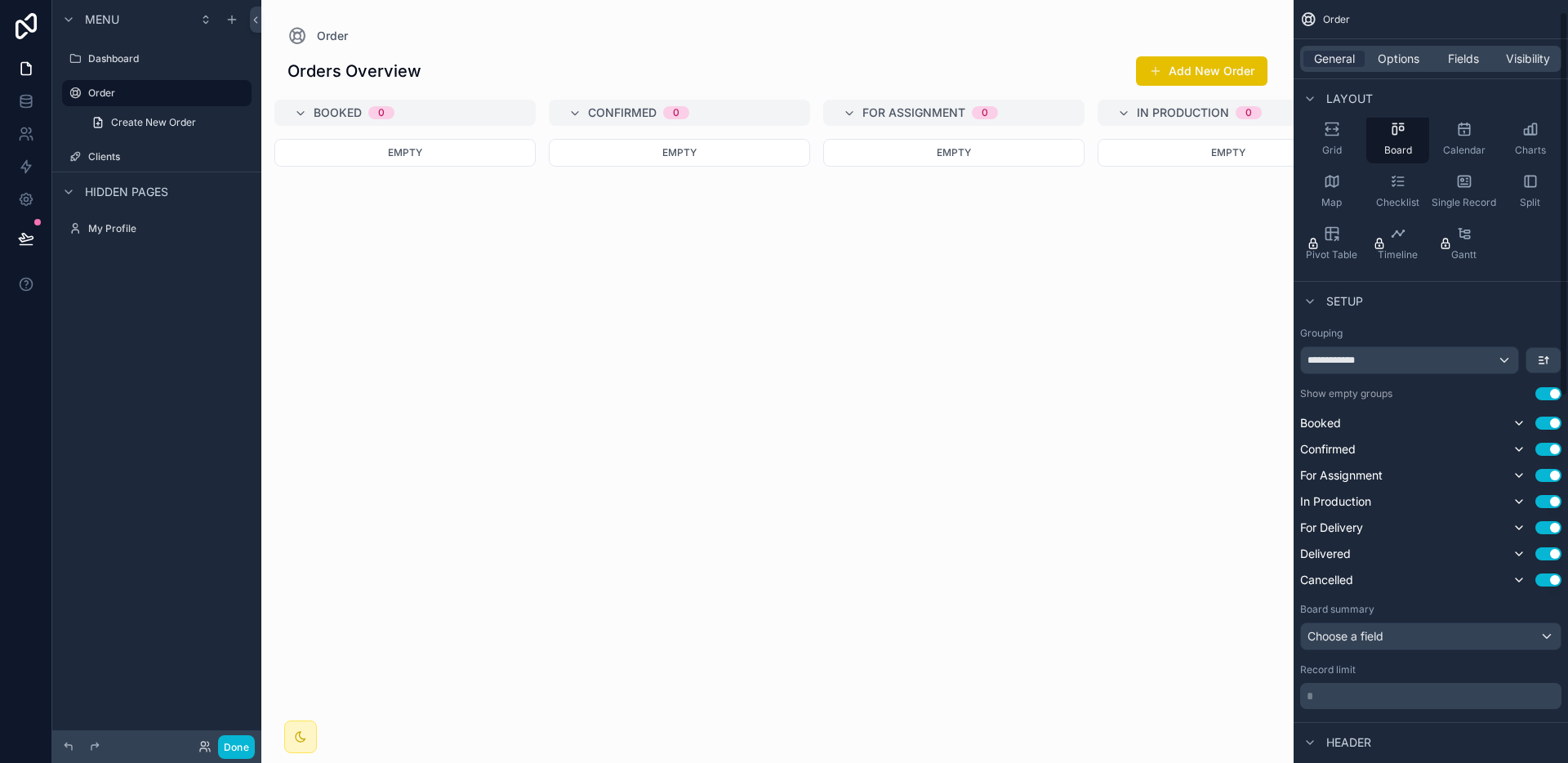 scroll, scrollTop: 750, scrollLeft: 0, axis: vertical 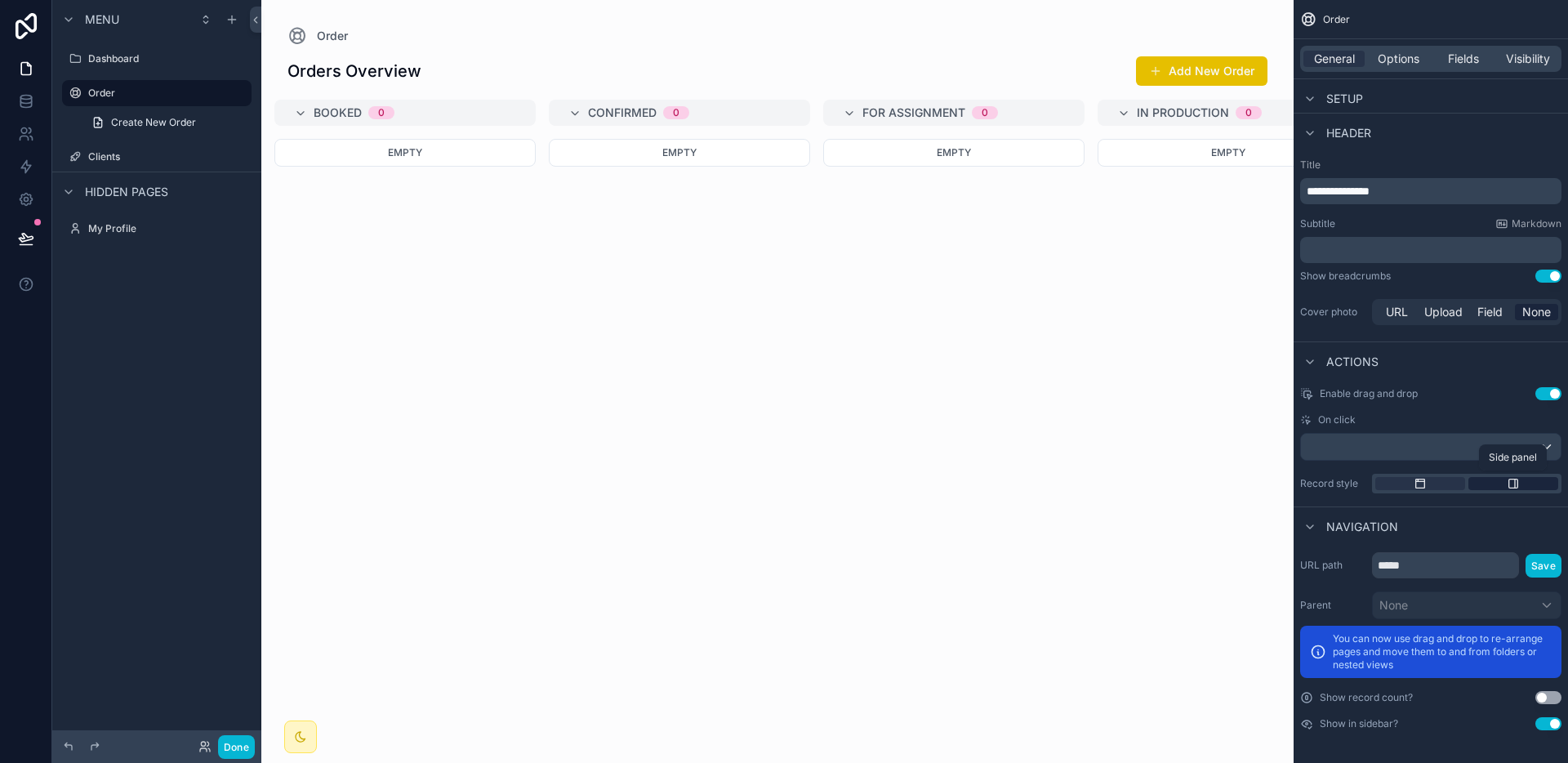 click at bounding box center (1513, 484) 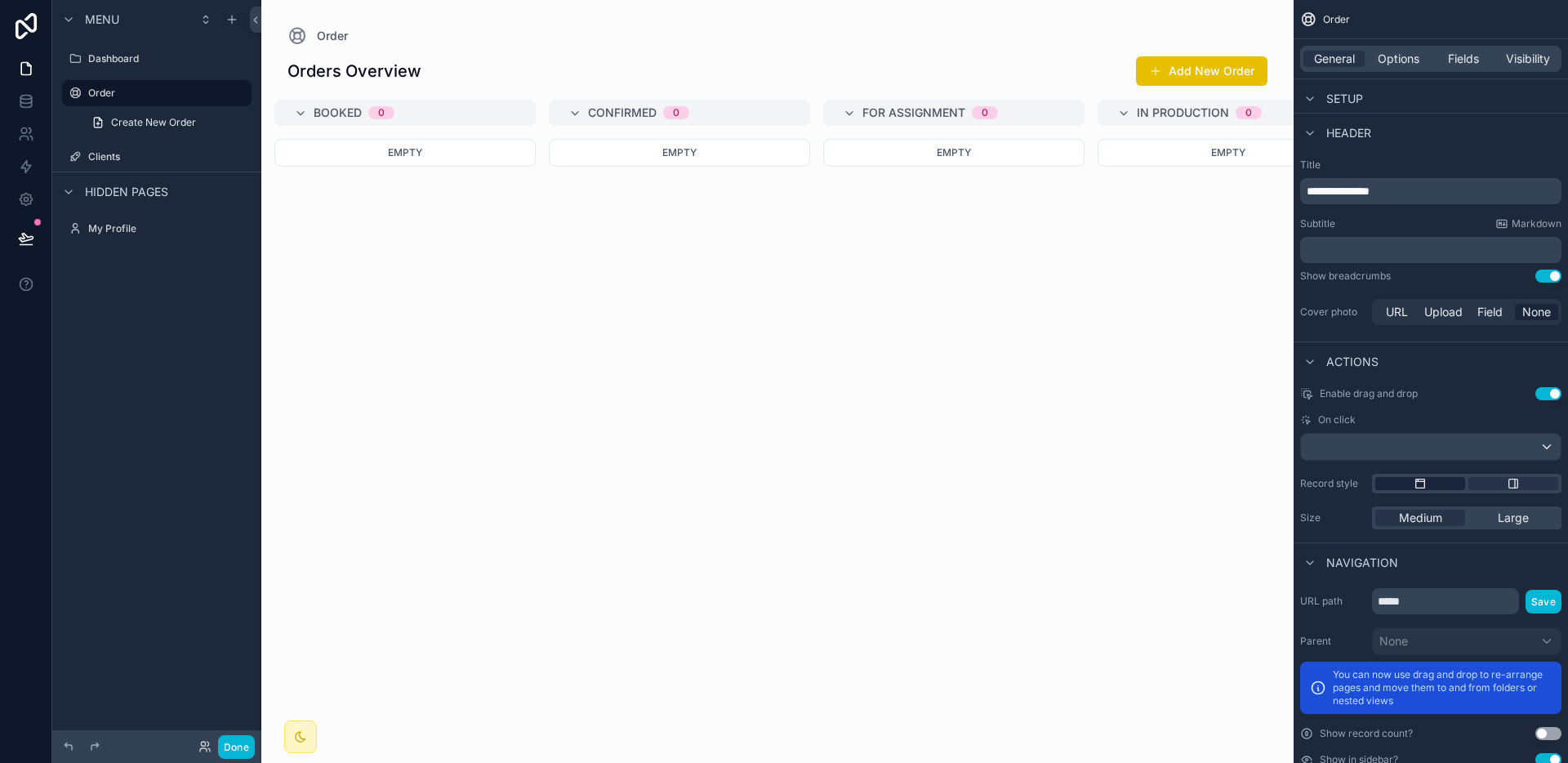 click at bounding box center [1420, 484] 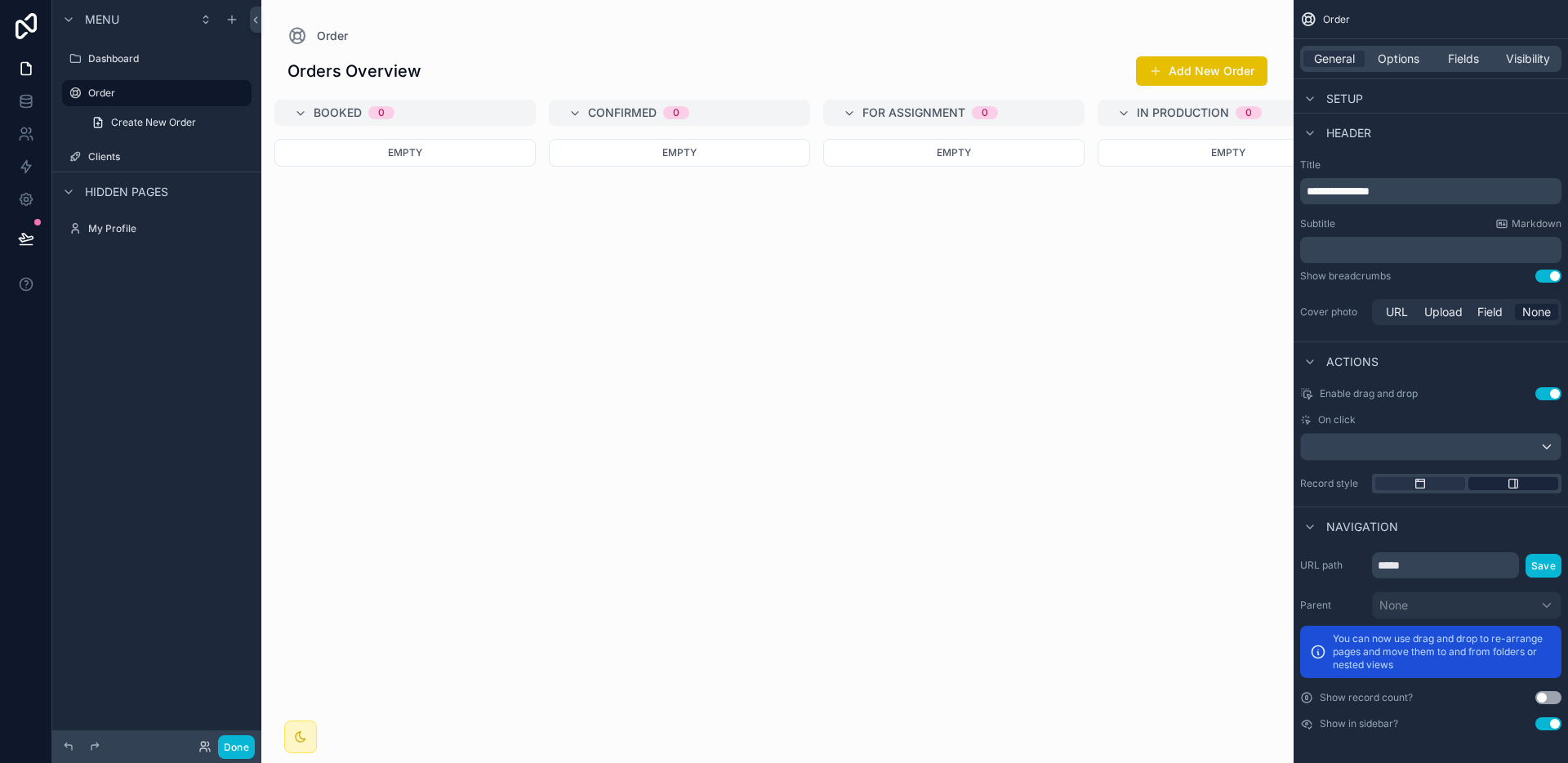 click 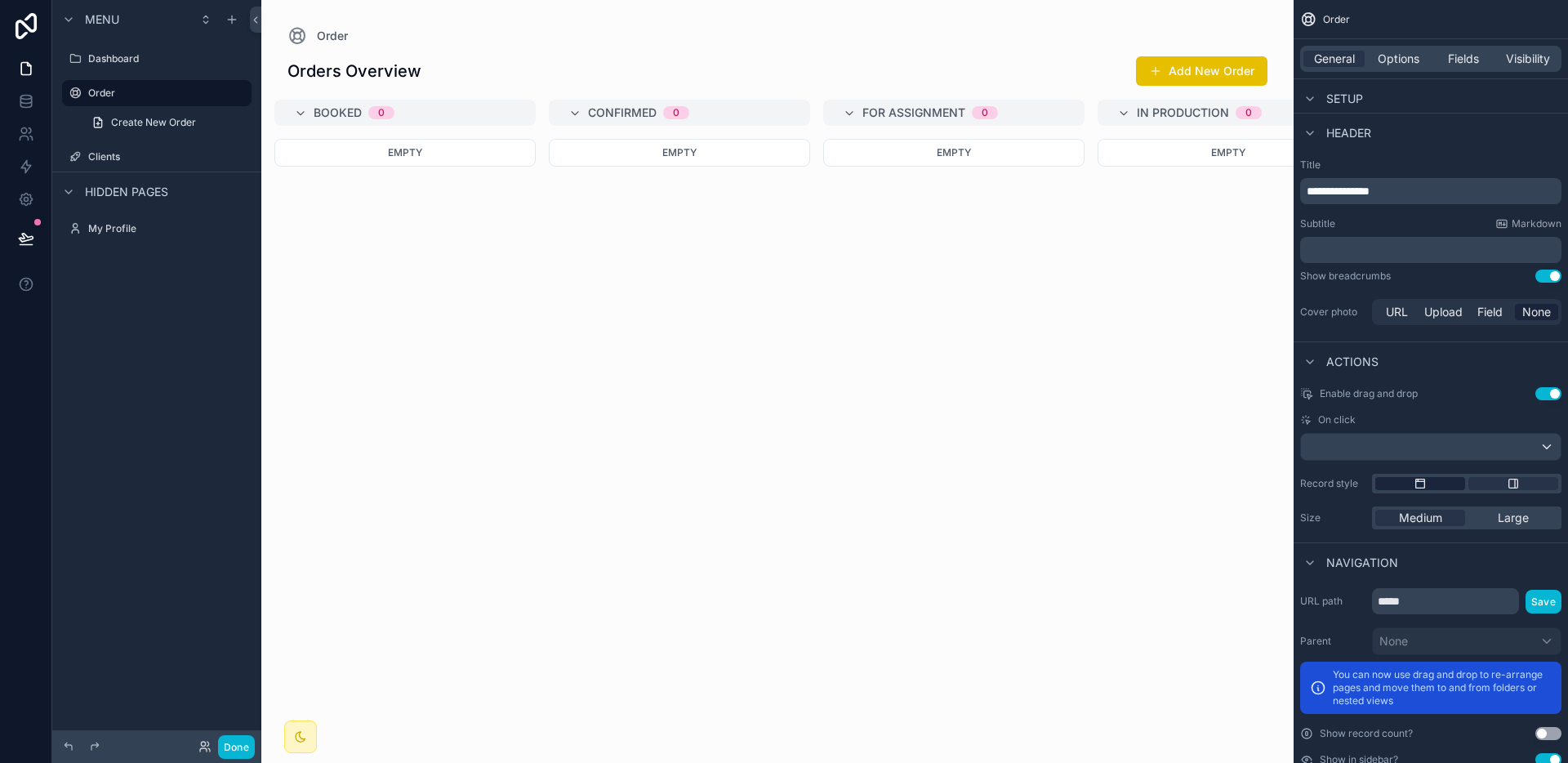 click at bounding box center (1420, 484) 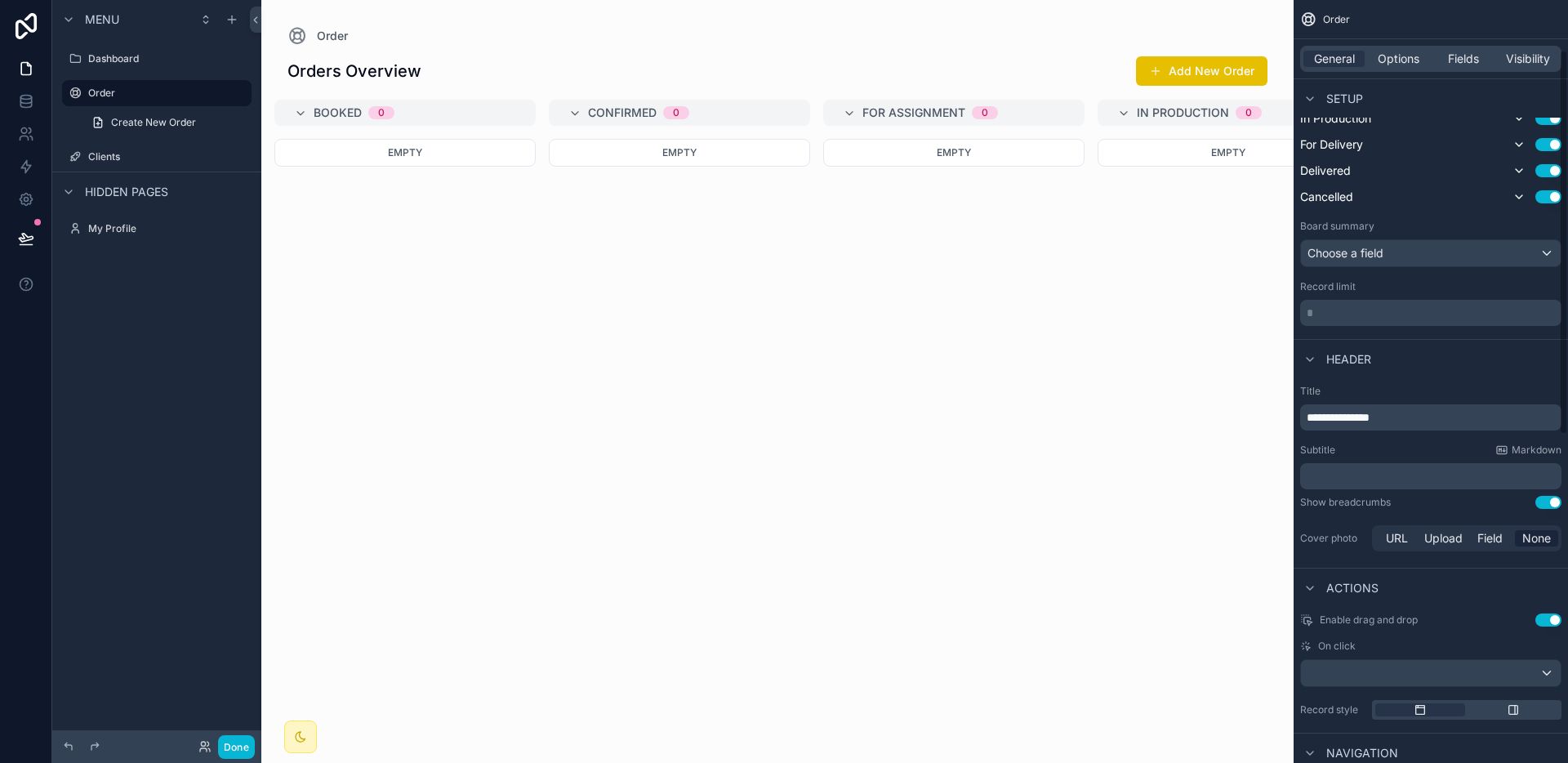 scroll, scrollTop: 0, scrollLeft: 0, axis: both 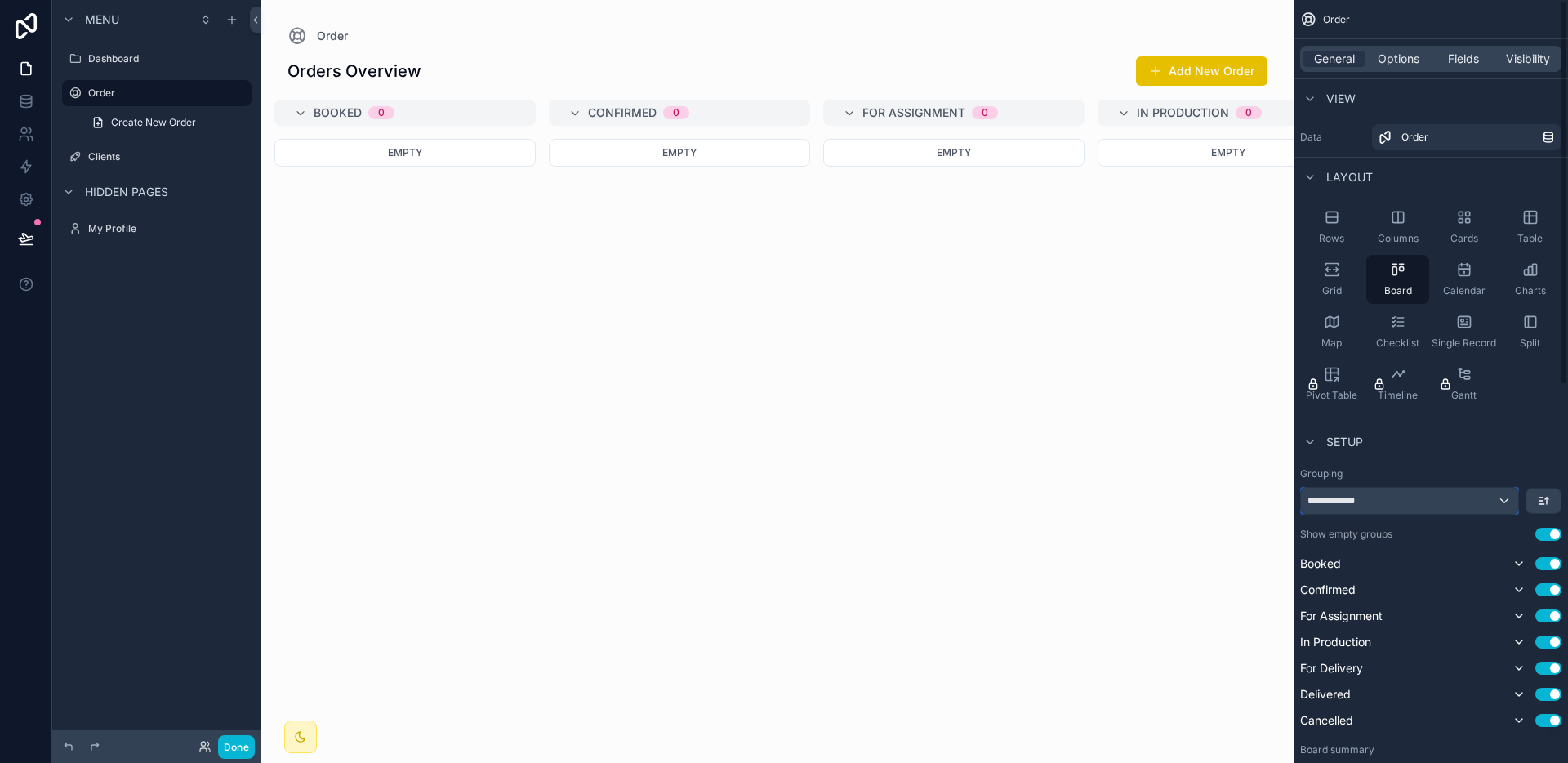 click on "**********" at bounding box center (1410, 501) 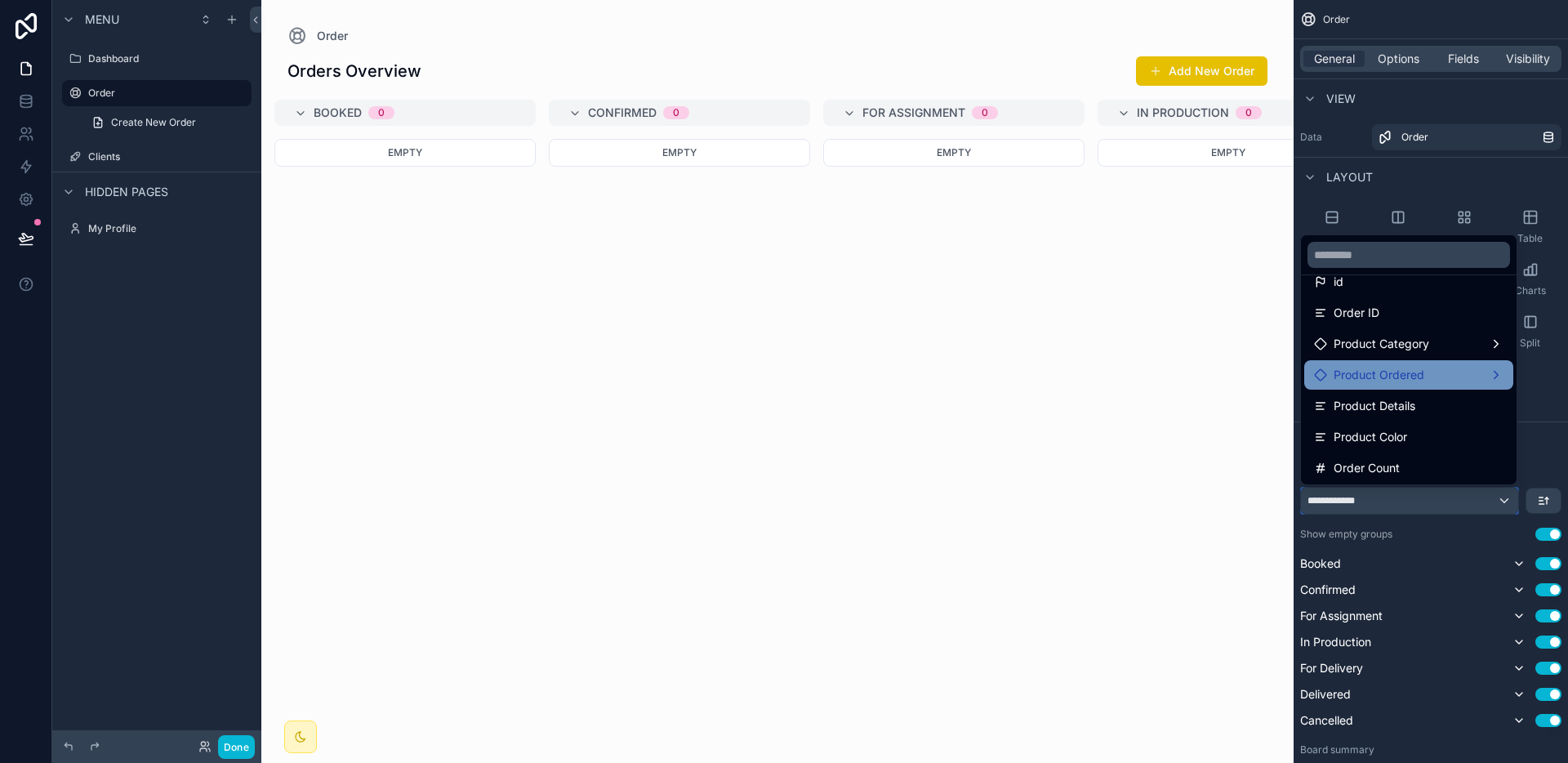 scroll, scrollTop: 149, scrollLeft: 0, axis: vertical 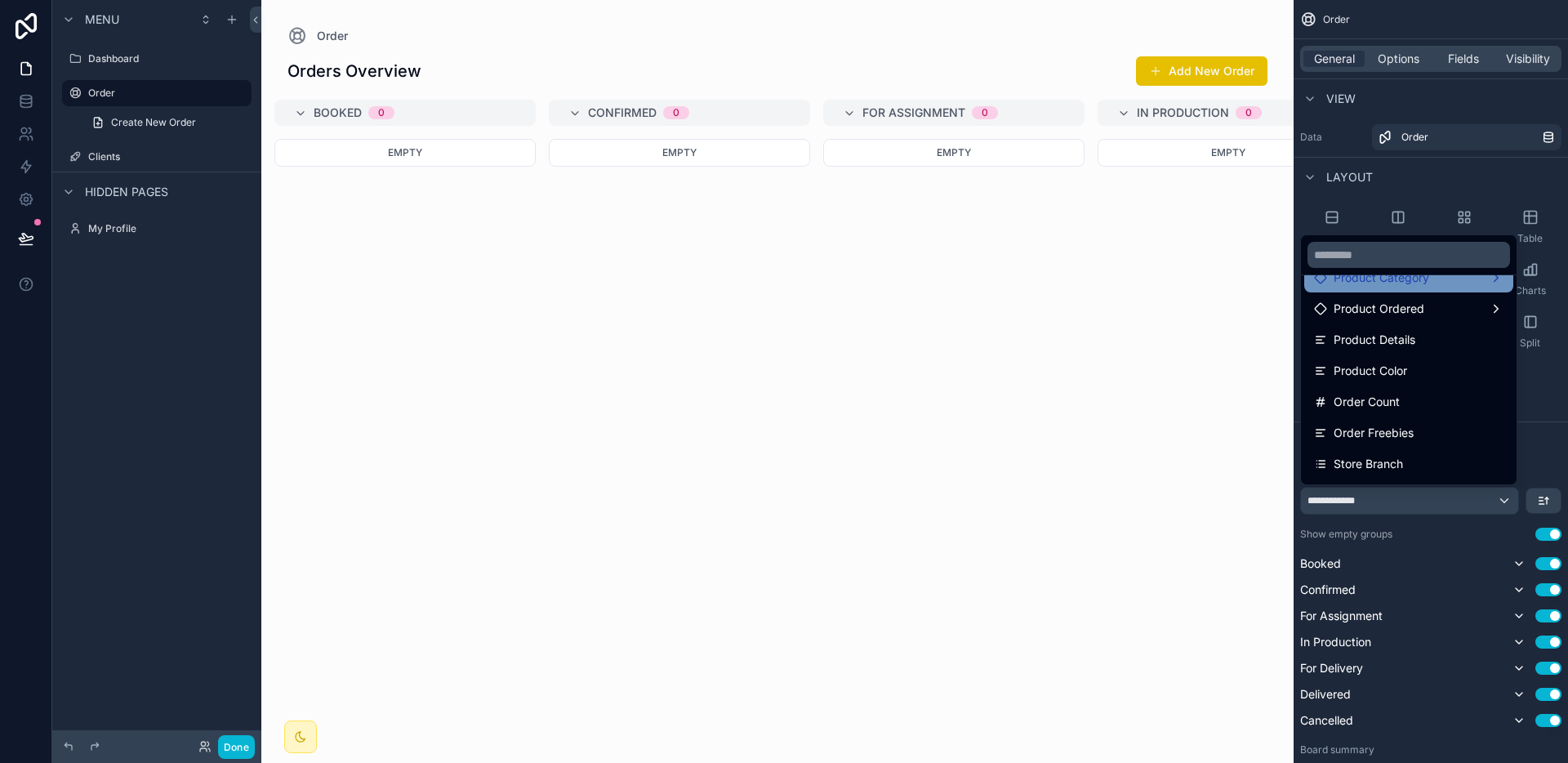 click on "Product Category" at bounding box center [1381, 278] 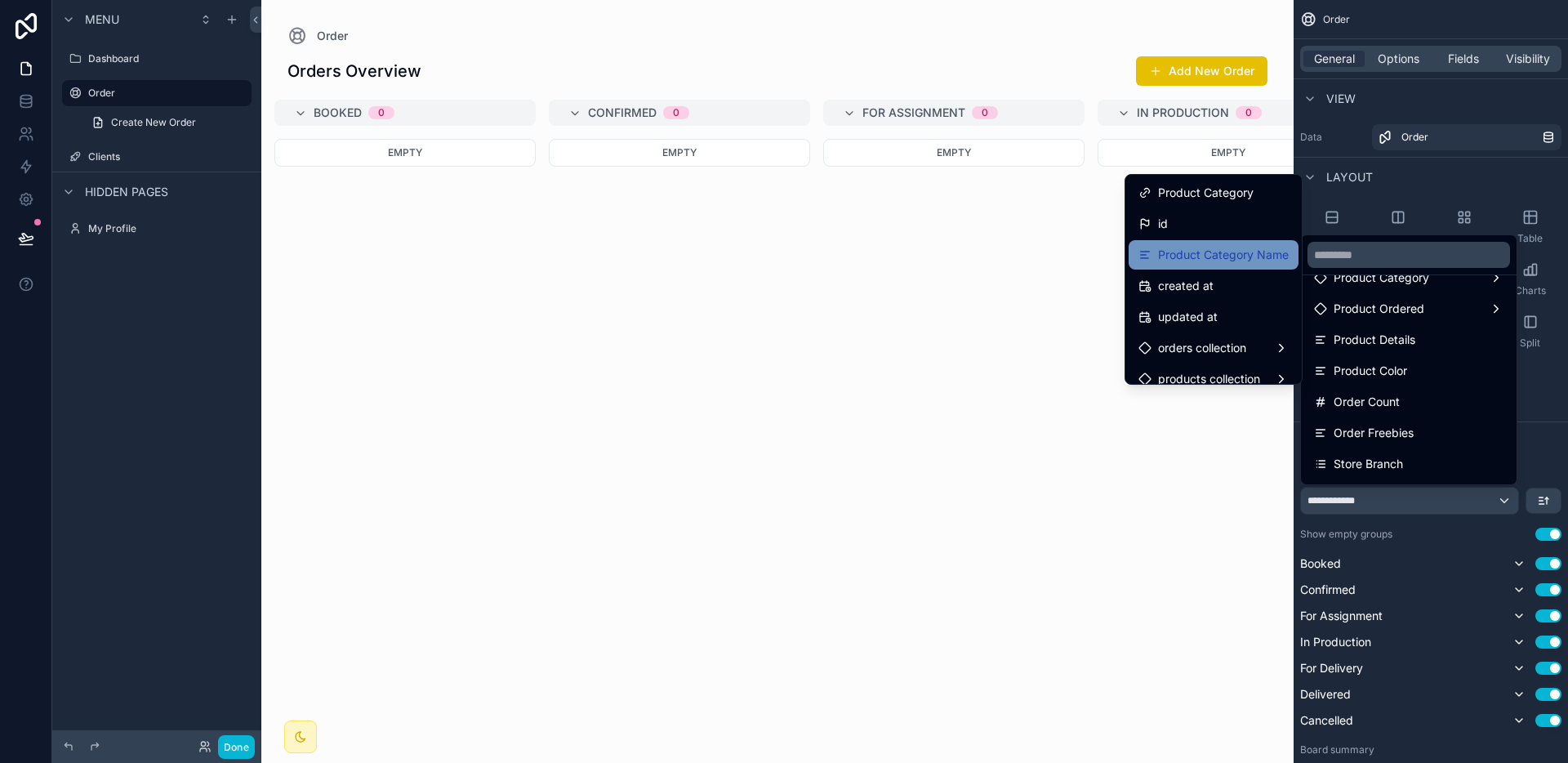 click on "Product Category Name" at bounding box center [1223, 255] 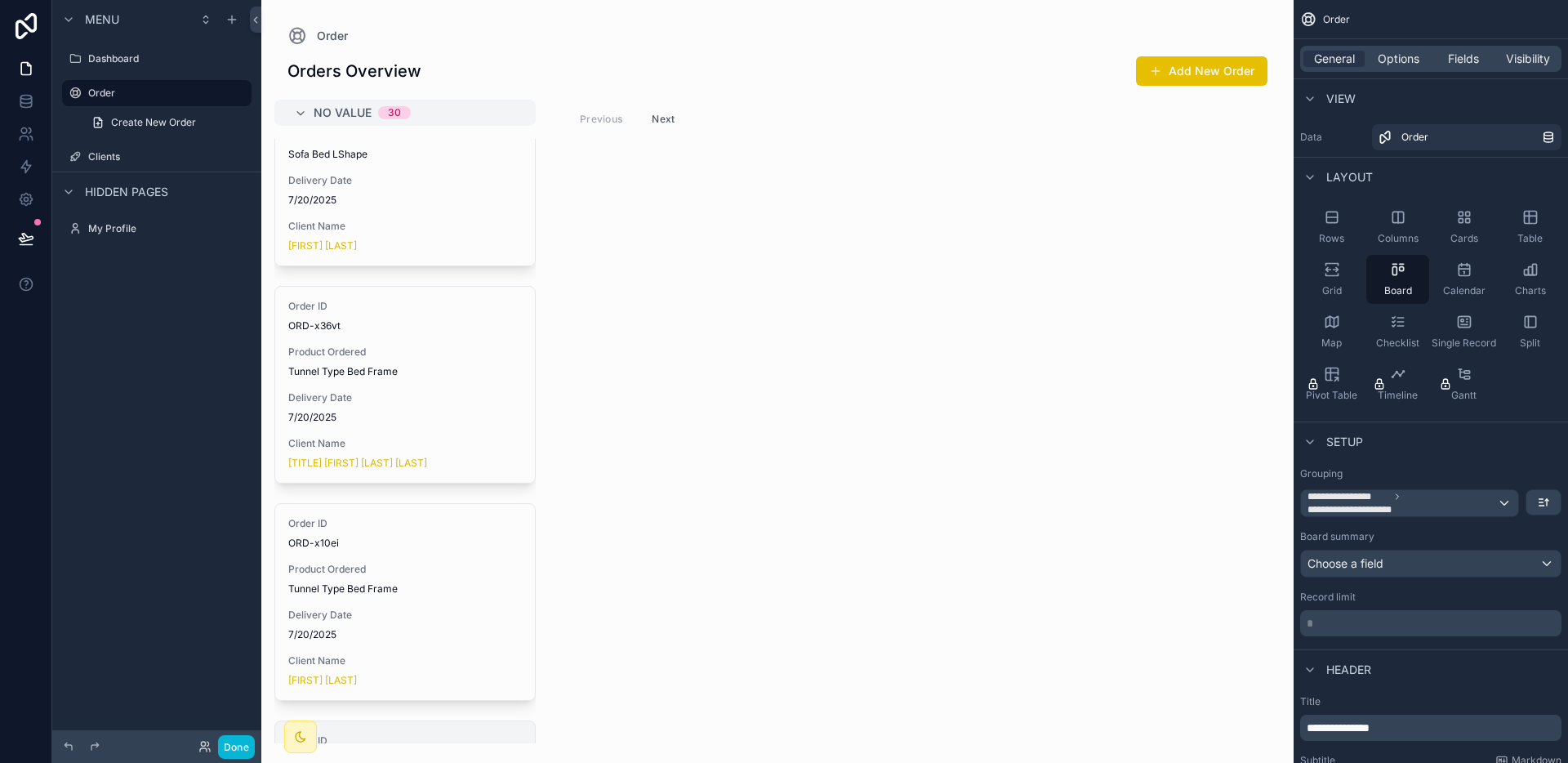 scroll, scrollTop: 0, scrollLeft: 0, axis: both 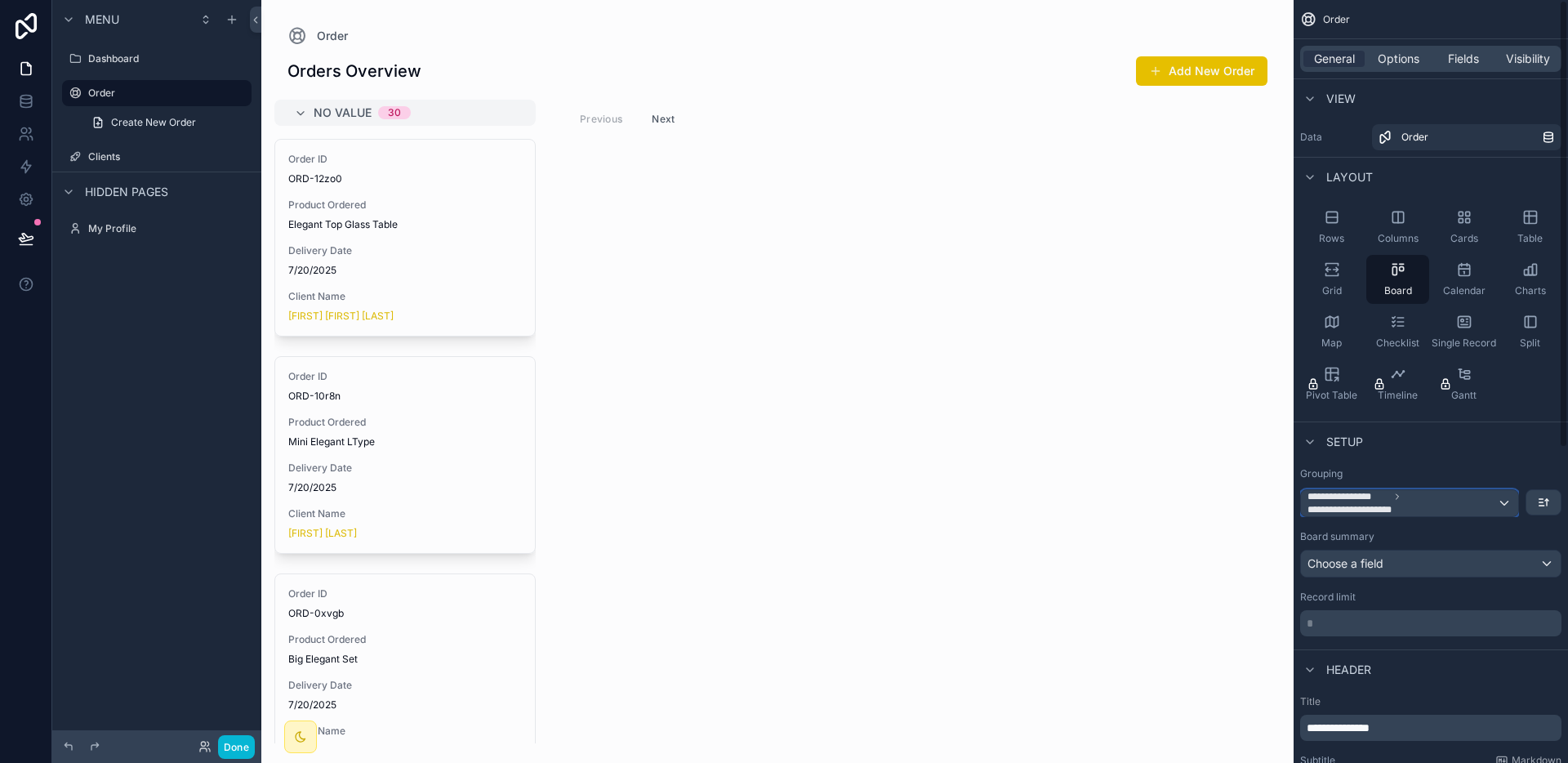 click on "**********" at bounding box center [1402, 503] 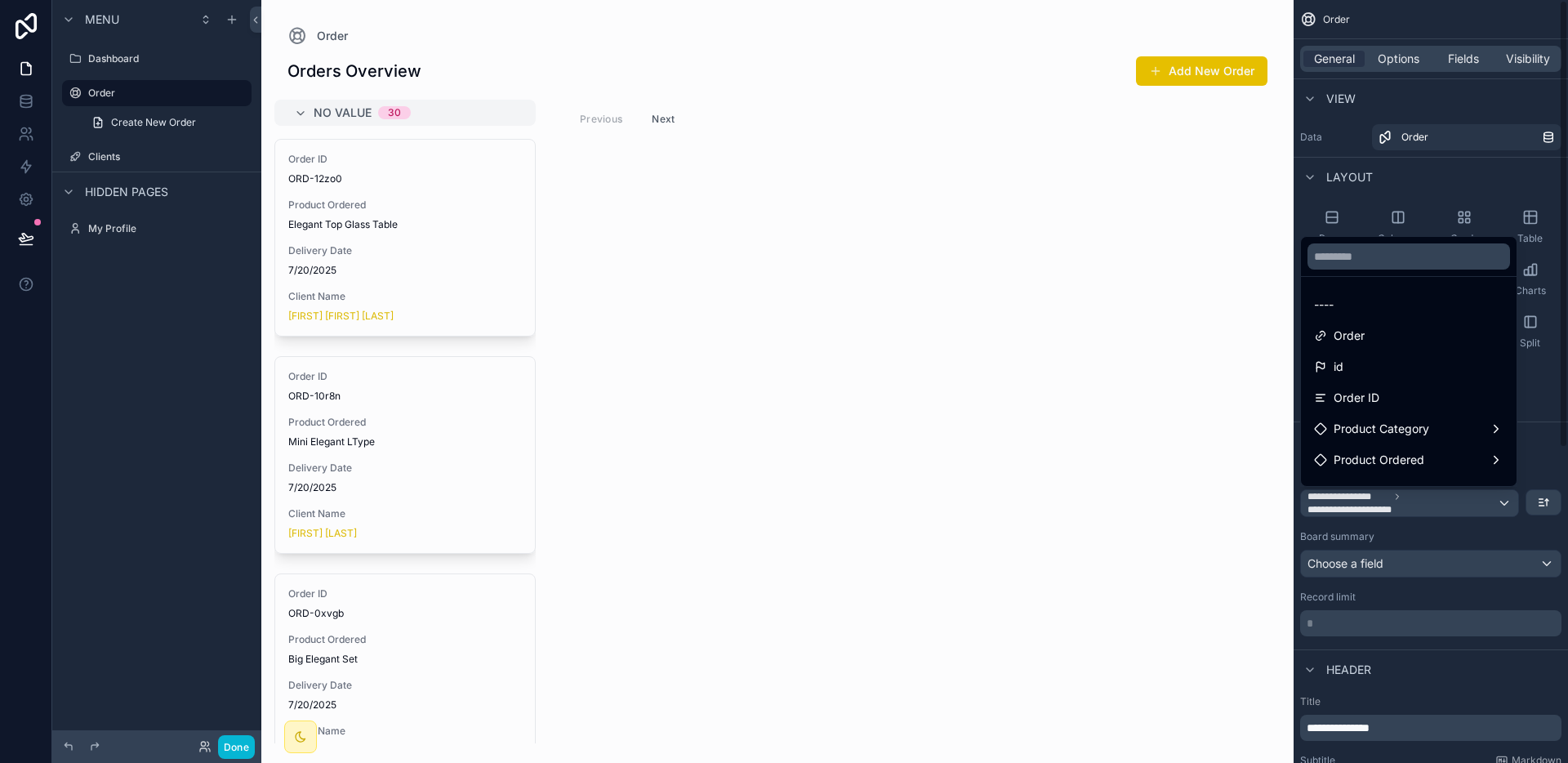 click at bounding box center [784, 382] 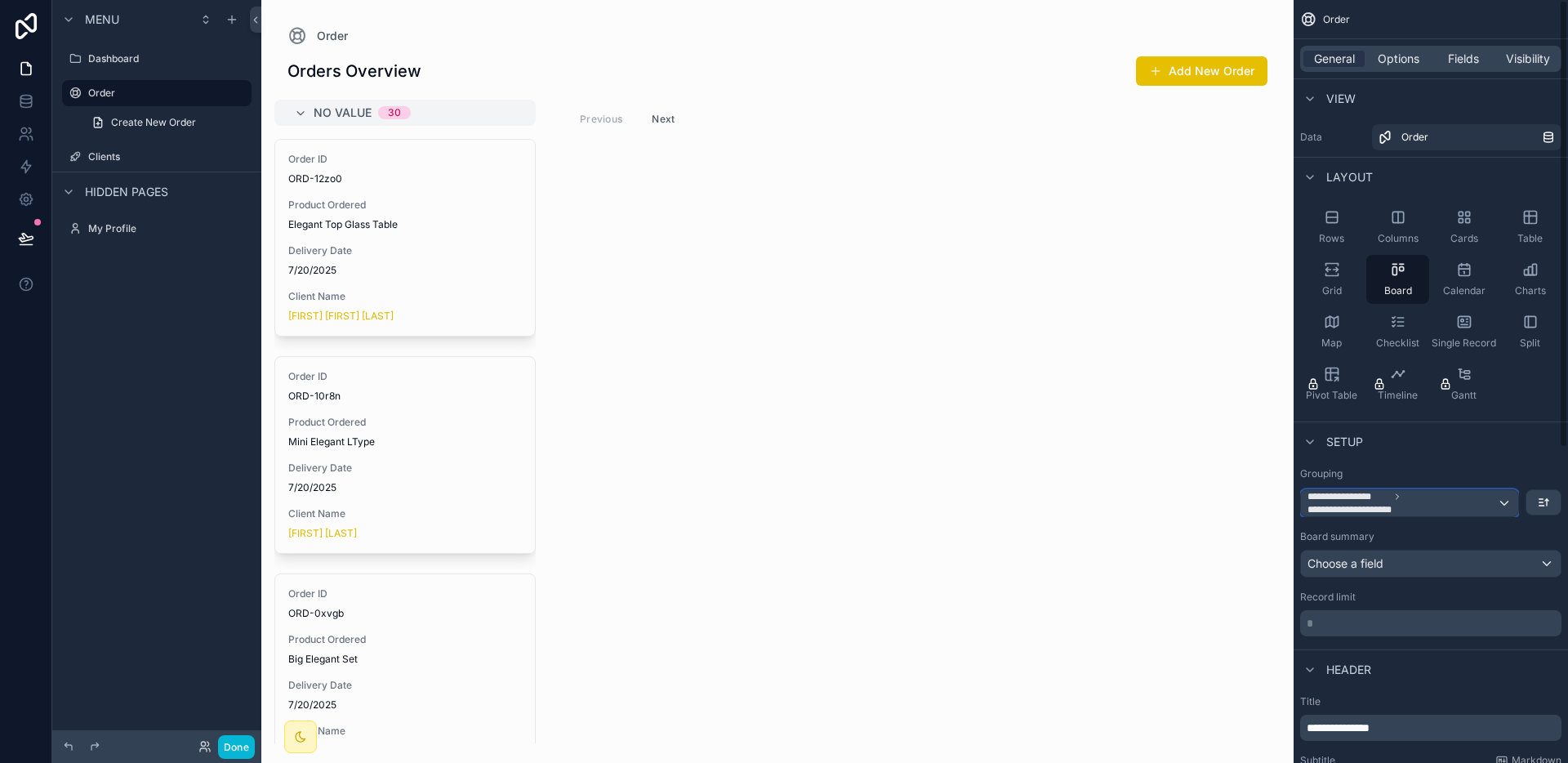 click on "**********" at bounding box center (1402, 503) 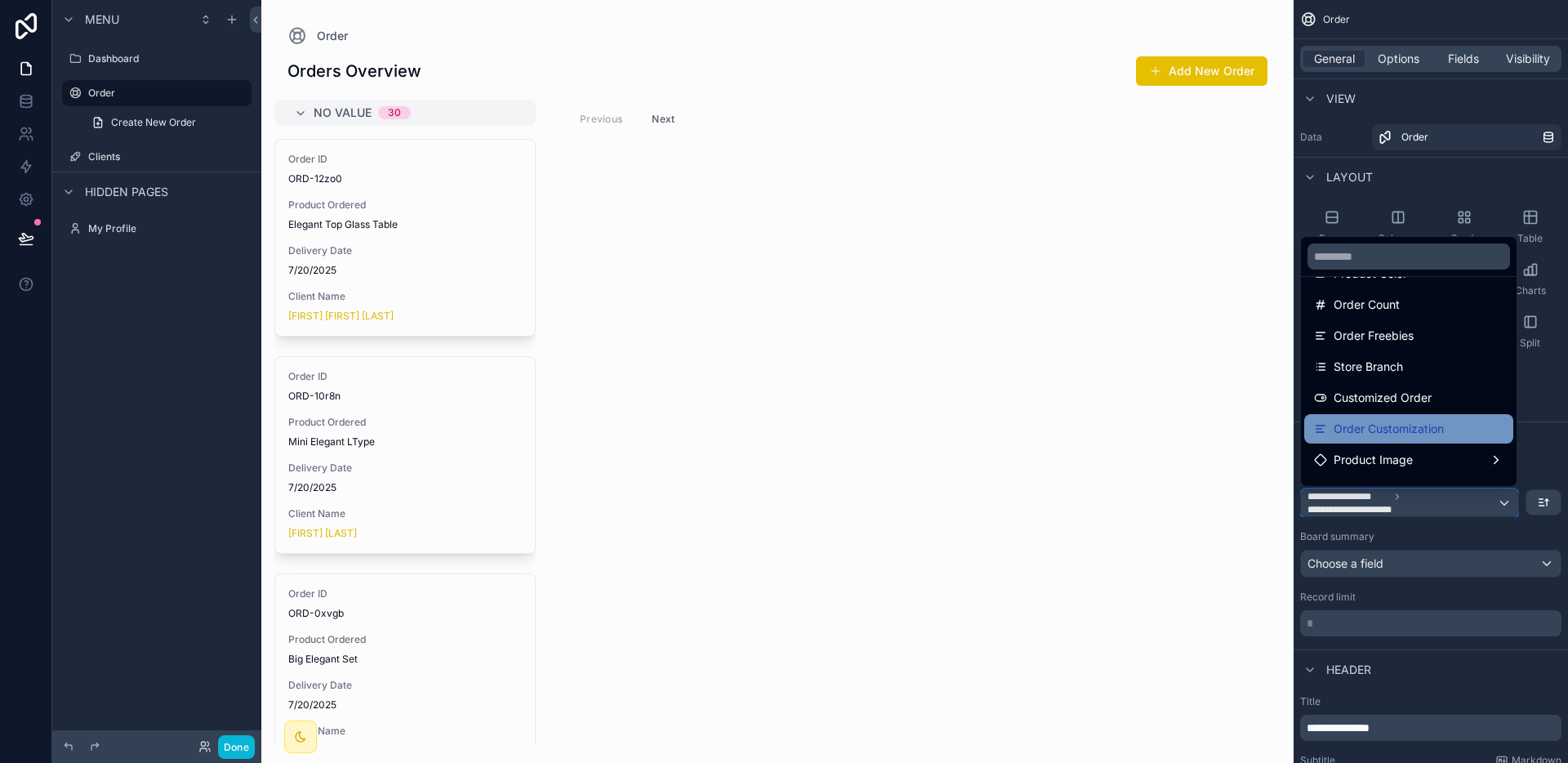 scroll, scrollTop: 99, scrollLeft: 0, axis: vertical 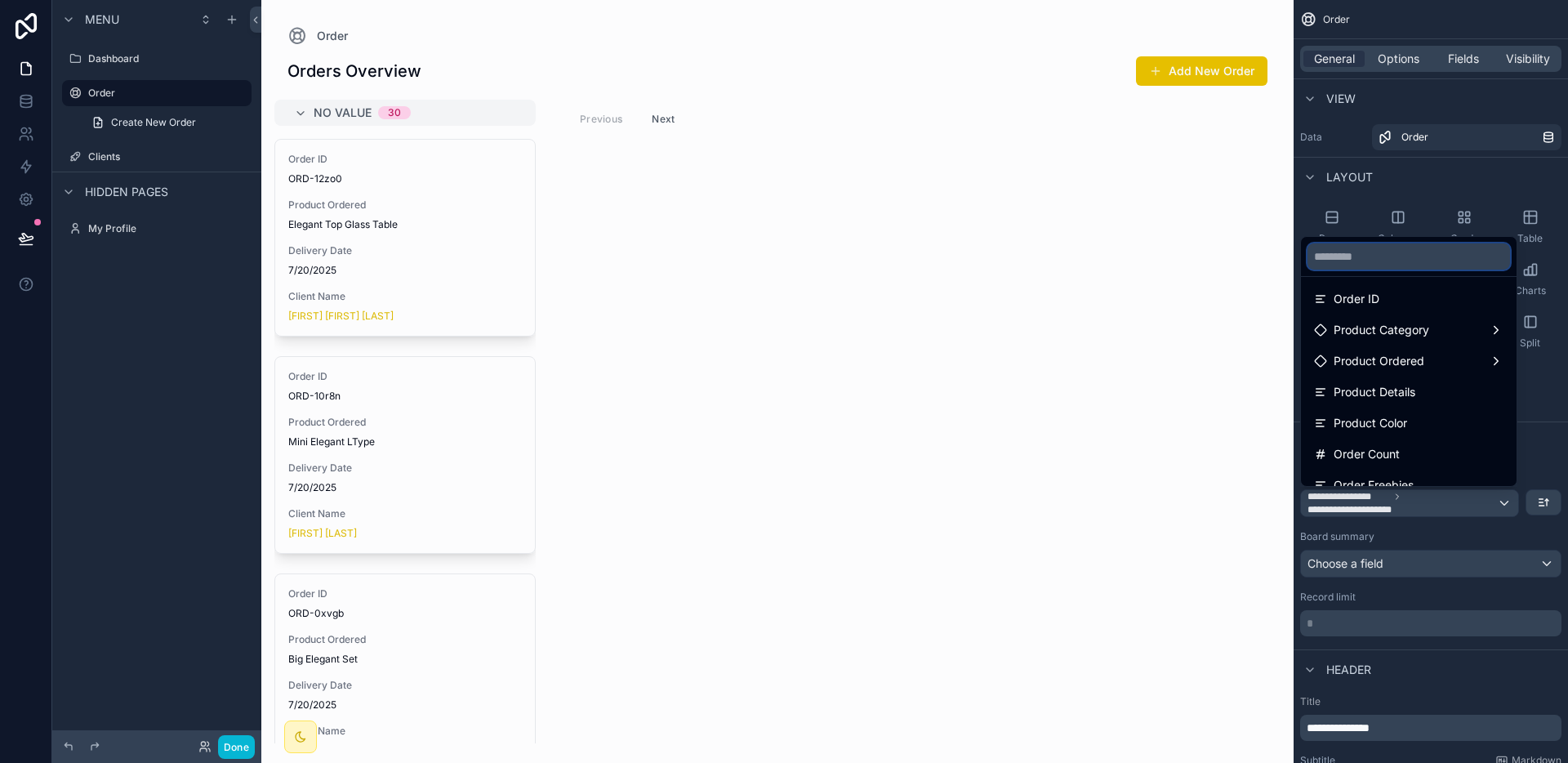 click at bounding box center (1409, 257) 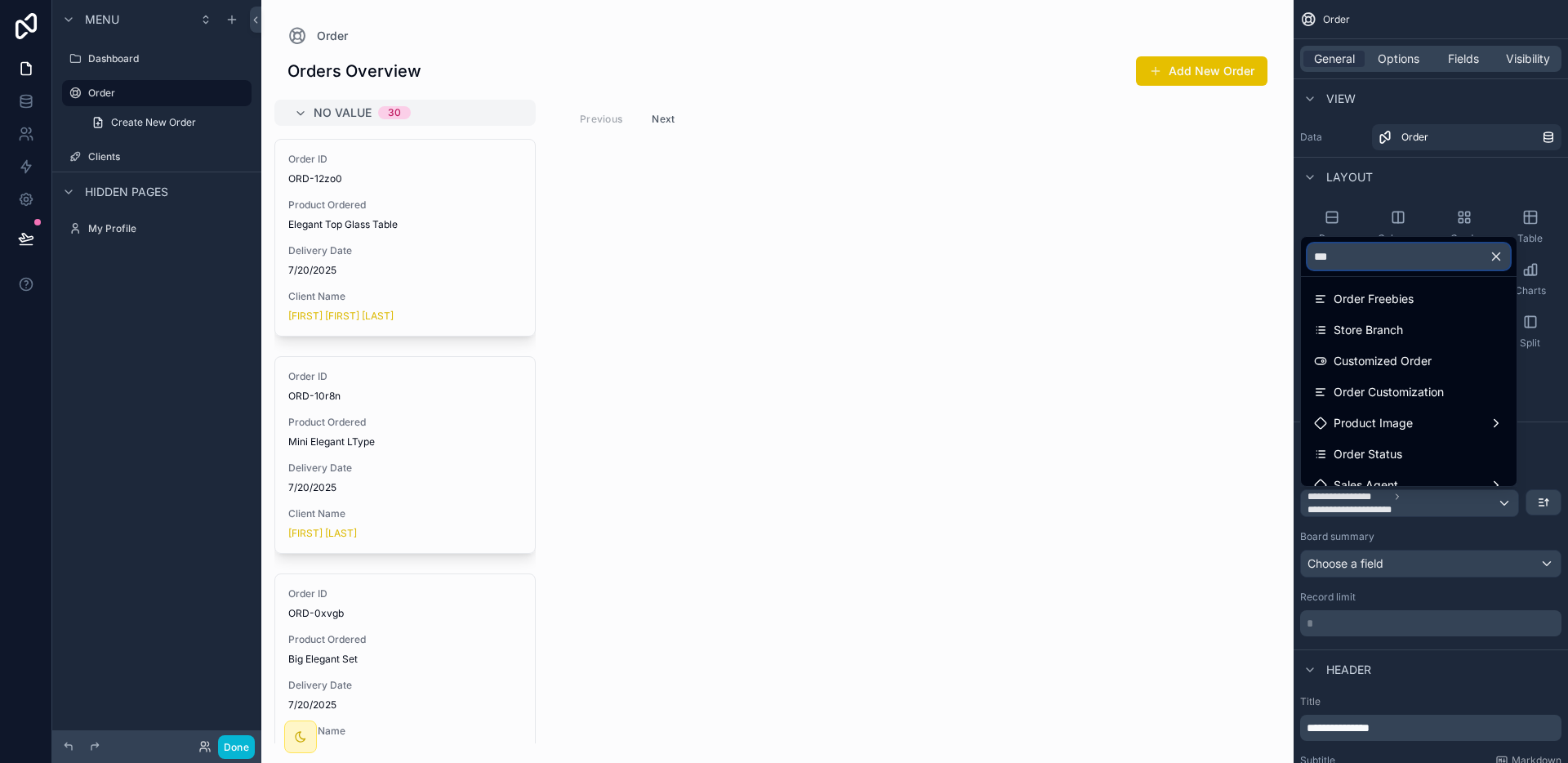scroll, scrollTop: 0, scrollLeft: 0, axis: both 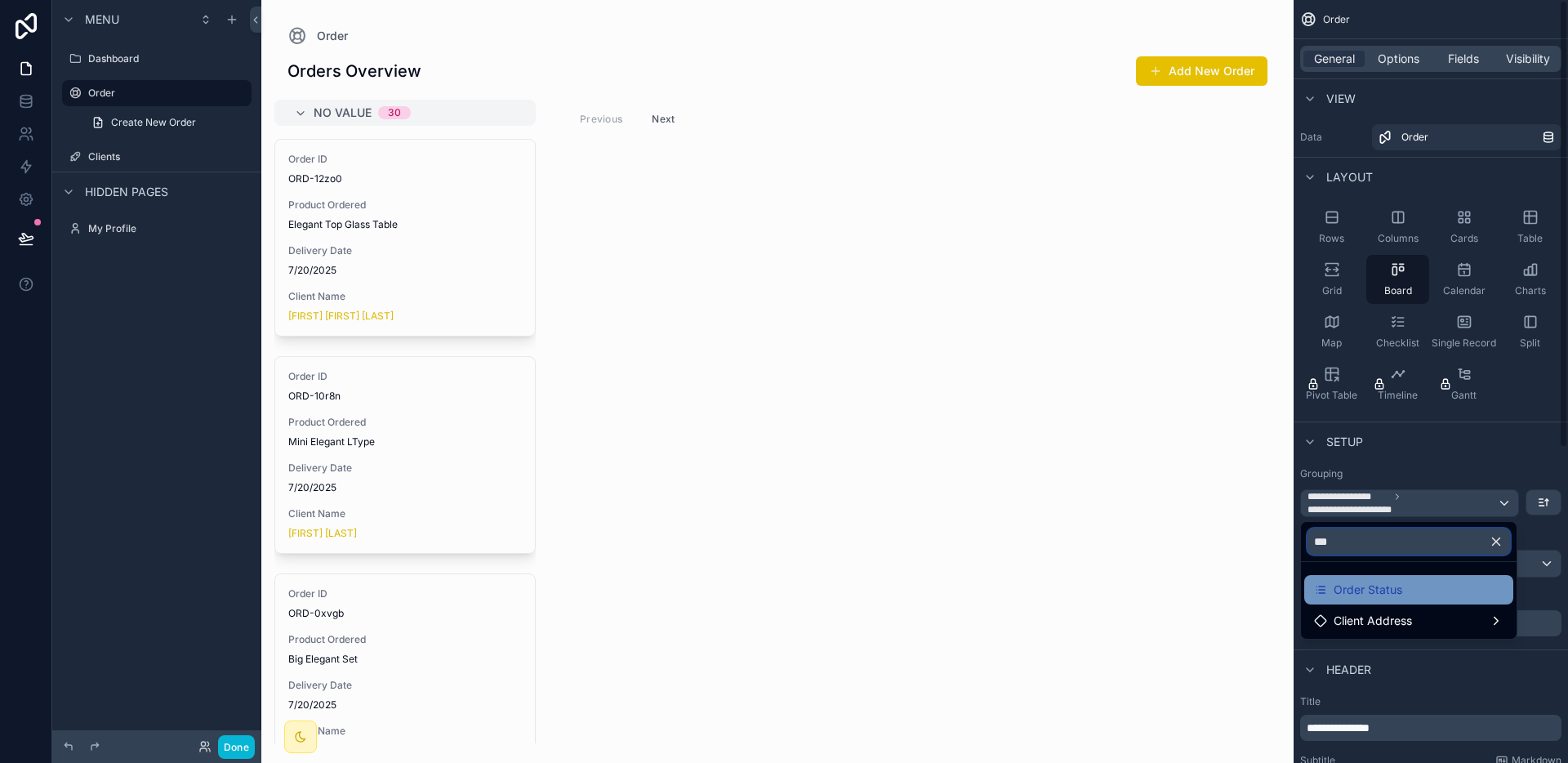 type on "***" 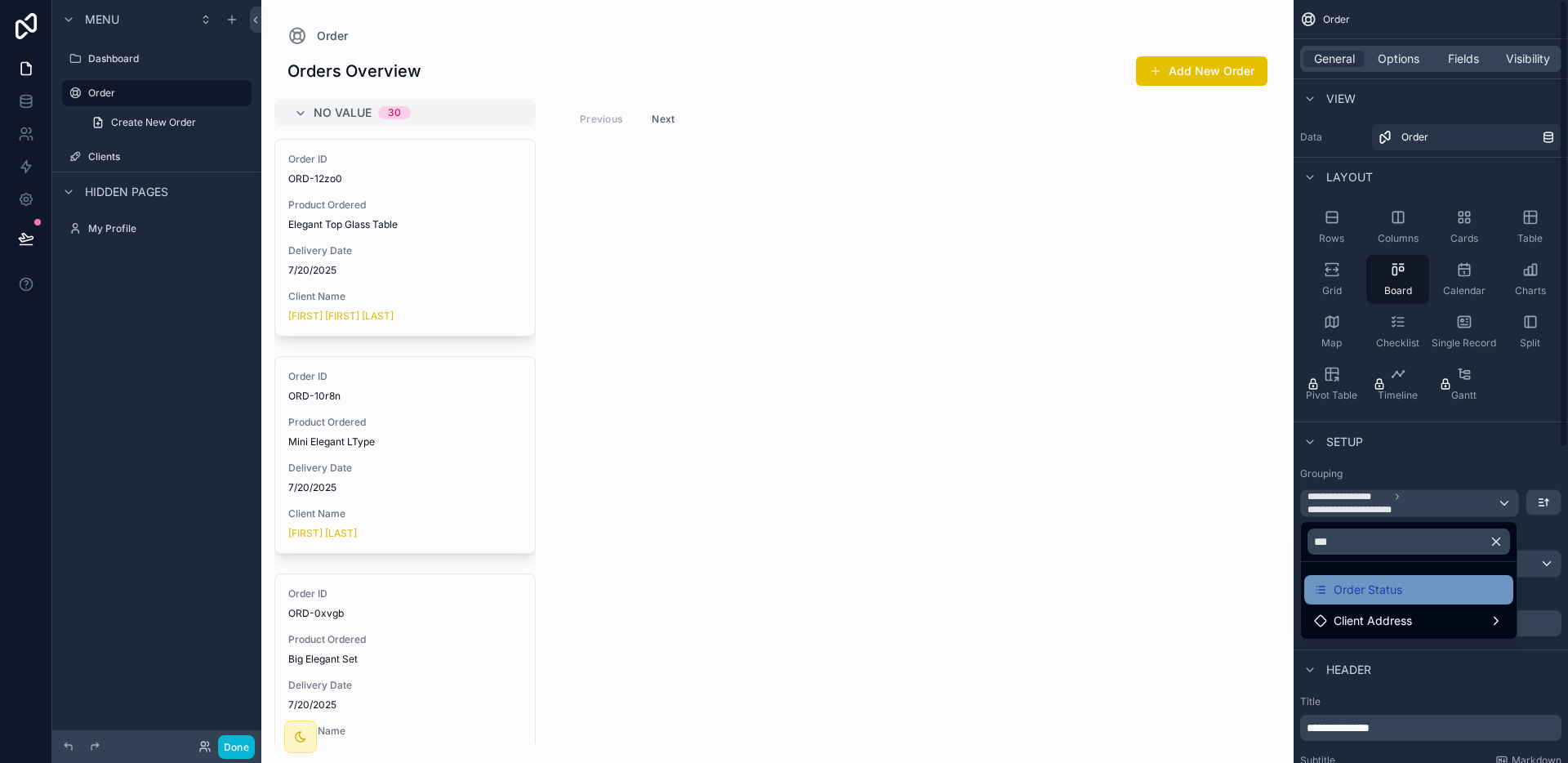 click on "Order Status" at bounding box center (1409, 590) 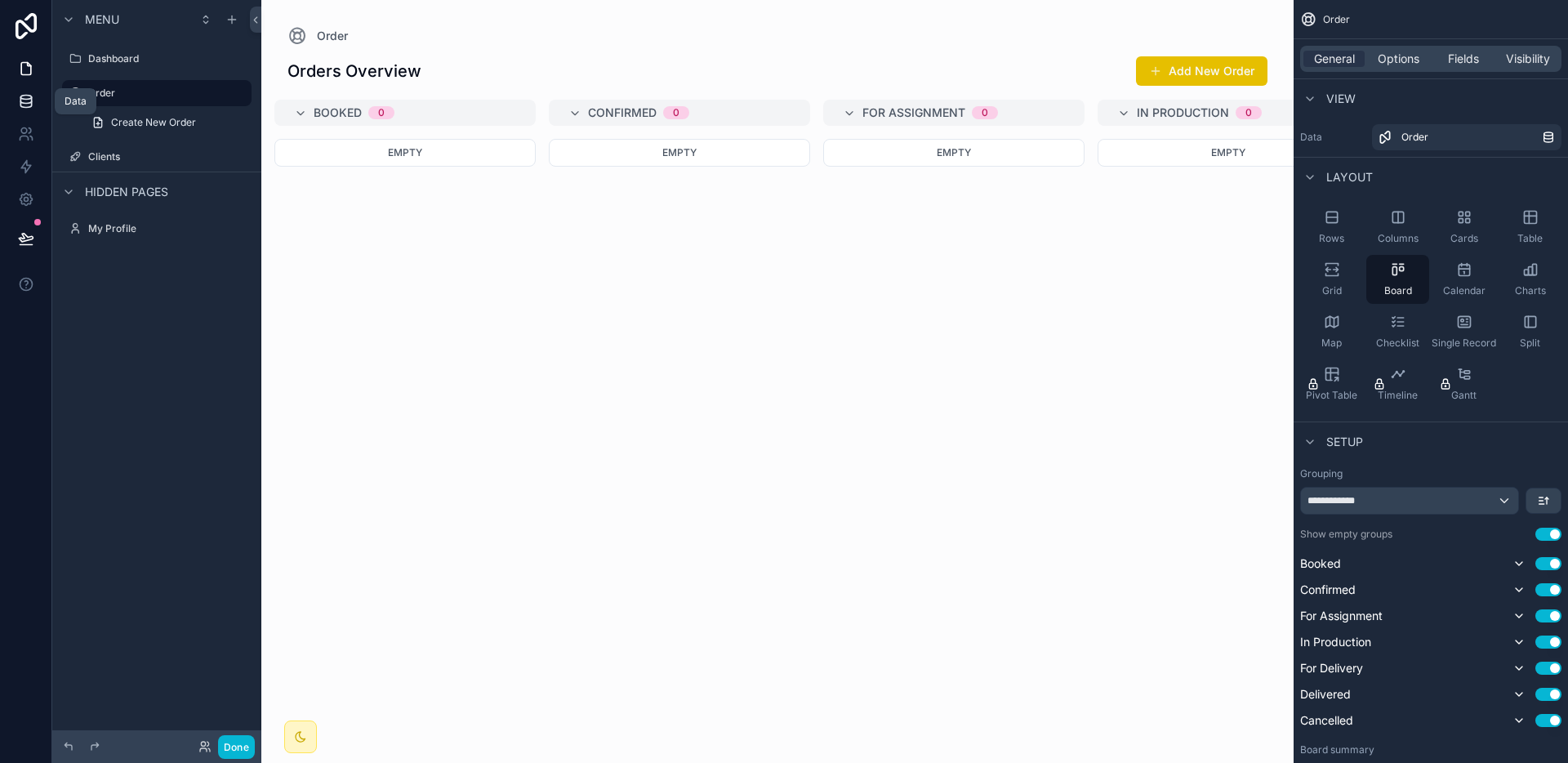 click 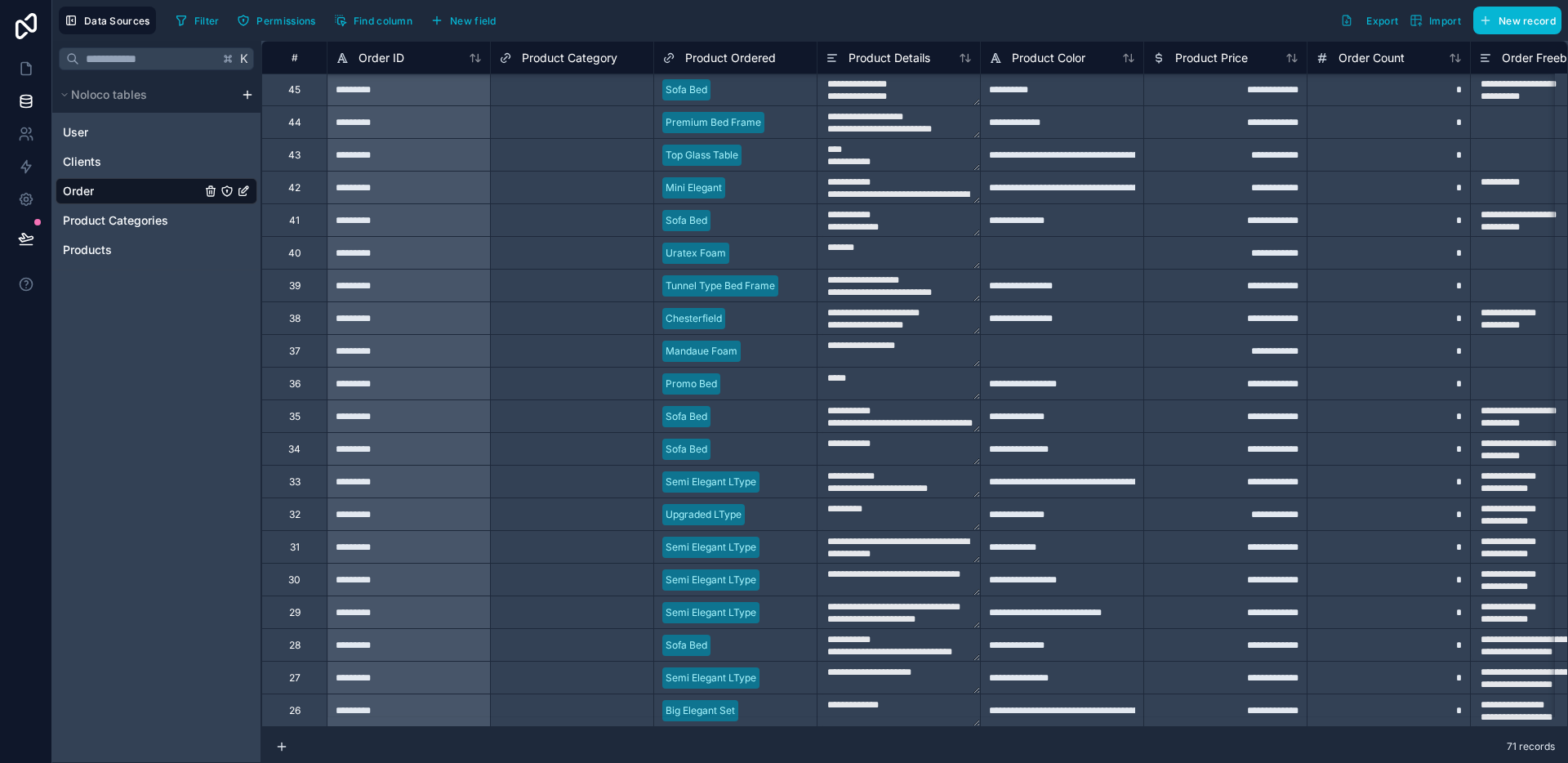 scroll, scrollTop: 2366, scrollLeft: 0, axis: vertical 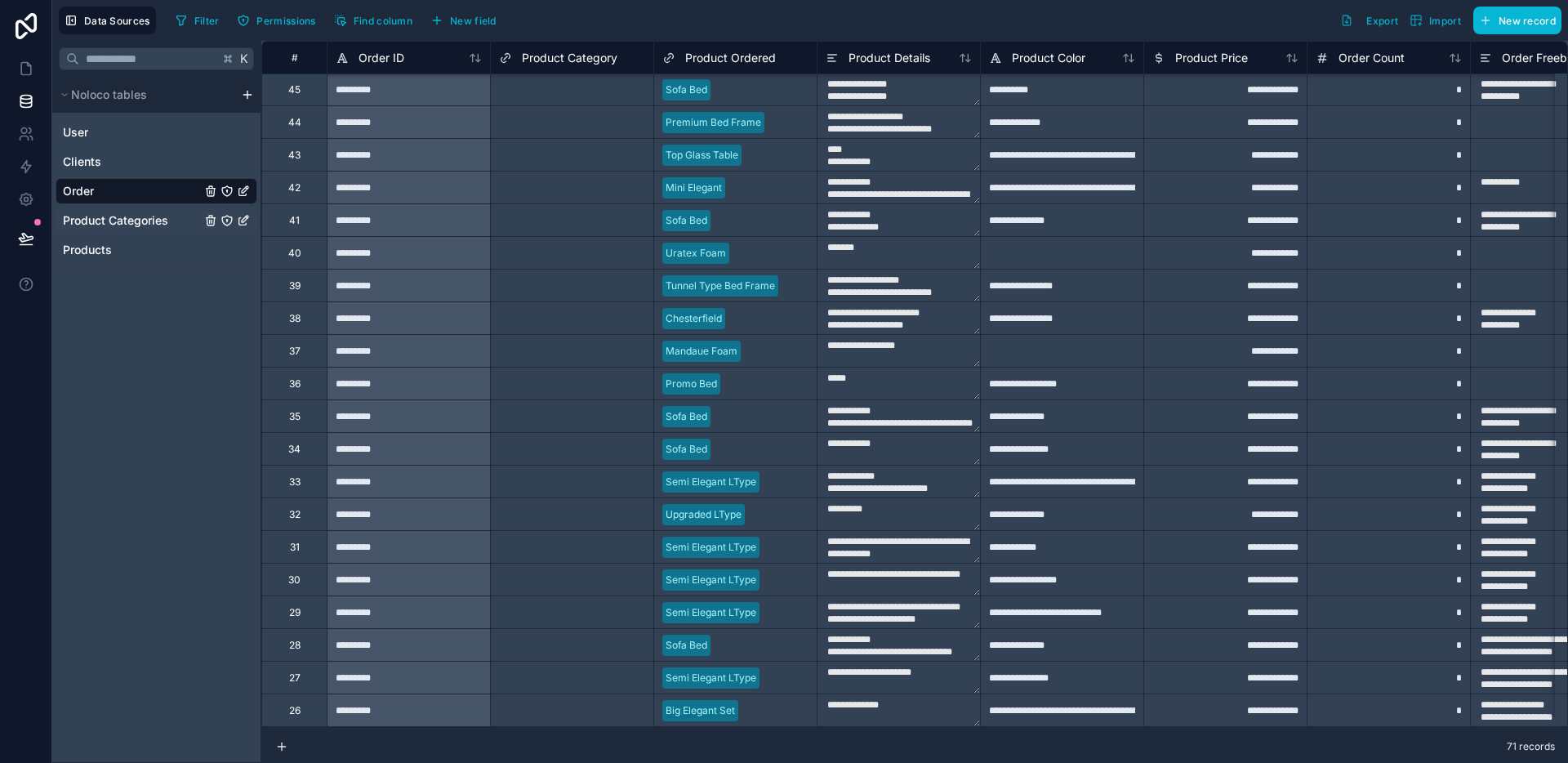 click on "Product Categories" at bounding box center (115, 221) 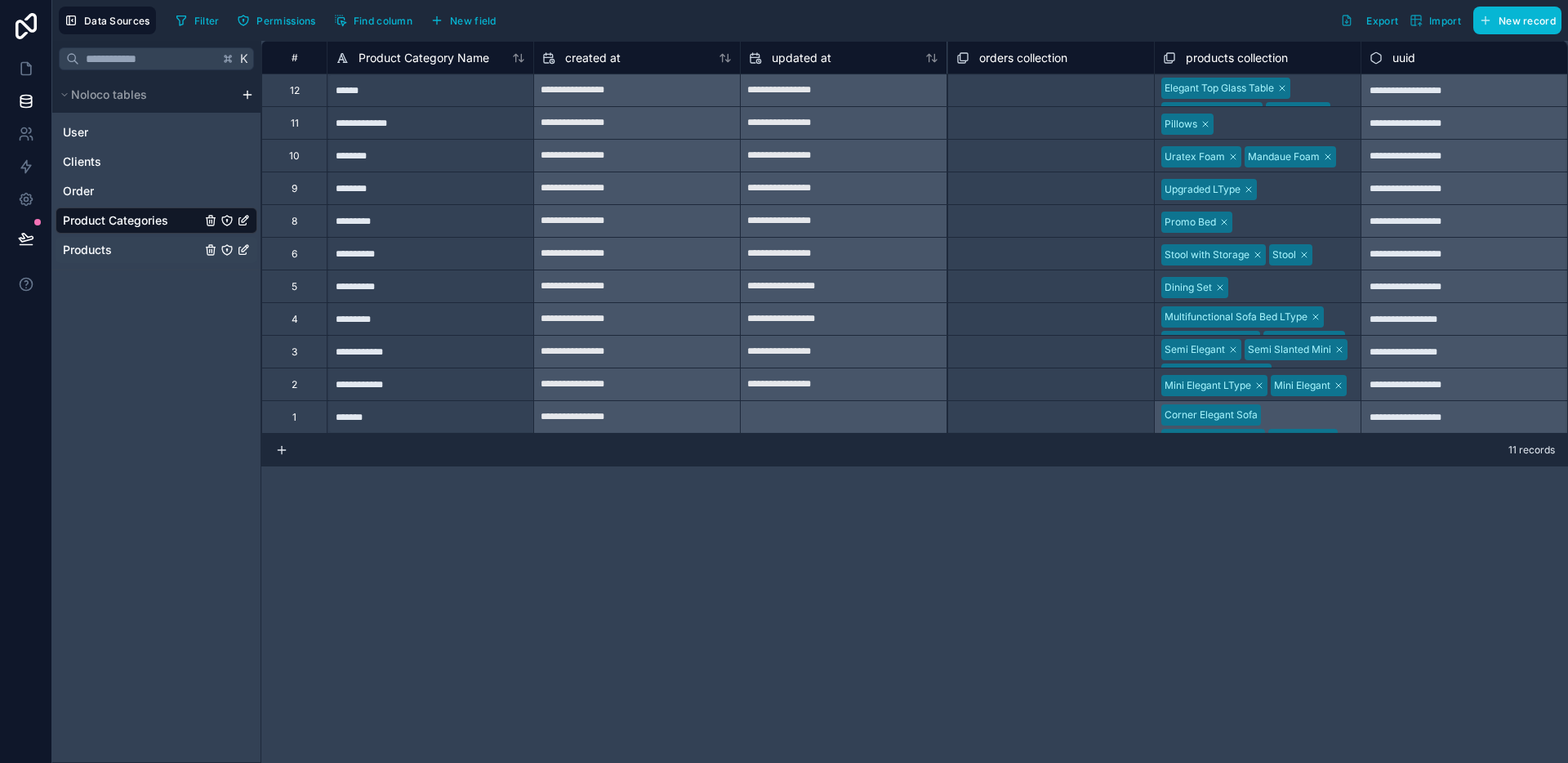 click on "Products" at bounding box center [156, 250] 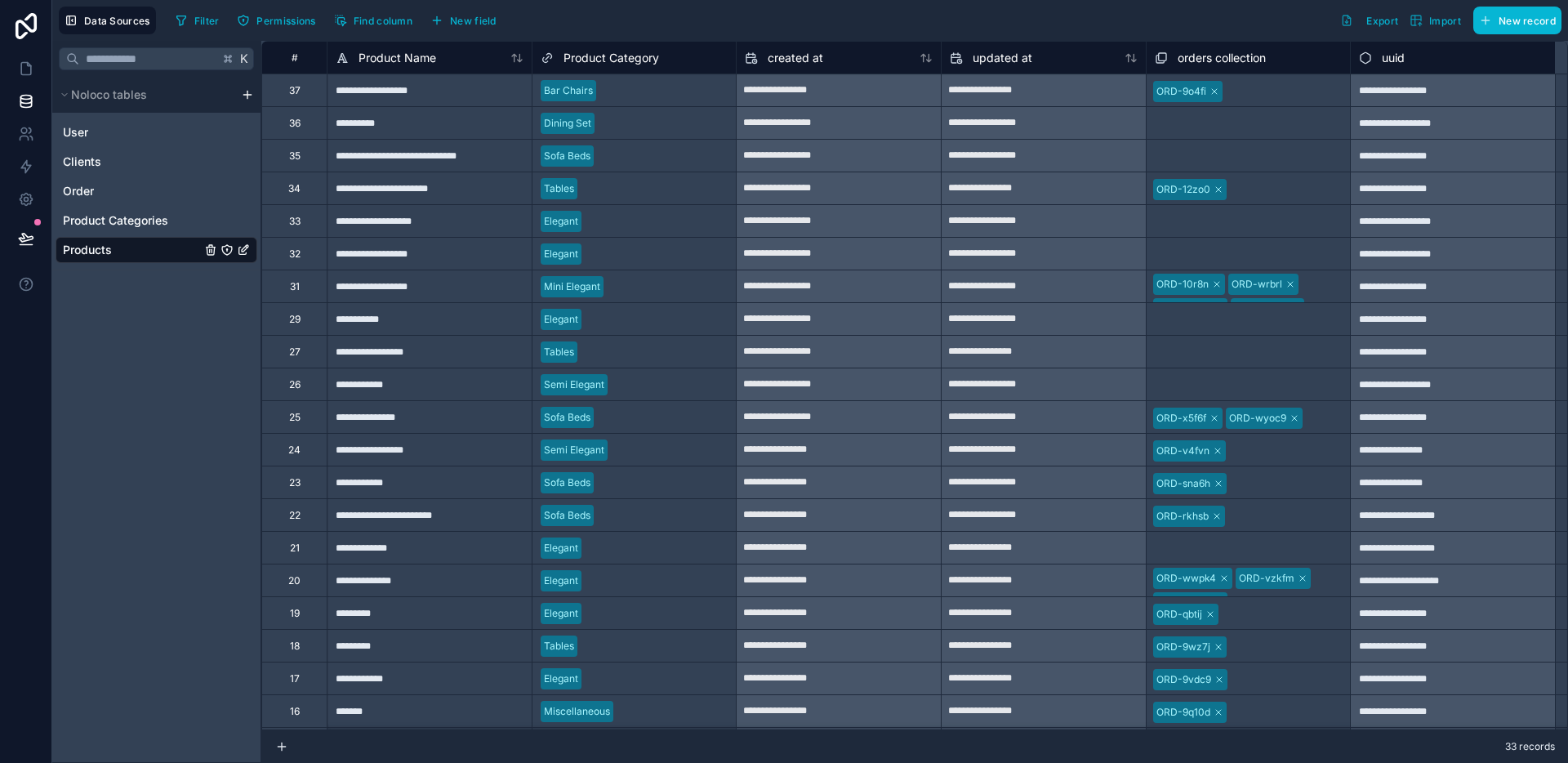 scroll, scrollTop: 422, scrollLeft: 0, axis: vertical 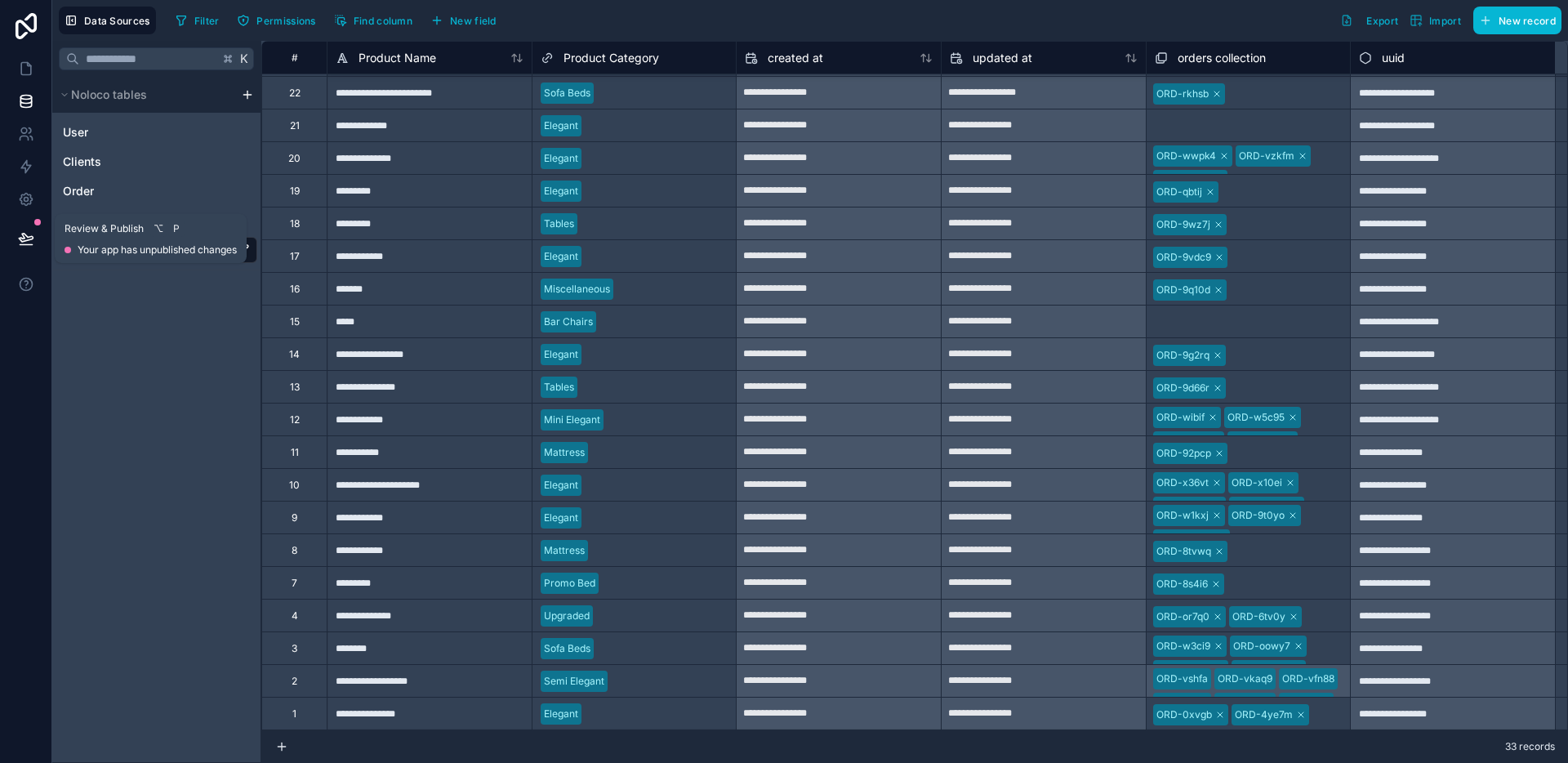 click on "Review & Publish" at bounding box center [104, 229] 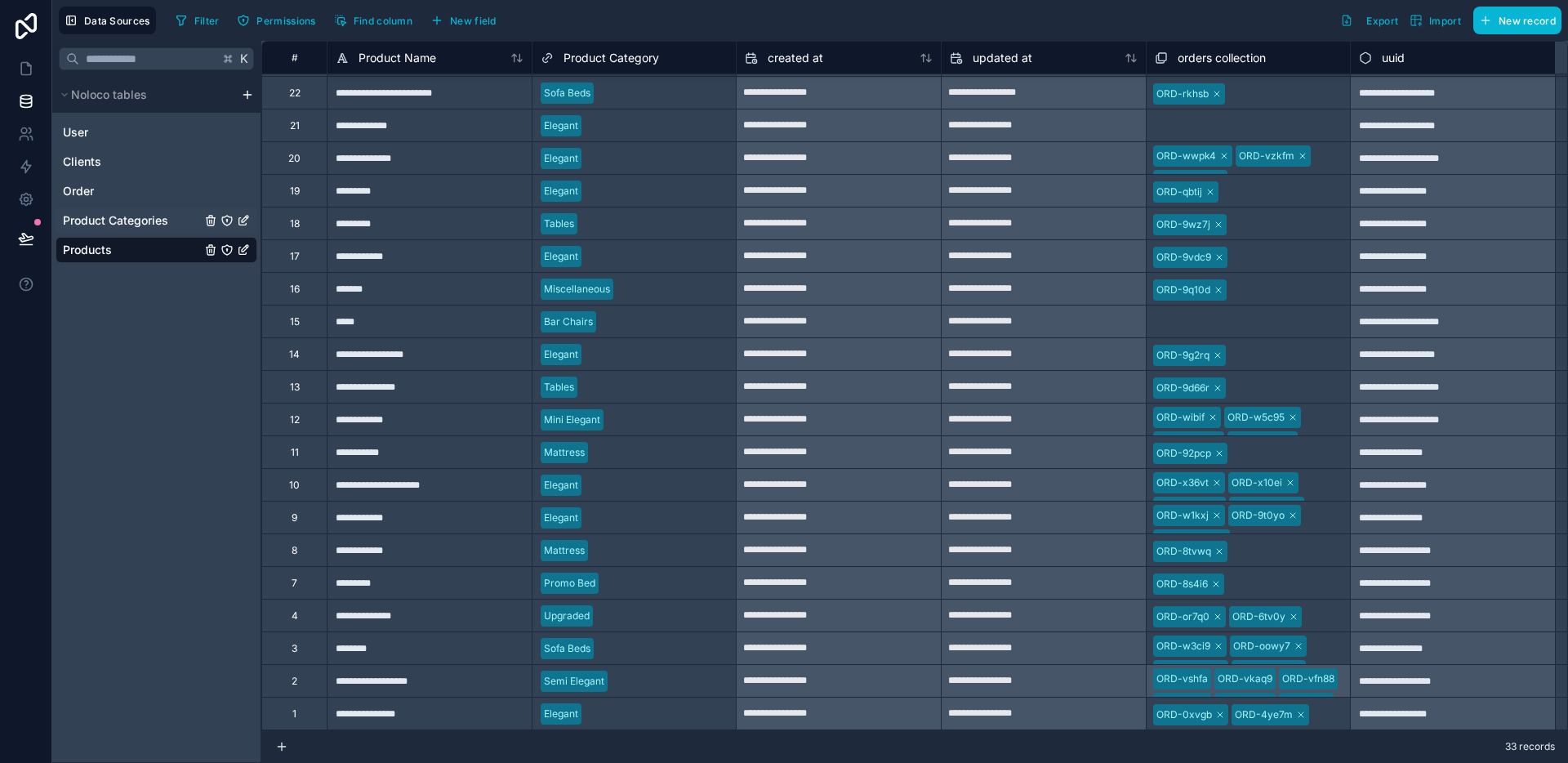 click on "Product Categories" at bounding box center [115, 221] 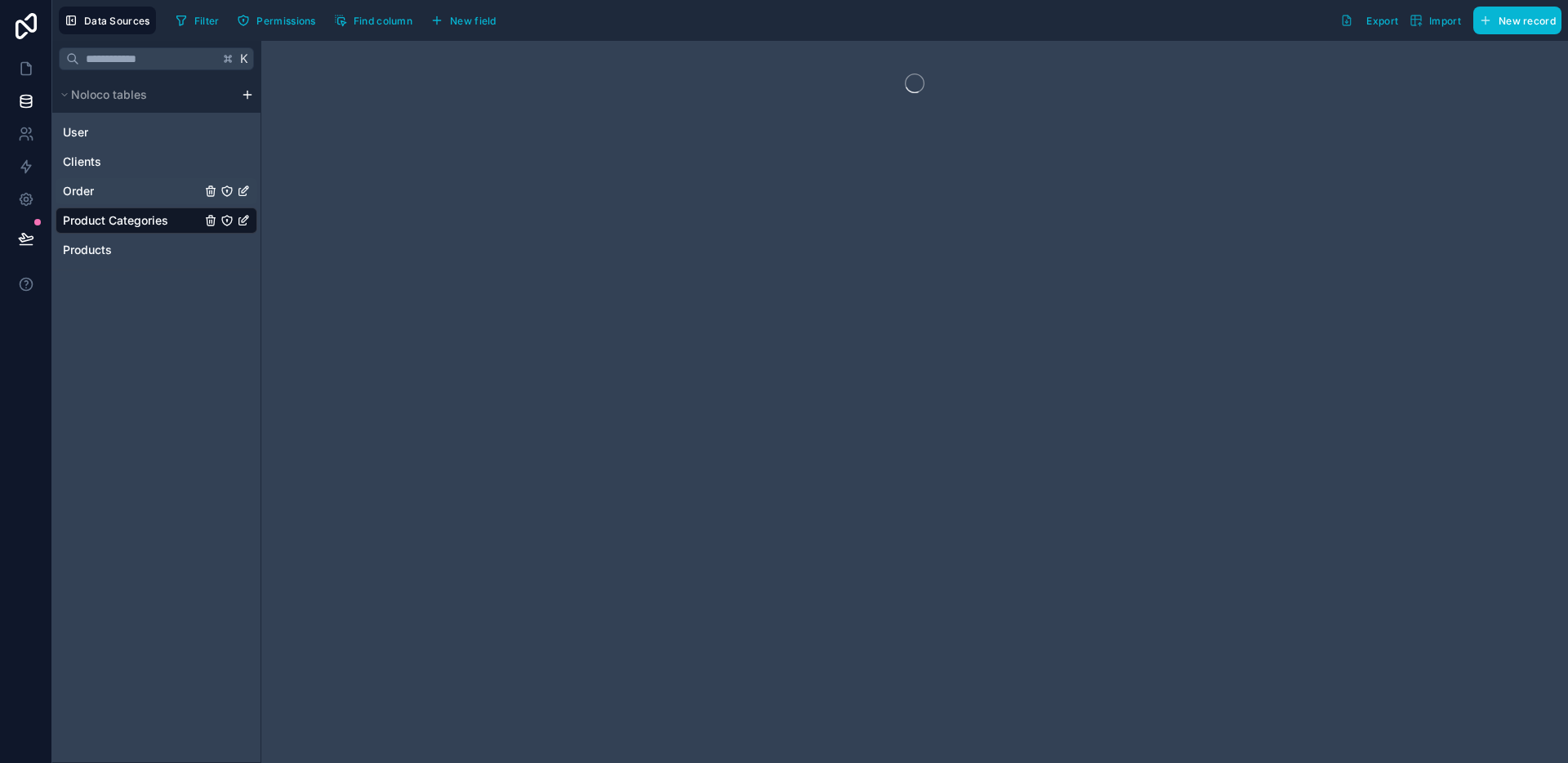 click on "Order" at bounding box center (156, 191) 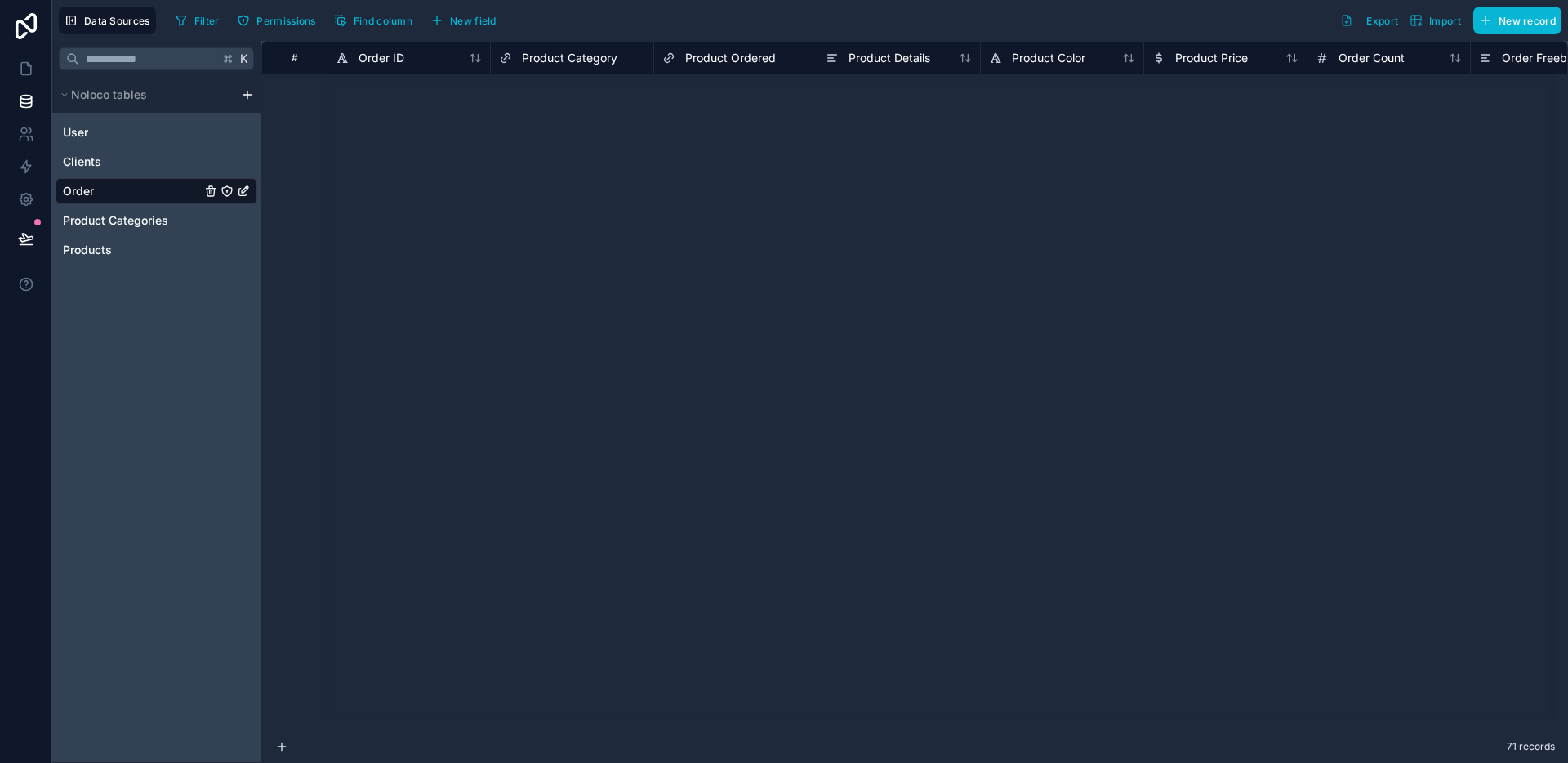 scroll, scrollTop: 0, scrollLeft: 0, axis: both 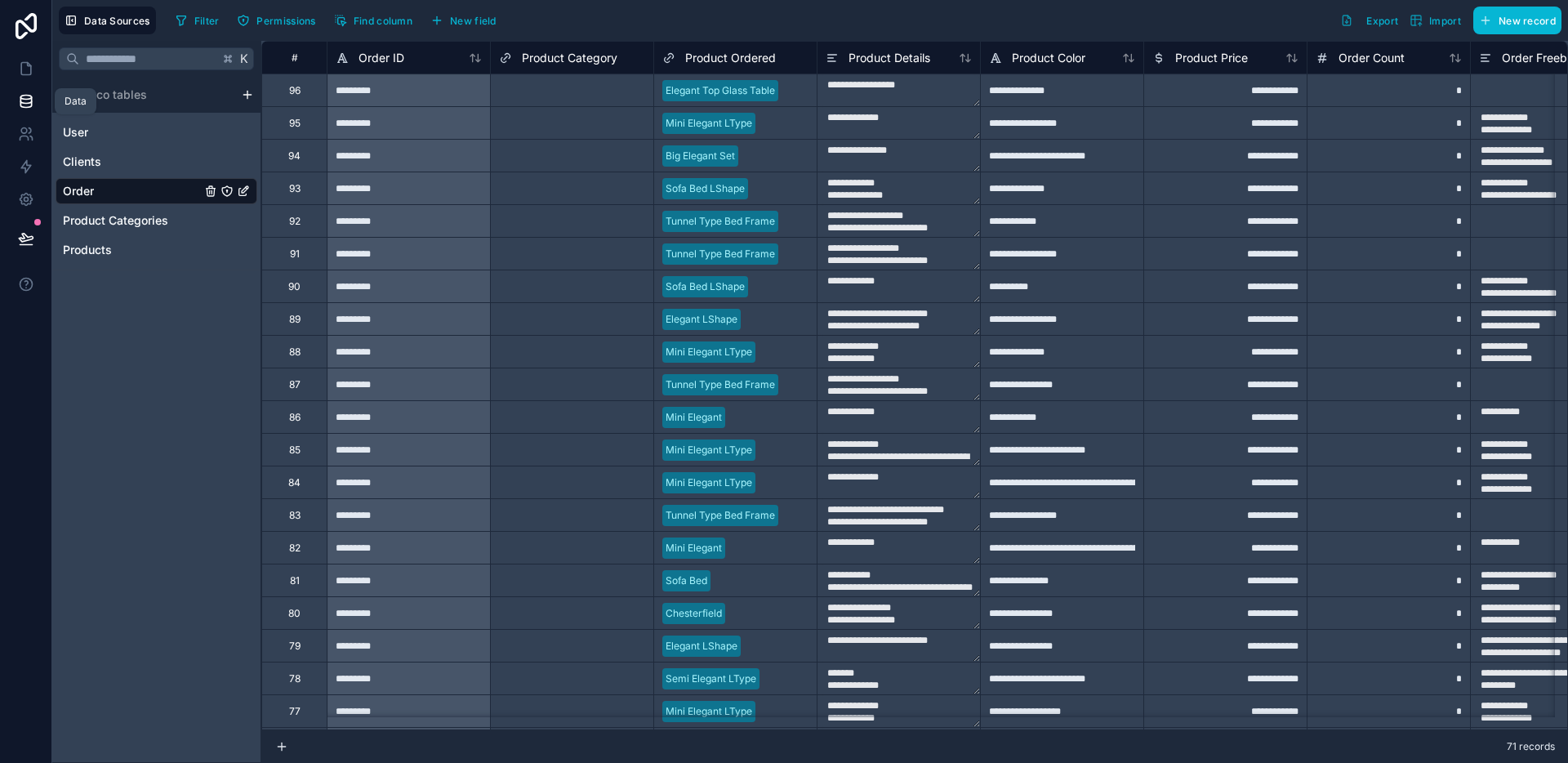 click at bounding box center [25, 101] 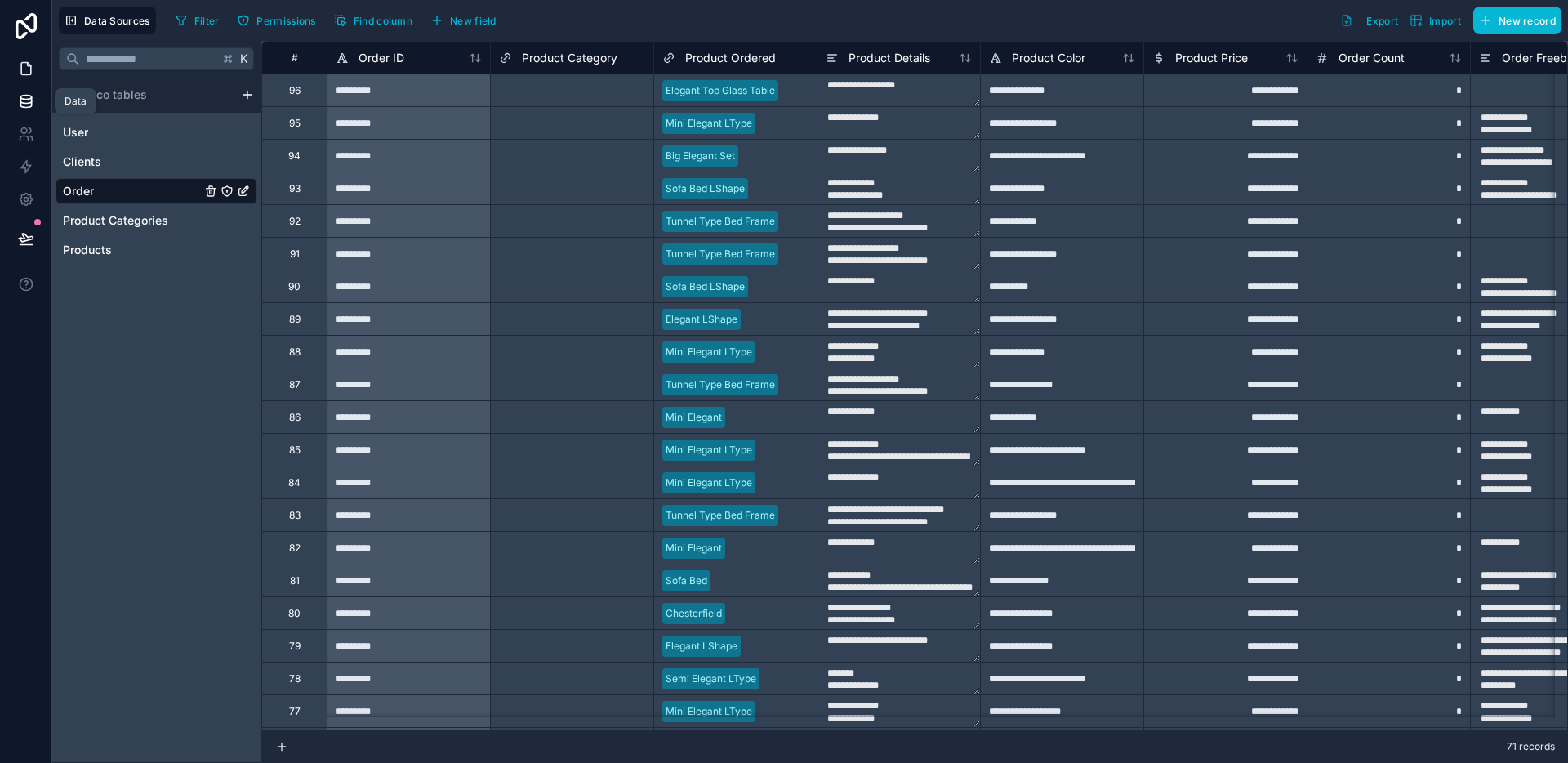 click at bounding box center (25, 69) 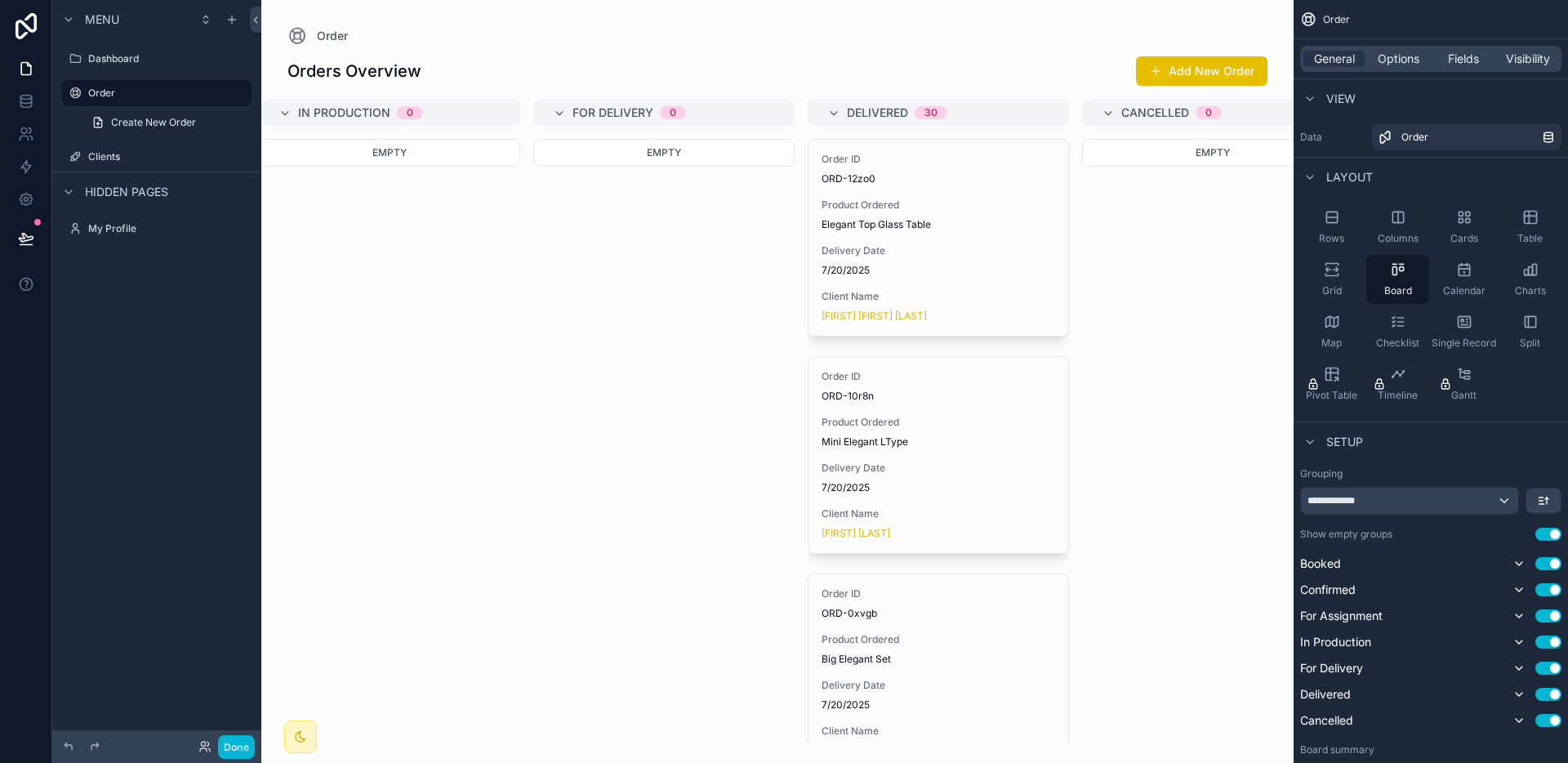 scroll, scrollTop: 0, scrollLeft: 1071, axis: horizontal 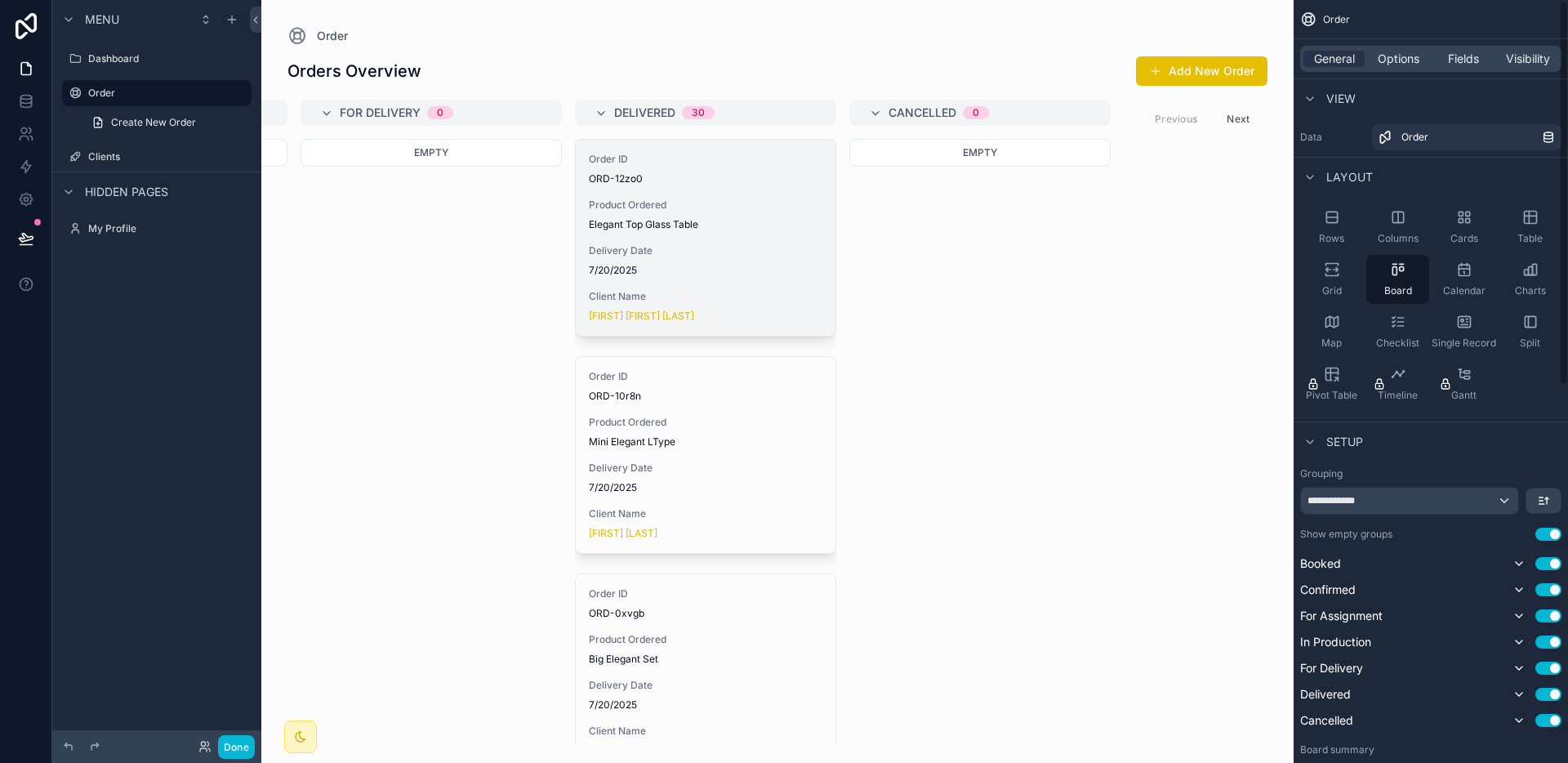 click on "7/20/2025" at bounding box center [706, 270] 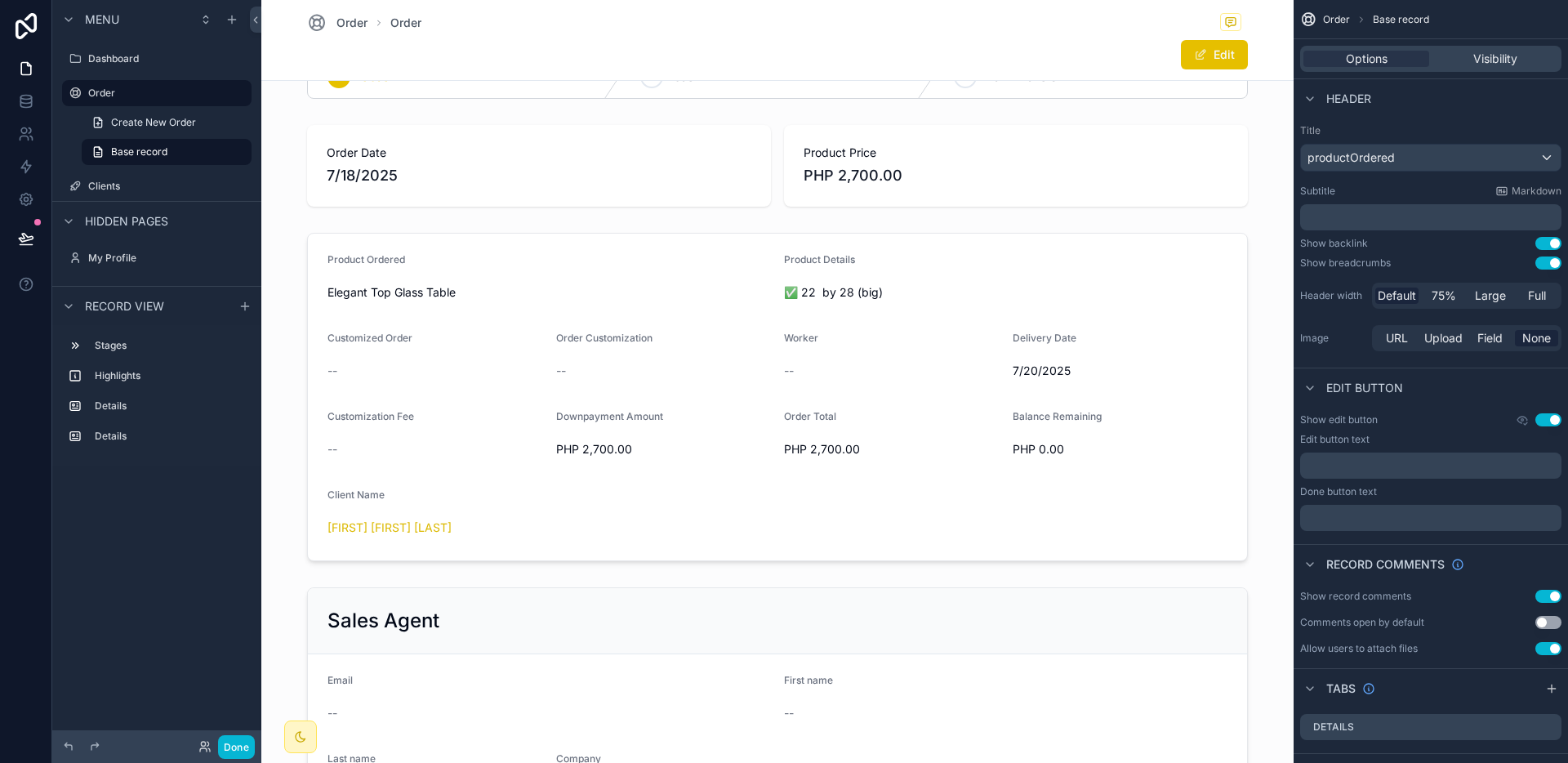 scroll, scrollTop: 0, scrollLeft: 0, axis: both 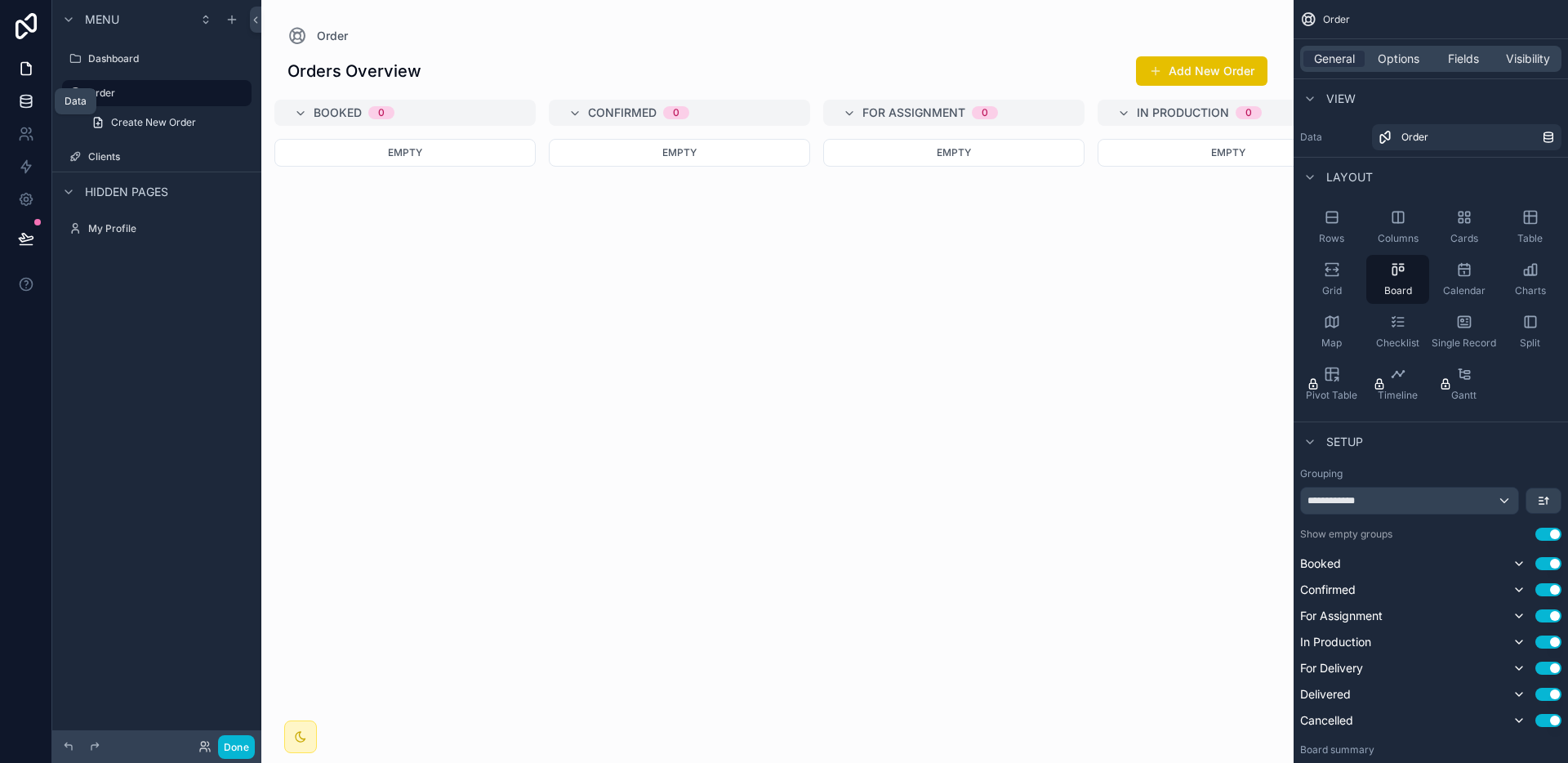 click 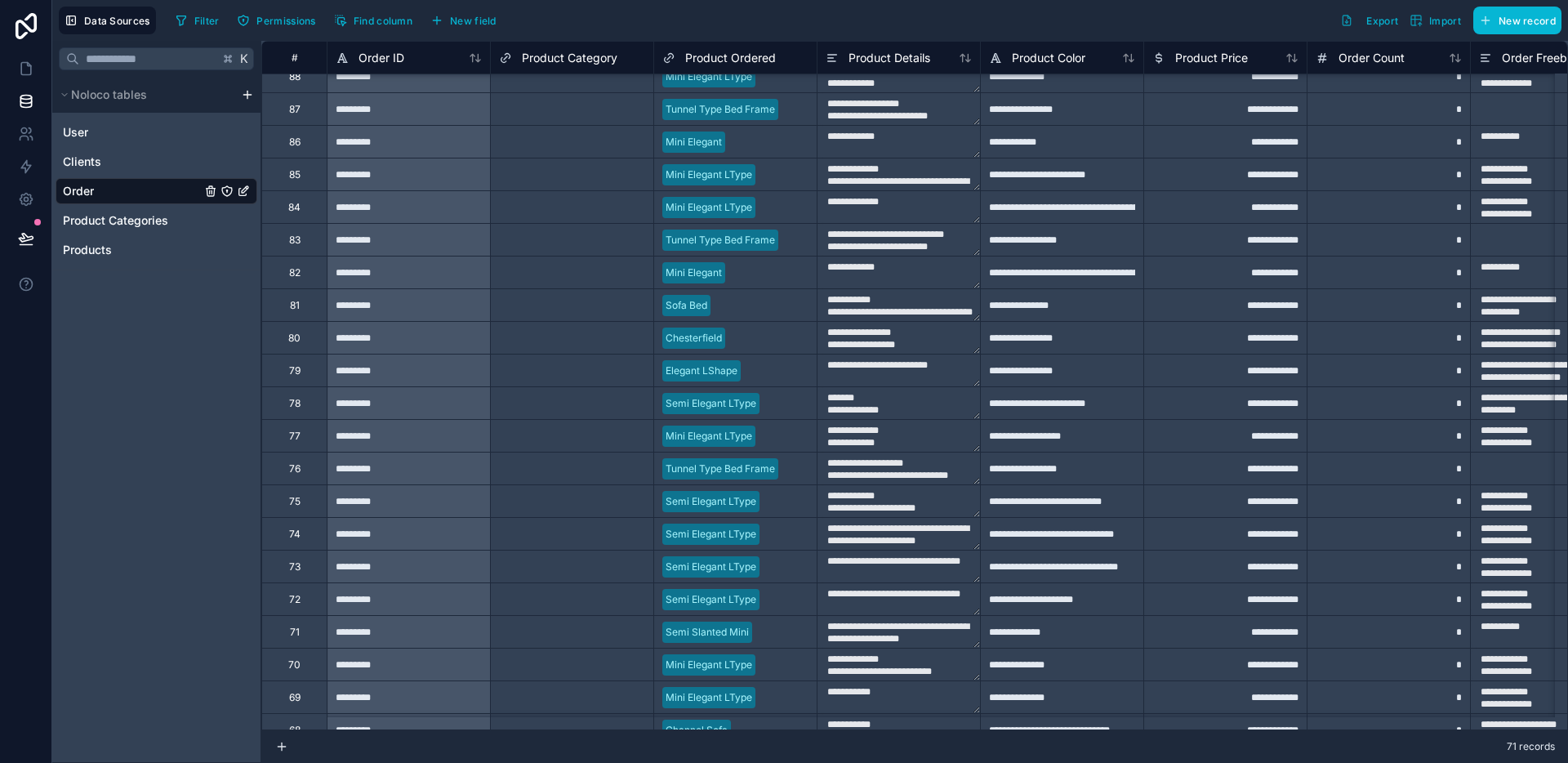 scroll, scrollTop: 0, scrollLeft: 0, axis: both 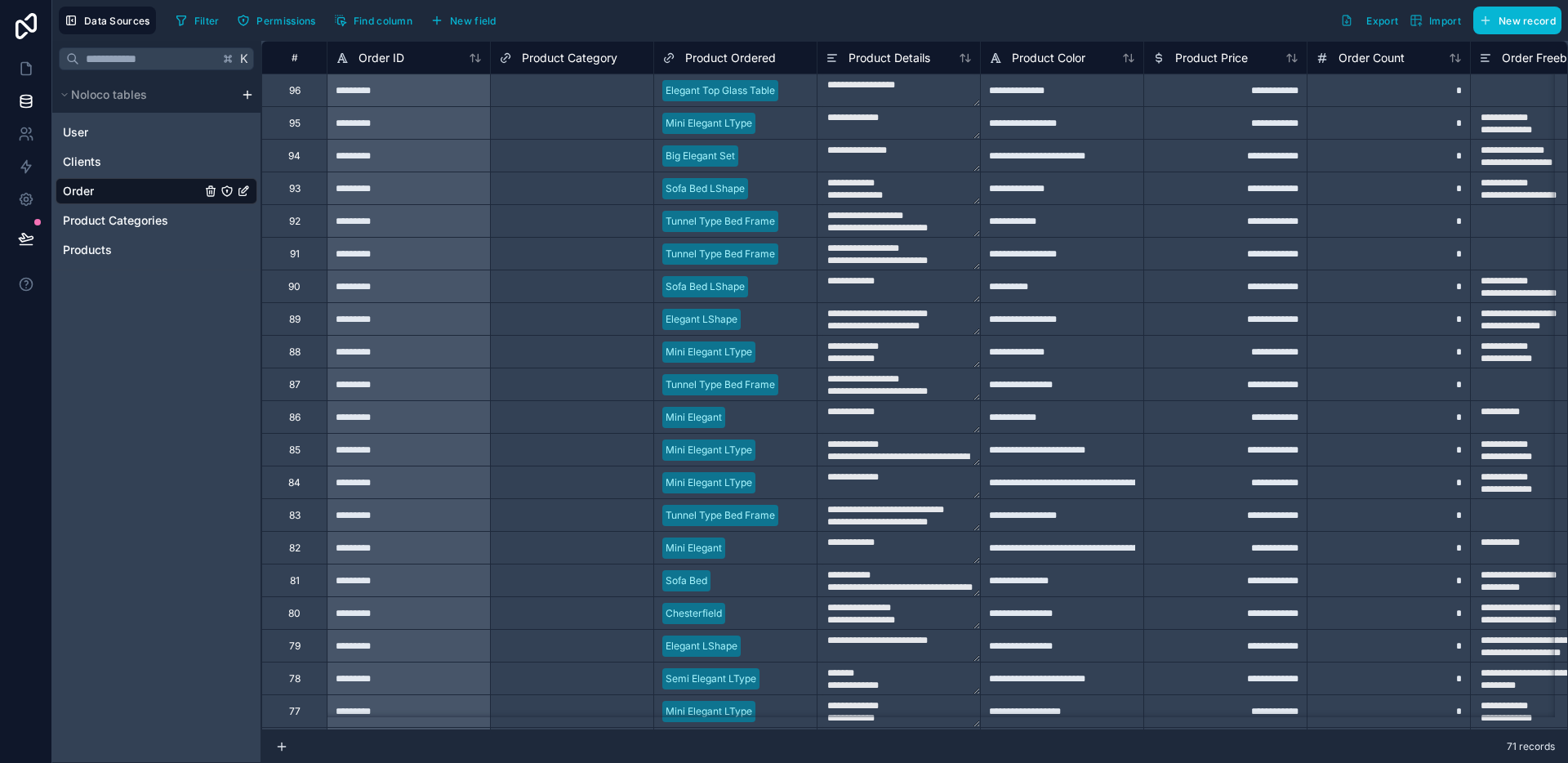 click on "Select a Product Category" at bounding box center [560, 91] 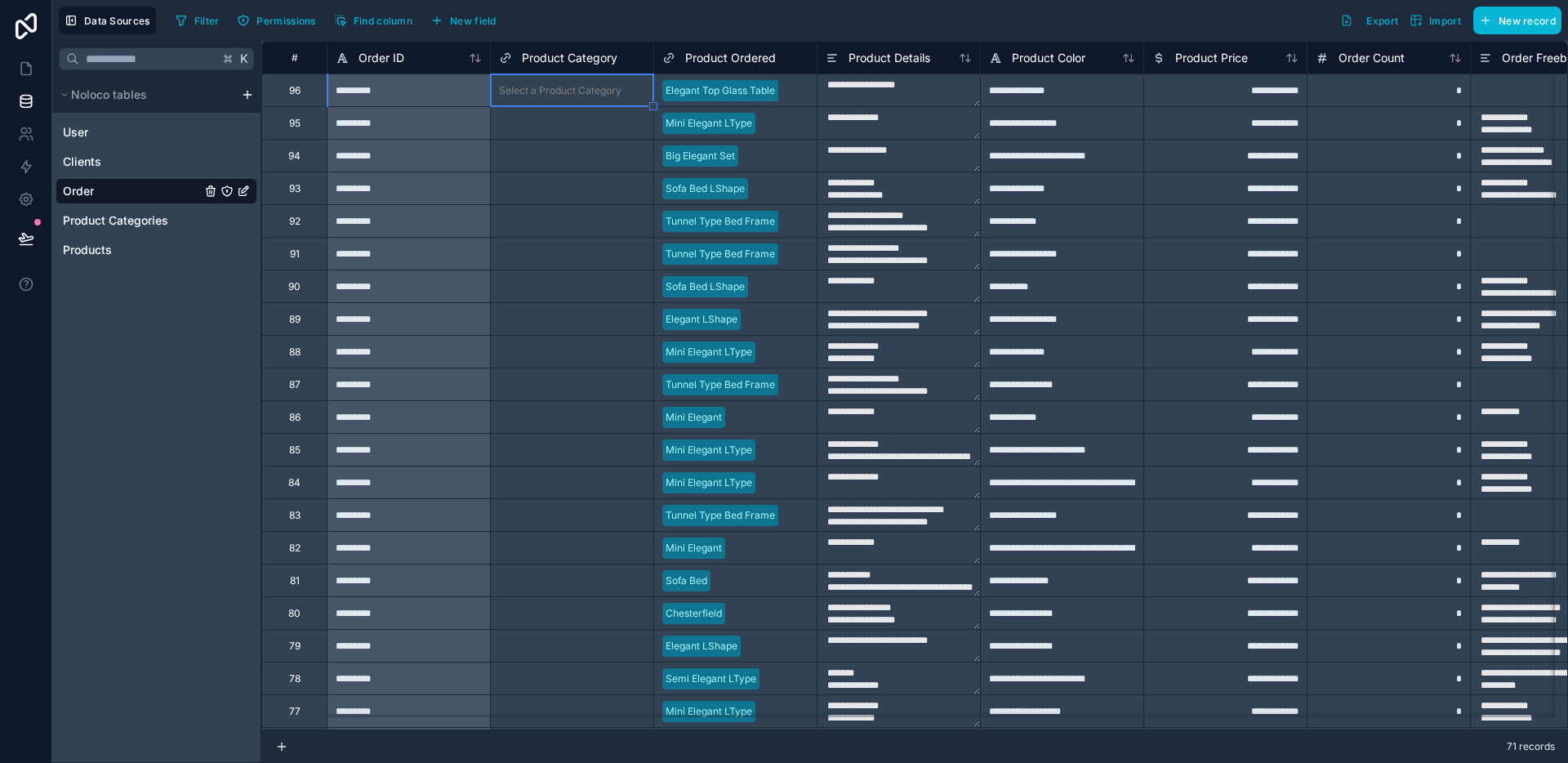 click on "Select a Product Category" at bounding box center (560, 91) 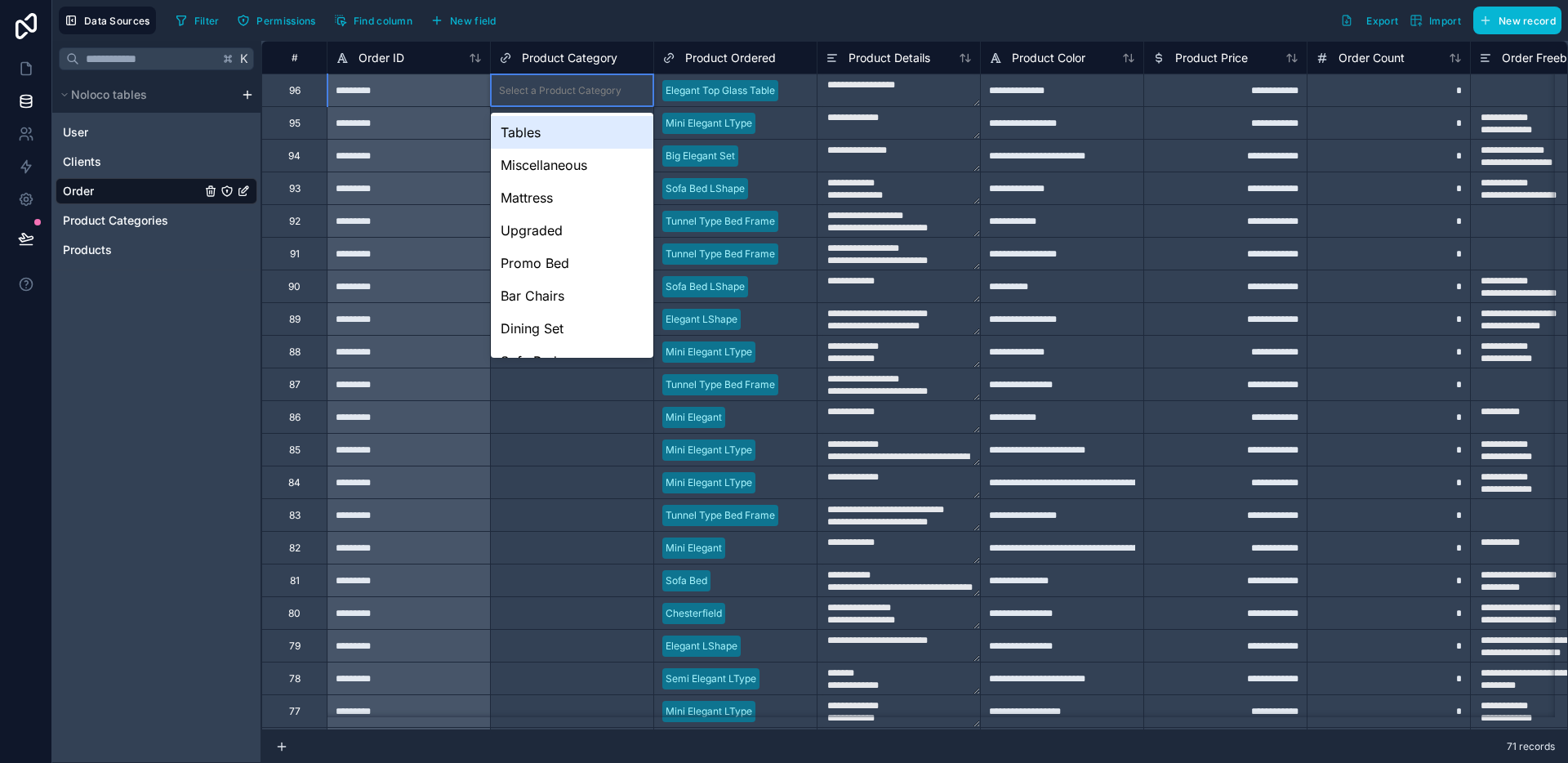 click on "Tables" at bounding box center (572, 132) 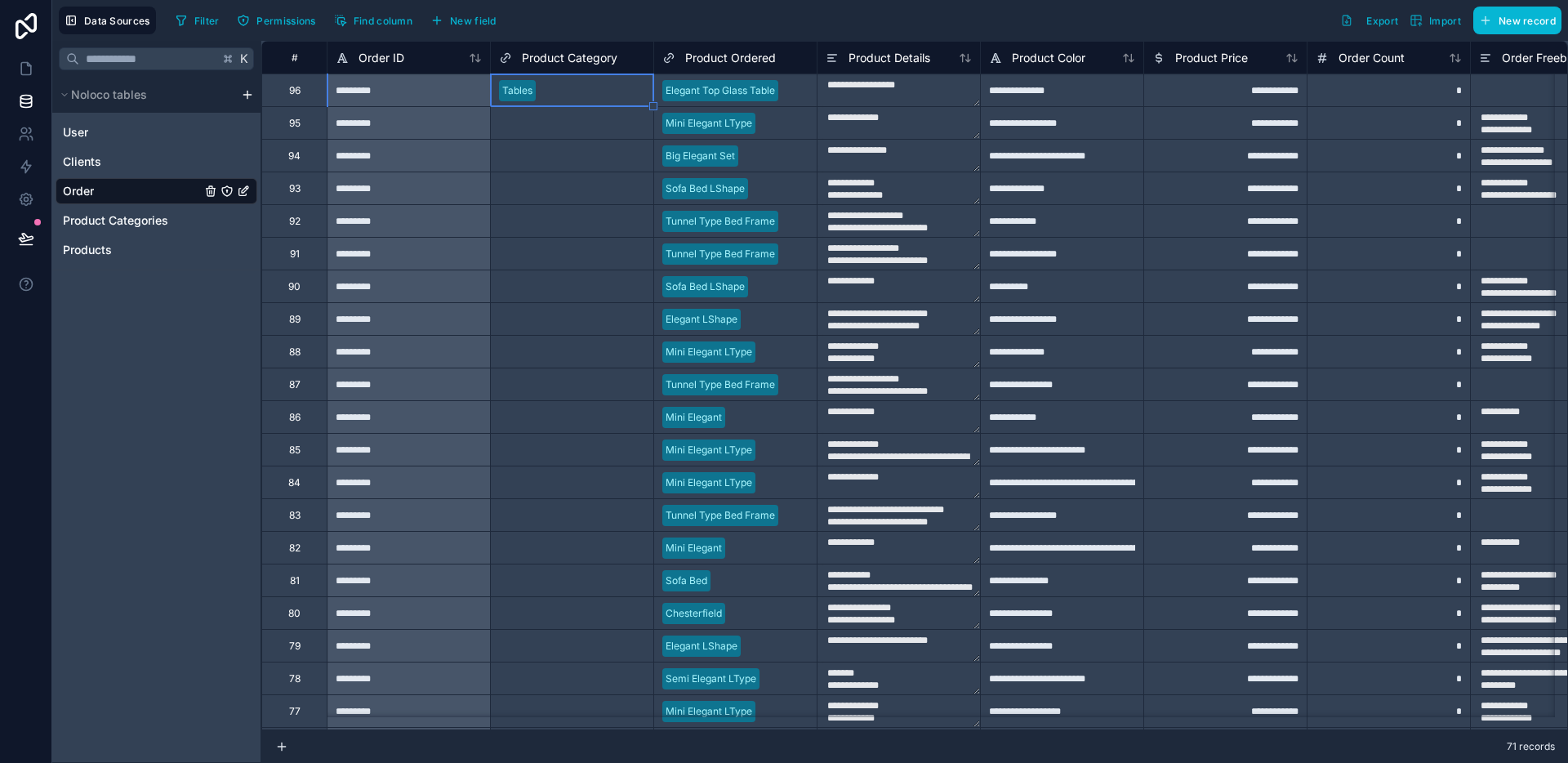 click on "Select a Product Category" at bounding box center [560, 123] 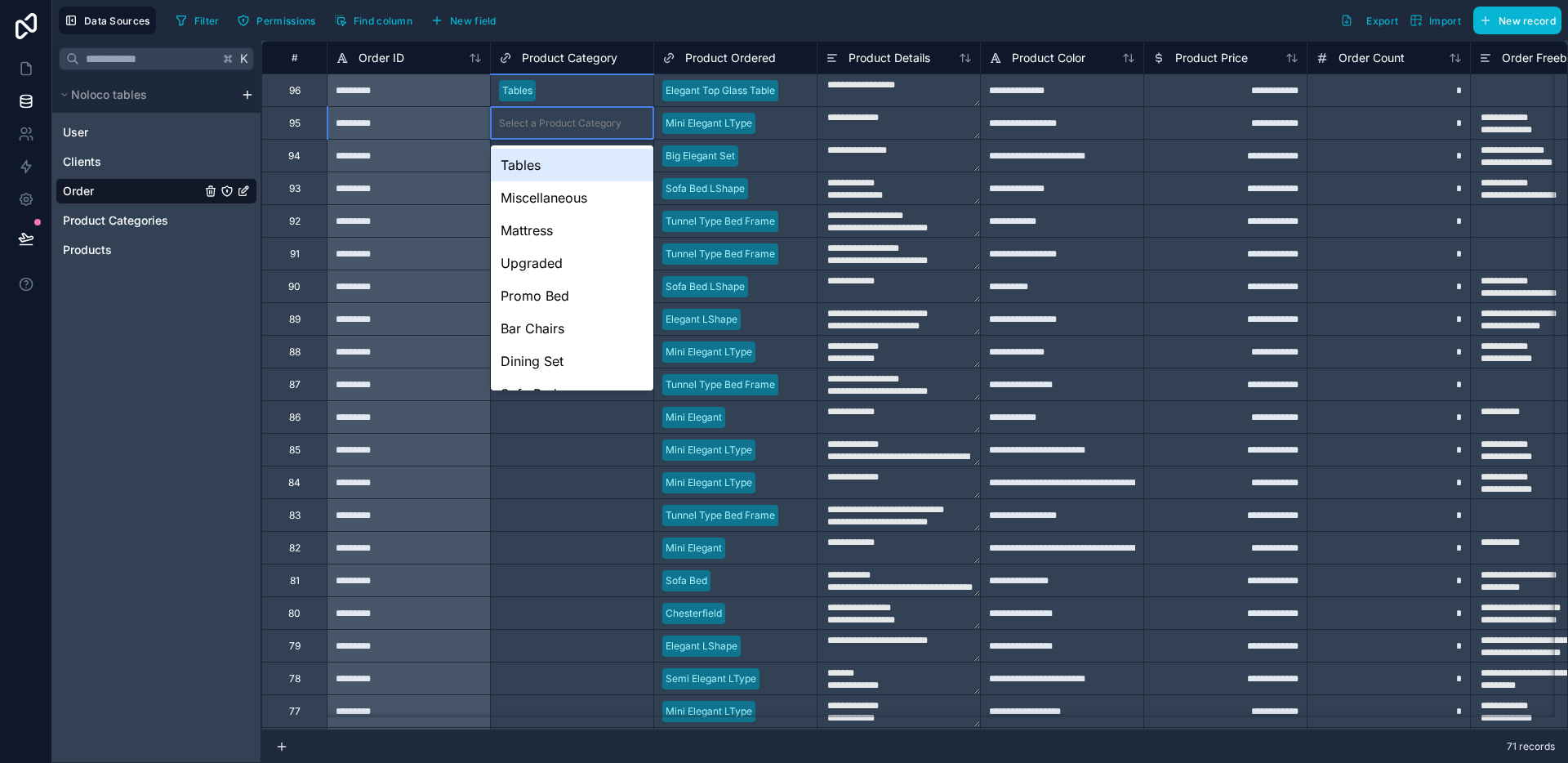 click on "Select a Product Category" at bounding box center [560, 123] 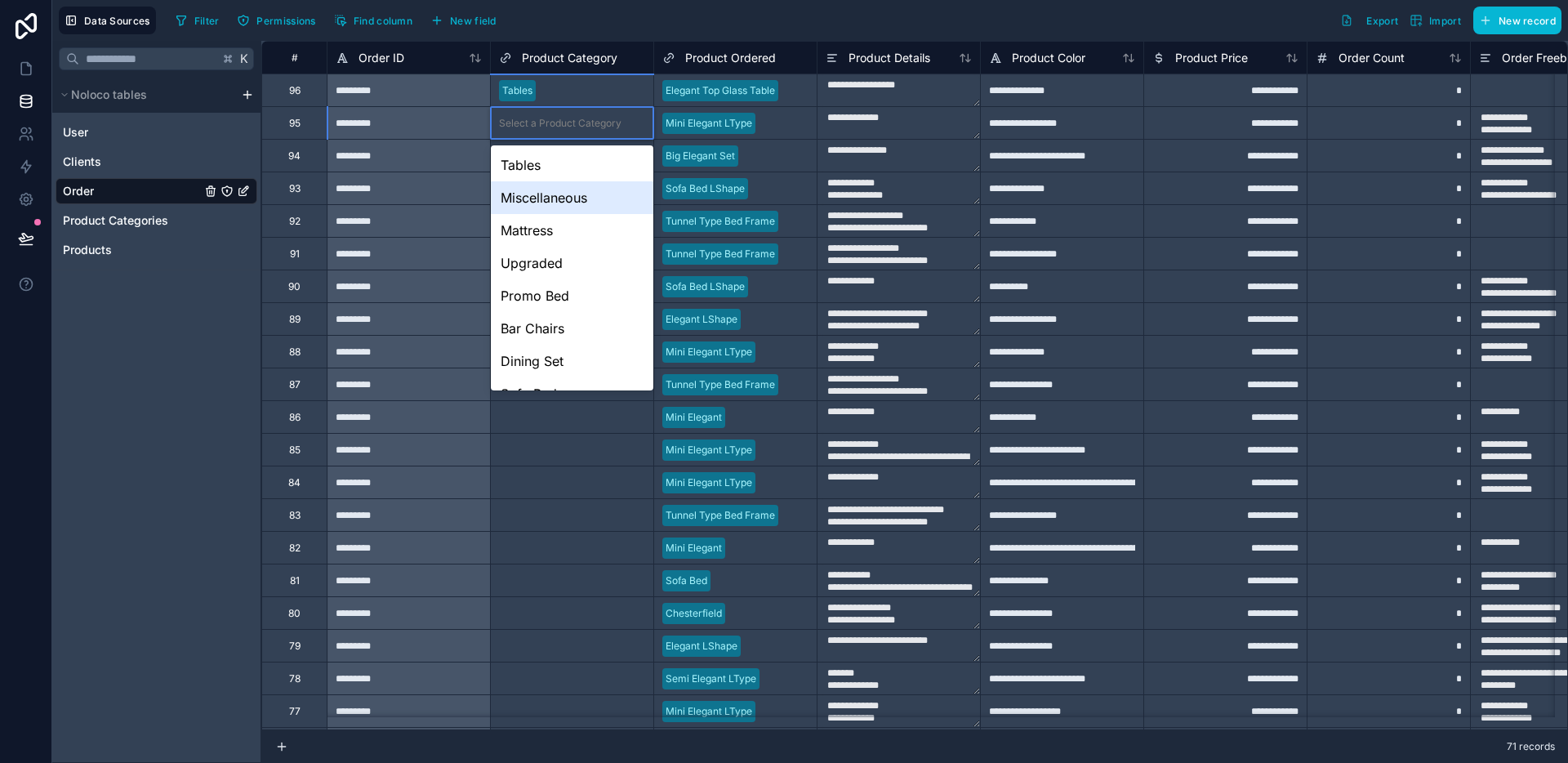 scroll, scrollTop: 121, scrollLeft: 0, axis: vertical 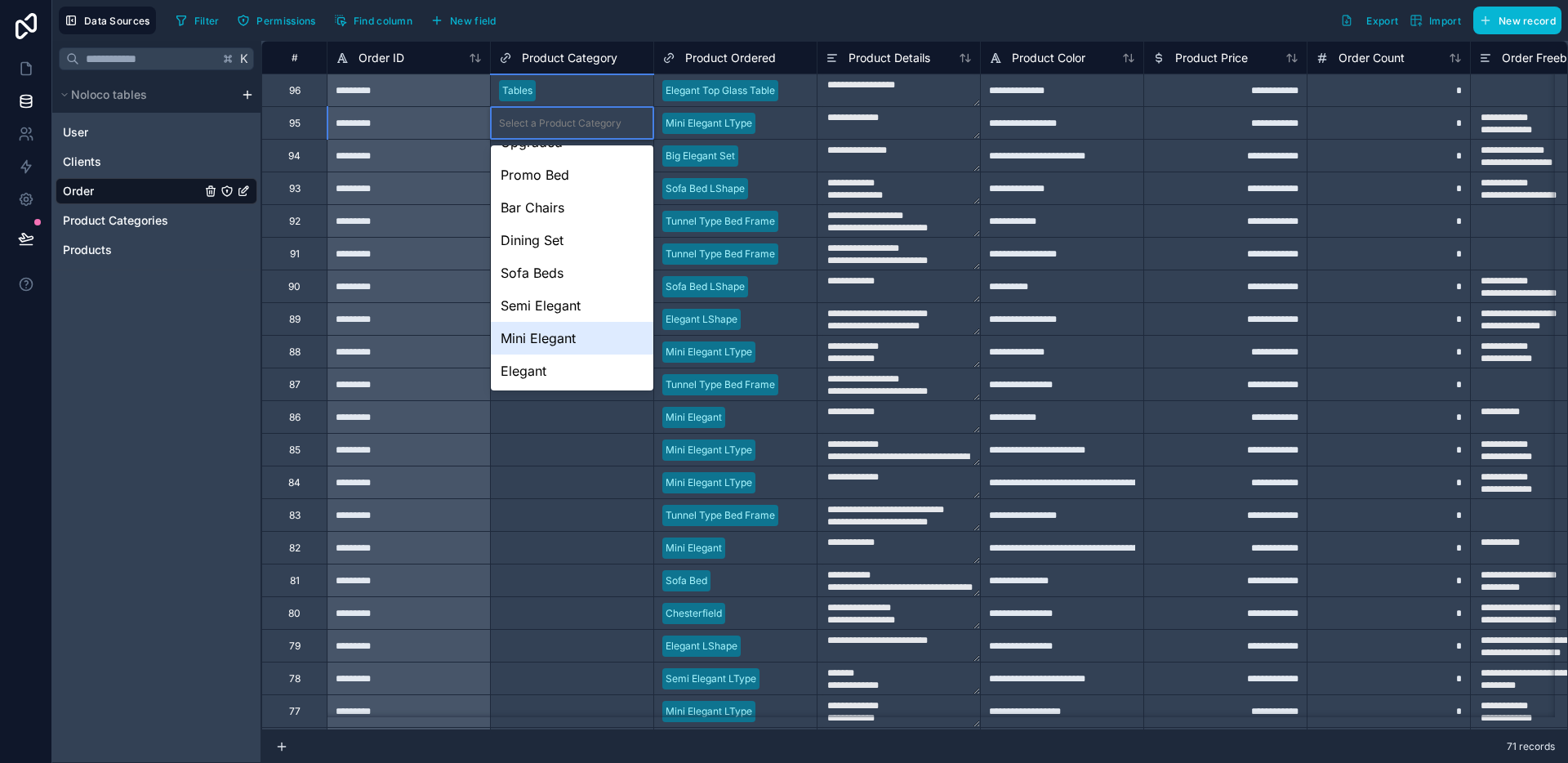 click on "Mini Elegant" at bounding box center (572, 338) 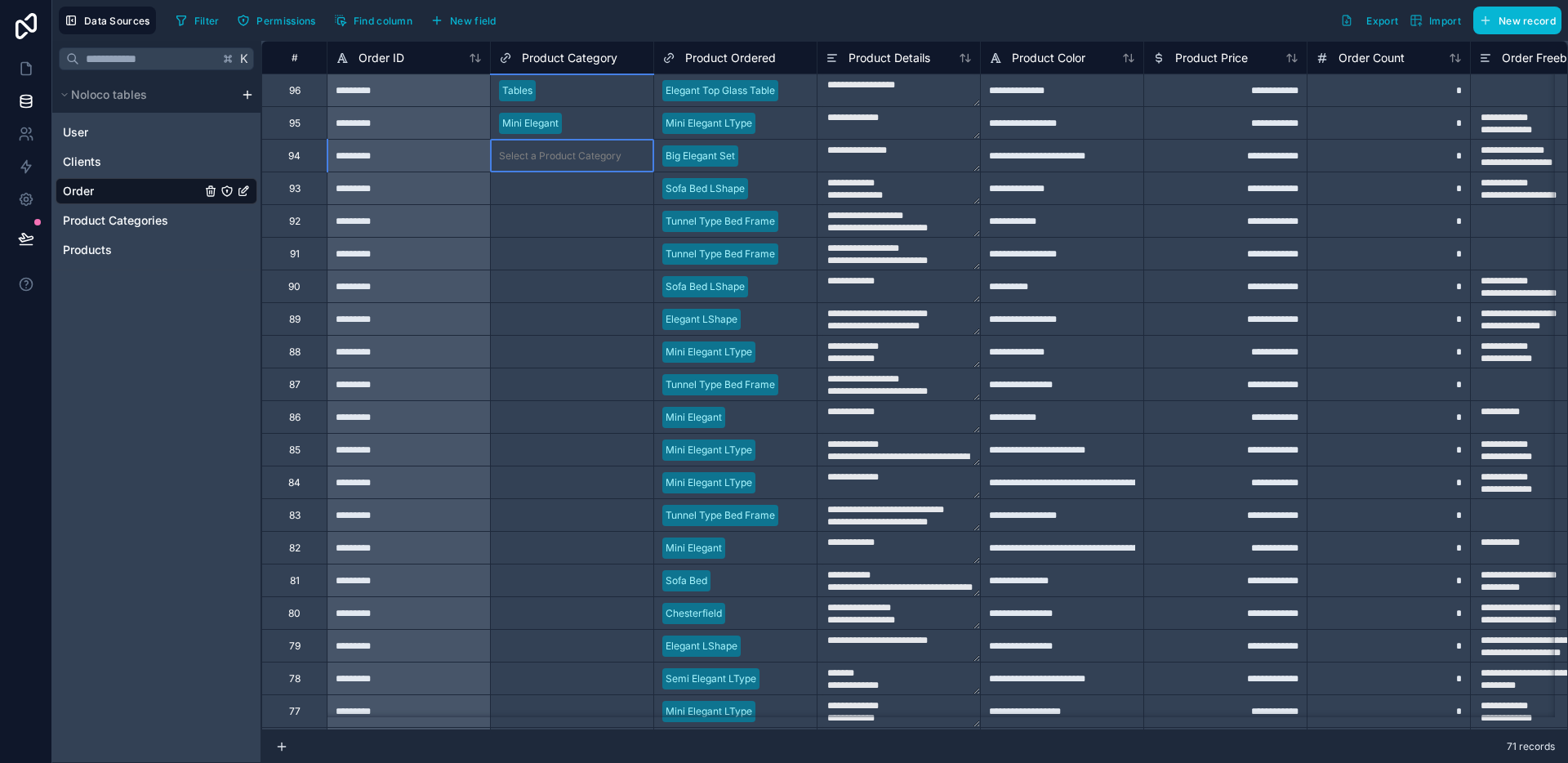 click on "Select a Product Category" at bounding box center [560, 156] 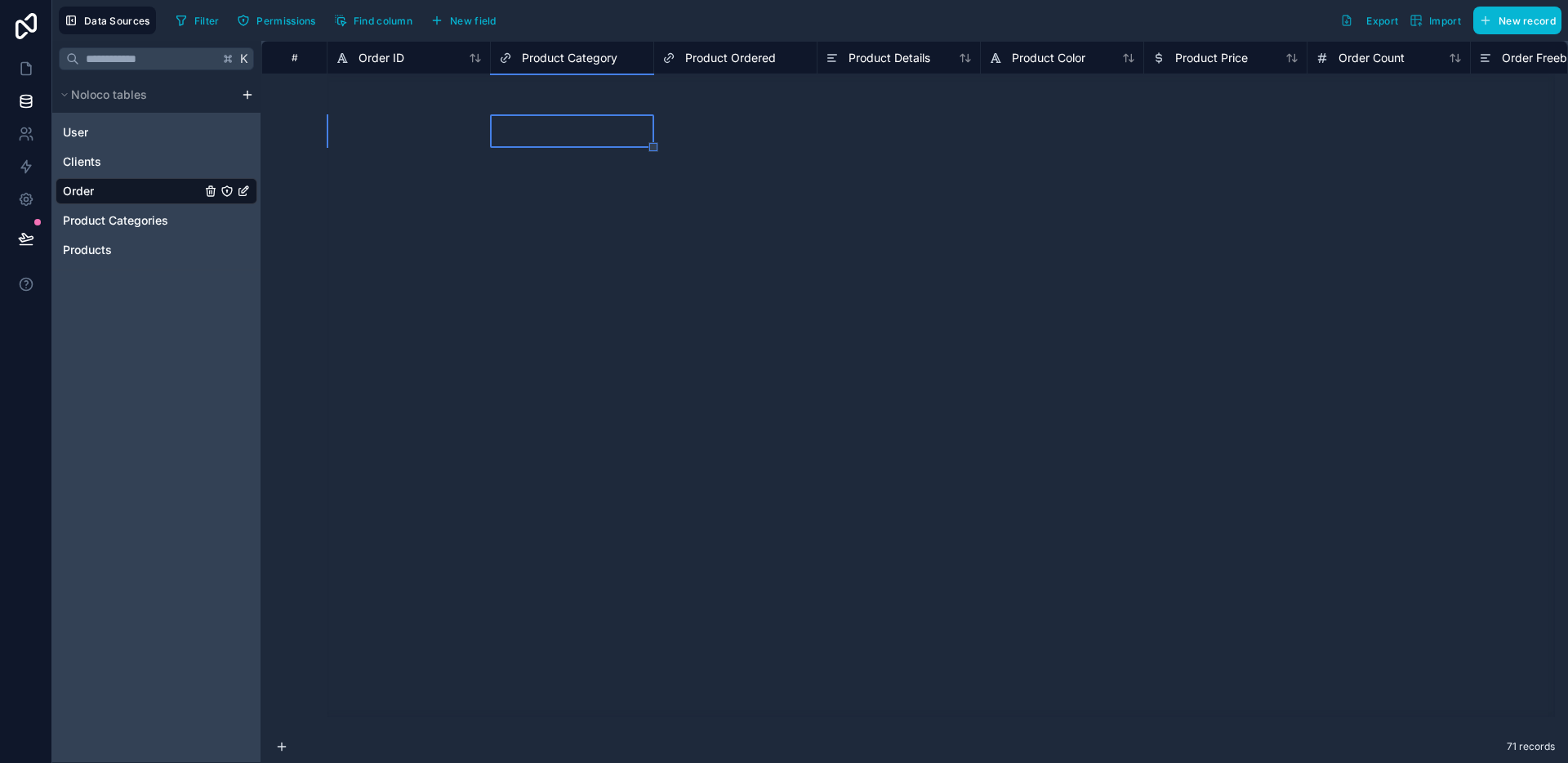 scroll, scrollTop: 0, scrollLeft: 0, axis: both 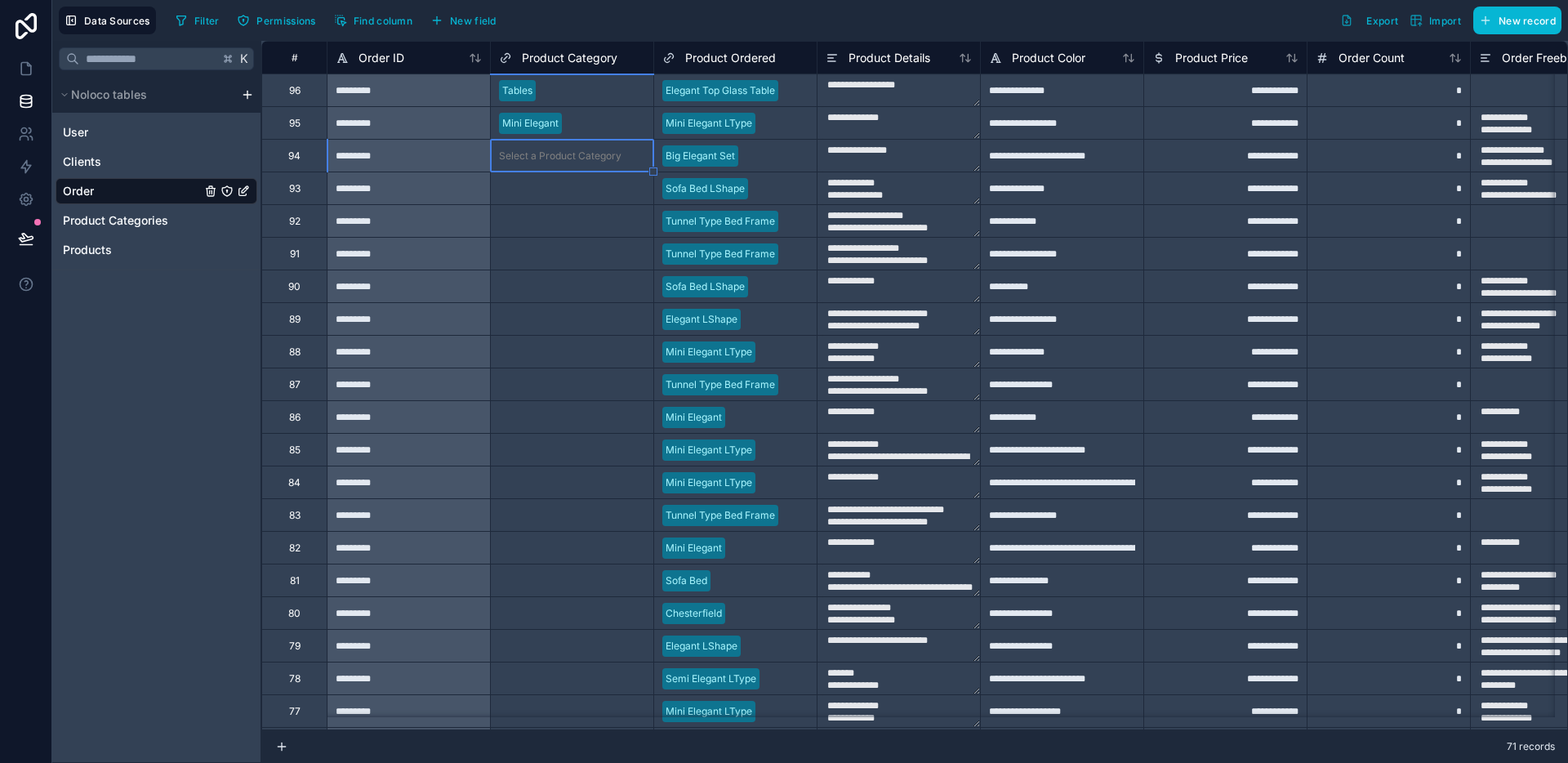 click on "Select a Product Category" at bounding box center (560, 156) 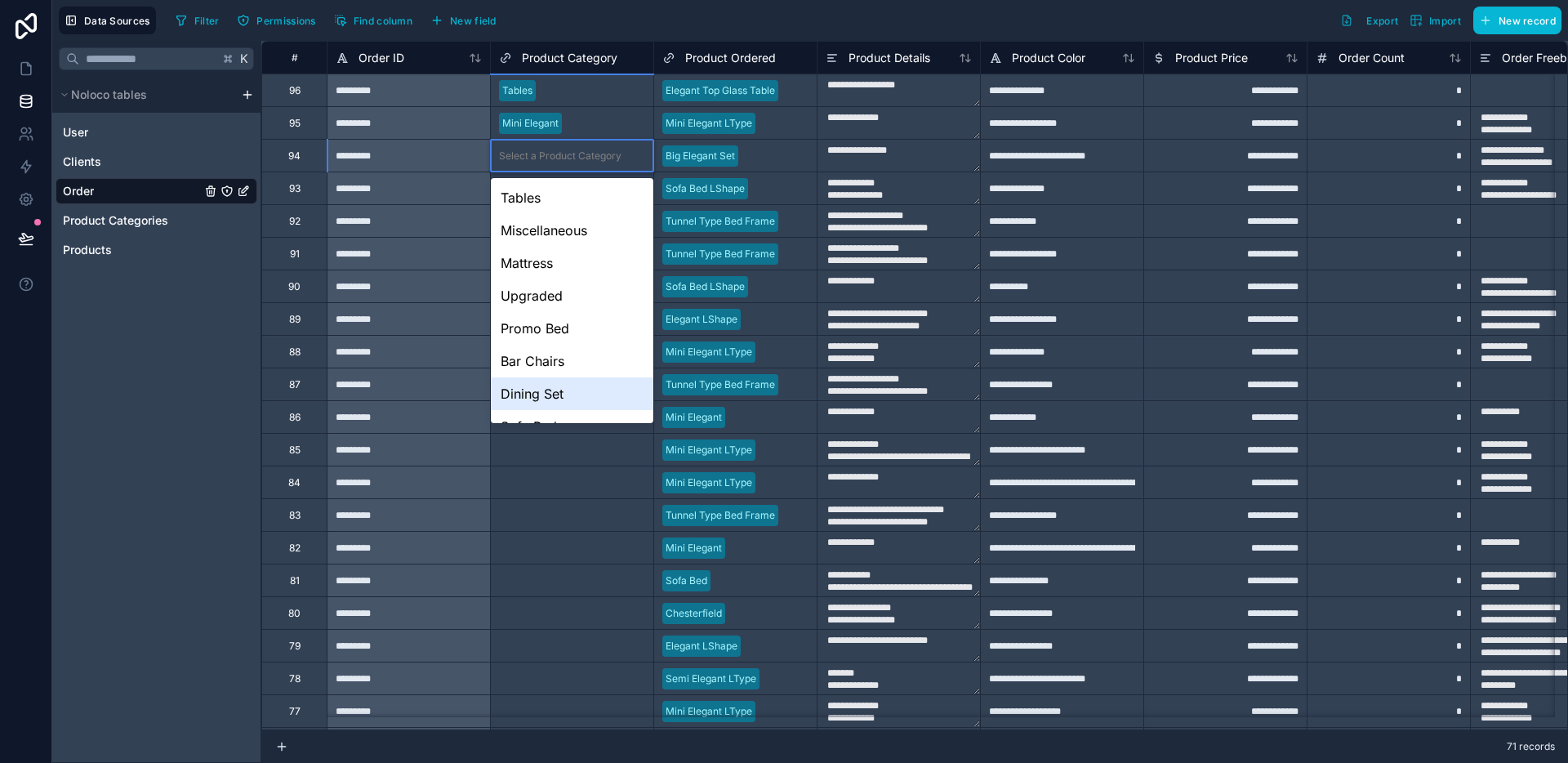 scroll, scrollTop: 121, scrollLeft: 0, axis: vertical 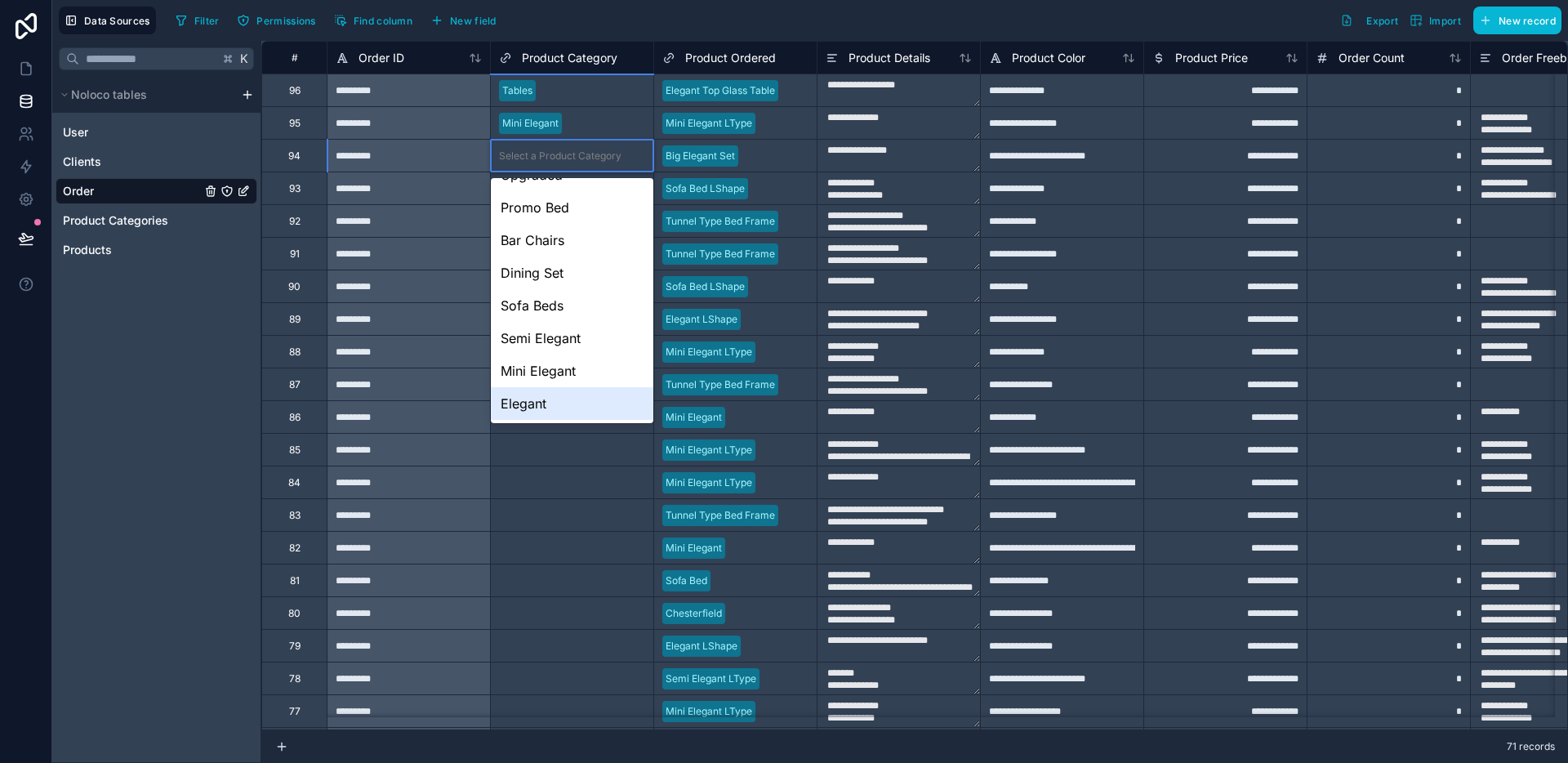 click on "Elegant" at bounding box center [572, 404] 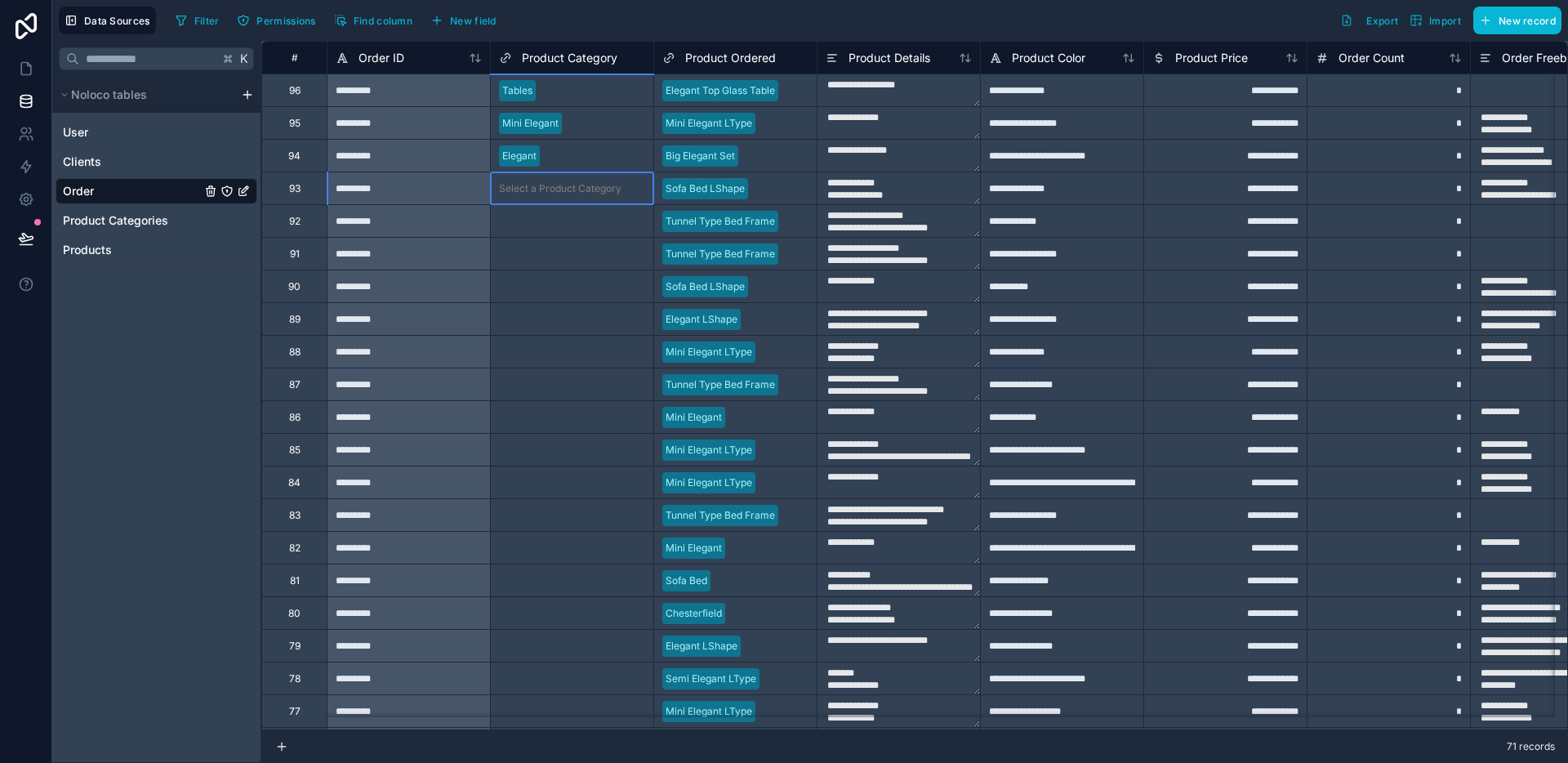 click on "Select a Product Category" at bounding box center (560, 189) 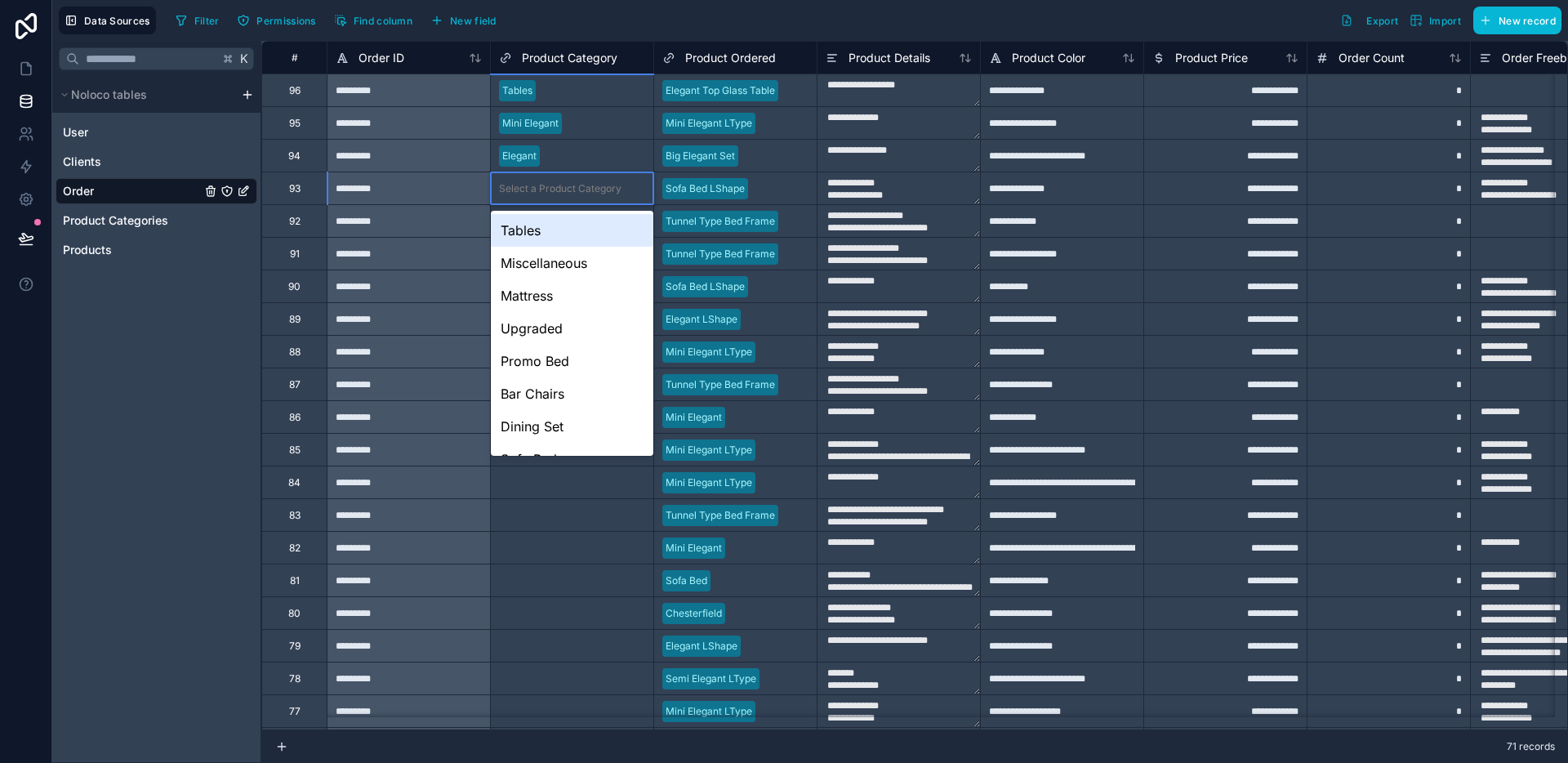 click on "Select a Product Category" at bounding box center (560, 189) 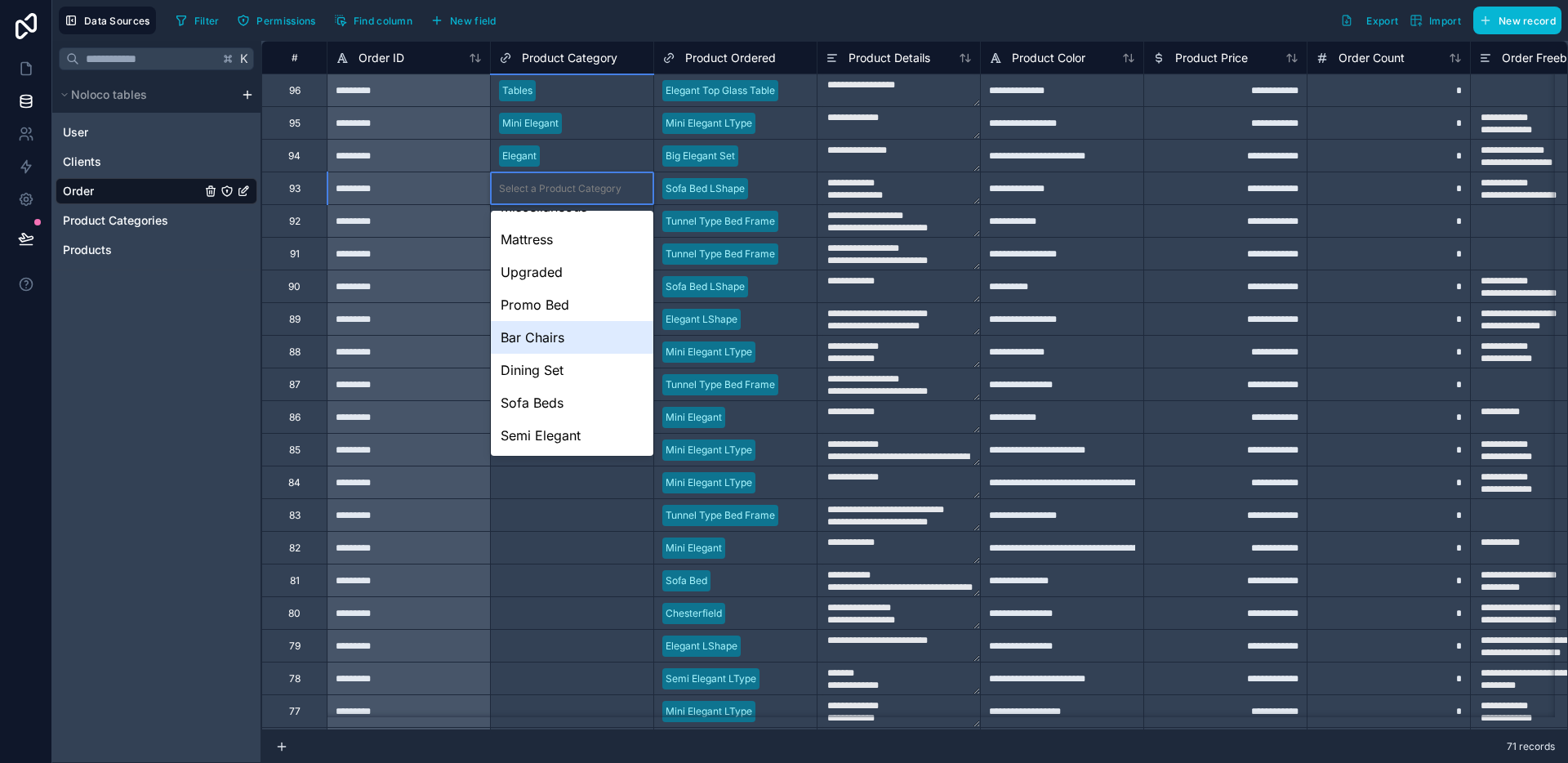 scroll, scrollTop: 60, scrollLeft: 0, axis: vertical 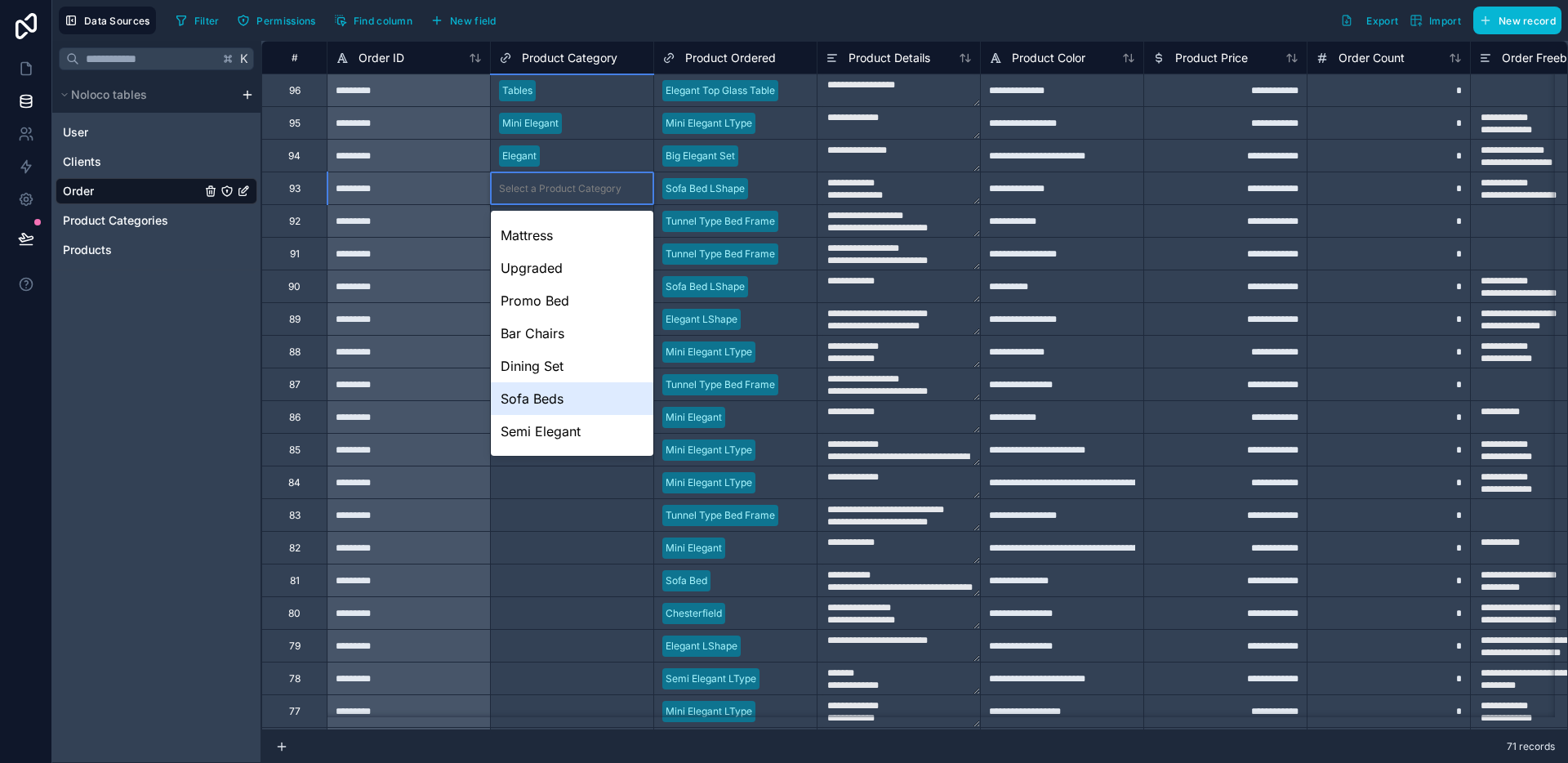 click on "Sofa Beds" at bounding box center (572, 399) 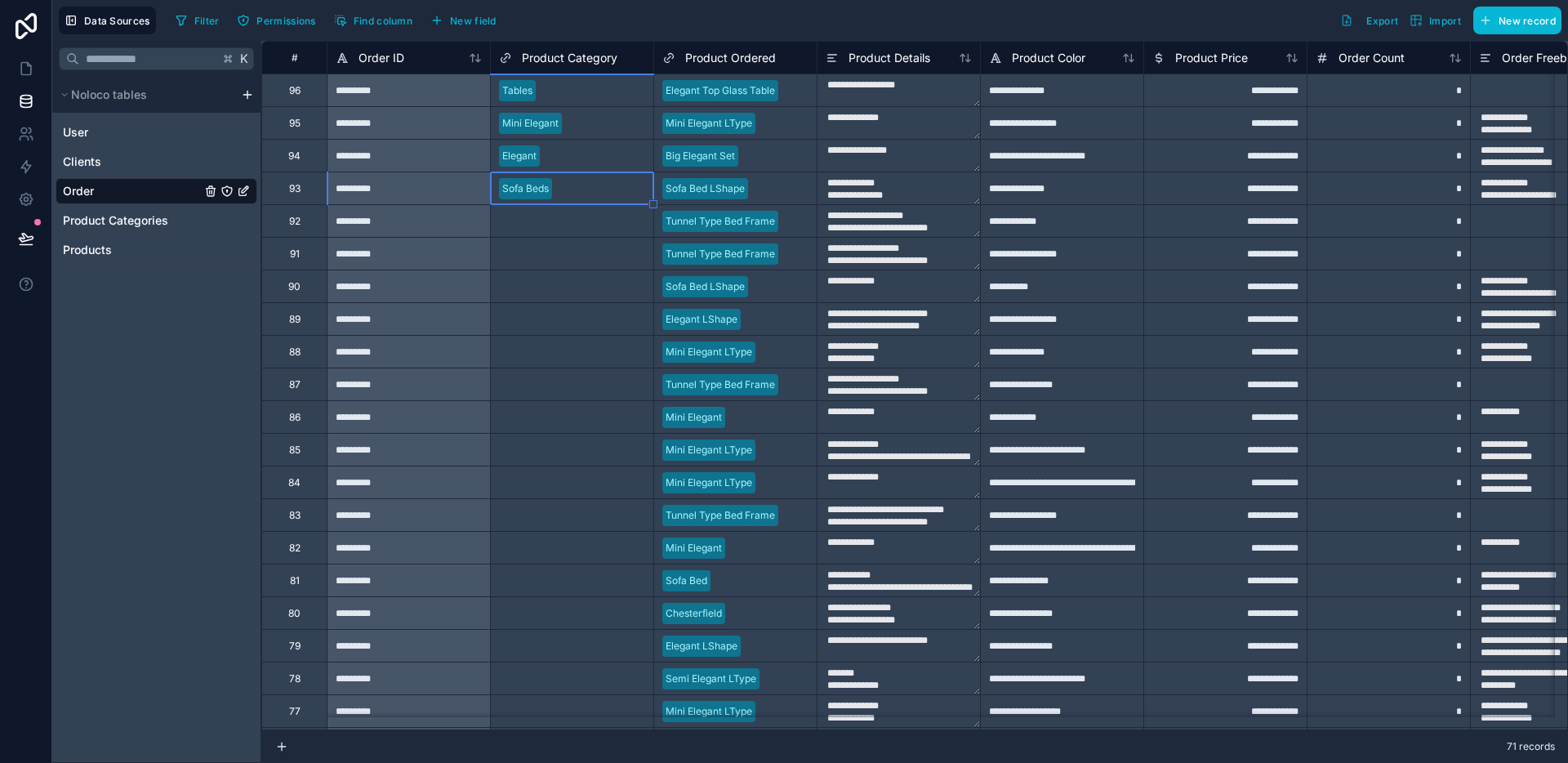 click on "Select a Product Category" at bounding box center [572, 221] 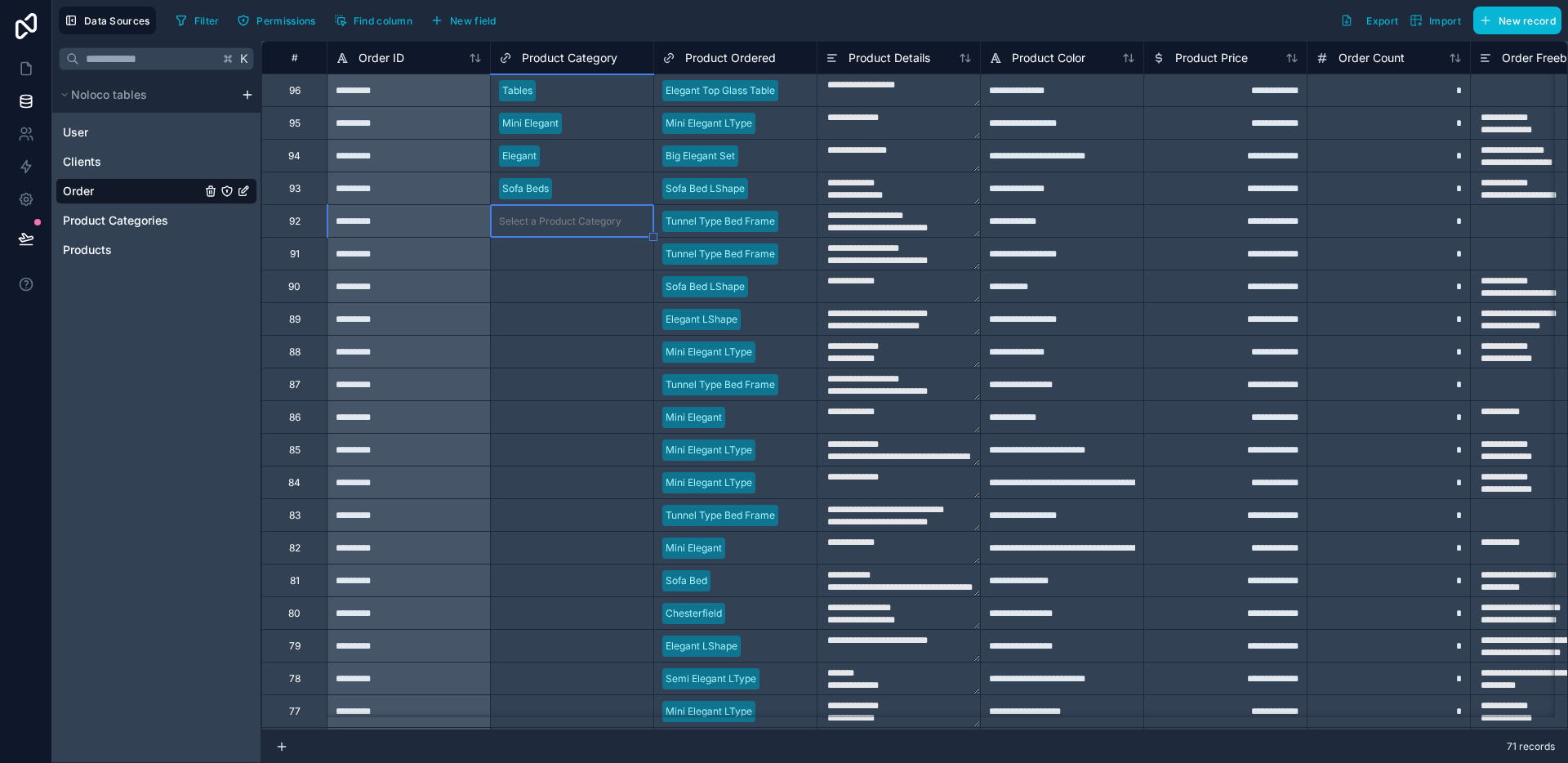 click on "Select a Product Category" at bounding box center (572, 221) 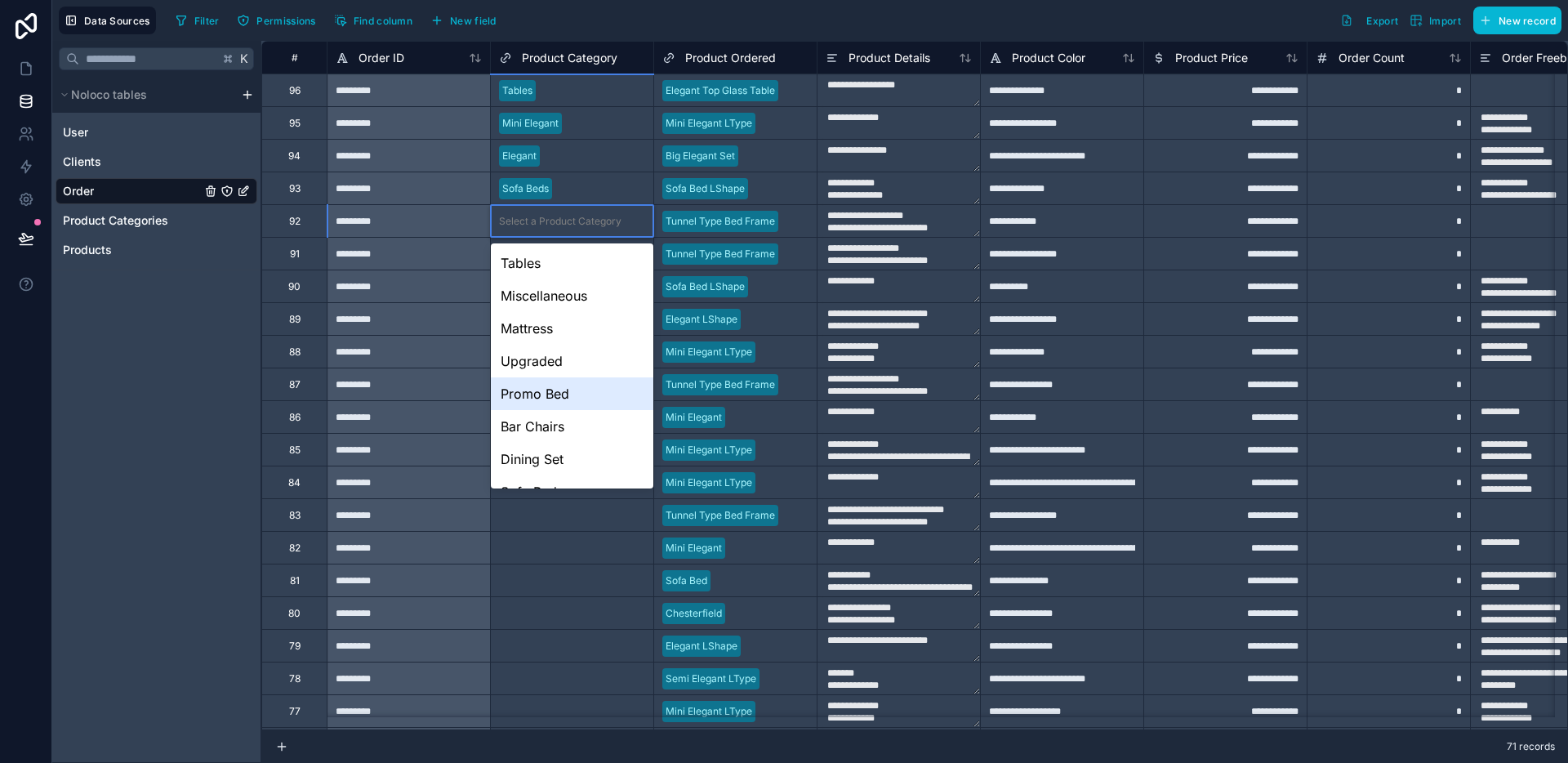 scroll, scrollTop: 121, scrollLeft: 0, axis: vertical 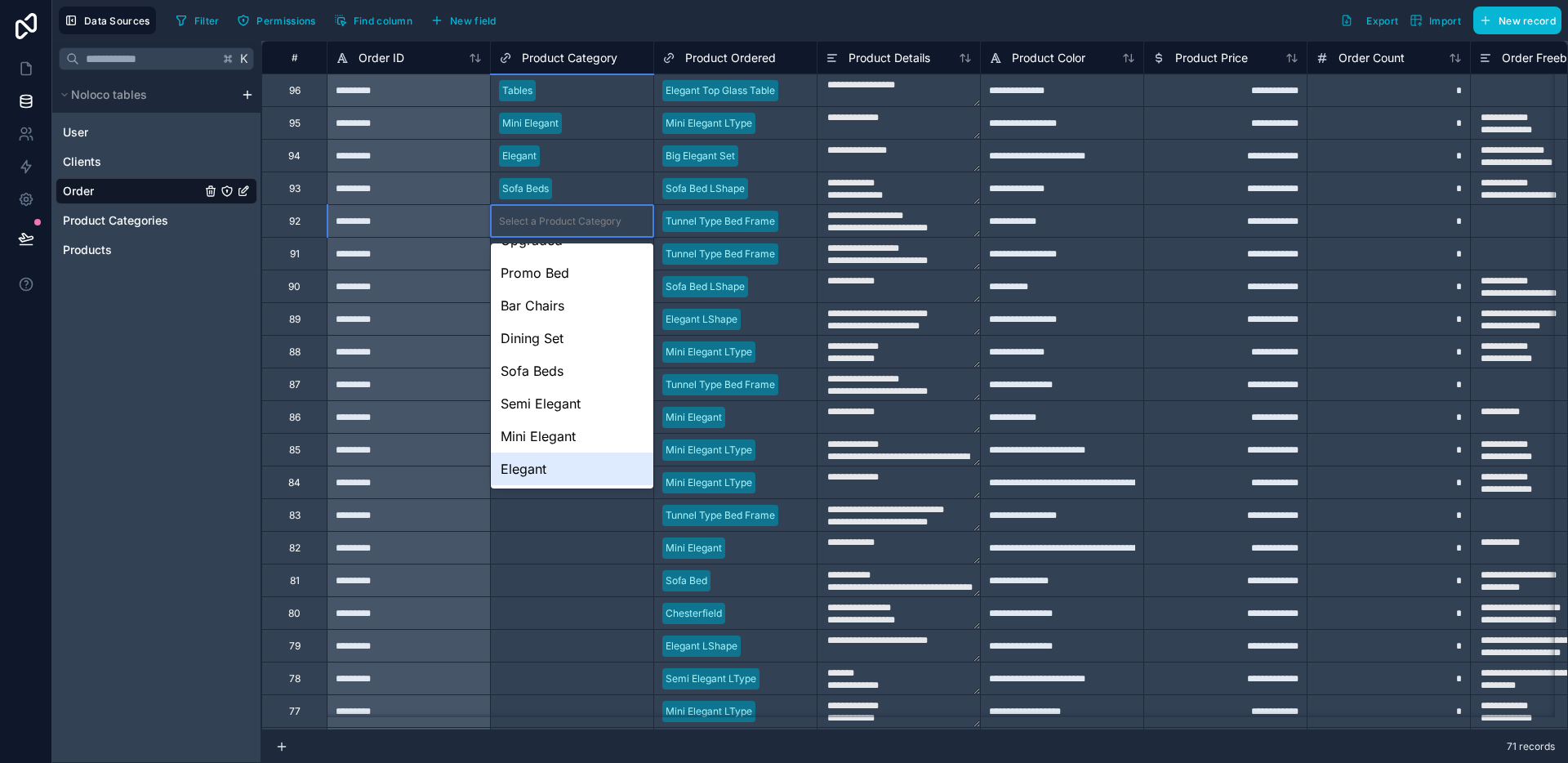 click on "Elegant" at bounding box center (572, 469) 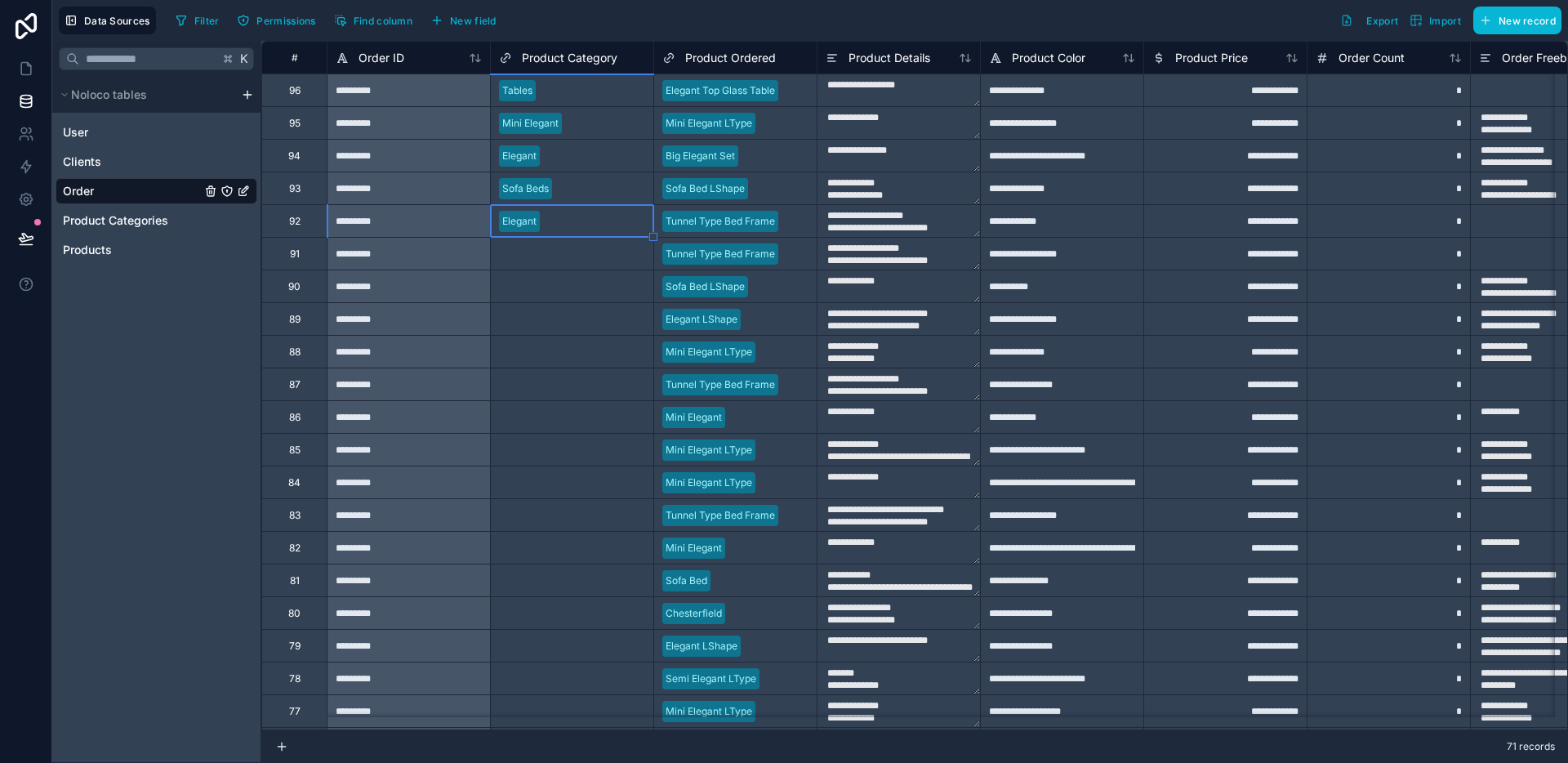 click on "Select a Product Category" at bounding box center [560, 254] 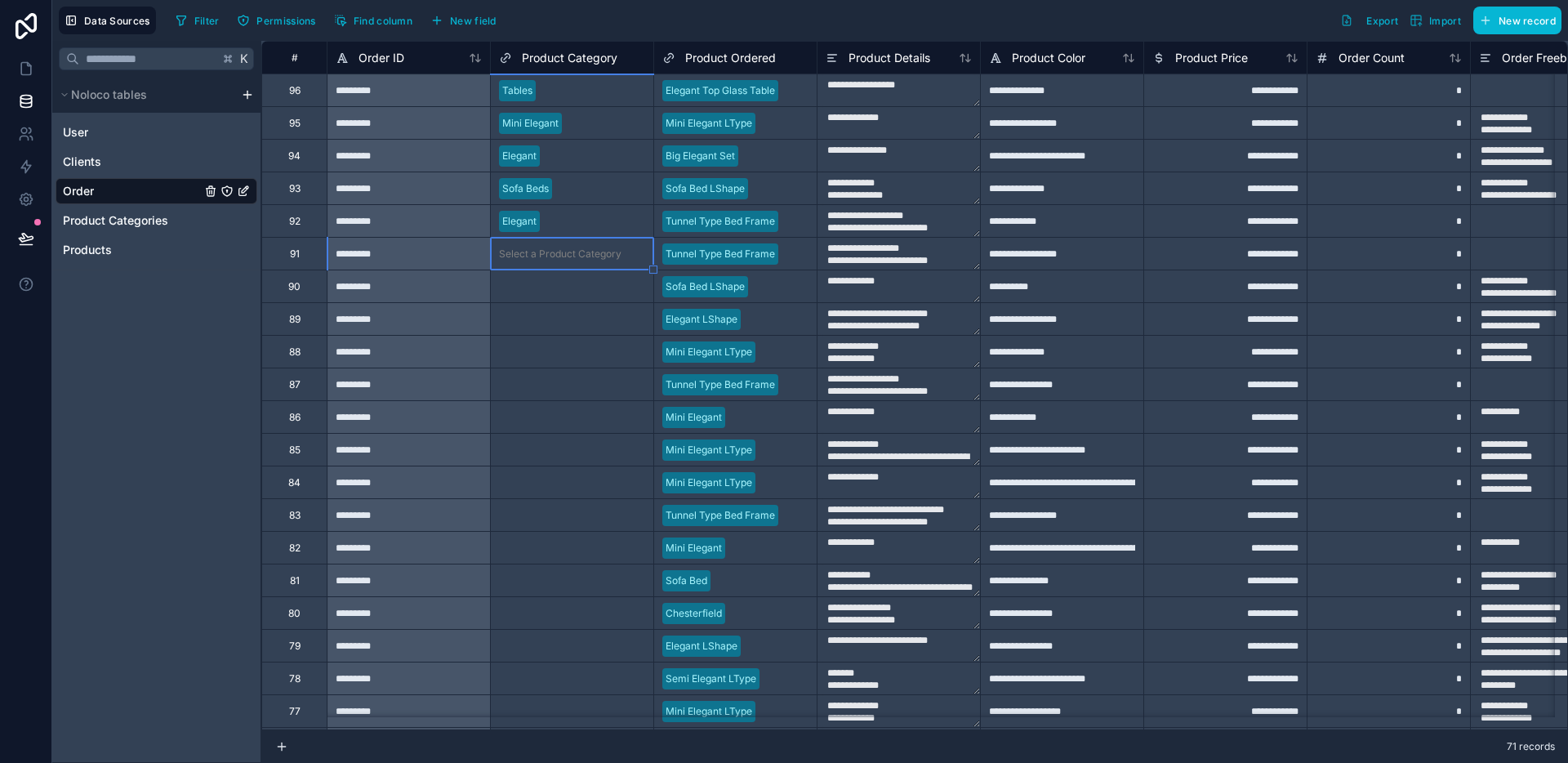 click on "Select a Product Category" at bounding box center [560, 254] 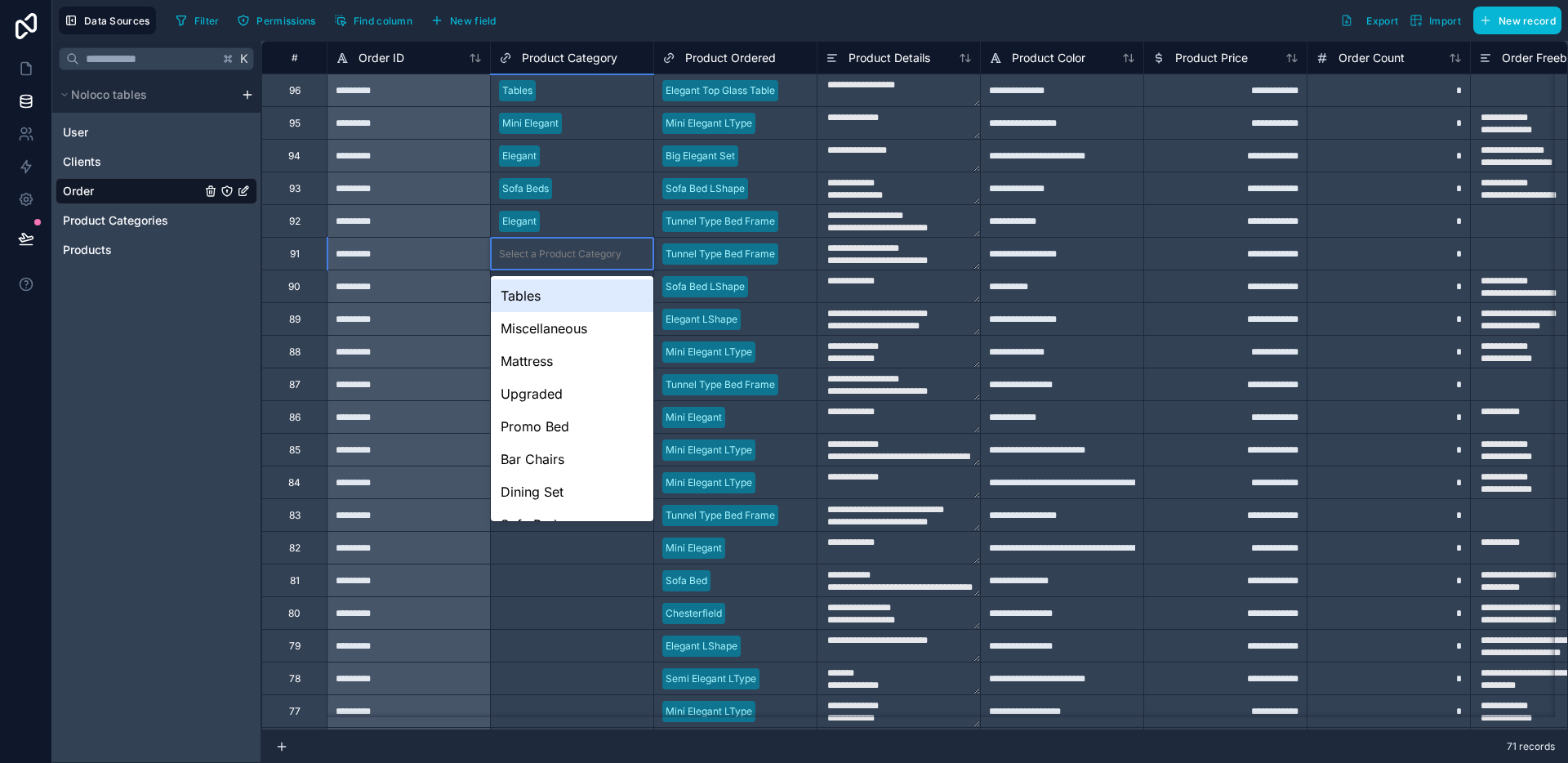 scroll, scrollTop: 121, scrollLeft: 0, axis: vertical 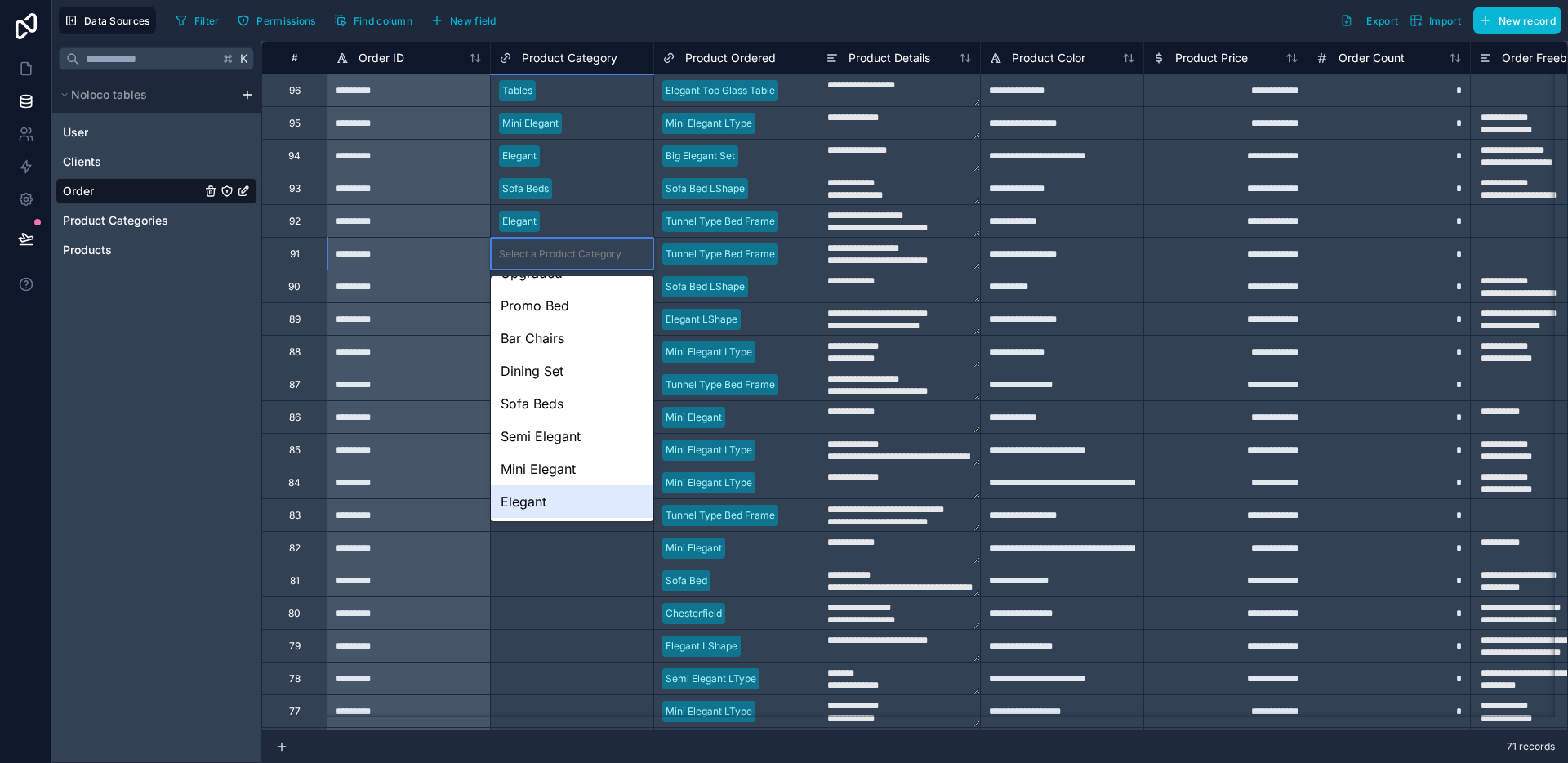 click on "Elegant" at bounding box center (572, 502) 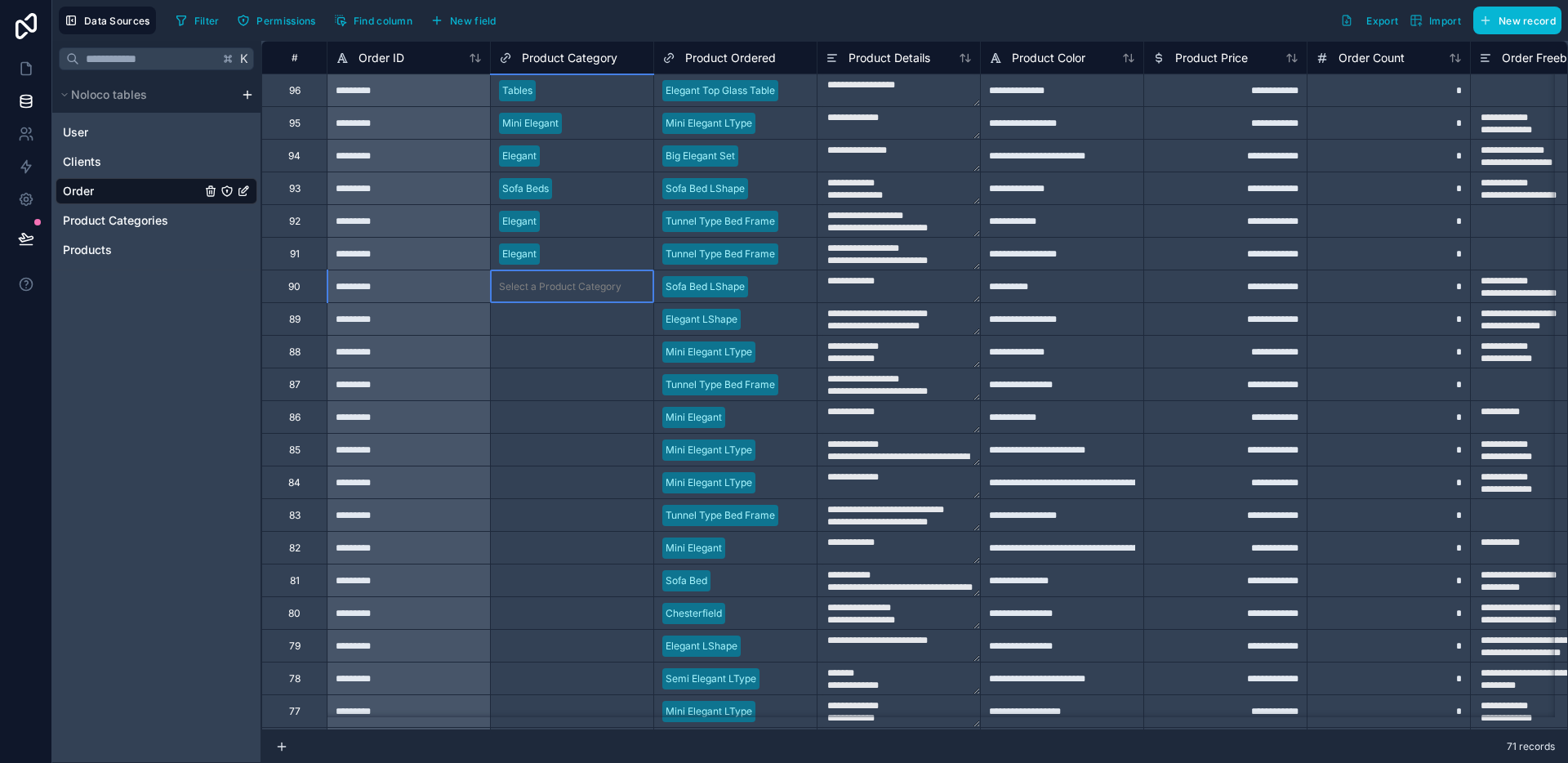 click on "Select a Product Category" at bounding box center (572, 286) 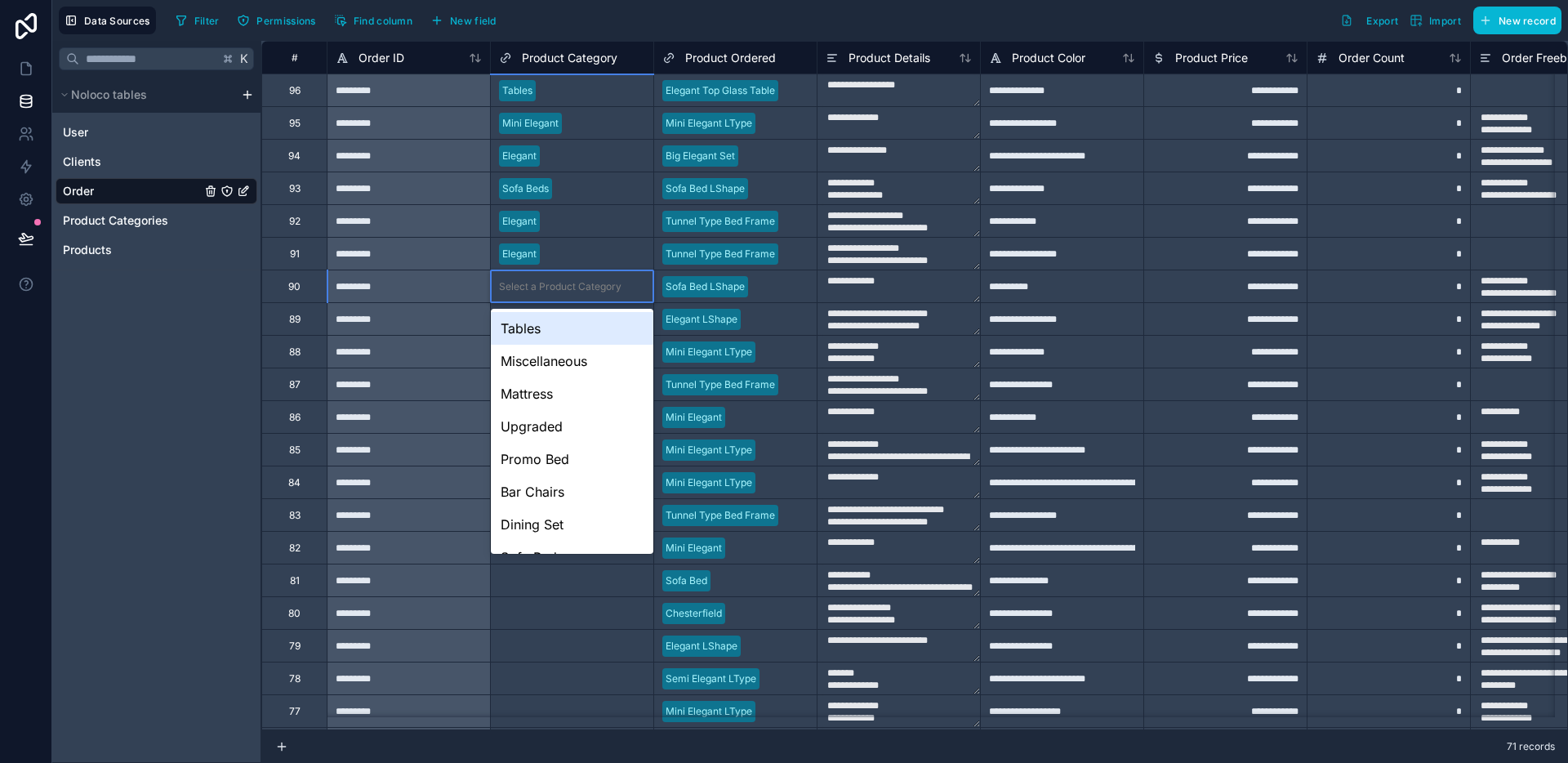 click on "Select a Product Category" at bounding box center [572, 286] 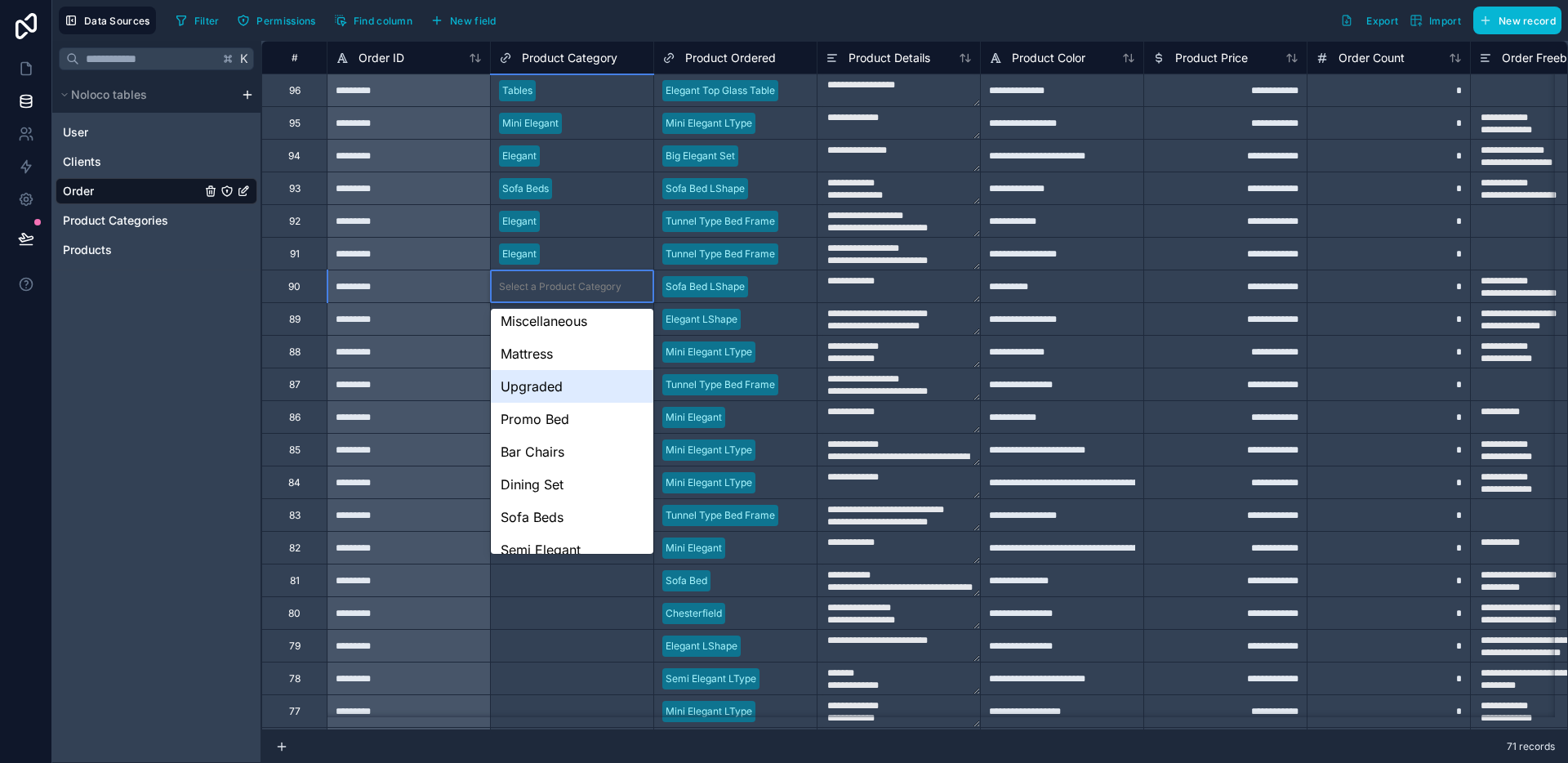 scroll, scrollTop: 42, scrollLeft: 0, axis: vertical 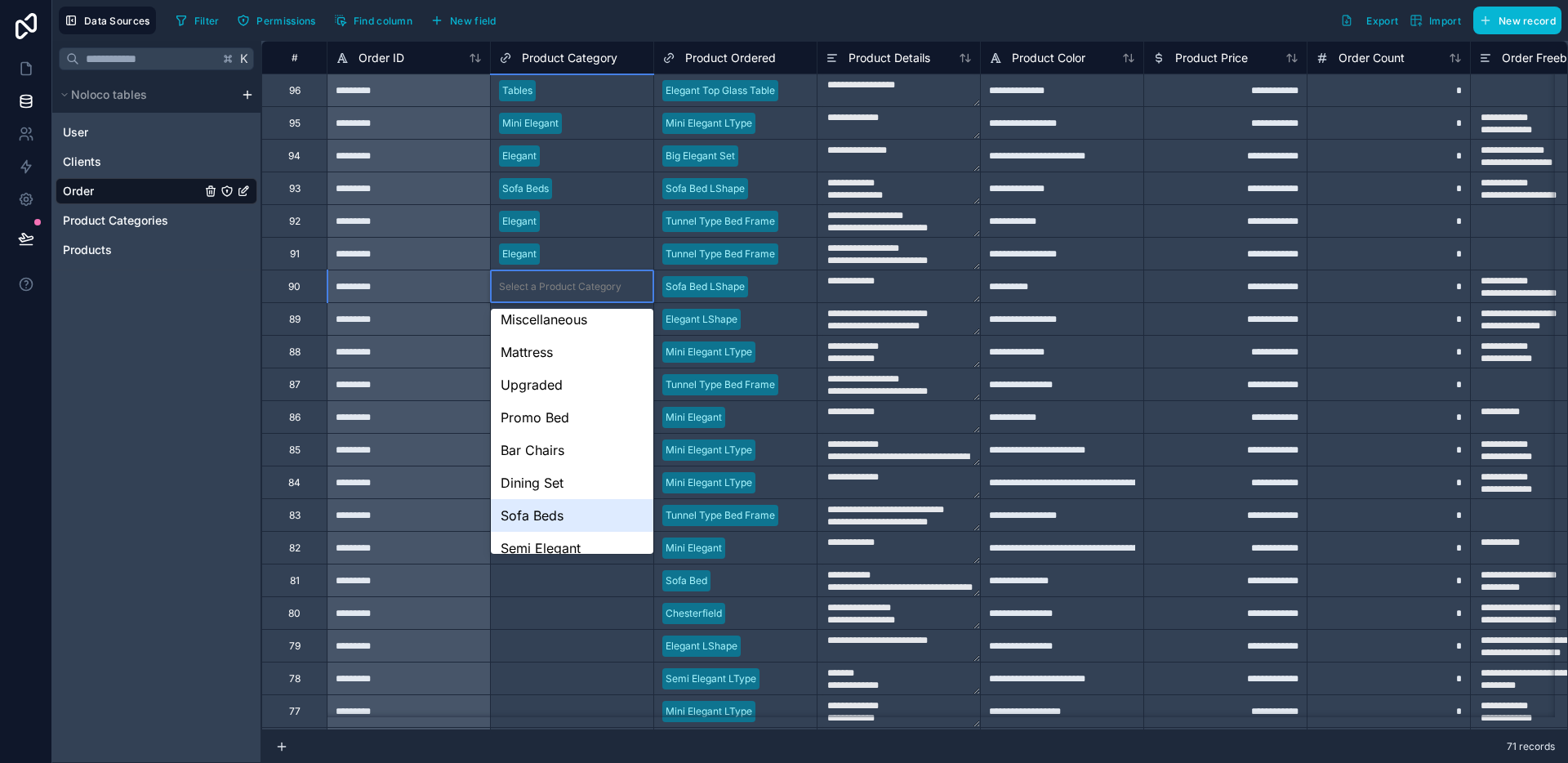 click on "Sofa Beds" at bounding box center (572, 515) 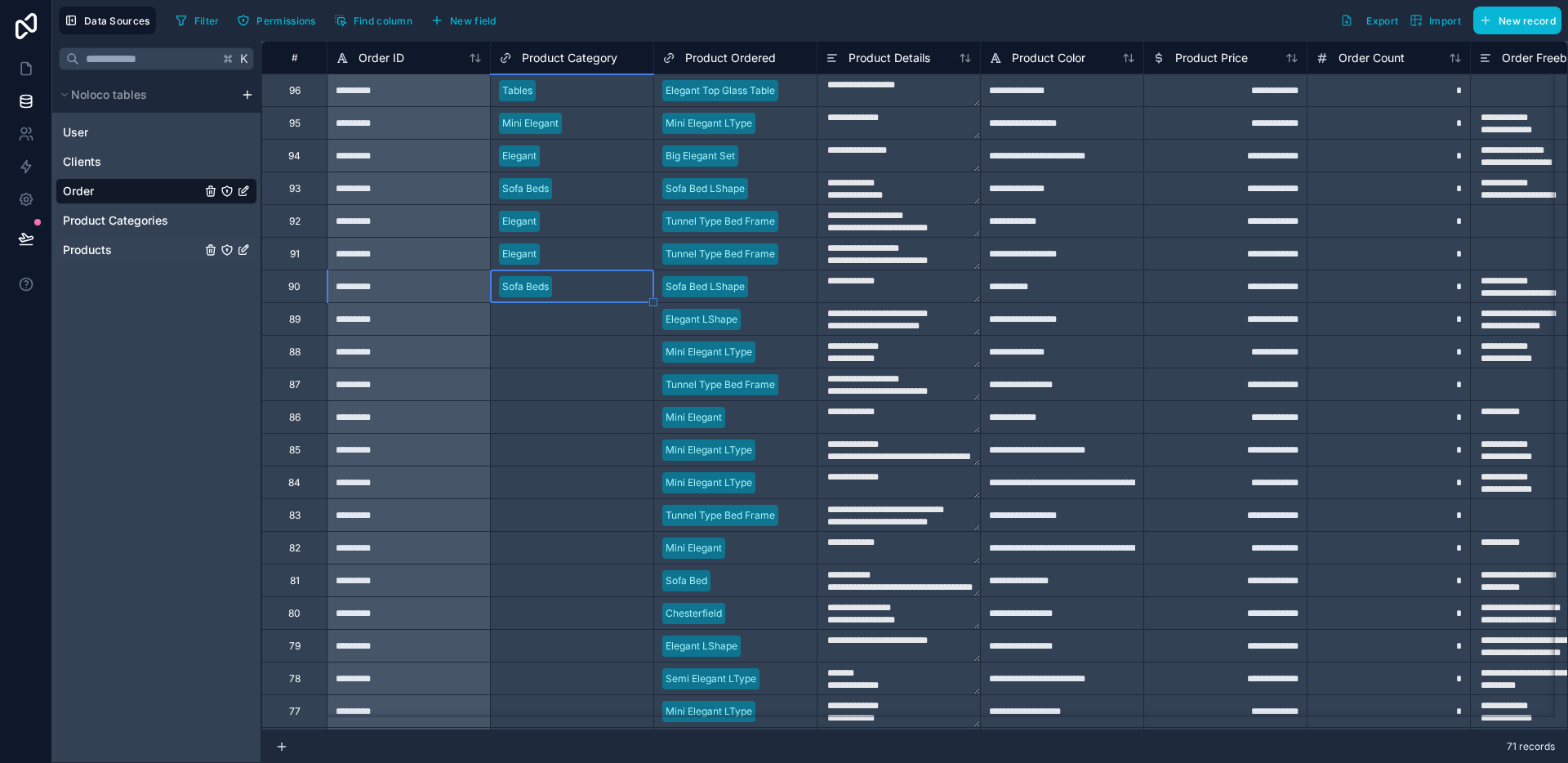 click on "Products" at bounding box center [87, 250] 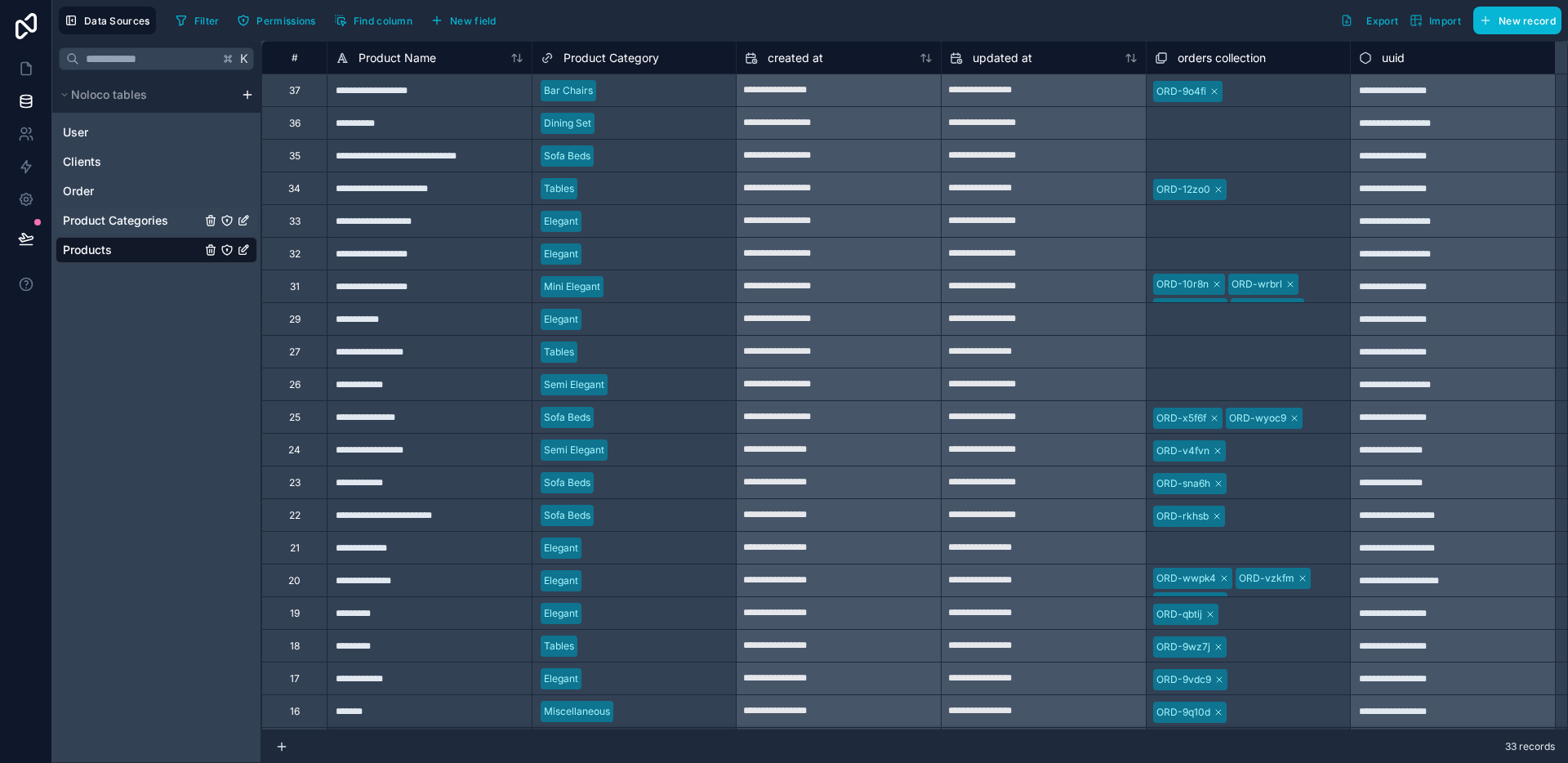 click on "Product Categories" at bounding box center (115, 221) 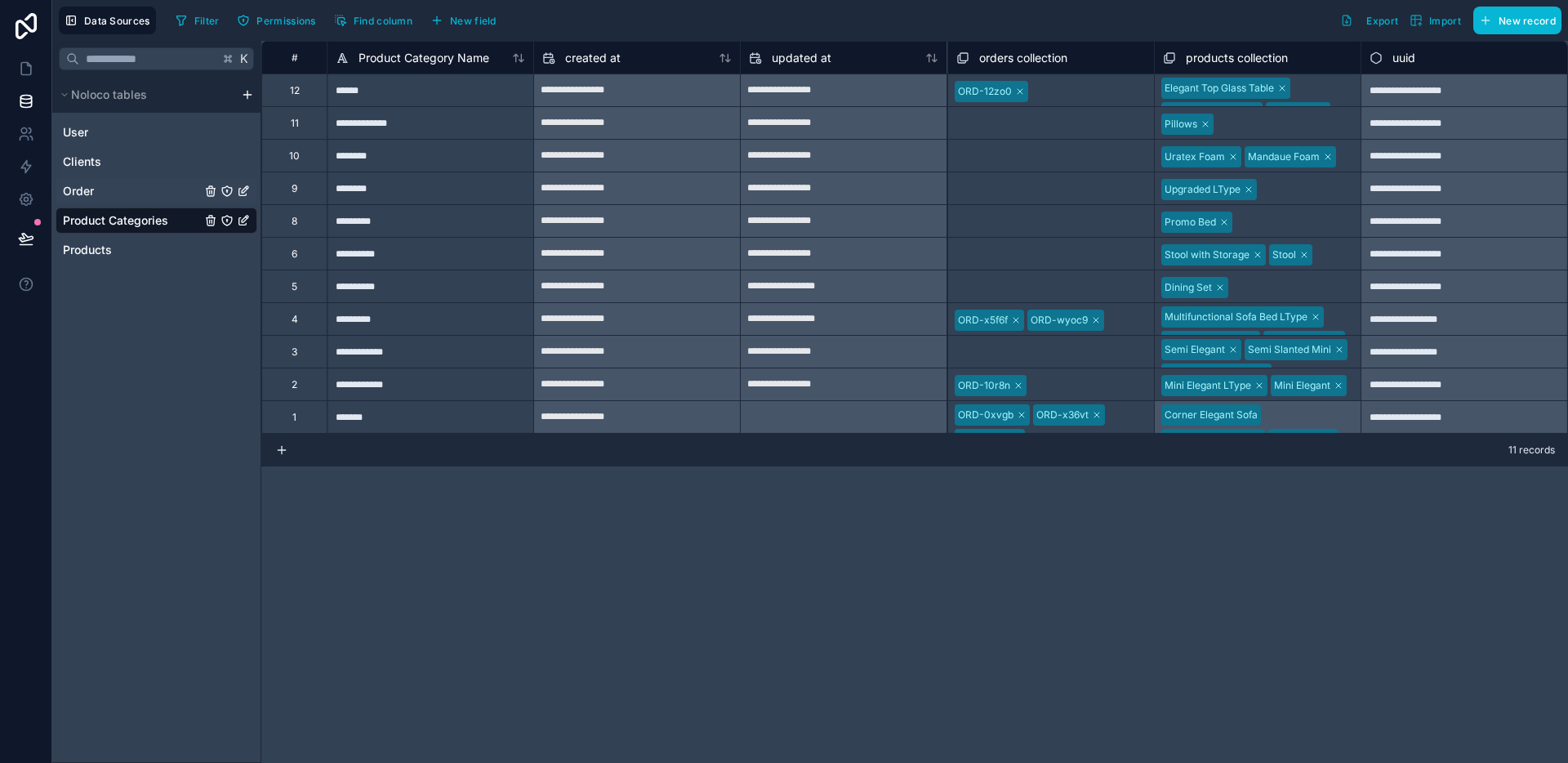 click on "Order" at bounding box center [156, 191] 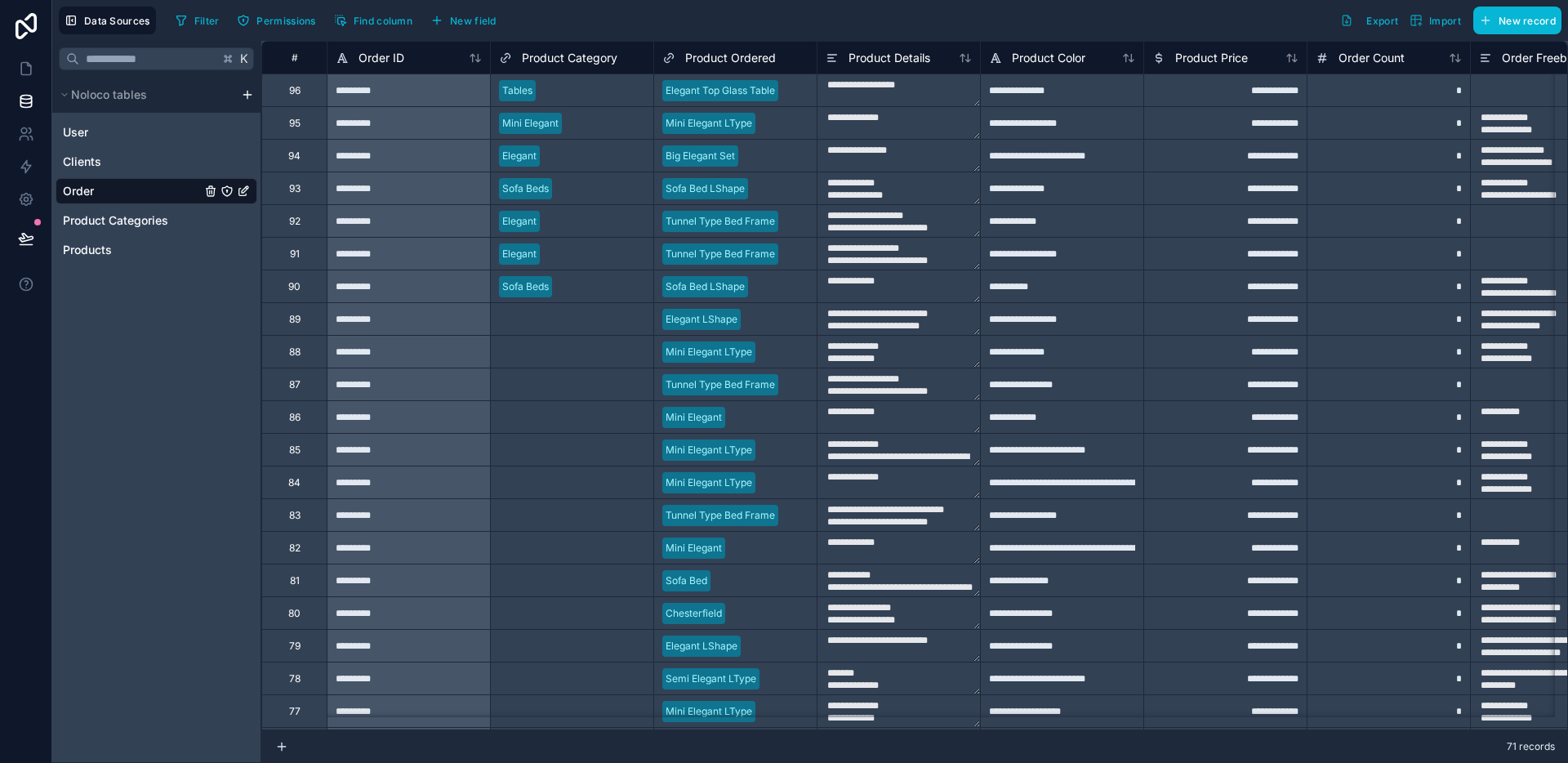 click on "Select a Product Category" at bounding box center [572, 319] 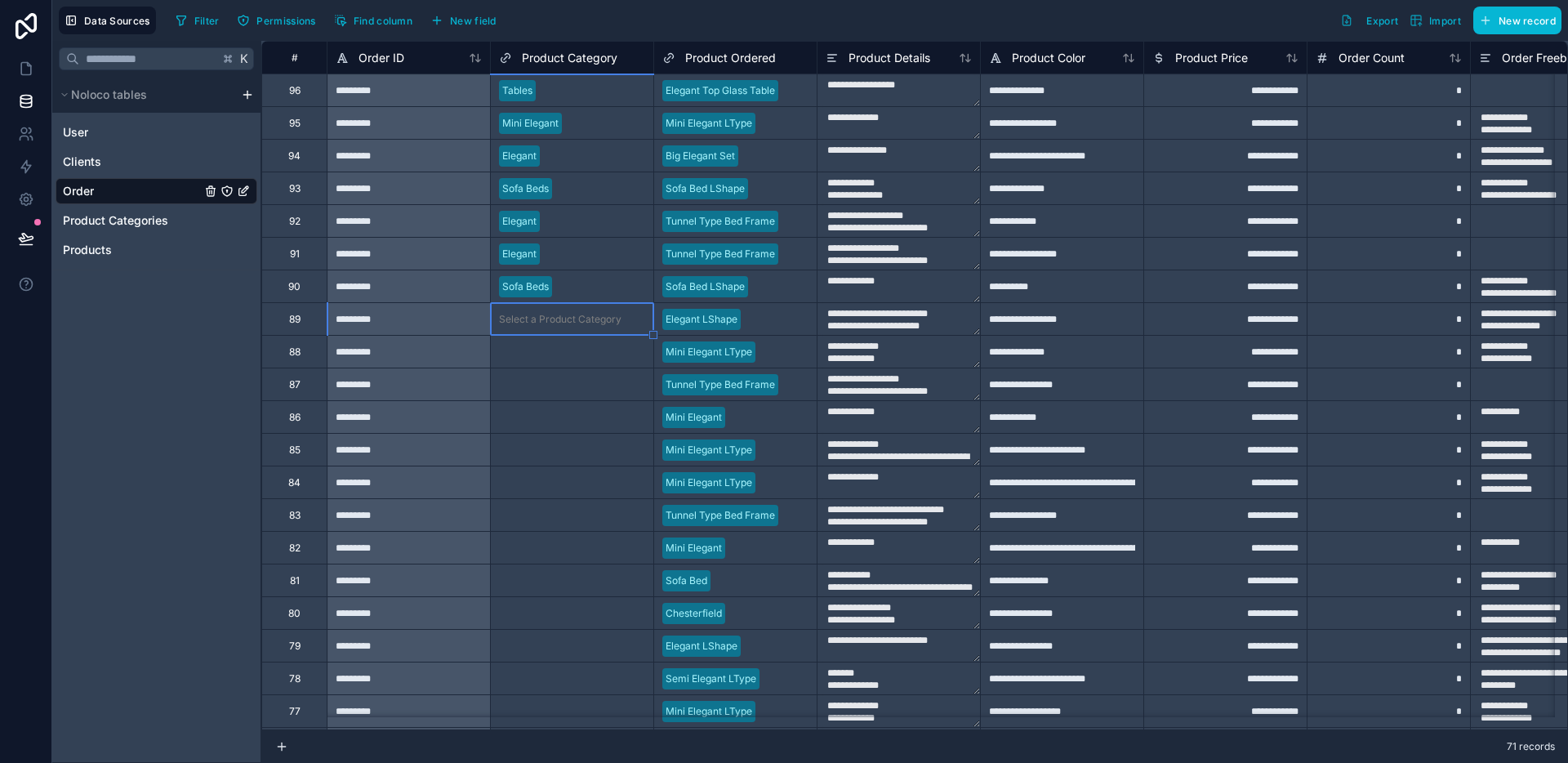 click on "Select a Product Category" at bounding box center [572, 319] 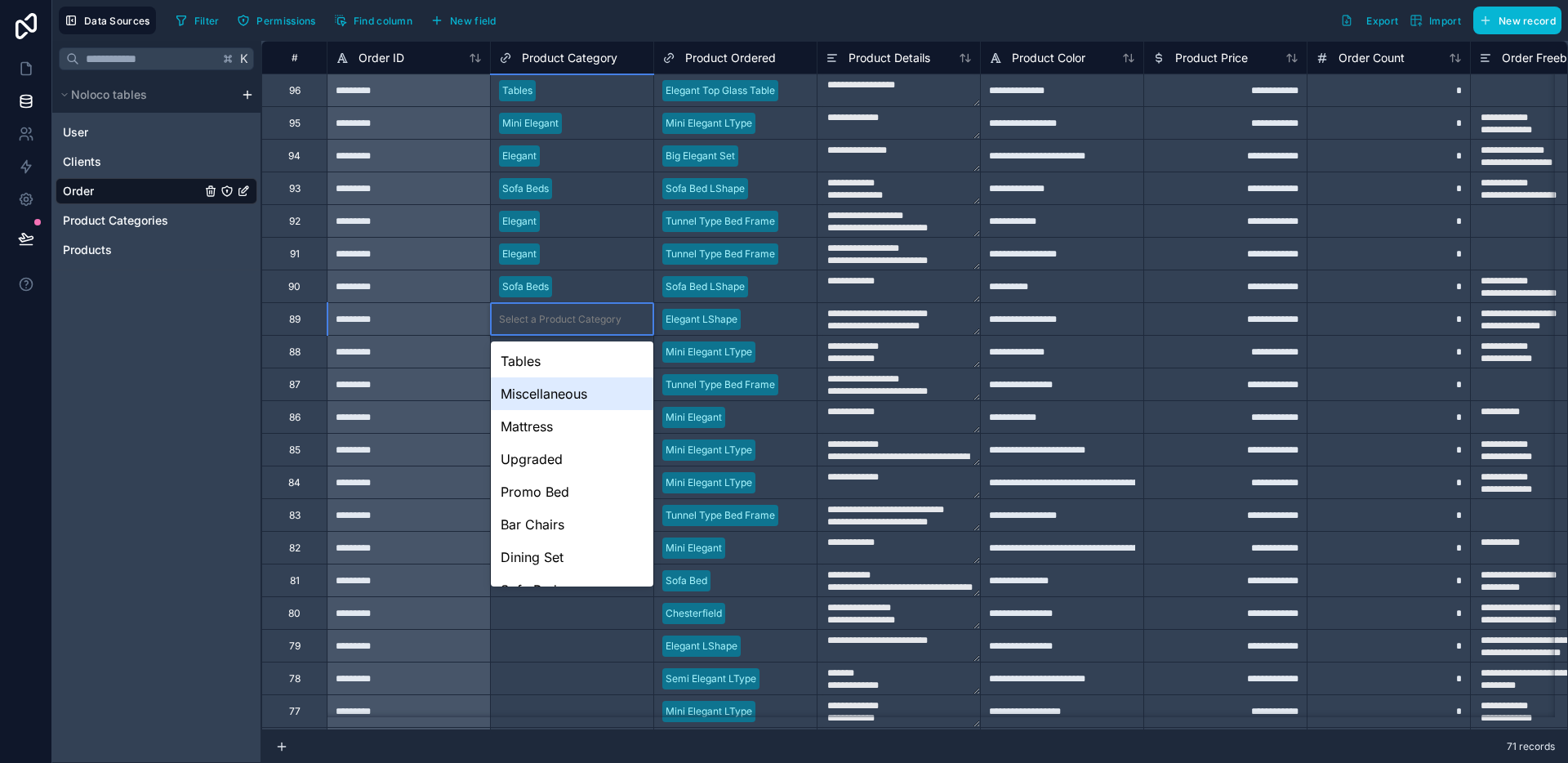 scroll, scrollTop: 121, scrollLeft: 0, axis: vertical 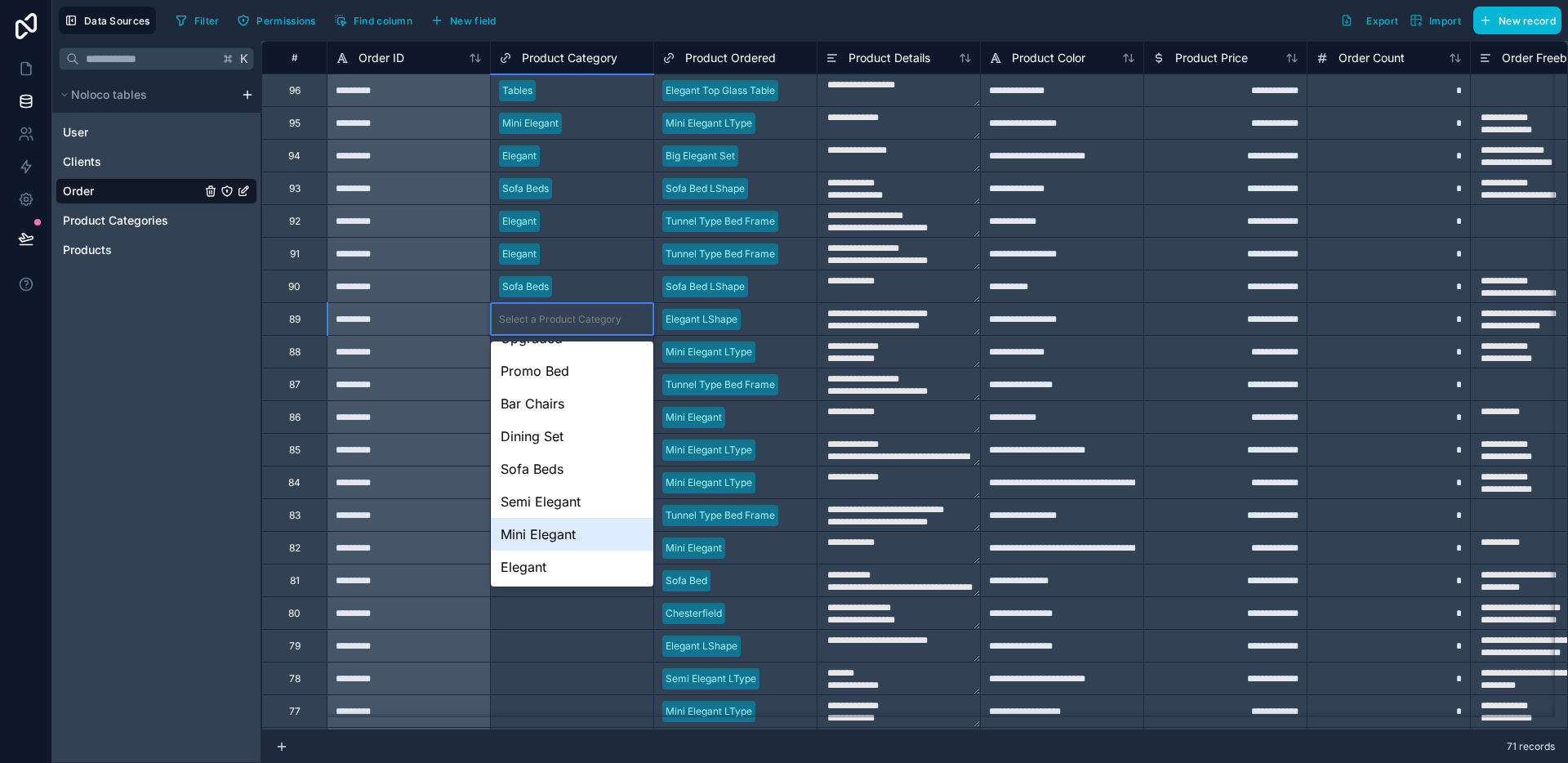 click on "Elegant" at bounding box center [572, 567] 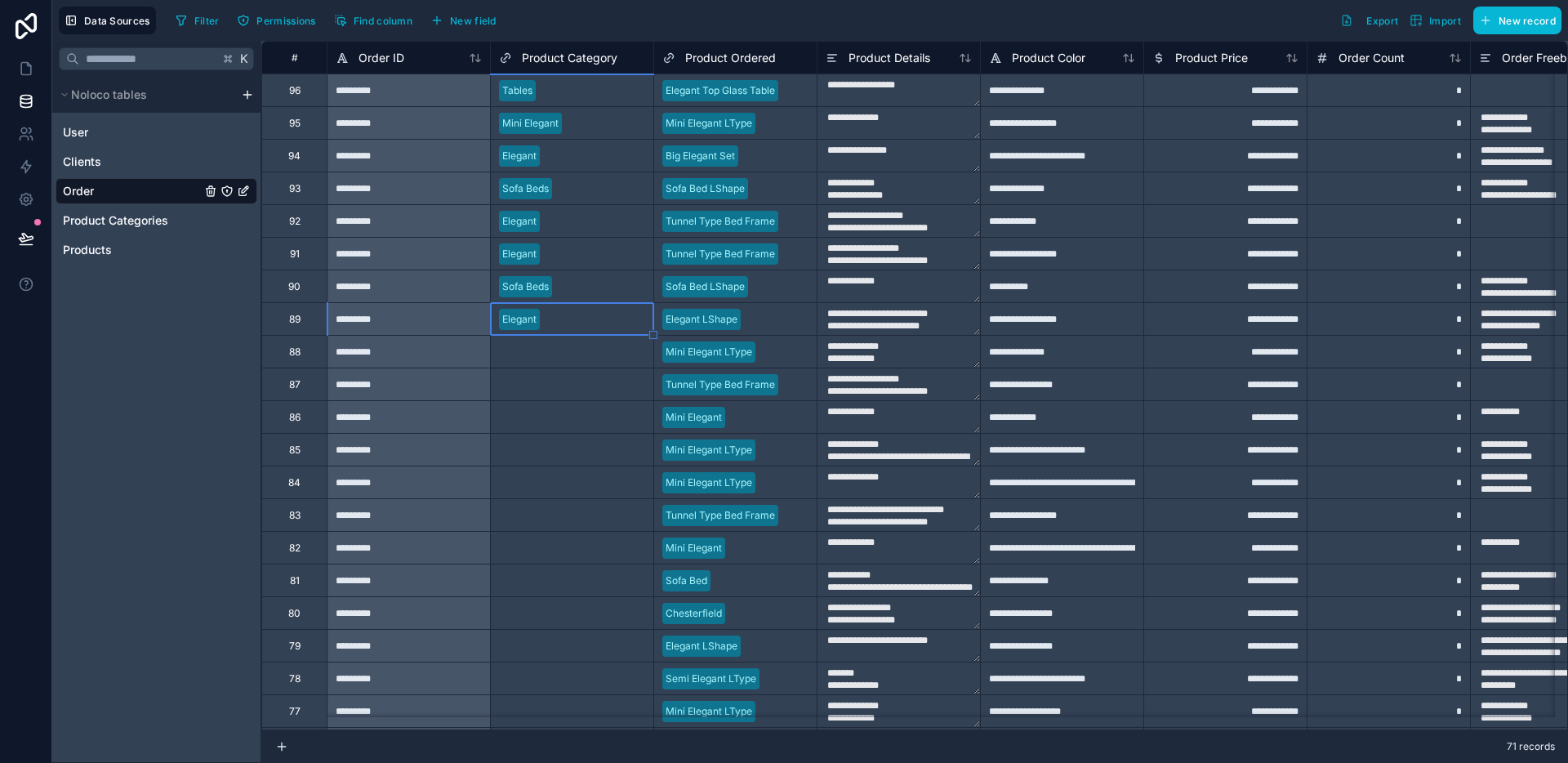 click on "Select a Product Category" at bounding box center (560, 352) 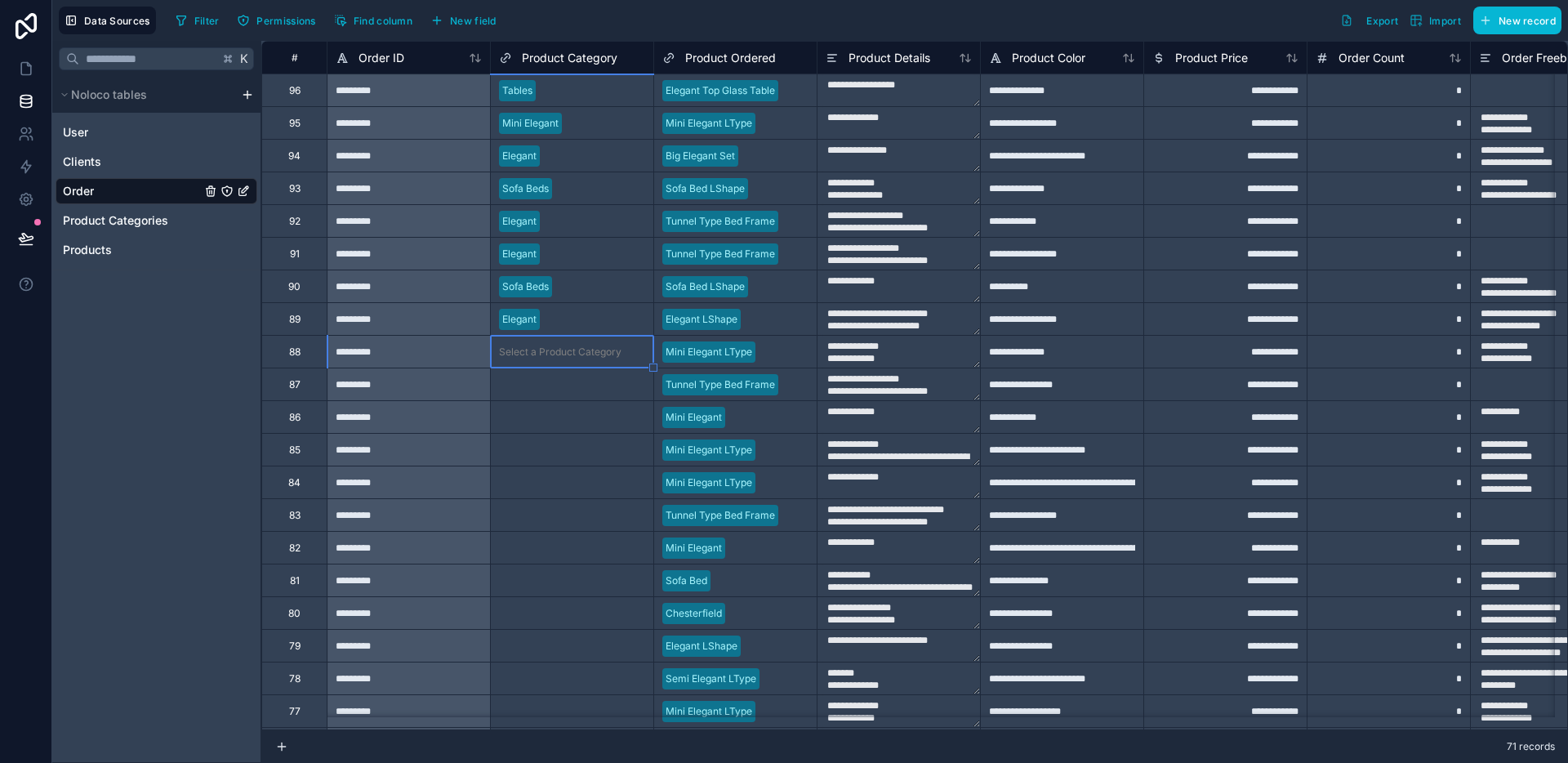 click on "Select a Product Category" at bounding box center (560, 352) 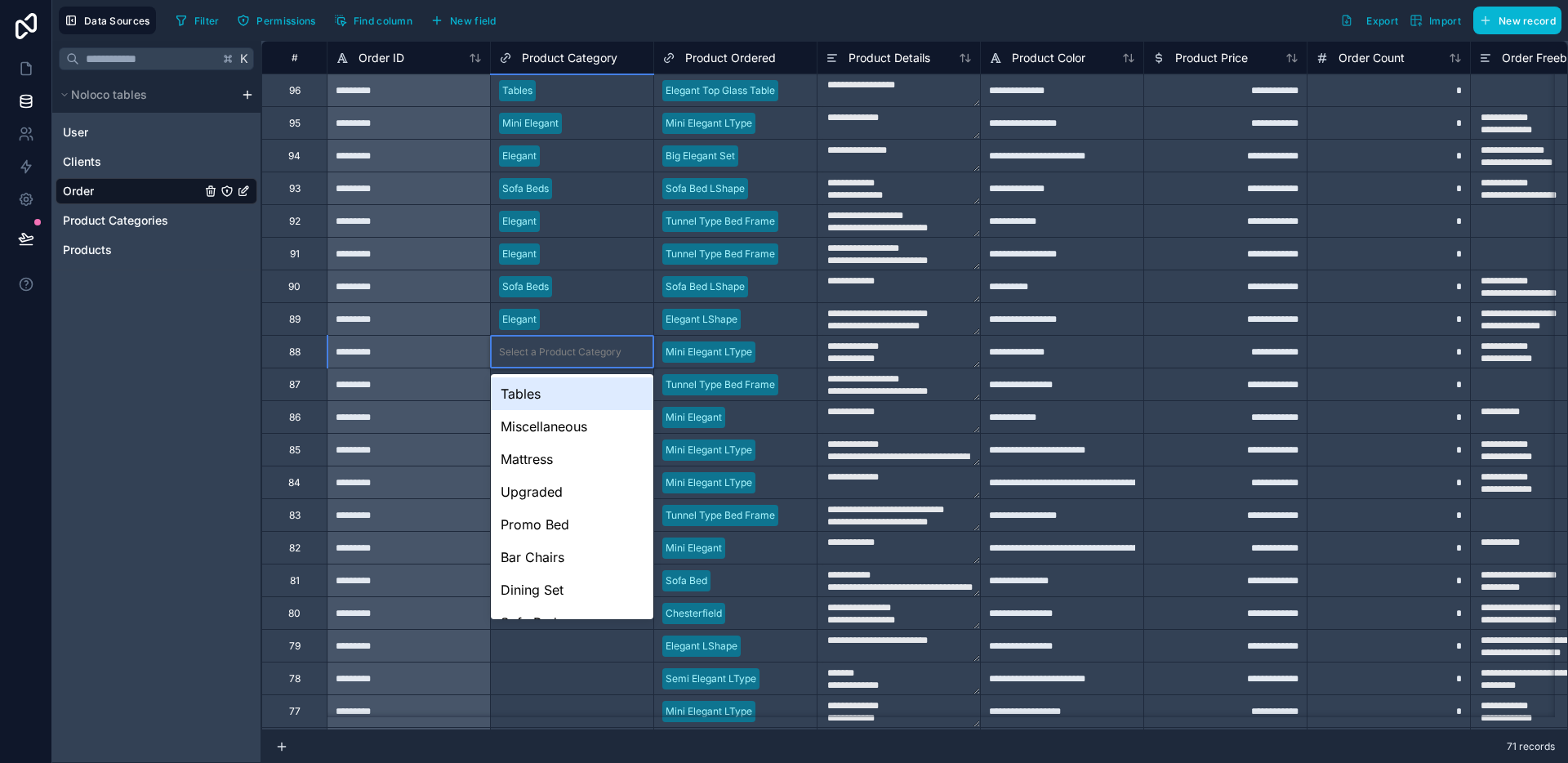 scroll, scrollTop: 121, scrollLeft: 0, axis: vertical 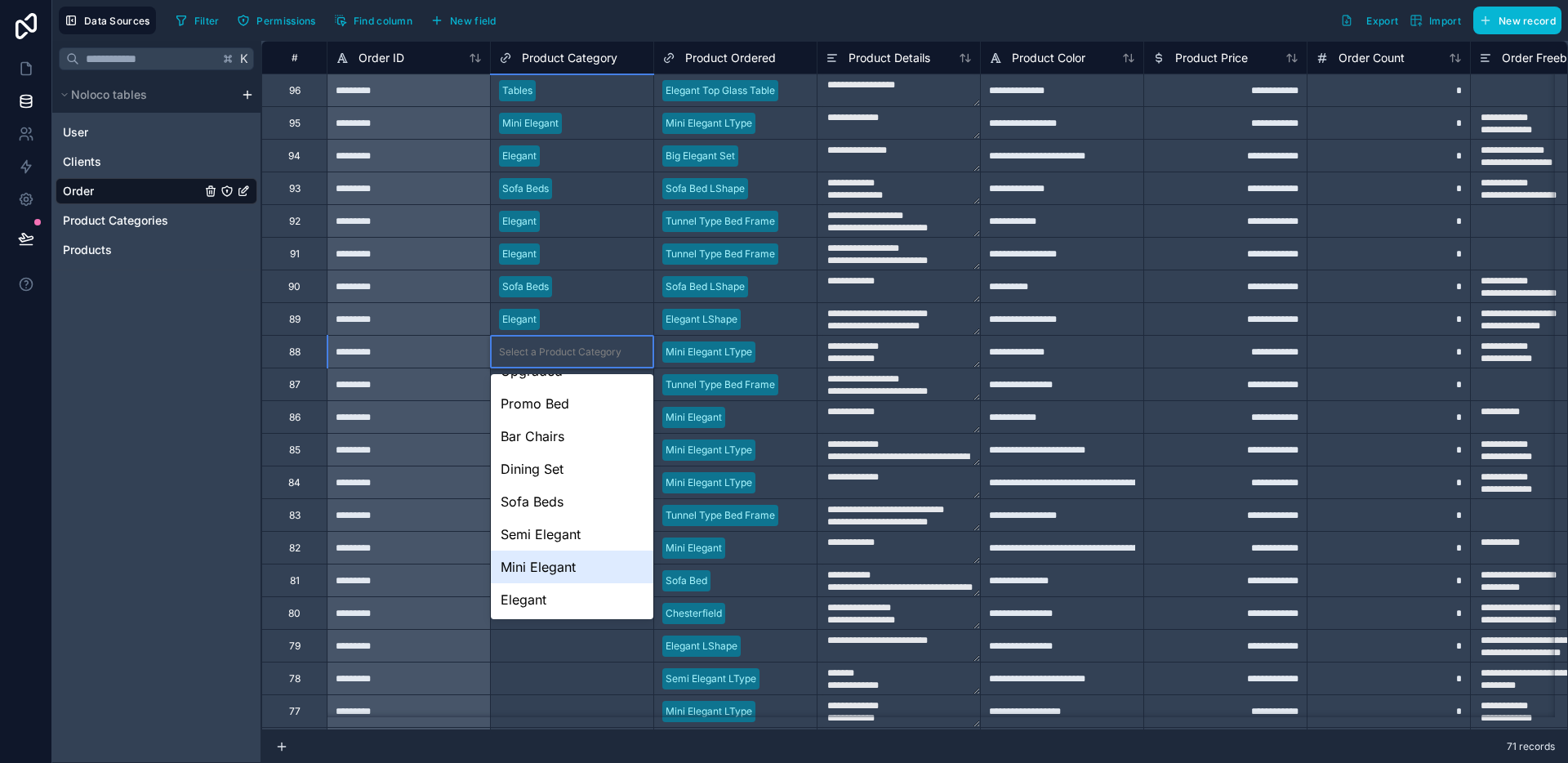 click on "Mini Elegant" at bounding box center [572, 567] 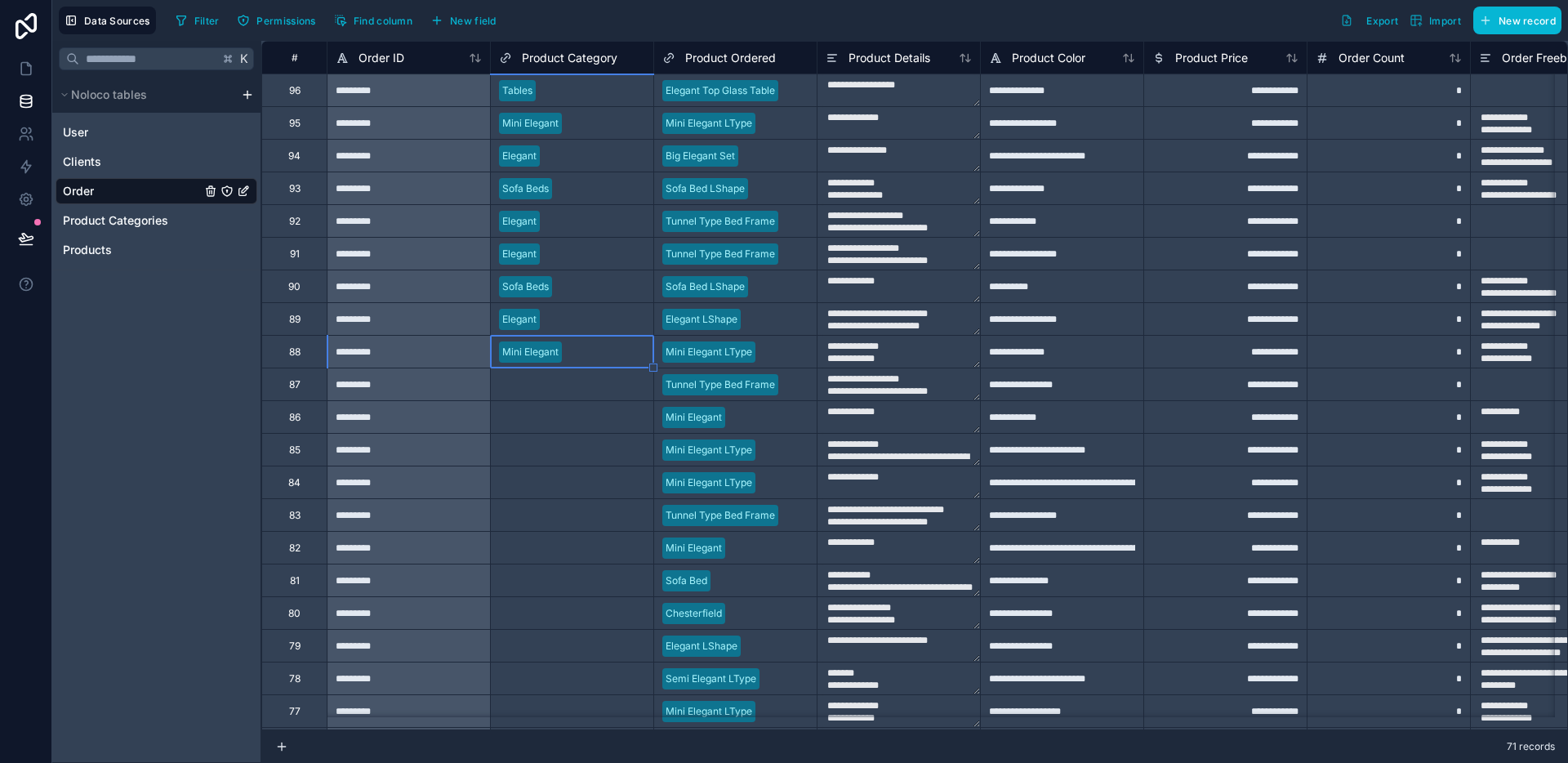 click on "Select a Product Category" at bounding box center (572, 384) 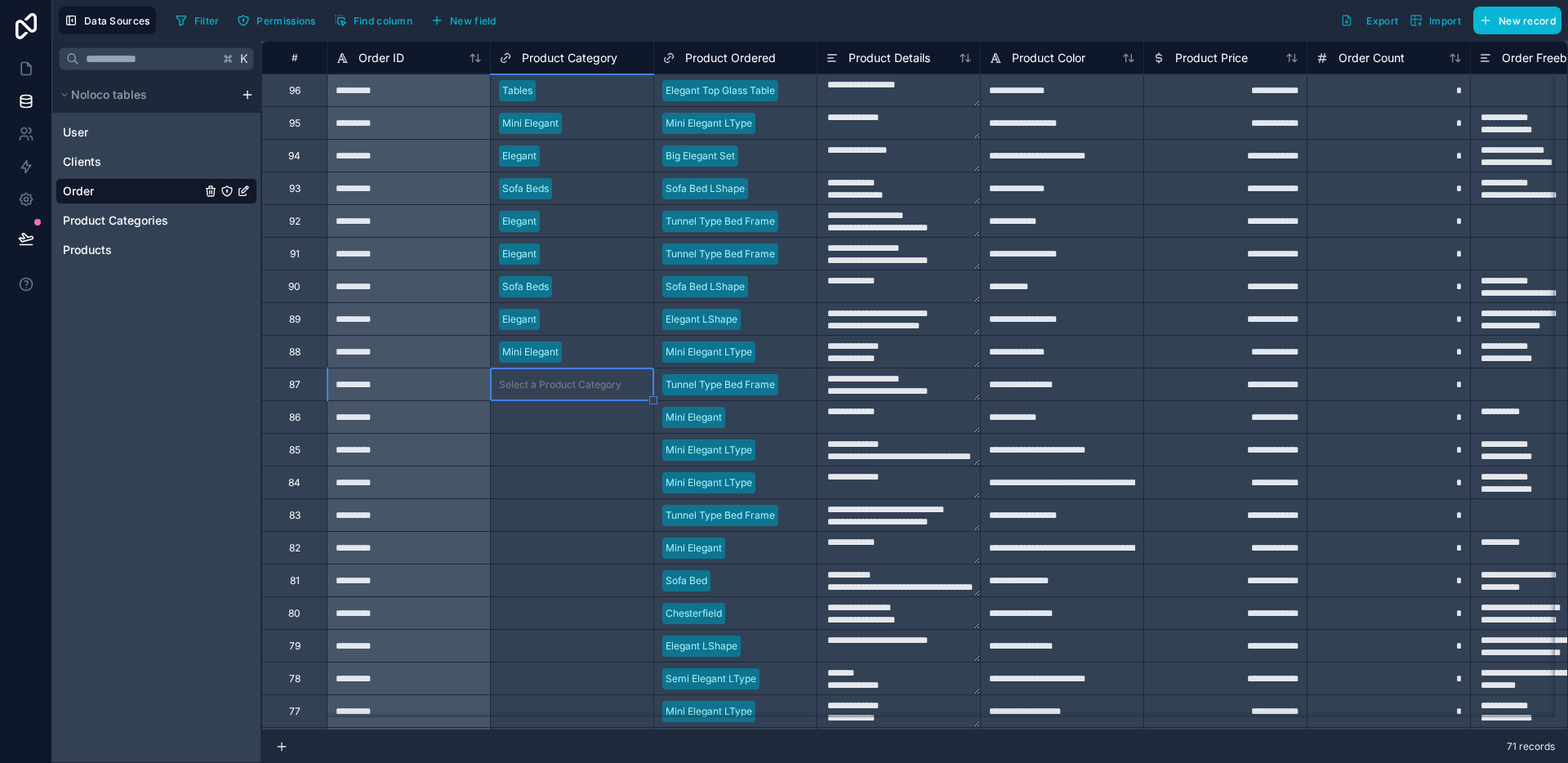 click on "Select a Product Category" at bounding box center (572, 384) 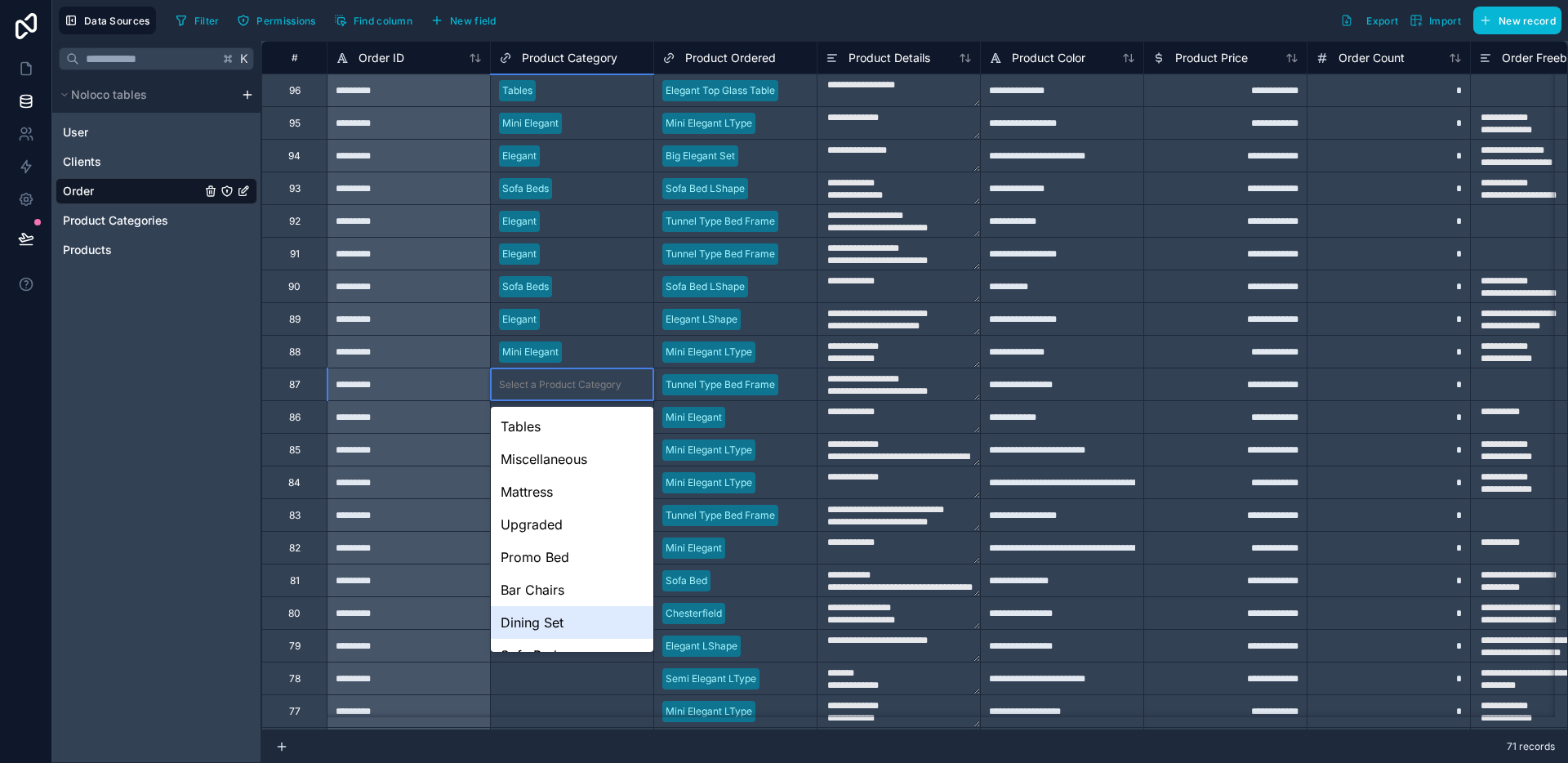 scroll, scrollTop: 121, scrollLeft: 0, axis: vertical 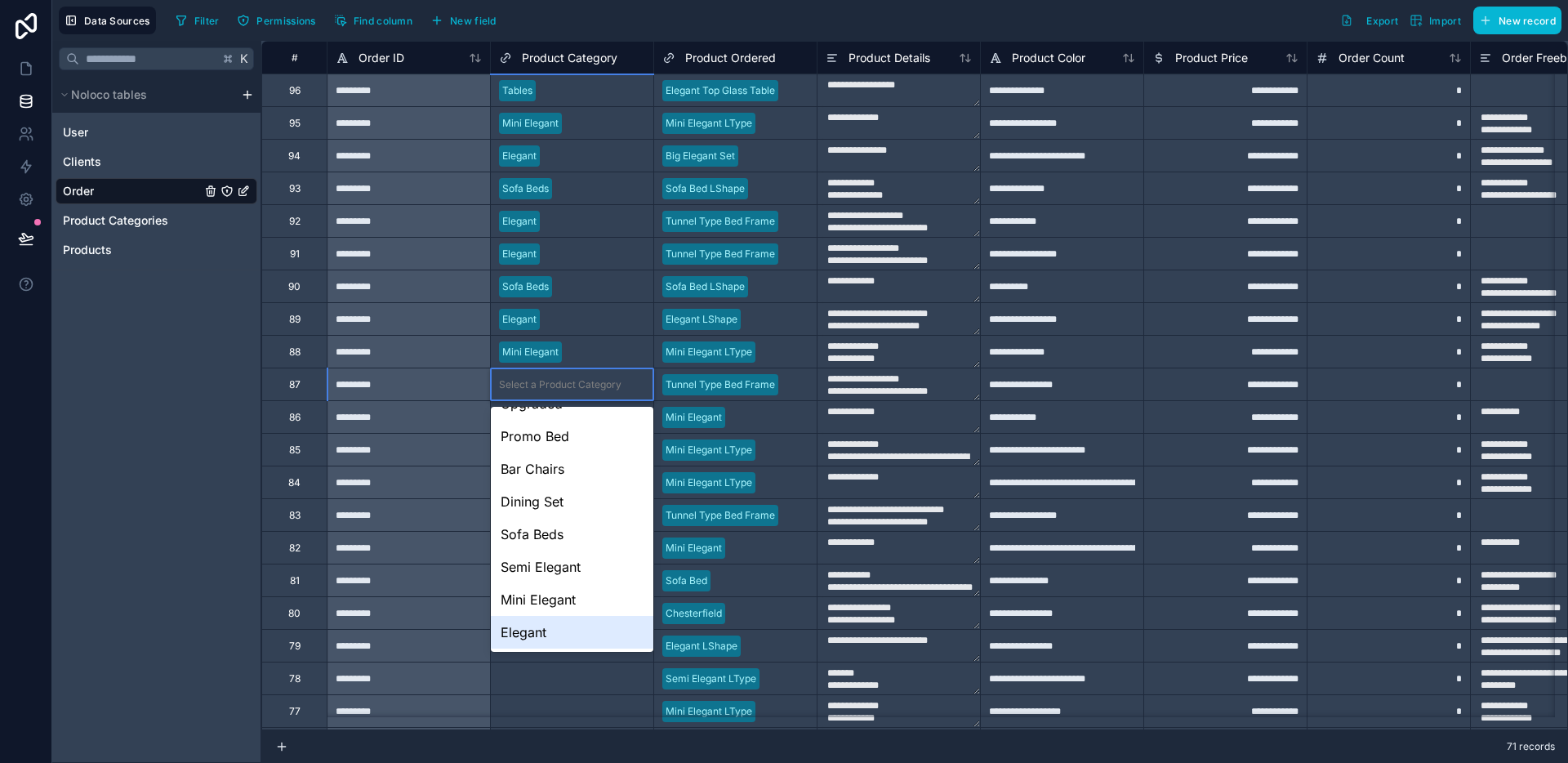 click on "Elegant" at bounding box center [572, 632] 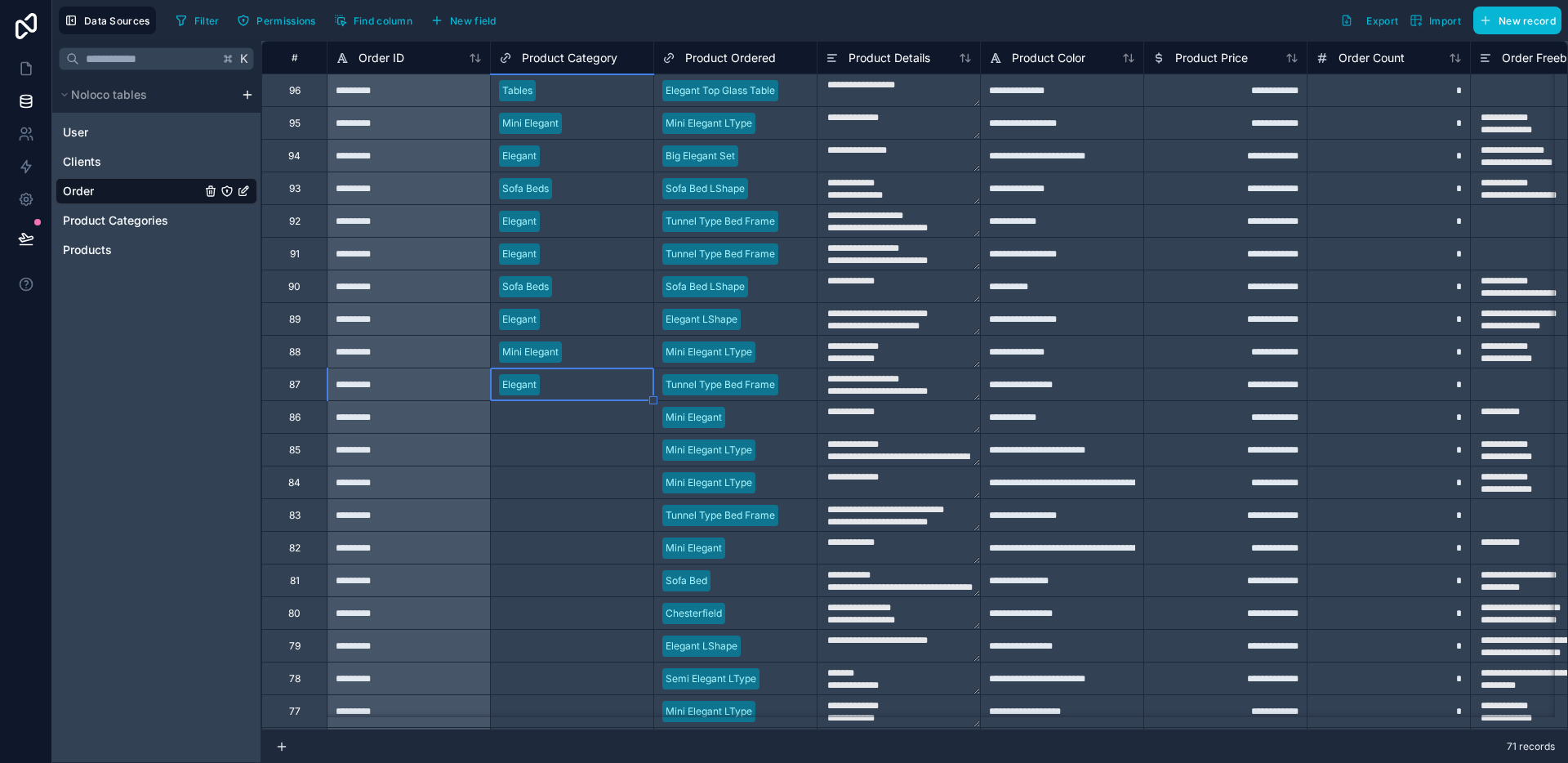 click on "Select a Product Category" at bounding box center (560, 417) 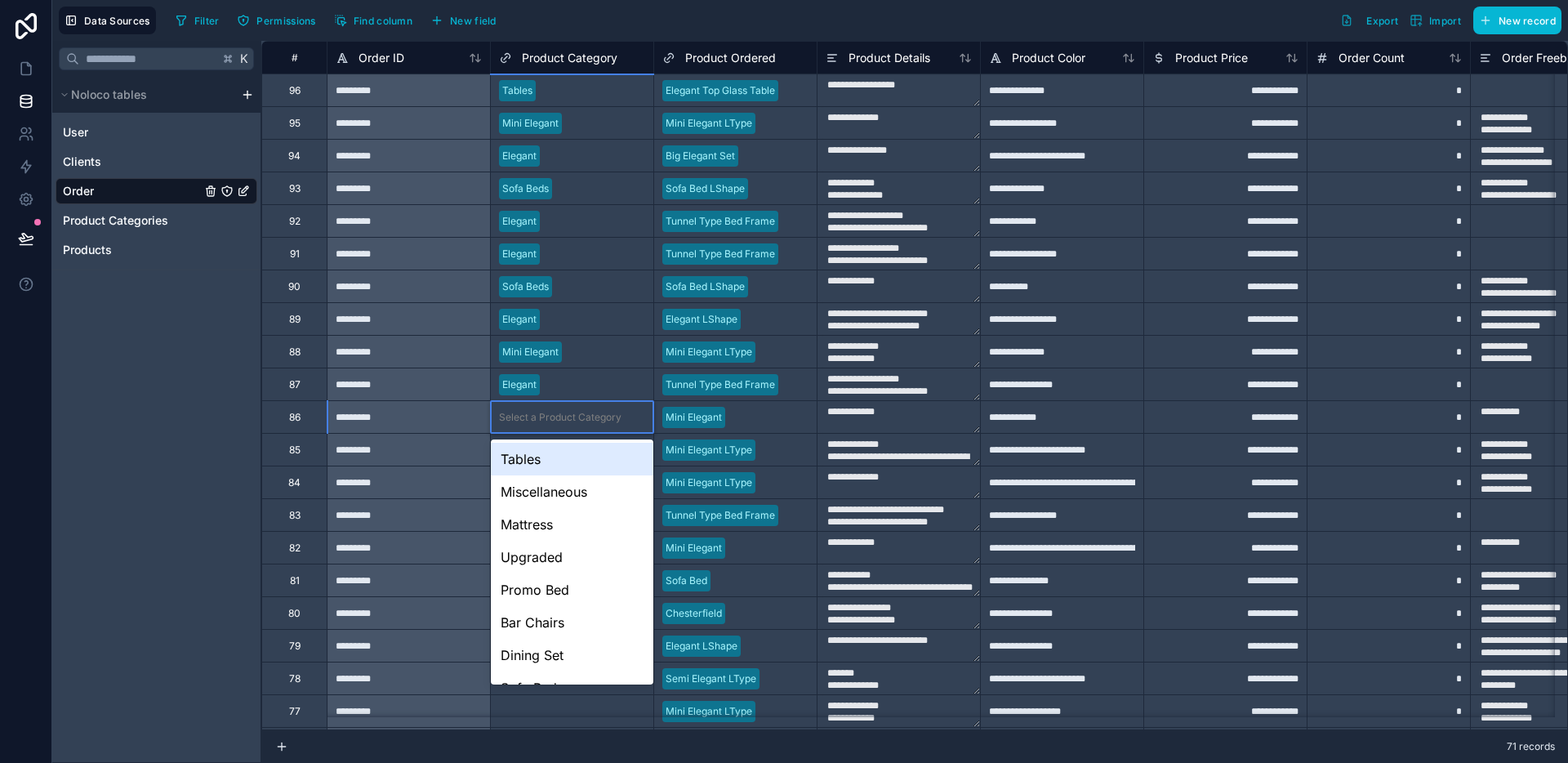 click on "Select a Product Category" at bounding box center (560, 417) 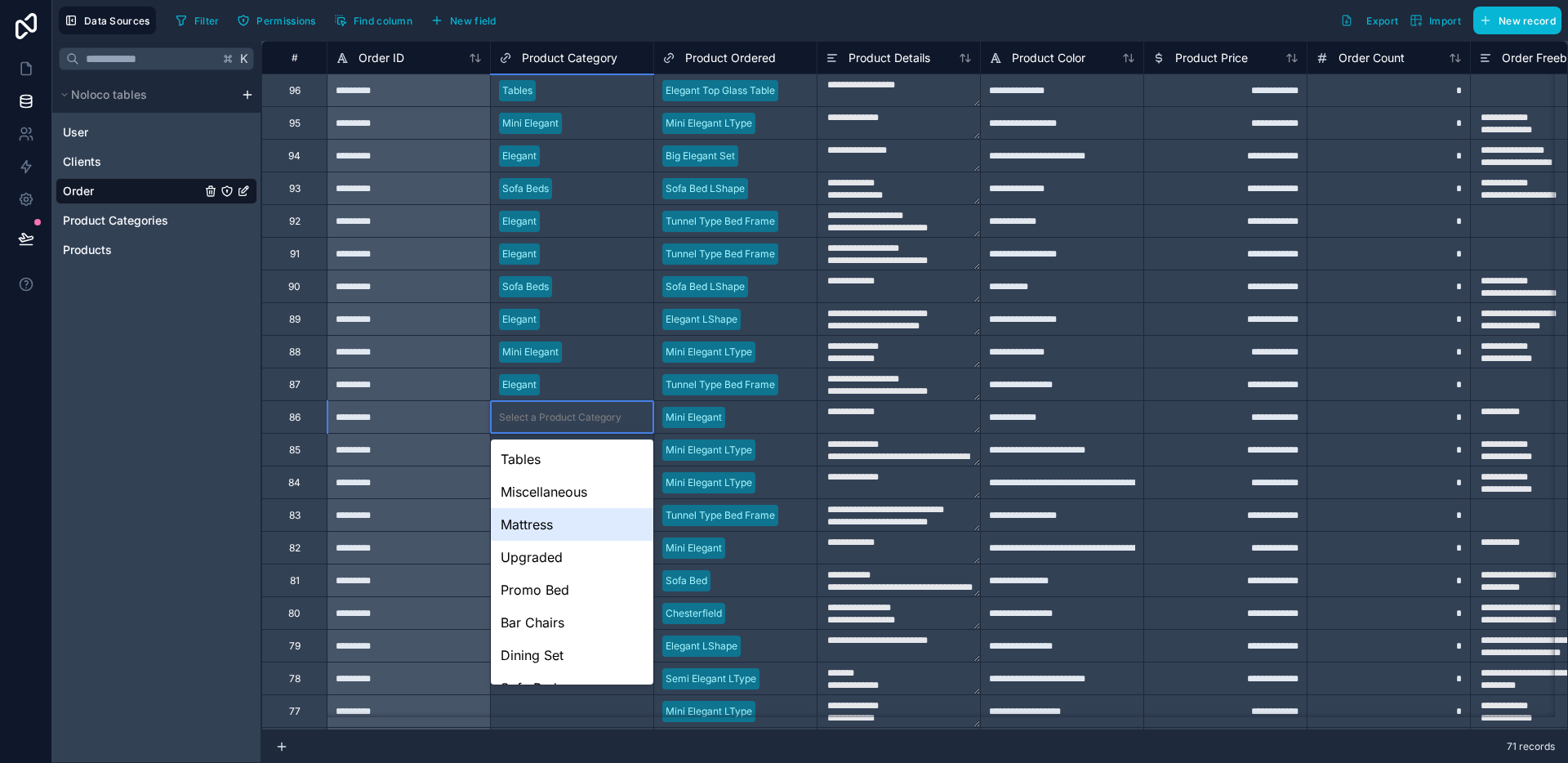 scroll, scrollTop: 121, scrollLeft: 0, axis: vertical 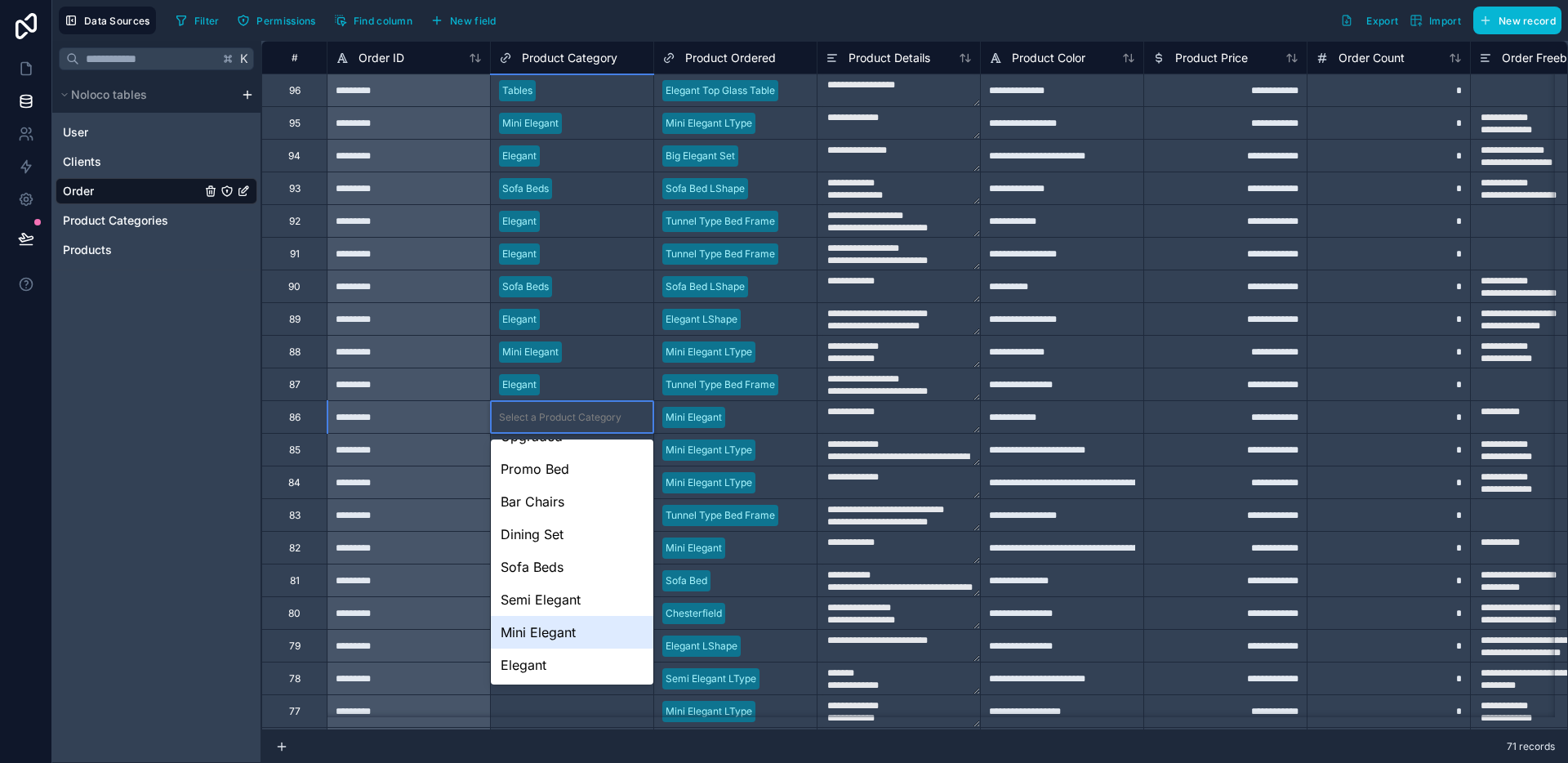 click on "Mini Elegant" at bounding box center [572, 632] 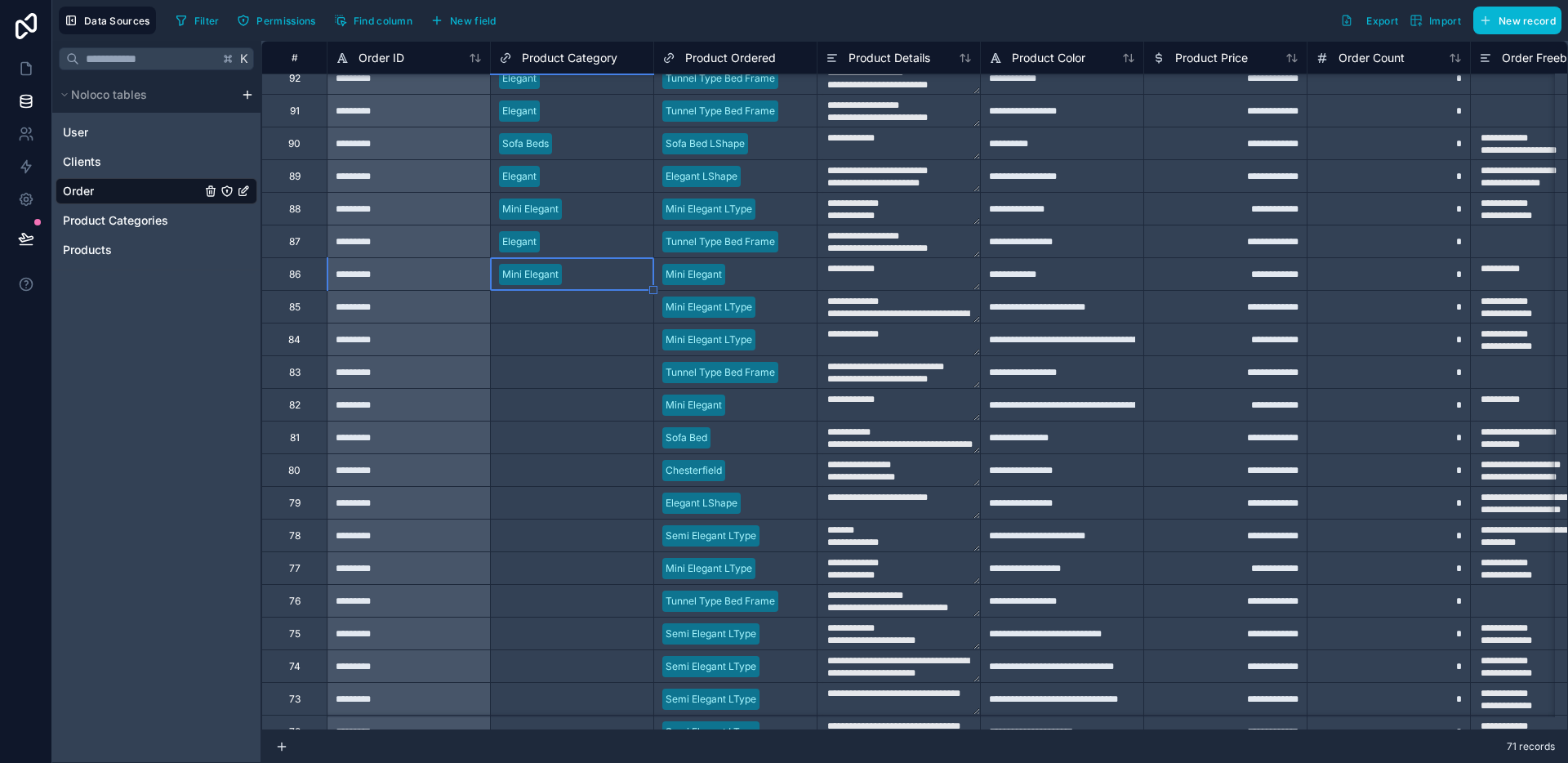 scroll, scrollTop: 34, scrollLeft: 0, axis: vertical 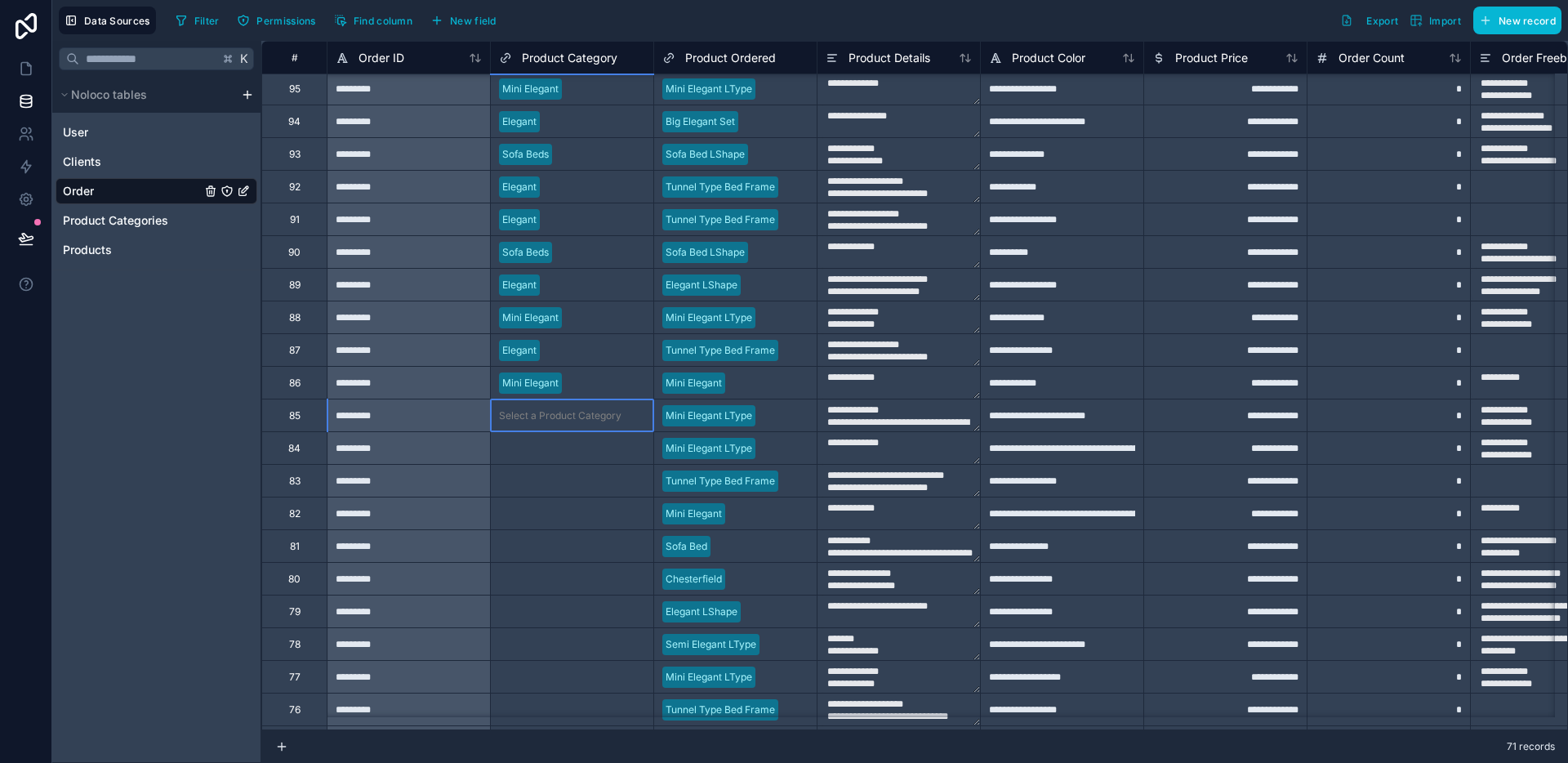 click on "Select a Product Category" at bounding box center [560, 416] 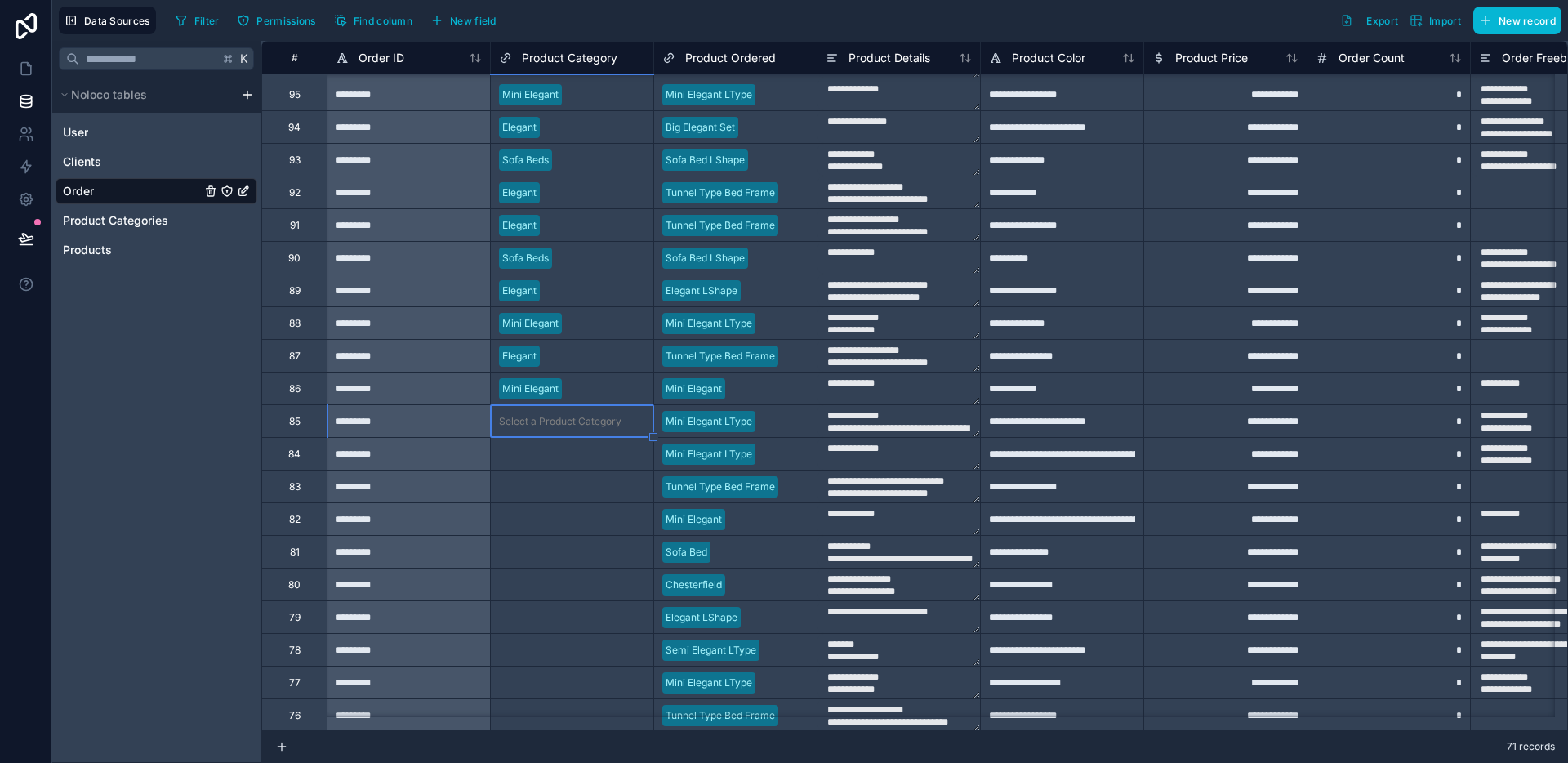 scroll, scrollTop: 25, scrollLeft: 0, axis: vertical 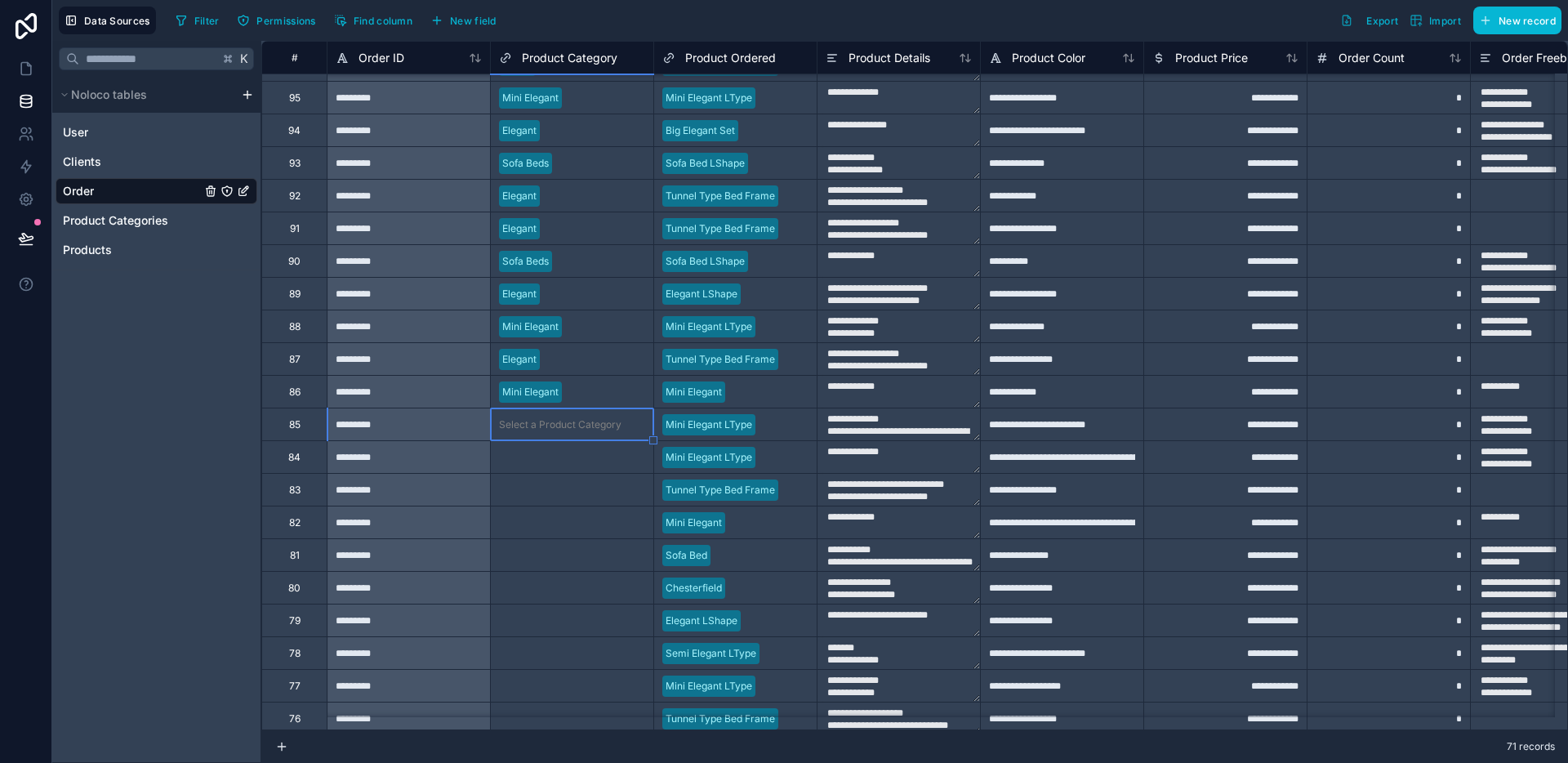 click on "Select a Product Category" at bounding box center (560, 425) 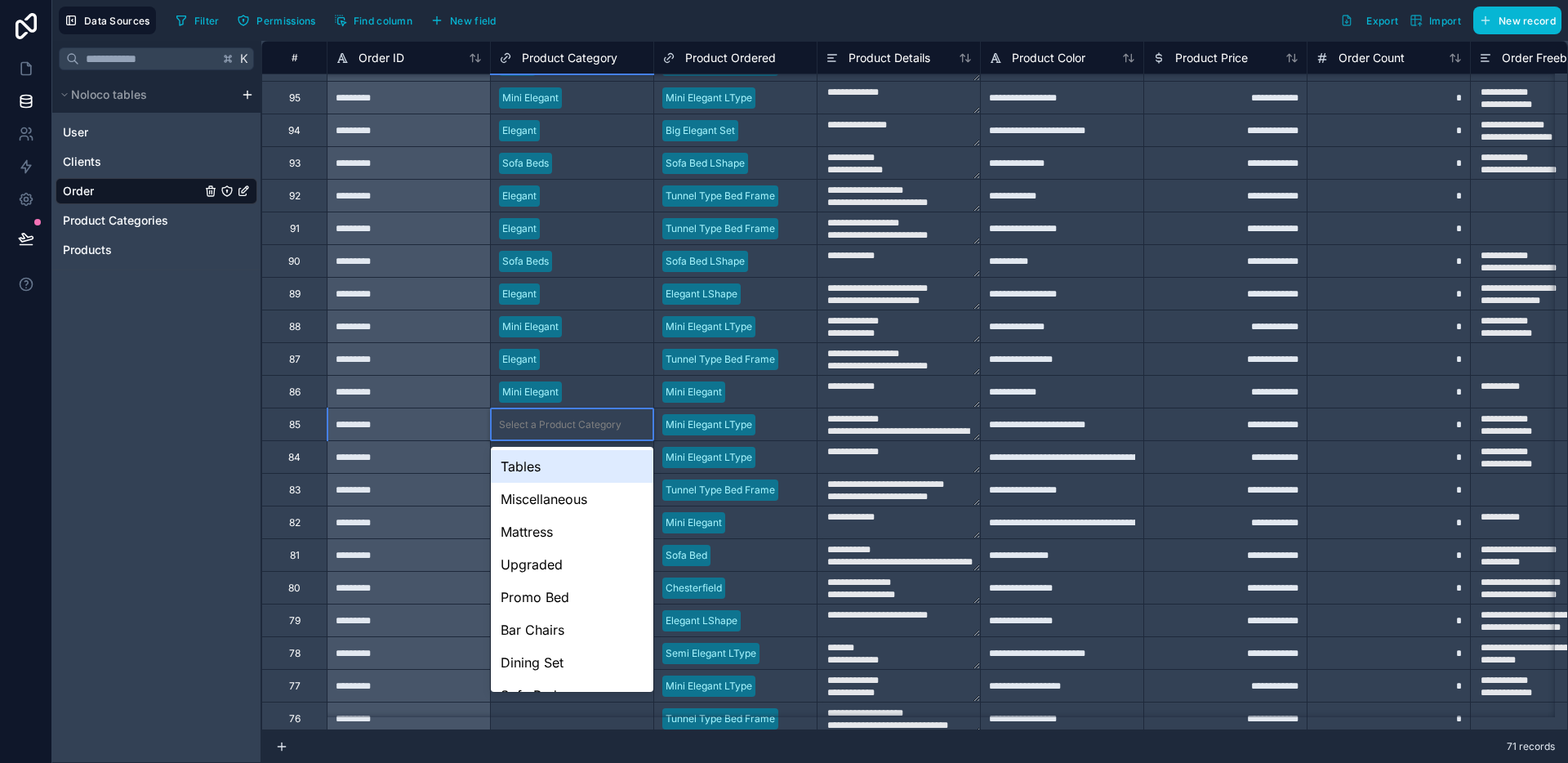 click on "Select a Product Category" at bounding box center (560, 425) 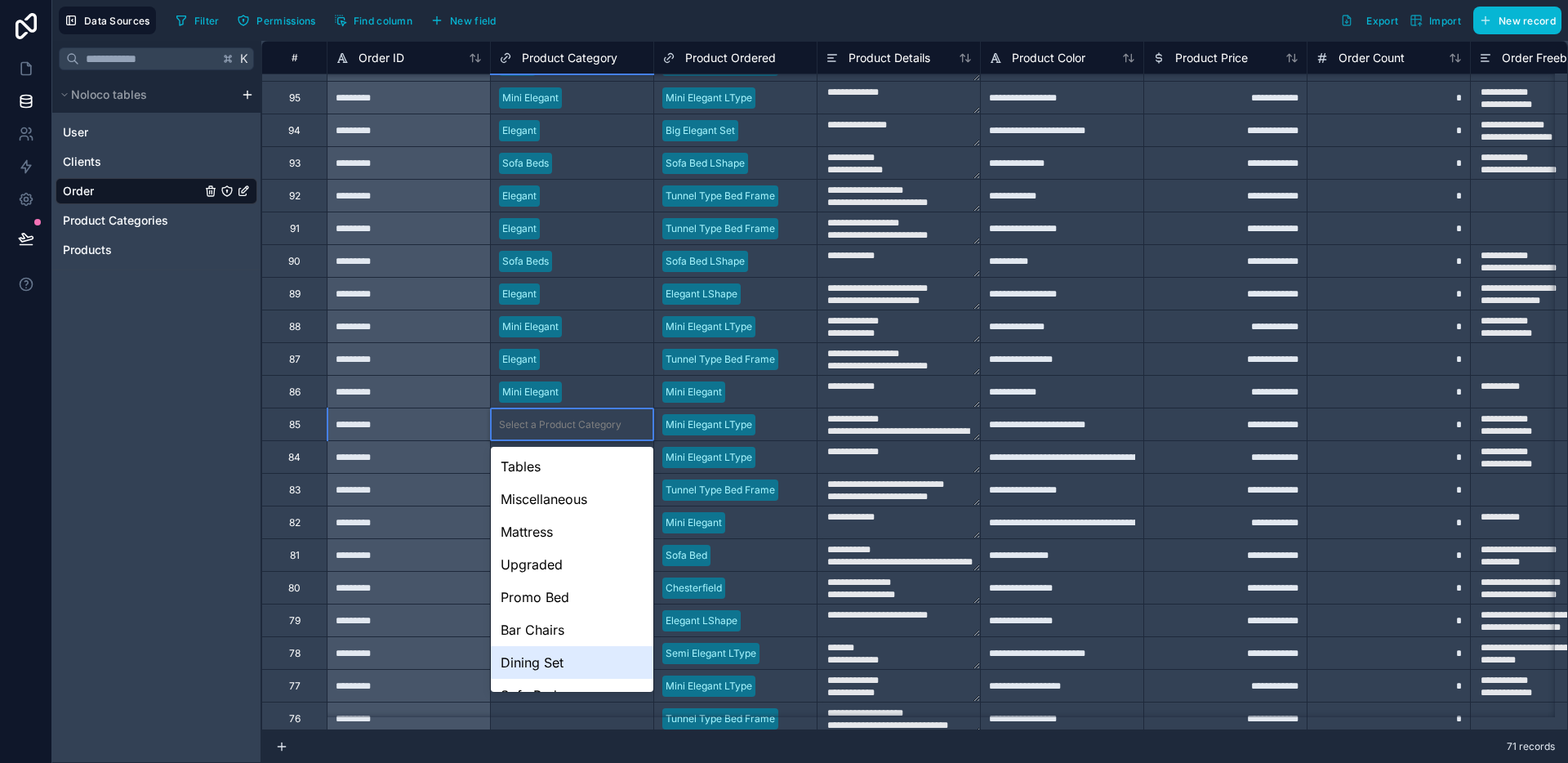 scroll, scrollTop: 121, scrollLeft: 0, axis: vertical 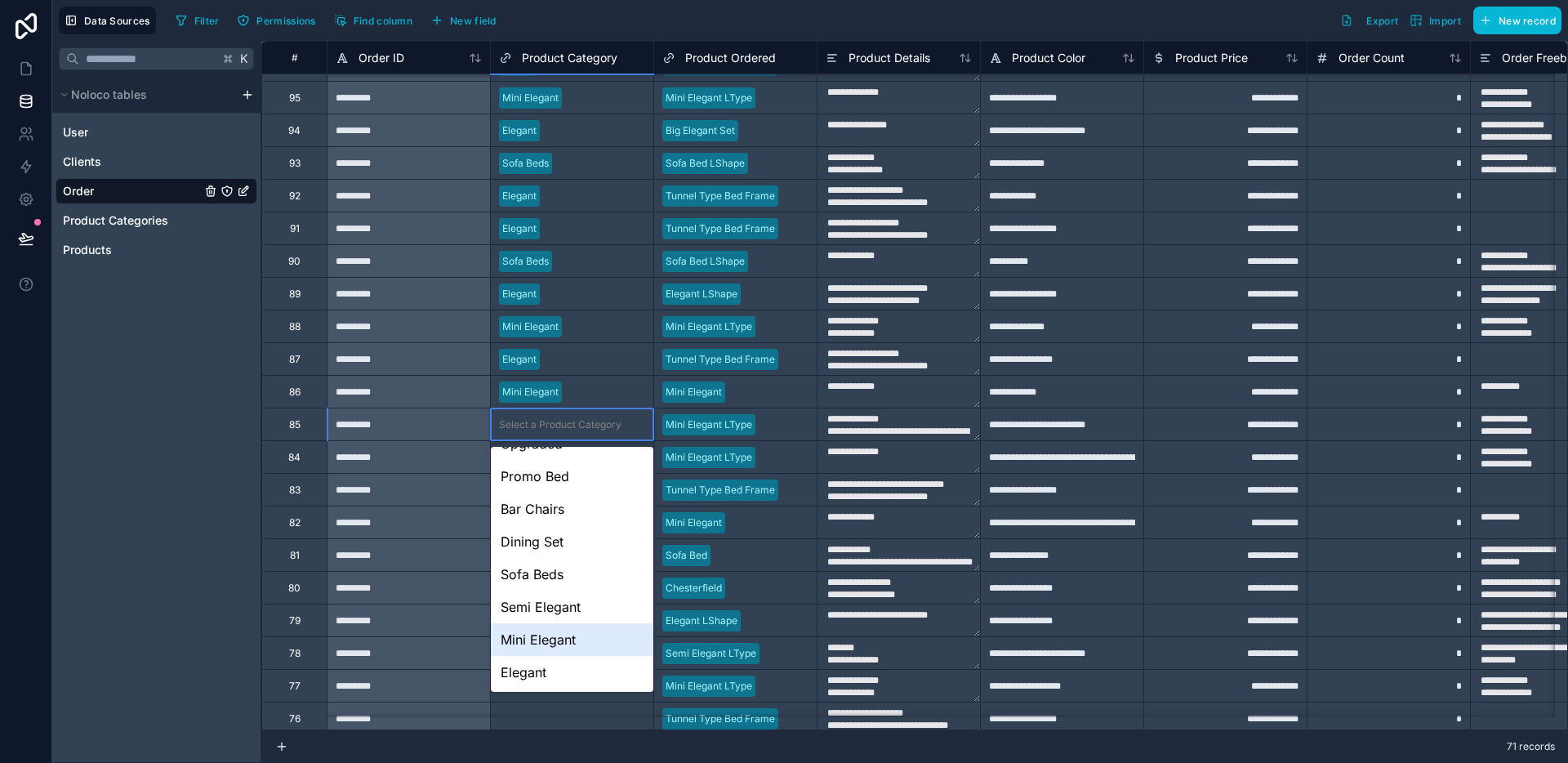click on "Mini Elegant" at bounding box center (572, 640) 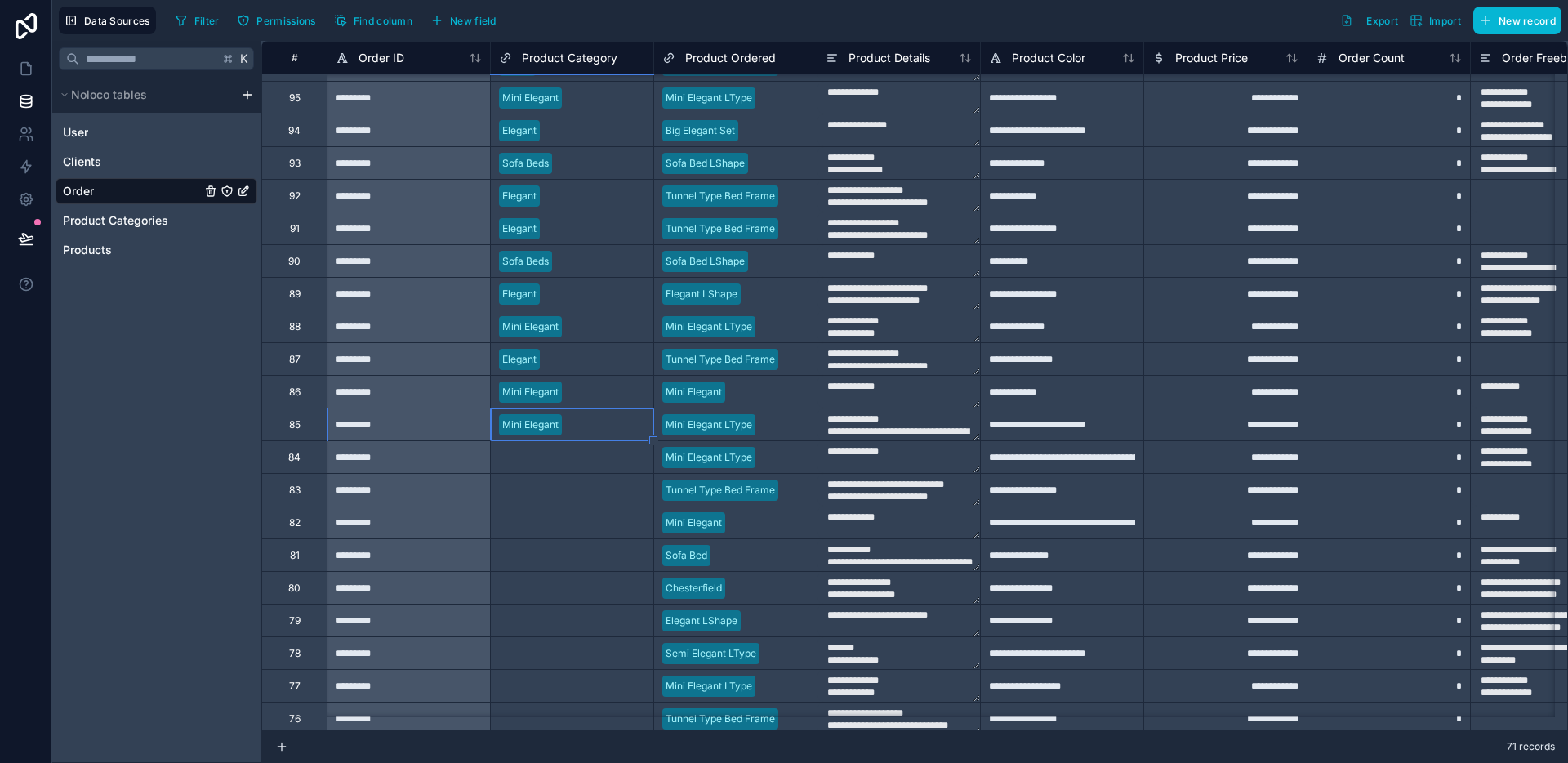 click on "Select a Product Category" at bounding box center [572, 489] 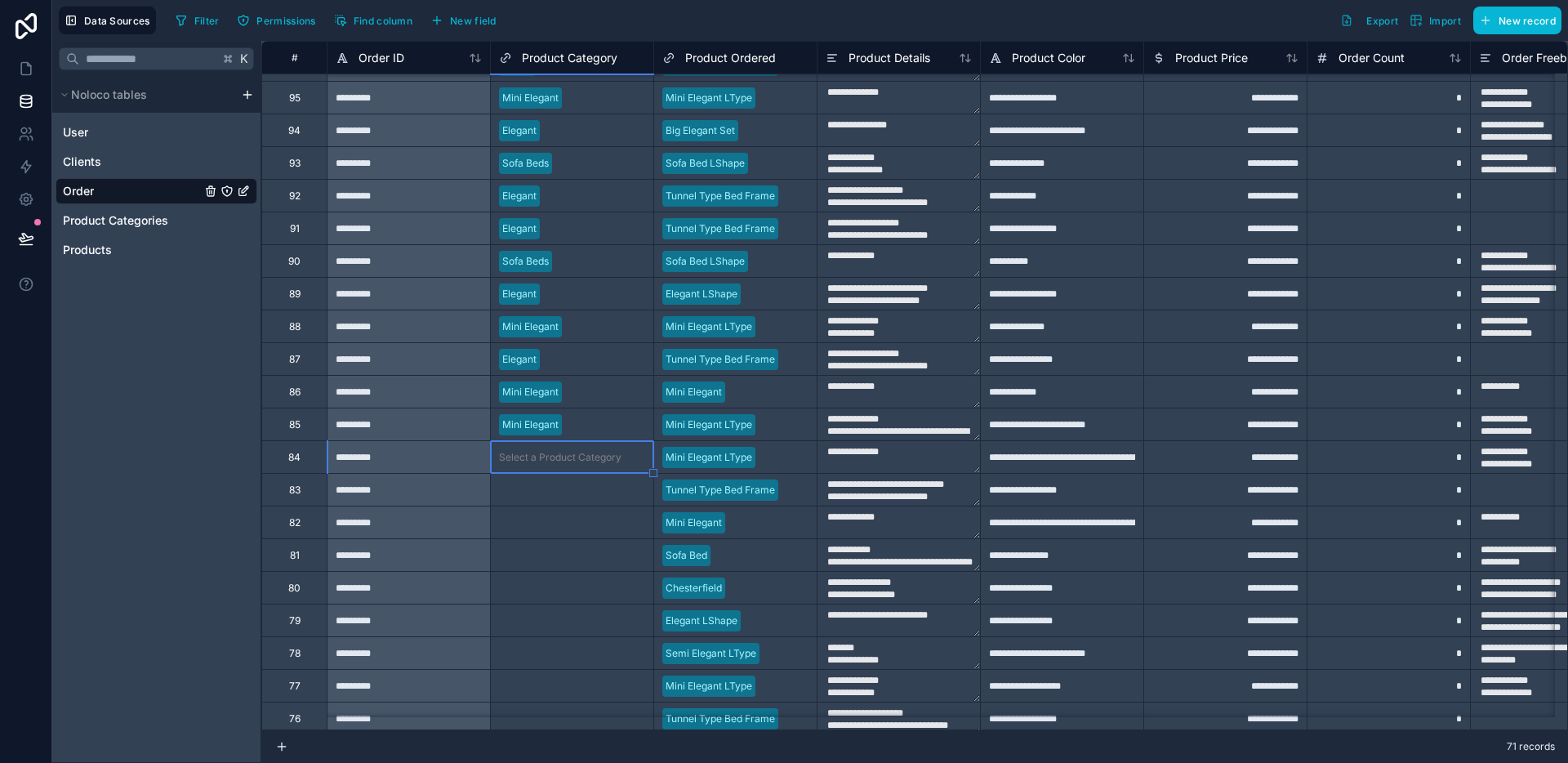 click on "Select a Product Category" at bounding box center [572, 457] 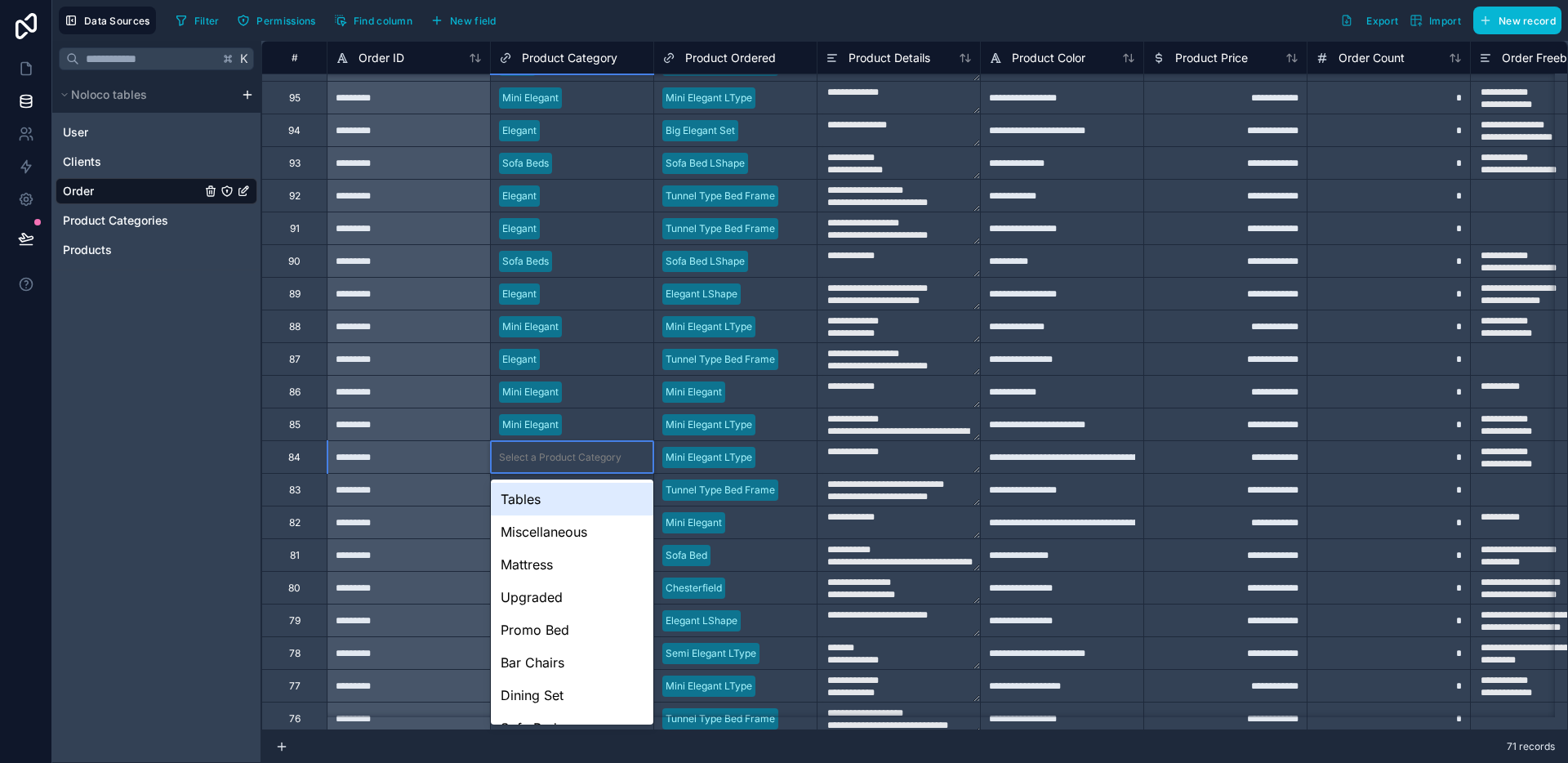 scroll, scrollTop: 121, scrollLeft: 0, axis: vertical 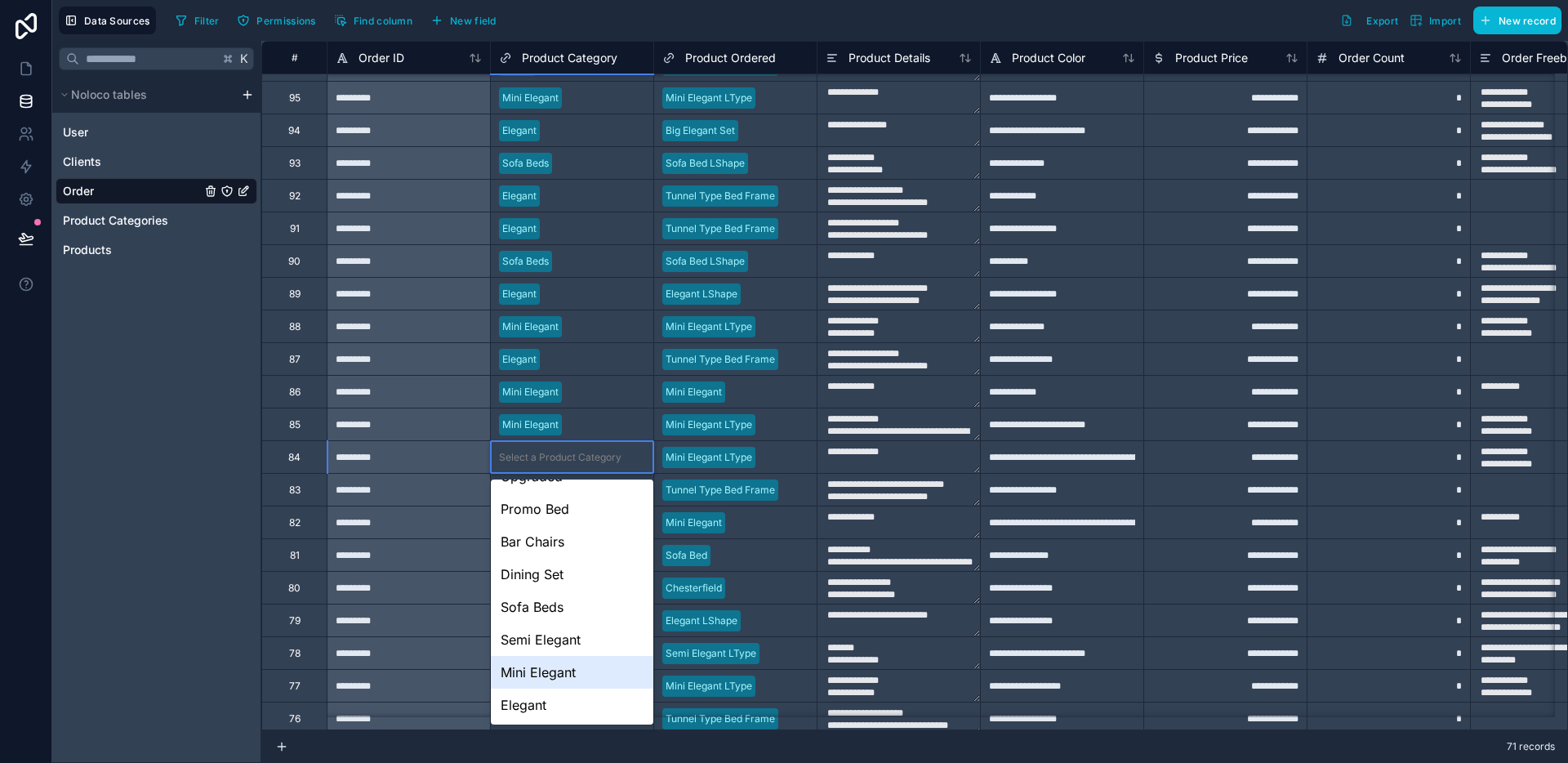 click on "Mini Elegant" at bounding box center [572, 672] 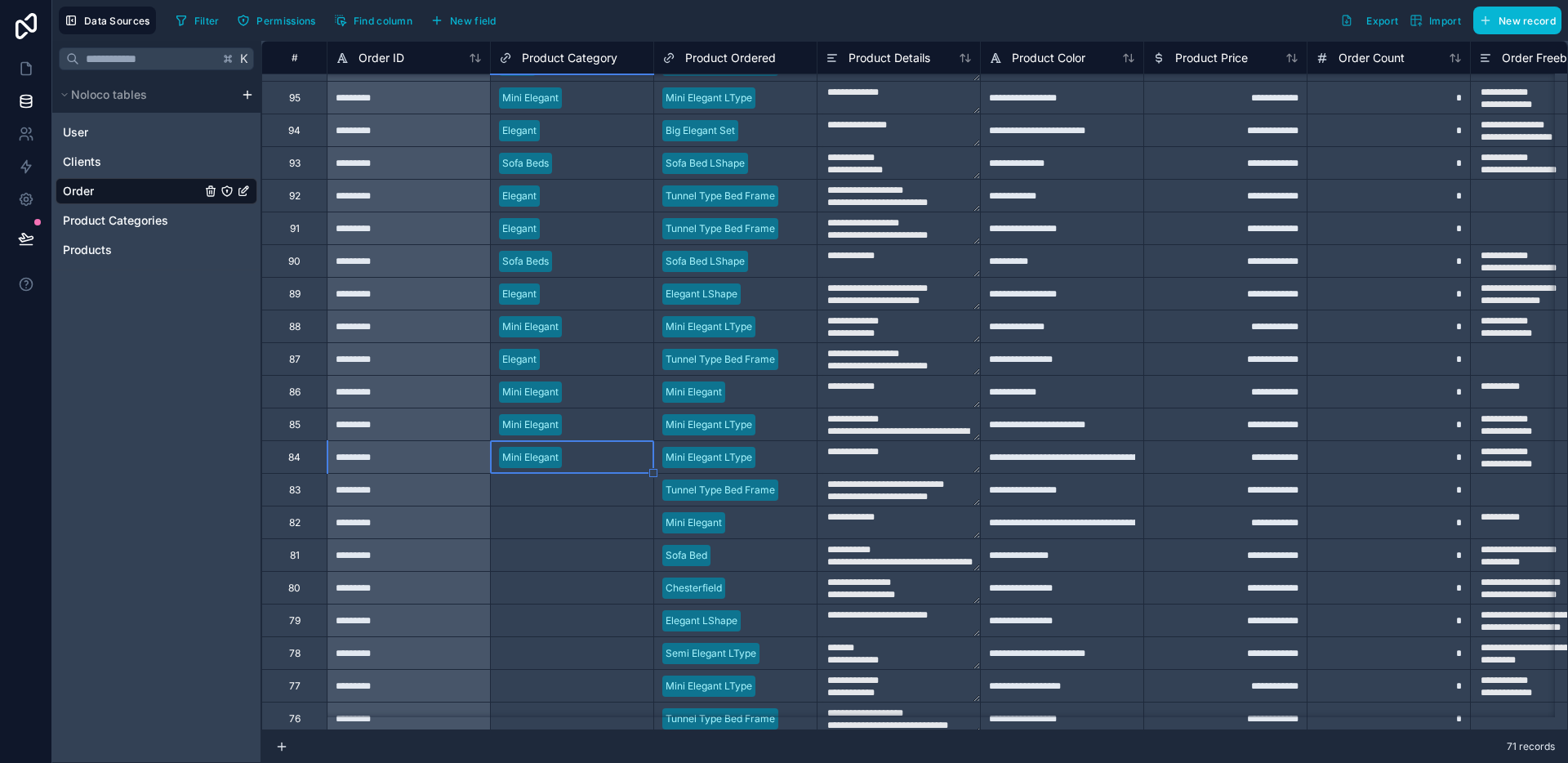 click on "Select a Product Category" at bounding box center (560, 490) 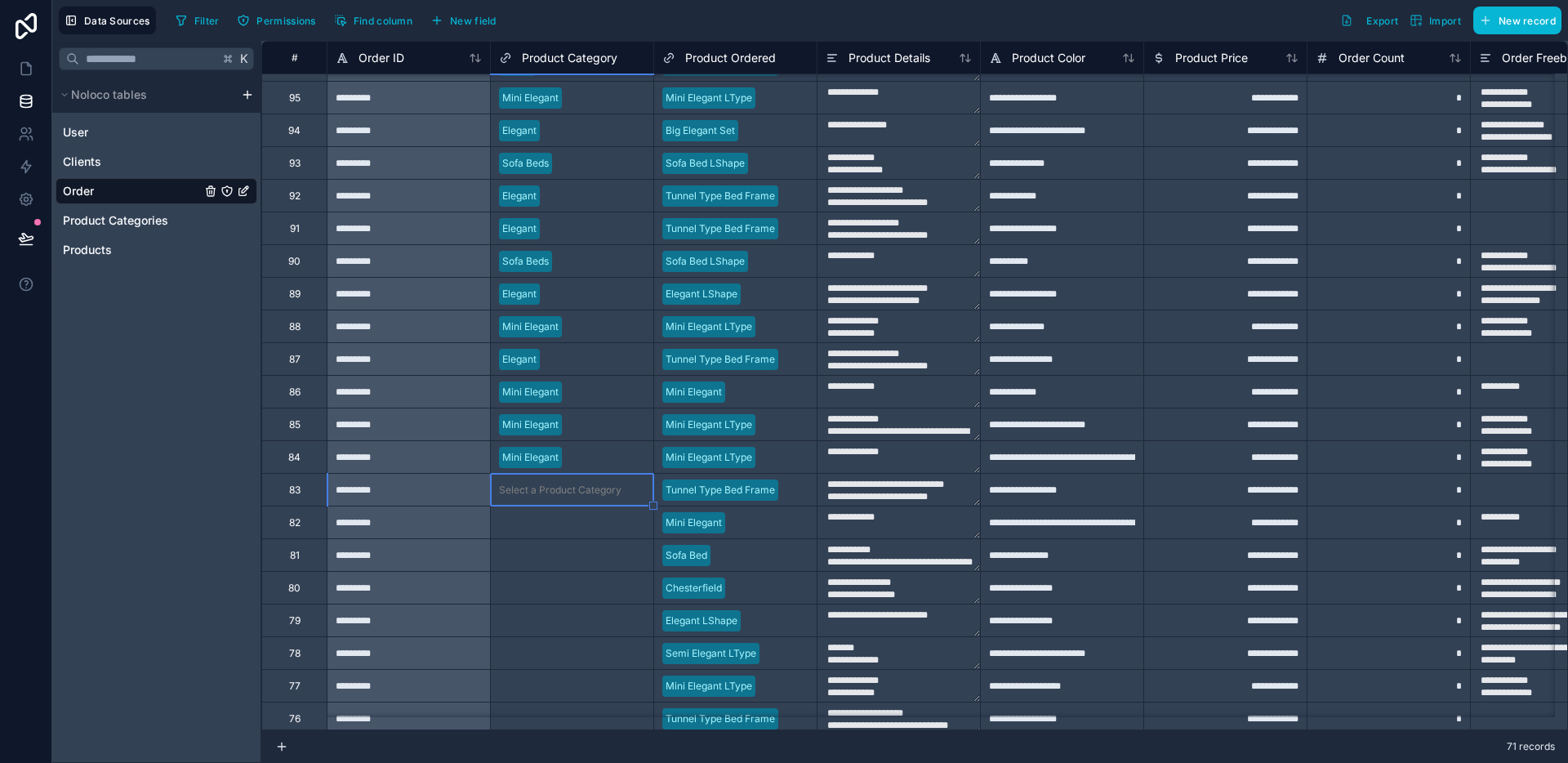 click on "Select a Product Category" at bounding box center (560, 490) 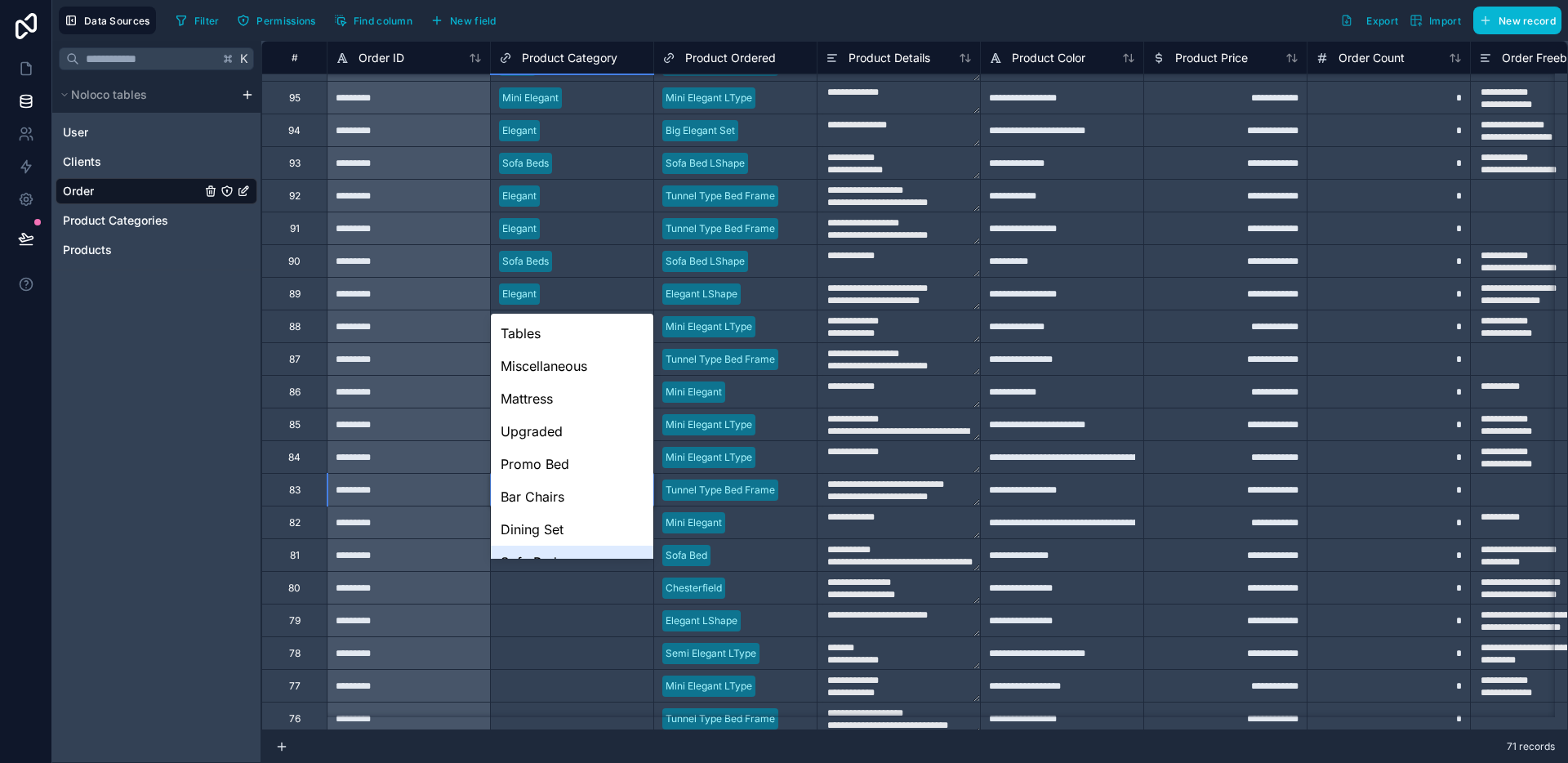 scroll, scrollTop: 512, scrollLeft: 0, axis: vertical 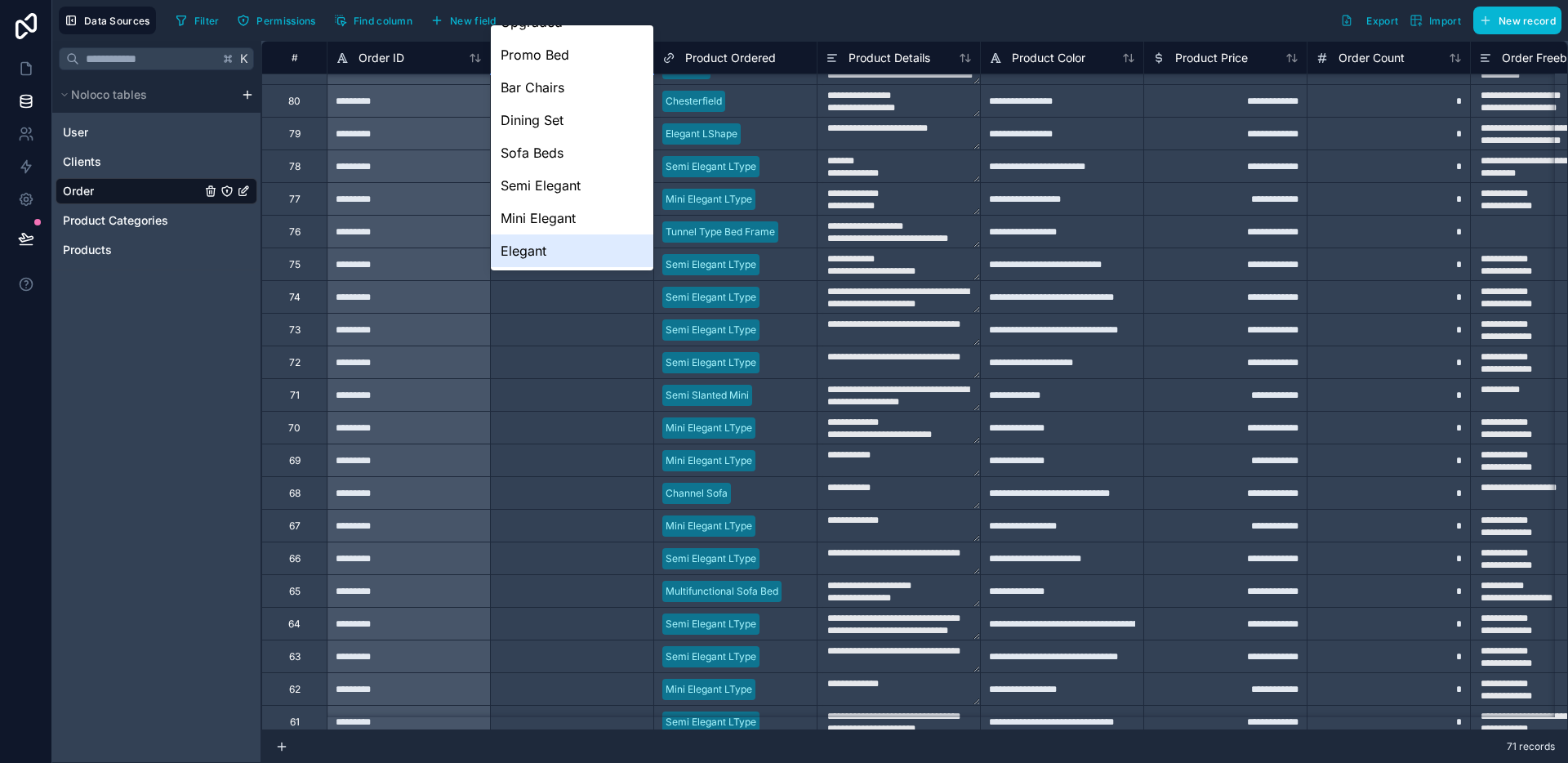 click on "Elegant" at bounding box center (572, 251) 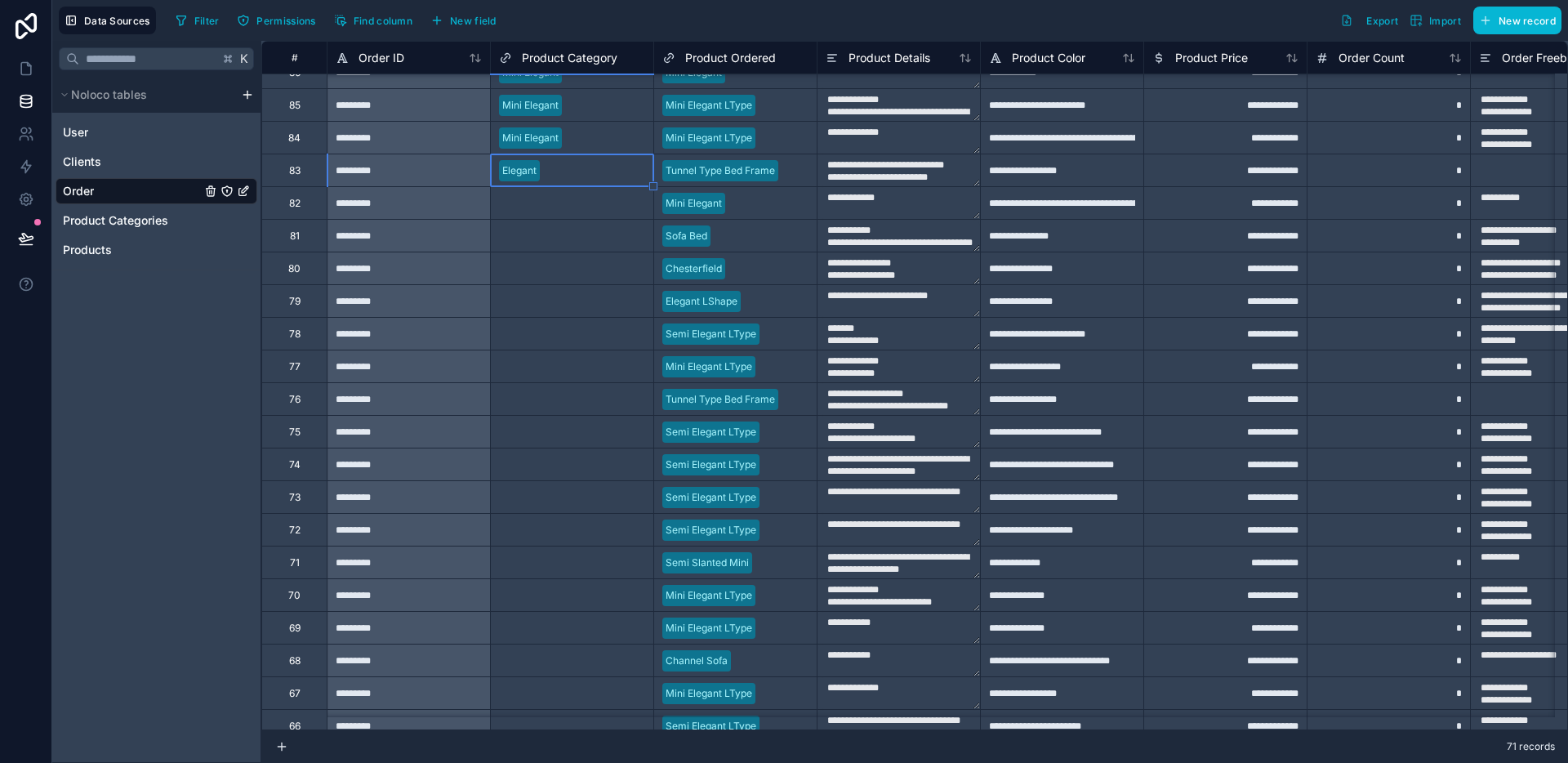 scroll, scrollTop: 328, scrollLeft: 0, axis: vertical 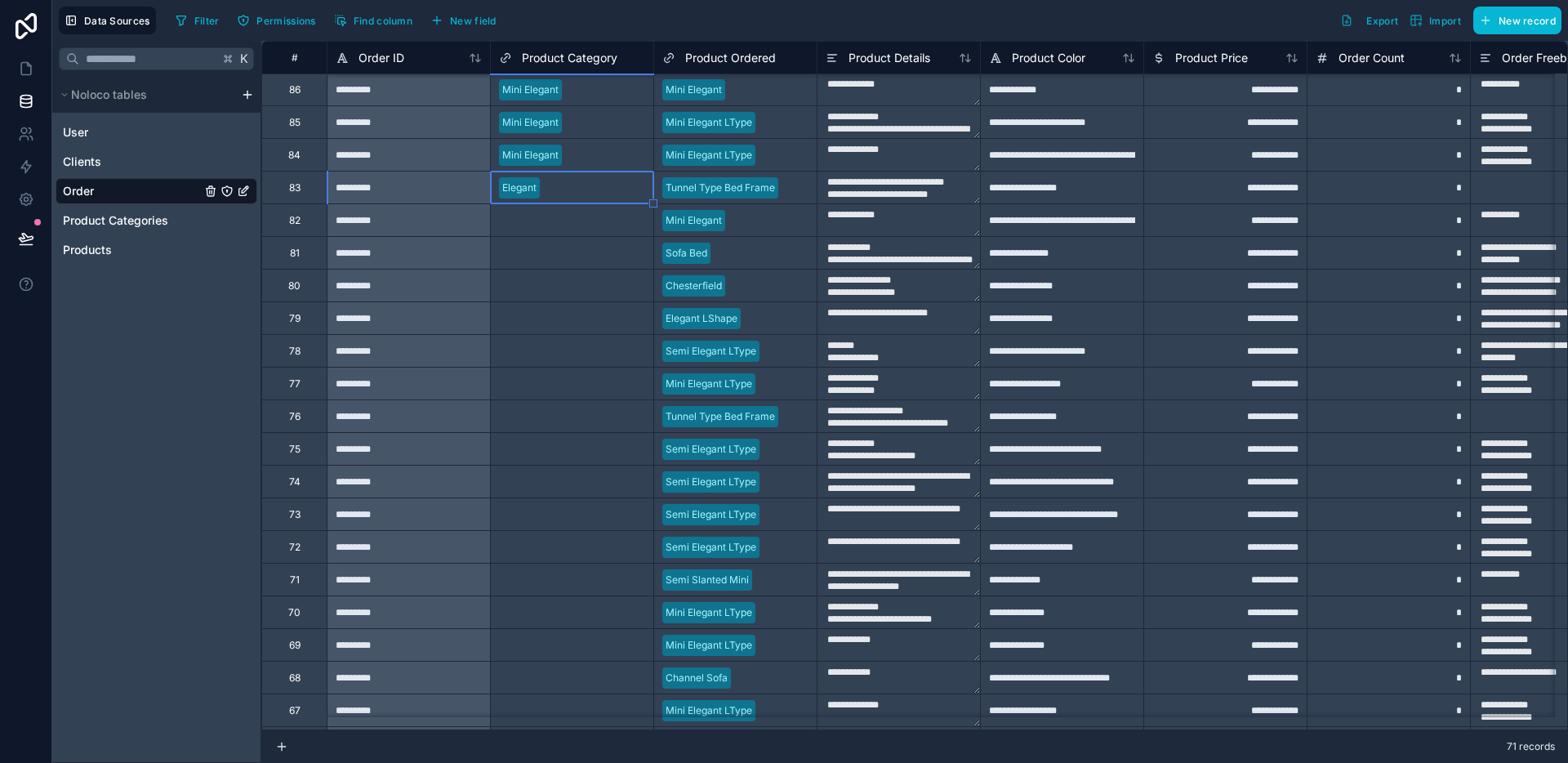 click on "Select a Product Category" at bounding box center [560, 221] 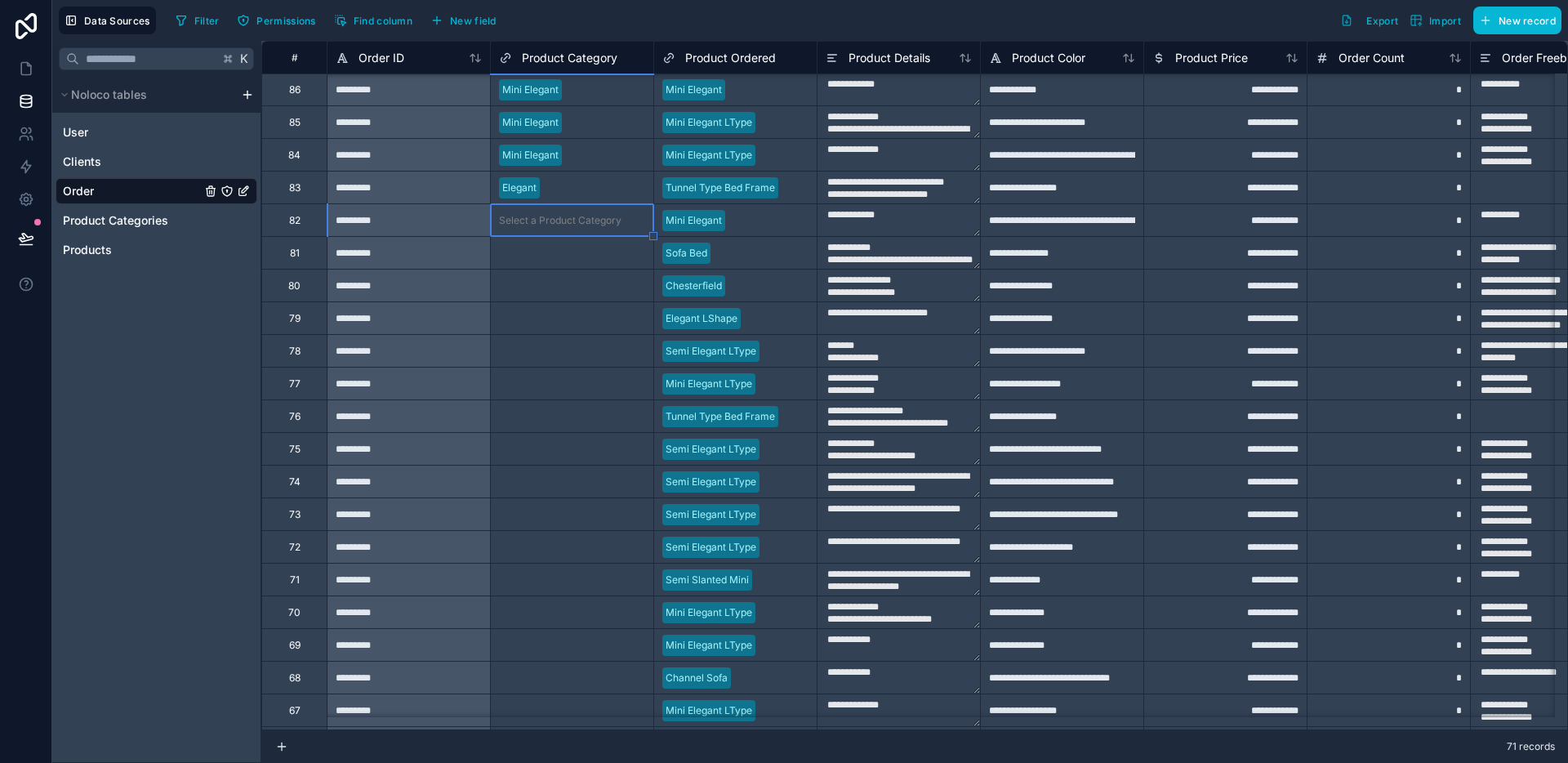 click on "Select a Product Category" at bounding box center [560, 221] 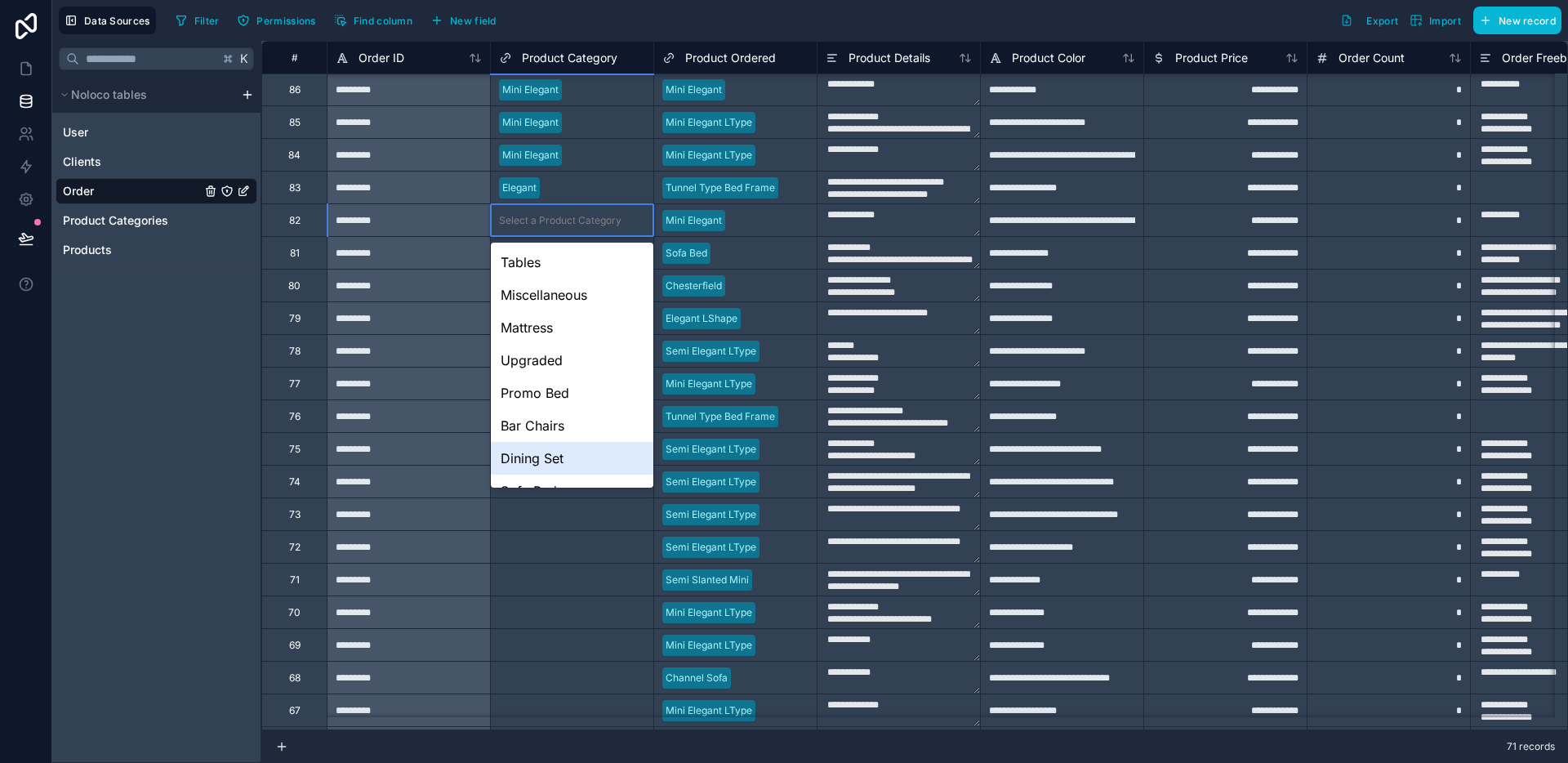 scroll, scrollTop: 121, scrollLeft: 0, axis: vertical 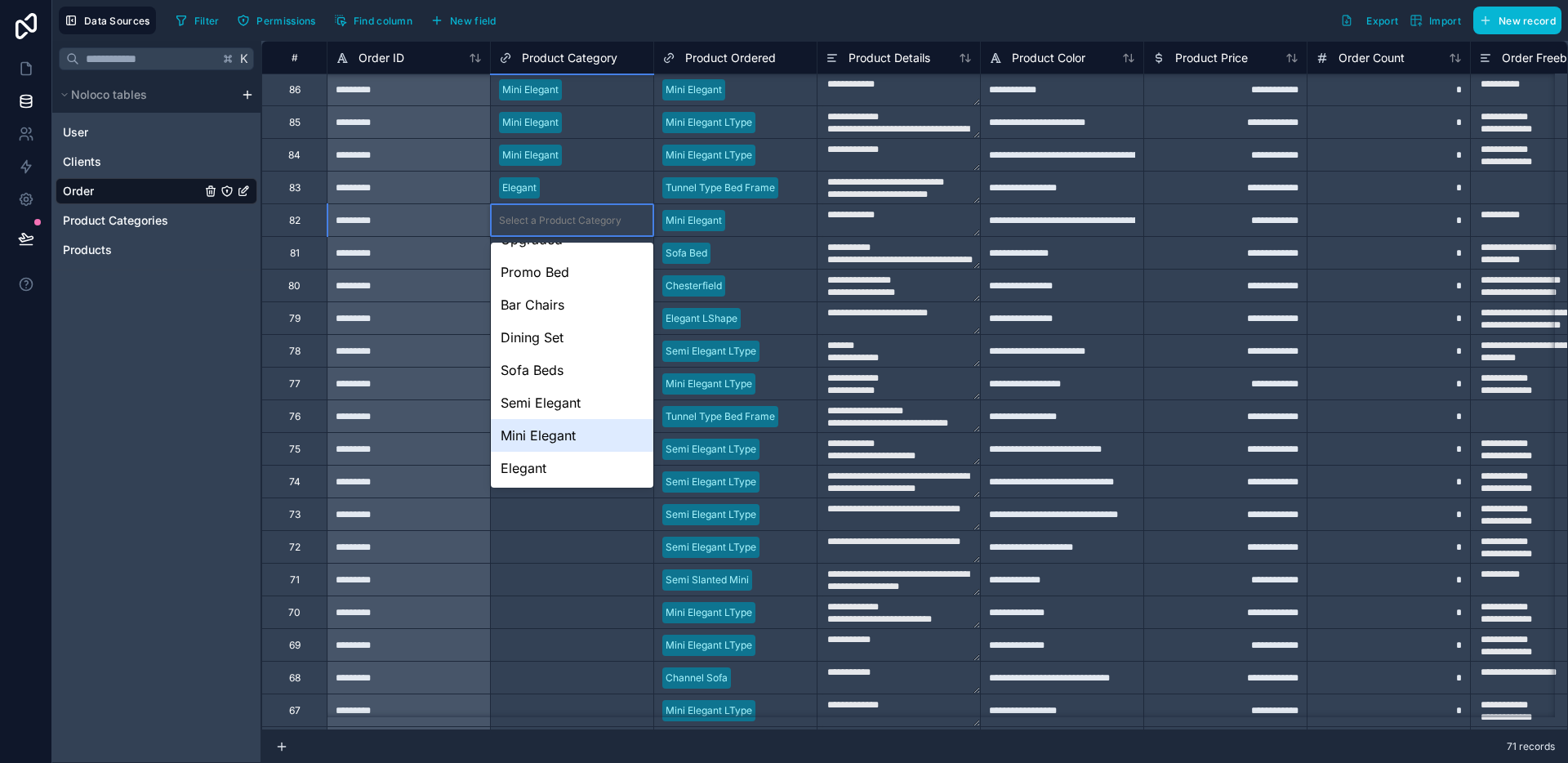 click on "Mini Elegant" at bounding box center [572, 435] 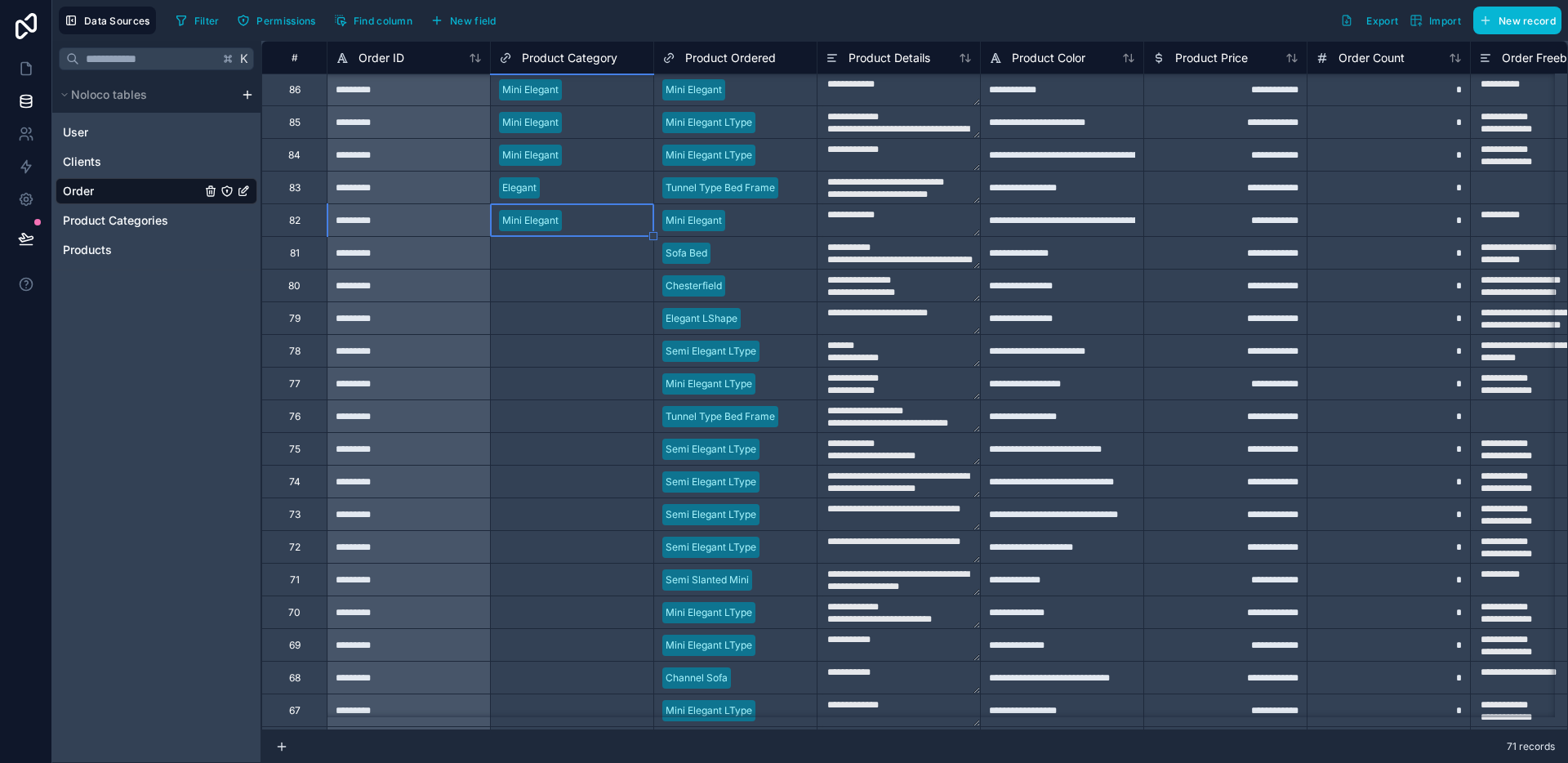 click on "Select a Product Category" at bounding box center [560, 253] 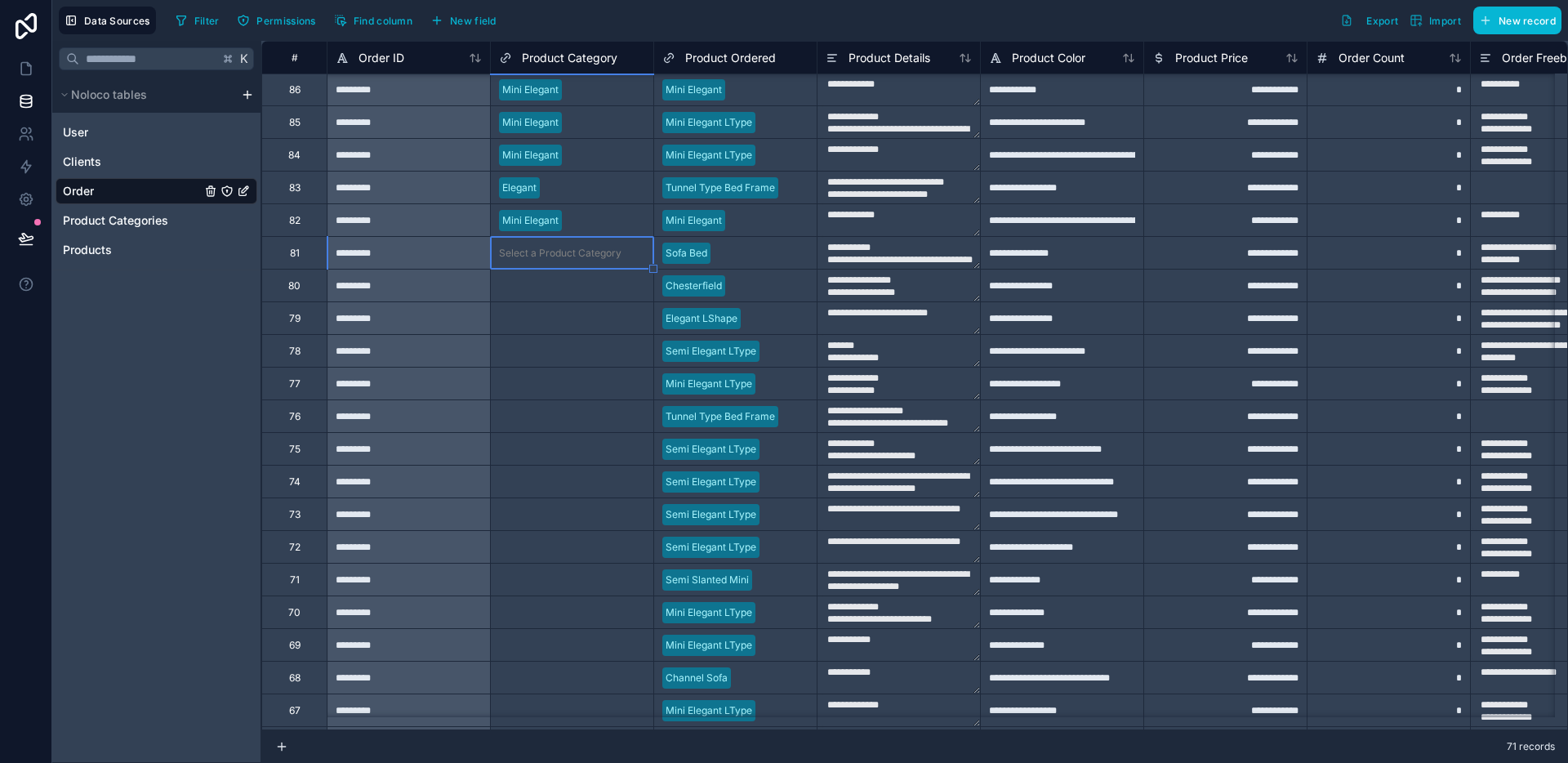 click on "Select a Product Category" at bounding box center (560, 253) 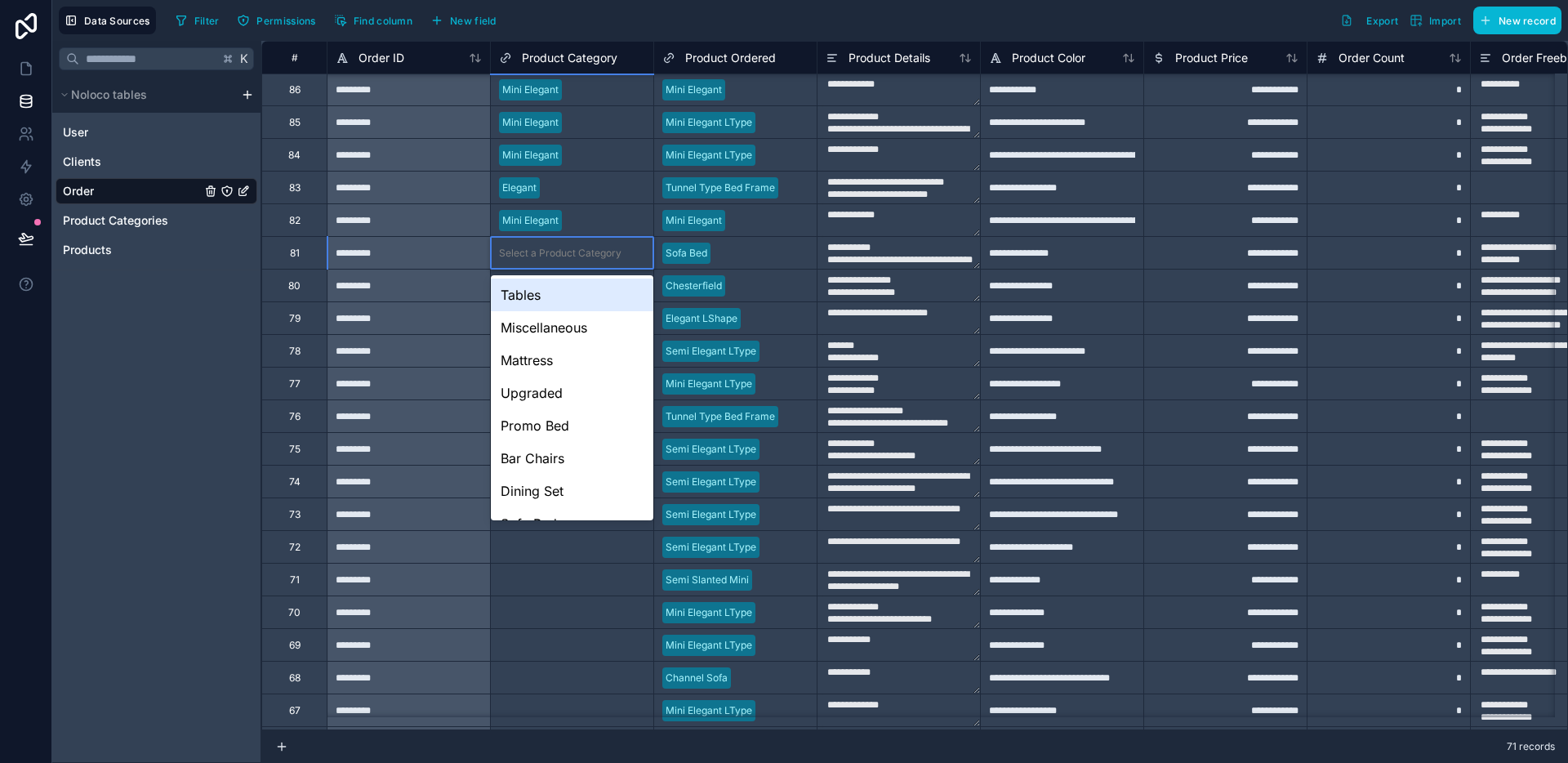 scroll, scrollTop: 121, scrollLeft: 0, axis: vertical 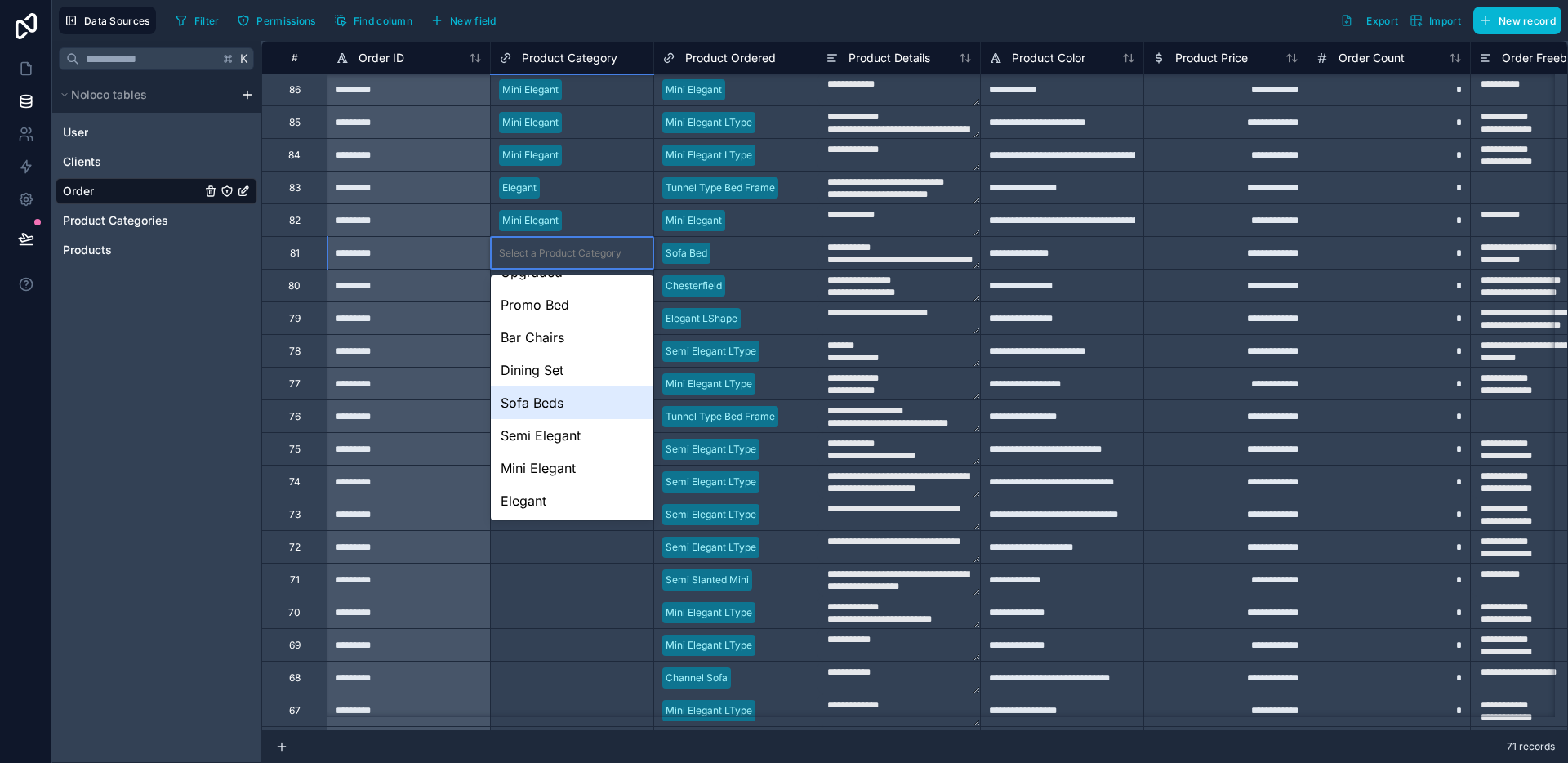 click on "Sofa Beds" at bounding box center (572, 403) 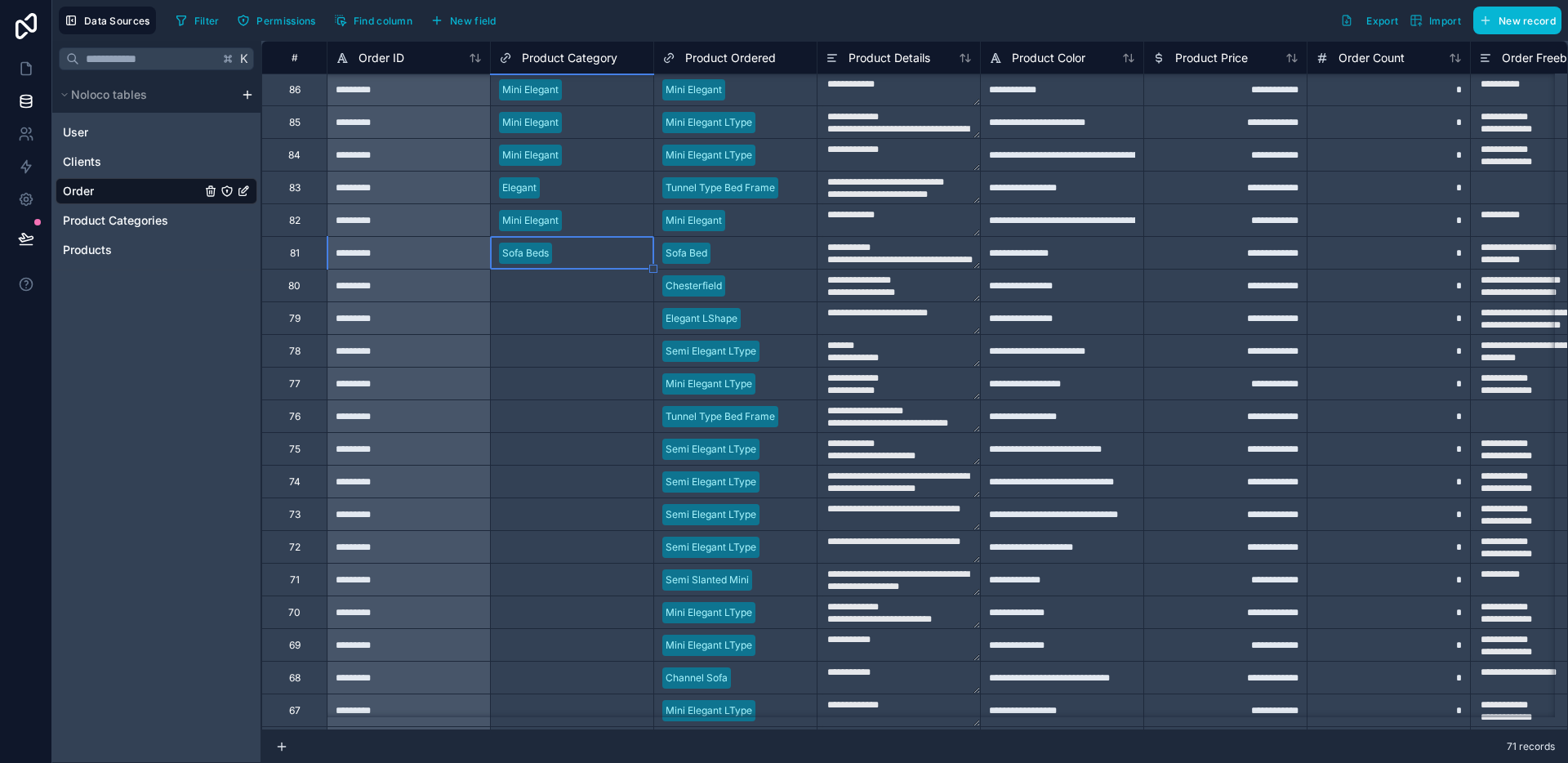 click on "Select a Product Category" at bounding box center (560, 286) 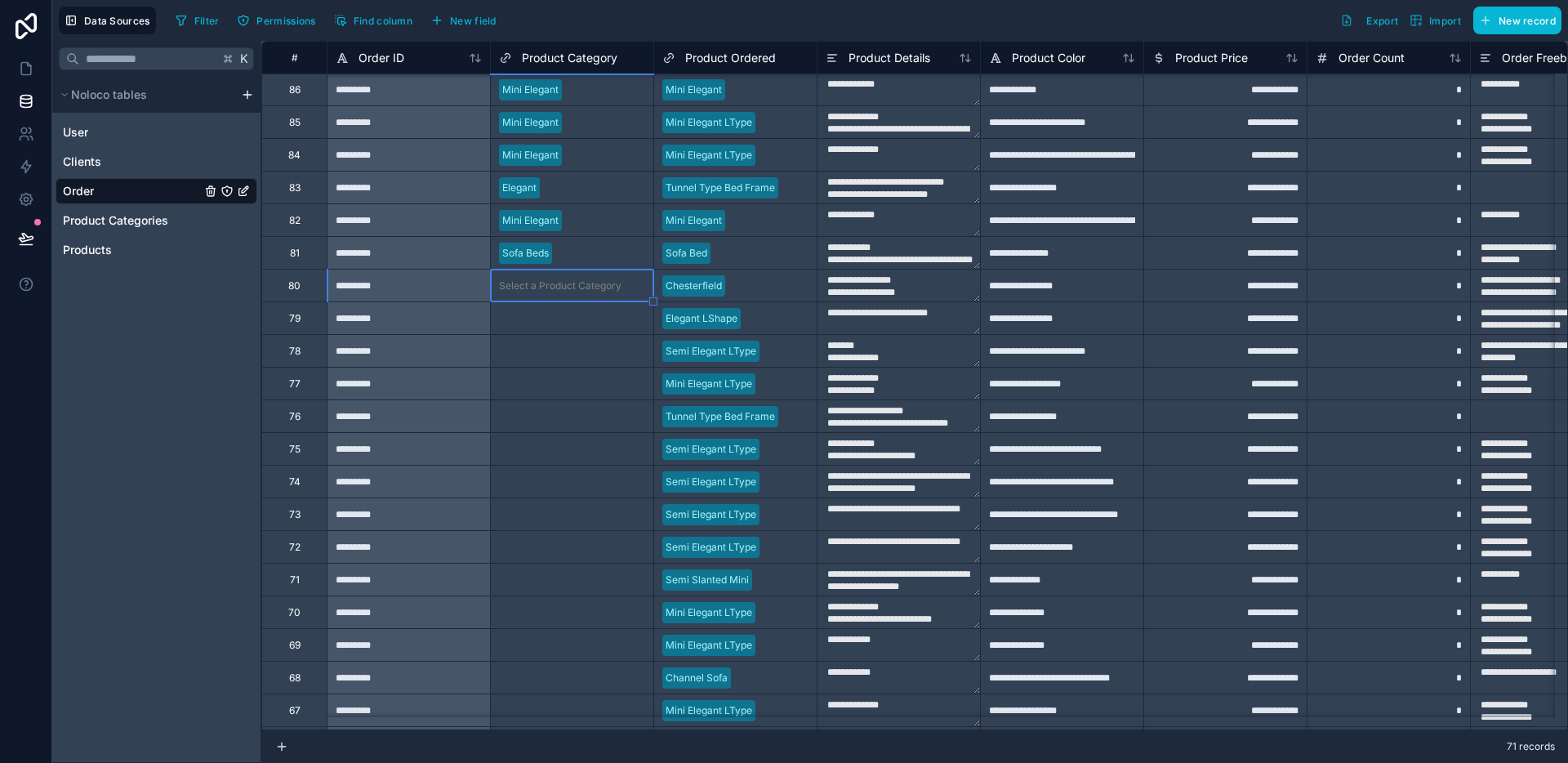click on "Select a Product Category" at bounding box center [560, 286] 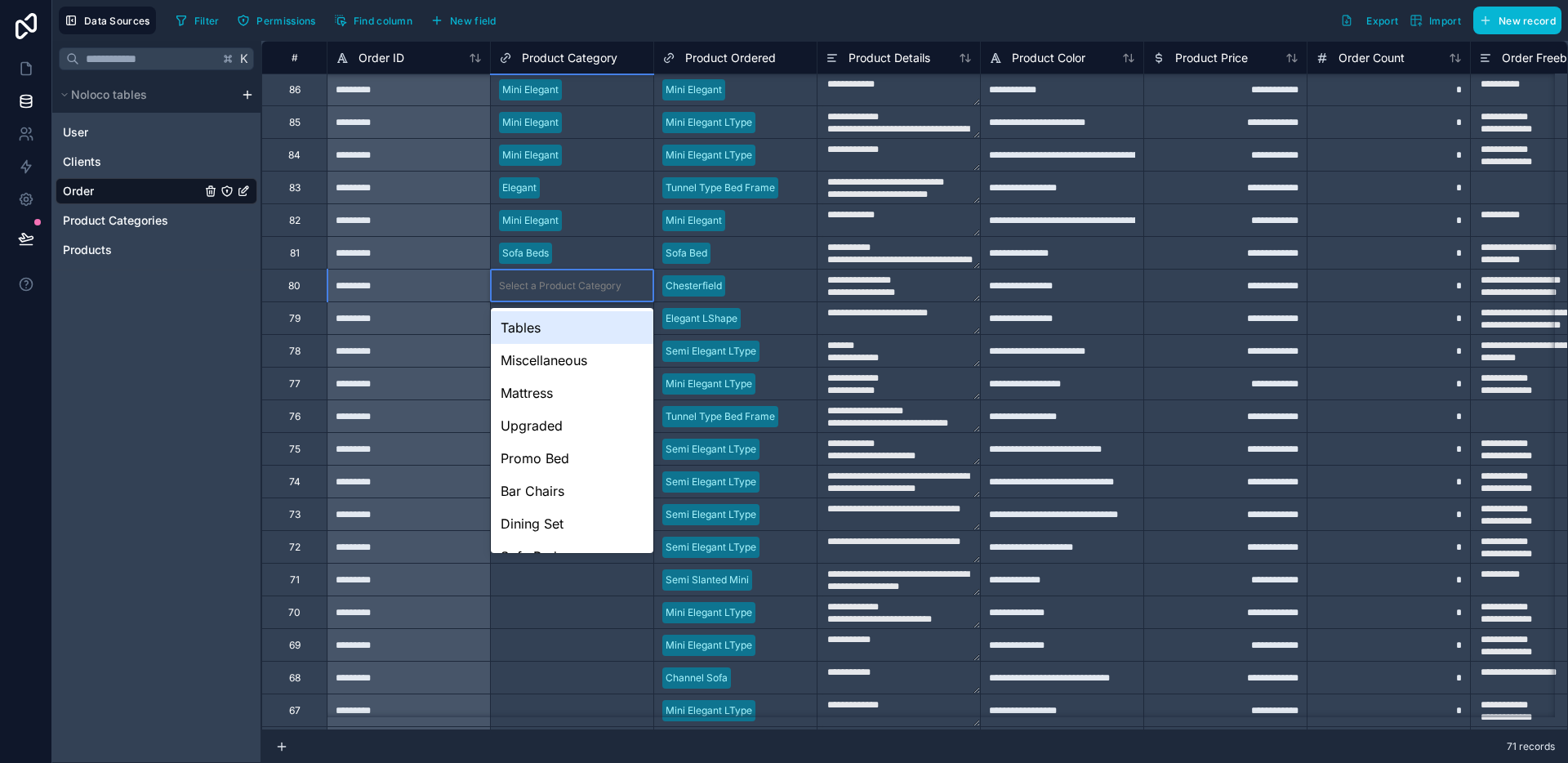 scroll, scrollTop: 121, scrollLeft: 0, axis: vertical 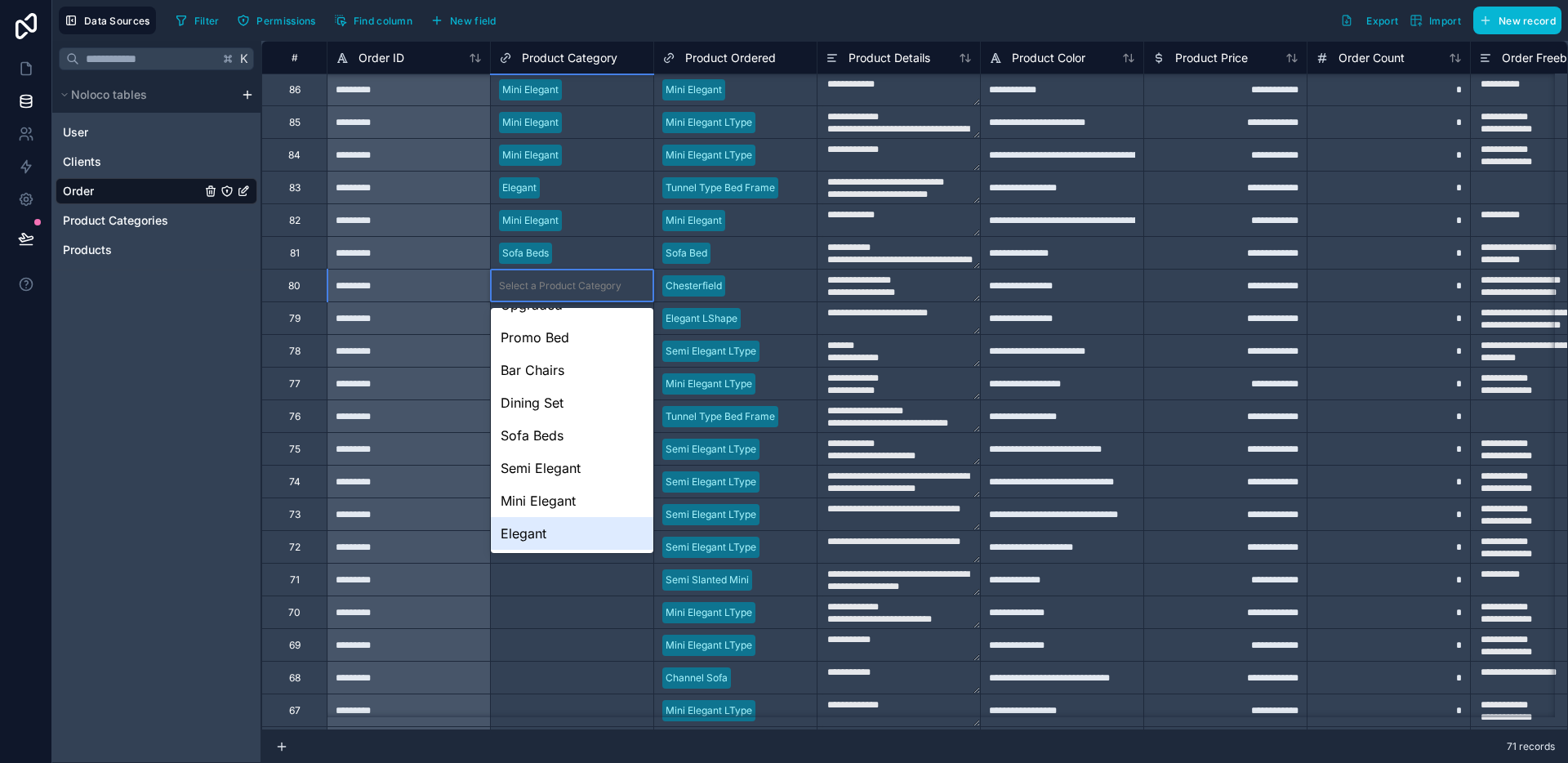 click on "Elegant" at bounding box center (572, 533) 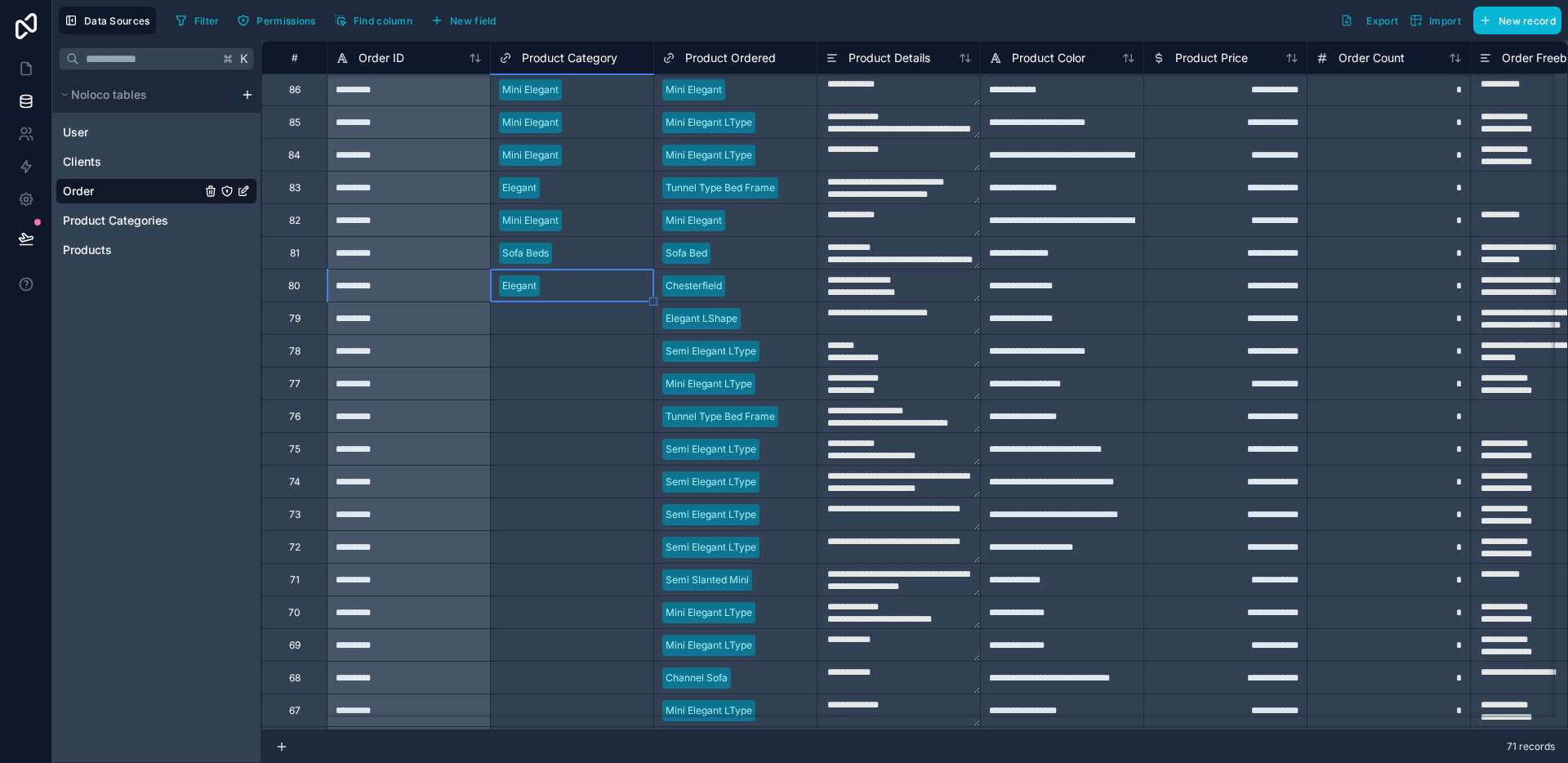 click on "Select a Product Category" at bounding box center (572, 319) 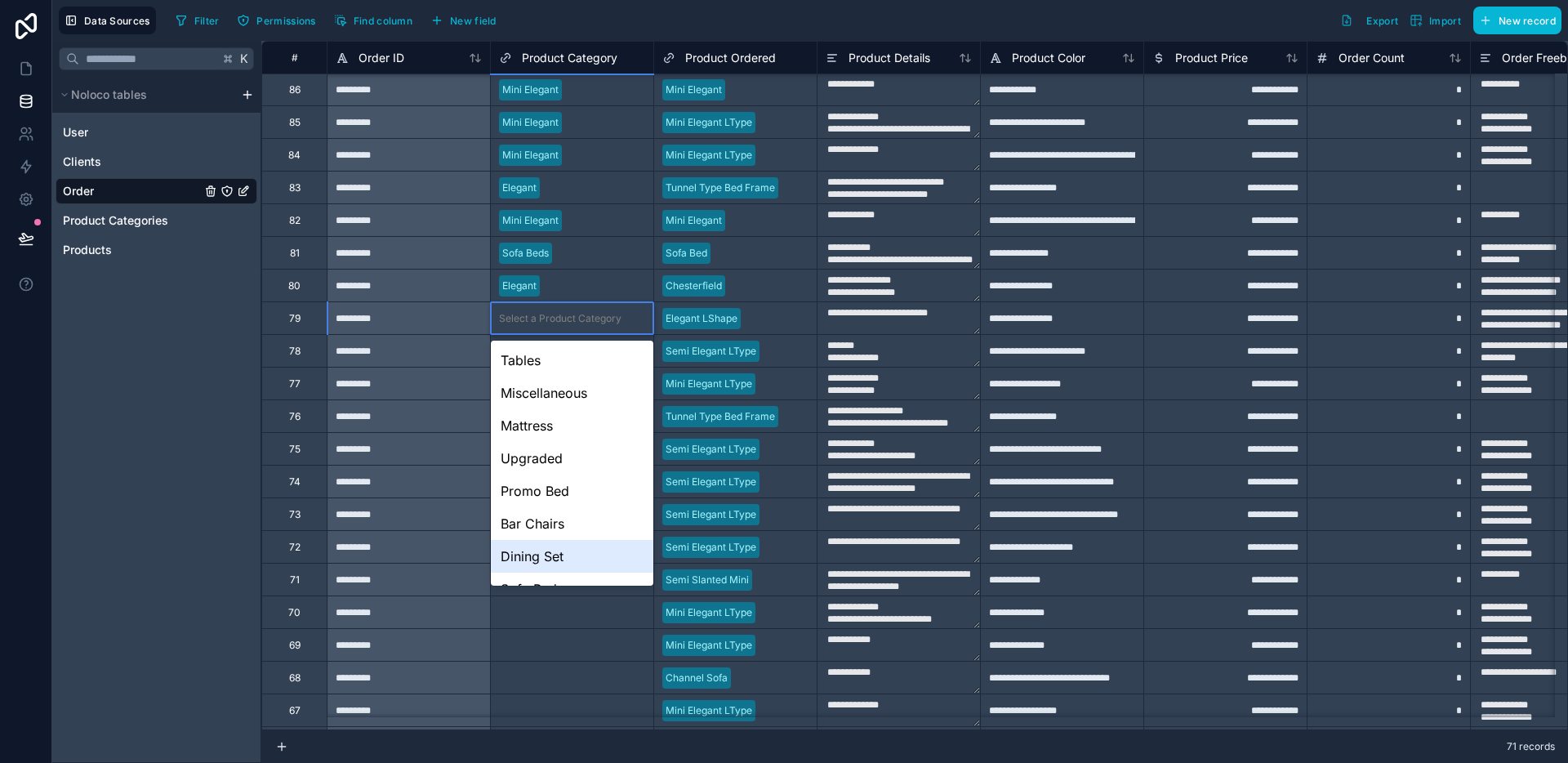 scroll, scrollTop: 121, scrollLeft: 0, axis: vertical 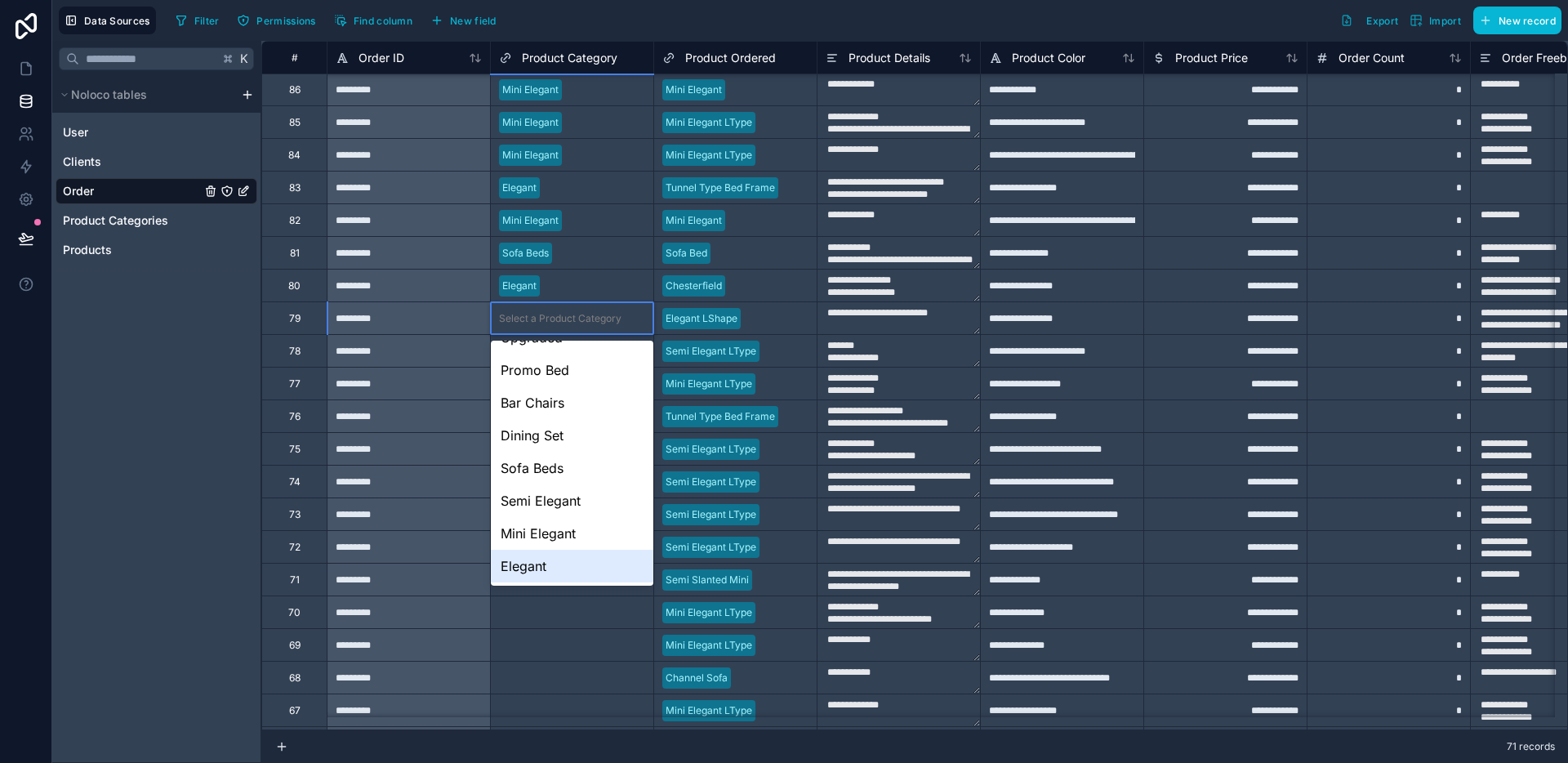 click on "Elegant" at bounding box center (572, 566) 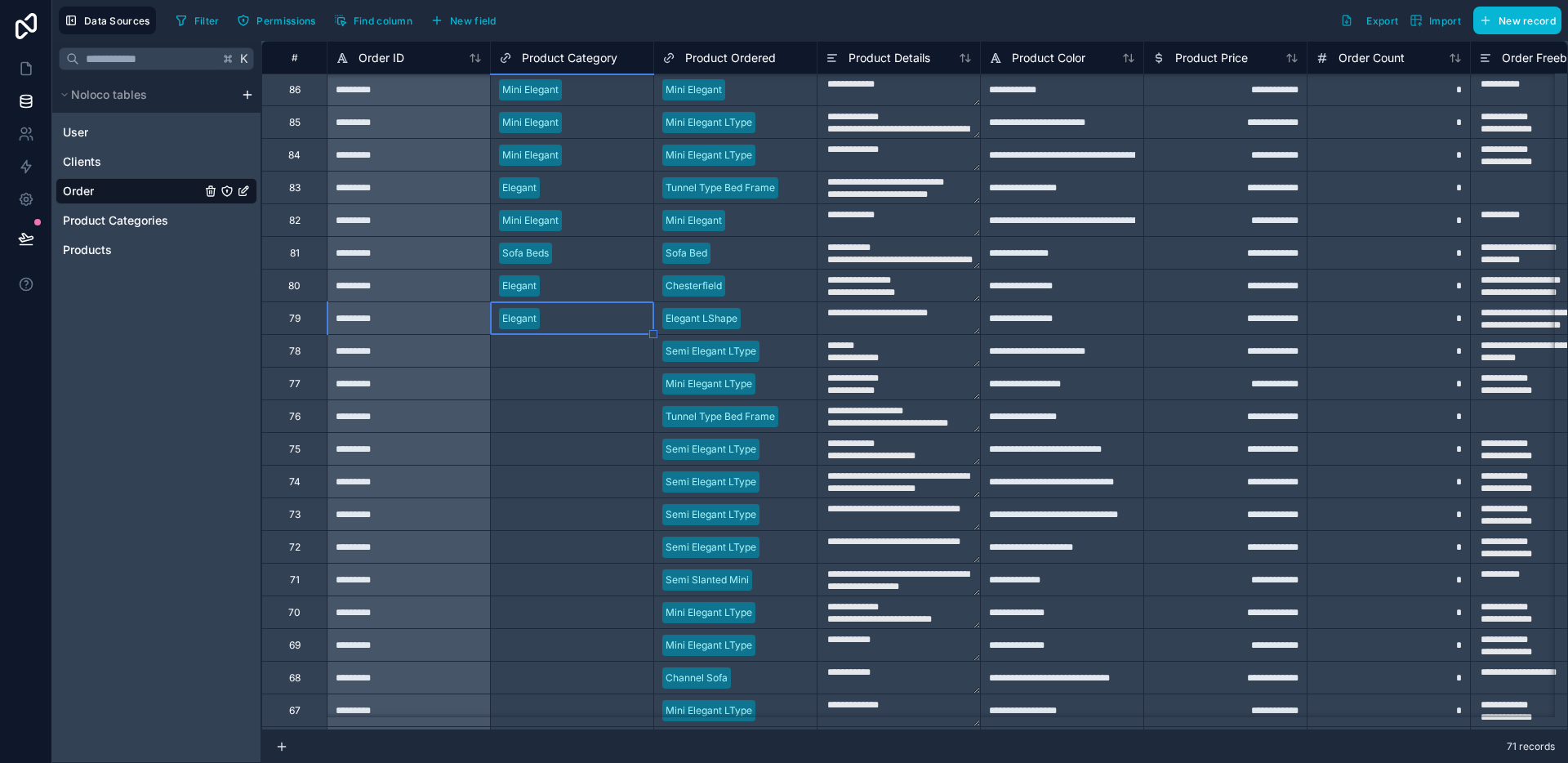 click on "Select a Product Category" at bounding box center [560, 351] 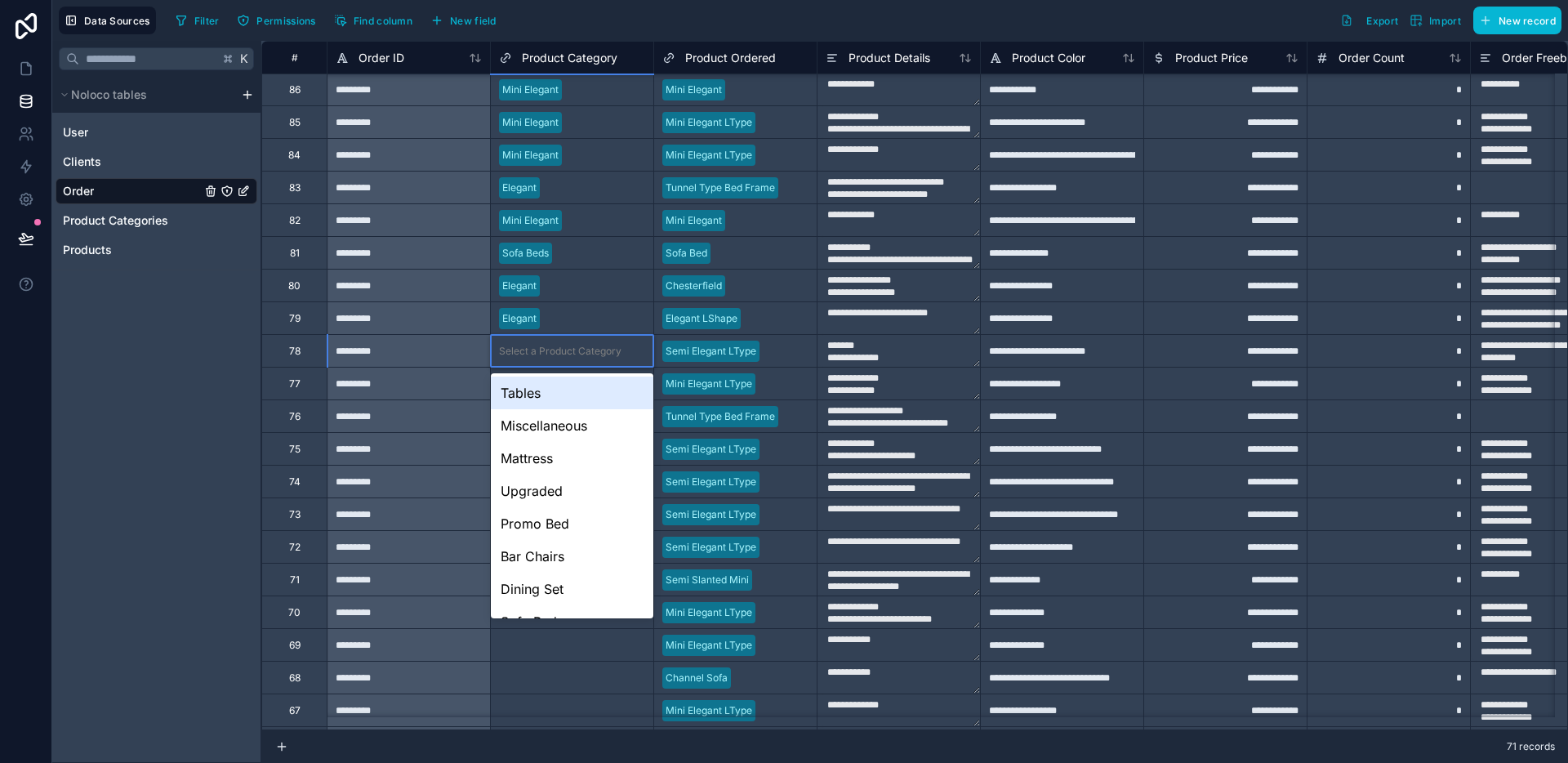 click on "Select a Product Category" at bounding box center (560, 351) 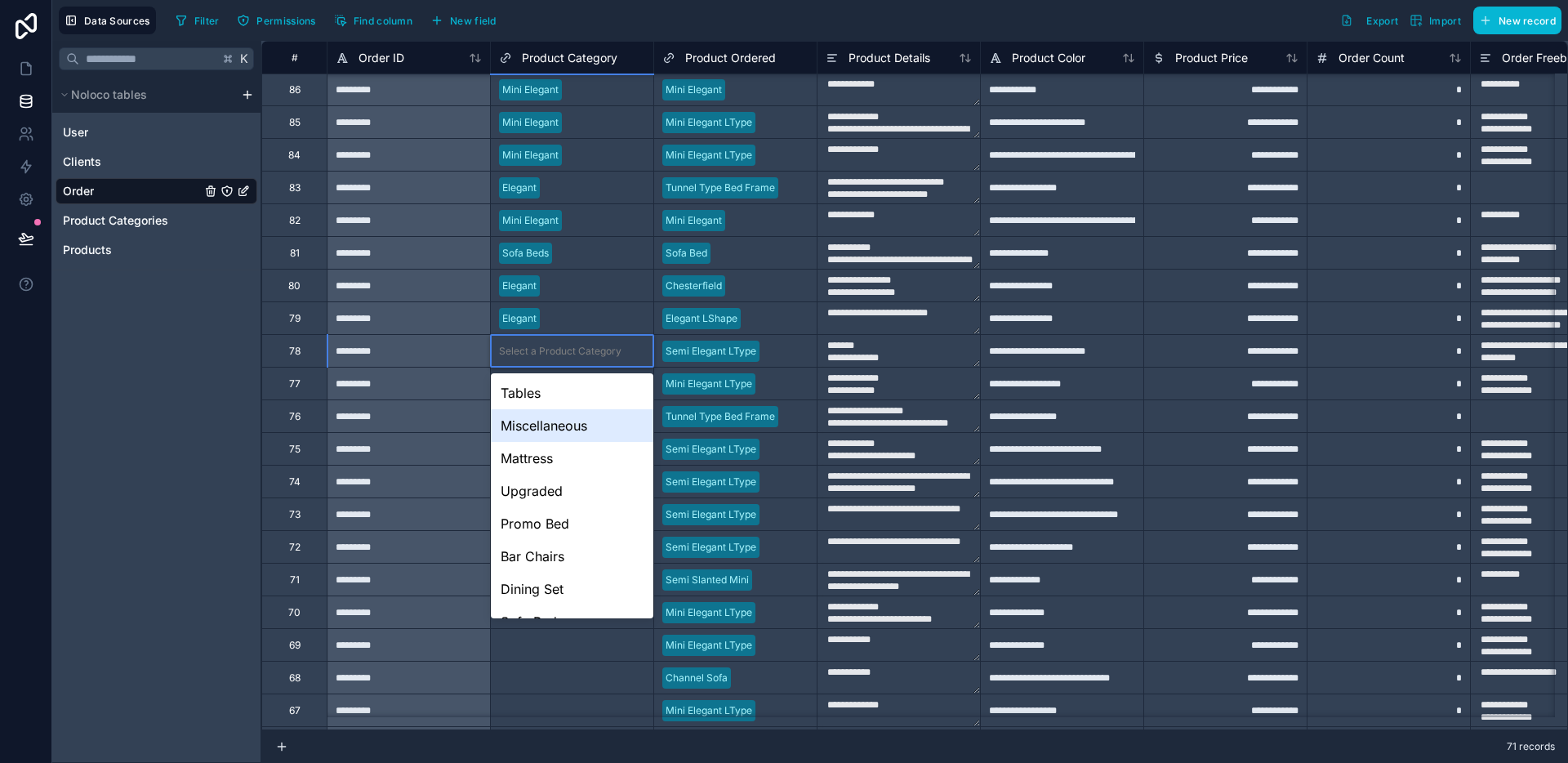 scroll, scrollTop: 121, scrollLeft: 0, axis: vertical 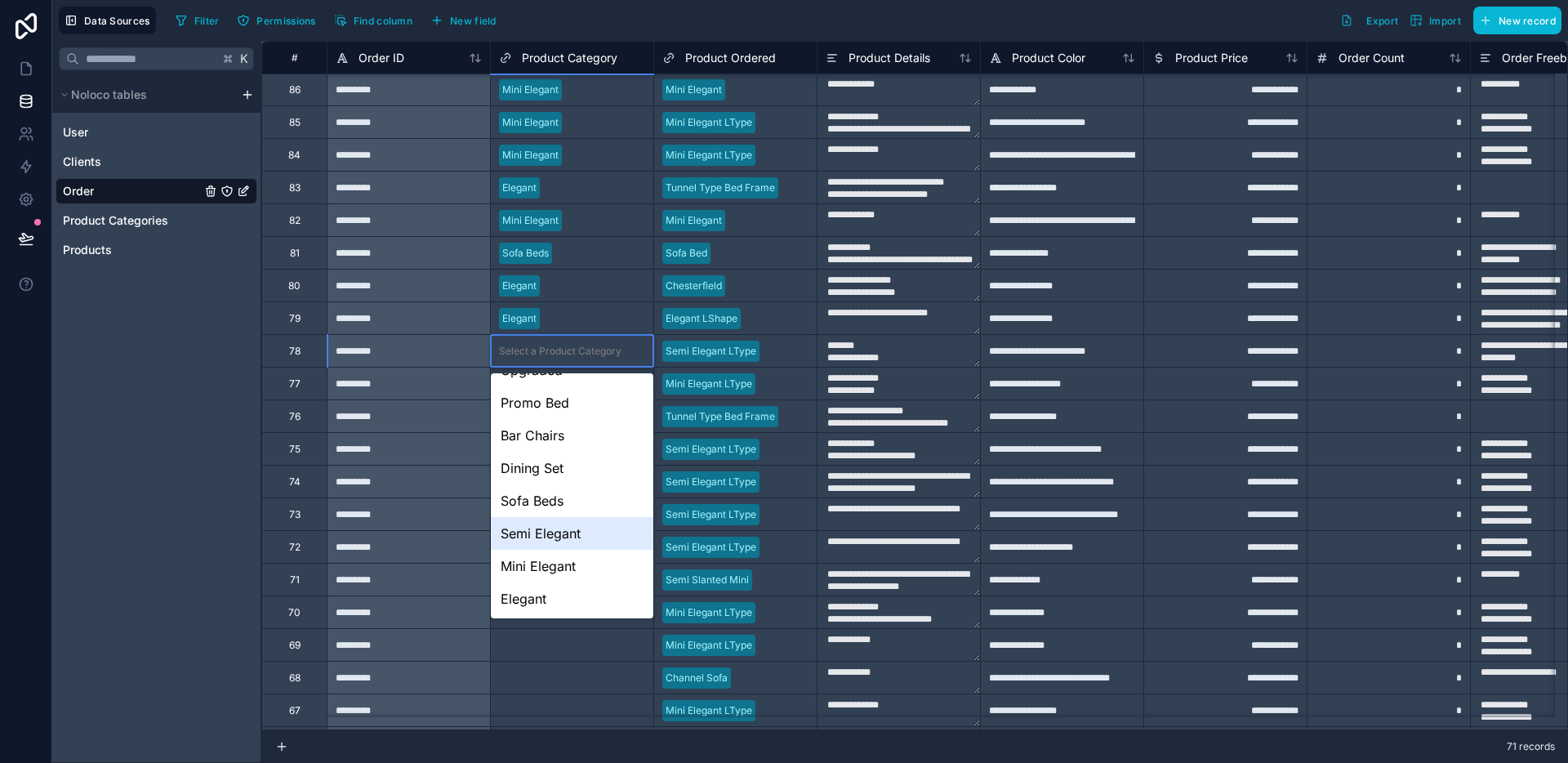click on "Semi Elegant" at bounding box center (572, 533) 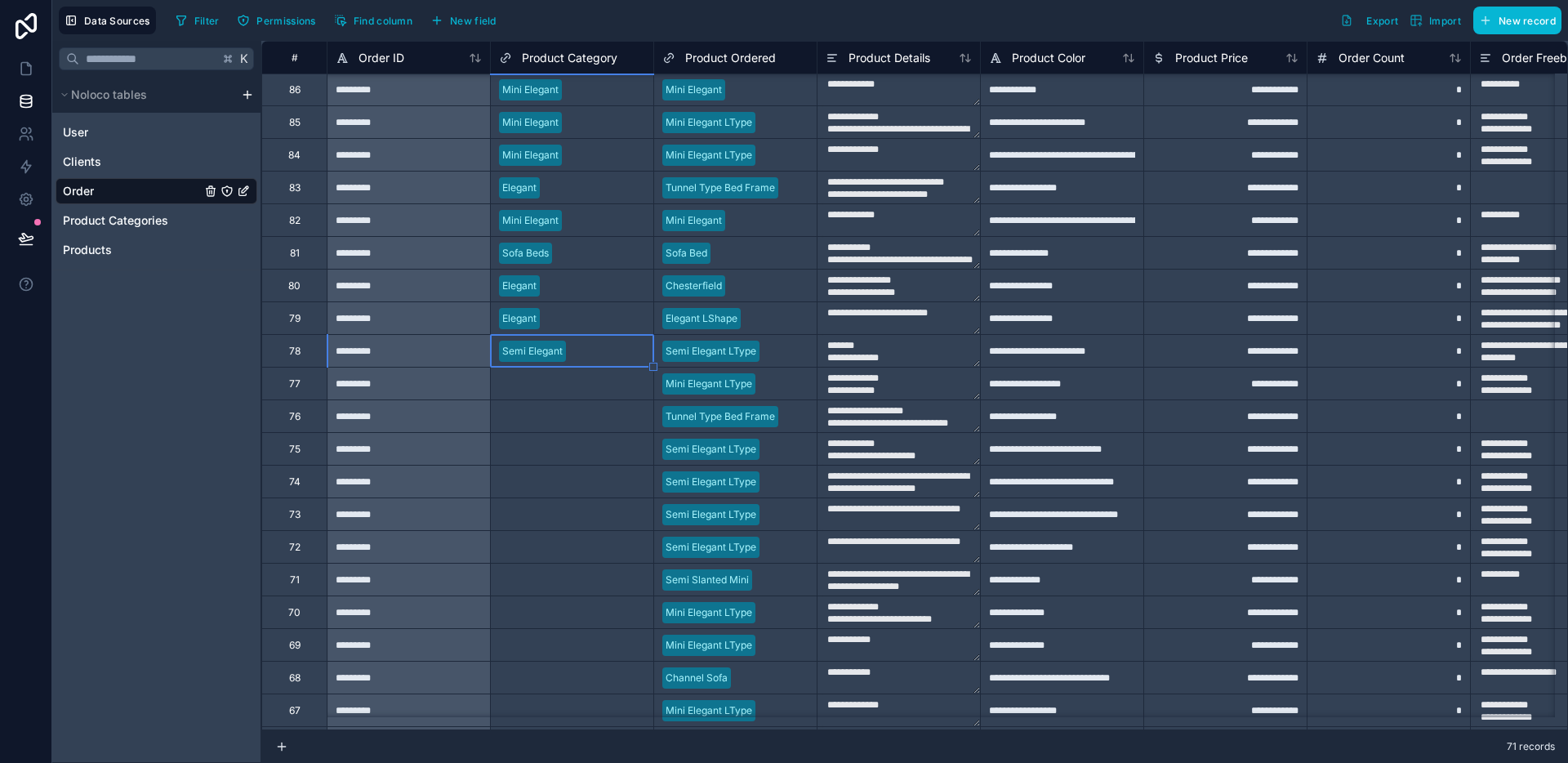 click on "Select a Product Category" at bounding box center (560, 384) 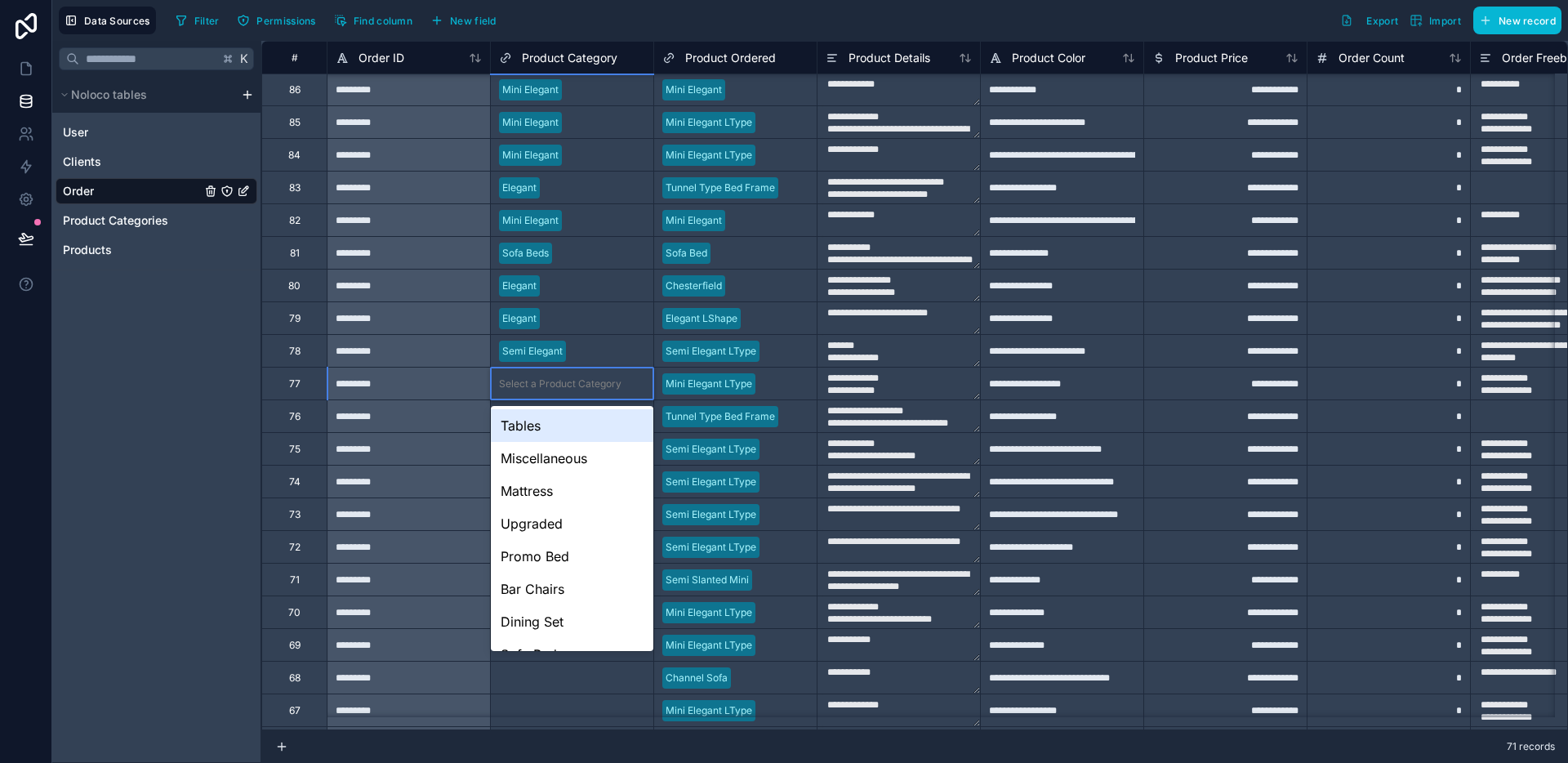 scroll, scrollTop: 121, scrollLeft: 0, axis: vertical 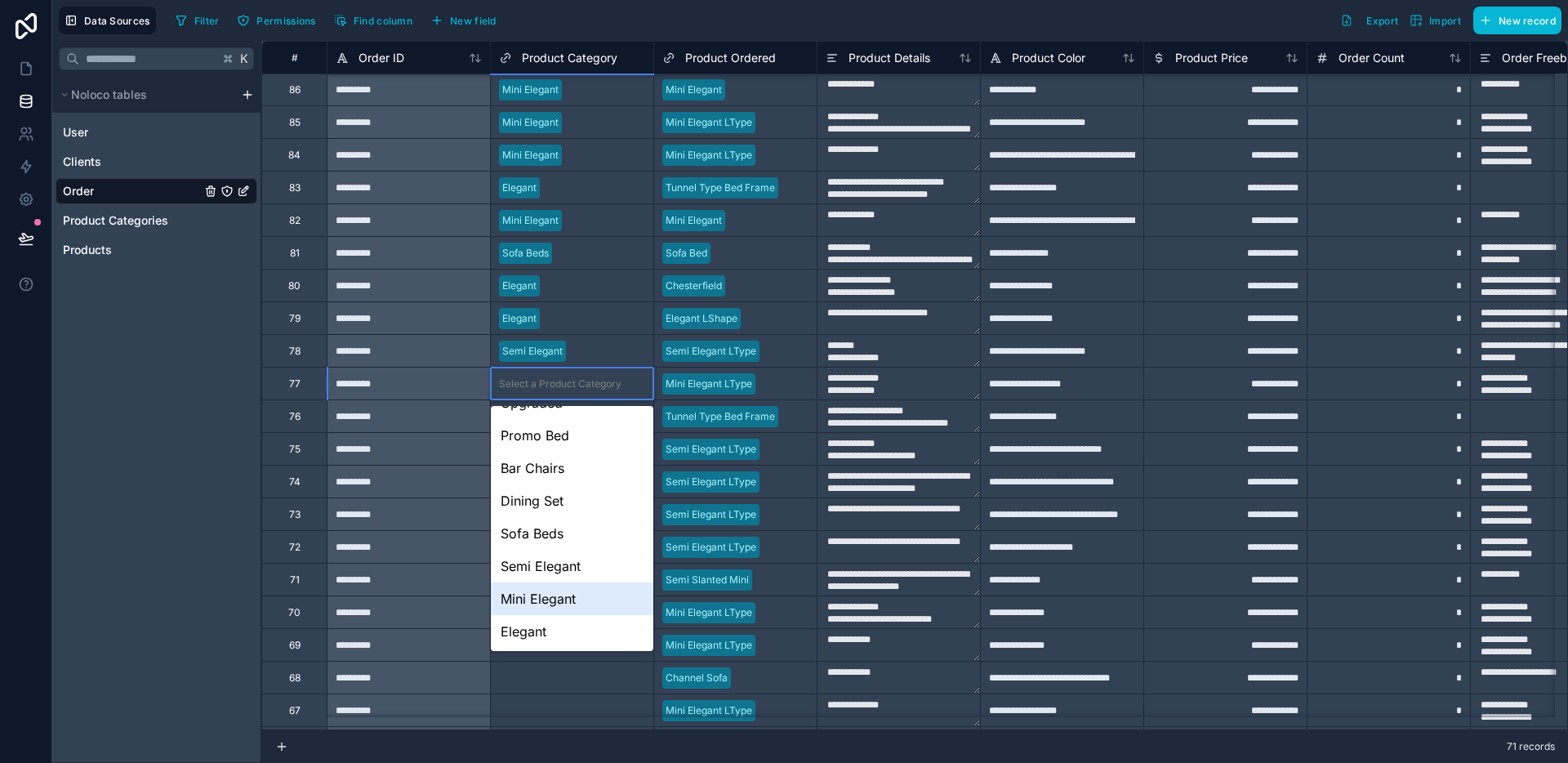 click on "Mini Elegant" at bounding box center (572, 599) 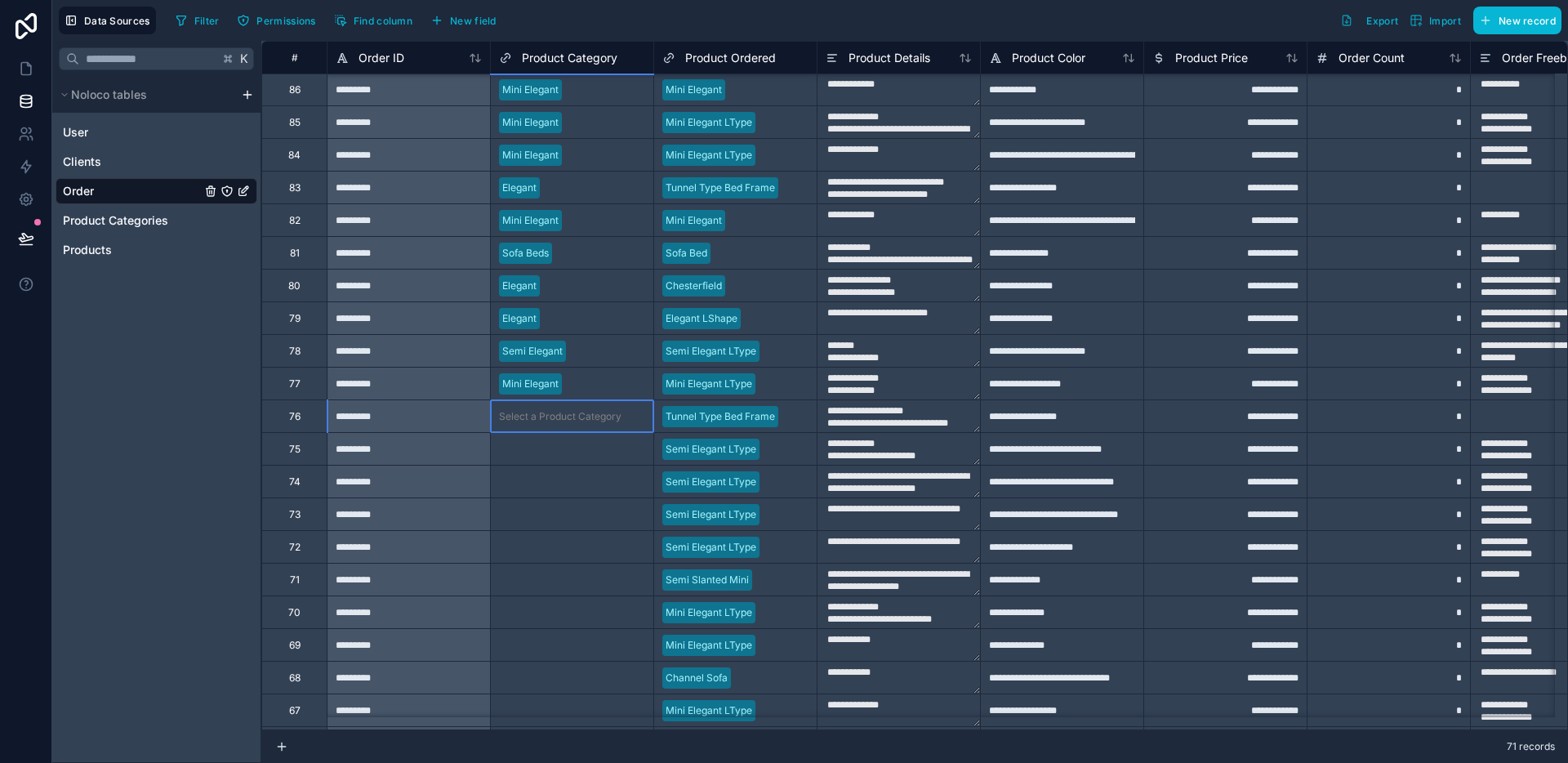 click on "Select a Product Category" at bounding box center [560, 417] 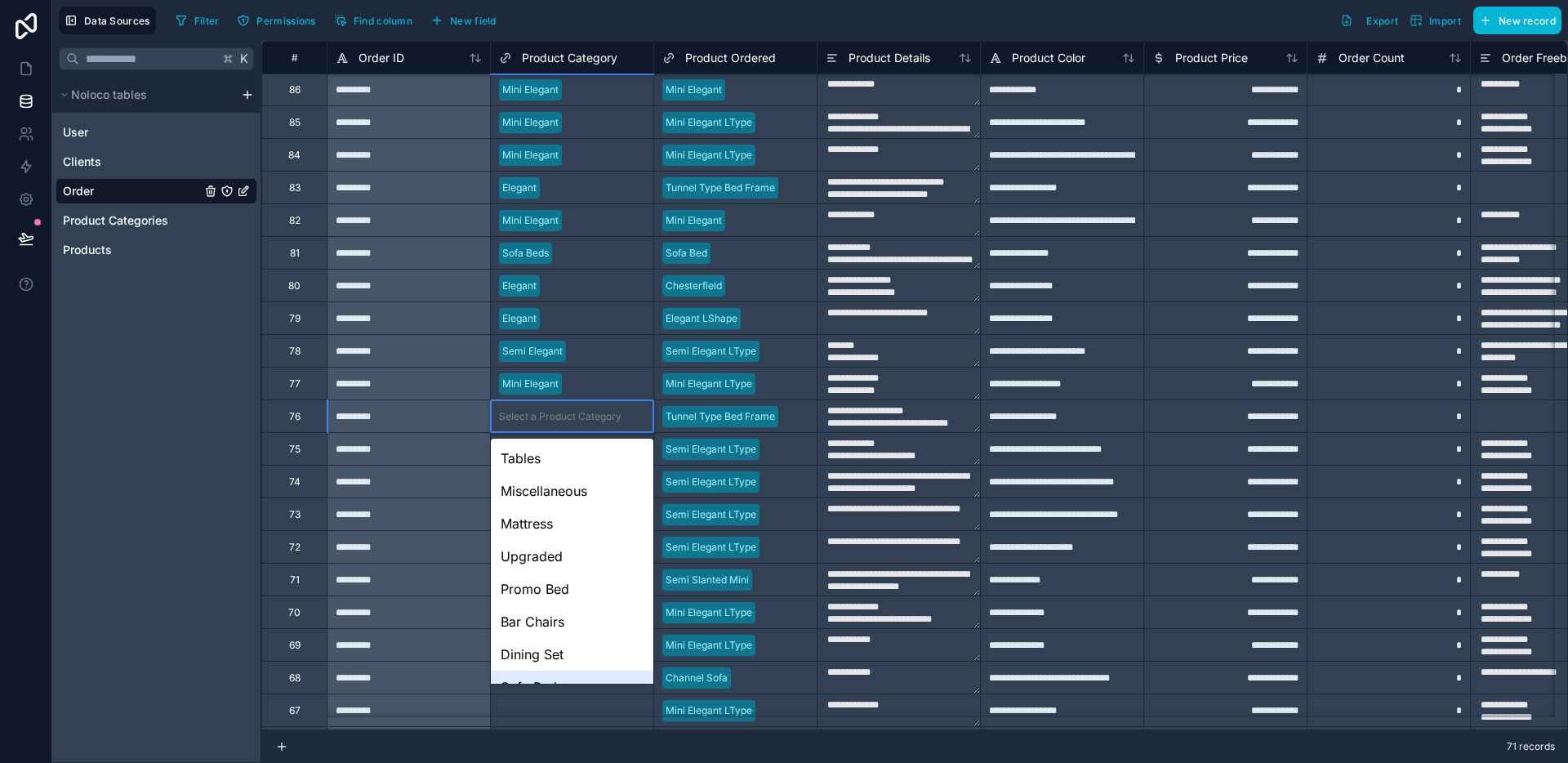 scroll, scrollTop: 121, scrollLeft: 0, axis: vertical 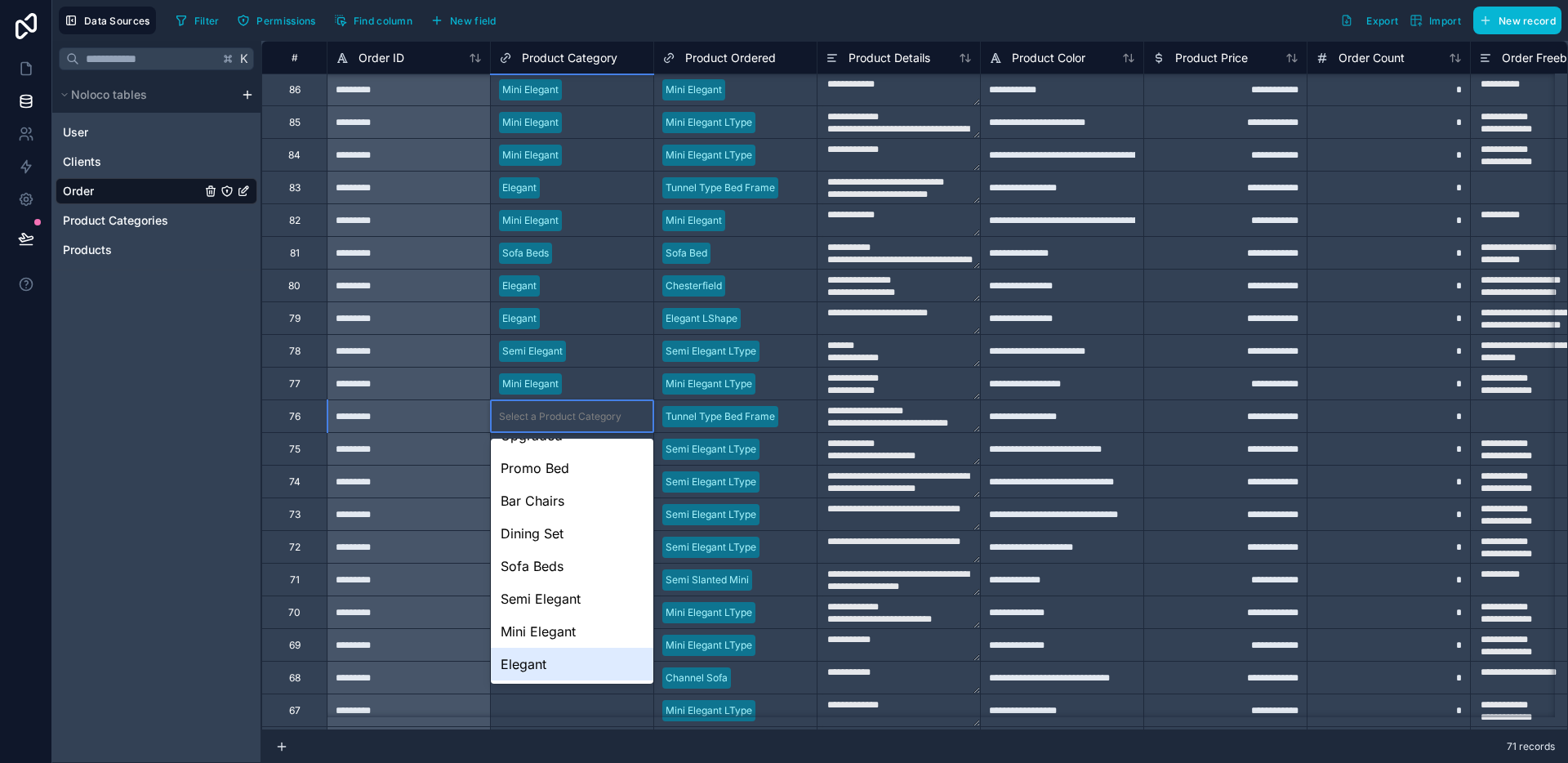 click on "Elegant" at bounding box center [572, 664] 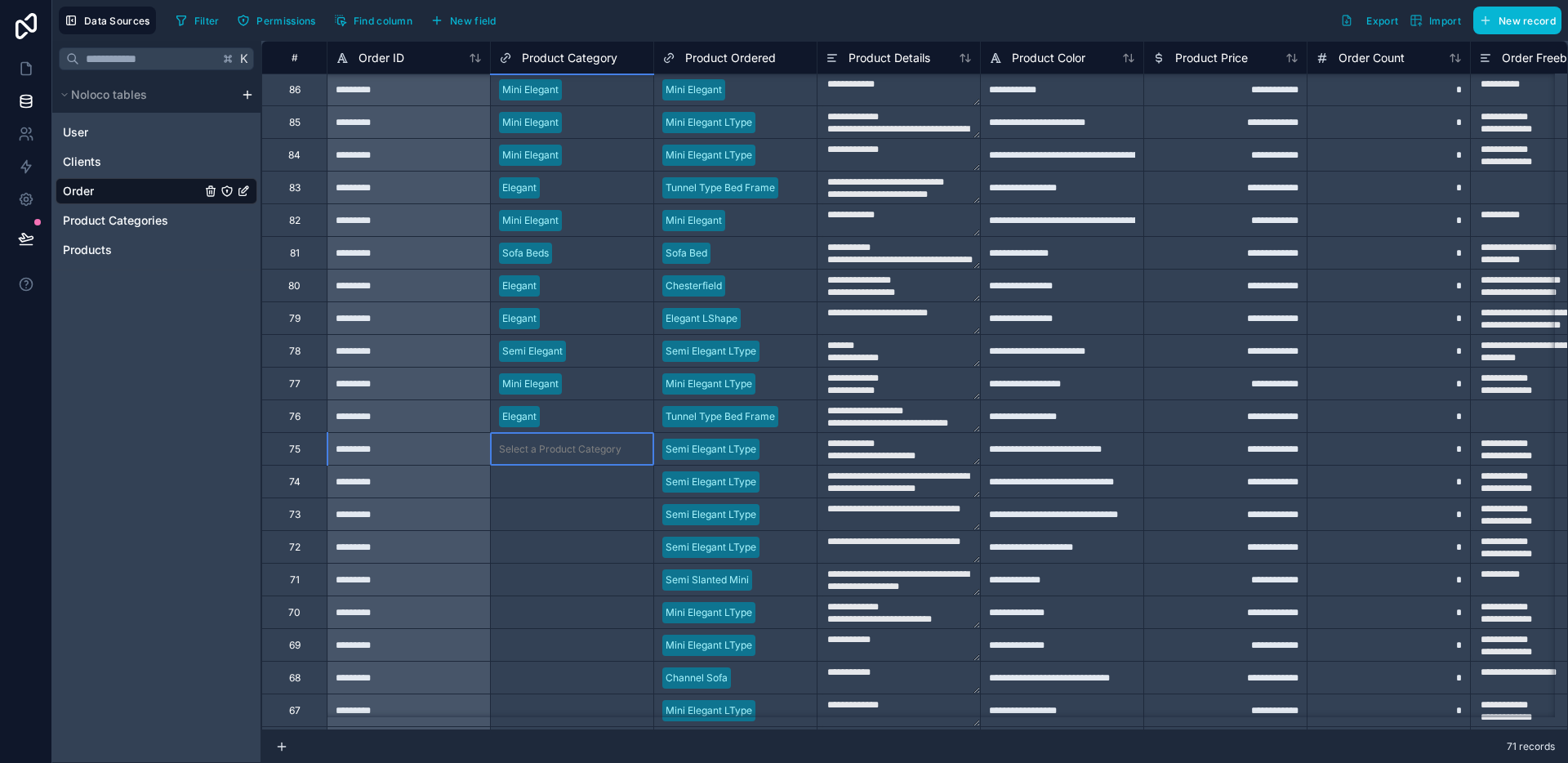 click on "Select a Product Category" at bounding box center [572, 448] 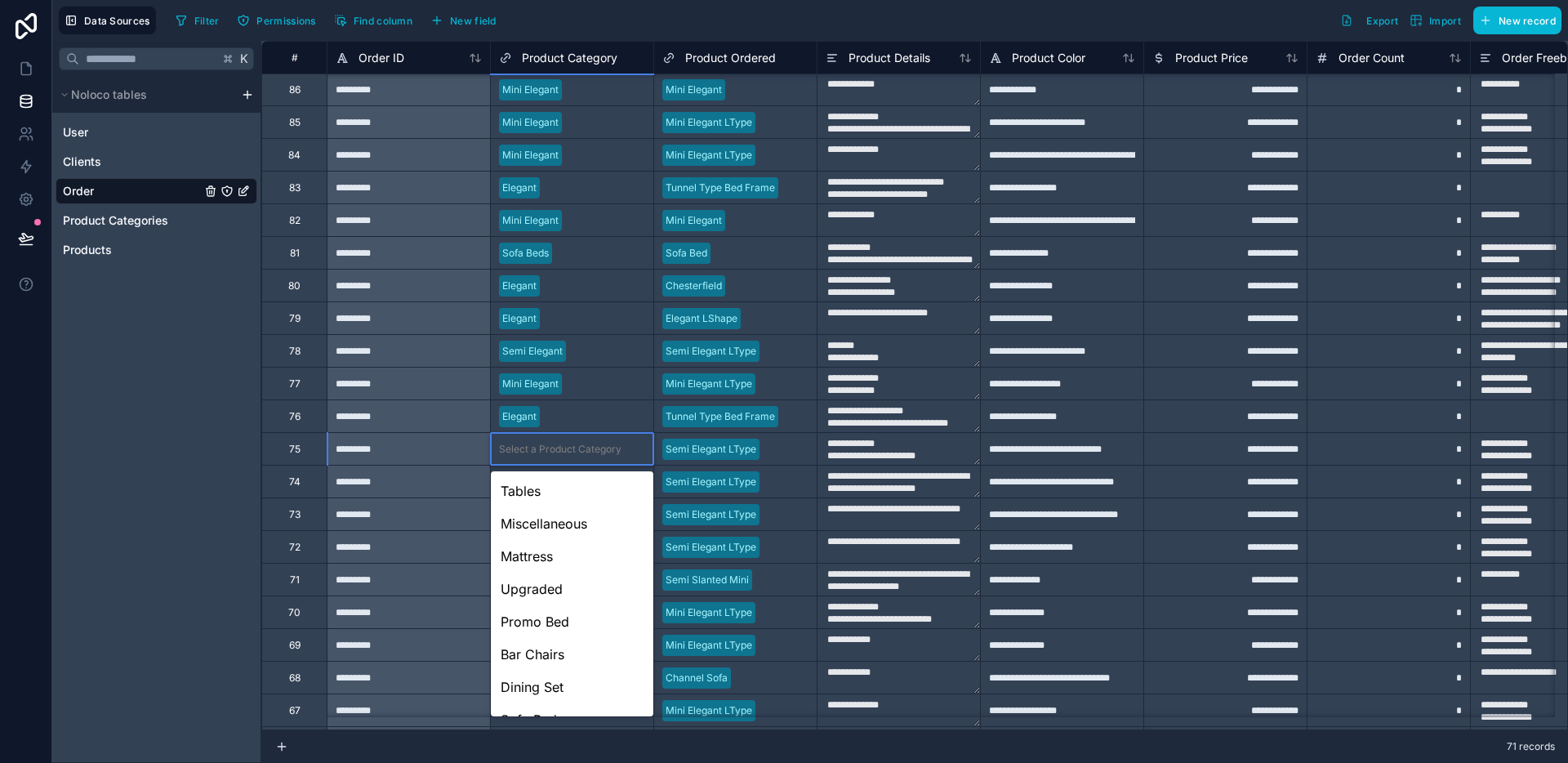 scroll, scrollTop: 121, scrollLeft: 0, axis: vertical 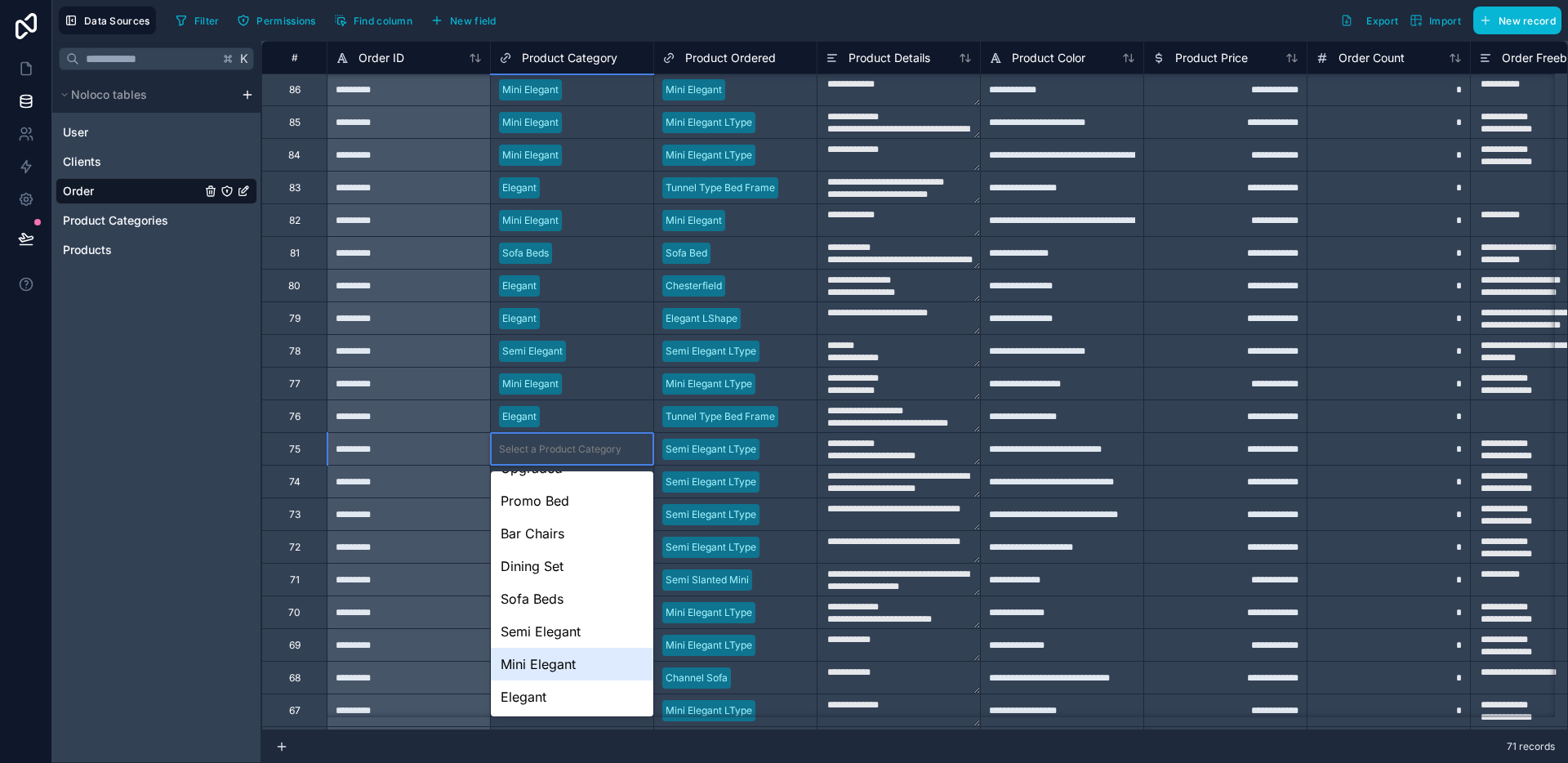 click on "Semi Elegant" at bounding box center [572, 631] 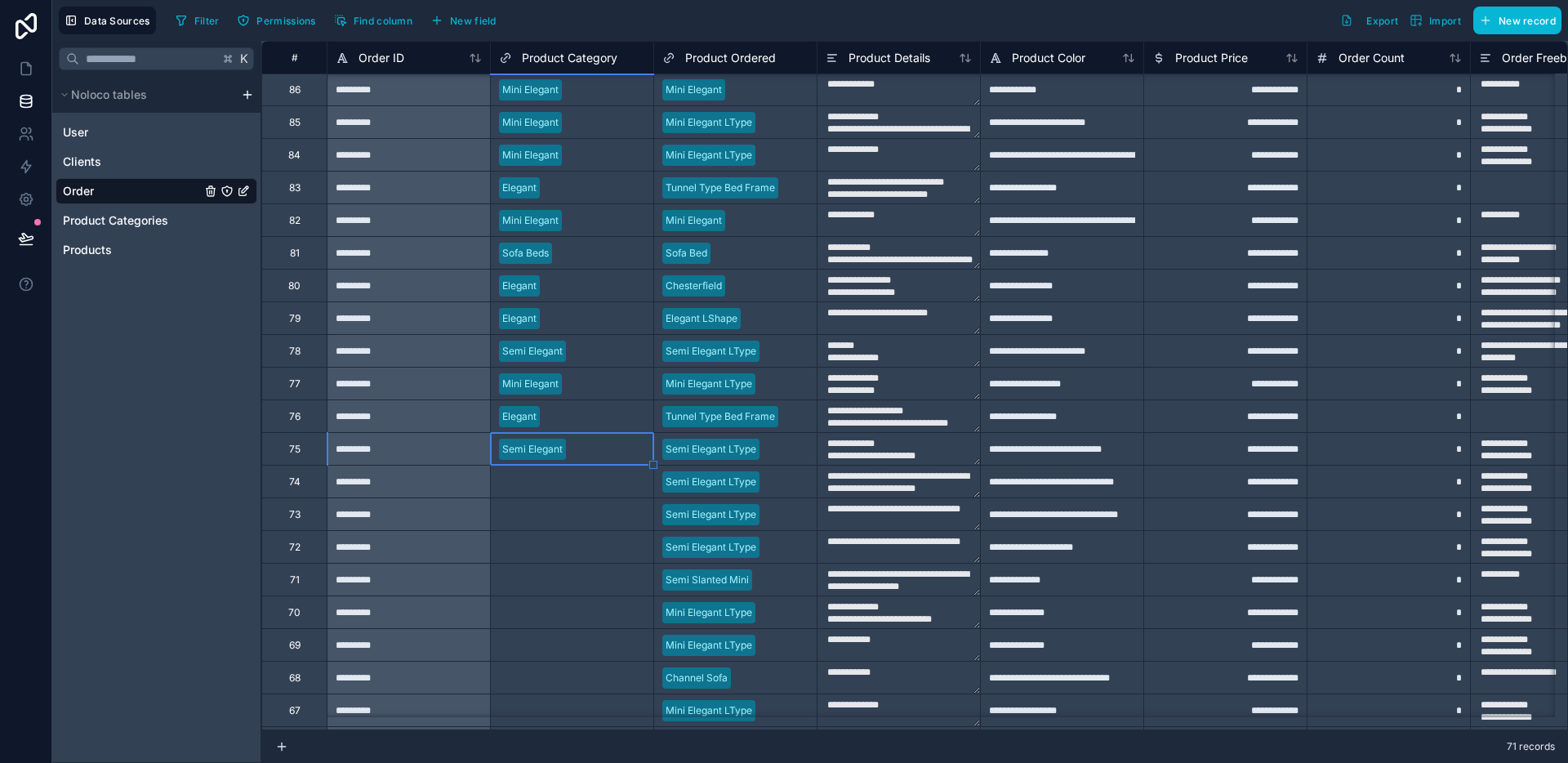 click on "Select a Product Category" at bounding box center (560, 482) 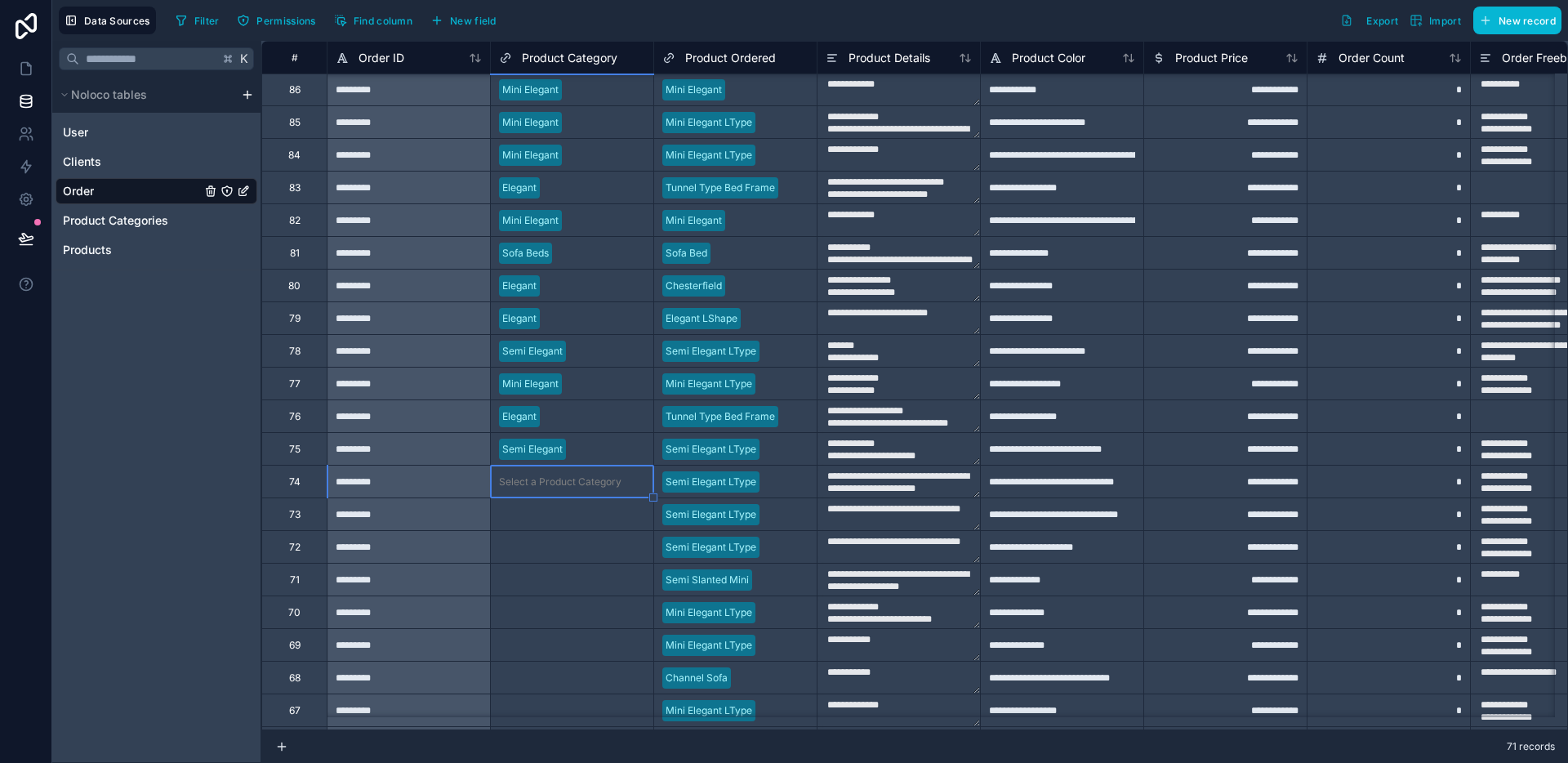 click on "Select a Product Category" at bounding box center [560, 482] 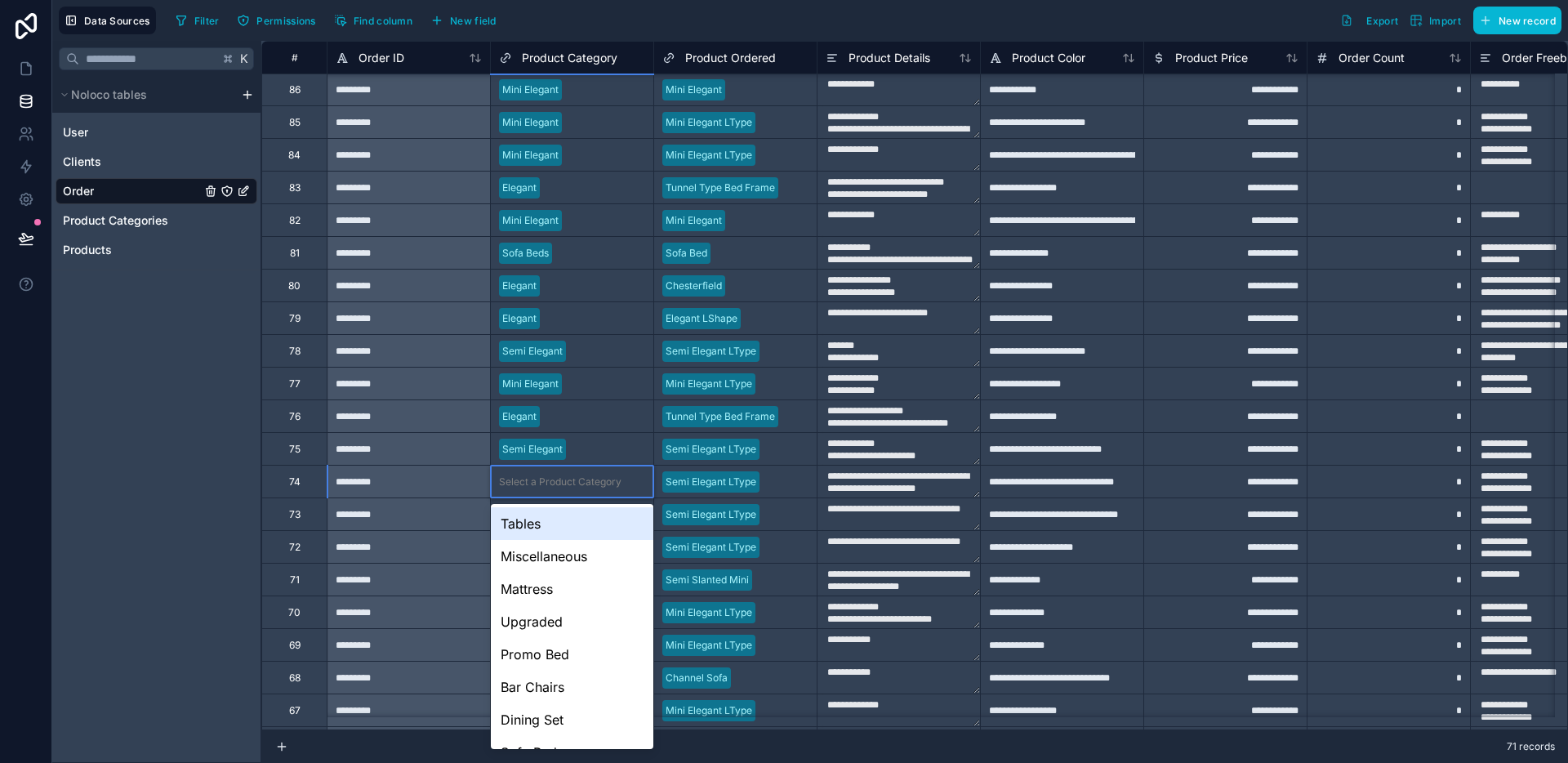 scroll, scrollTop: 121, scrollLeft: 0, axis: vertical 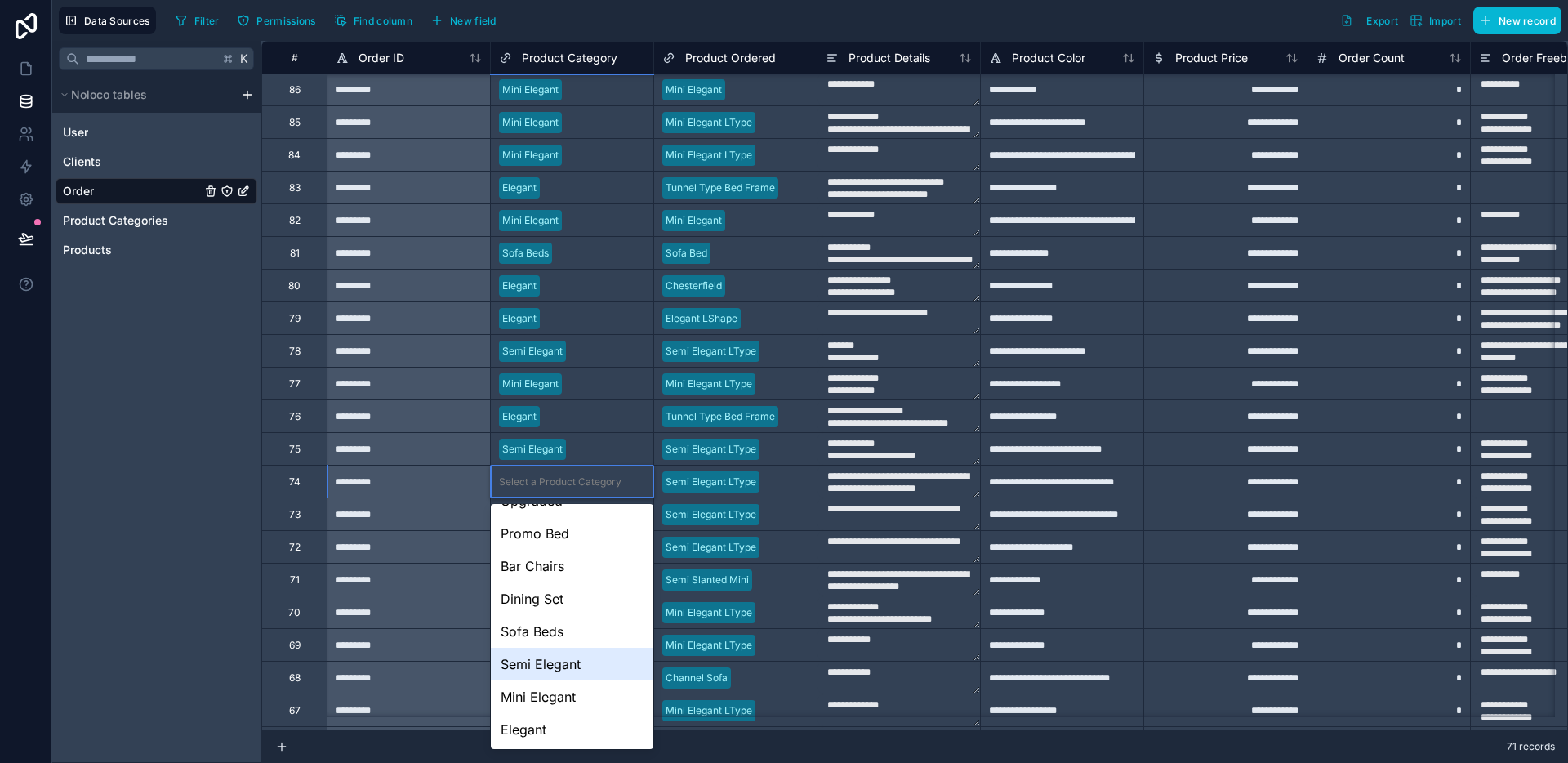click on "Semi Elegant" at bounding box center (572, 664) 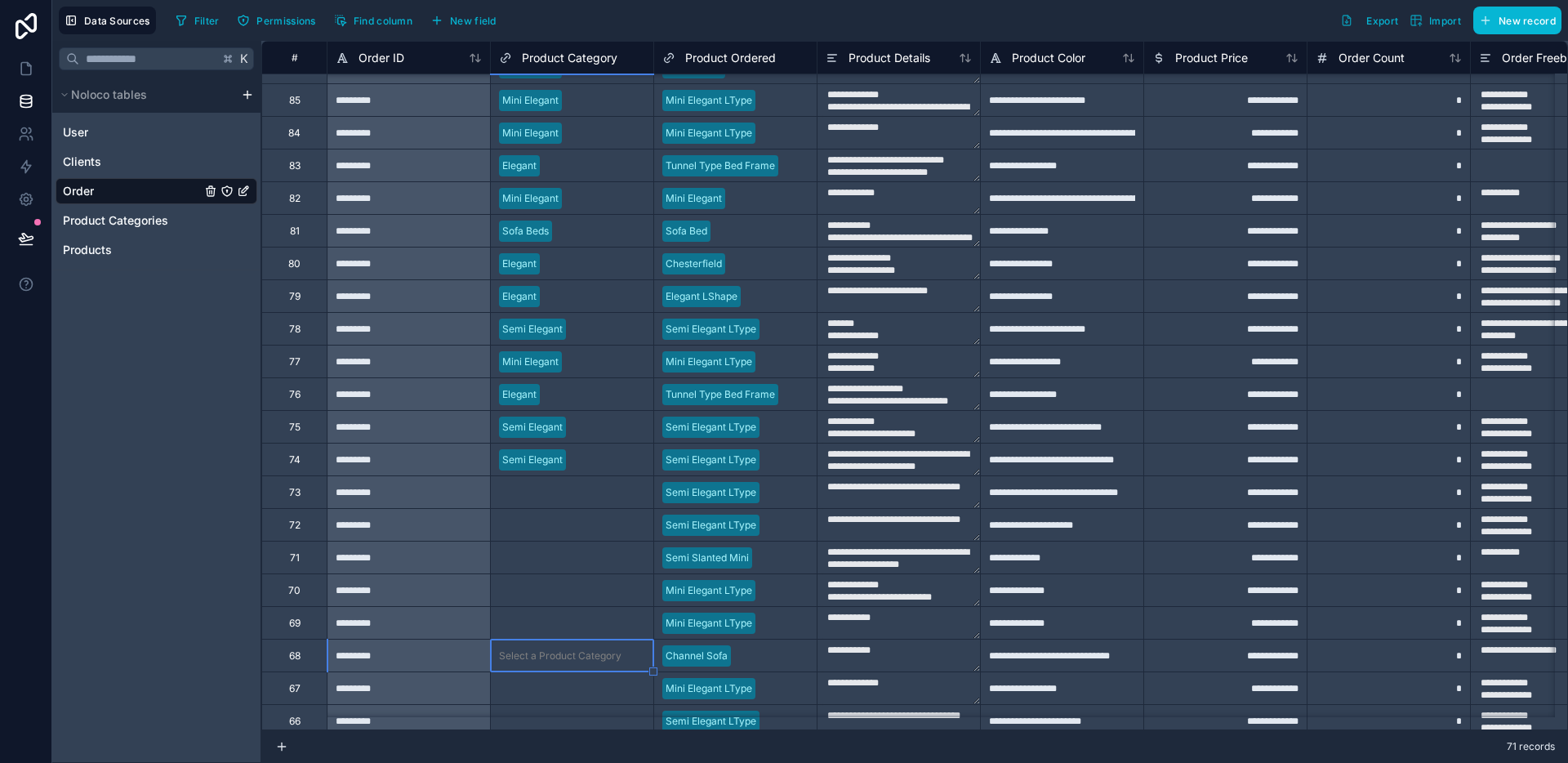 scroll, scrollTop: 351, scrollLeft: 0, axis: vertical 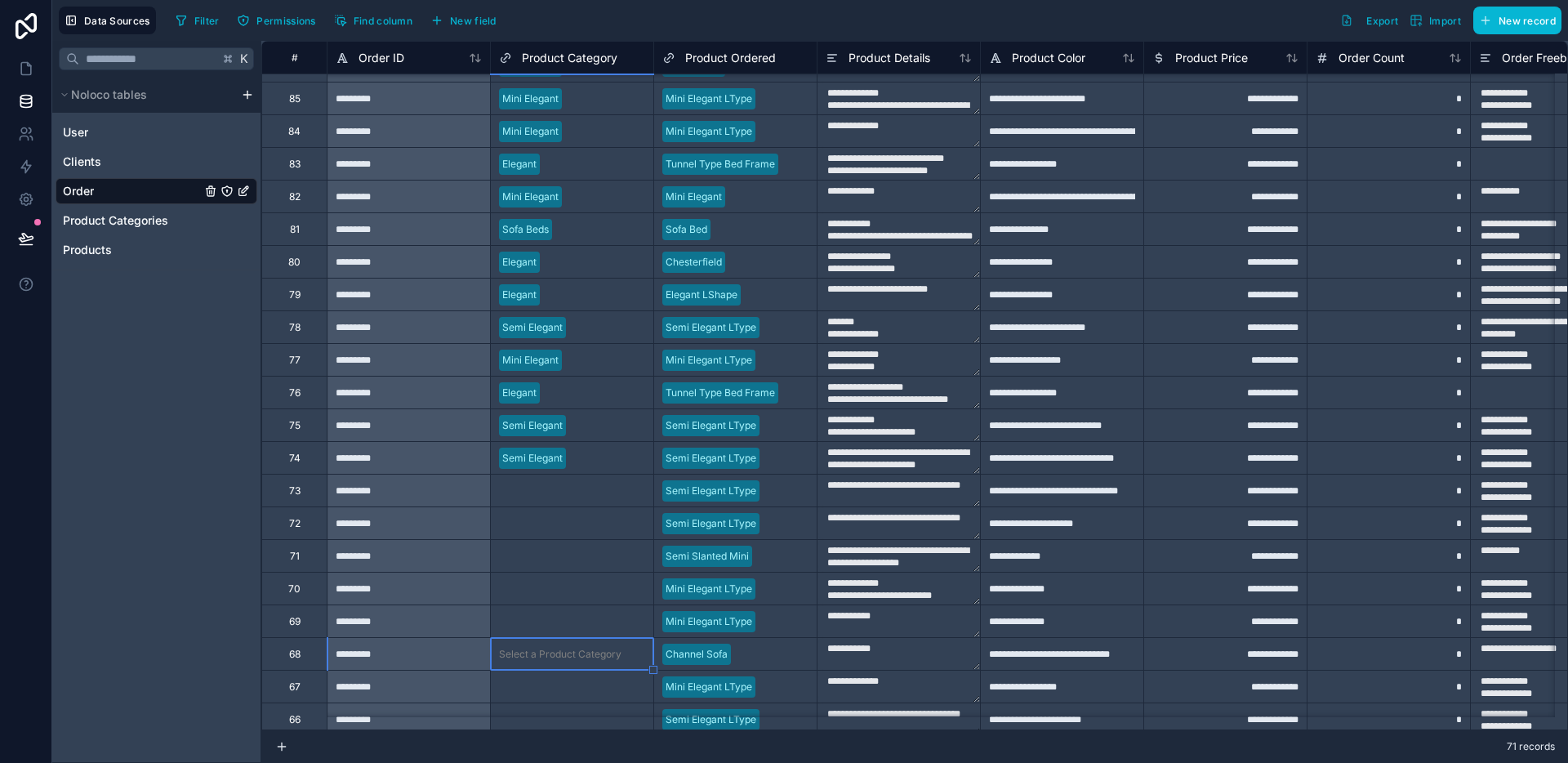 click on "Select a Product Category" at bounding box center [560, 491] 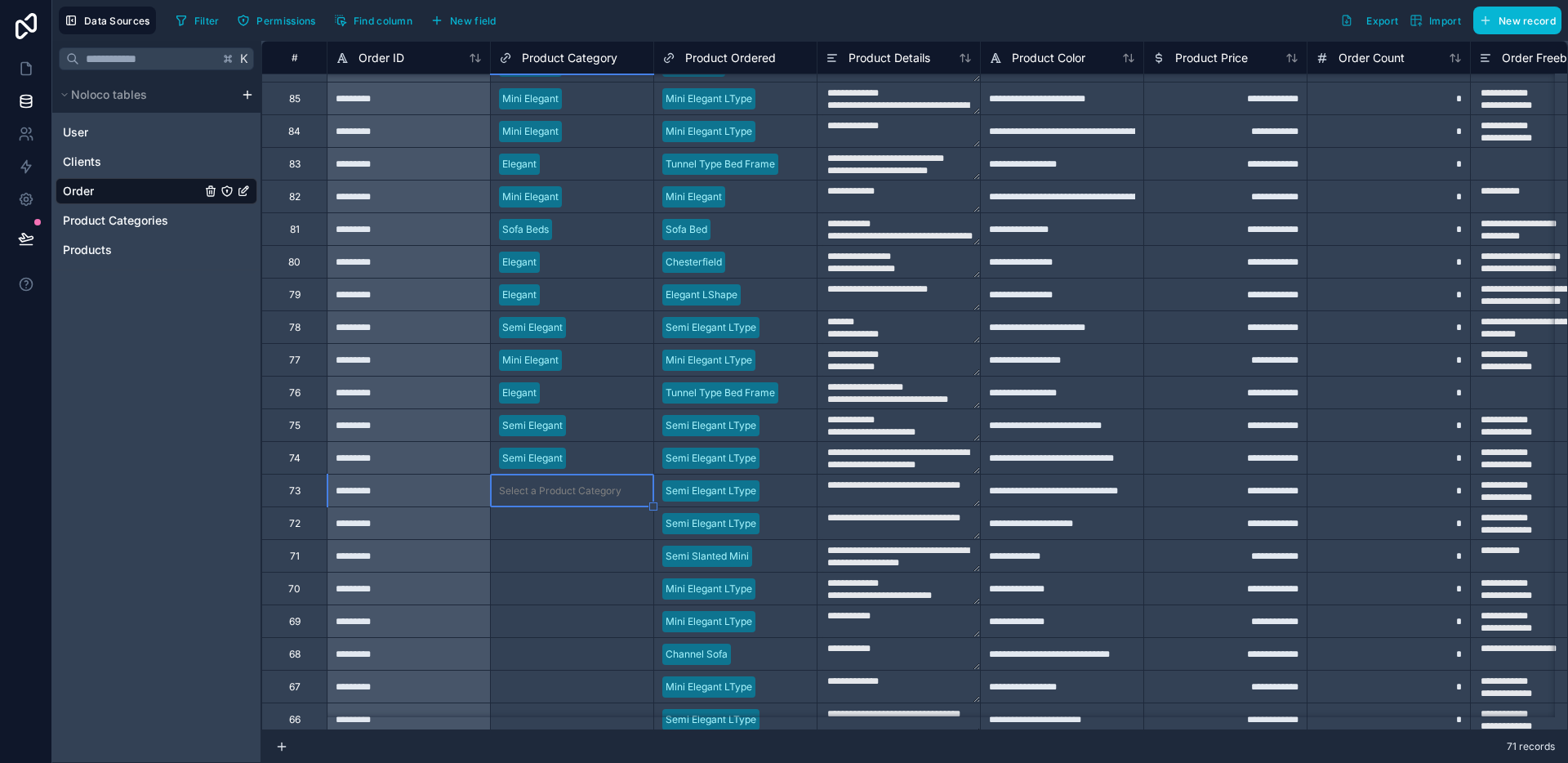 click on "Select a Product Category" at bounding box center (560, 491) 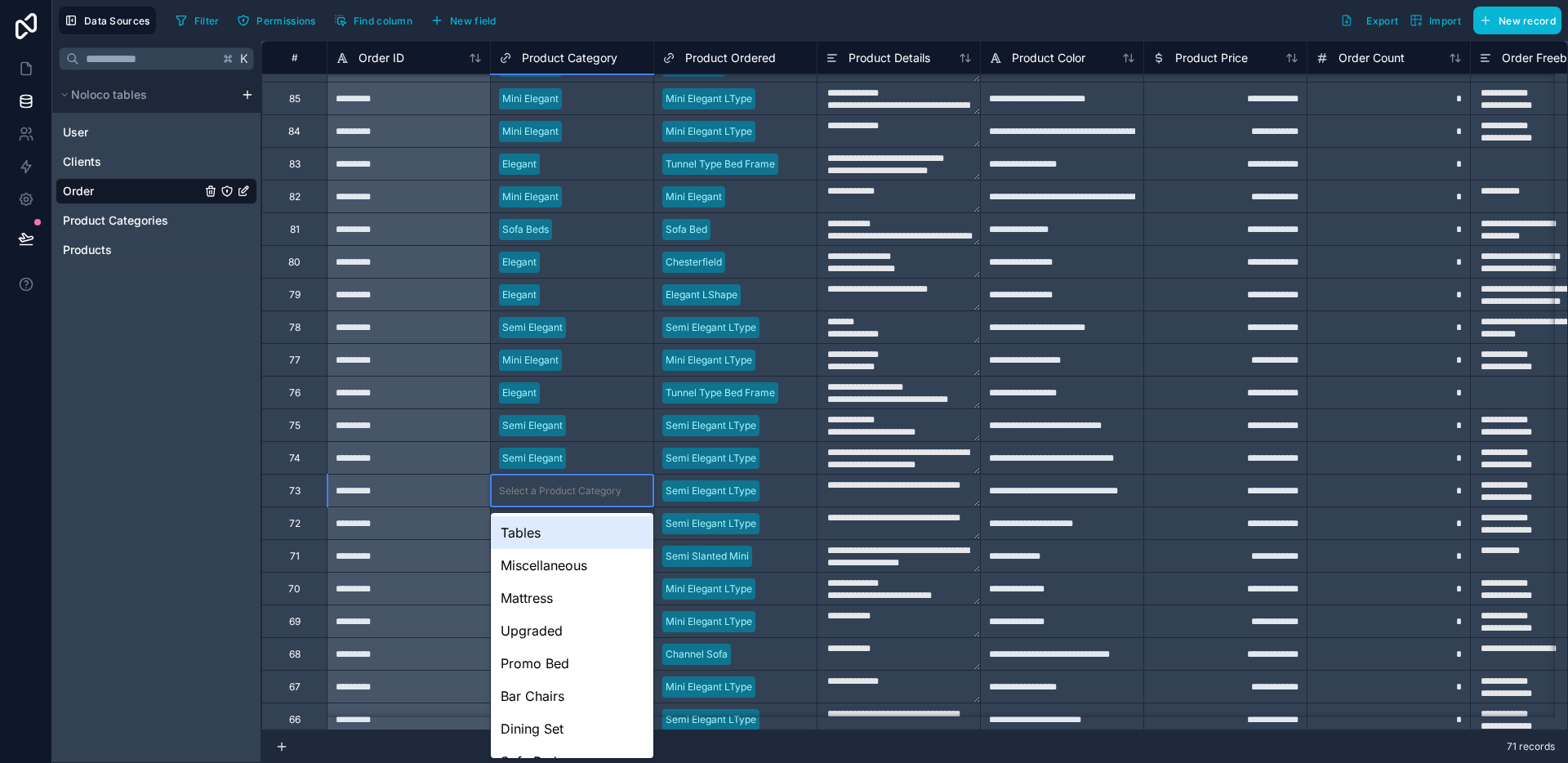 scroll, scrollTop: 121, scrollLeft: 0, axis: vertical 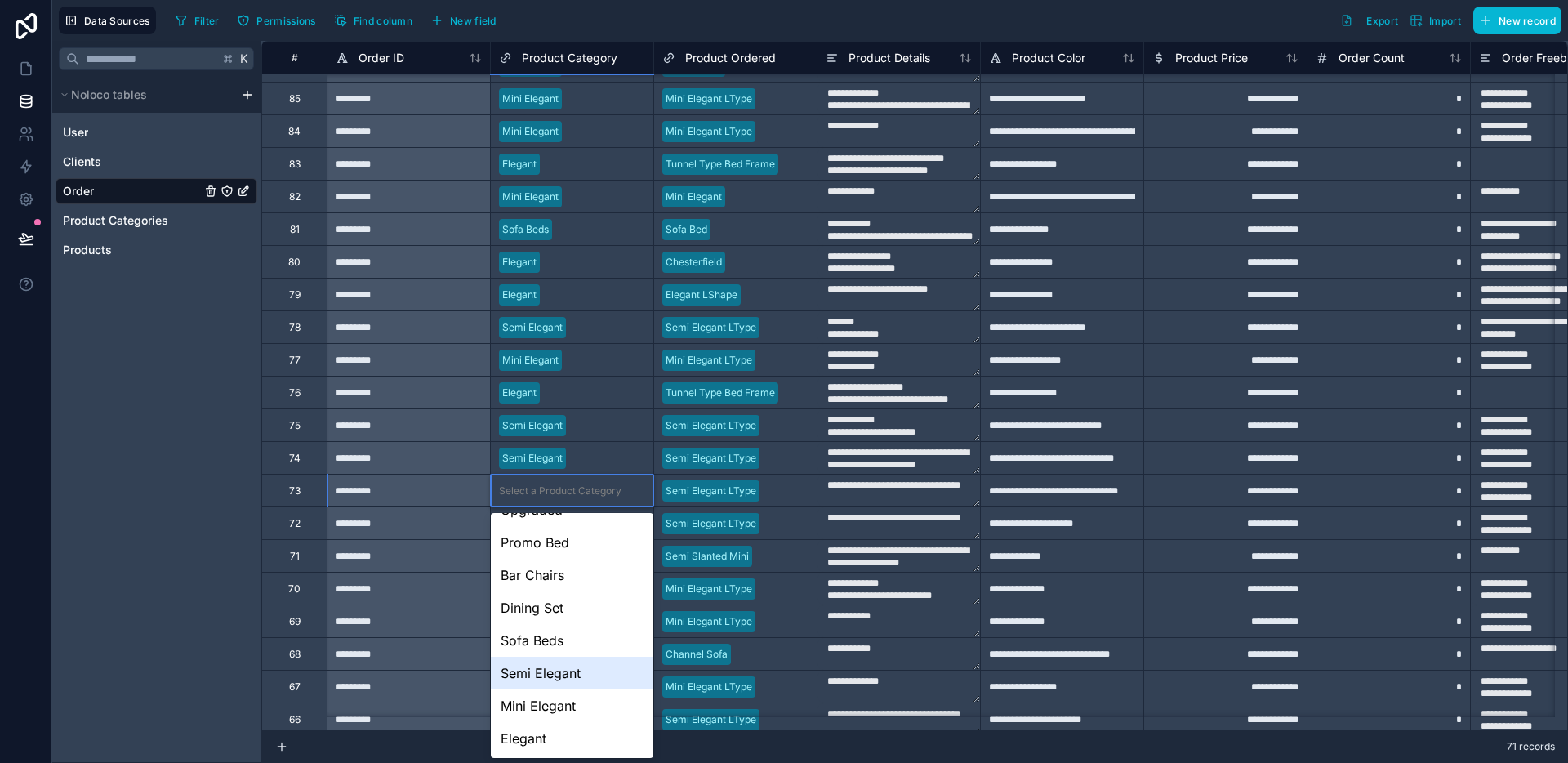 click on "Semi Elegant" at bounding box center (572, 673) 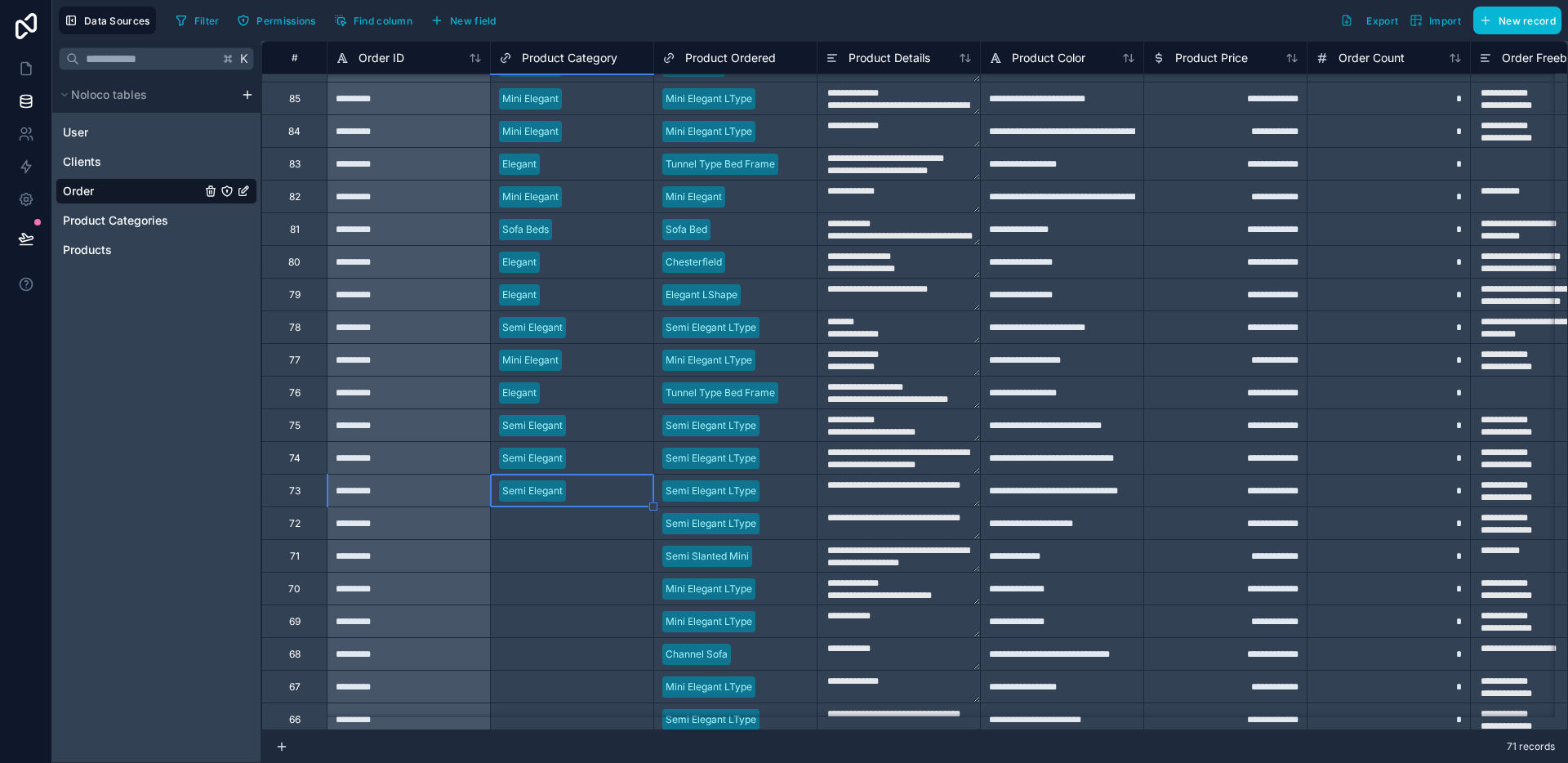 click on "Select a Product Category" at bounding box center [560, 524] 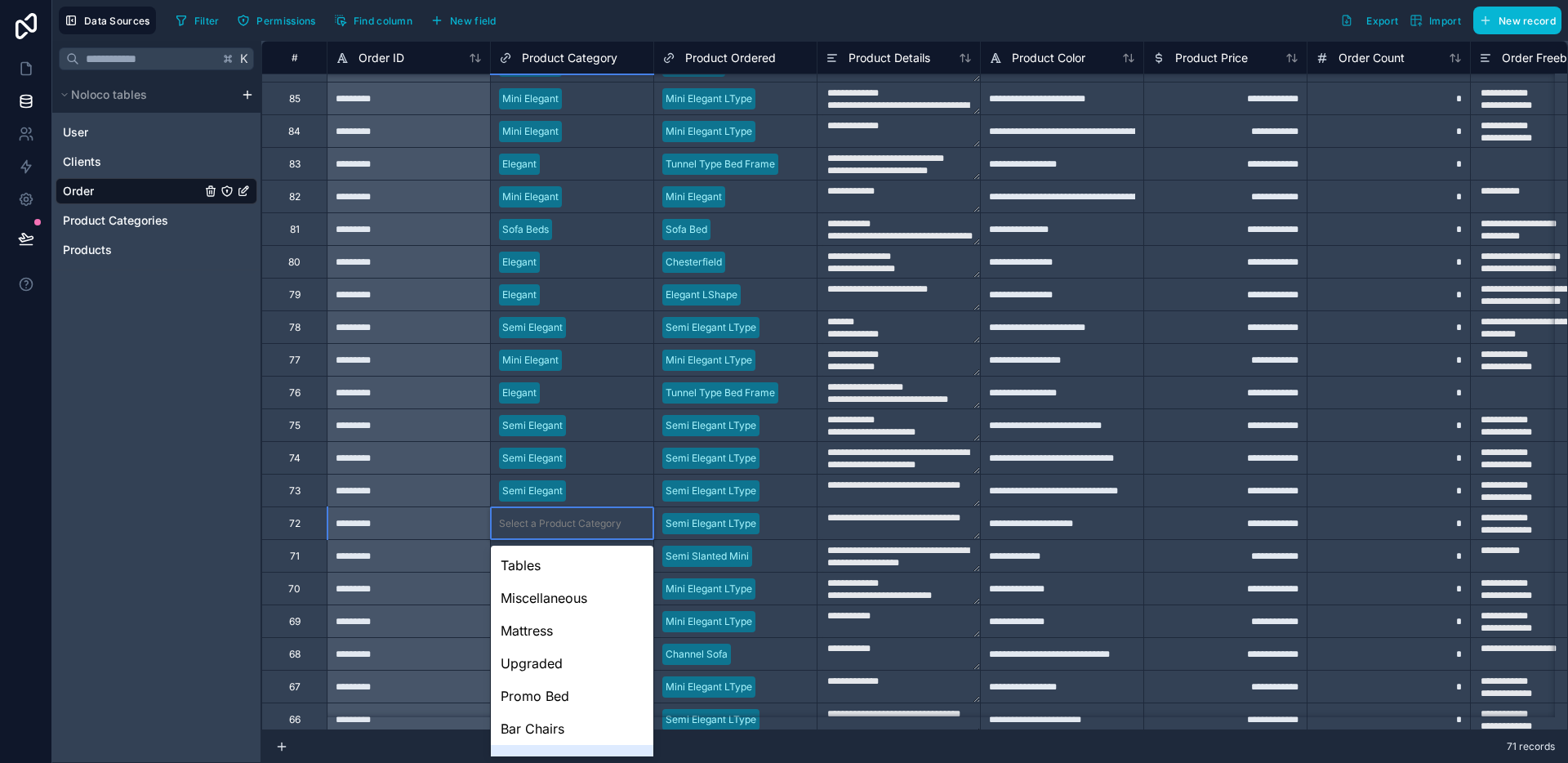 scroll, scrollTop: 155, scrollLeft: 0, axis: vertical 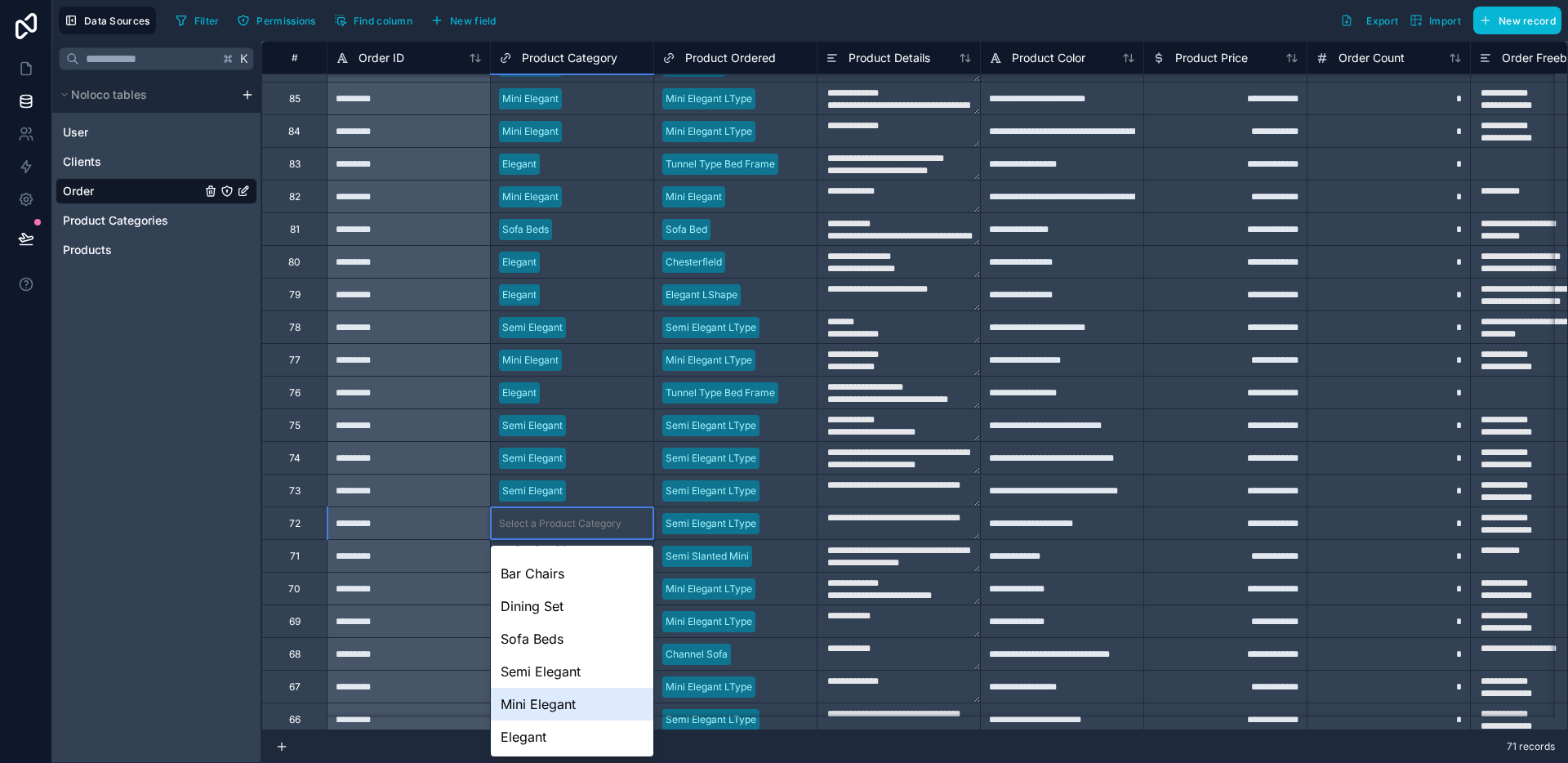 click on "Semi Elegant" at bounding box center (572, 672) 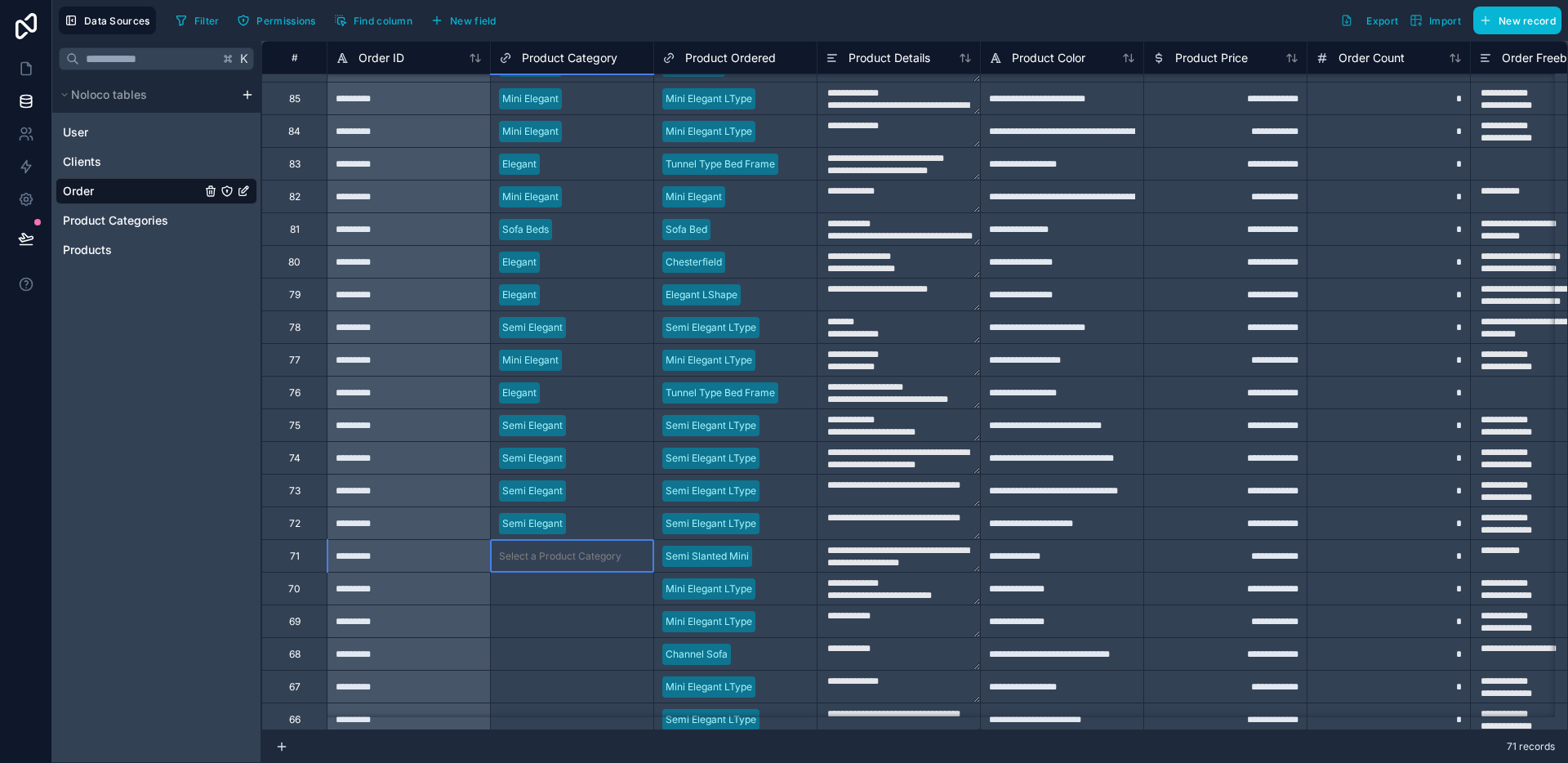 click on "Select a Product Category" at bounding box center (560, 556) 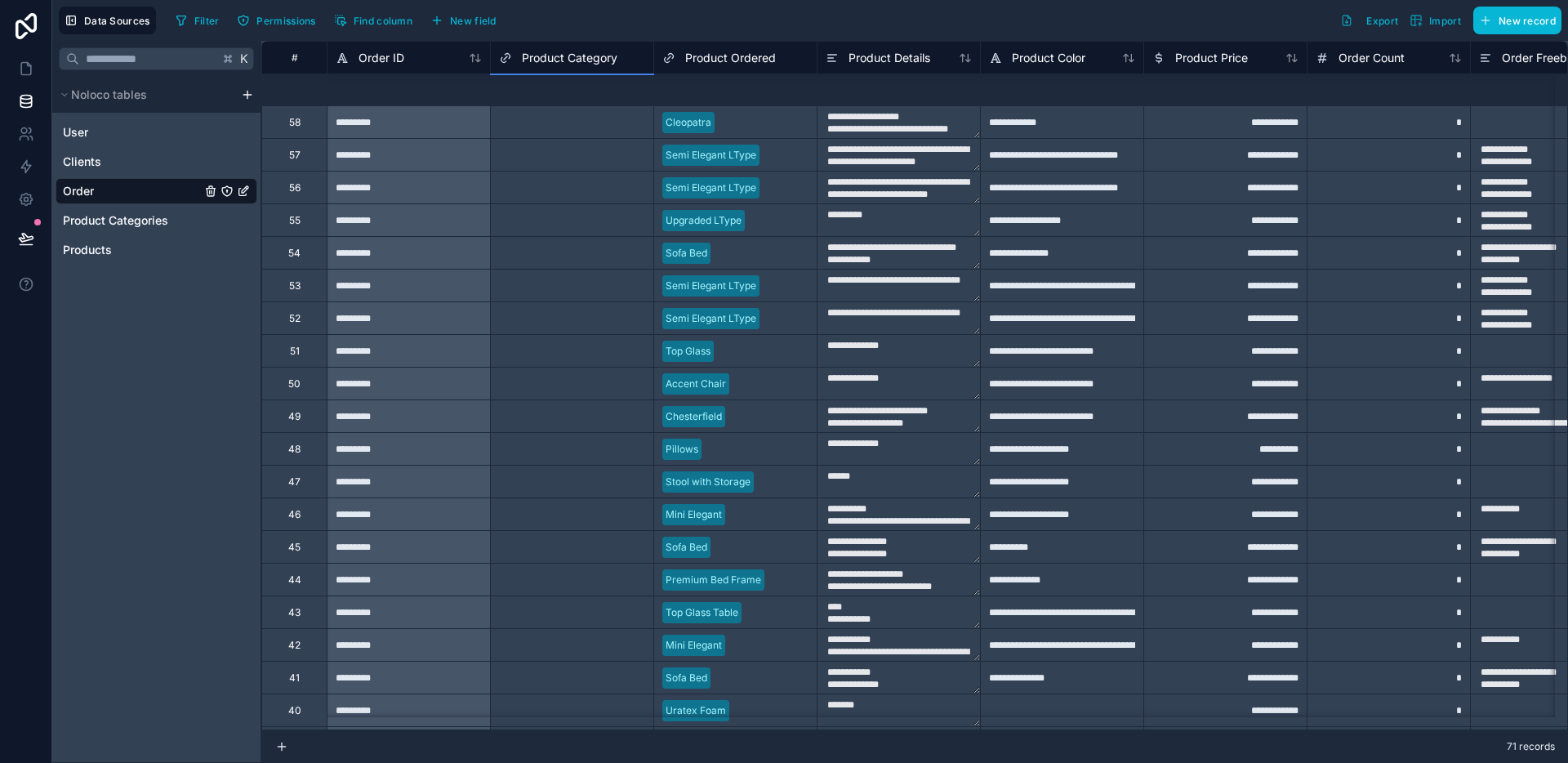 scroll, scrollTop: 873, scrollLeft: 0, axis: vertical 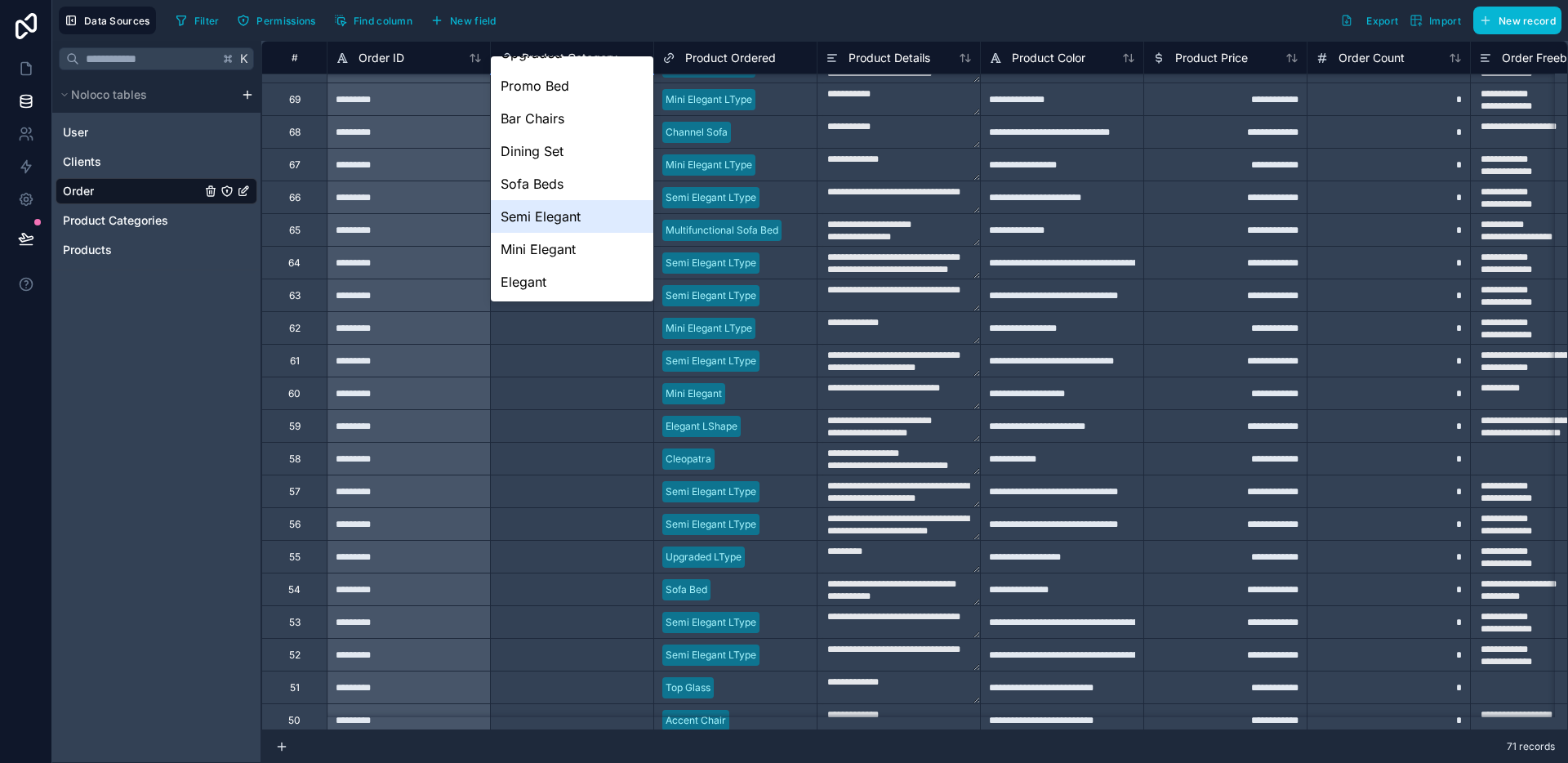 click on "Semi Elegant" at bounding box center (572, 216) 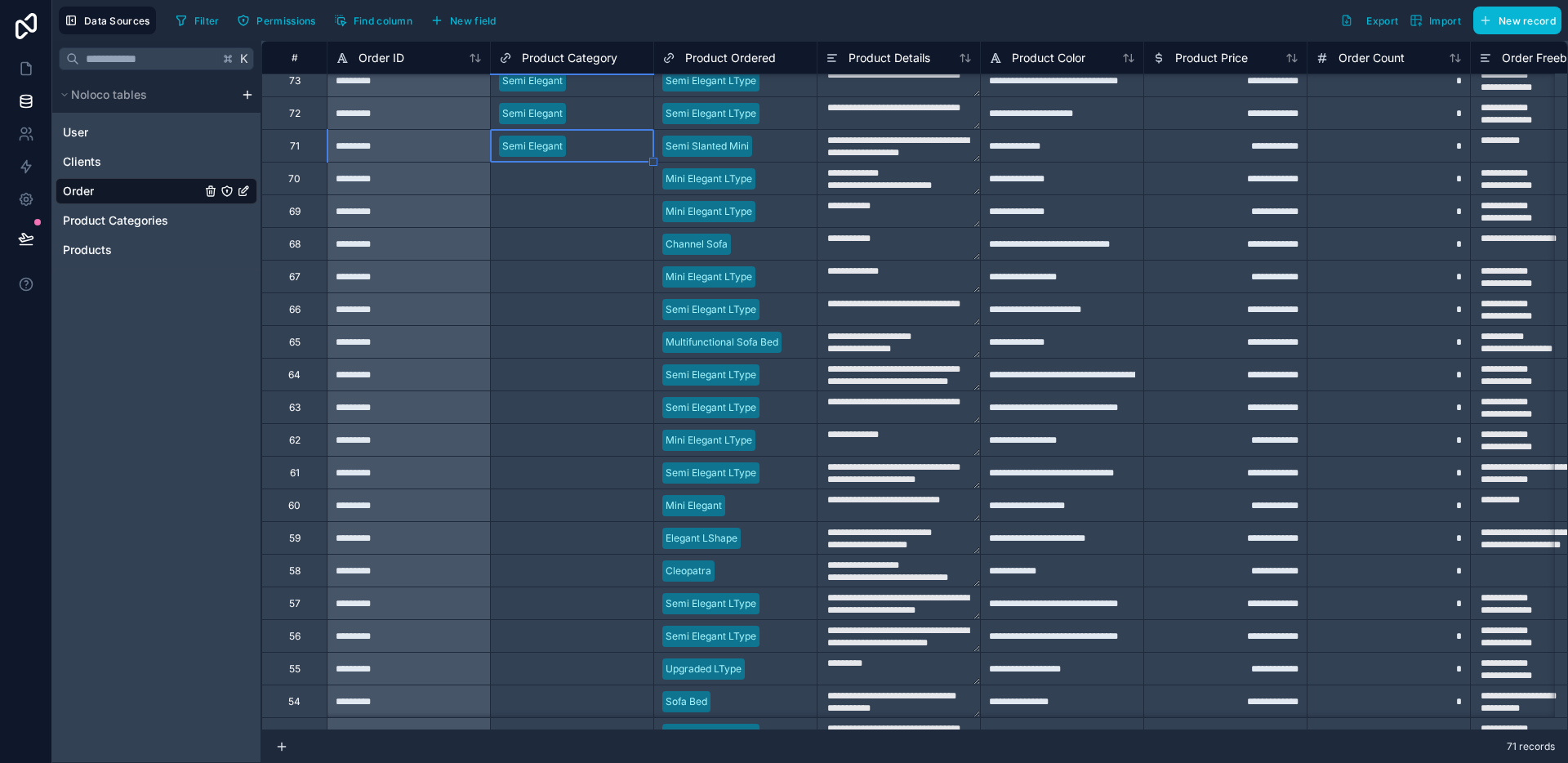 scroll, scrollTop: 745, scrollLeft: 0, axis: vertical 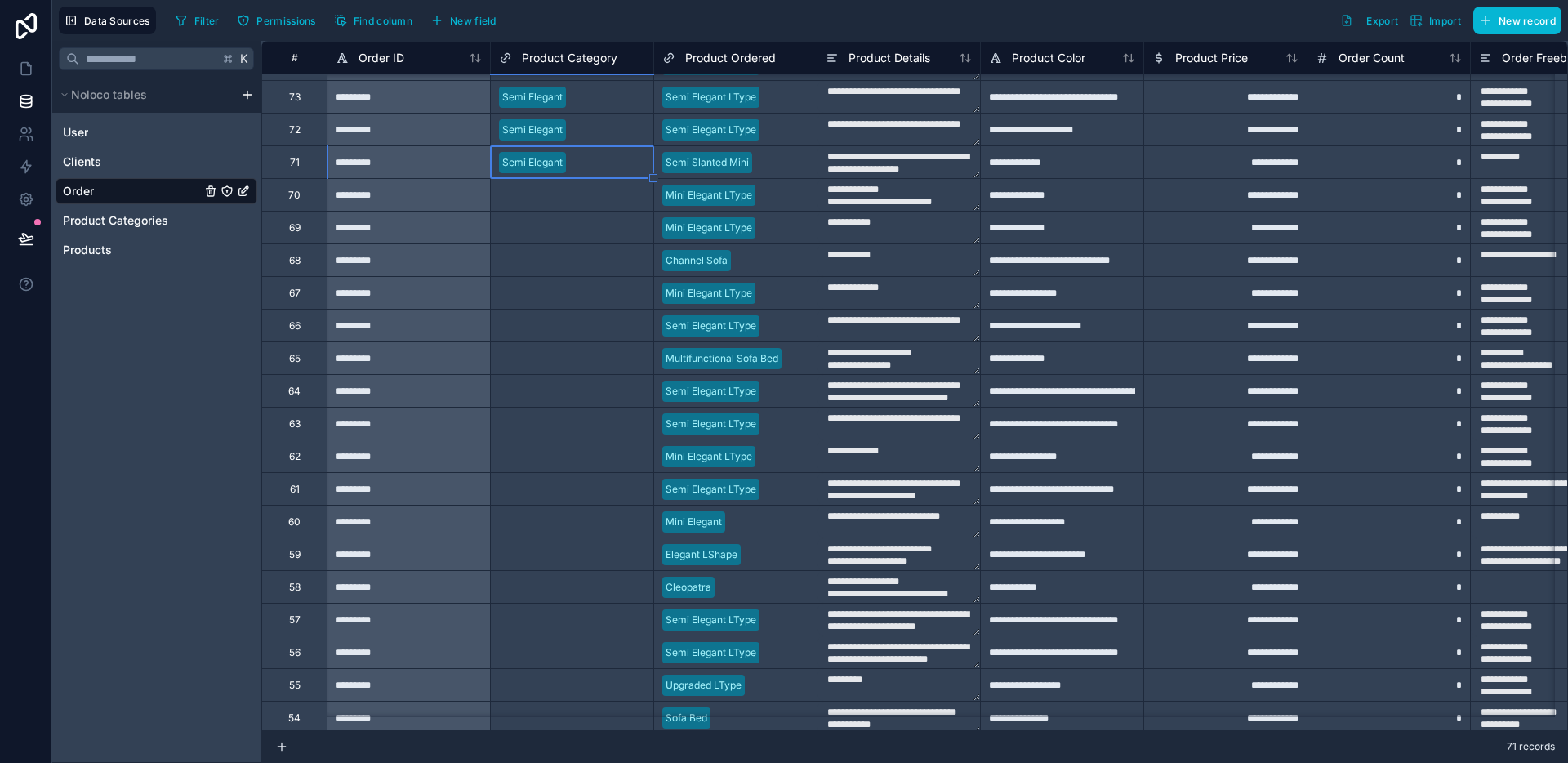 click on "Select a Product Category" at bounding box center [560, 195] 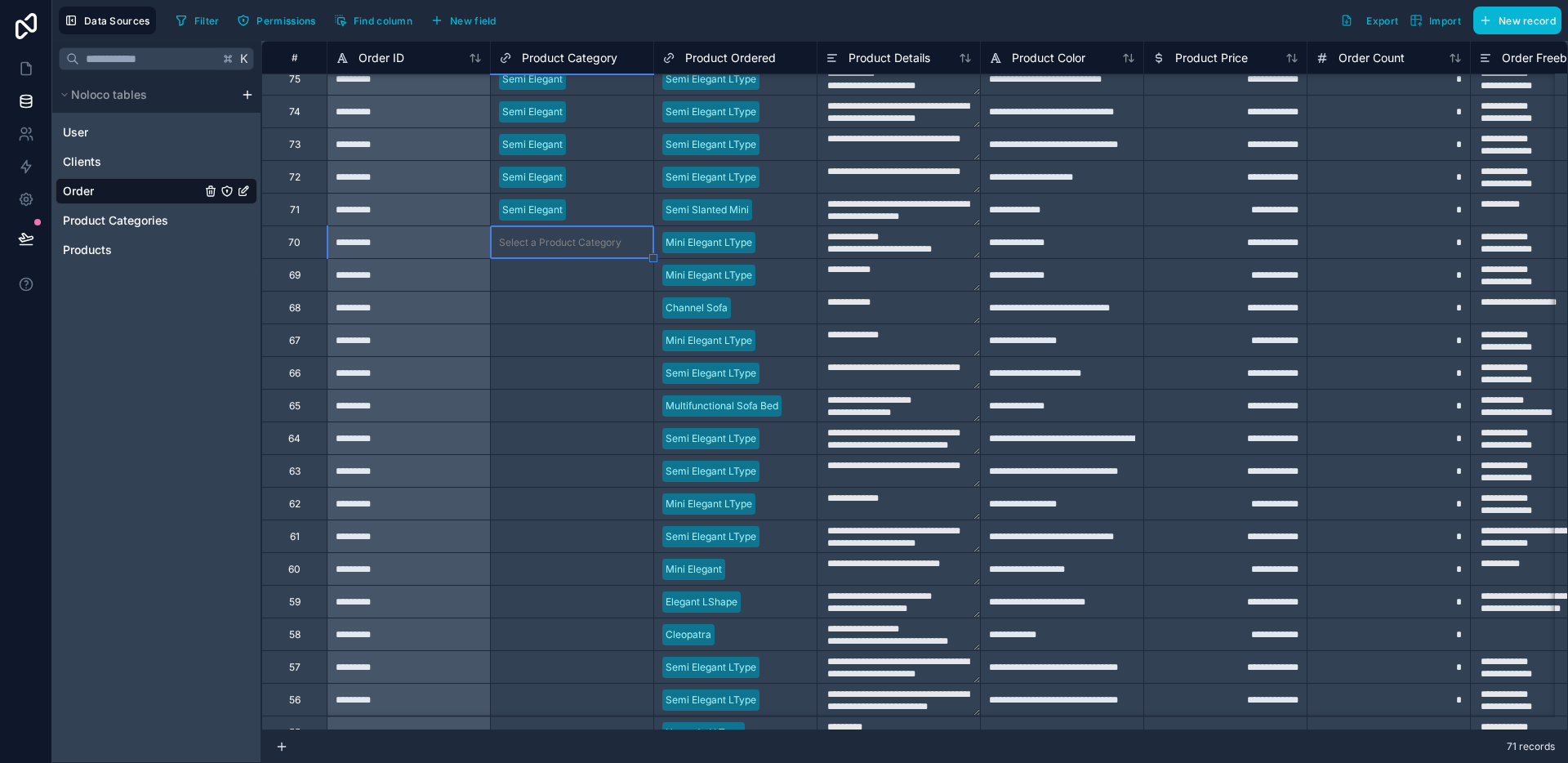 scroll, scrollTop: 624, scrollLeft: 0, axis: vertical 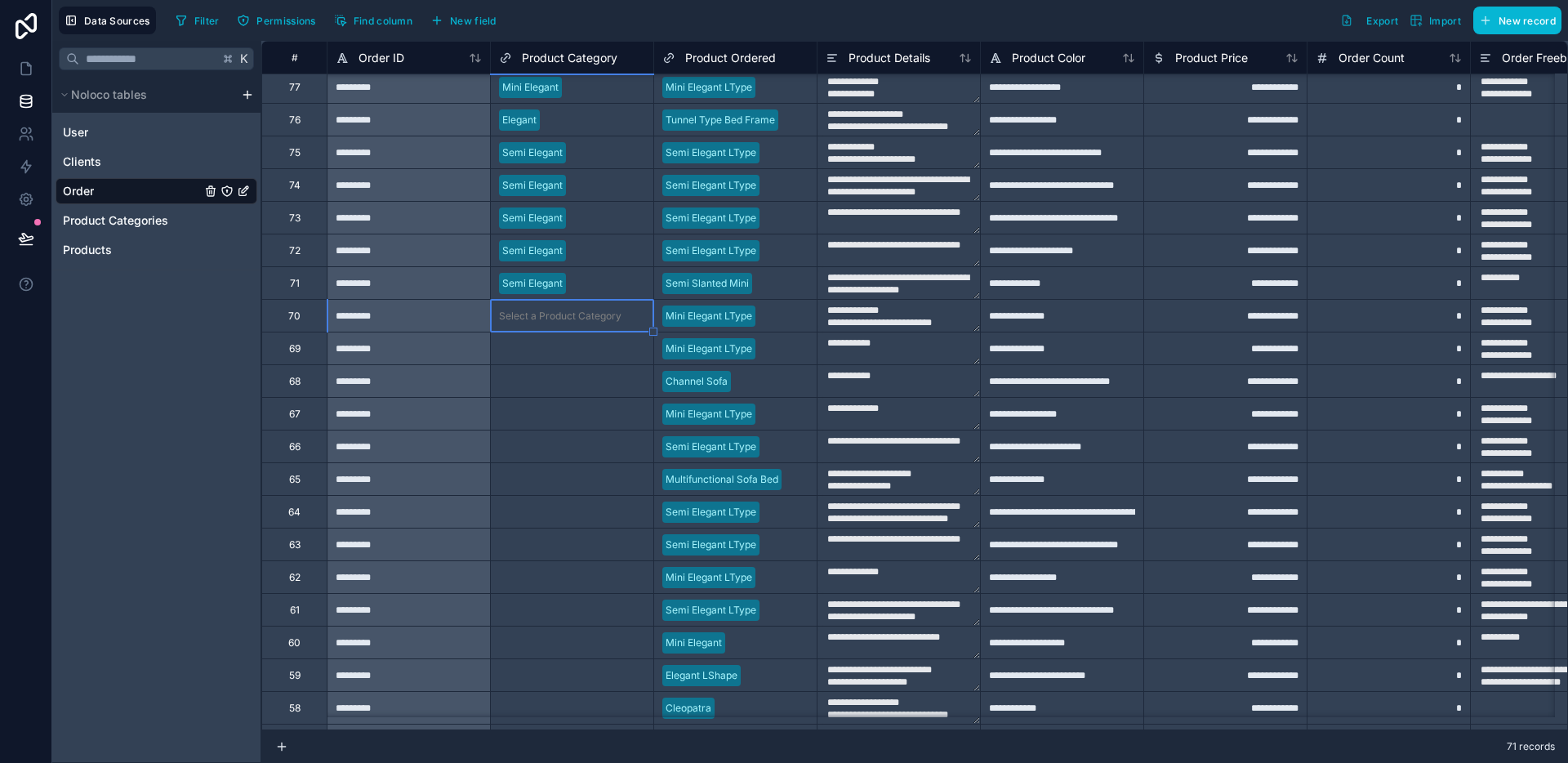 click on "Select a Product Category" at bounding box center [560, 316] 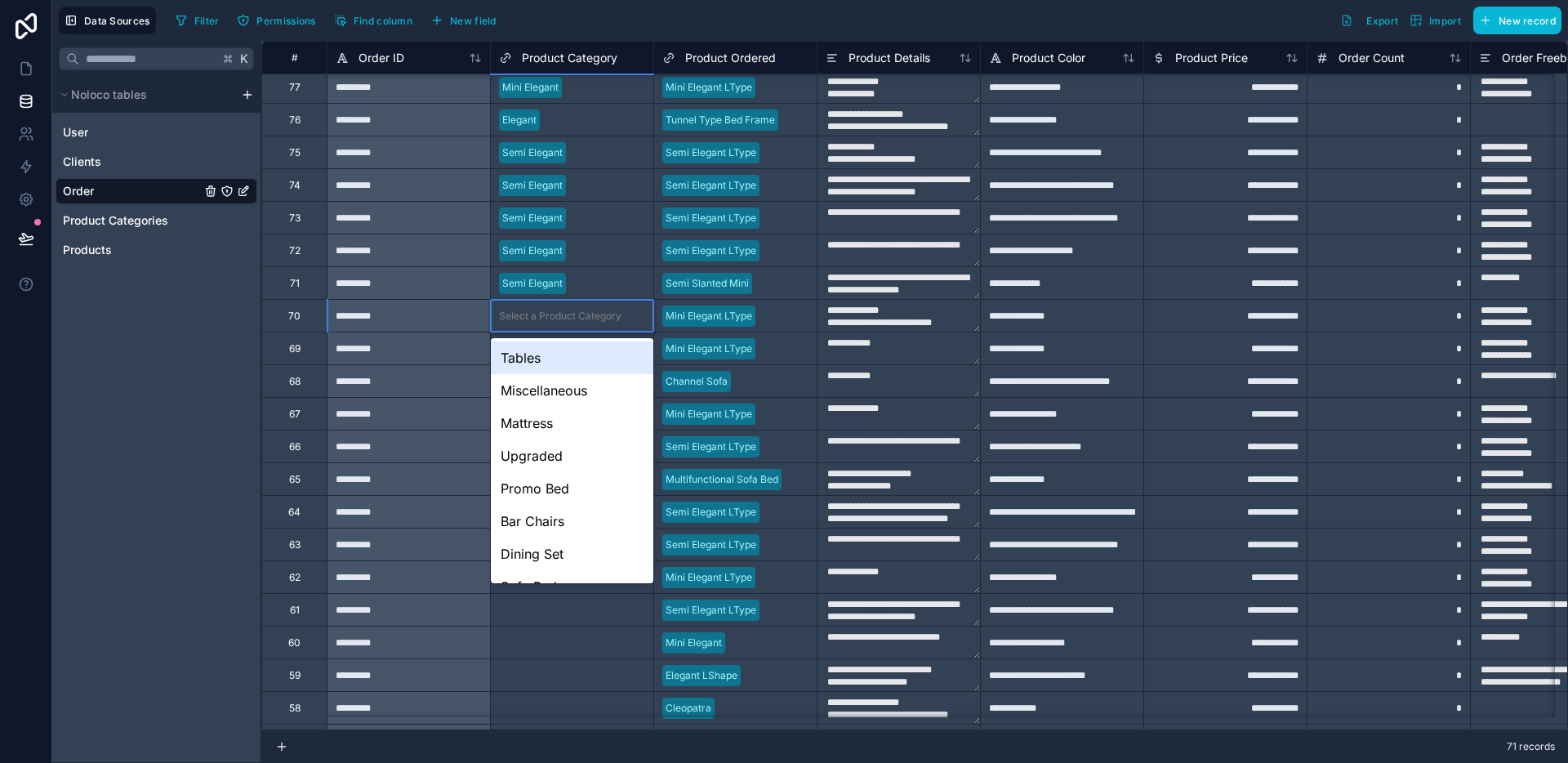 click on "Select a Product Category" at bounding box center [560, 316] 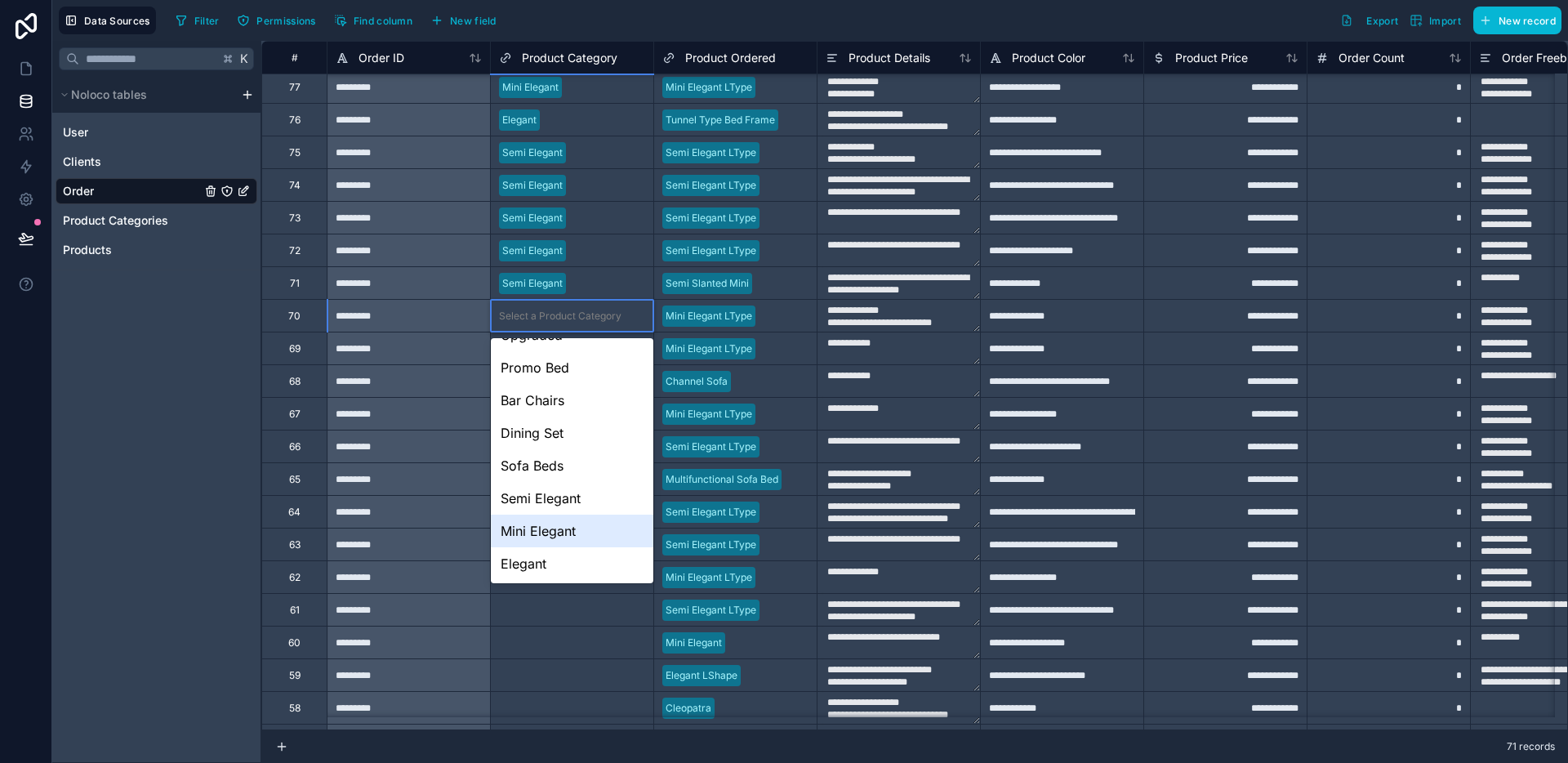click on "Mini Elegant" at bounding box center (572, 531) 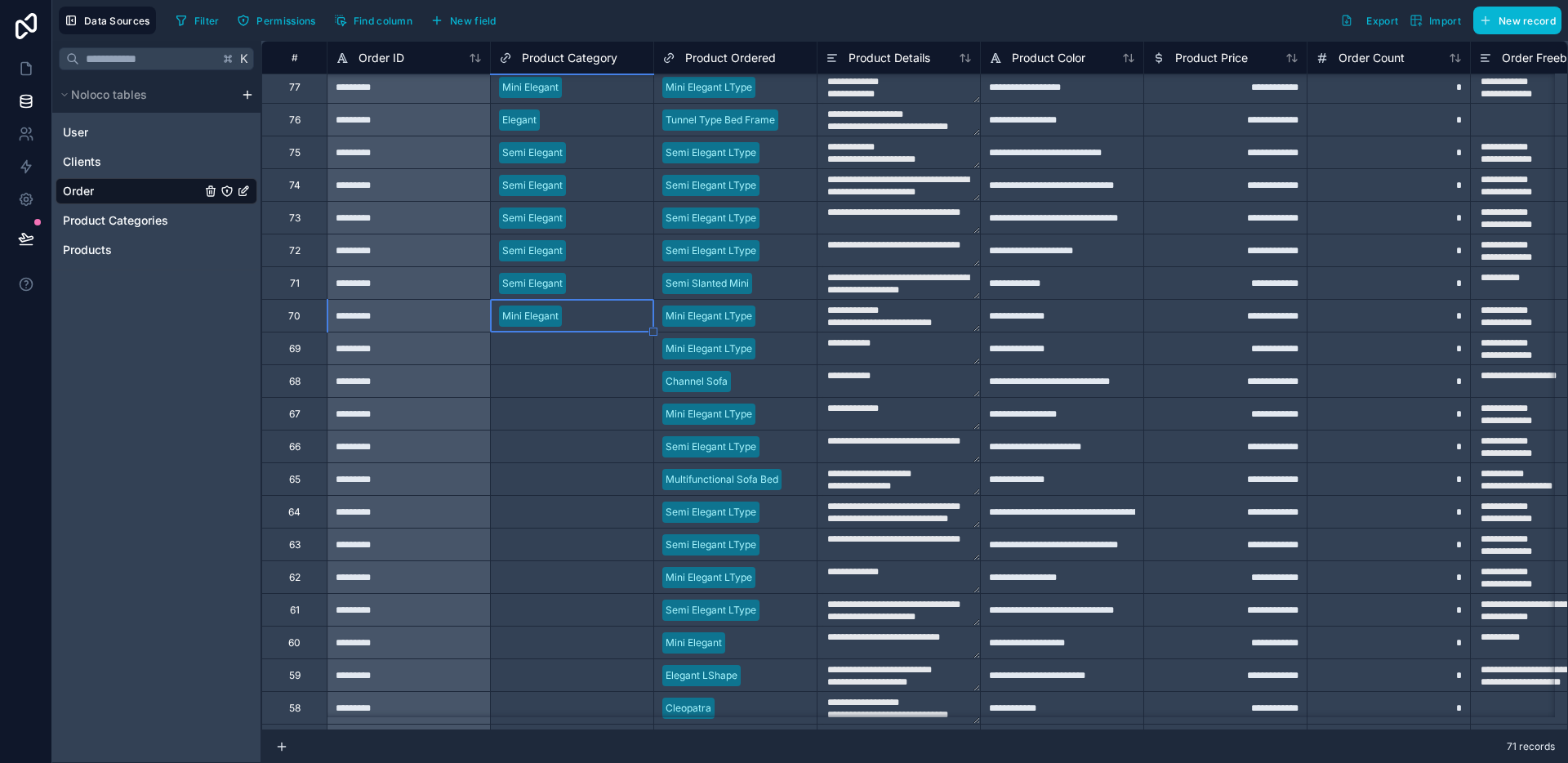 click on "Select a Product Category" at bounding box center [560, 349] 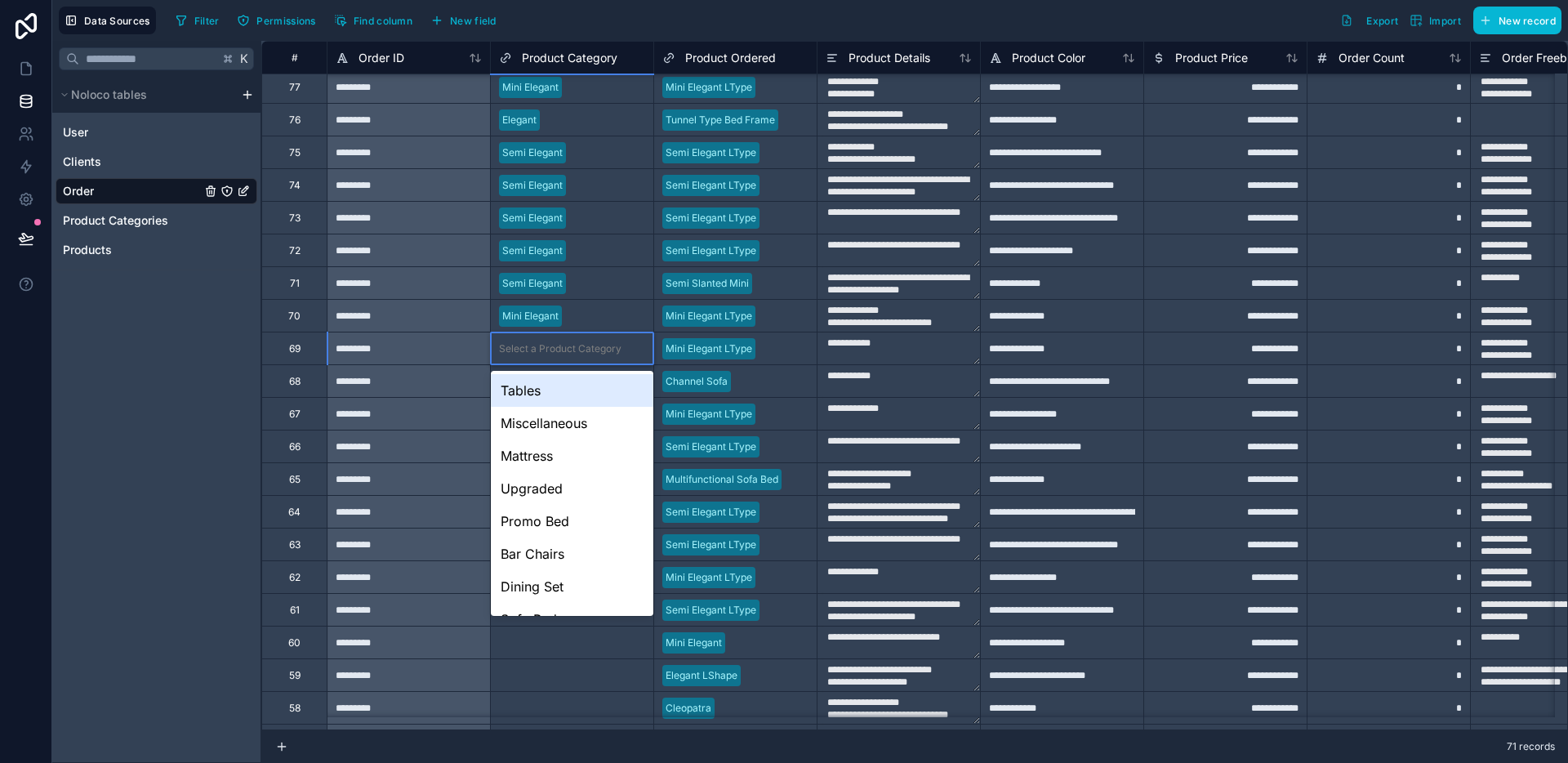 click on "Select a Product Category" at bounding box center [560, 349] 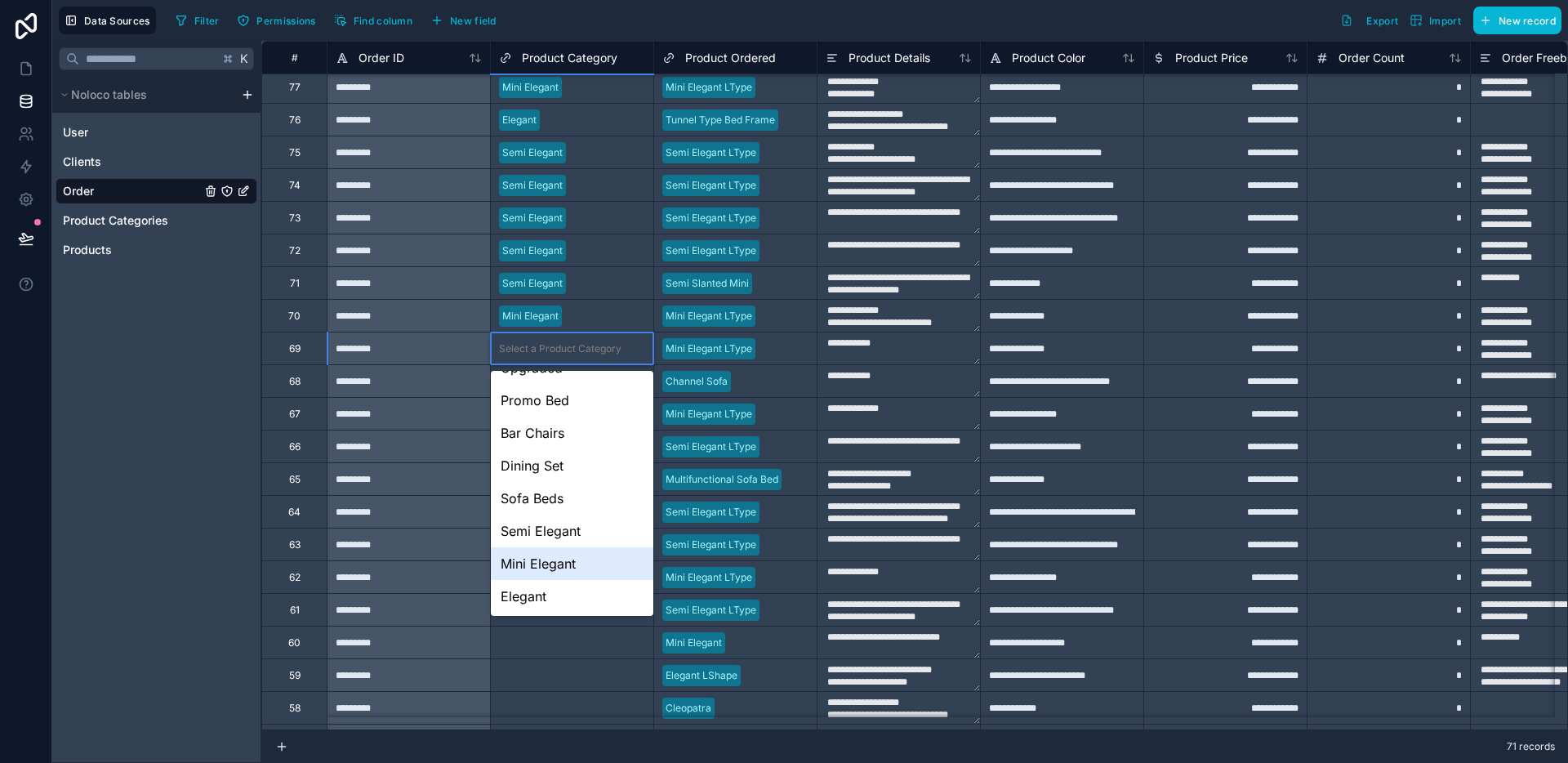 click on "Mini Elegant" at bounding box center (572, 564) 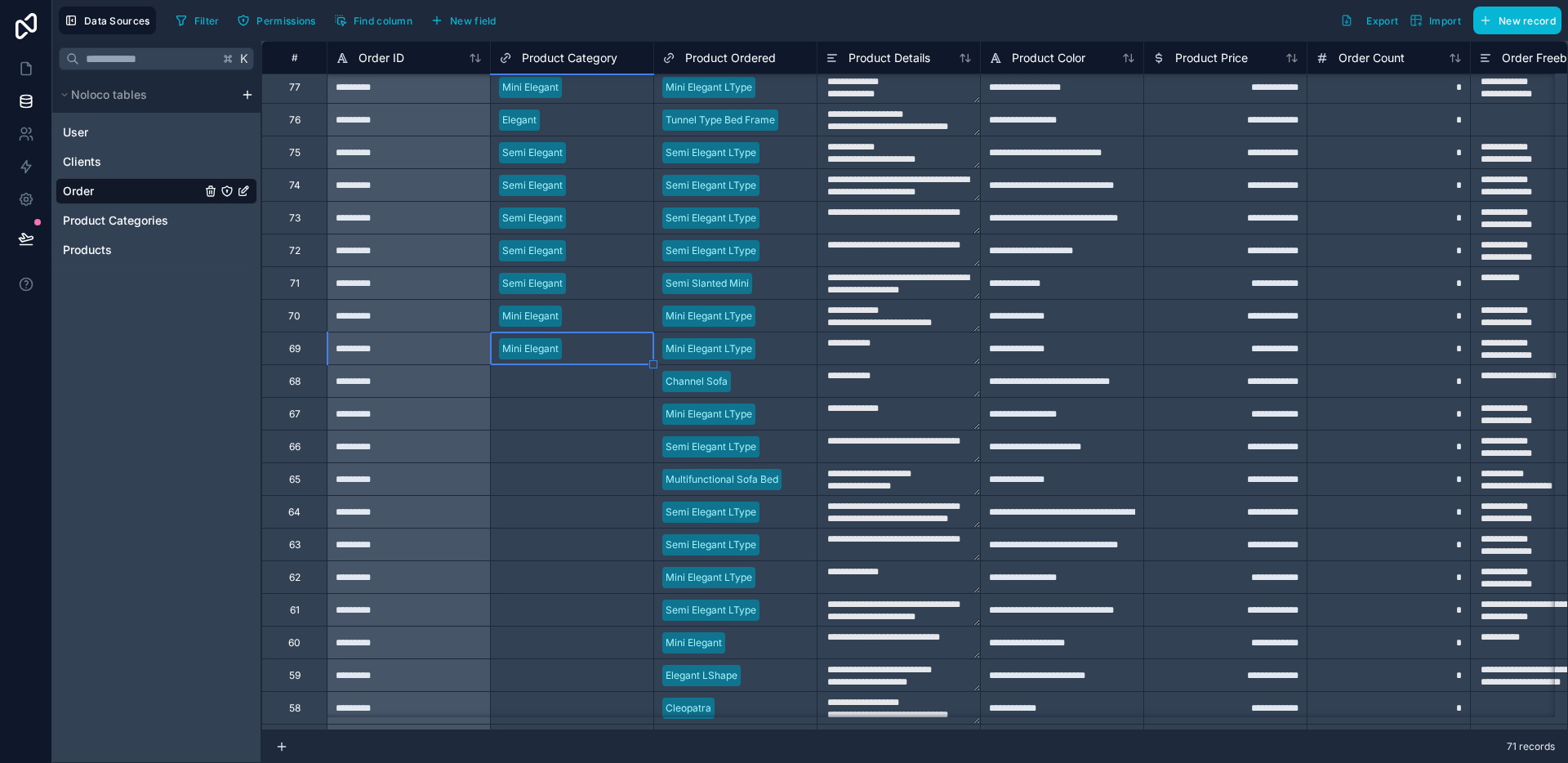 click on "Select a Product Category" at bounding box center [560, 382] 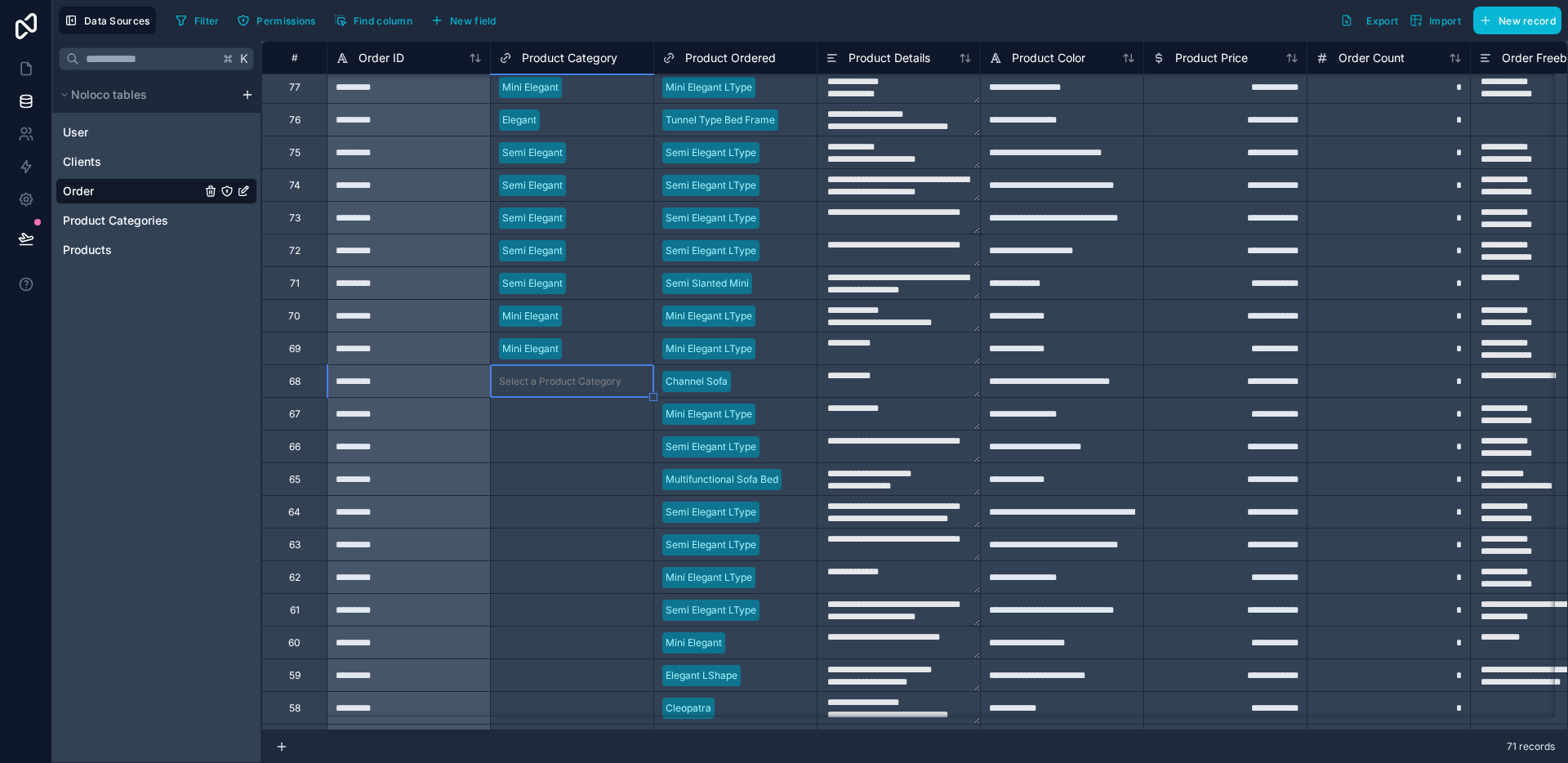 click on "Select a Product Category" at bounding box center (560, 382) 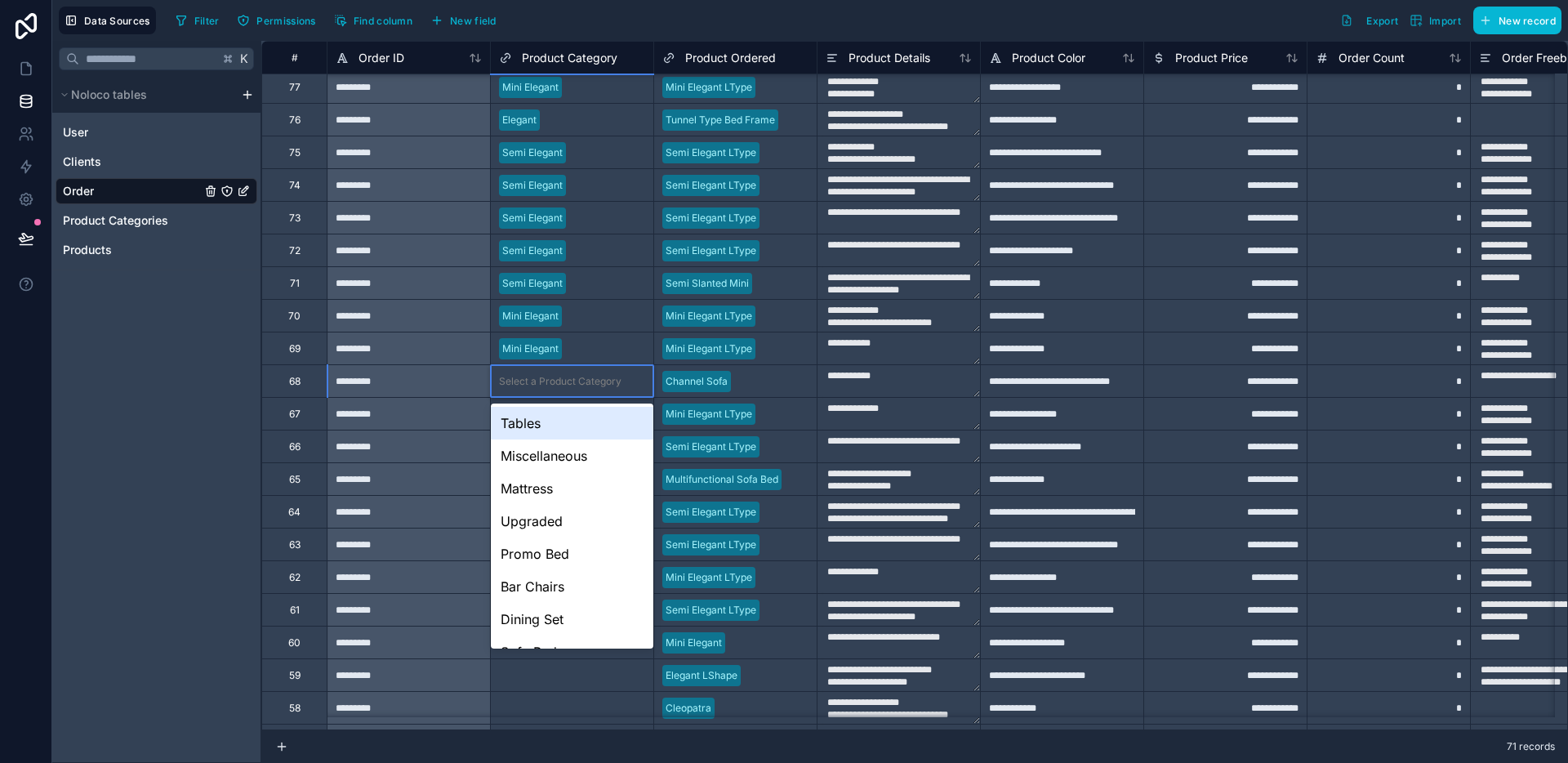 click on "Select a Product Category" at bounding box center (560, 382) 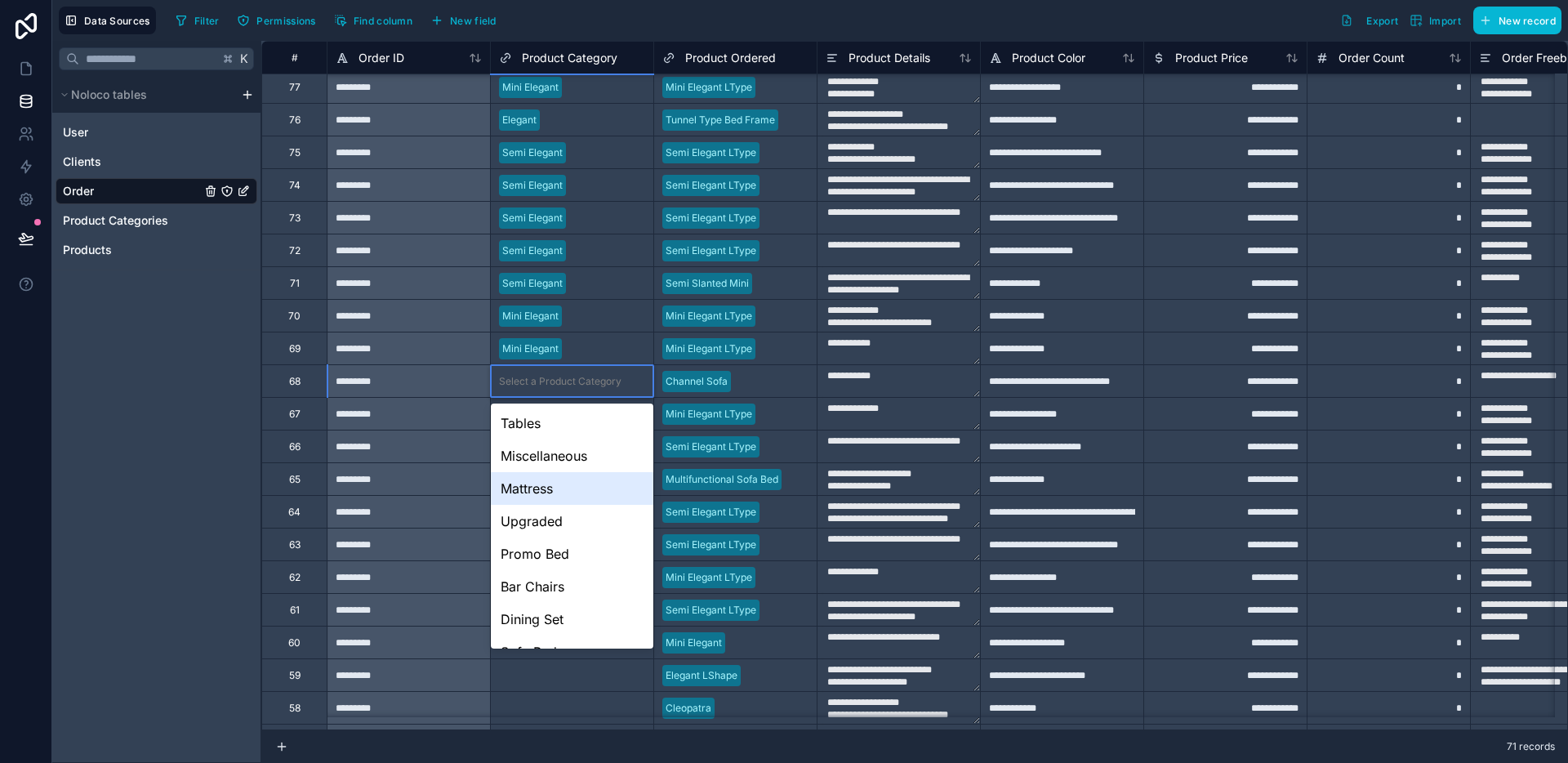 scroll, scrollTop: 121, scrollLeft: 0, axis: vertical 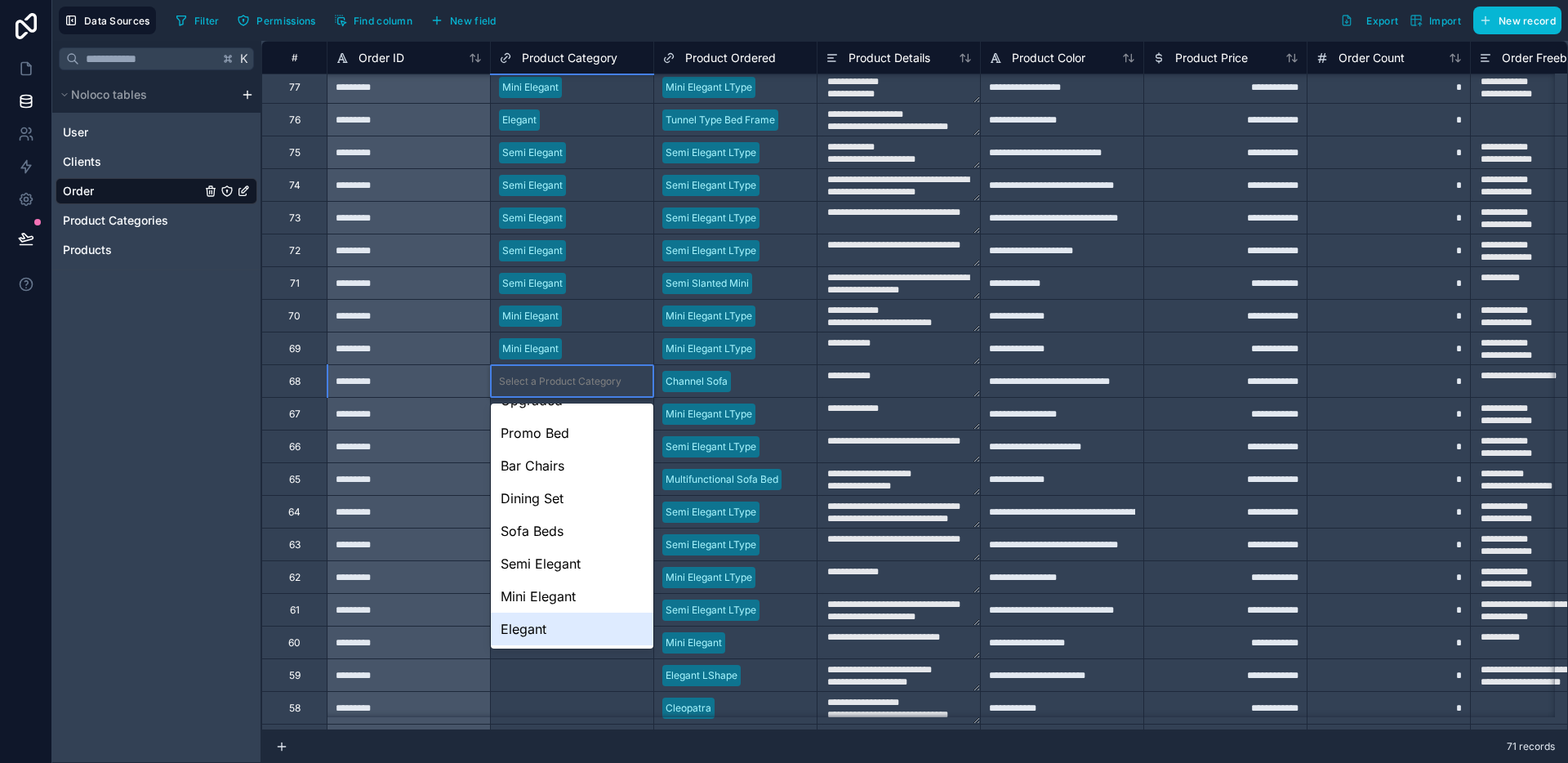 click on "Elegant" at bounding box center [572, 629] 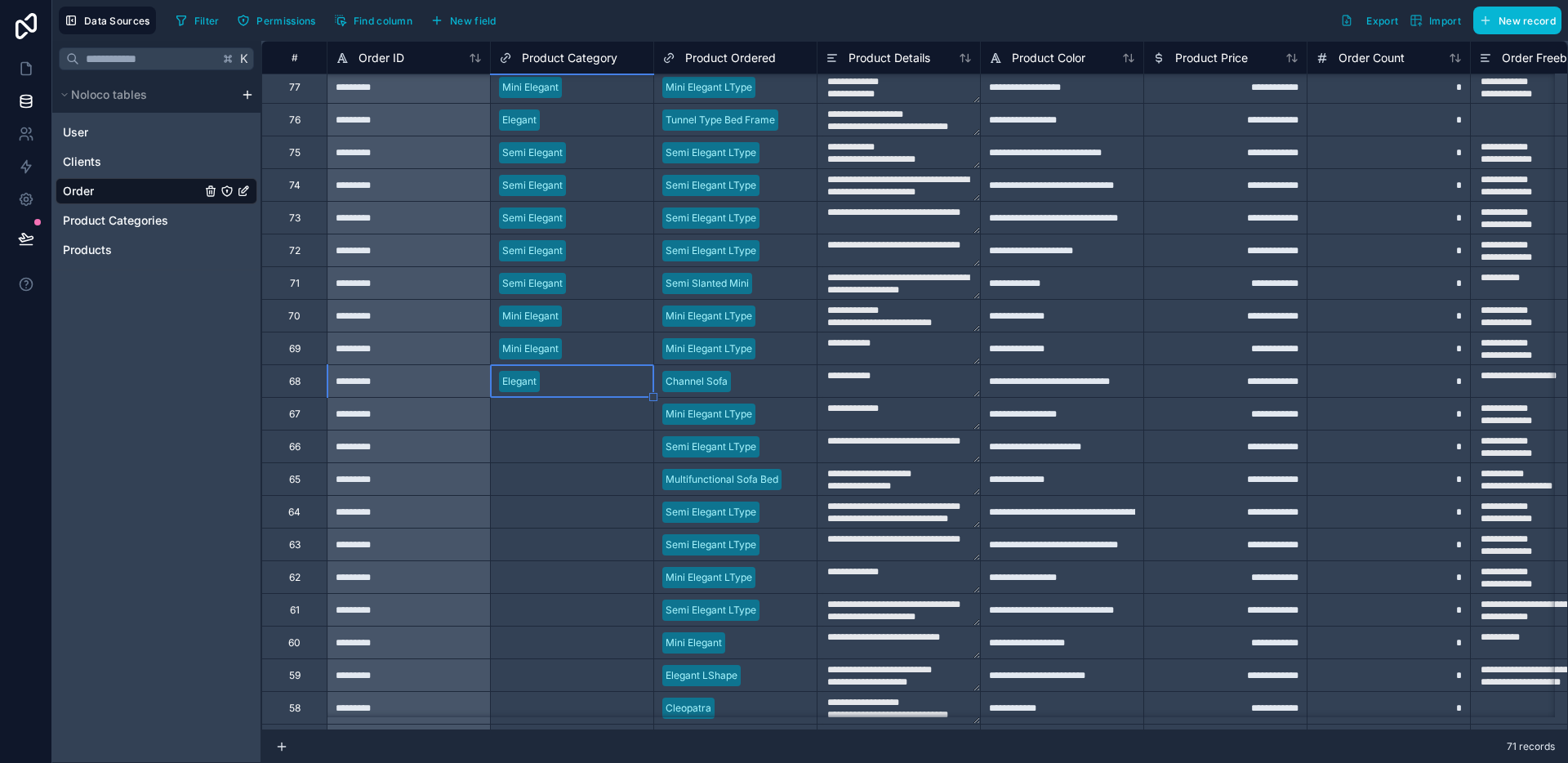 click on "Select a Product Category" at bounding box center (572, 414) 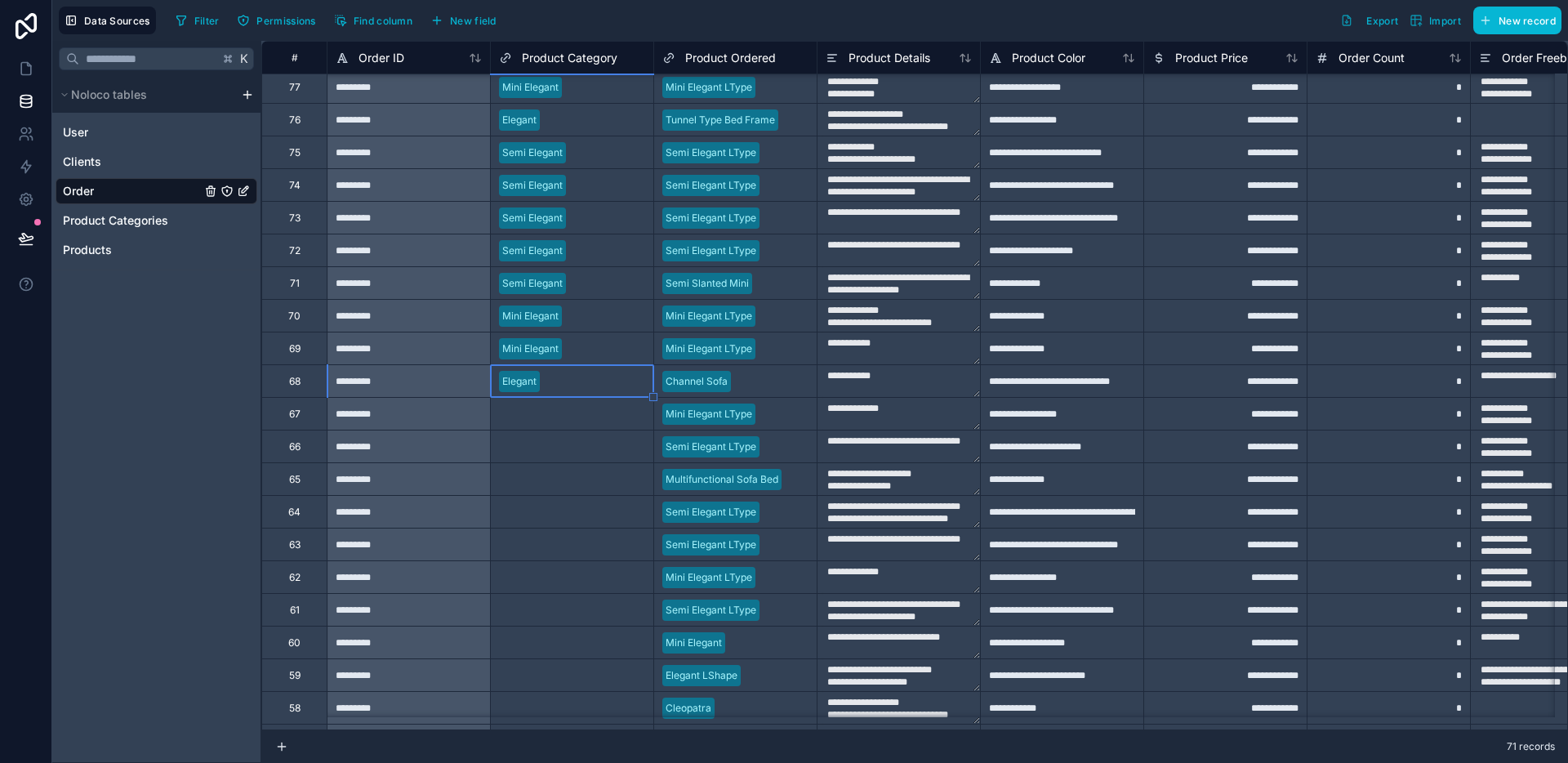 click on "Select a Product Category" at bounding box center (572, 414) 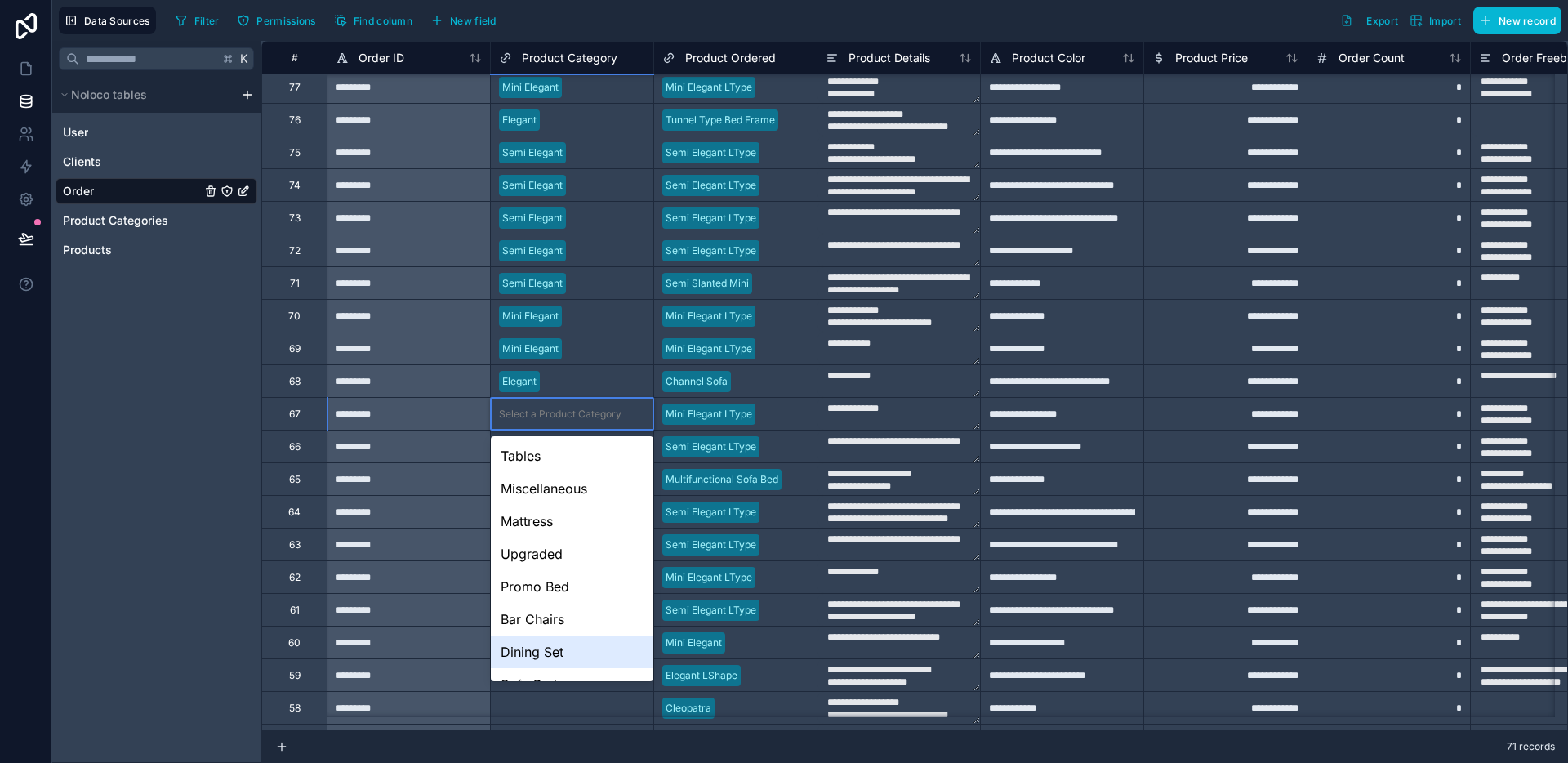 scroll 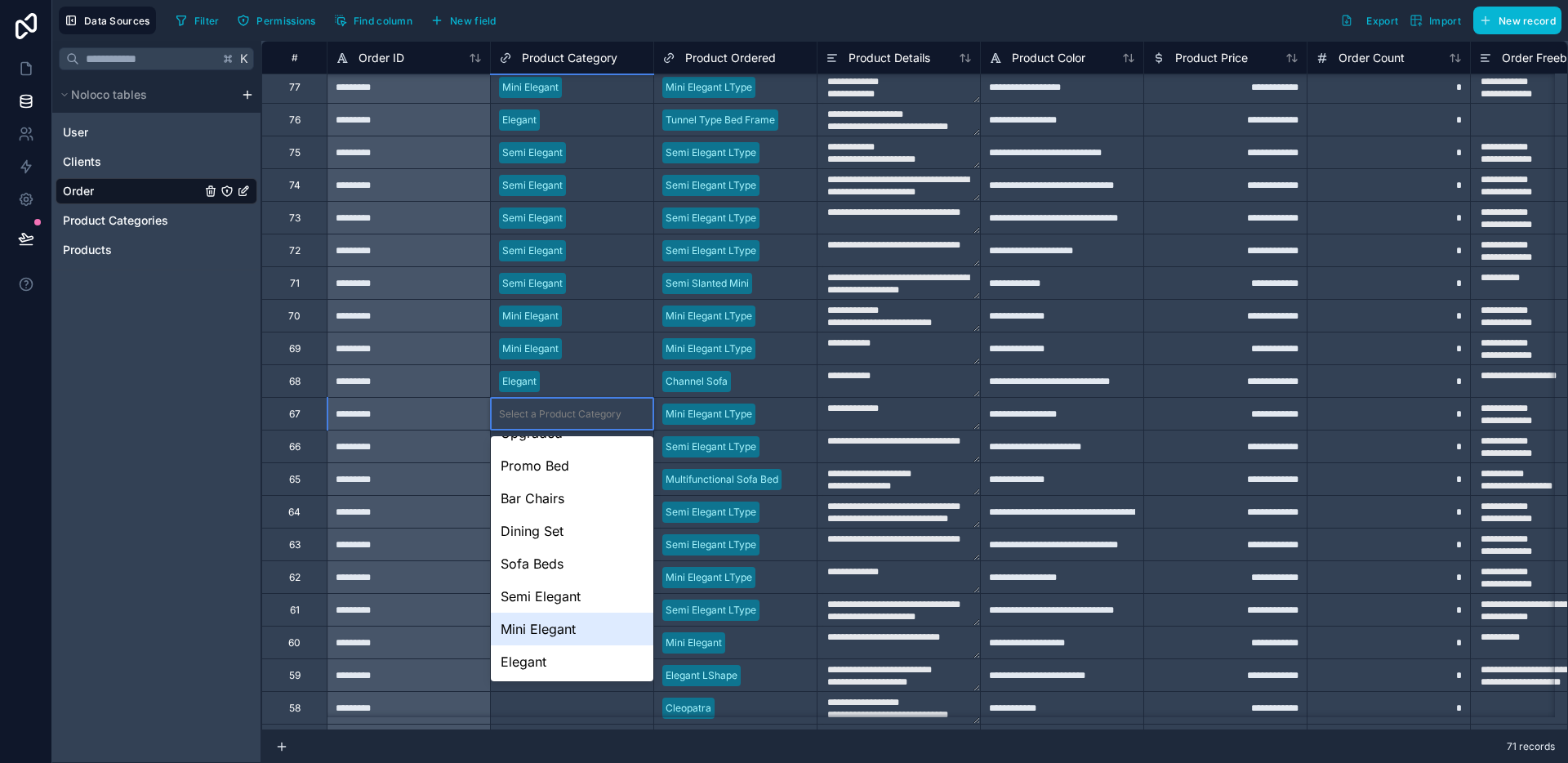 click on "Mini Elegant" at bounding box center (572, 629) 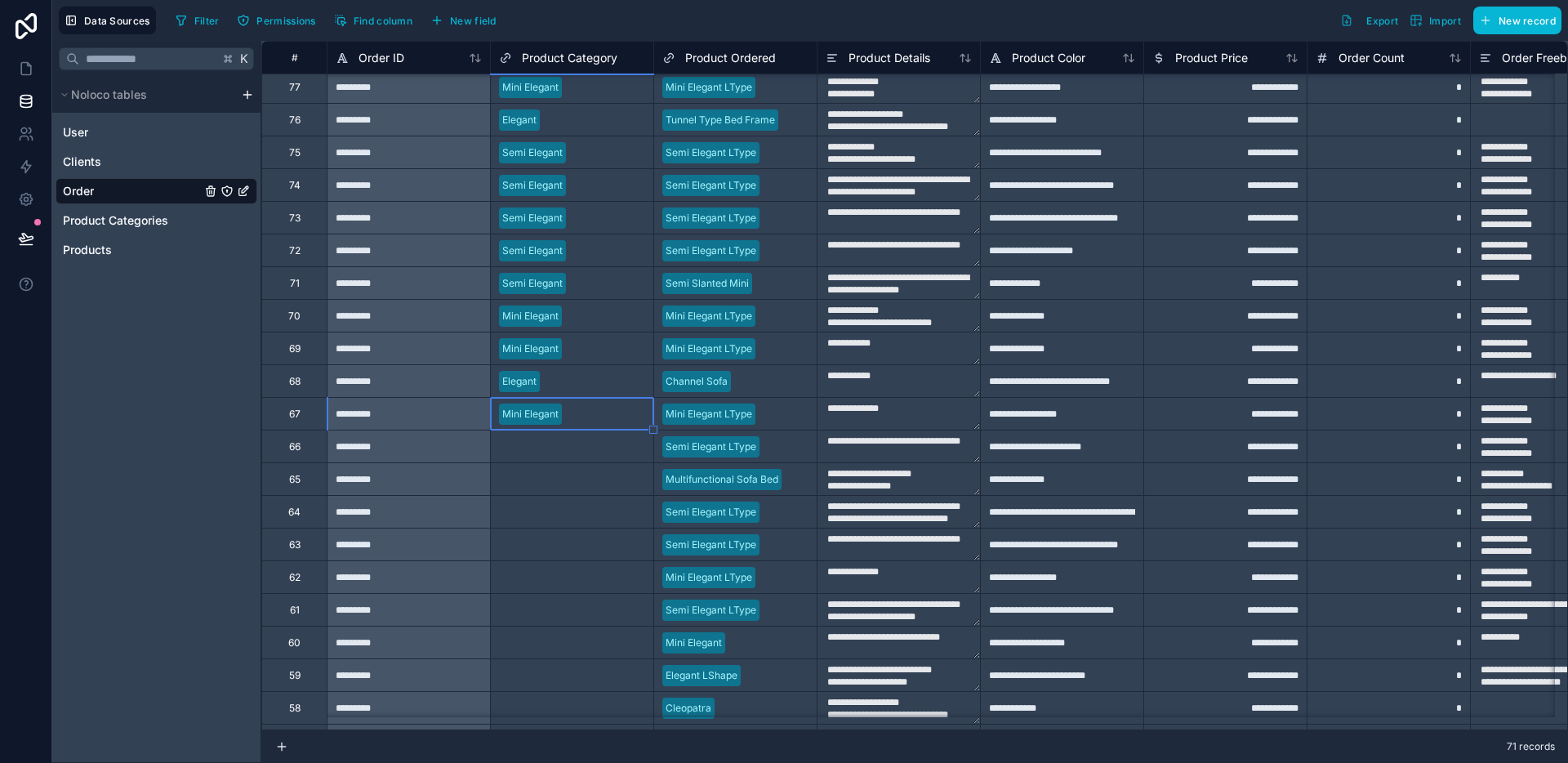 click on "Select a Product Category" at bounding box center [560, 447] 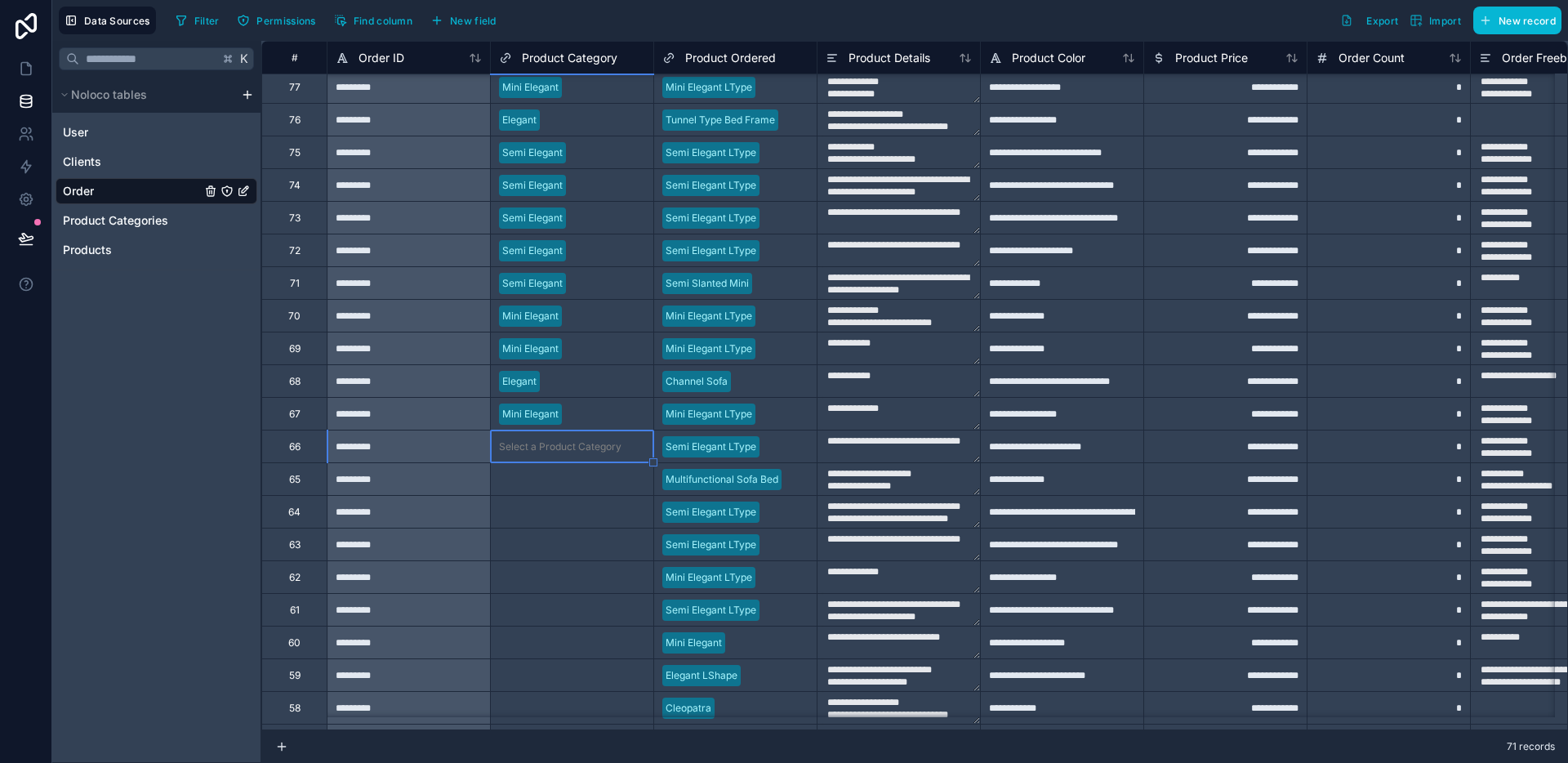 click on "Select a Product Category" at bounding box center (560, 447) 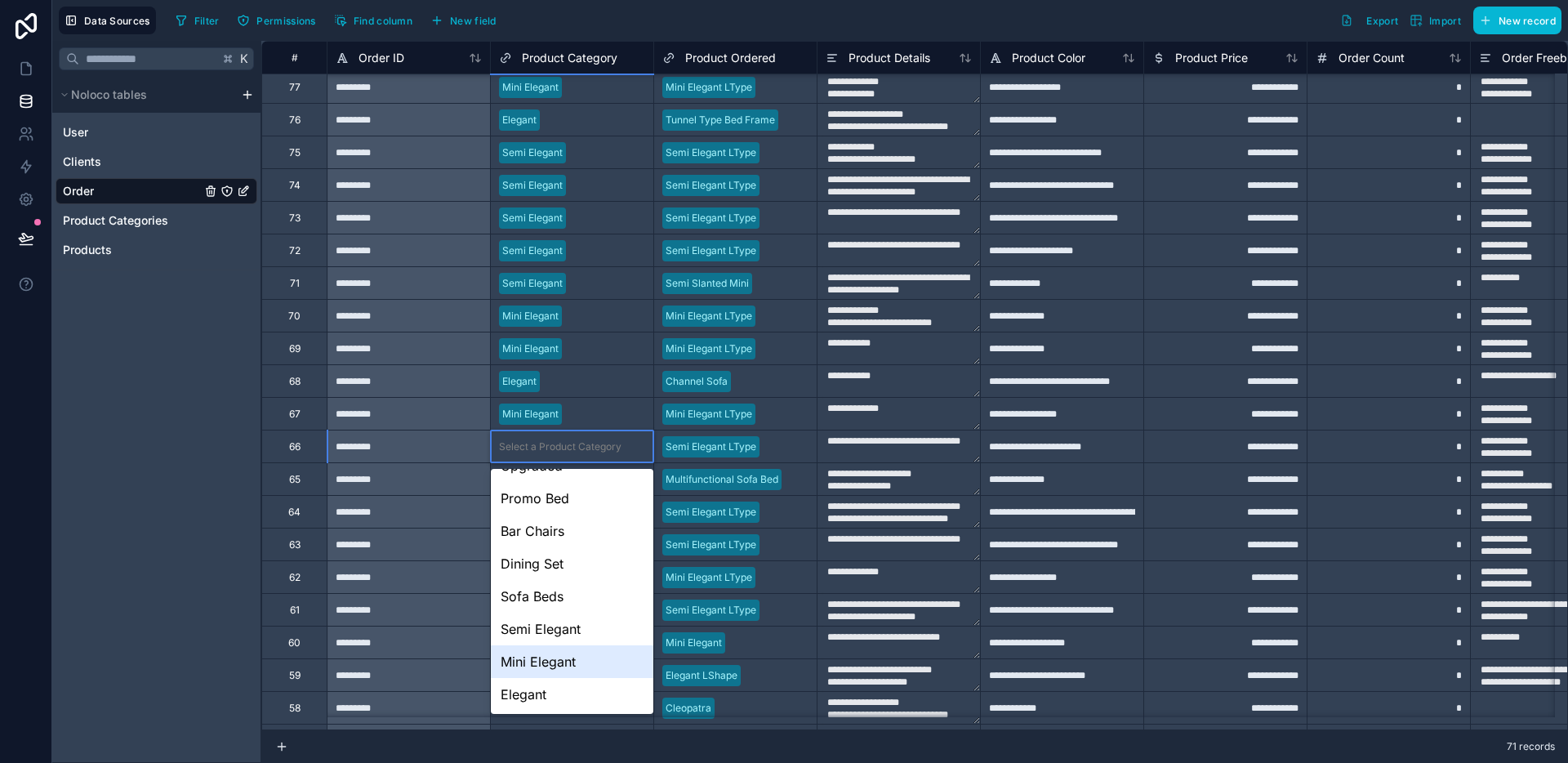 click on "Mini Elegant" at bounding box center (572, 662) 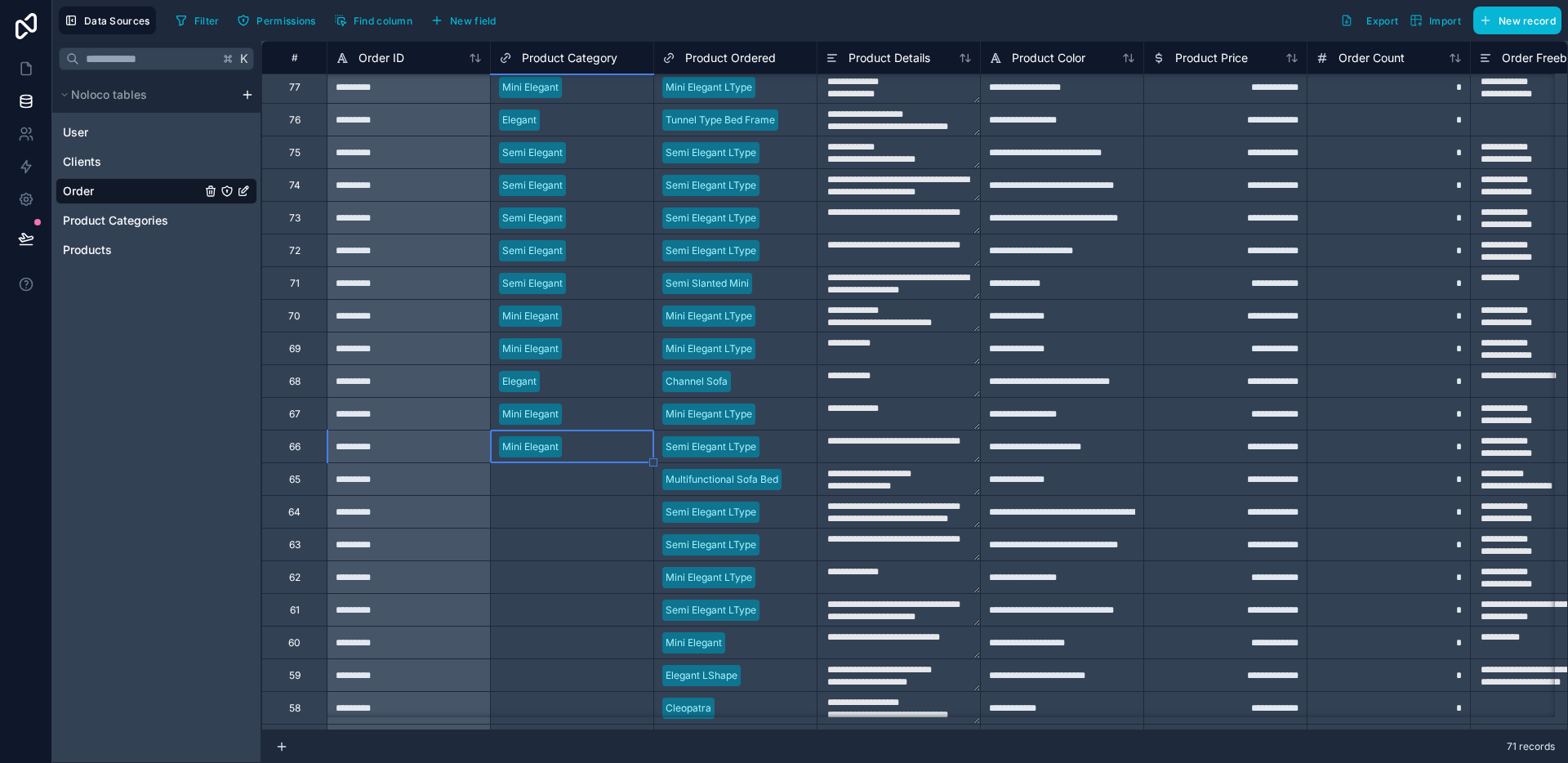 click on "Select a Product Category" at bounding box center [572, 479] 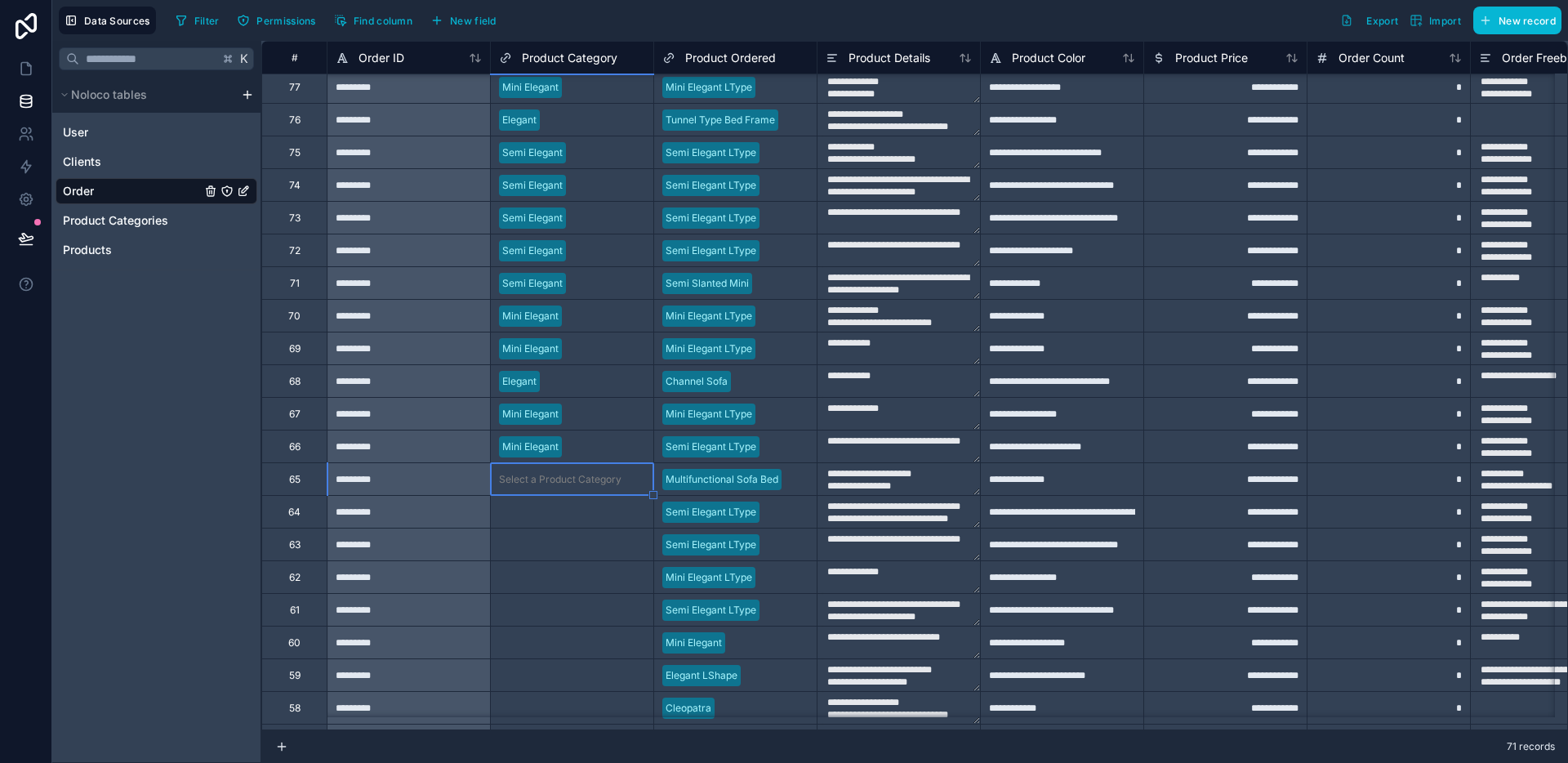click on "Select a Product Category" at bounding box center [572, 479] 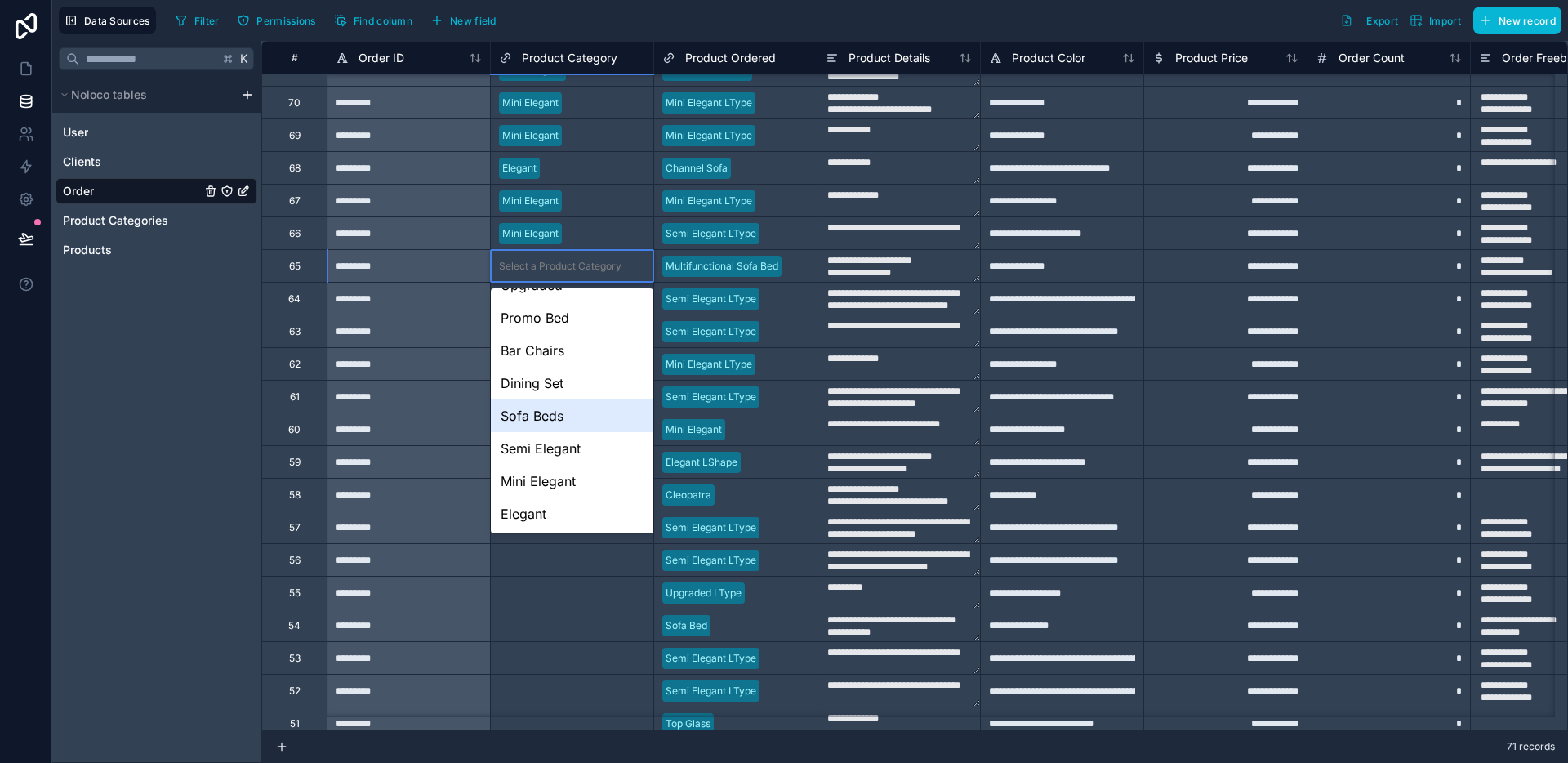 click on "Sofa Beds" at bounding box center (572, 416) 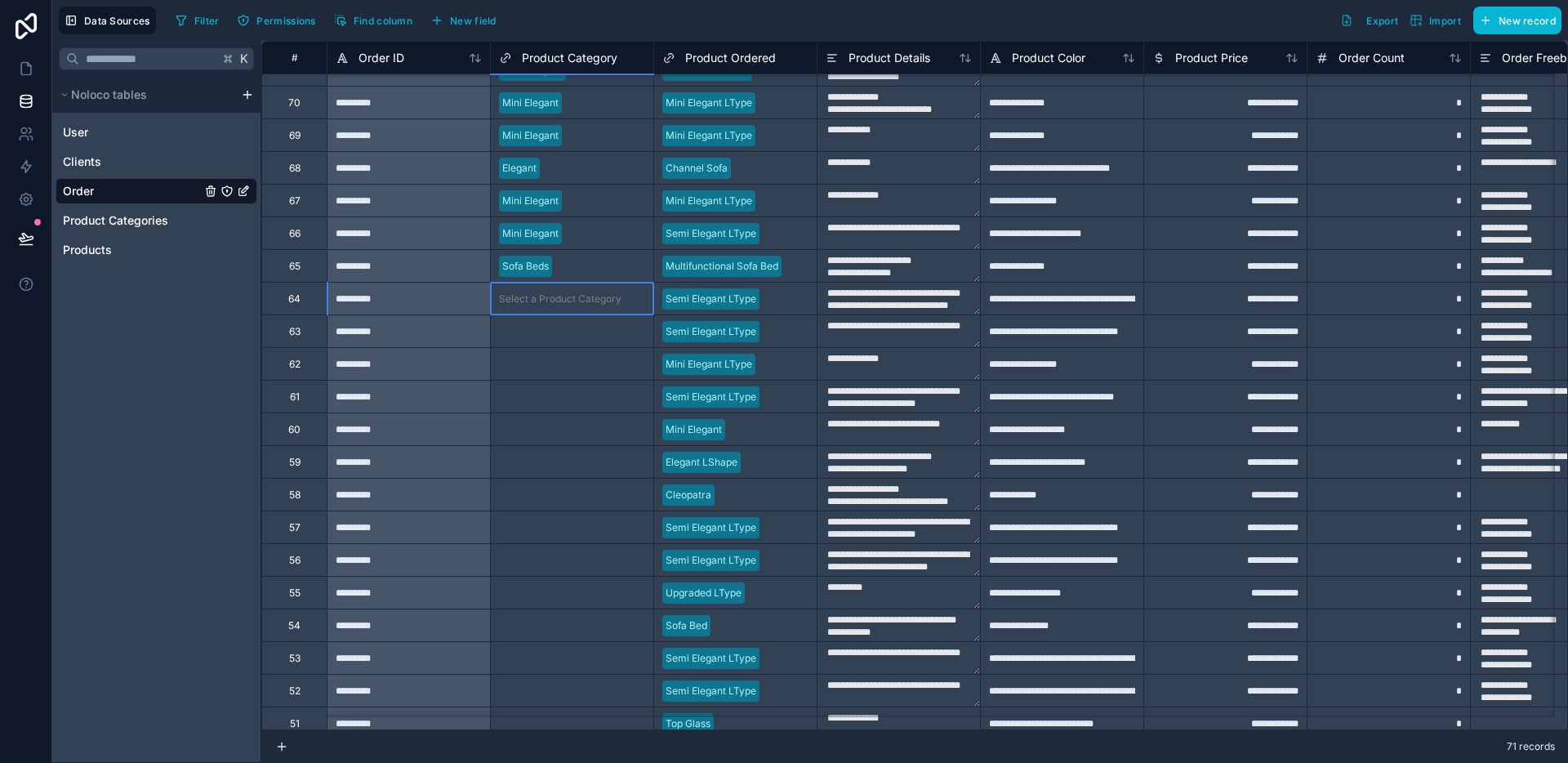 click on "Select a Product Category" at bounding box center [560, 299] 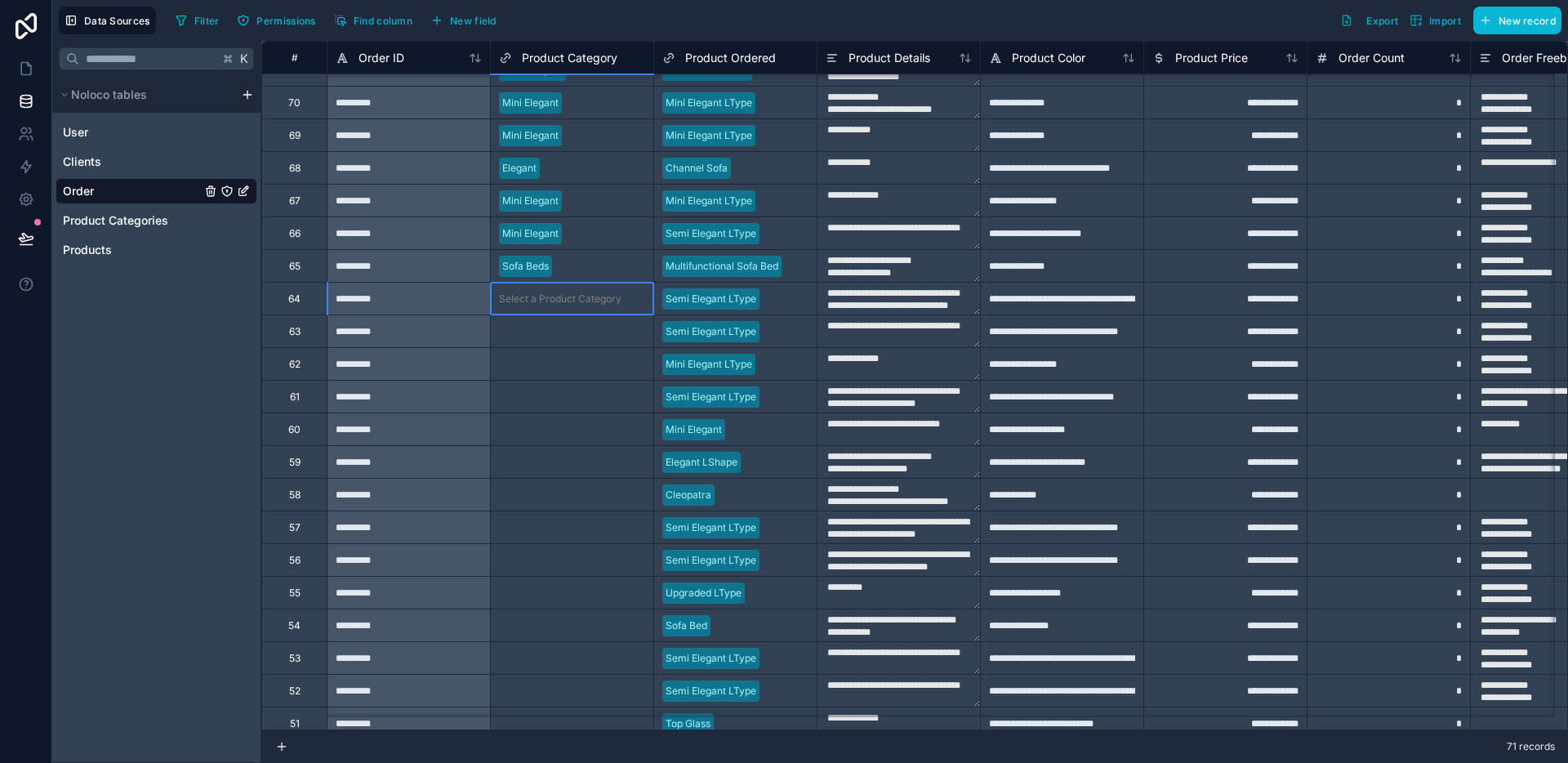 click on "Select a Product Category" at bounding box center (560, 299) 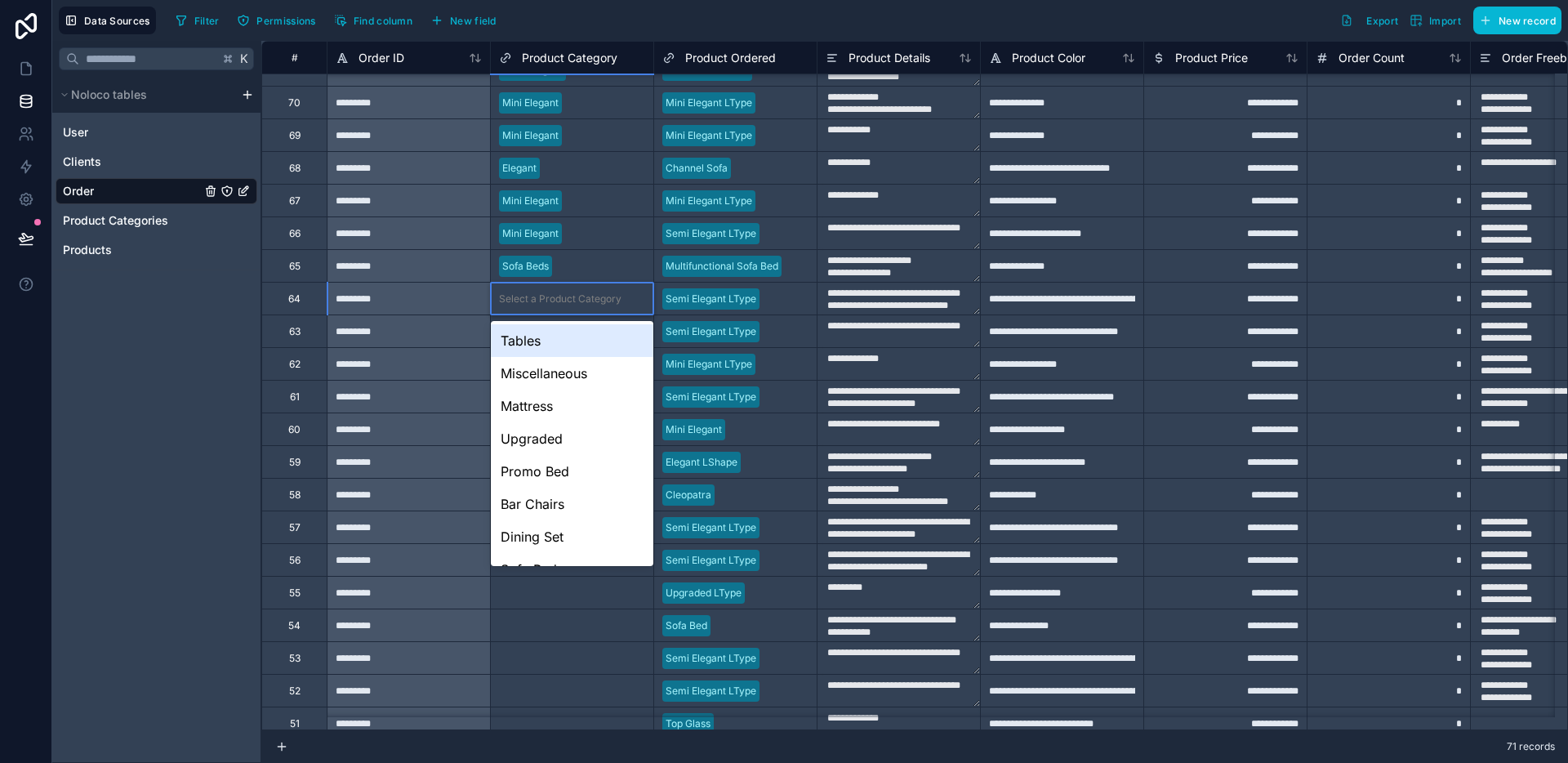 click on "Select a Product Category" at bounding box center (560, 299) 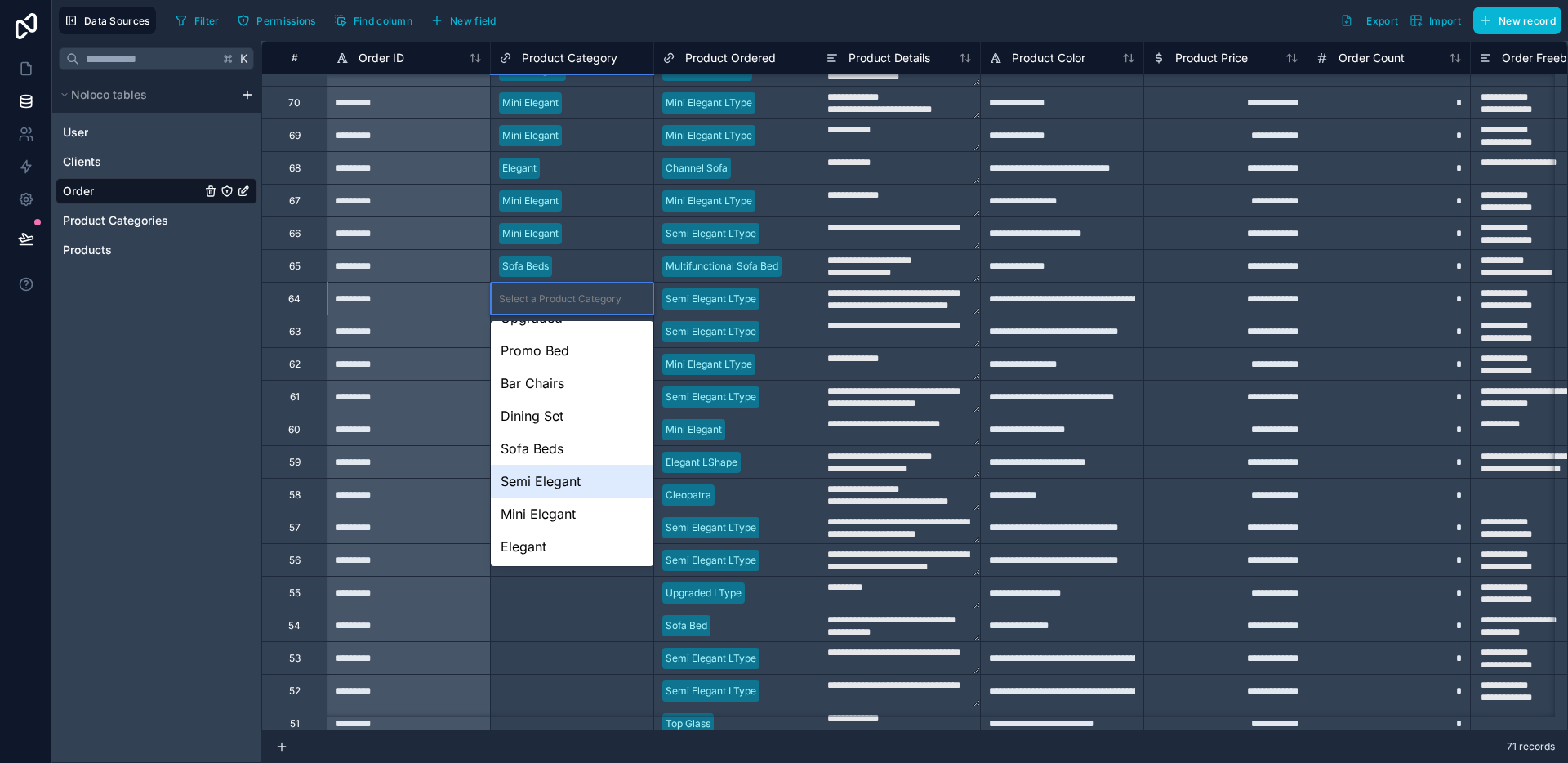 click on "Semi Elegant" at bounding box center (572, 481) 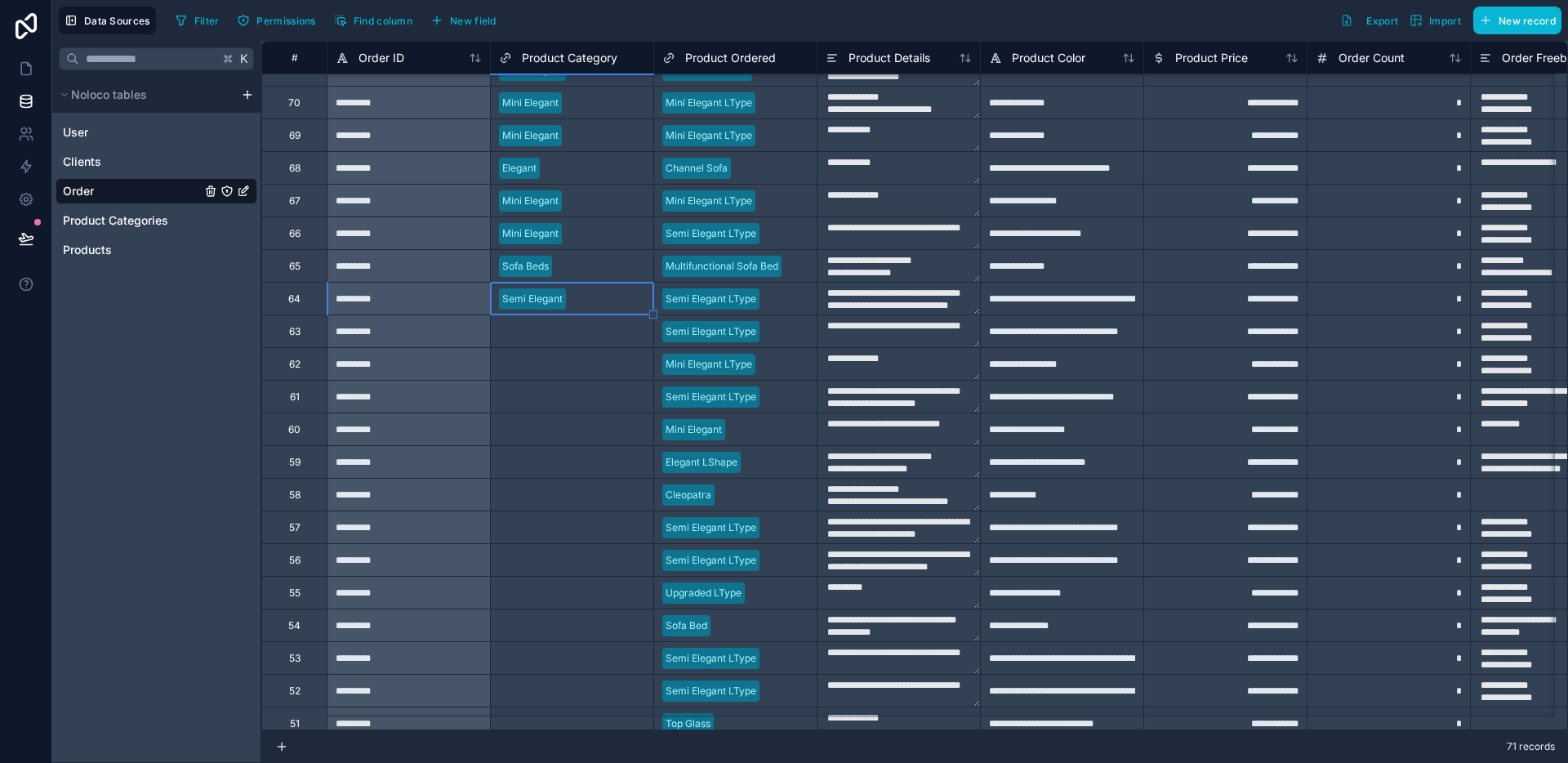 click on "Select a Product Category" at bounding box center [560, 332] 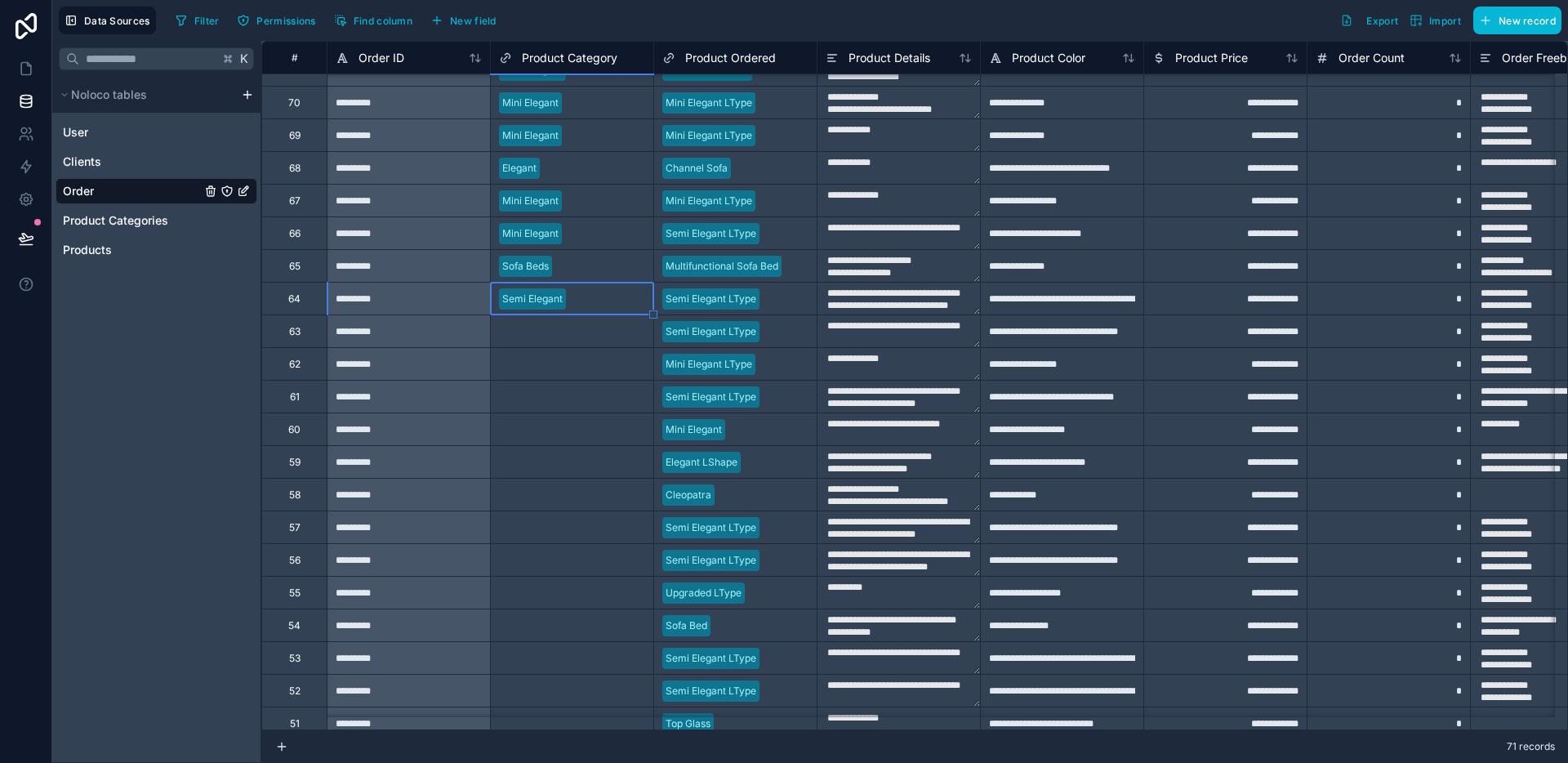 click on "Select a Product Category" at bounding box center (560, 332) 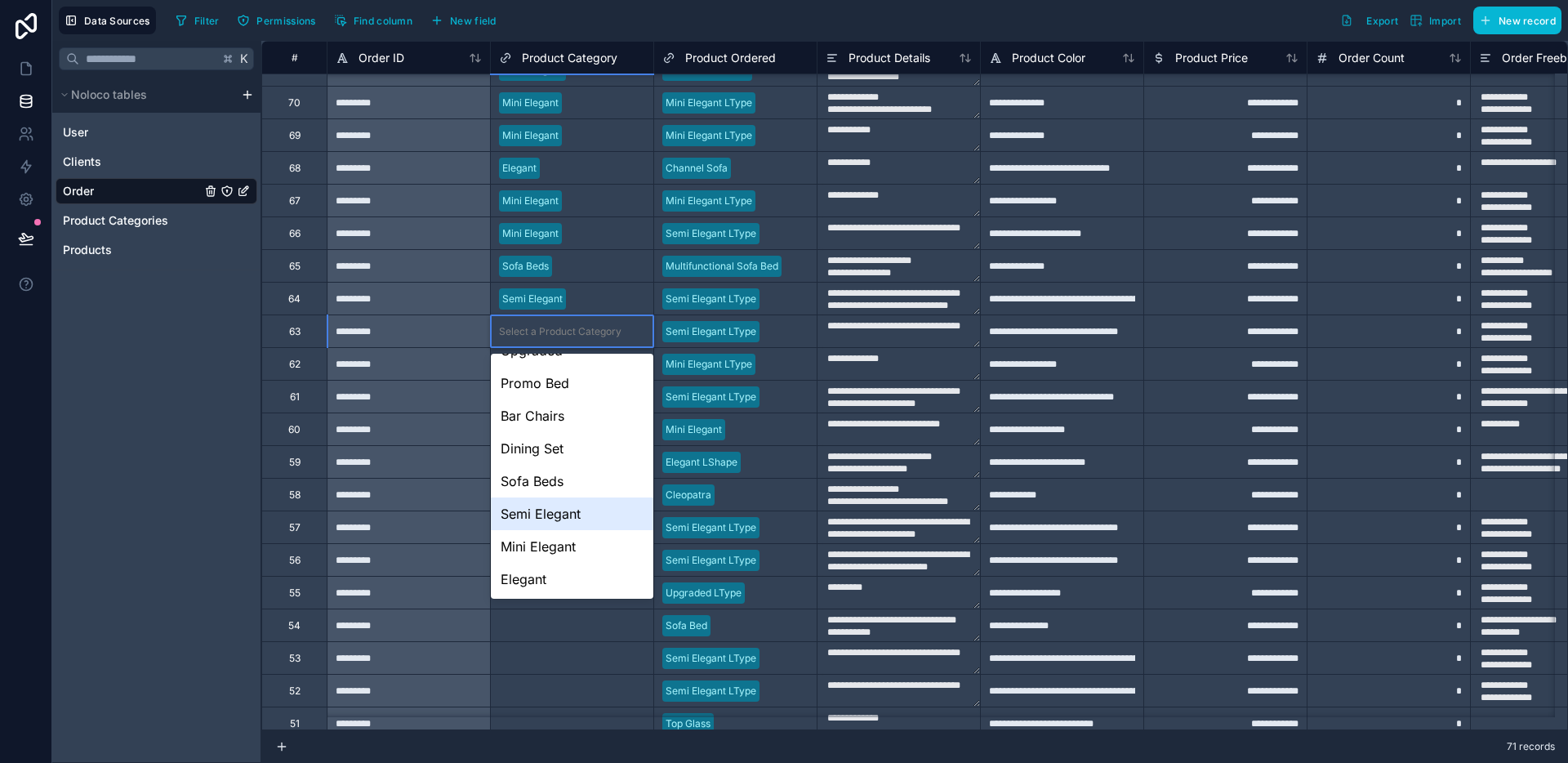 click on "Semi Elegant" at bounding box center (572, 514) 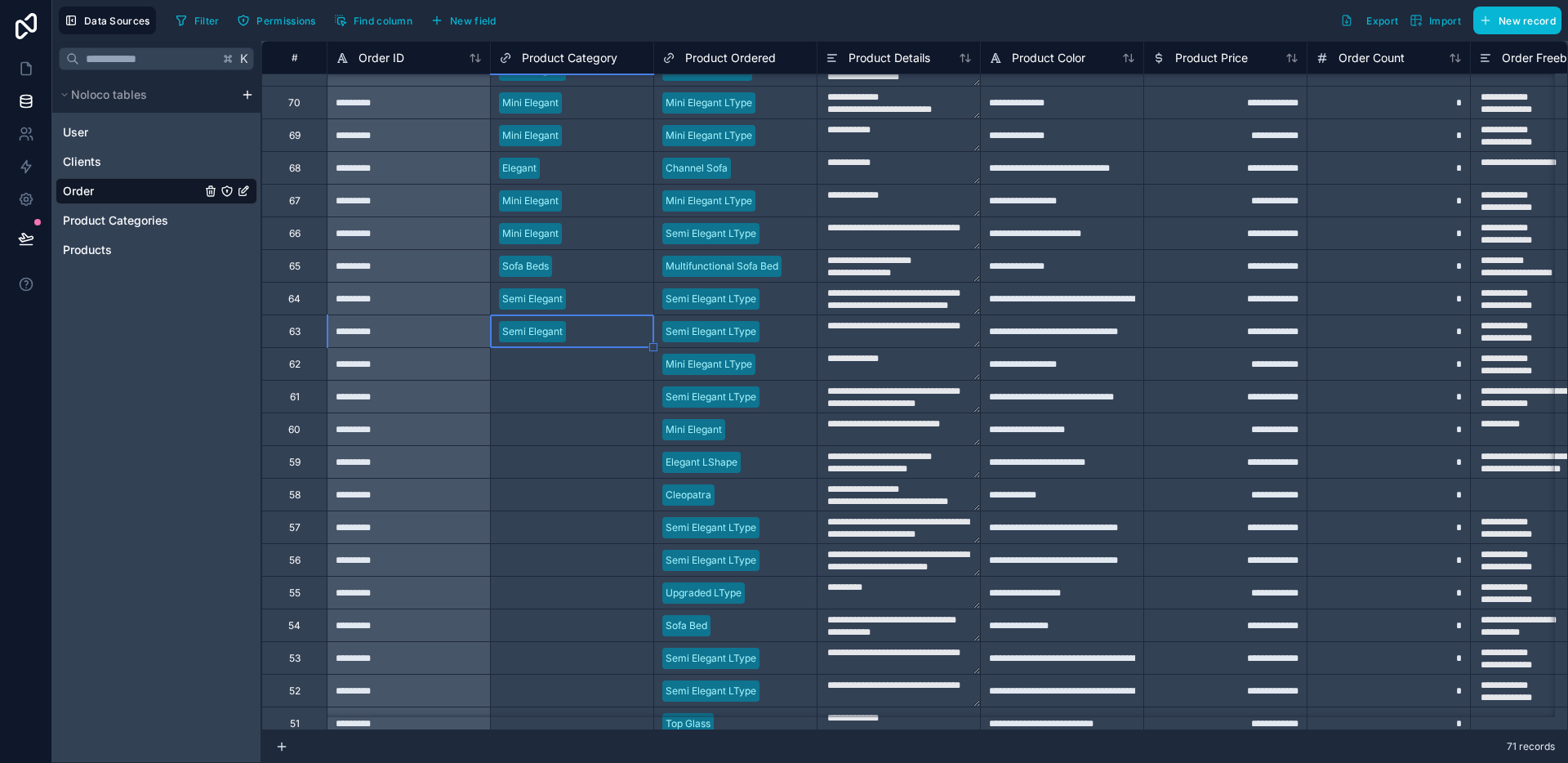 click on "Select a Product Category" at bounding box center (560, 364) 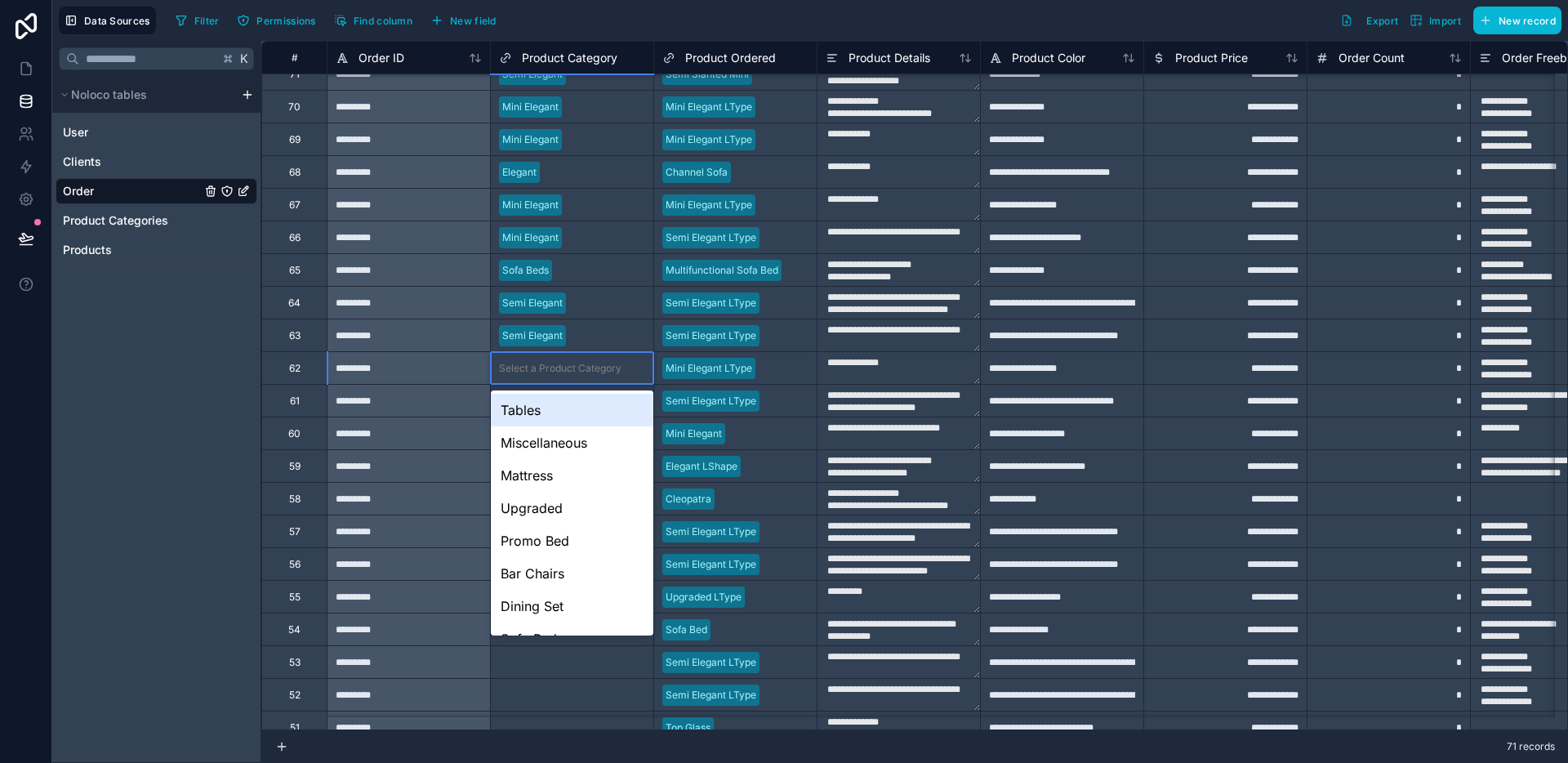 click on "Select a Product Category" at bounding box center (572, 368) 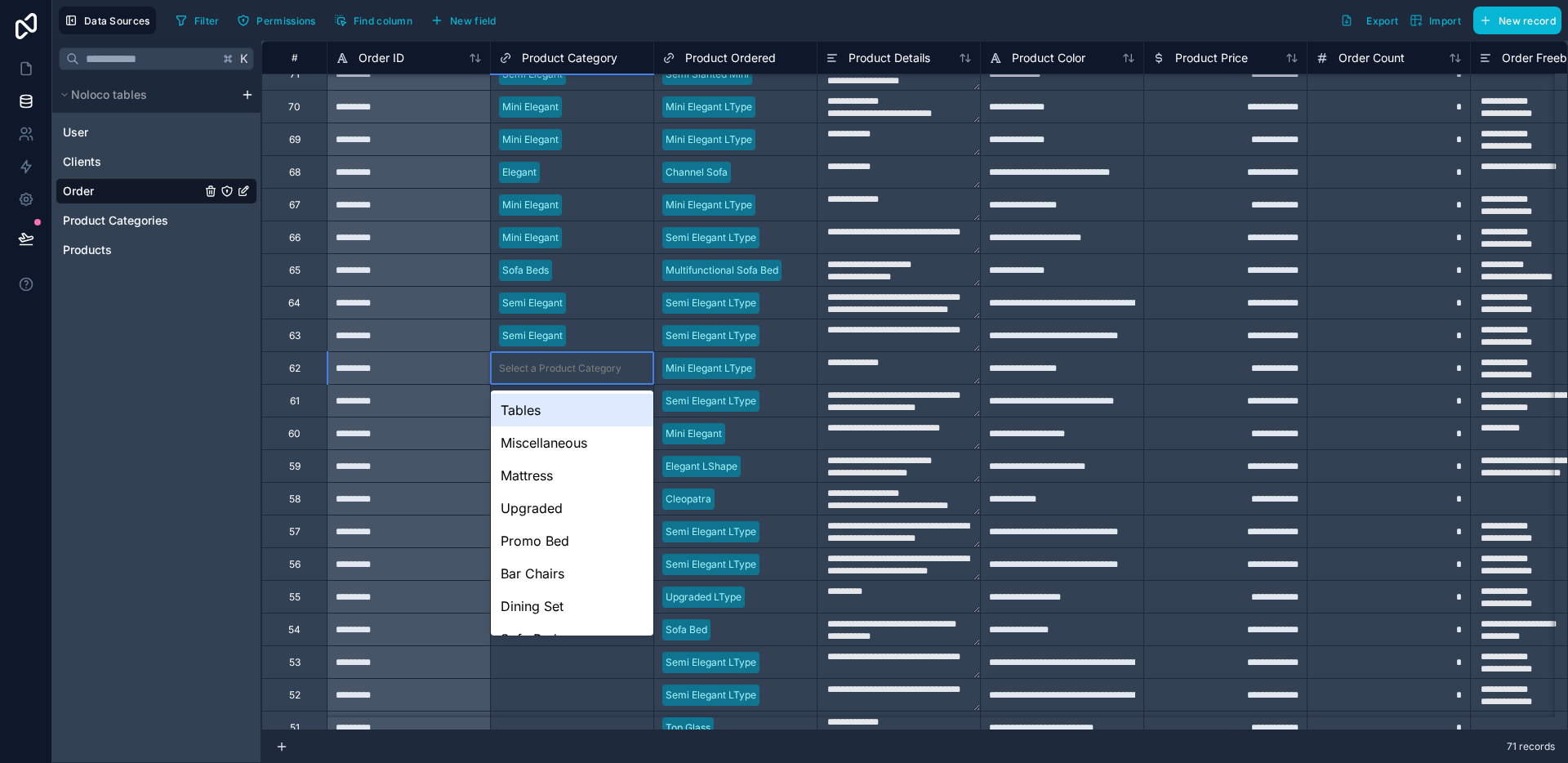 click on "Select a Product Category" at bounding box center (572, 368) 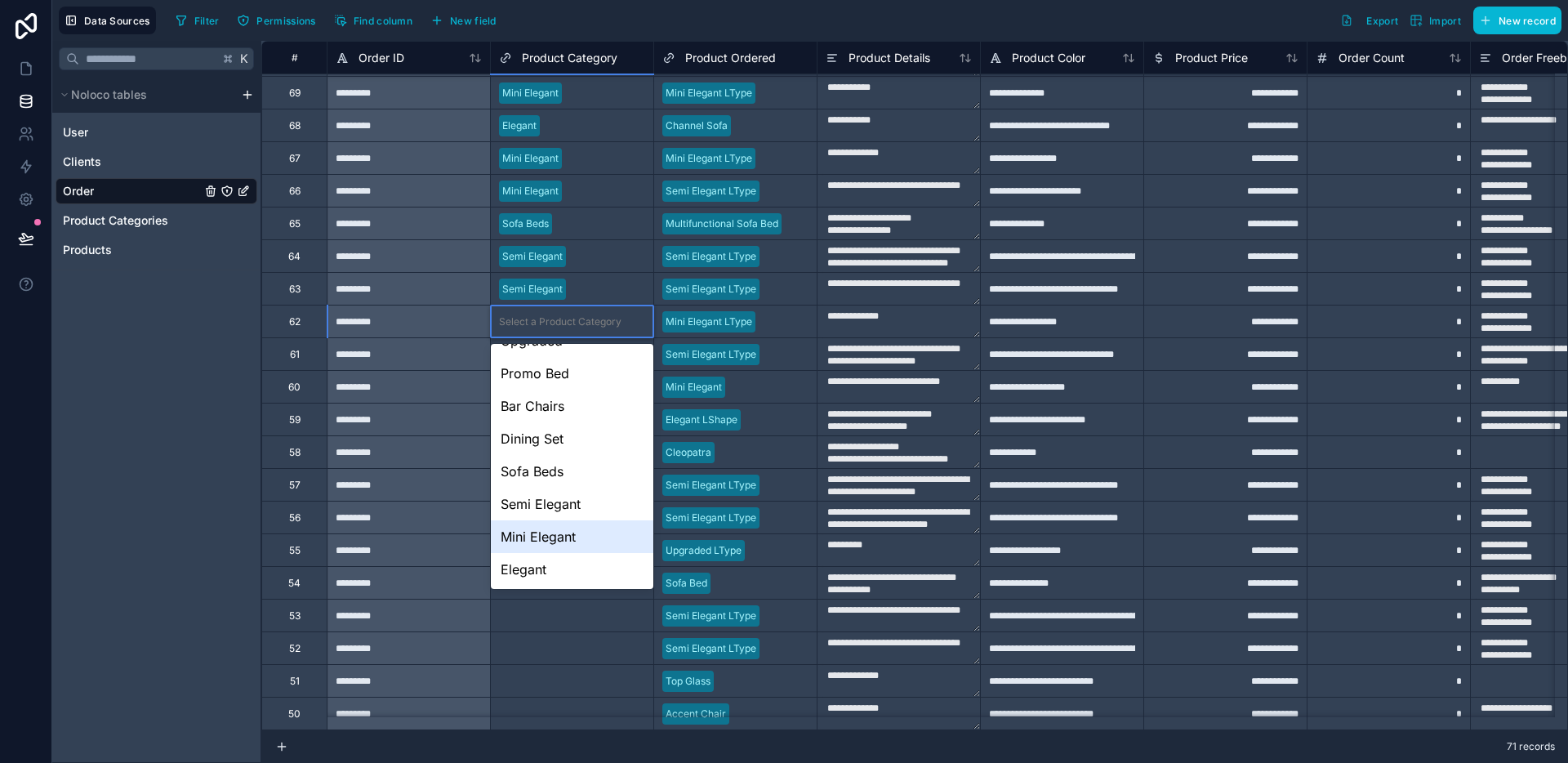click on "Mini Elegant" at bounding box center (572, 537) 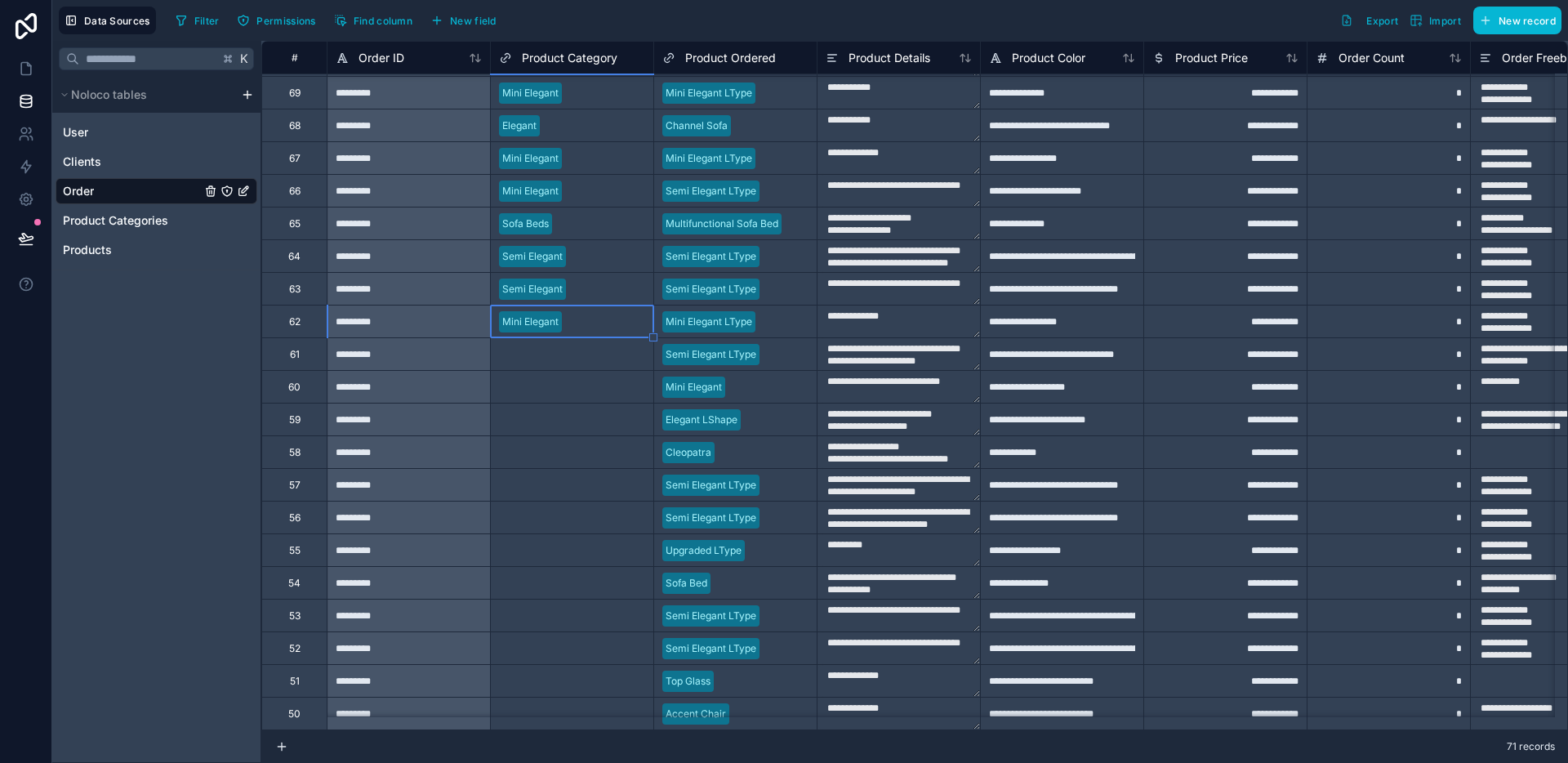 click on "Select a Product Category" at bounding box center (560, 355) 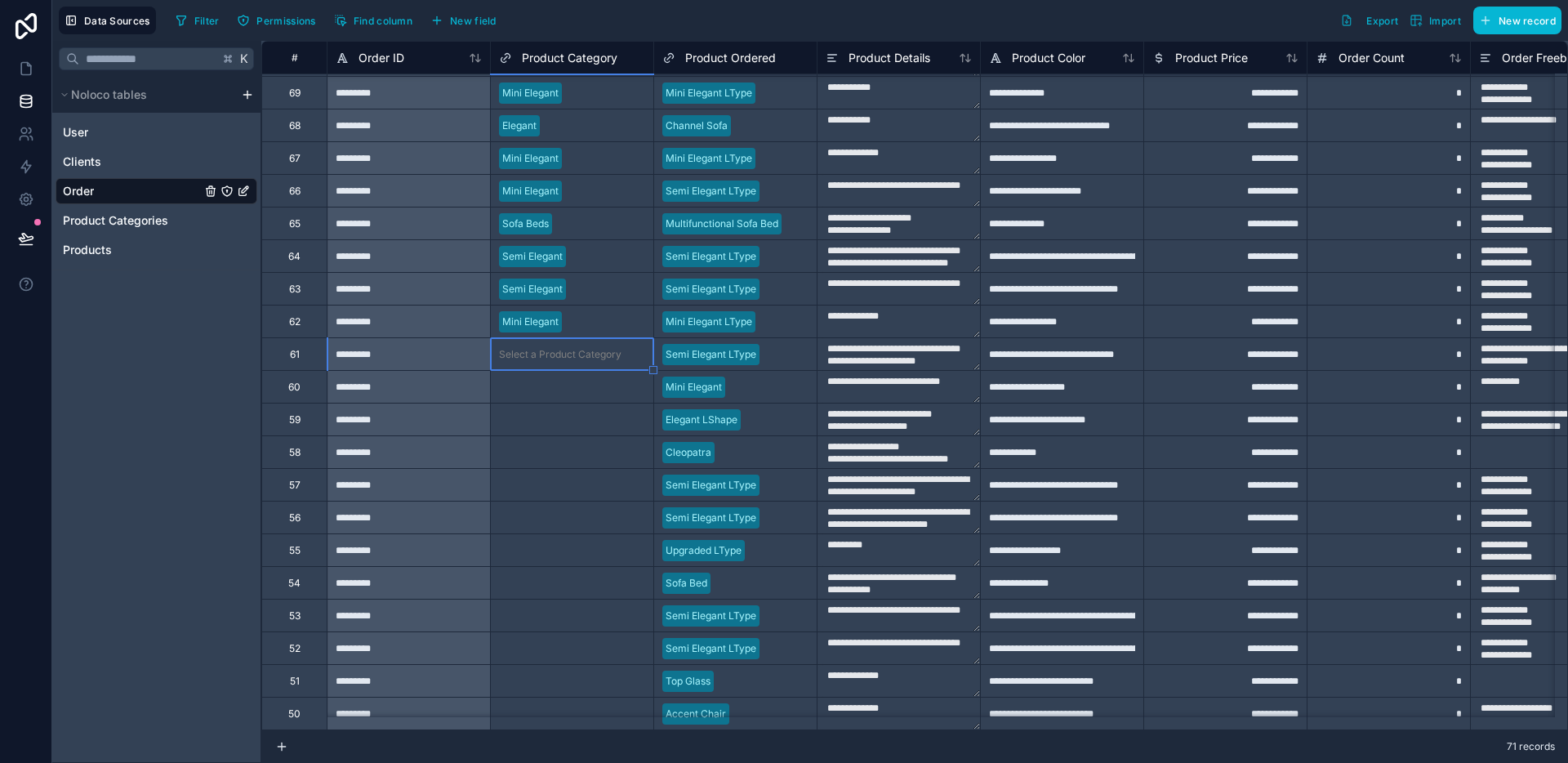 click on "Select a Product Category" at bounding box center [560, 355] 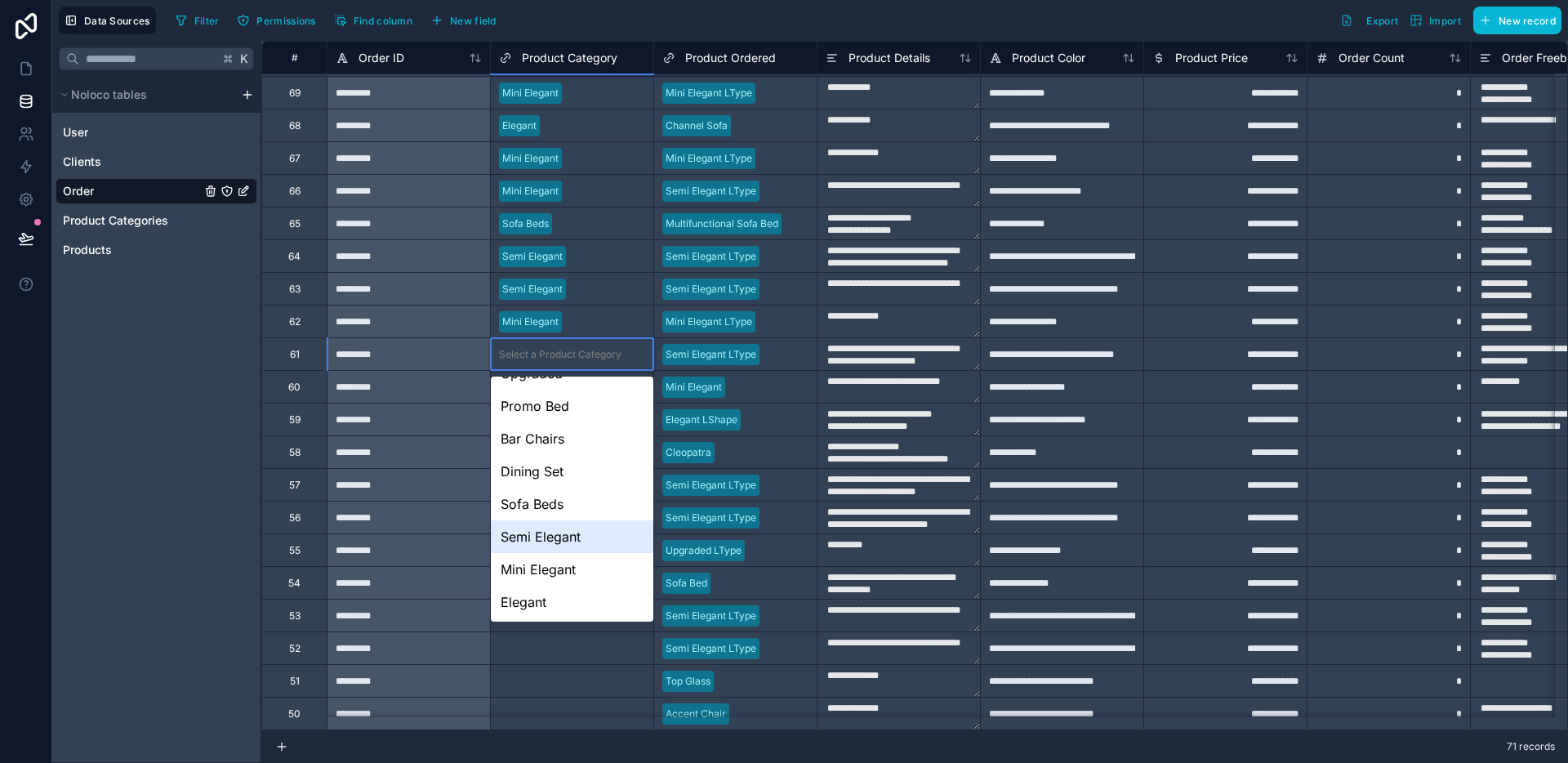 click on "Semi Elegant" at bounding box center (572, 537) 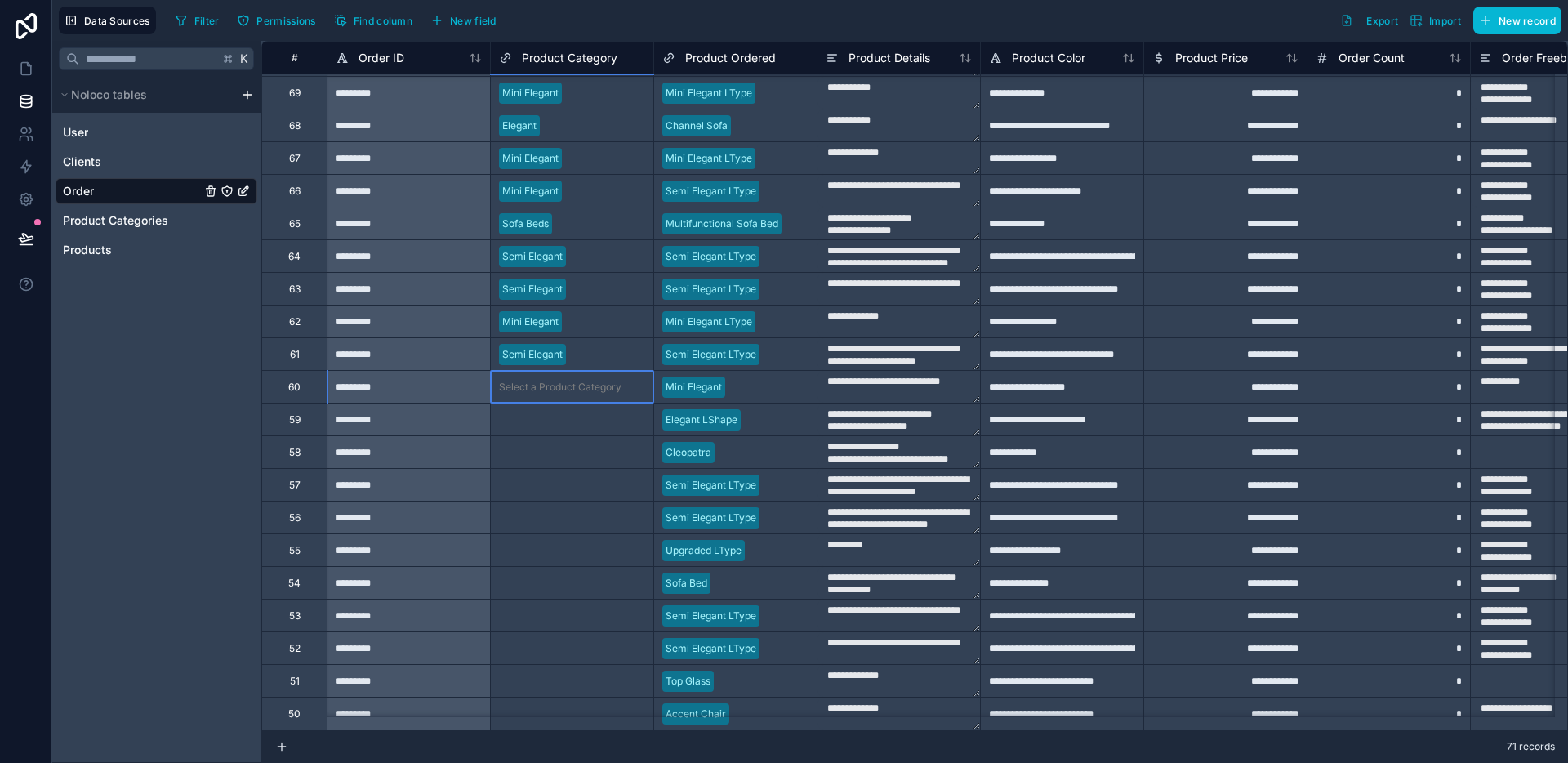 click on "Select a Product Category" at bounding box center (572, 386) 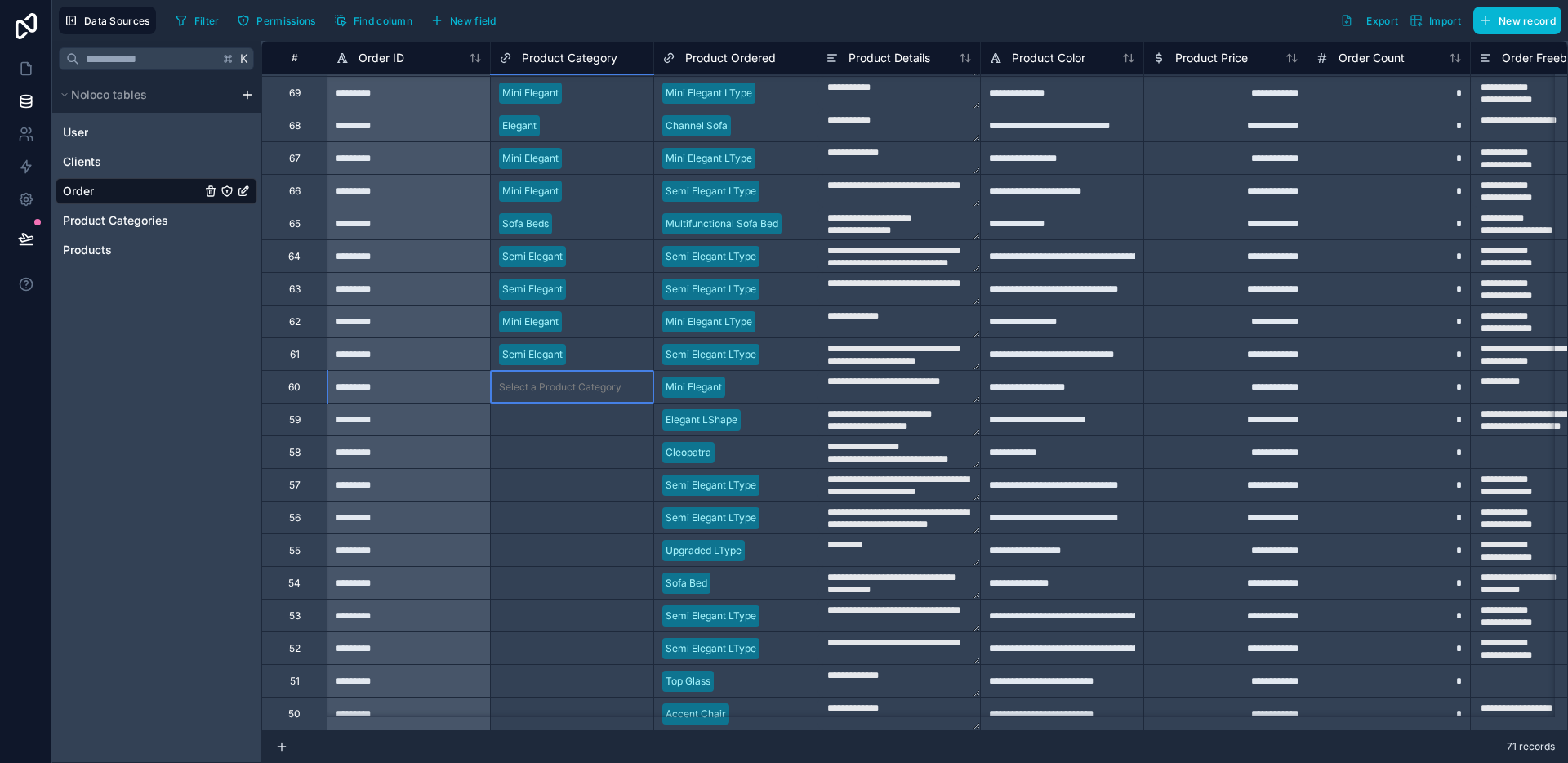 click on "Select a Product Category" at bounding box center (572, 386) 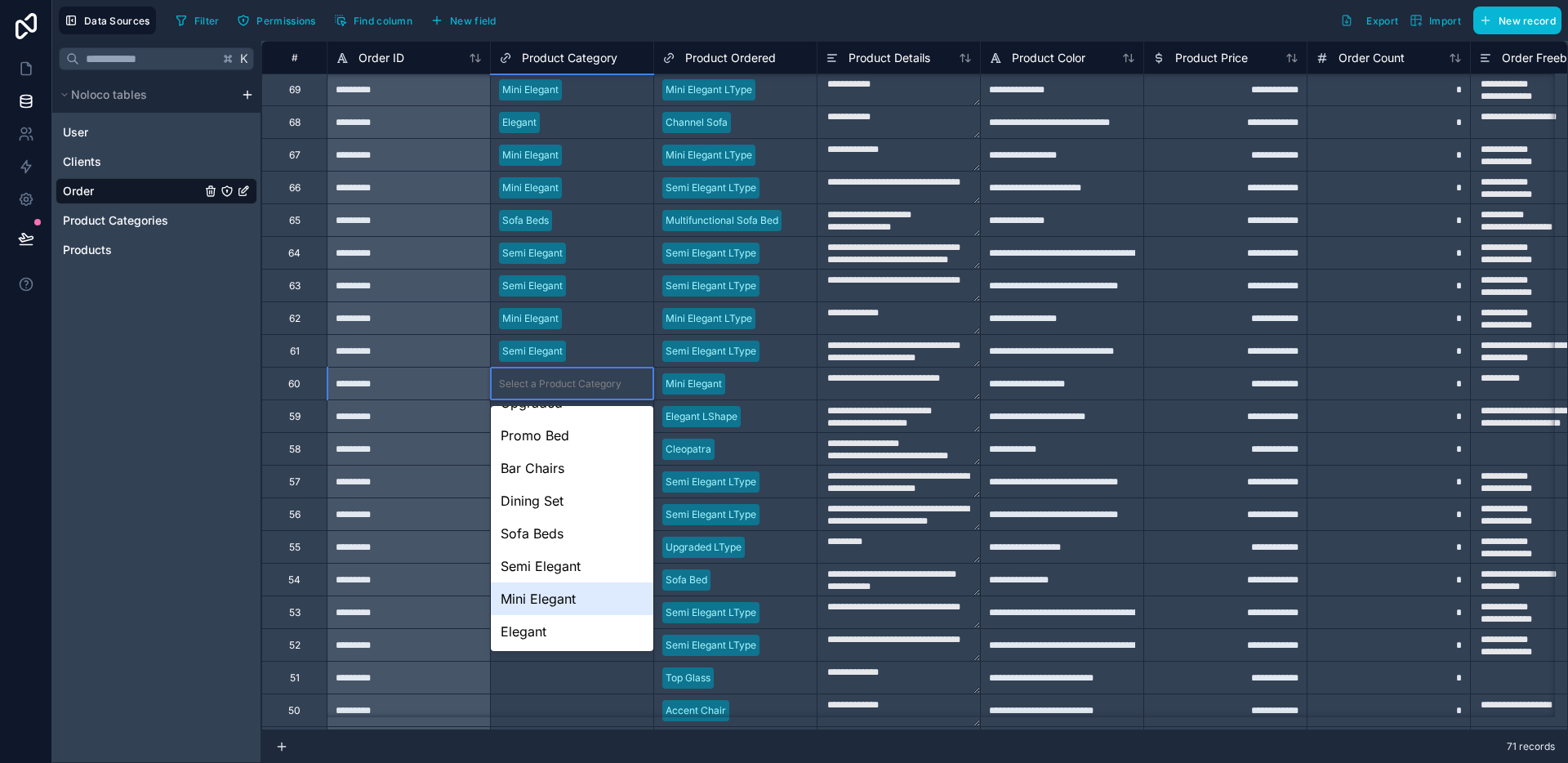 click on "Mini Elegant" at bounding box center [572, 599] 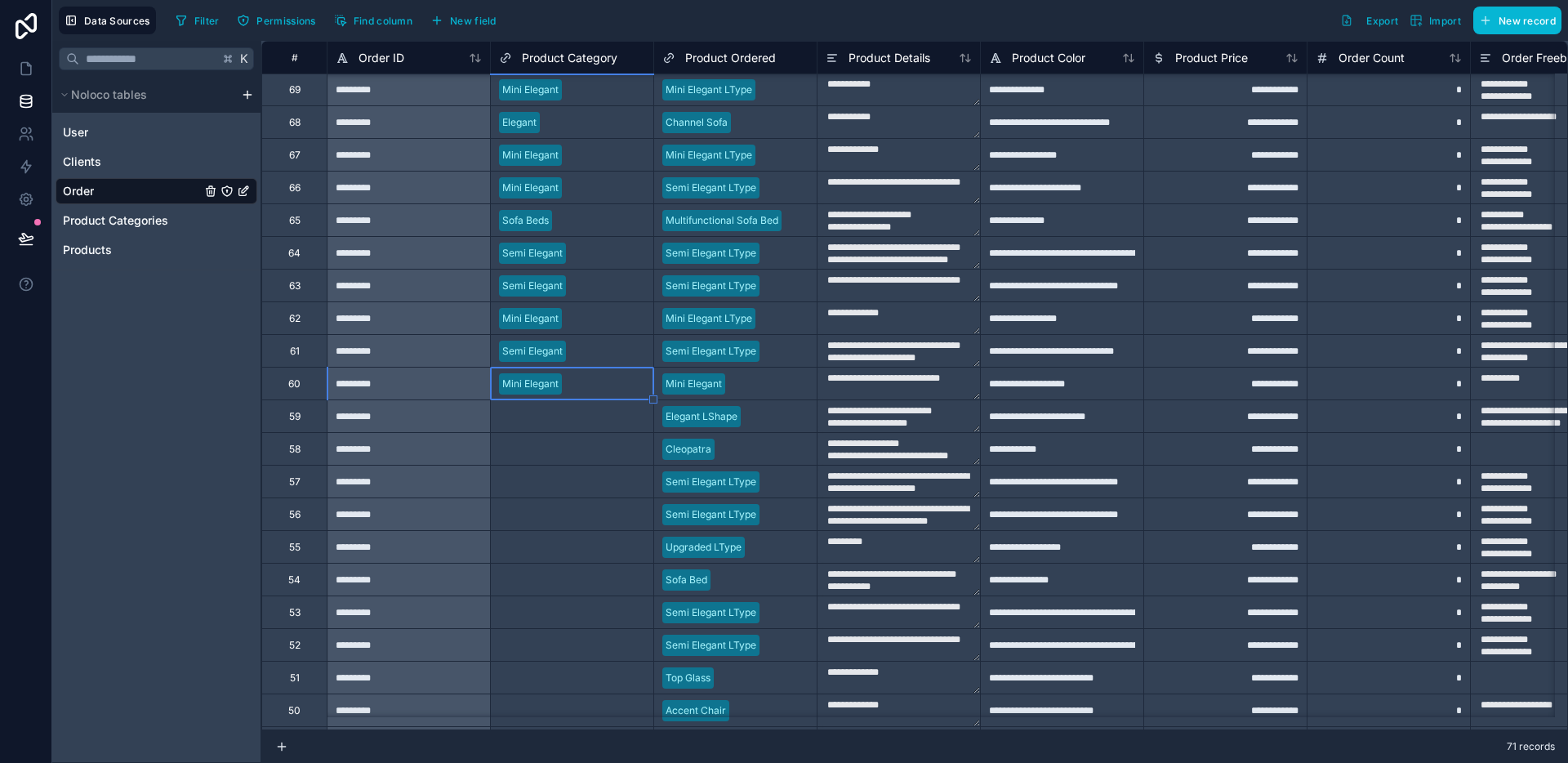 click on "Select a Product Category" at bounding box center (560, 417) 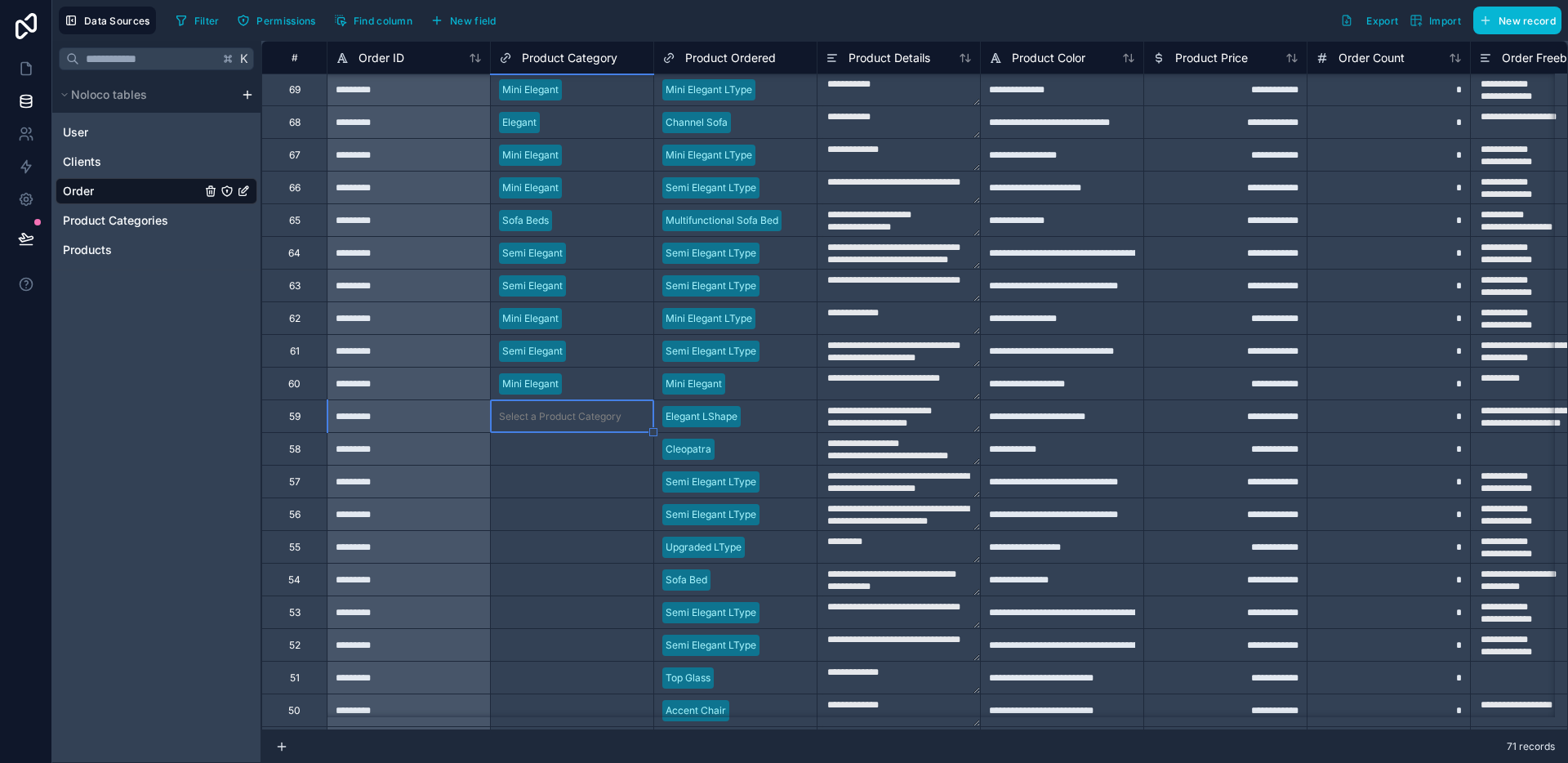 click on "Select a Product Category" at bounding box center (560, 417) 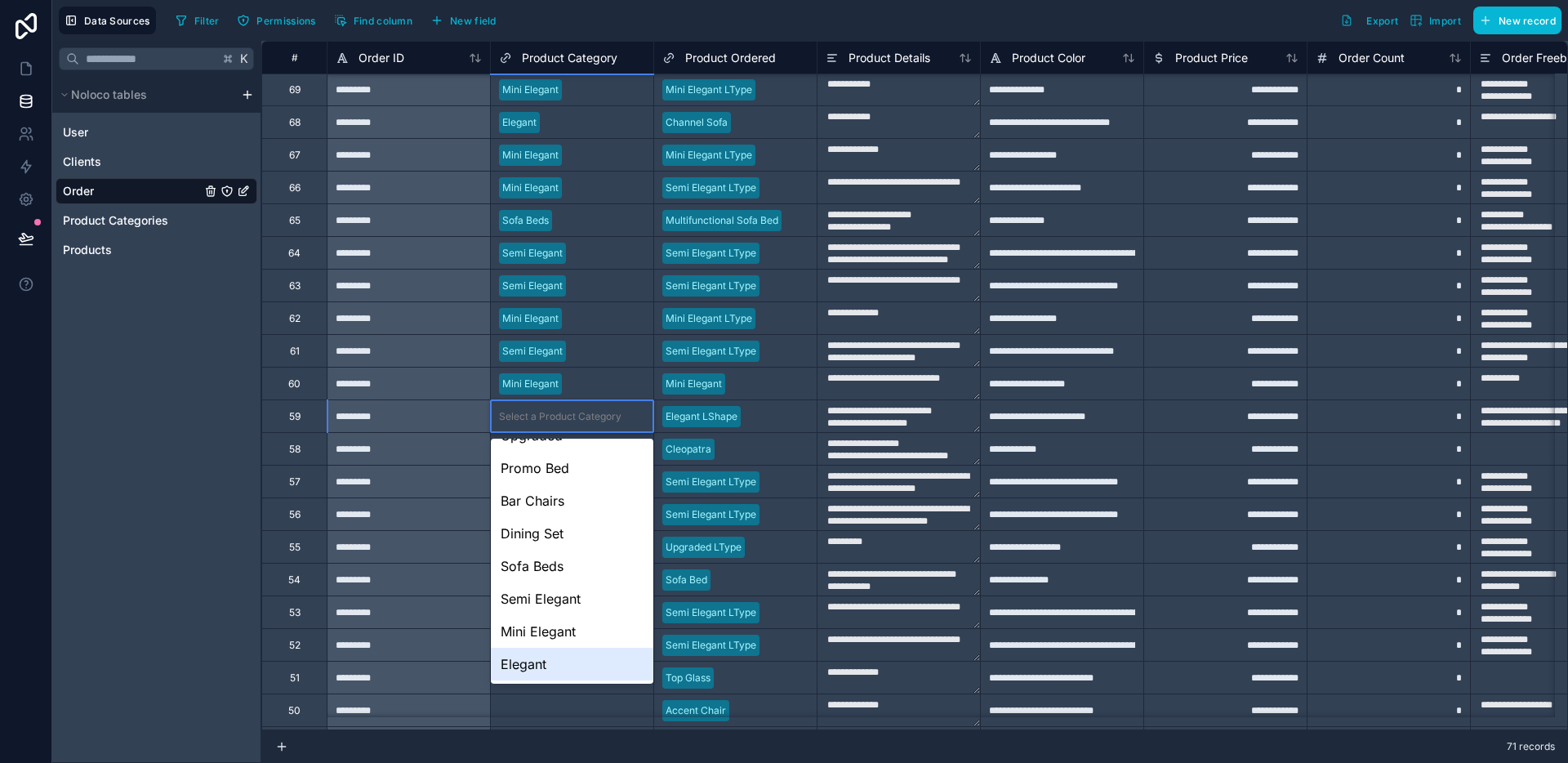 click on "Elegant" at bounding box center [572, 664] 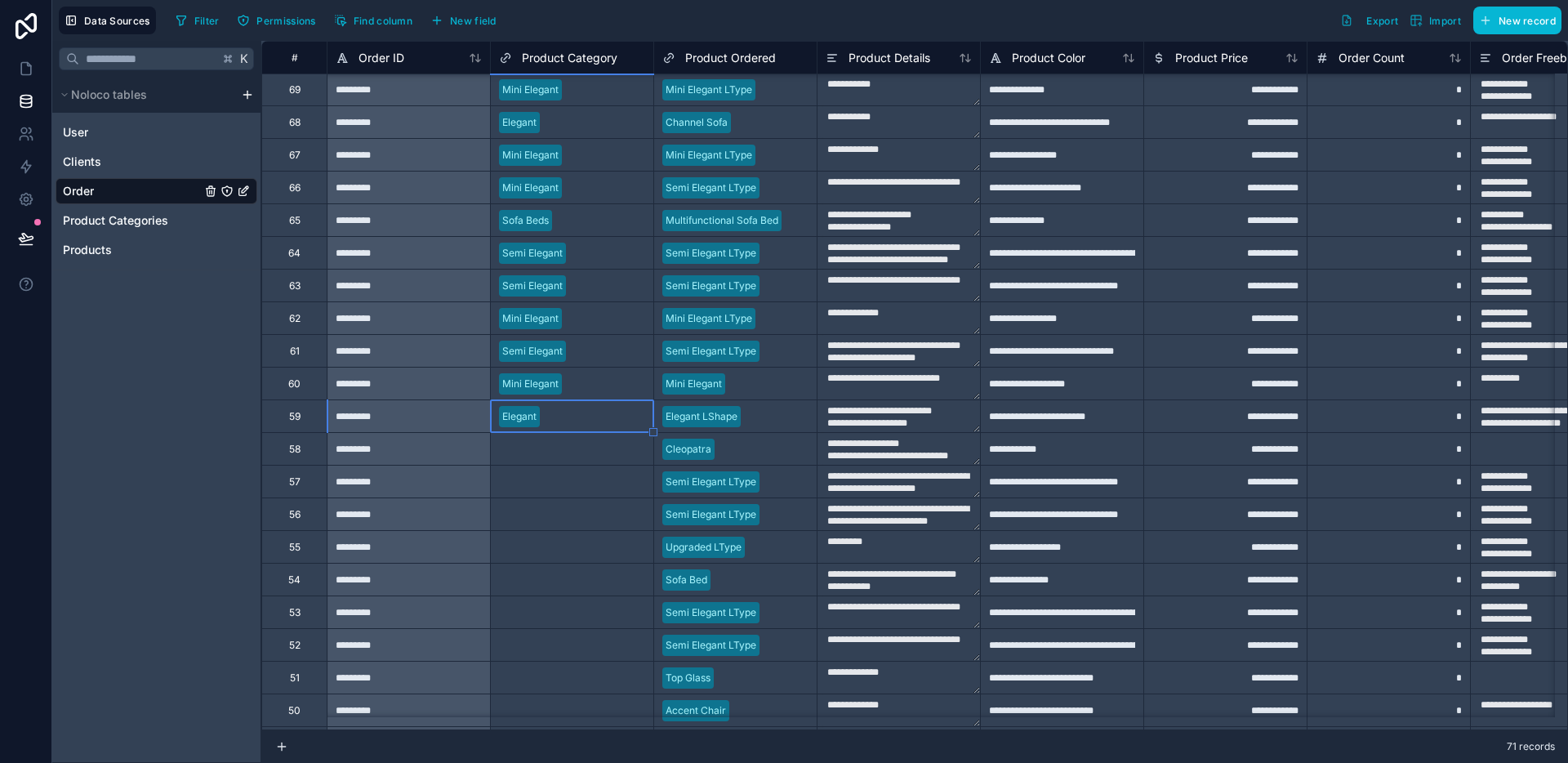 click on "Select a Product Category" at bounding box center (560, 449) 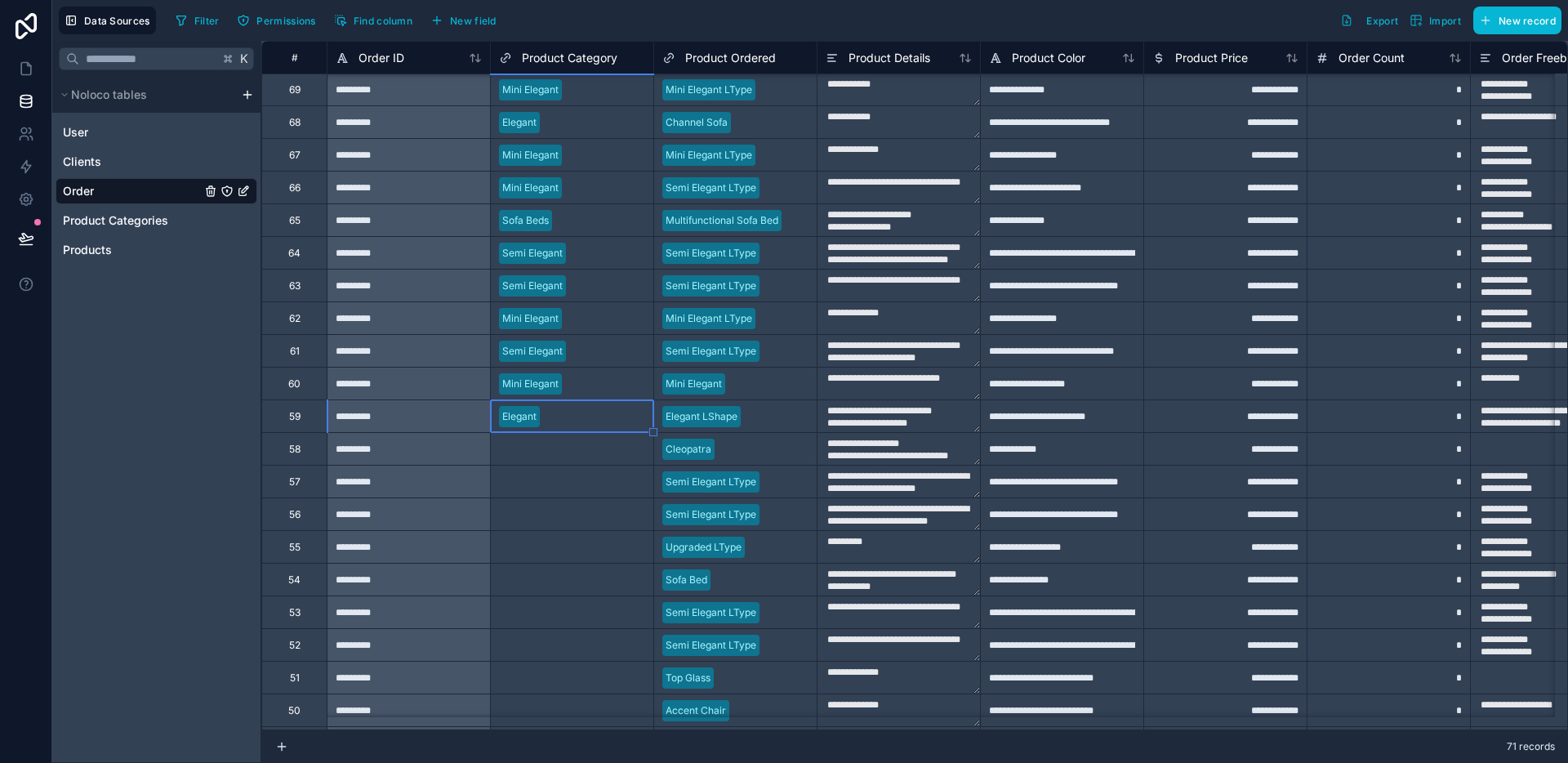 click on "Select a Product Category" at bounding box center (560, 449) 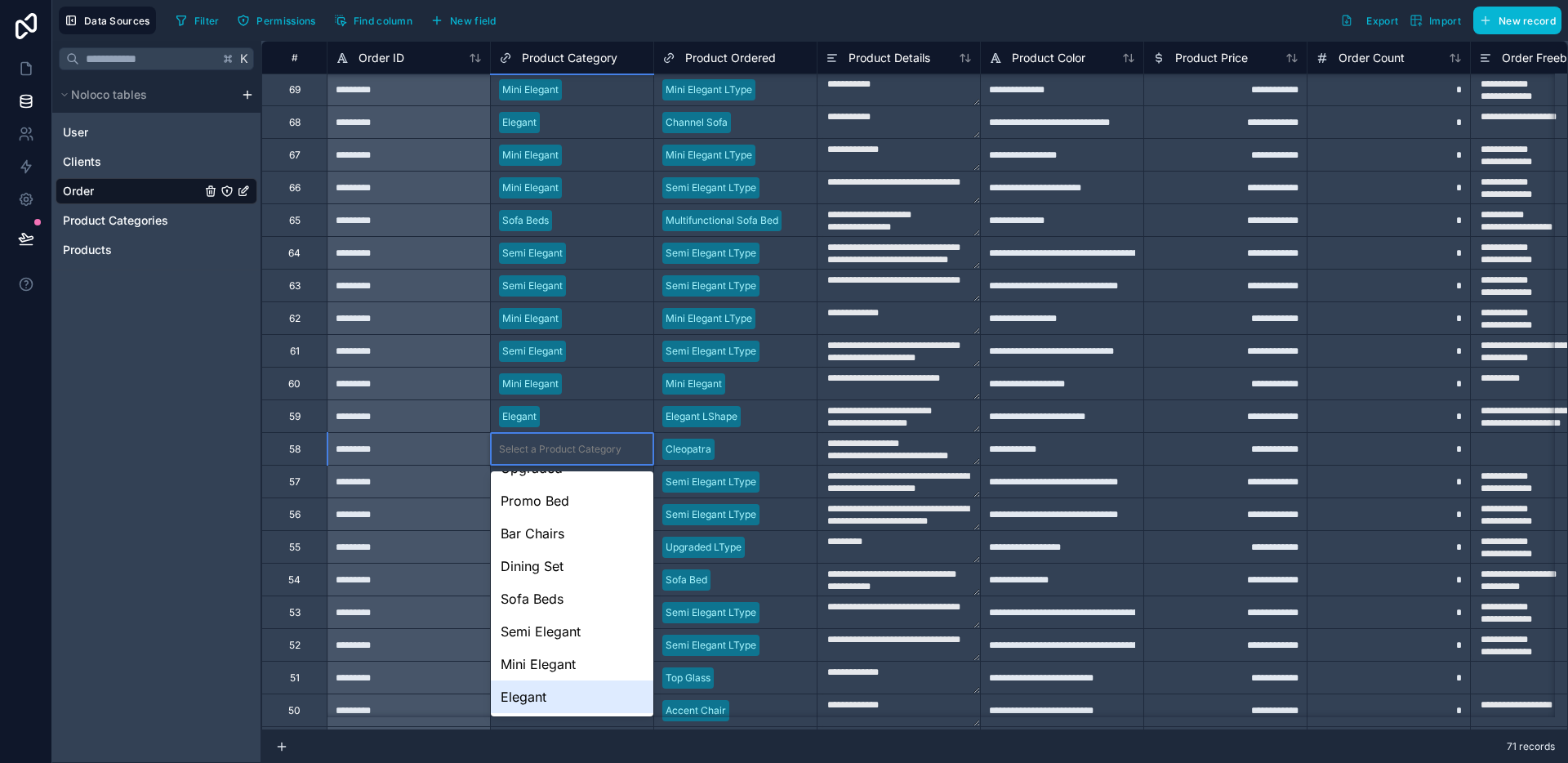 click on "Elegant" at bounding box center (572, 697) 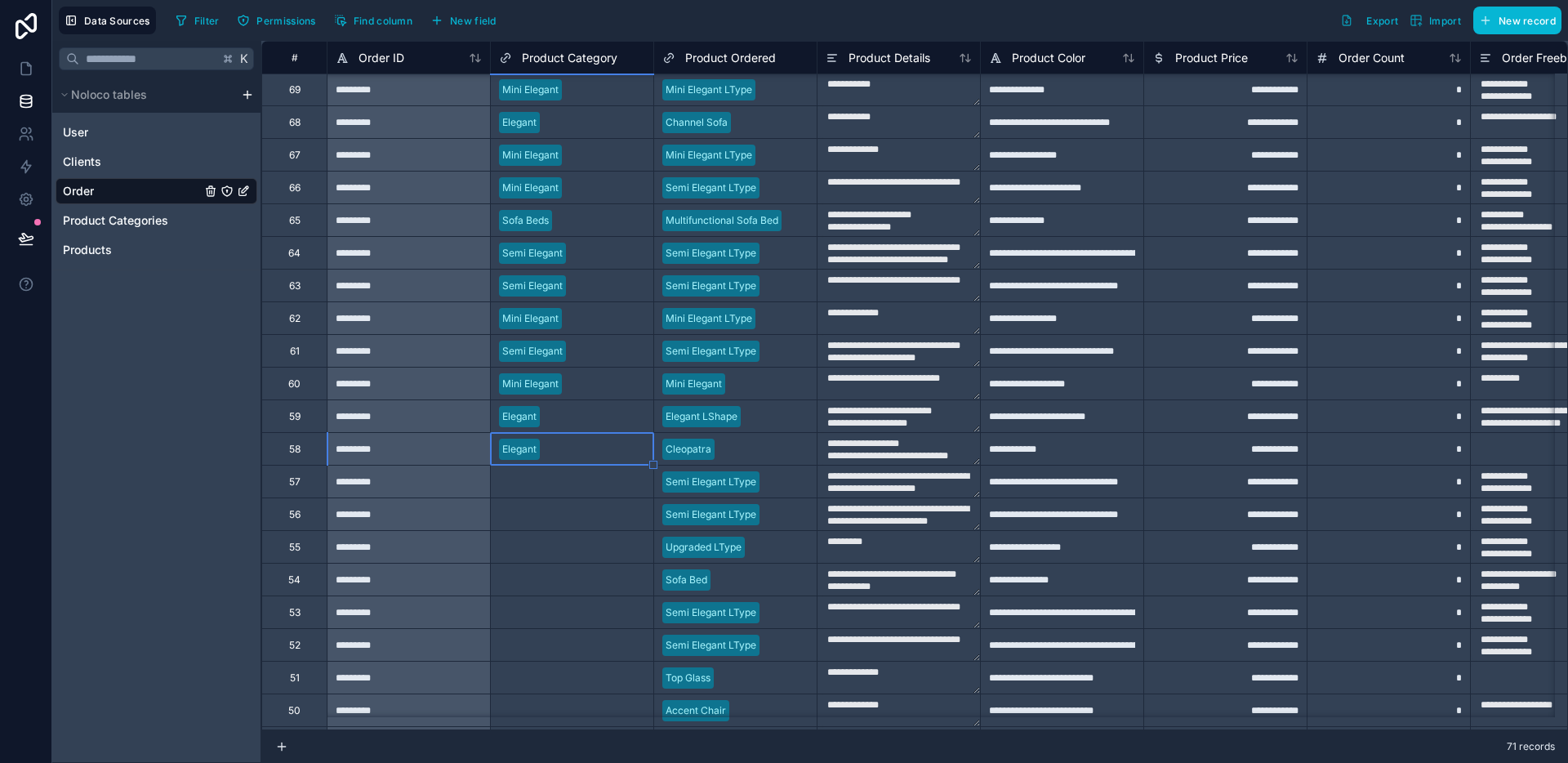 click on "Select a Product Category" at bounding box center [572, 481] 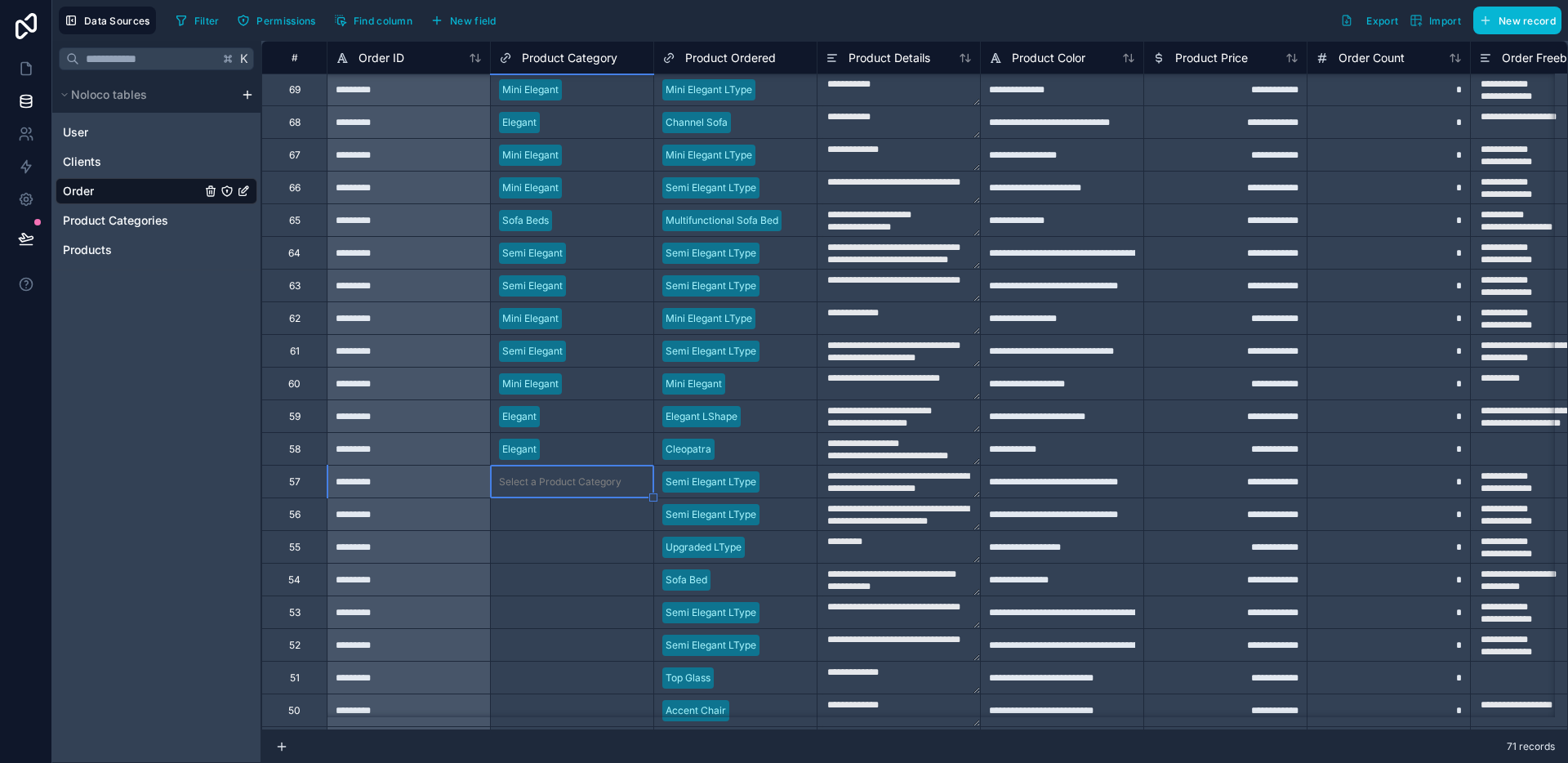 click on "Select a Product Category" at bounding box center [572, 481] 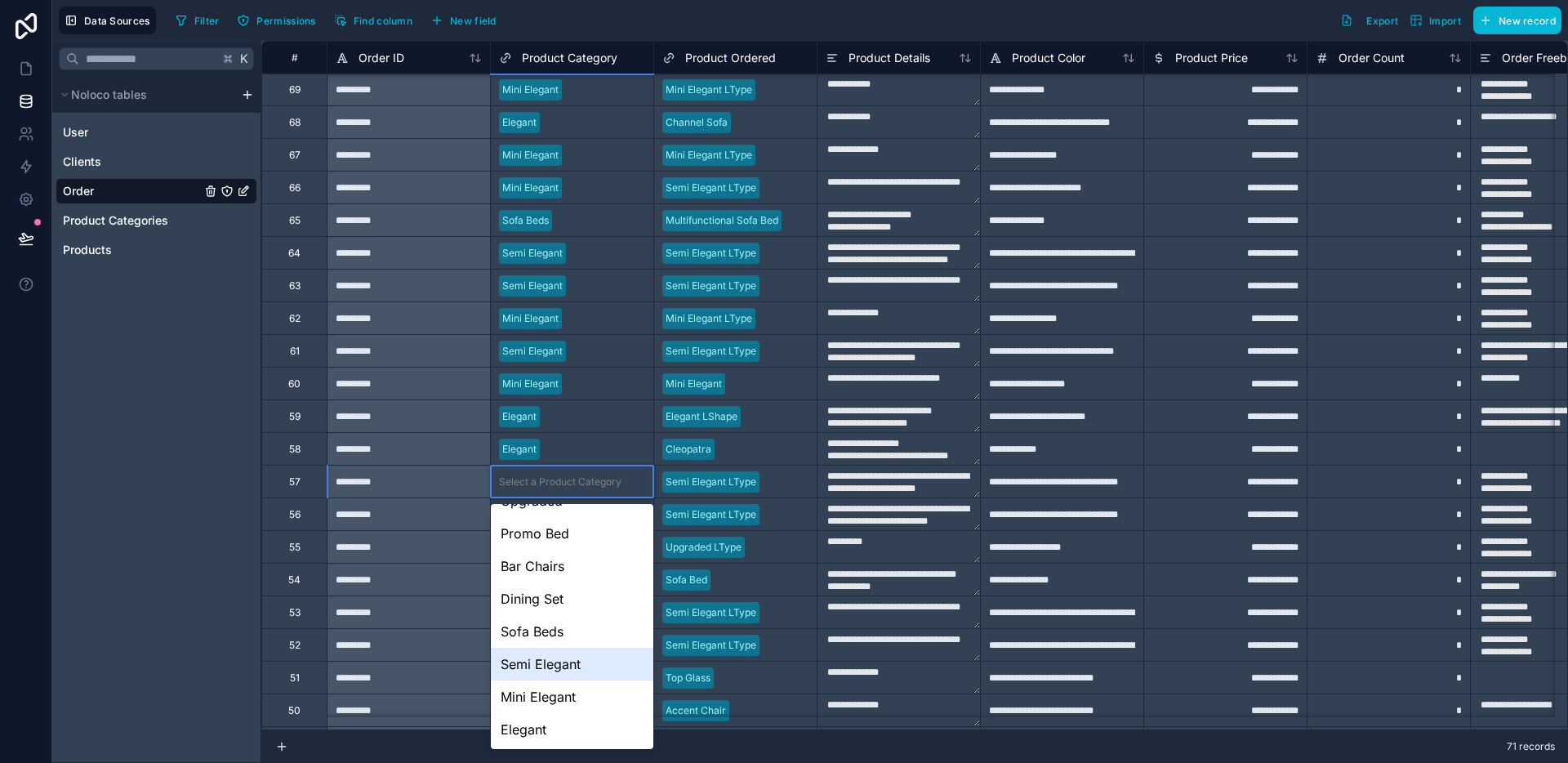 click on "Semi Elegant" at bounding box center (572, 664) 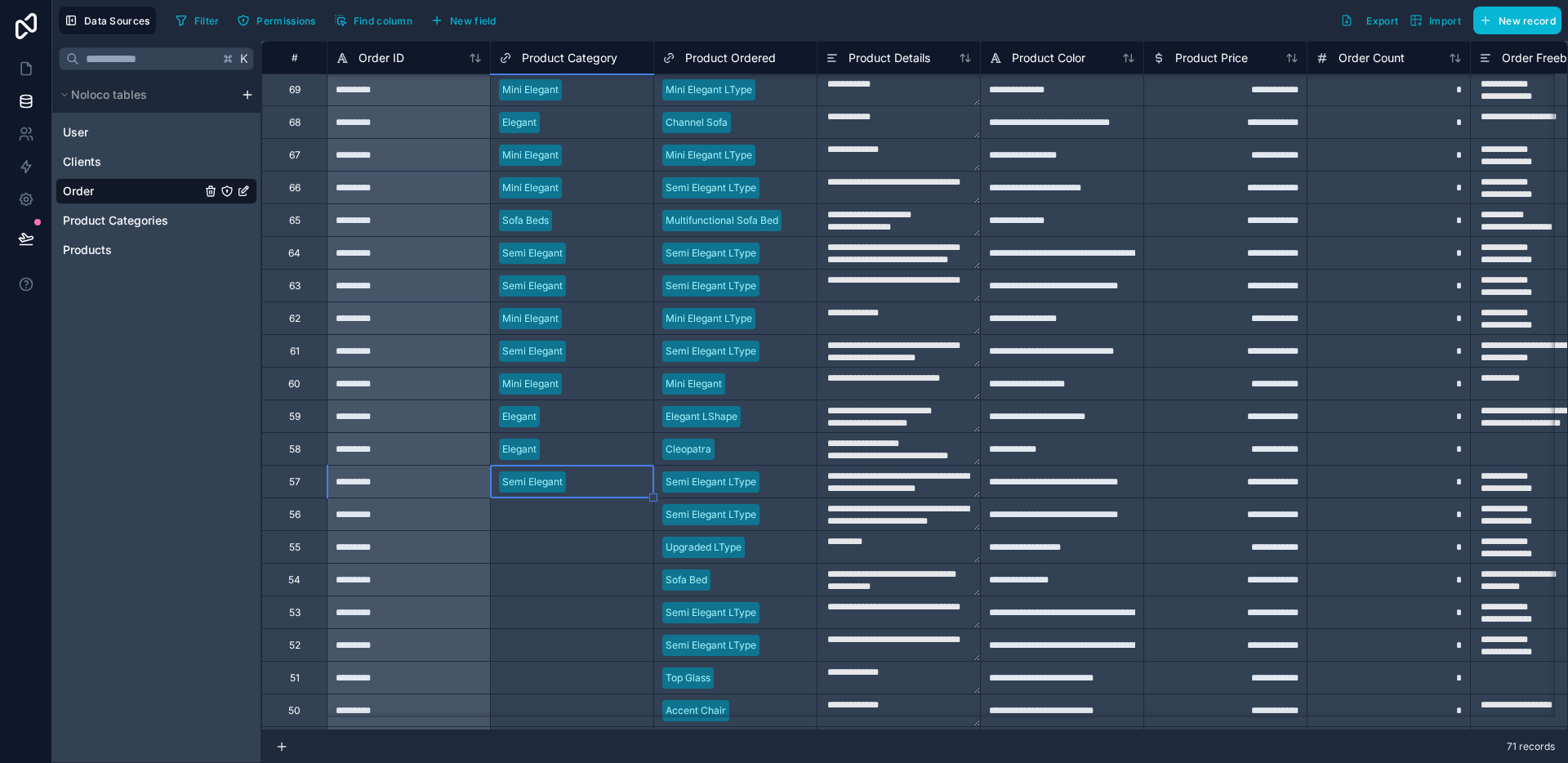 click on "Select a Product Category" at bounding box center (560, 515) 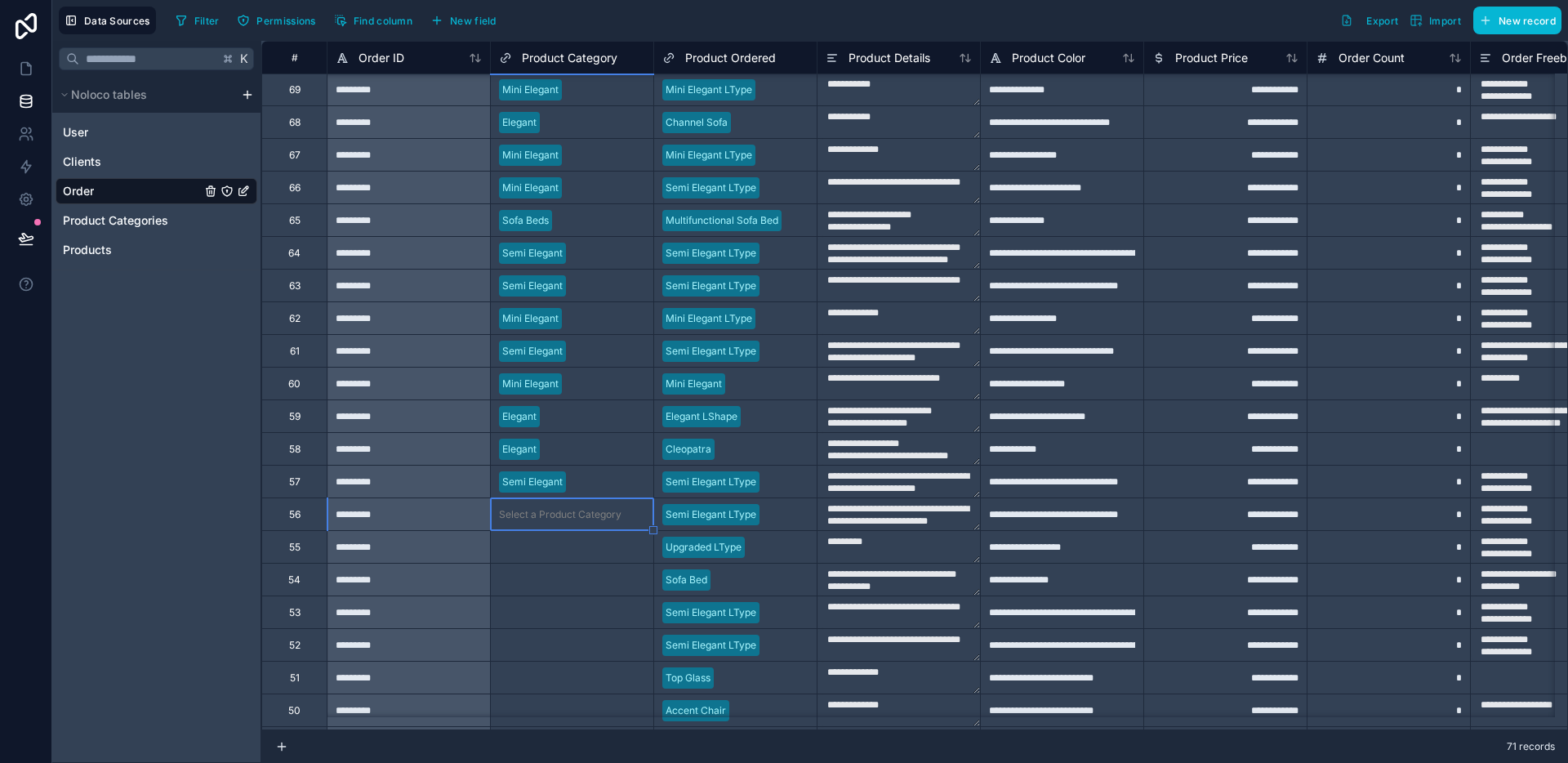 click on "Select a Product Category" at bounding box center (560, 515) 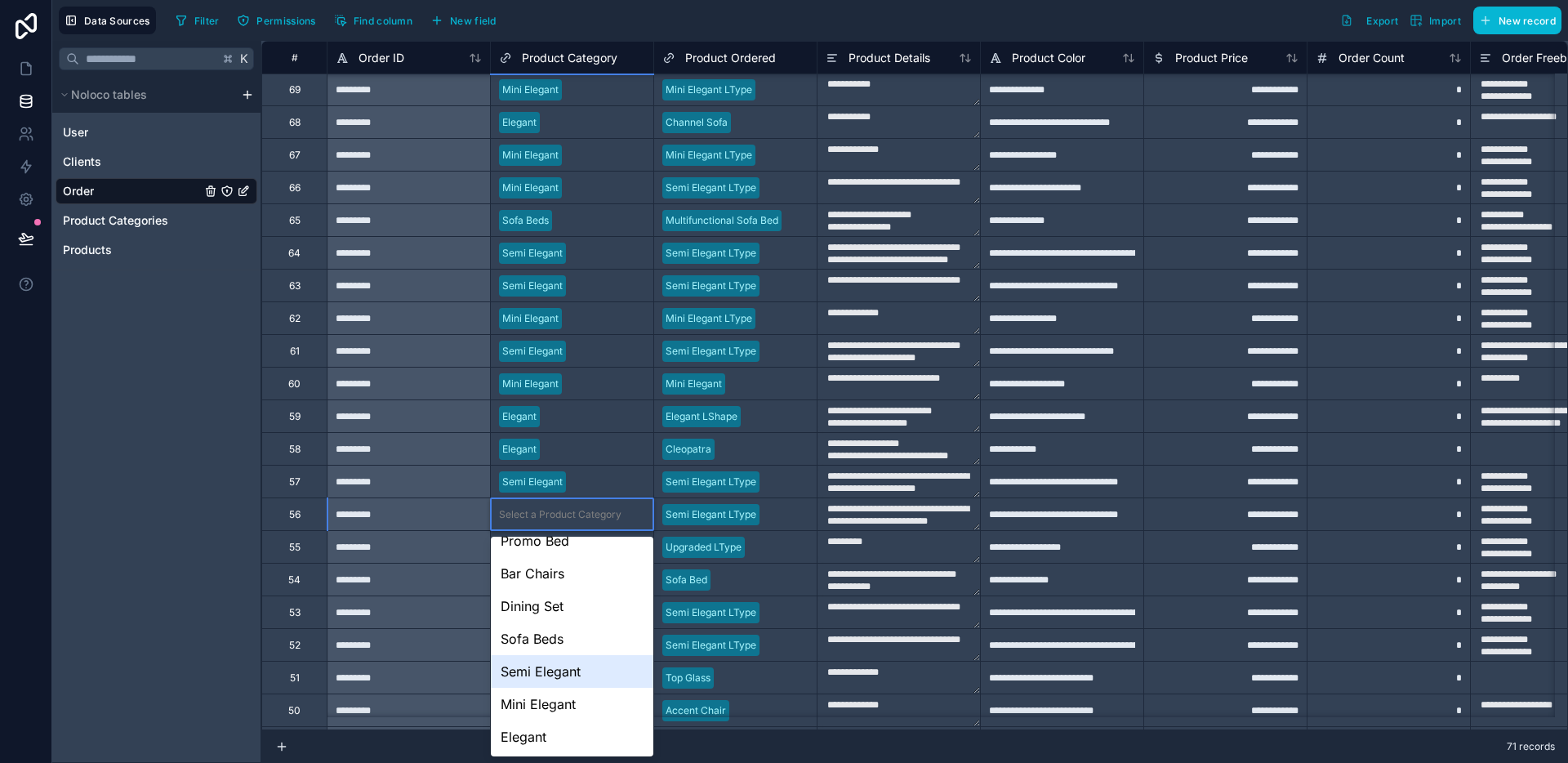 click on "Semi Elegant" at bounding box center [572, 672] 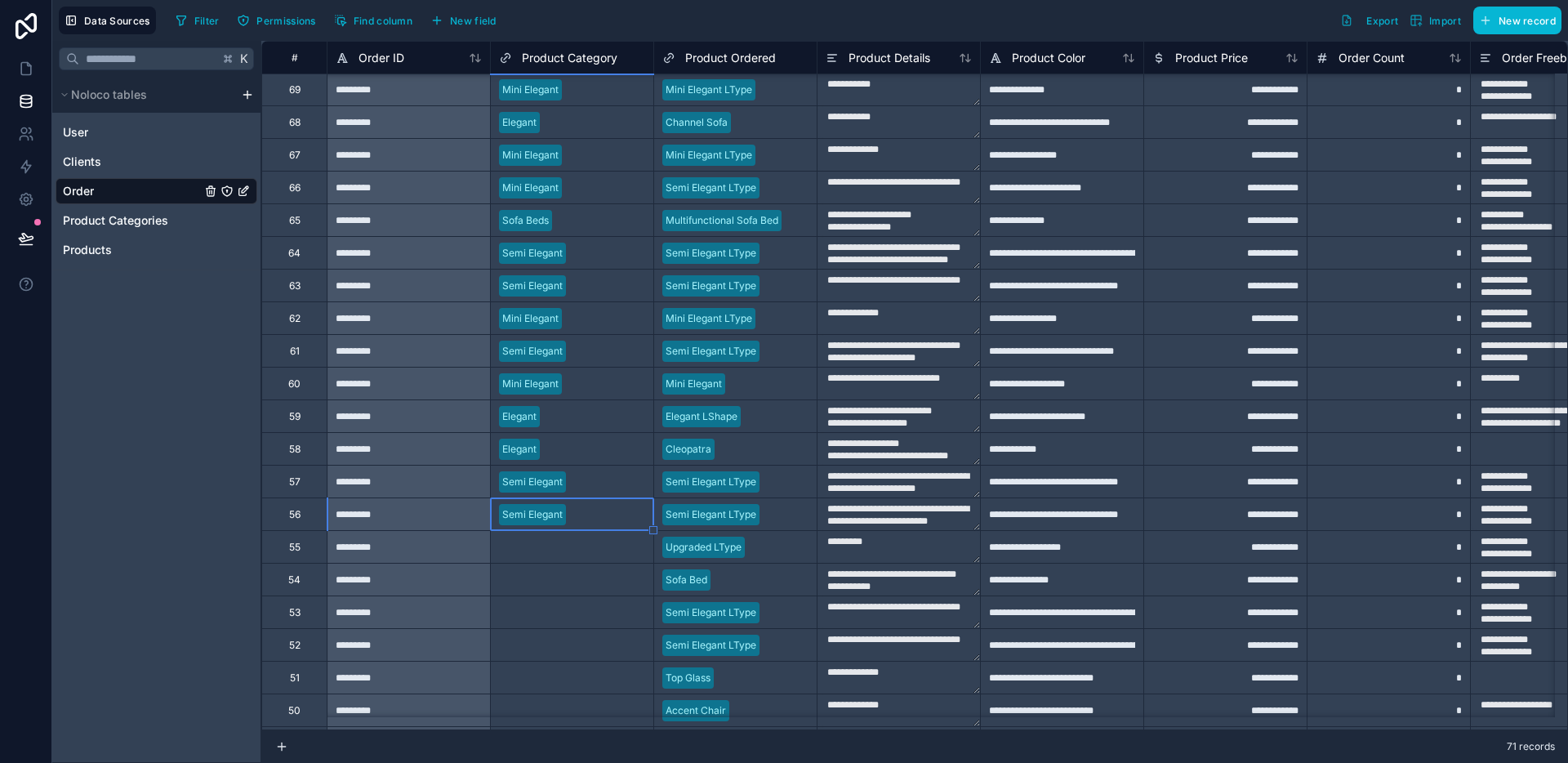 click on "Select a Product Category" at bounding box center (560, 547) 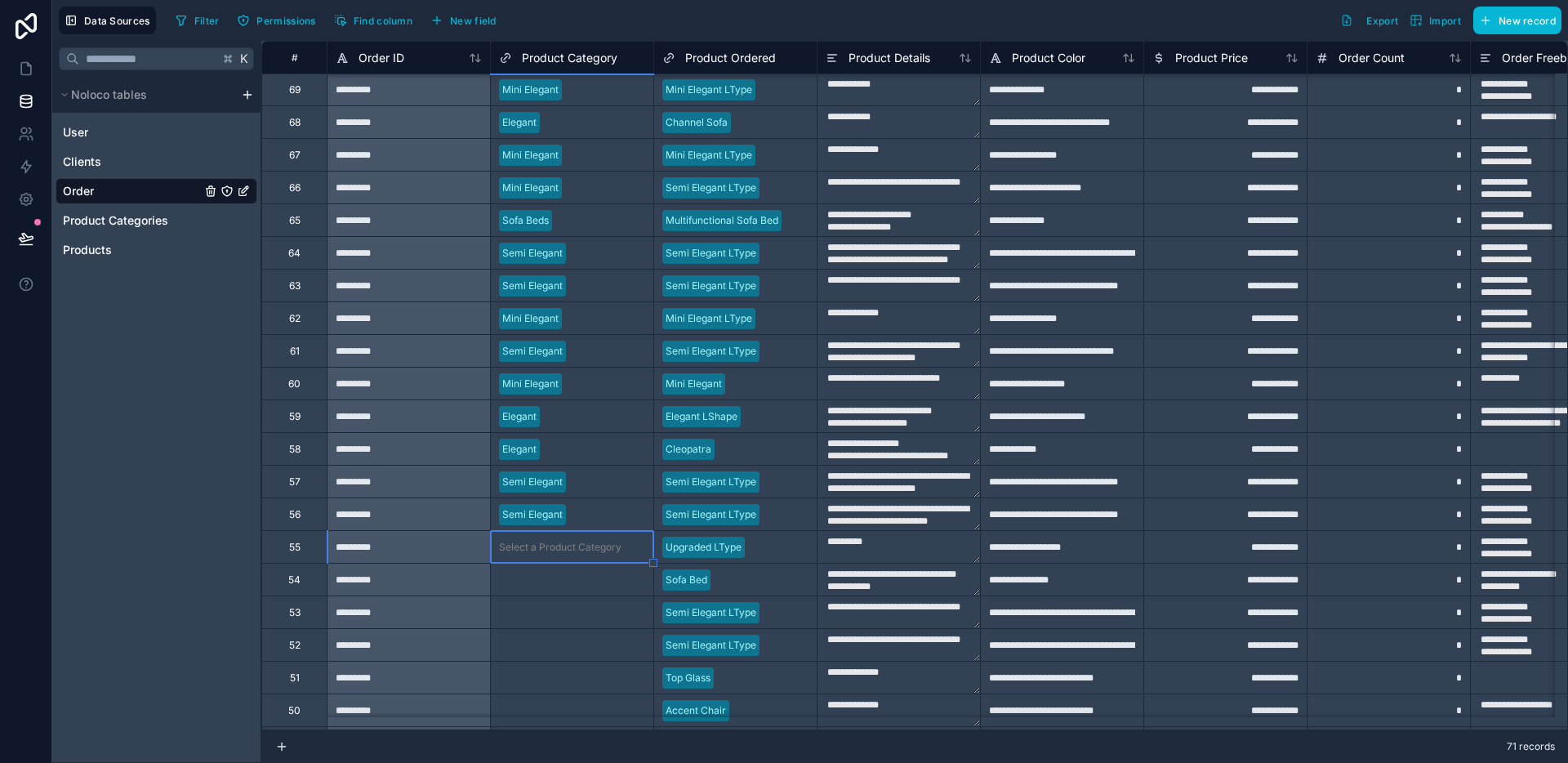 click on "Select a Product Category" at bounding box center (560, 547) 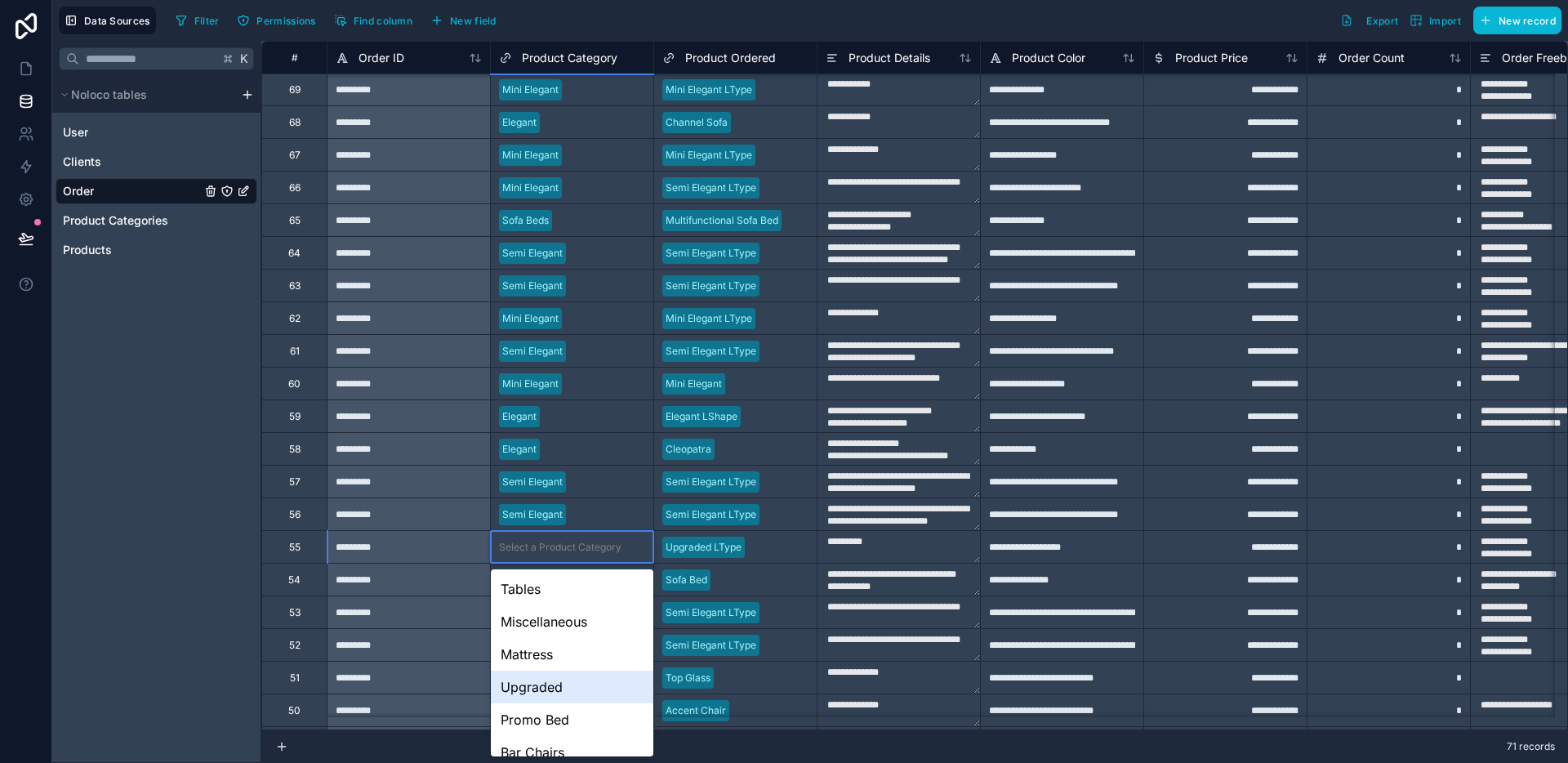 click on "Upgraded" at bounding box center (572, 687) 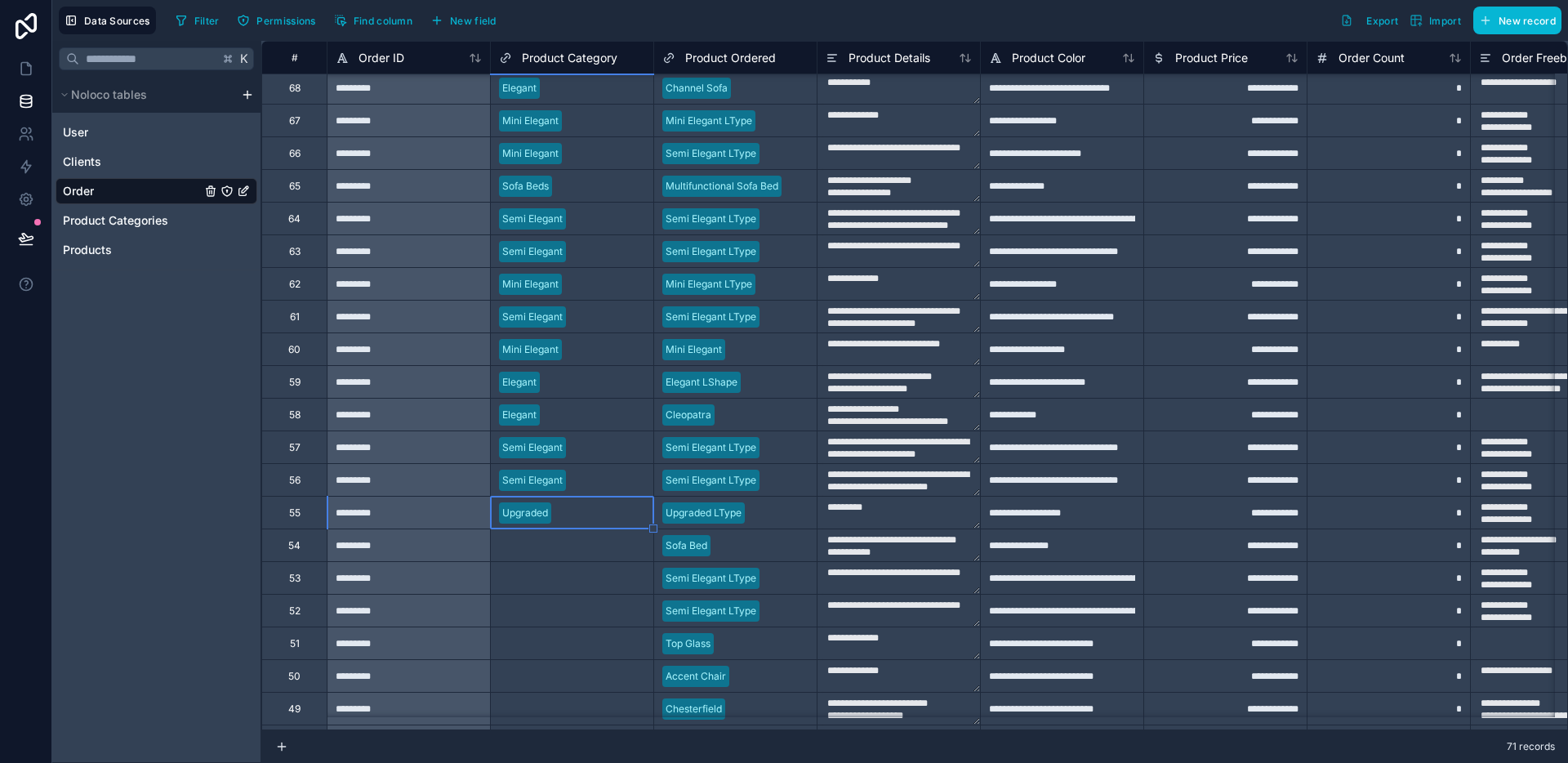 click on "Select a Product Category" at bounding box center [572, 545] 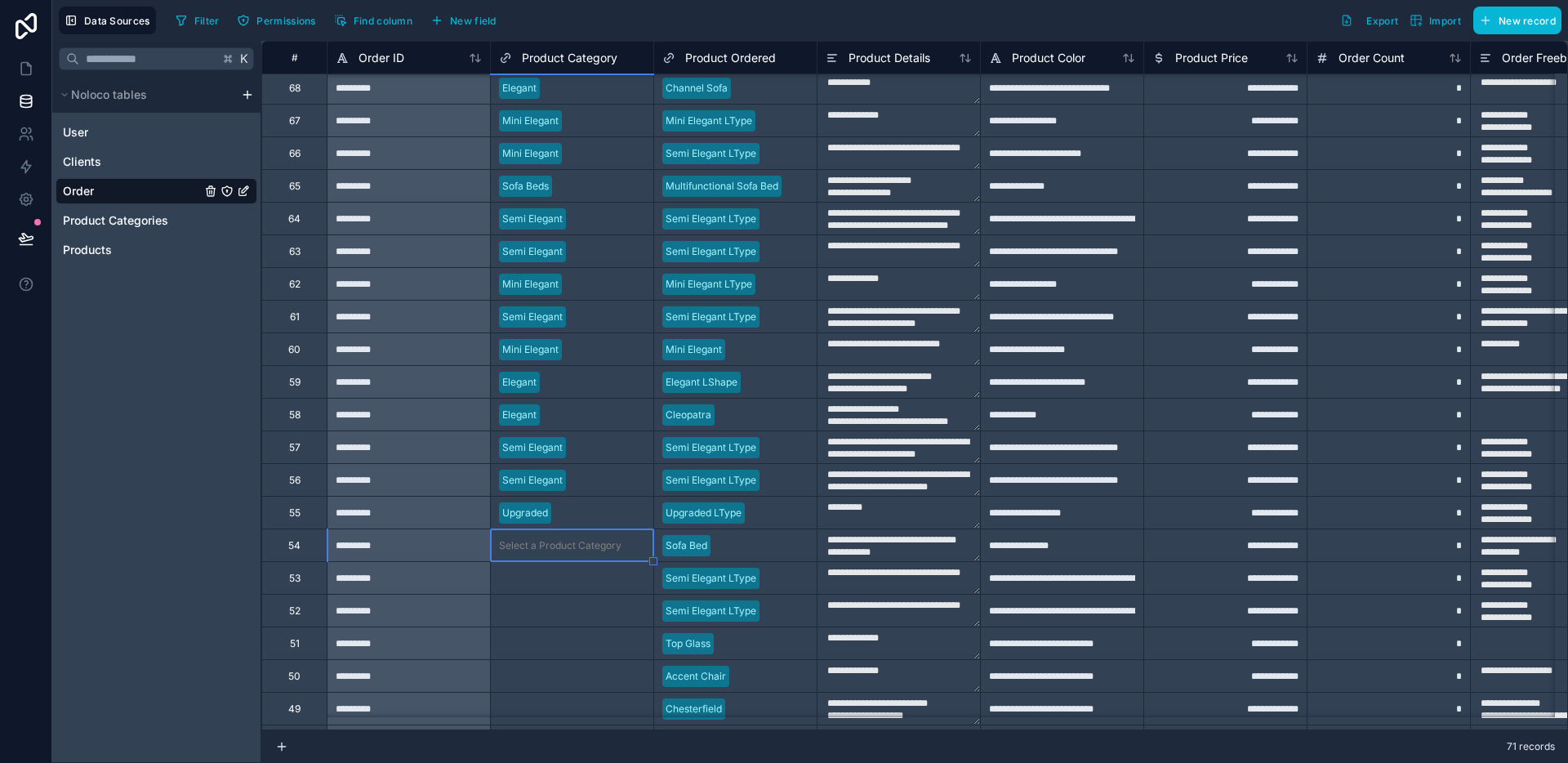 click on "Select a Product Category" at bounding box center (572, 545) 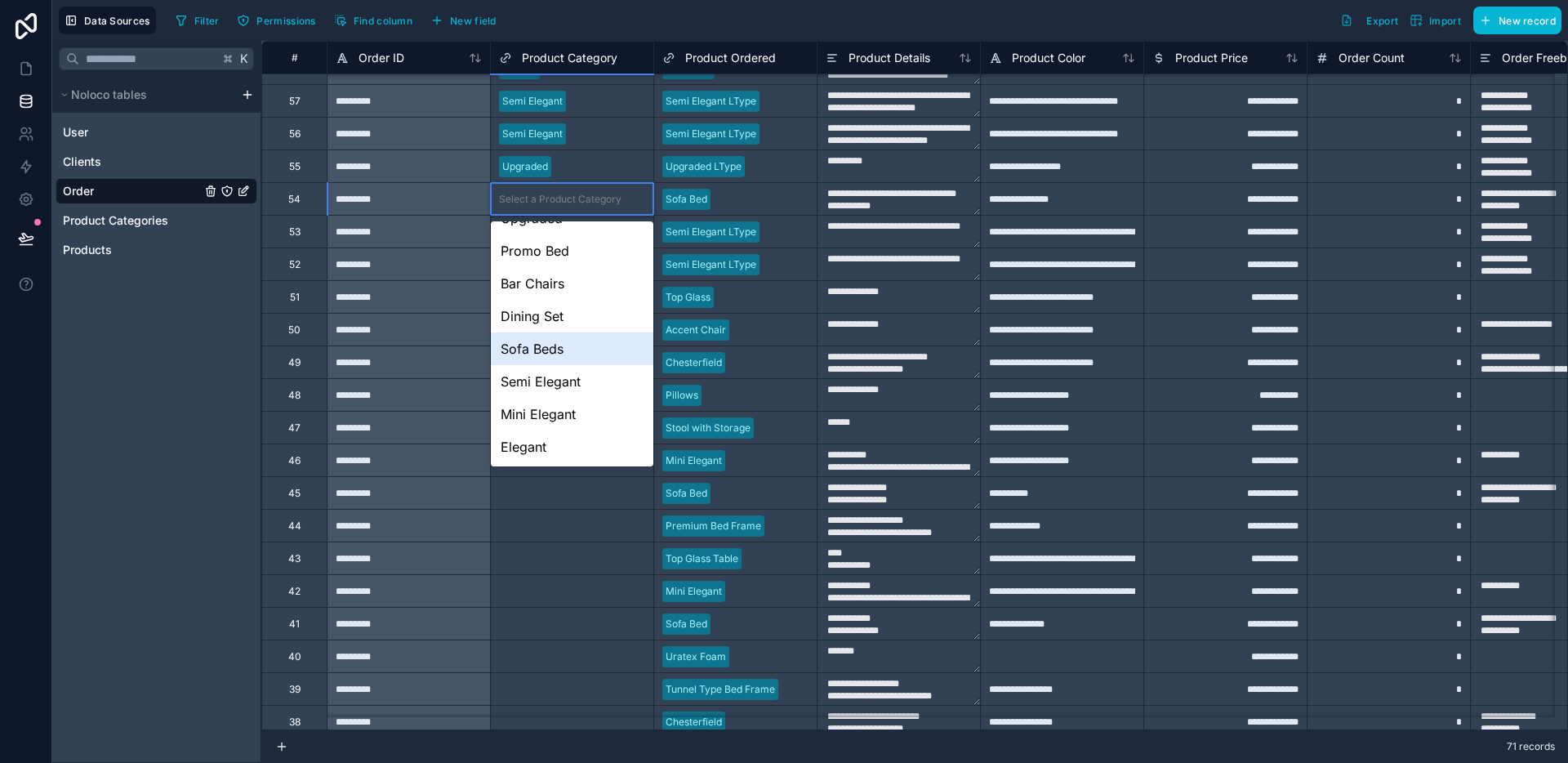 click on "Sofa Beds" at bounding box center (572, 349) 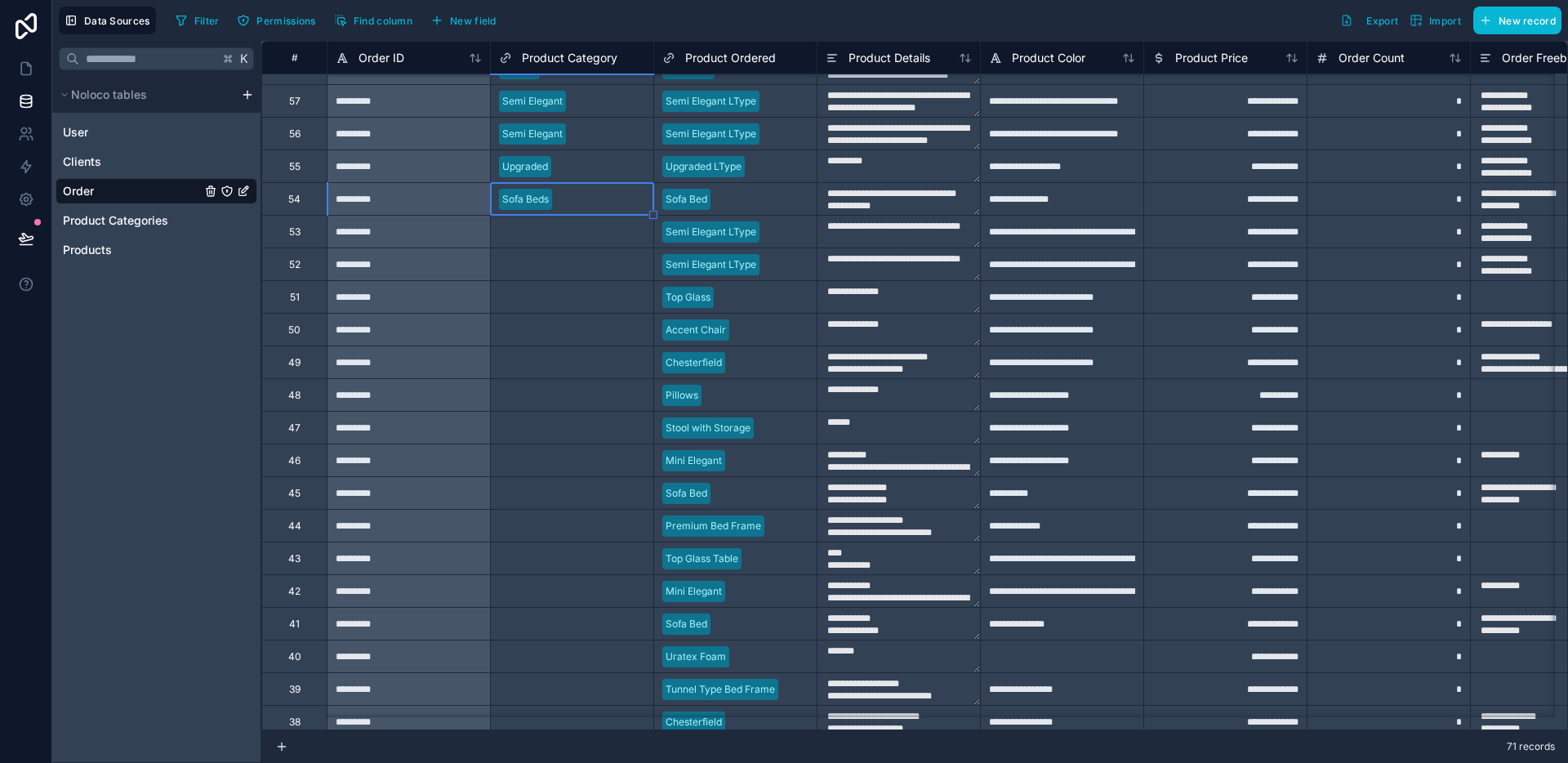 click on "Select a Product Category" at bounding box center (572, 231) 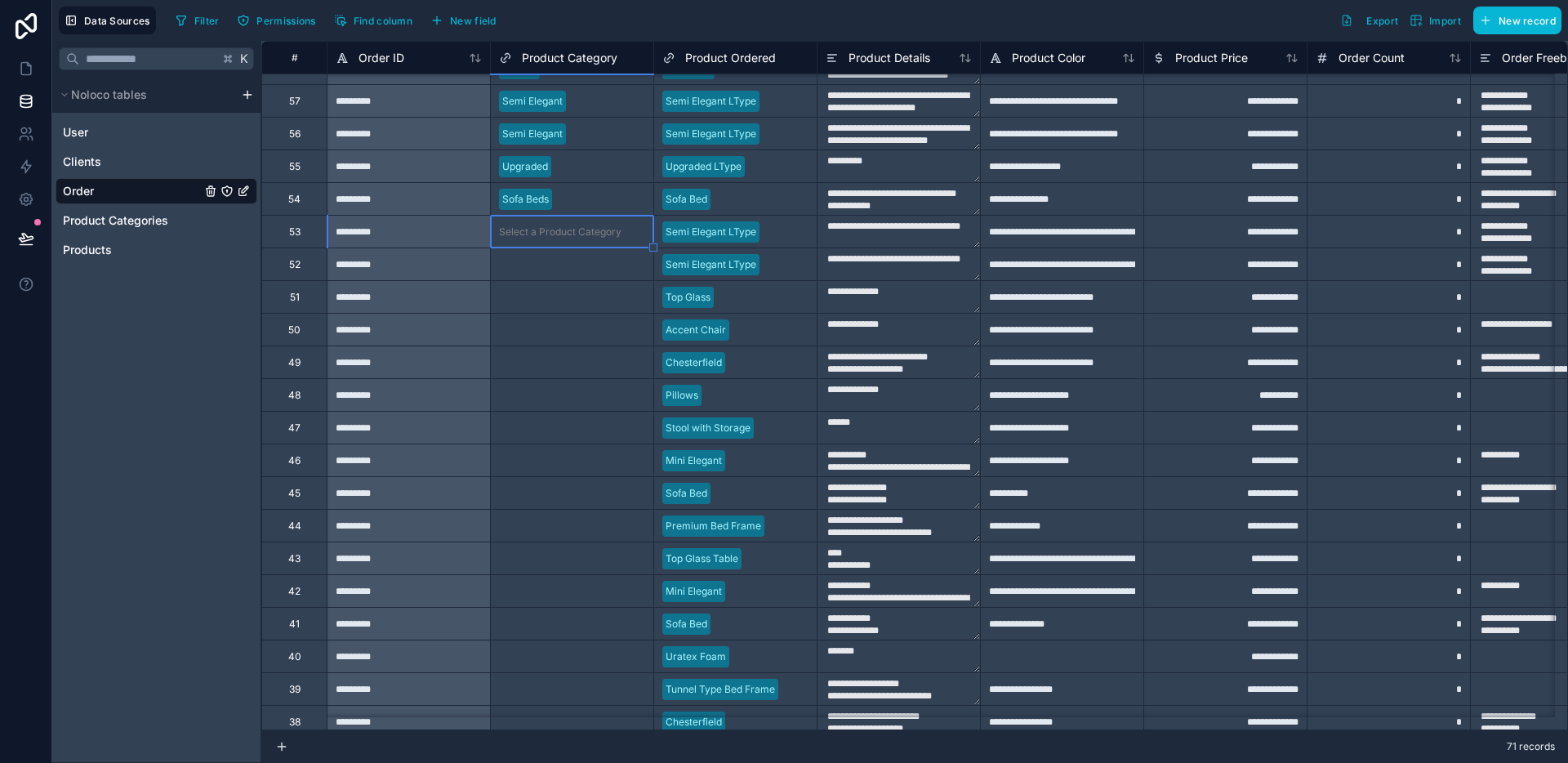 click on "Select a Product Category" at bounding box center (572, 231) 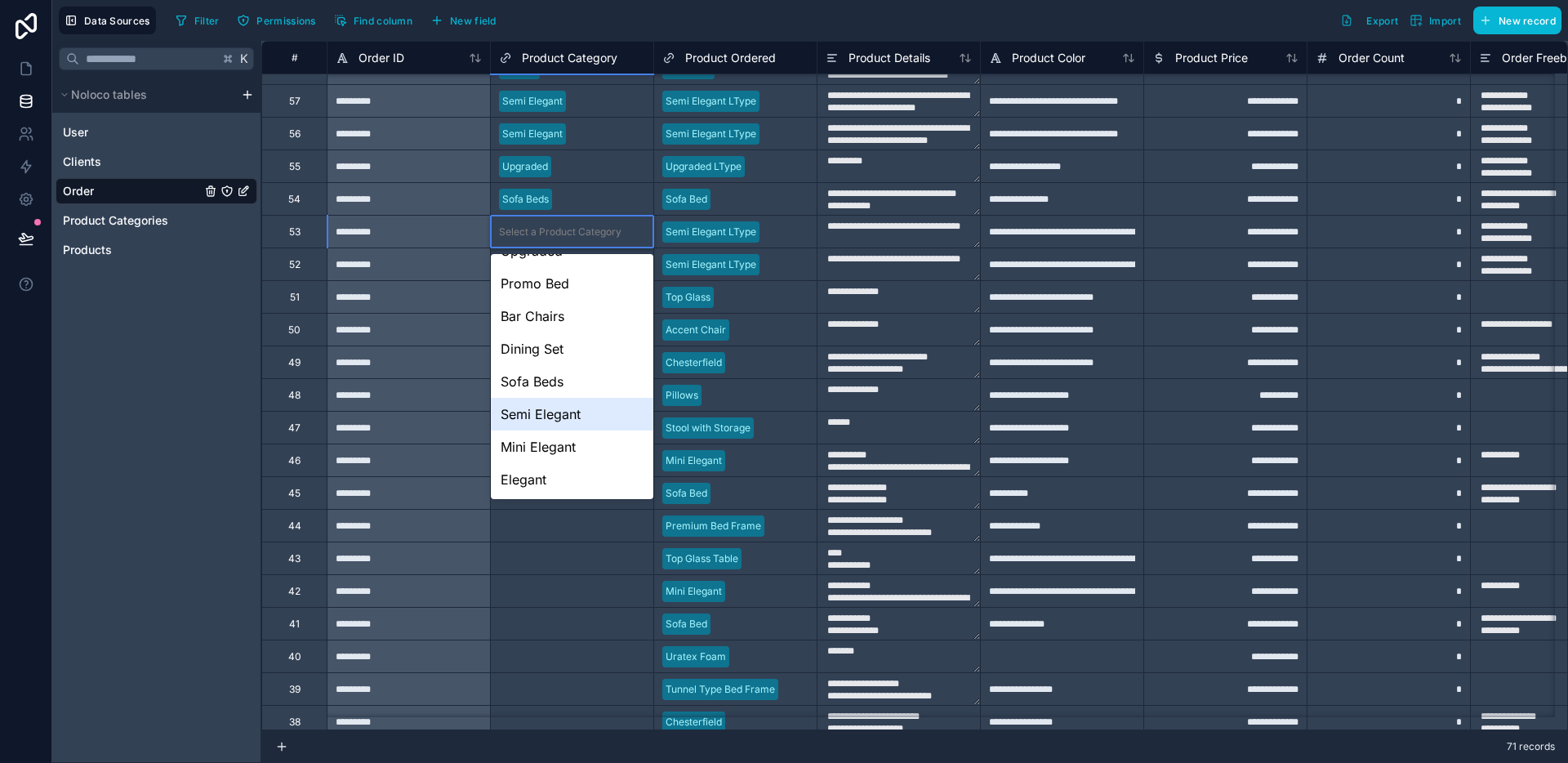 drag, startPoint x: 549, startPoint y: 419, endPoint x: 556, endPoint y: 384, distance: 35.693137 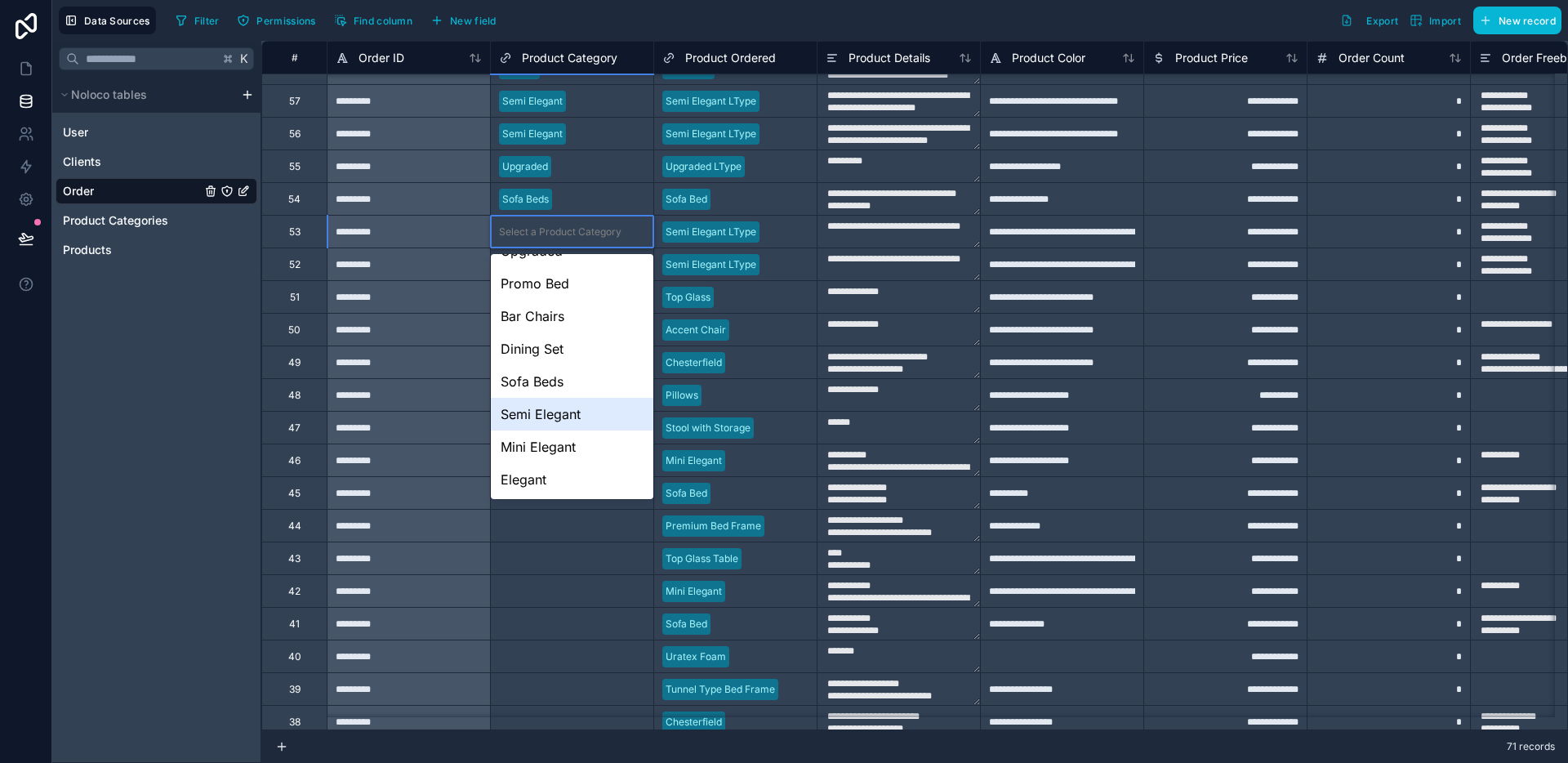 click on "Semi Elegant" at bounding box center [572, 414] 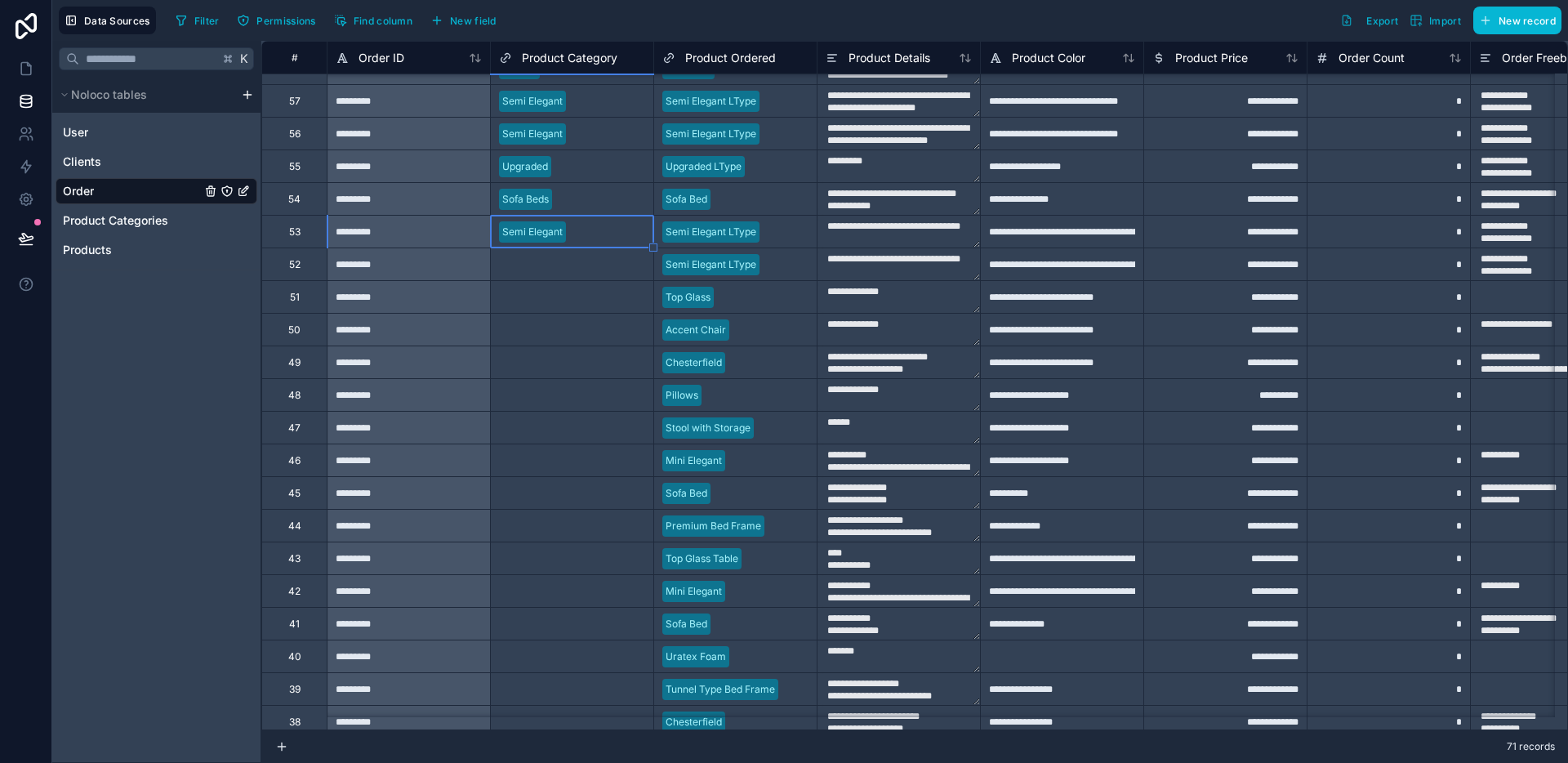 click on "Select a Product Category" at bounding box center (560, 265) 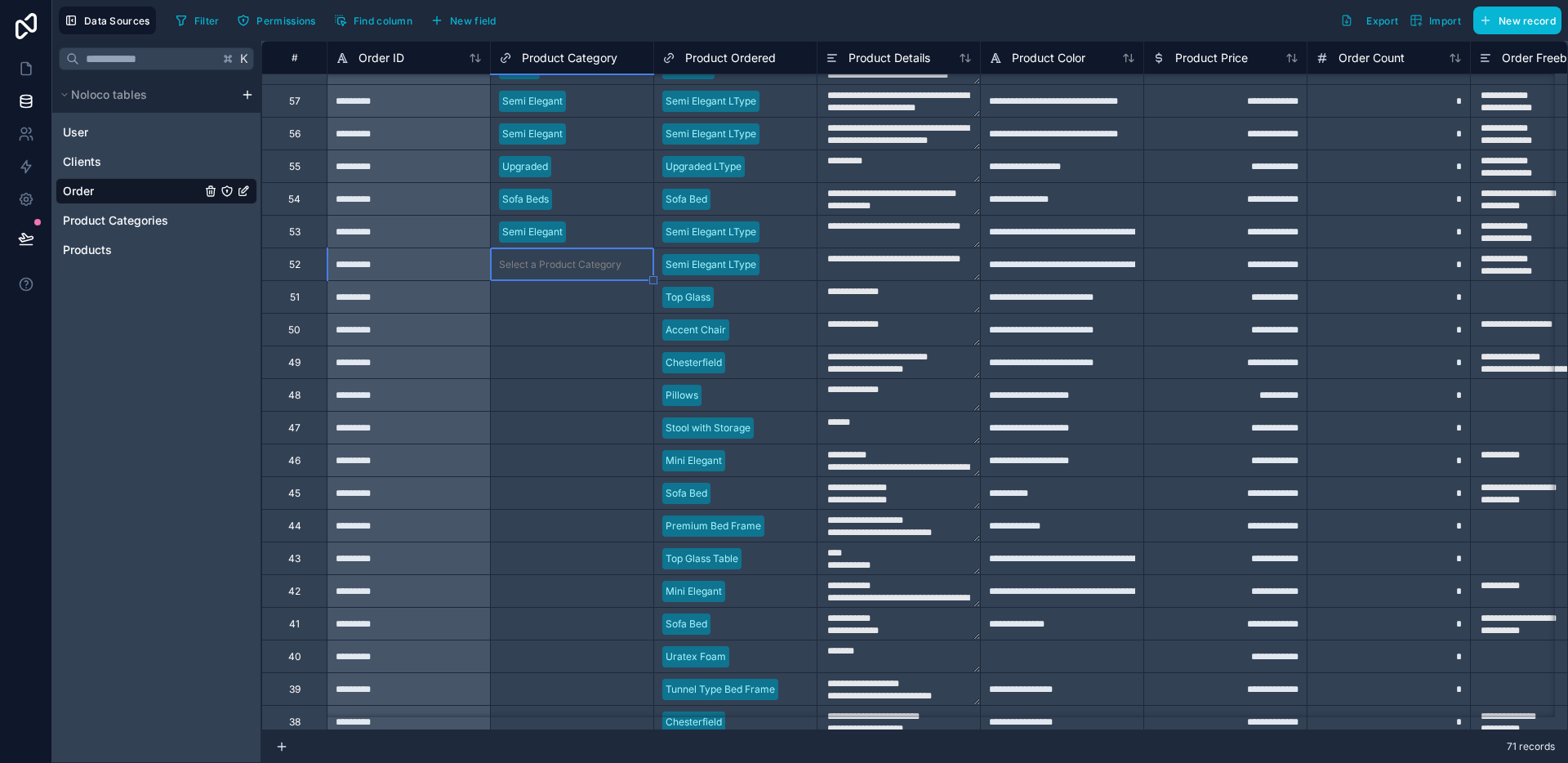 click on "Select a Product Category" at bounding box center [560, 265] 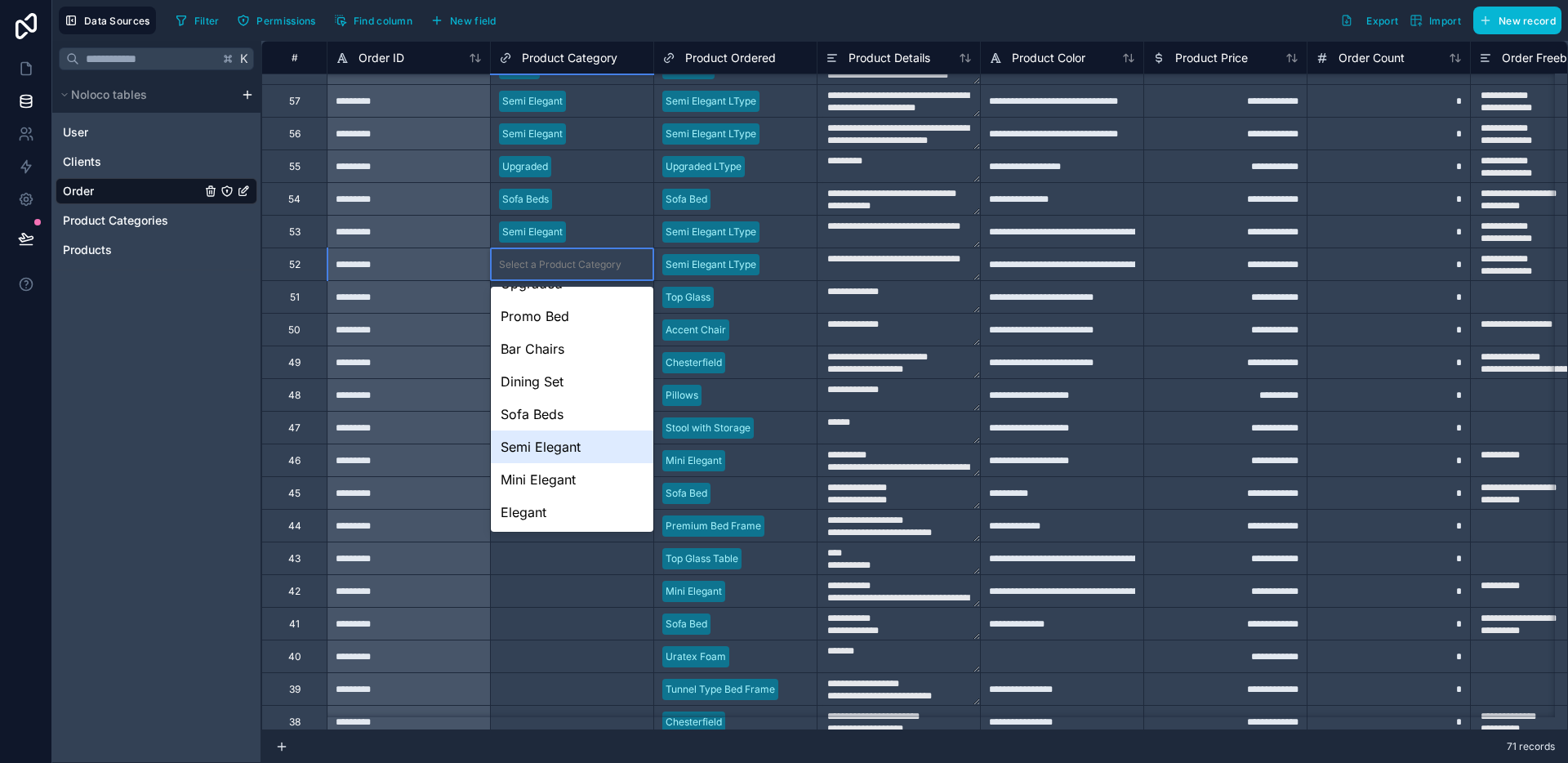 click on "Semi Elegant" at bounding box center (572, 447) 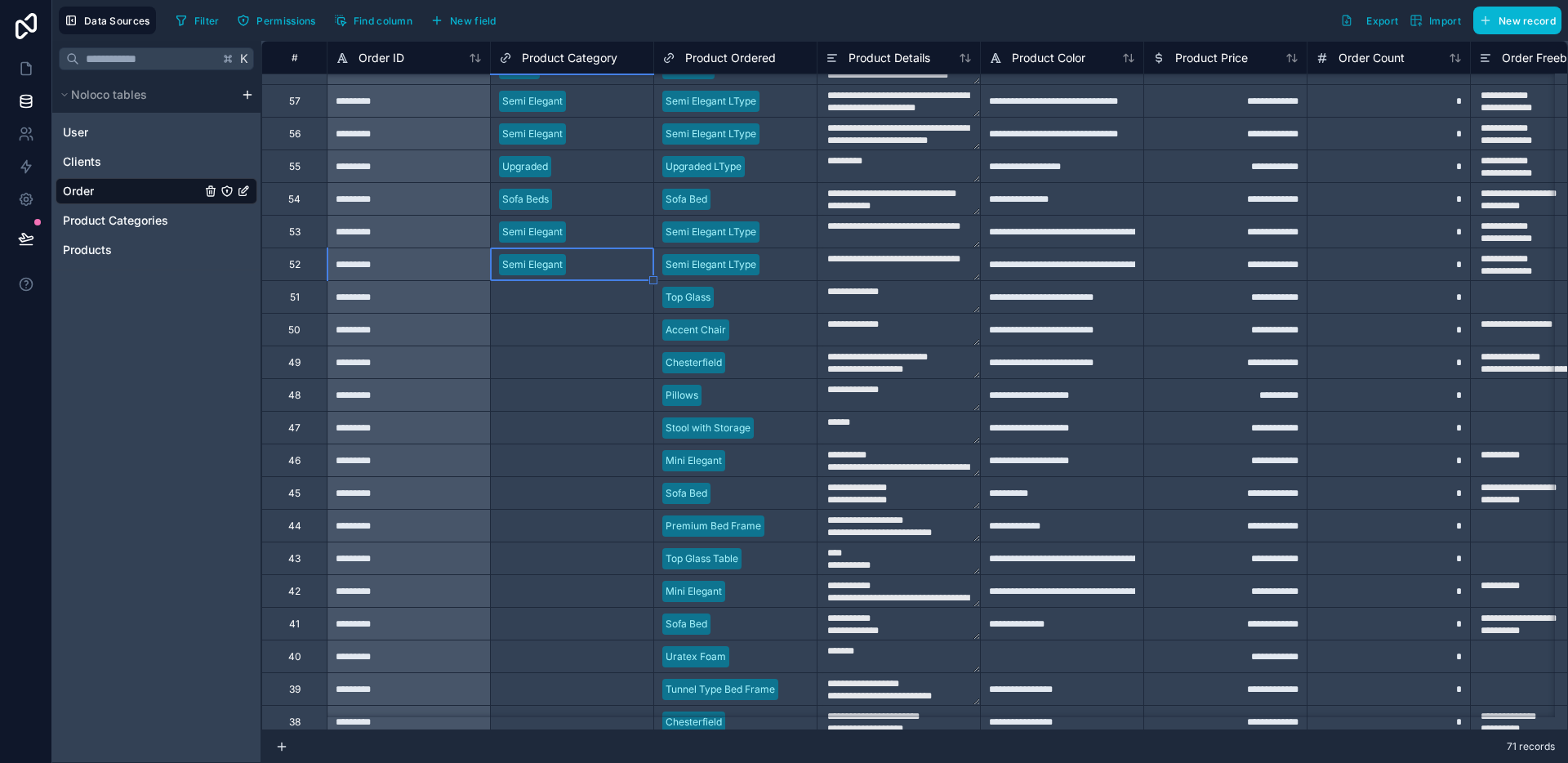 click on "Select a Product Category" at bounding box center (572, 297) 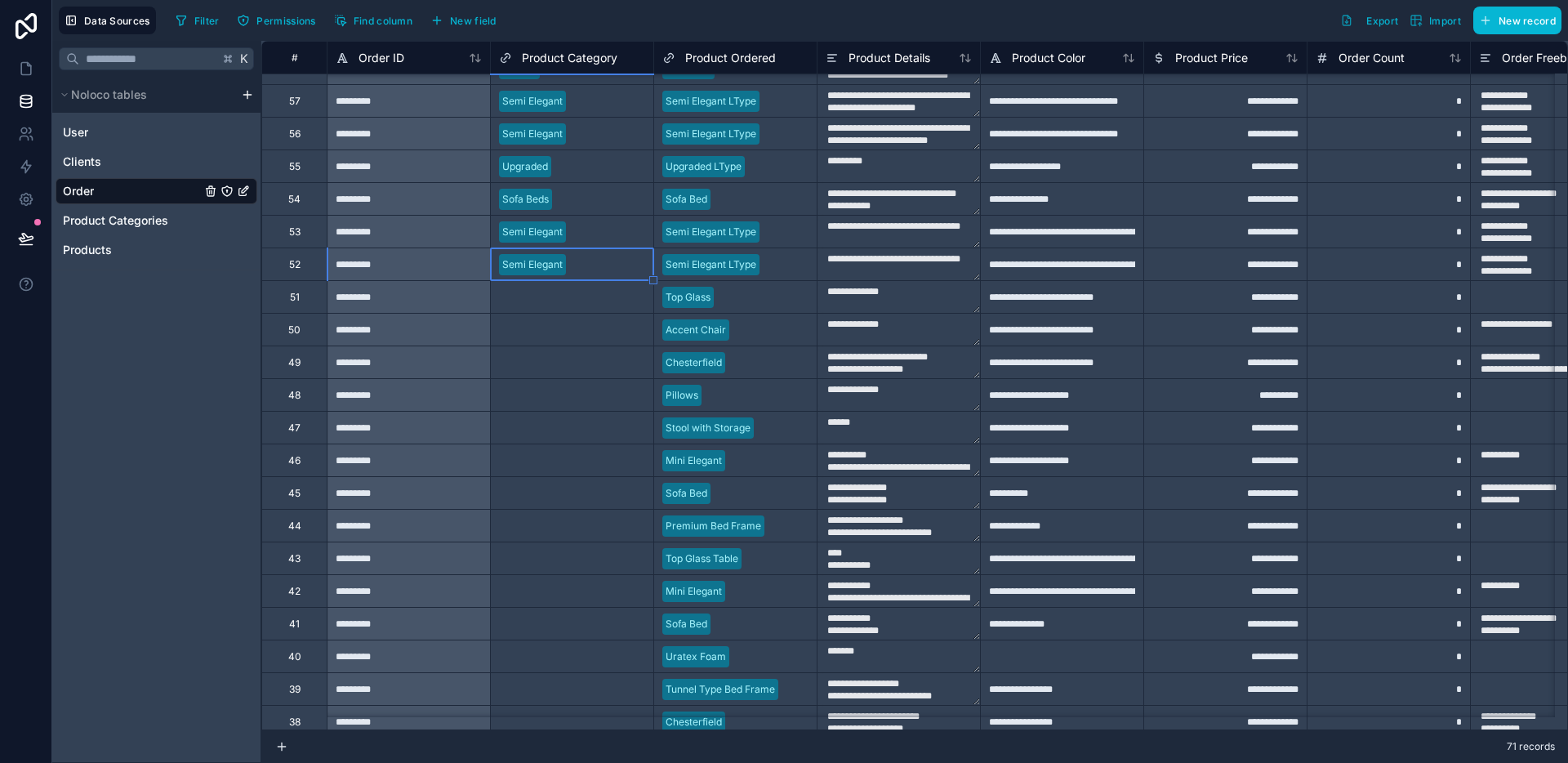click on "Select a Product Category" at bounding box center (572, 297) 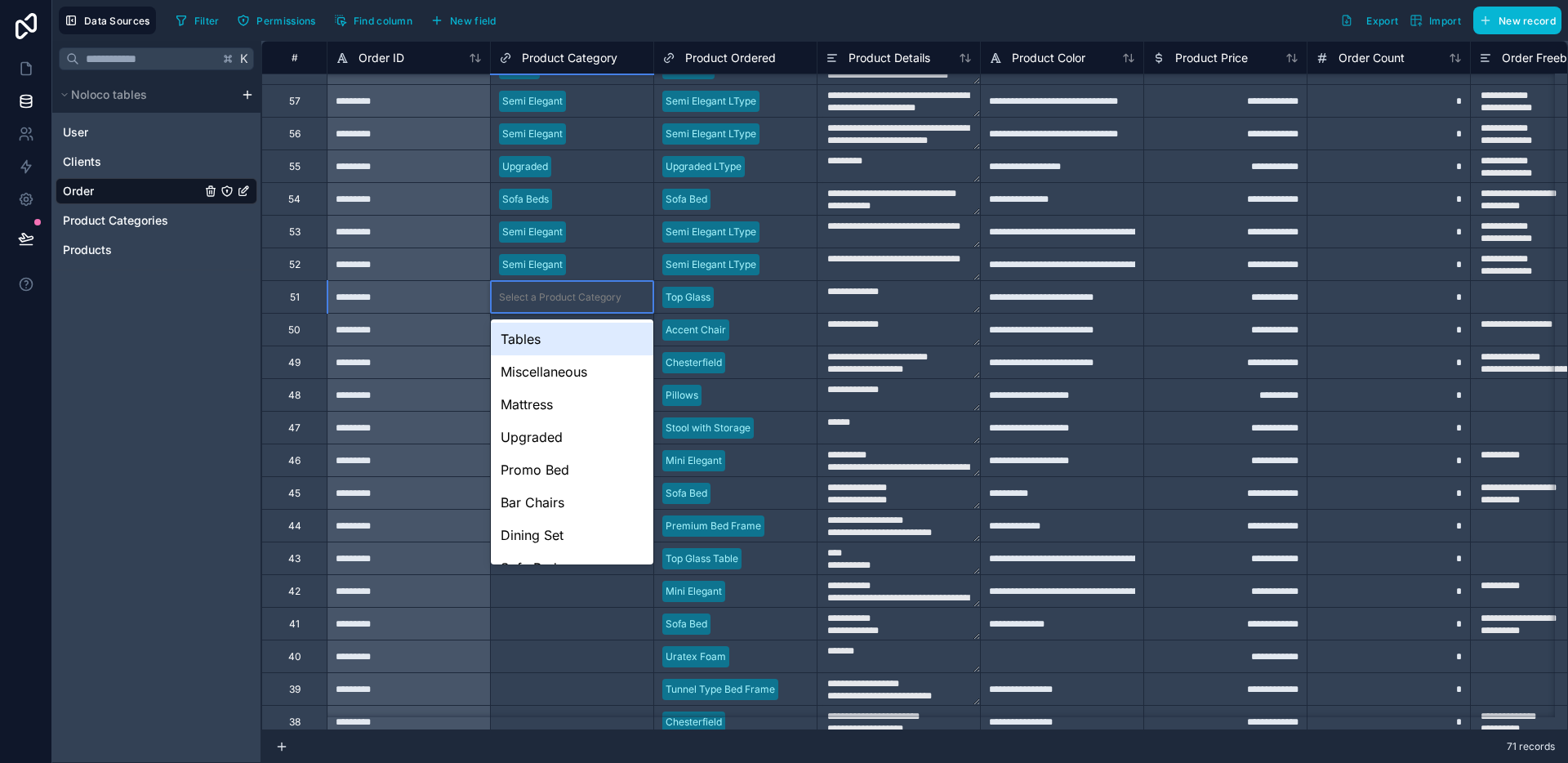 click on "Select a Product Category" at bounding box center [572, 297] 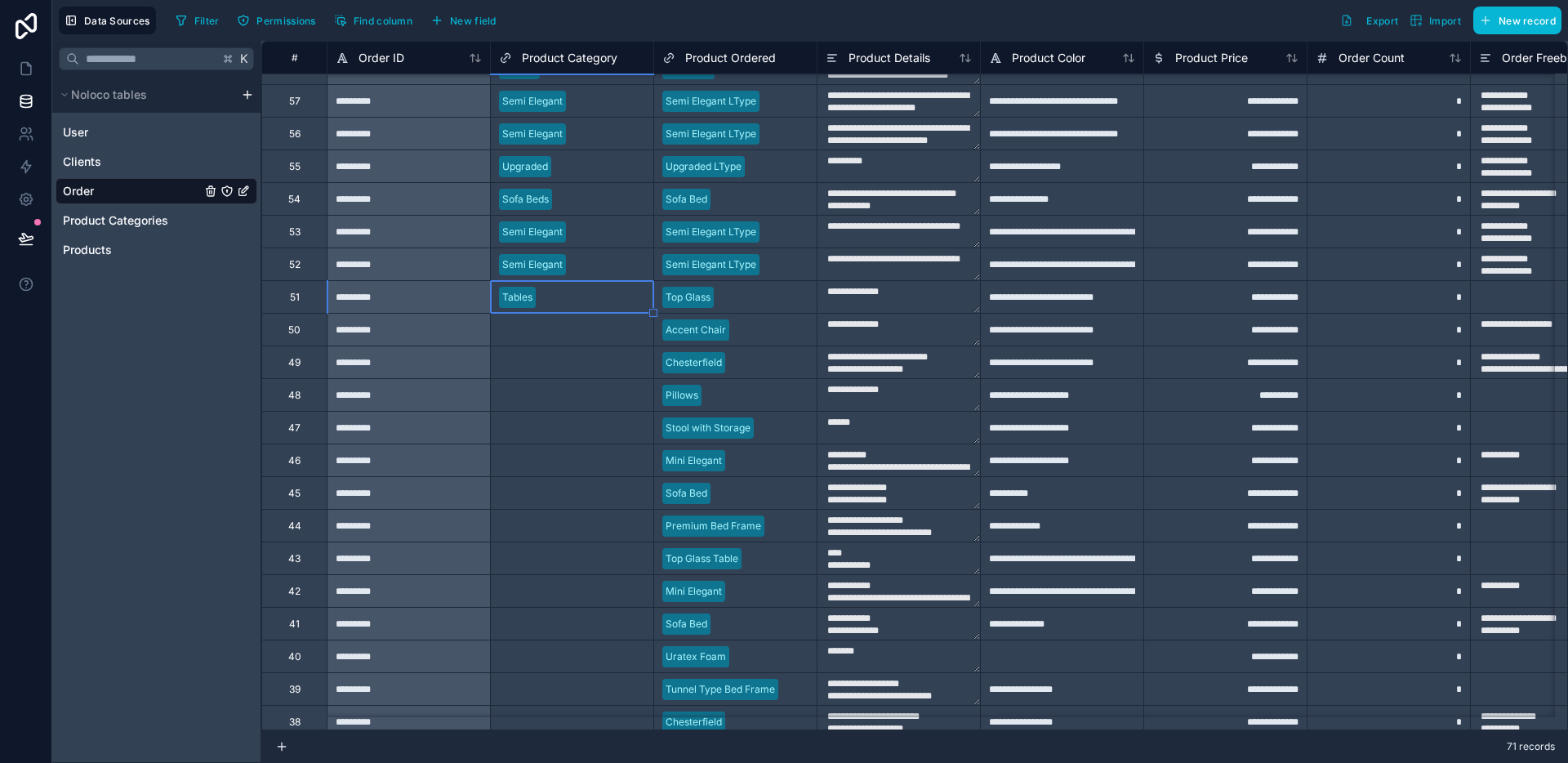 click on "Select a Product Category" at bounding box center (560, 330) 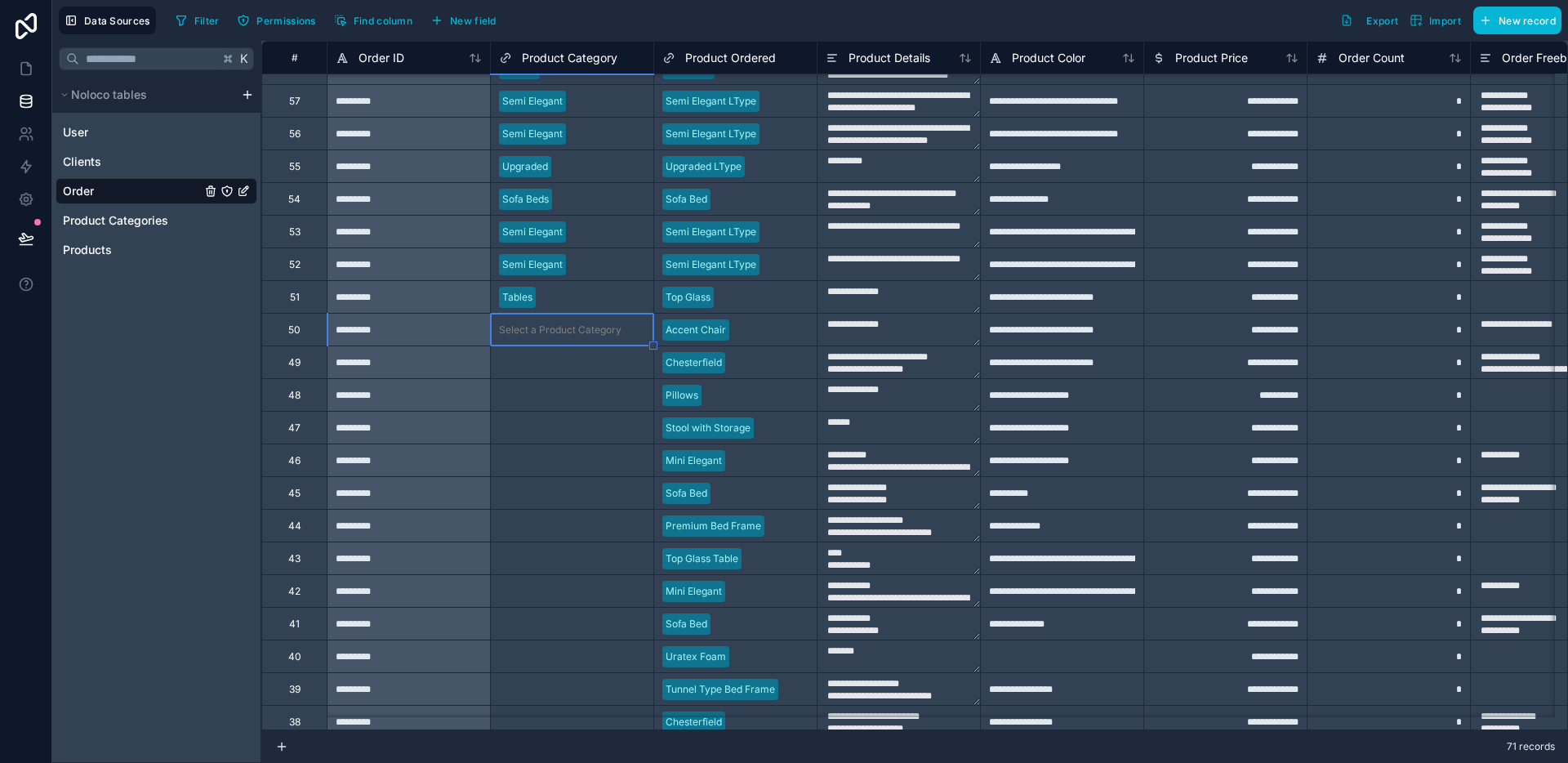 click on "Select a Product Category" at bounding box center (560, 330) 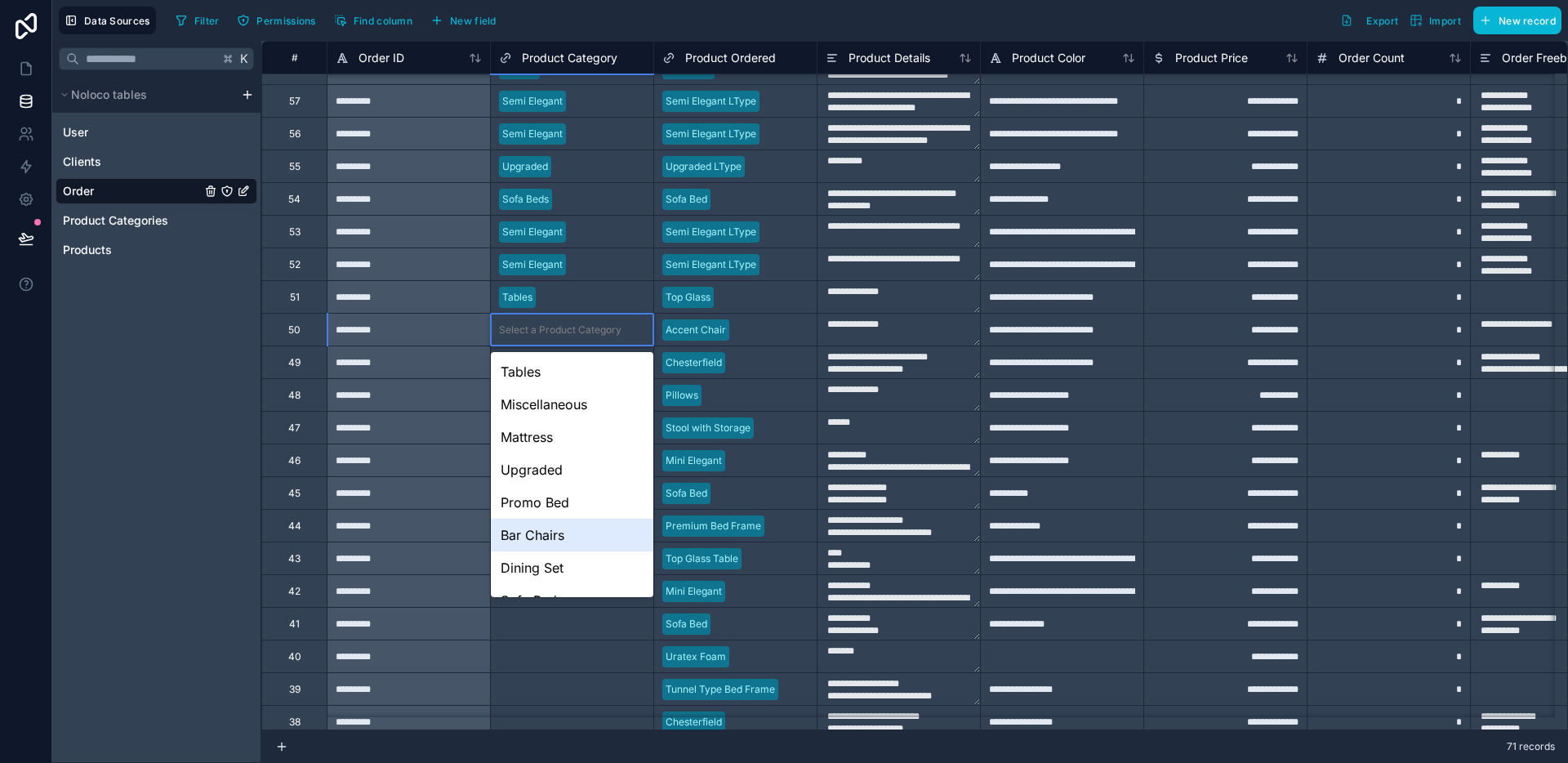 scroll, scrollTop: 121, scrollLeft: 0, axis: vertical 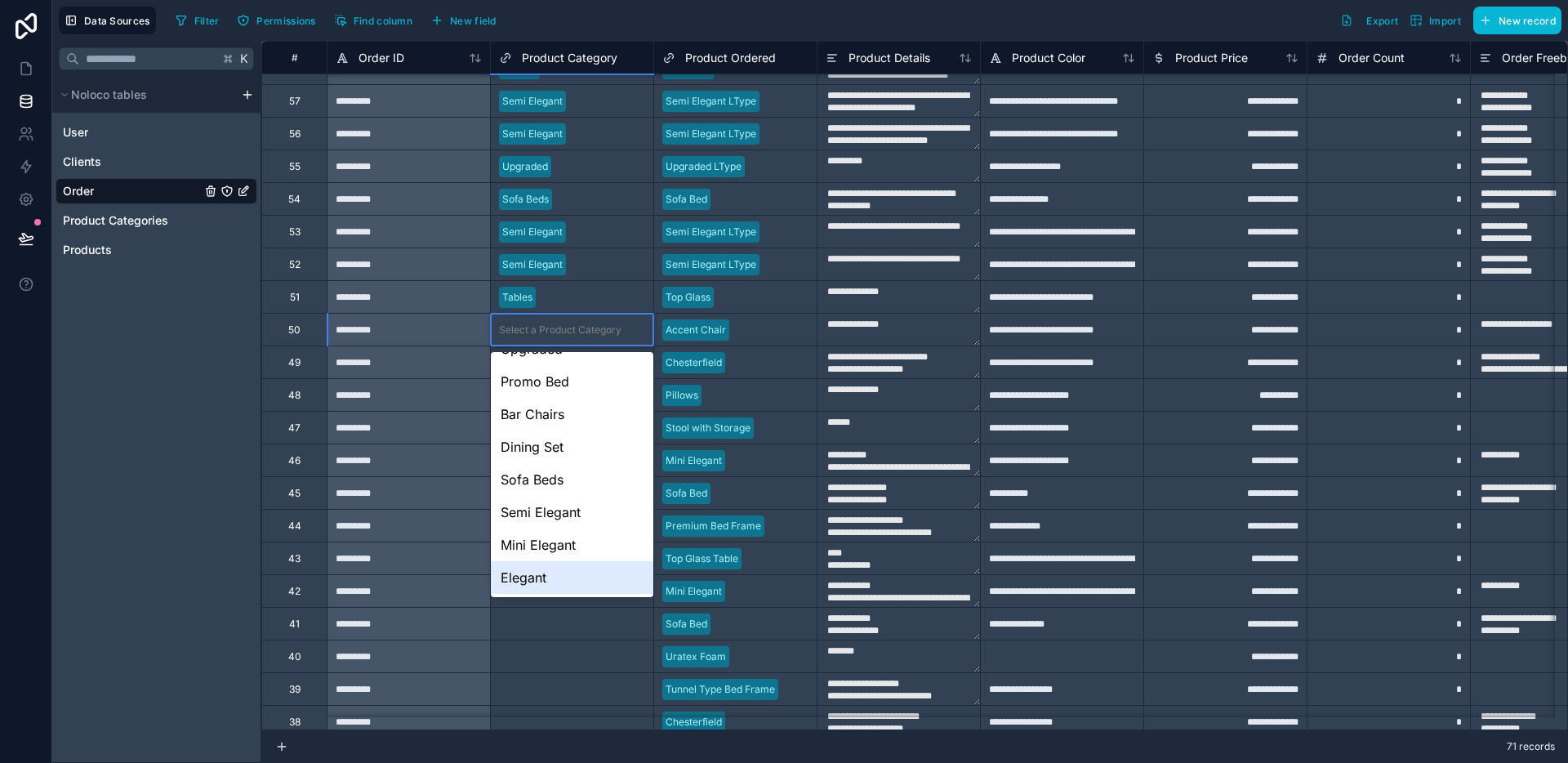 click on "Elegant" at bounding box center [572, 578] 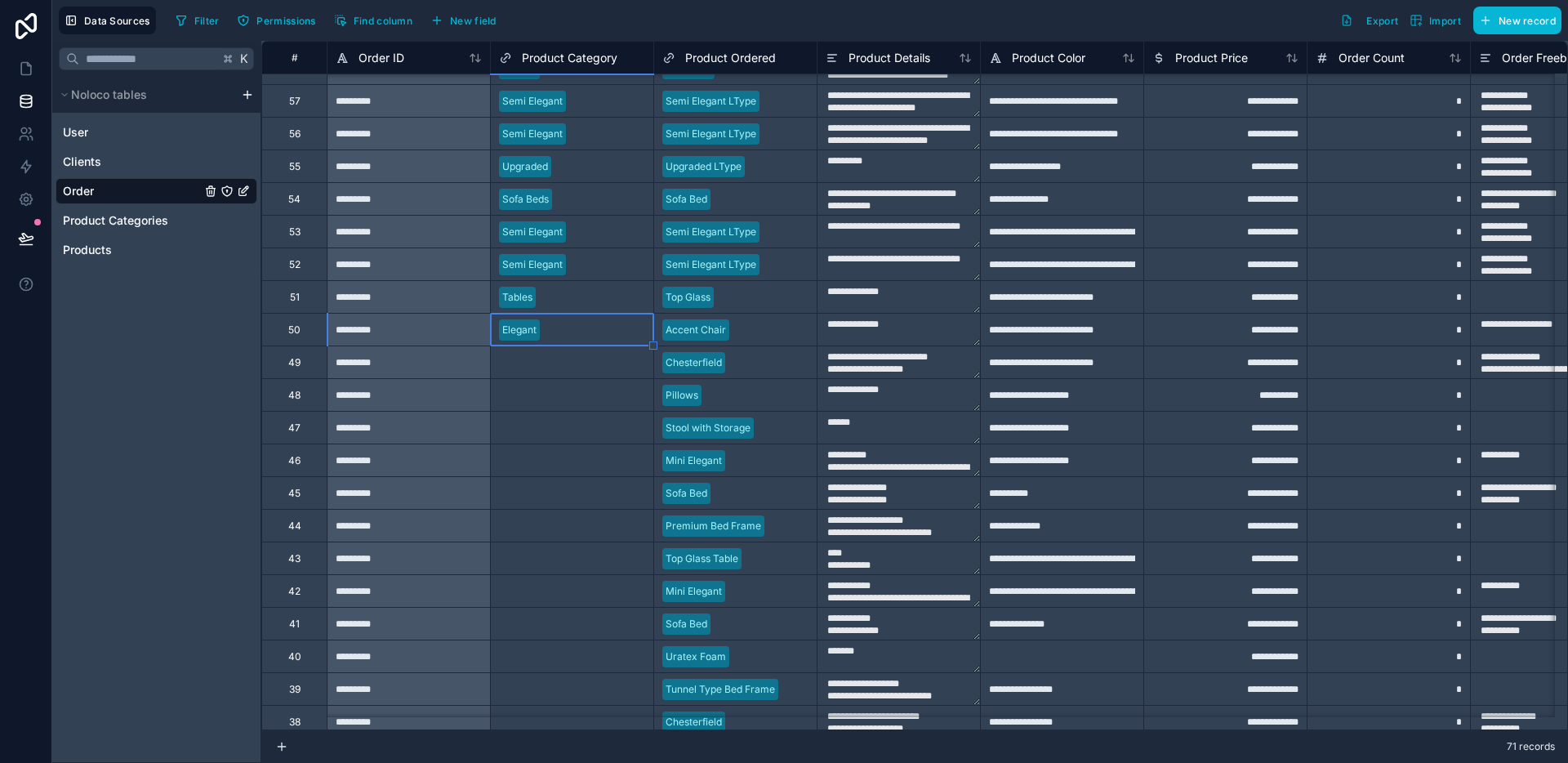 click on "Select a Product Category" at bounding box center (572, 362) 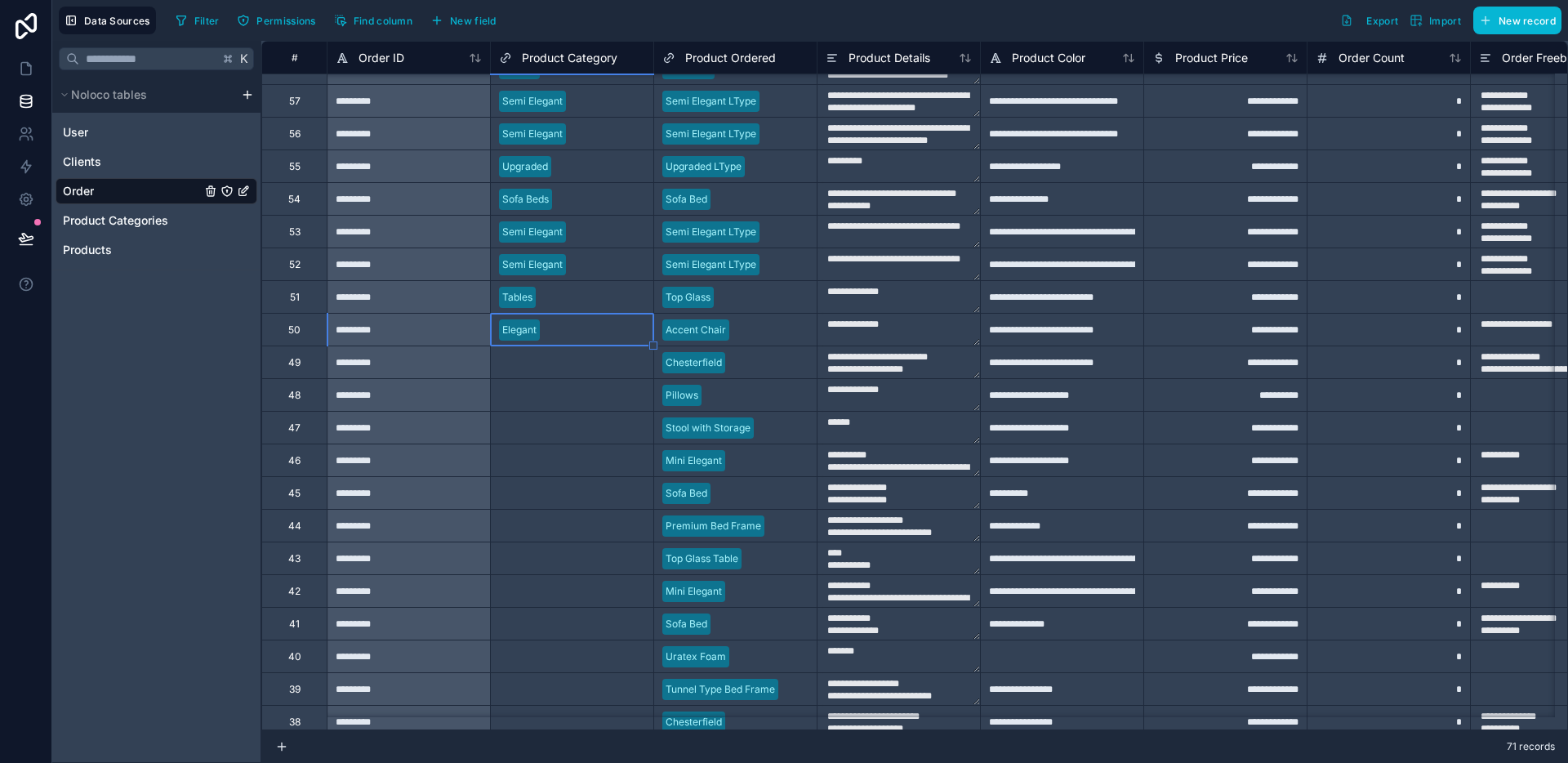 click on "Select a Product Category" at bounding box center [572, 362] 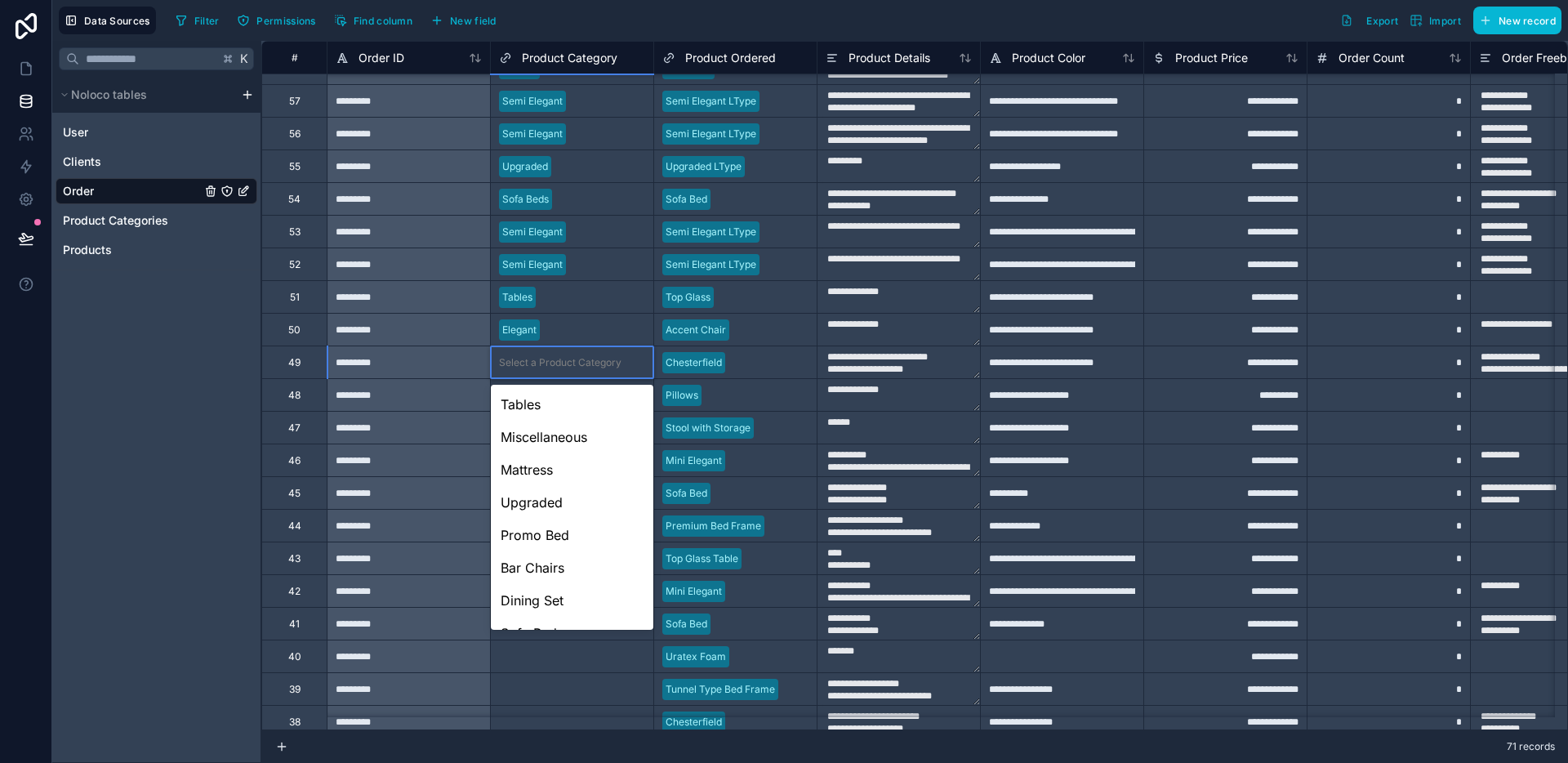 scroll, scrollTop: 121, scrollLeft: 0, axis: vertical 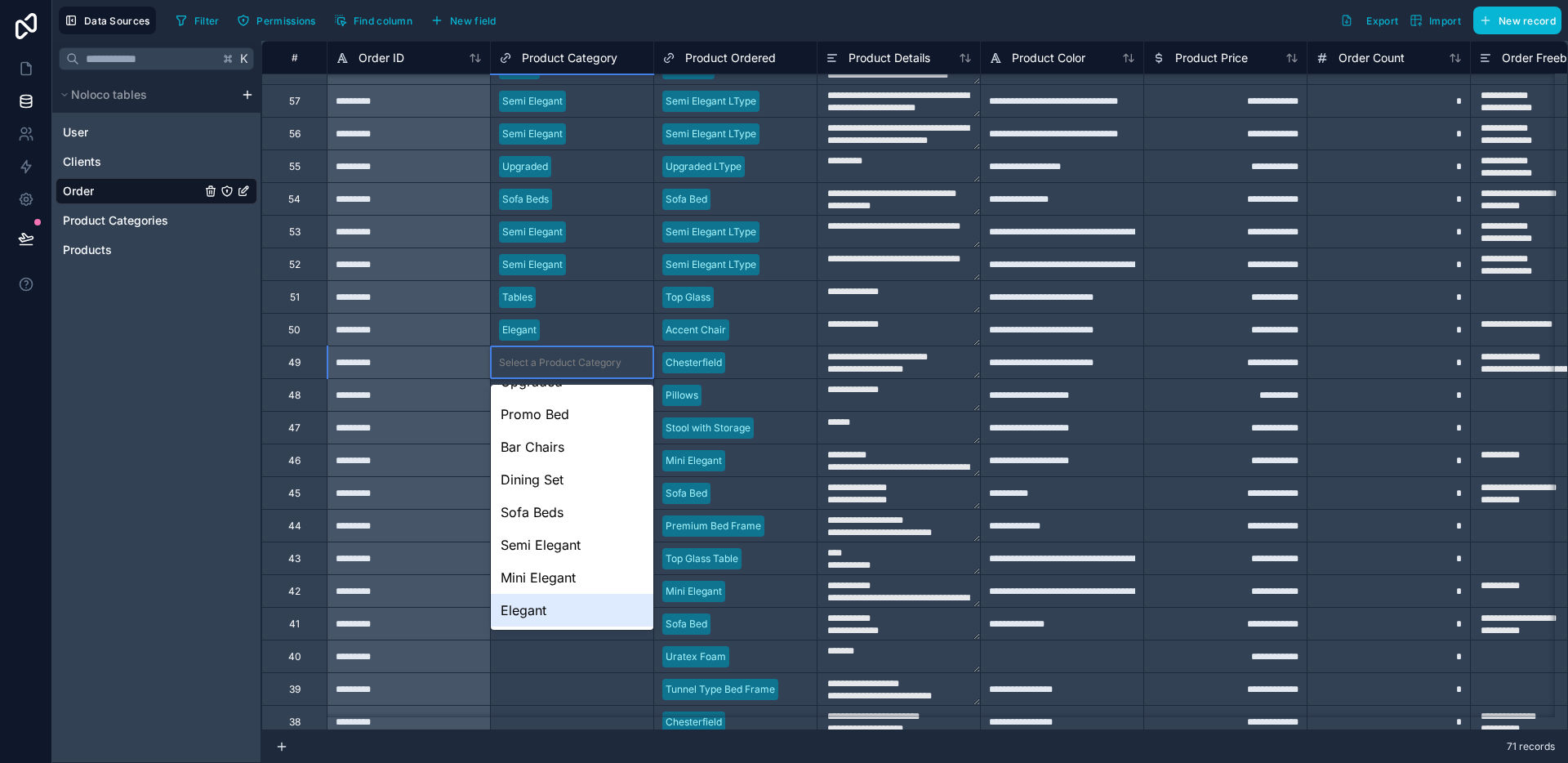 click on "Elegant" at bounding box center (572, 610) 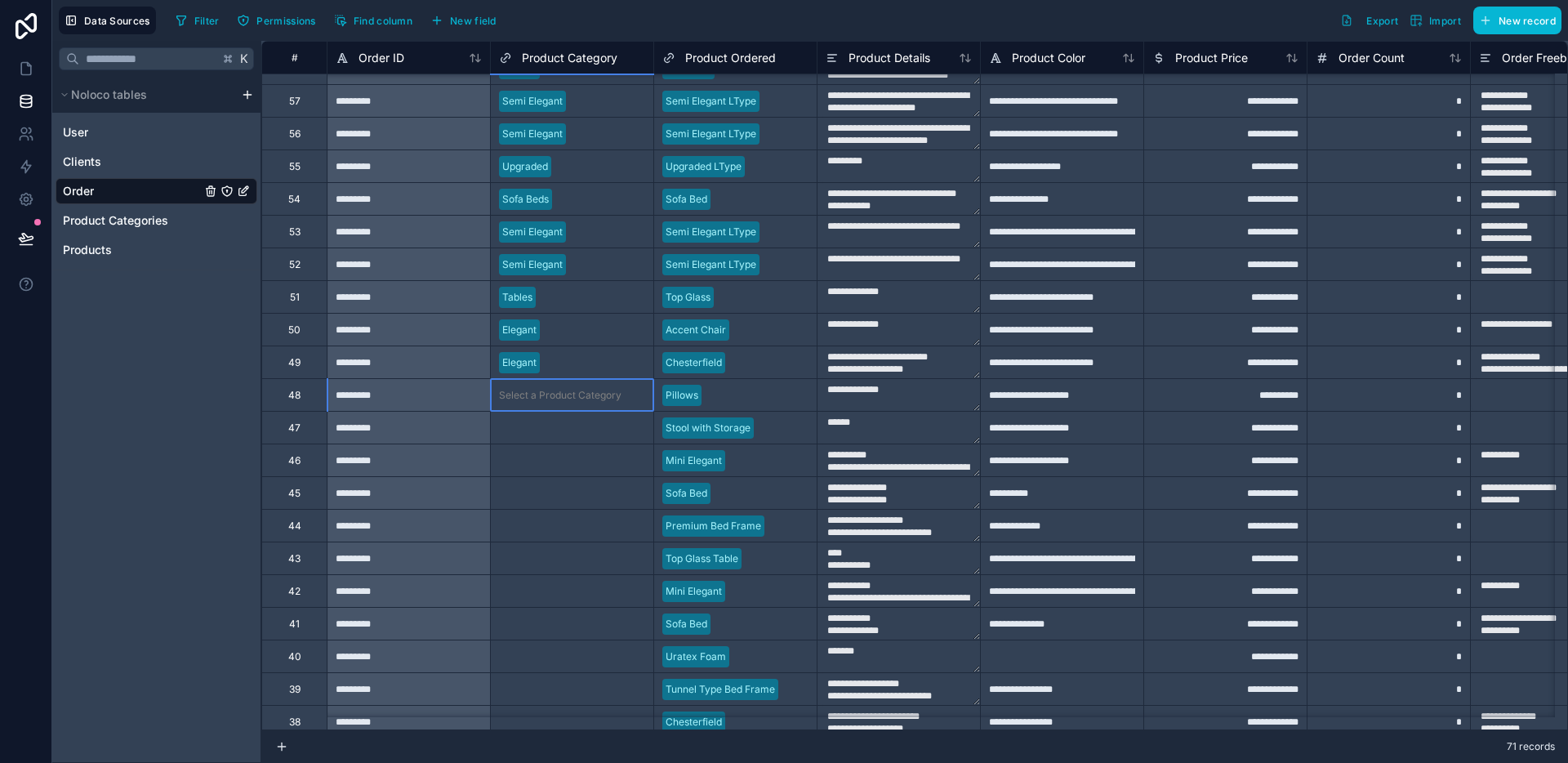 click on "Select a Product Category" at bounding box center (560, 395) 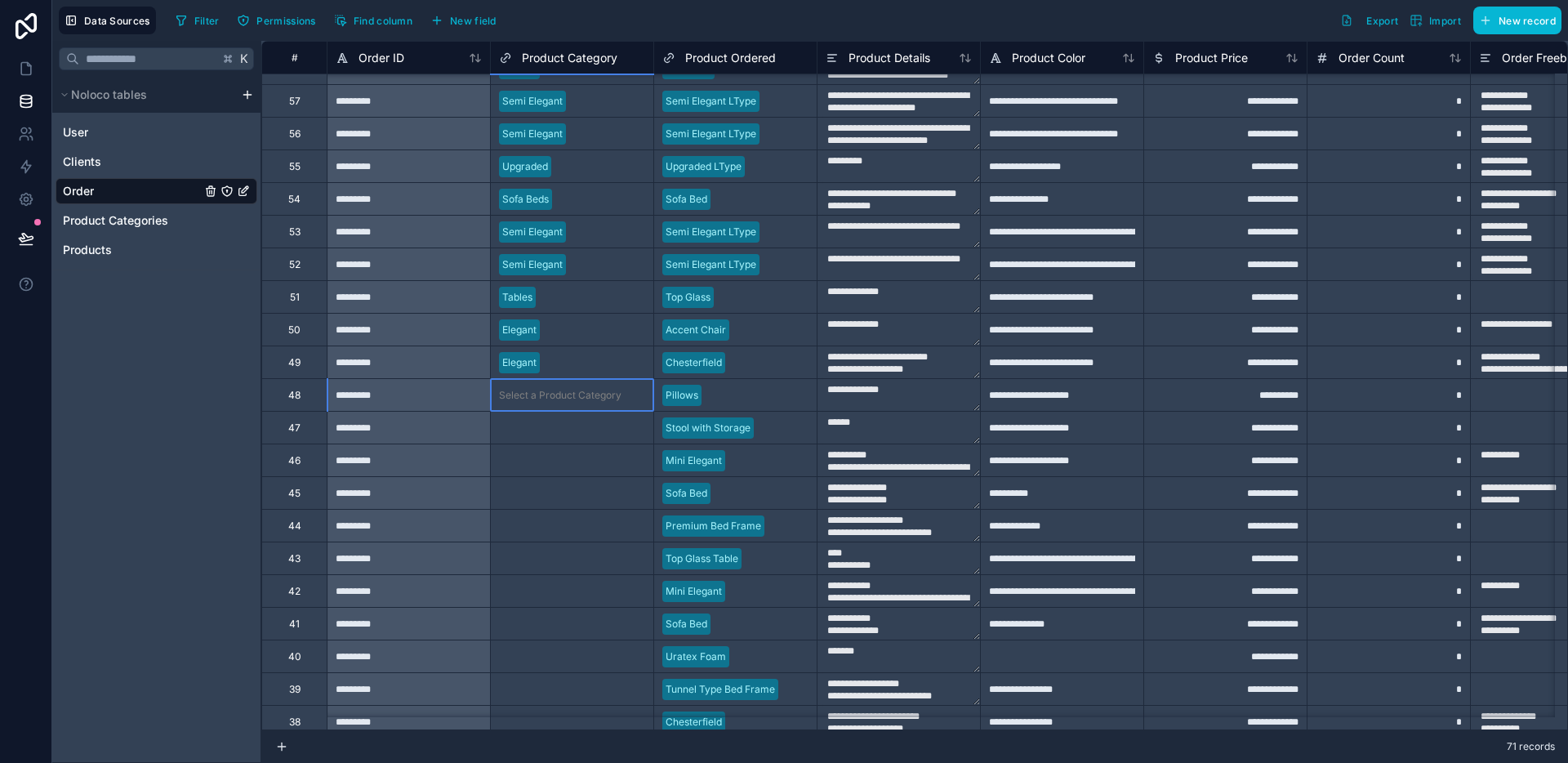 click on "Select a Product Category" at bounding box center (560, 395) 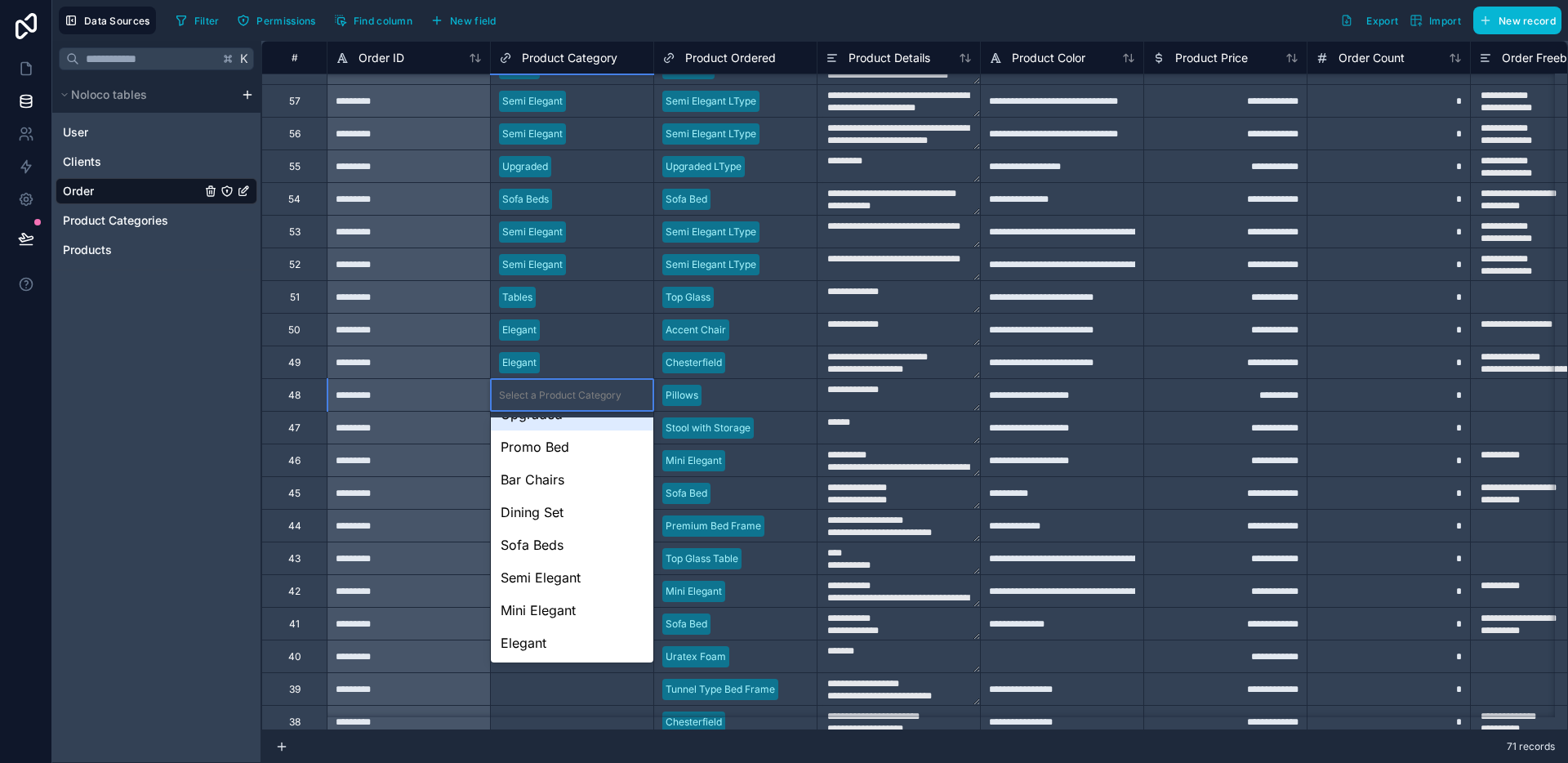 scroll, scrollTop: 0, scrollLeft: 0, axis: both 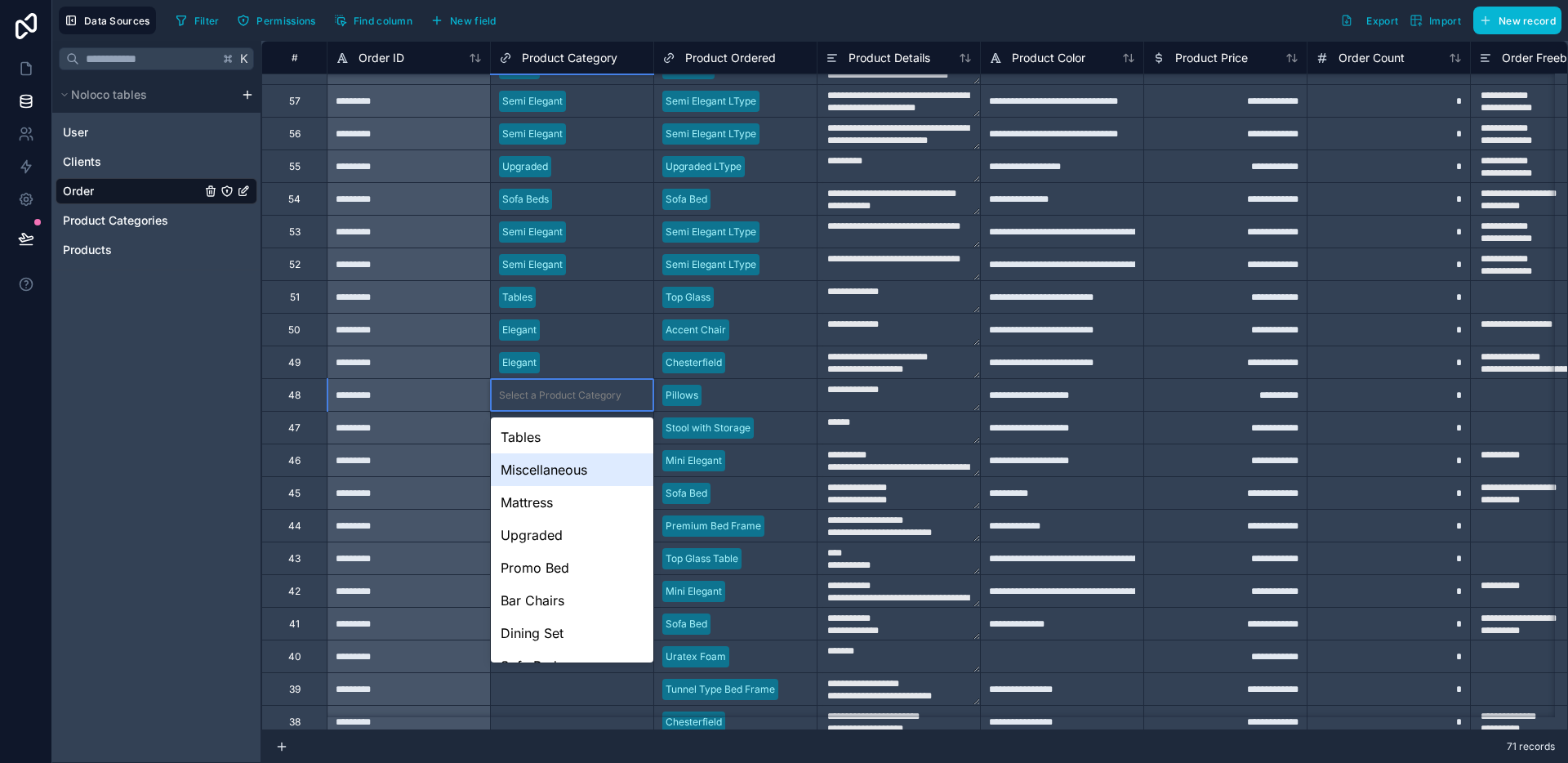 click on "Miscellaneous" at bounding box center [572, 470] 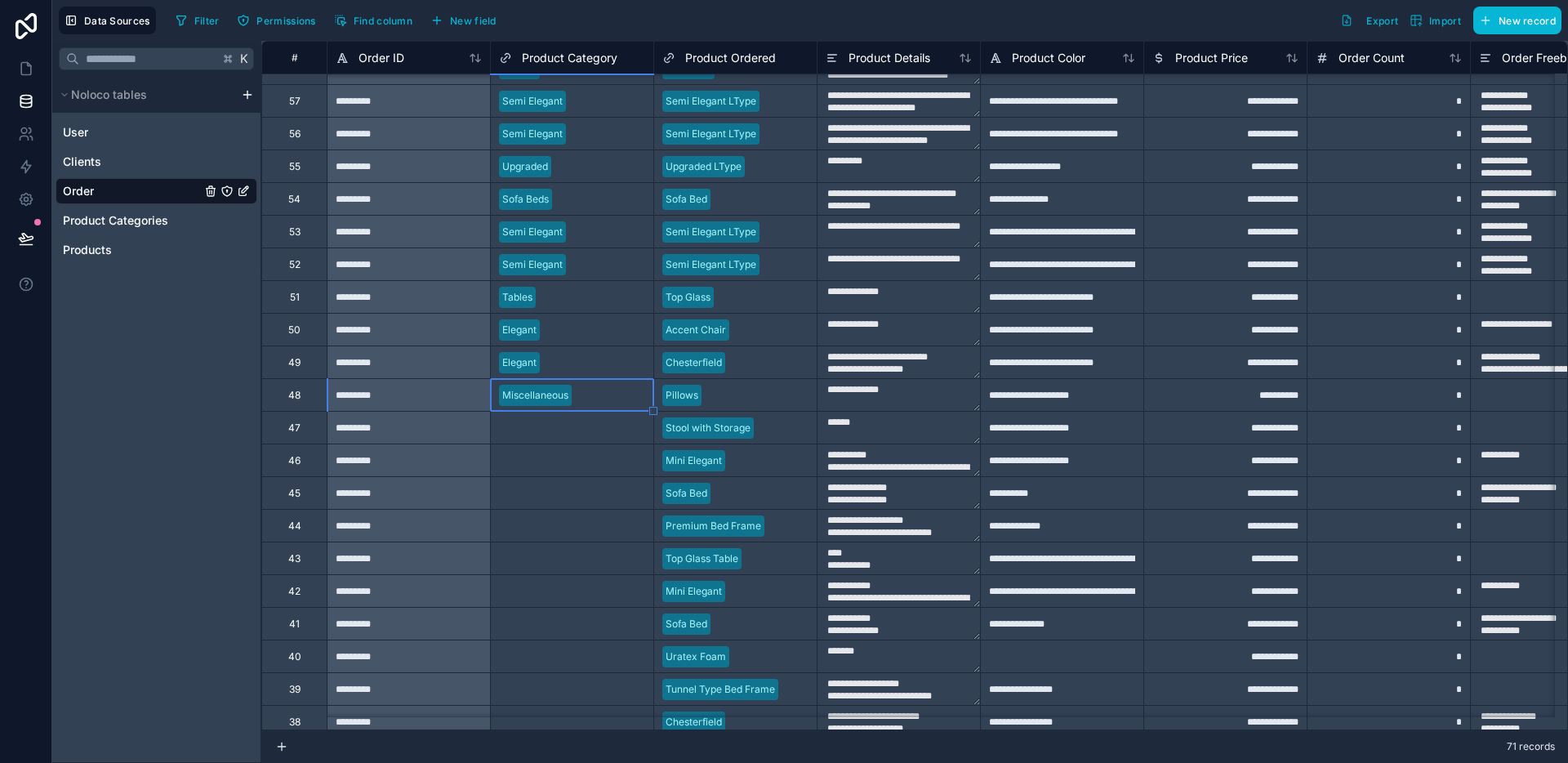 click on "Select a Product Category" at bounding box center (572, 427) 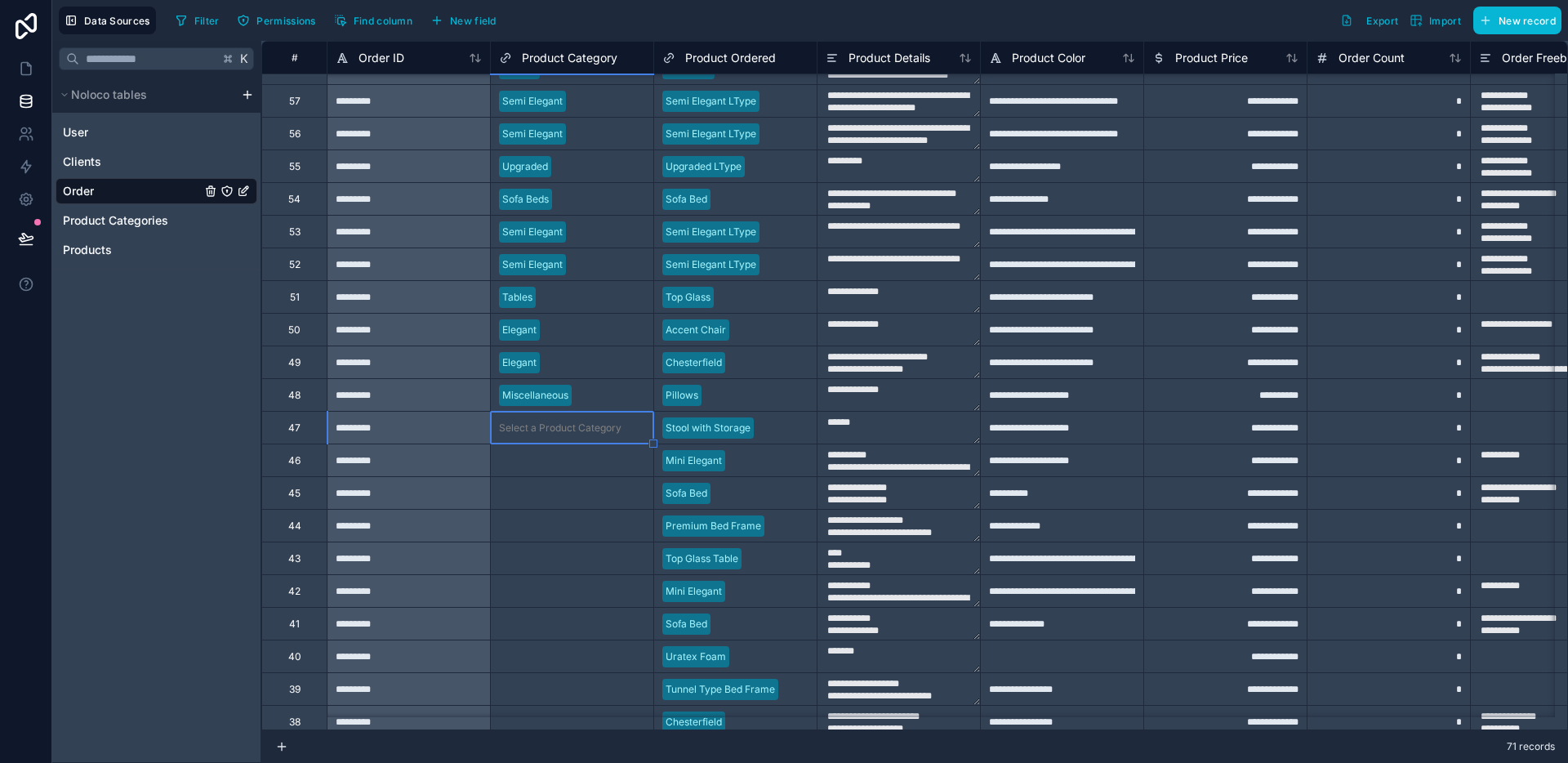 click on "Select a Product Category" at bounding box center (572, 427) 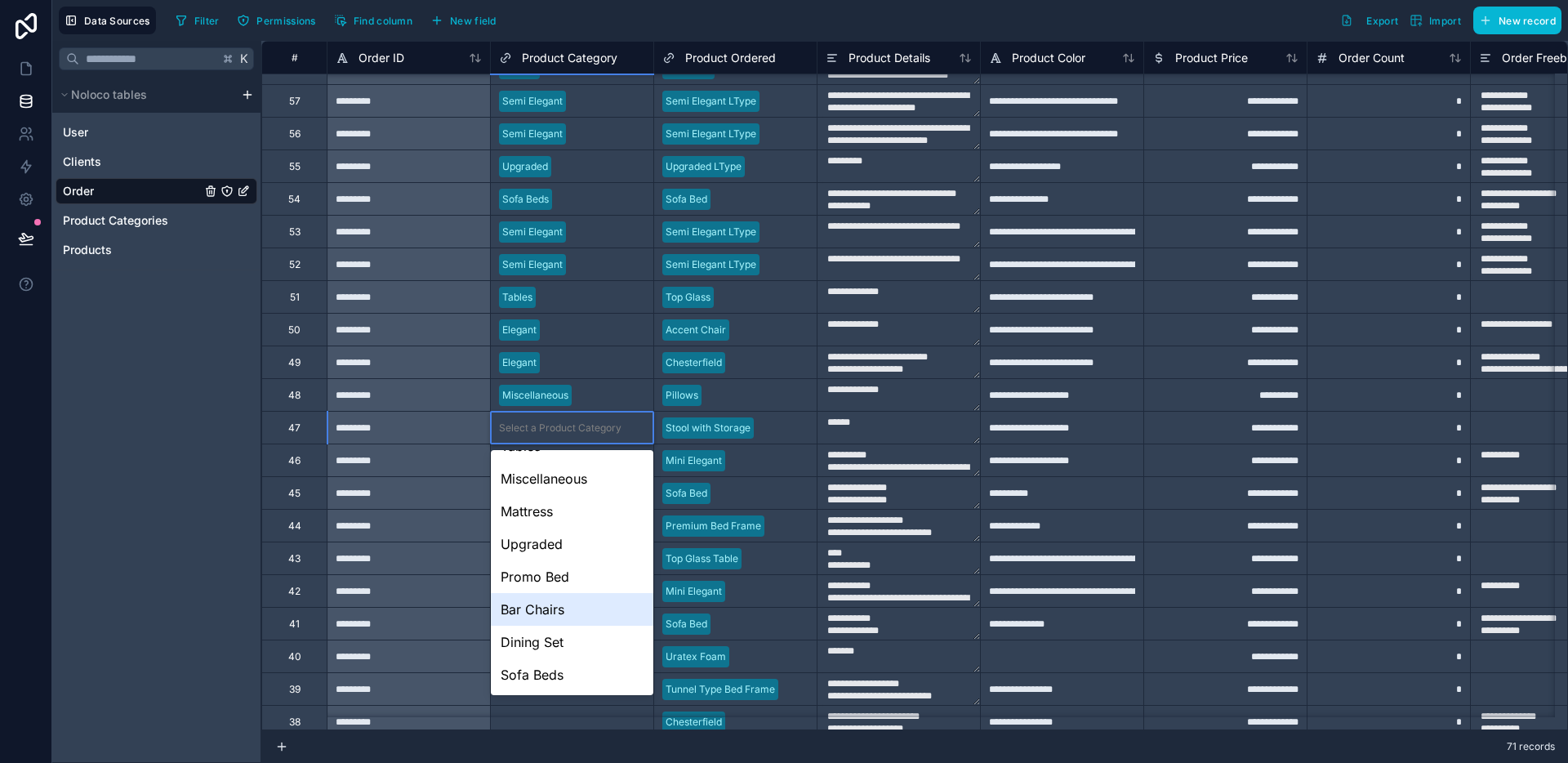 scroll, scrollTop: 29, scrollLeft: 0, axis: vertical 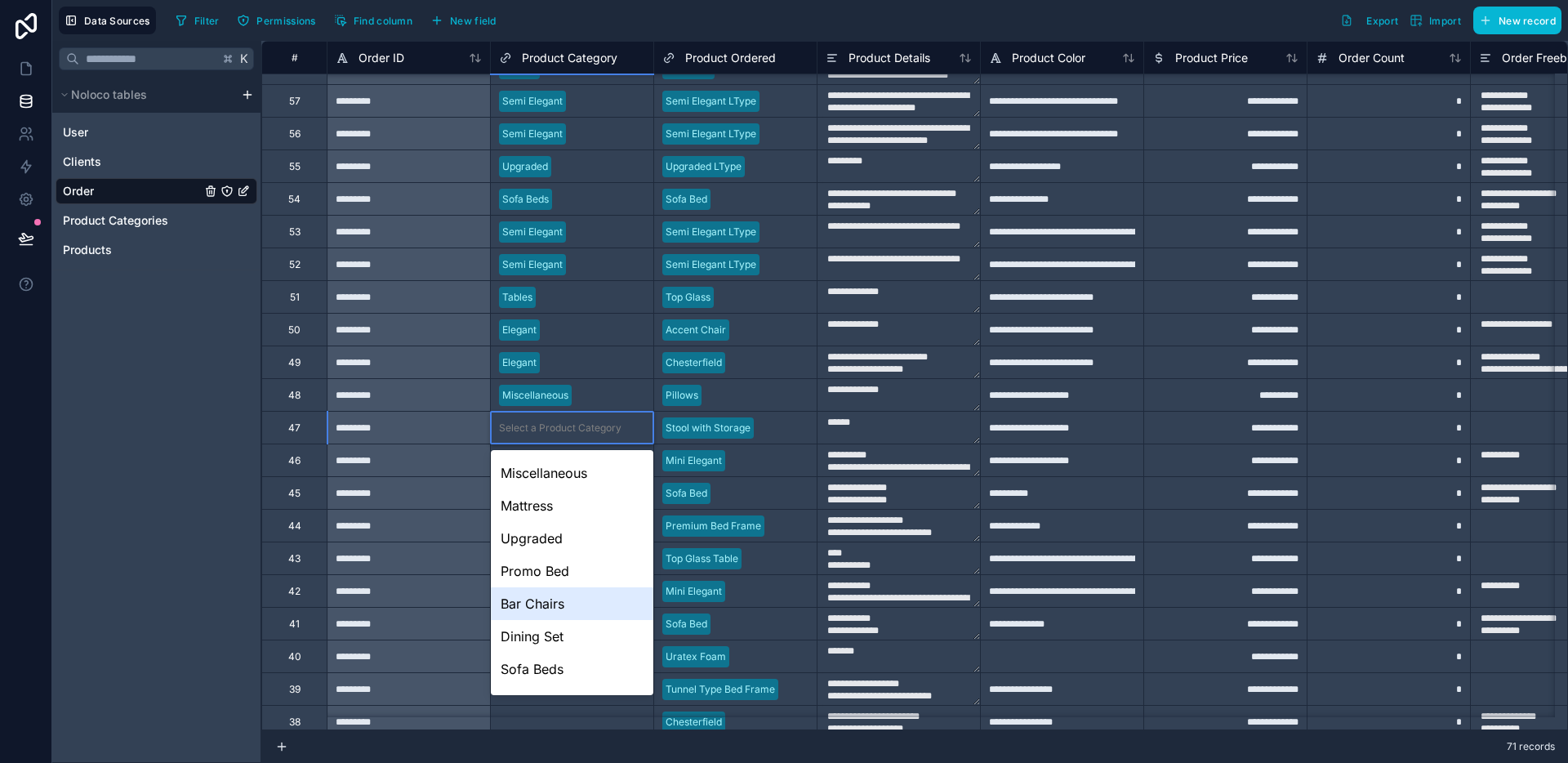 click on "Bar Chairs" at bounding box center [572, 604] 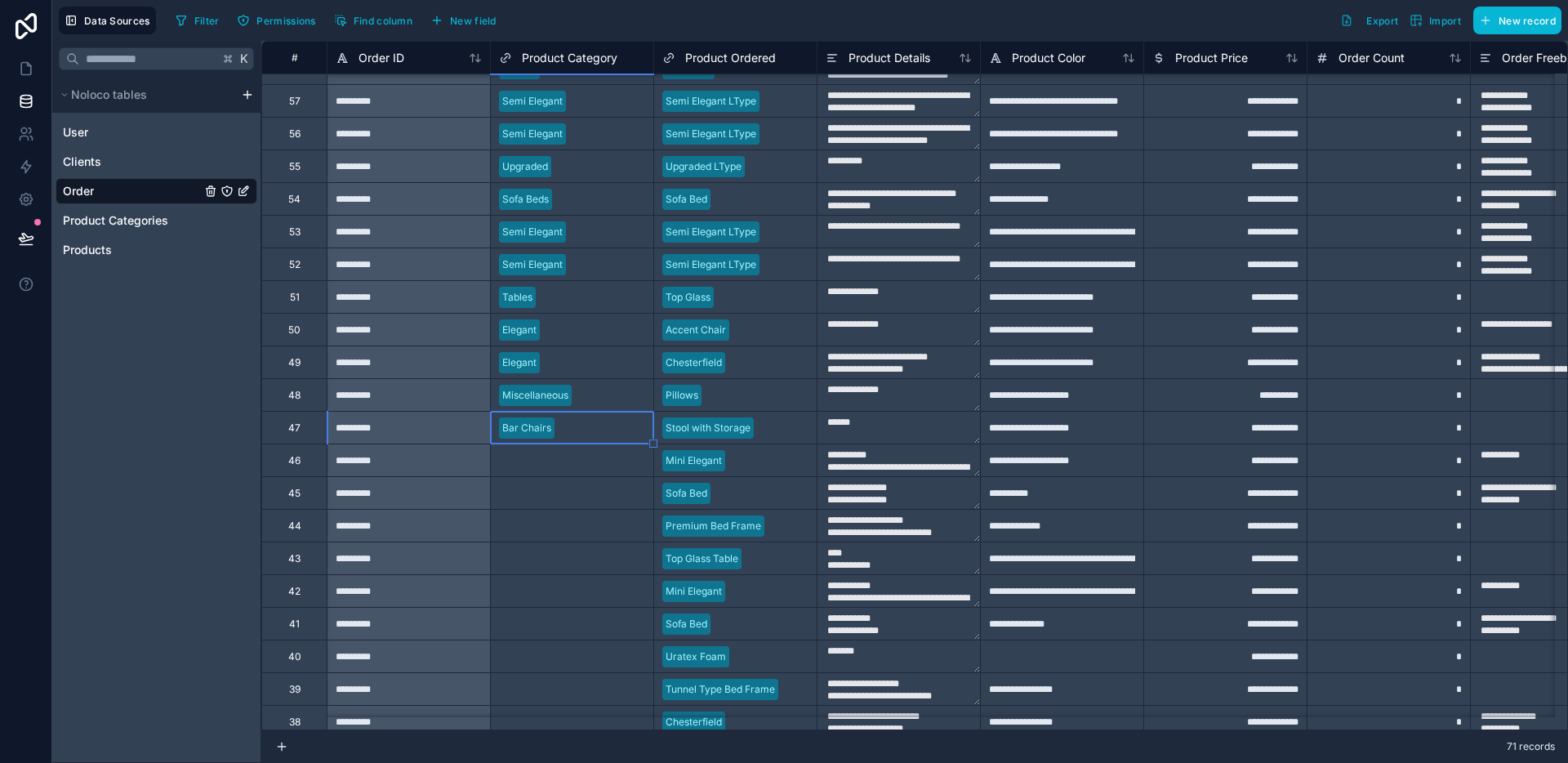 click on "Select a Product Category" at bounding box center [572, 493] 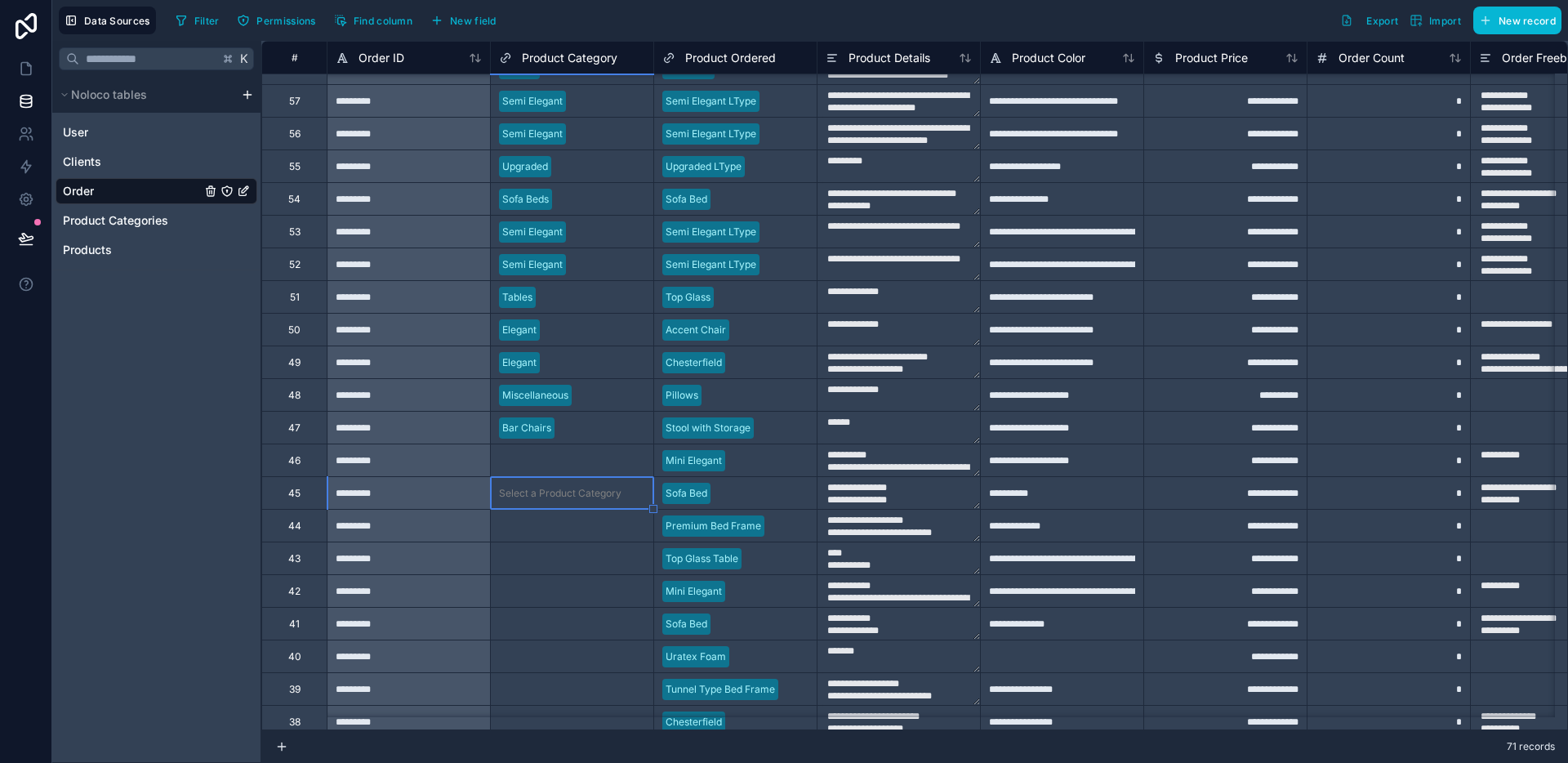 click on "Select a Product Category" at bounding box center [572, 493] 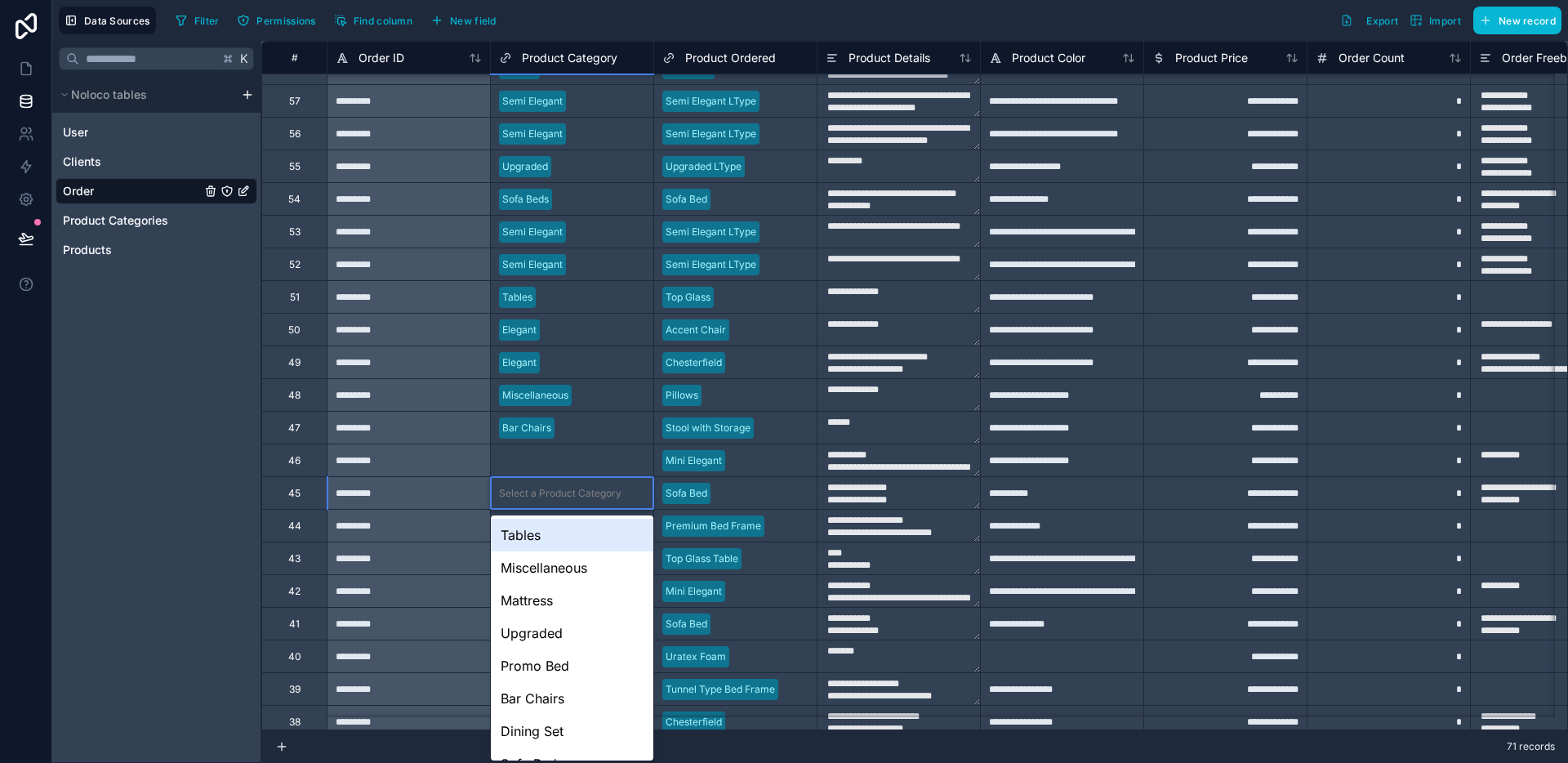 click on "Select a Product Category" at bounding box center (560, 461) 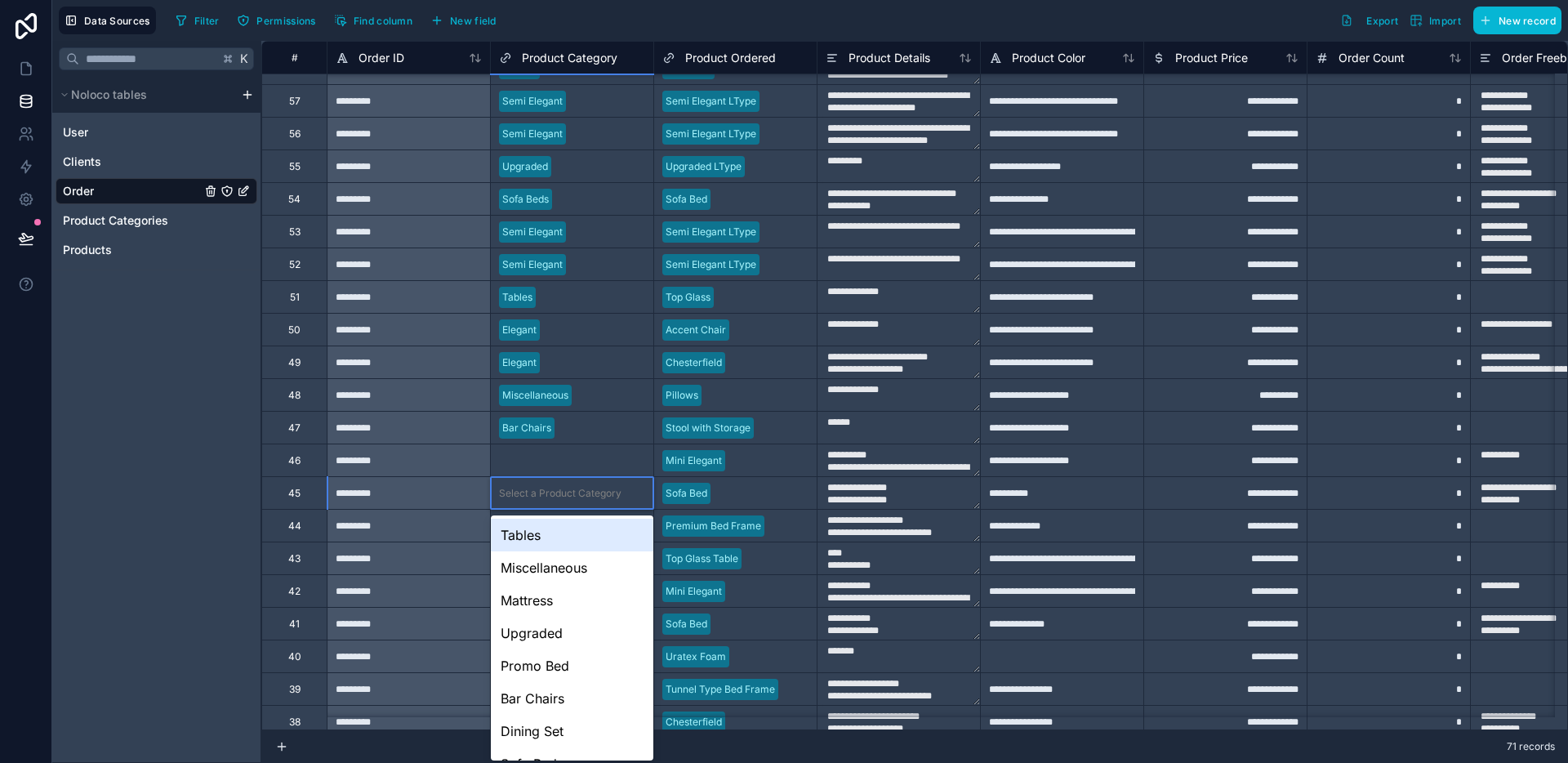 click on "Select a Product Category" at bounding box center [560, 461] 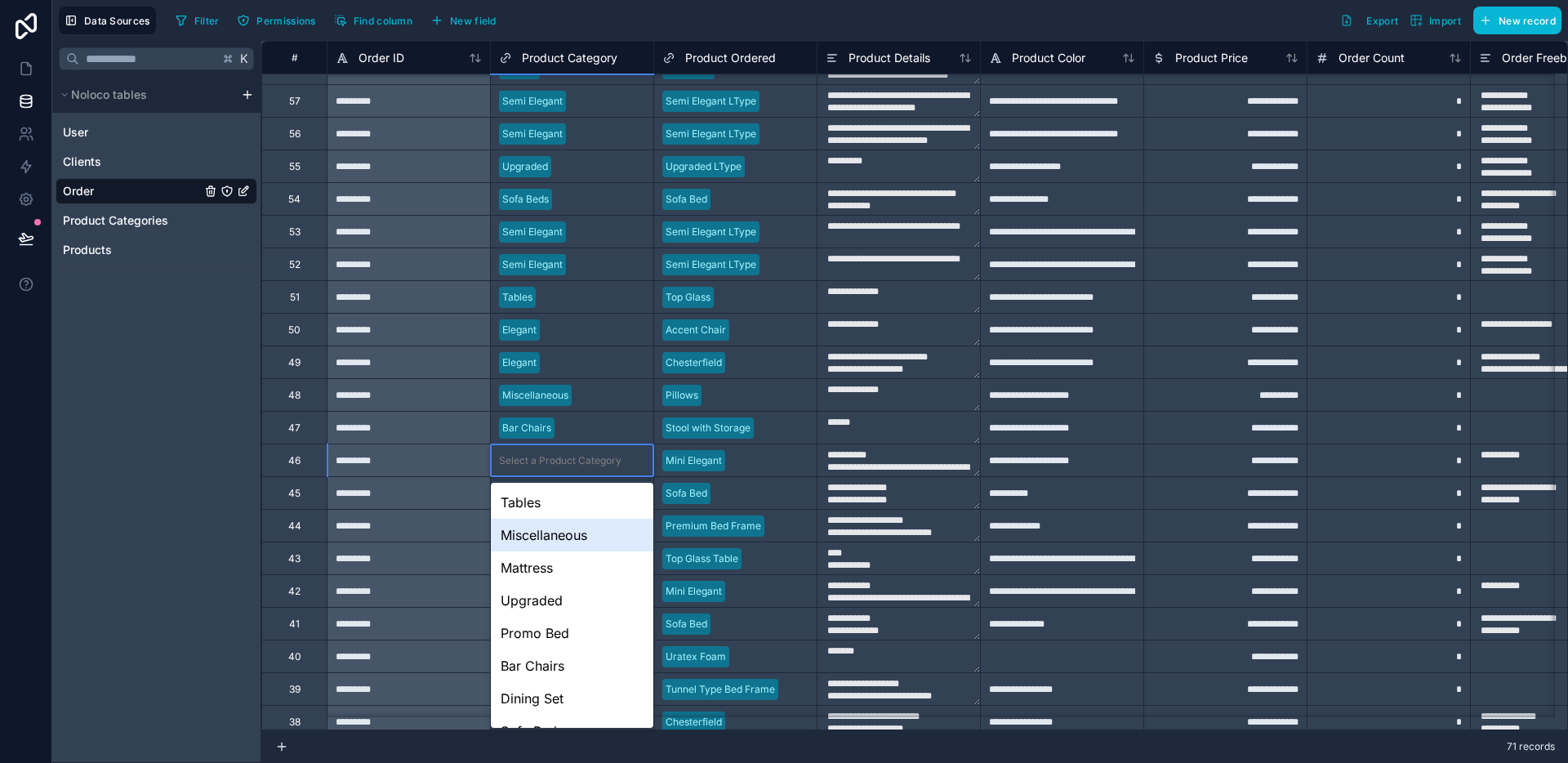 scroll, scrollTop: 121, scrollLeft: 0, axis: vertical 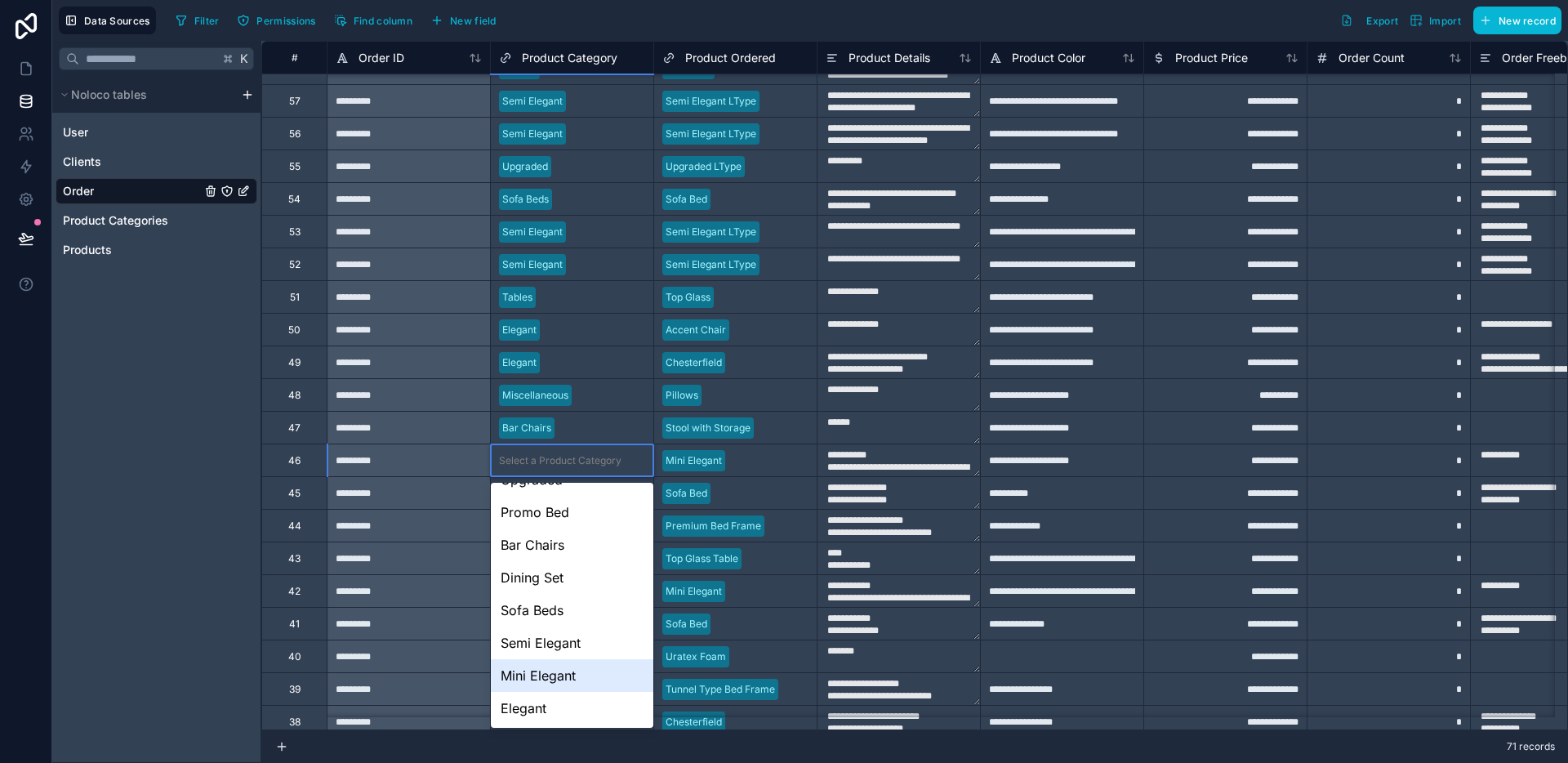 click on "Mini Elegant" at bounding box center [572, 676] 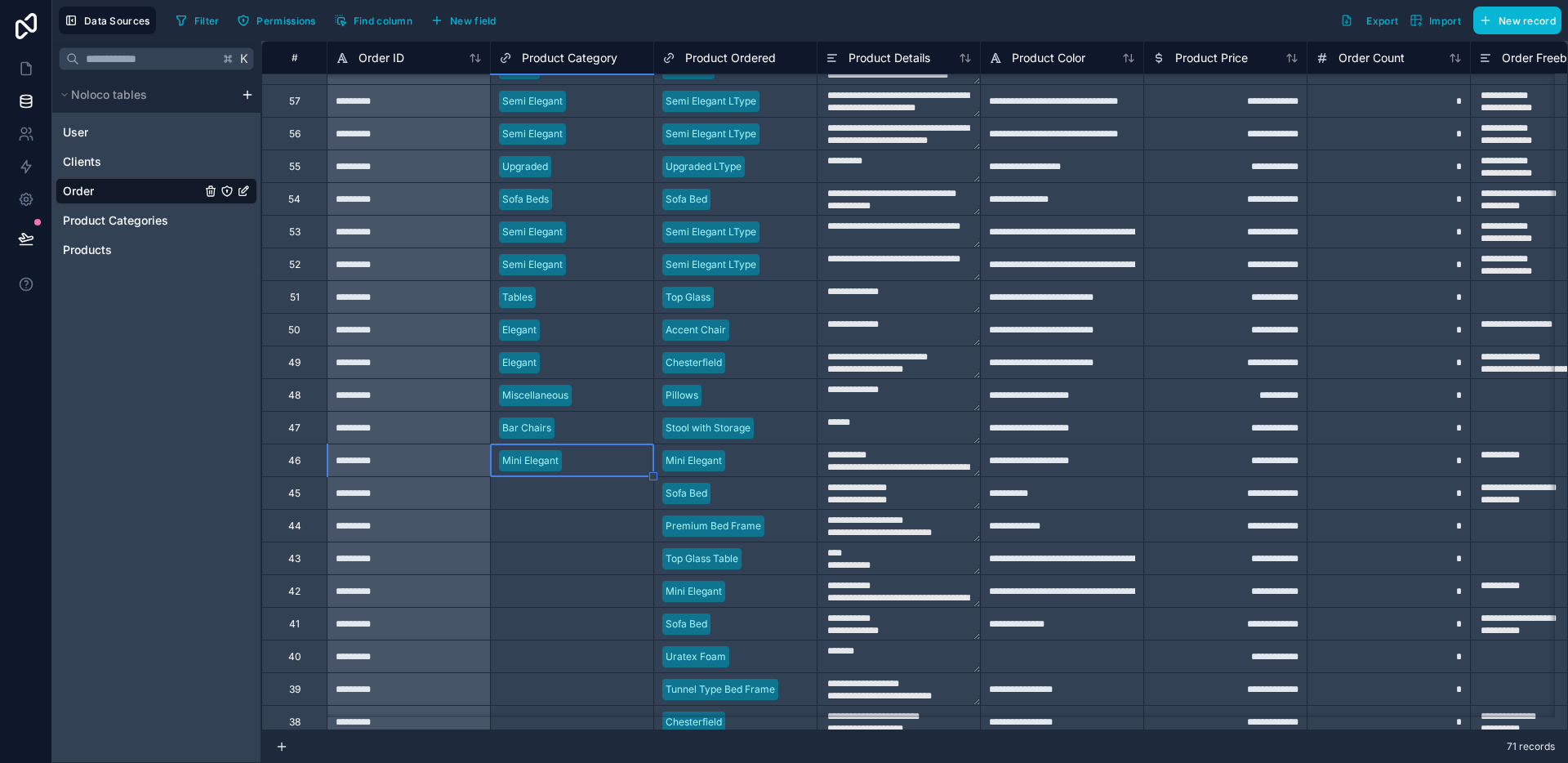 click on "Select a Product Category" at bounding box center [560, 493] 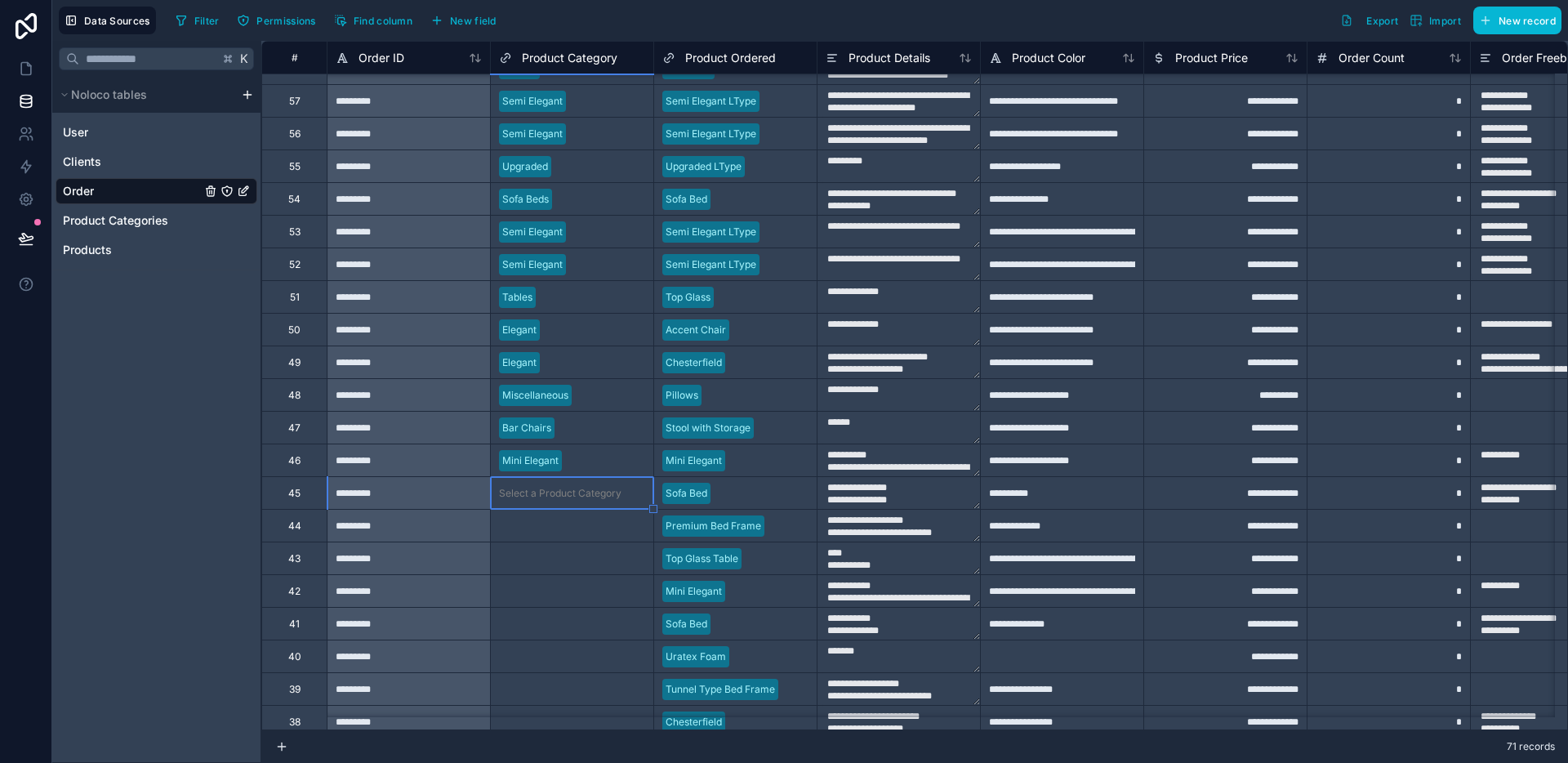 click on "Select a Product Category" at bounding box center (560, 493) 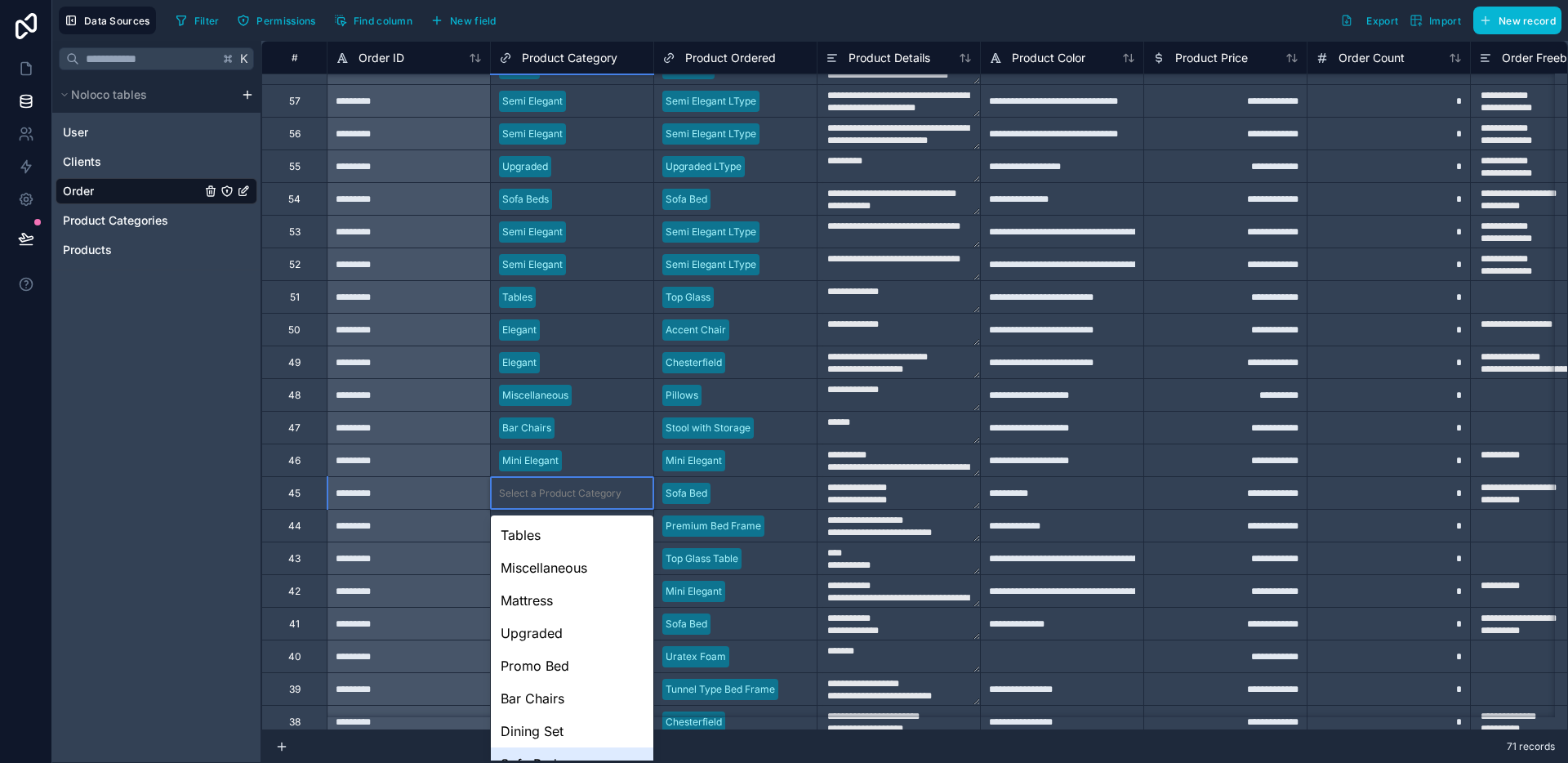 scroll, scrollTop: 121, scrollLeft: 0, axis: vertical 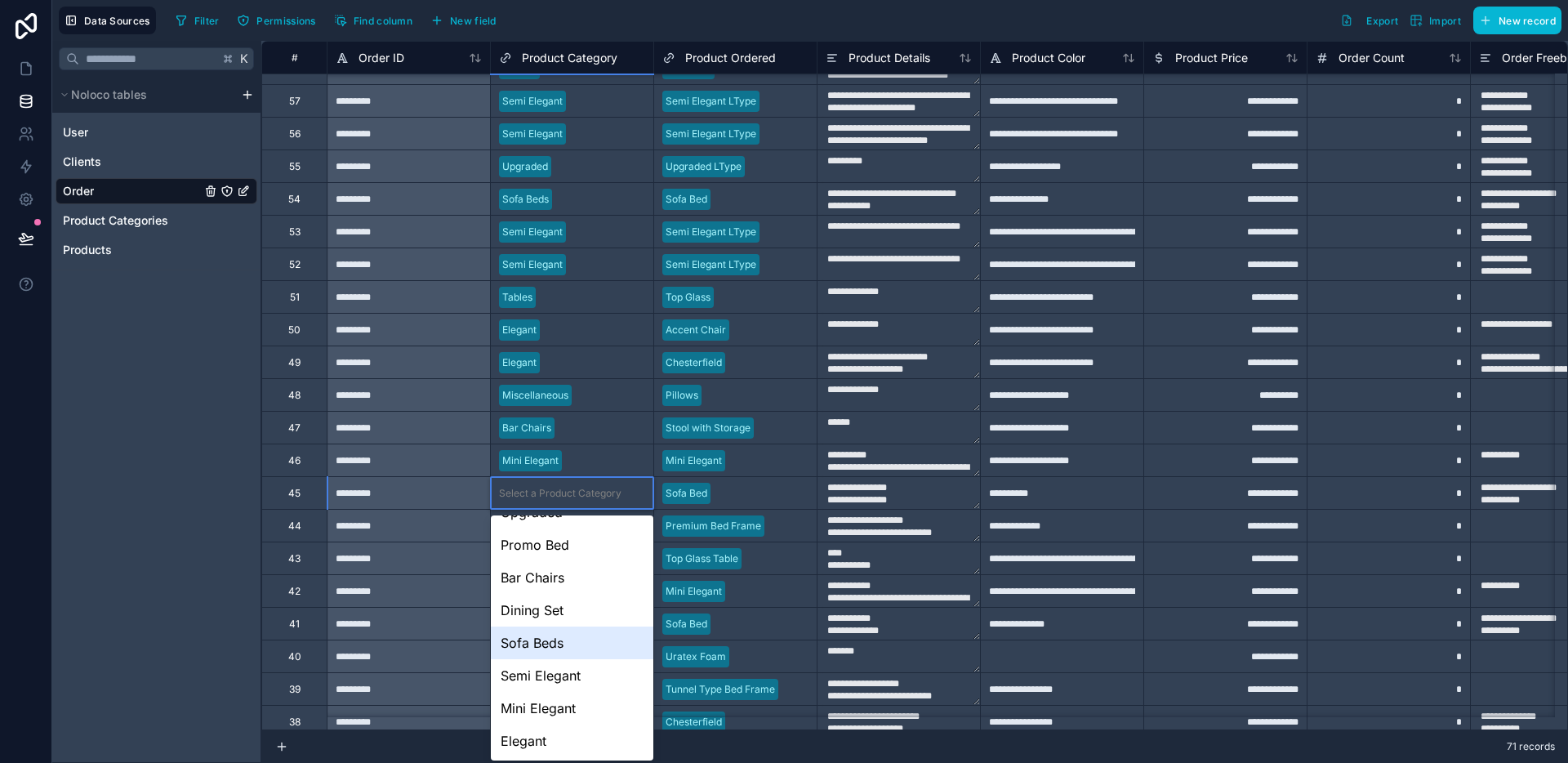 click on "Sofa Beds" at bounding box center [572, 643] 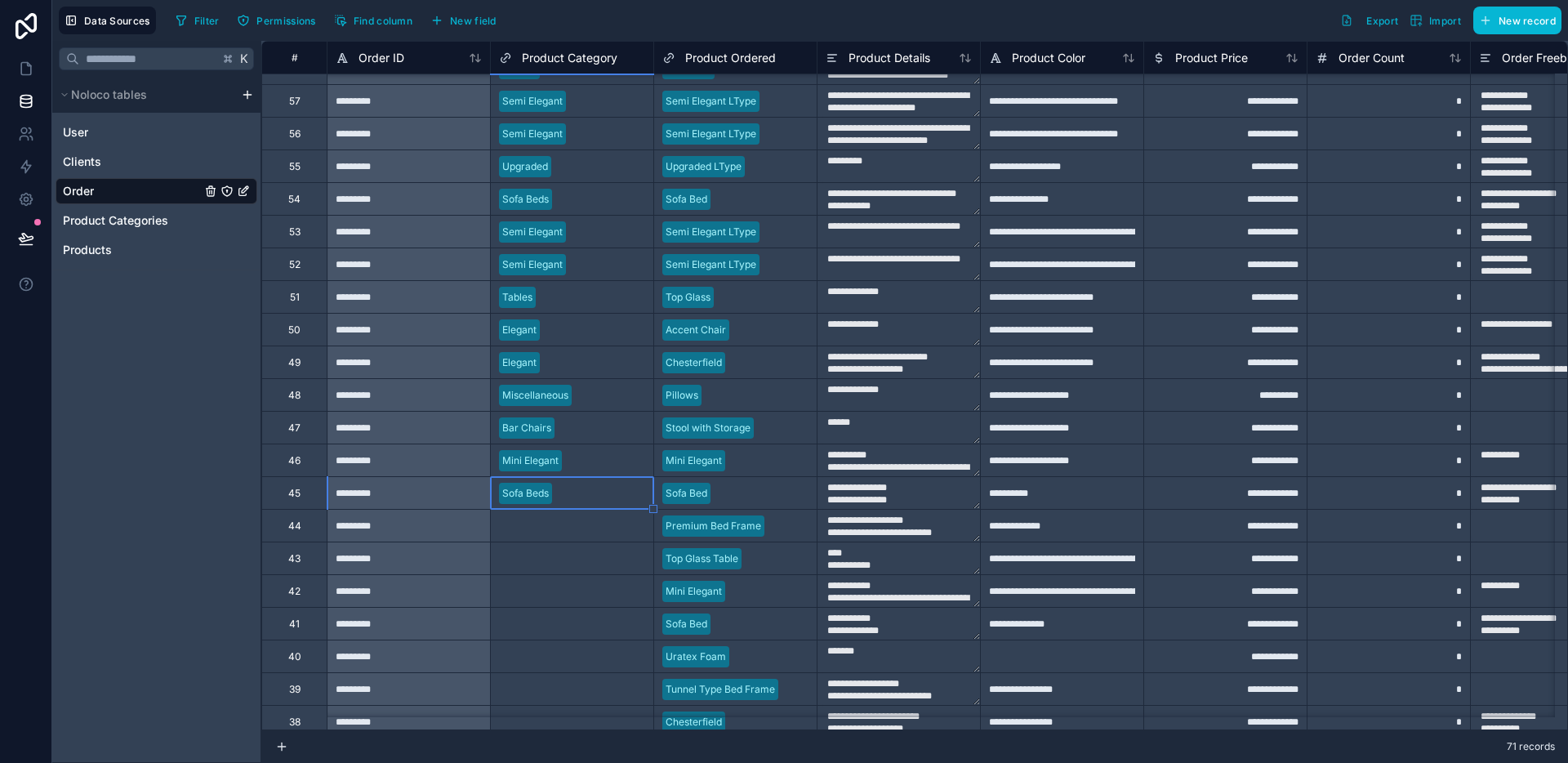 click on "Select a Product Category" at bounding box center [560, 526] 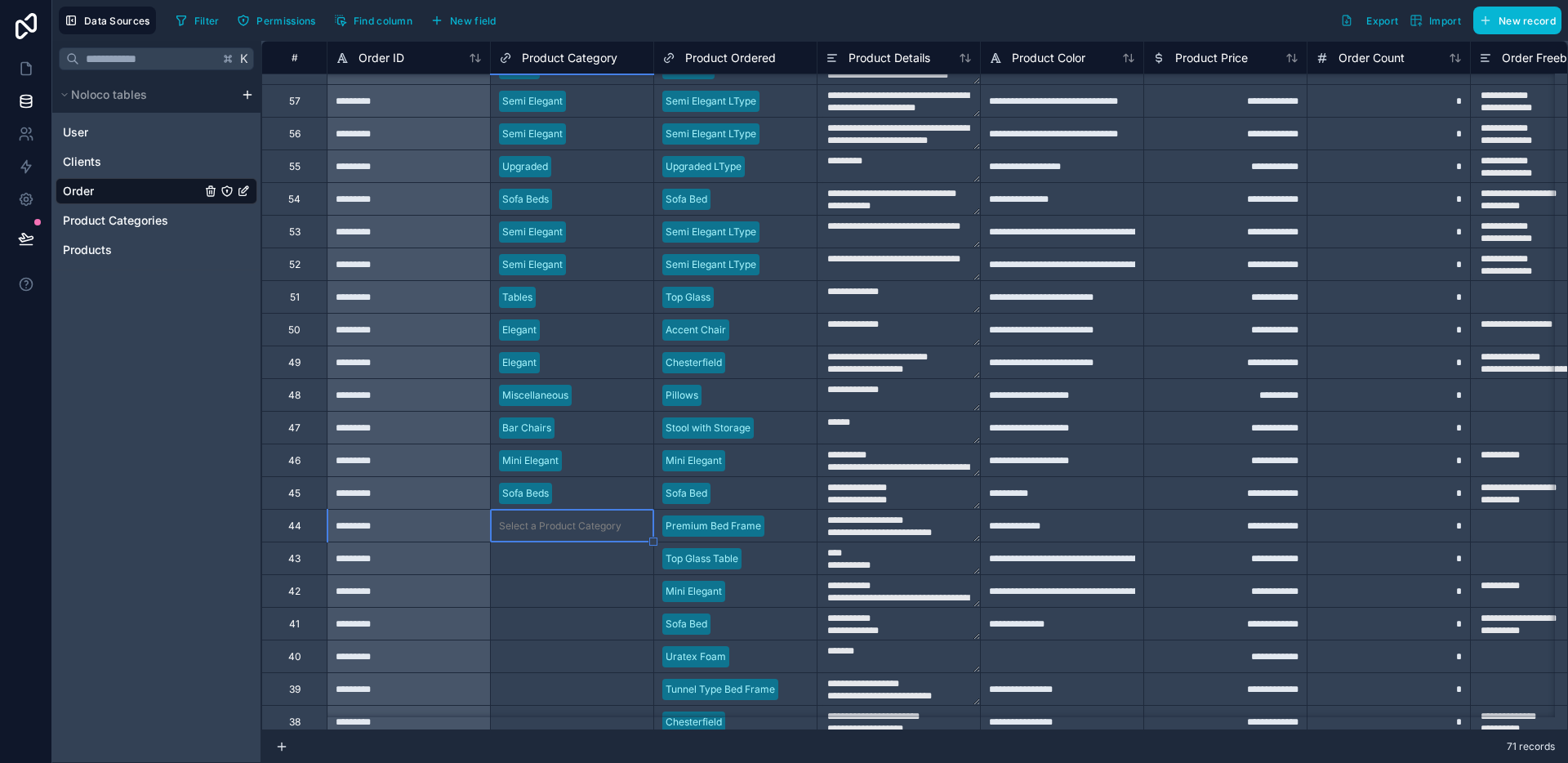 click on "Select a Product Category" at bounding box center (560, 526) 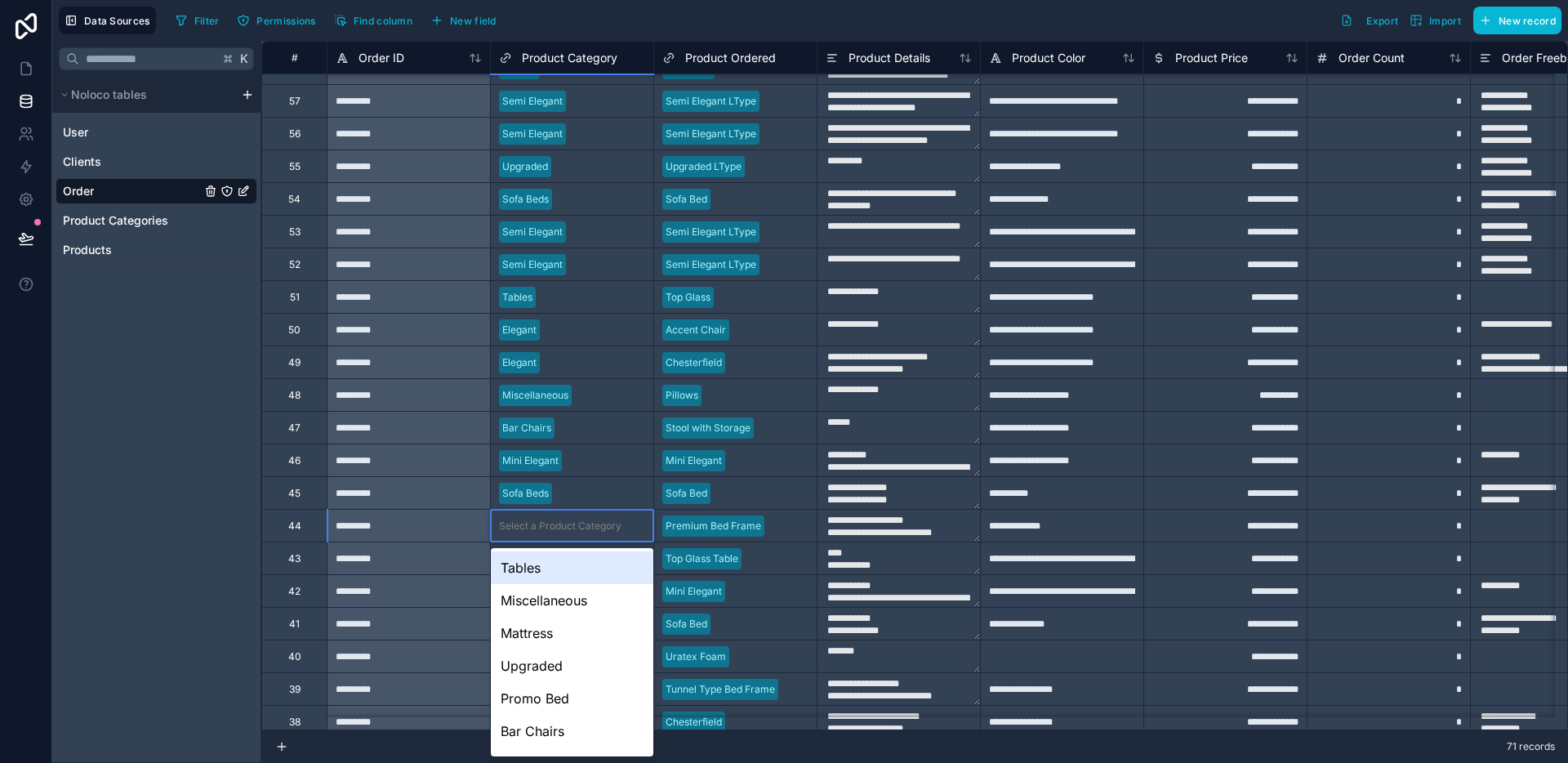 scroll, scrollTop: 1327, scrollLeft: 0, axis: vertical 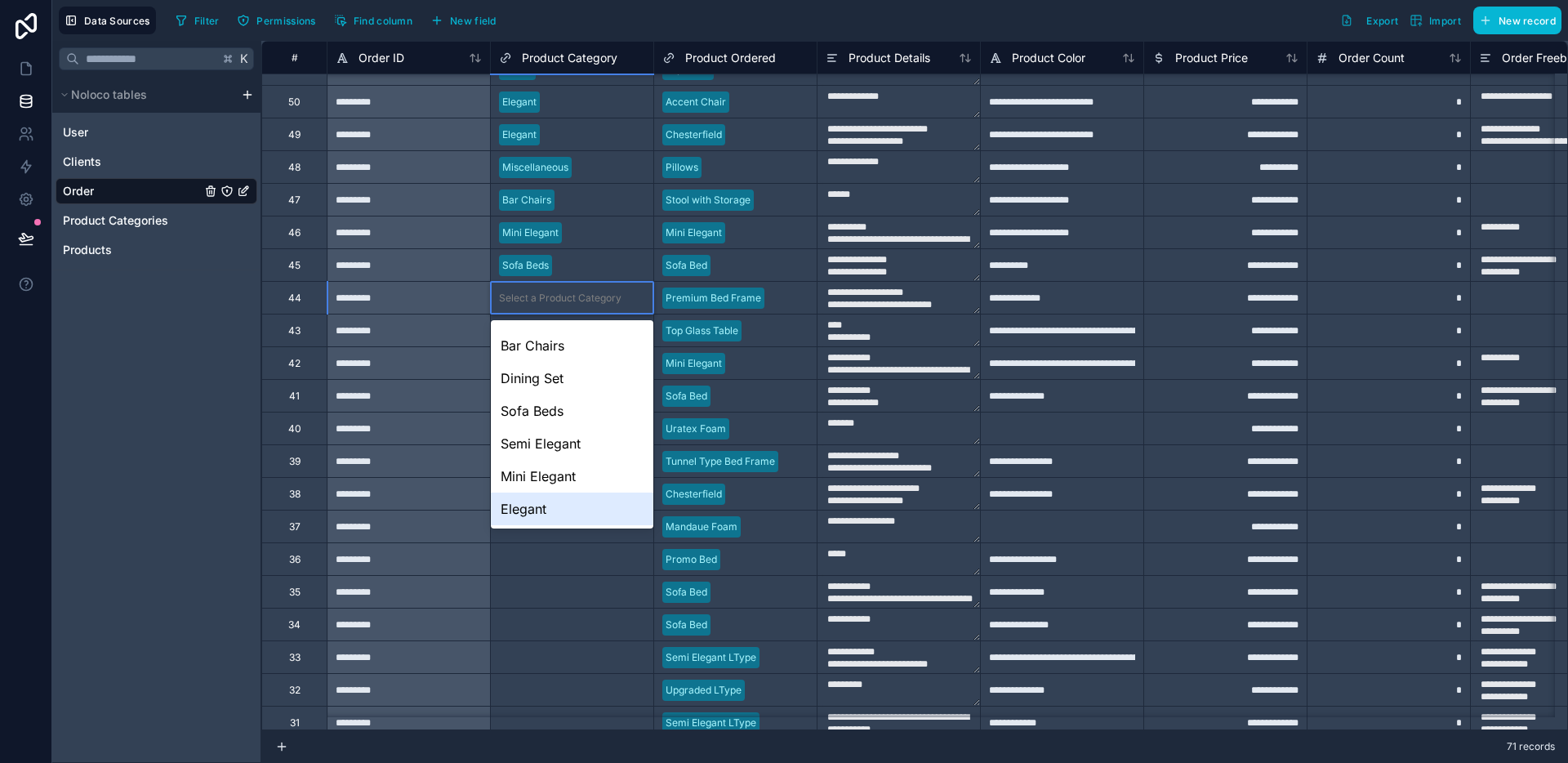 click on "Elegant" at bounding box center [572, 509] 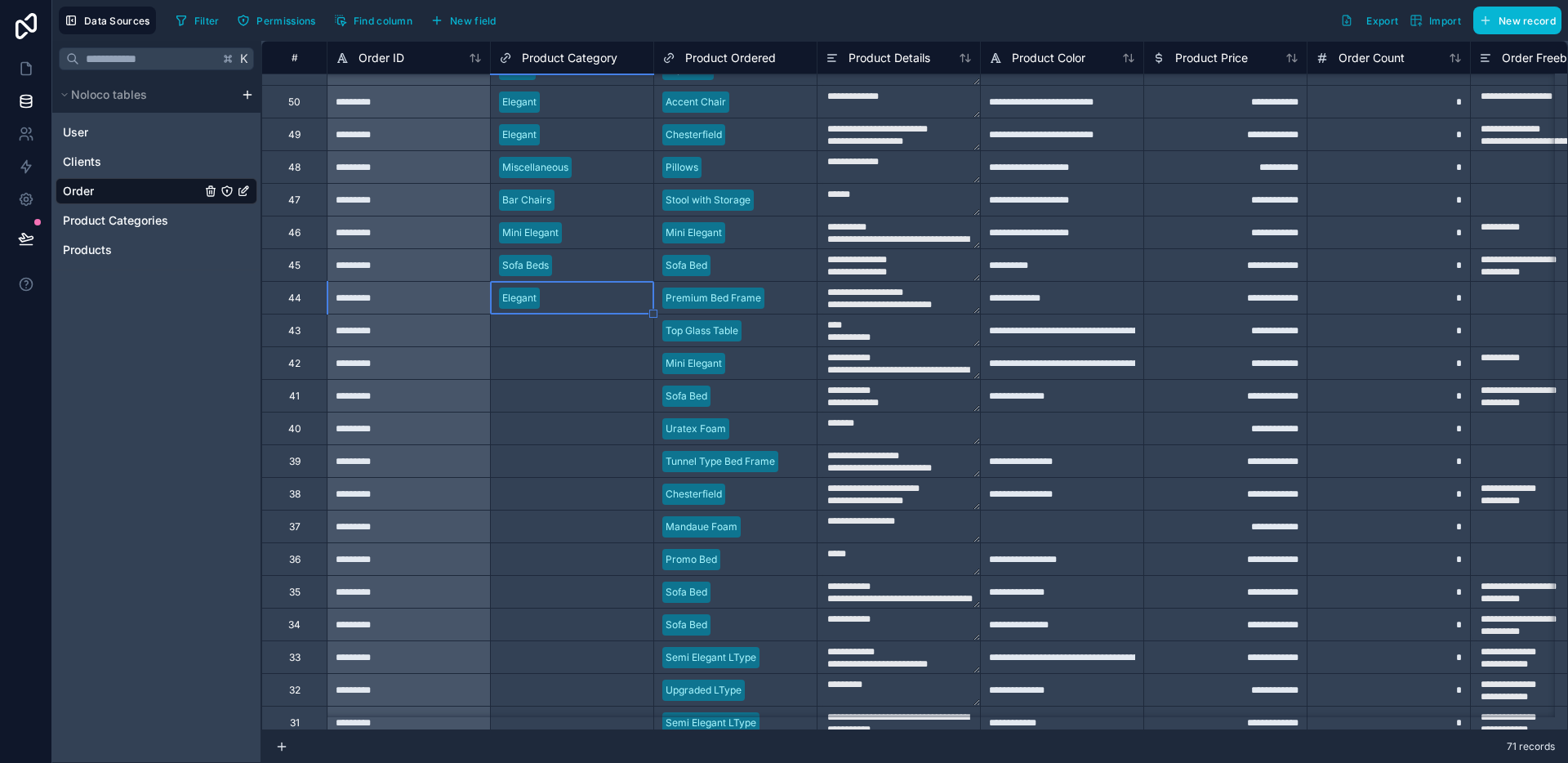 click on "Select a Product Category" at bounding box center (560, 331) 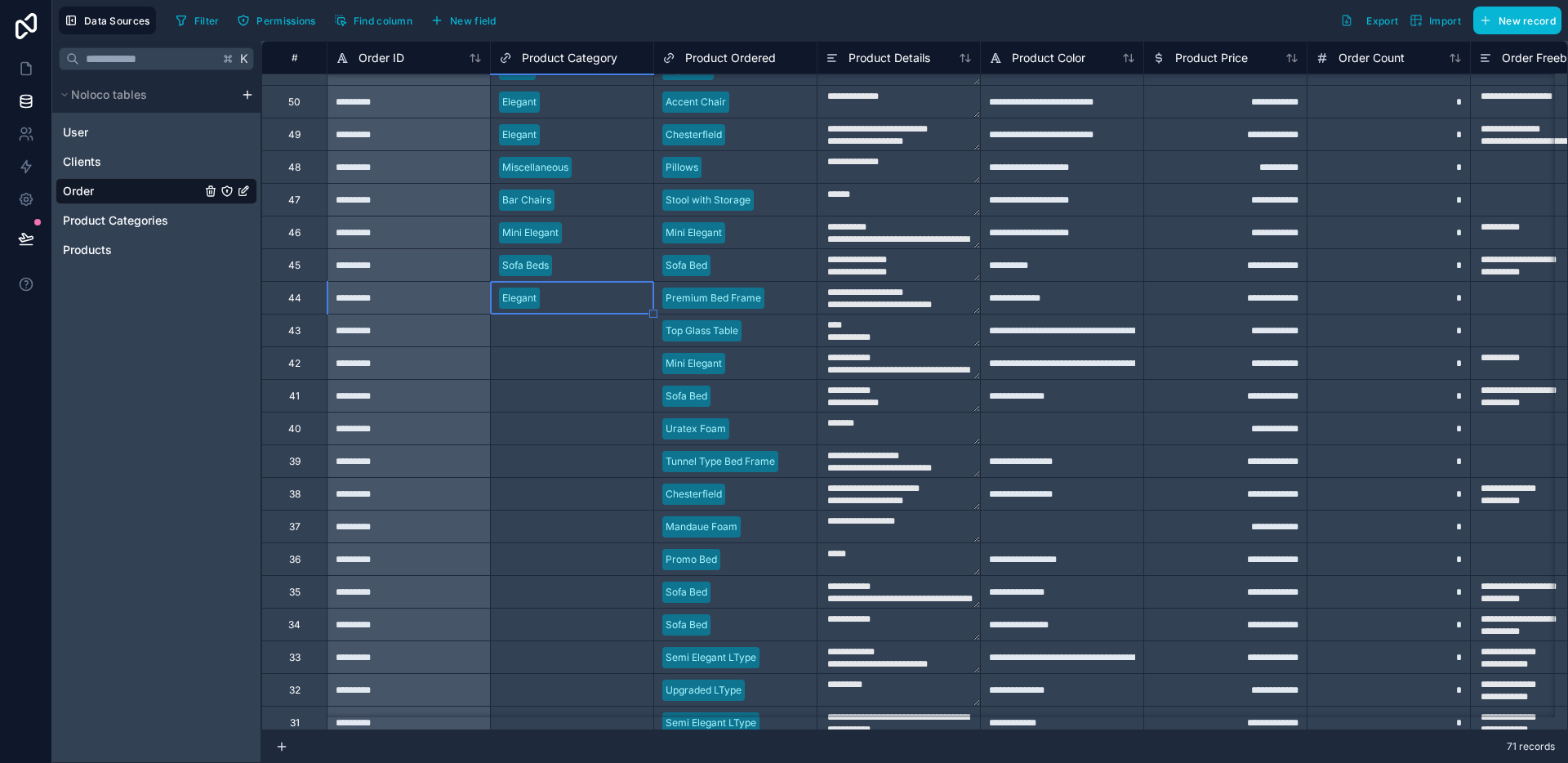 click on "Select a Product Category" at bounding box center (560, 331) 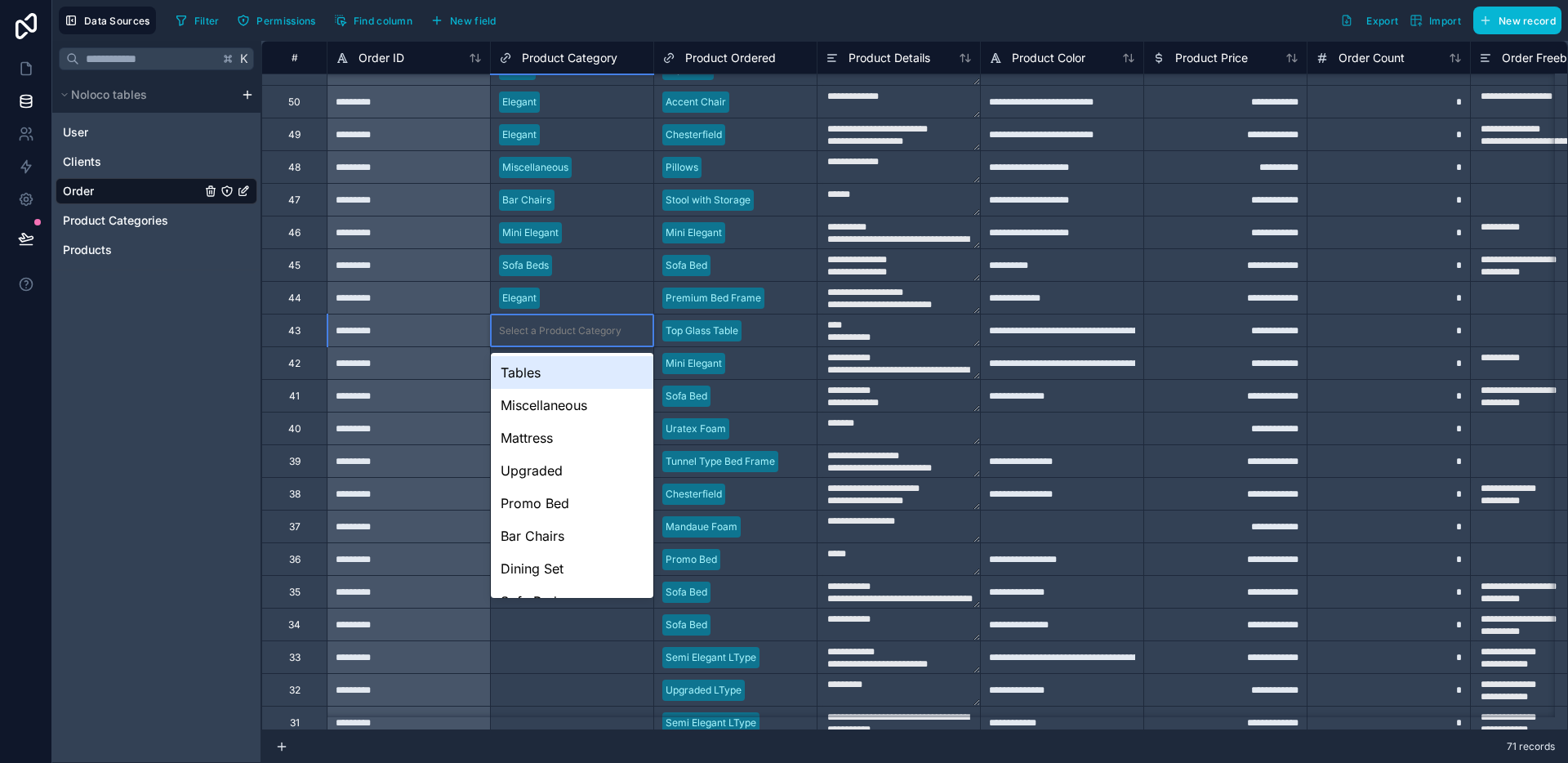 click on "Tables" at bounding box center [572, 373] 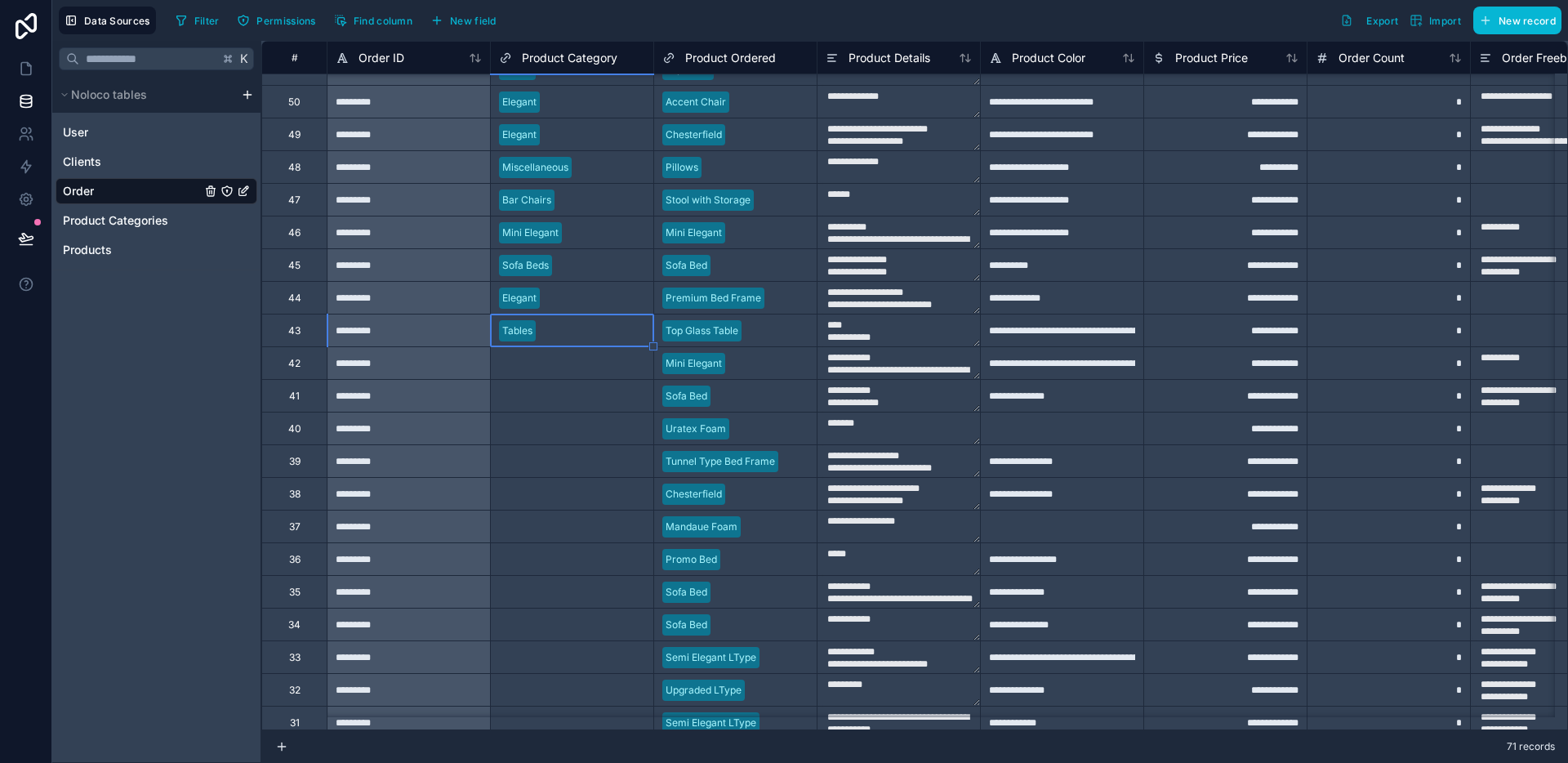 click on "Select a Product Category" at bounding box center (560, 364) 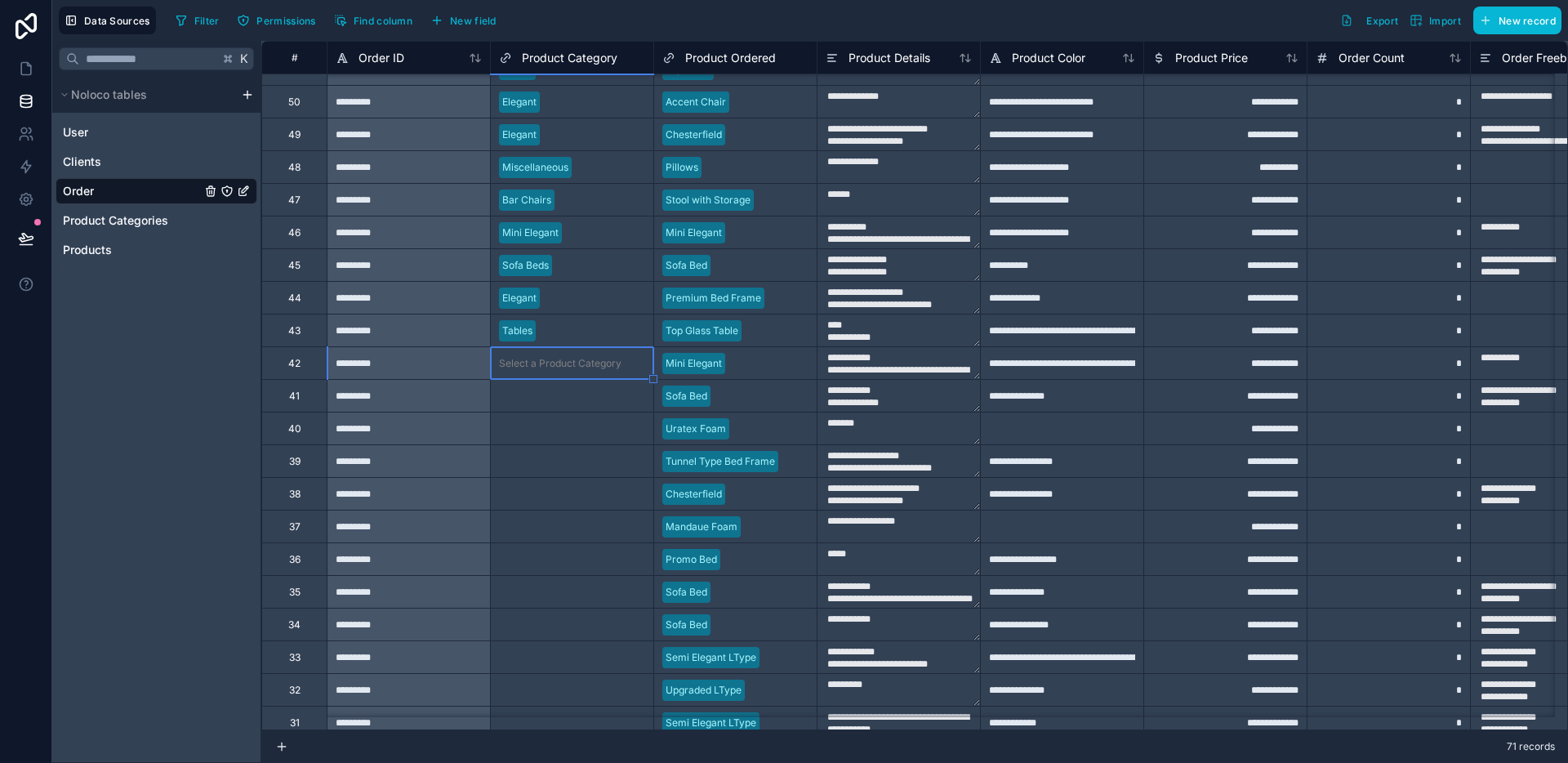 click on "Select a Product Category" at bounding box center (560, 364) 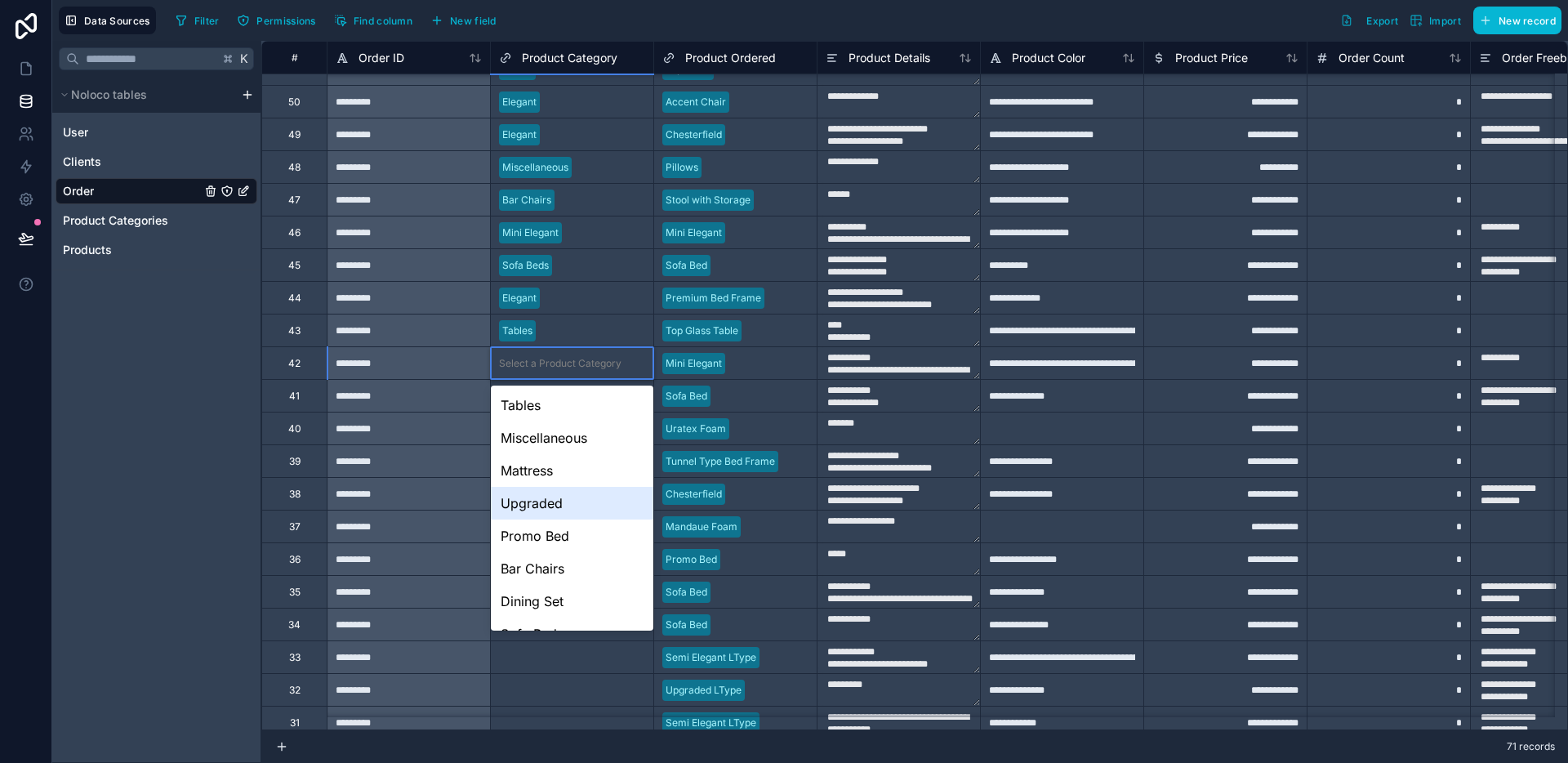 scroll, scrollTop: 121, scrollLeft: 0, axis: vertical 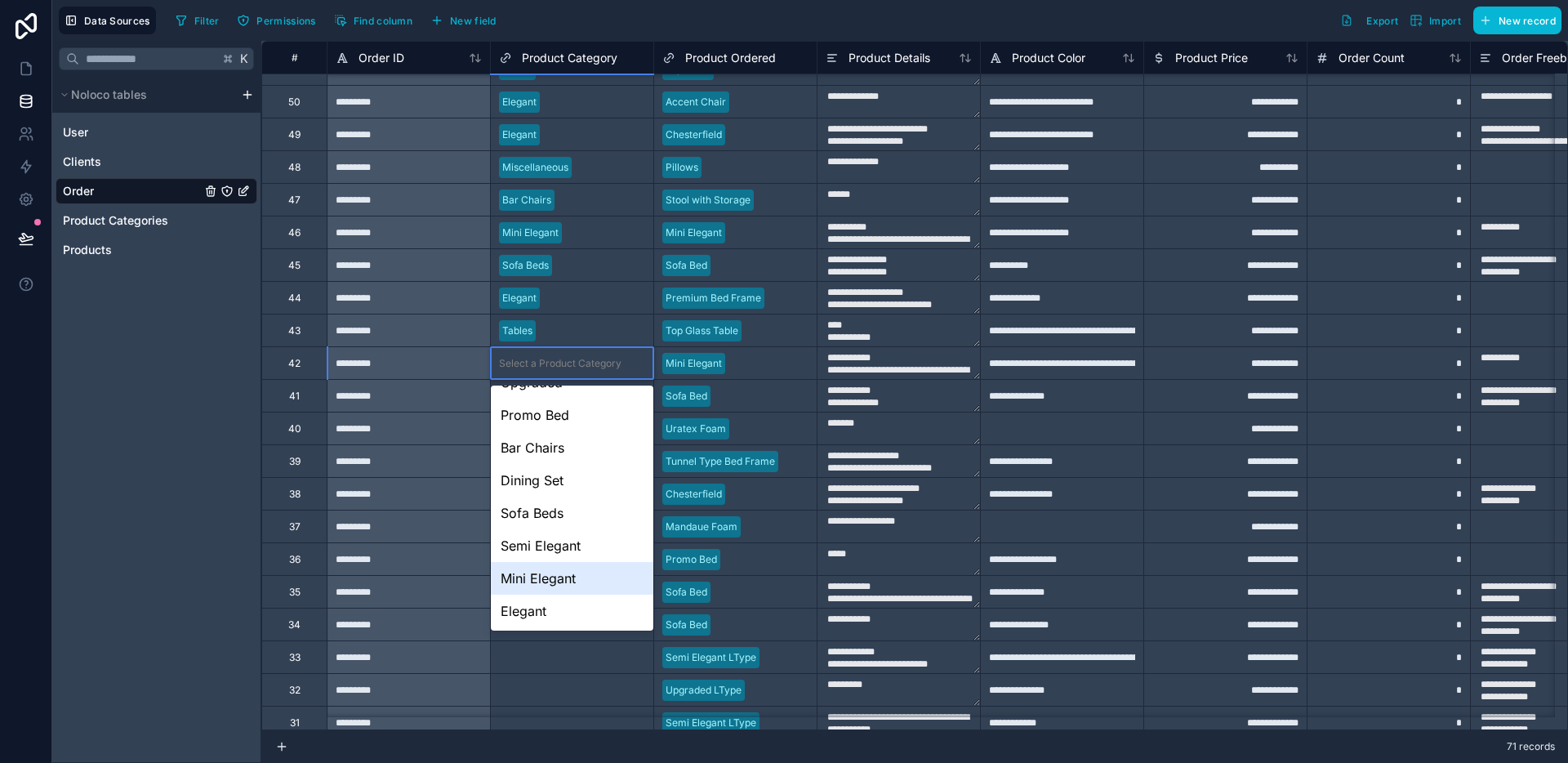 click on "Mini Elegant" at bounding box center [572, 578] 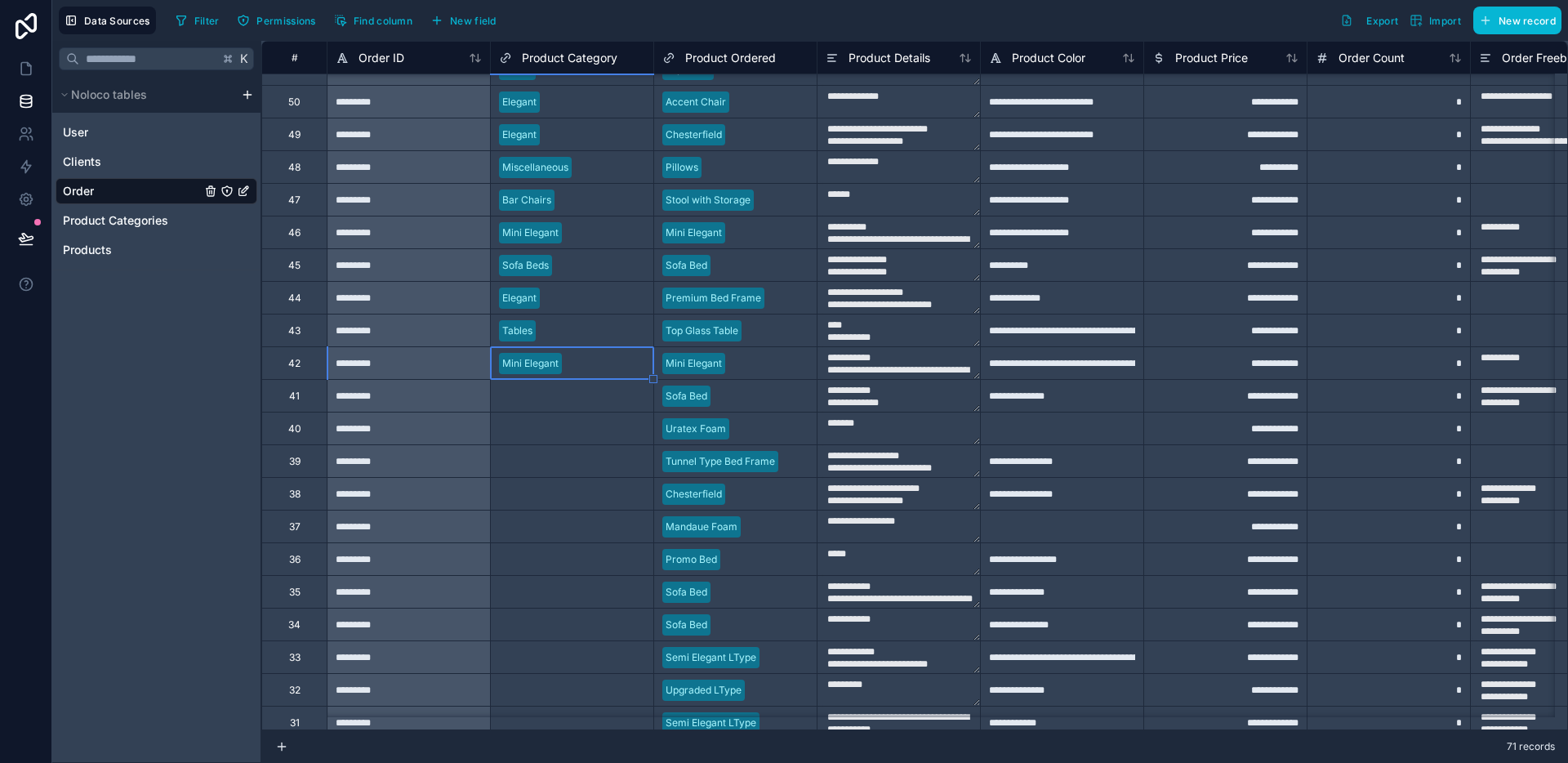 click on "Select a Product Category" at bounding box center (560, 396) 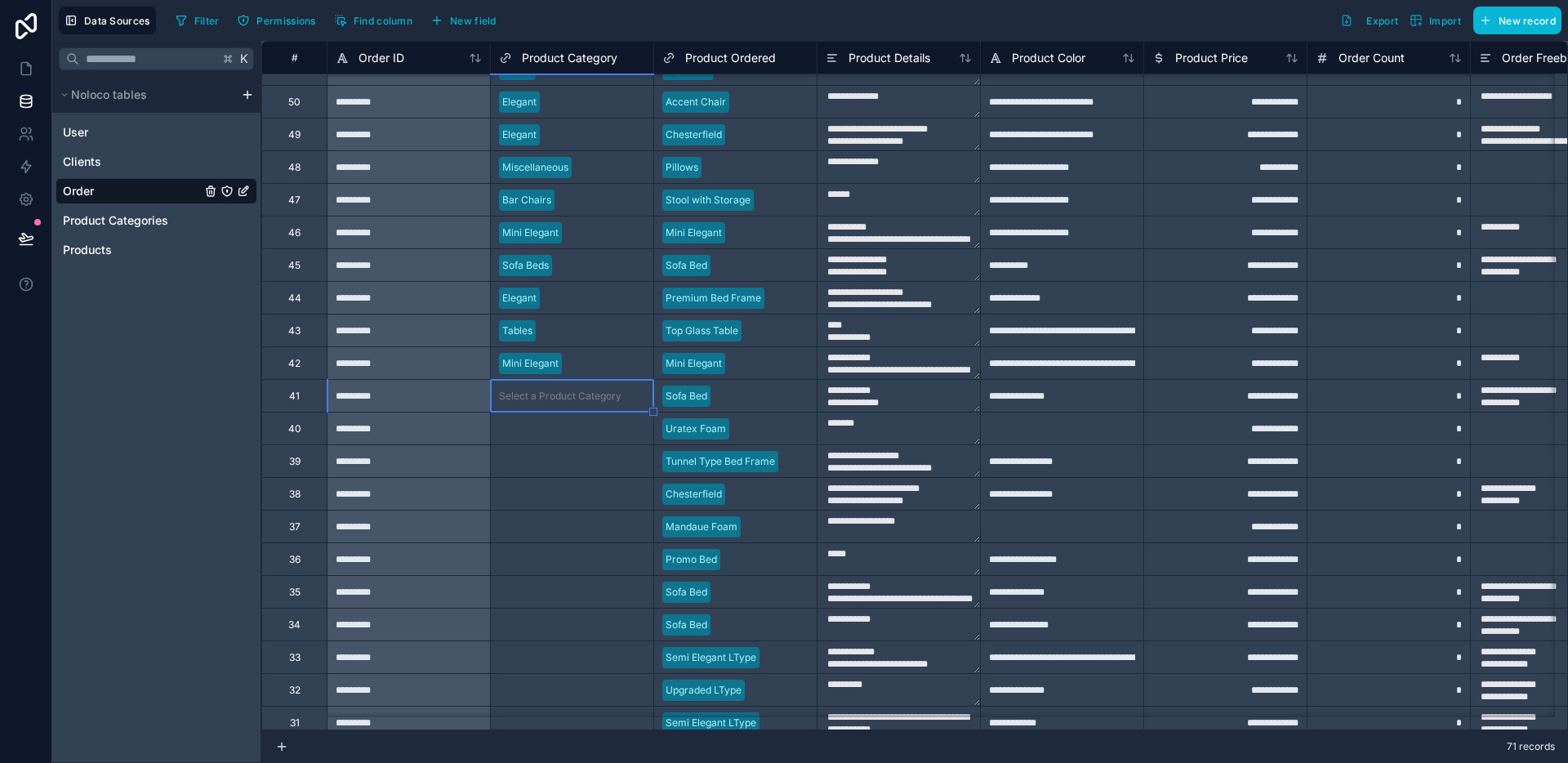 click on "Select a Product Category" at bounding box center (560, 396) 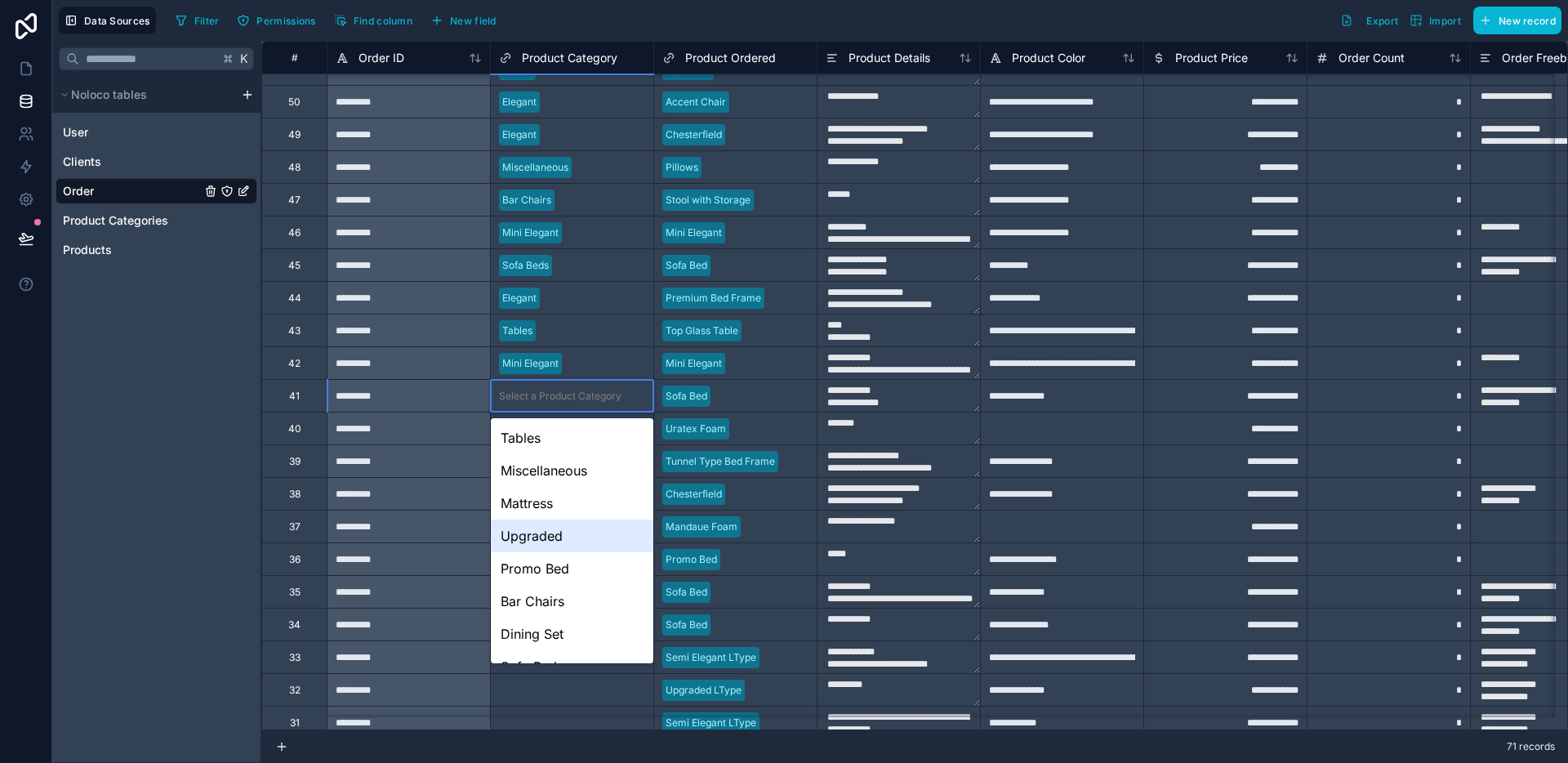 scroll, scrollTop: 121, scrollLeft: 0, axis: vertical 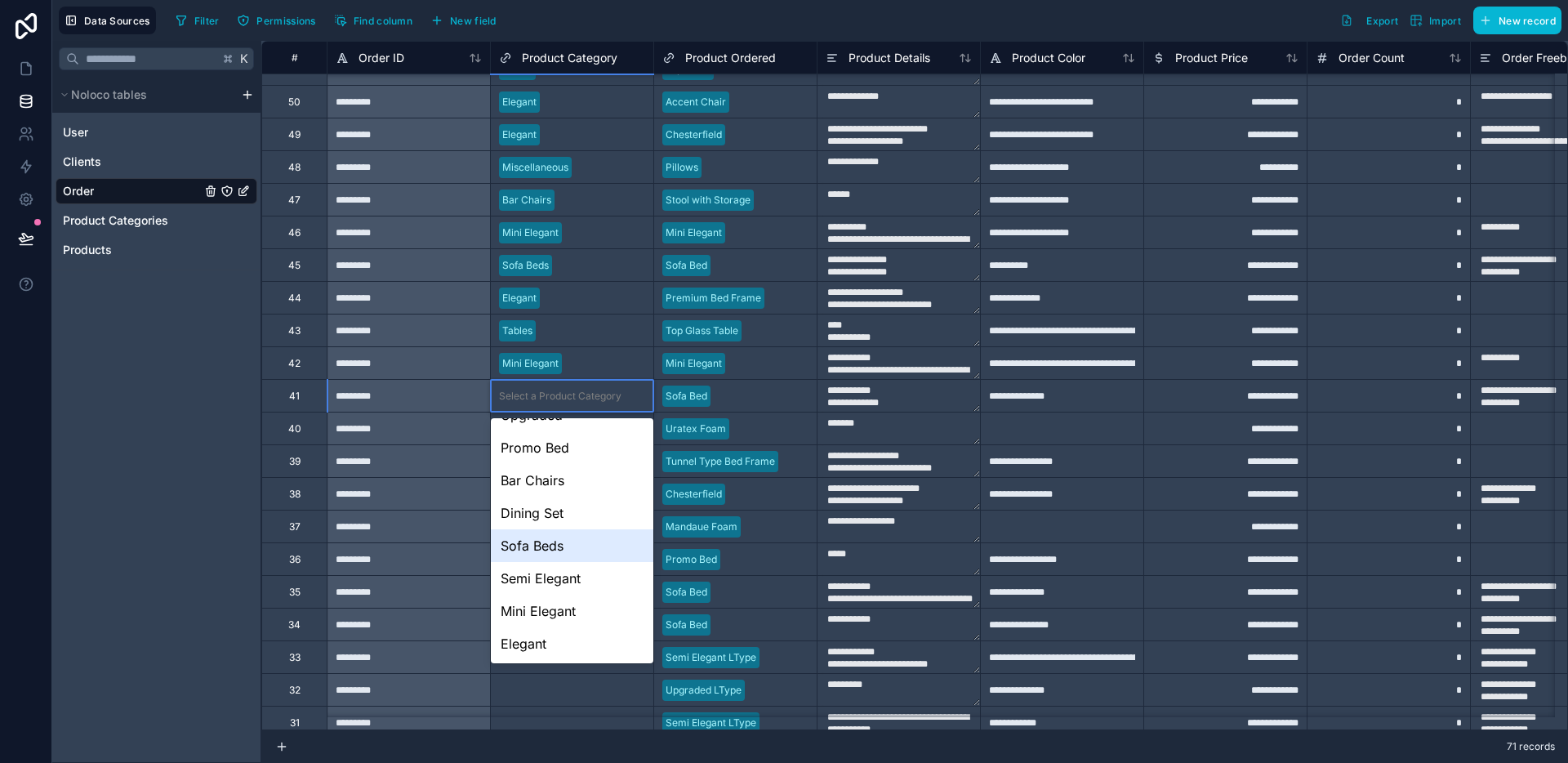 click on "Sofa Beds" at bounding box center [572, 546] 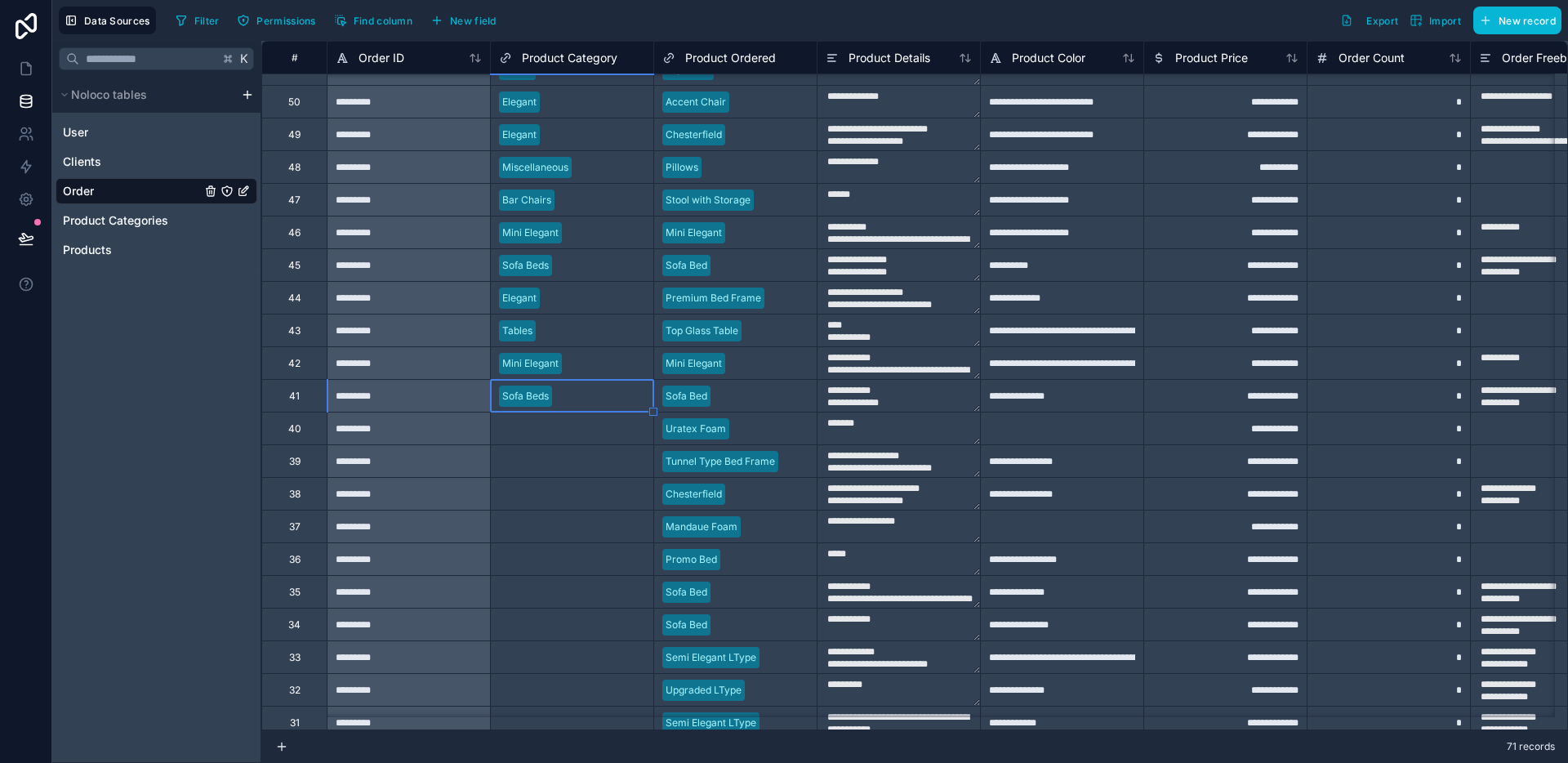 click on "Select a Product Category" at bounding box center (572, 461) 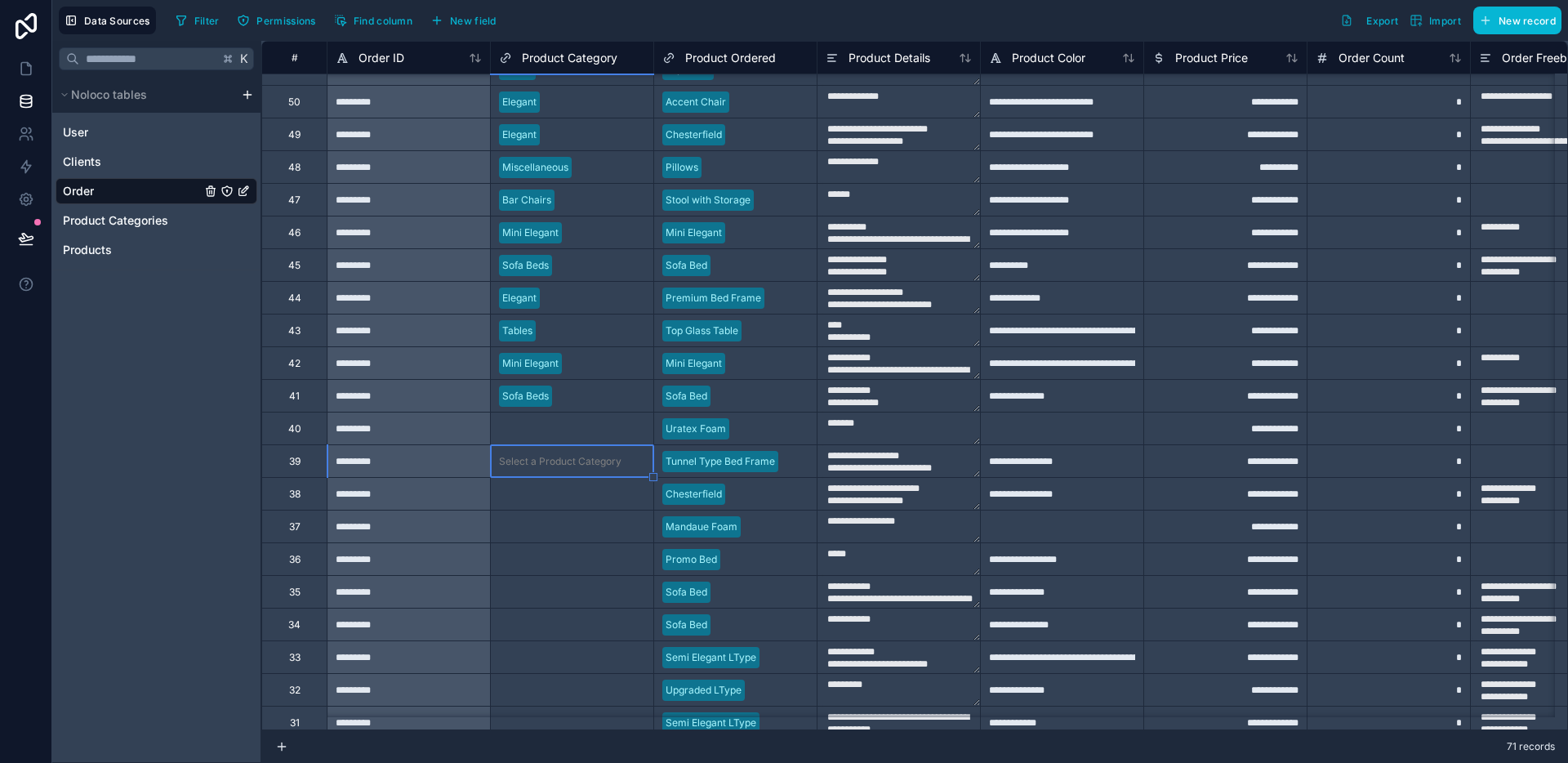 click on "Select a Product Category" at bounding box center [560, 429] 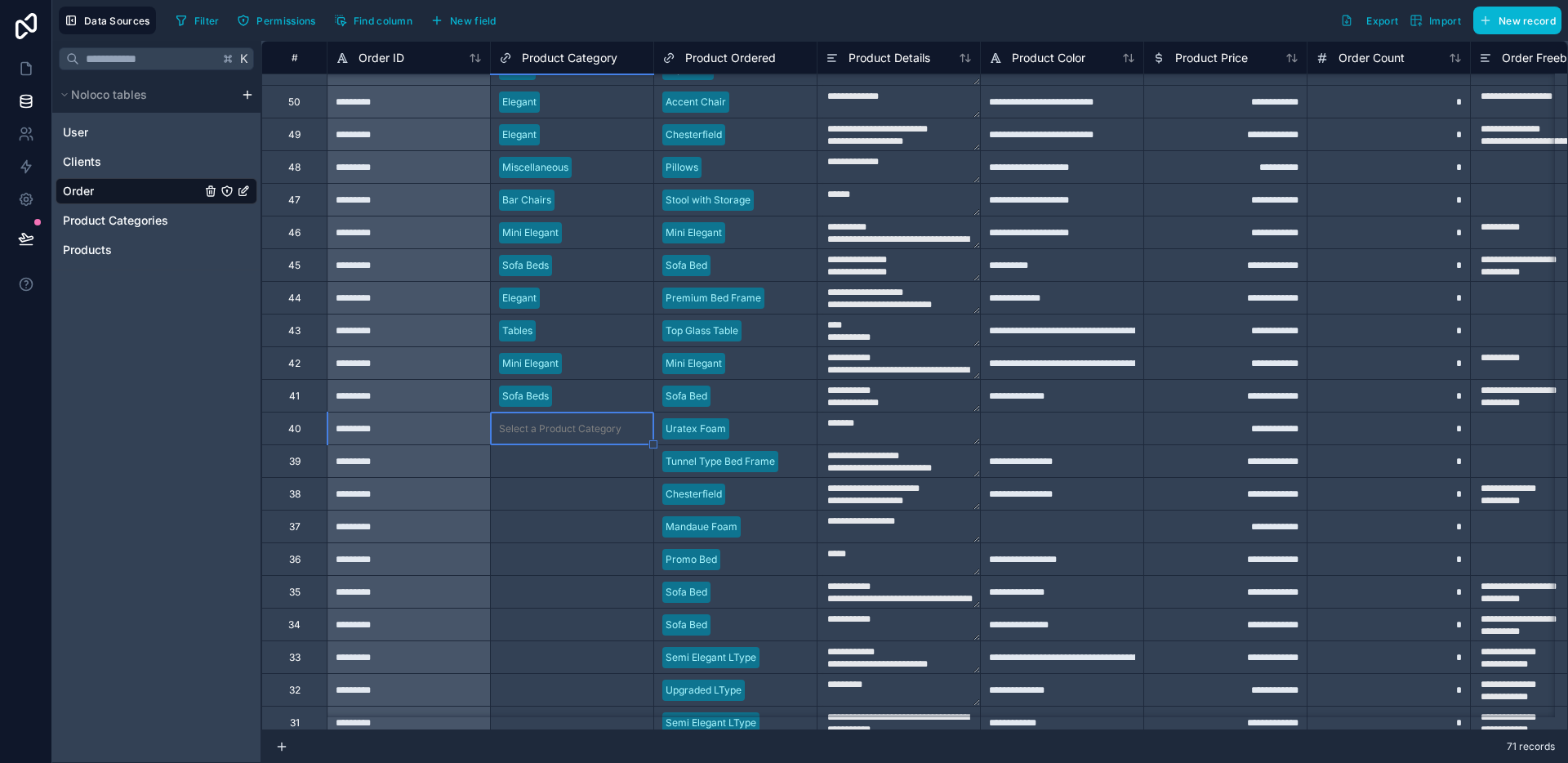 click on "Select a Product Category" at bounding box center (560, 429) 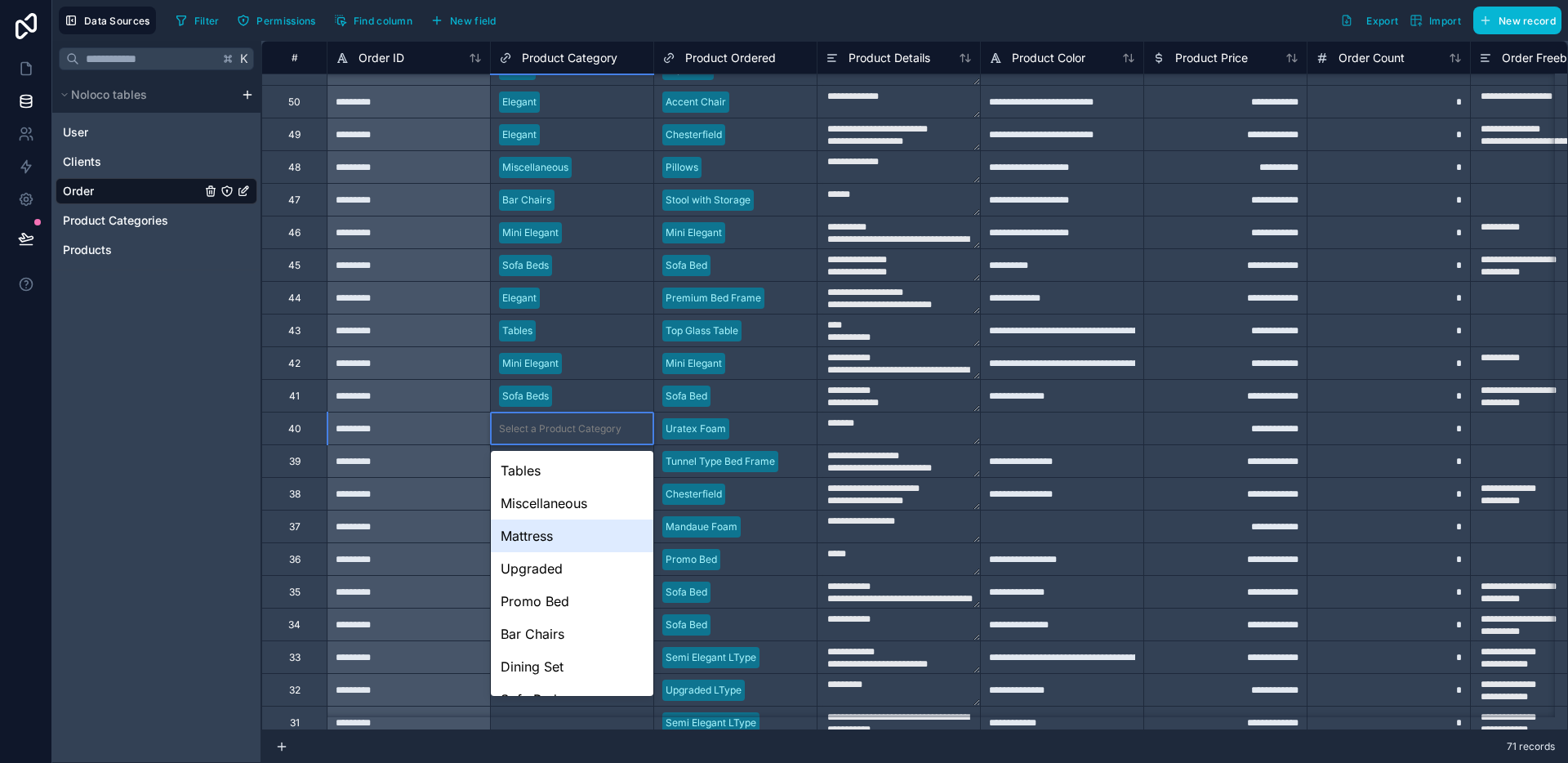 click on "Mattress" at bounding box center (572, 536) 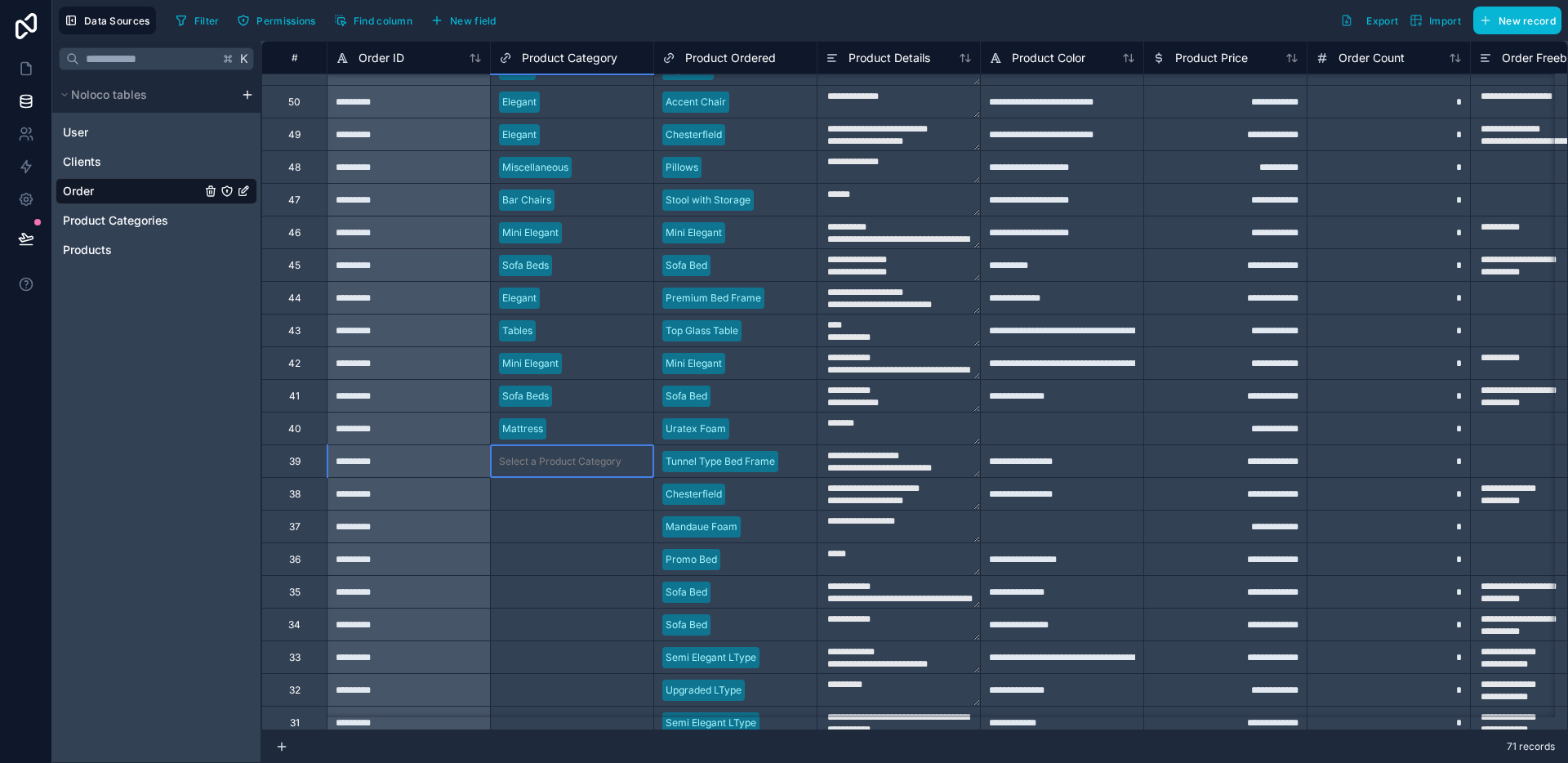 click on "Select a Product Category" at bounding box center [560, 462] 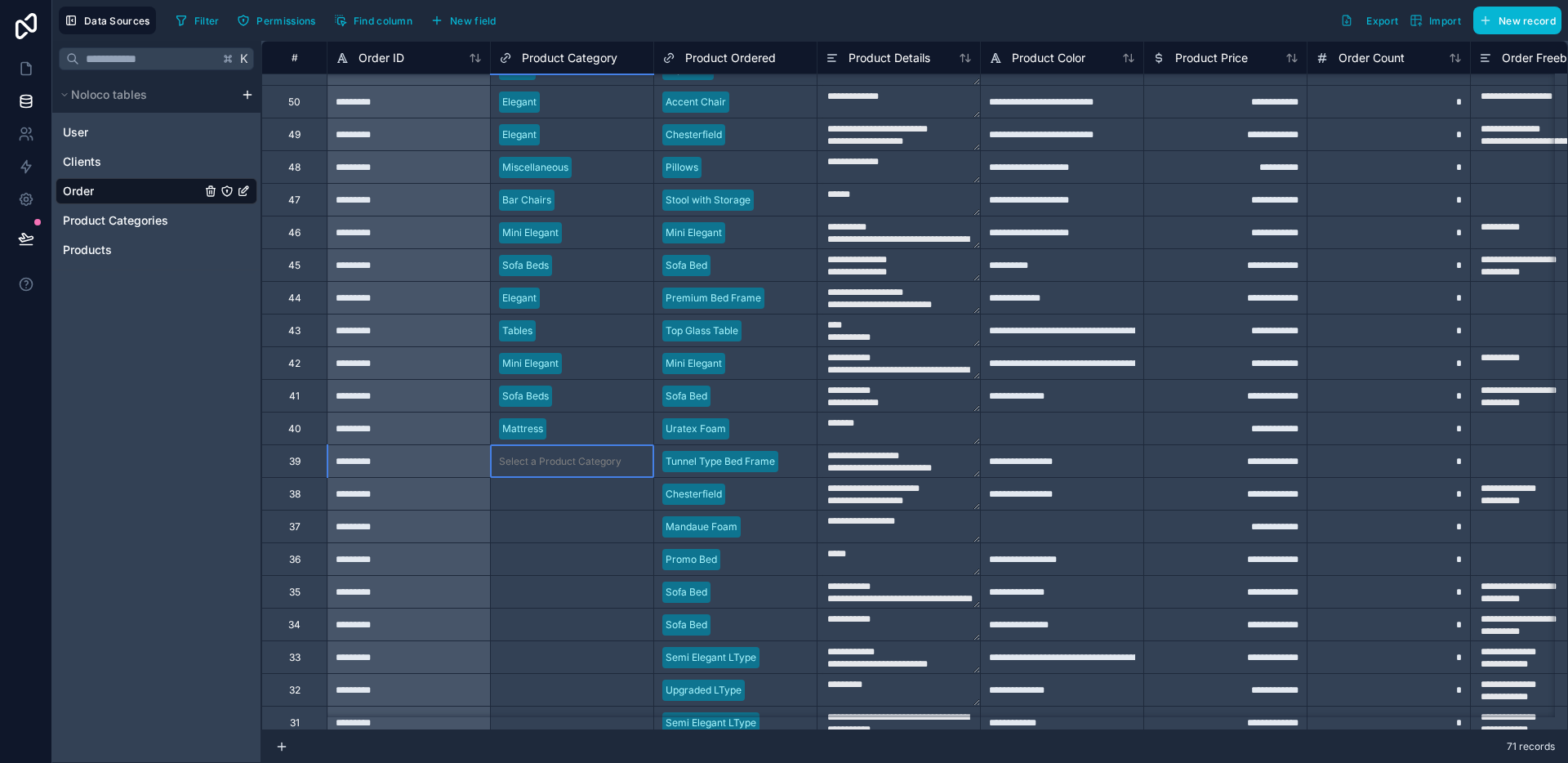 click on "Select a Product Category" at bounding box center (560, 462) 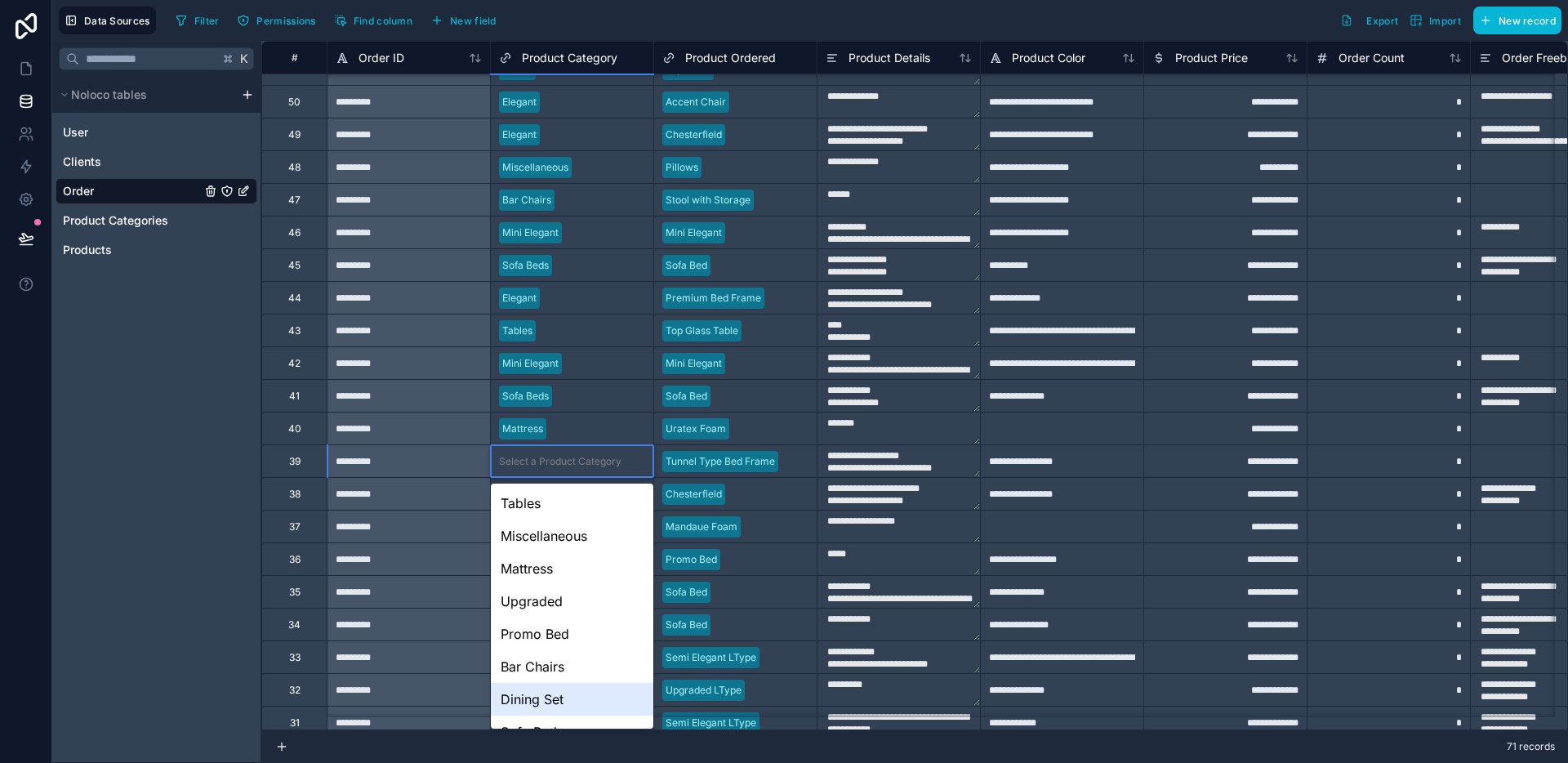 scroll, scrollTop: 121, scrollLeft: 0, axis: vertical 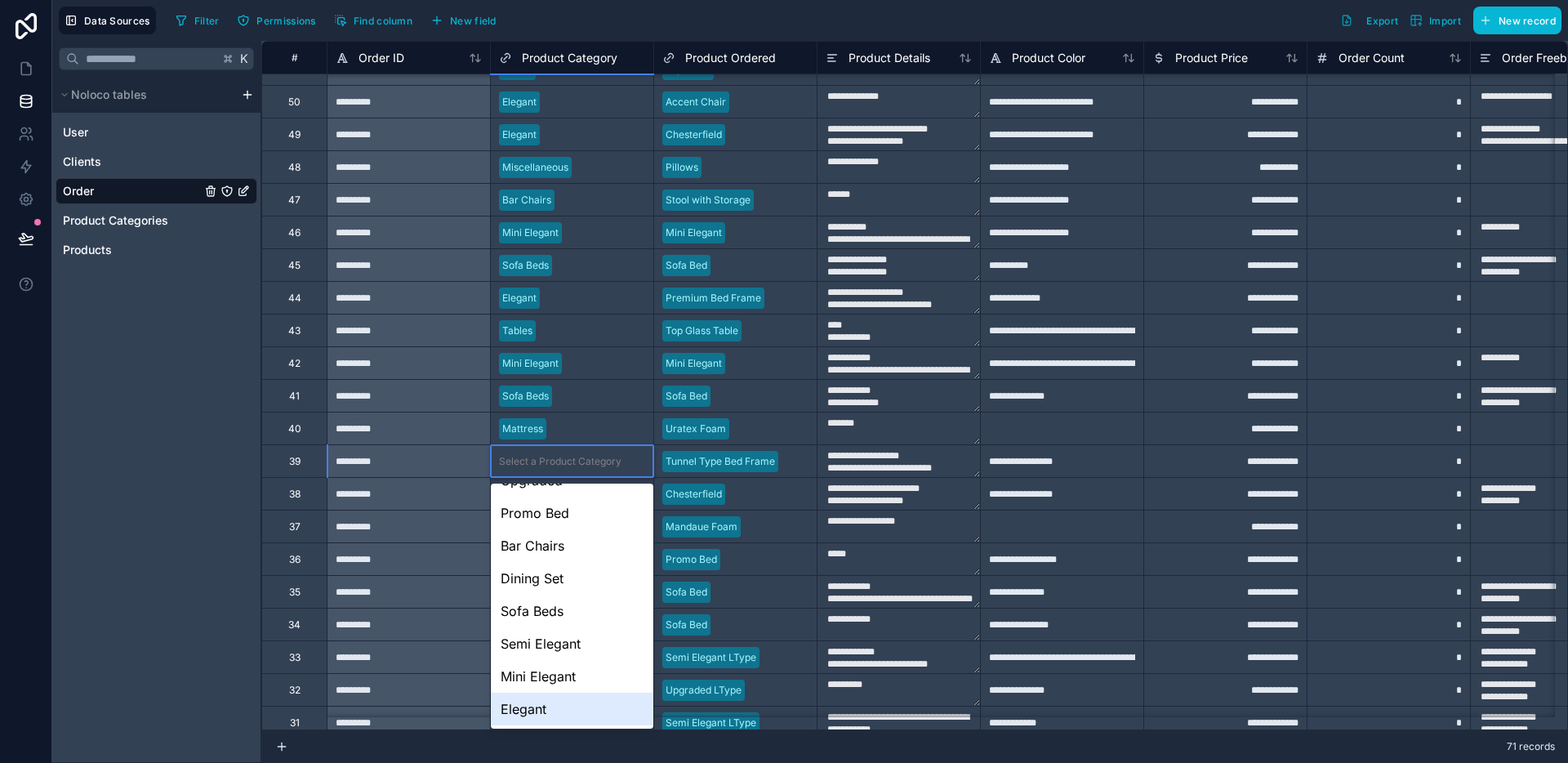 click on "Elegant" at bounding box center [572, 709] 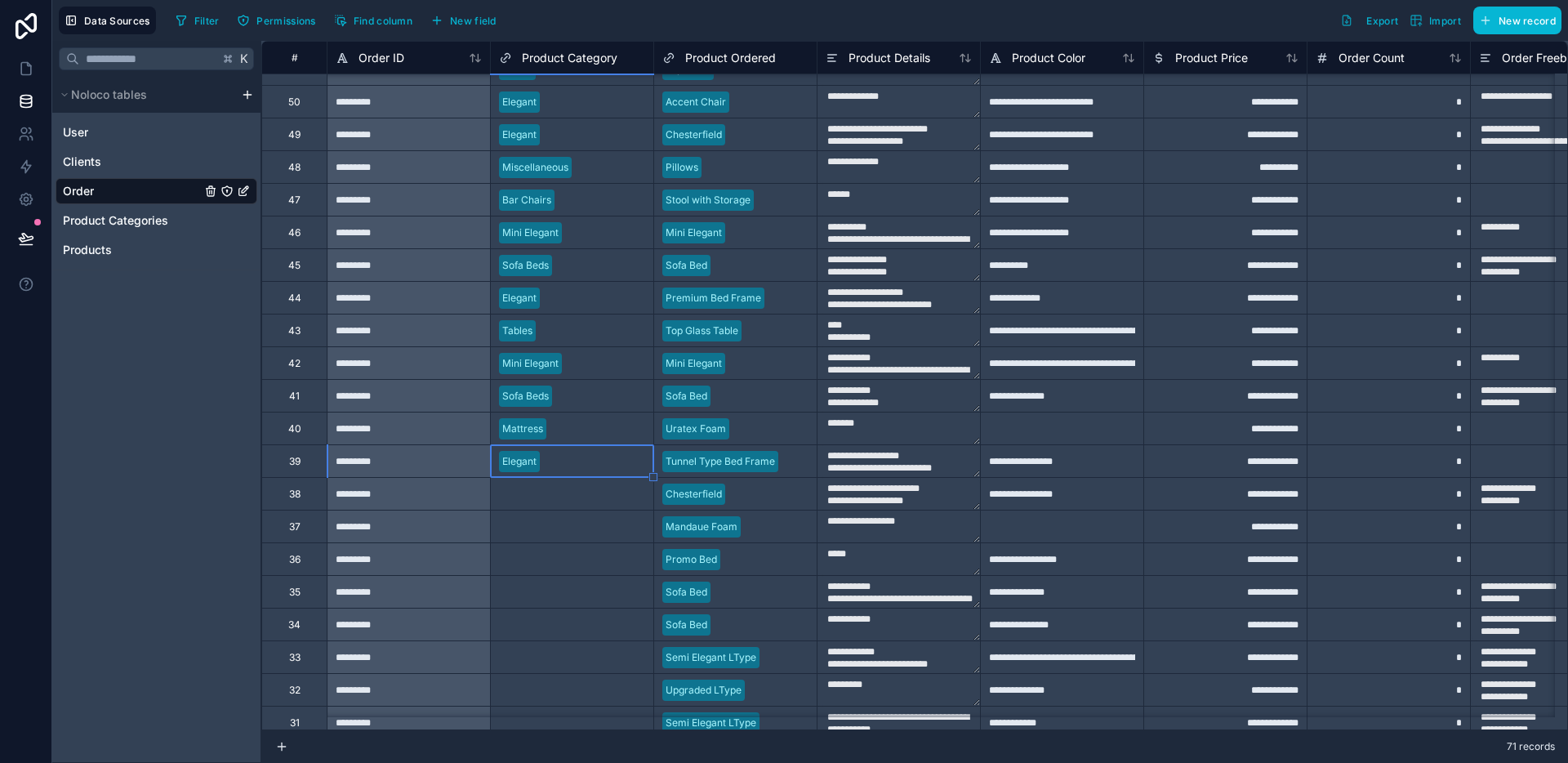 click on "Select a Product Category" at bounding box center [560, 494] 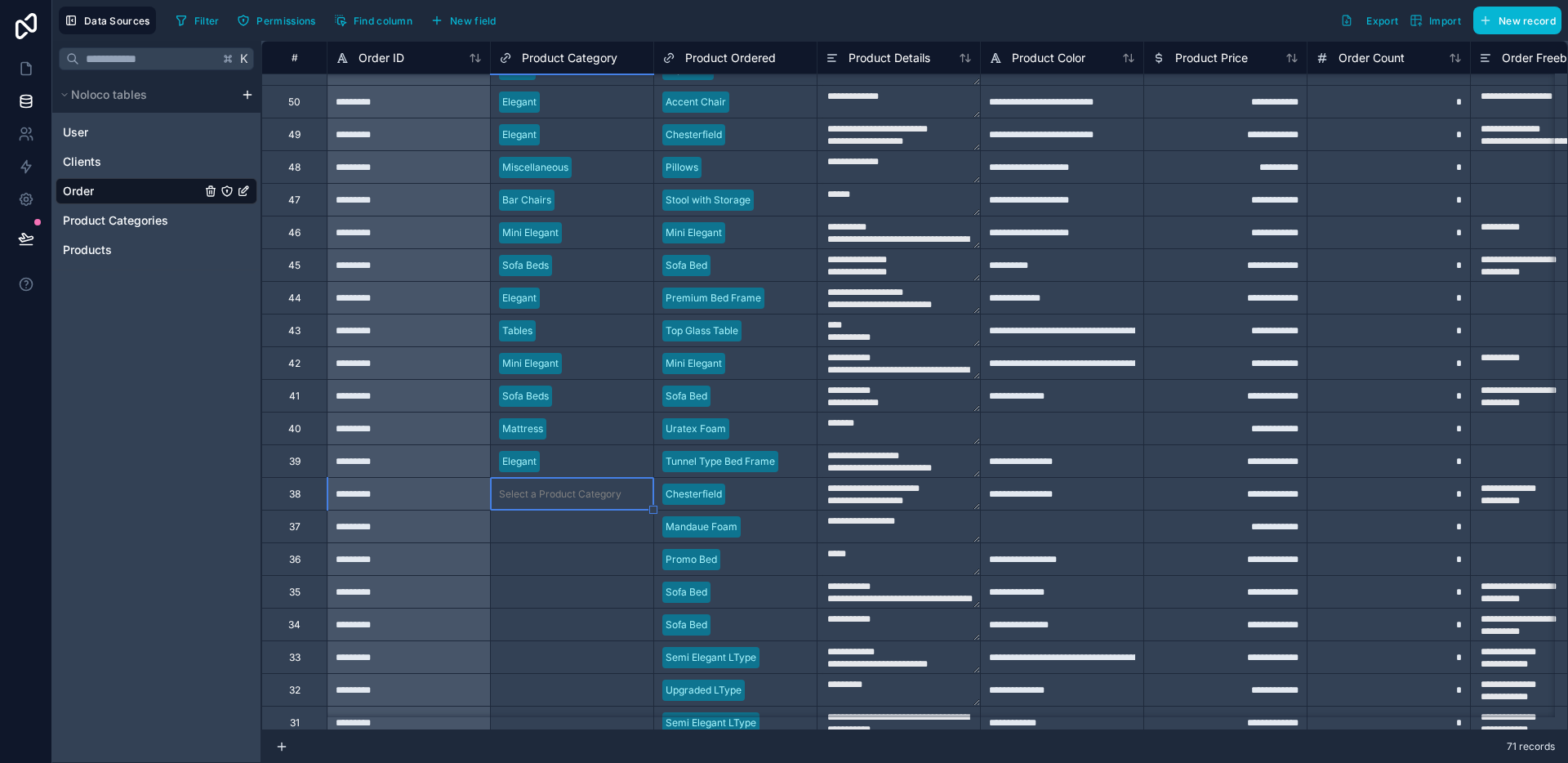 click on "Select a Product Category" at bounding box center (560, 494) 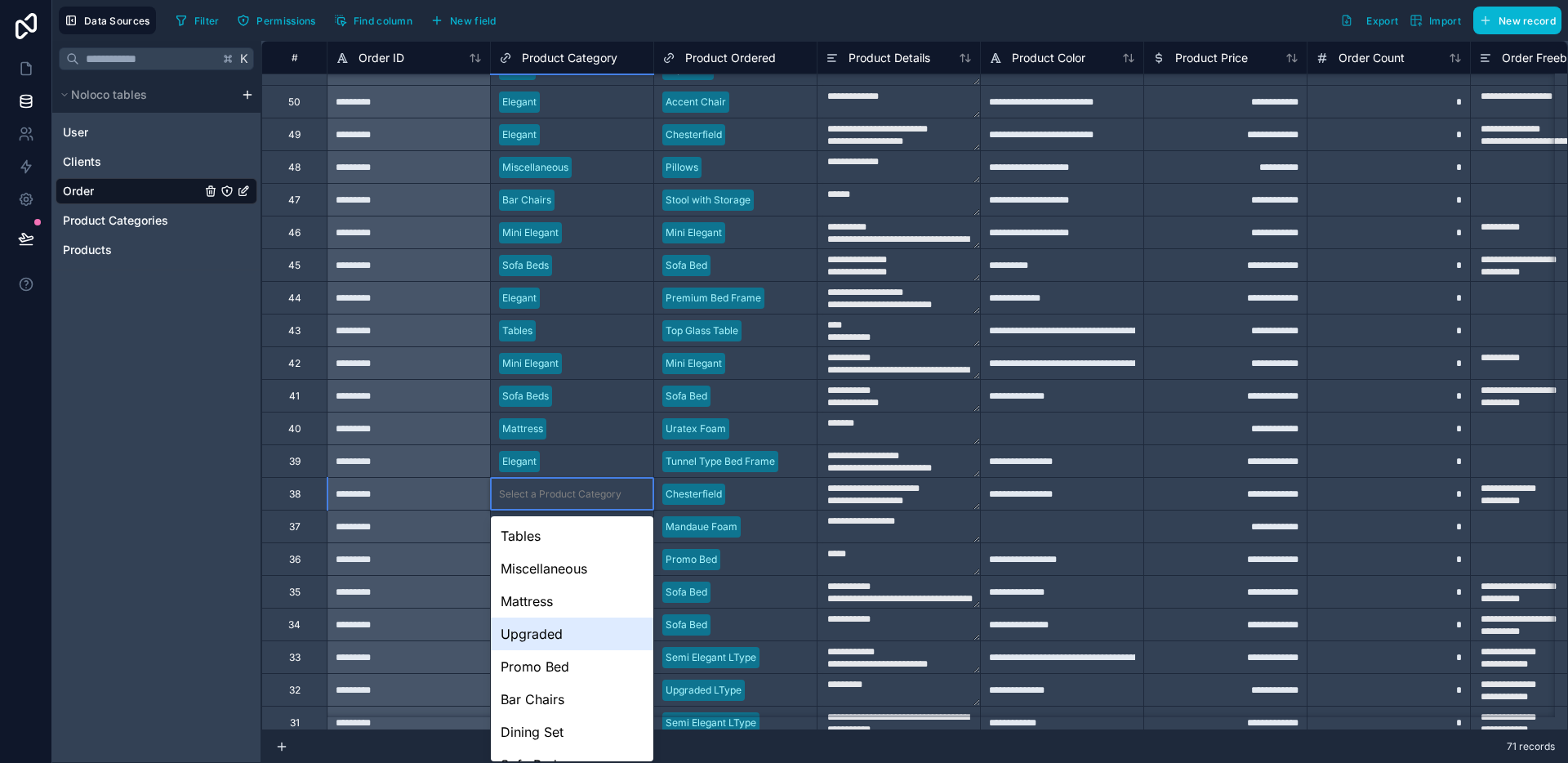 scroll, scrollTop: 121, scrollLeft: 0, axis: vertical 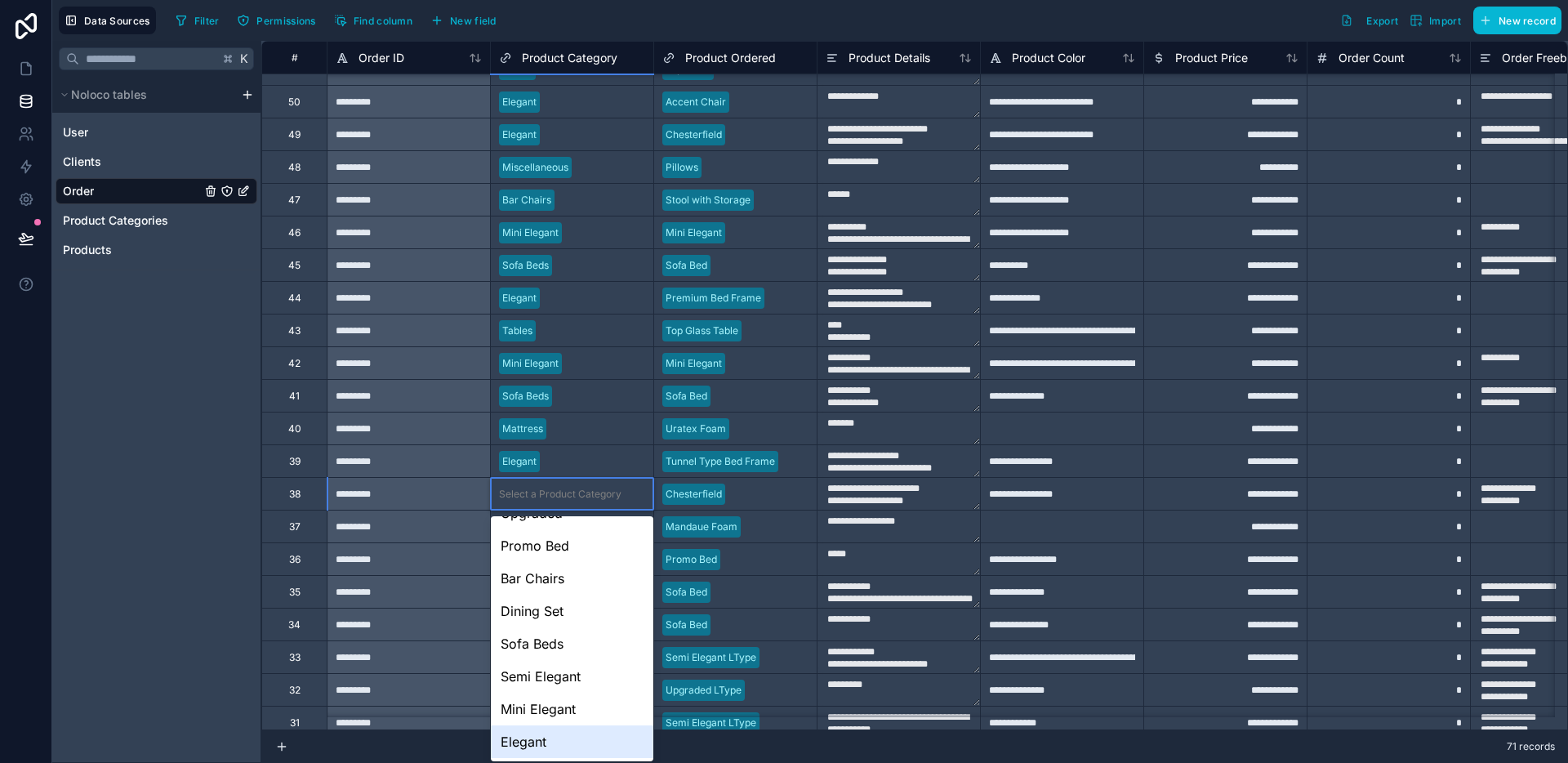 click on "Elegant" at bounding box center (572, 742) 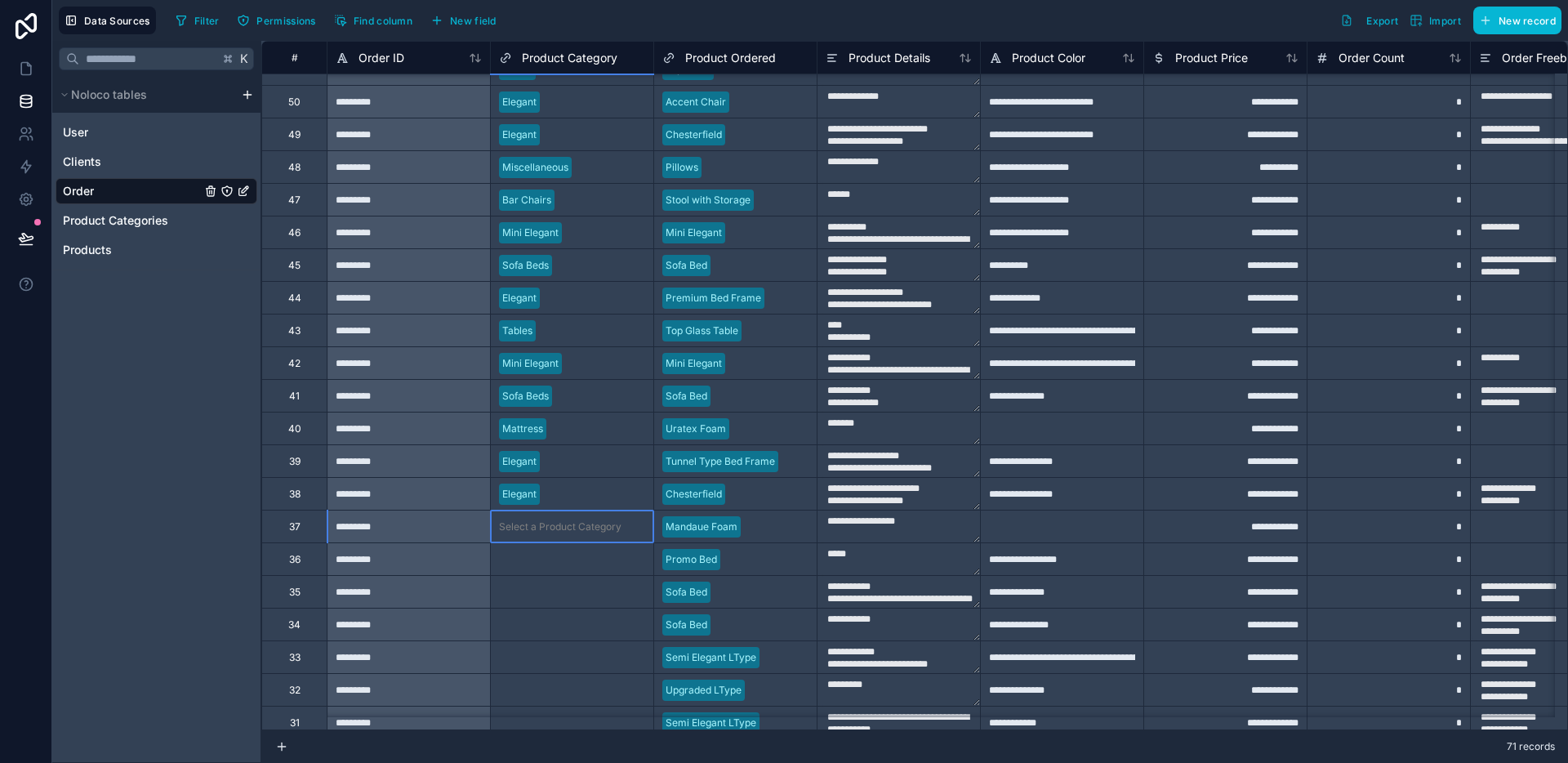 click on "Select a Product Category" at bounding box center (560, 527) 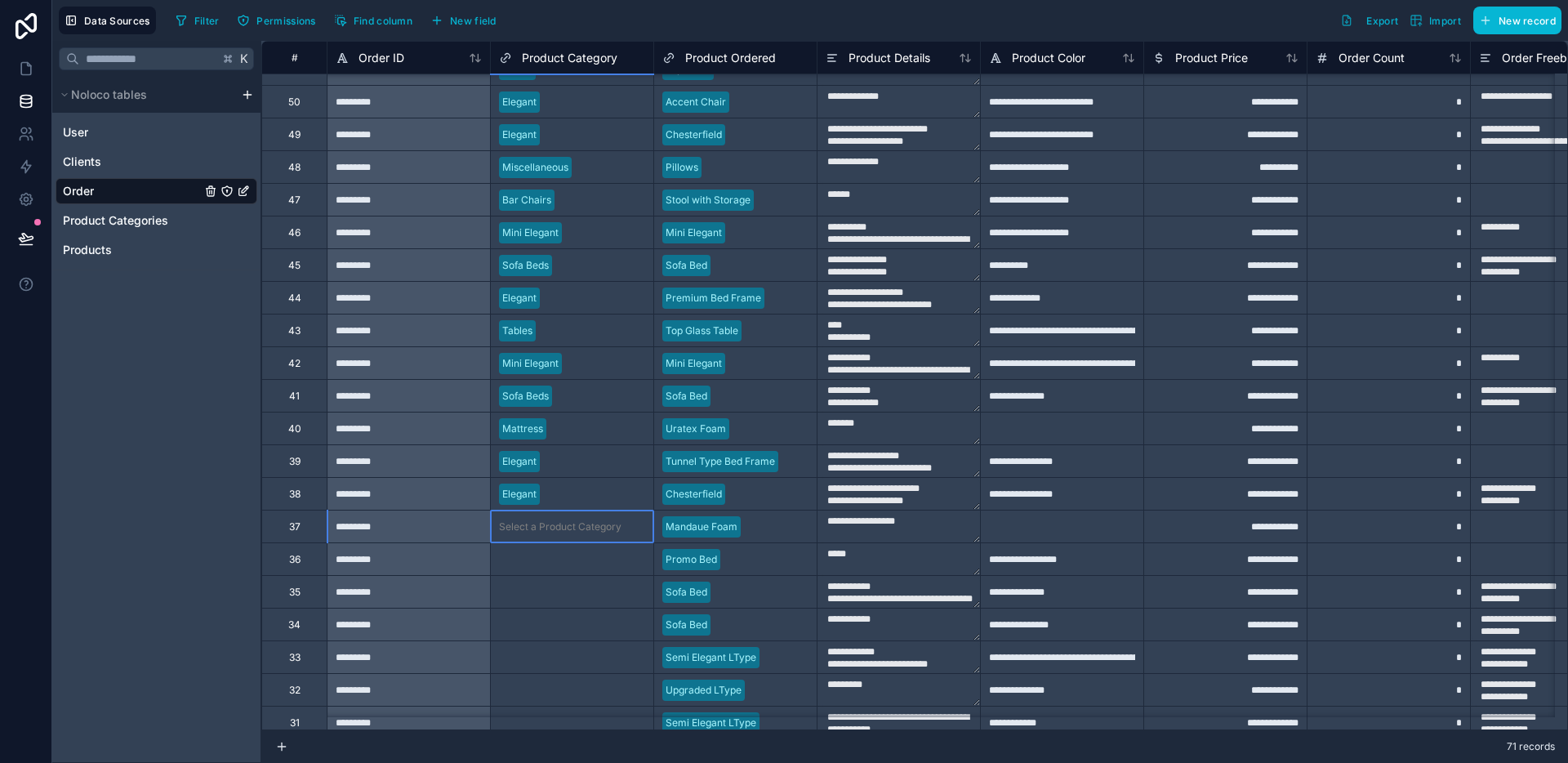 click on "Select a Product Category" at bounding box center (560, 527) 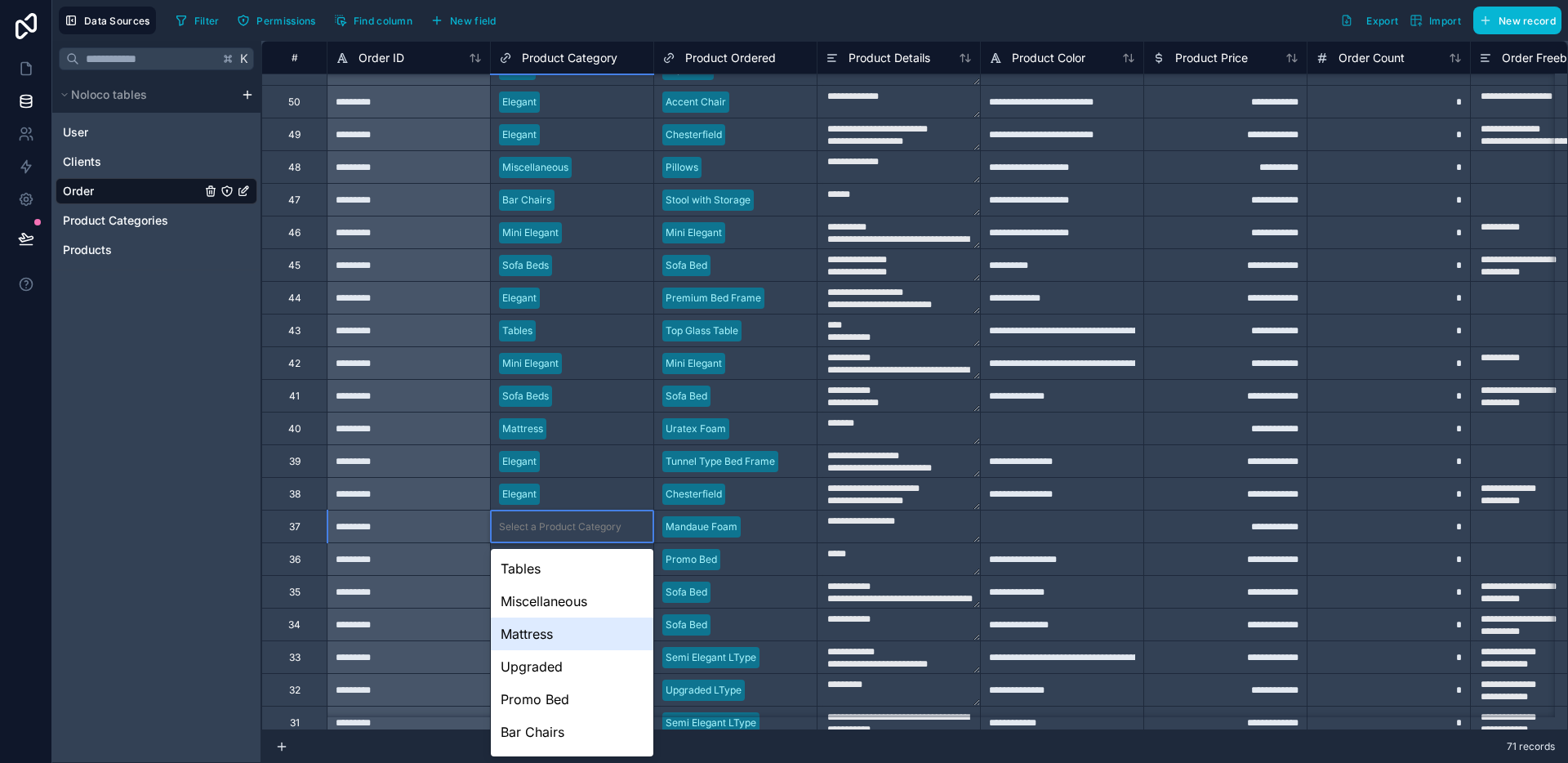 click on "Mattress" at bounding box center [572, 634] 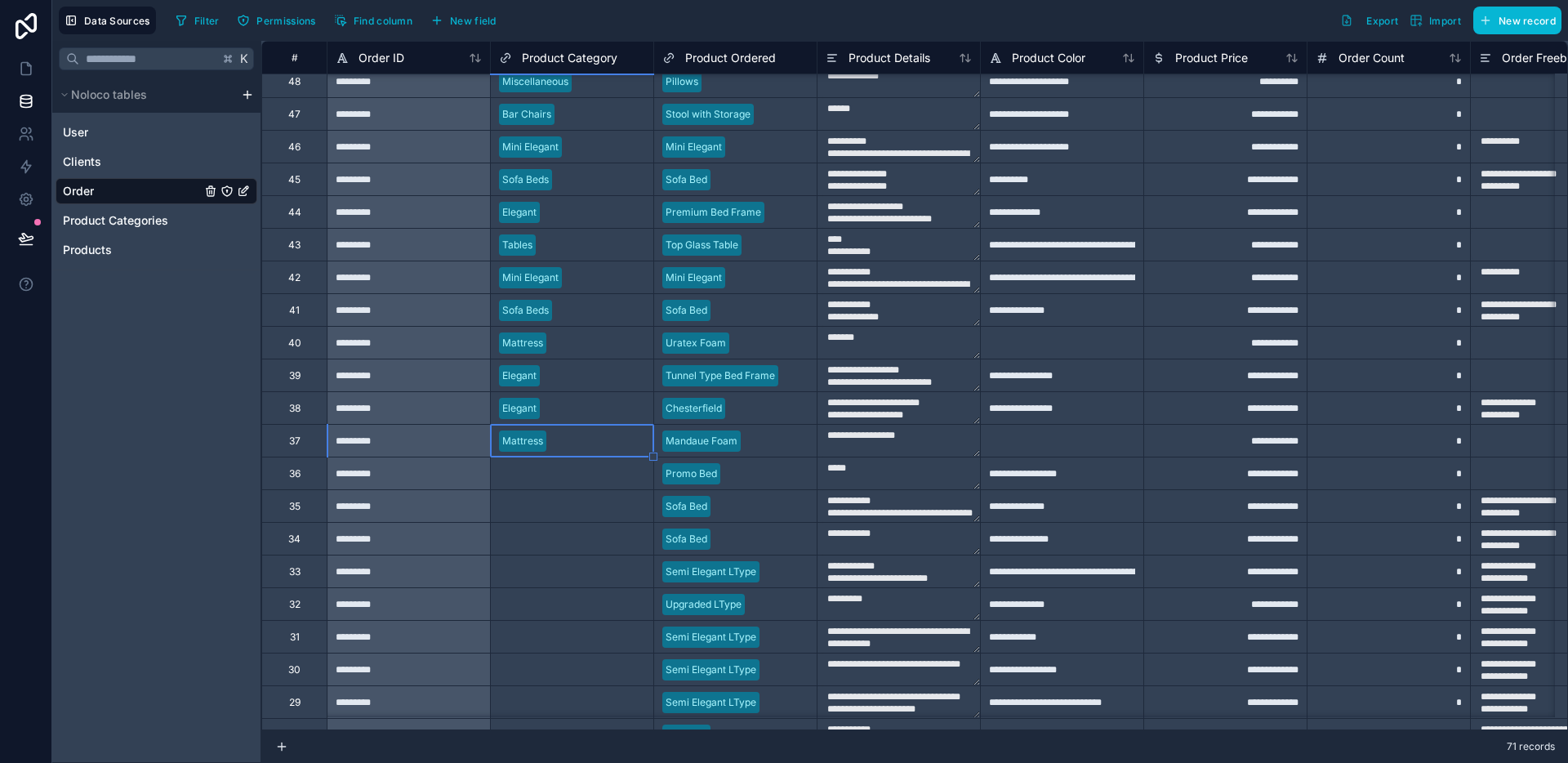 scroll, scrollTop: 1639, scrollLeft: 0, axis: vertical 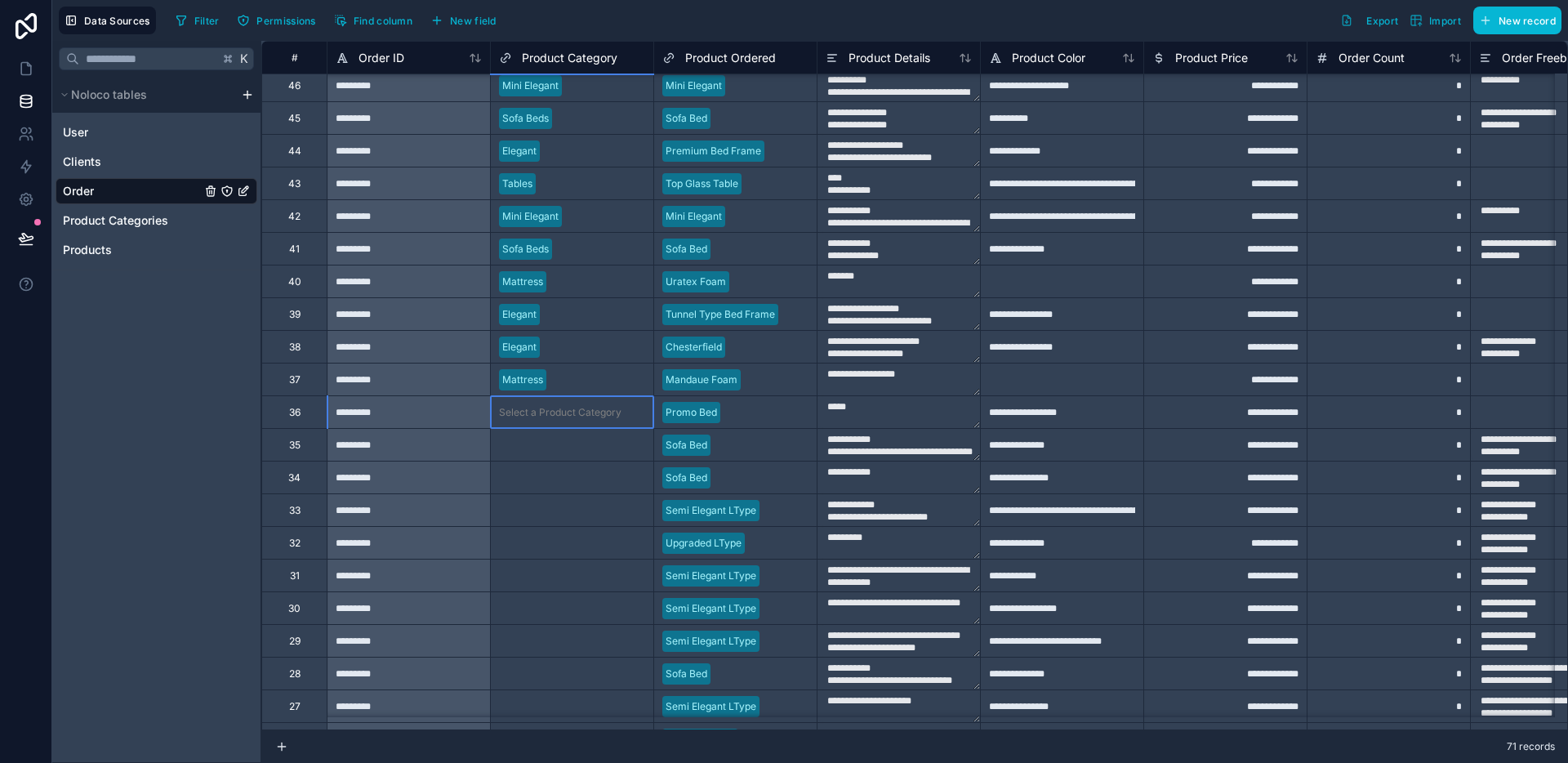 click on "Select a Product Category" at bounding box center [560, 413] 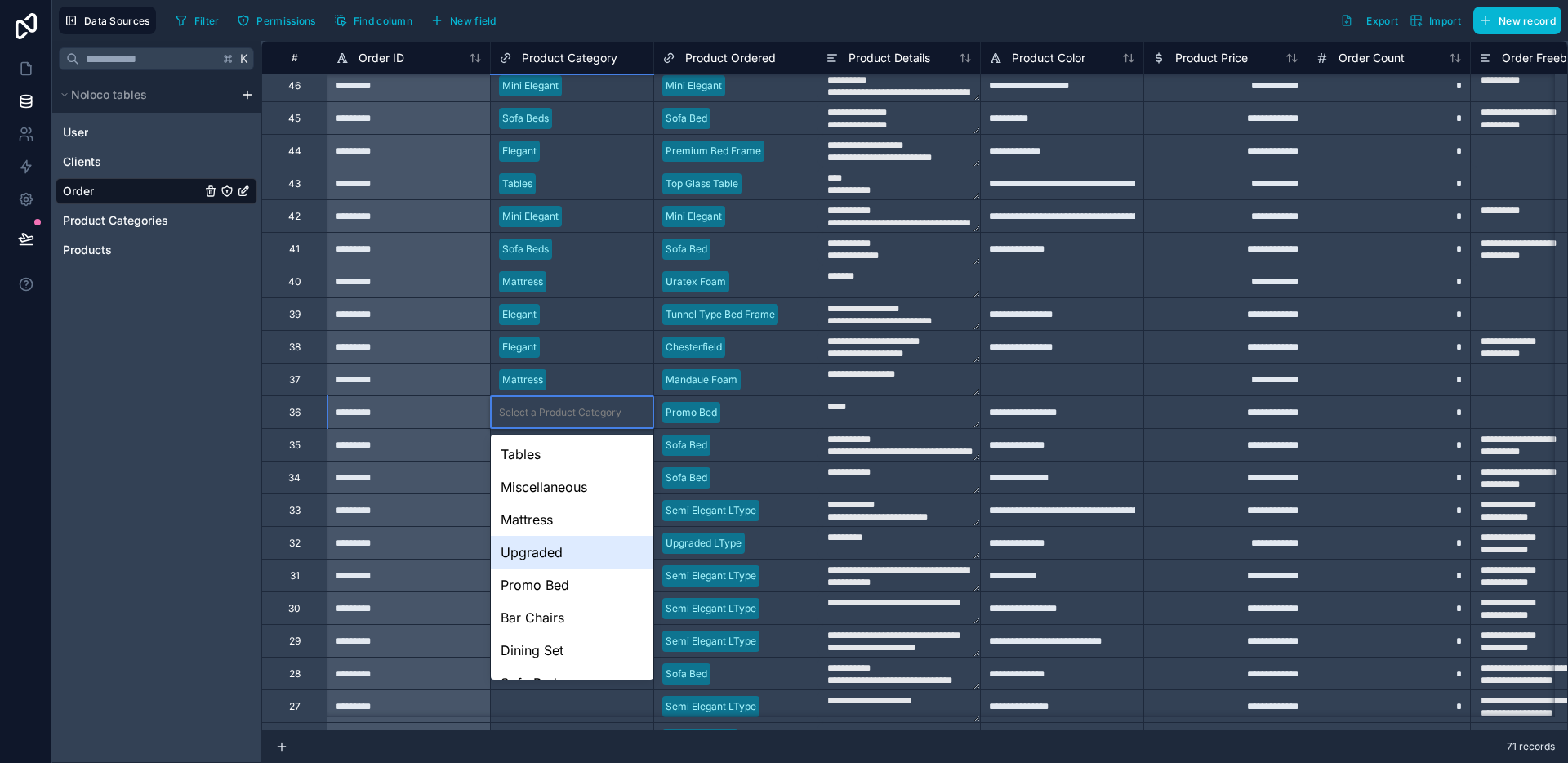 click on "Promo Bed" at bounding box center (572, 585) 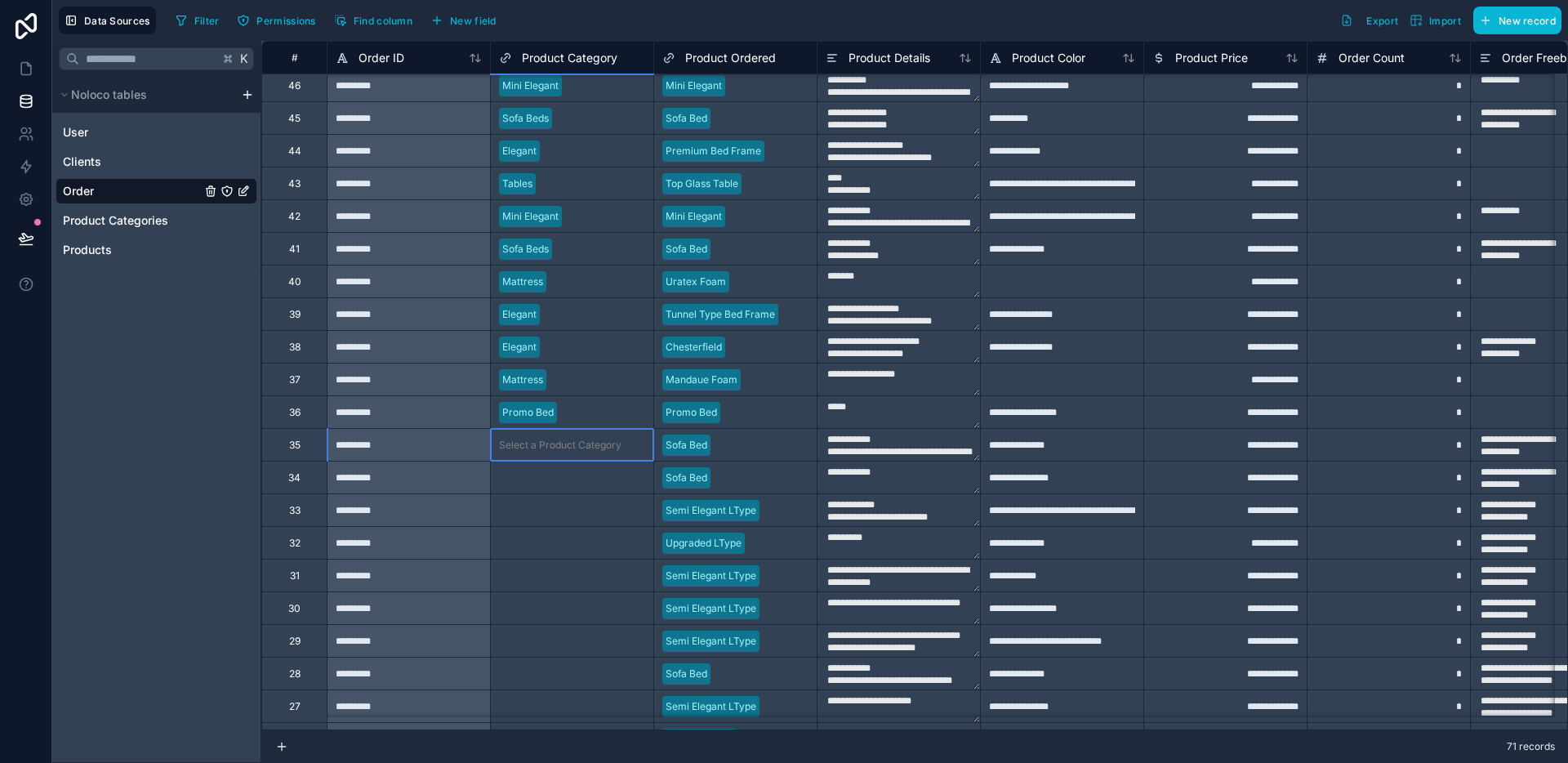 click on "Select a Product Category" at bounding box center [560, 445] 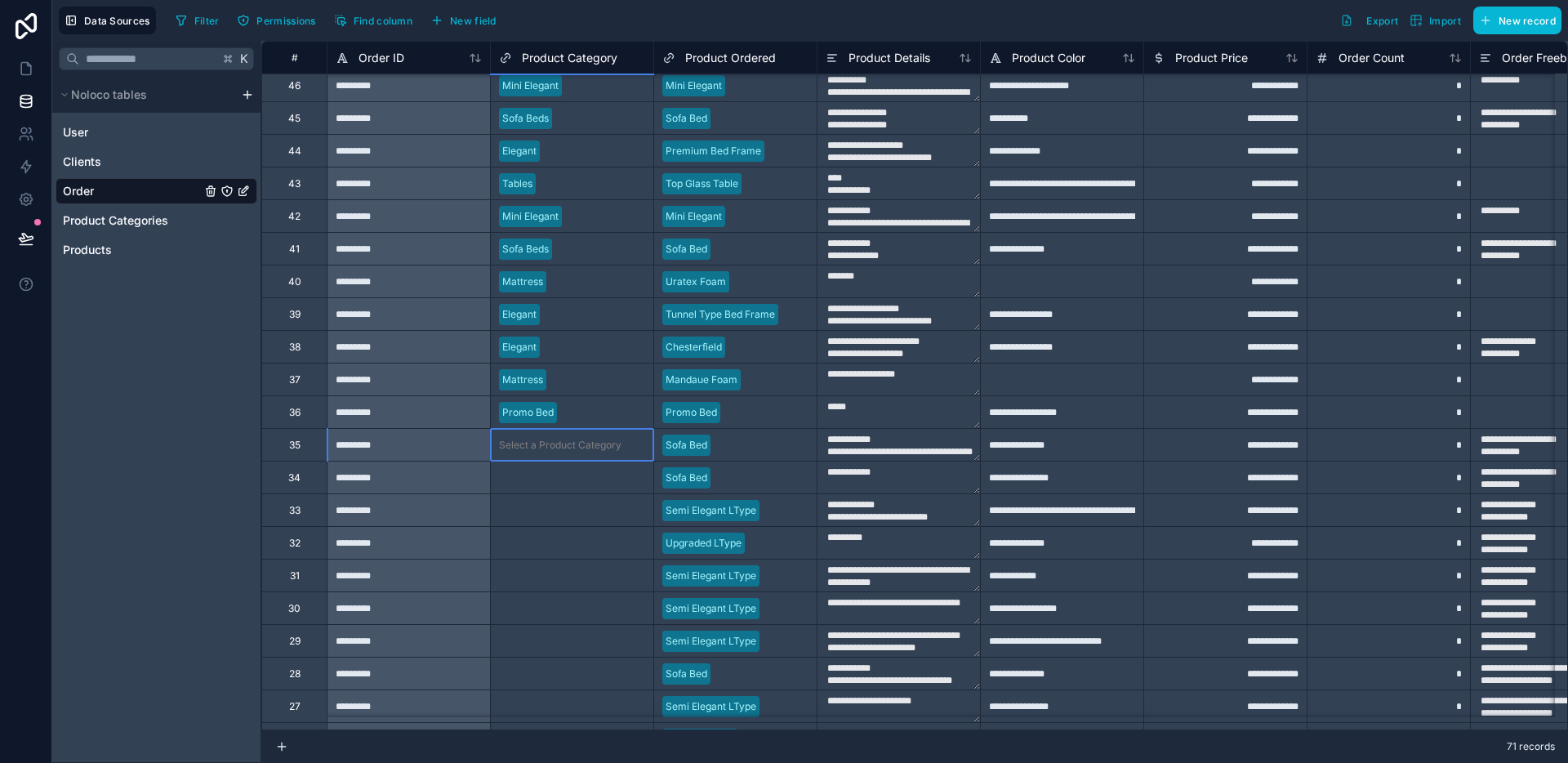 click on "Select a Product Category" at bounding box center [560, 445] 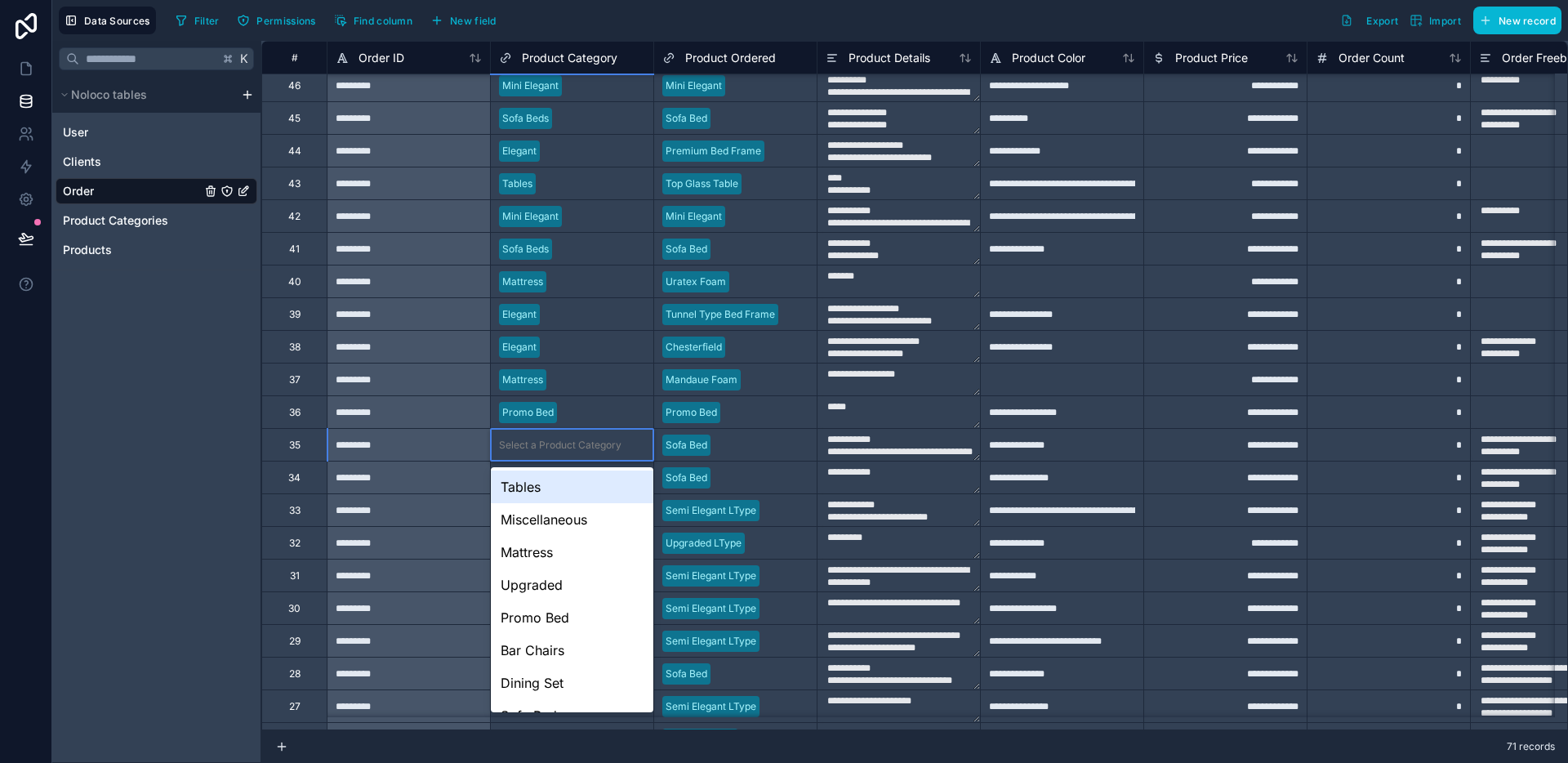 scroll, scrollTop: 121, scrollLeft: 0, axis: vertical 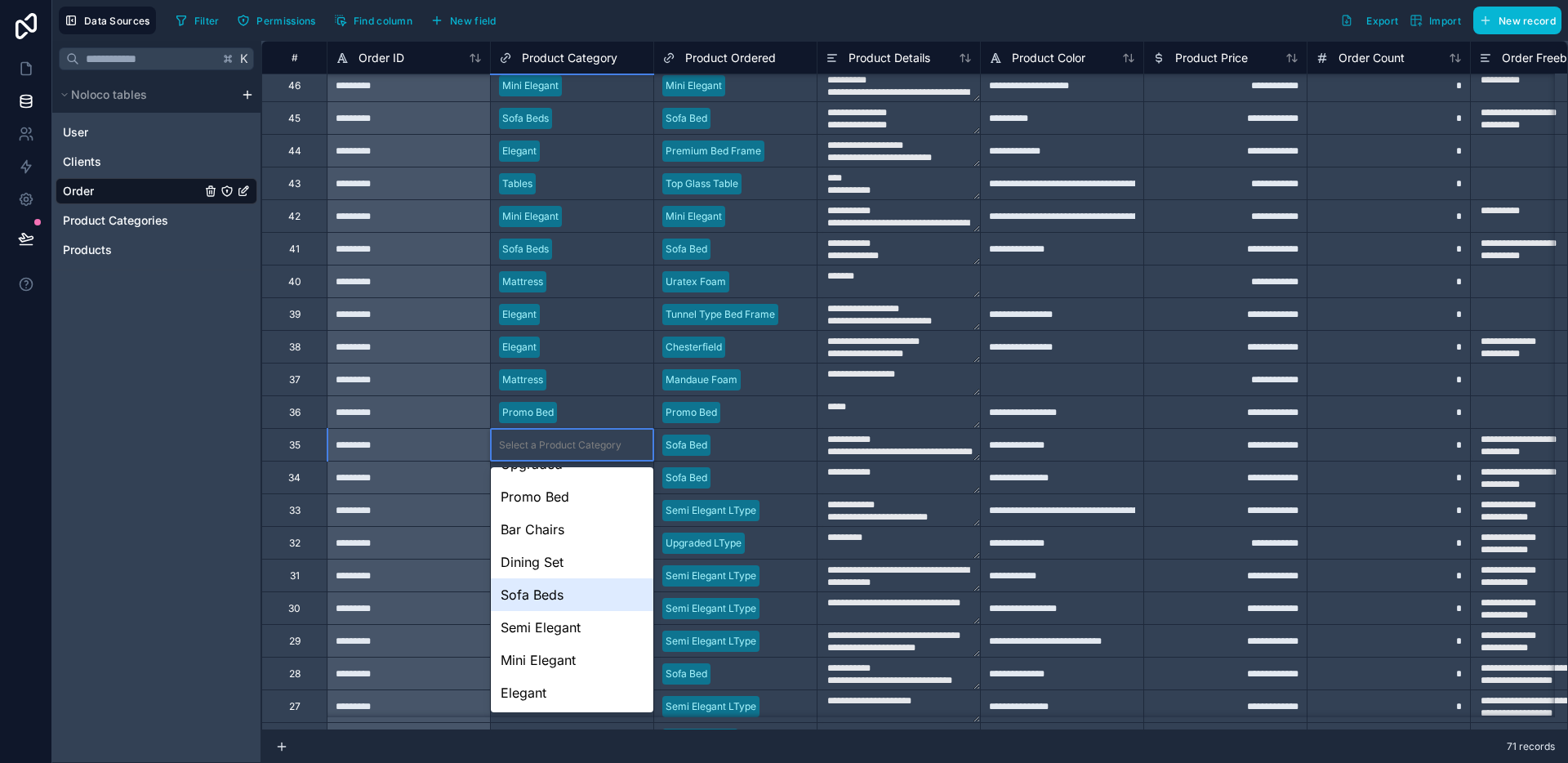 click on "Sofa Beds" at bounding box center (572, 595) 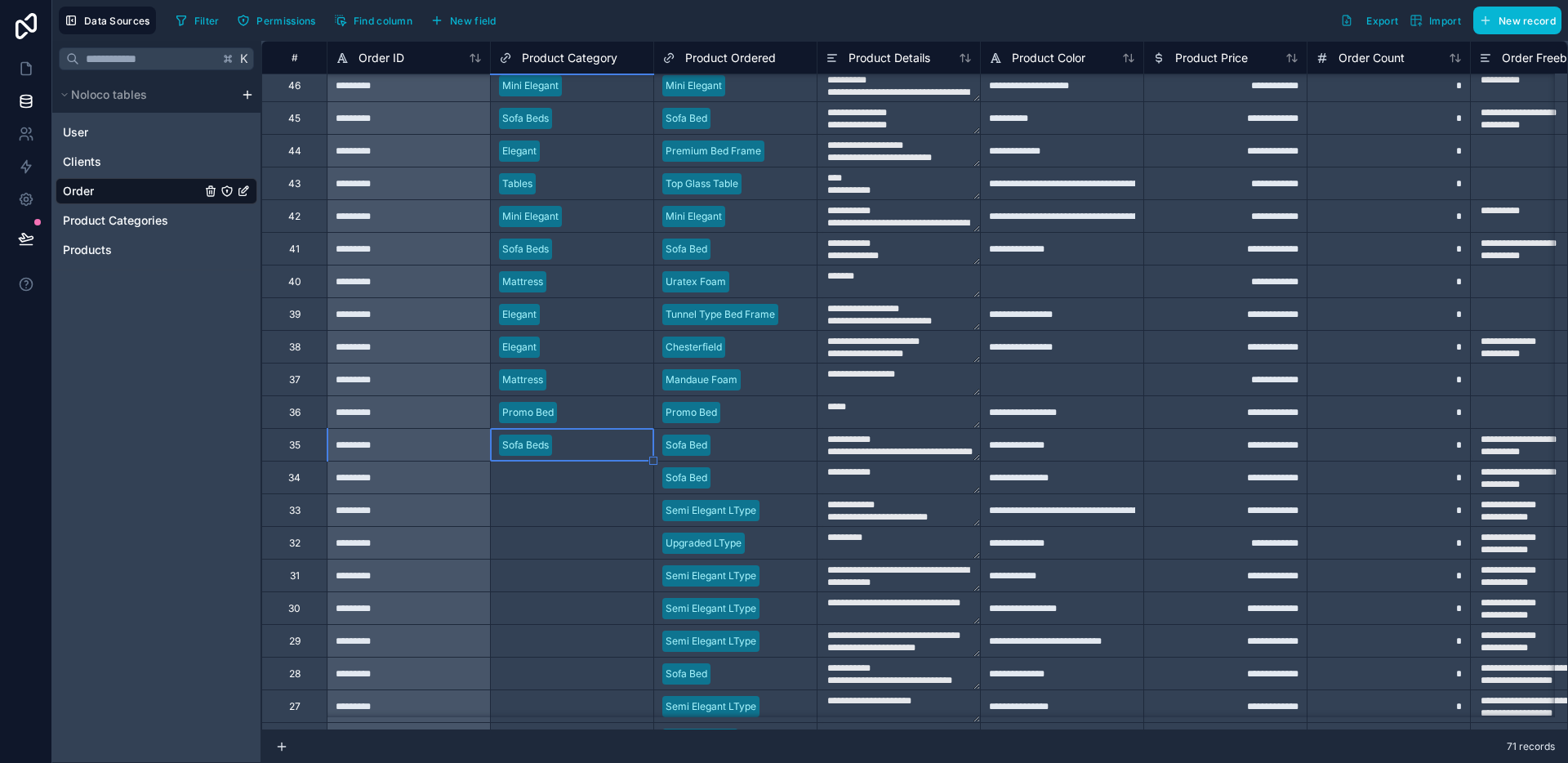 click on "Select a Product Category" at bounding box center [560, 478] 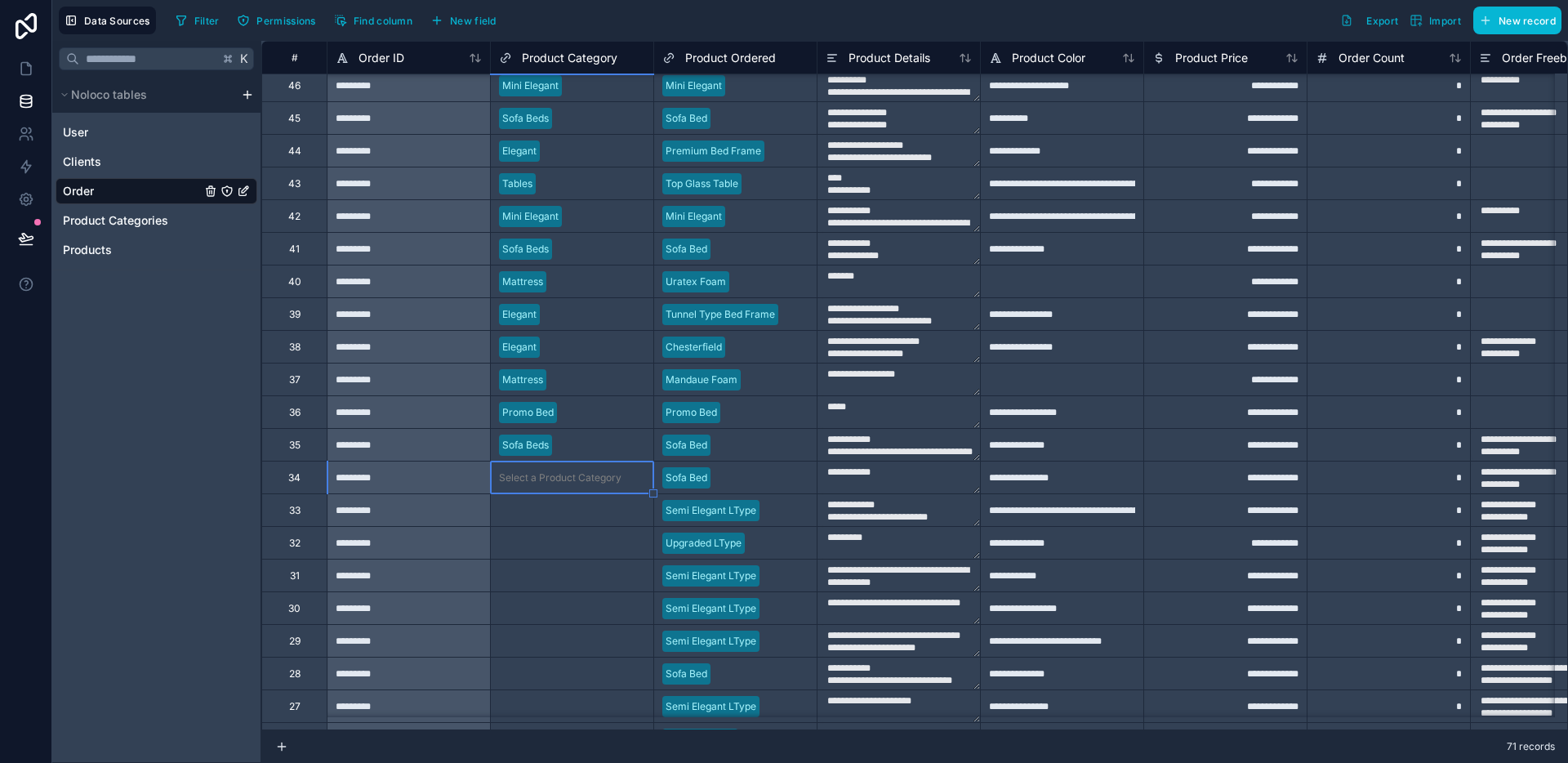 click on "Select a Product Category" at bounding box center [560, 478] 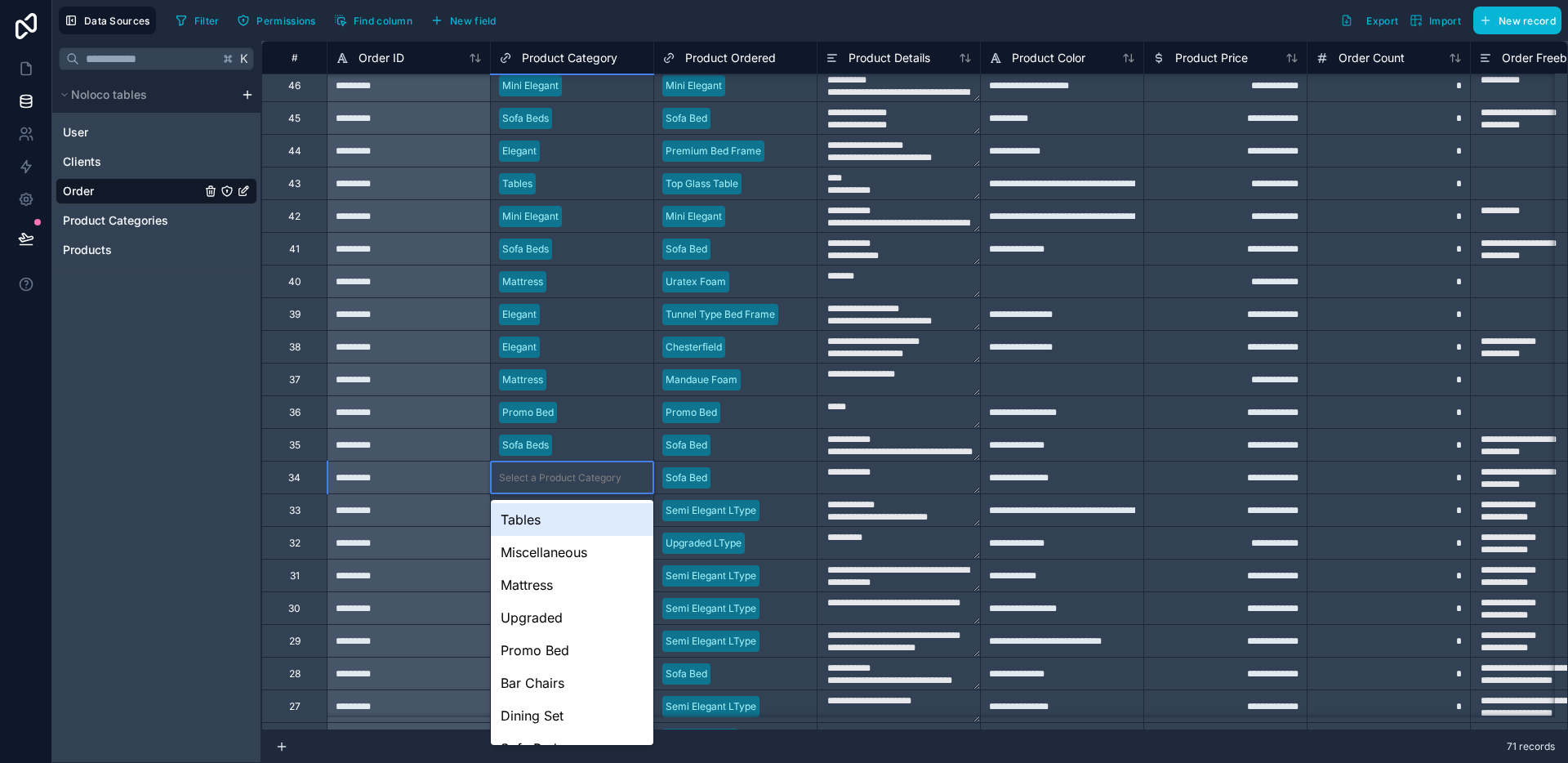 scroll, scrollTop: 121, scrollLeft: 0, axis: vertical 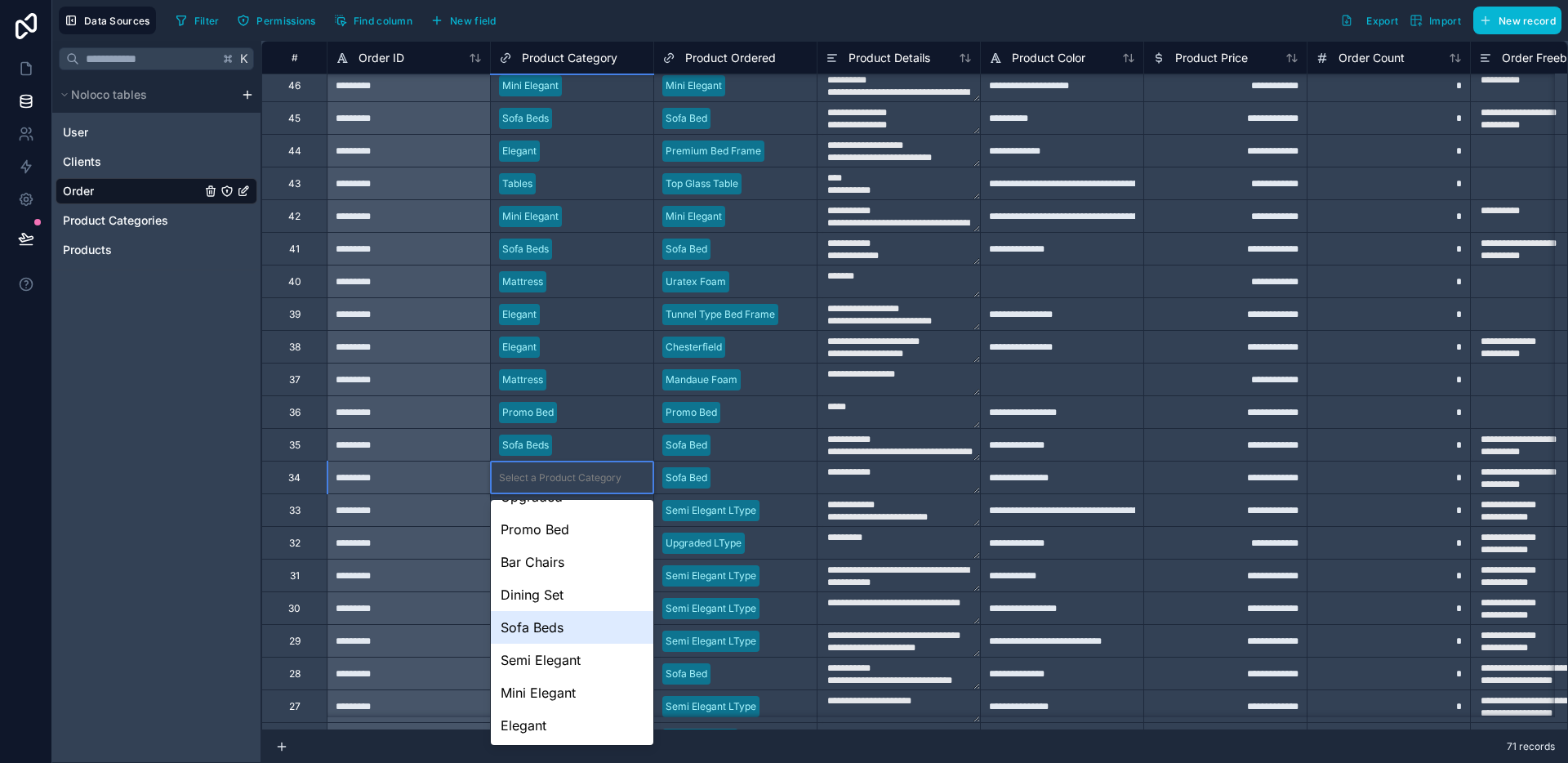 click on "Sofa Beds" at bounding box center [572, 627] 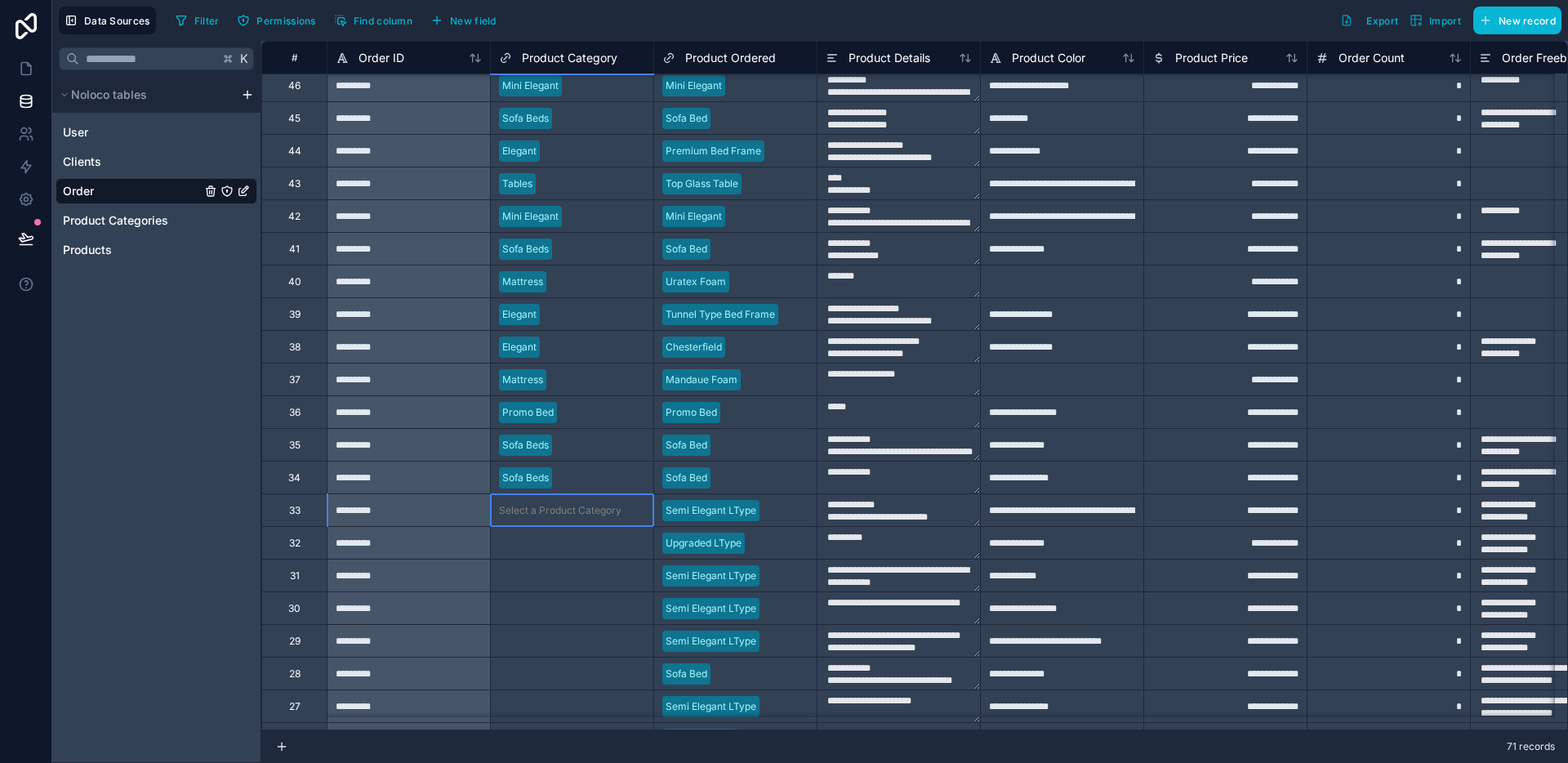click on "Select a Product Category" at bounding box center (560, 511) 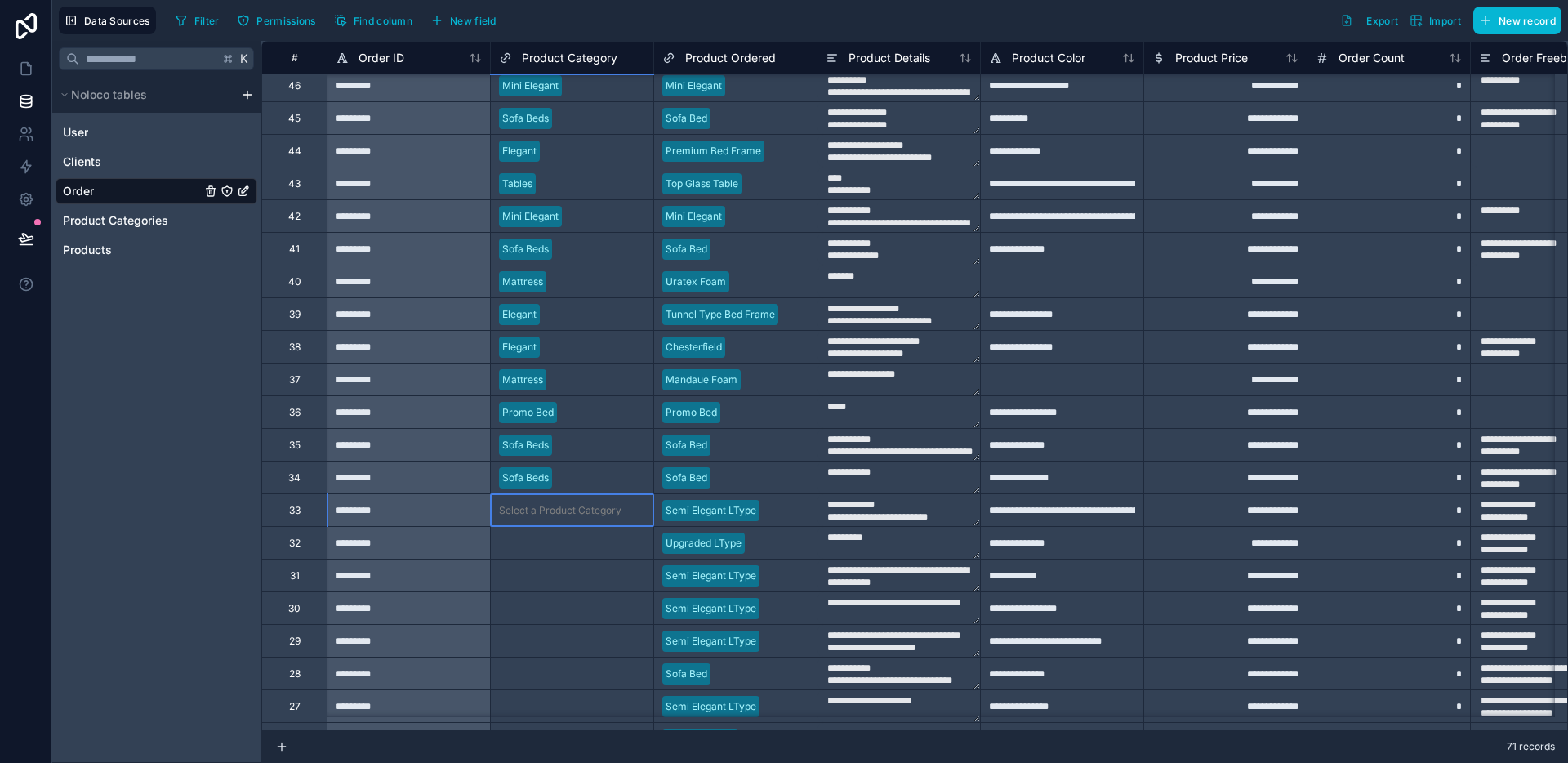 click on "Select a Product Category" at bounding box center [560, 511] 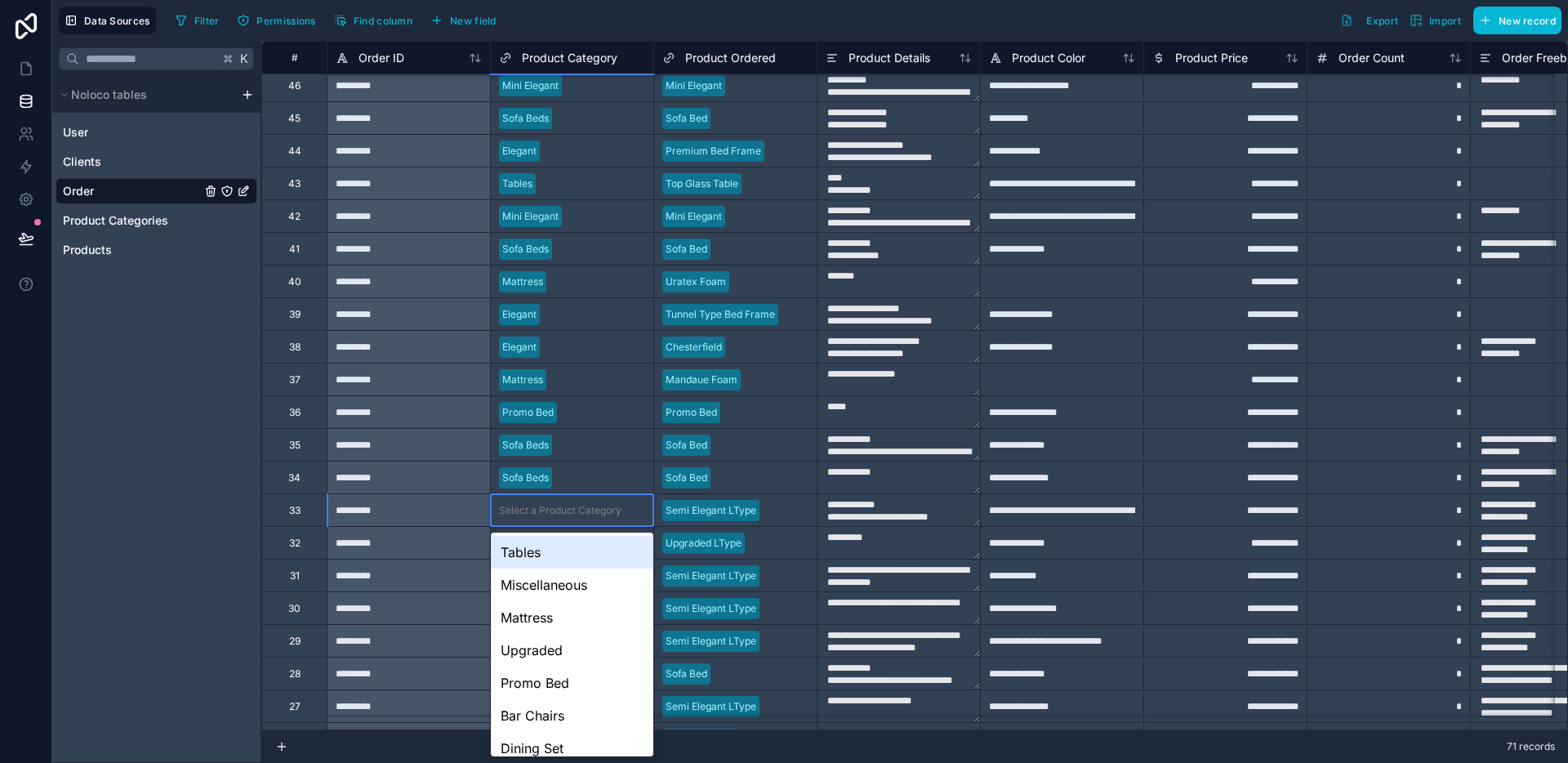 scroll, scrollTop: 142, scrollLeft: 0, axis: vertical 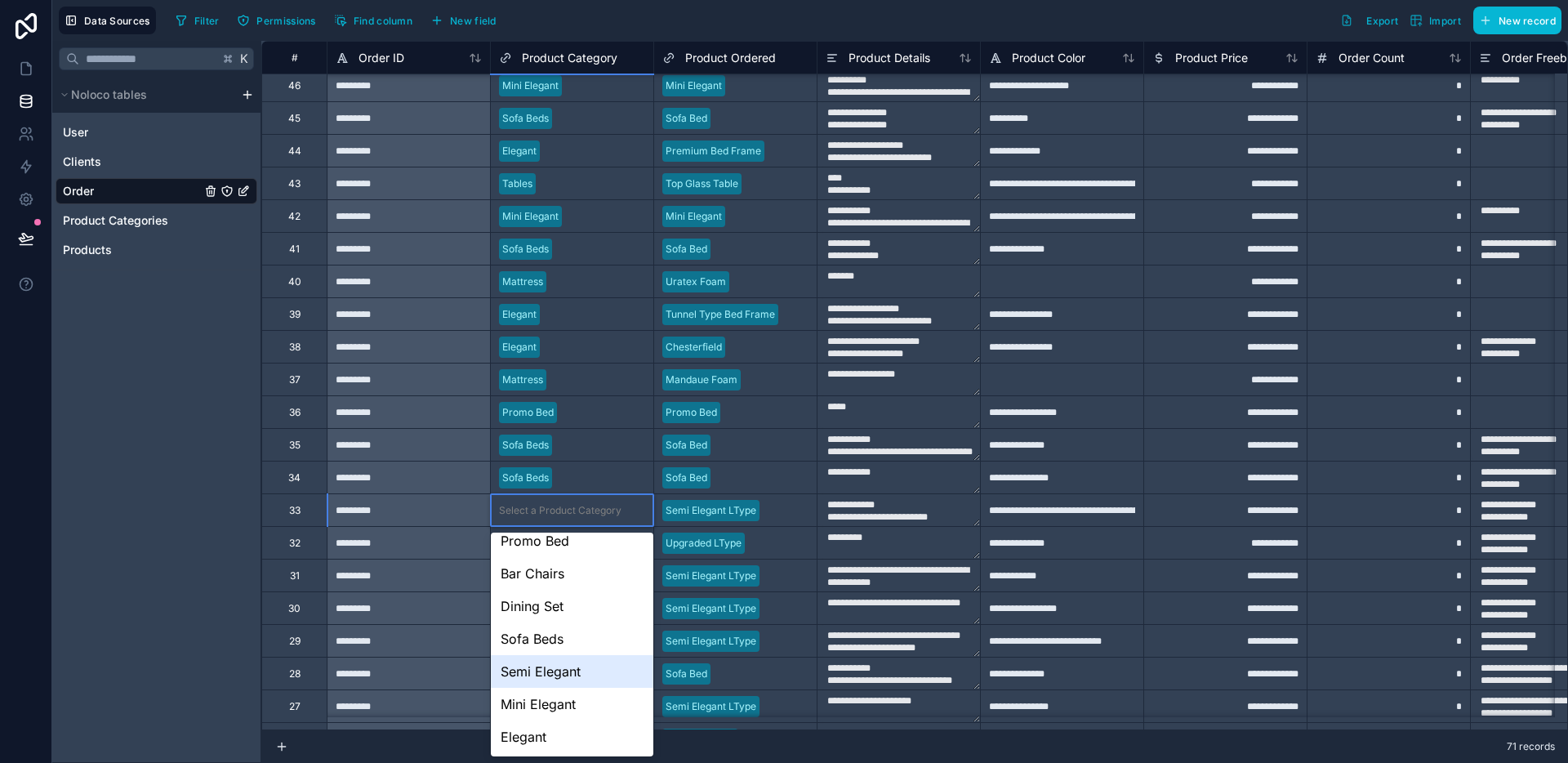 click on "Semi Elegant" at bounding box center [572, 672] 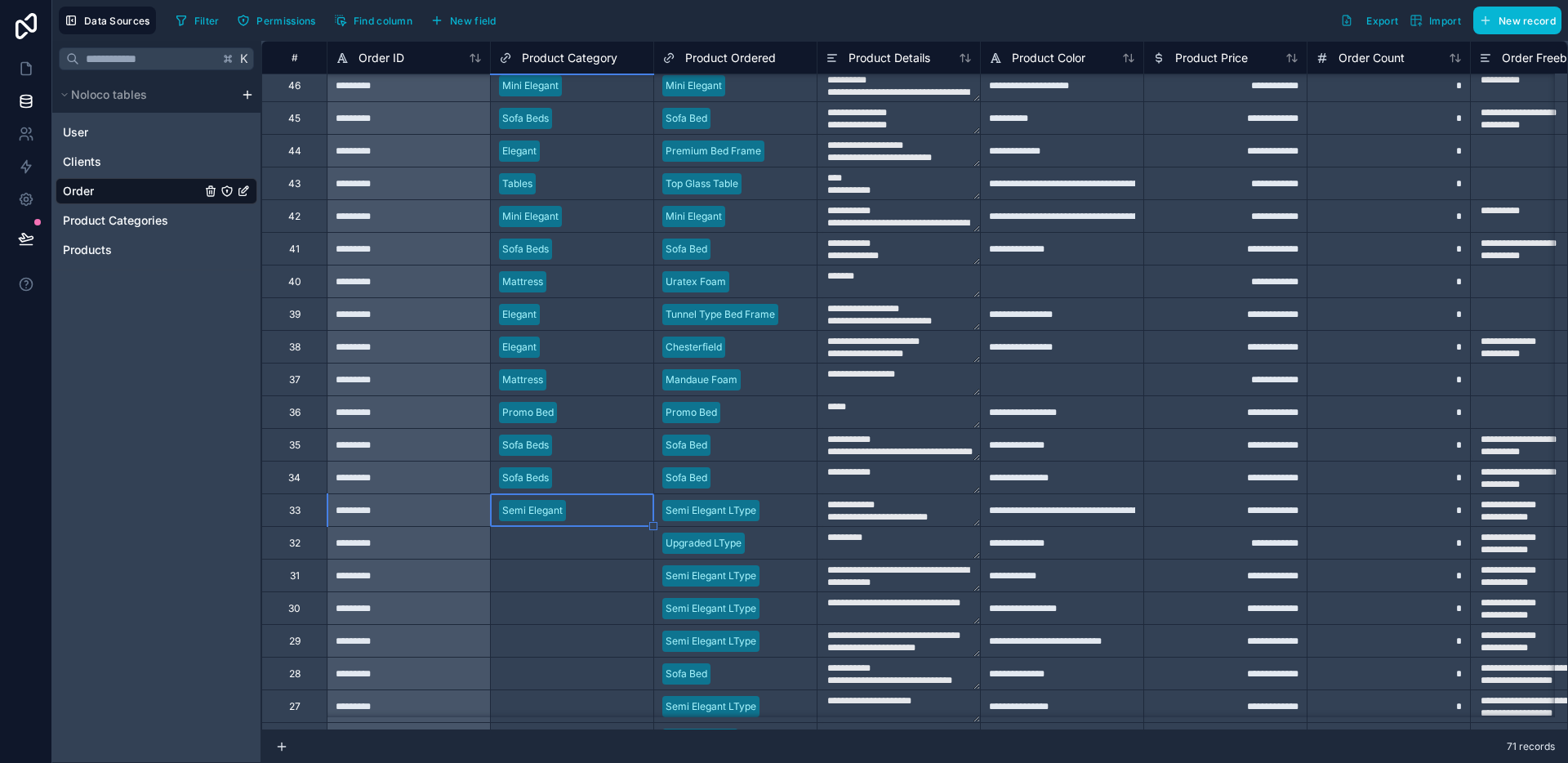 click on "Select a Product Category" at bounding box center [572, 542] 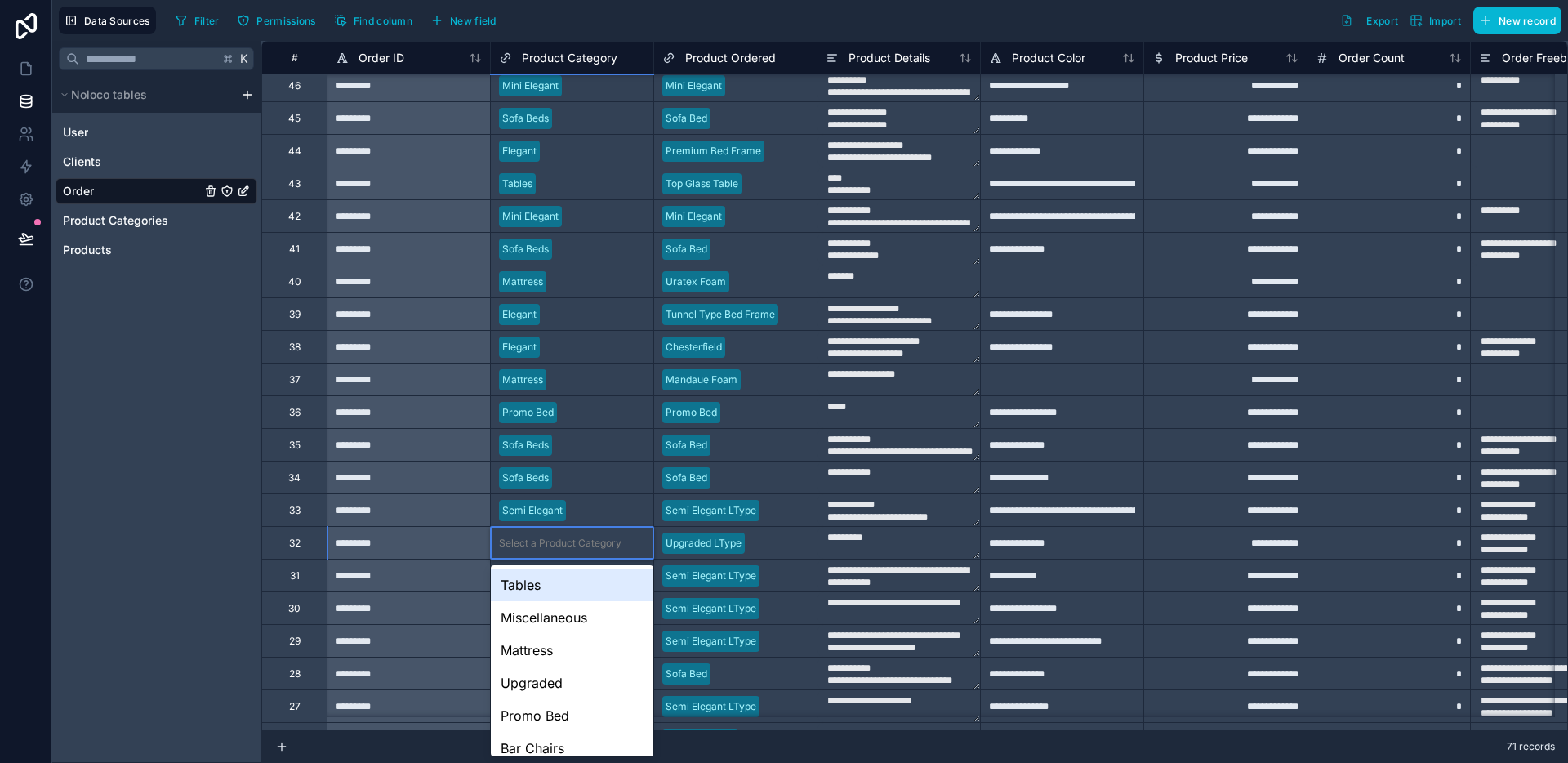 click on "Select a Product Category" at bounding box center [572, 542] 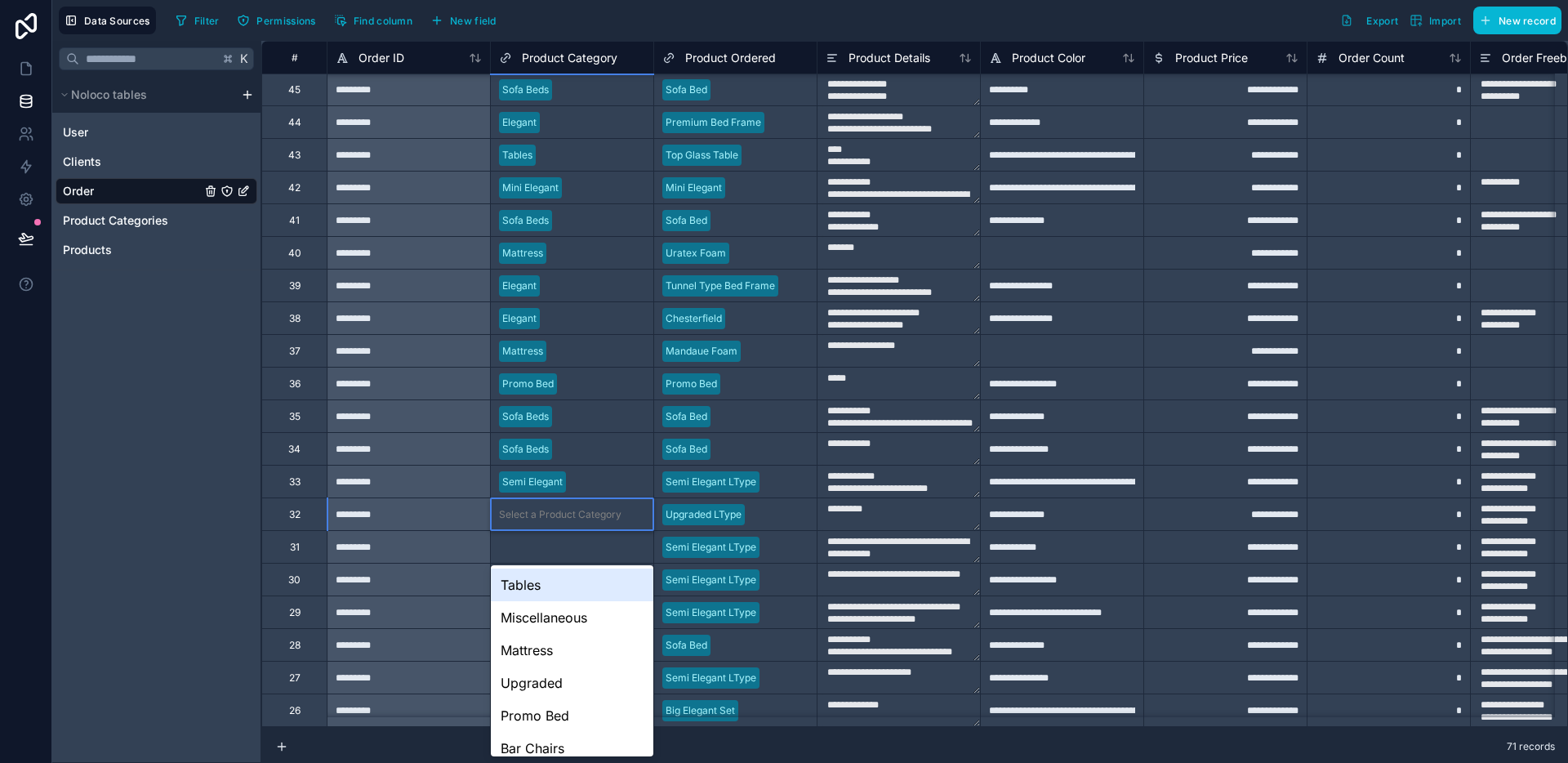 scroll, scrollTop: 1680, scrollLeft: 0, axis: vertical 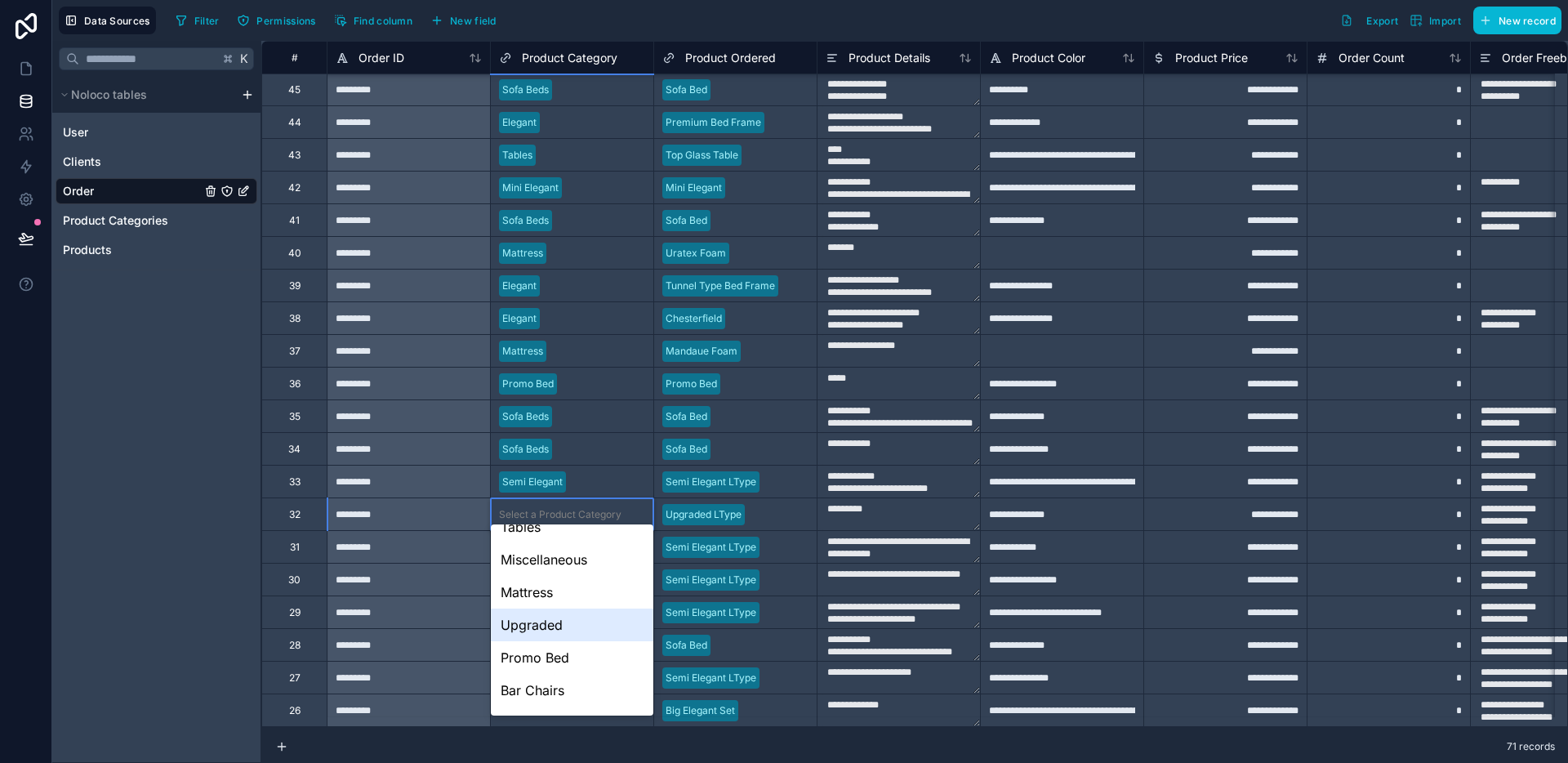 click on "Upgraded" at bounding box center (572, 625) 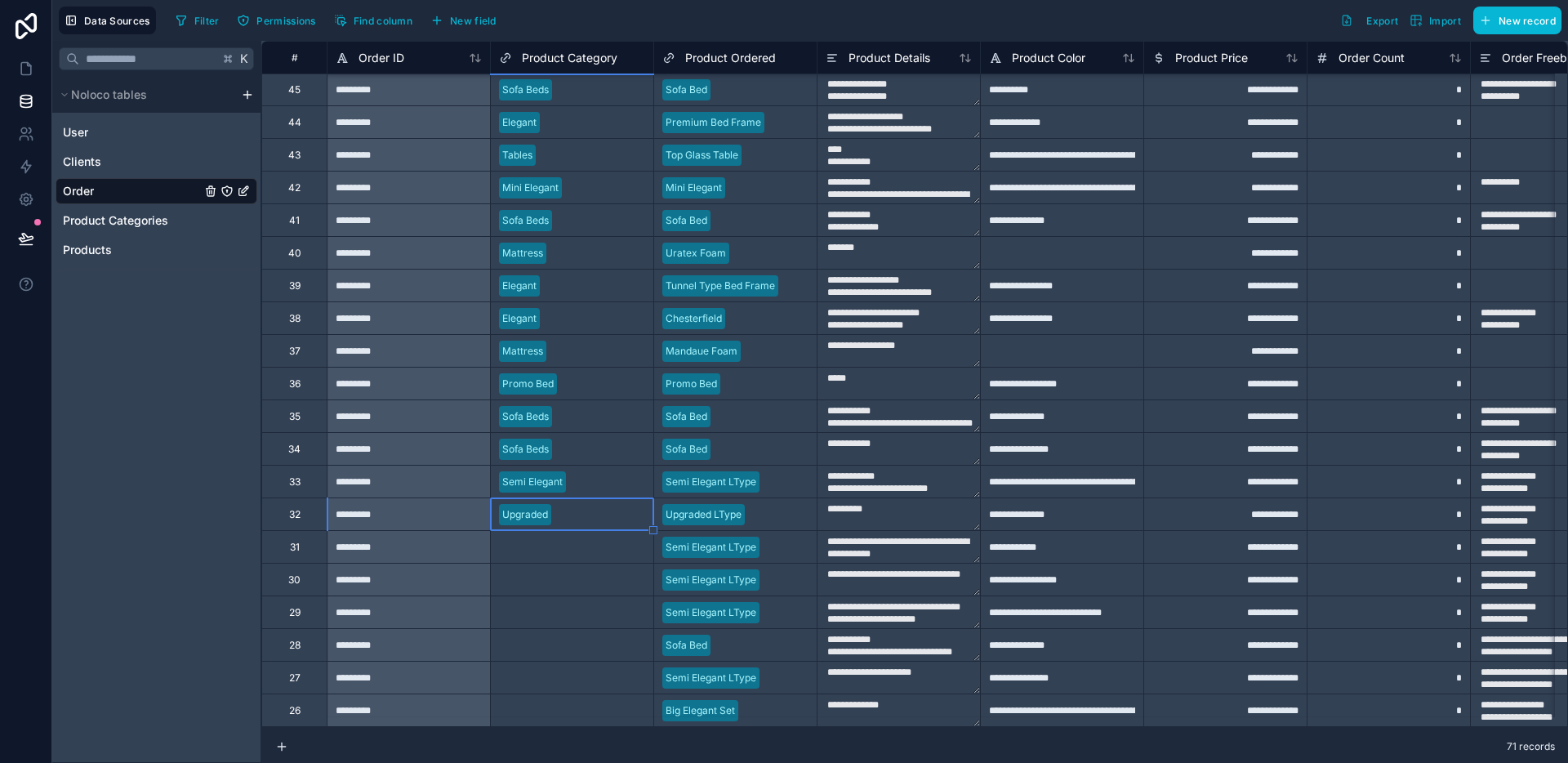 click on "Select a Product Category" at bounding box center [560, 547] 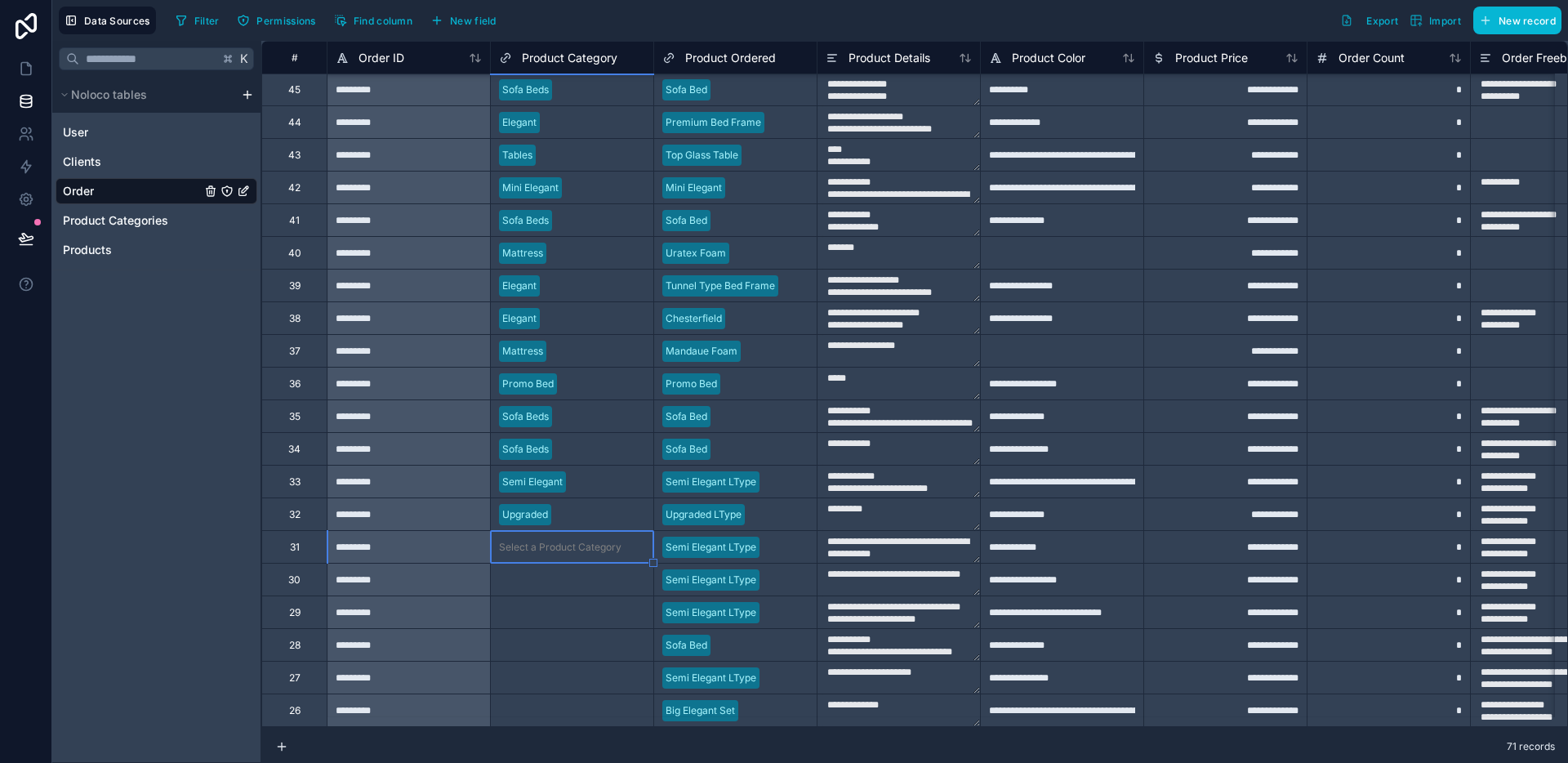click on "Select a Product Category" at bounding box center [560, 547] 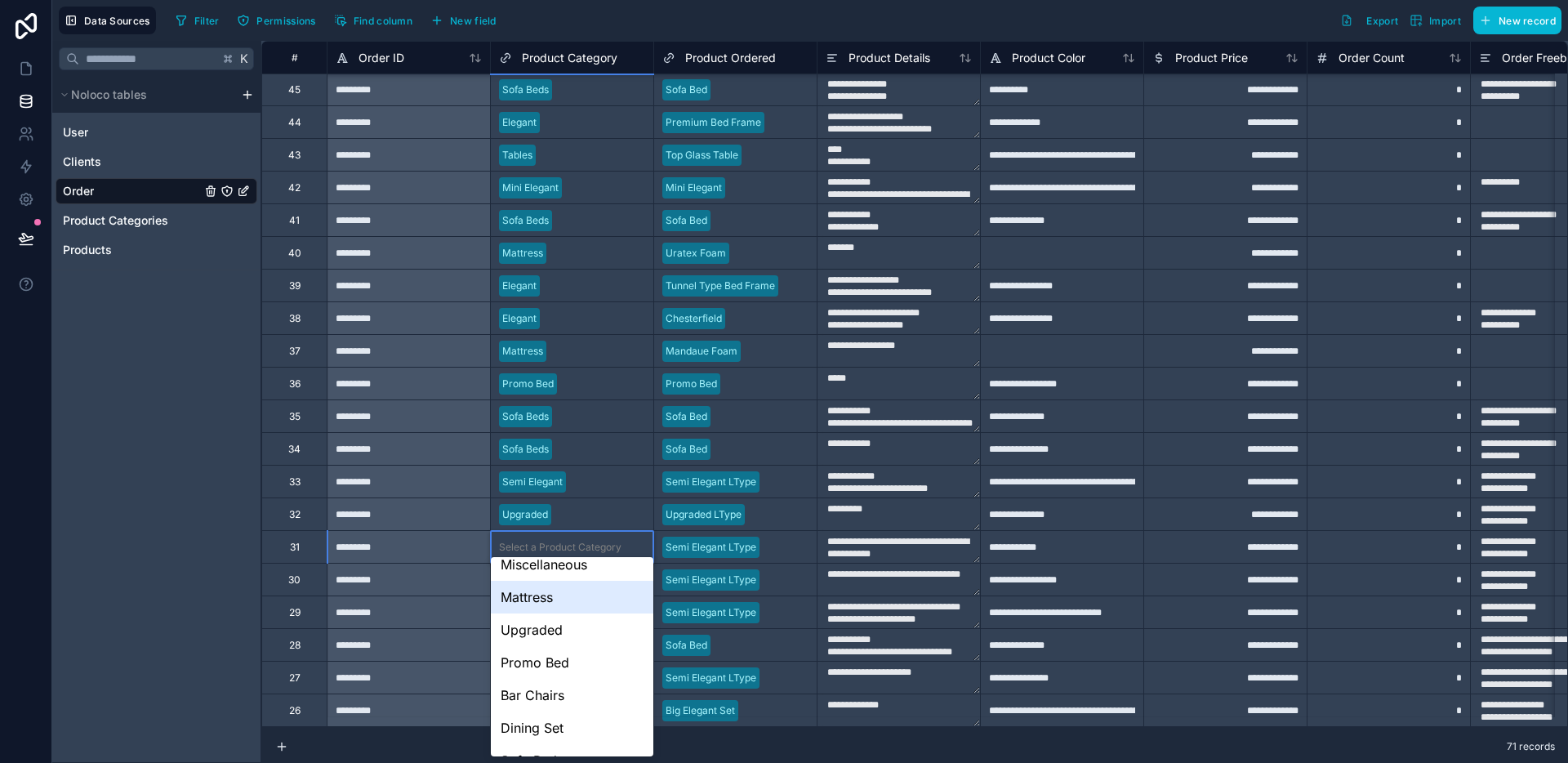 scroll, scrollTop: 167, scrollLeft: 0, axis: vertical 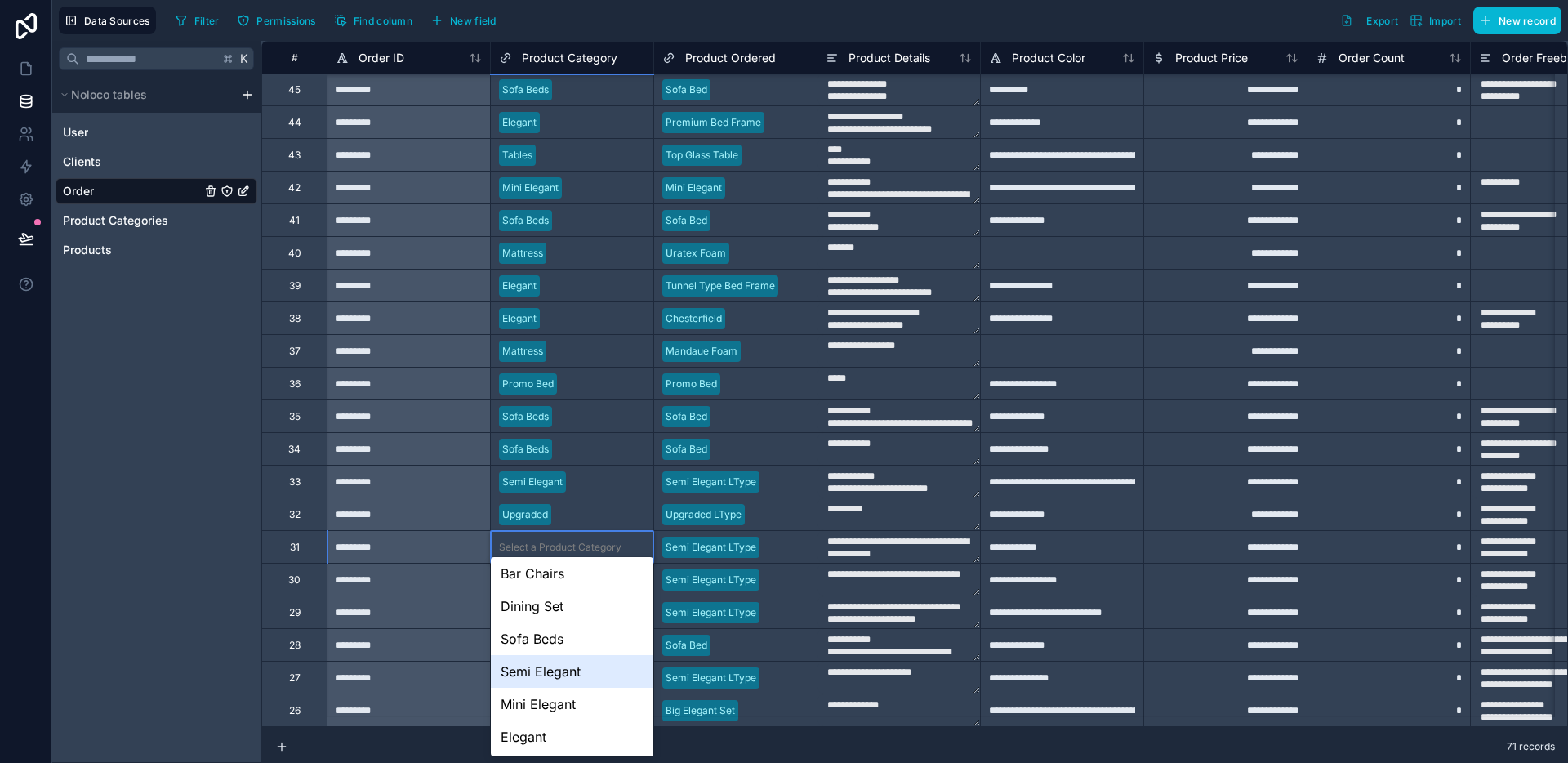 click on "Semi Elegant" at bounding box center (572, 672) 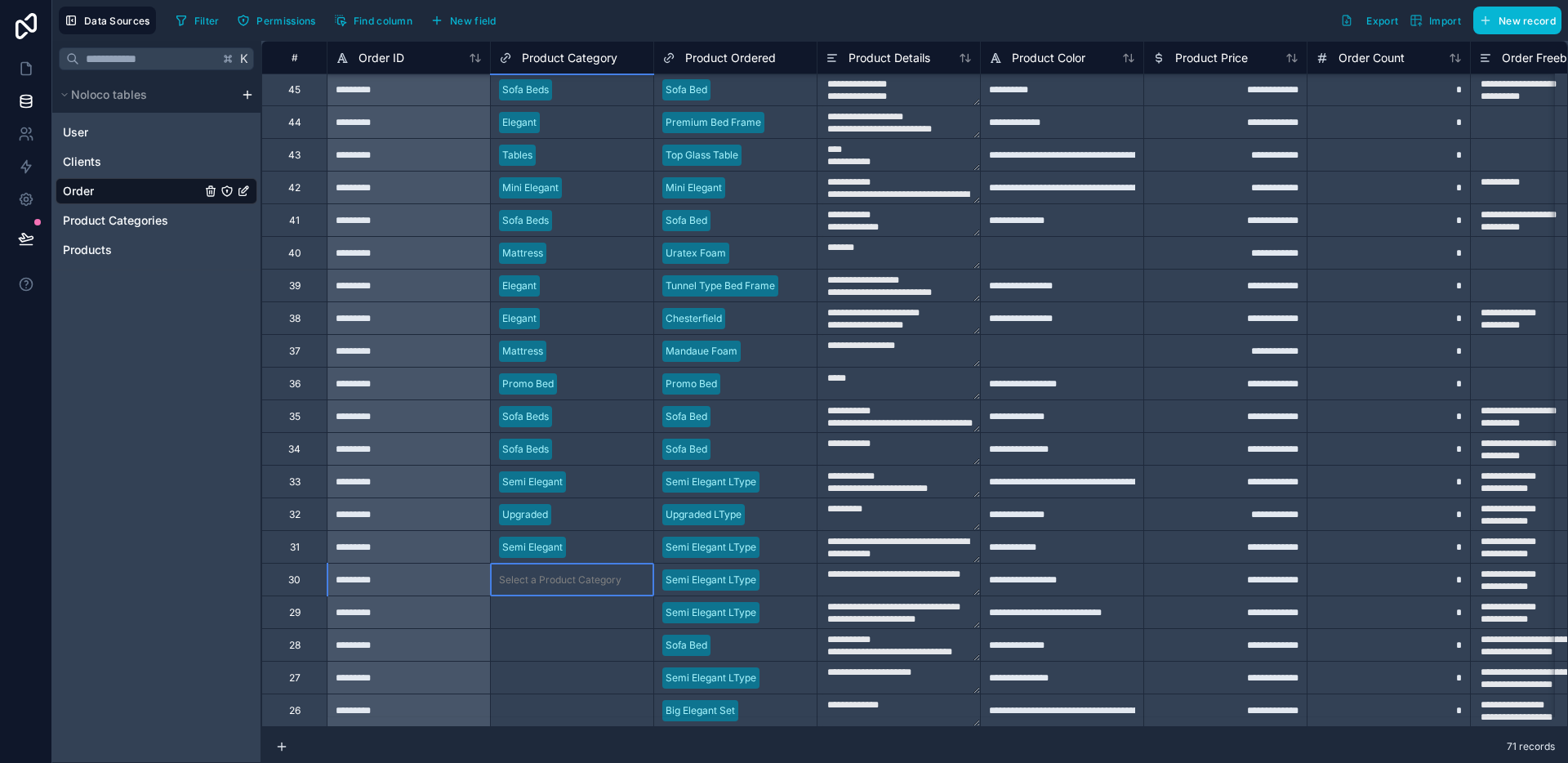 click on "Select a Product Category" at bounding box center [560, 580] 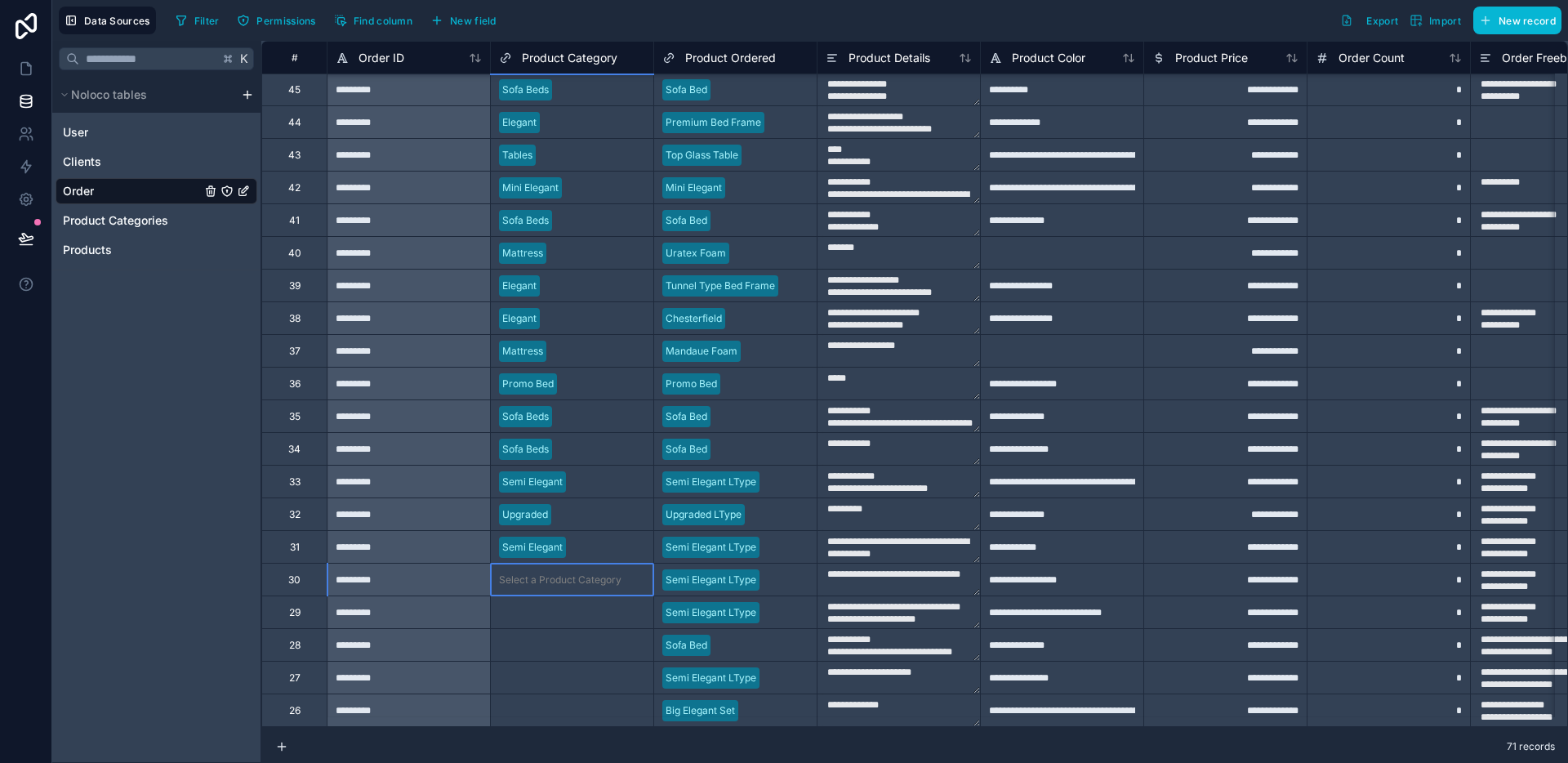 click on "Select a Product Category" at bounding box center (560, 580) 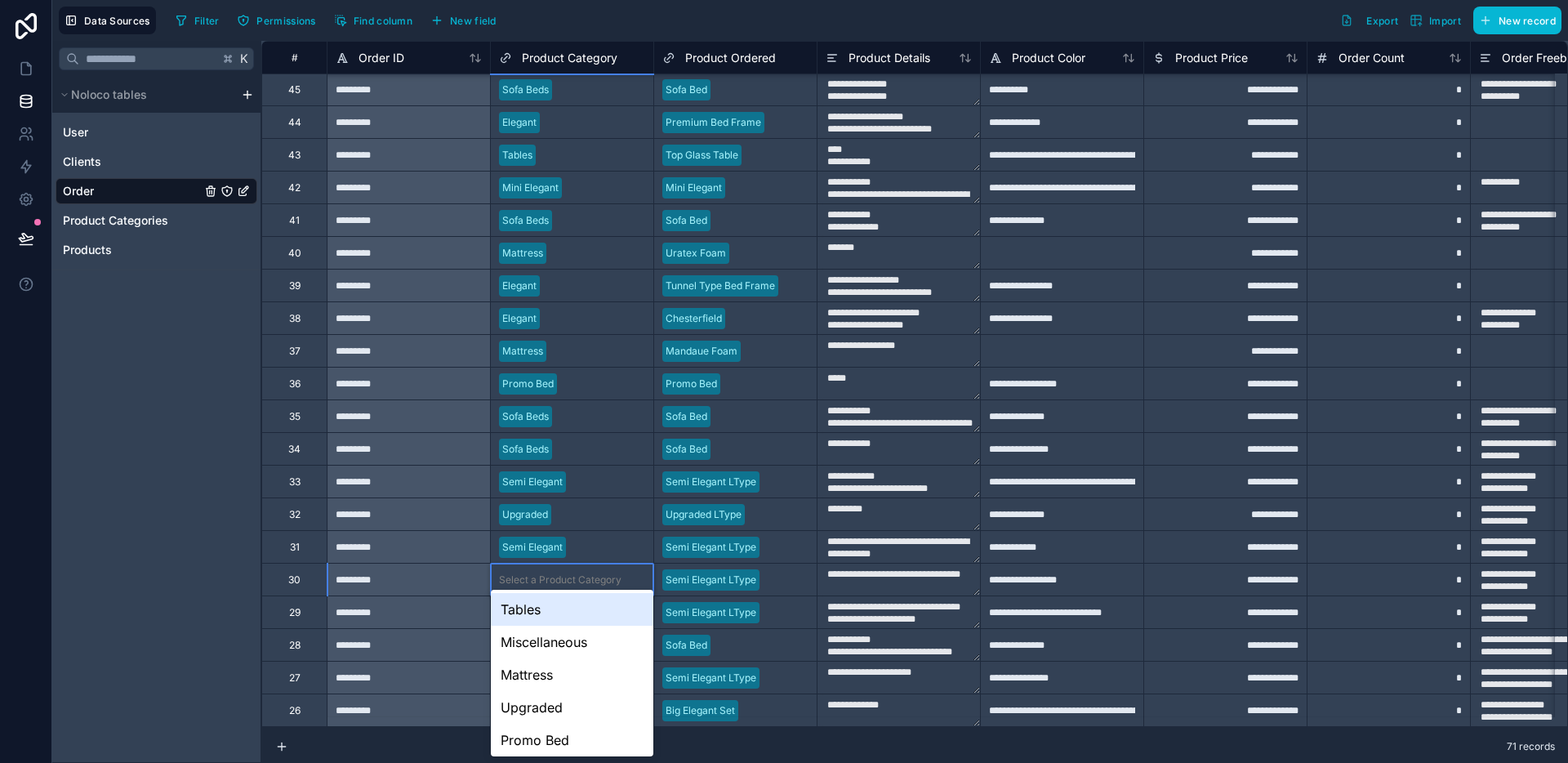 scroll, scrollTop: 199, scrollLeft: 0, axis: vertical 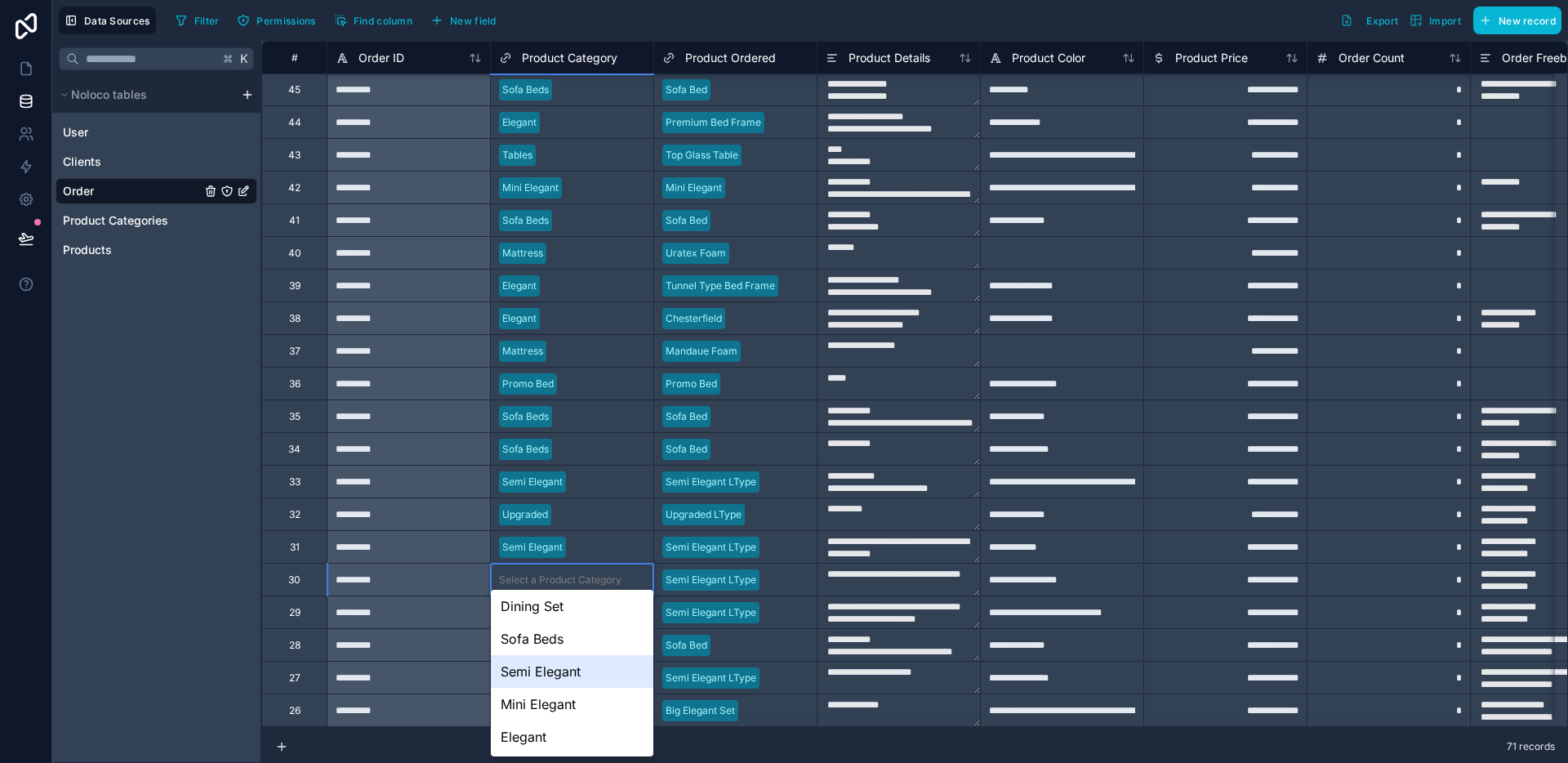 click on "Semi Elegant" at bounding box center [572, 672] 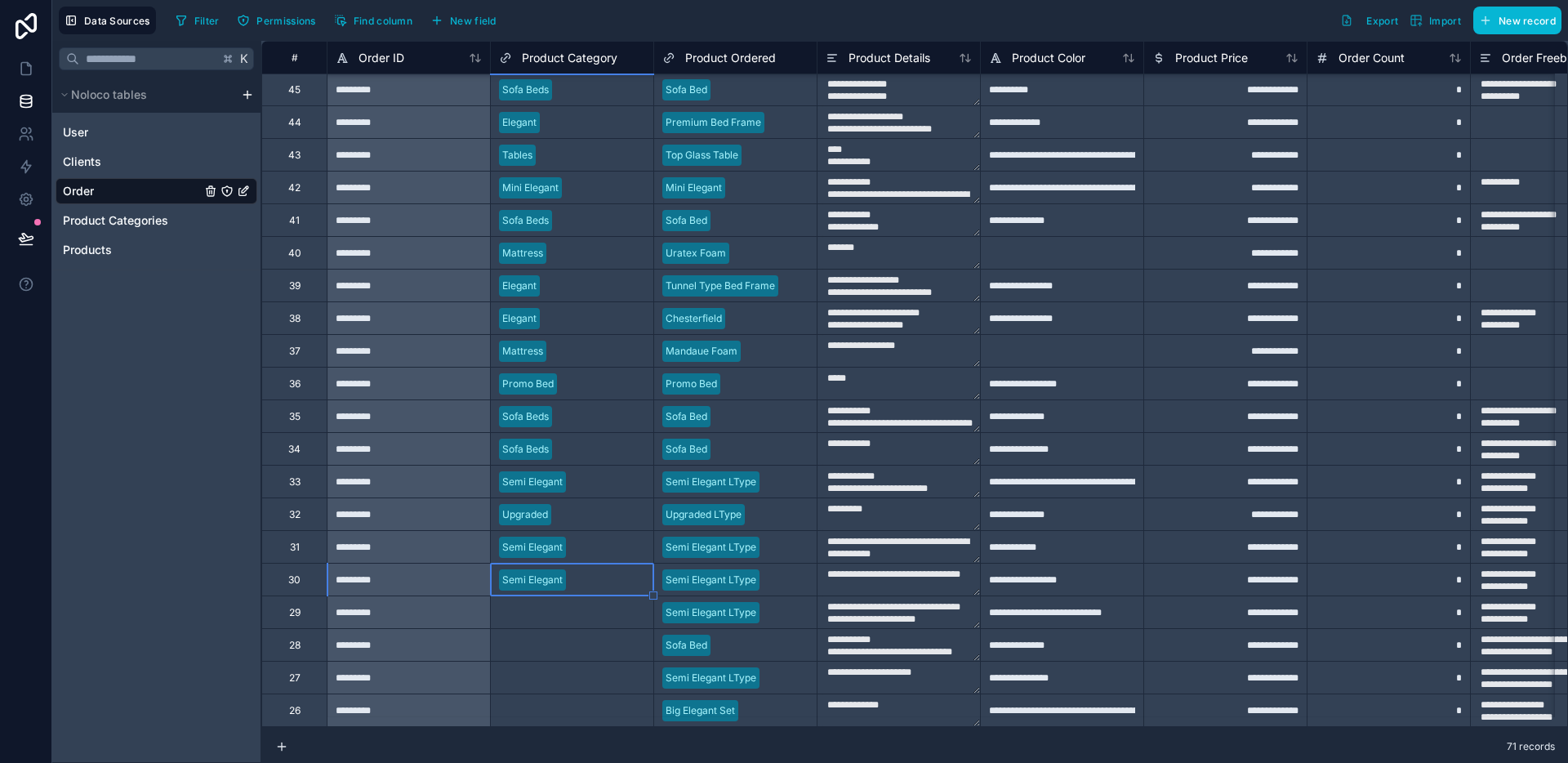 click on "Select a Product Category" at bounding box center [560, 613] 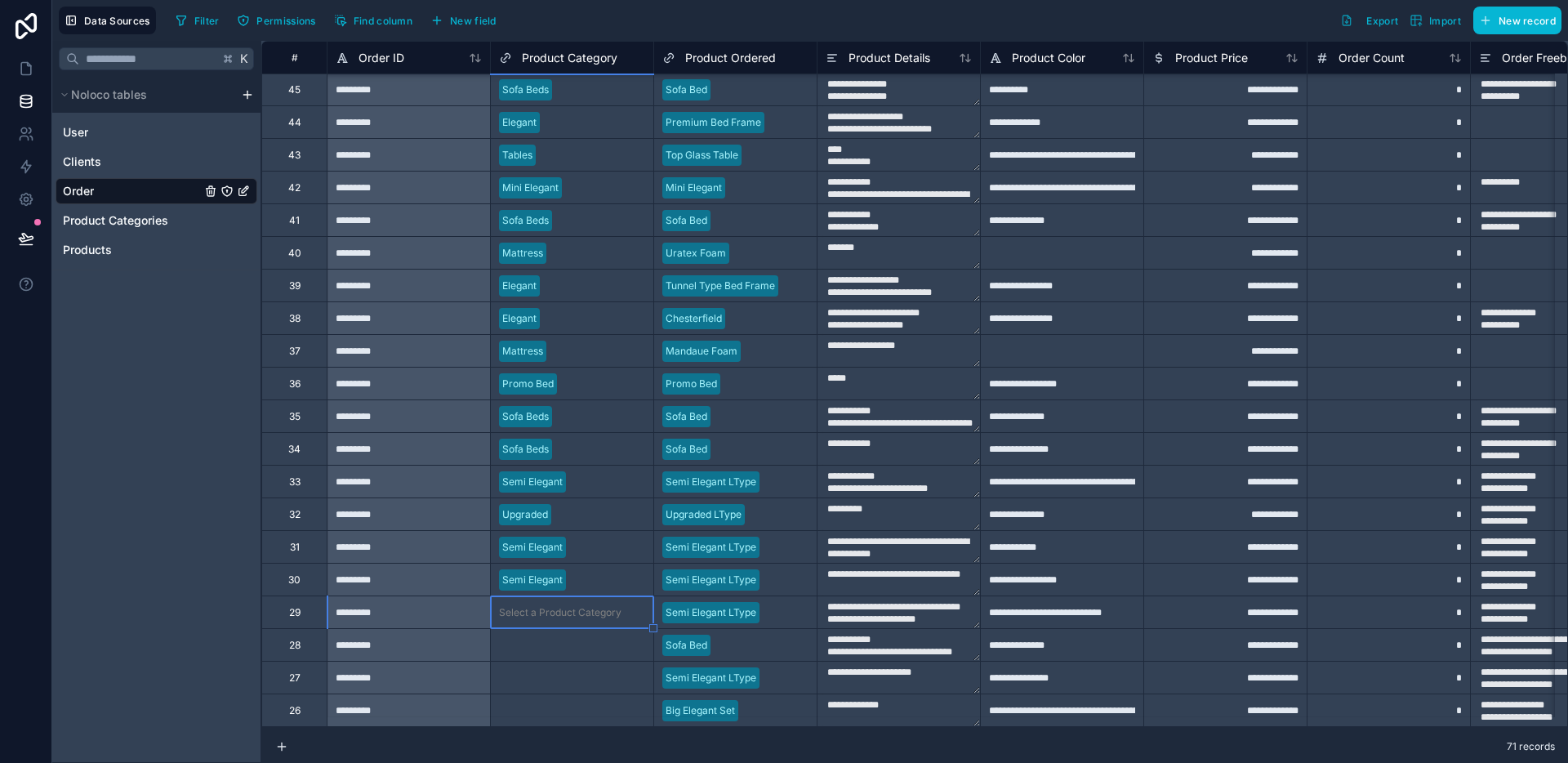 click on "Select a Product Category" at bounding box center (560, 613) 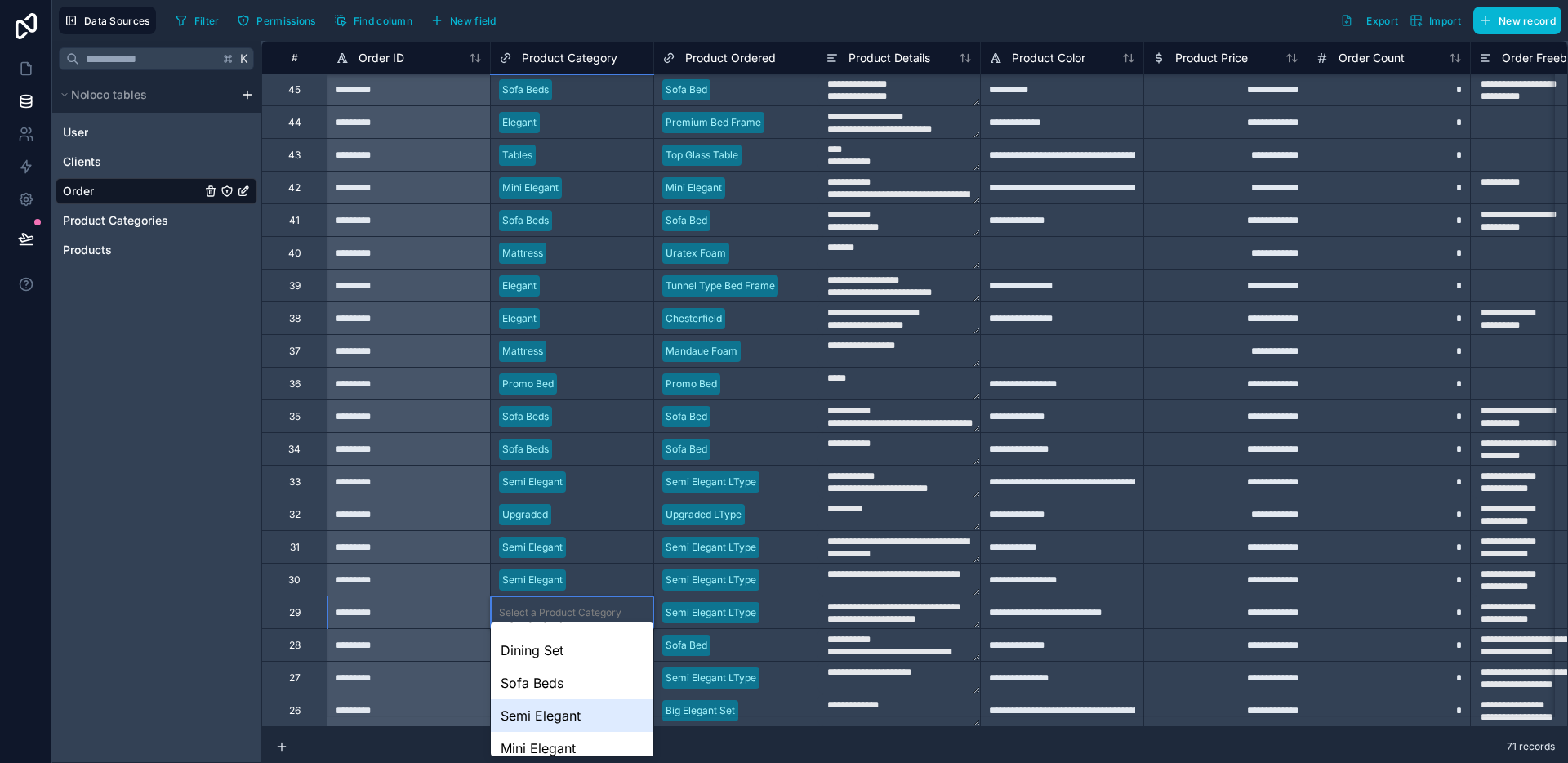 scroll, scrollTop: 200, scrollLeft: 0, axis: vertical 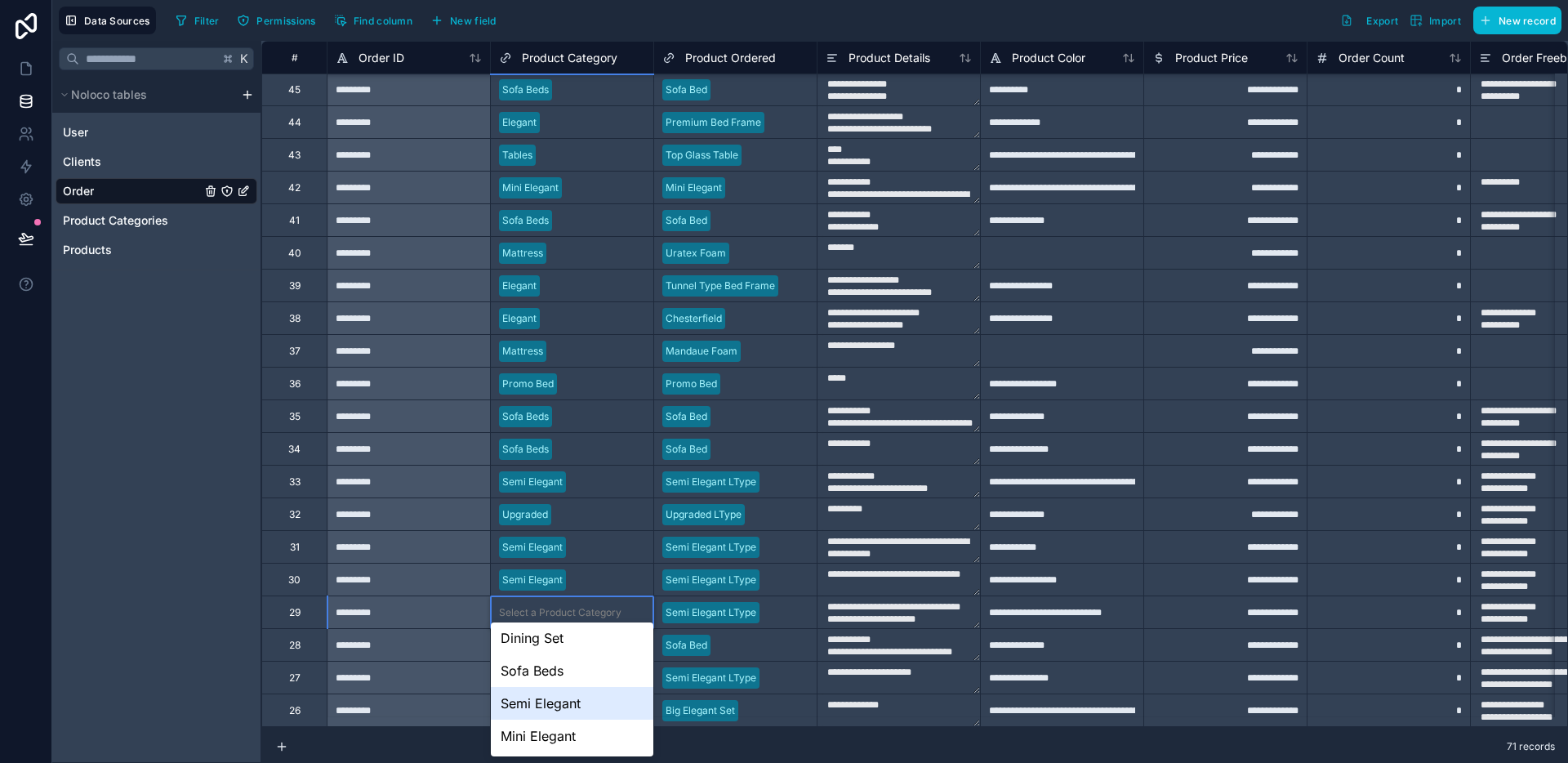click on "Semi Elegant" at bounding box center [572, 703] 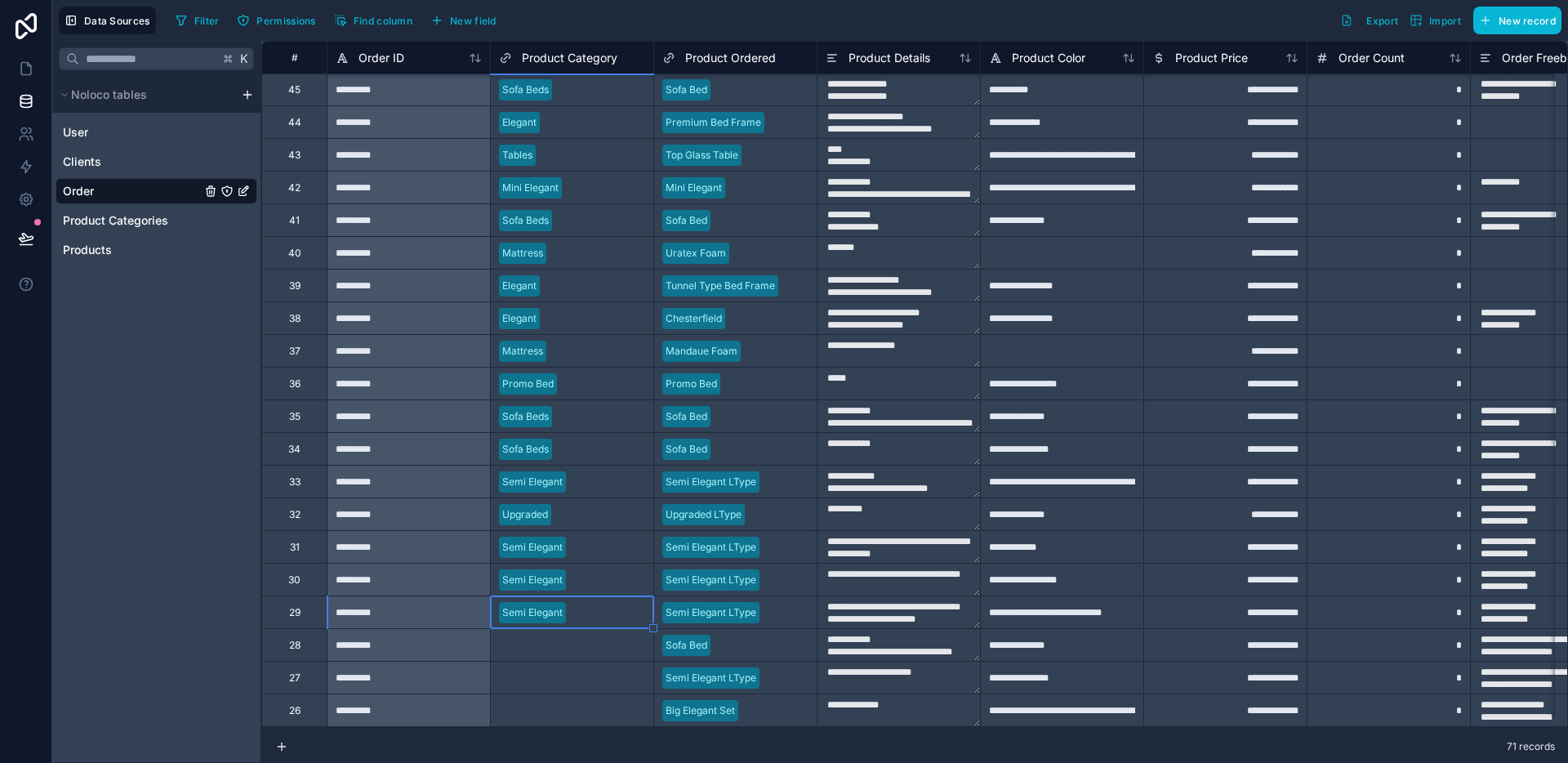 click on "Select a Product Category" at bounding box center (572, 645) 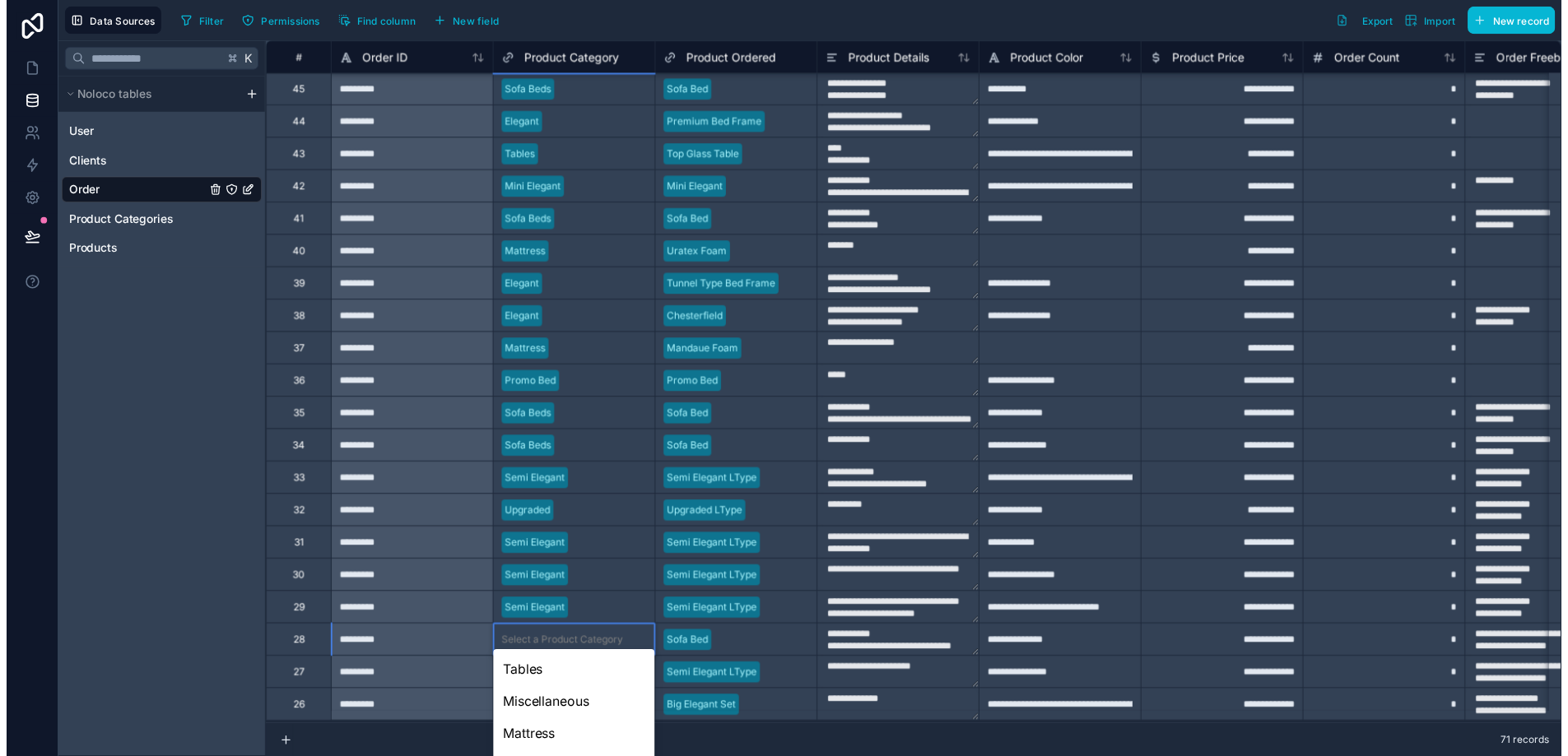scroll, scrollTop: 145, scrollLeft: 0, axis: vertical 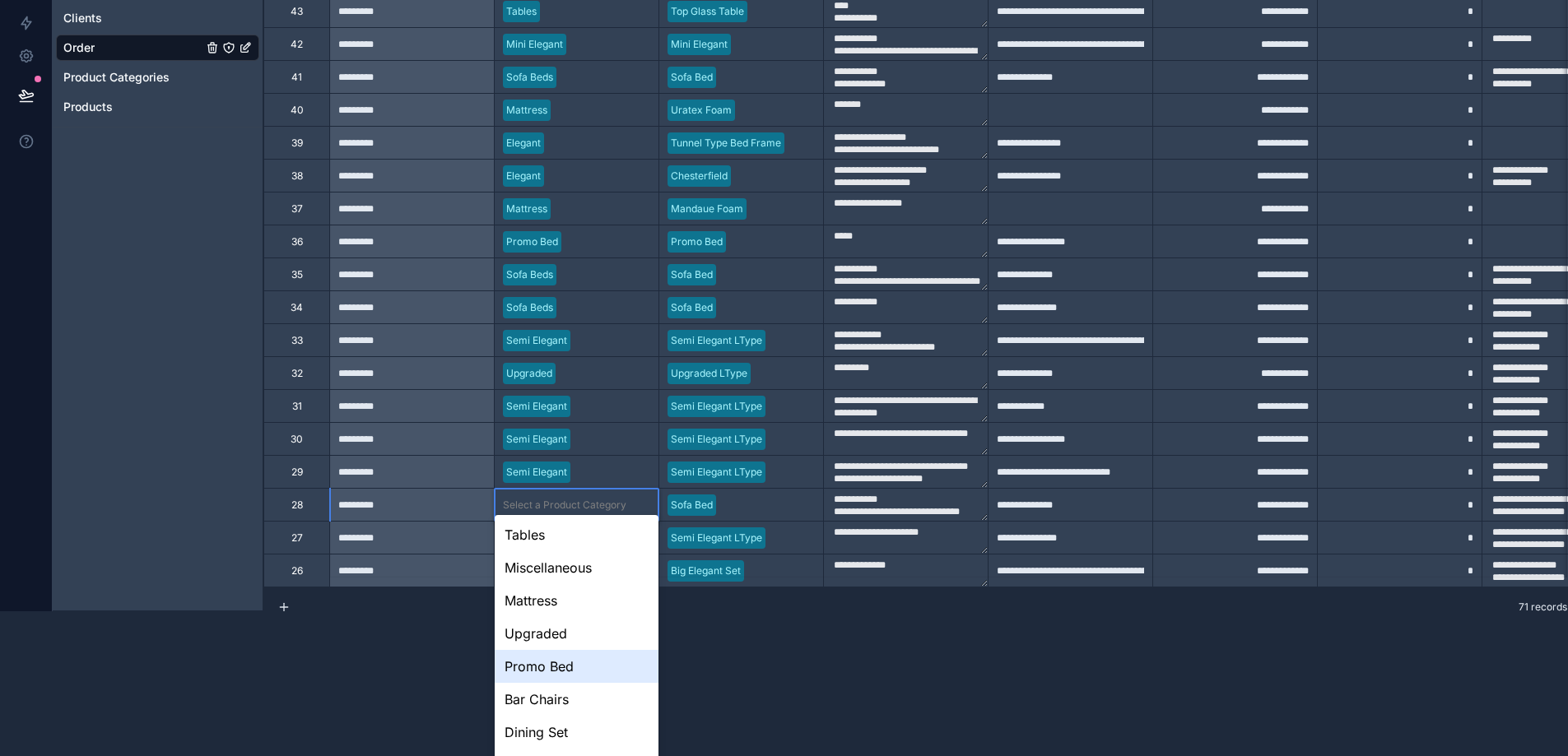 click on "**********" at bounding box center (784, 233) 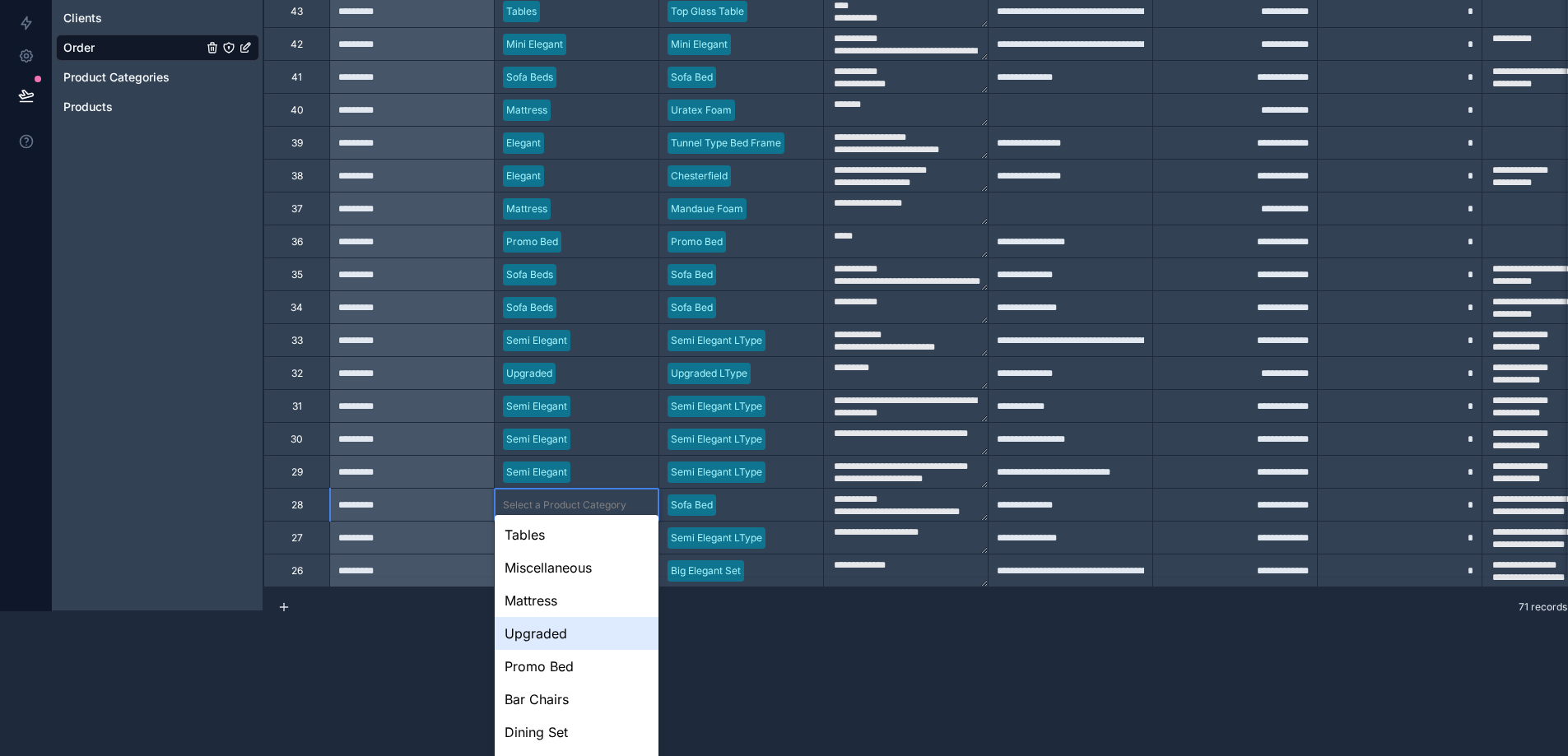 scroll, scrollTop: 122, scrollLeft: 0, axis: vertical 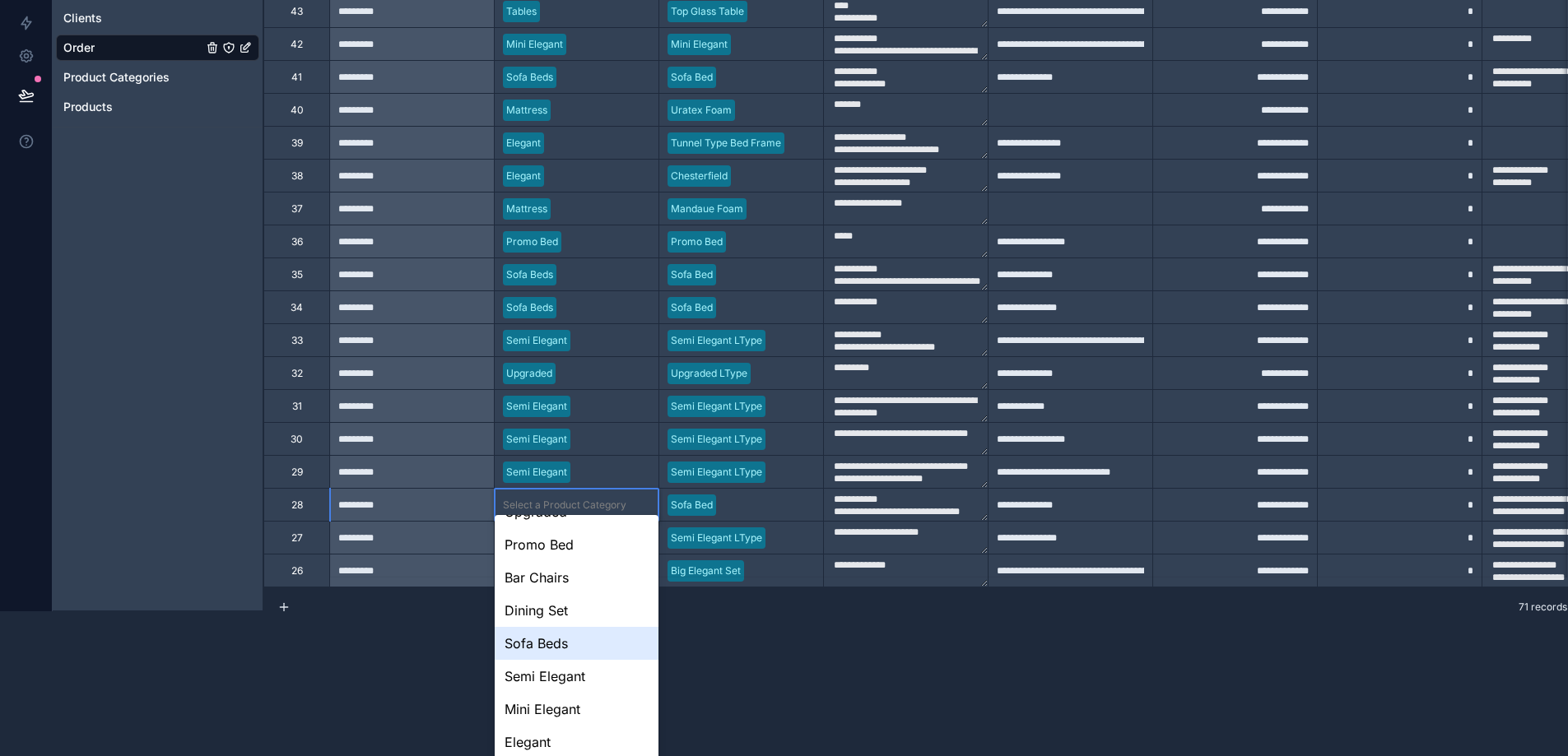 click on "Sofa Beds" at bounding box center [576, 643] 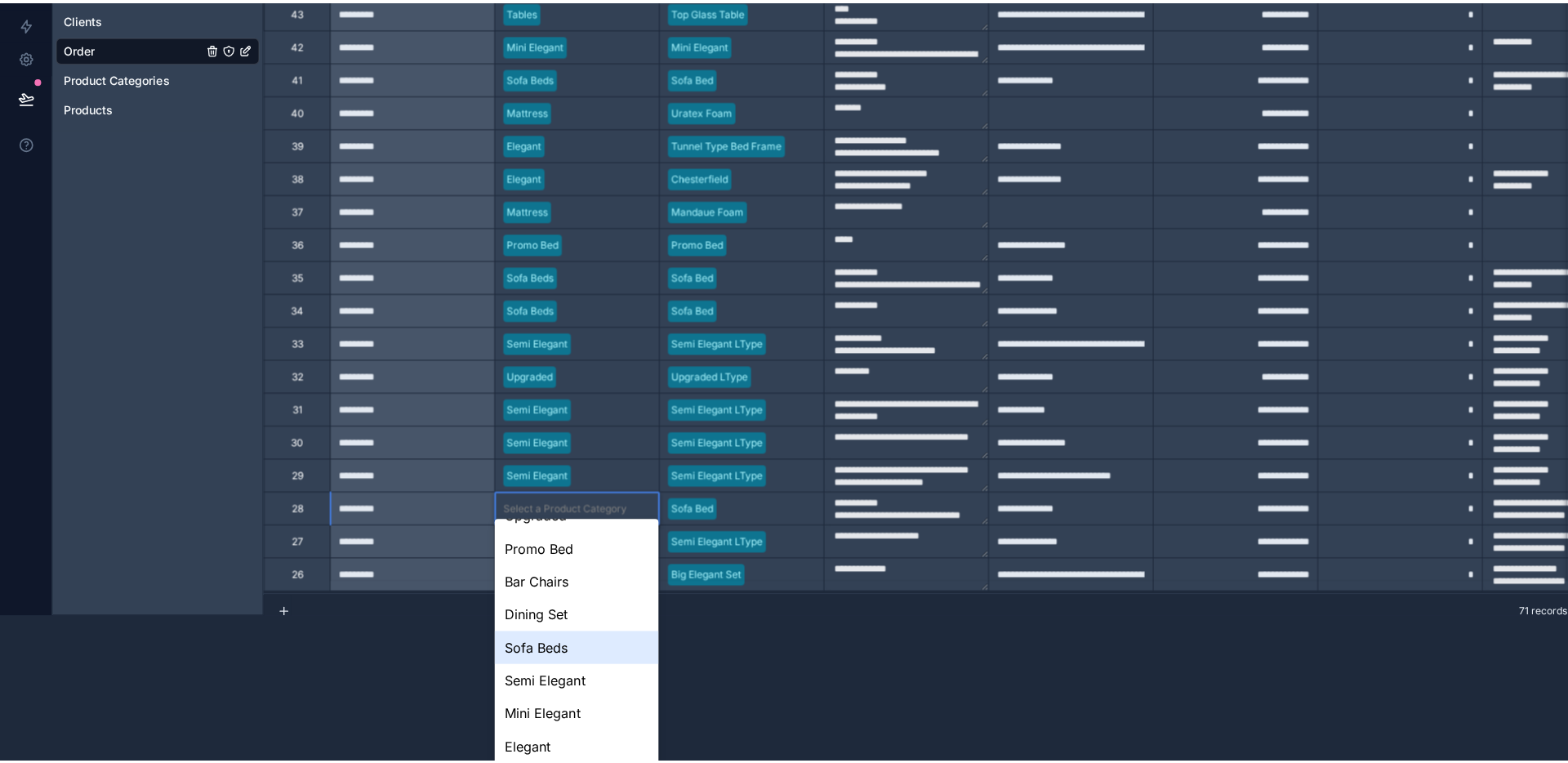 scroll, scrollTop: 0, scrollLeft: 0, axis: both 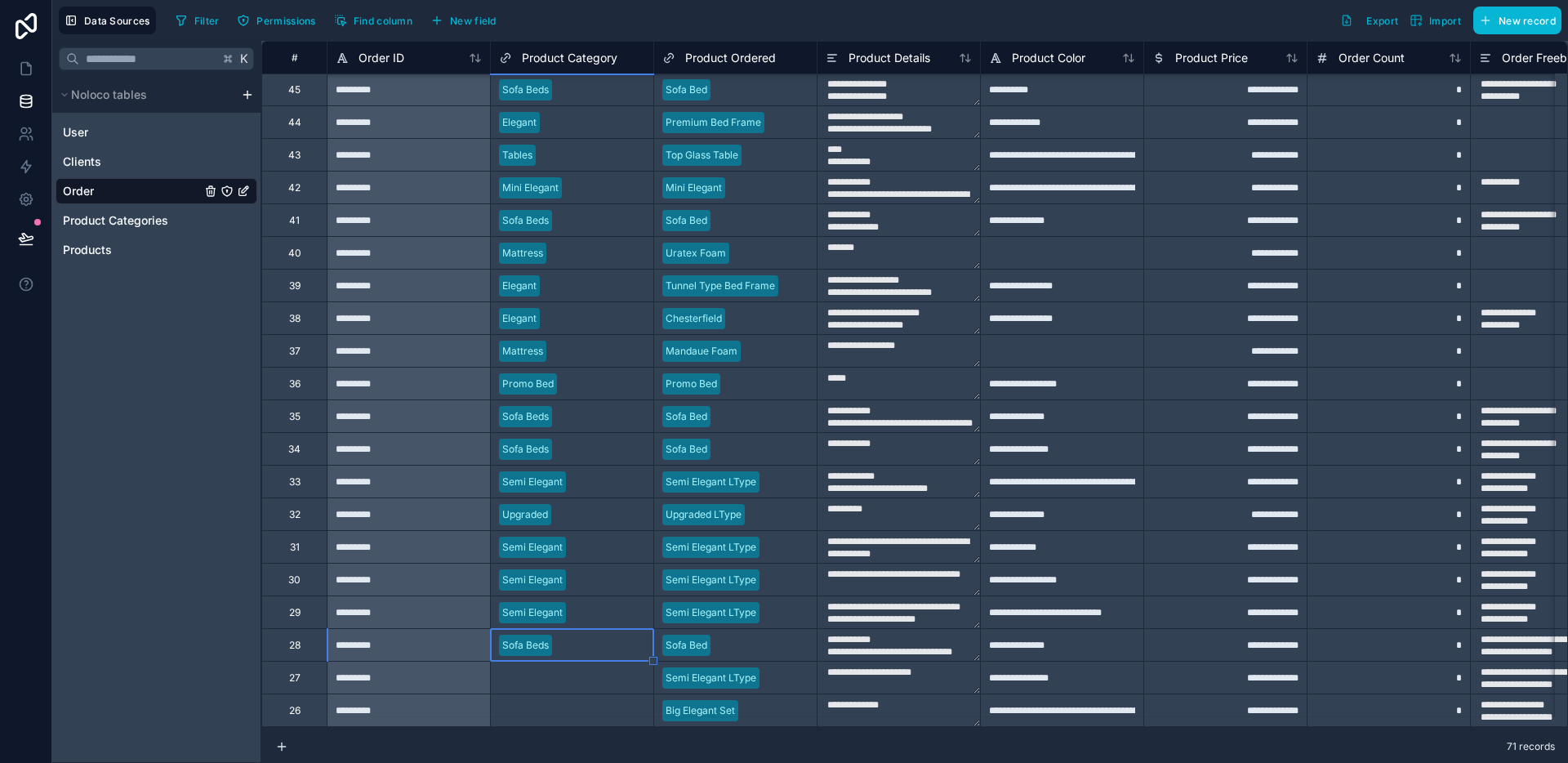 click on "Select a Product Category" at bounding box center (572, 678) 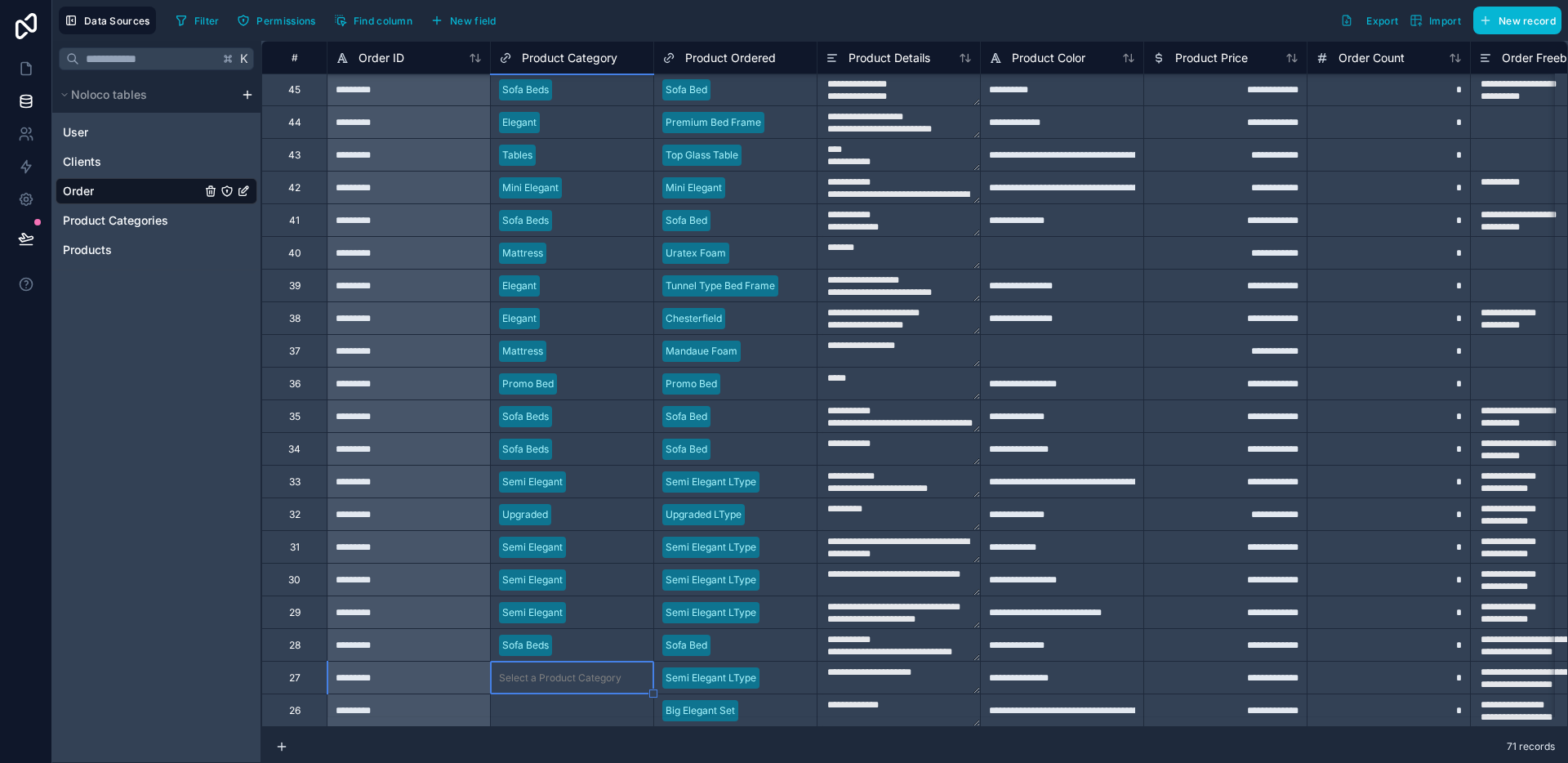 click on "**********" at bounding box center [784, 382] 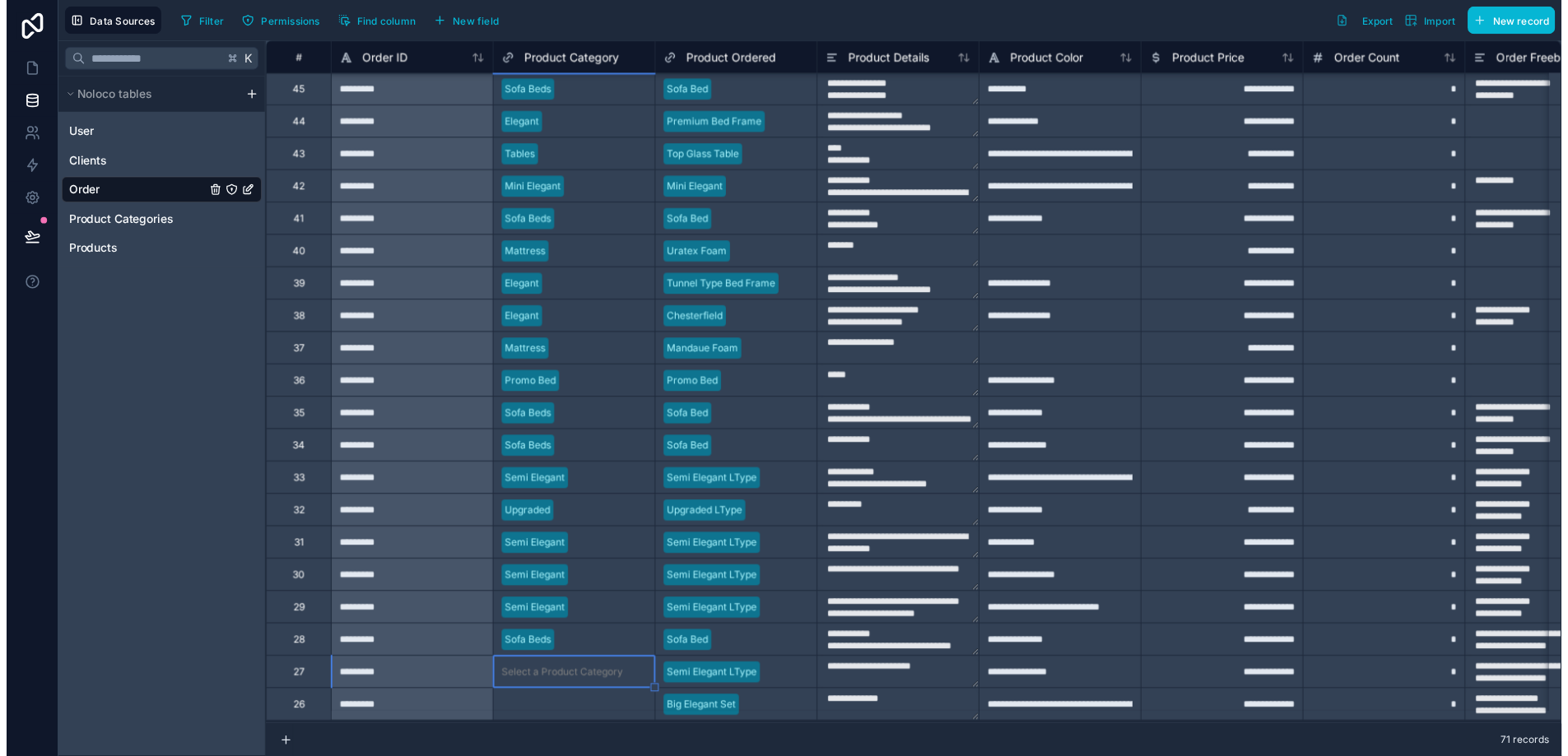 scroll, scrollTop: 178, scrollLeft: 0, axis: vertical 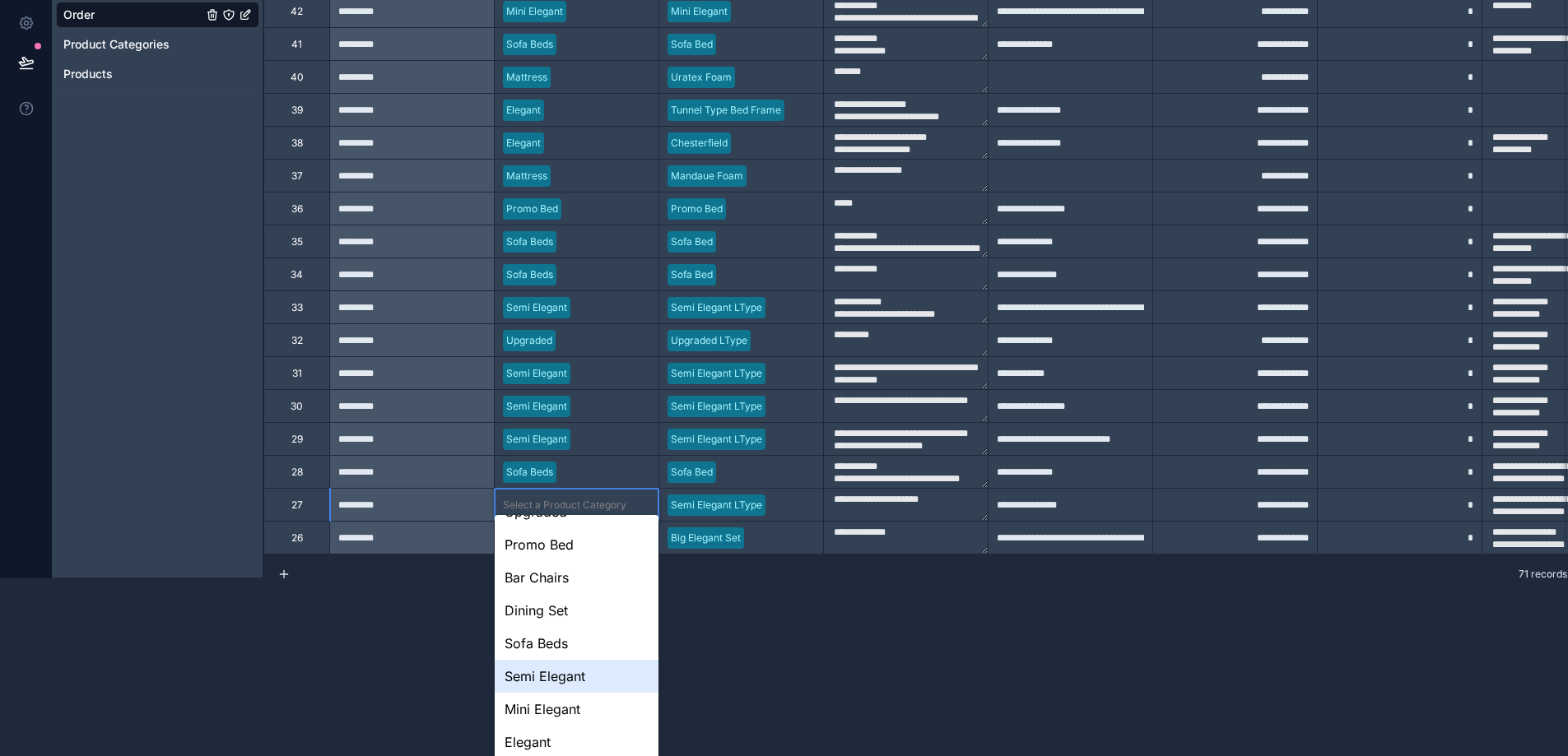 click on "Semi Elegant" at bounding box center [576, 676] 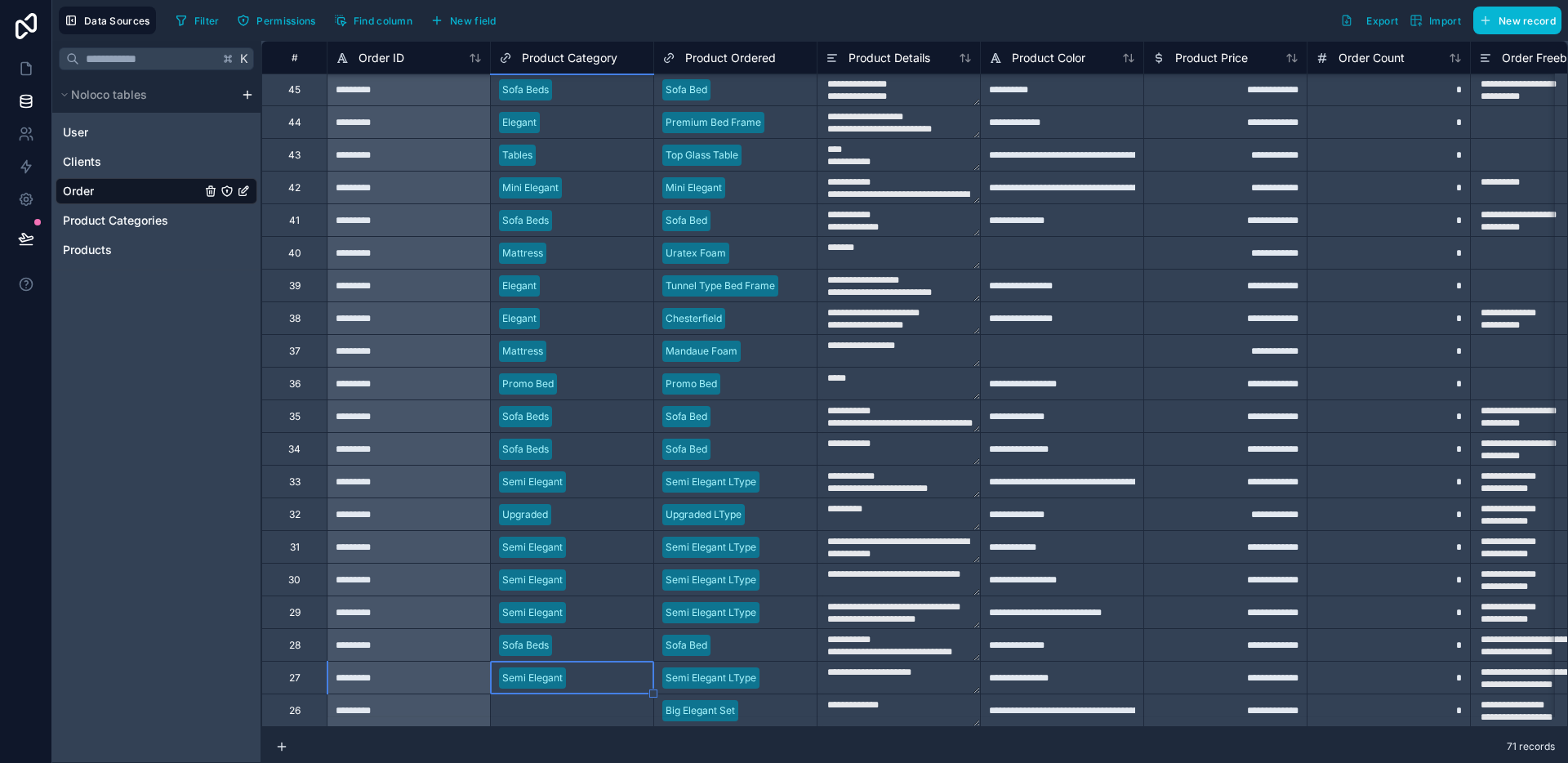 click on "Select a Product Category" at bounding box center (572, 711) 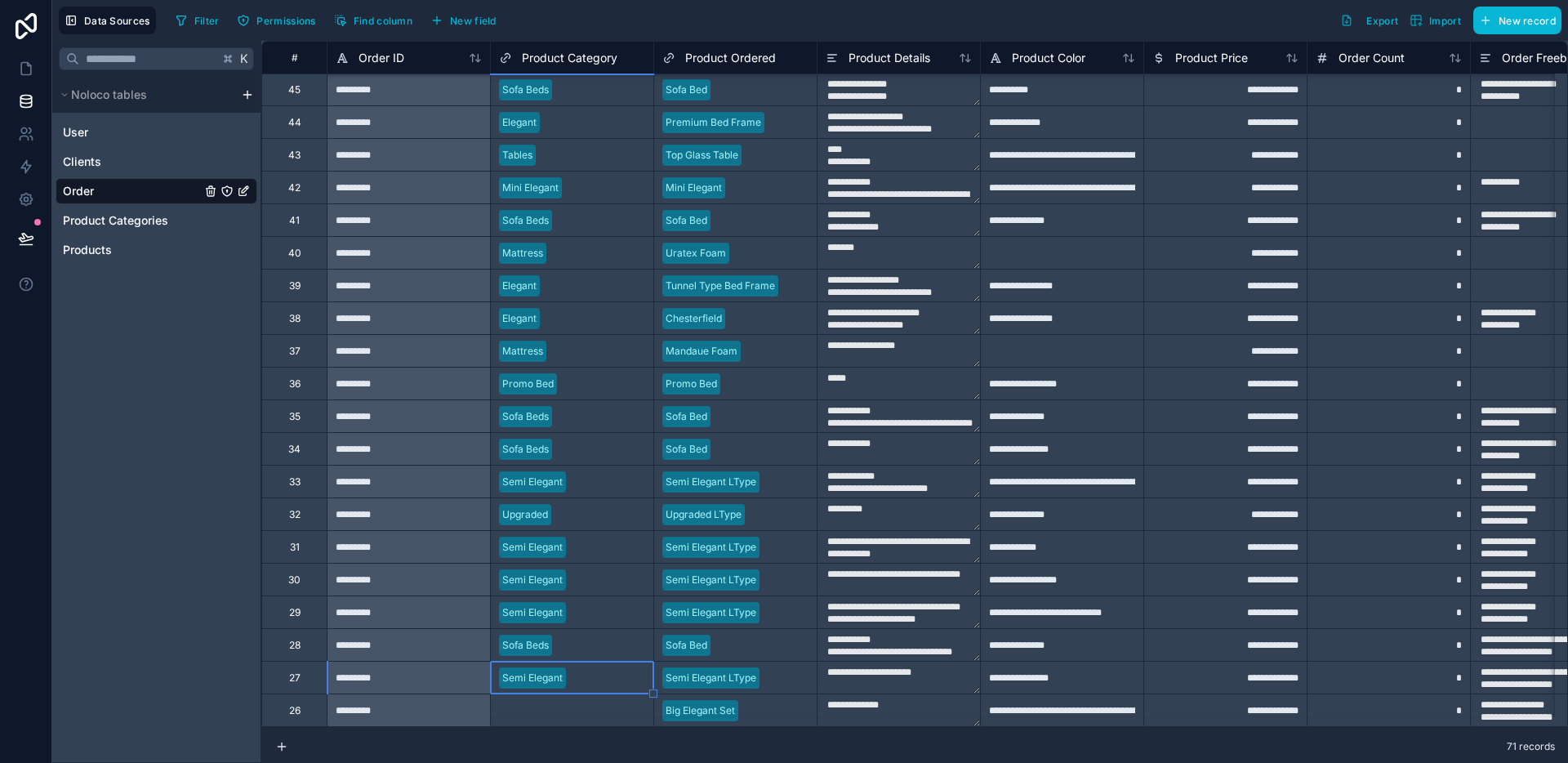 click on "**********" at bounding box center [784, 382] 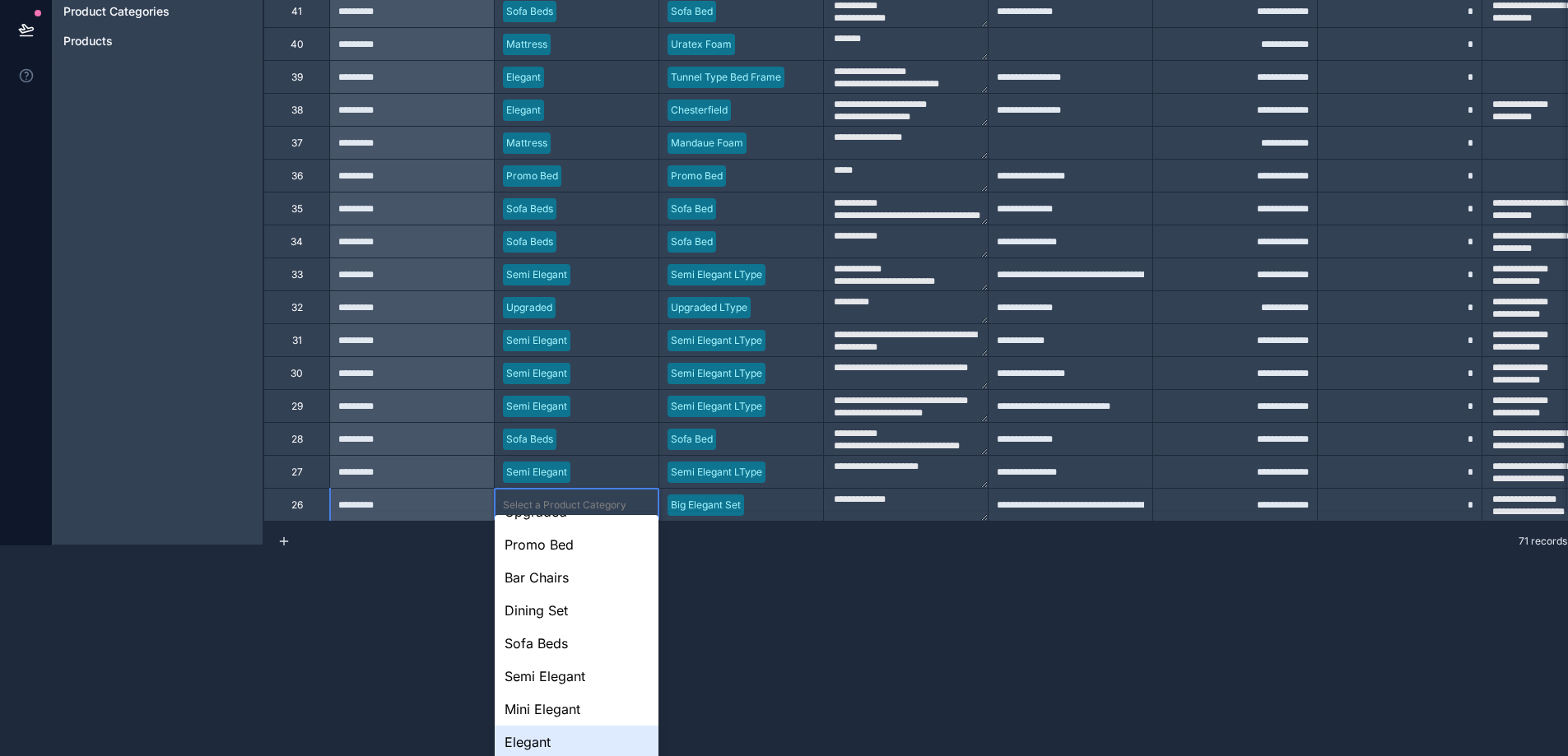 drag, startPoint x: 541, startPoint y: 731, endPoint x: 550, endPoint y: 723, distance: 12.041595 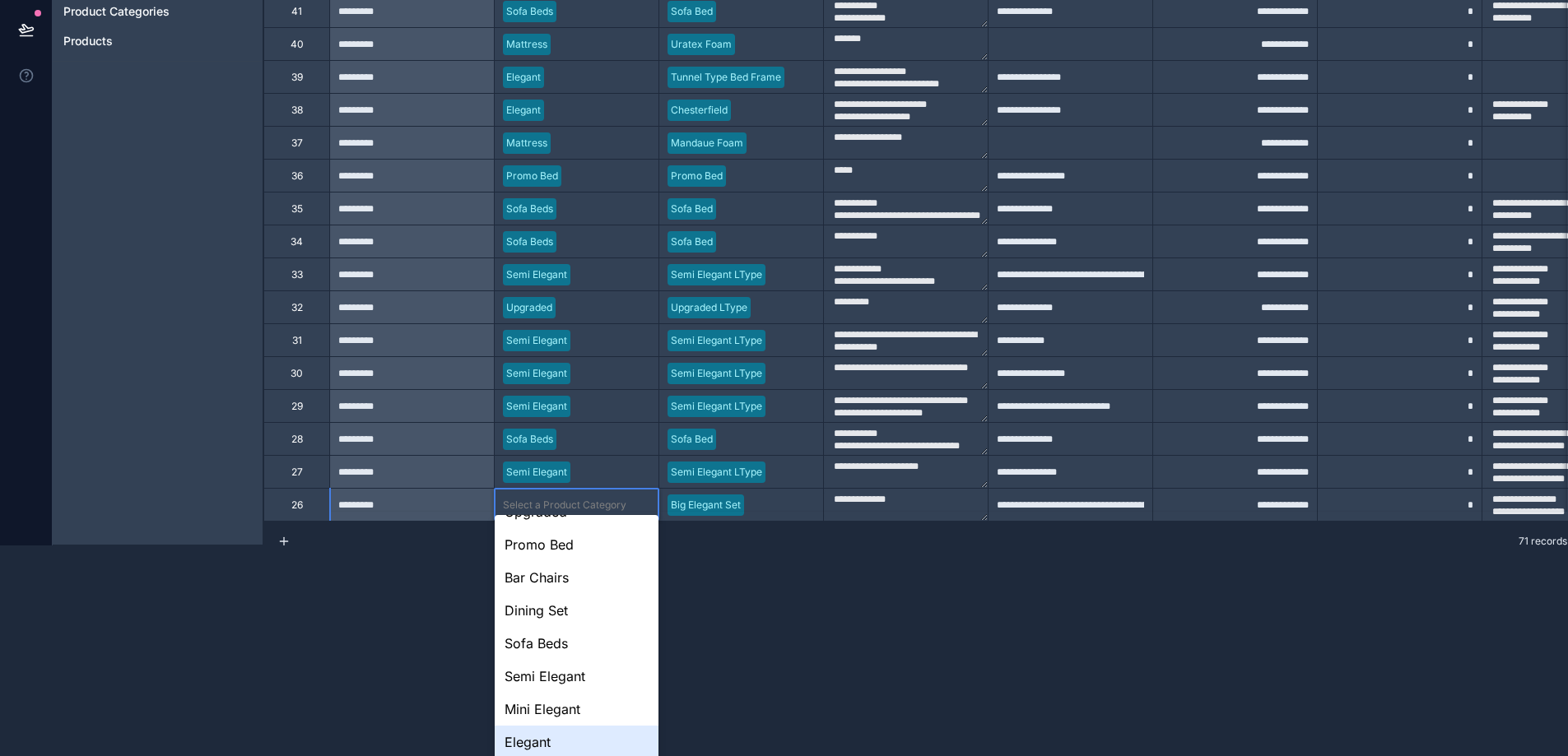 click on "Elegant" at bounding box center (576, 742) 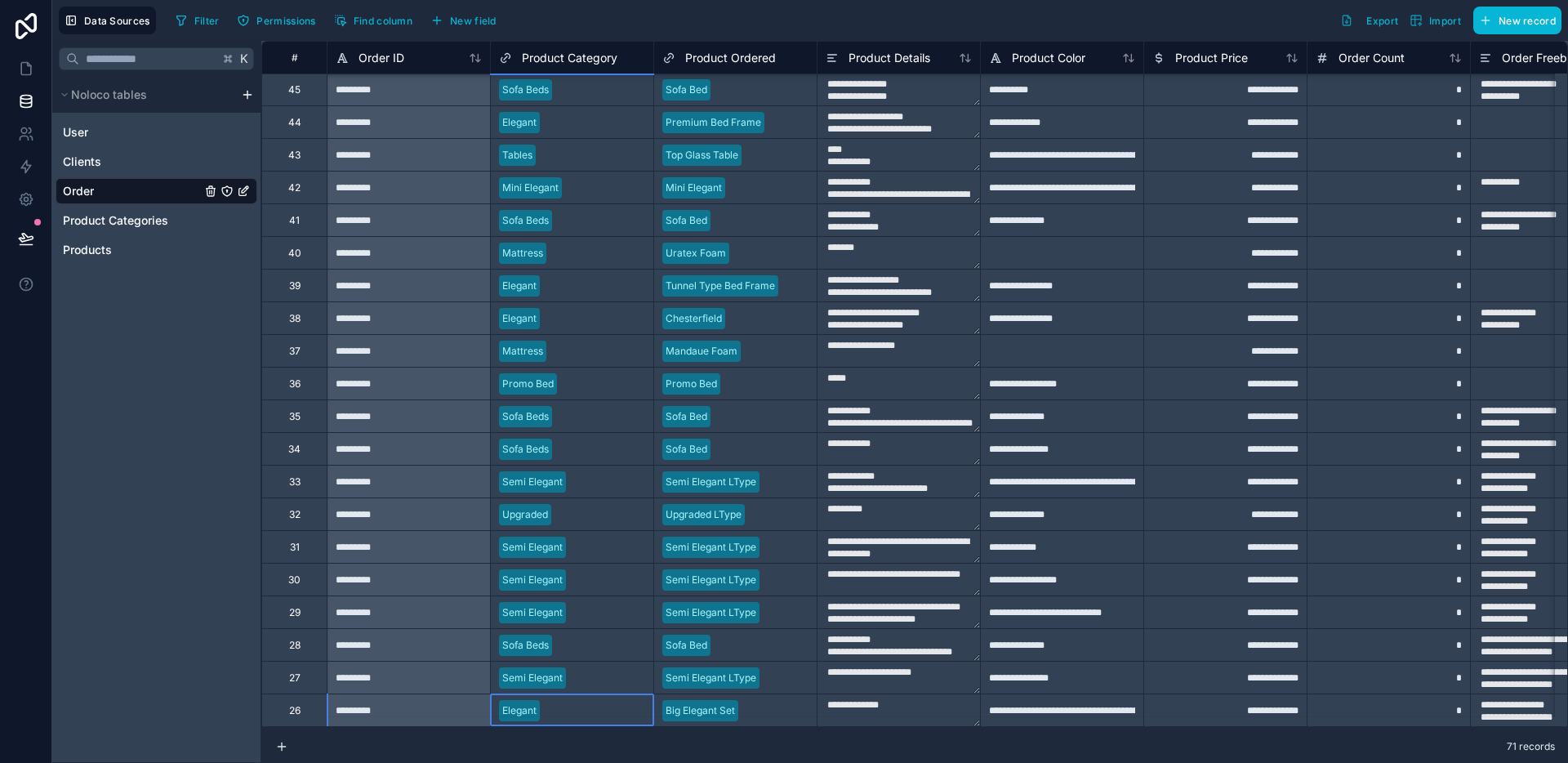 click on "Sofa Bed" at bounding box center [735, 645] 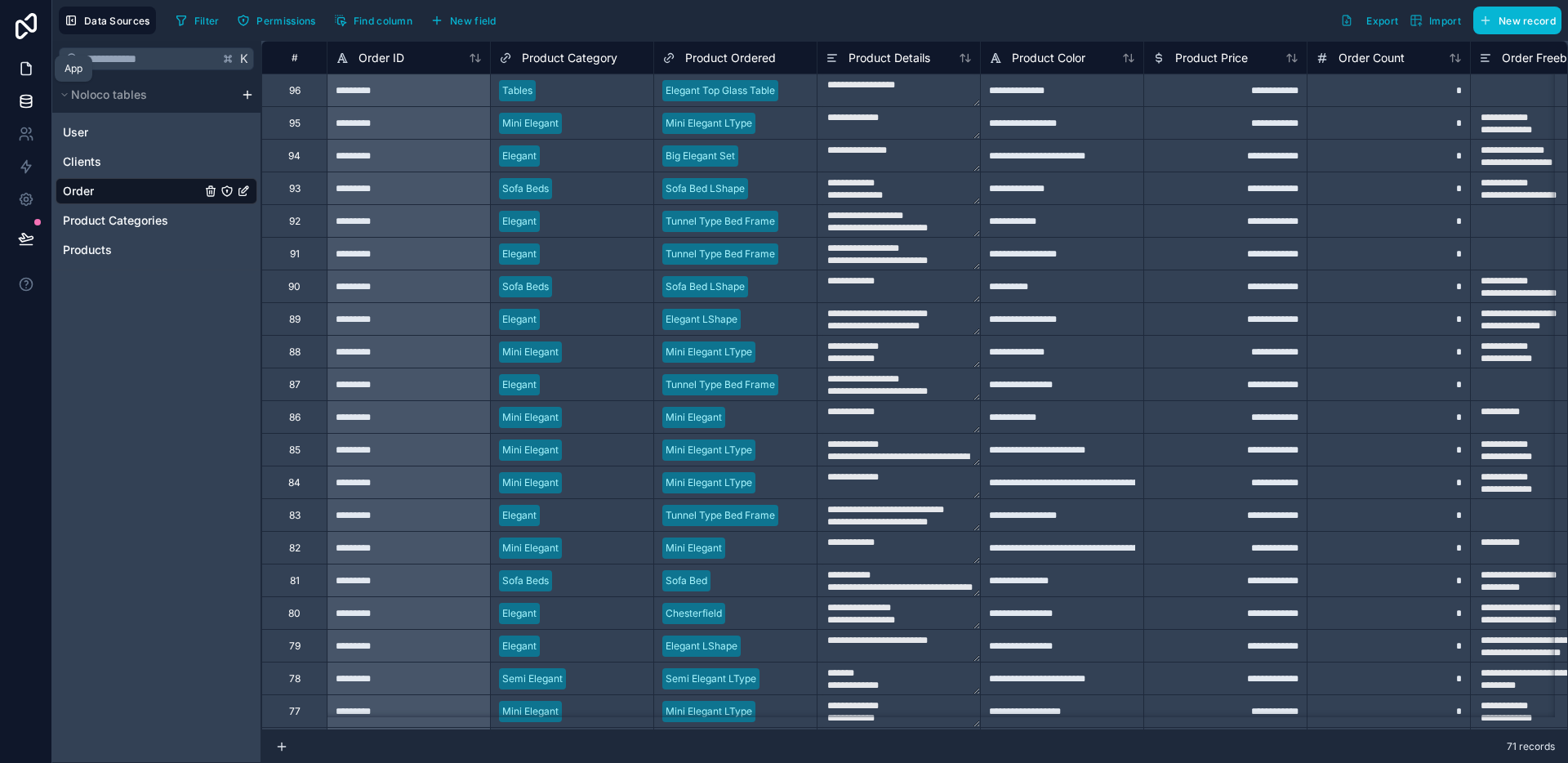 click at bounding box center [25, 69] 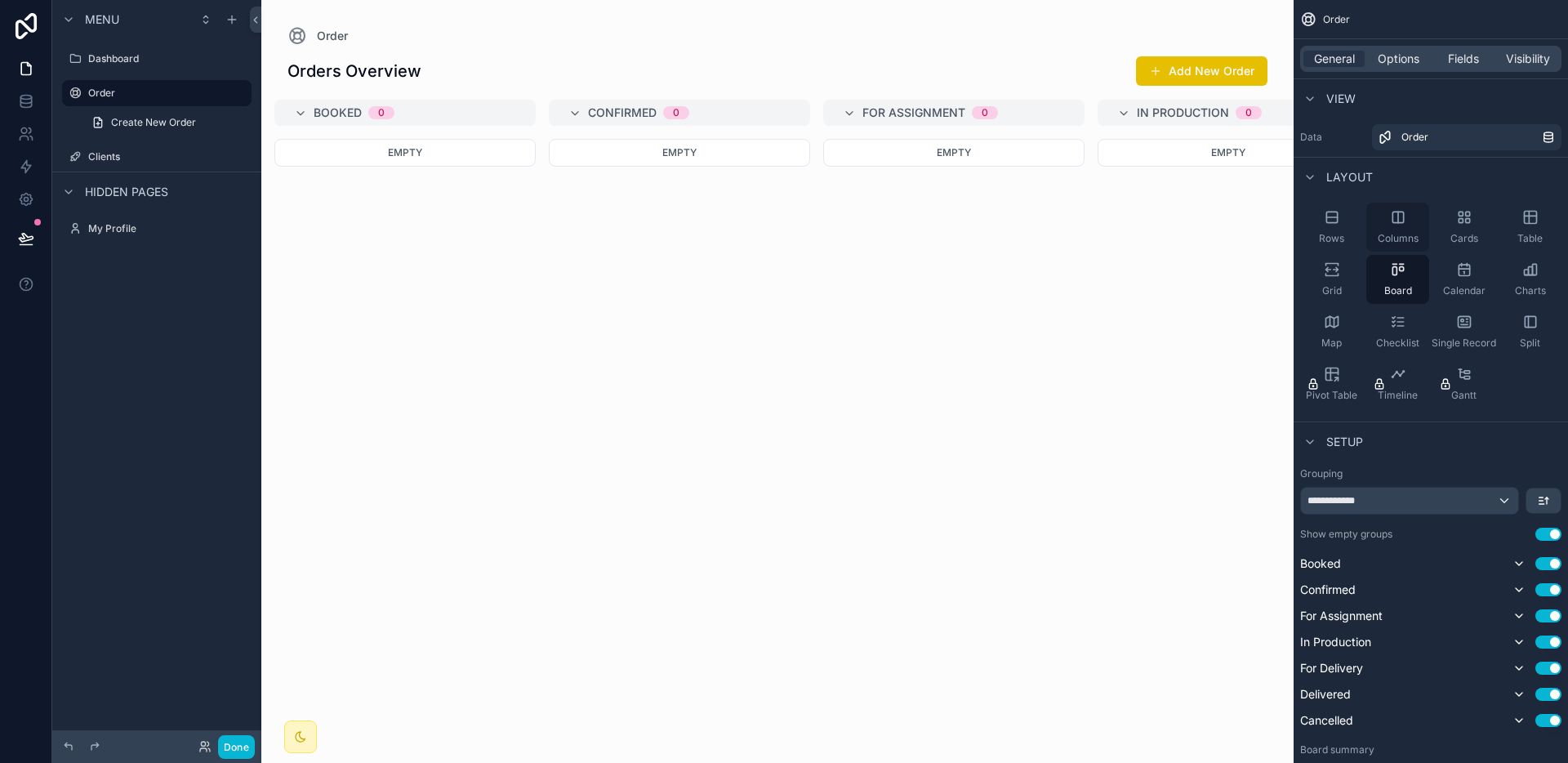 click on "Columns" at bounding box center (1398, 239) 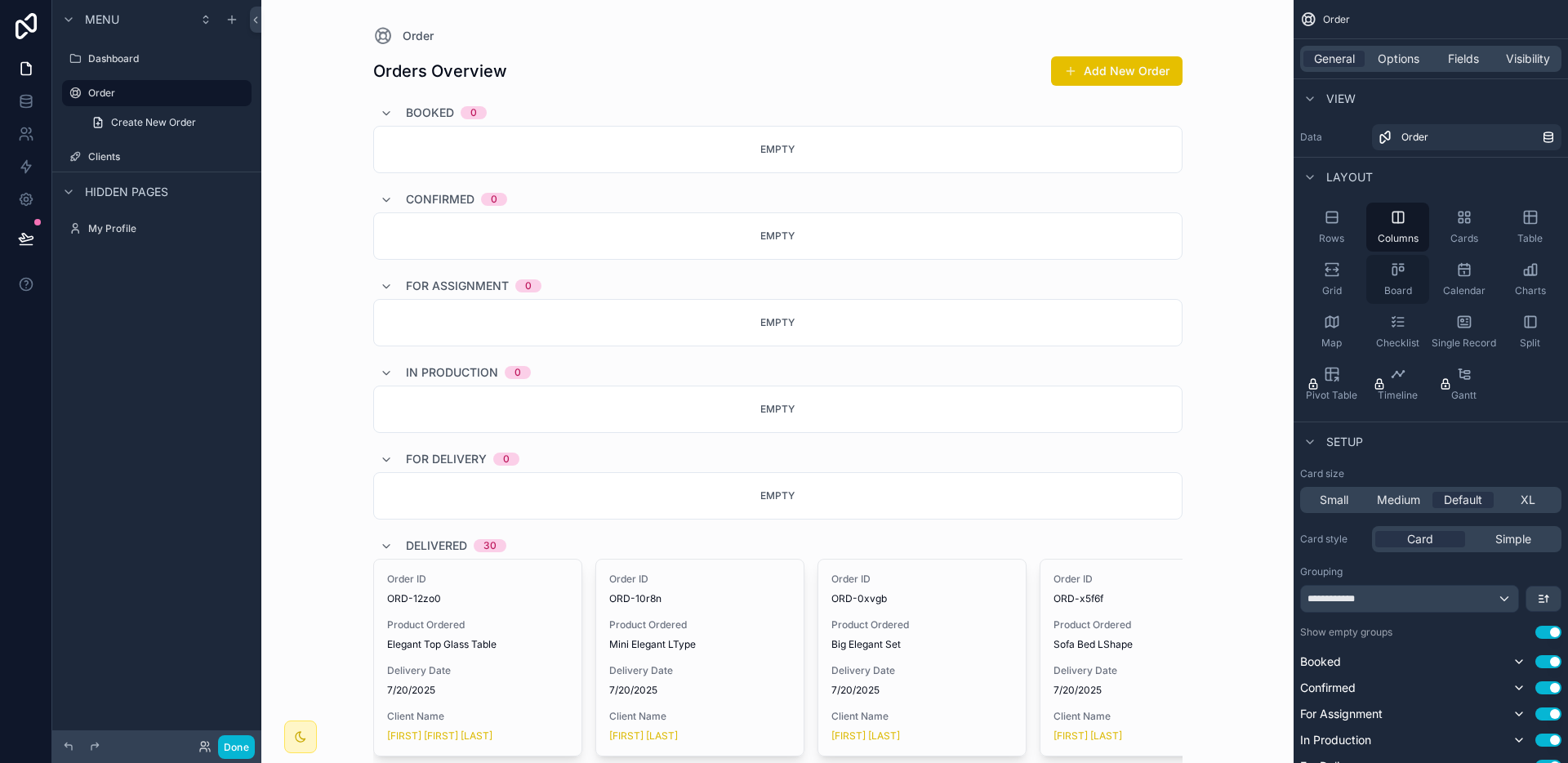 click 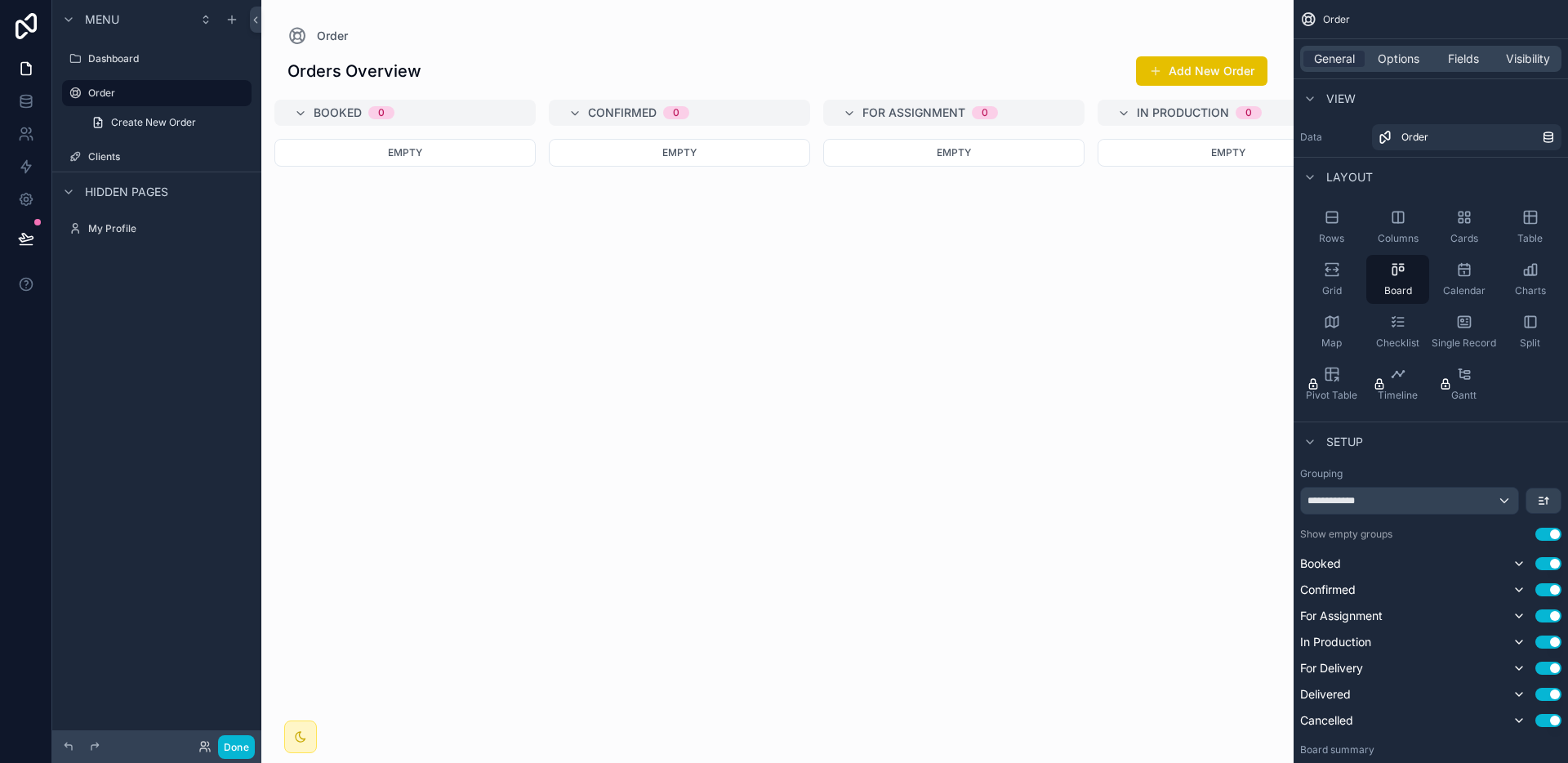 click on "**********" at bounding box center [1431, 658] 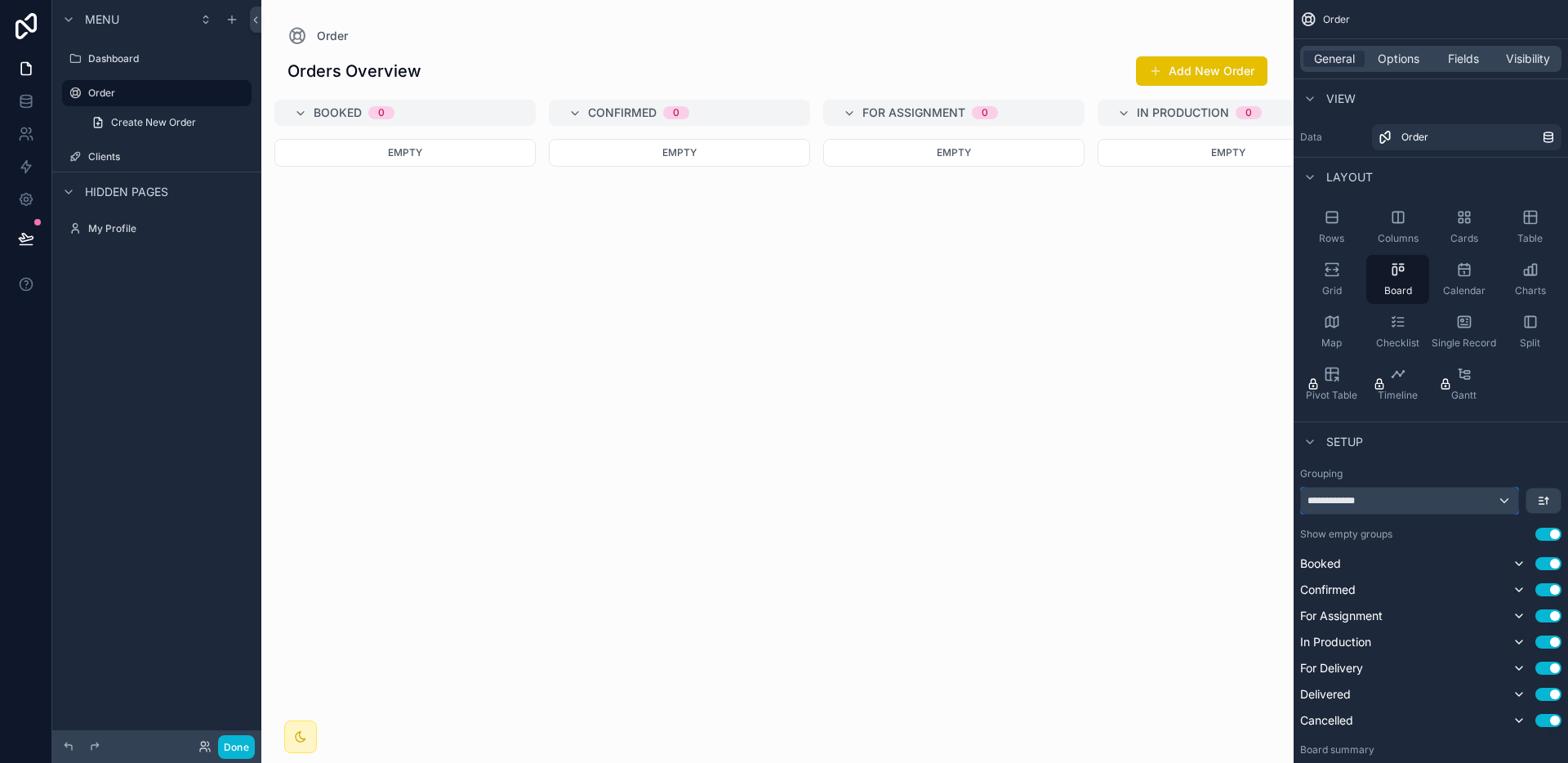 click on "**********" at bounding box center (1410, 501) 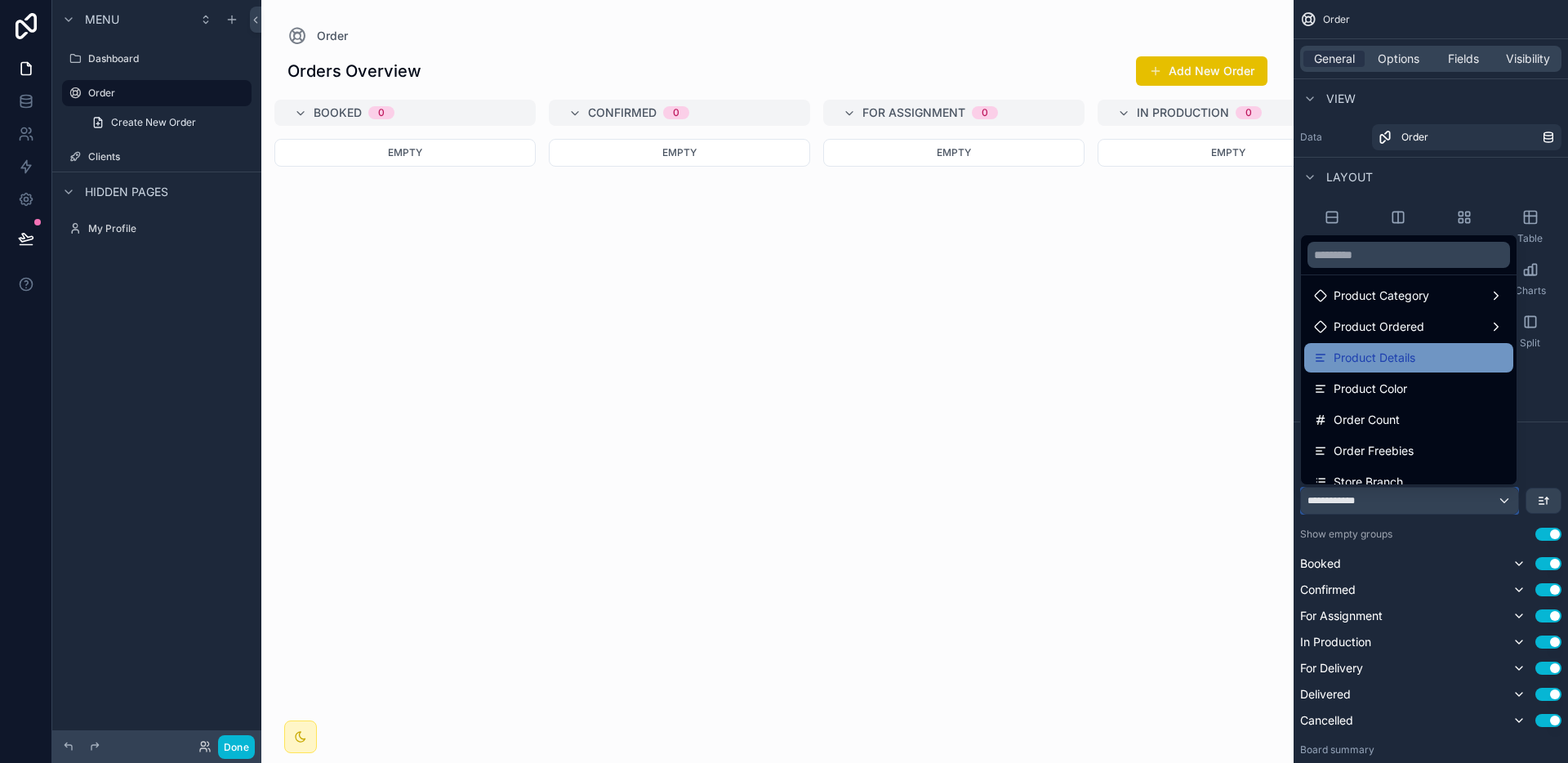 scroll, scrollTop: 139, scrollLeft: 0, axis: vertical 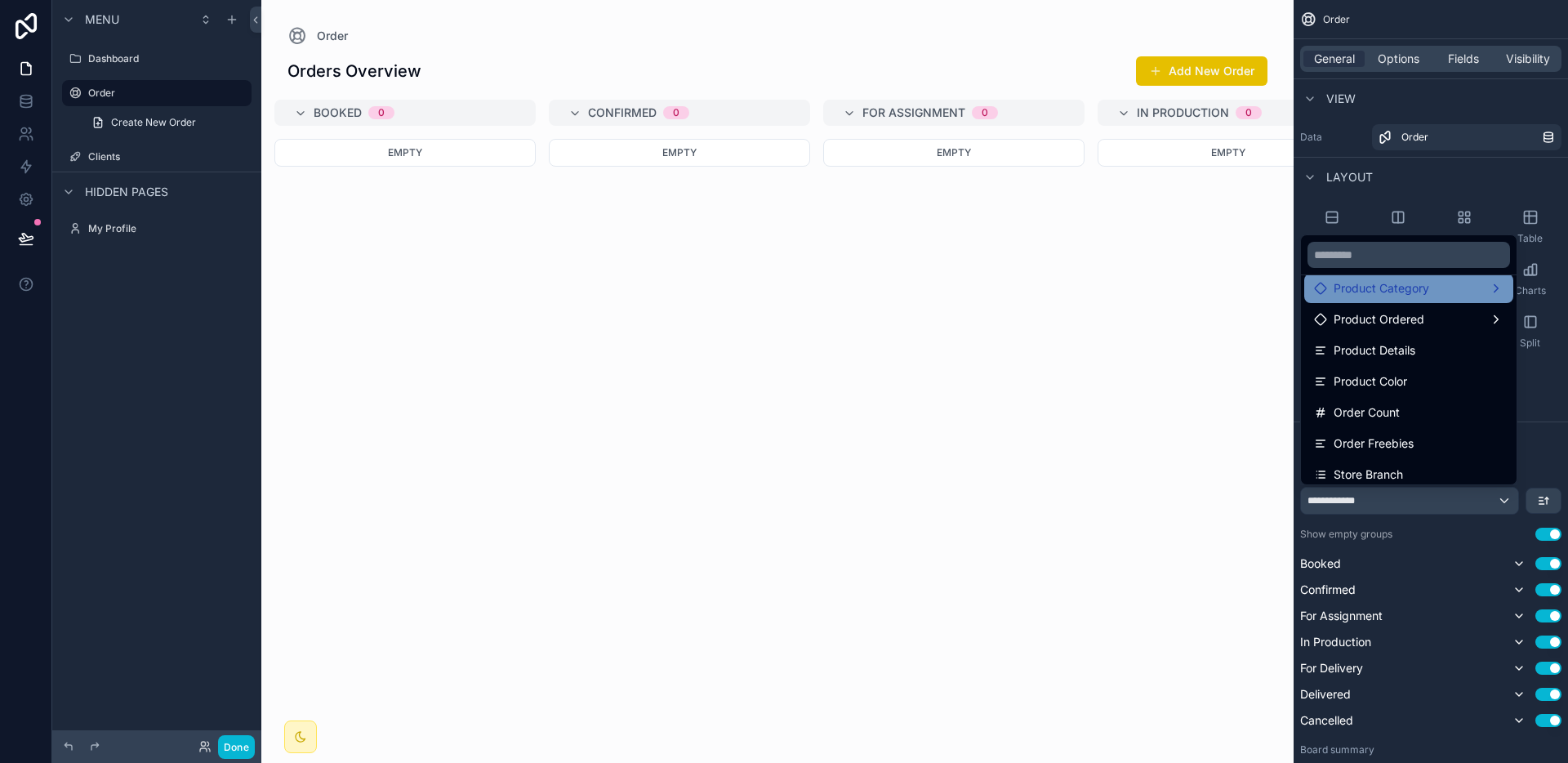 click on "Product Category" at bounding box center [1409, 288] 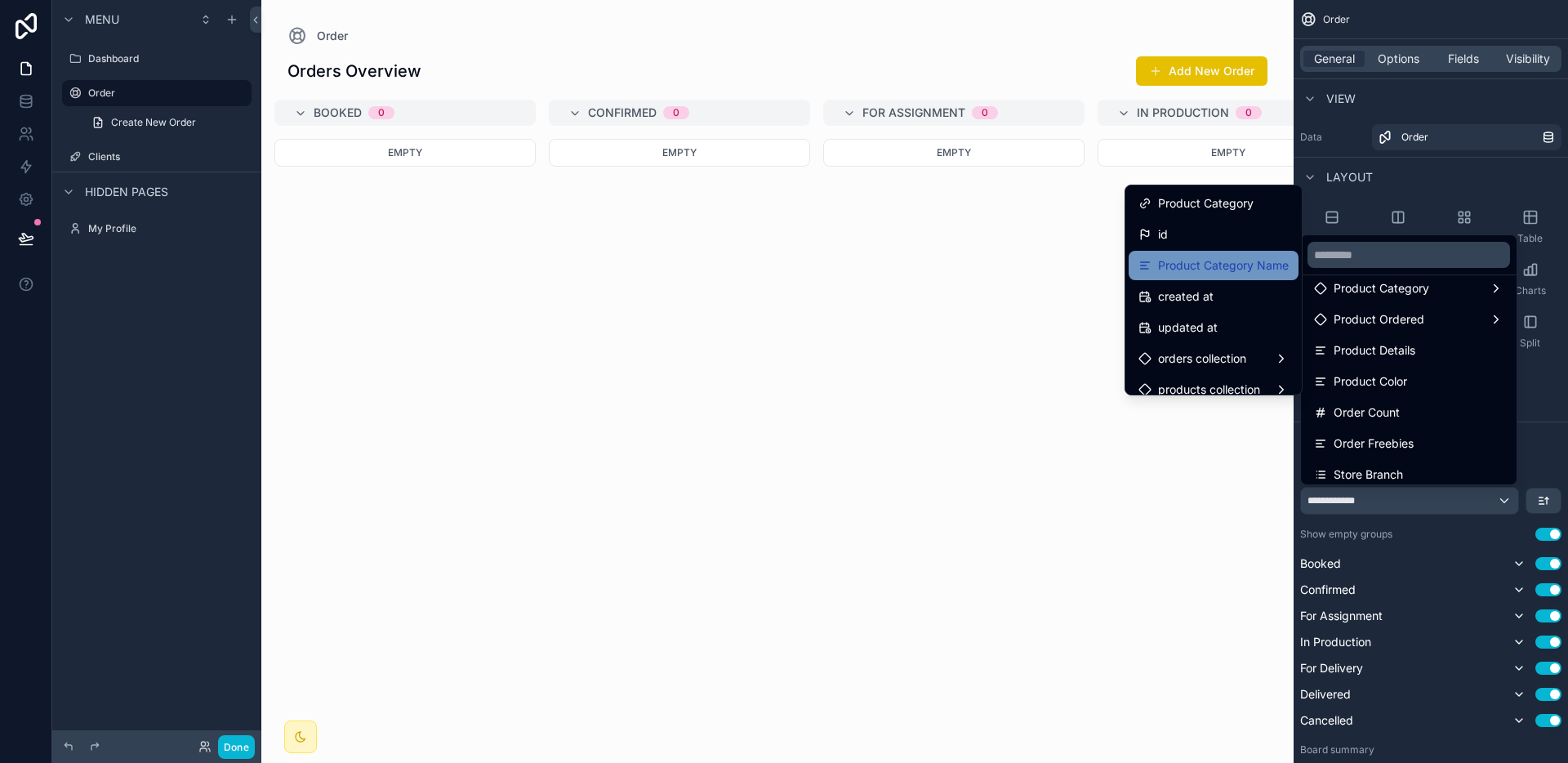 click on "Product Category Name" at bounding box center [1223, 265] 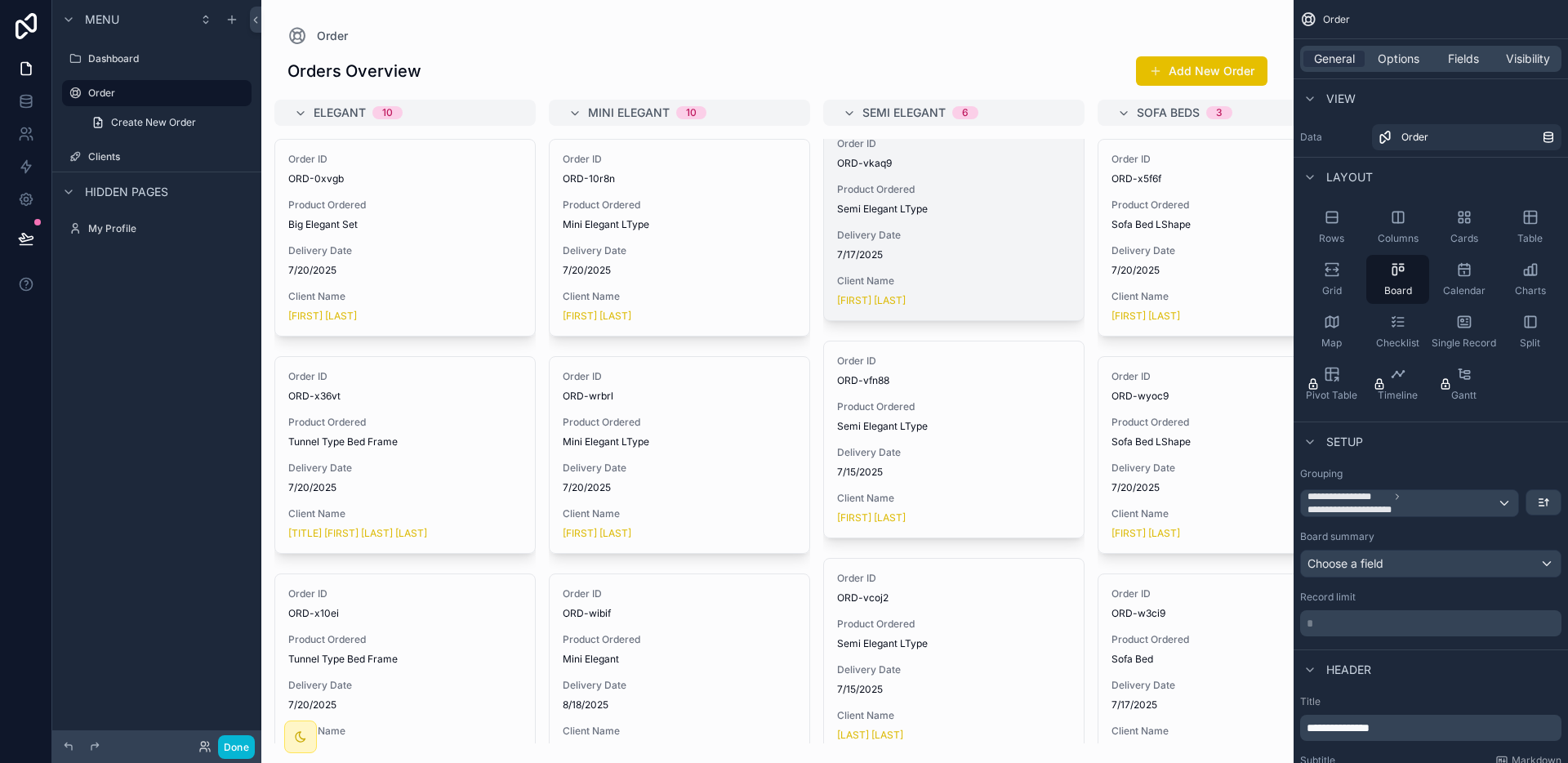 scroll, scrollTop: 705, scrollLeft: 0, axis: vertical 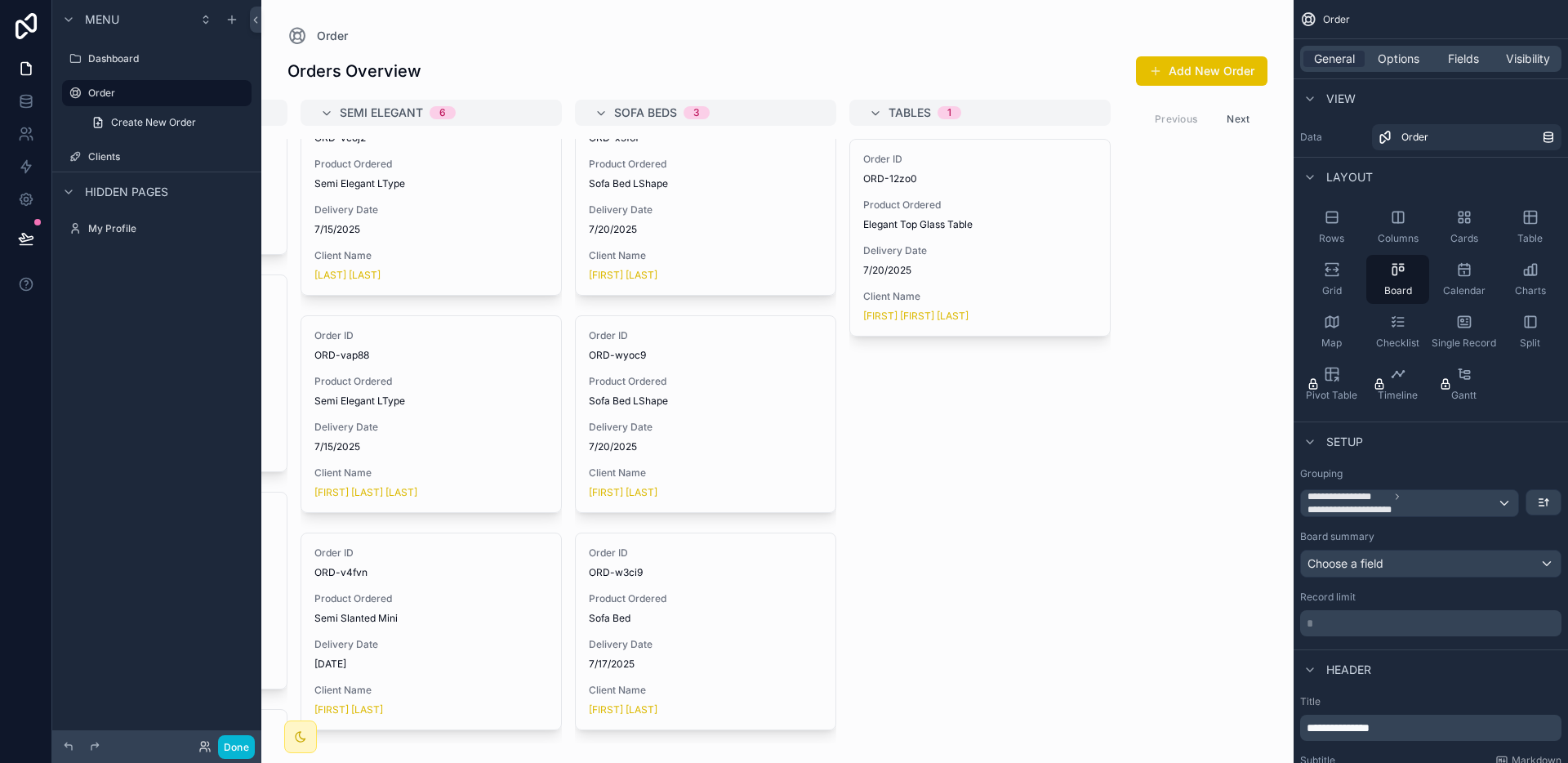 click on "Next" at bounding box center [1238, 118] 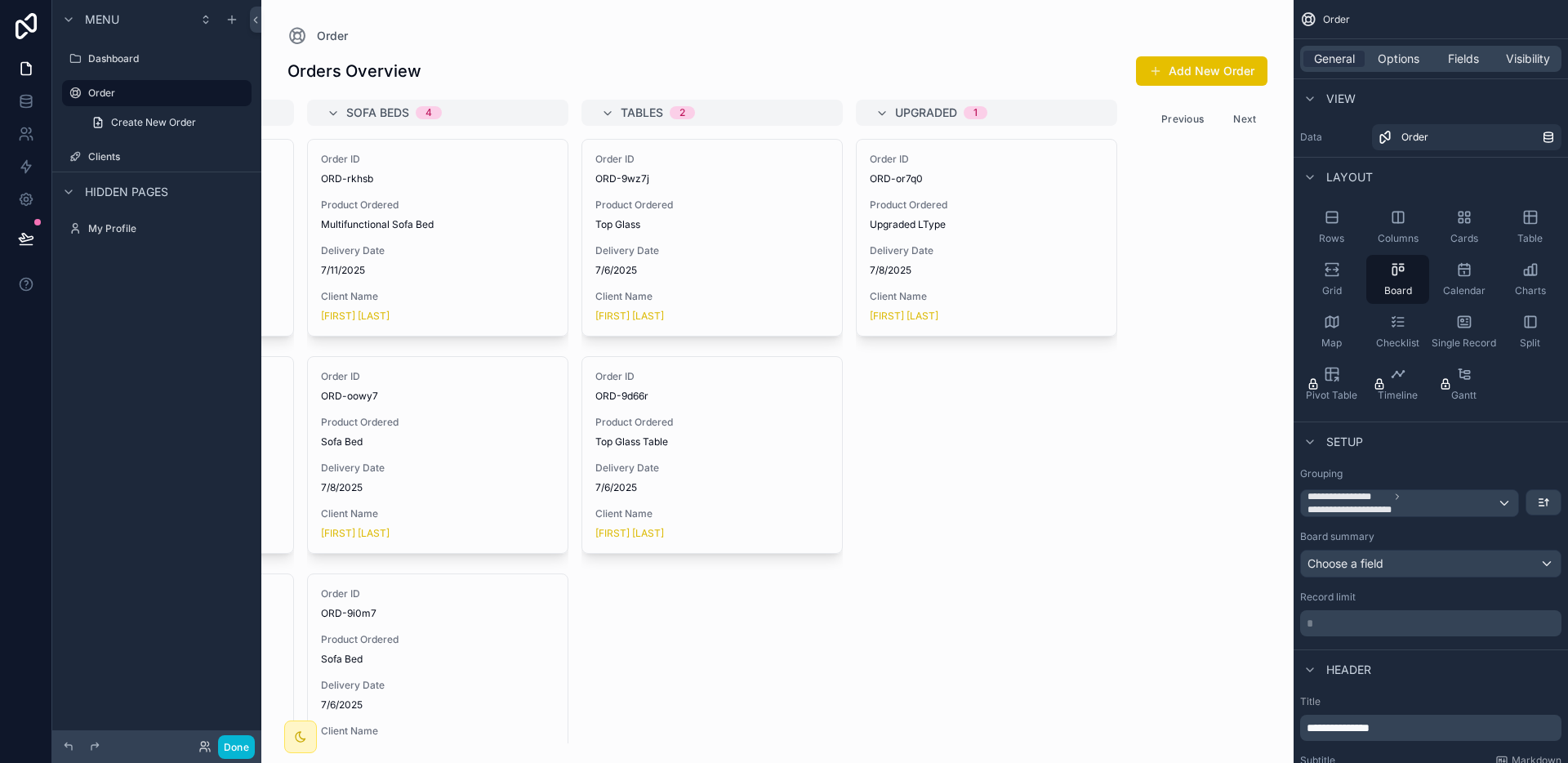 scroll, scrollTop: 0, scrollLeft: 1620, axis: horizontal 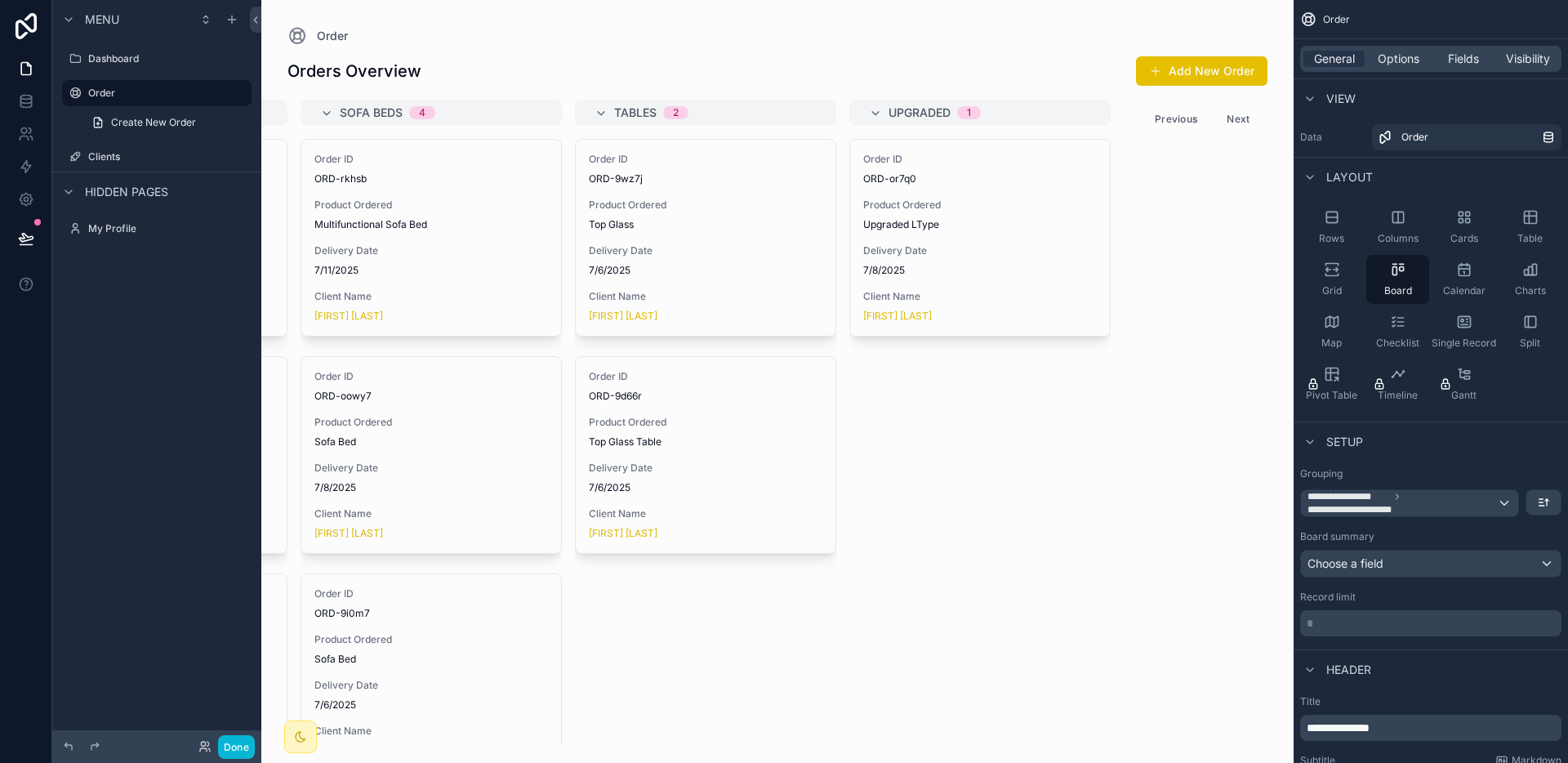 click on "Previous" at bounding box center (1176, 118) 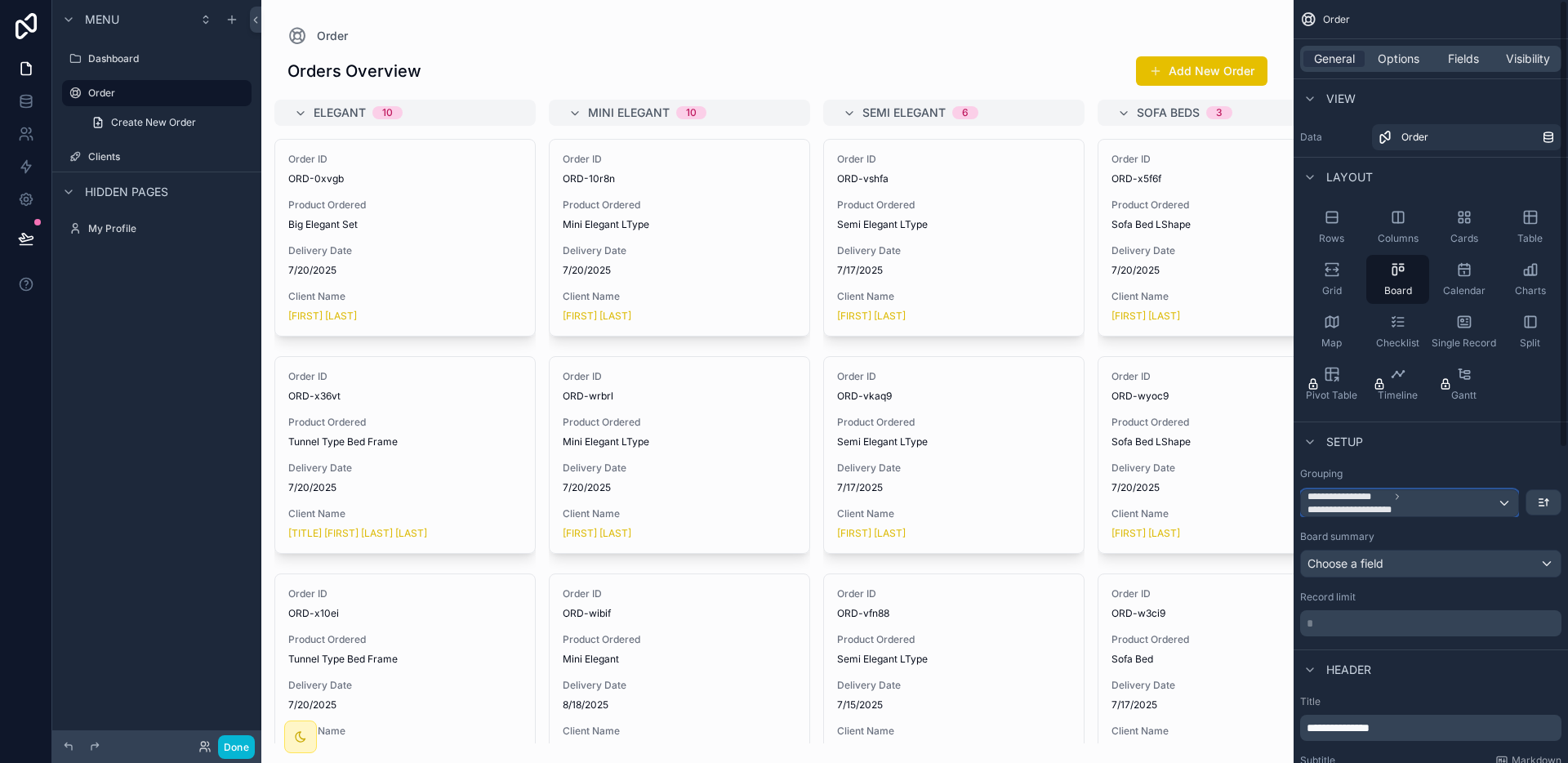 click on "**********" at bounding box center [1363, 510] 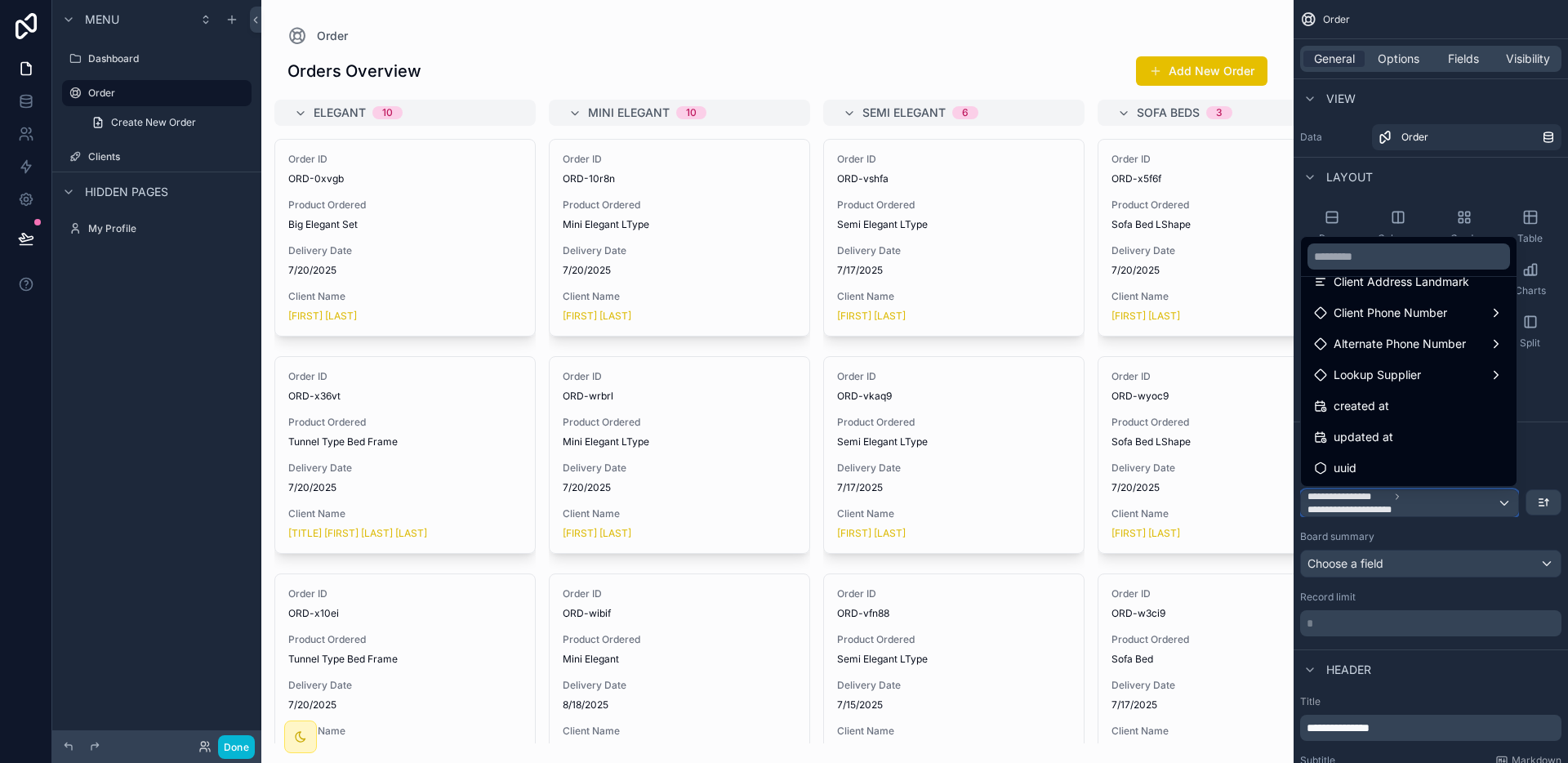scroll, scrollTop: 0, scrollLeft: 0, axis: both 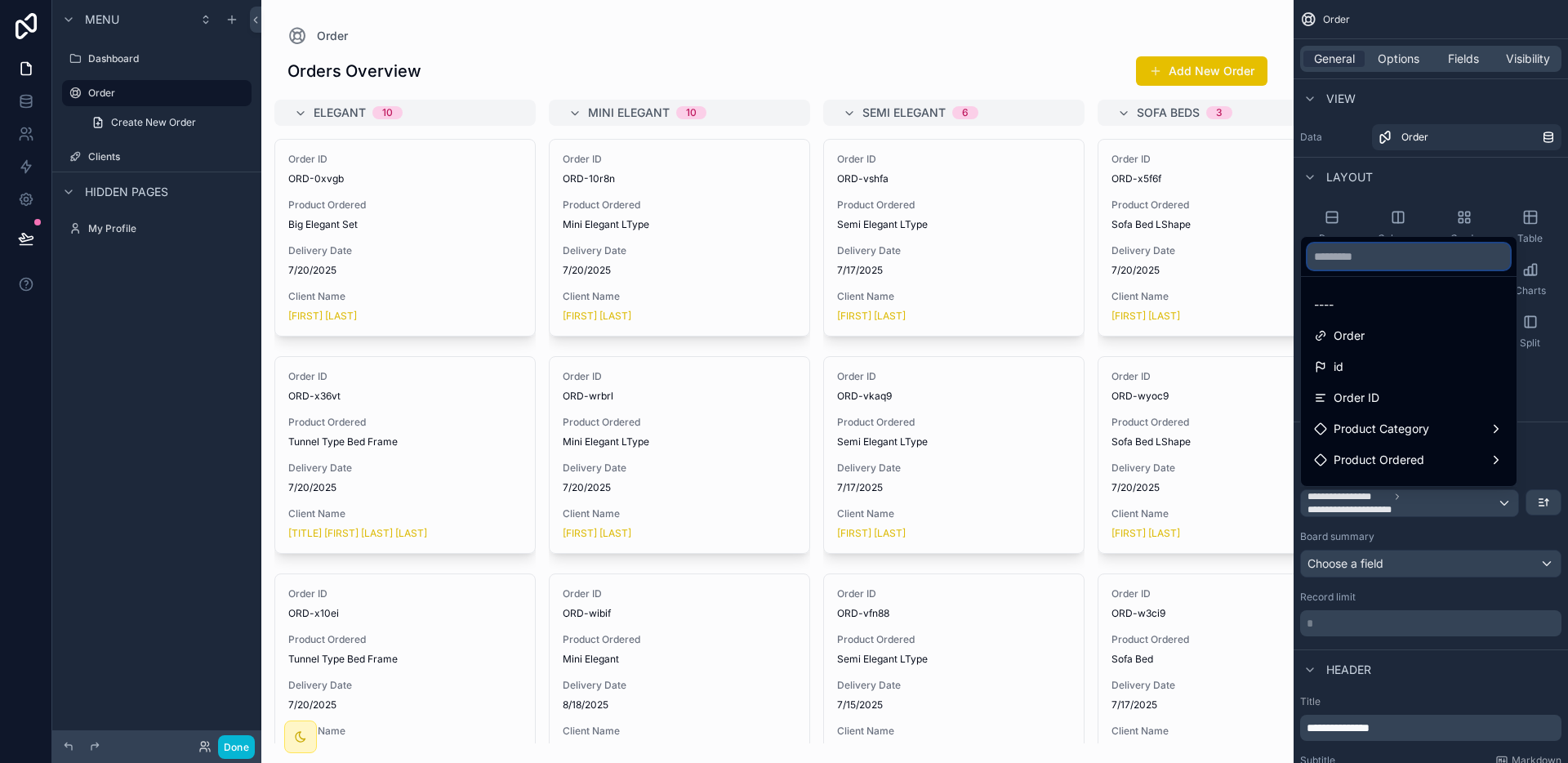 click at bounding box center (1409, 257) 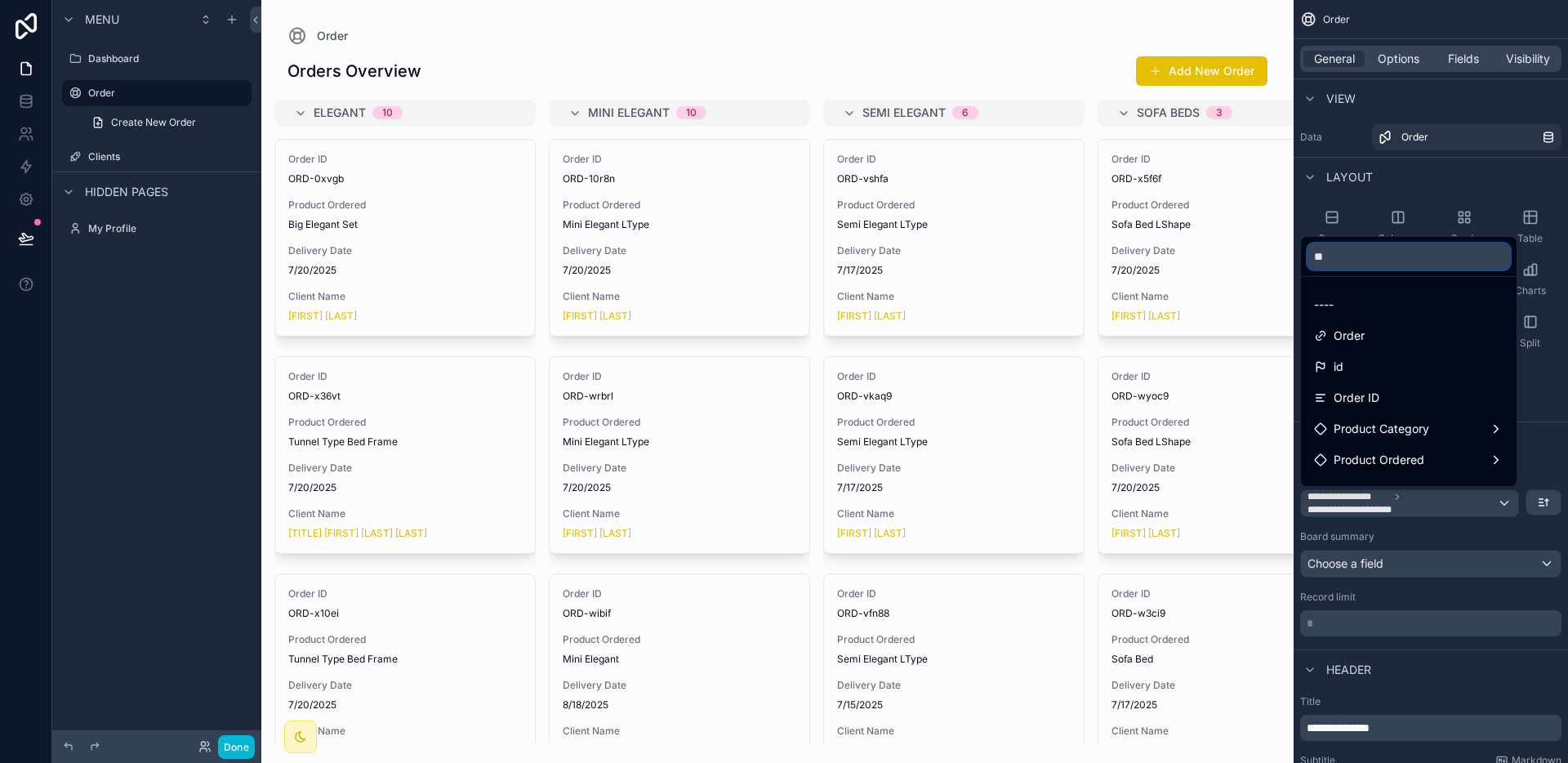 type on "*" 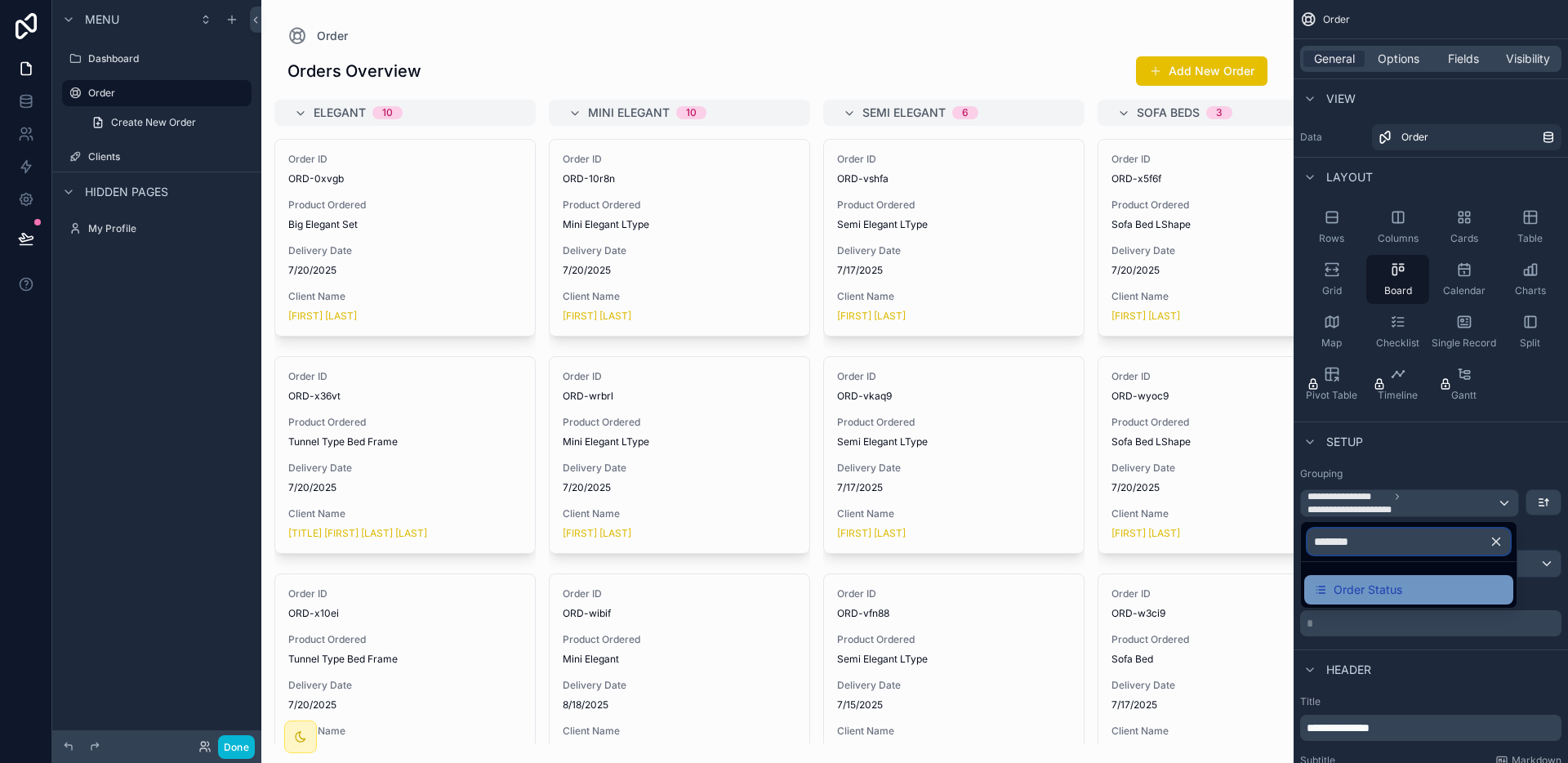 type on "********" 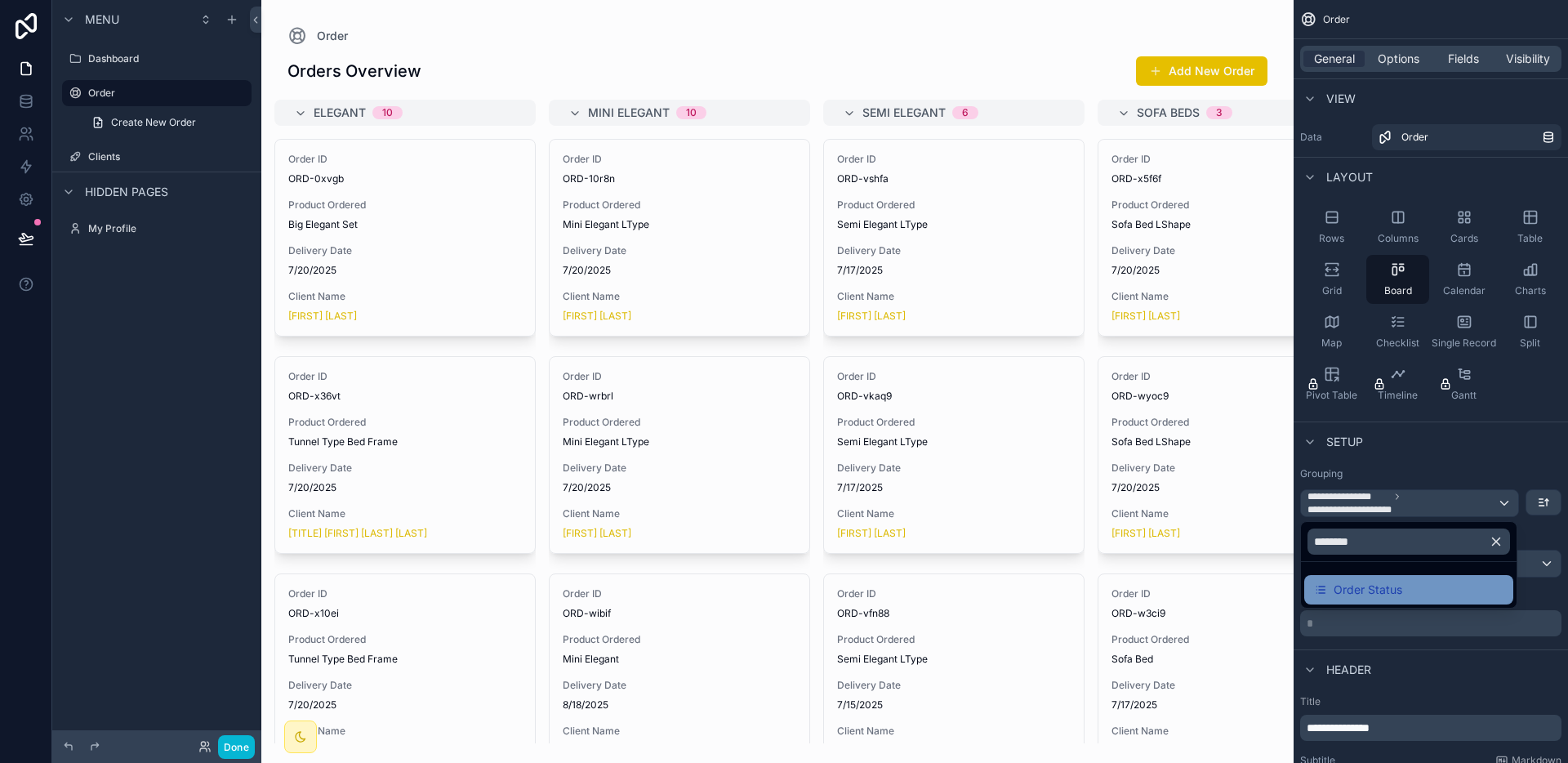 click on "Order Status" at bounding box center [1368, 590] 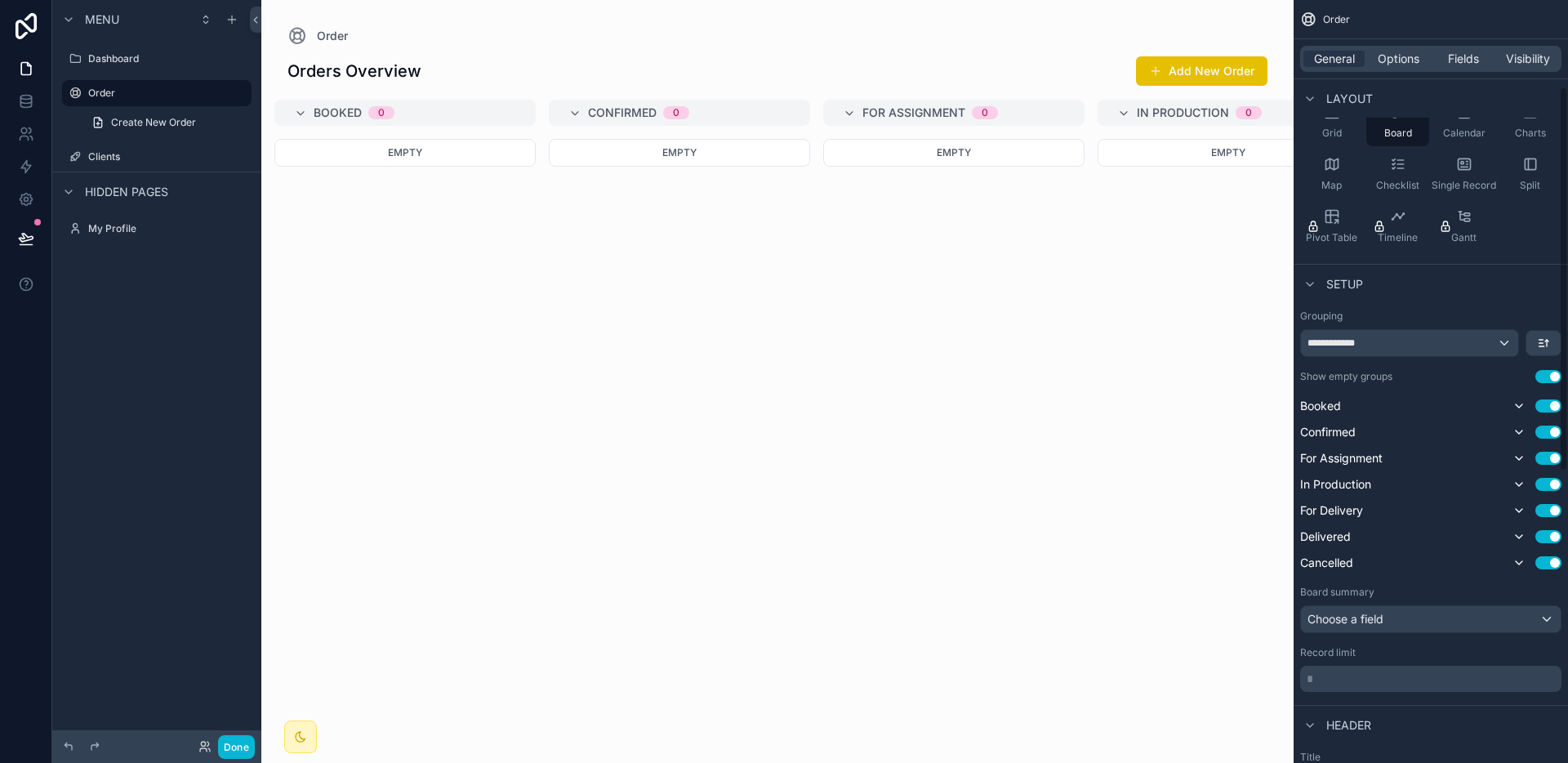 scroll, scrollTop: 192, scrollLeft: 0, axis: vertical 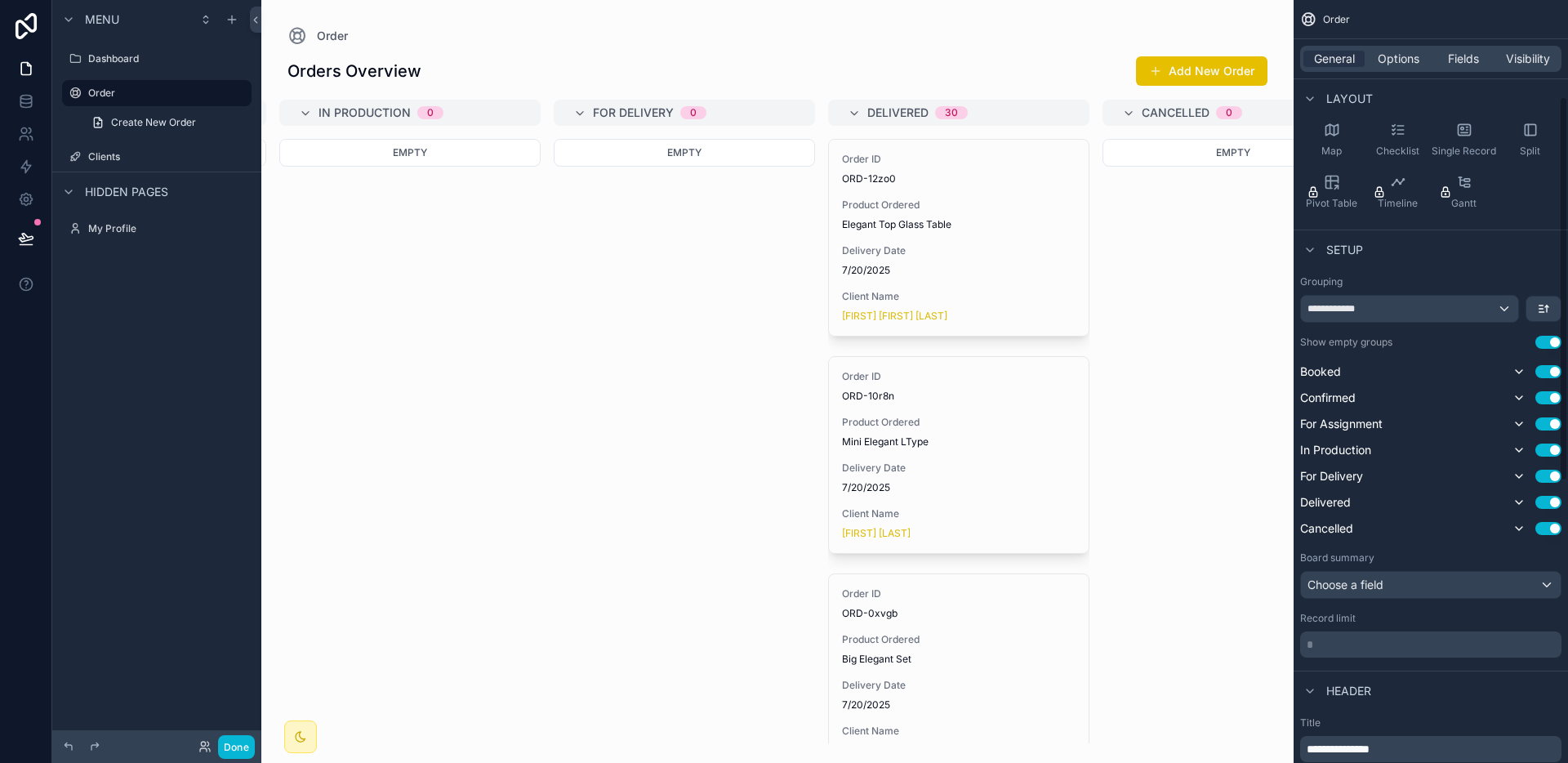 click on "Use setting" at bounding box center [1548, 342] 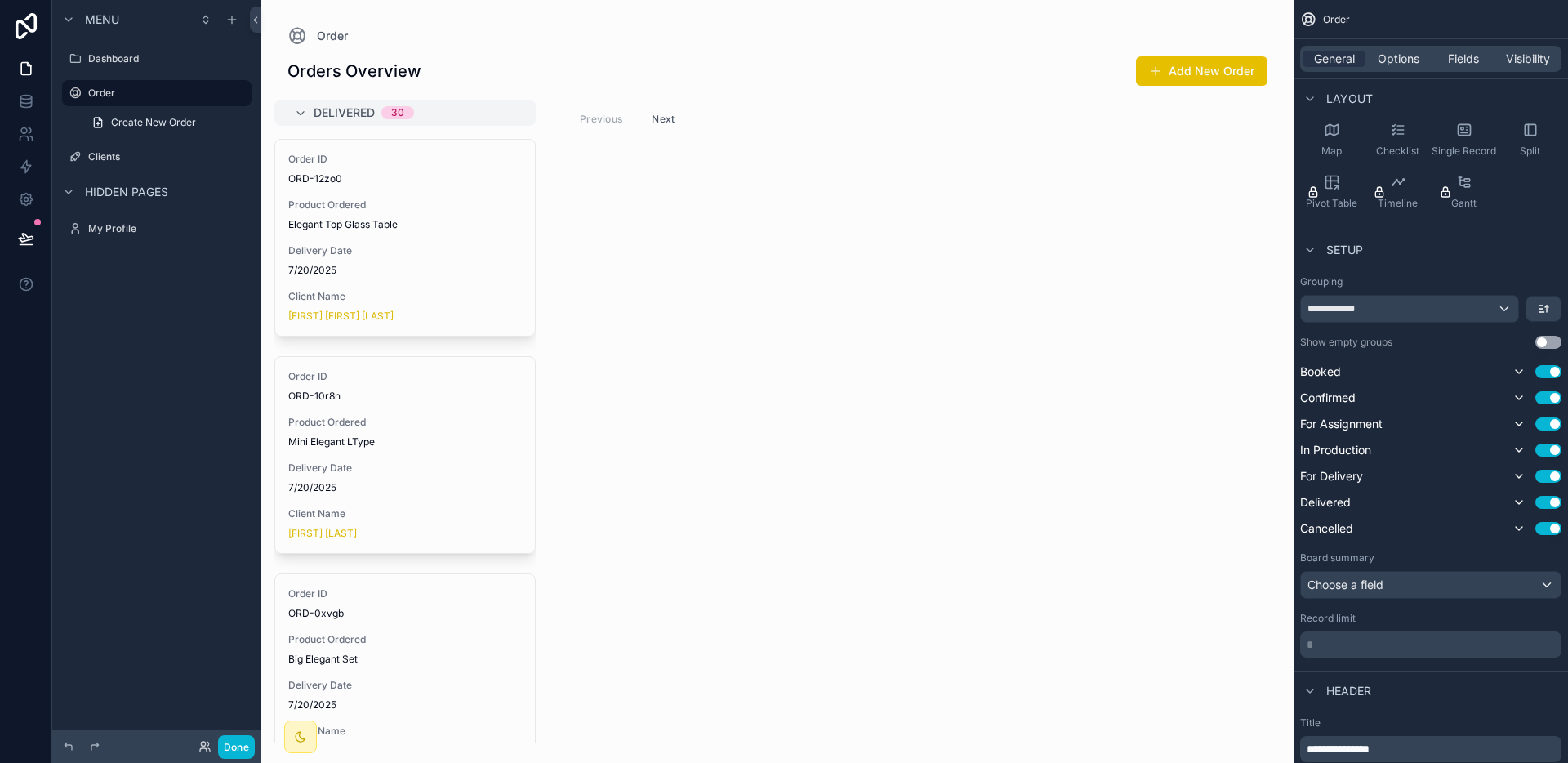 click on "Use setting" at bounding box center [1548, 342] 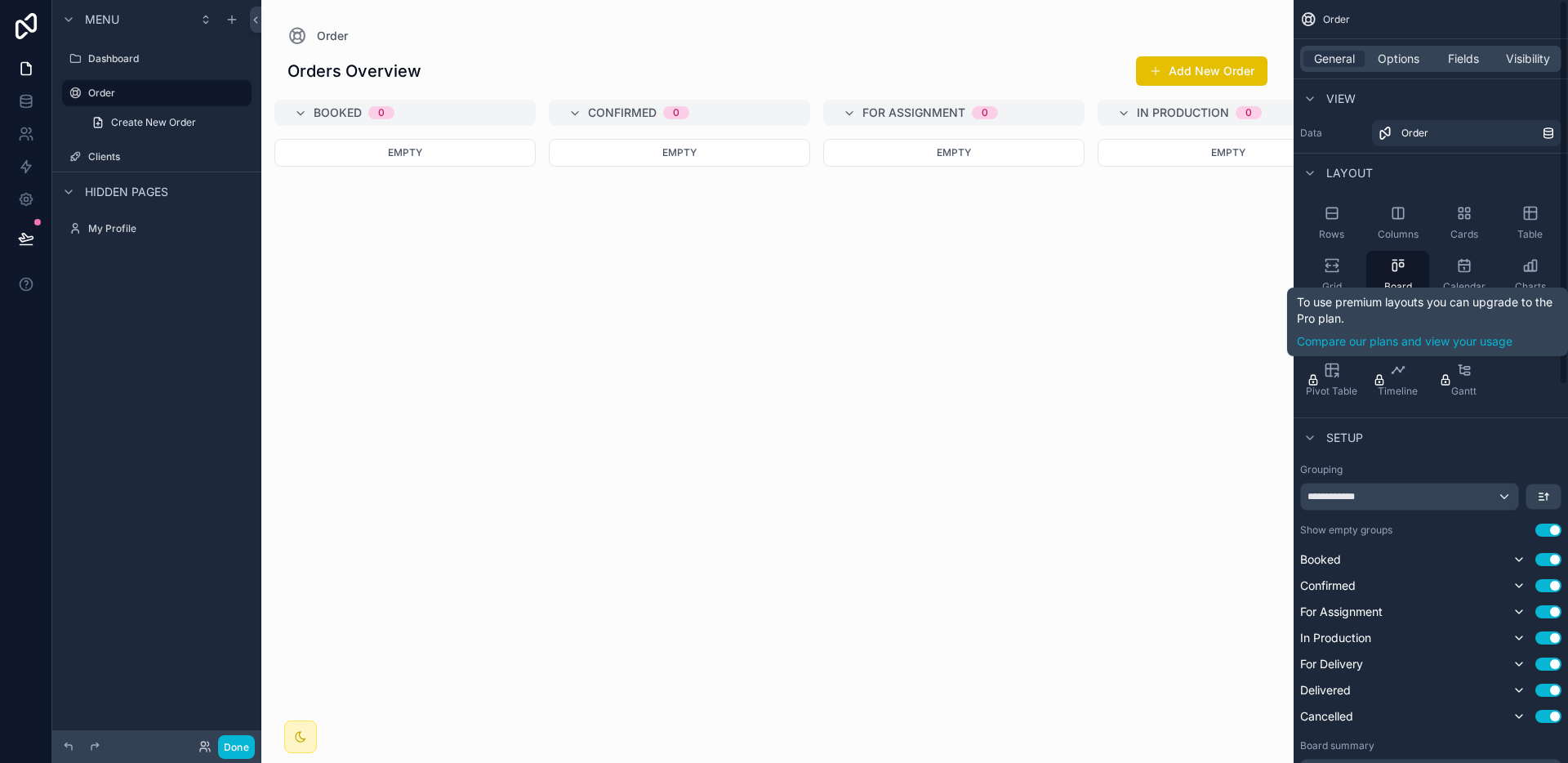 scroll, scrollTop: 0, scrollLeft: 0, axis: both 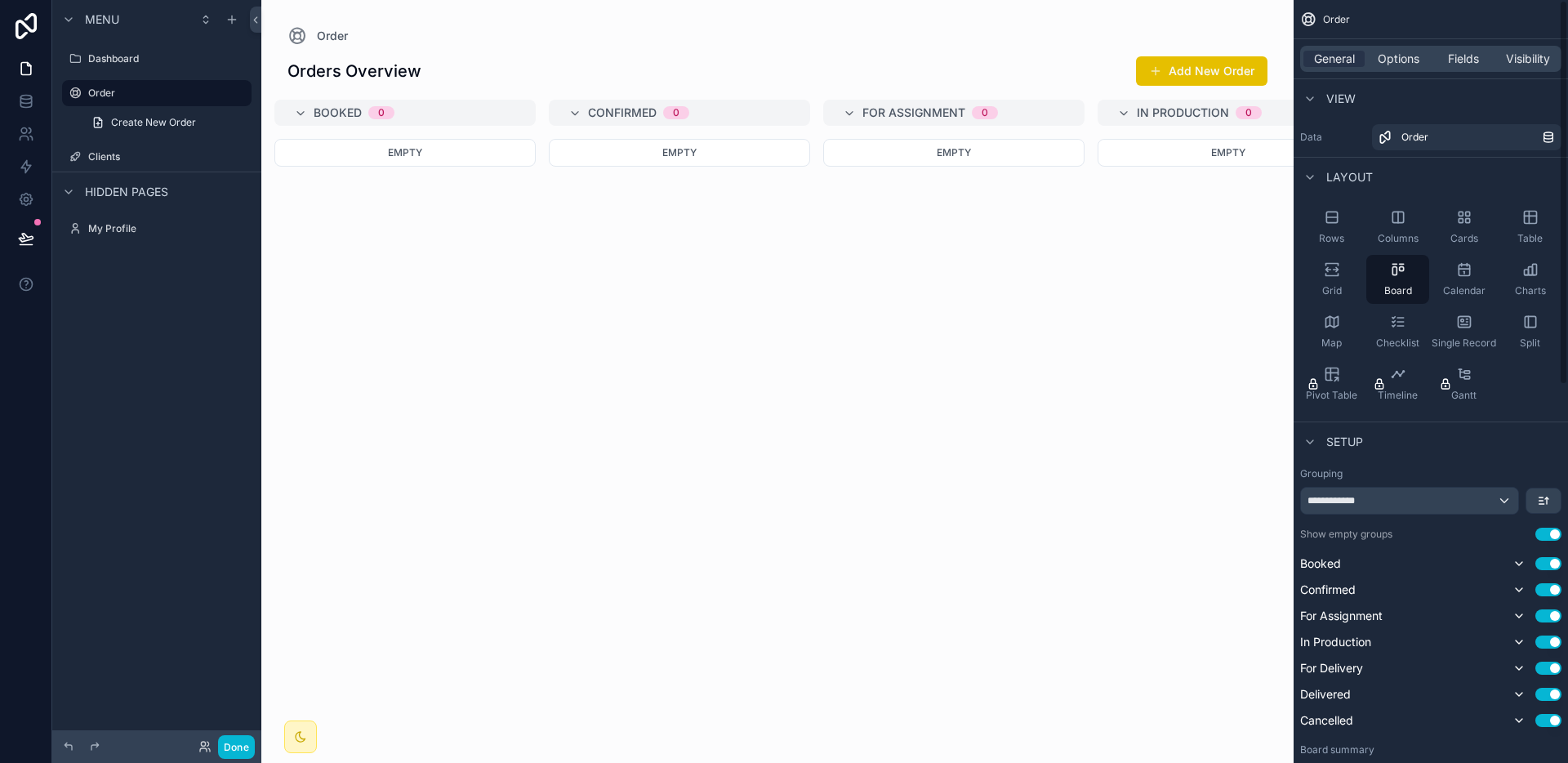 click on "General Options Fields Visibility" at bounding box center [1431, 59] 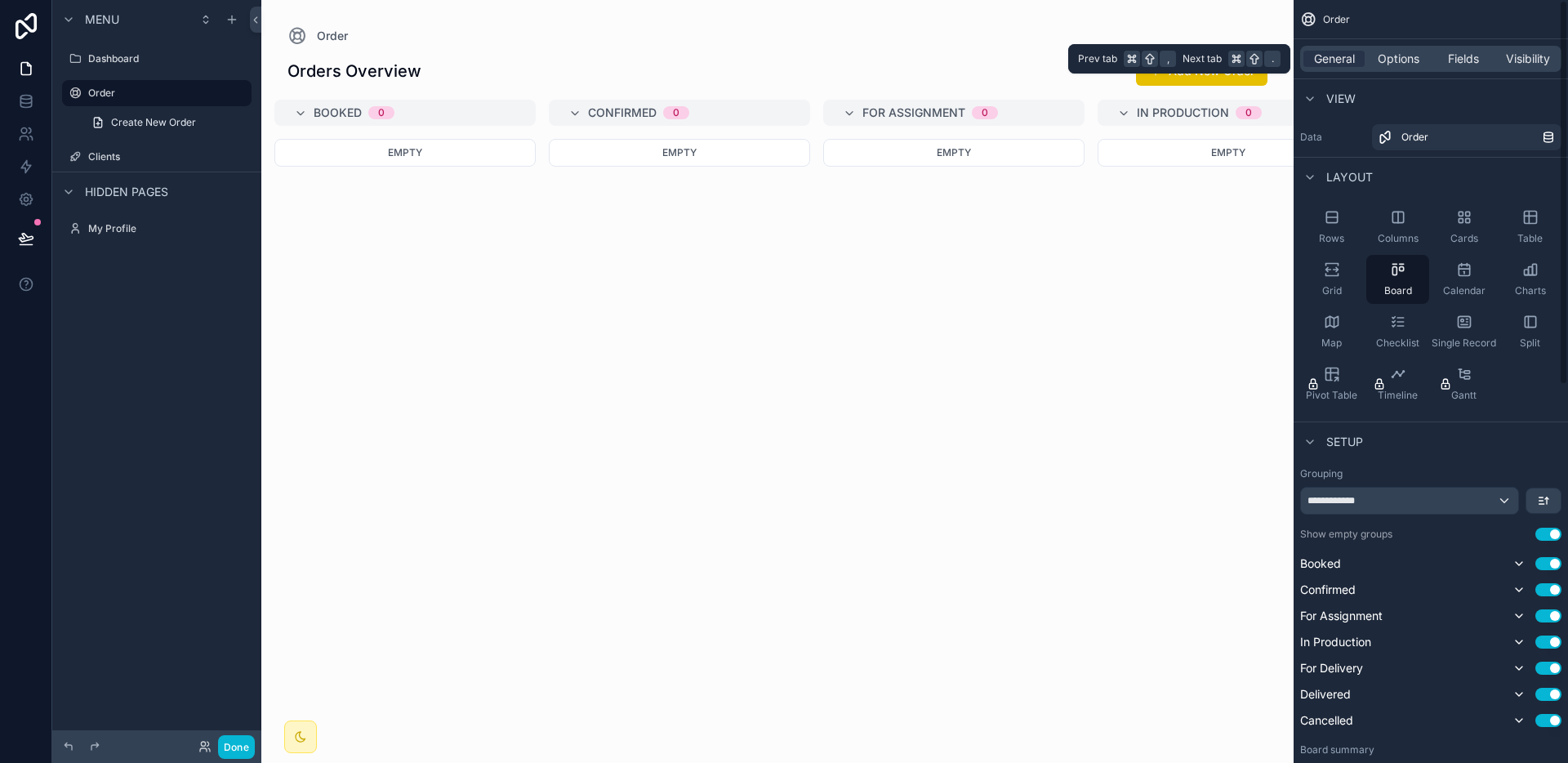 click on "General Options Fields Visibility" at bounding box center [1431, 59] 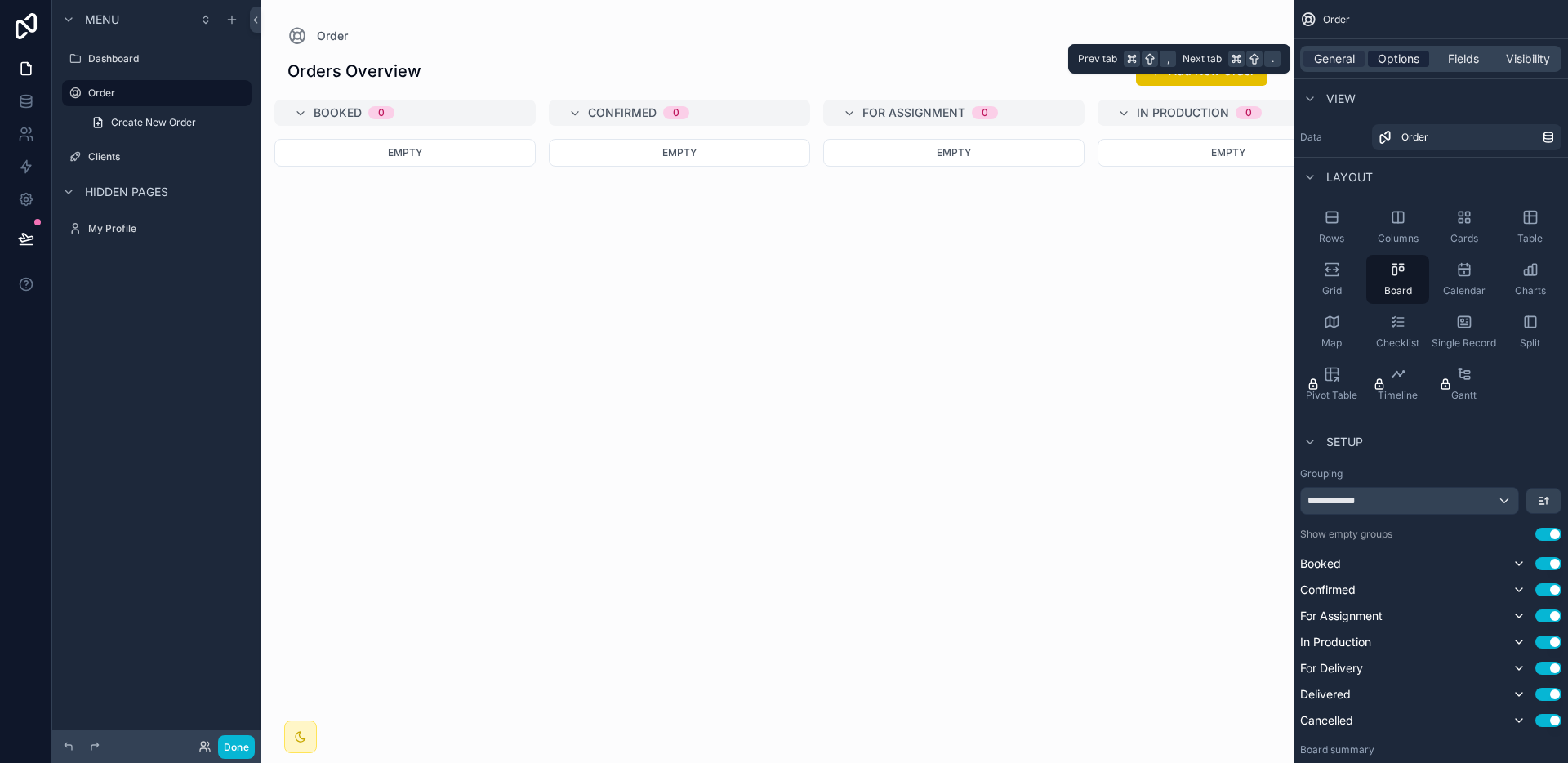 click on "Options" at bounding box center [1398, 59] 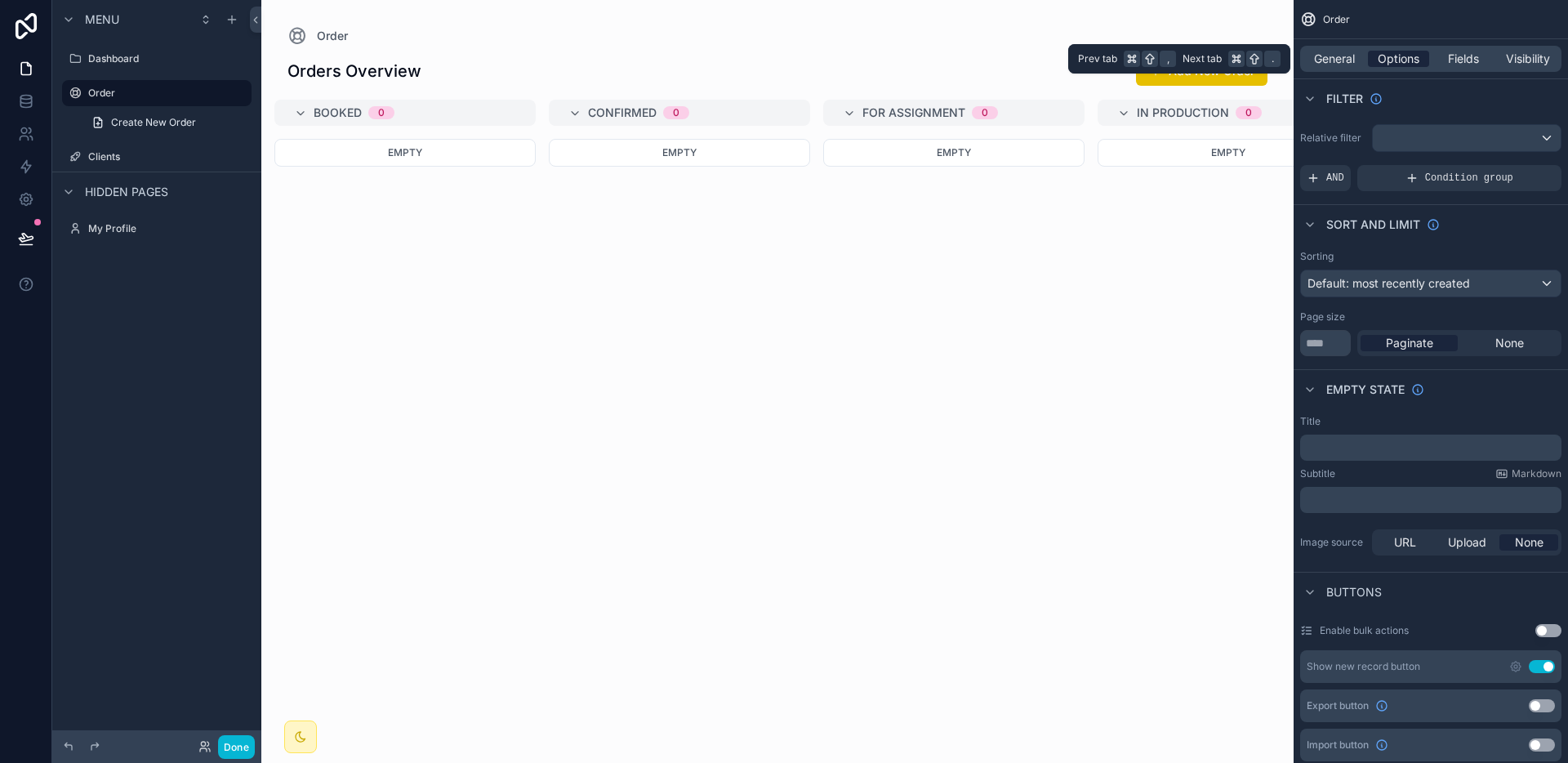 click on "Options" at bounding box center [1398, 59] 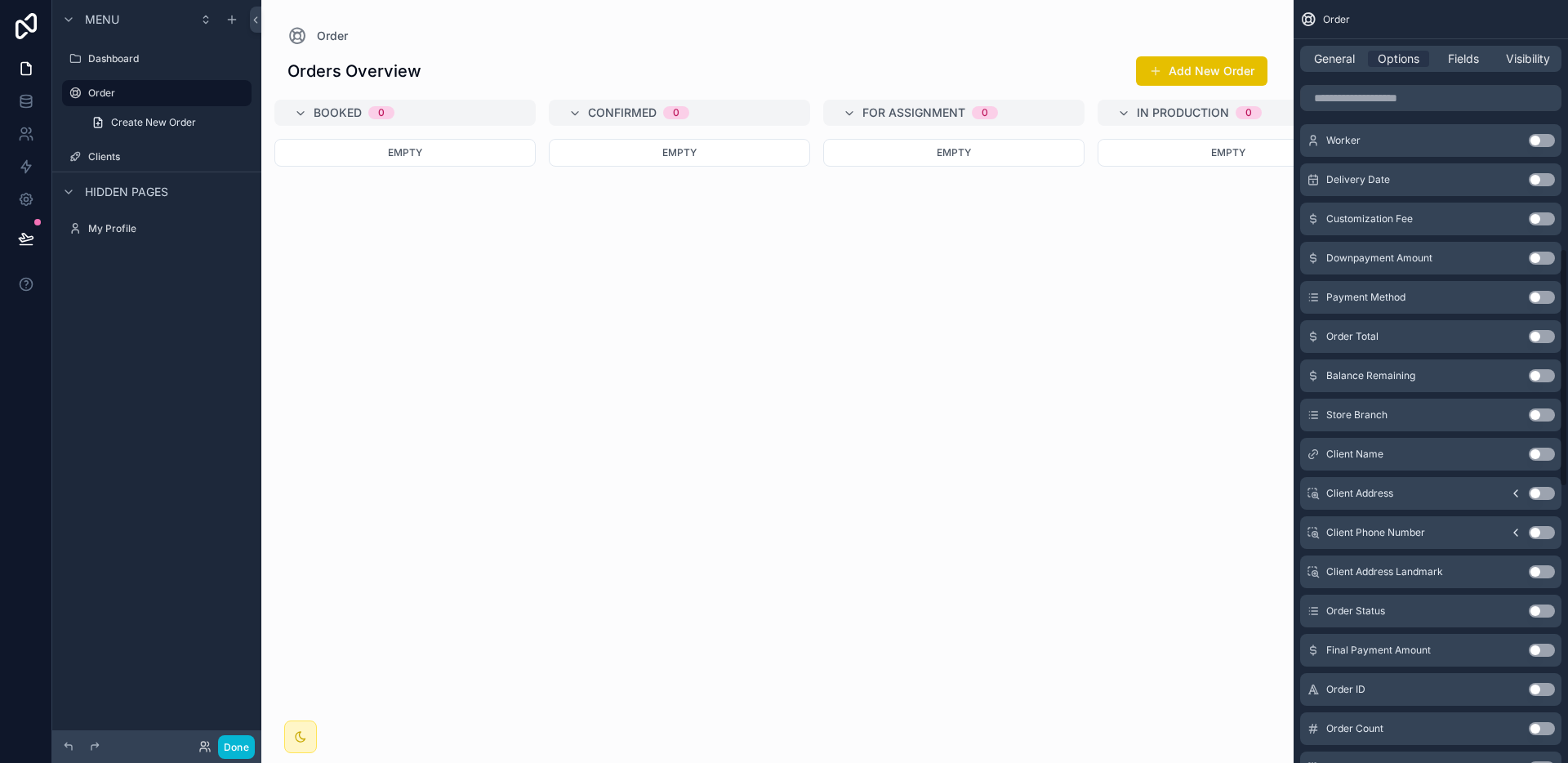 scroll, scrollTop: 1488, scrollLeft: 0, axis: vertical 